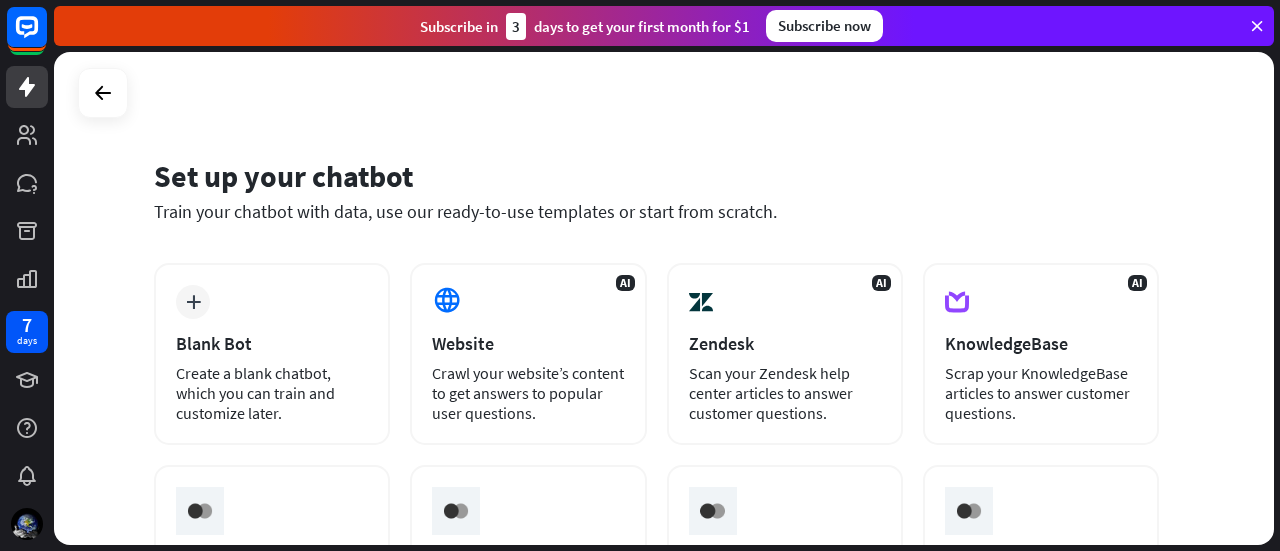 scroll, scrollTop: 0, scrollLeft: 0, axis: both 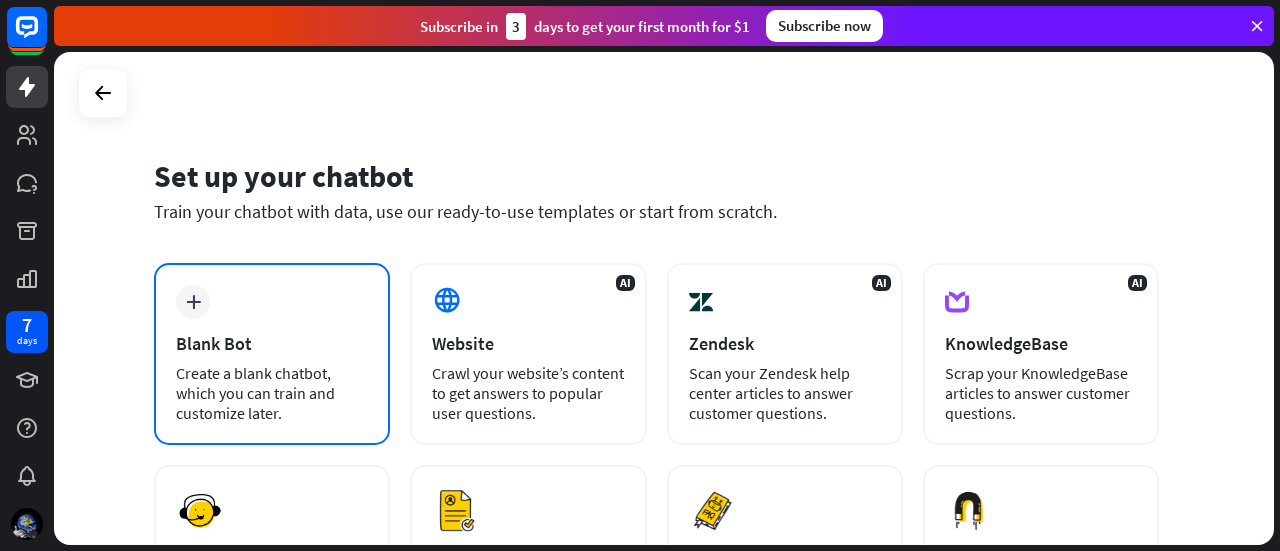 click on "plus   Blank Bot
Create a blank chatbot, which you can train and
customize later." at bounding box center (272, 354) 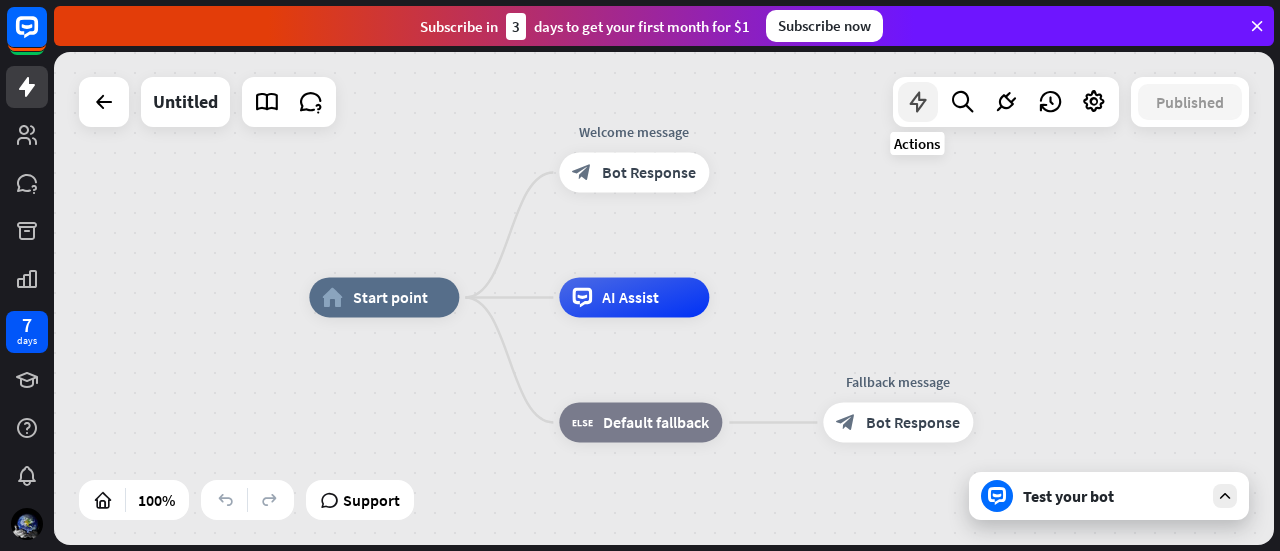 click at bounding box center [918, 102] 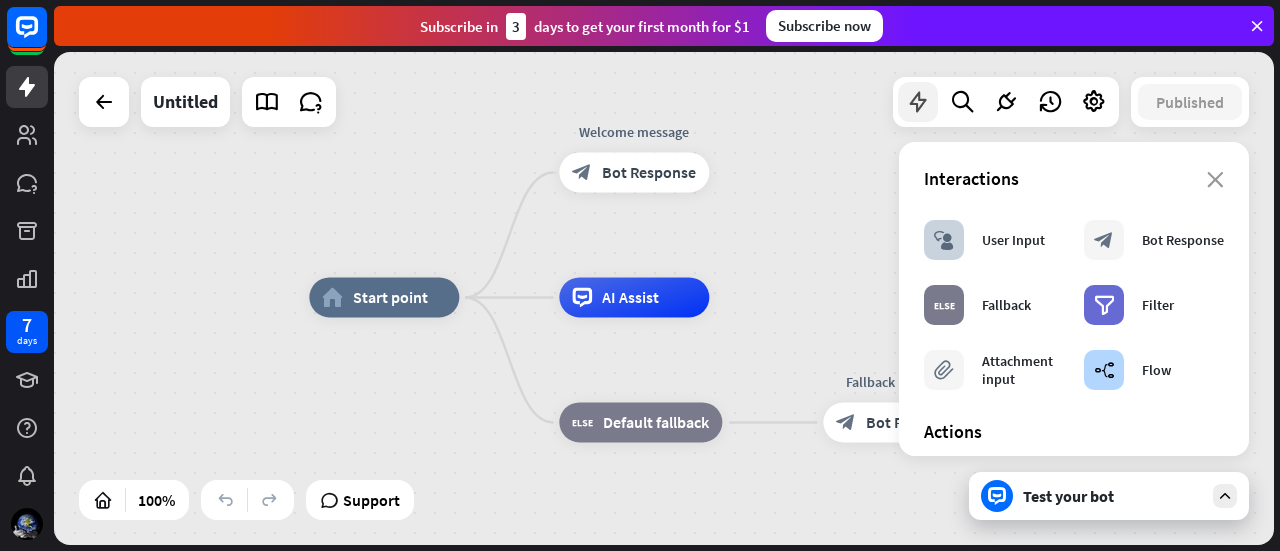 click at bounding box center (918, 102) 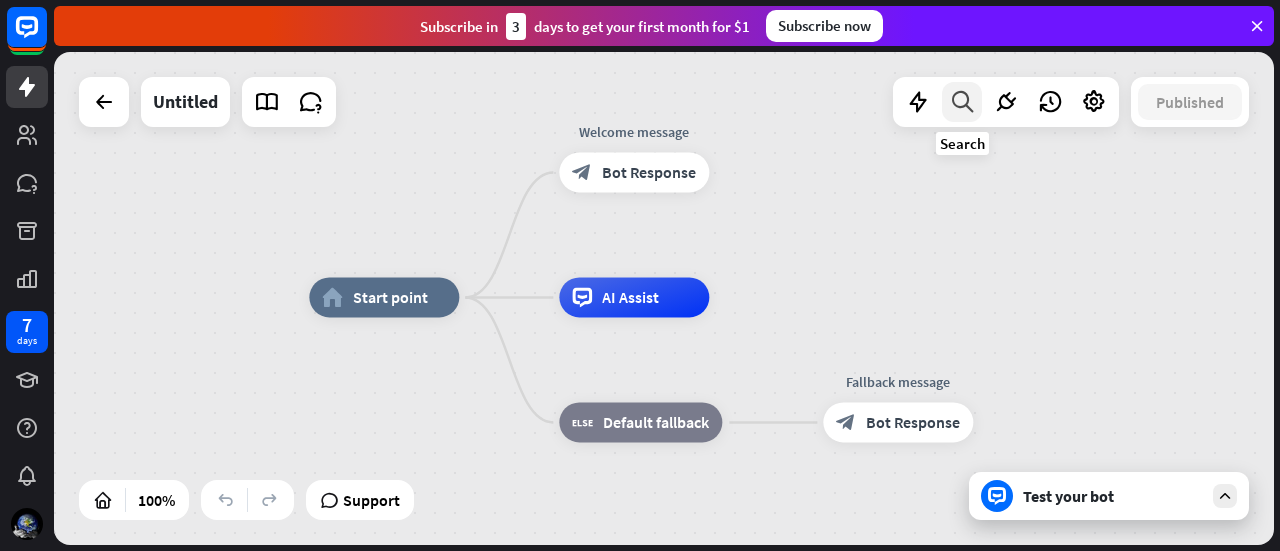 click at bounding box center [962, 102] 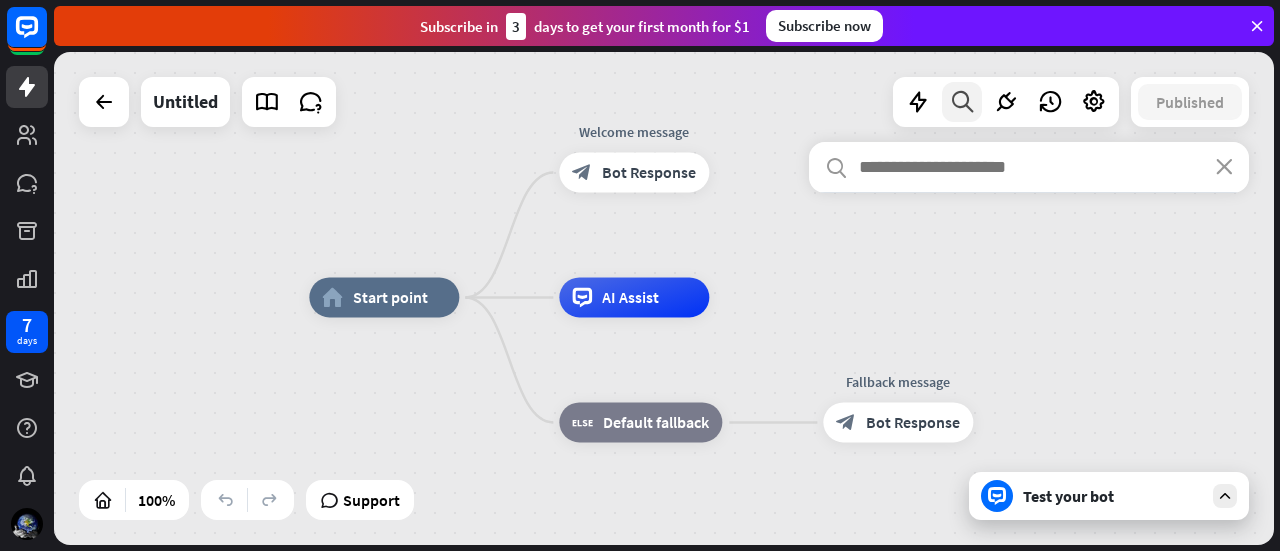 click at bounding box center [962, 102] 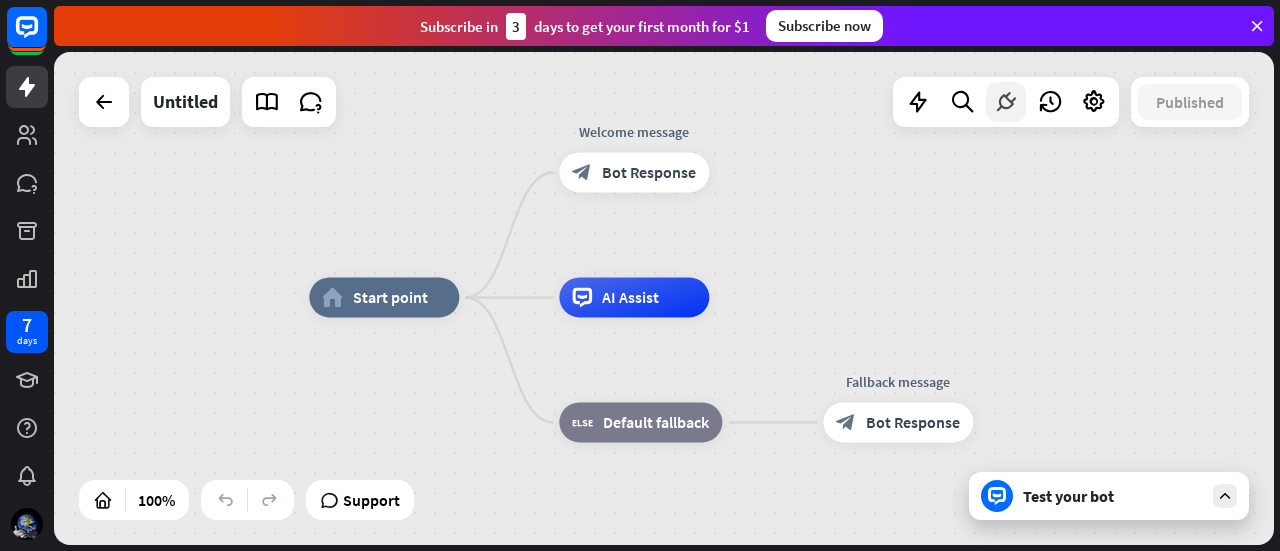 click at bounding box center (1006, 102) 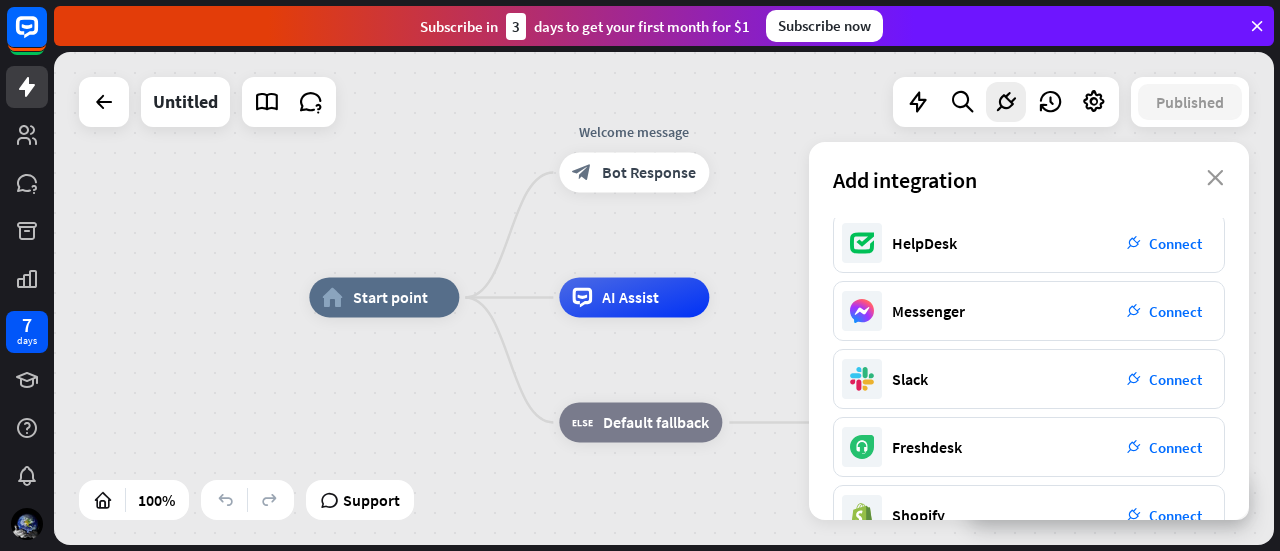 scroll, scrollTop: 0, scrollLeft: 0, axis: both 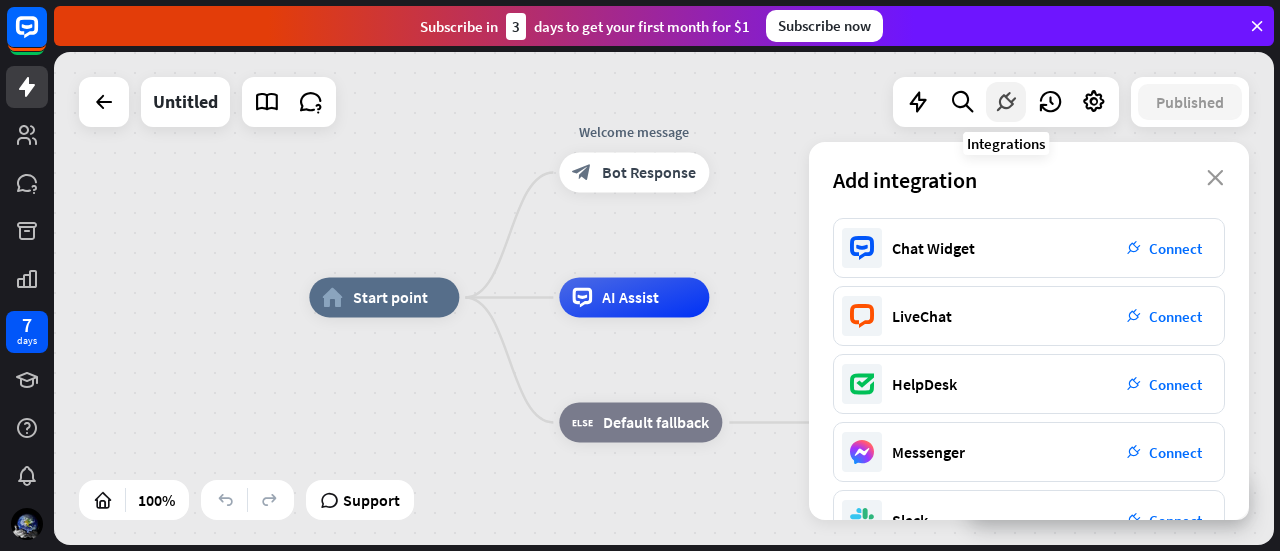 click at bounding box center [1006, 102] 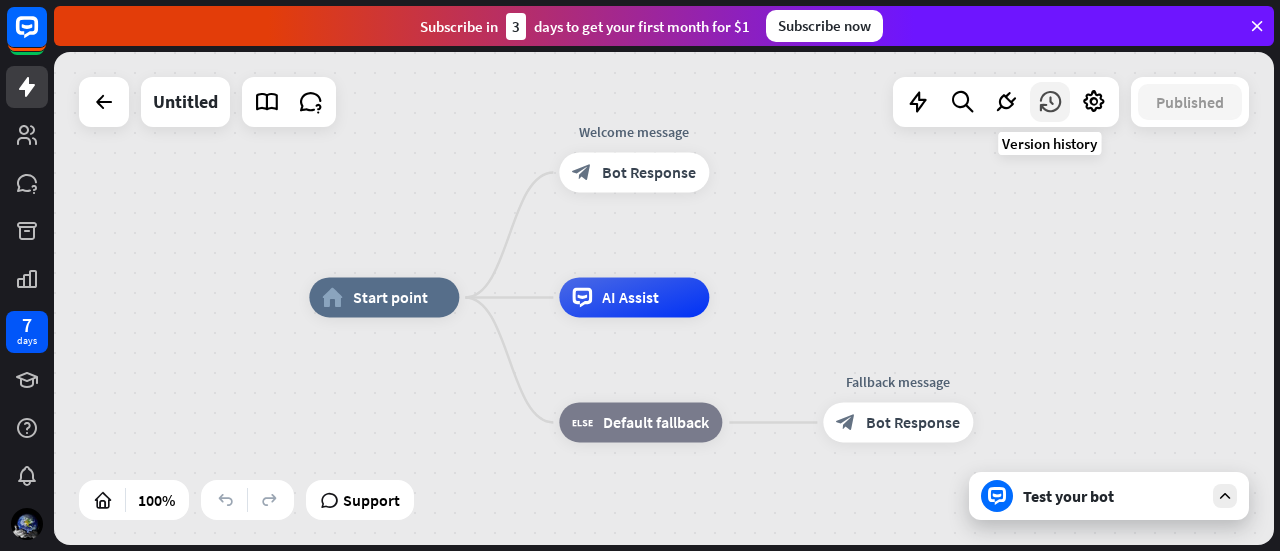 click at bounding box center [1050, 102] 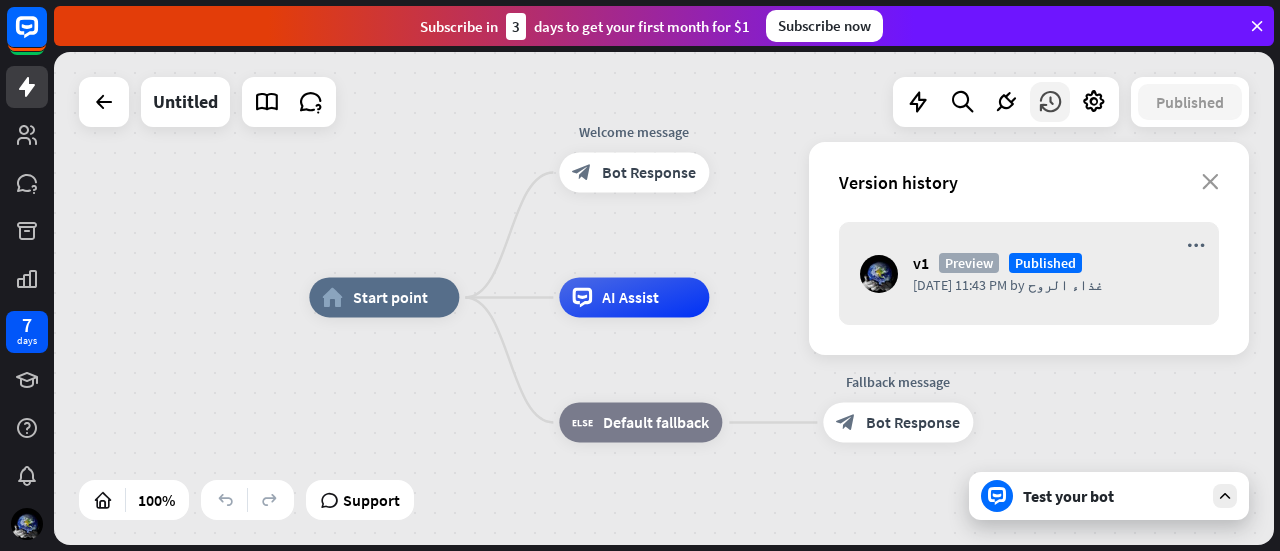 click at bounding box center (1050, 102) 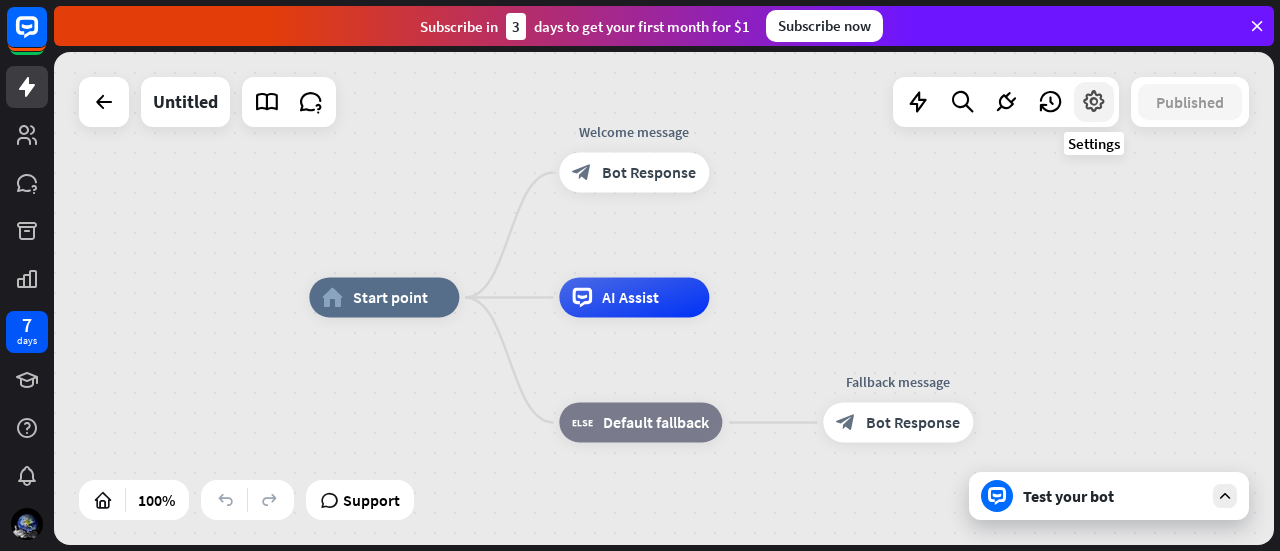 click at bounding box center (1094, 102) 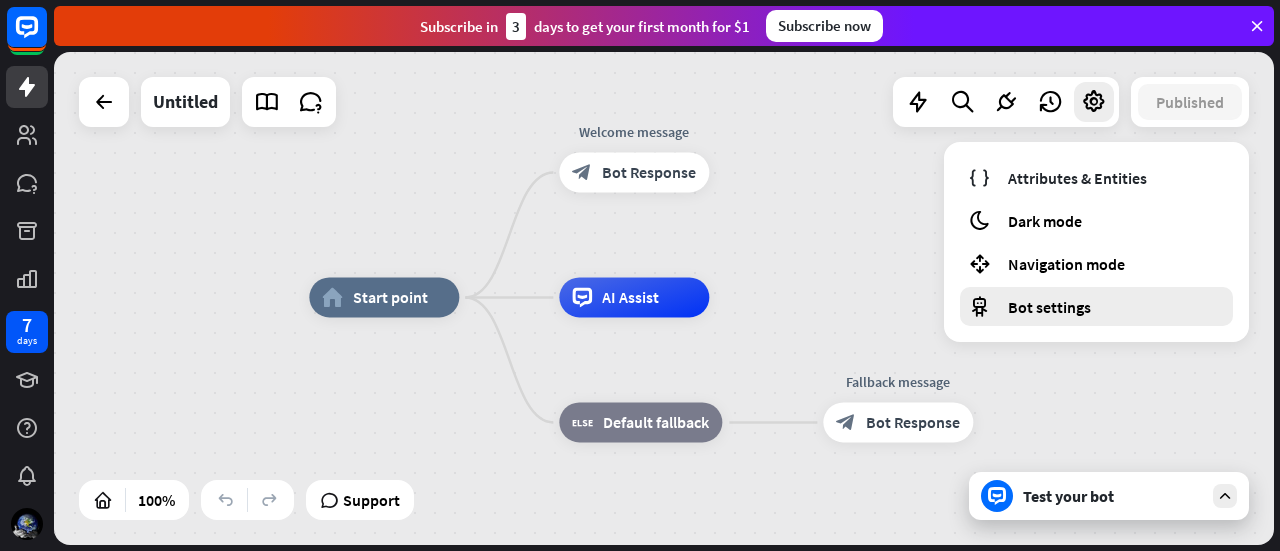 click on "Bot settings" at bounding box center [1096, 306] 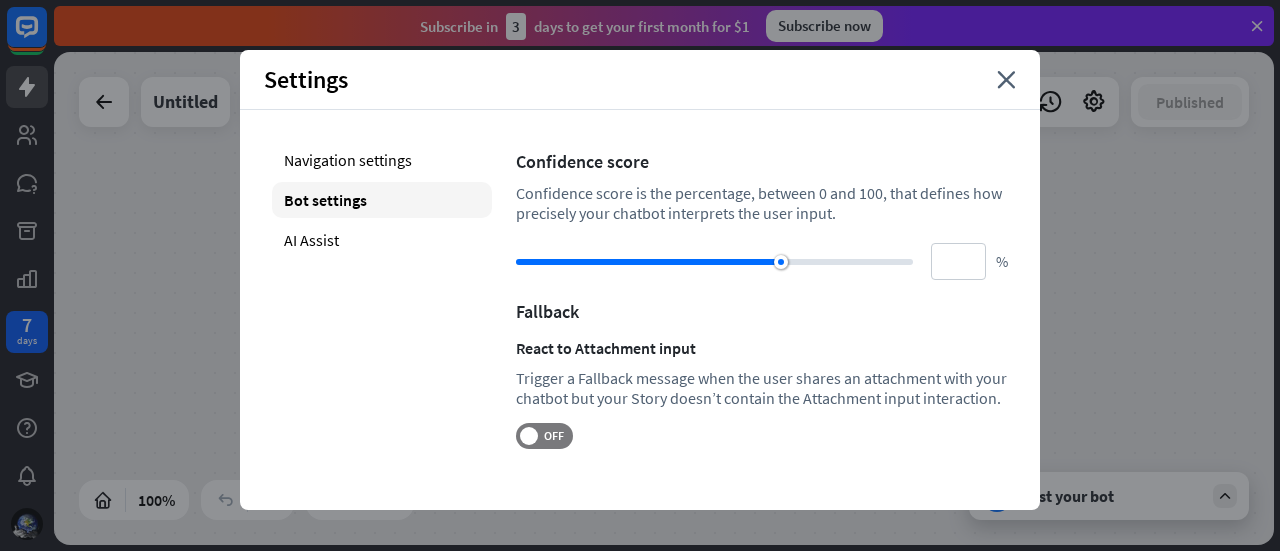 scroll, scrollTop: 8, scrollLeft: 0, axis: vertical 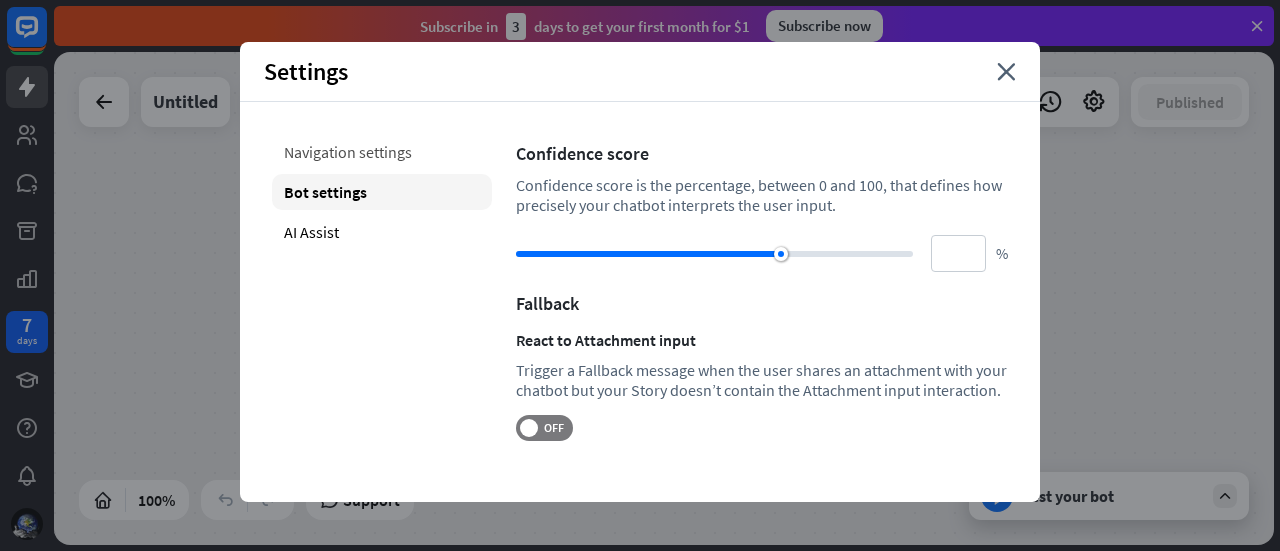 click on "Navigation settings" at bounding box center [382, 152] 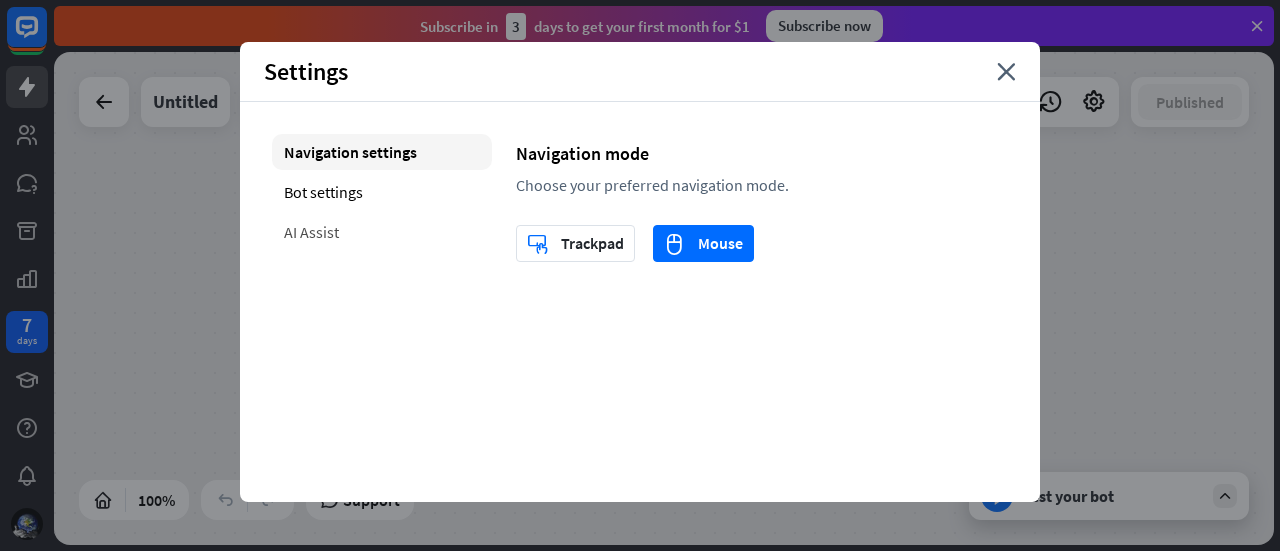 click on "AI Assist" at bounding box center [382, 232] 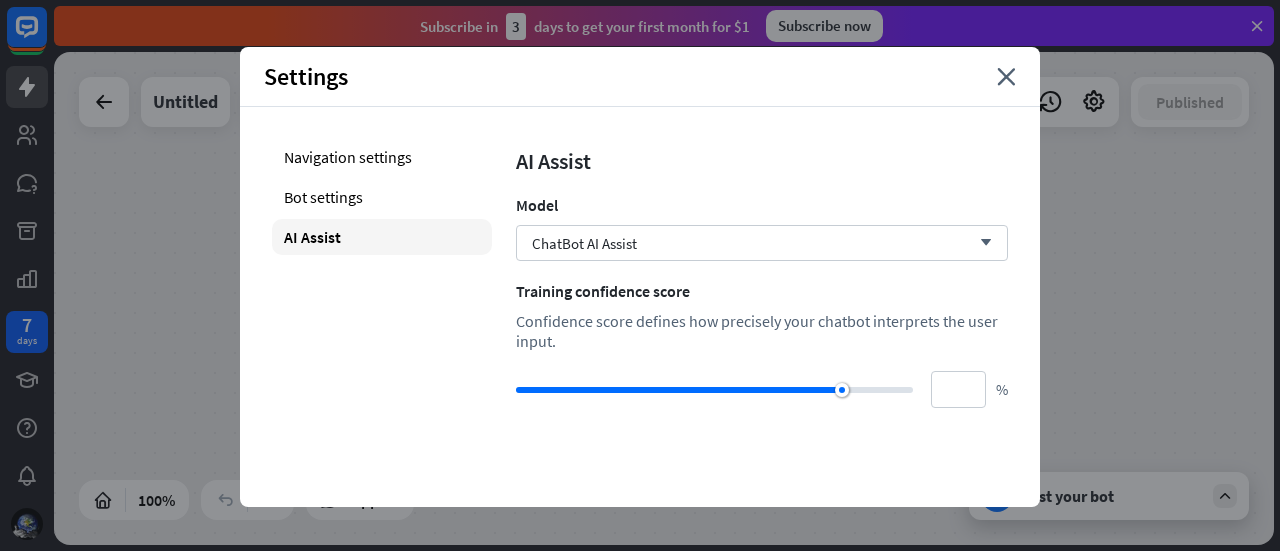 scroll, scrollTop: 0, scrollLeft: 0, axis: both 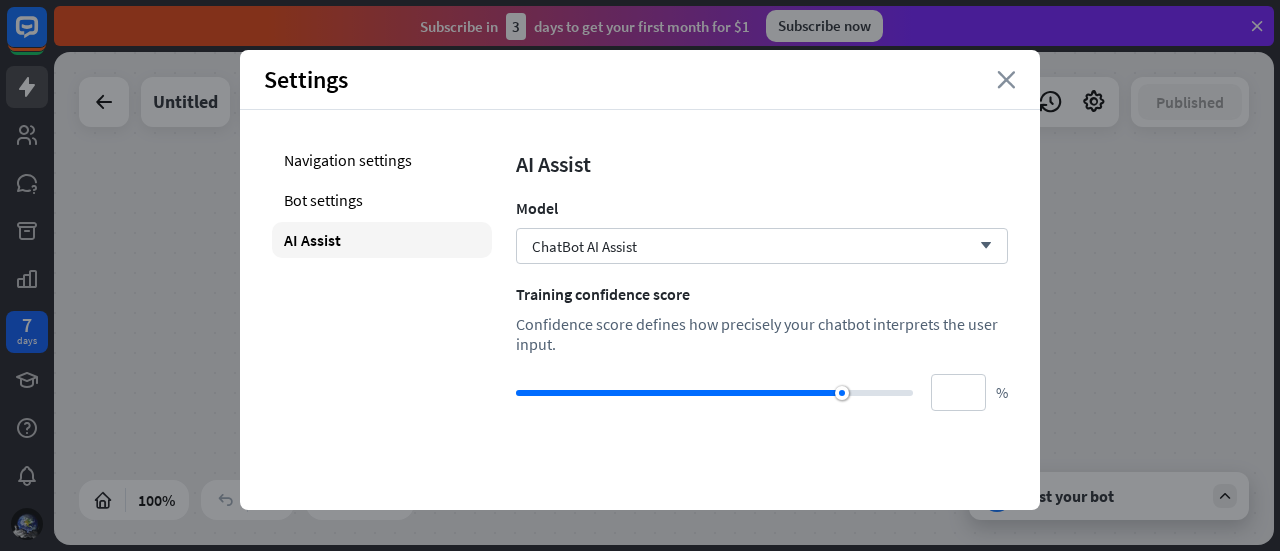 click on "close" at bounding box center [1006, 80] 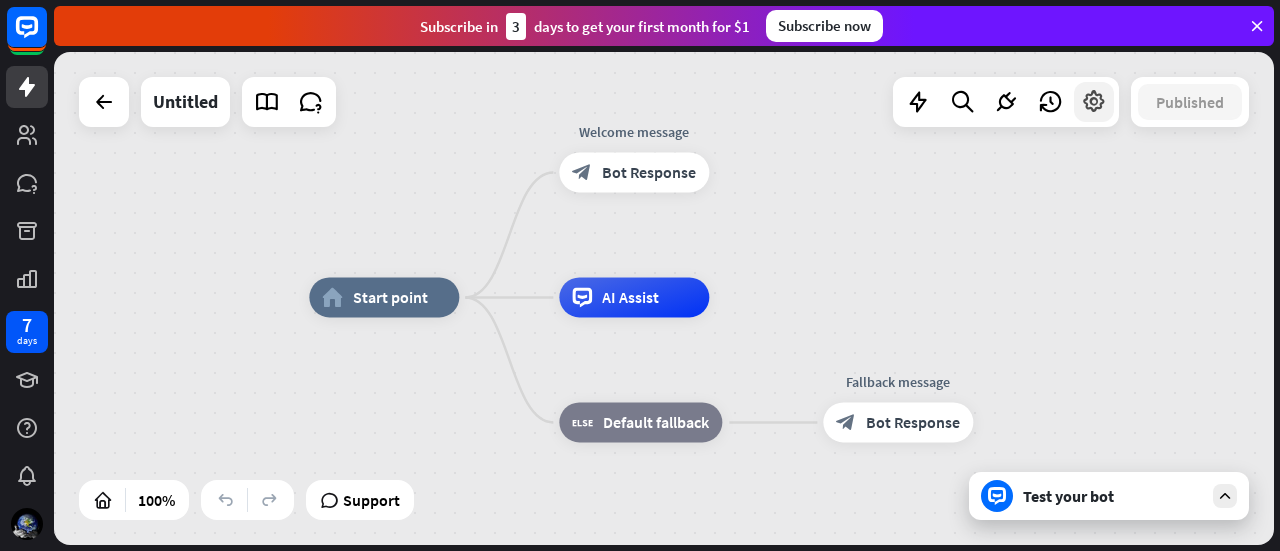 click at bounding box center (1094, 102) 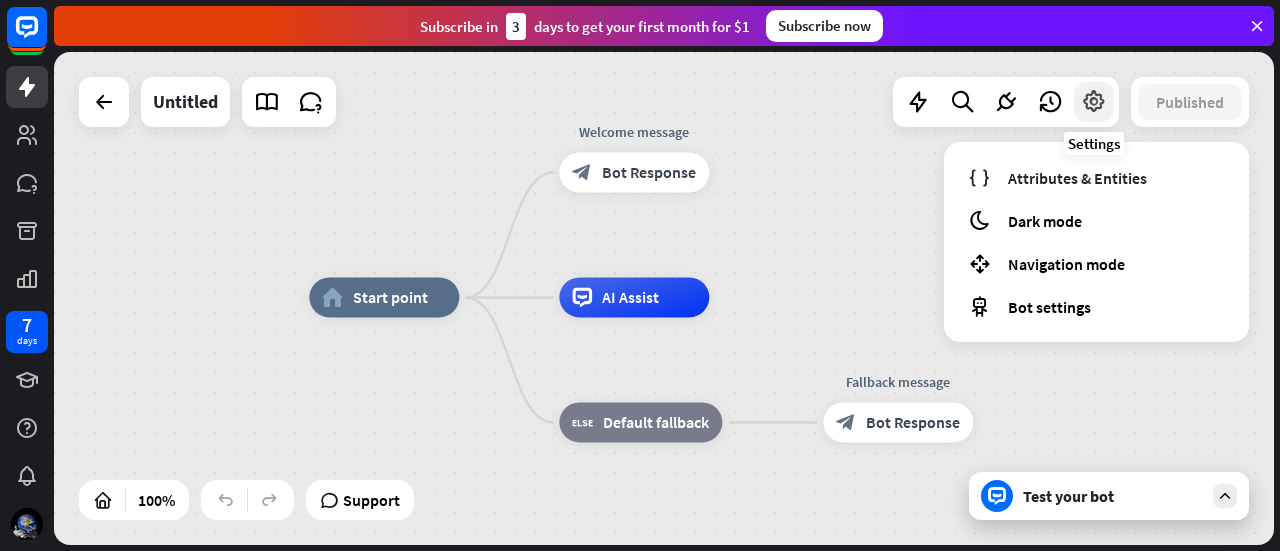 click at bounding box center (1094, 102) 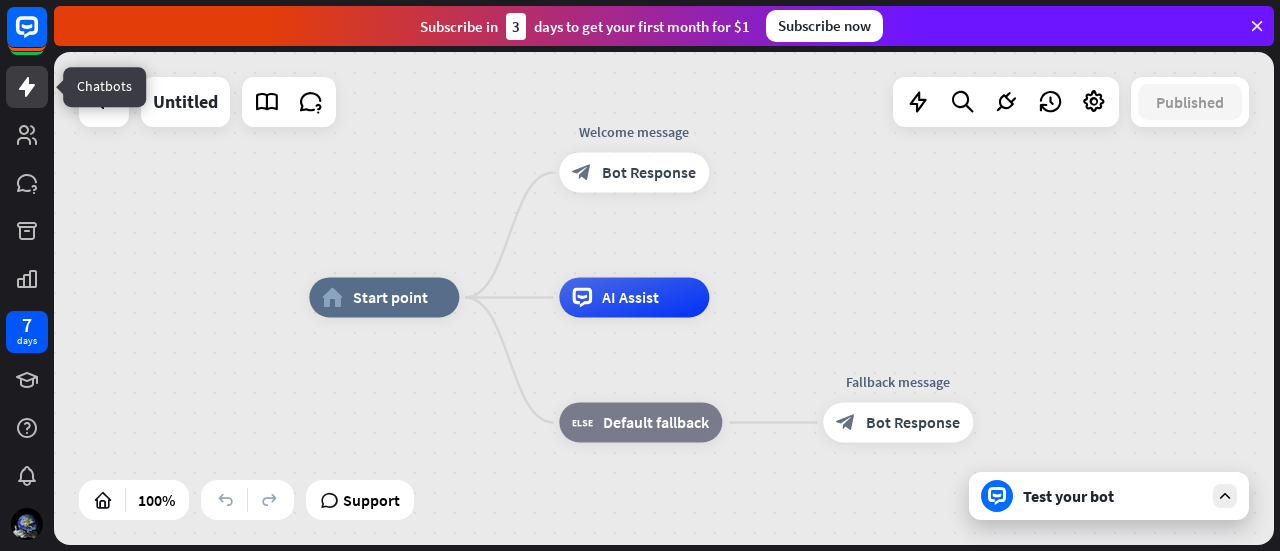 click 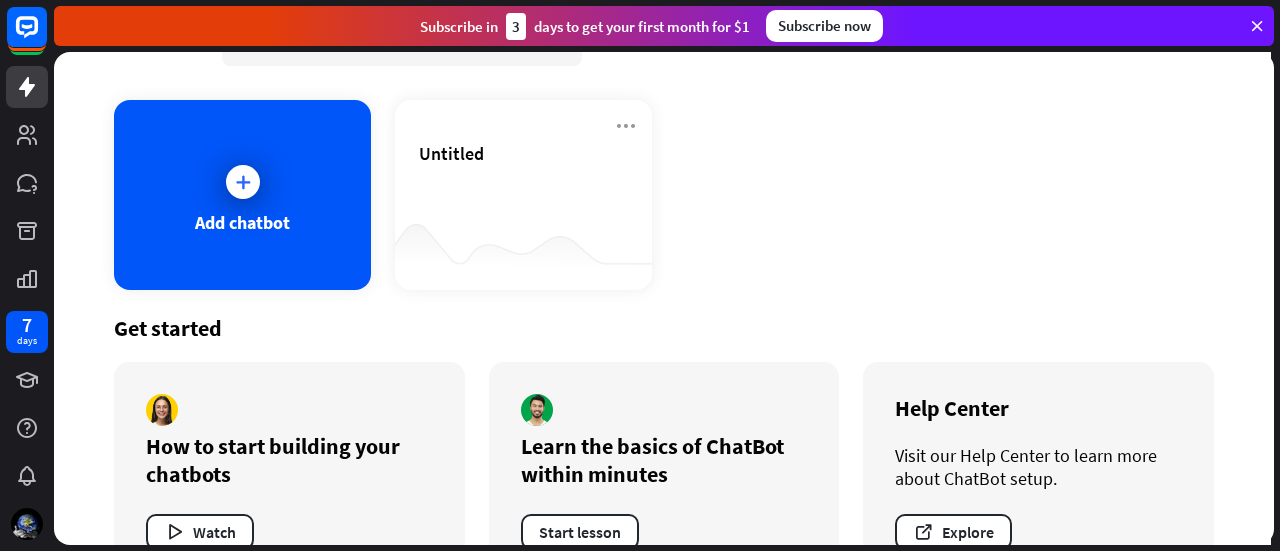 scroll, scrollTop: 100, scrollLeft: 0, axis: vertical 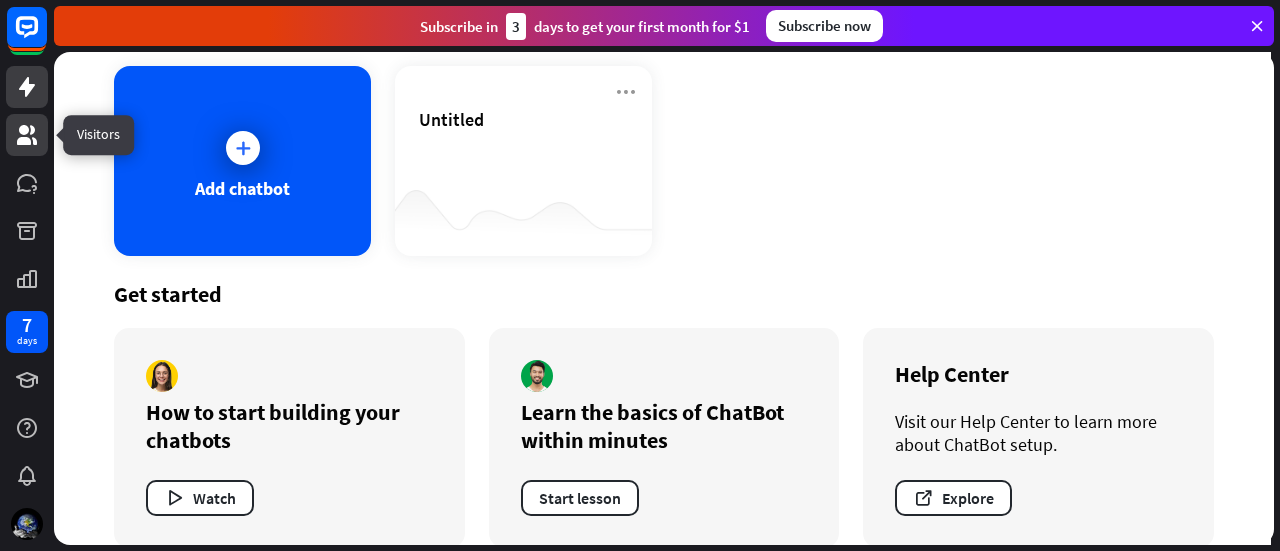 click 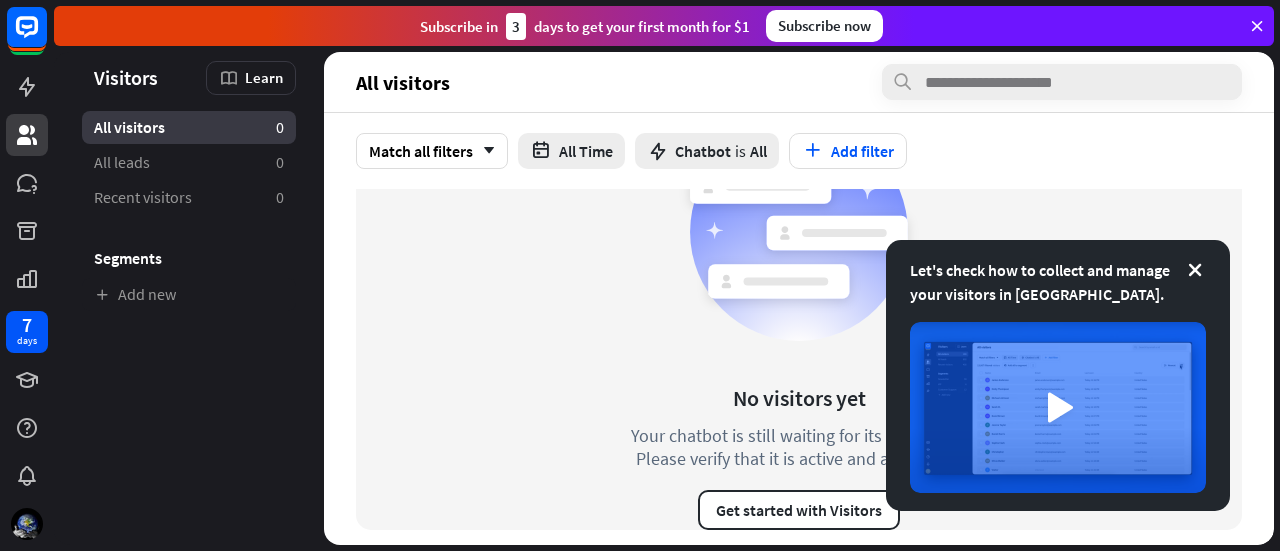 scroll, scrollTop: 81, scrollLeft: 0, axis: vertical 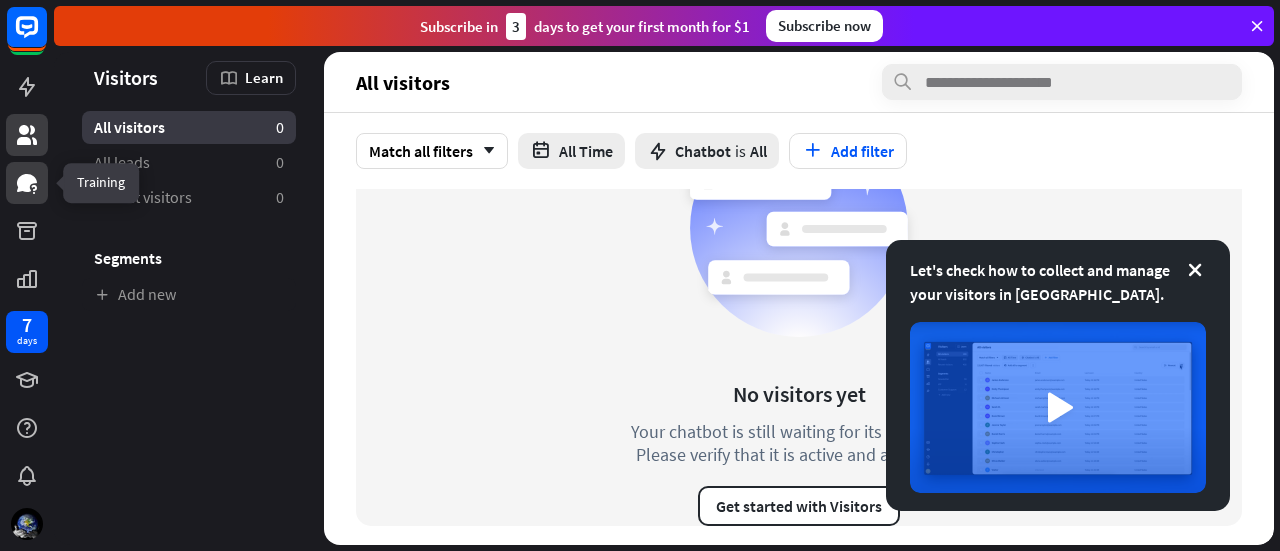 click 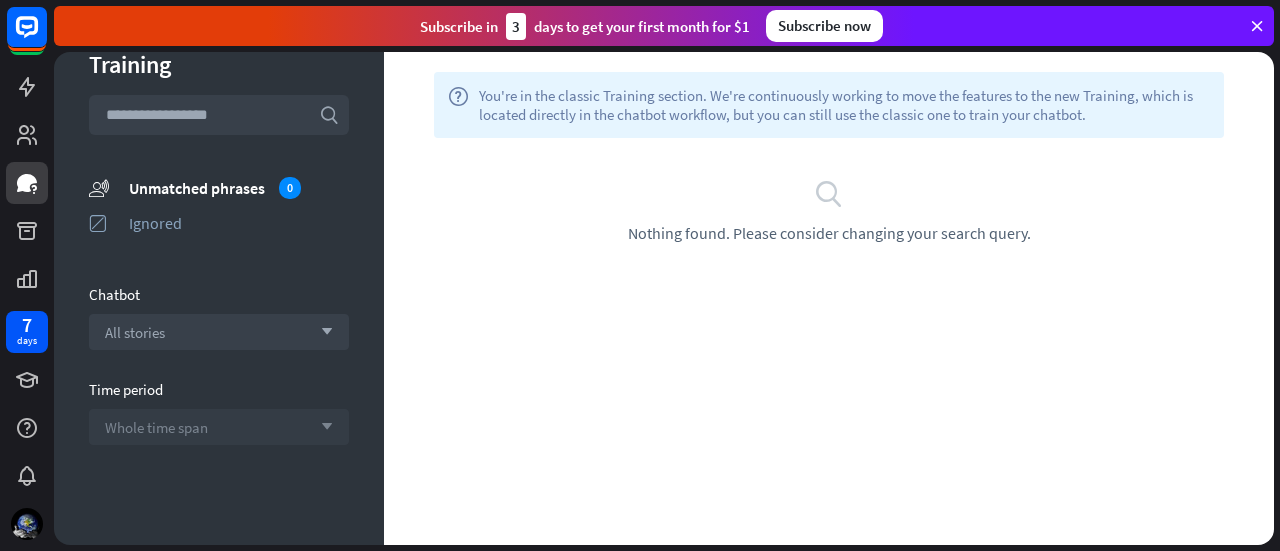 scroll, scrollTop: 44, scrollLeft: 0, axis: vertical 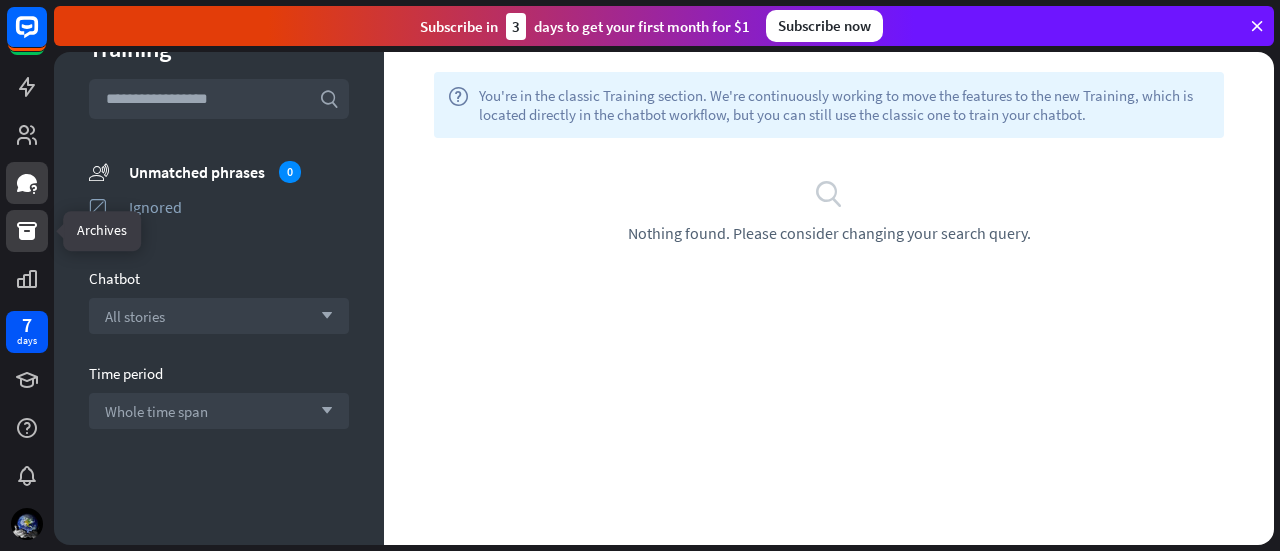 click 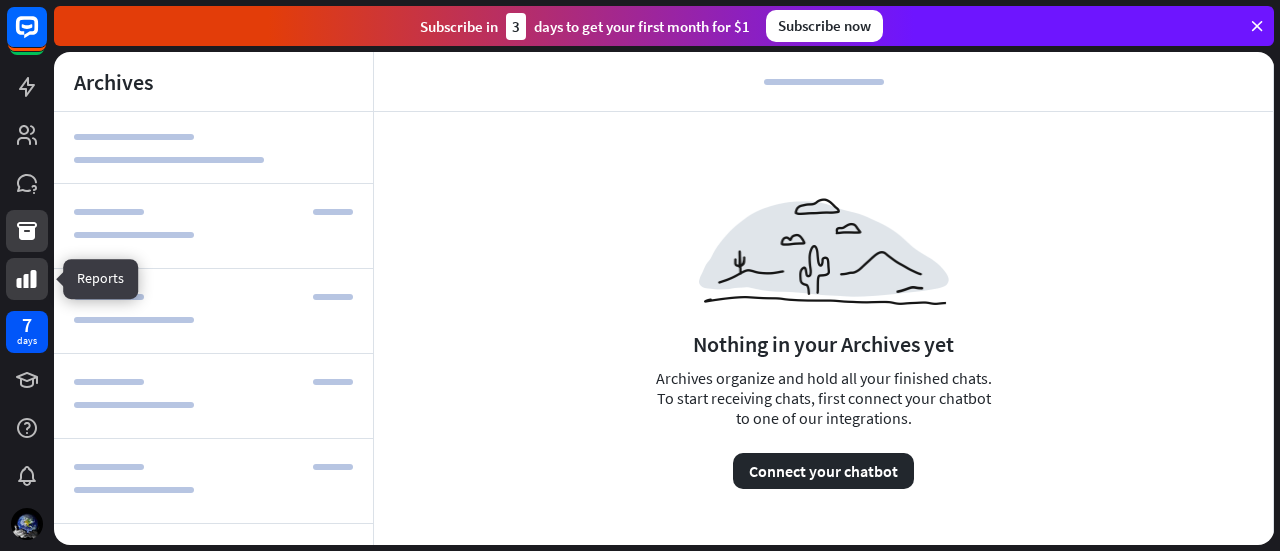 click 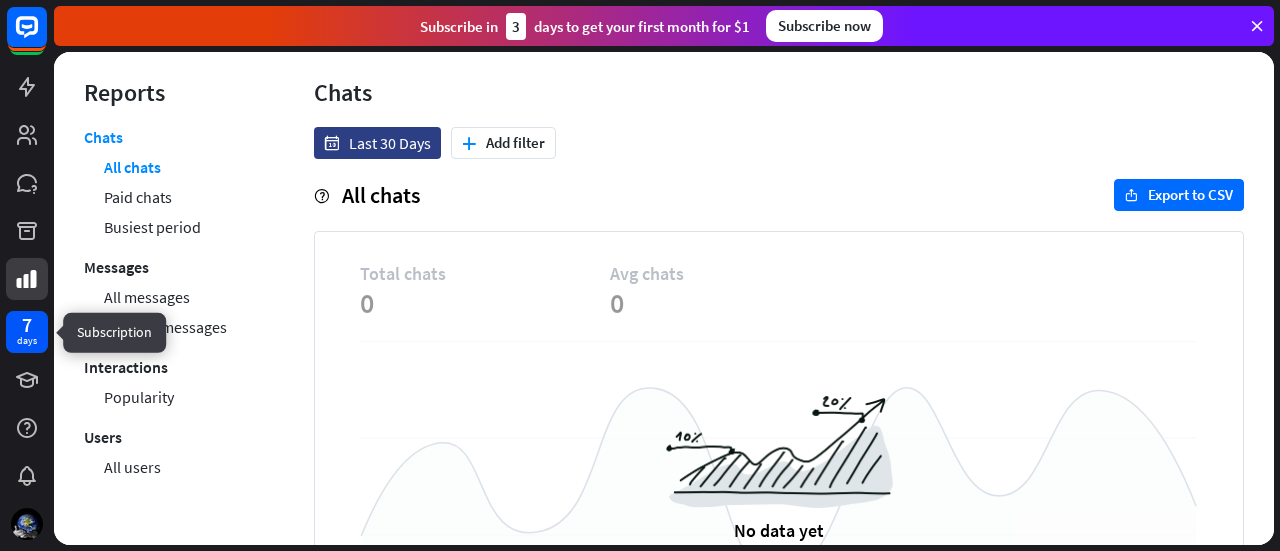 click on "days" at bounding box center (27, 341) 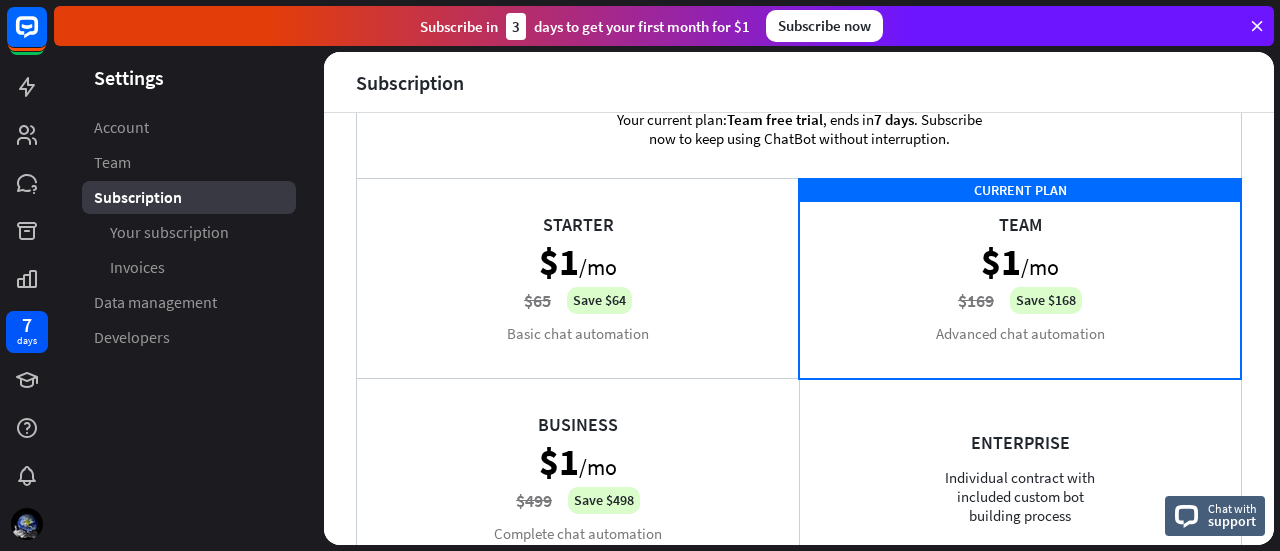 scroll, scrollTop: 100, scrollLeft: 0, axis: vertical 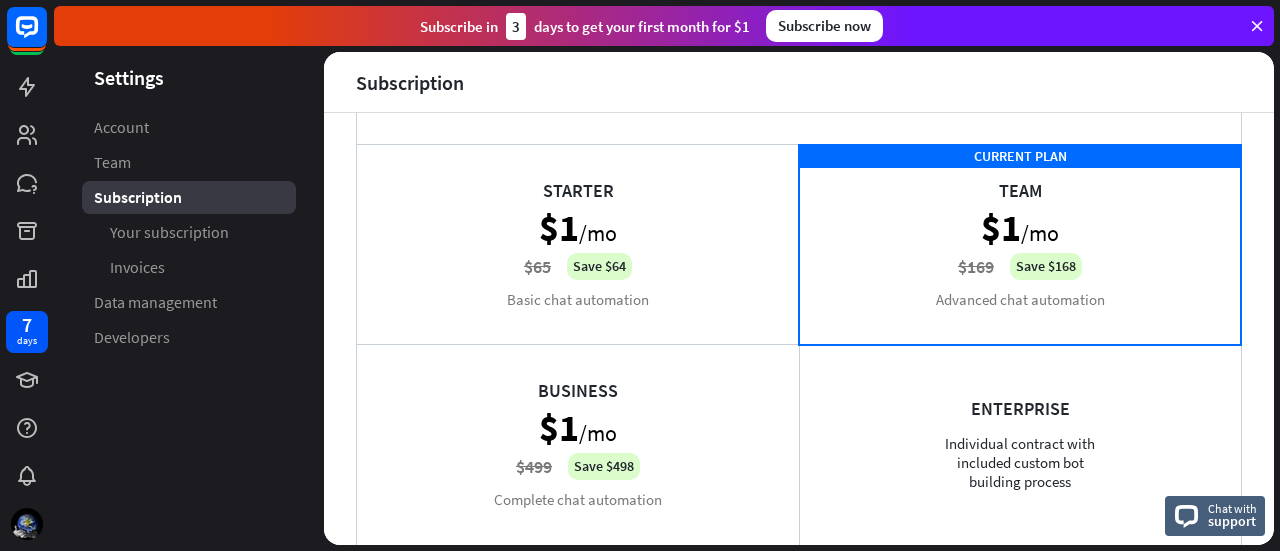 click on "Starter
$1   /mo   $65   Save $64
Basic chat automation" at bounding box center [578, 244] 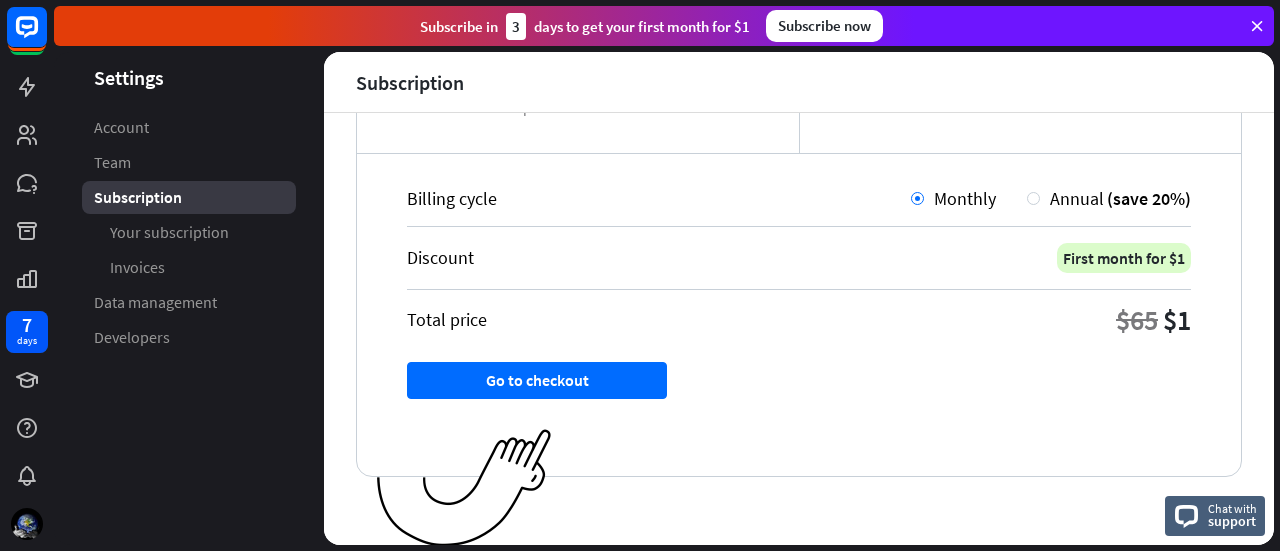 scroll, scrollTop: 392, scrollLeft: 0, axis: vertical 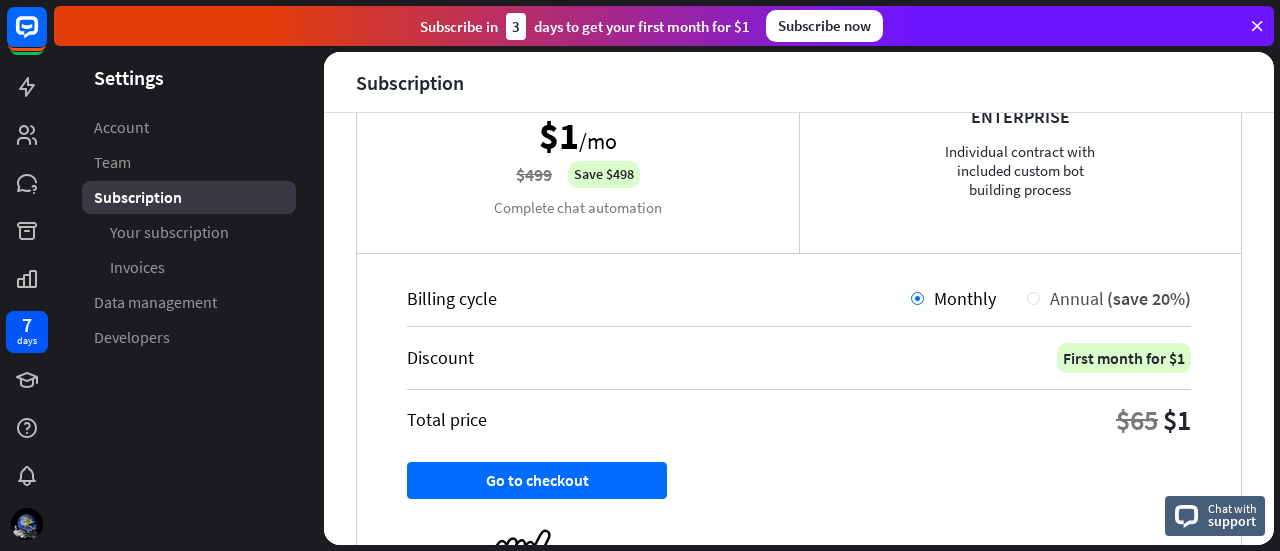click on "Annual" at bounding box center [1077, 298] 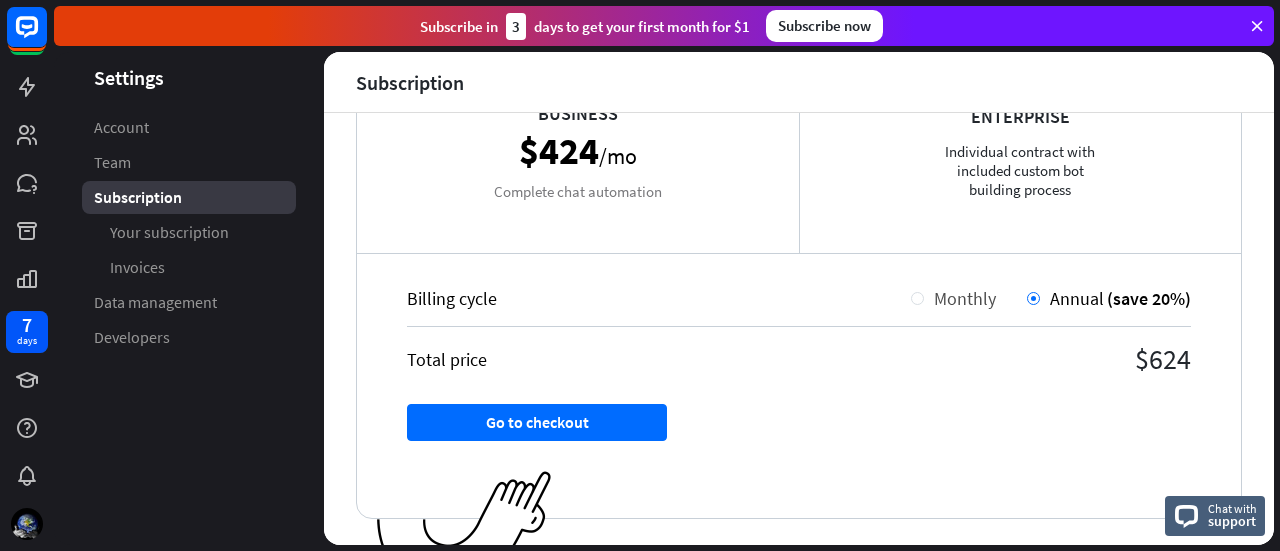 click on "Monthly" at bounding box center (965, 298) 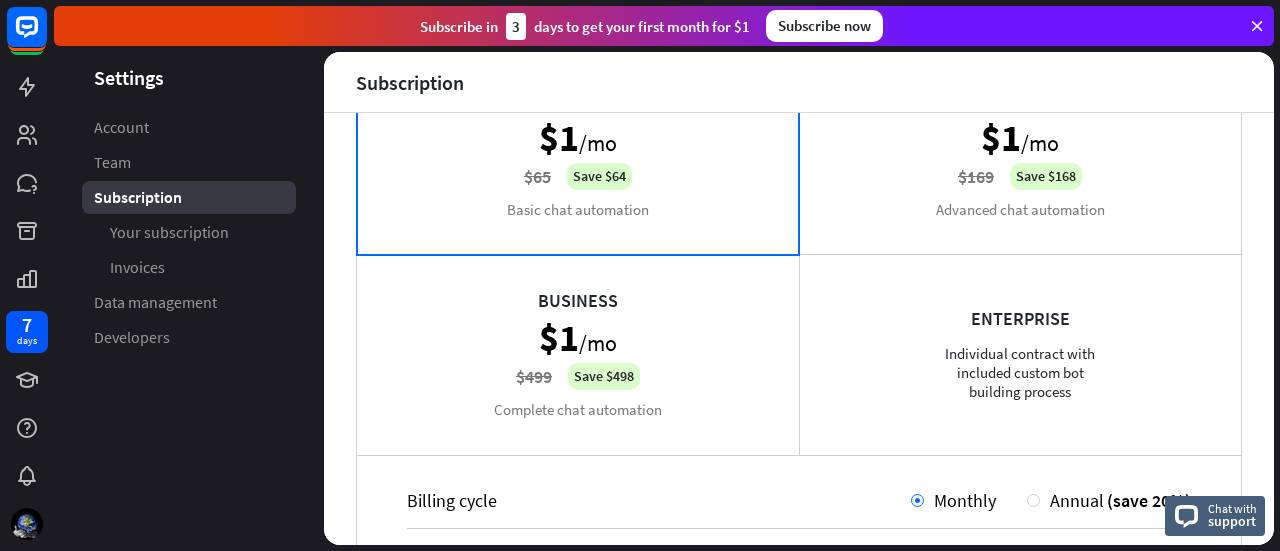 scroll, scrollTop: 200, scrollLeft: 0, axis: vertical 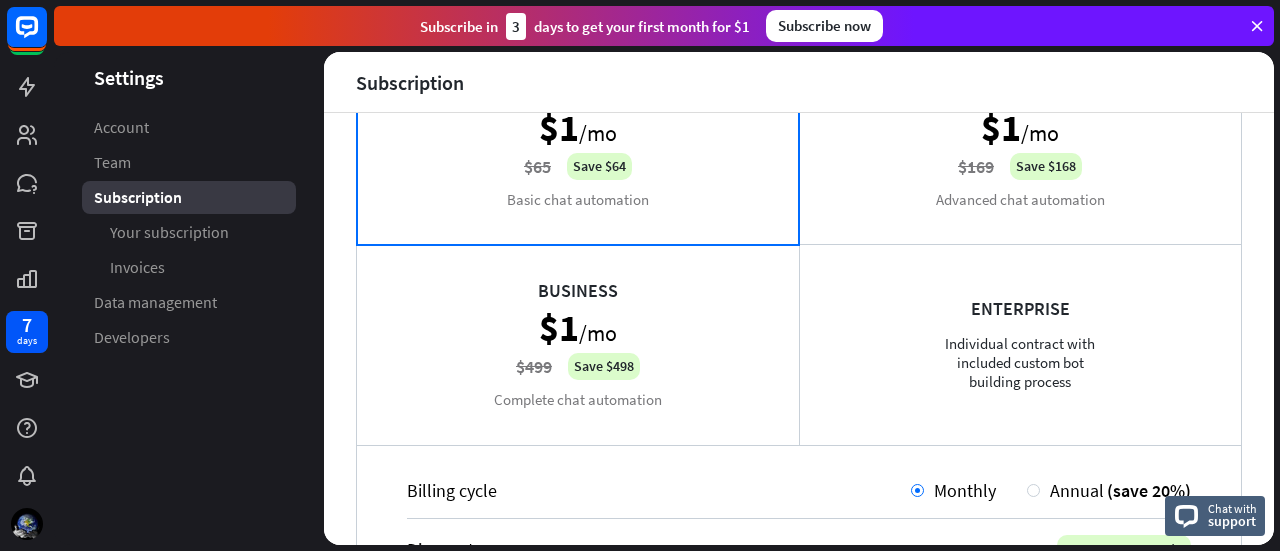 click on "Business
$1   /mo   $499   Save $498
Complete chat automation" at bounding box center (578, 344) 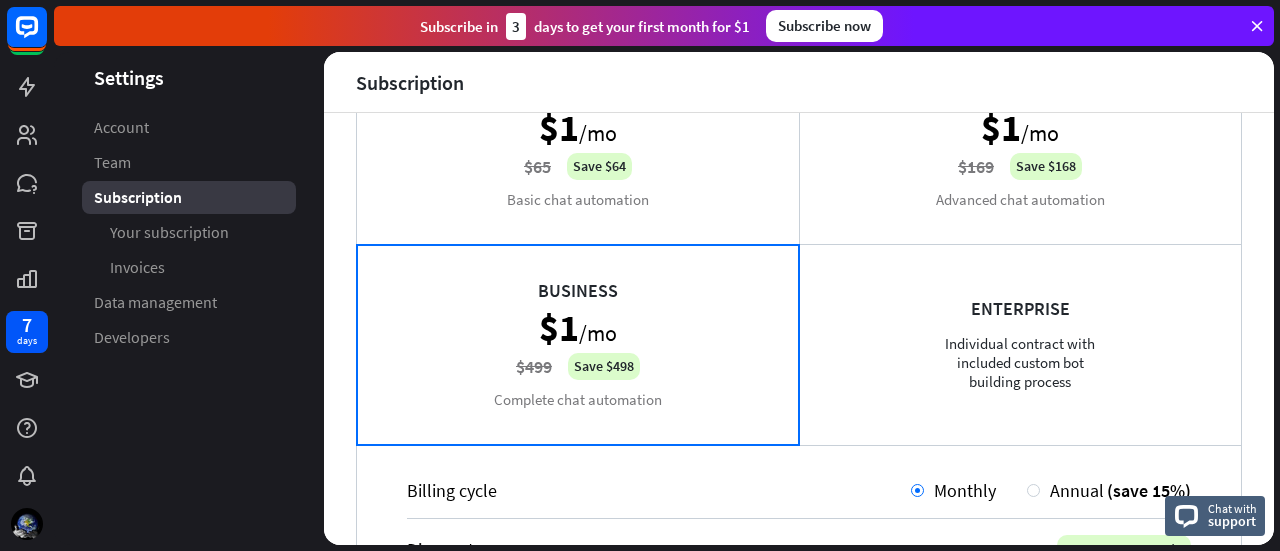 click on "Enterprise
Individual contract with included custom bot building process" at bounding box center (1020, 344) 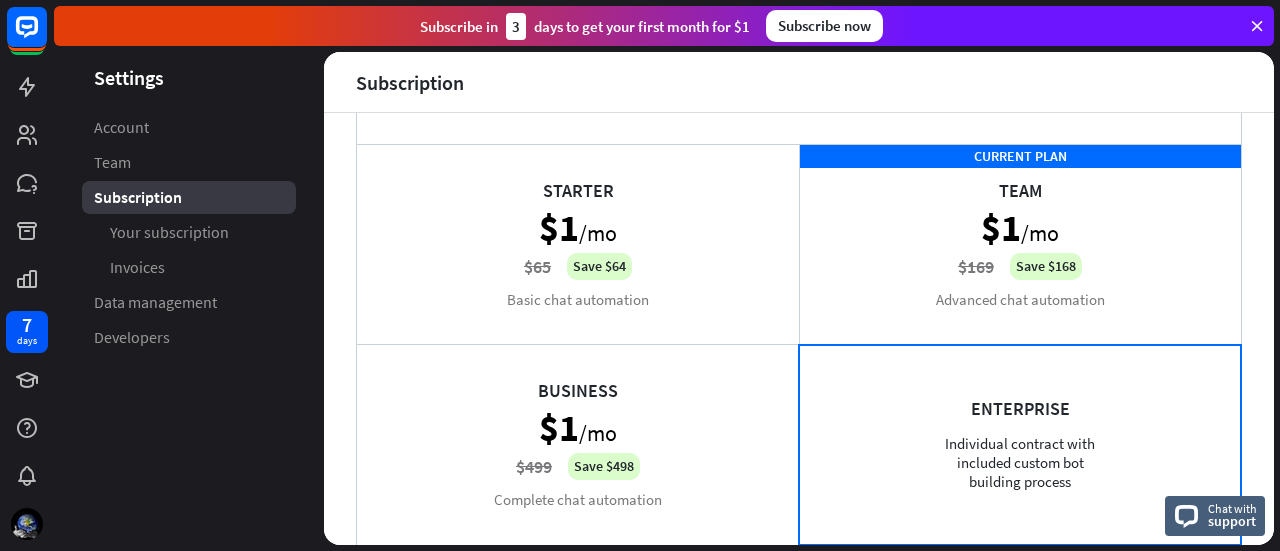 scroll, scrollTop: 0, scrollLeft: 0, axis: both 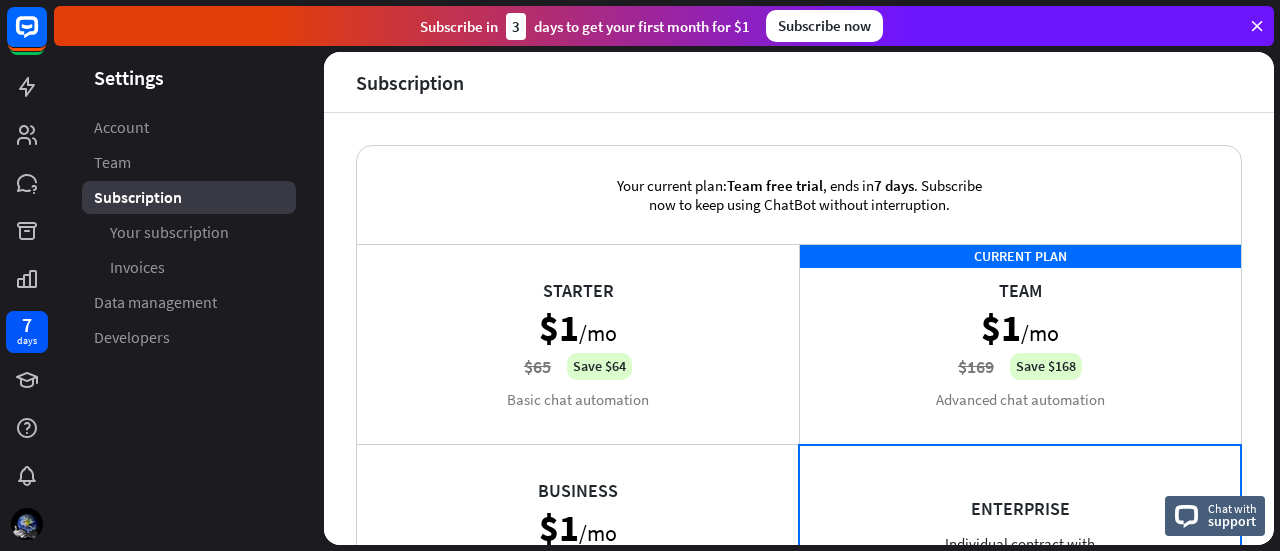 click on "CURRENT PLAN
Team
$1   /mo   $169   Save $168
Advanced chat automation" at bounding box center [1020, 344] 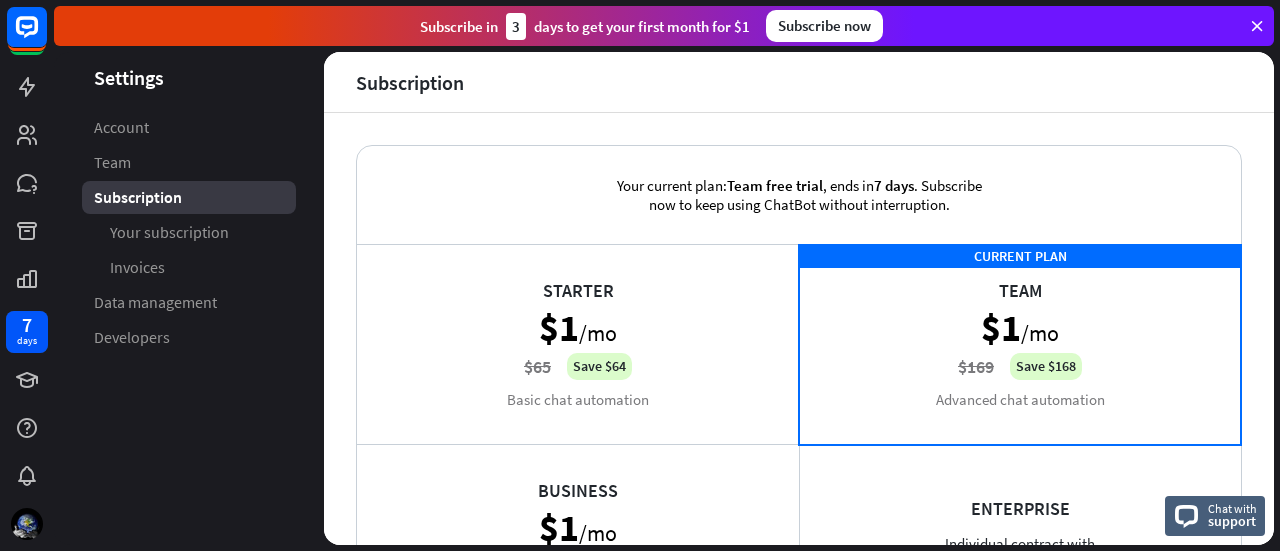 click on "Starter
$1   /mo   $65   Save $64
Basic chat automation" at bounding box center (578, 344) 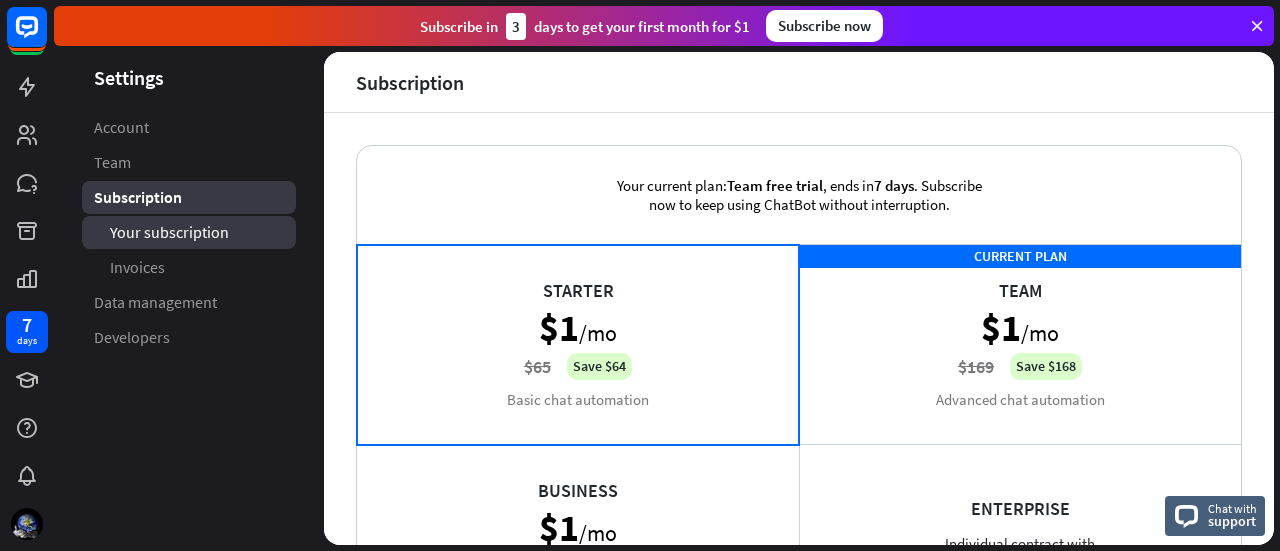 click on "Your subscription" at bounding box center (169, 232) 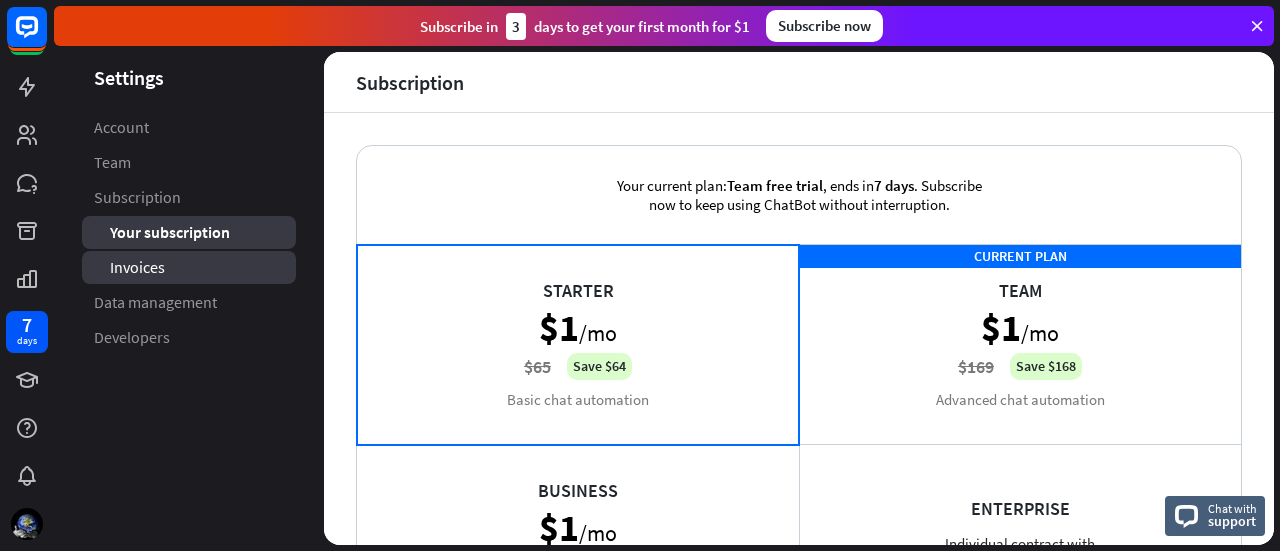 click on "Invoices" at bounding box center (137, 267) 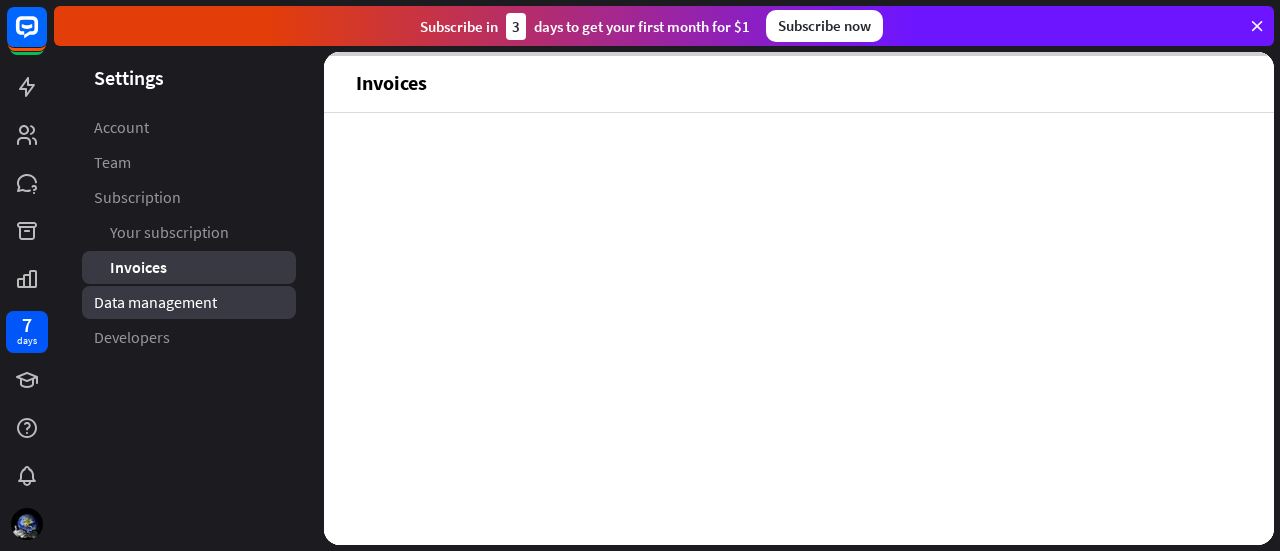 click on "Data management" at bounding box center [155, 302] 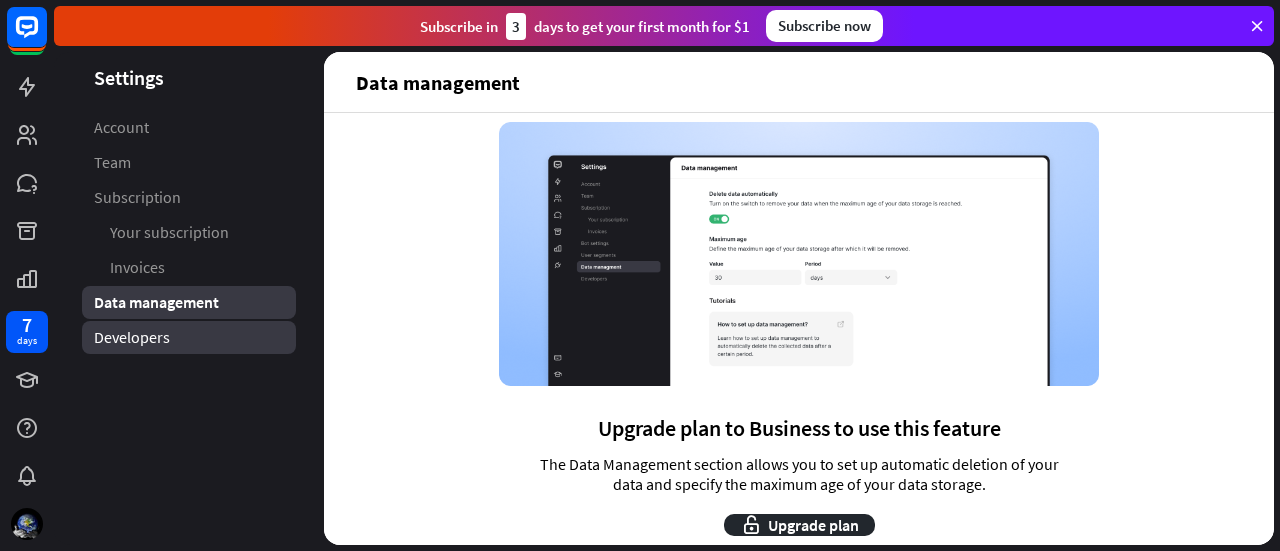 click on "Developers" at bounding box center (189, 337) 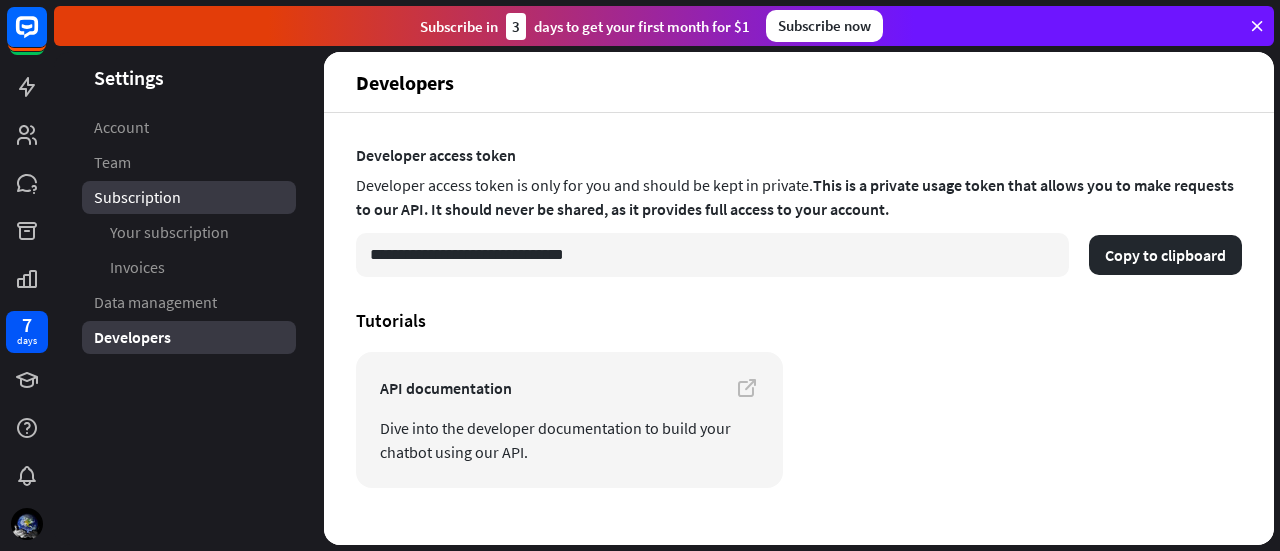 click on "Subscription" at bounding box center [189, 197] 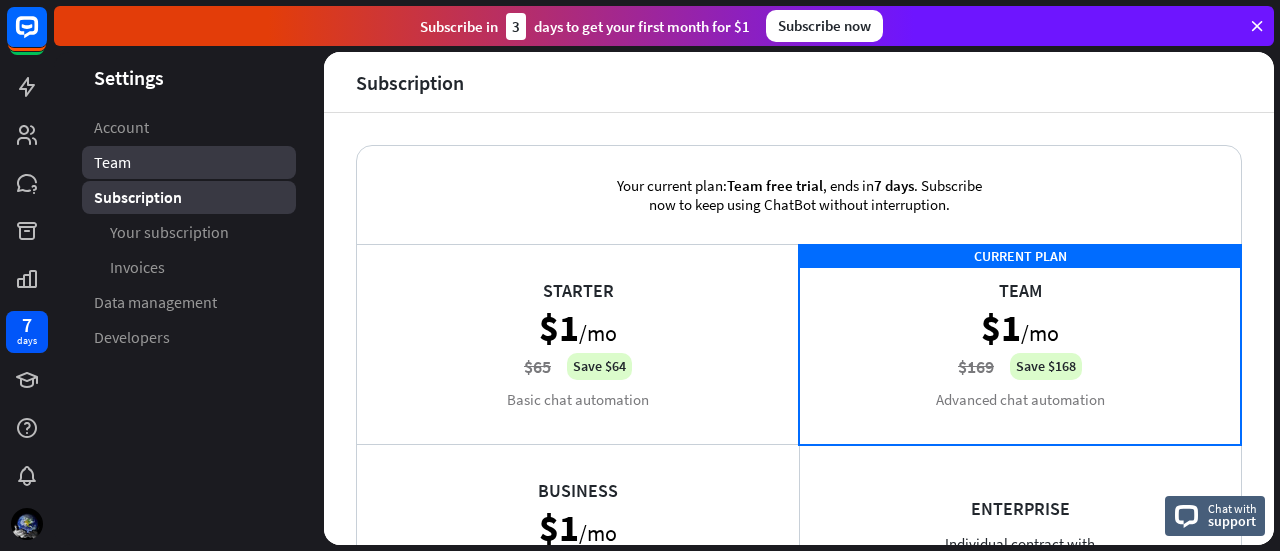 click on "Team" at bounding box center (112, 162) 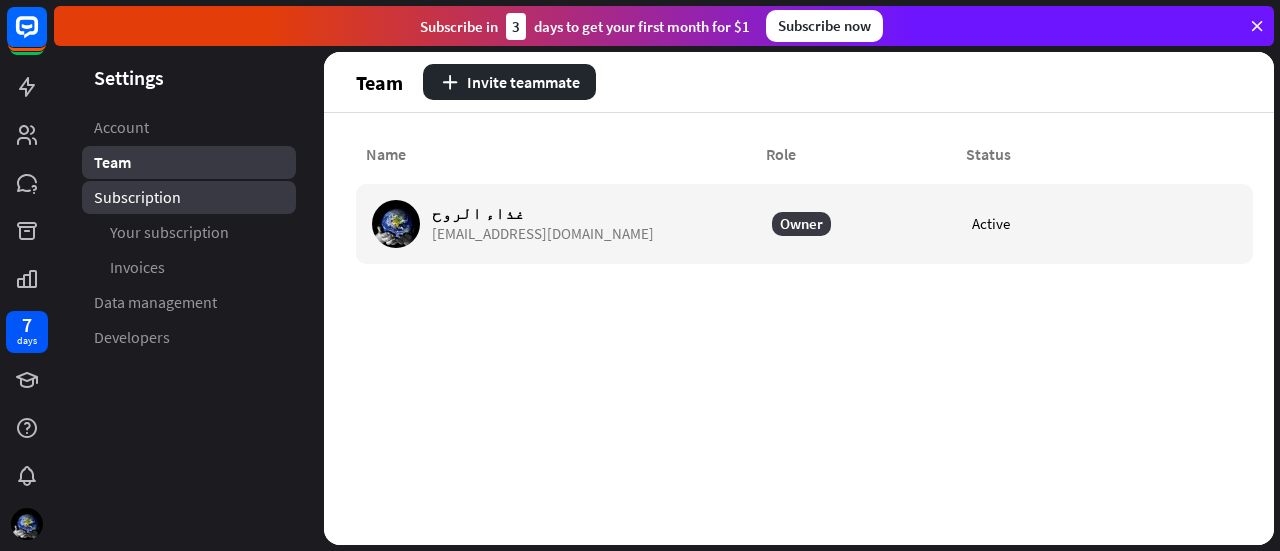 click on "Subscription" at bounding box center [137, 197] 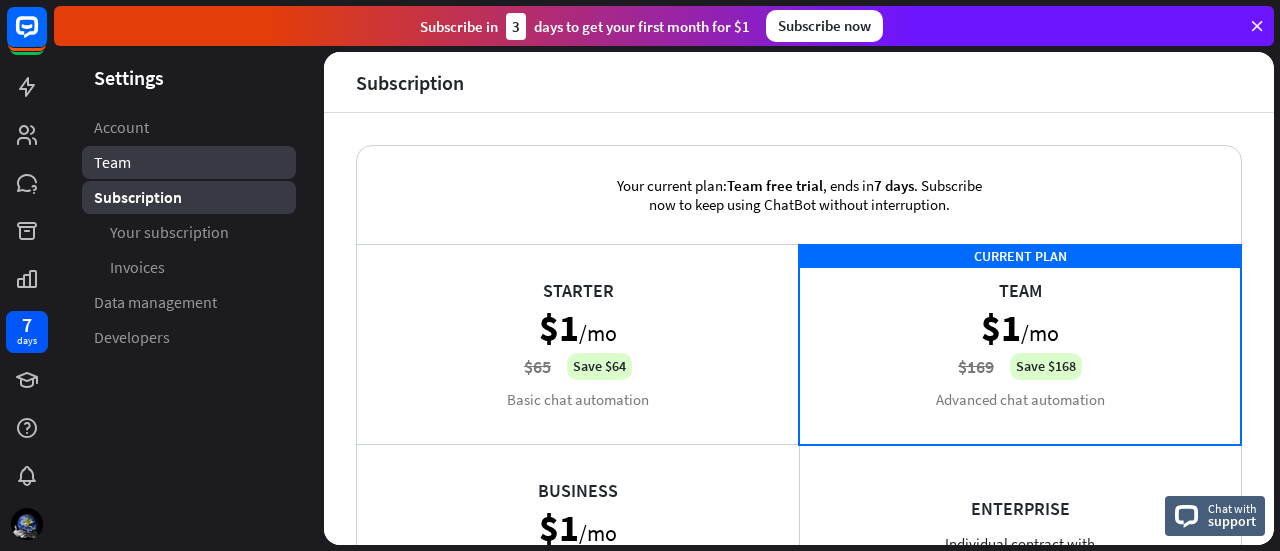 click on "Team" at bounding box center [189, 162] 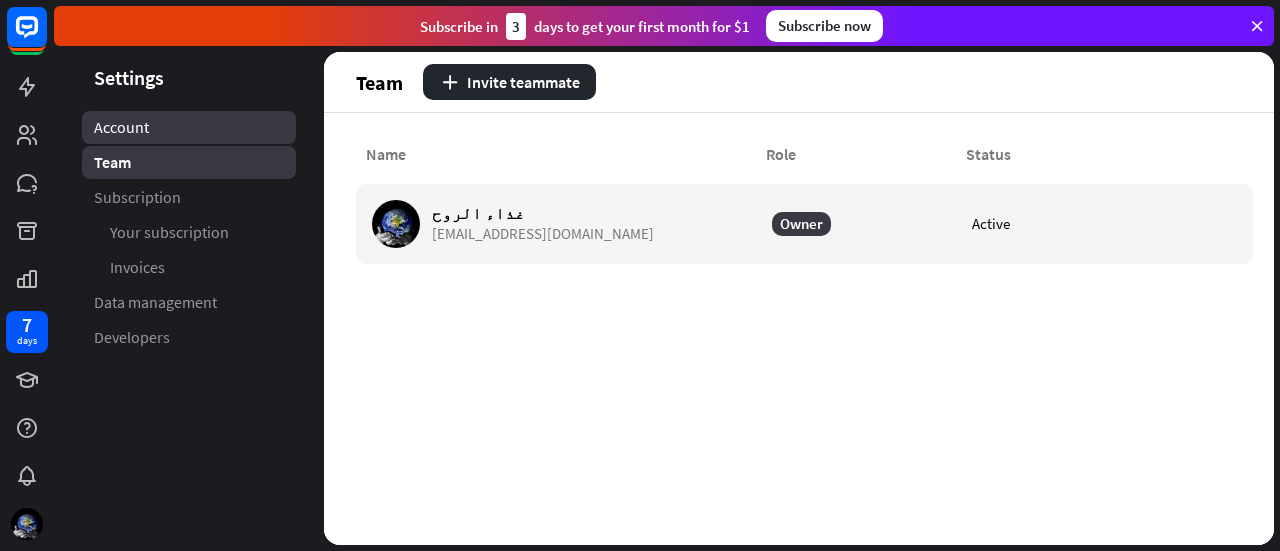 click on "Account" at bounding box center [189, 127] 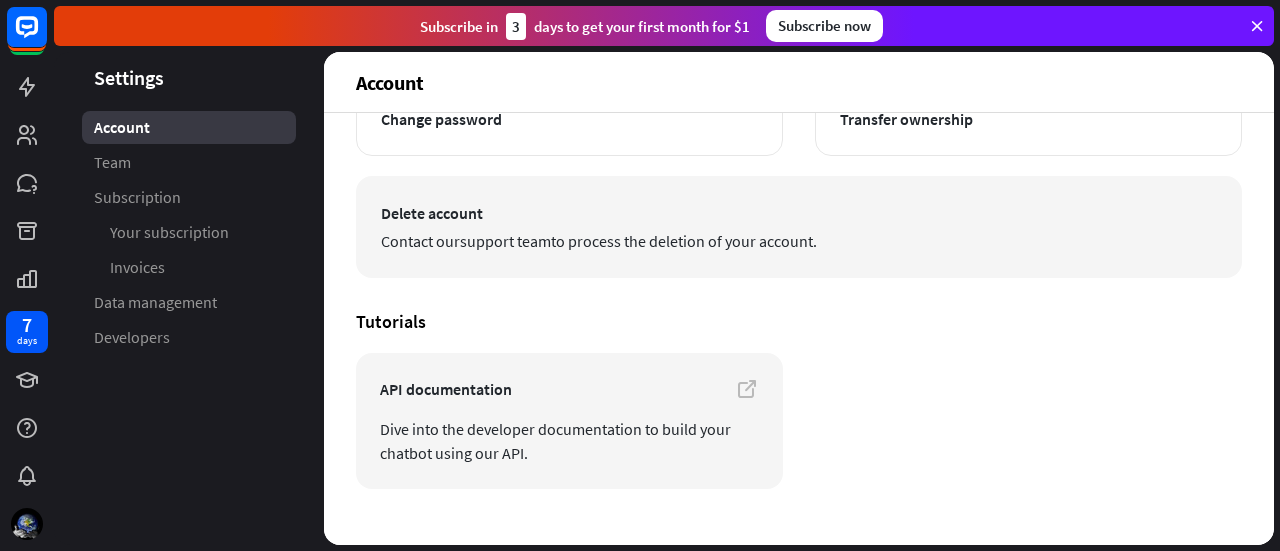 scroll, scrollTop: 334, scrollLeft: 0, axis: vertical 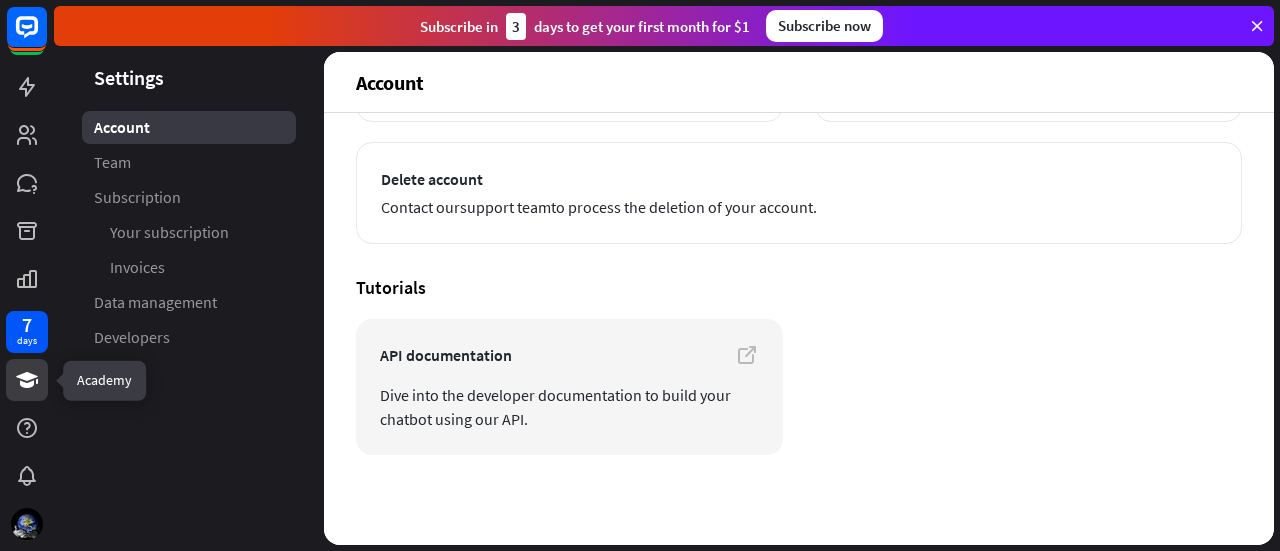click 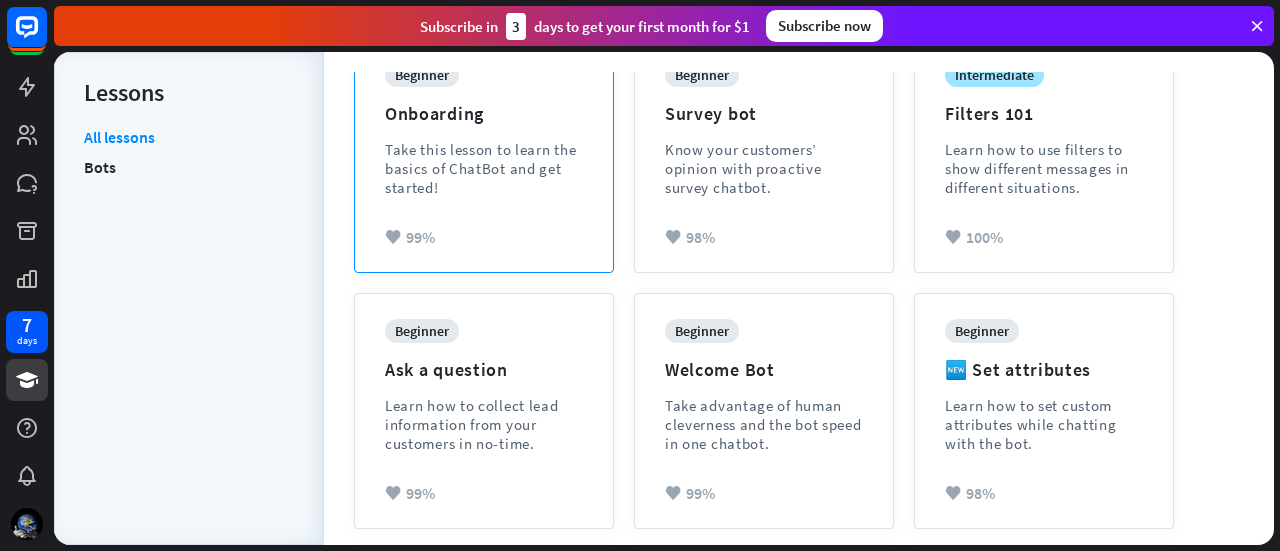 scroll, scrollTop: 400, scrollLeft: 0, axis: vertical 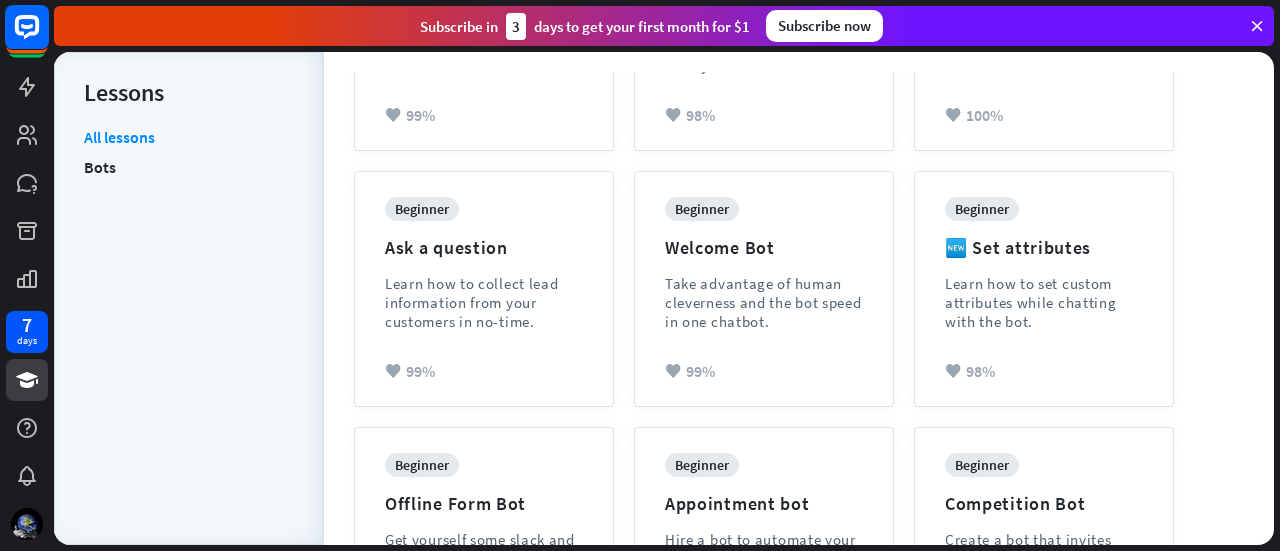 click 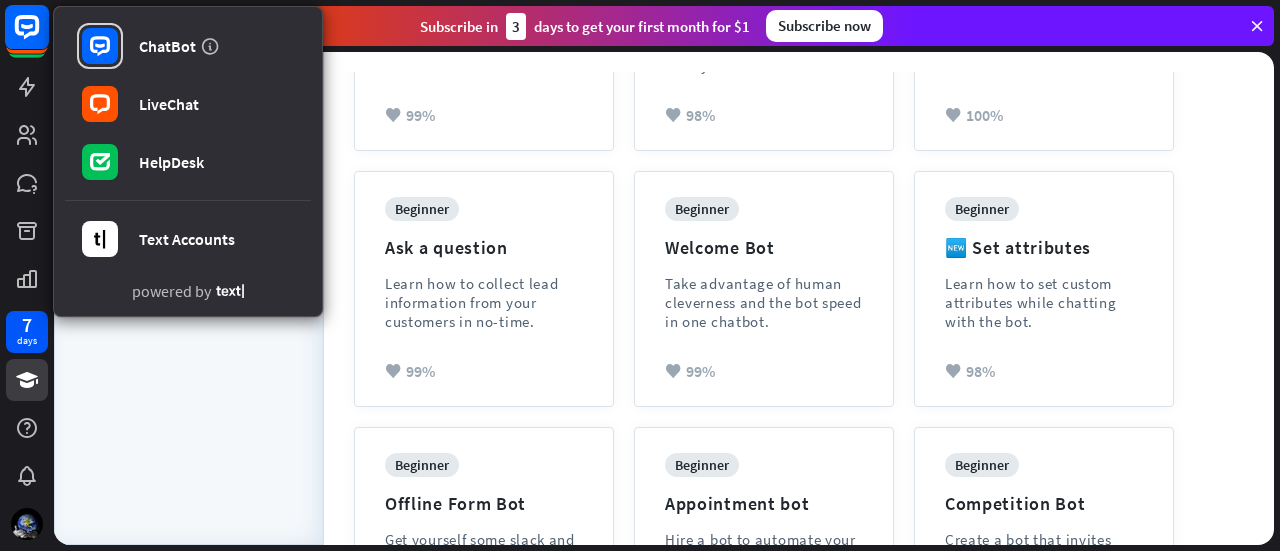click 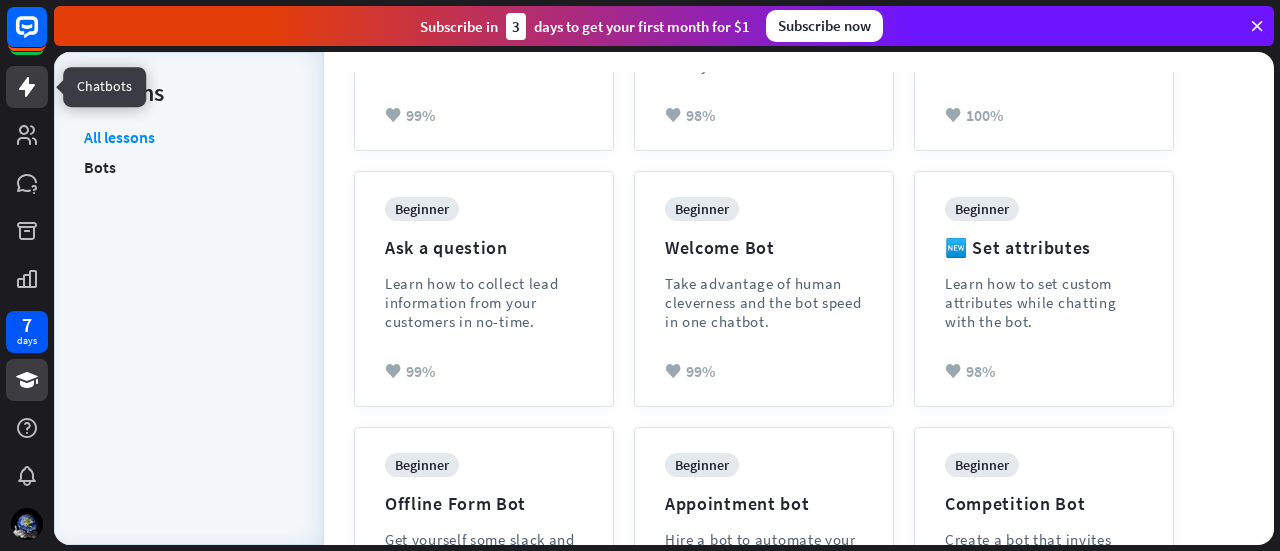 click 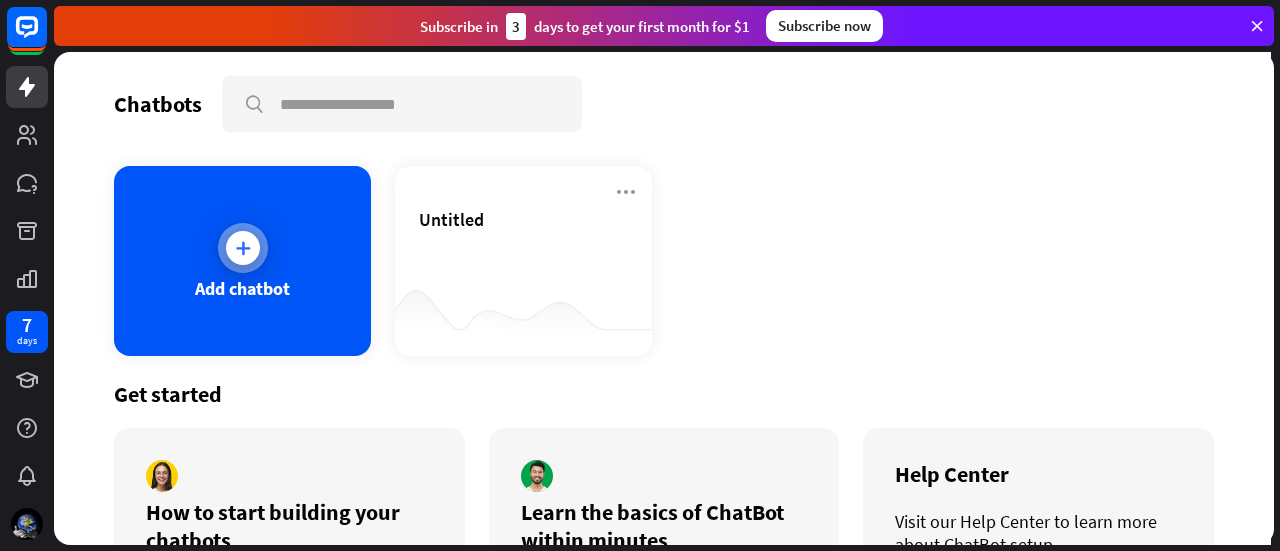 click on "Add chatbot" at bounding box center (242, 261) 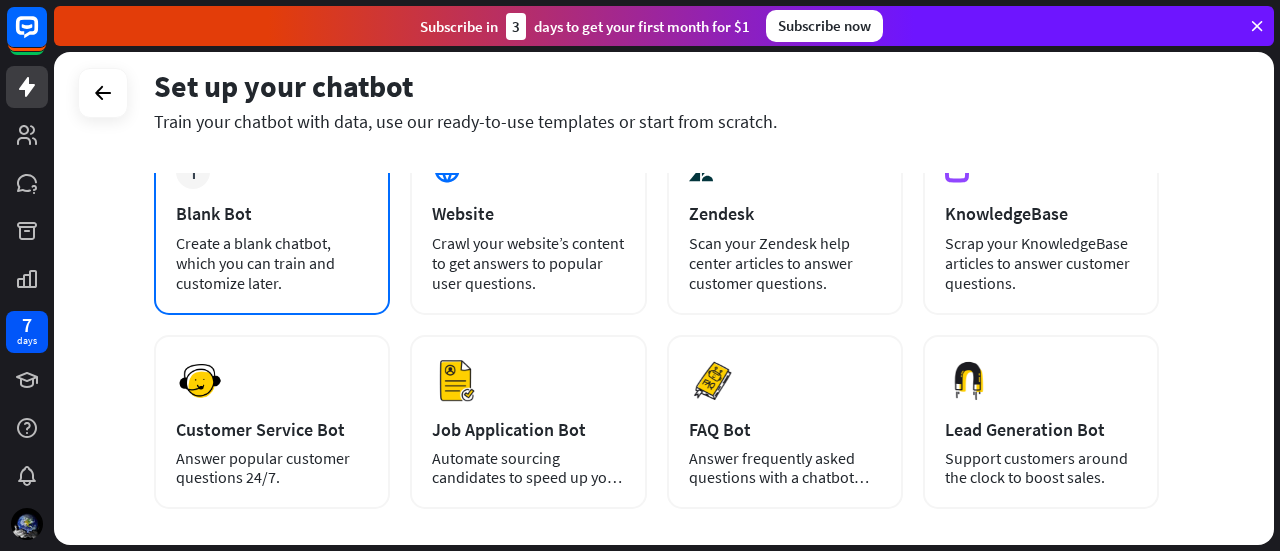 scroll, scrollTop: 0, scrollLeft: 0, axis: both 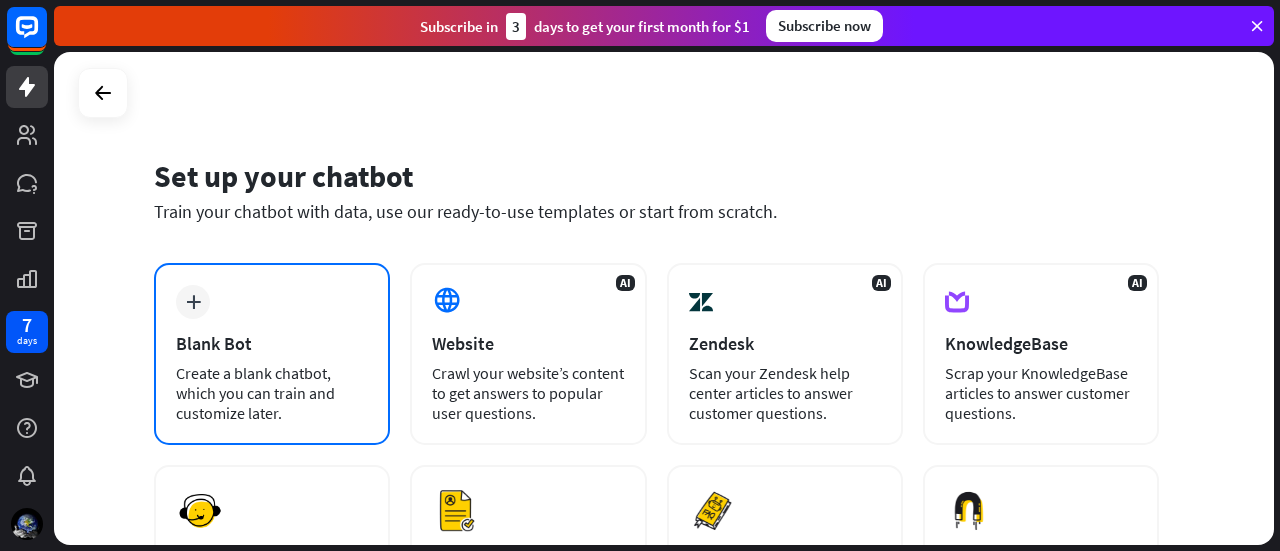 click on "plus   Blank Bot
Create a blank chatbot, which you can train and
customize later." at bounding box center (272, 354) 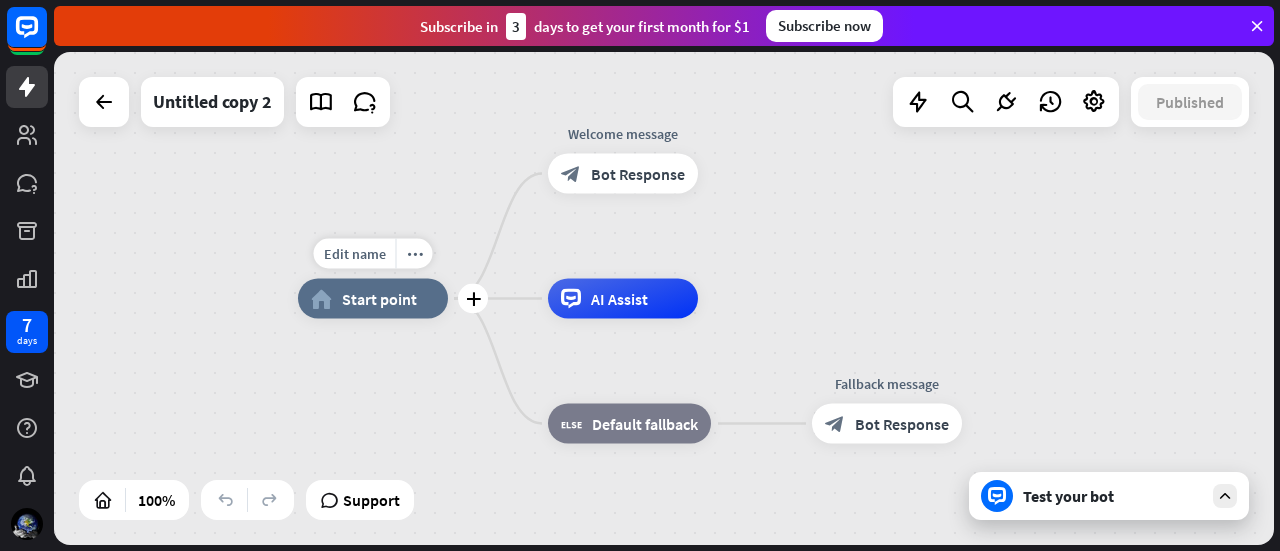 click on "home_2   Start point" at bounding box center [373, 299] 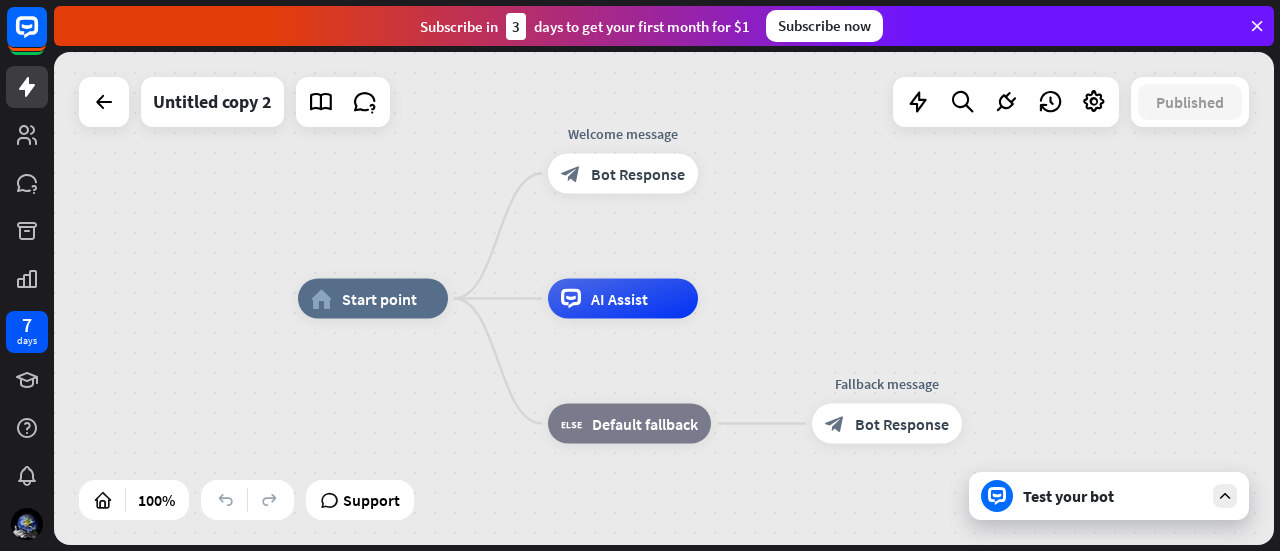 click on "home_2   Start point                 Welcome message   block_bot_response   Bot Response                     AI Assist                   block_fallback   Default fallback                 Fallback message   block_bot_response   Bot Response" at bounding box center (664, 298) 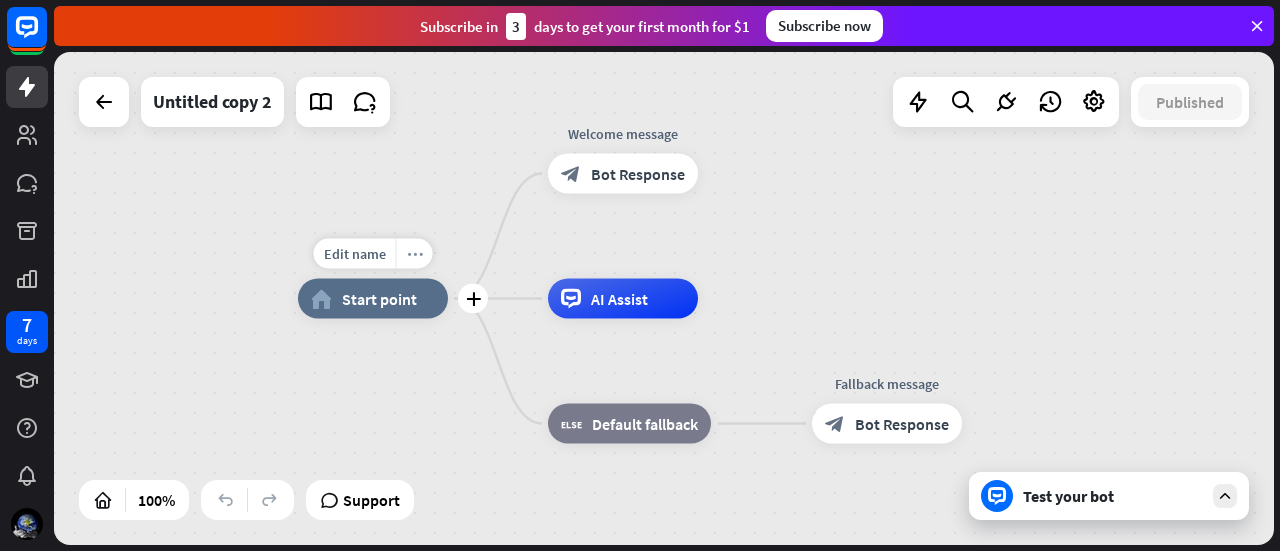 click on "more_horiz" at bounding box center [414, 254] 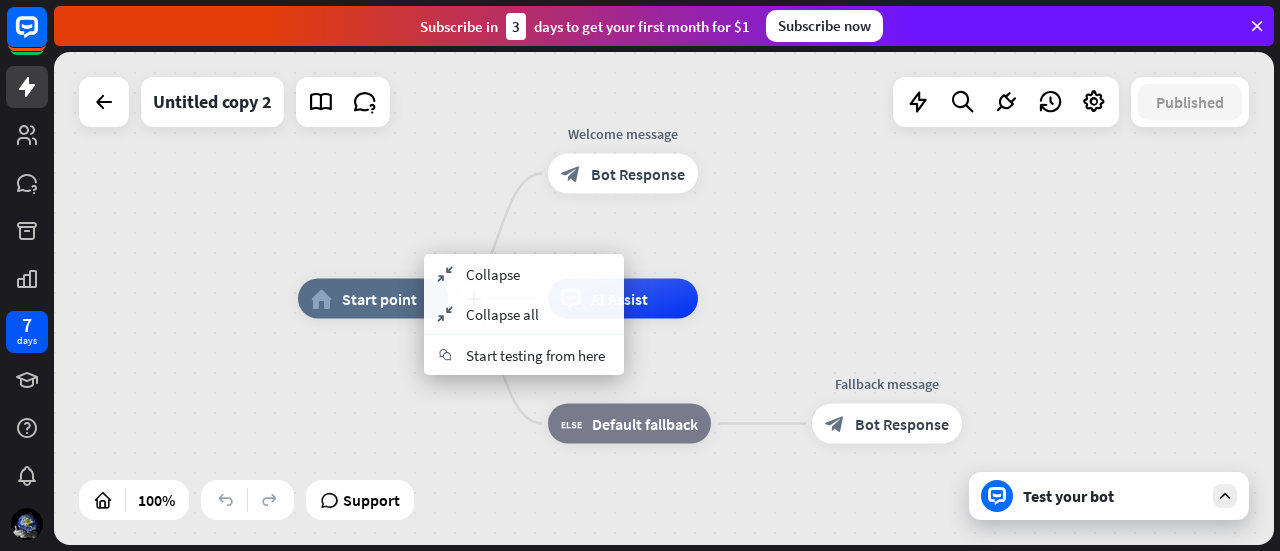 click on "plus     home_2   Start point" at bounding box center (373, 299) 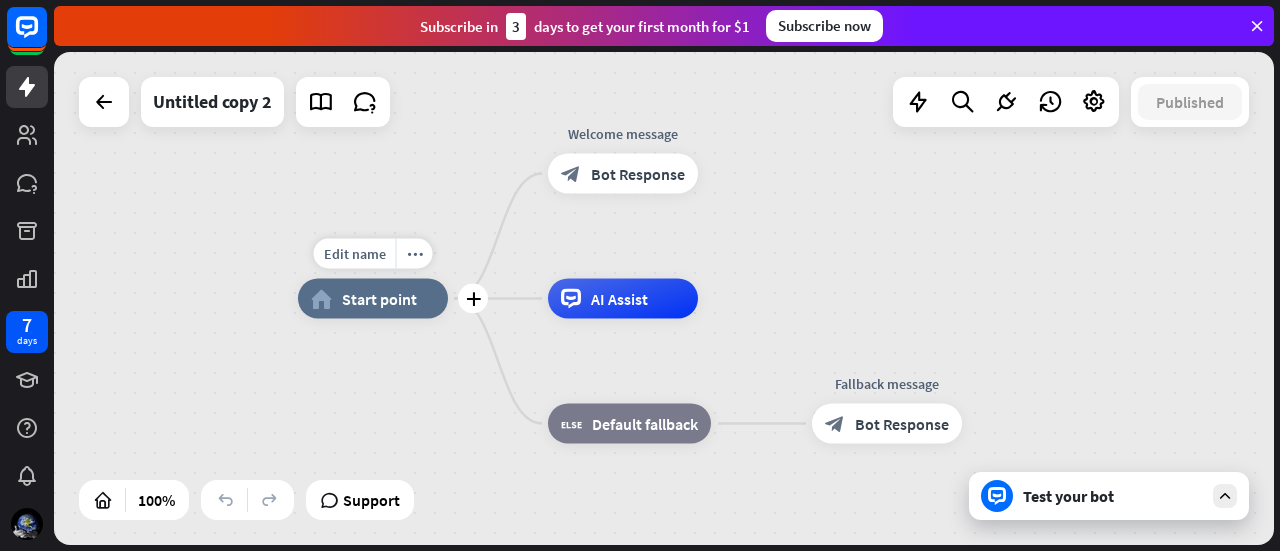 click on "Edit name   more_horiz         plus     home_2   Start point" at bounding box center [373, 299] 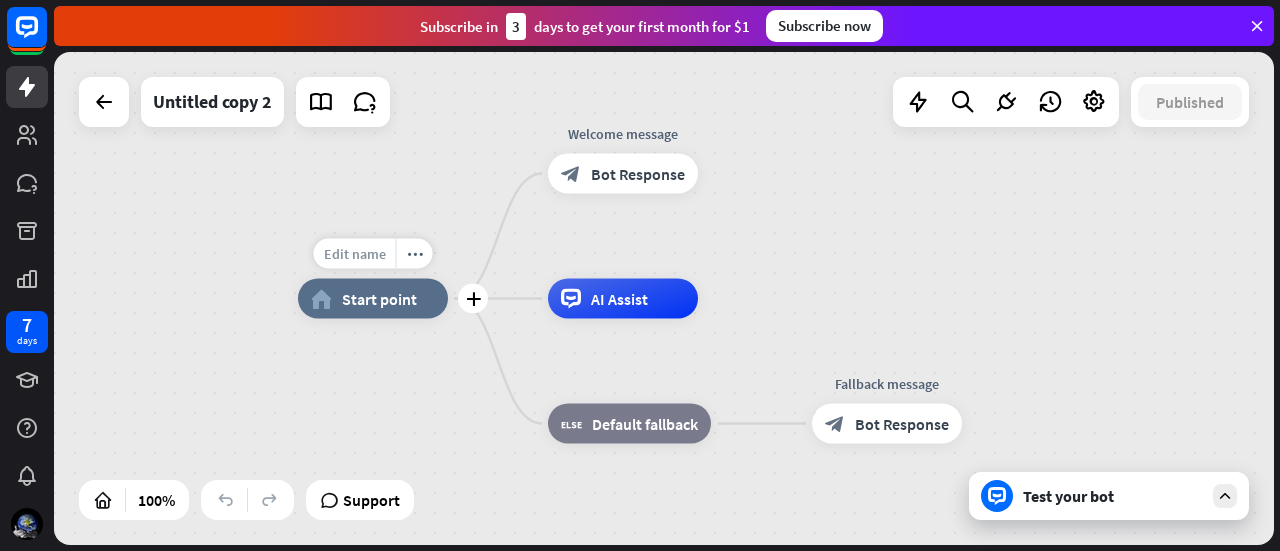 click on "Edit name" at bounding box center (355, 254) 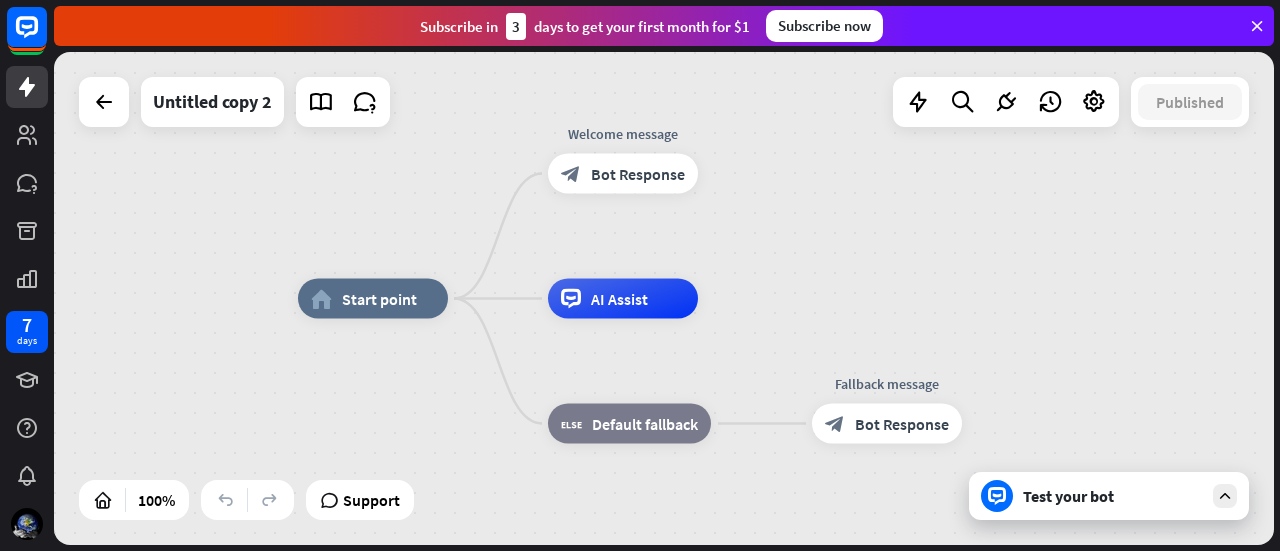 click on "home_2   Start point                 Welcome message   block_bot_response   Bot Response       Edit name   more_horiz               AI Assist                   block_fallback   Default fallback                 Fallback message   block_bot_response   Bot Response" at bounding box center [664, 298] 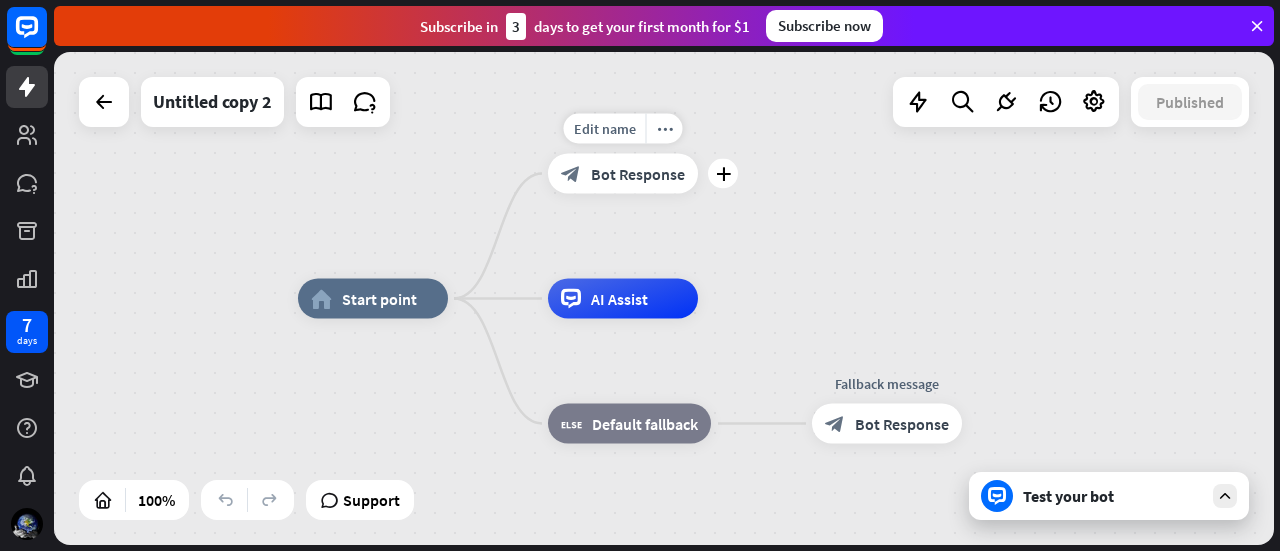 click on "block_bot_response   Bot Response" at bounding box center (623, 174) 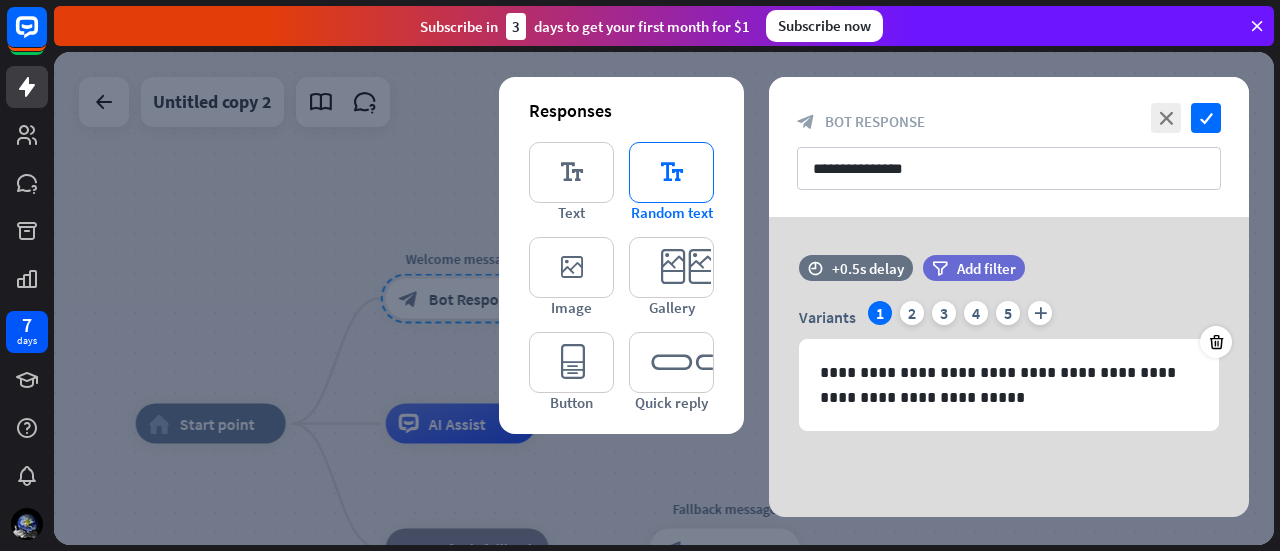 click on "editor_text" at bounding box center (671, 172) 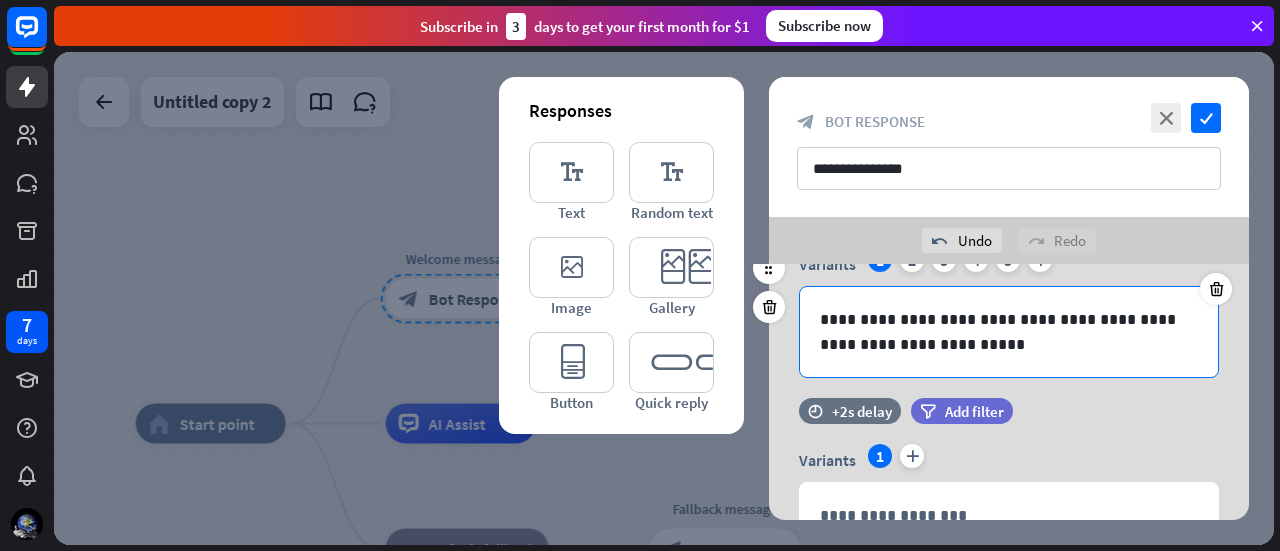 scroll, scrollTop: 0, scrollLeft: 0, axis: both 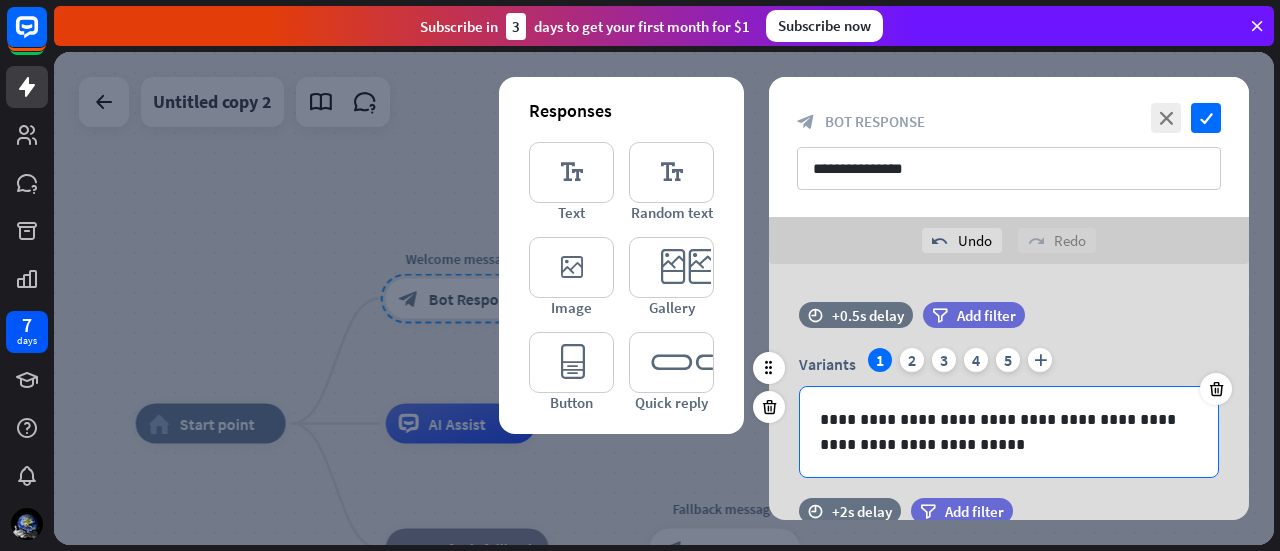 click on "**********" at bounding box center (1009, 432) 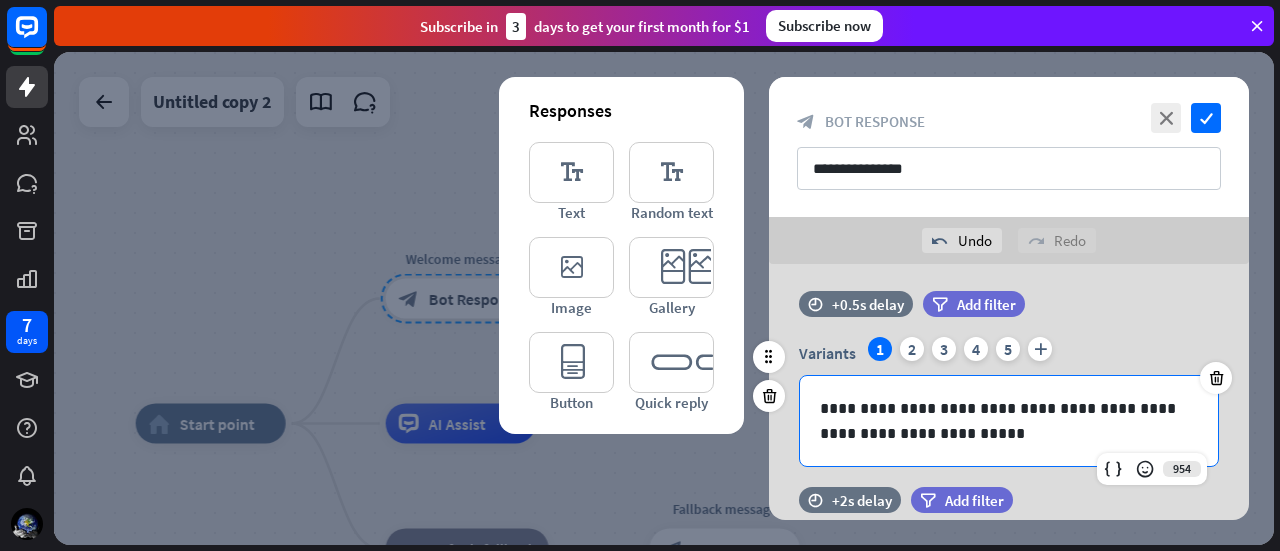 scroll, scrollTop: 0, scrollLeft: 0, axis: both 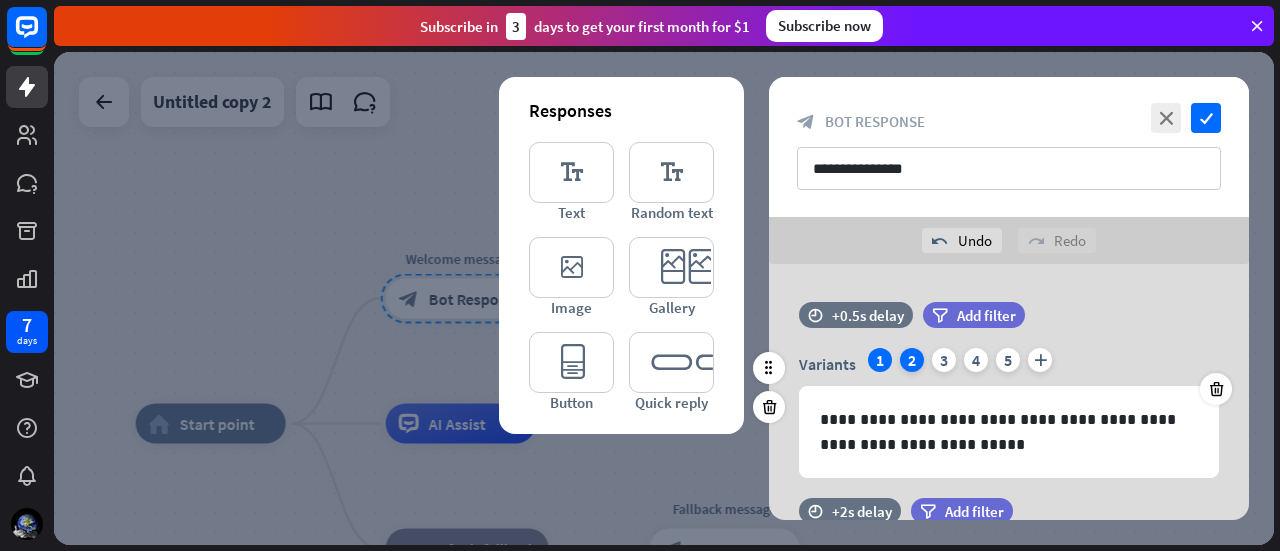 click on "2" at bounding box center [912, 360] 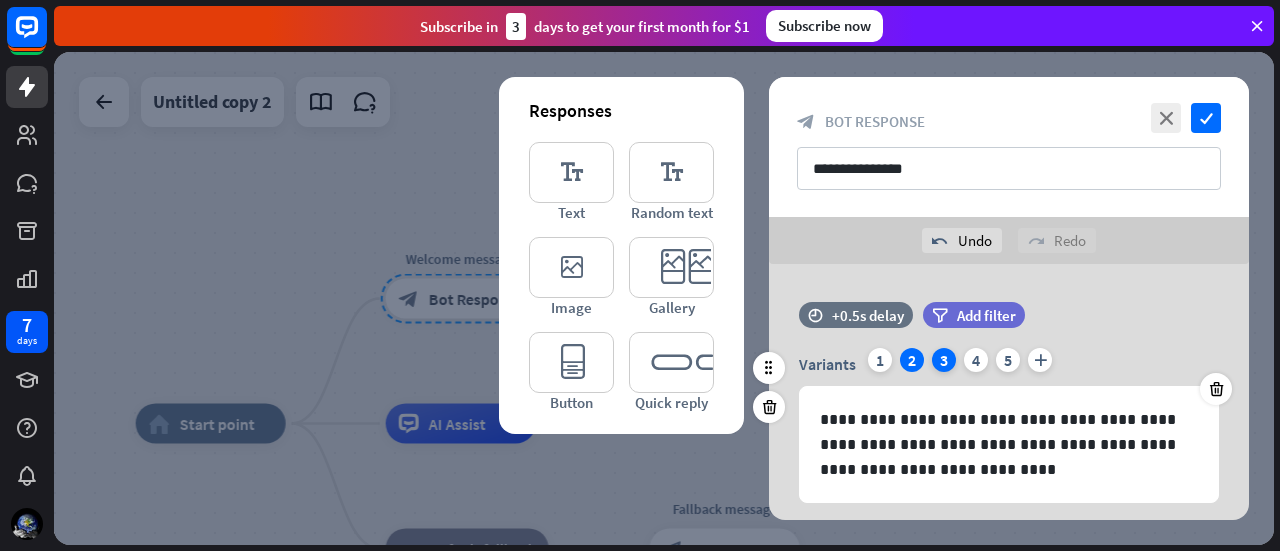 click on "3" at bounding box center (944, 360) 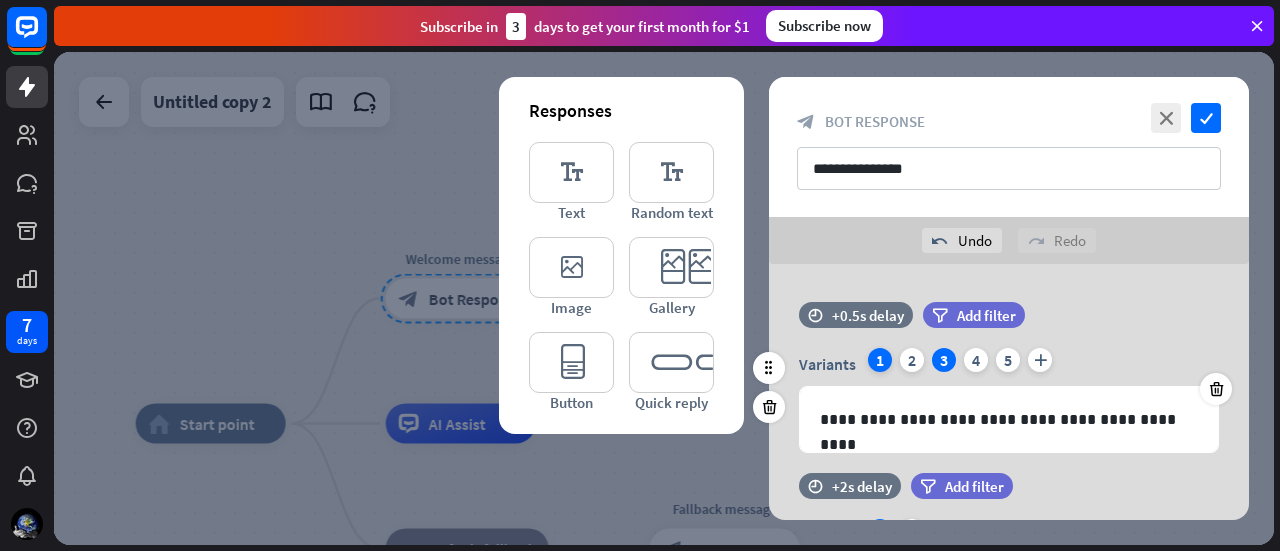 click on "1" at bounding box center [880, 360] 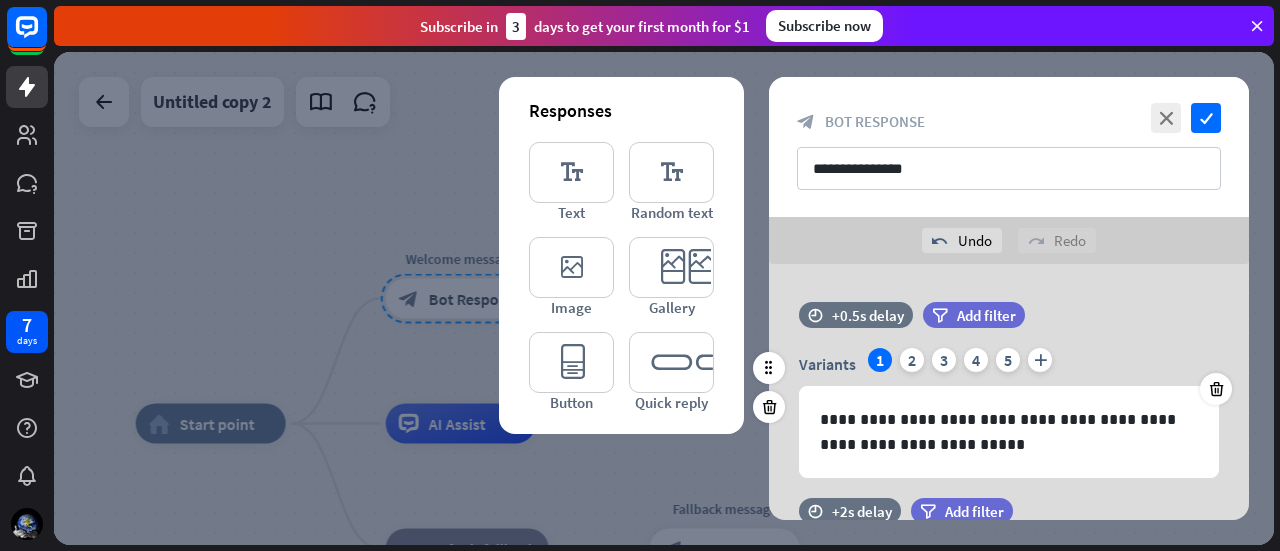 click on "Variants
1
2
3
4
5
plus" at bounding box center [1009, 364] 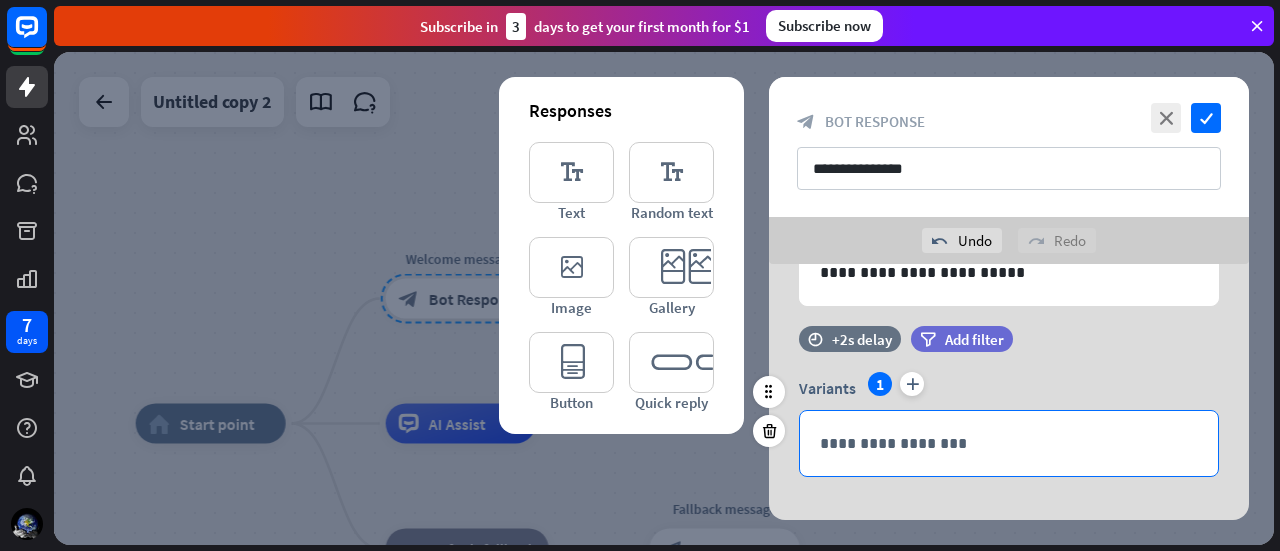 scroll, scrollTop: 198, scrollLeft: 0, axis: vertical 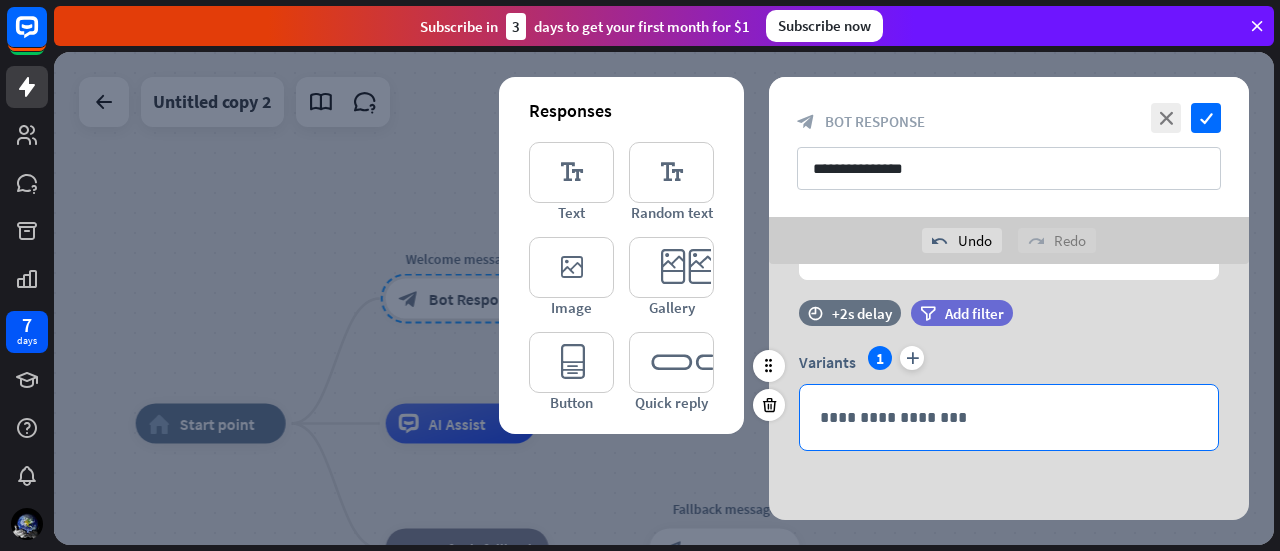 click on "**********" at bounding box center (1009, 417) 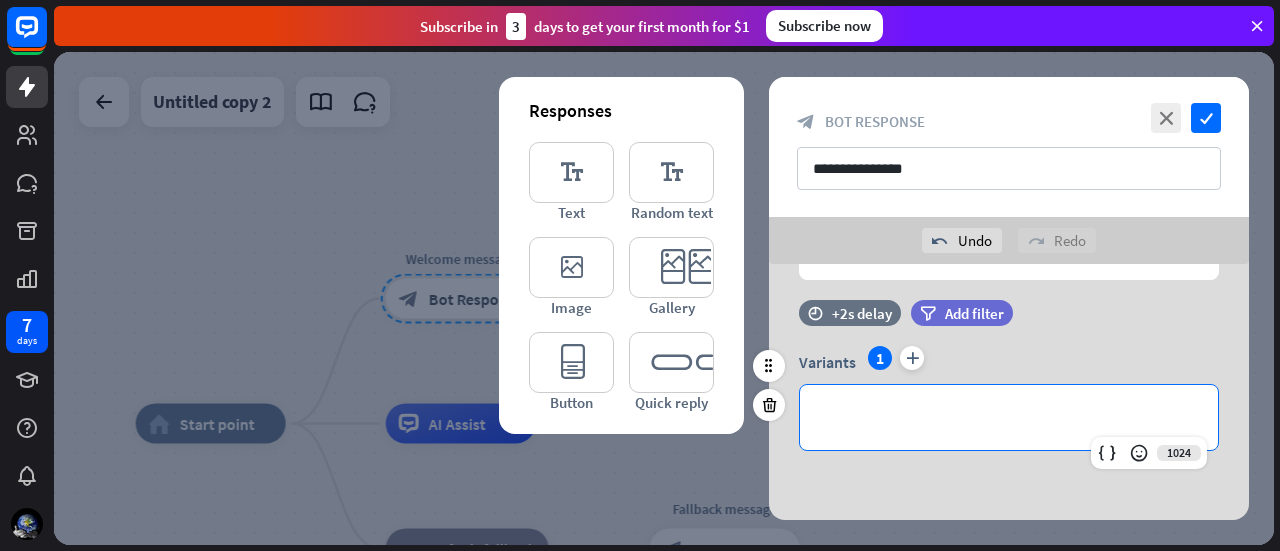 scroll, scrollTop: 0, scrollLeft: 0, axis: both 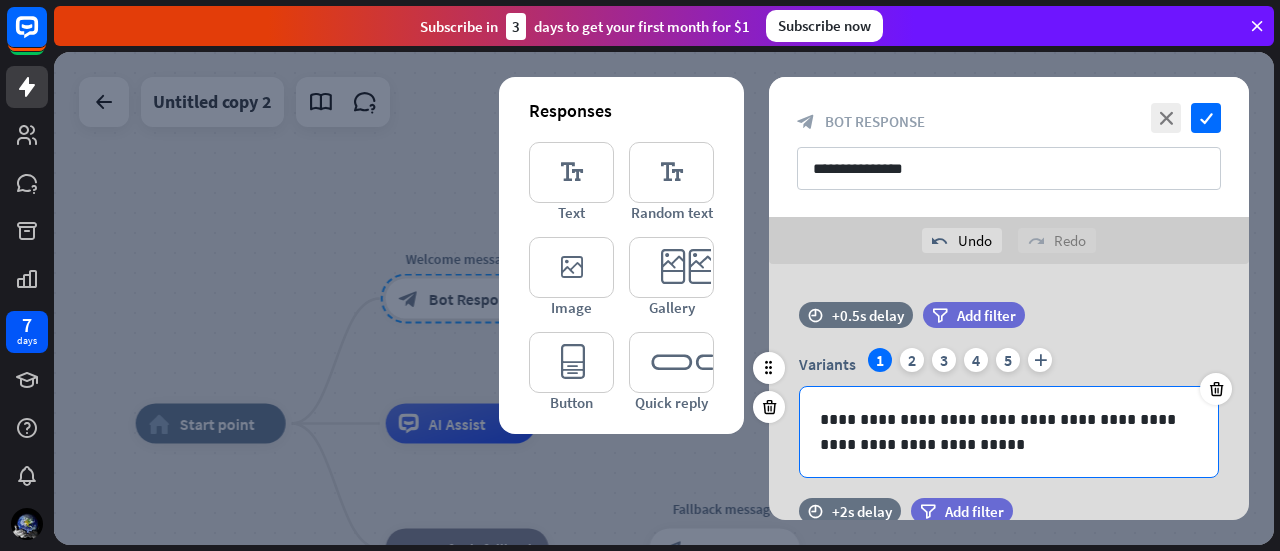 click on "**********" at bounding box center [1009, 432] 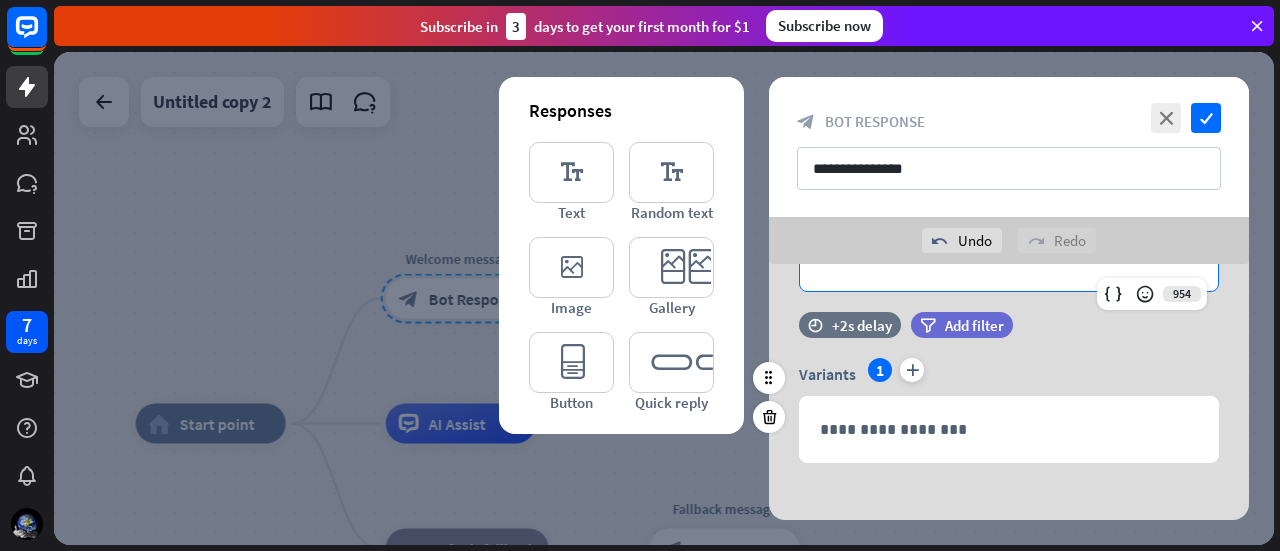 scroll, scrollTop: 198, scrollLeft: 0, axis: vertical 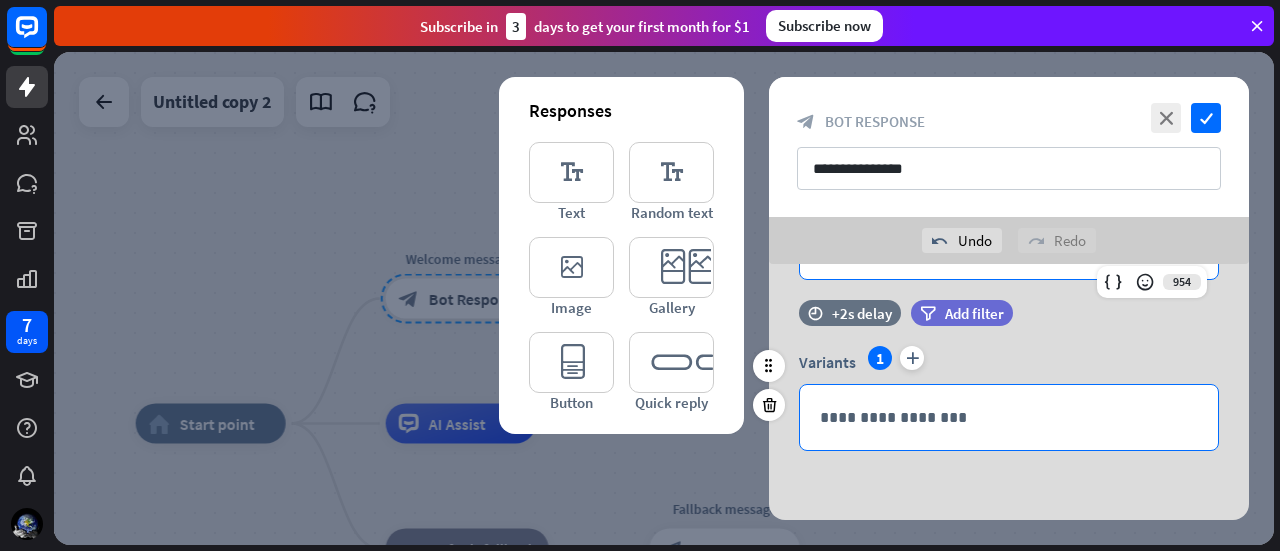 click on "**********" at bounding box center (1009, 417) 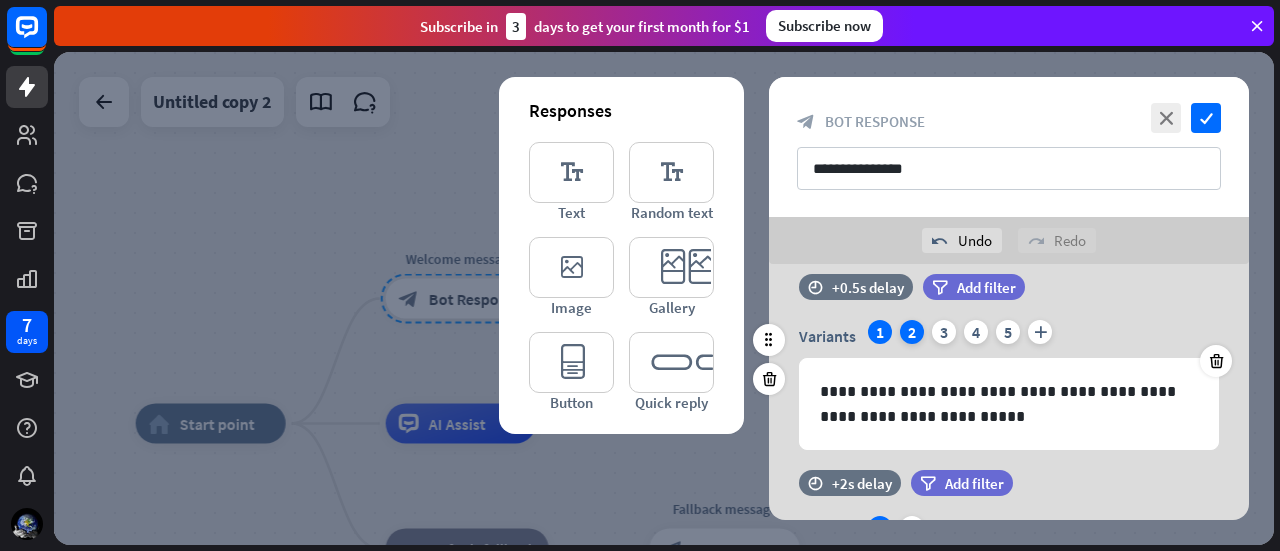 scroll, scrollTop: 0, scrollLeft: 0, axis: both 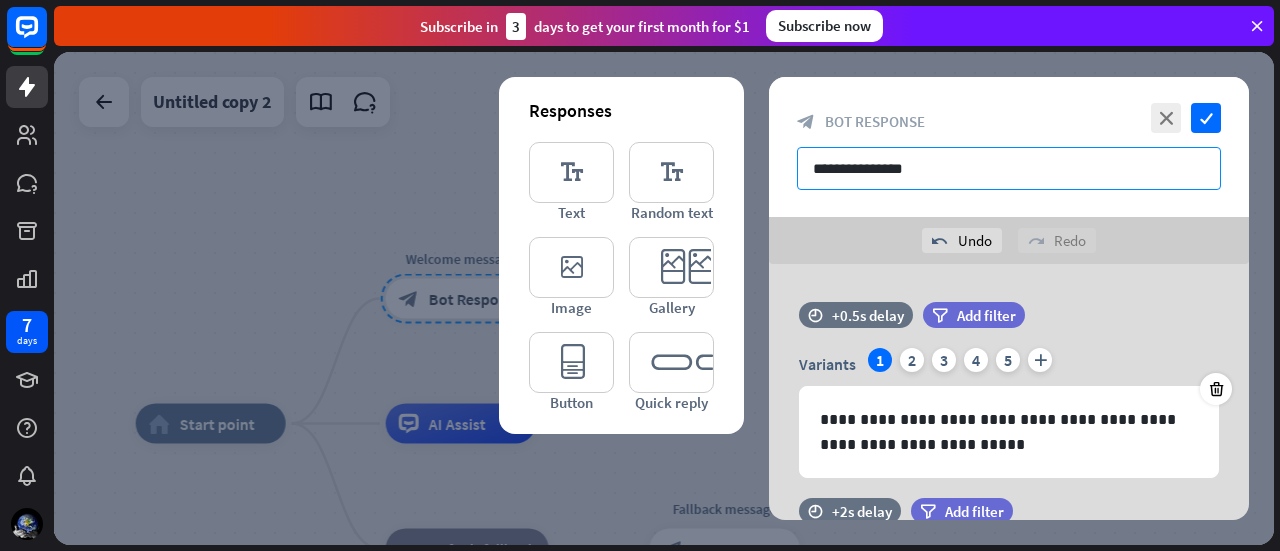 click on "**********" at bounding box center (1009, 168) 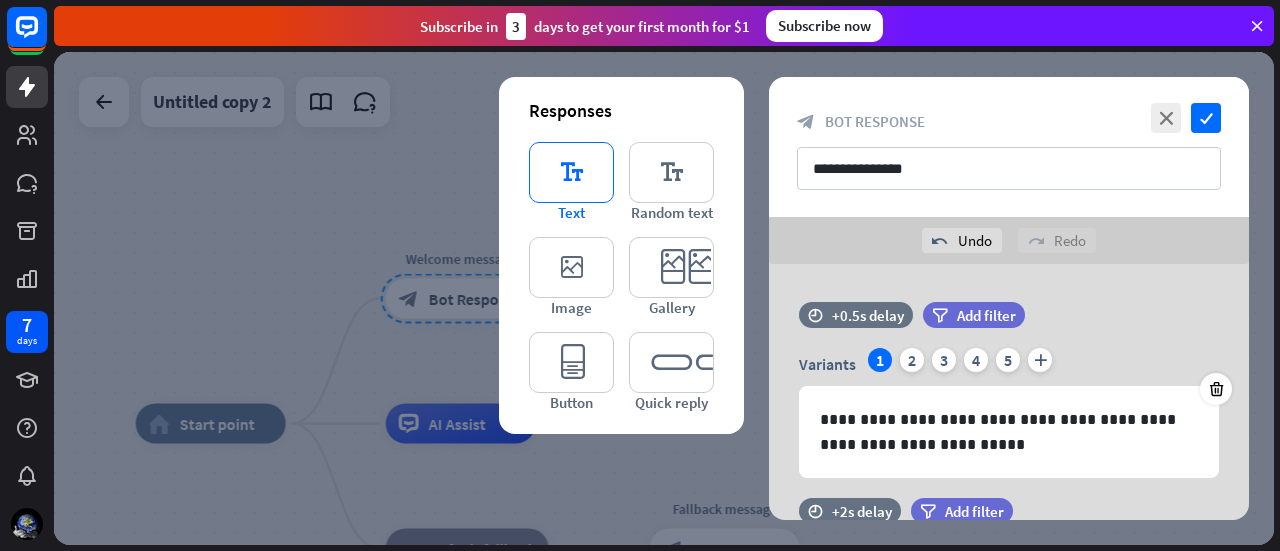 click on "editor_text" at bounding box center [571, 172] 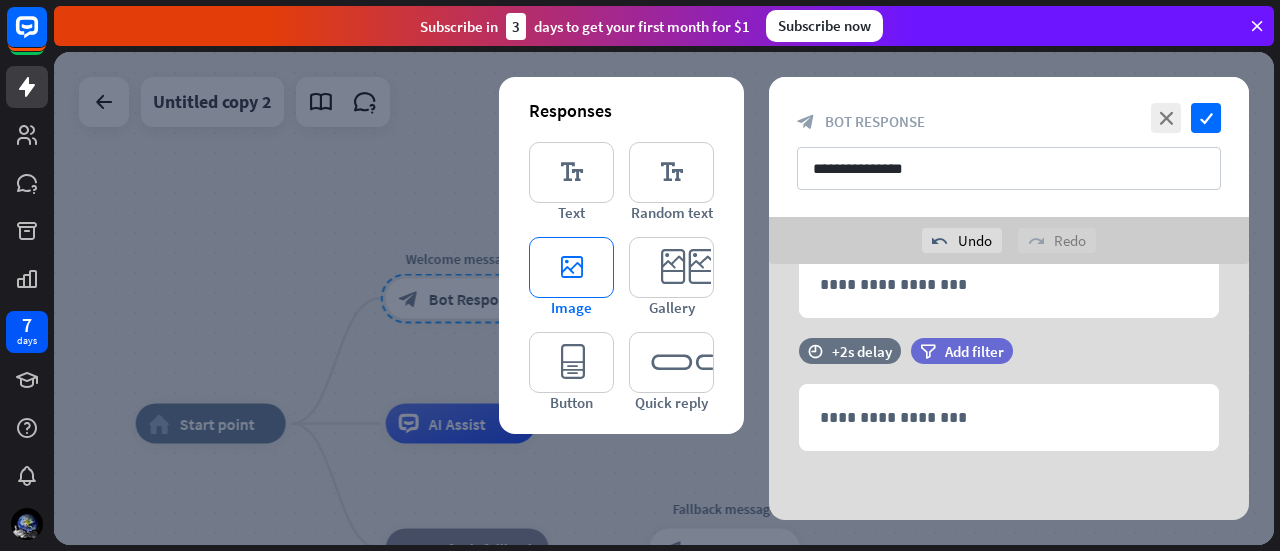 click on "editor_image" at bounding box center [571, 267] 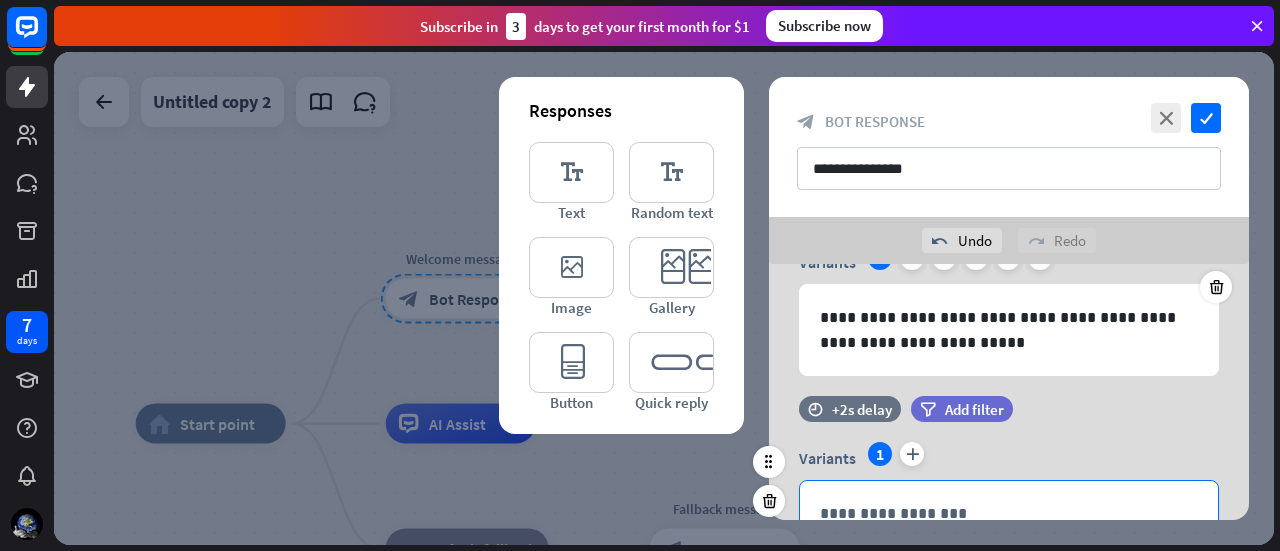 scroll, scrollTop: 0, scrollLeft: 0, axis: both 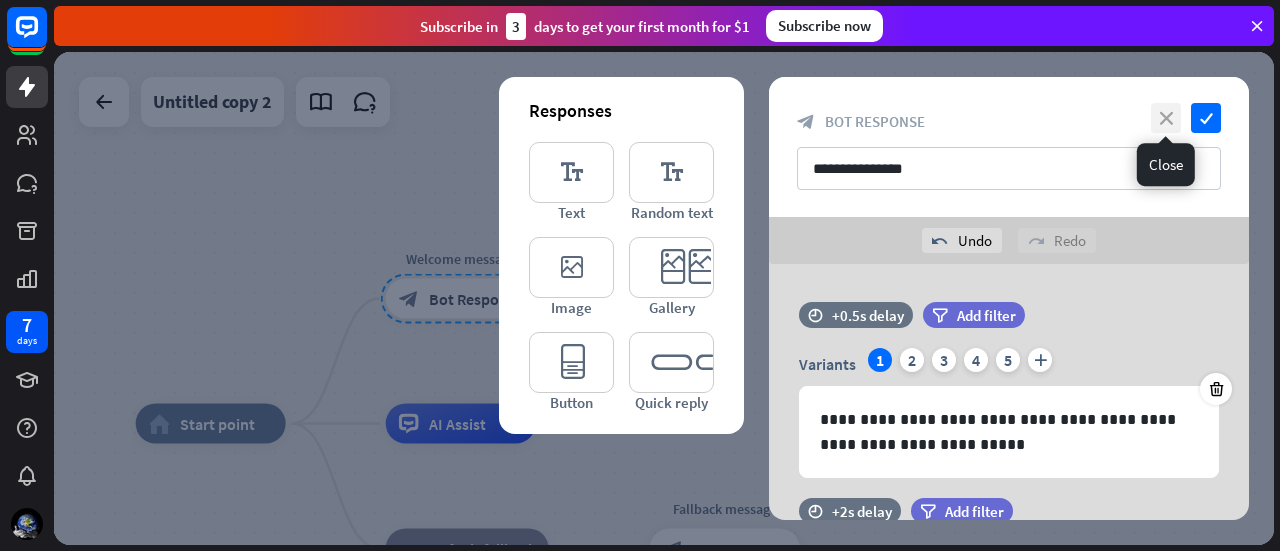 click on "close" at bounding box center (1166, 118) 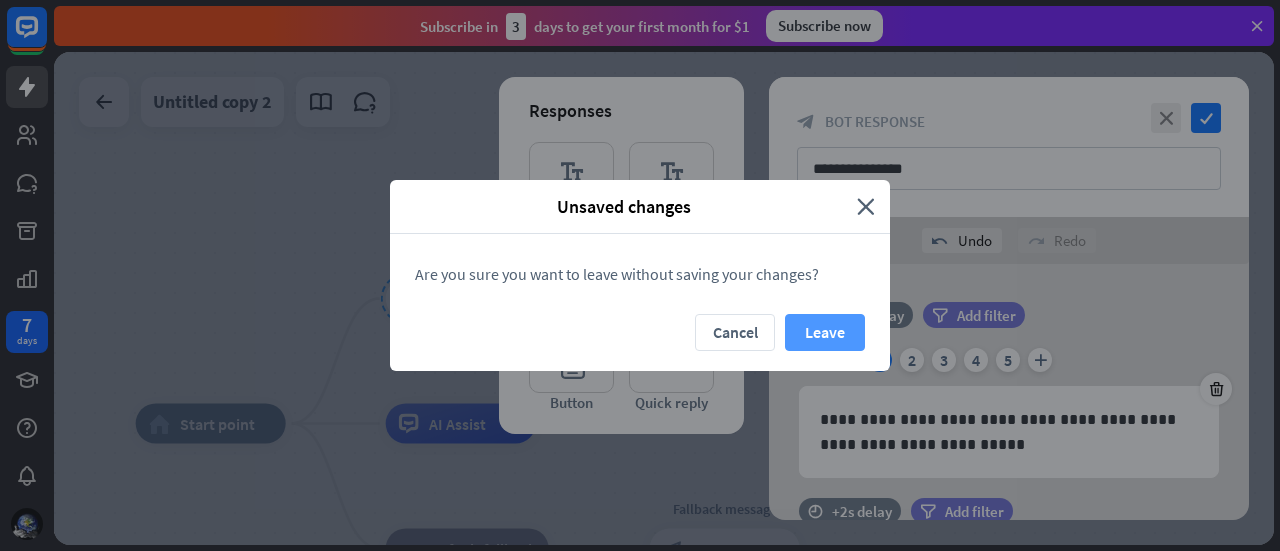 click on "Leave" at bounding box center [825, 332] 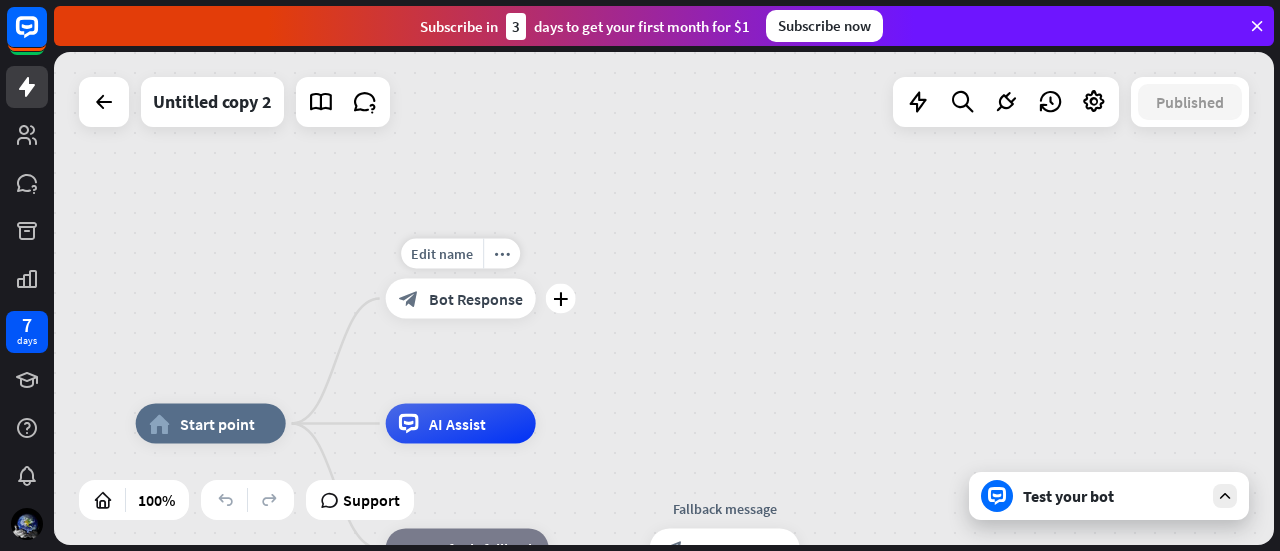 click on "Bot Response" at bounding box center [476, 299] 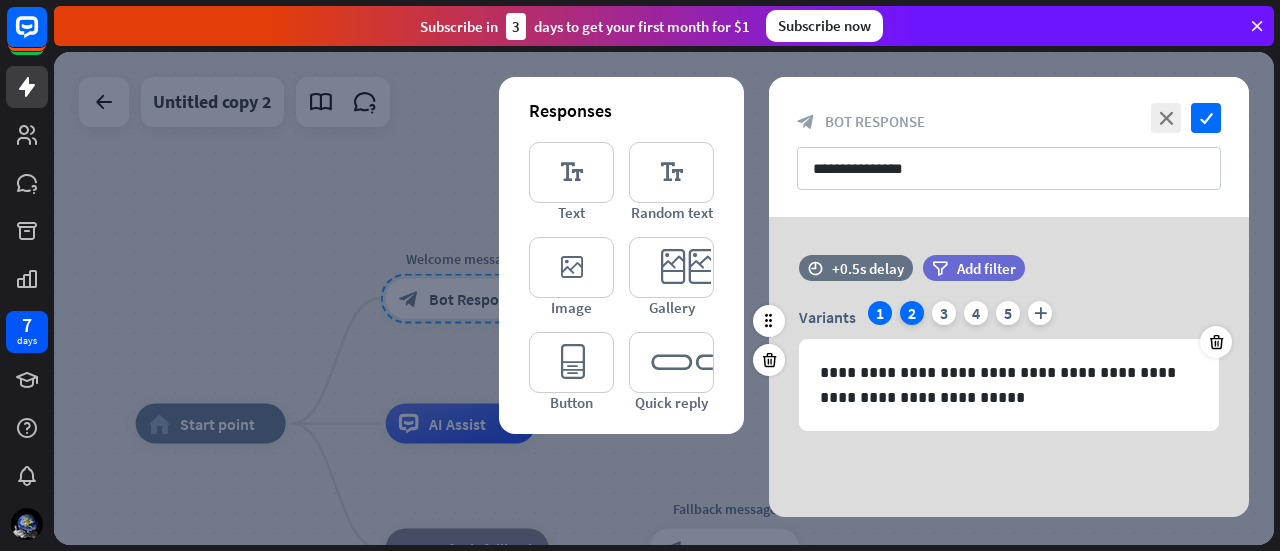 click on "2" at bounding box center (912, 313) 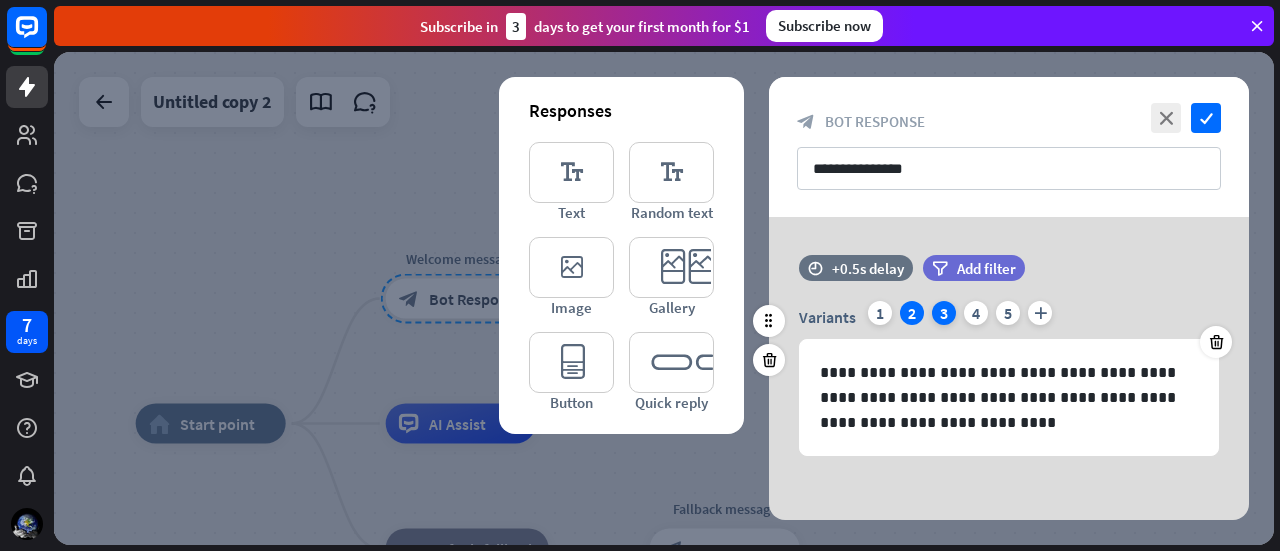 click on "3" at bounding box center (944, 313) 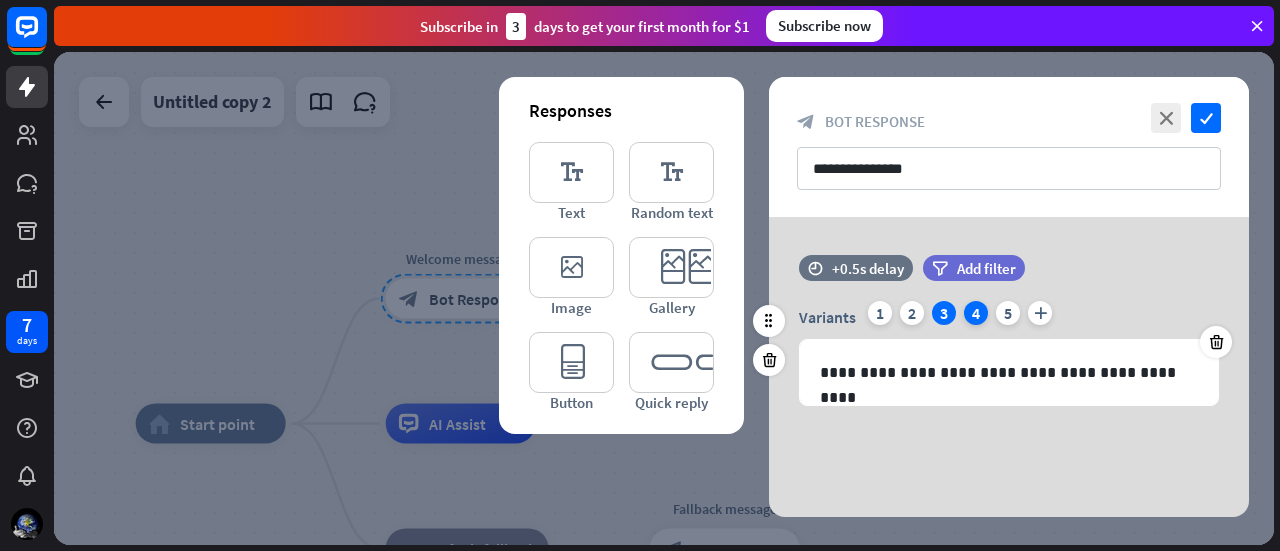 click on "4" at bounding box center [976, 313] 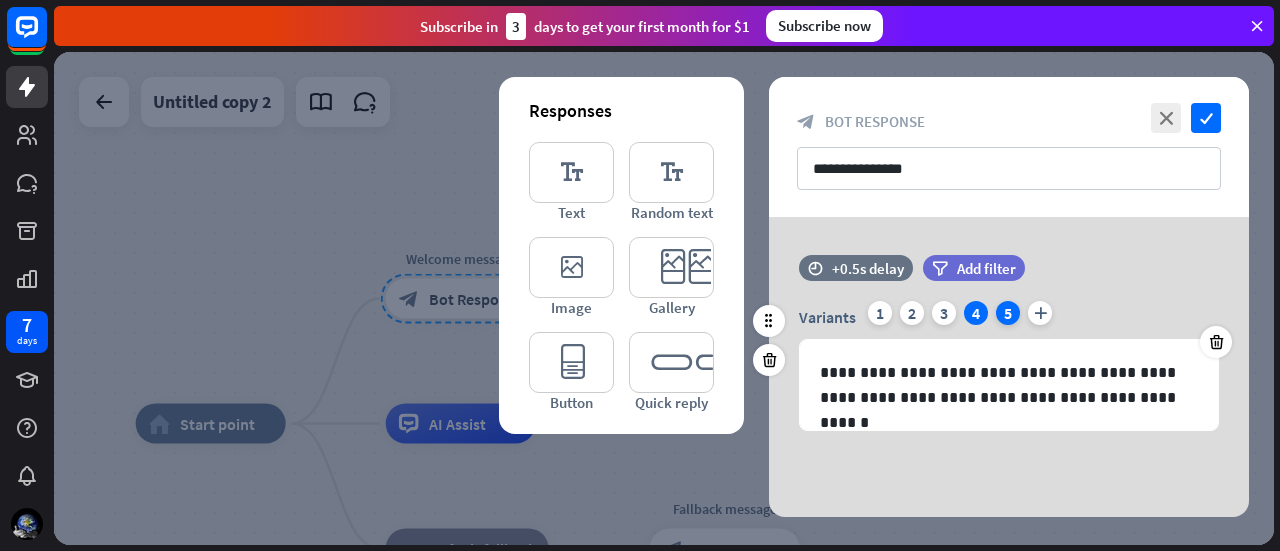 click on "5" at bounding box center [1008, 313] 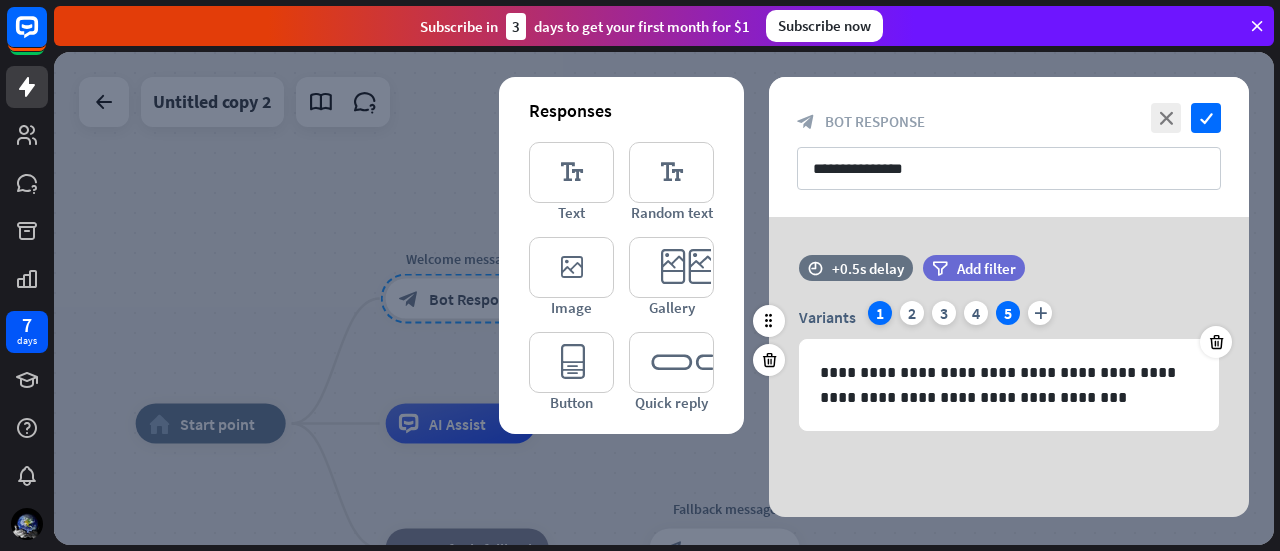 click on "1" at bounding box center [880, 313] 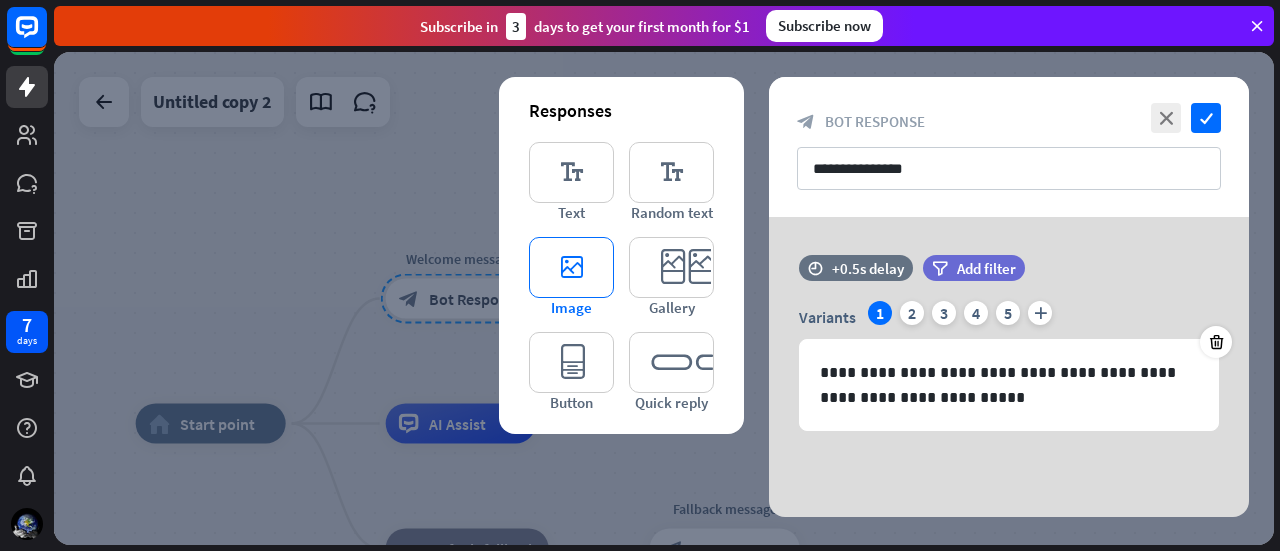 click on "editor_image" at bounding box center (571, 267) 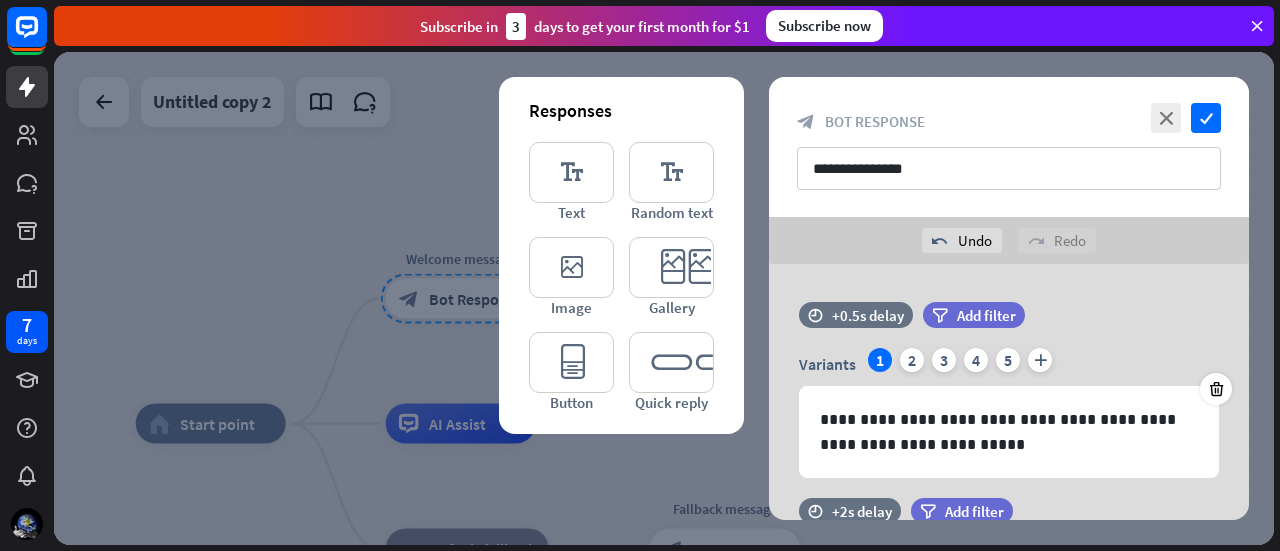 scroll, scrollTop: 200, scrollLeft: 0, axis: vertical 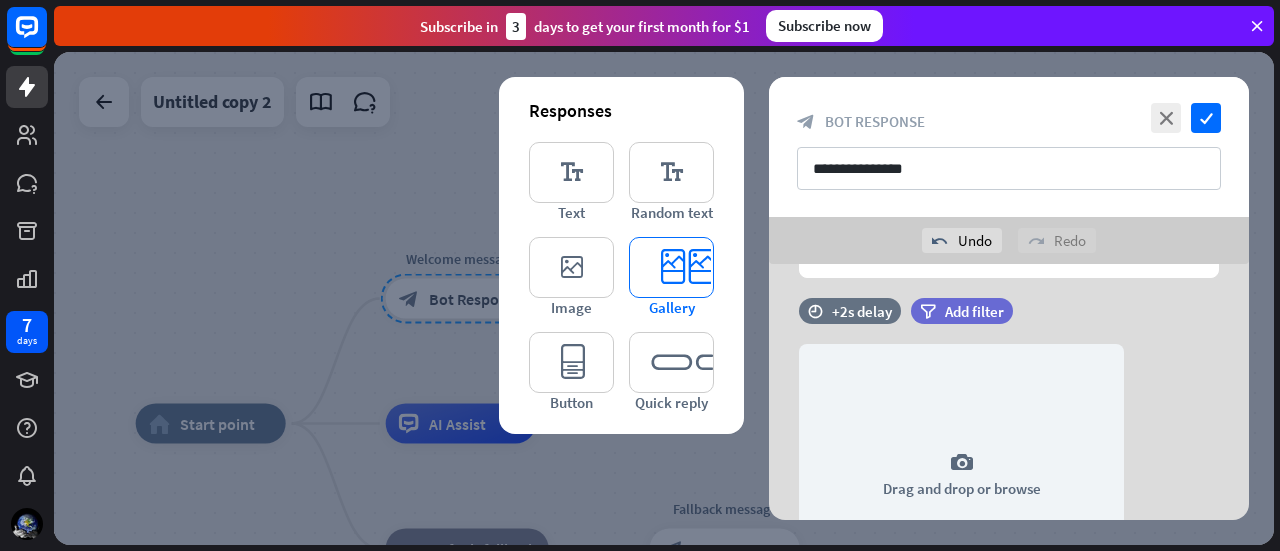 click on "editor_card" at bounding box center (671, 267) 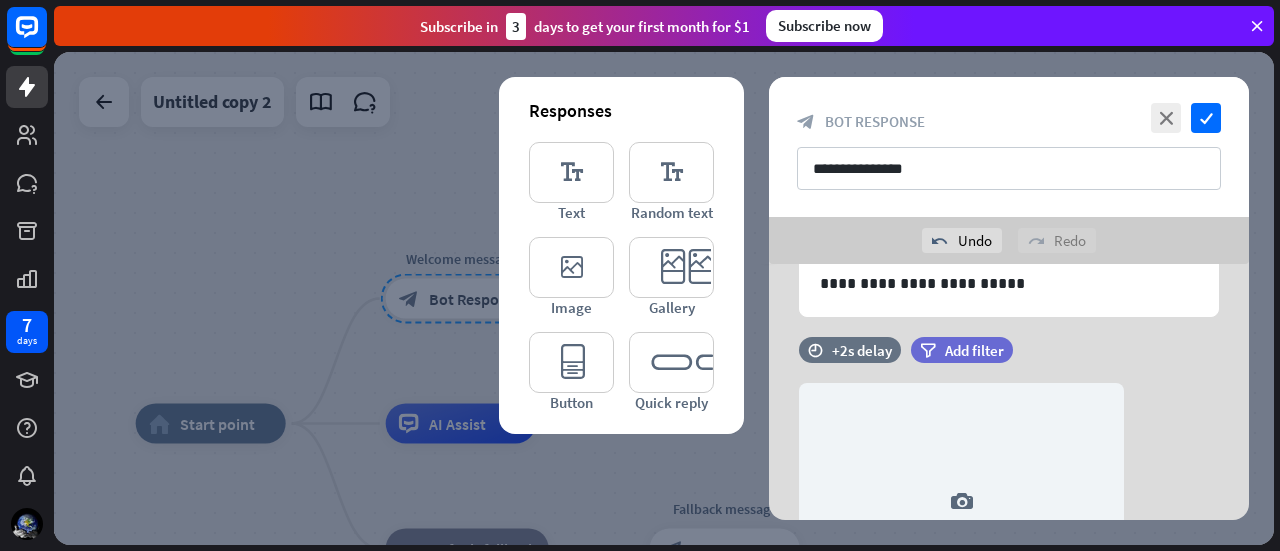 scroll, scrollTop: 0, scrollLeft: 0, axis: both 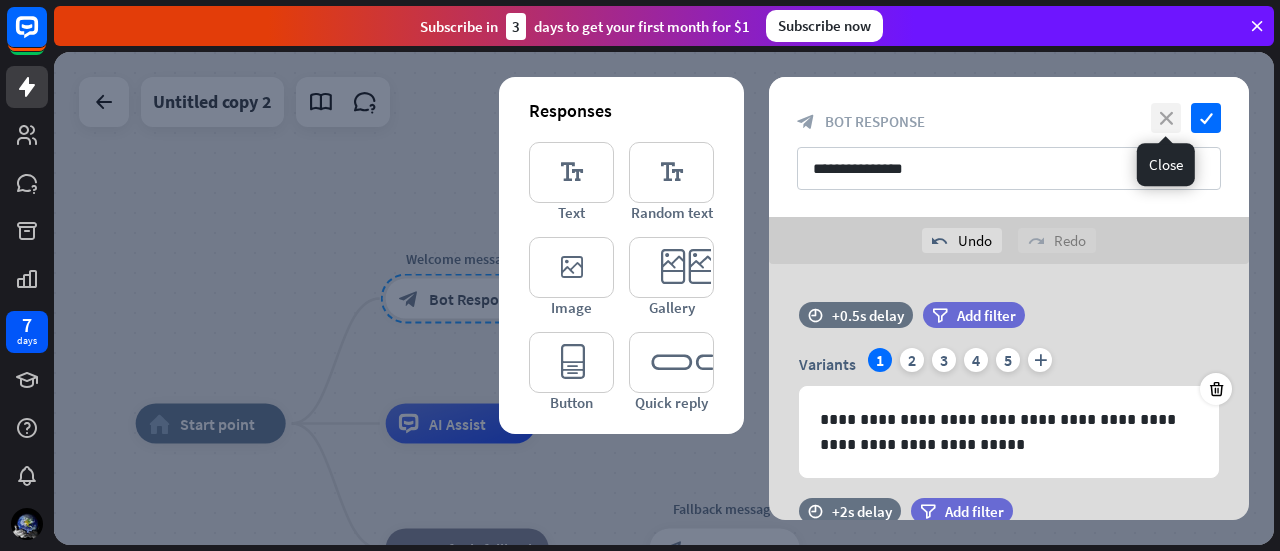 click on "close" at bounding box center (1166, 118) 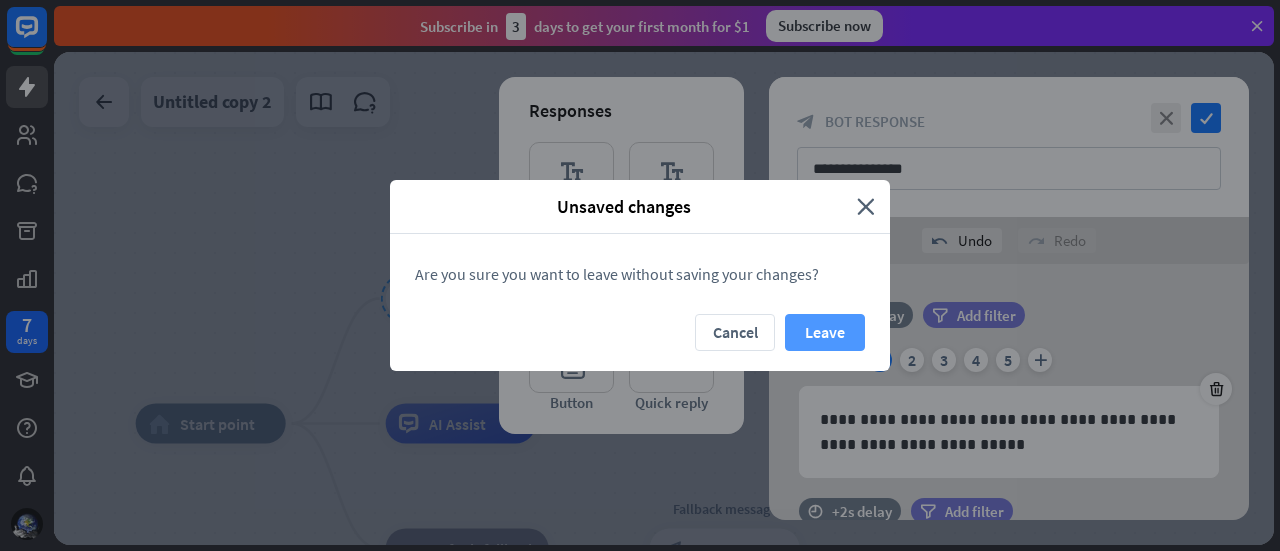 click on "Leave" at bounding box center (825, 332) 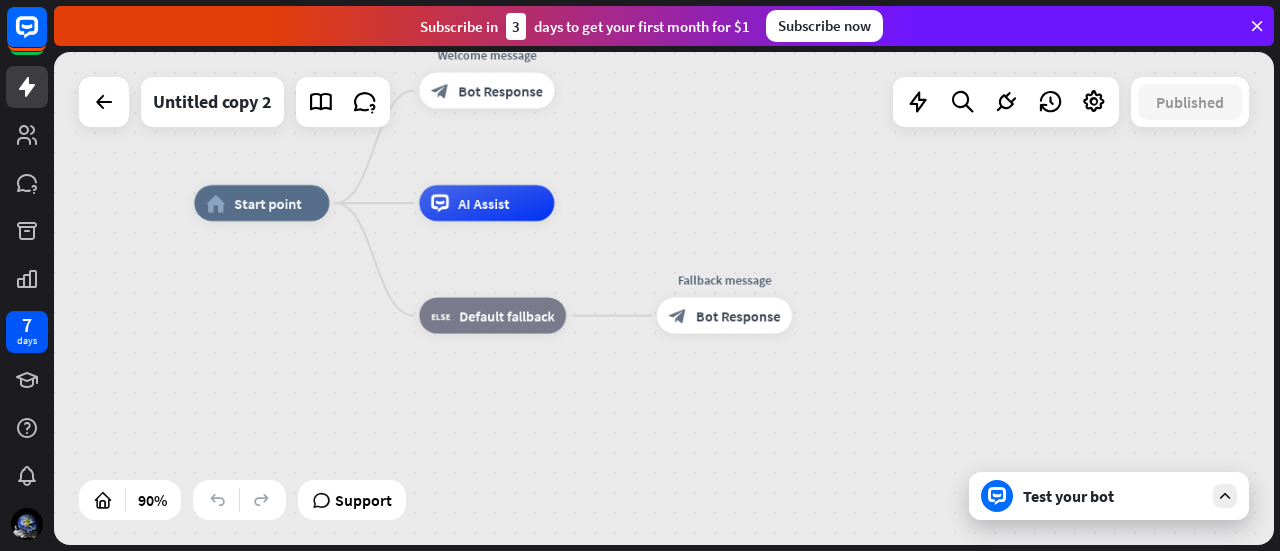 drag, startPoint x: 644, startPoint y: 370, endPoint x: 648, endPoint y: 175, distance: 195.04102 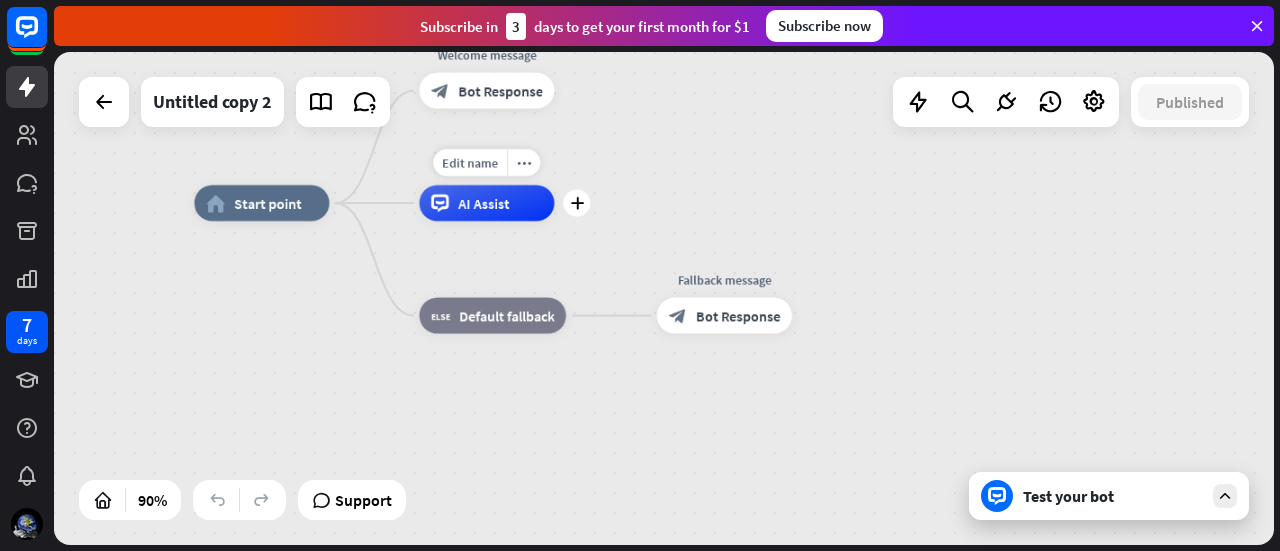 click on "AI Assist" at bounding box center (486, 203) 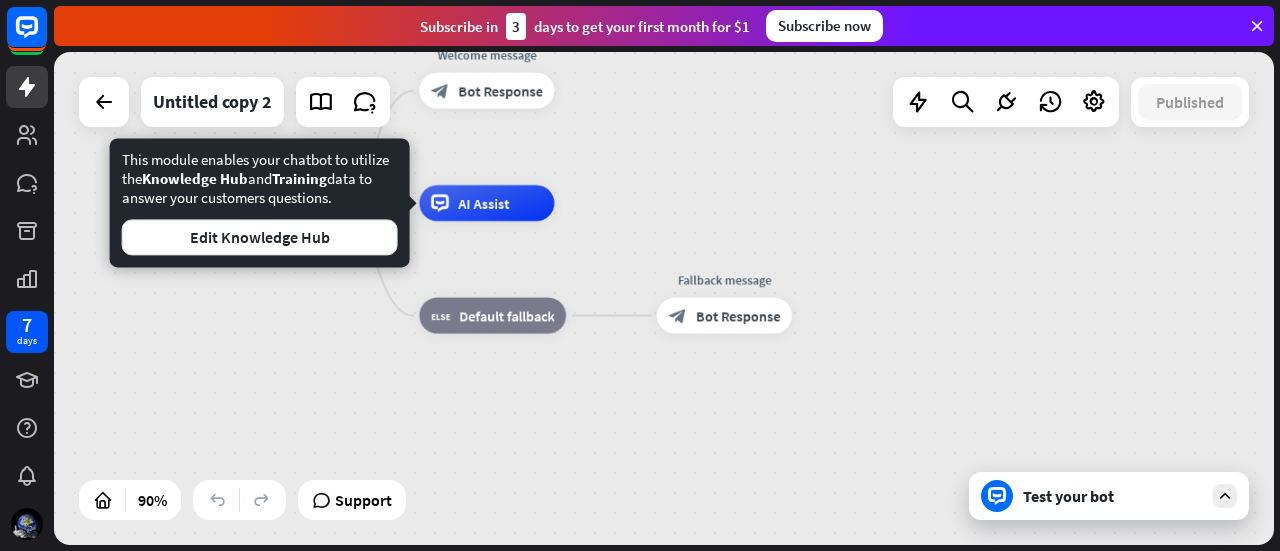 click on "home_2   Start point                 Welcome message   block_bot_response   Bot Response                     AI Assist                   block_fallback   Default fallback                 Fallback message   block_bot_response   Bot Response" at bounding box center (743, 425) 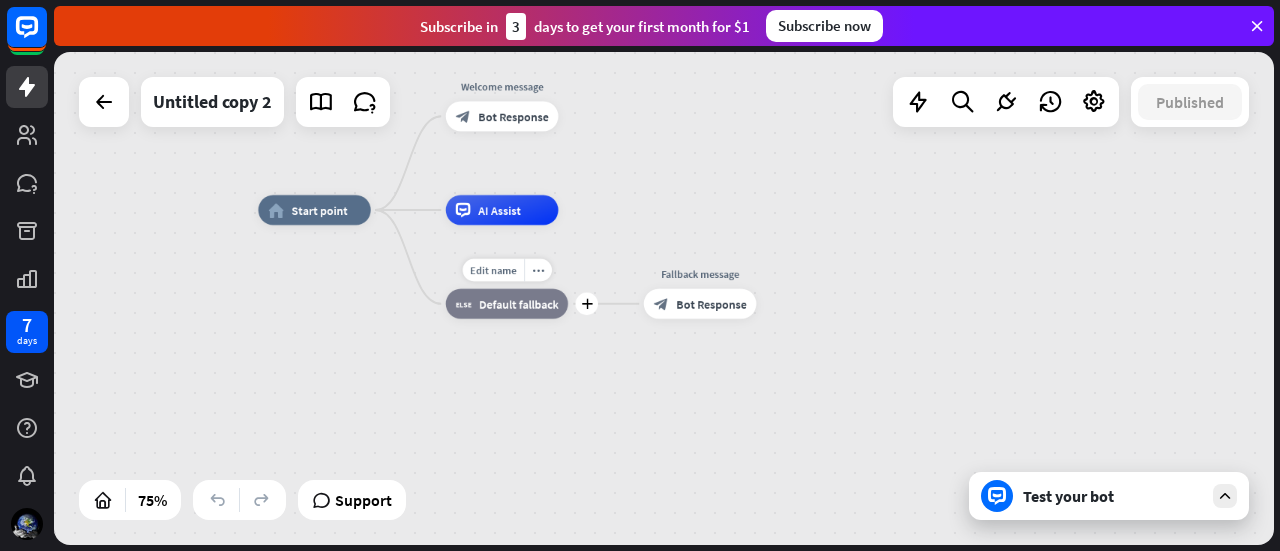 click on "Default fallback" at bounding box center [519, 303] 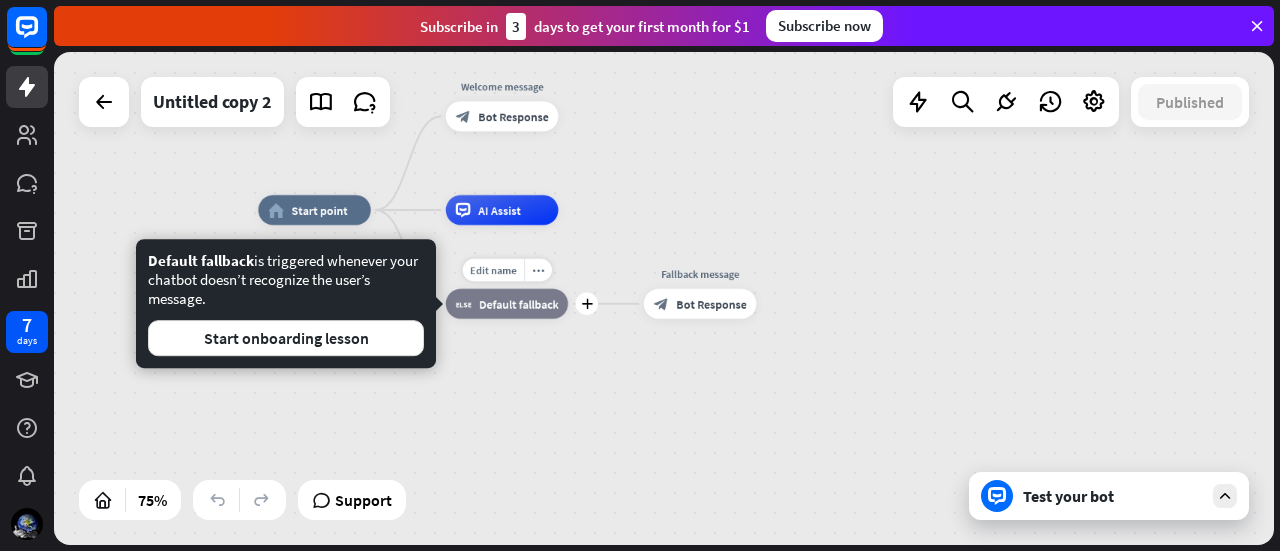 click on "home_2   Start point                 Welcome message   block_bot_response   Bot Response                     AI Assist       Edit name   more_horiz         plus     block_fallback   Default fallback                 Fallback message   block_bot_response   Bot Response" at bounding box center (715, 395) 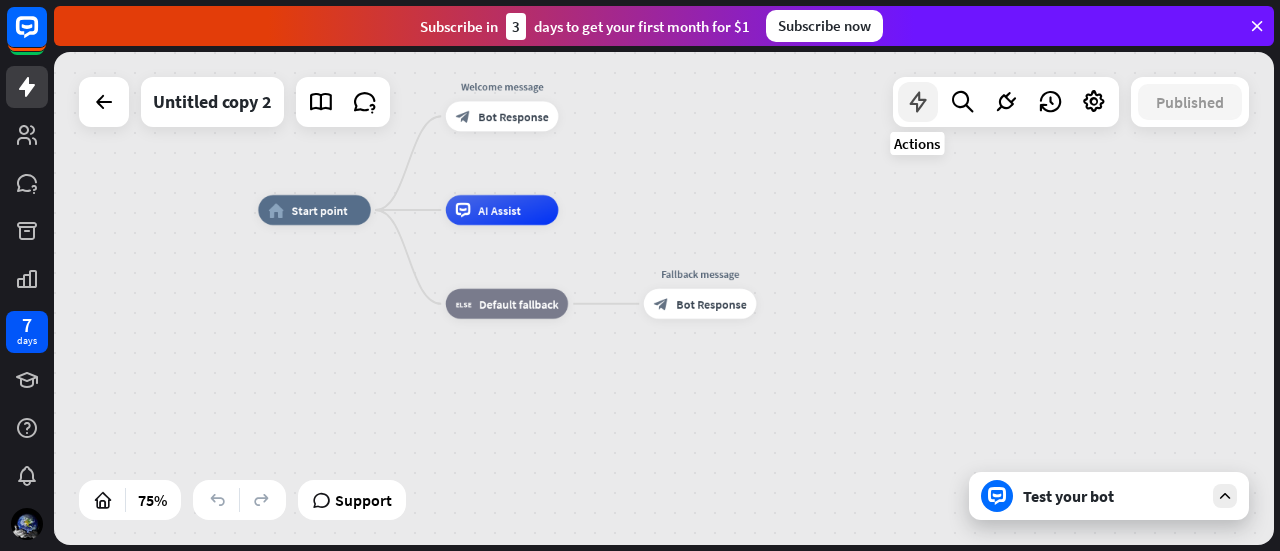 click at bounding box center [918, 102] 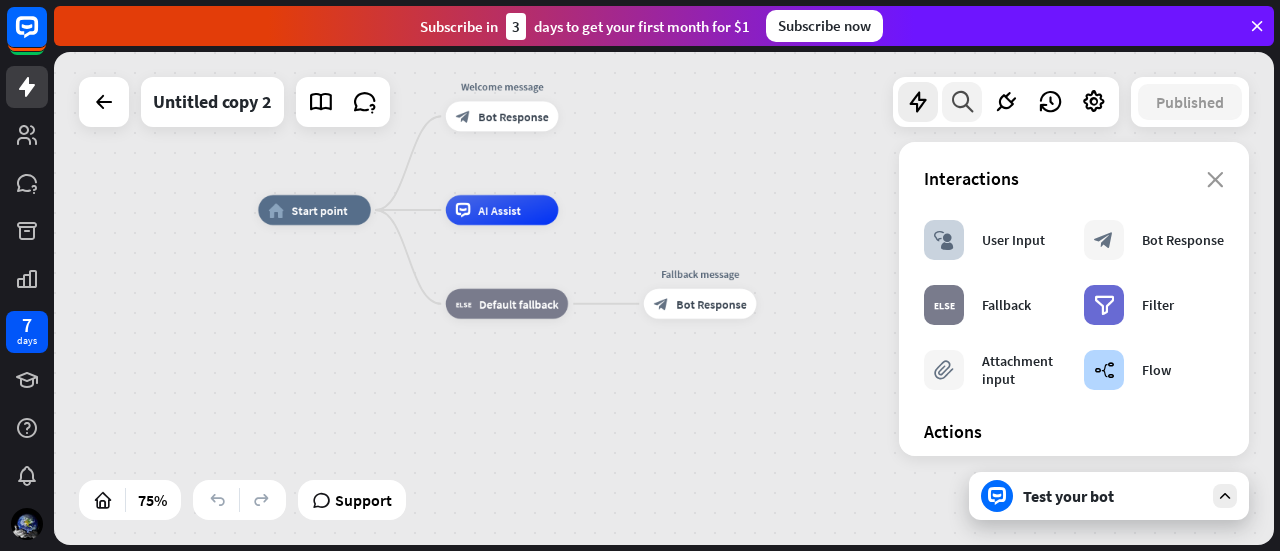 click at bounding box center [962, 102] 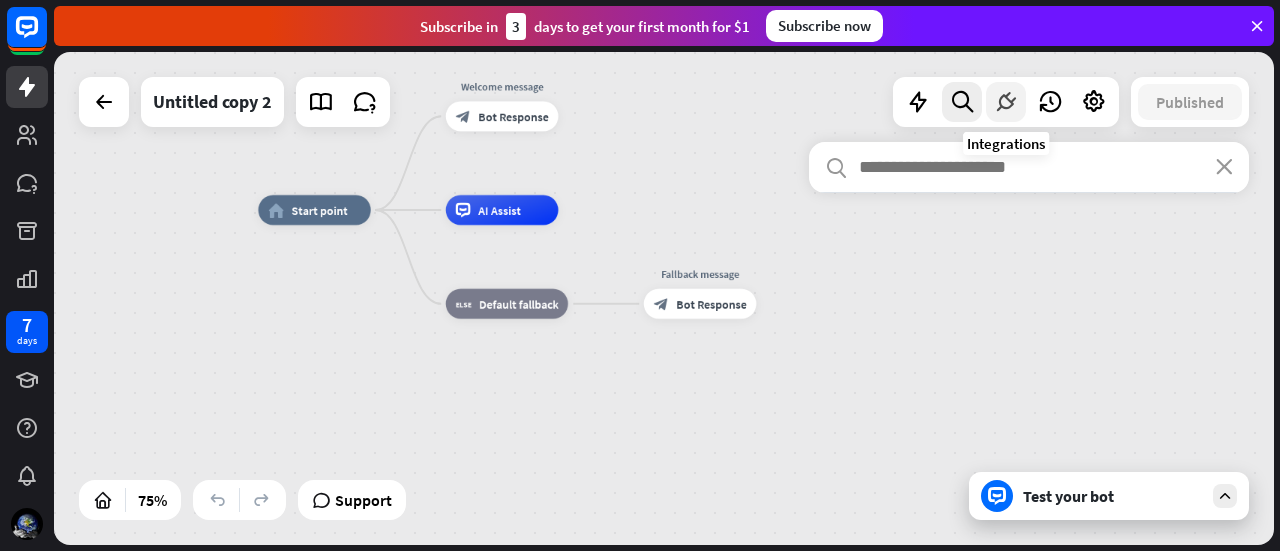 click at bounding box center (1006, 102) 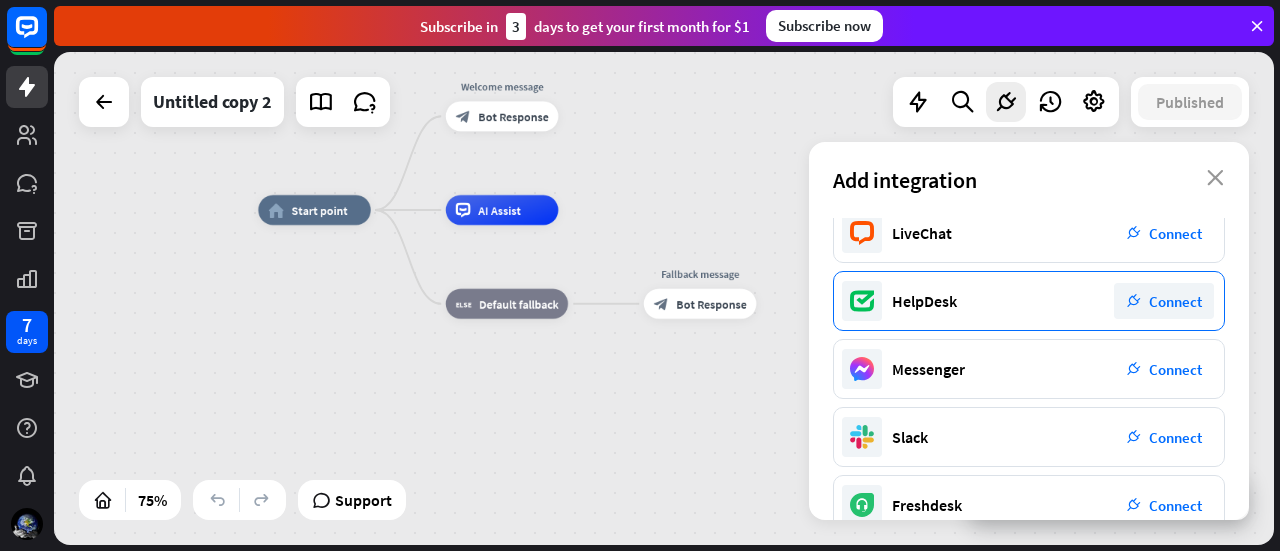 scroll, scrollTop: 100, scrollLeft: 0, axis: vertical 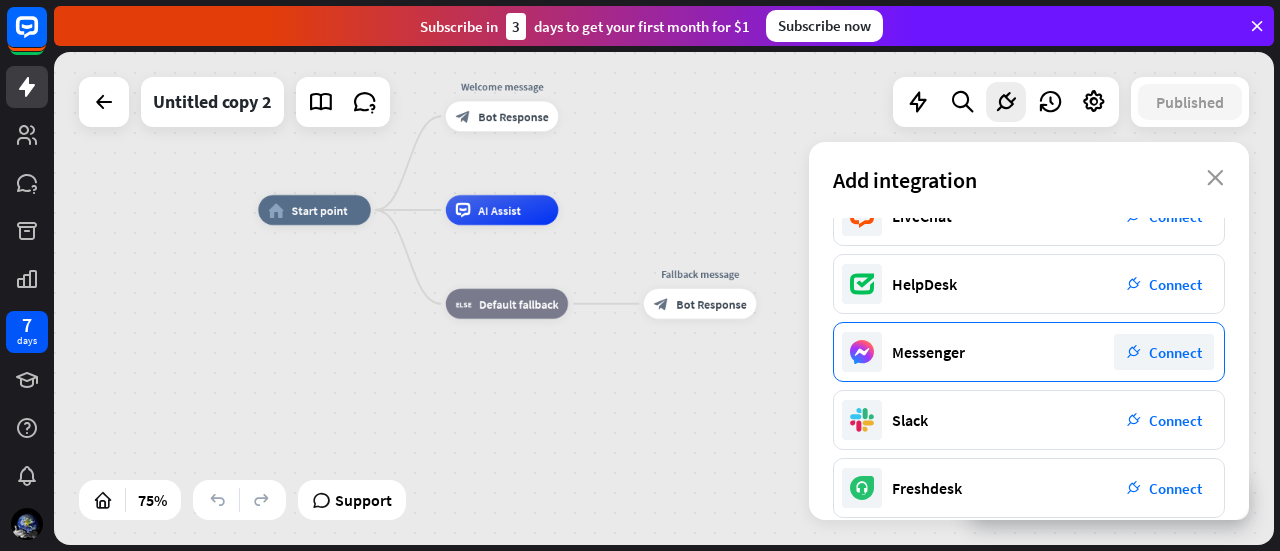 click on "plug_integration   Connect" at bounding box center (1164, 352) 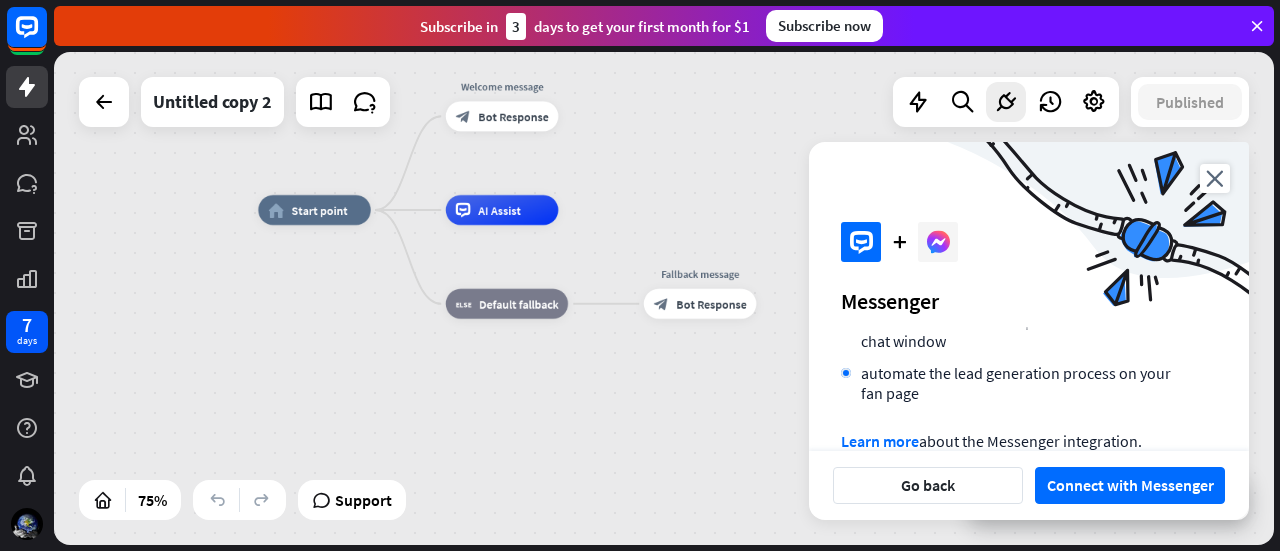 scroll, scrollTop: 295, scrollLeft: 0, axis: vertical 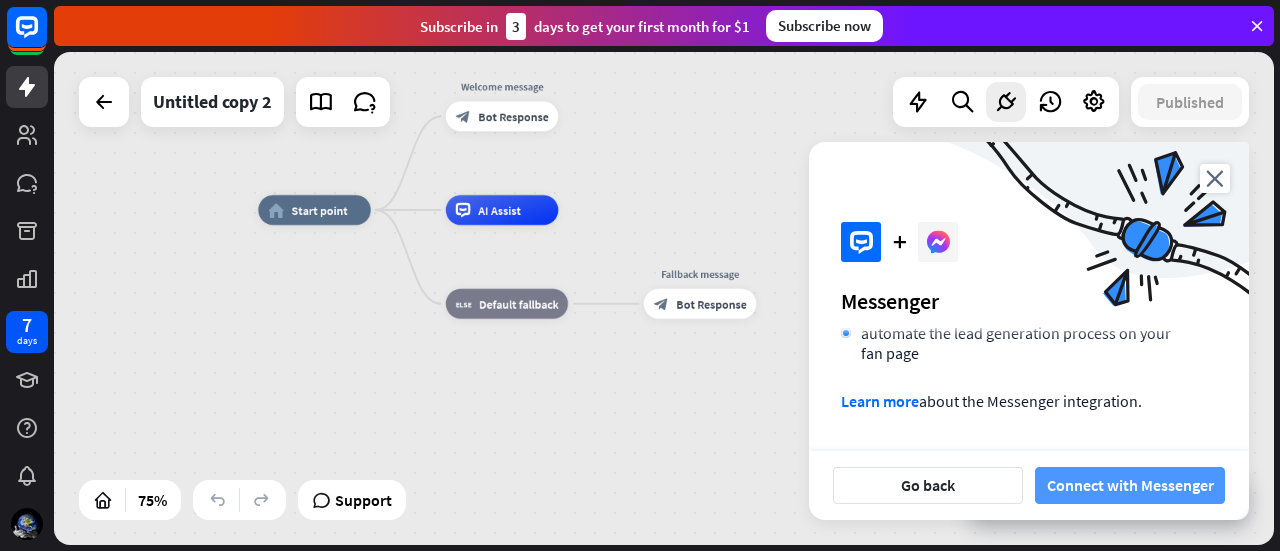 click on "Connect with Messenger" at bounding box center (1130, 485) 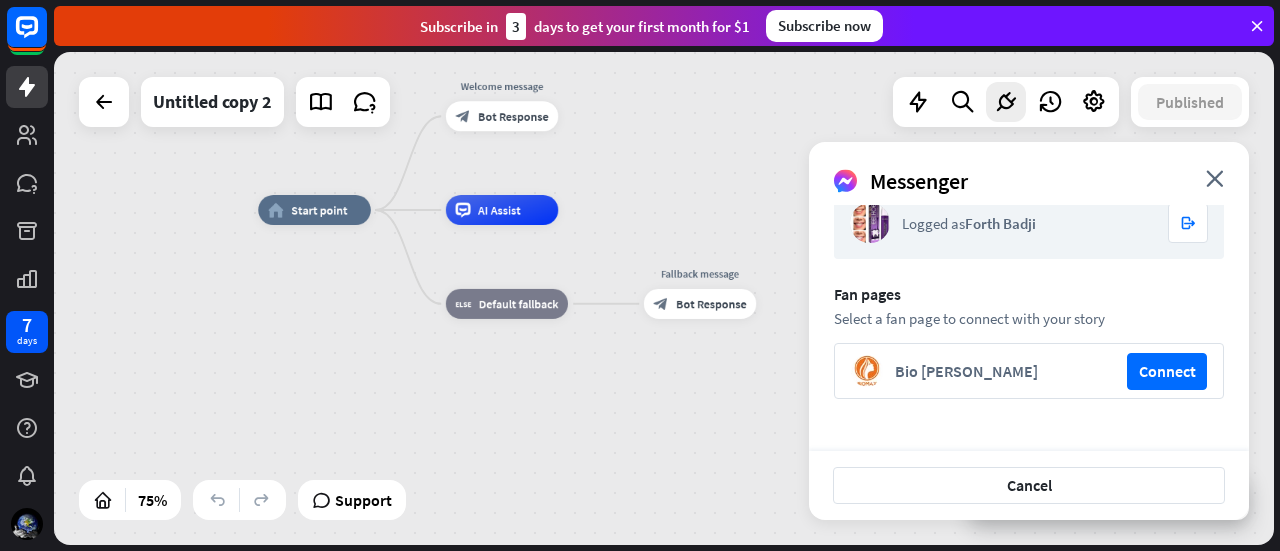 scroll, scrollTop: 48, scrollLeft: 0, axis: vertical 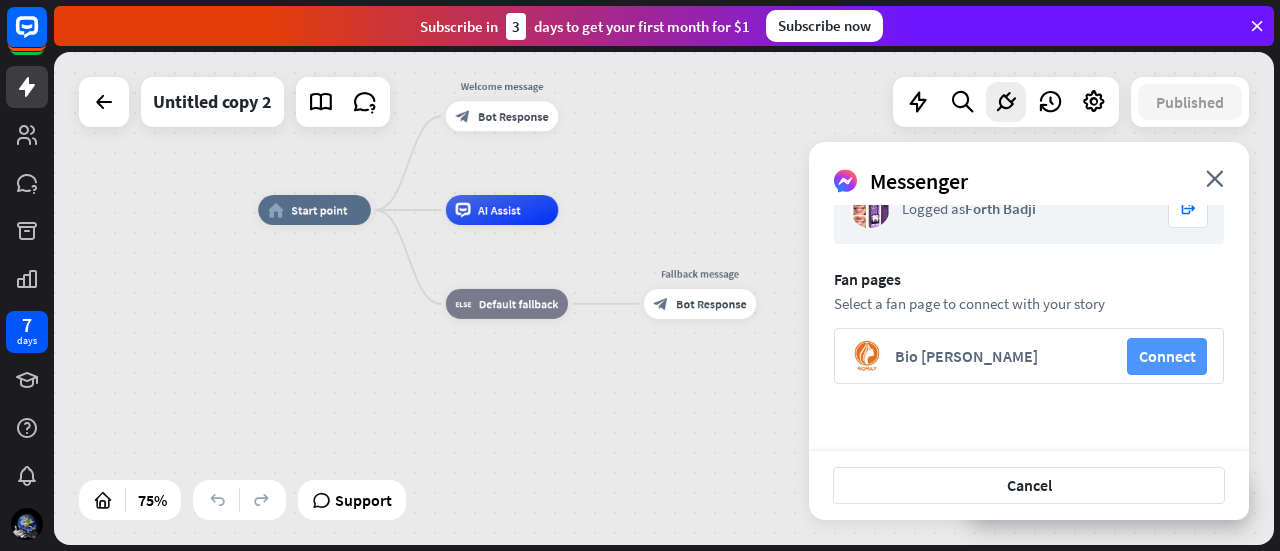 click on "Connect" at bounding box center (1167, 356) 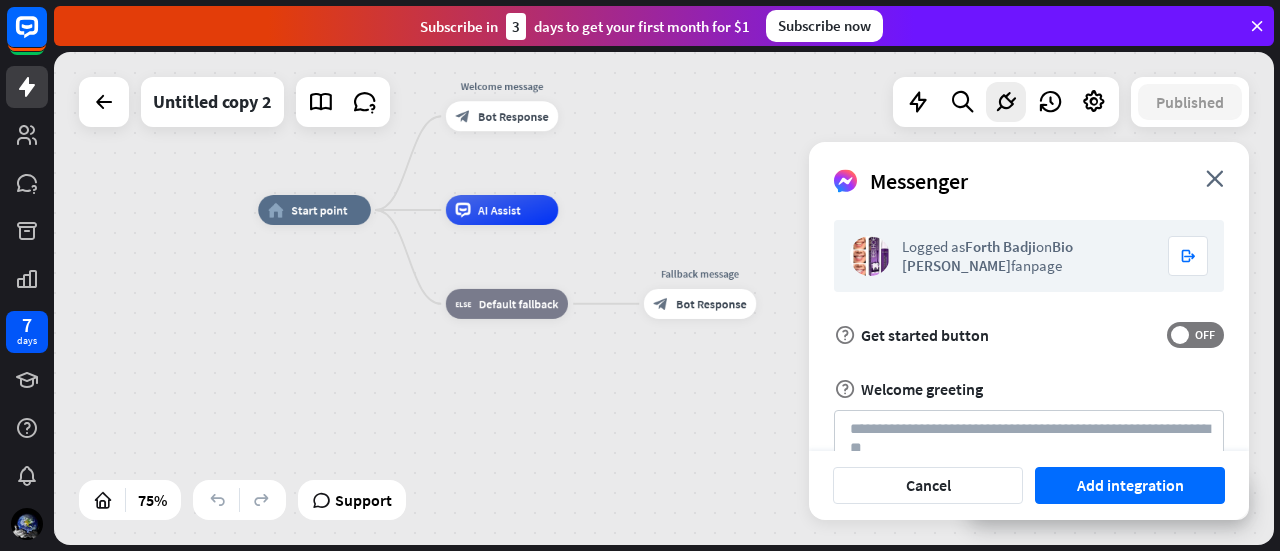 scroll, scrollTop: 77, scrollLeft: 0, axis: vertical 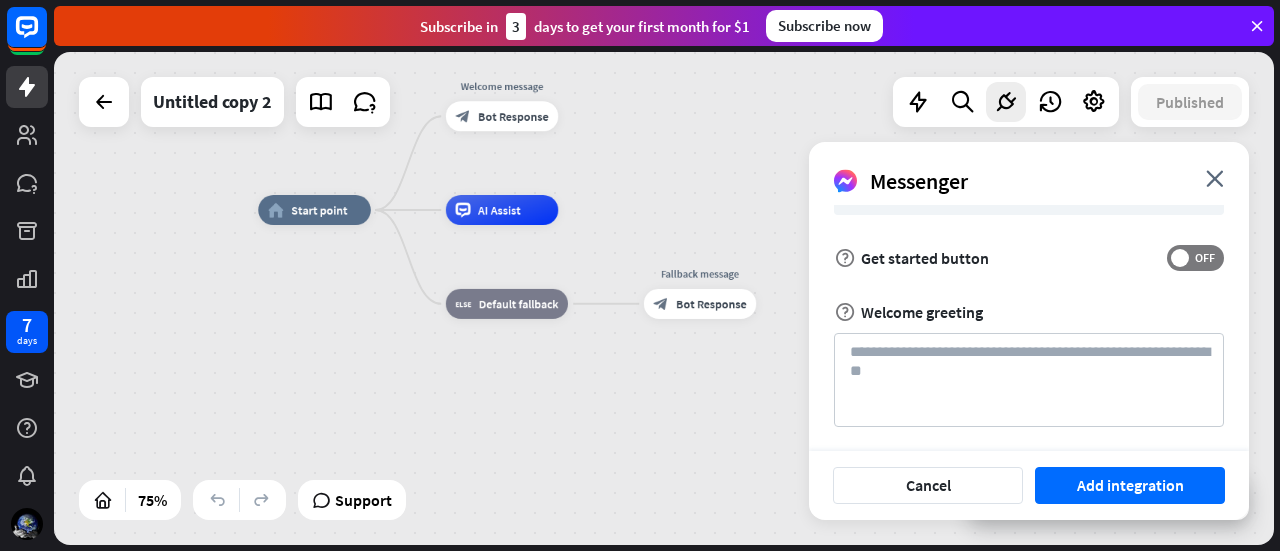 click on "home_2   Start point                 Welcome message   block_bot_response   Bot Response                     AI Assist                   block_fallback   Default fallback                 Fallback message   block_bot_response   Bot Response" at bounding box center (715, 395) 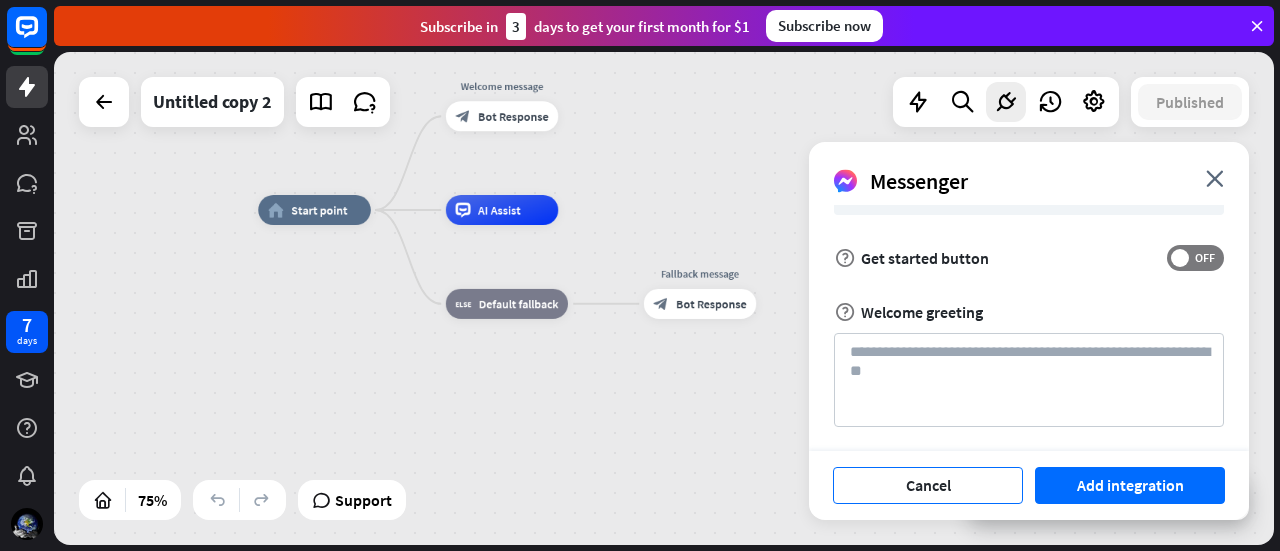 click on "Cancel" at bounding box center [928, 485] 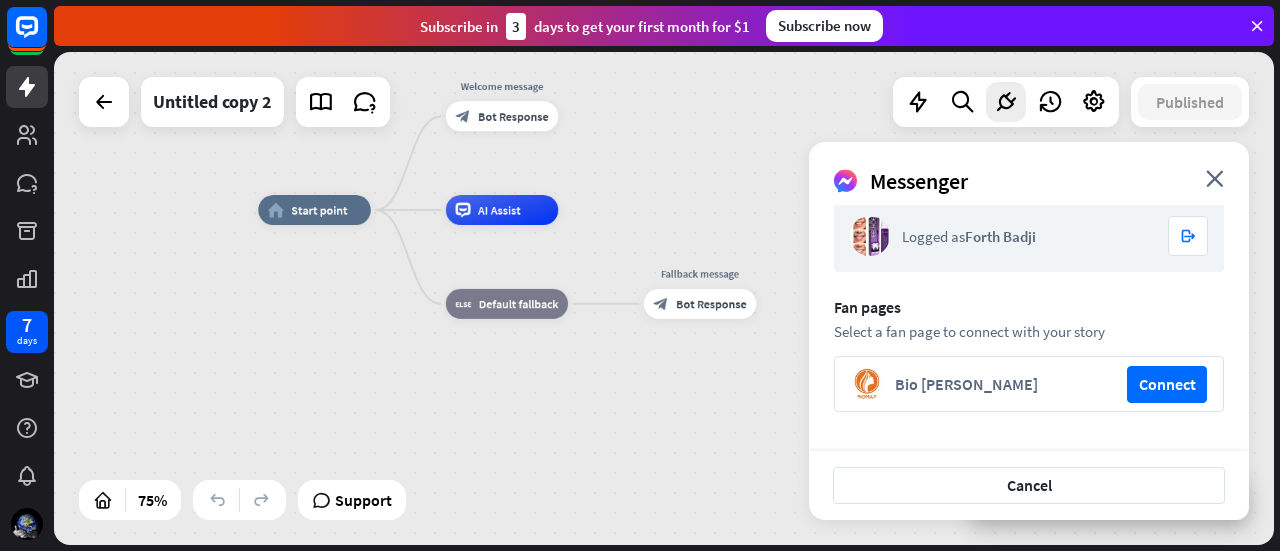 scroll, scrollTop: 0, scrollLeft: 0, axis: both 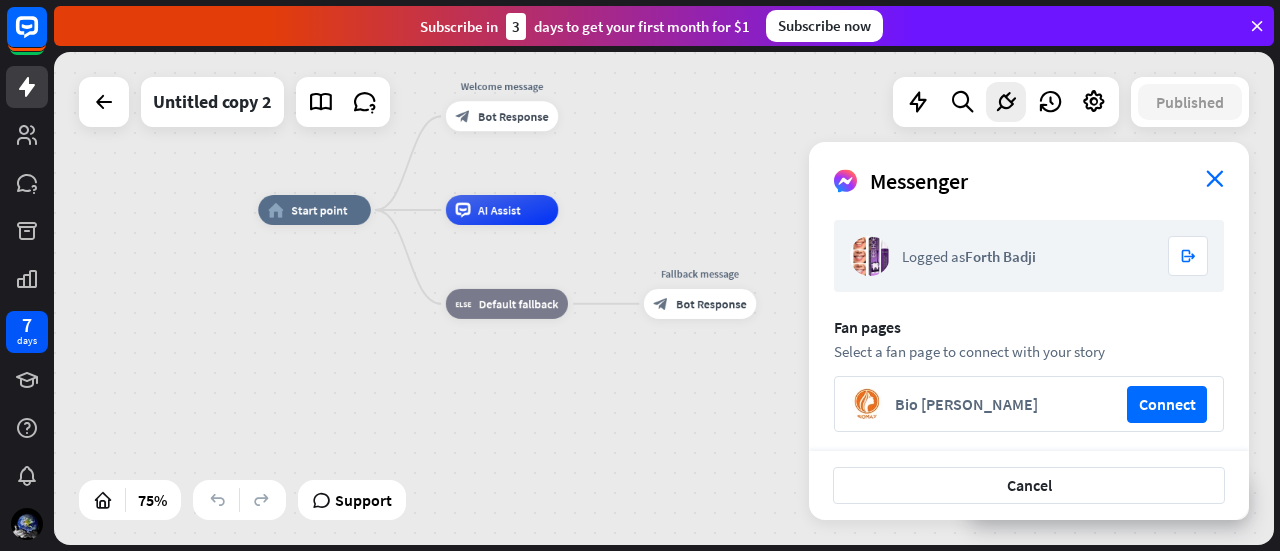 click on "close" at bounding box center [1215, 178] 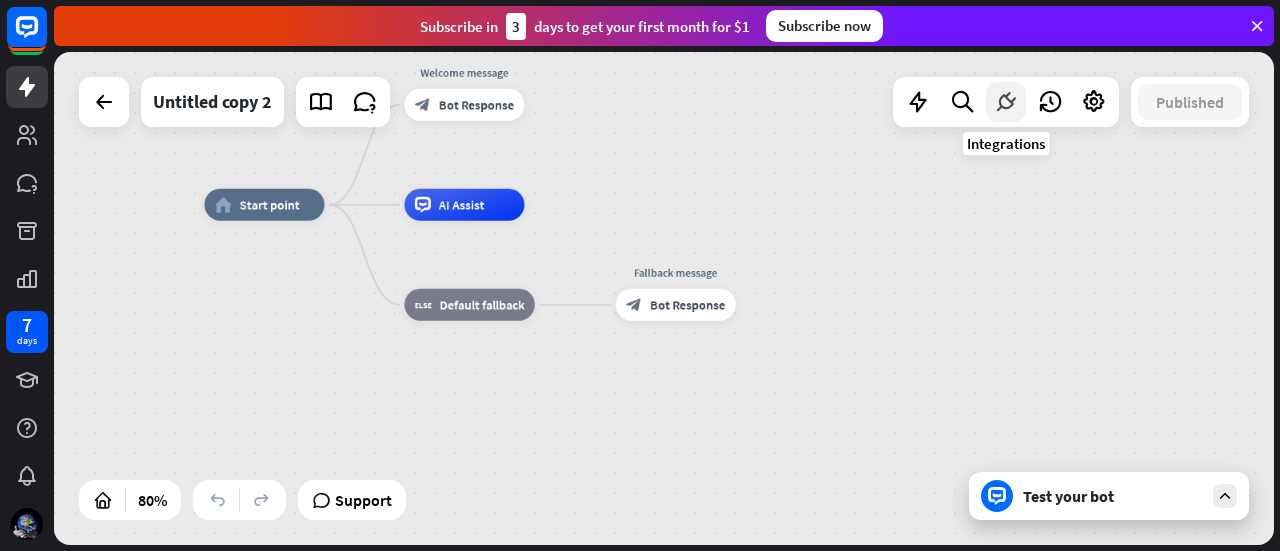 click at bounding box center (1006, 102) 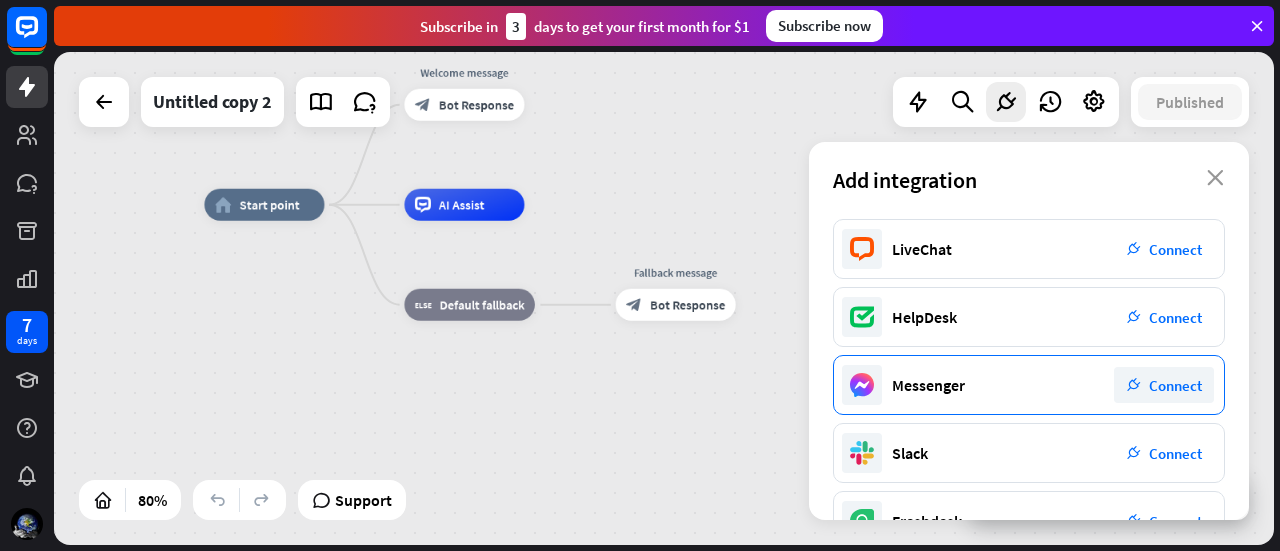 scroll, scrollTop: 100, scrollLeft: 0, axis: vertical 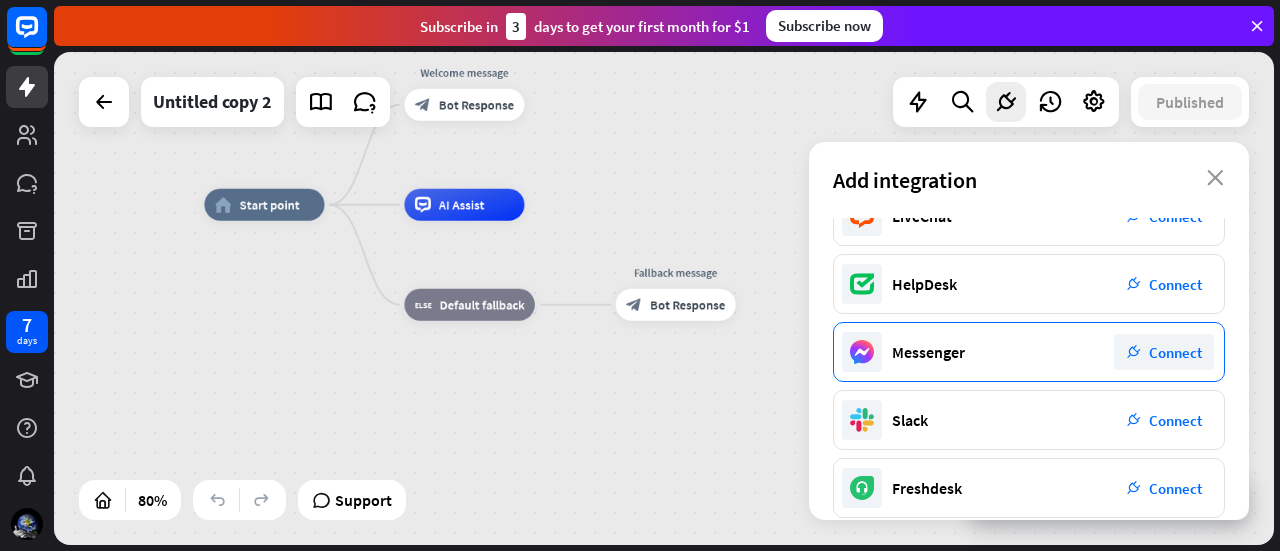 click on "Messenger   plug_integration   Connect" at bounding box center (1029, 352) 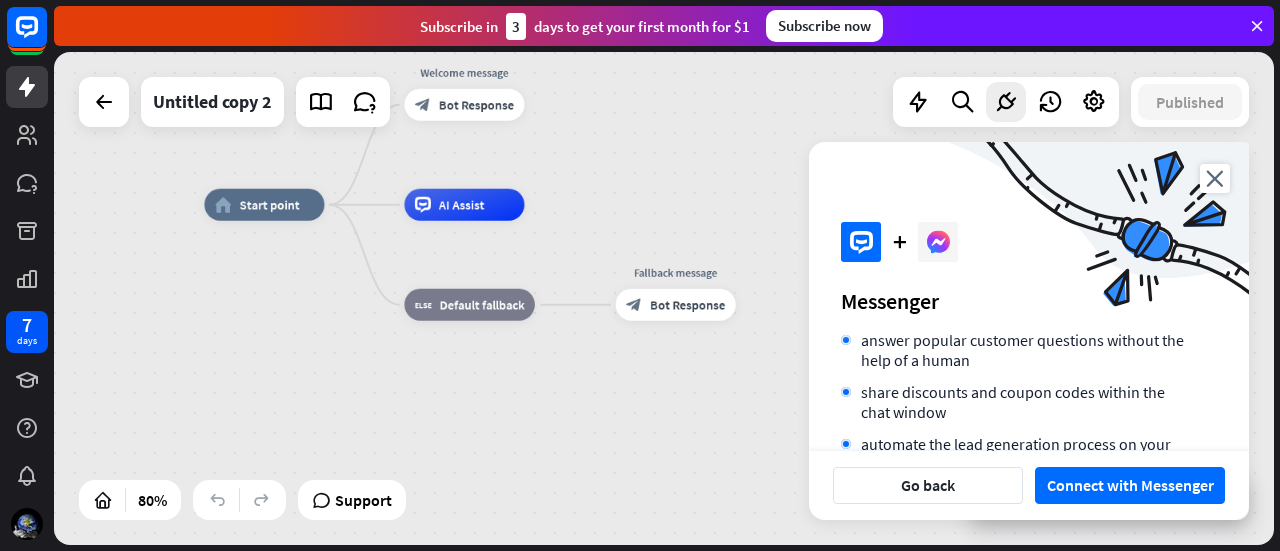 scroll, scrollTop: 295, scrollLeft: 0, axis: vertical 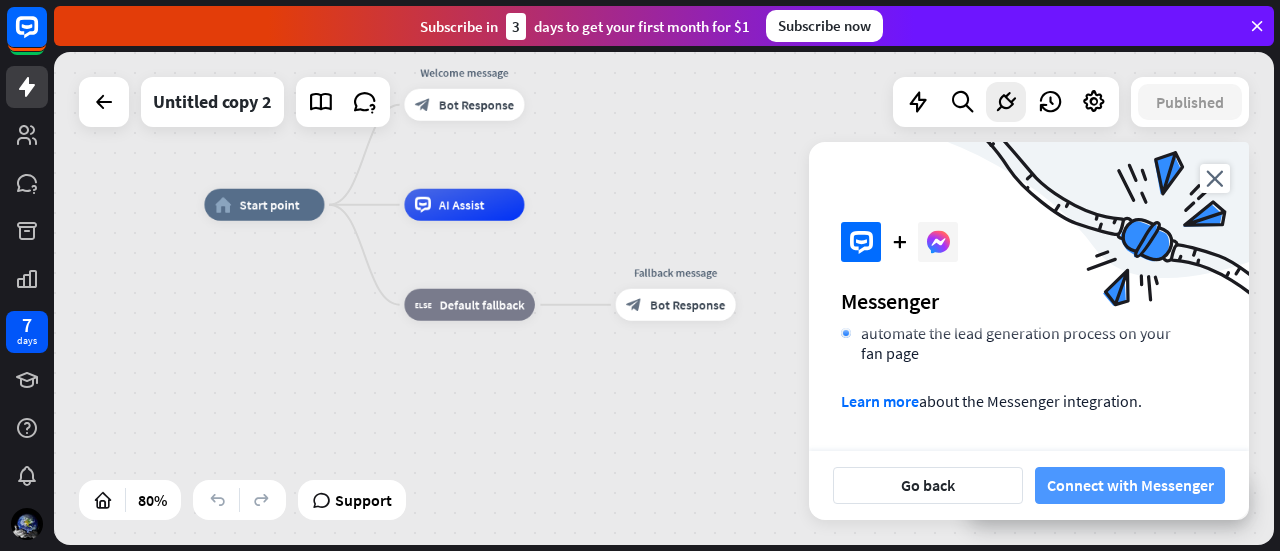 click on "Connect with Messenger" at bounding box center [1130, 485] 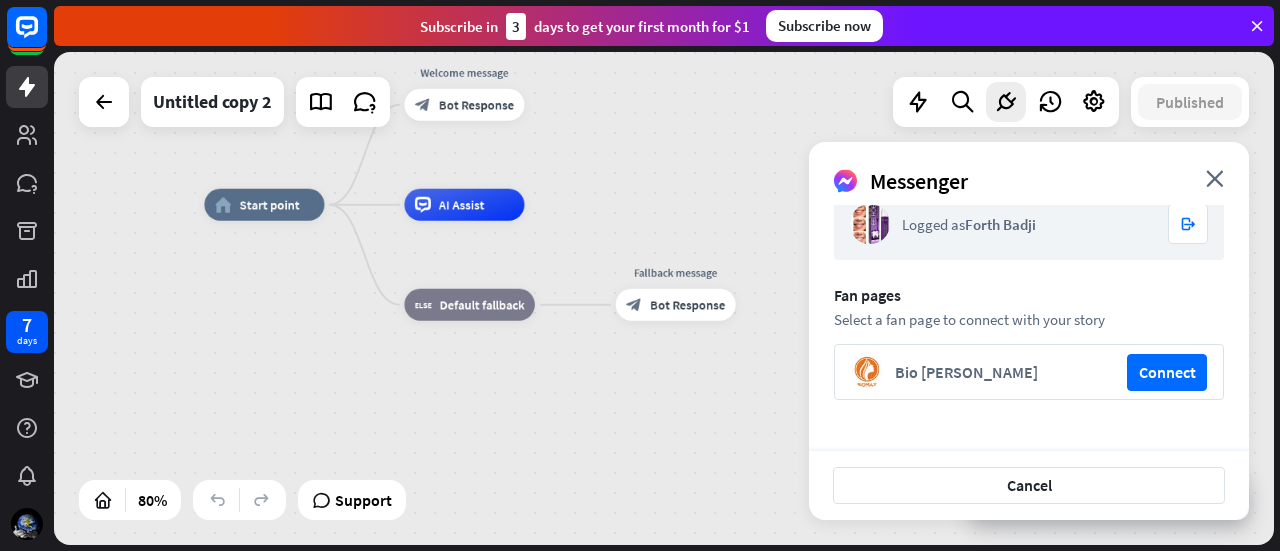 scroll, scrollTop: 48, scrollLeft: 0, axis: vertical 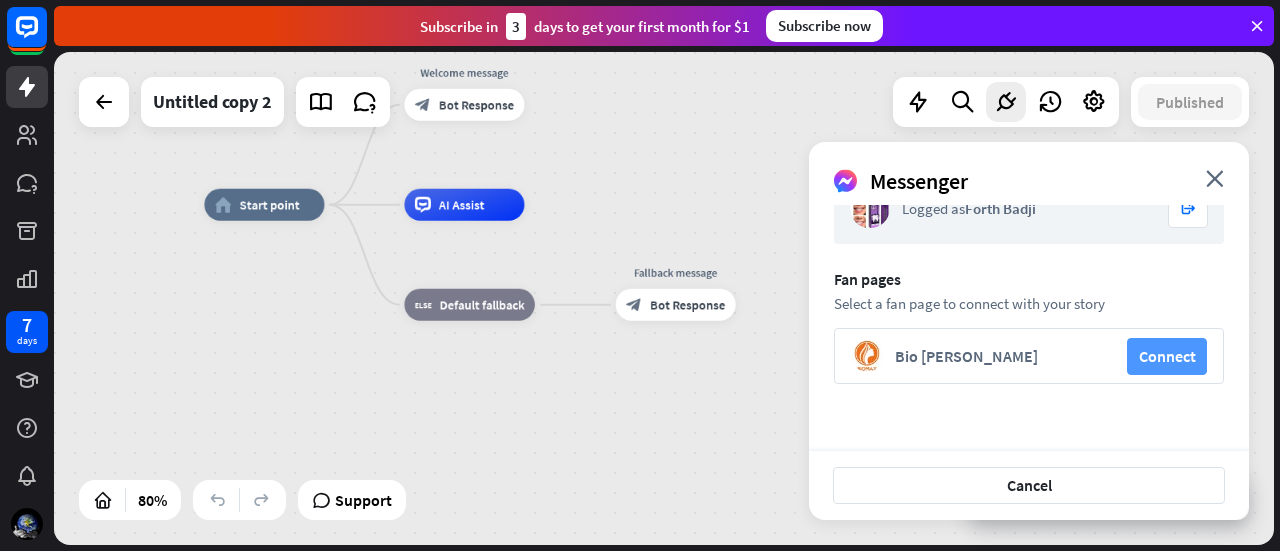 click on "Connect" at bounding box center [1167, 356] 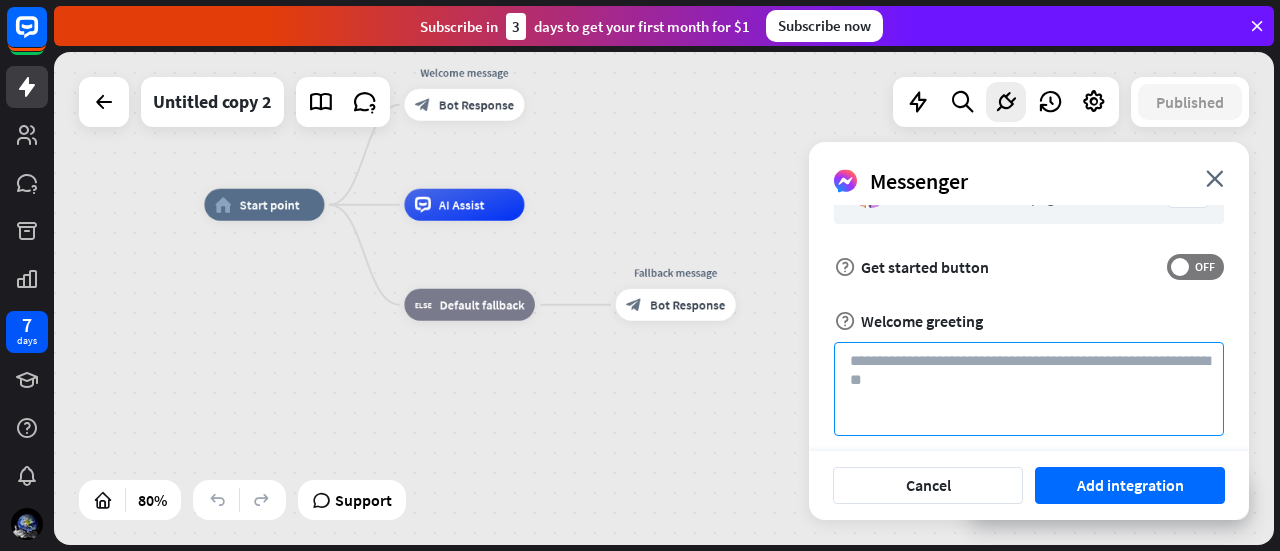scroll, scrollTop: 77, scrollLeft: 0, axis: vertical 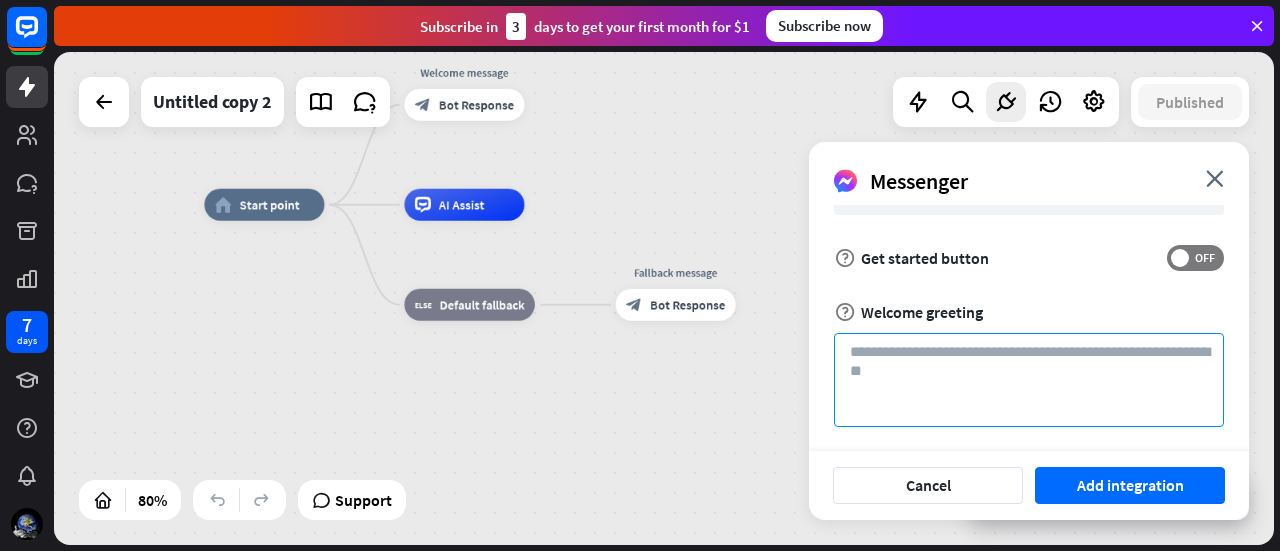 click at bounding box center [1029, 380] 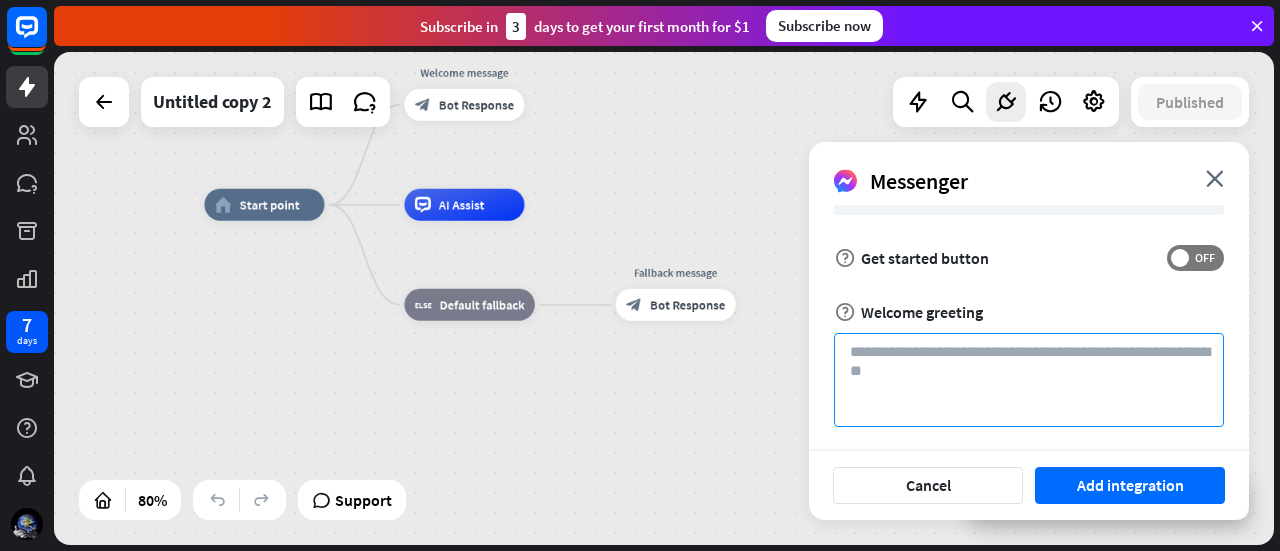 click at bounding box center [1029, 380] 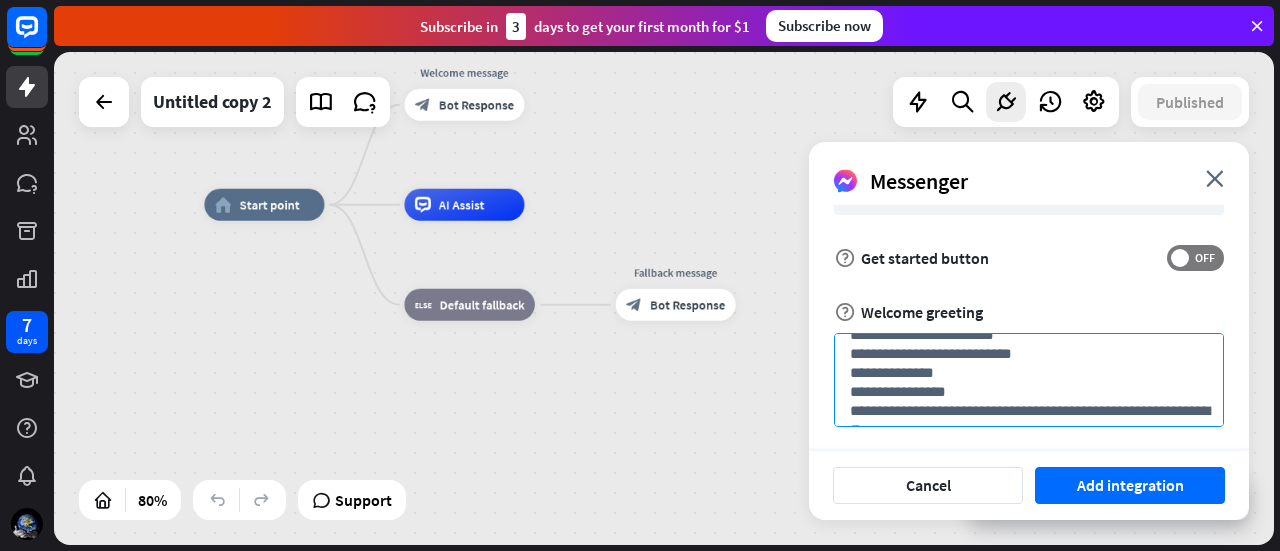 scroll, scrollTop: 37, scrollLeft: 0, axis: vertical 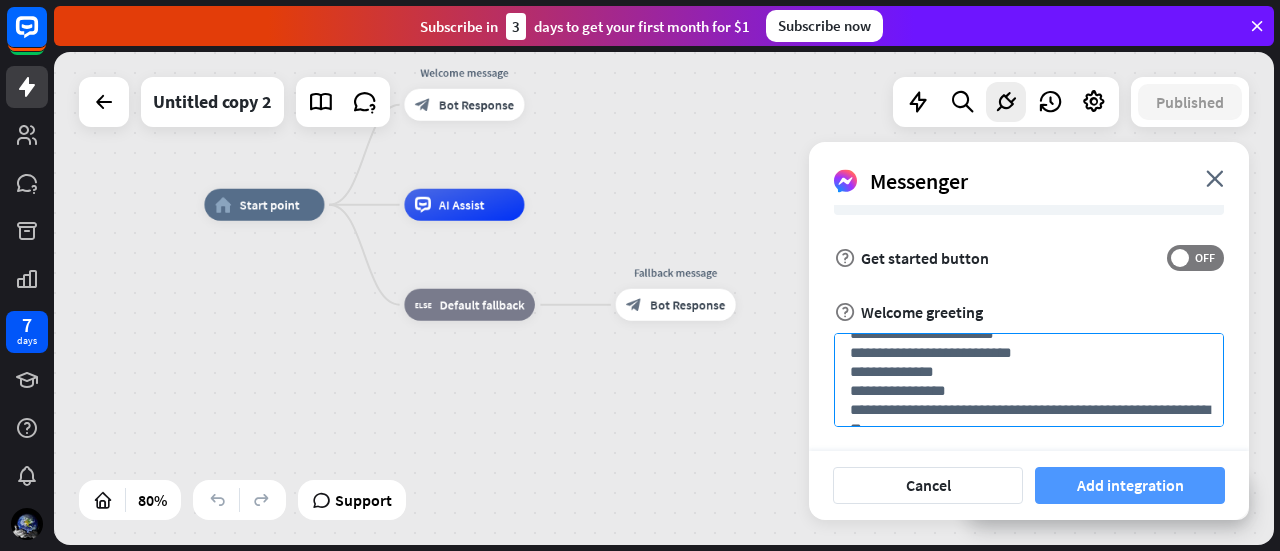 type on "**********" 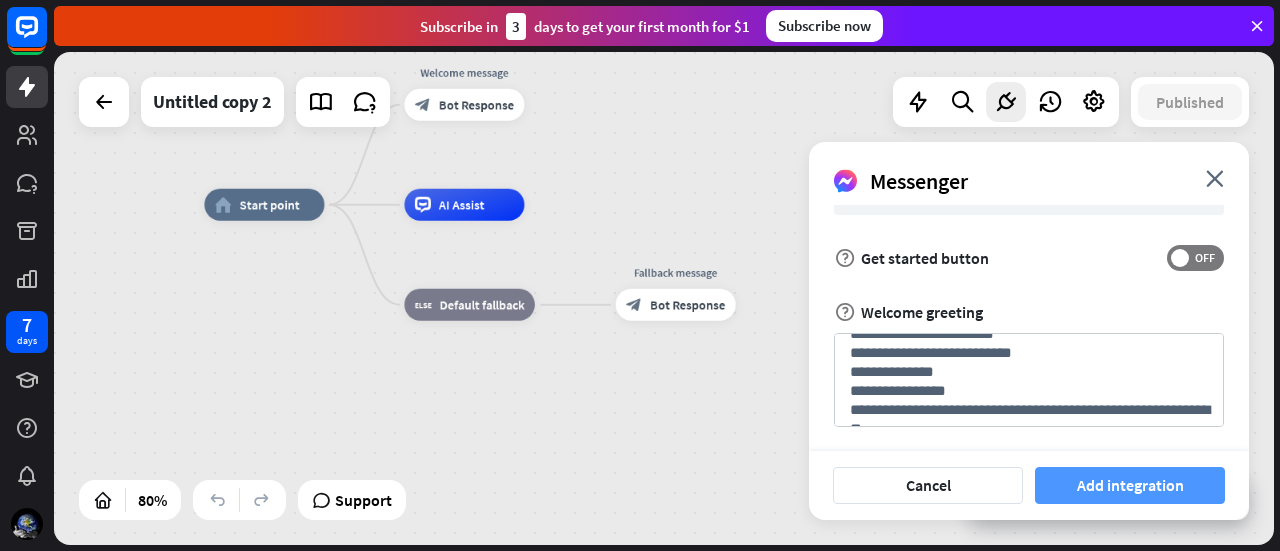 click on "Add integration" at bounding box center [1130, 485] 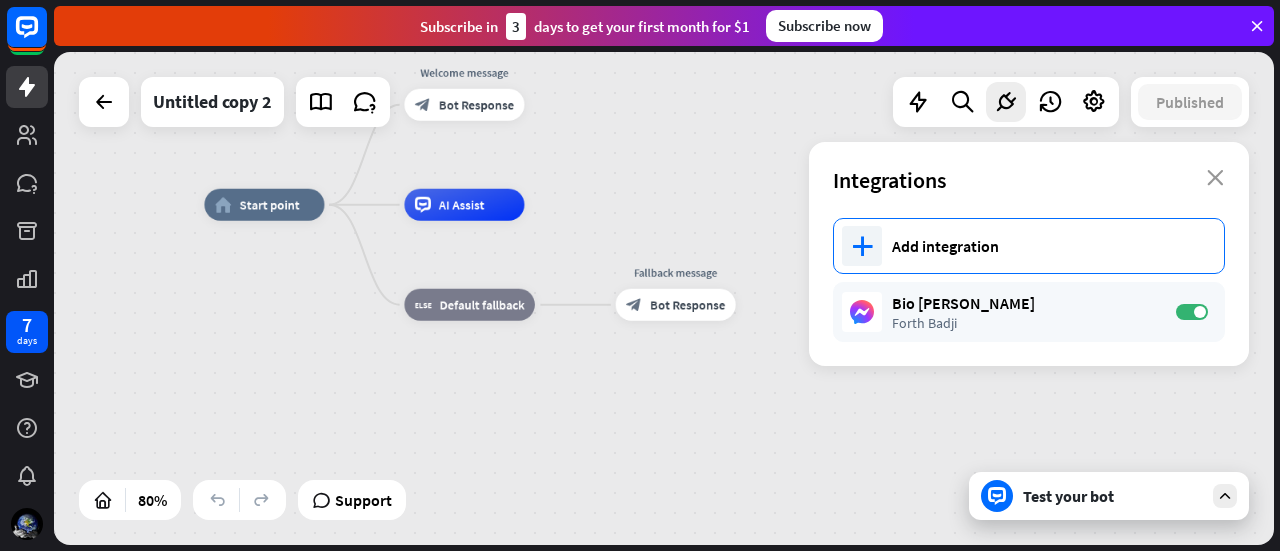 click on "Add integration" at bounding box center [1048, 246] 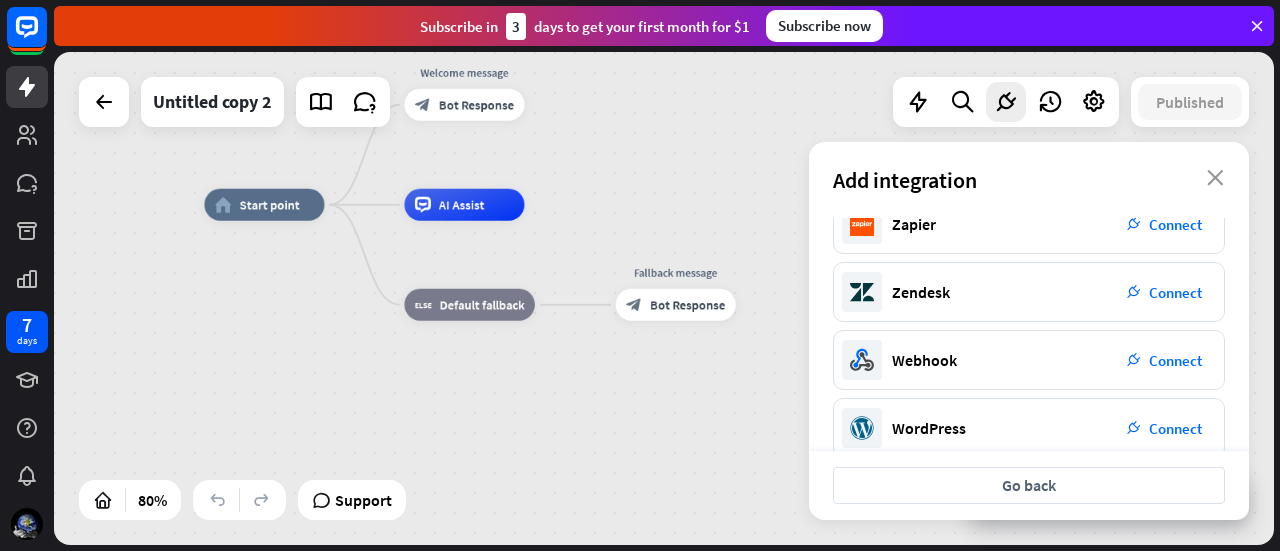 scroll, scrollTop: 530, scrollLeft: 0, axis: vertical 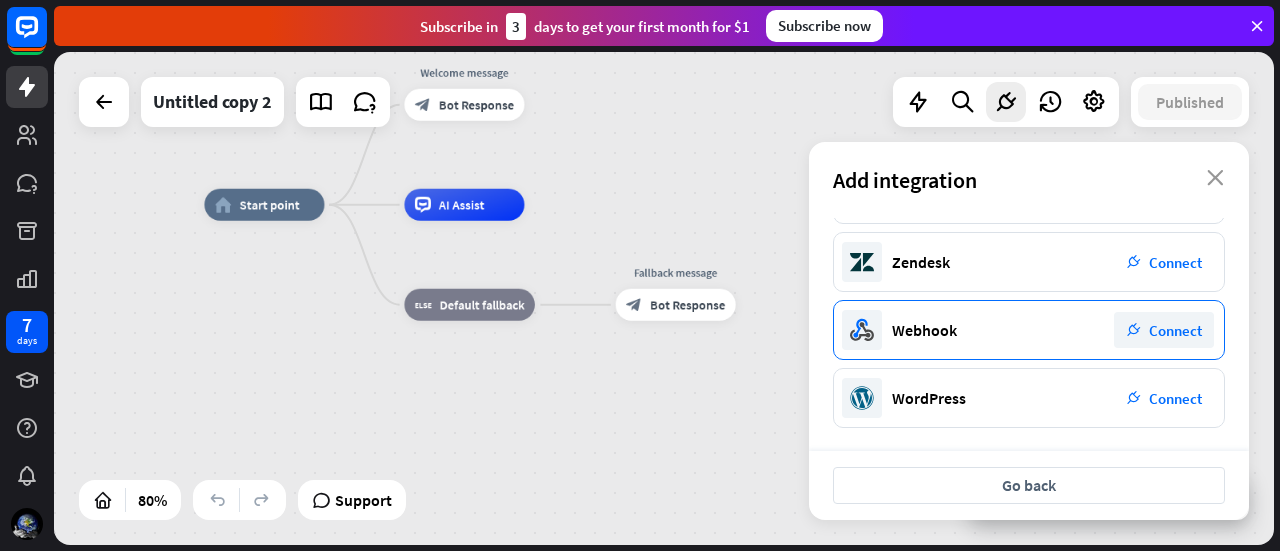 click on "plug_integration   Connect" at bounding box center [1164, 330] 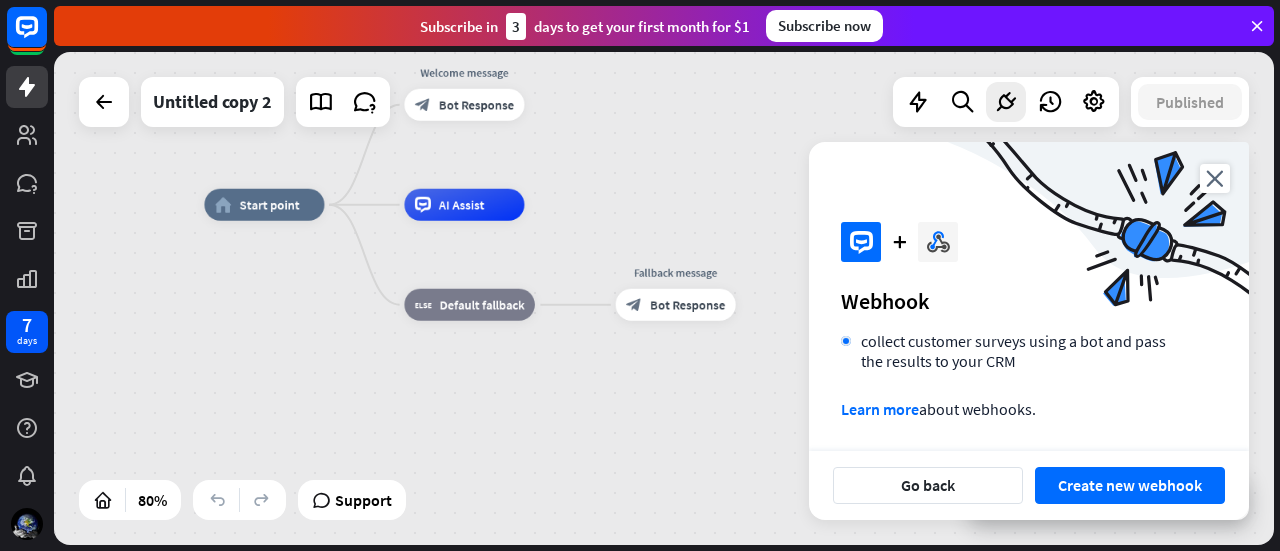 scroll, scrollTop: 312, scrollLeft: 0, axis: vertical 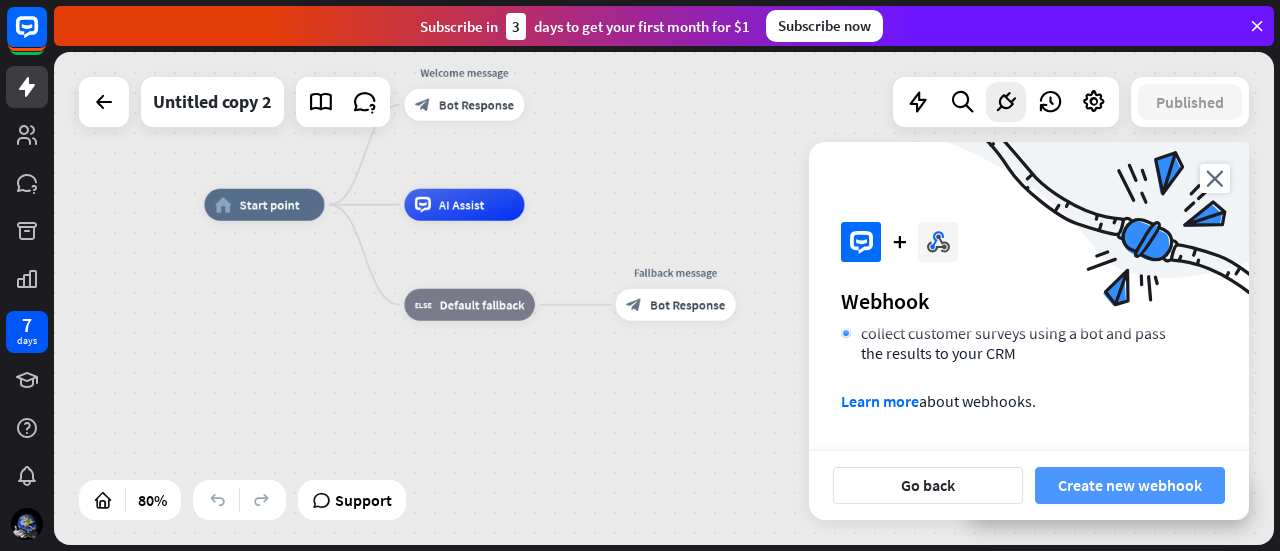 click on "Create new webhook" at bounding box center [1130, 485] 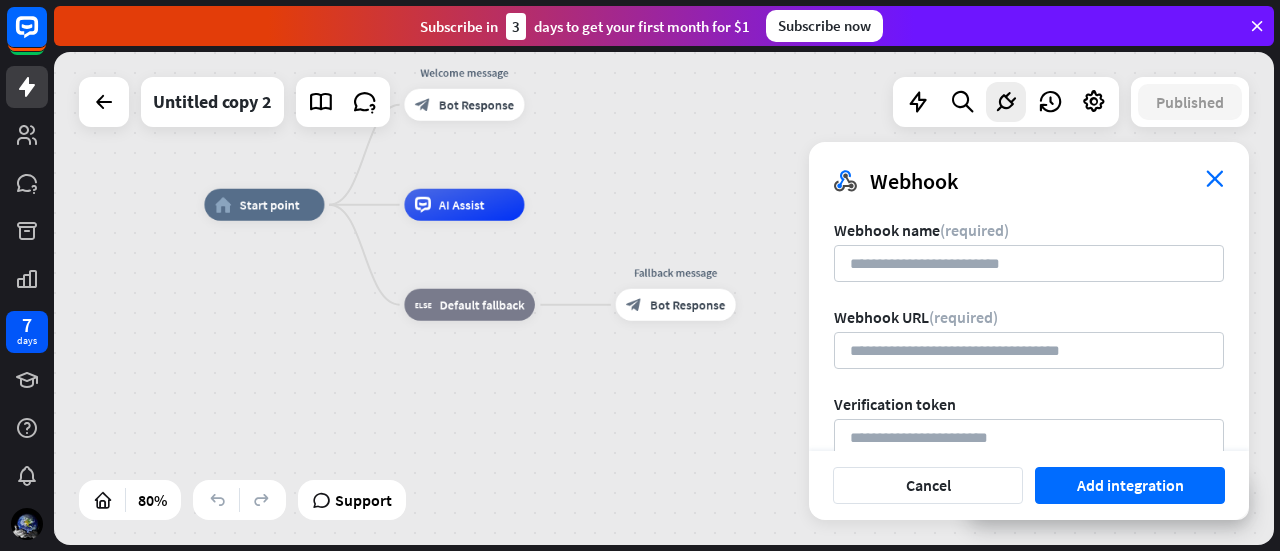 click on "close" at bounding box center (1215, 178) 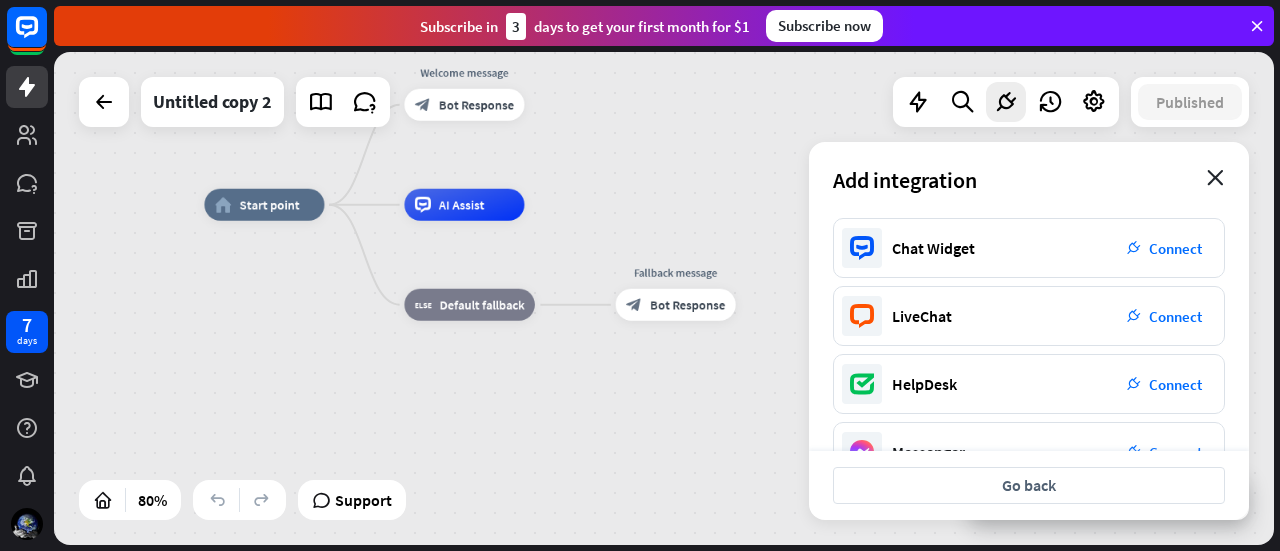 click on "close" at bounding box center [1215, 178] 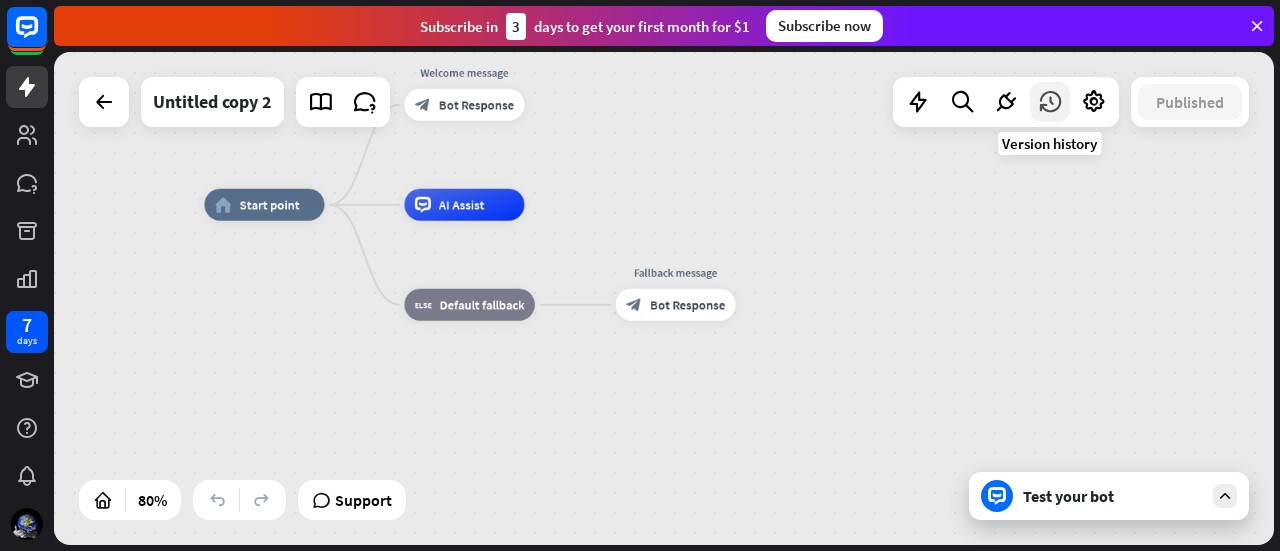 click at bounding box center (1050, 102) 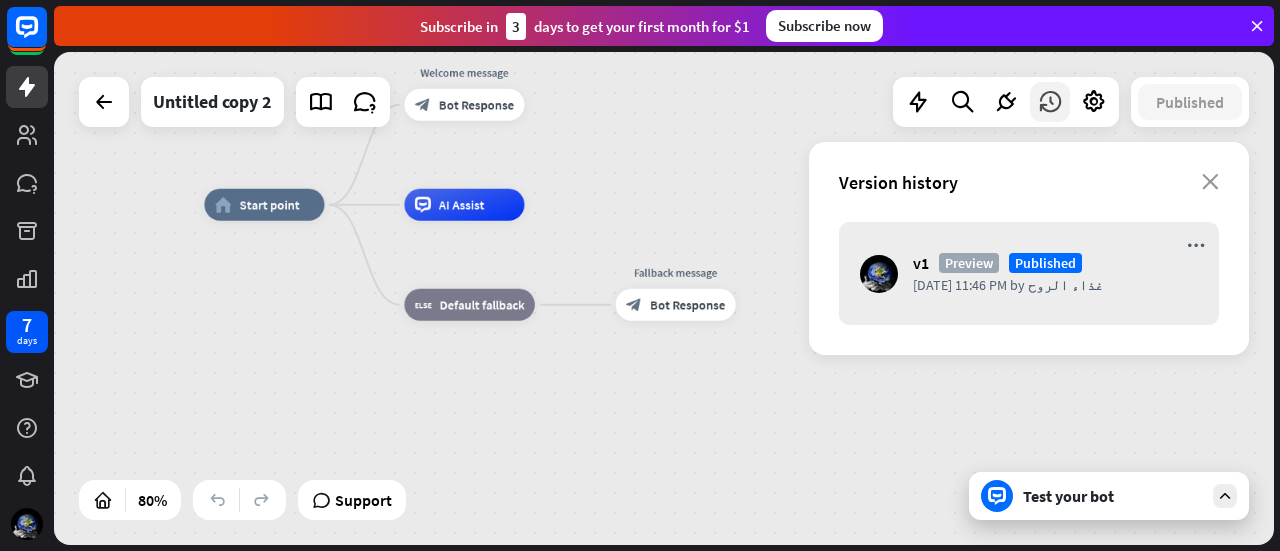 click at bounding box center [1050, 102] 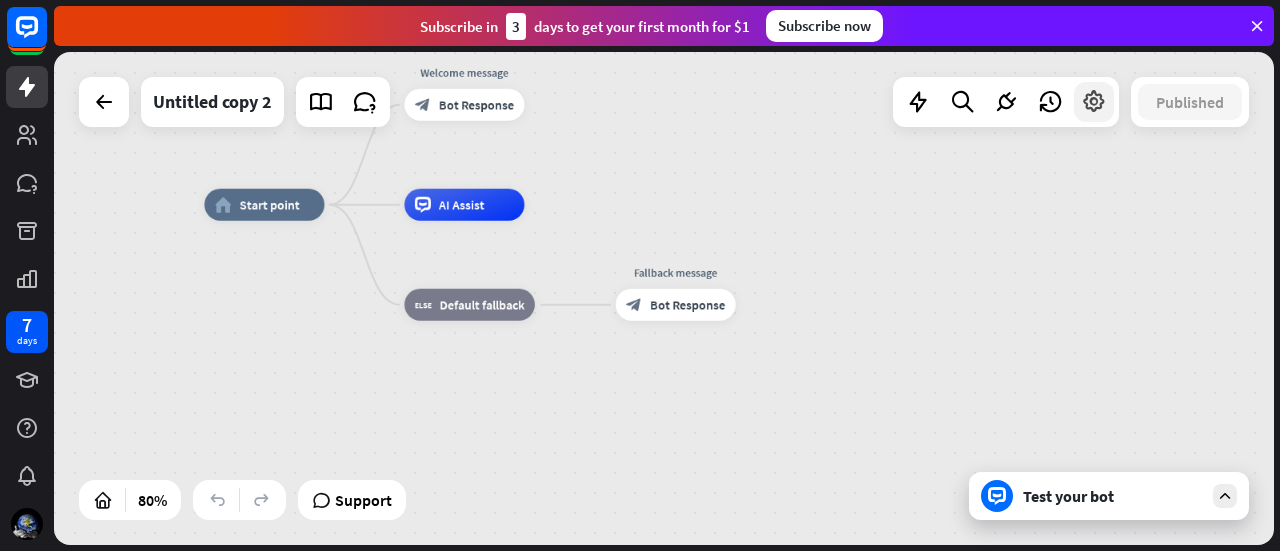 click at bounding box center (1094, 102) 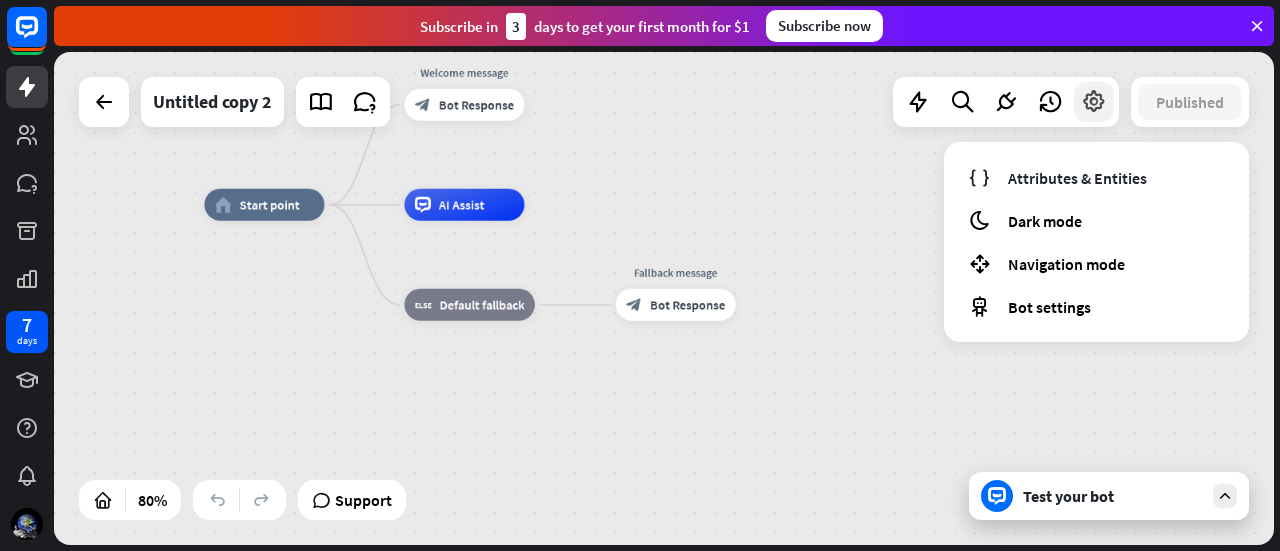 click at bounding box center [1094, 102] 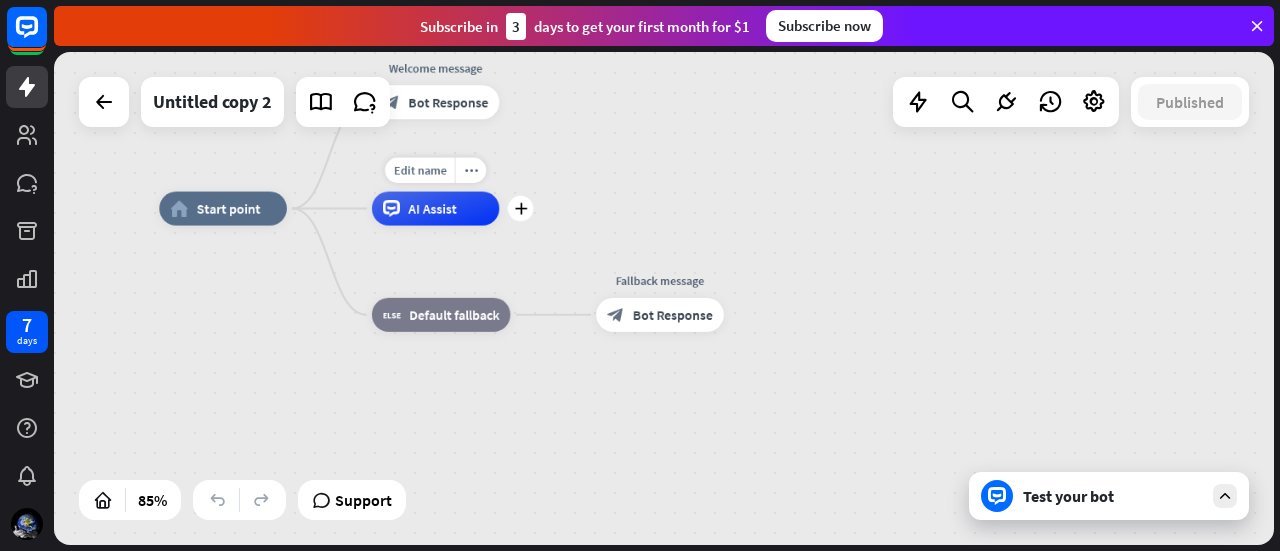 click on "AI Assist" at bounding box center [432, 208] 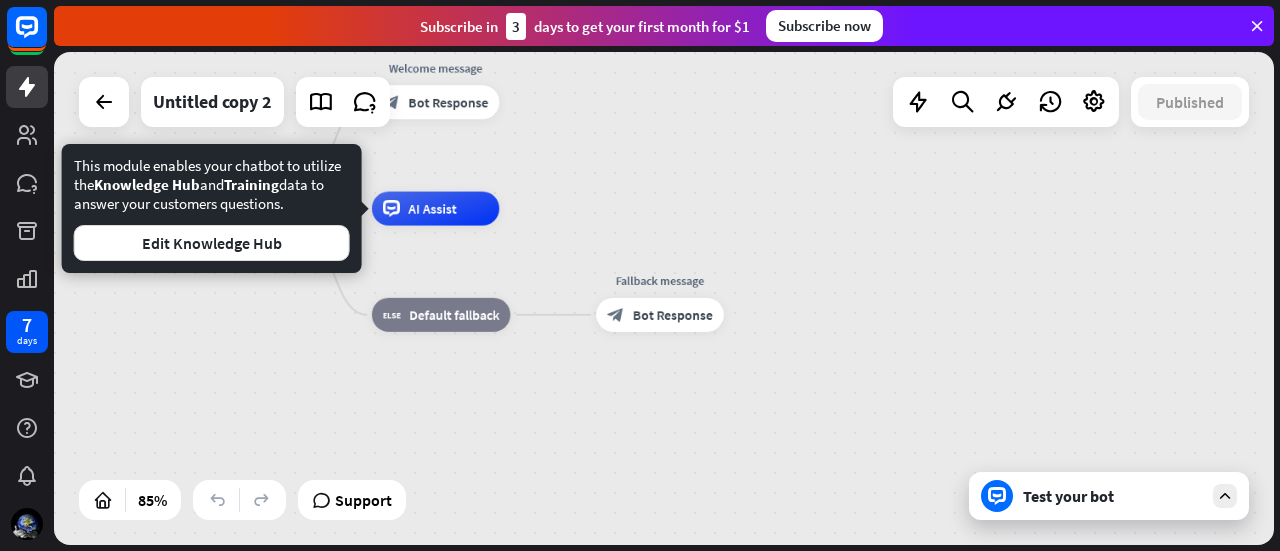 click on "home_2   Start point                 Welcome message   block_bot_response   Bot Response                     AI Assist                   block_fallback   Default fallback                 Fallback message   block_bot_response   Bot Response" at bounding box center (664, 298) 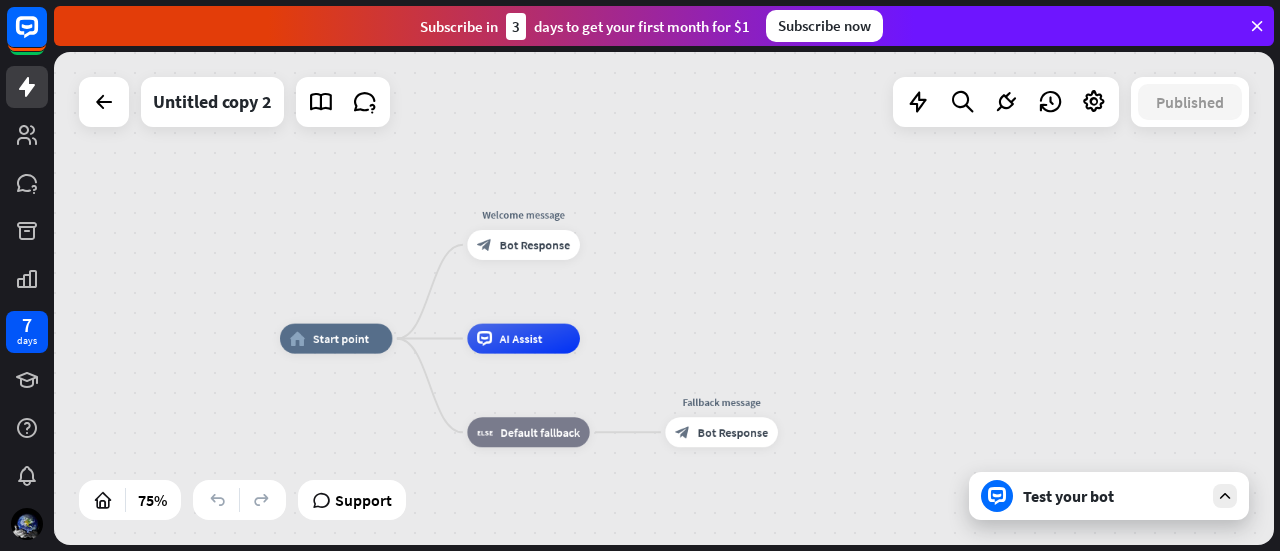 drag, startPoint x: 596, startPoint y: 163, endPoint x: 666, endPoint y: 307, distance: 160.11246 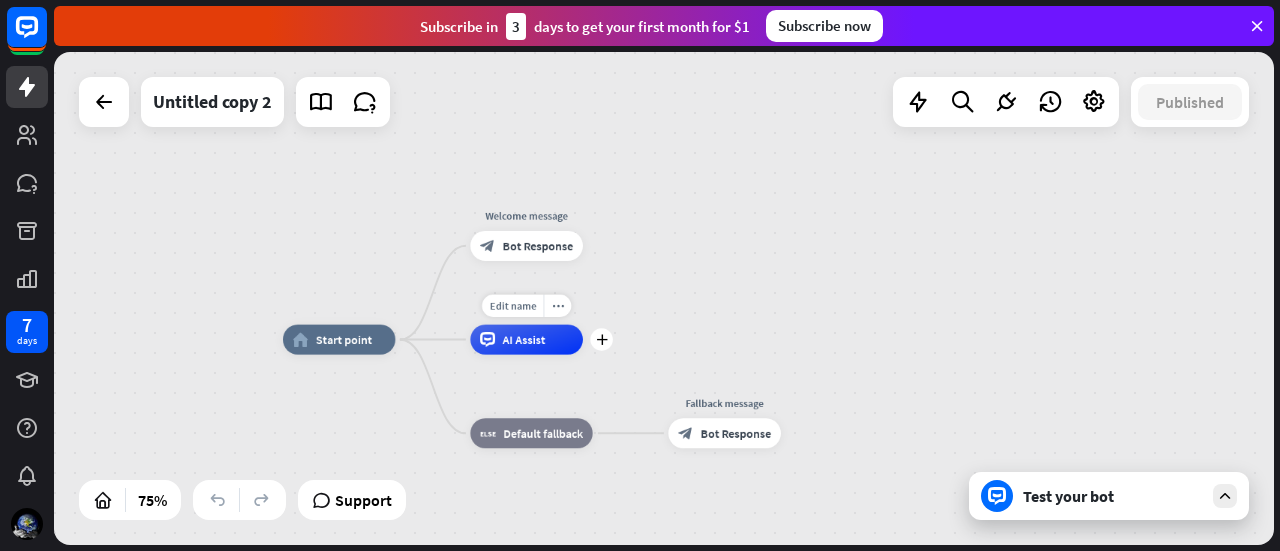 click on "Edit name   more_horiz         plus       AI Assist" at bounding box center (526, 340) 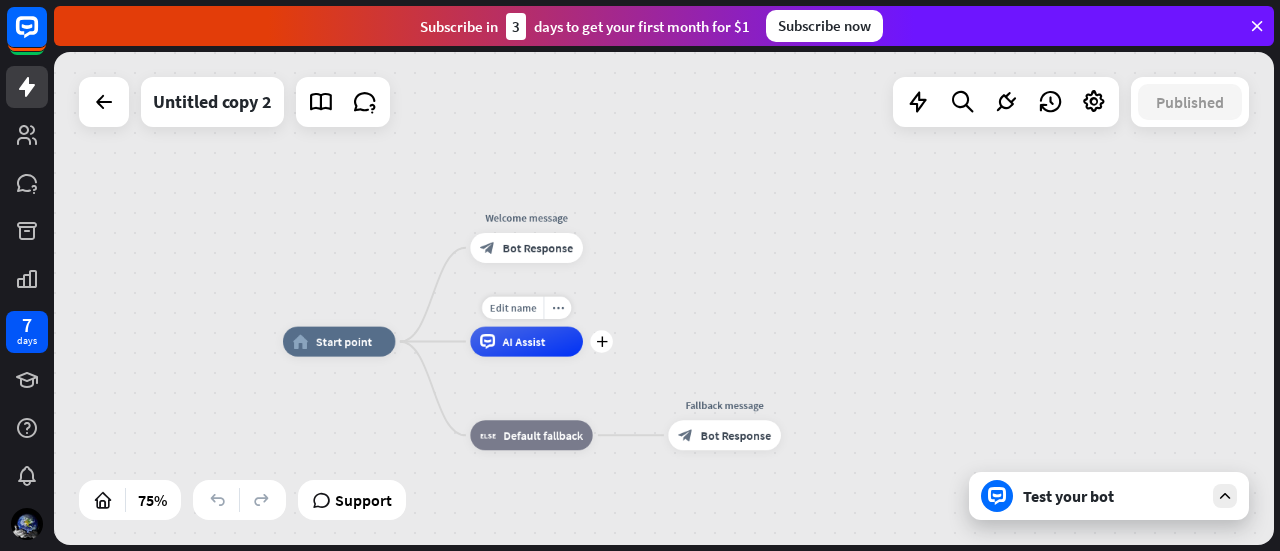 click on "AI Assist" at bounding box center [526, 342] 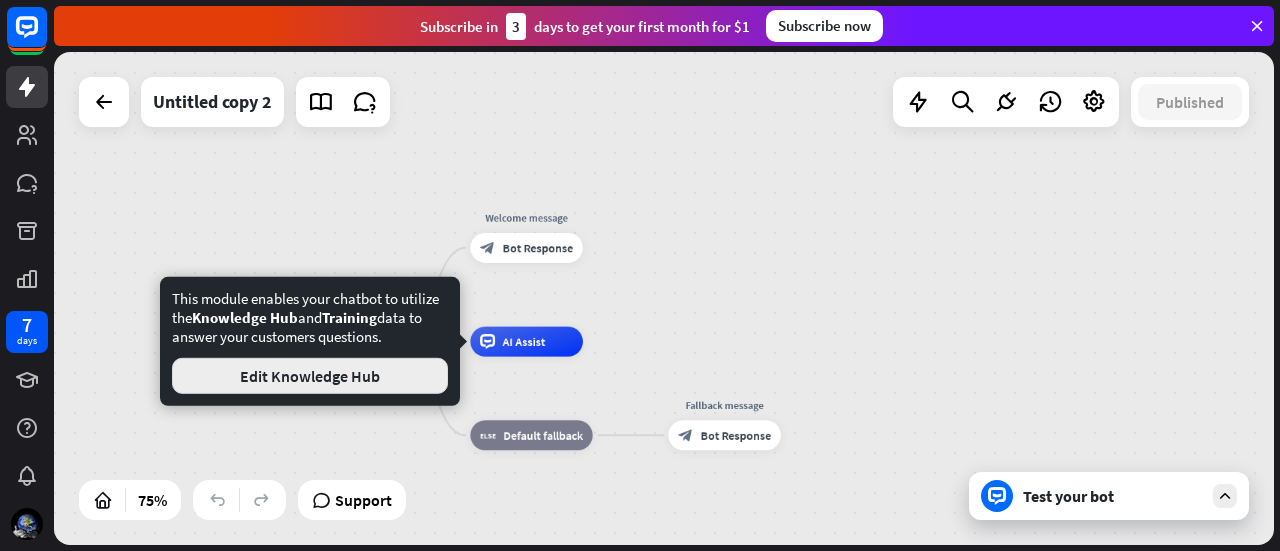 click on "Edit Knowledge Hub" at bounding box center [310, 376] 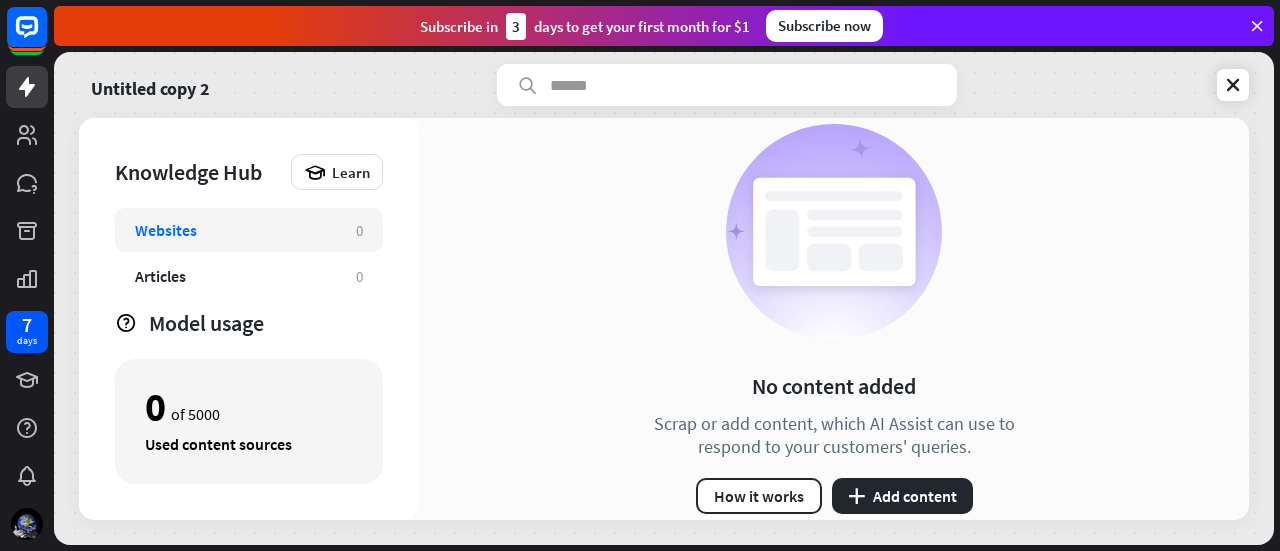 click at bounding box center [727, 85] 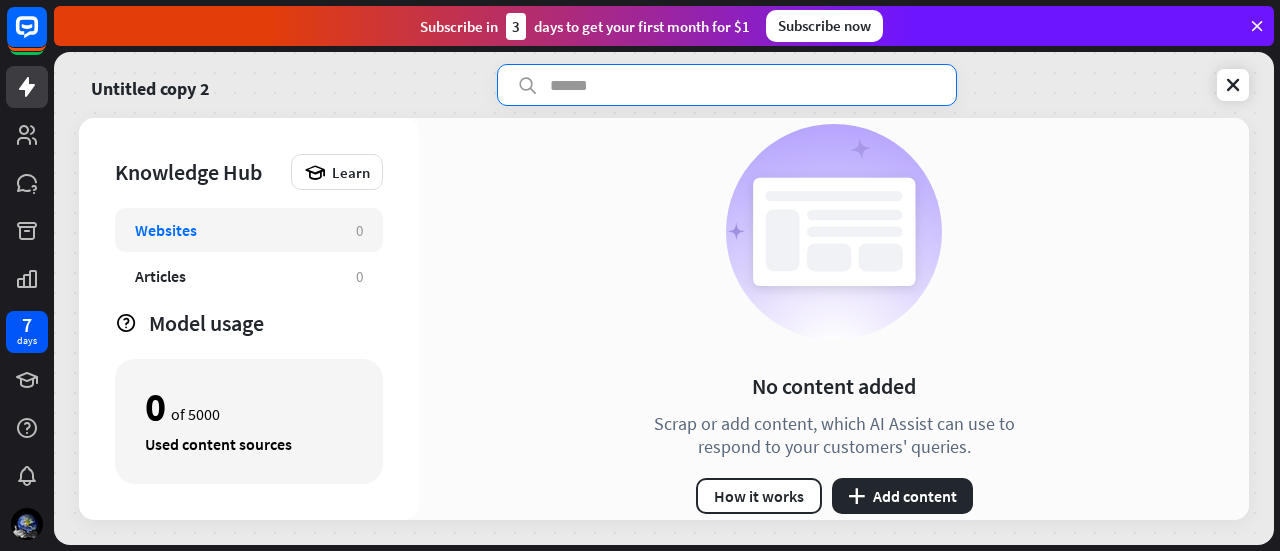 drag, startPoint x: 605, startPoint y: 170, endPoint x: 536, endPoint y: 186, distance: 70.83079 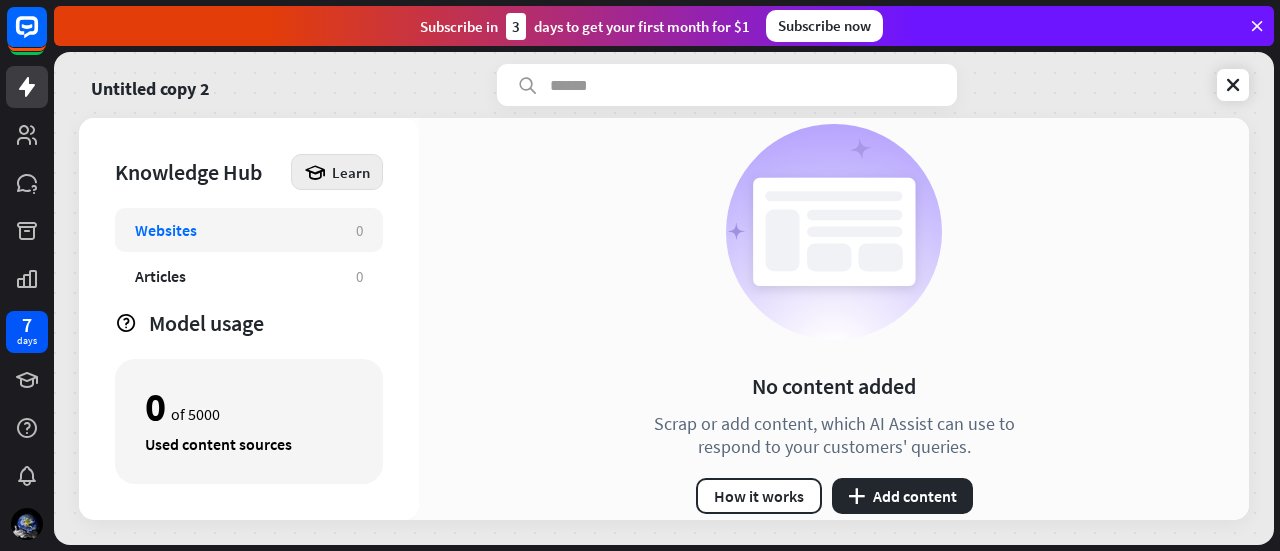 click at bounding box center (315, 172) 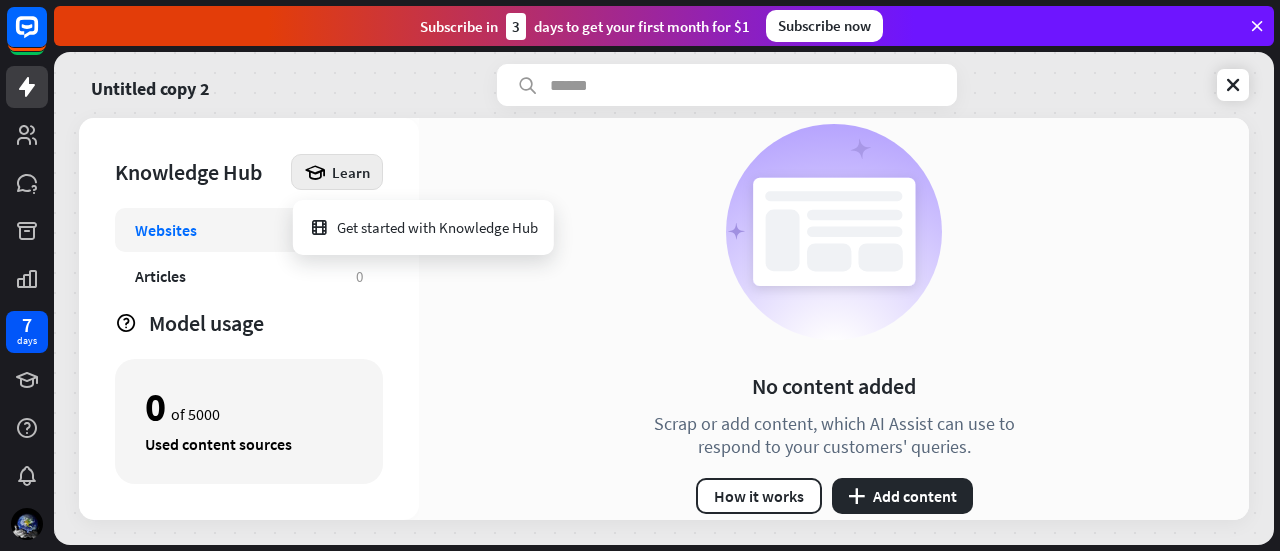 click on "No content added
Scrap or add content, which AI Assist can use to respond to your
customers' queries.
How it works
plus
Add content" at bounding box center [834, 319] 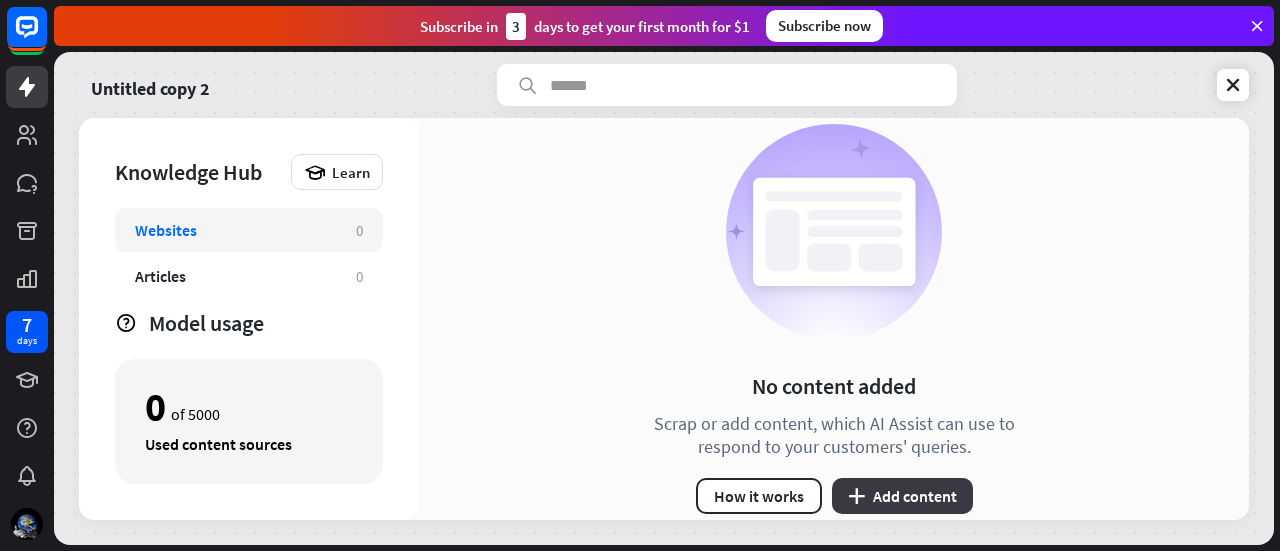 click on "plus
Add content" at bounding box center [902, 496] 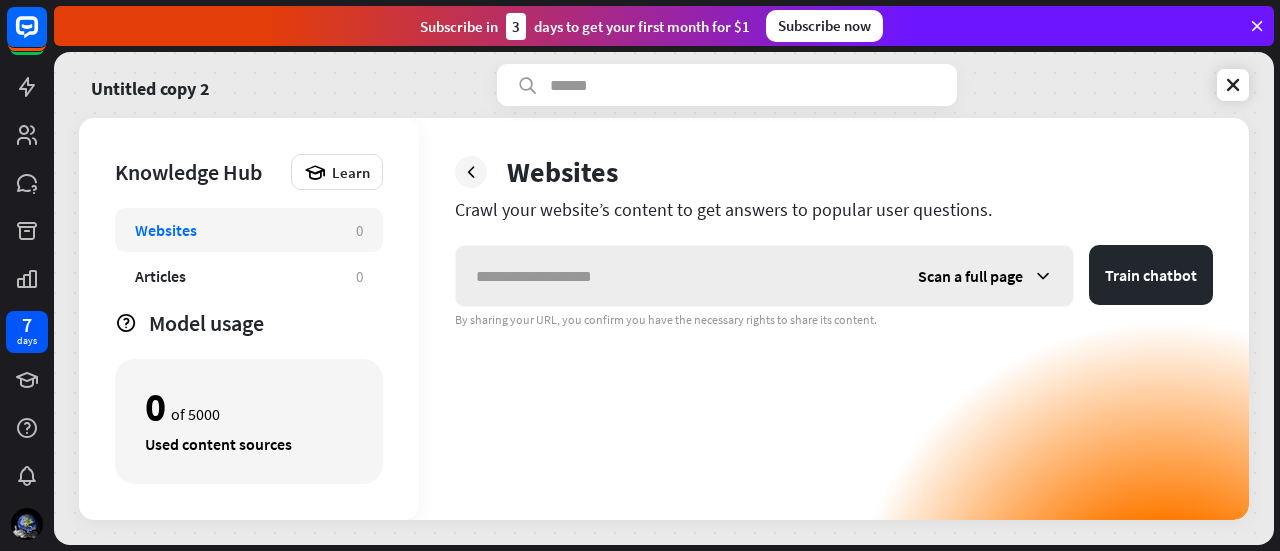 click at bounding box center [677, 276] 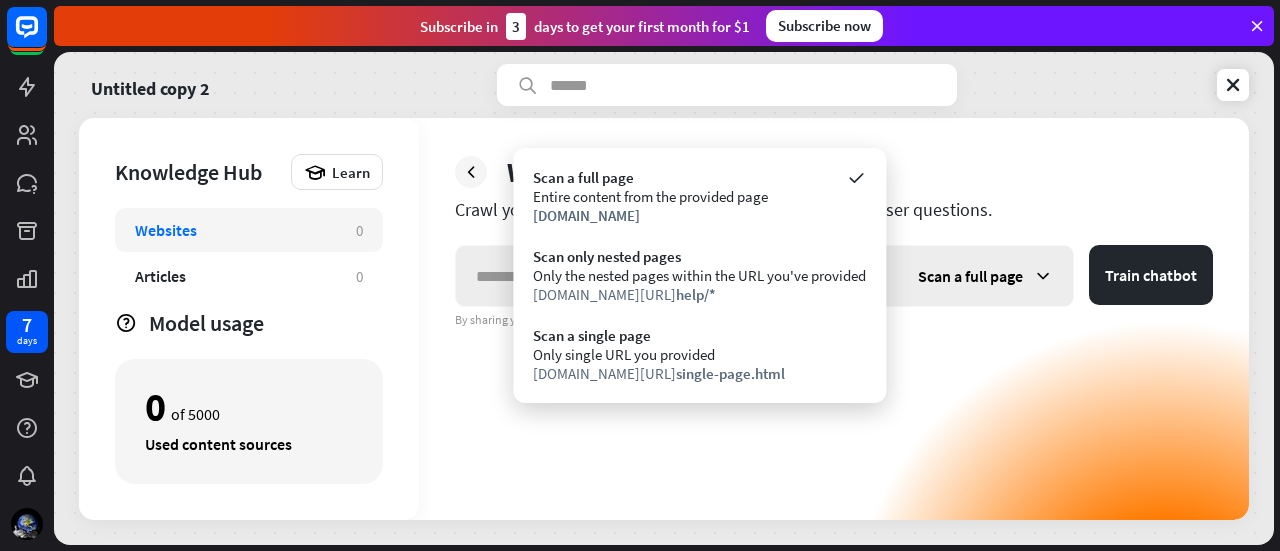 click on "Scan a full page" at bounding box center (970, 276) 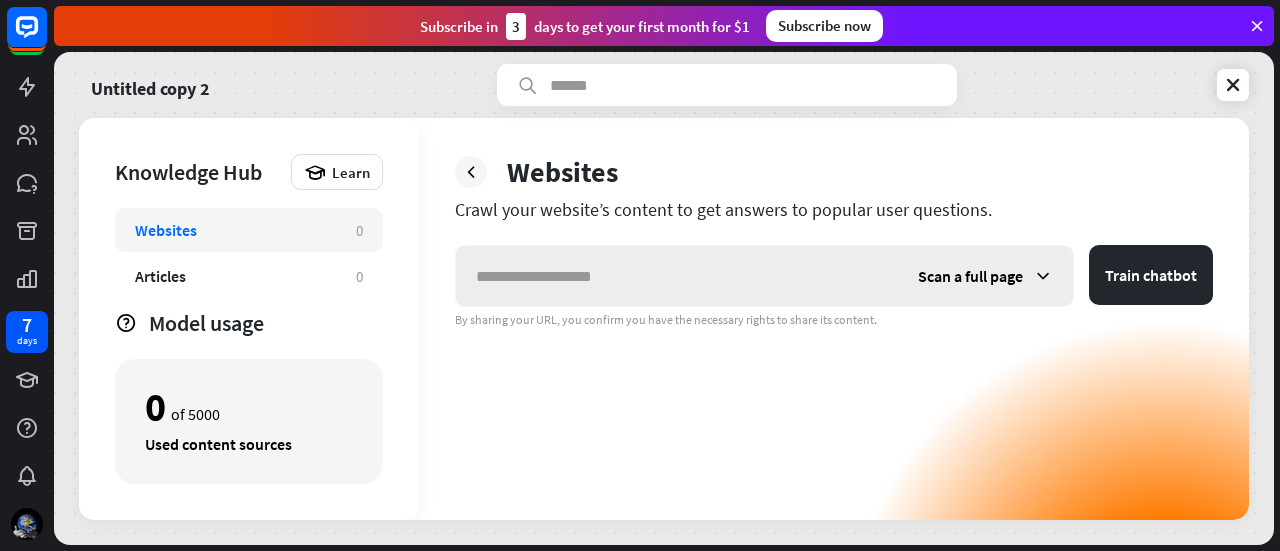 click on "Scan a full page" at bounding box center [985, 276] 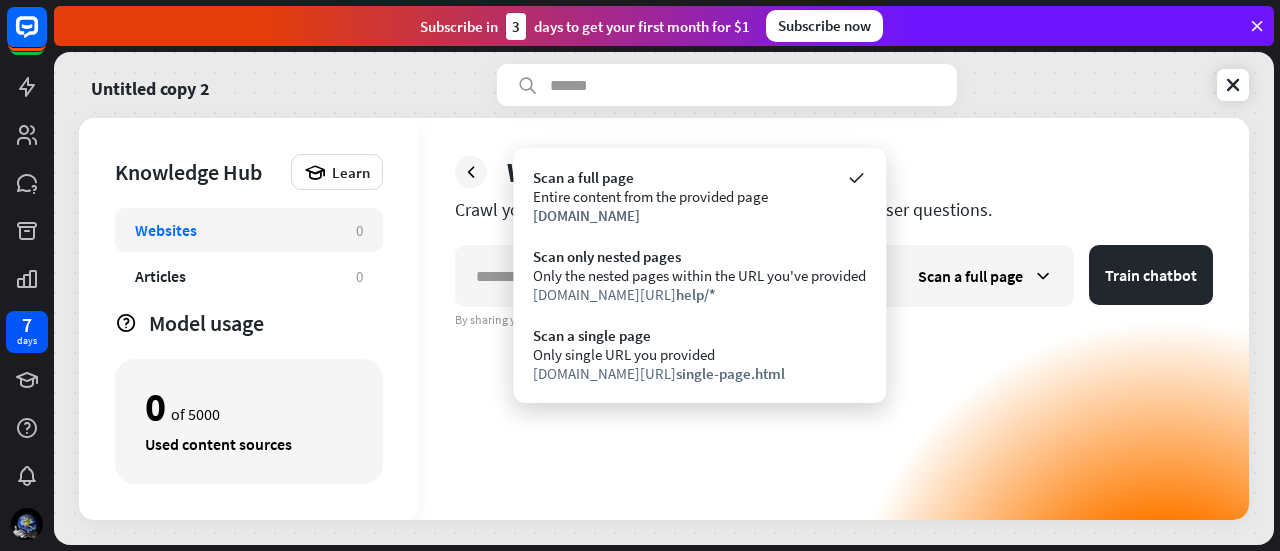 click on "Websites
Crawl your website’s content to get answers to popular user
questions.
Scan a full page
Train chatbot
By sharing your URL, you confirm you have the necessary rights to
share its content." at bounding box center [834, 319] 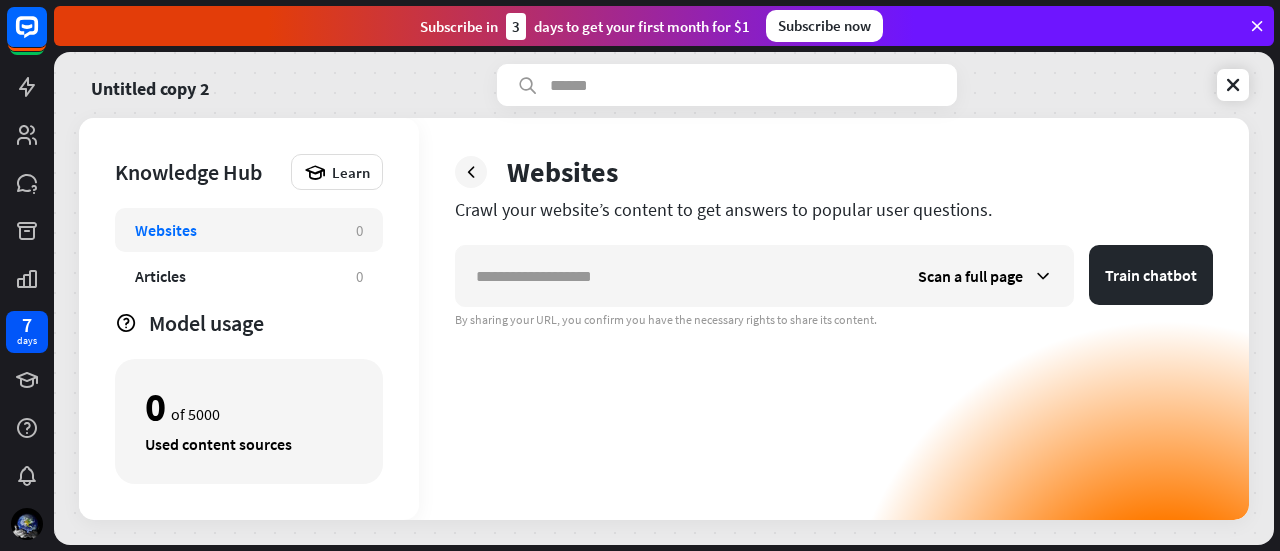 drag, startPoint x: 905, startPoint y: 207, endPoint x: 894, endPoint y: 206, distance: 11.045361 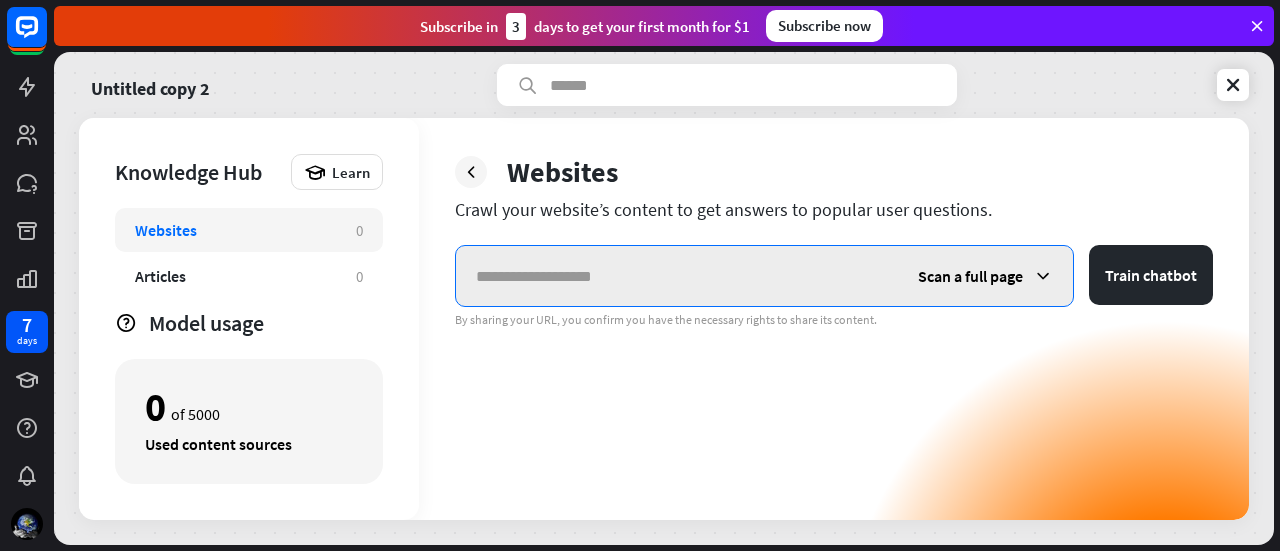 click at bounding box center [677, 276] 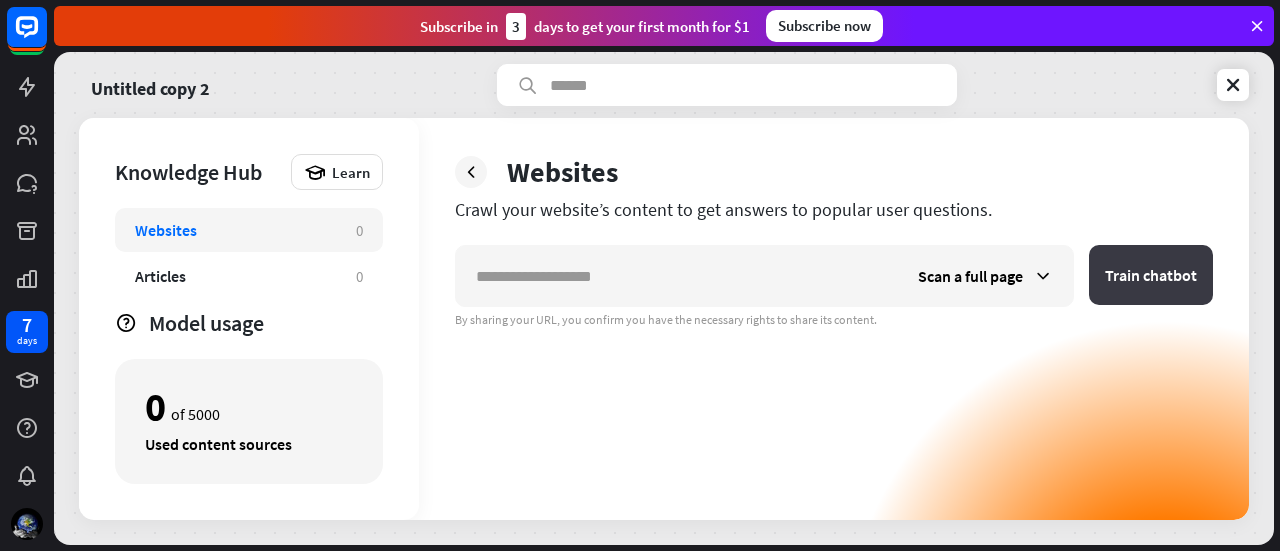 click on "Train chatbot" at bounding box center (1151, 275) 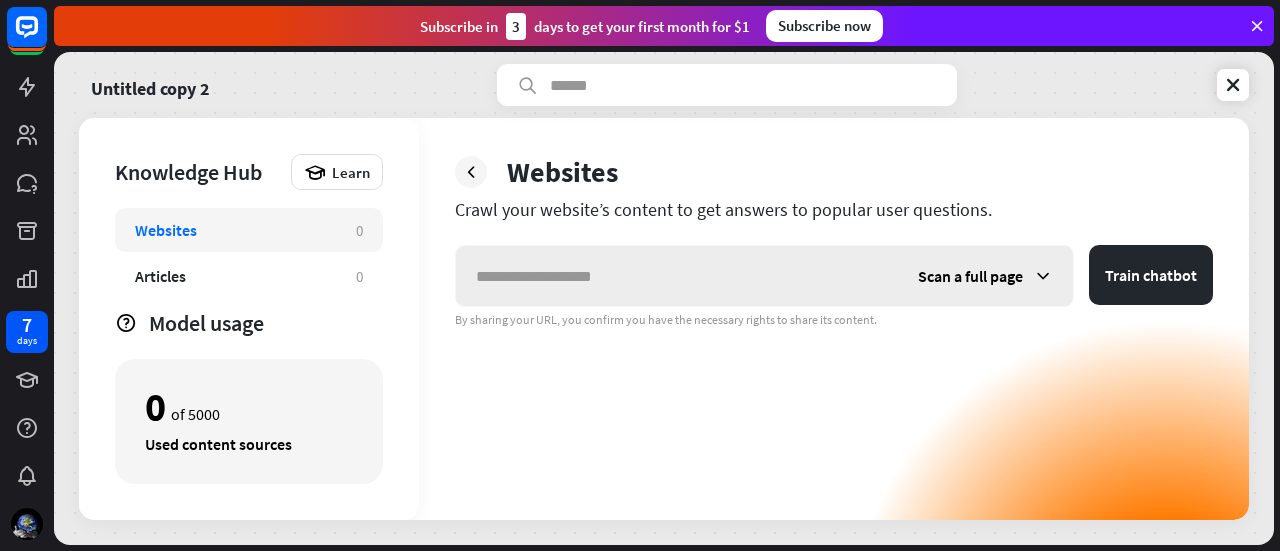 click on "Scan a full page" at bounding box center (764, 276) 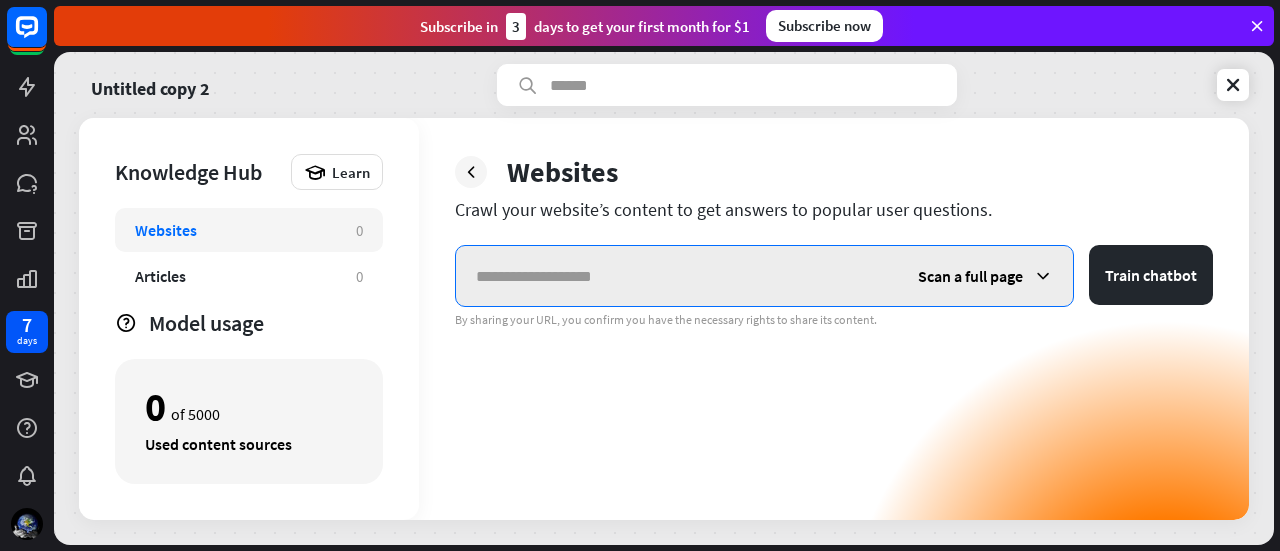 click at bounding box center [677, 276] 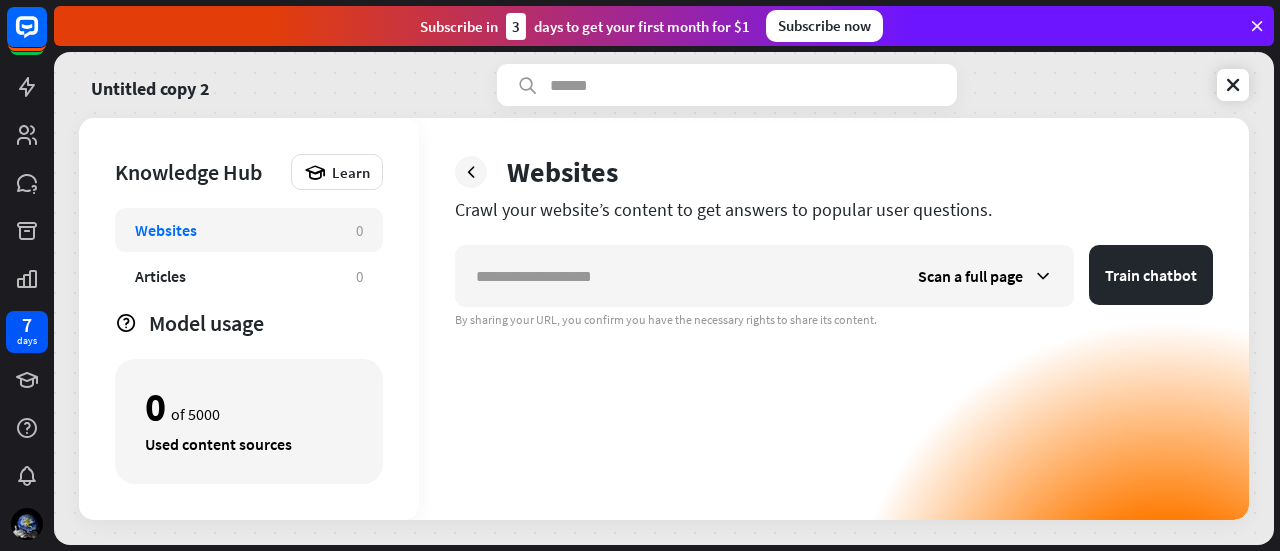 click on "Model usage     0
of 5000
Used content sources" at bounding box center [249, 396] 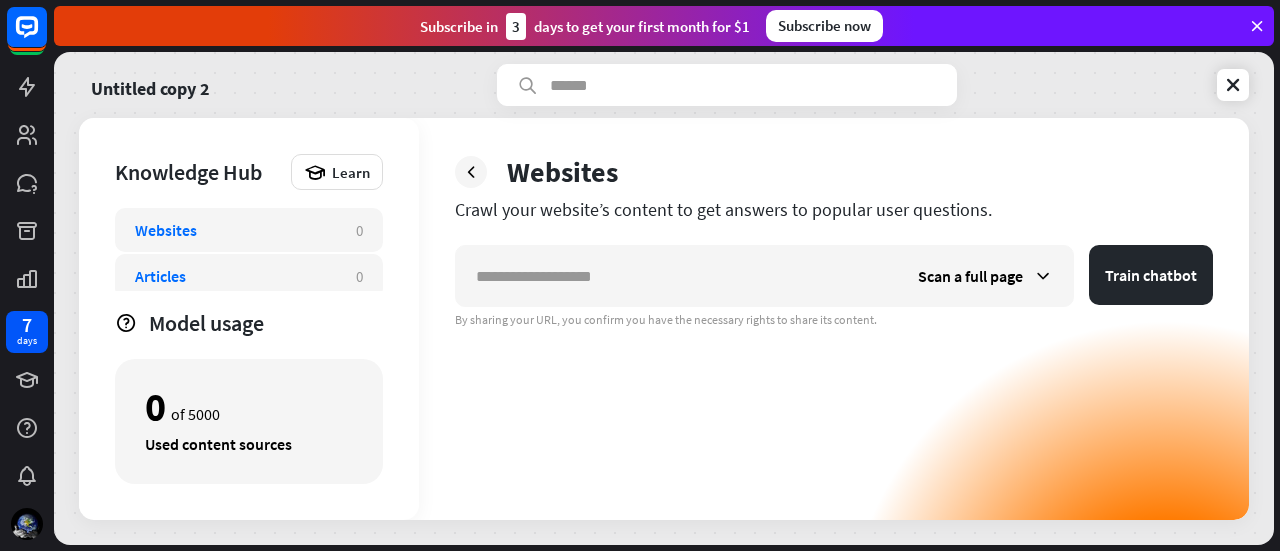 click on "Articles" at bounding box center [235, 276] 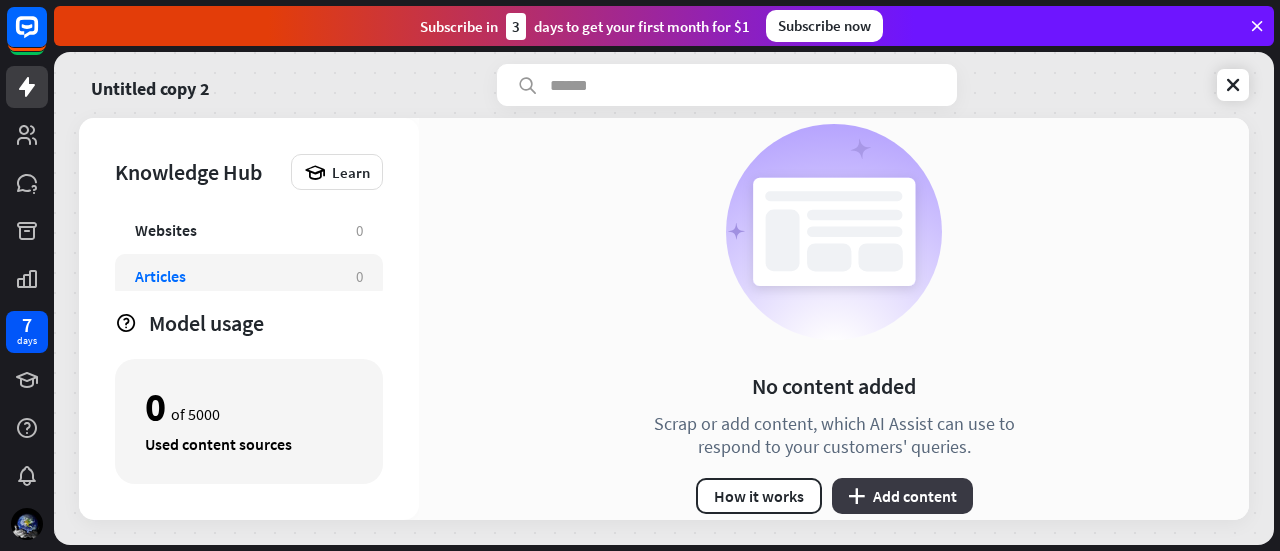 click on "plus
Add content" at bounding box center [902, 496] 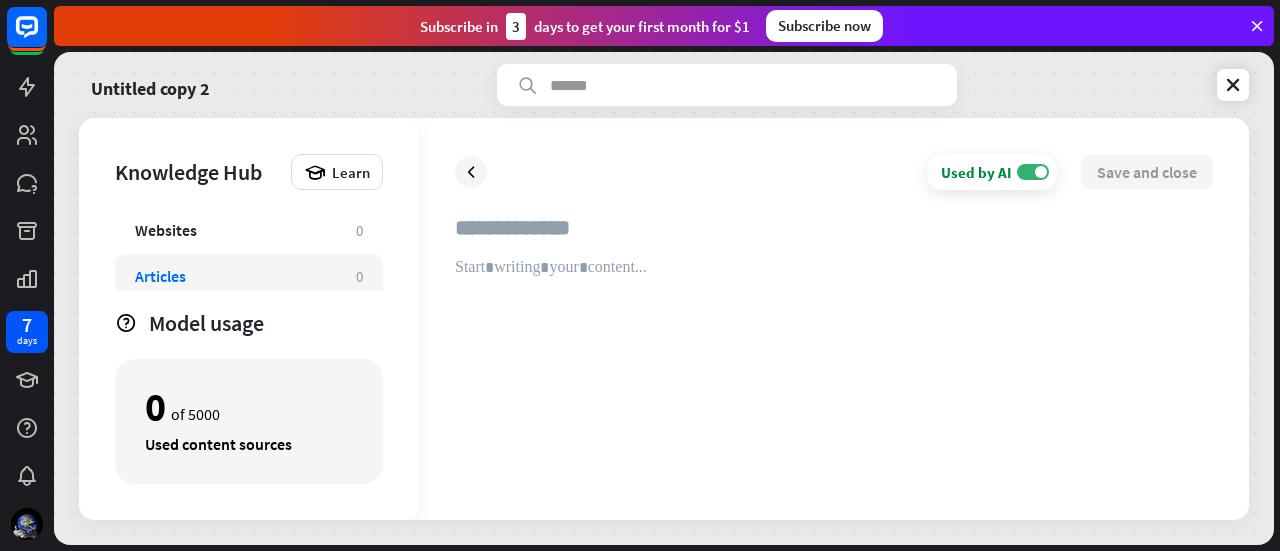 click at bounding box center (834, 236) 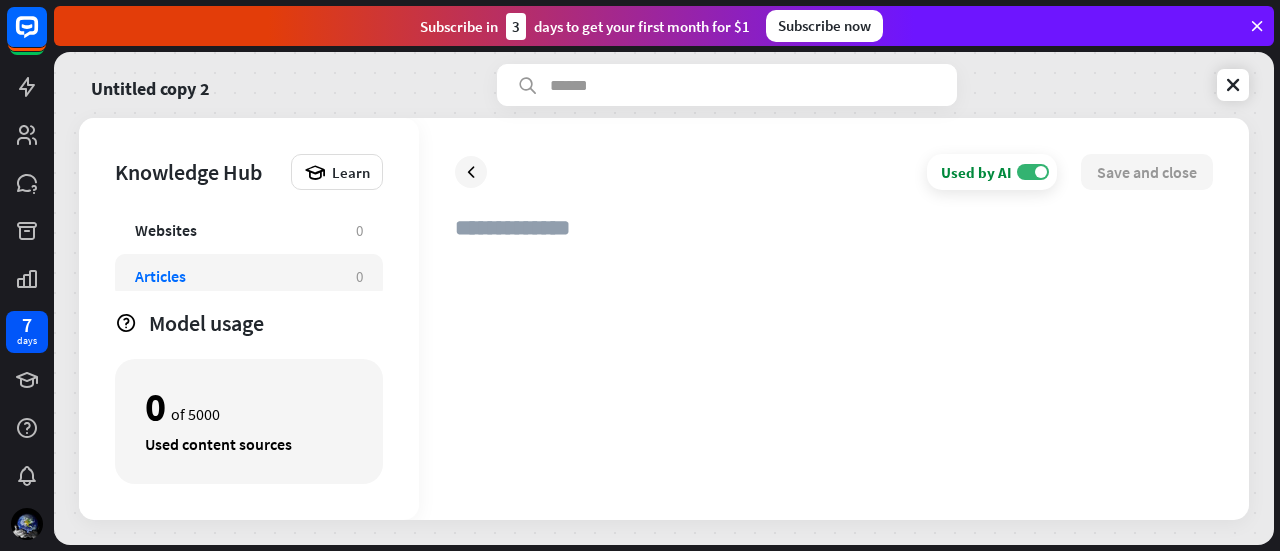 click at bounding box center (834, 371) 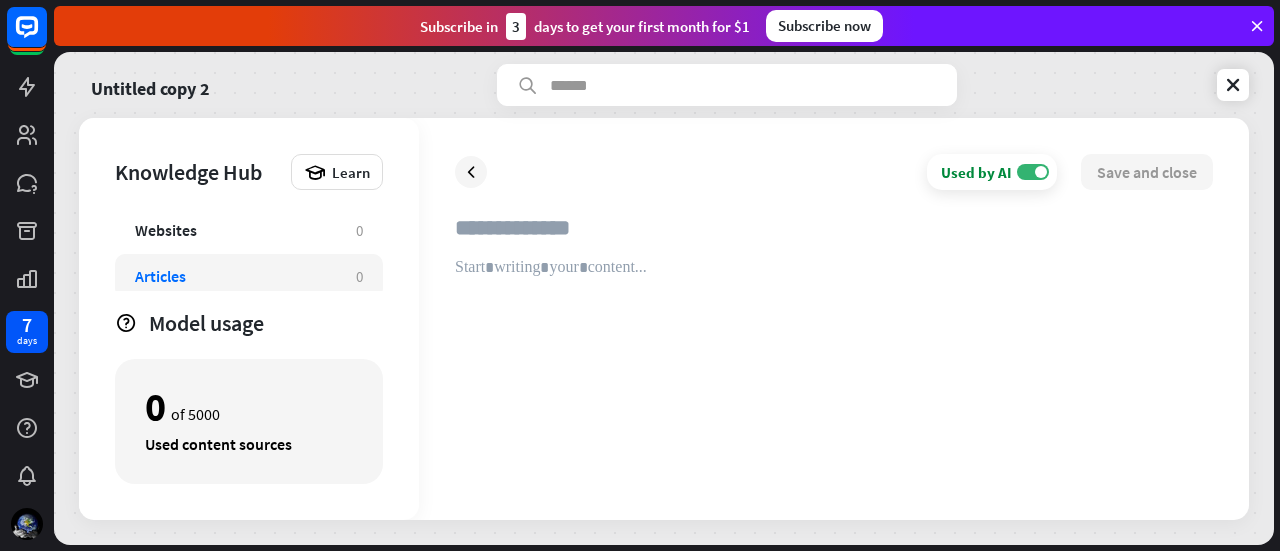 click on "Used content sources" at bounding box center (249, 444) 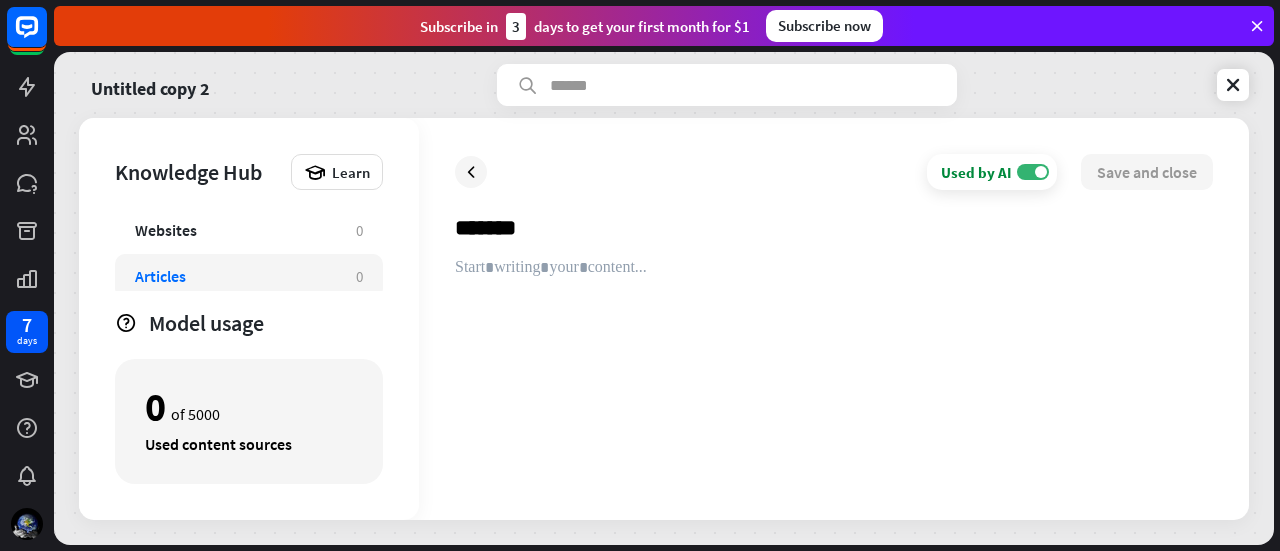 click on "*******" at bounding box center [834, 236] 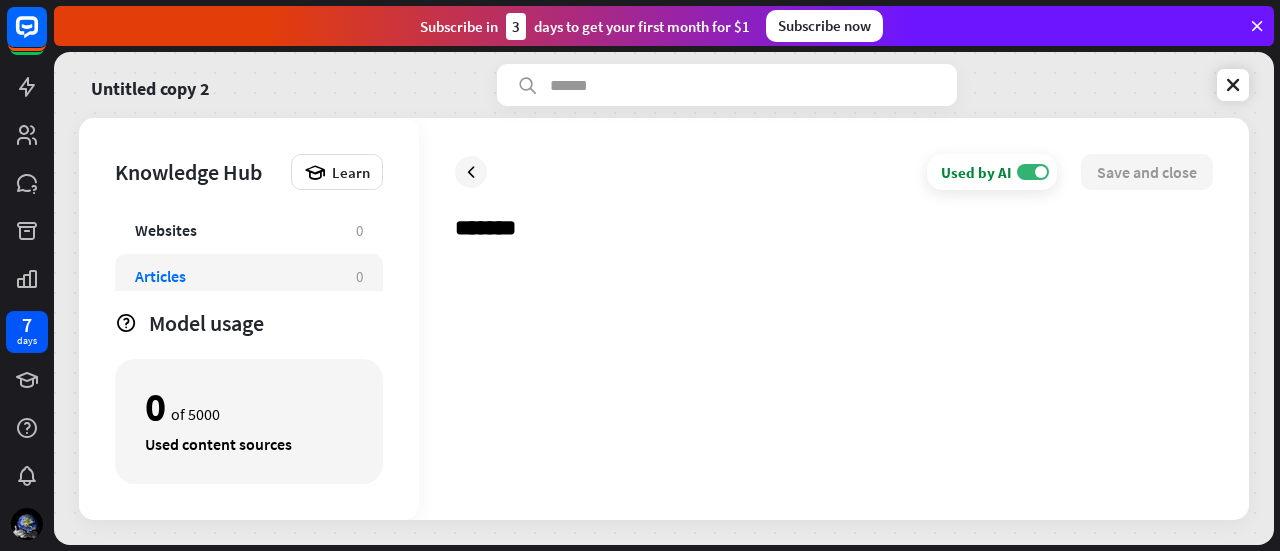 click at bounding box center (834, 371) 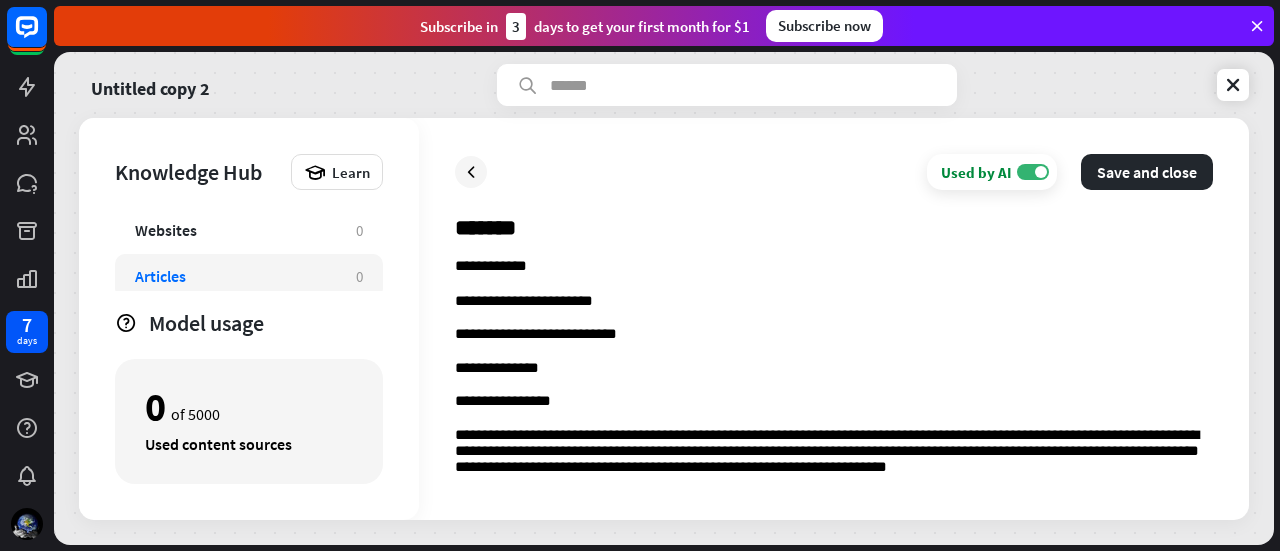 click on "**********" at bounding box center [834, 268] 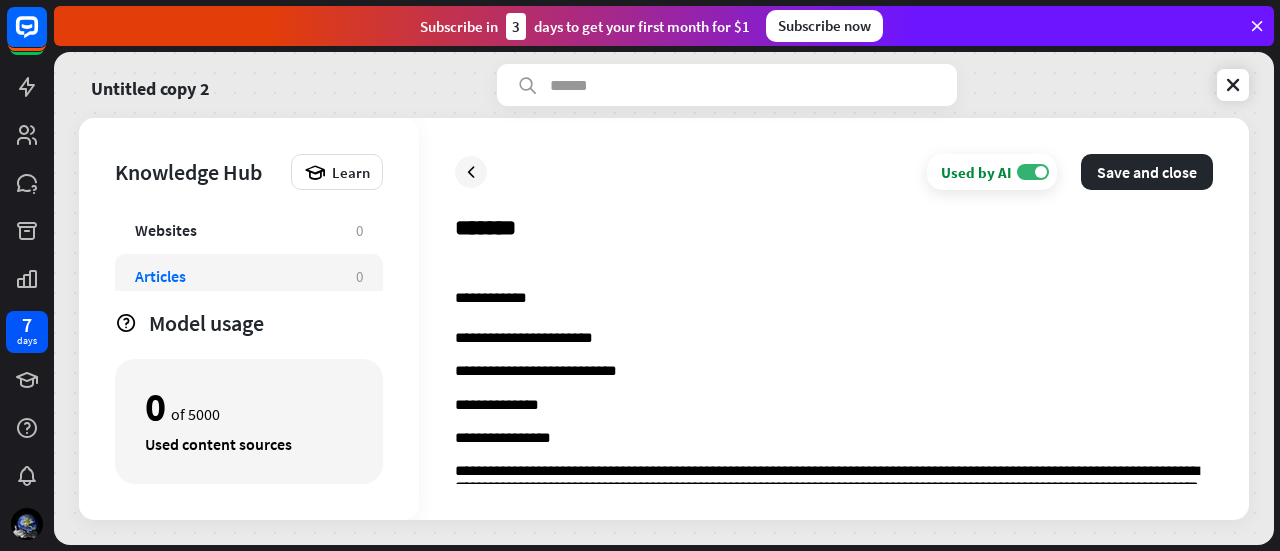 drag, startPoint x: 457, startPoint y: 258, endPoint x: 469, endPoint y: 255, distance: 12.369317 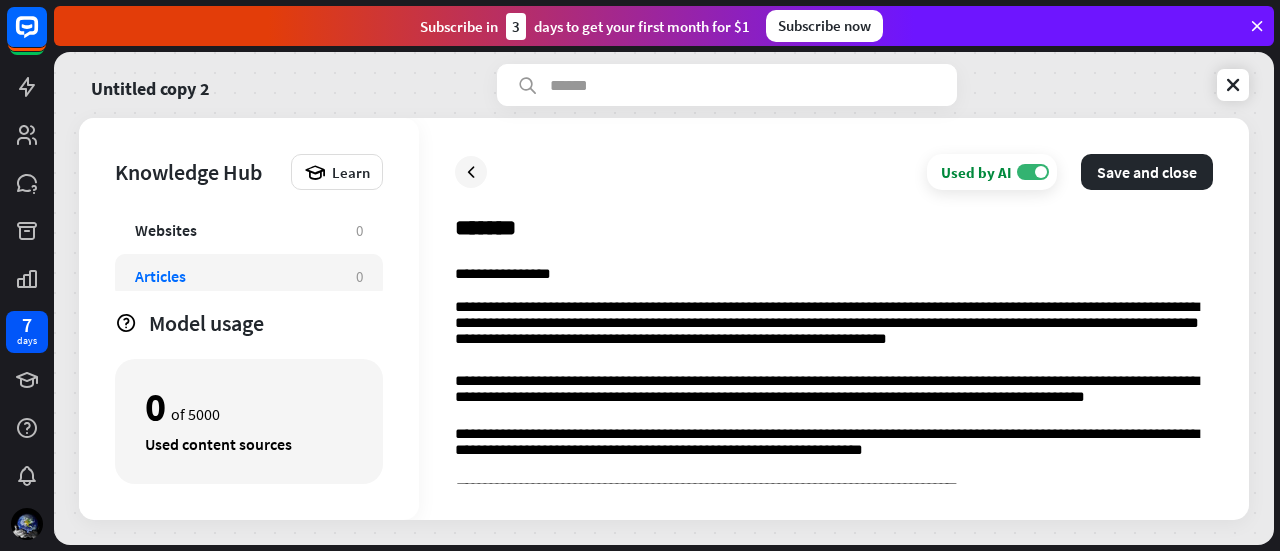 scroll, scrollTop: 0, scrollLeft: 0, axis: both 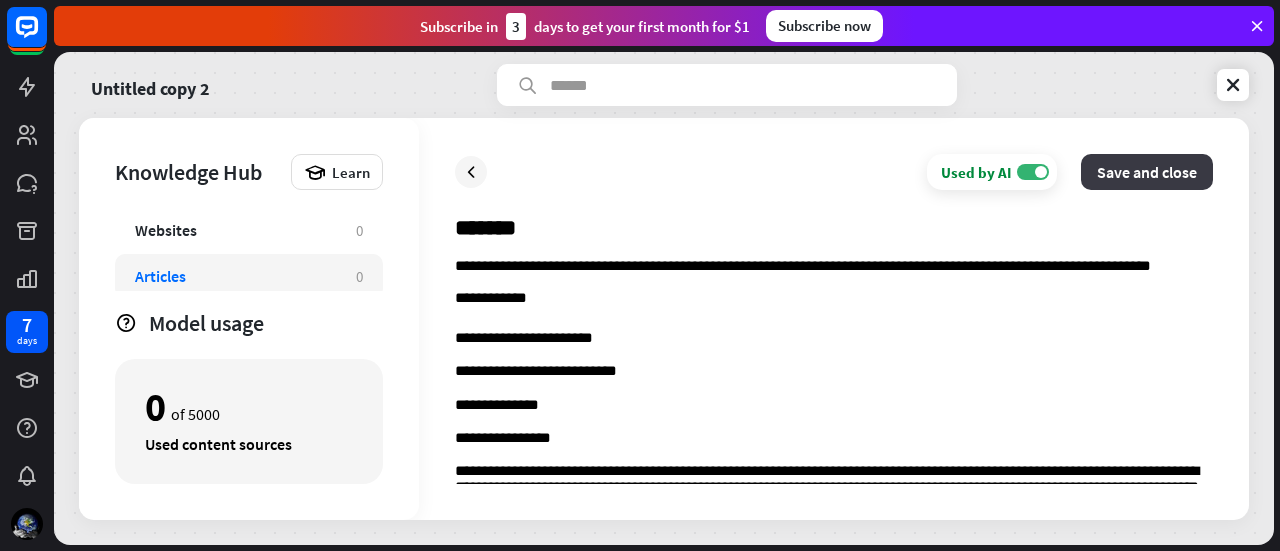 click on "Save and close" at bounding box center [1147, 172] 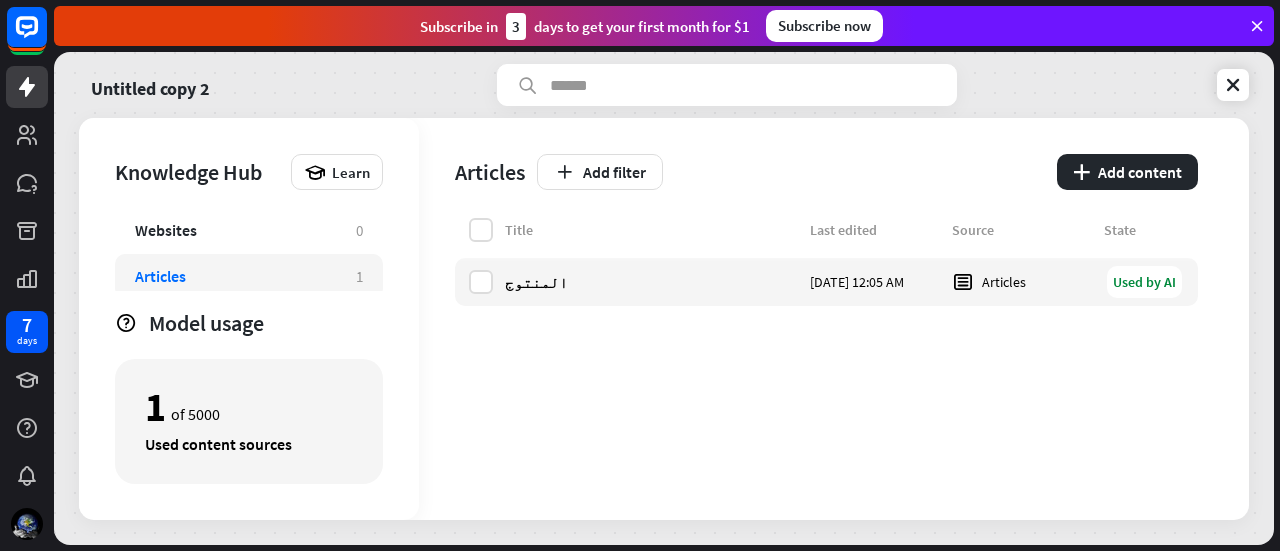 click on "1
of 5000
Used content sources" at bounding box center (249, 421) 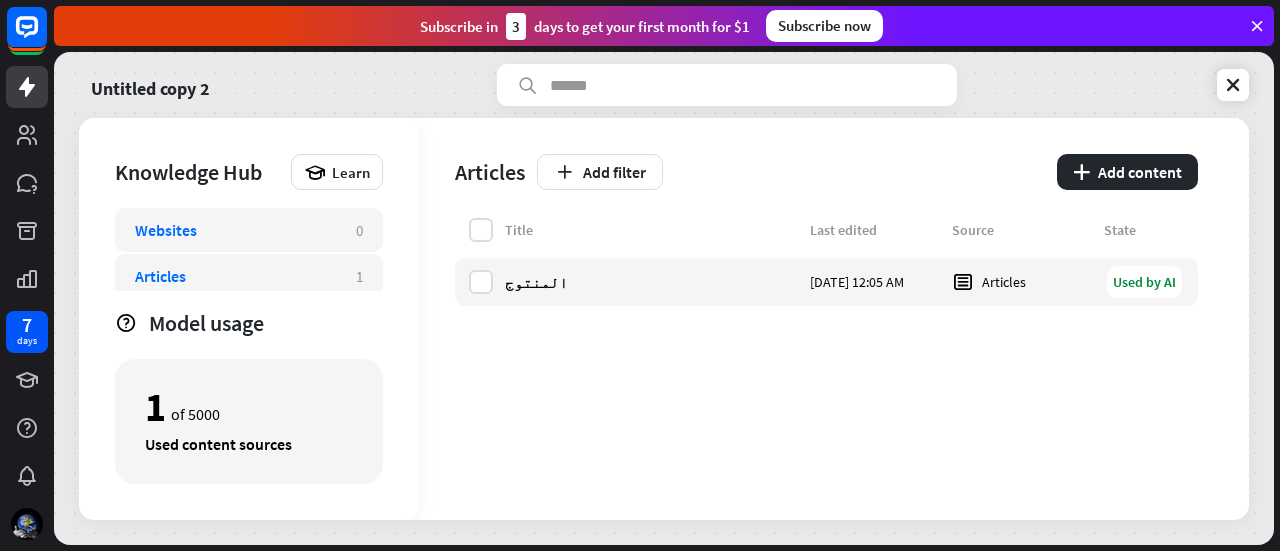 click on "Websites" at bounding box center (235, 230) 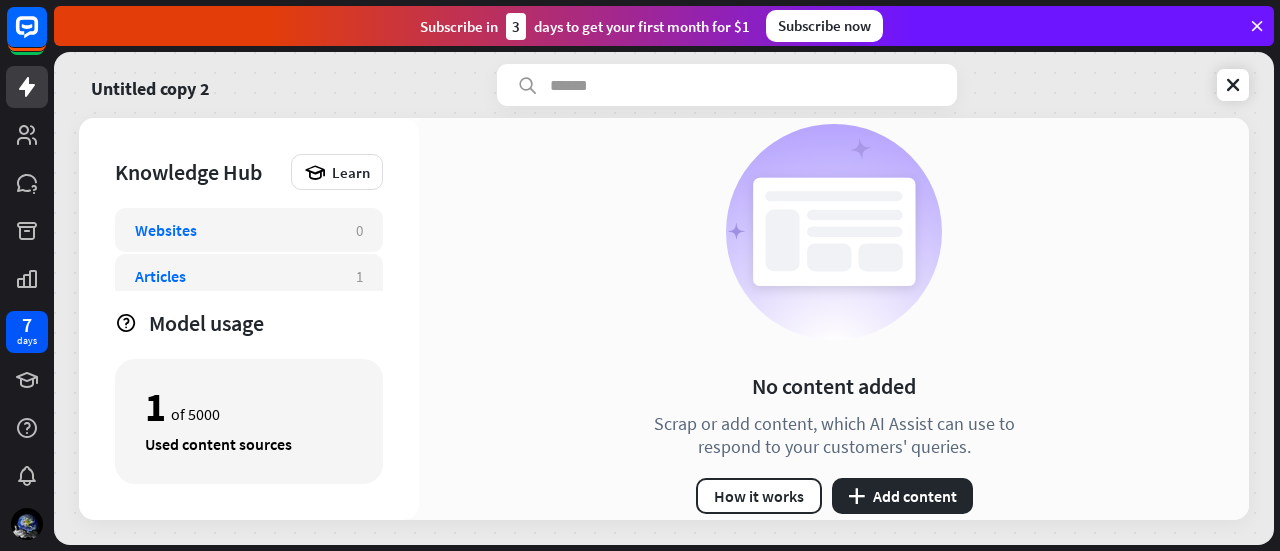 click on "Articles" at bounding box center [235, 276] 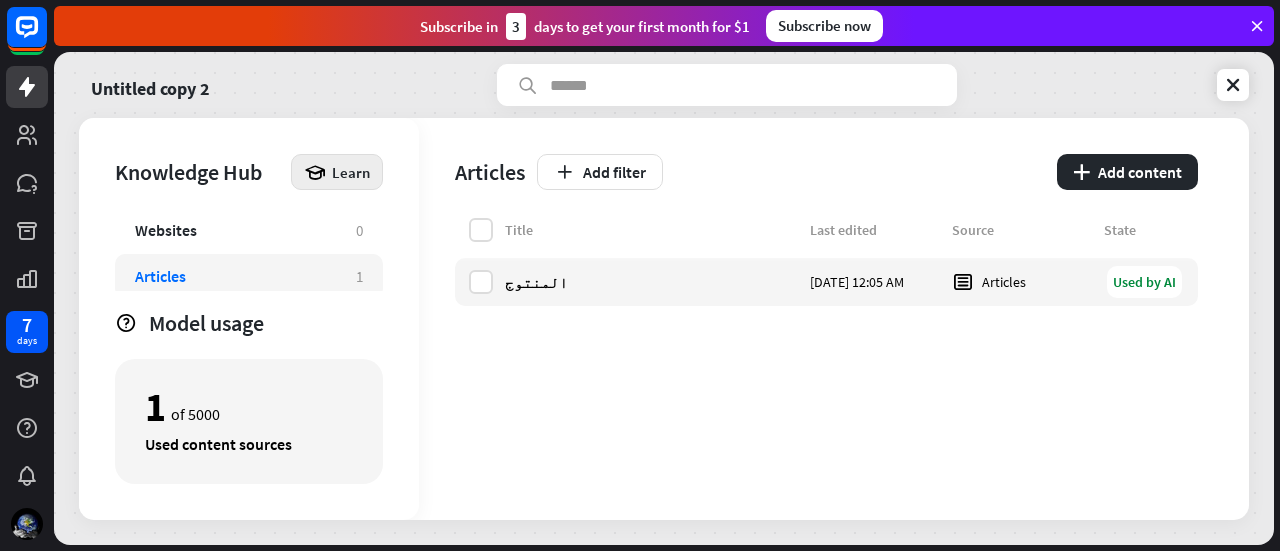 click on "Learn" at bounding box center [337, 172] 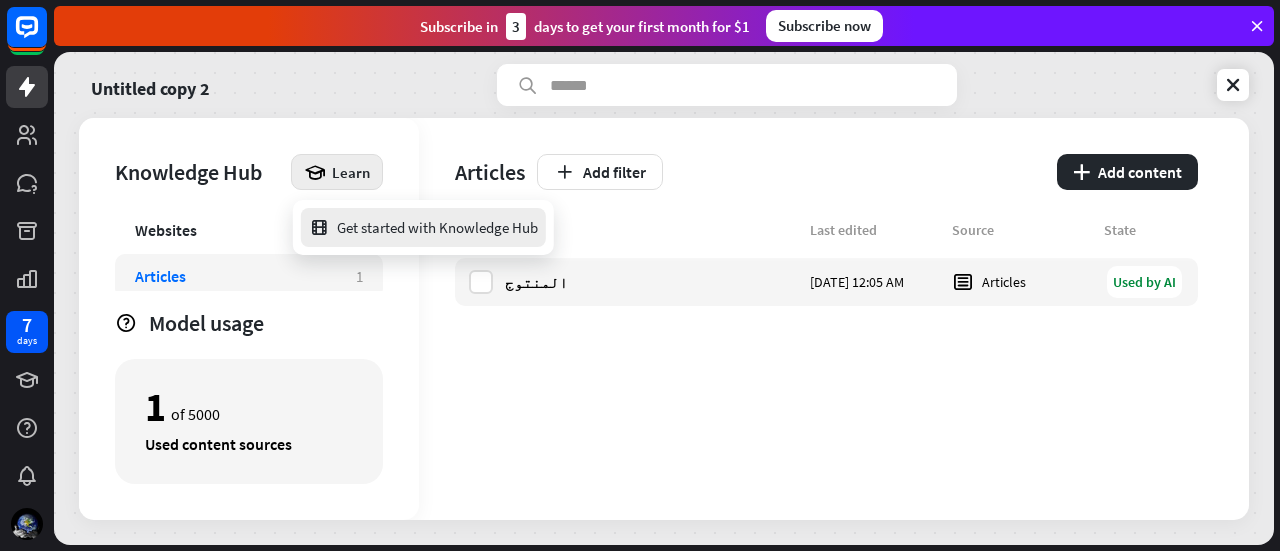 click on "Get started with Knowledge Hub" at bounding box center [423, 227] 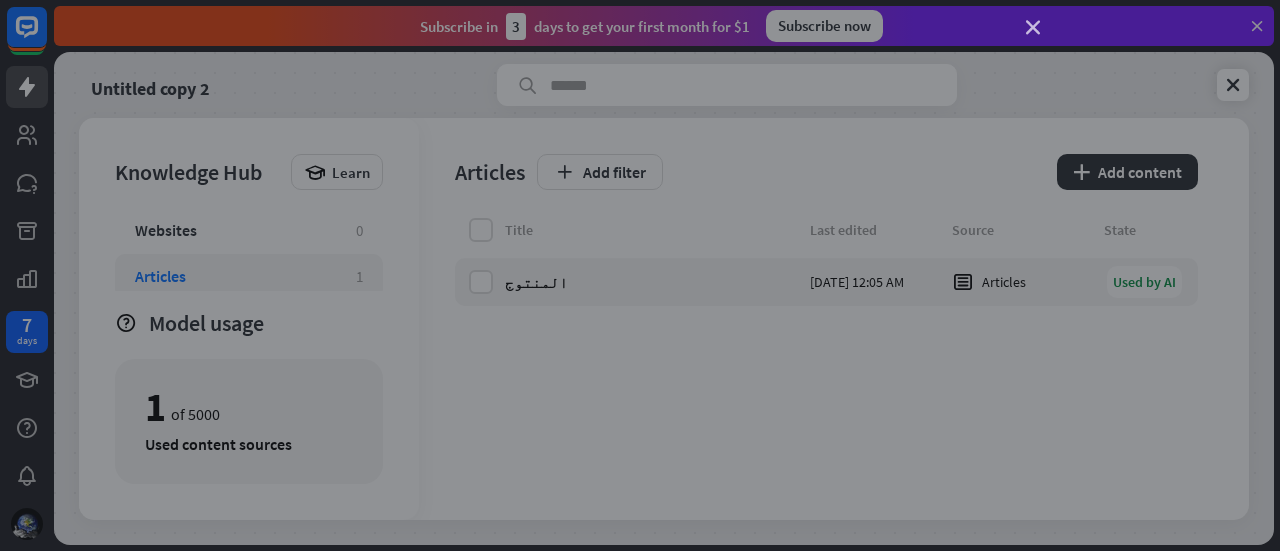 click on "close" at bounding box center [1033, 28] 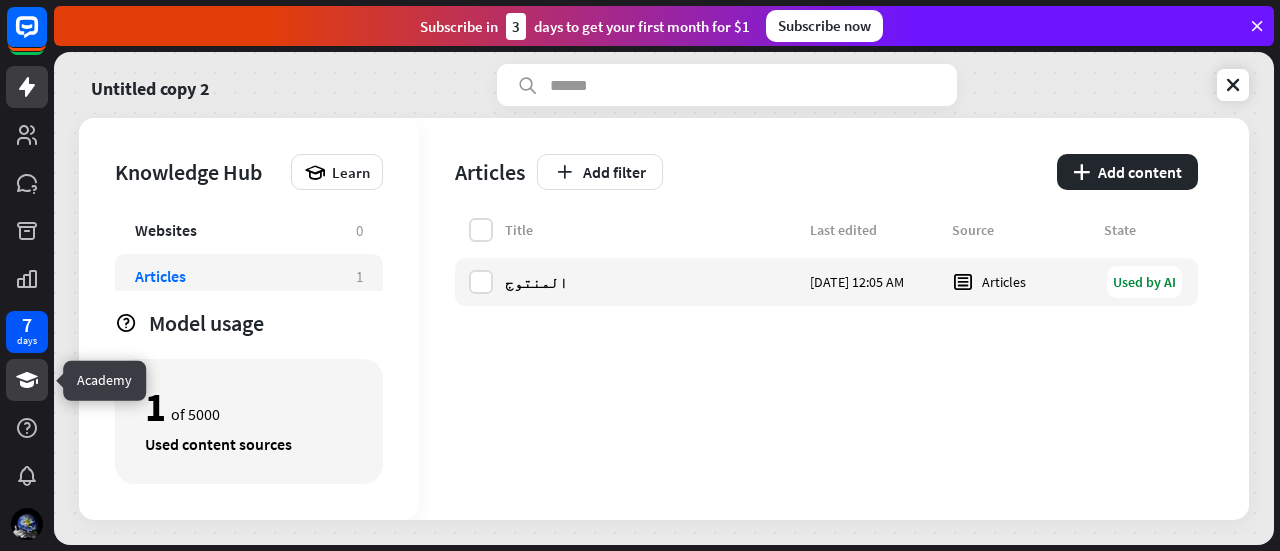 click 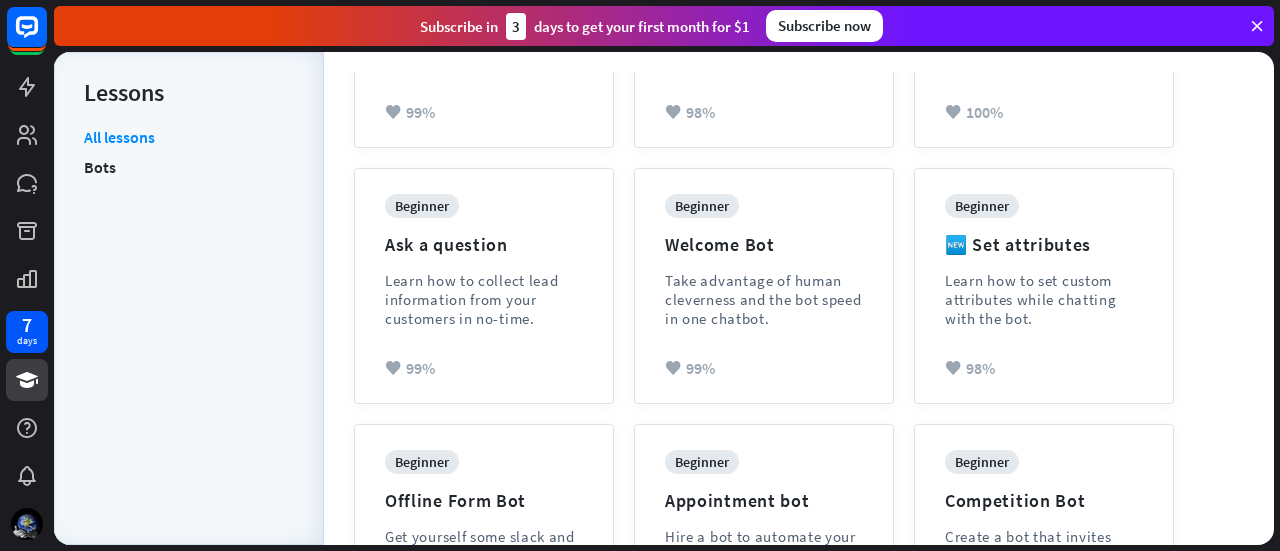 scroll, scrollTop: 500, scrollLeft: 0, axis: vertical 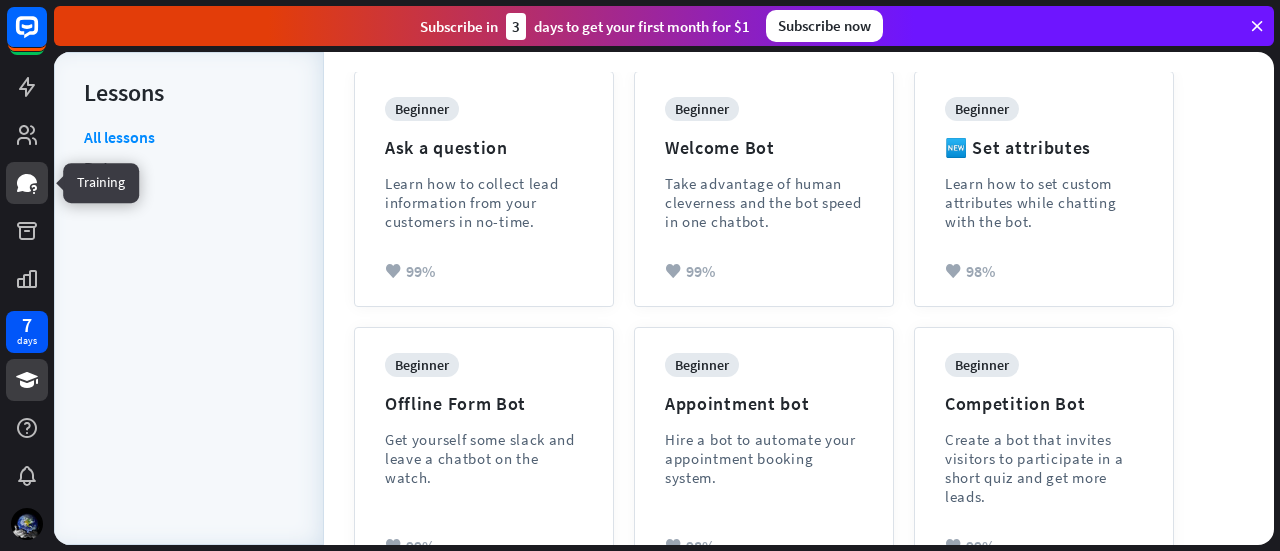 click 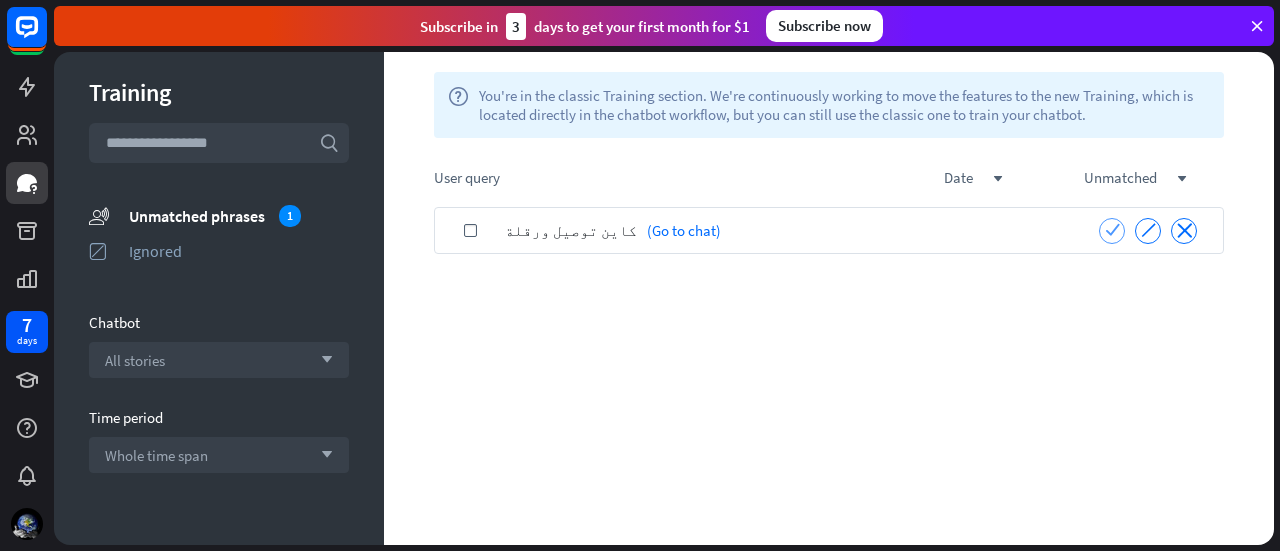 click on "check" at bounding box center (1112, 229) 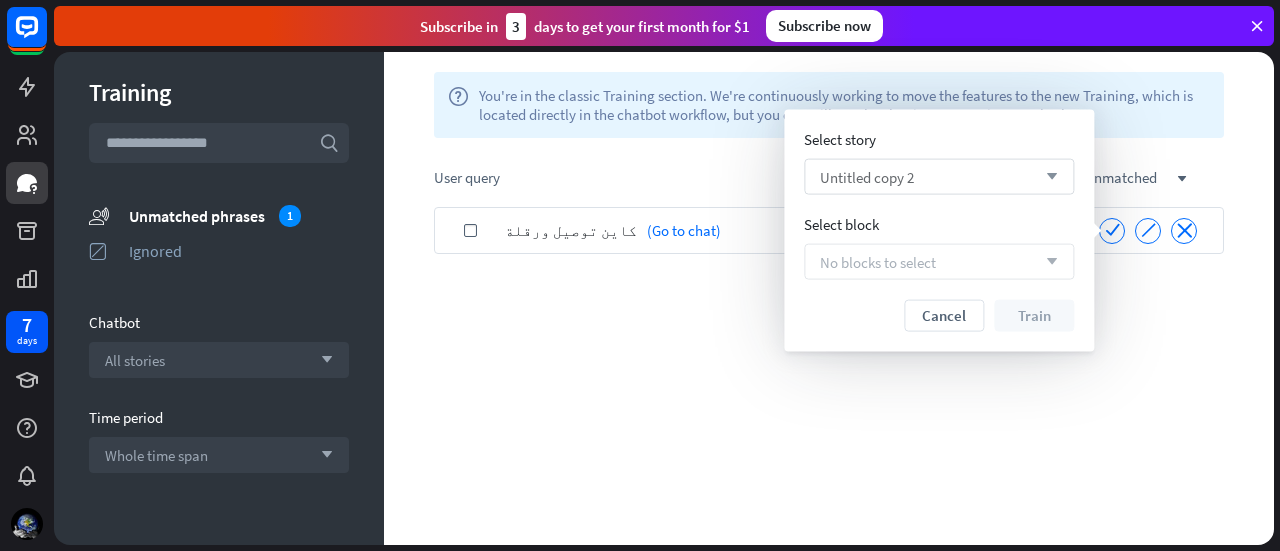 click on "Untitled copy 2
arrow_down" at bounding box center (939, 177) 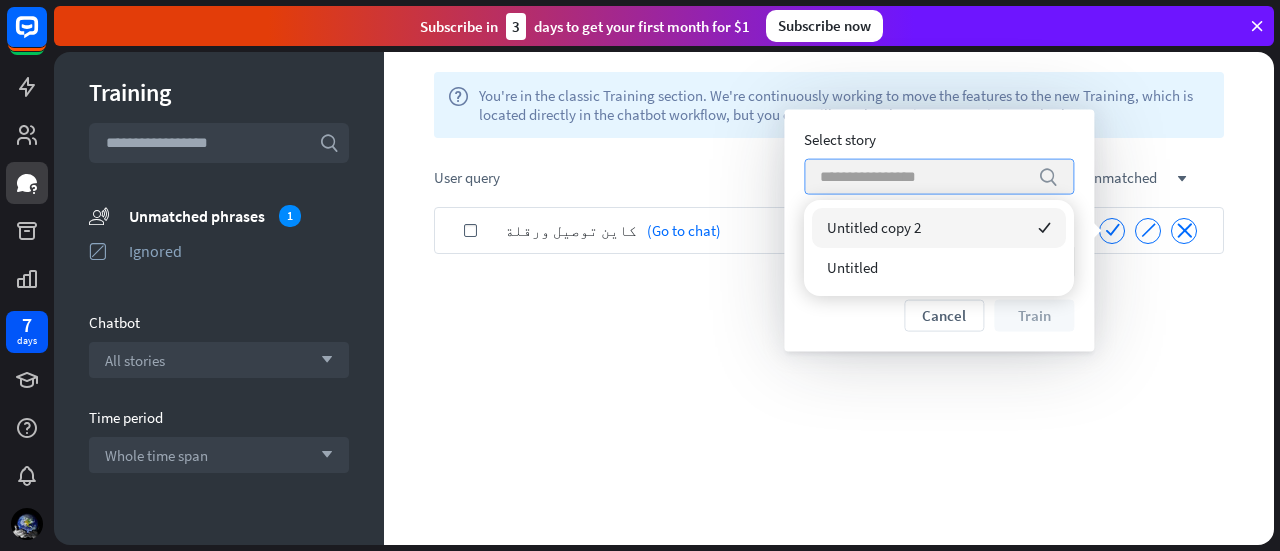 click at bounding box center [924, 177] 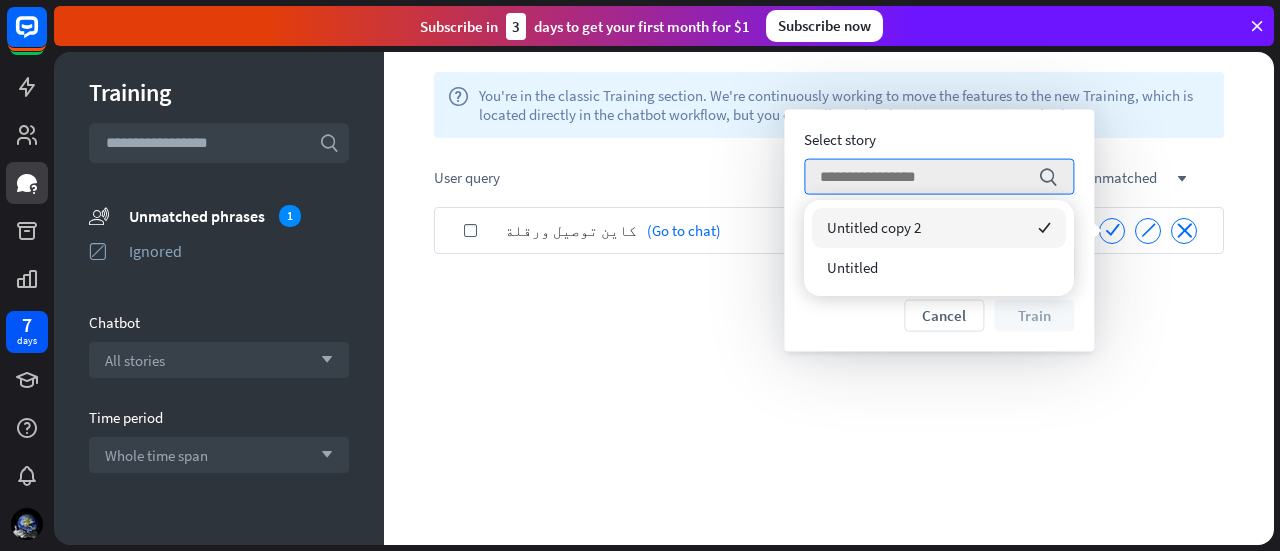 click on "Untitled copy 2
checked" at bounding box center [939, 228] 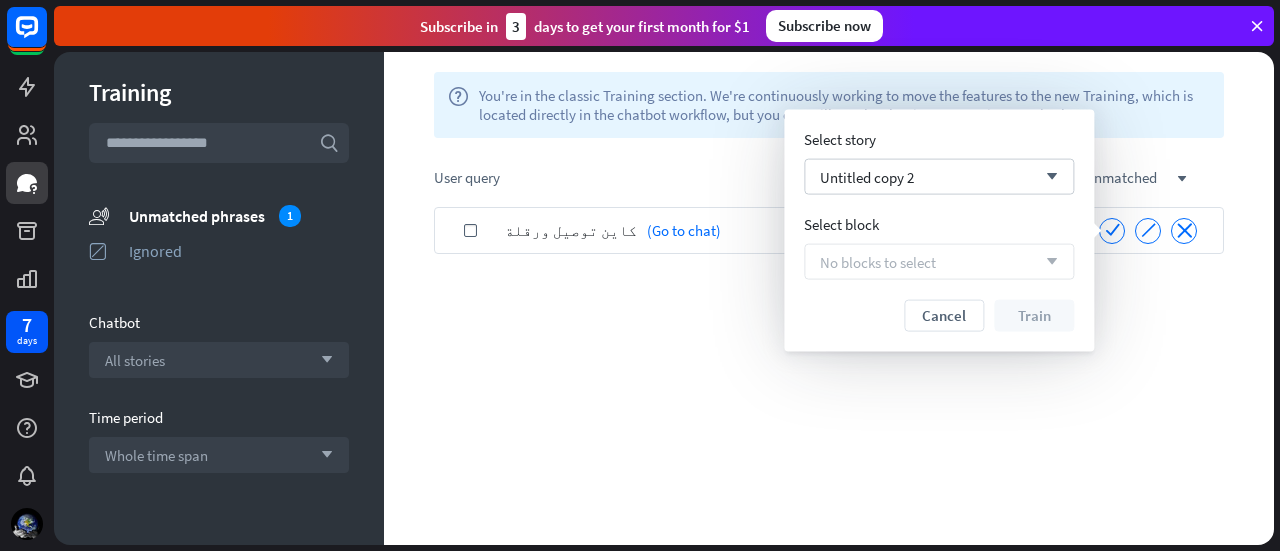 click on "No blocks to select
arrow_down" at bounding box center [939, 262] 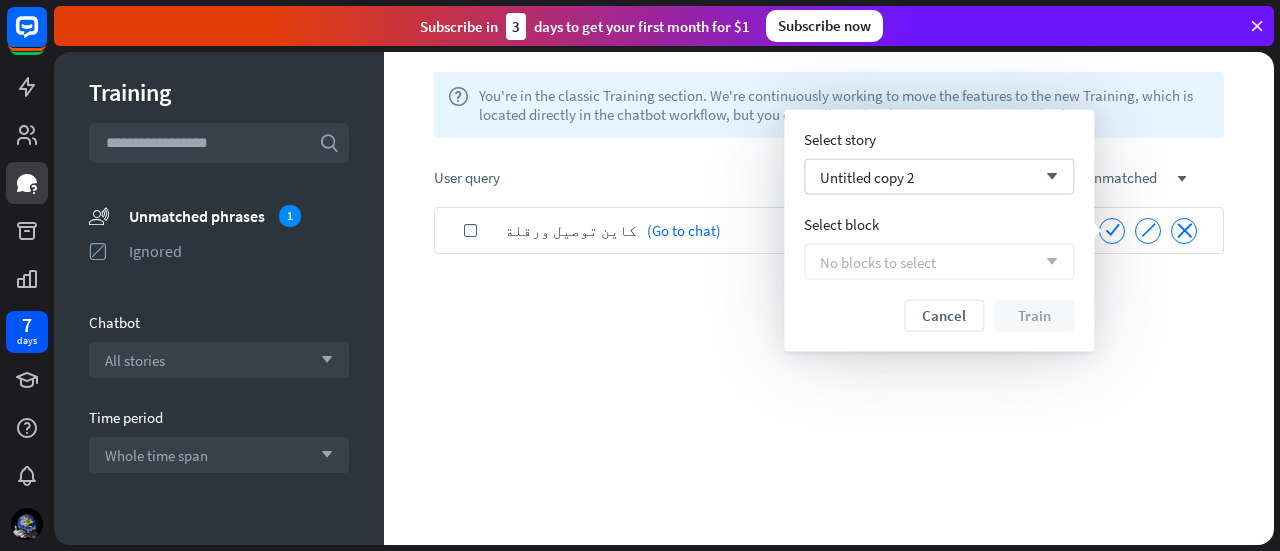 click on "No blocks to select" at bounding box center (878, 261) 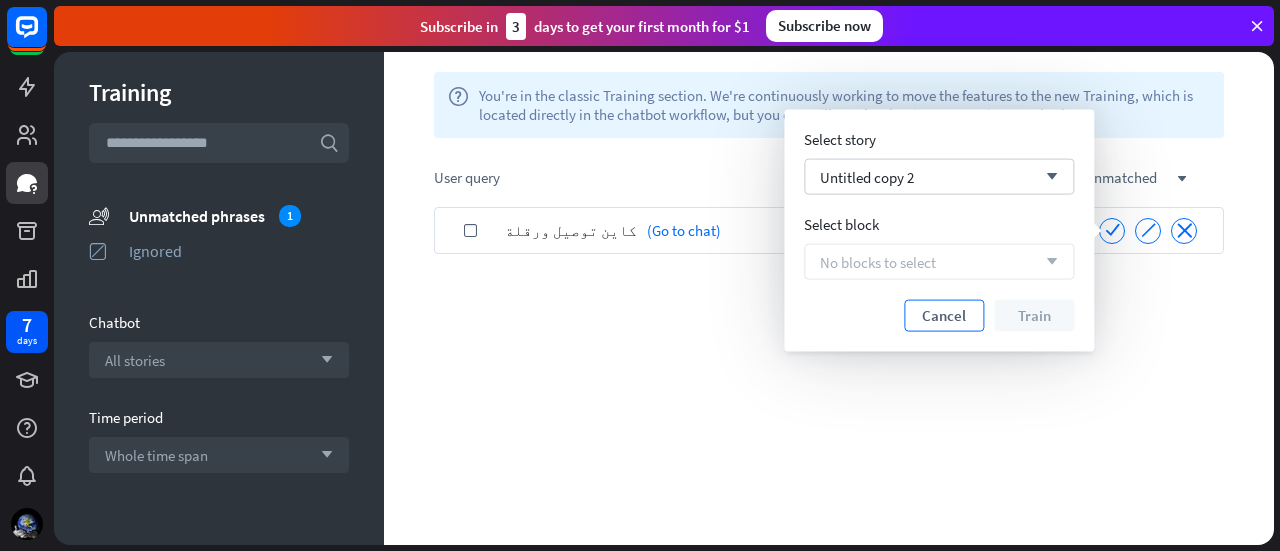 click on "Cancel" at bounding box center (944, 316) 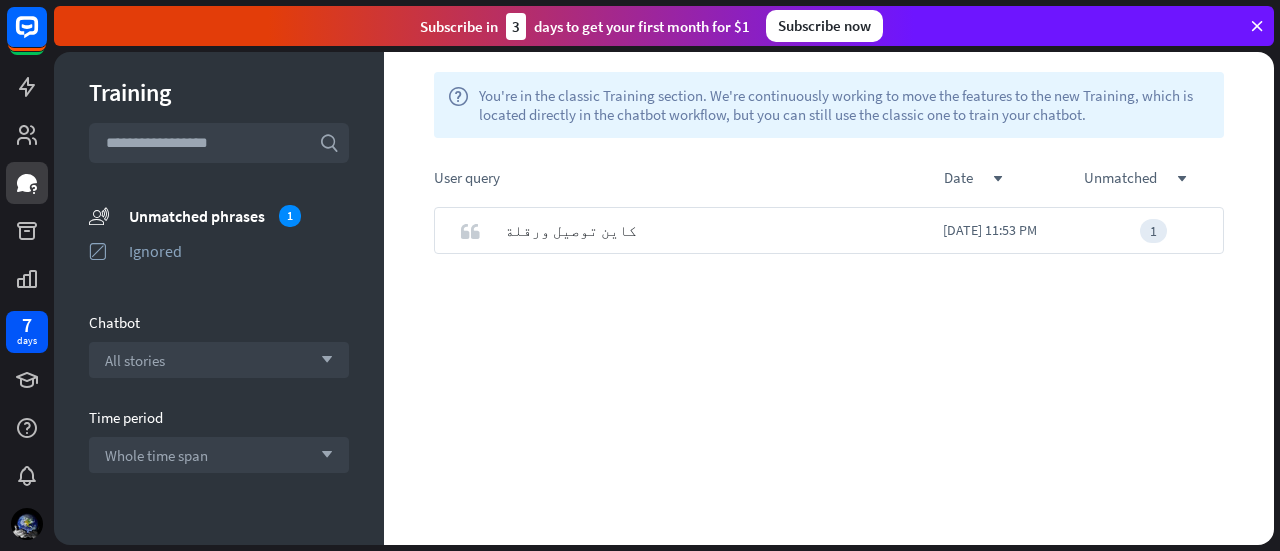 click on "All stories
arrow_down" at bounding box center [219, 360] 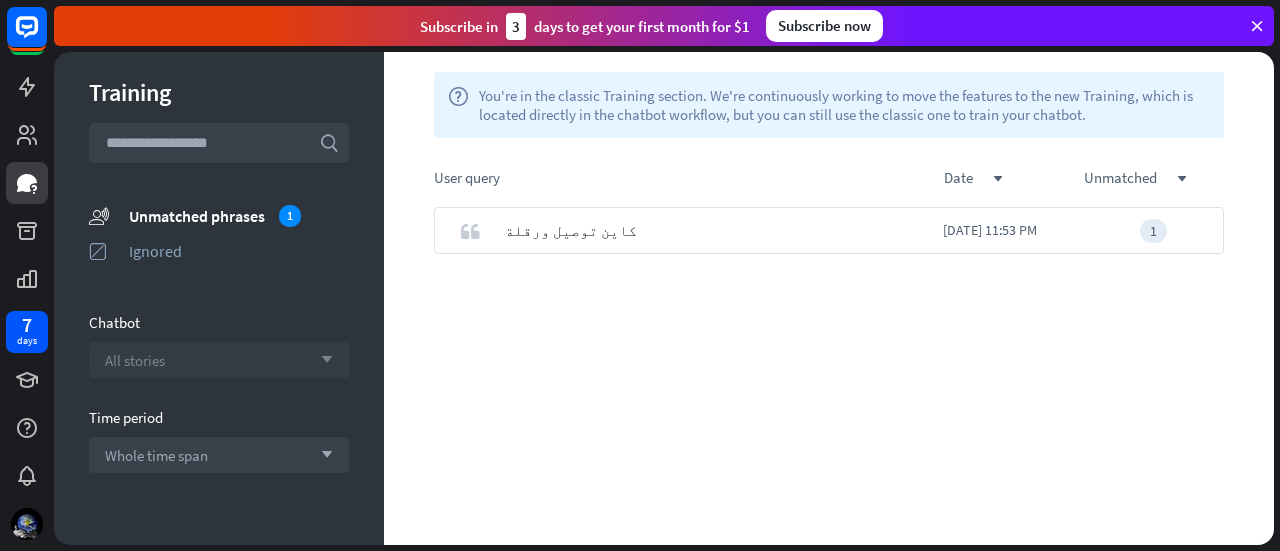 click on "All stories
arrow_down" at bounding box center (219, 360) 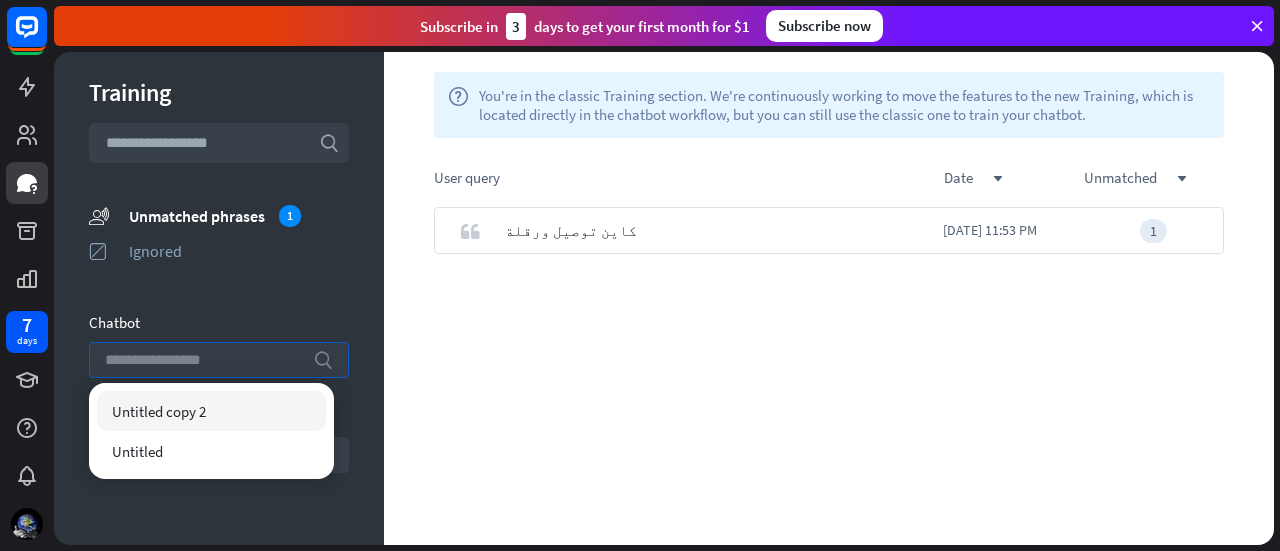 click at bounding box center (204, 360) 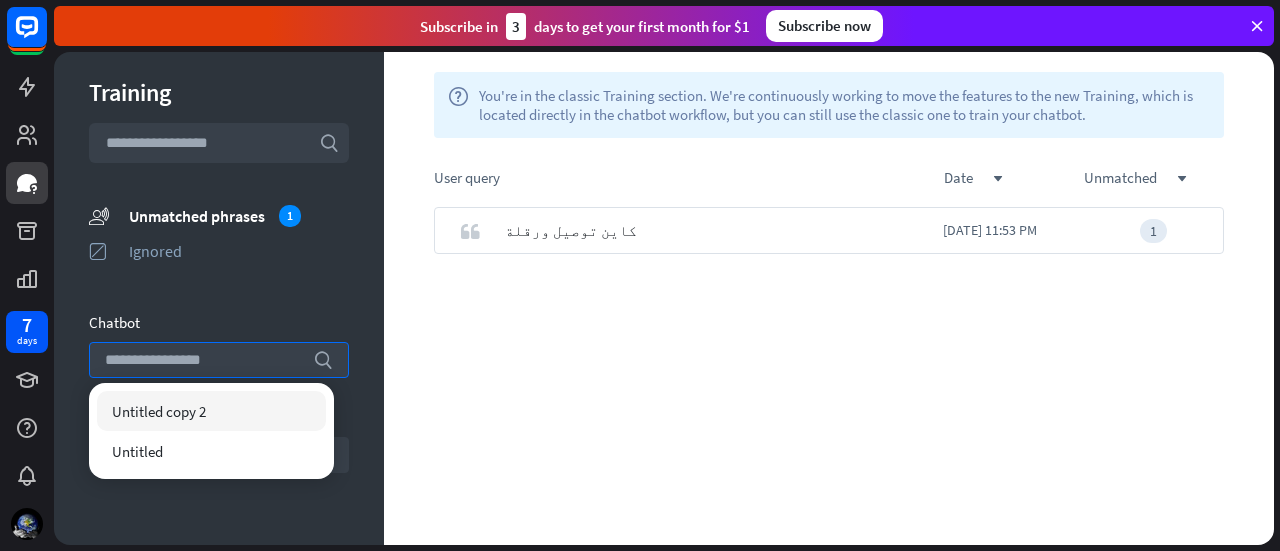 click on "Untitled copy 2" at bounding box center (159, 411) 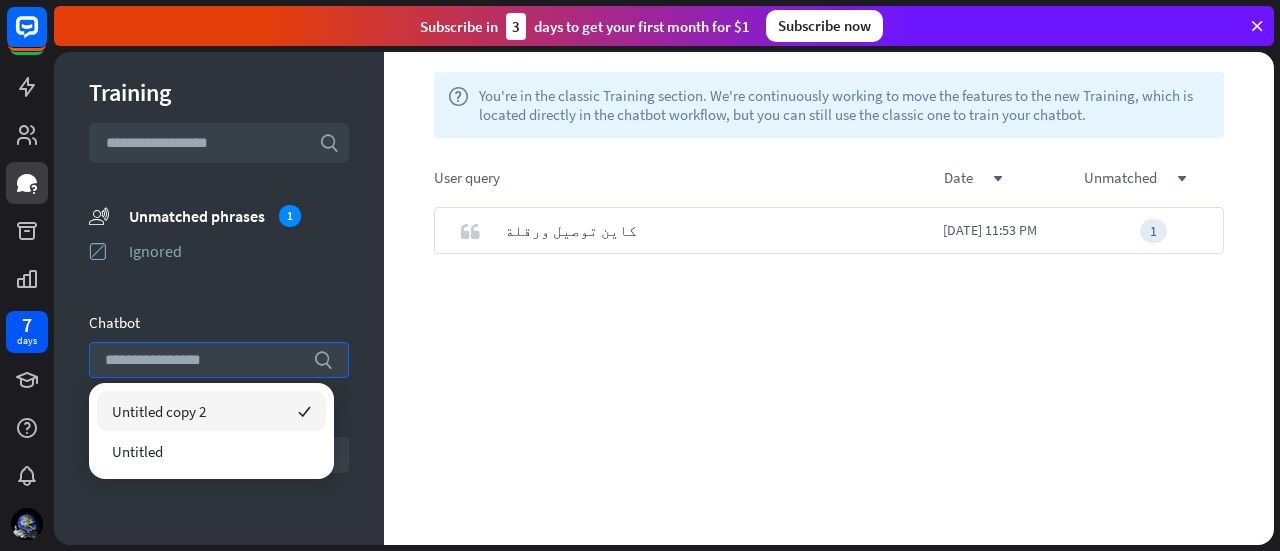 click on "Chatbot" at bounding box center (219, 322) 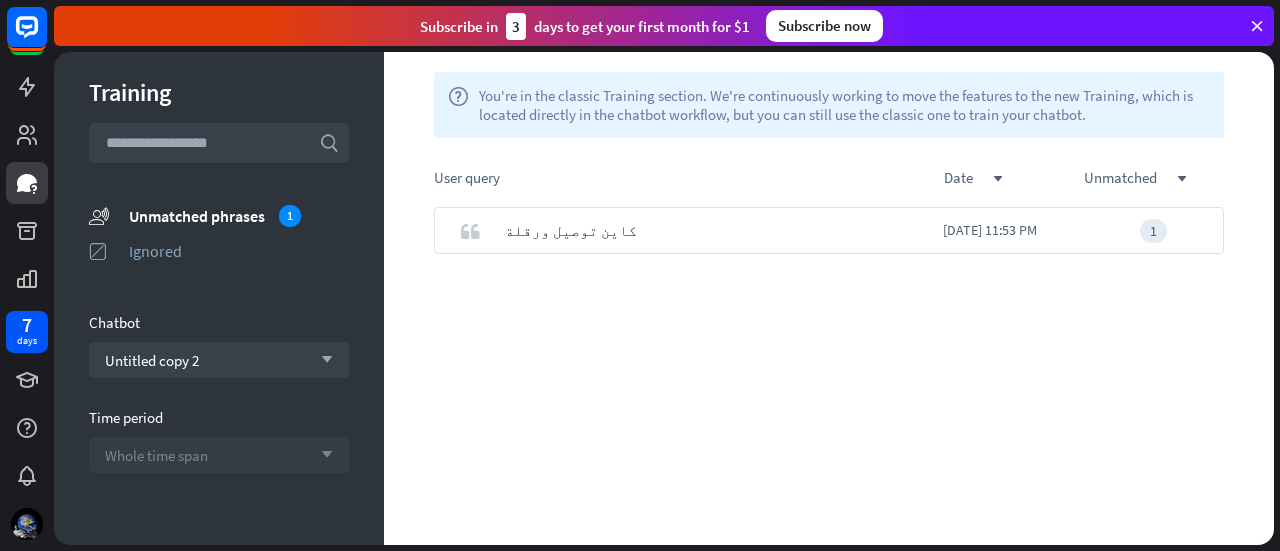 click on "Whole time span
arrow_down" at bounding box center (219, 455) 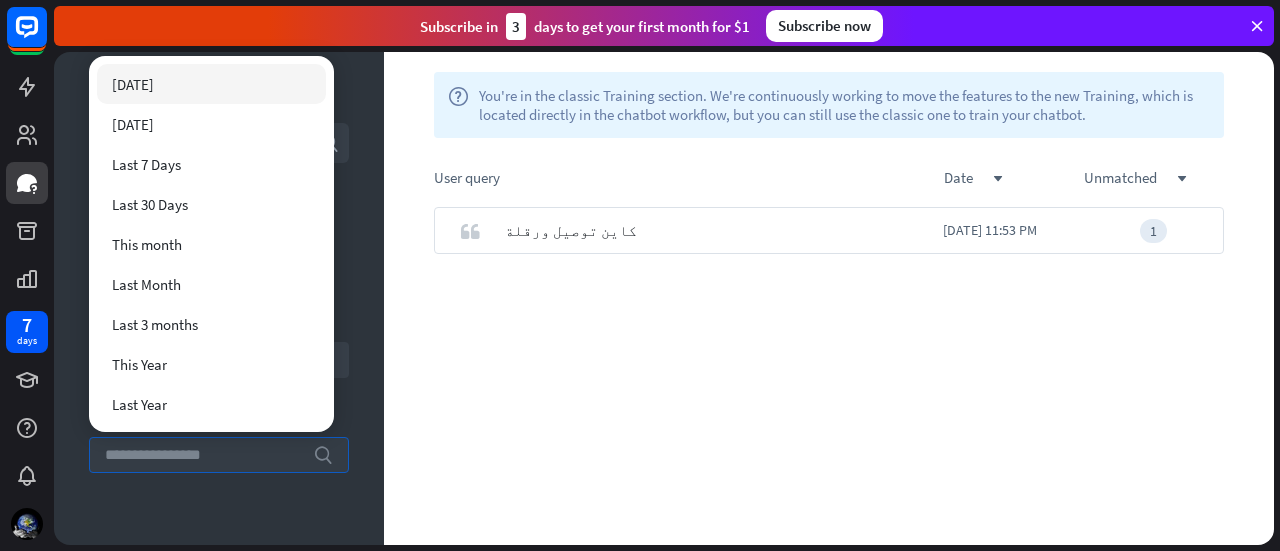 click at bounding box center [204, 455] 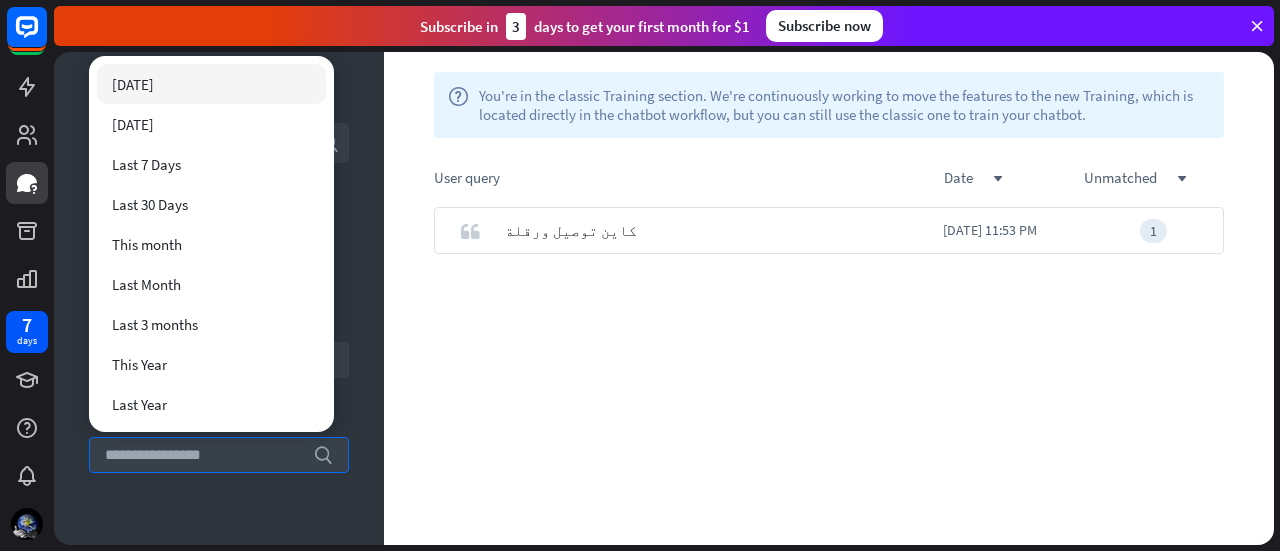 click on "quote   [PERSON_NAME] ورقلة
[DATE] 11:53 PM
1" at bounding box center (829, 376) 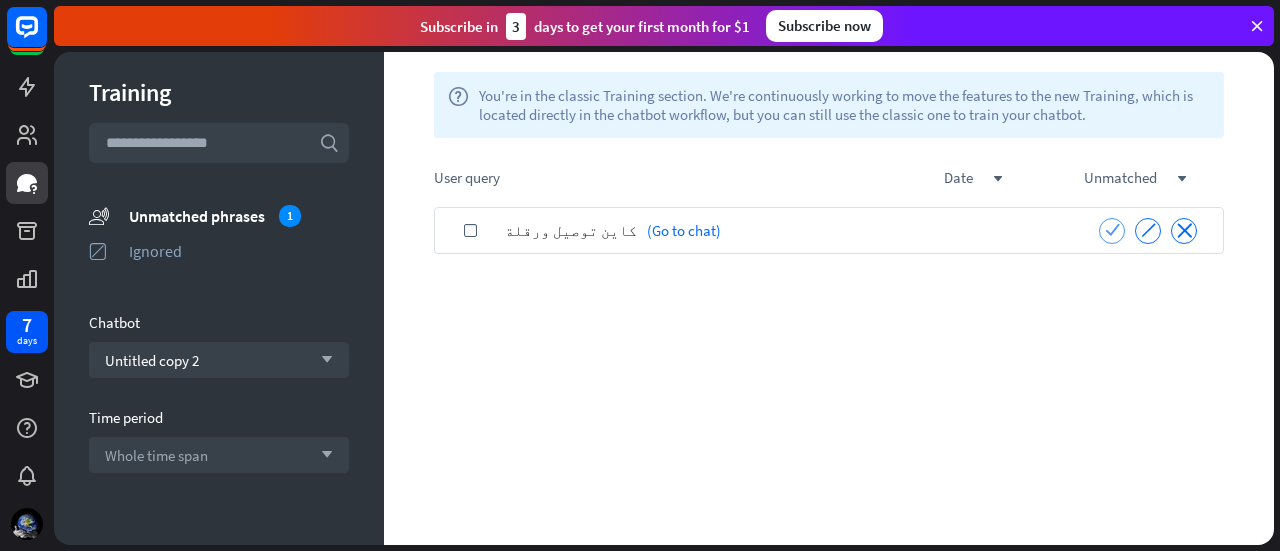 click on "check" at bounding box center (1112, 230) 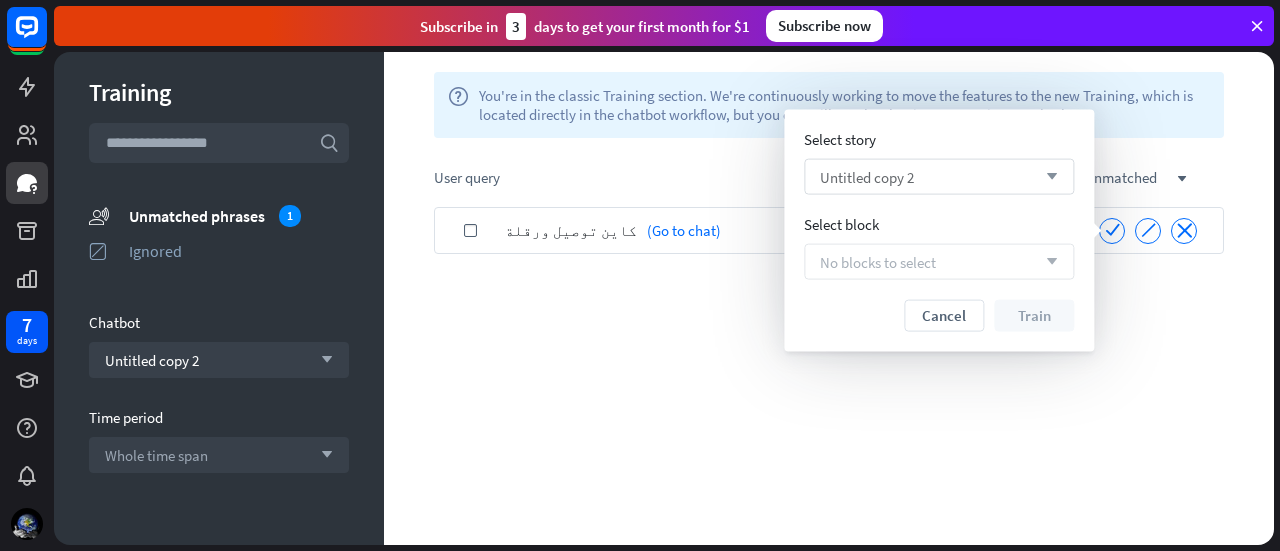 click on "Untitled copy 2
arrow_down" at bounding box center [939, 177] 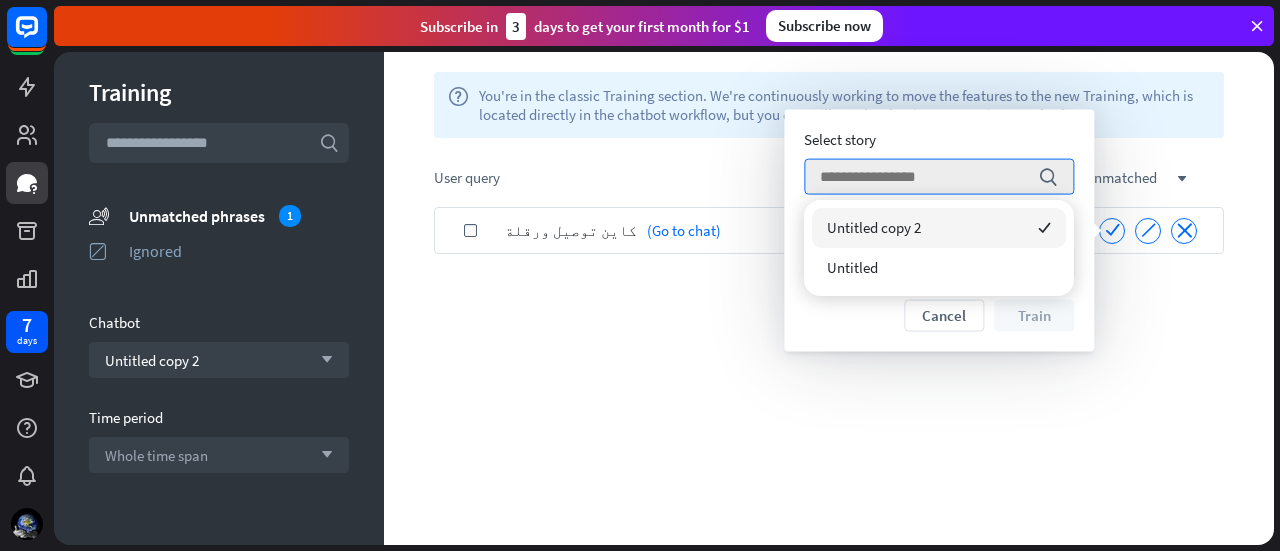 click on "Untitled copy 2
checked" at bounding box center (939, 228) 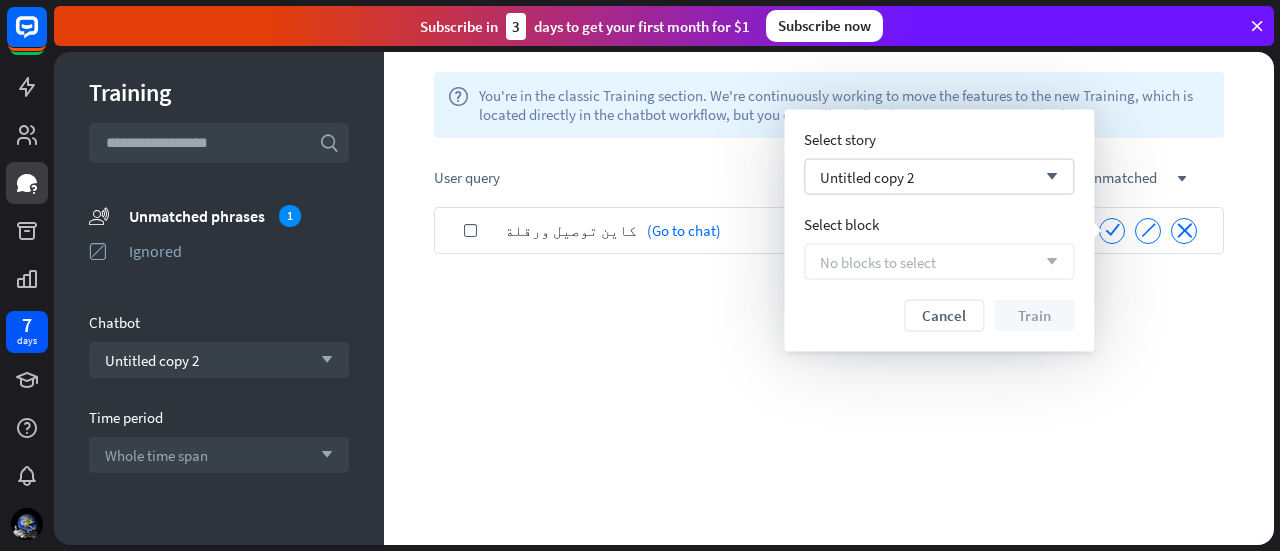 click on "No blocks to select
arrow_down" at bounding box center [939, 262] 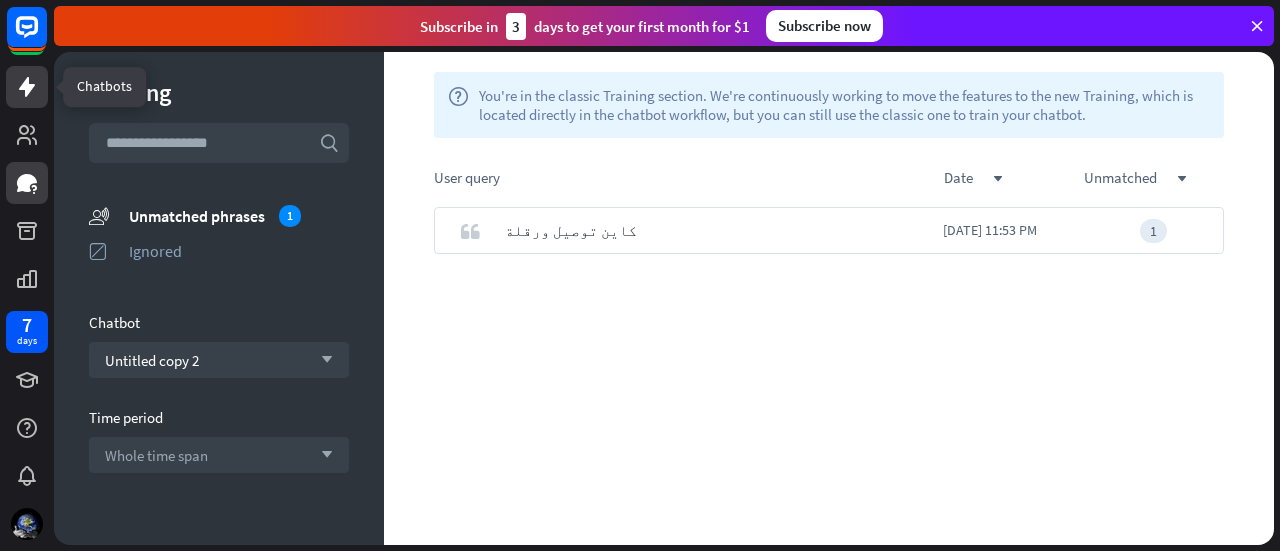 click 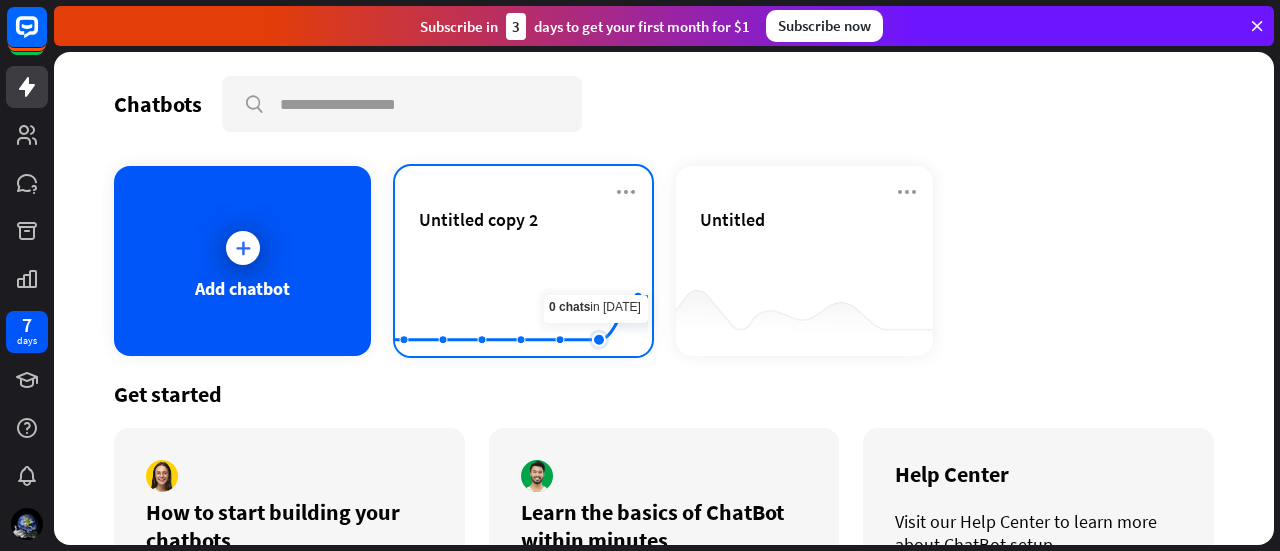 click 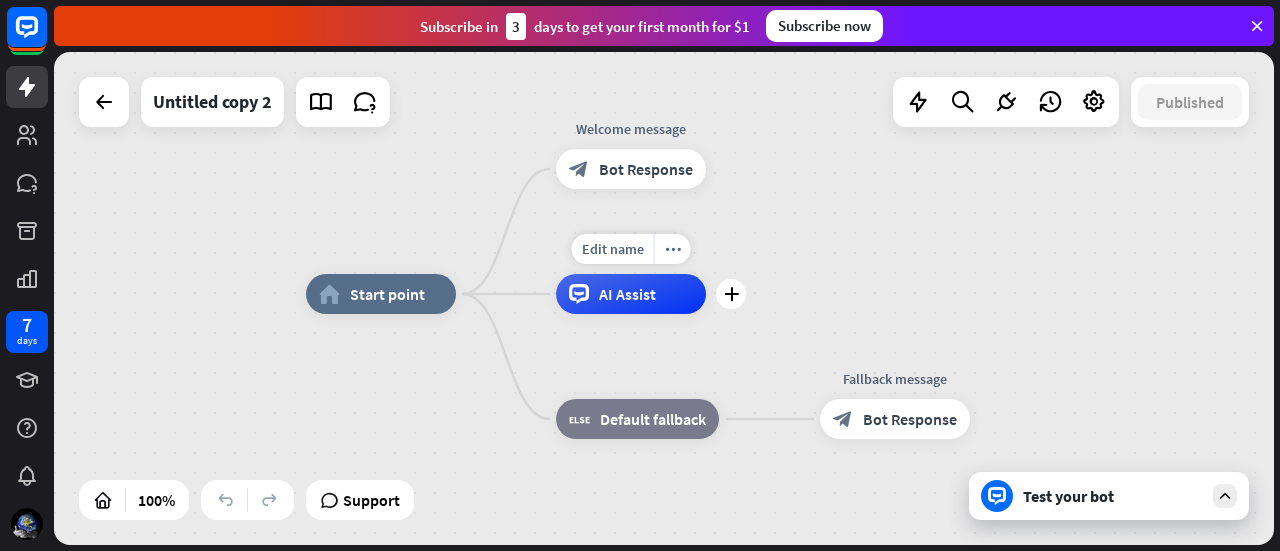click on "AI Assist" at bounding box center [631, 294] 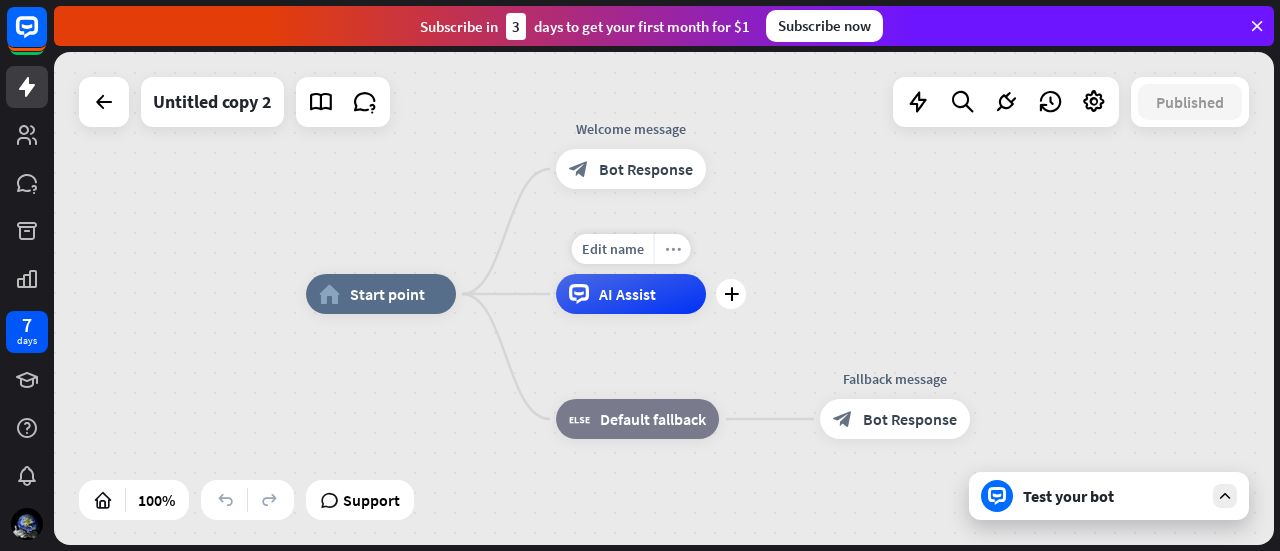 click on "more_horiz" at bounding box center (672, 249) 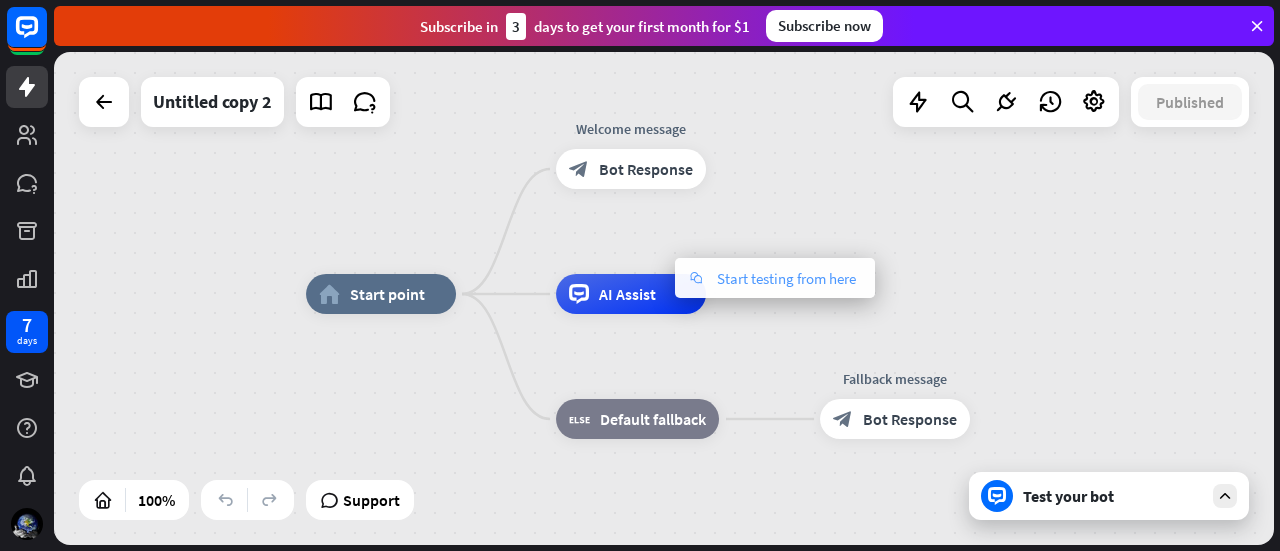 click on "Start testing from here" at bounding box center (786, 278) 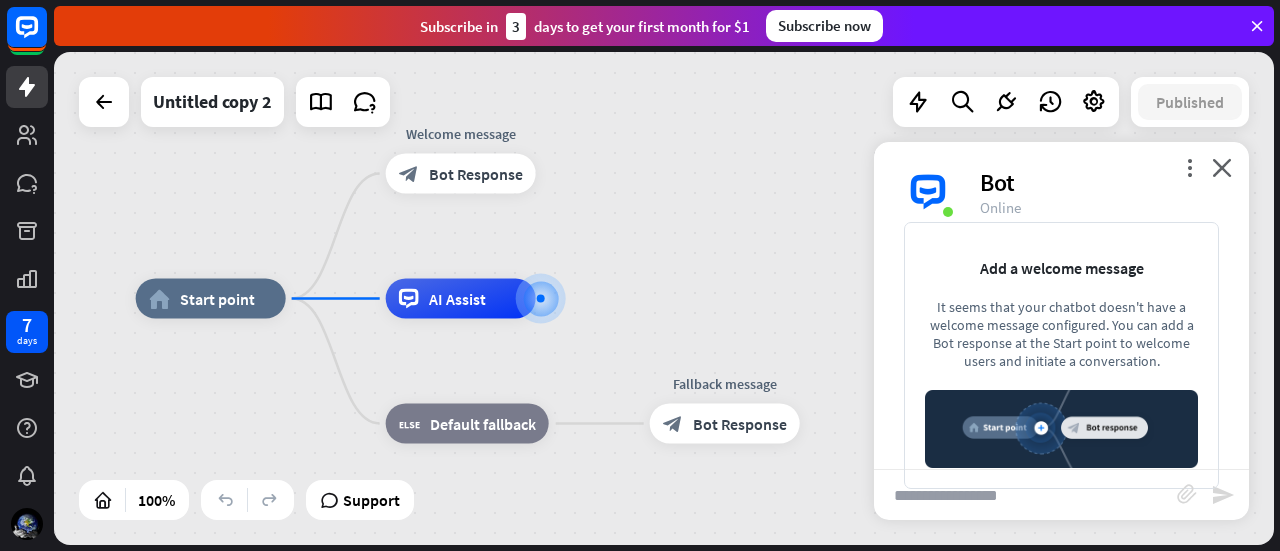 click at bounding box center (1061, 429) 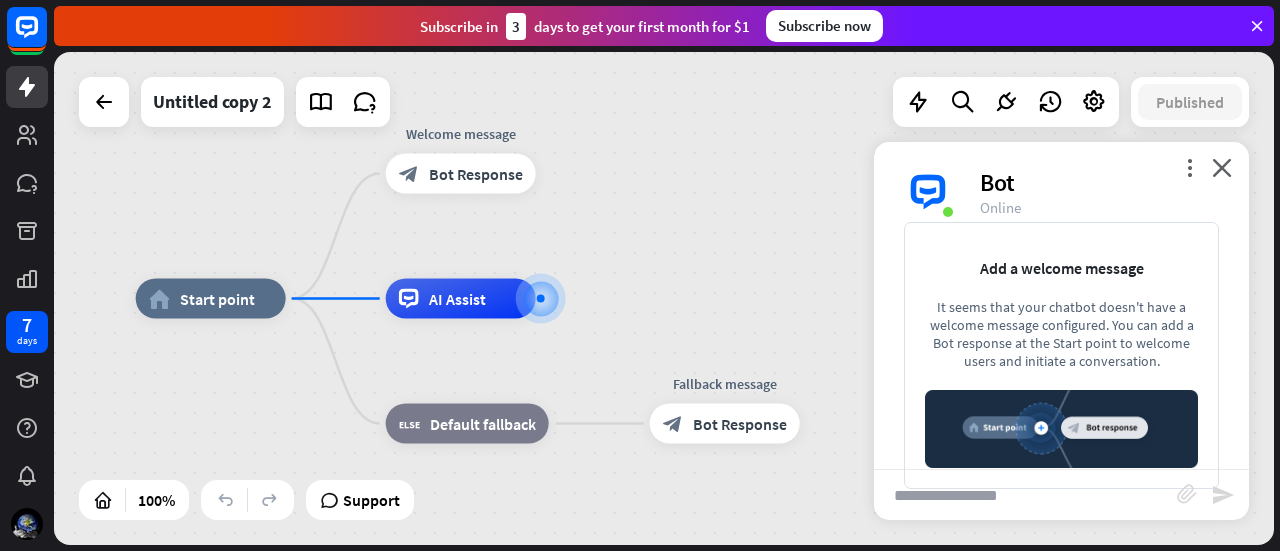 click at bounding box center (1025, 495) 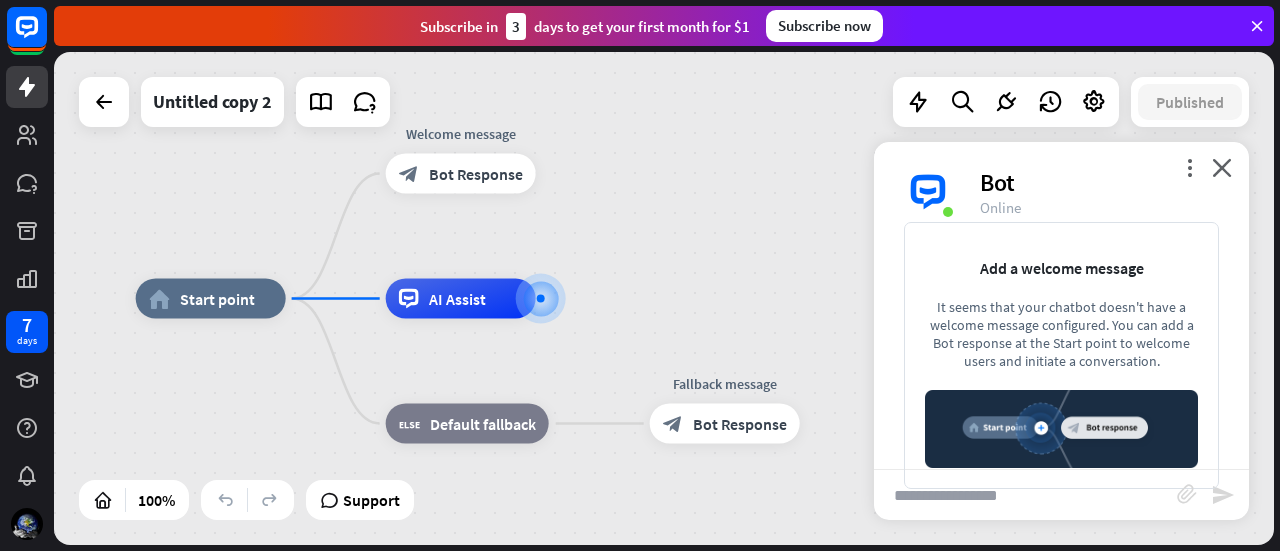 click on "Add a welcome message
It seems that your chatbot doesn't have a welcome
message configured. You can add a Bot response at
the Start point to welcome users and initiate a
conversation." at bounding box center (1061, 355) 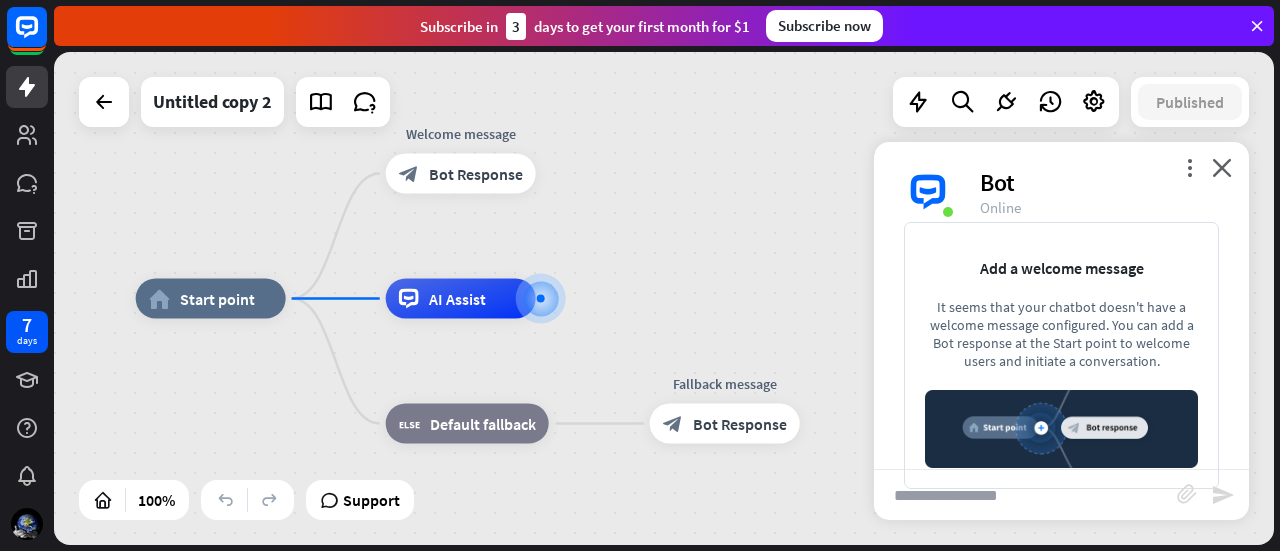 drag, startPoint x: 980, startPoint y: 195, endPoint x: 920, endPoint y: 193, distance: 60.033325 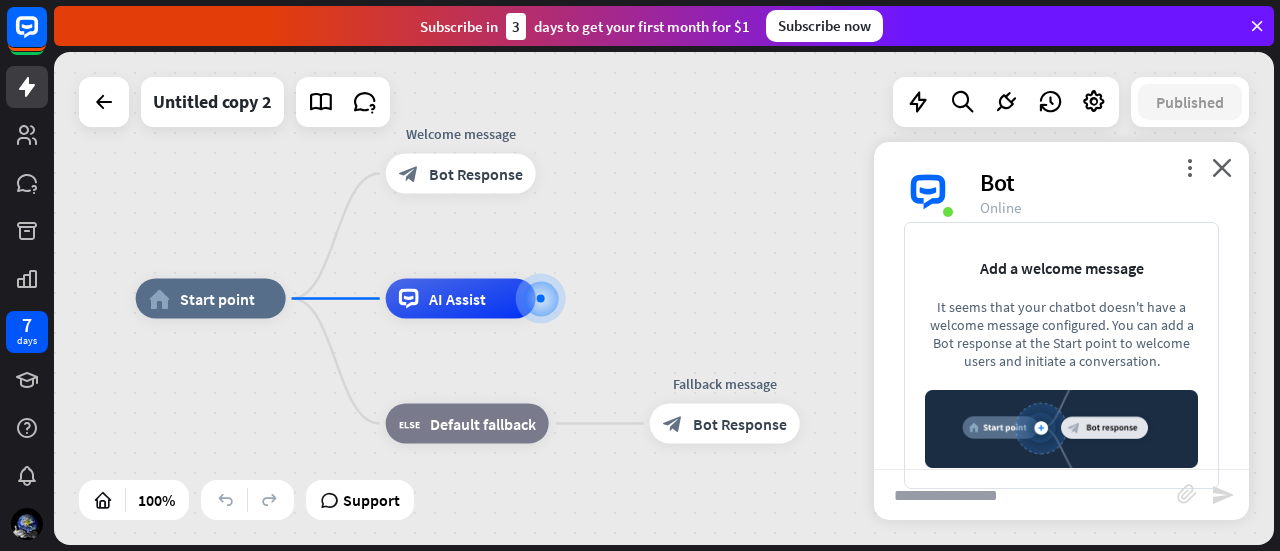 click on "block_attachment" at bounding box center [1194, 495] 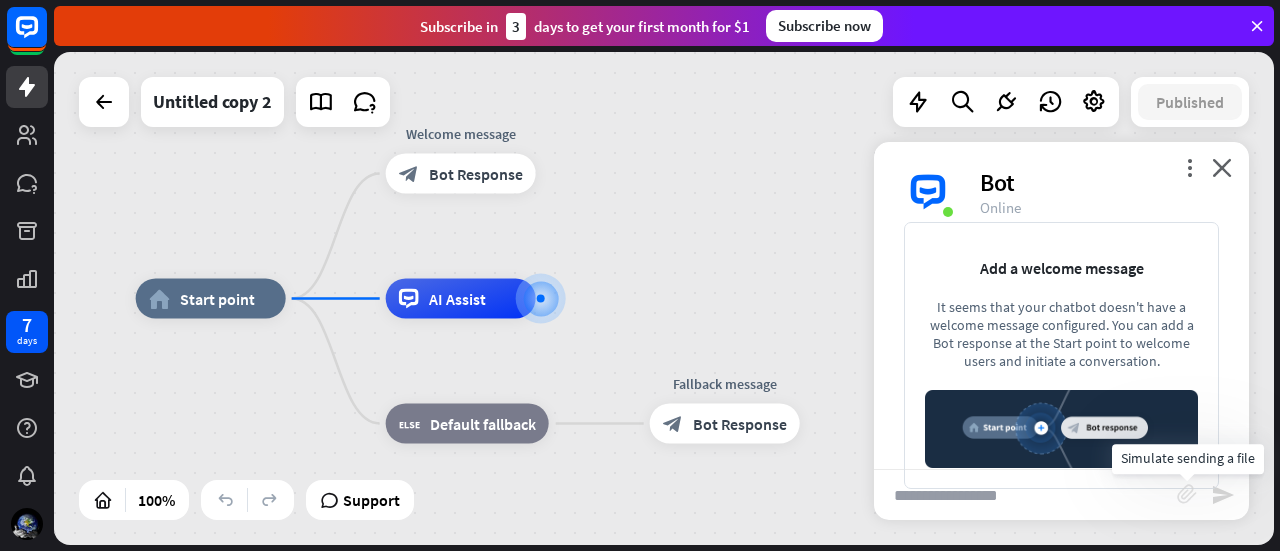 click on "block_attachment" at bounding box center (1187, 494) 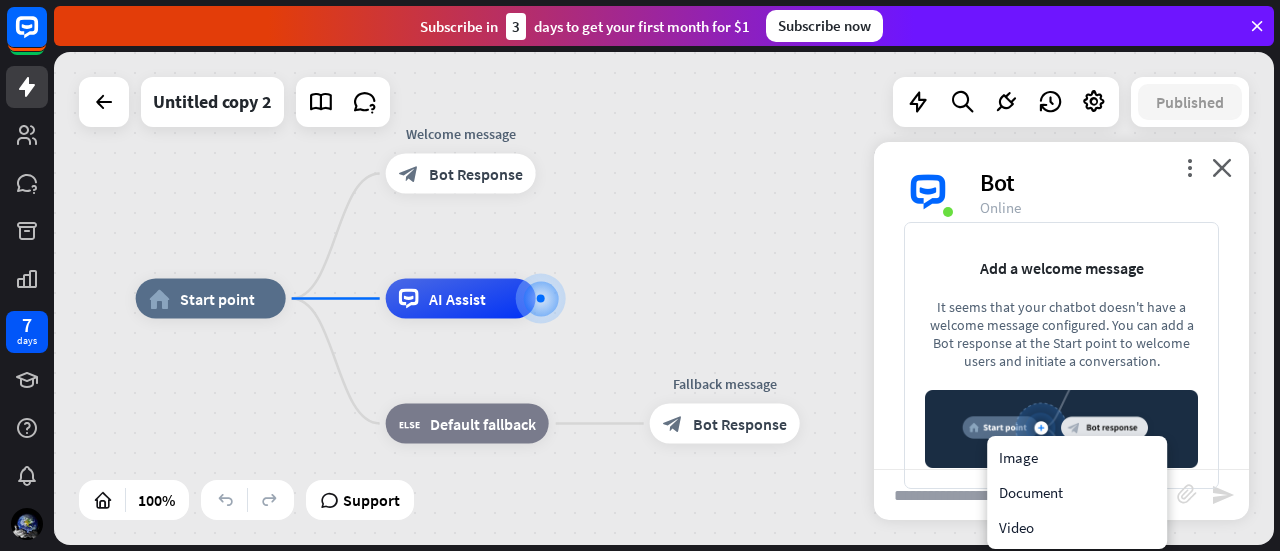 drag, startPoint x: 1132, startPoint y: 375, endPoint x: 1148, endPoint y: 323, distance: 54.405884 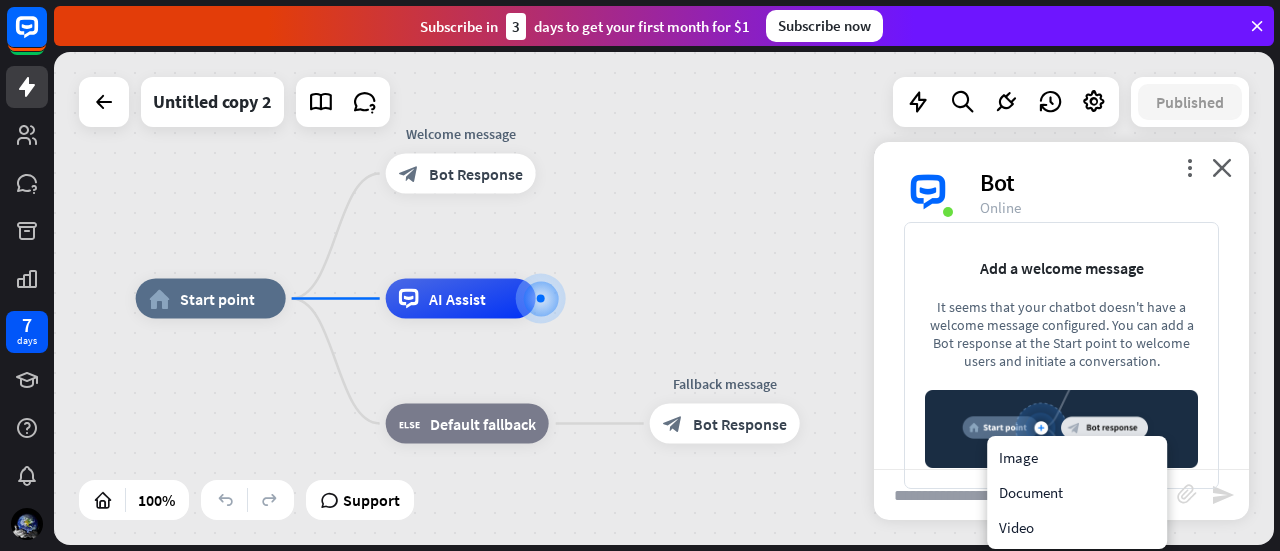 click on "Add a welcome message
It seems that your chatbot doesn't have a welcome
message configured. You can add a Bot response at
the Start point to welcome users and initiate a
conversation." at bounding box center [1061, 355] 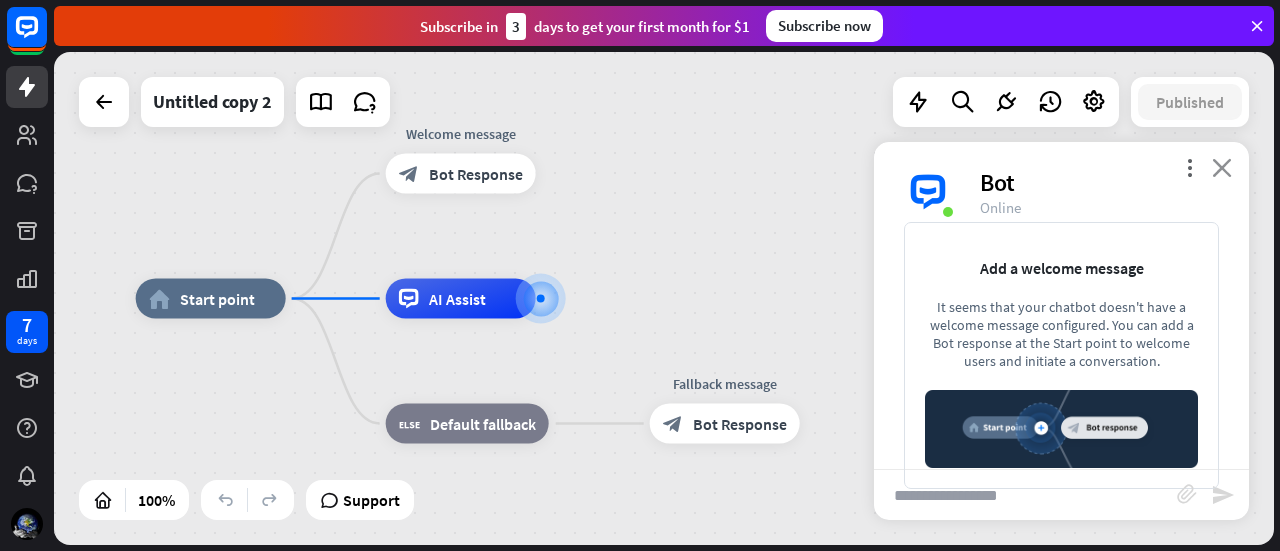 click on "close" at bounding box center [1222, 167] 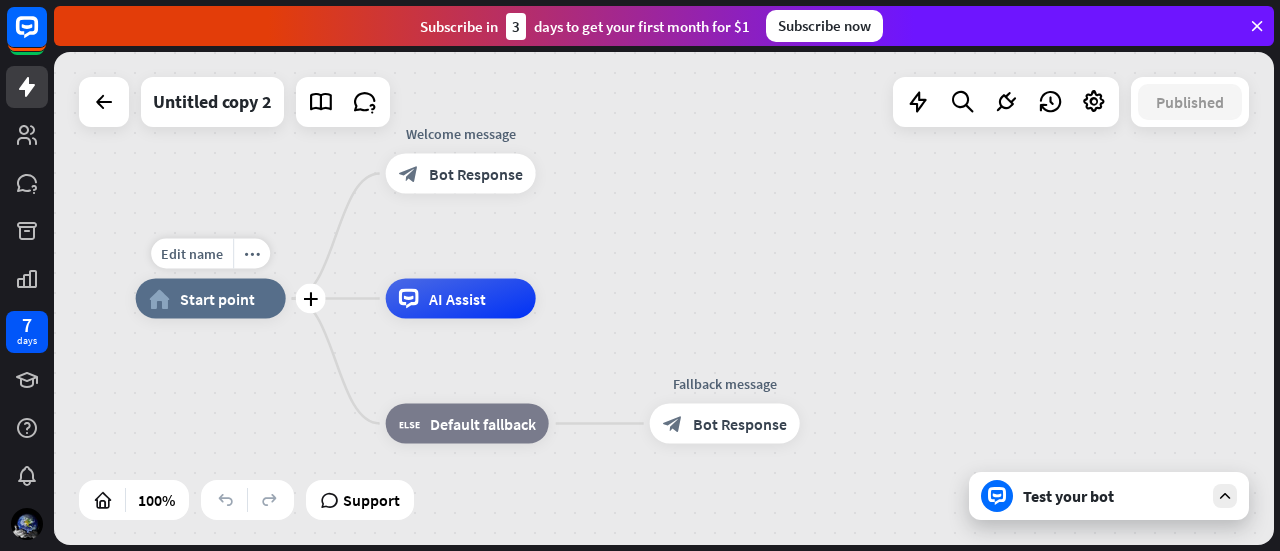 click on "Start point" at bounding box center [217, 299] 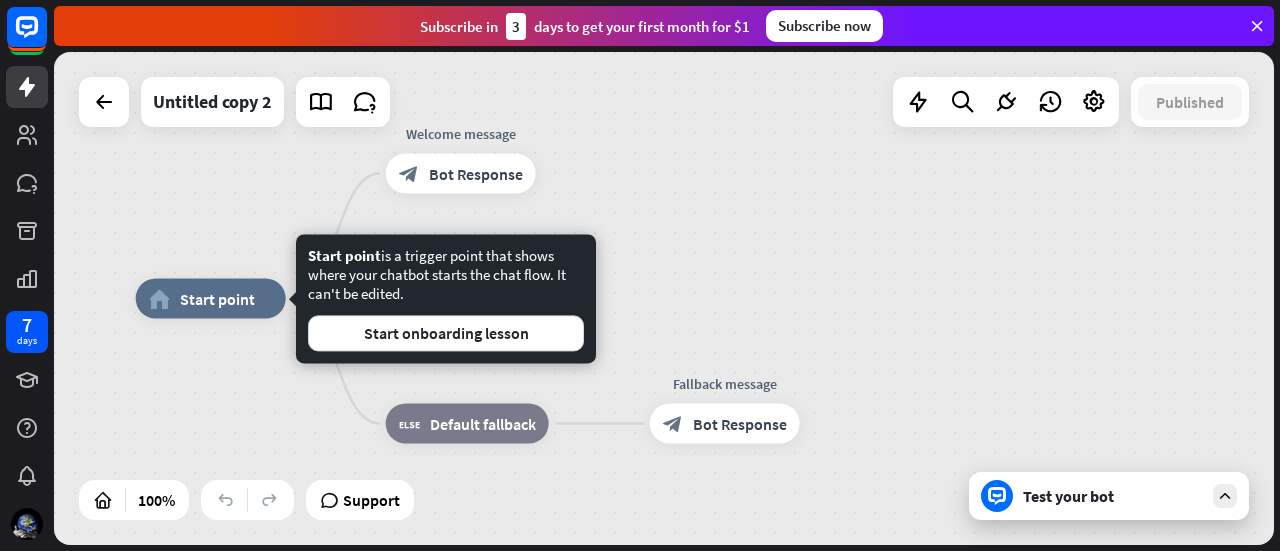 click on "home_2   Start point                 Welcome message   block_bot_response   Bot Response                     AI Assist                   block_fallback   Default fallback                 Fallback message   block_bot_response   Bot Response" at bounding box center [664, 298] 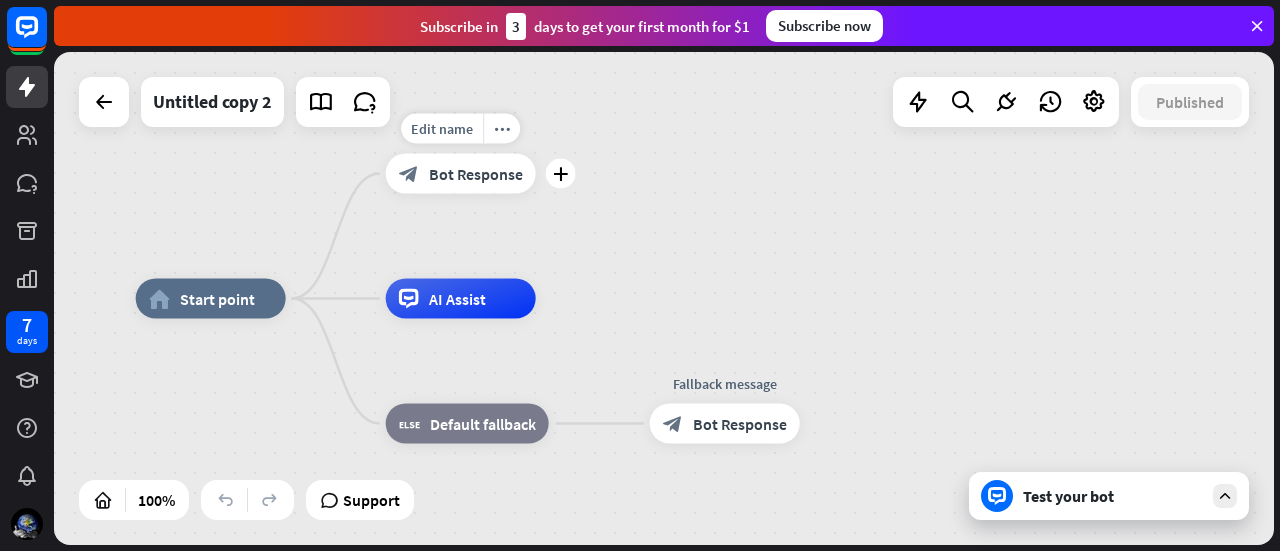 click on "Bot Response" at bounding box center [476, 174] 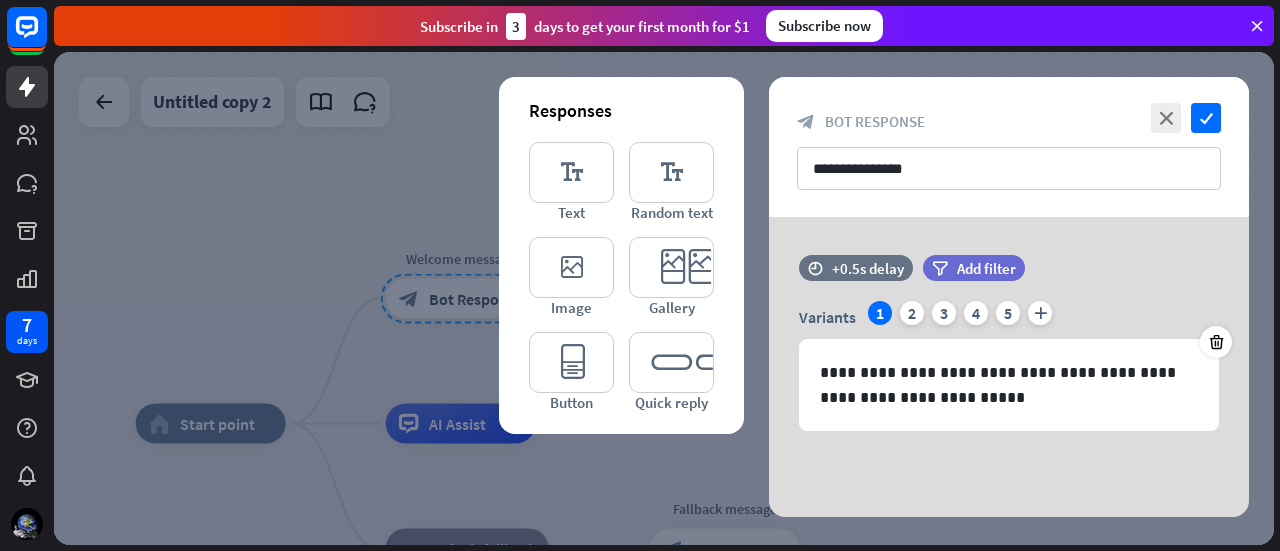 click at bounding box center (664, 298) 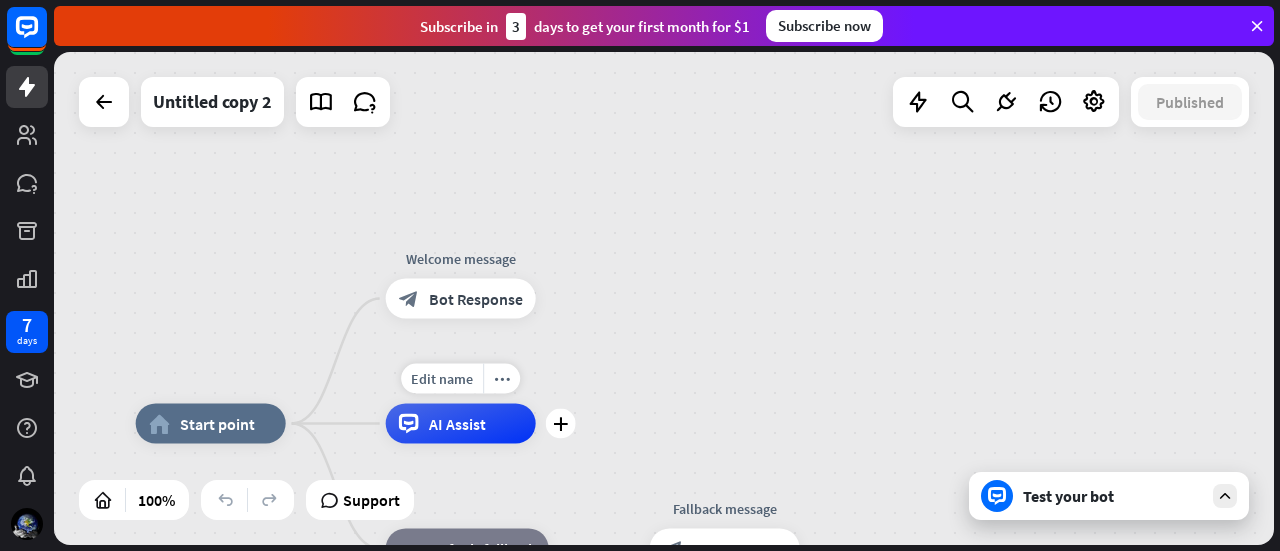 click on "Edit name   more_horiz         plus       AI Assist" at bounding box center [461, 424] 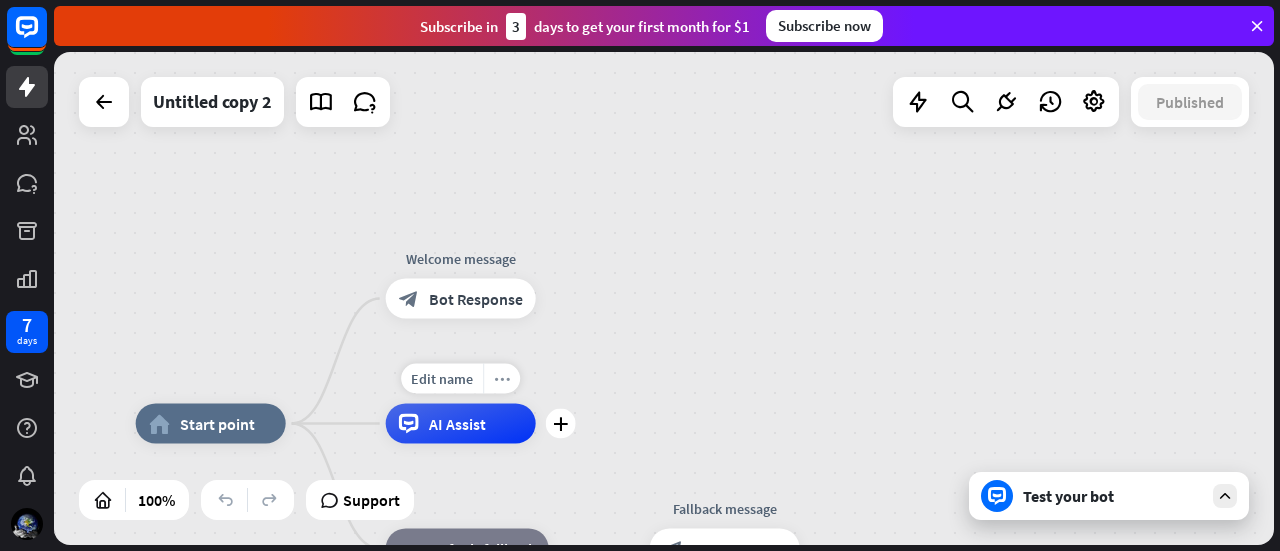 click on "more_horiz" at bounding box center [502, 378] 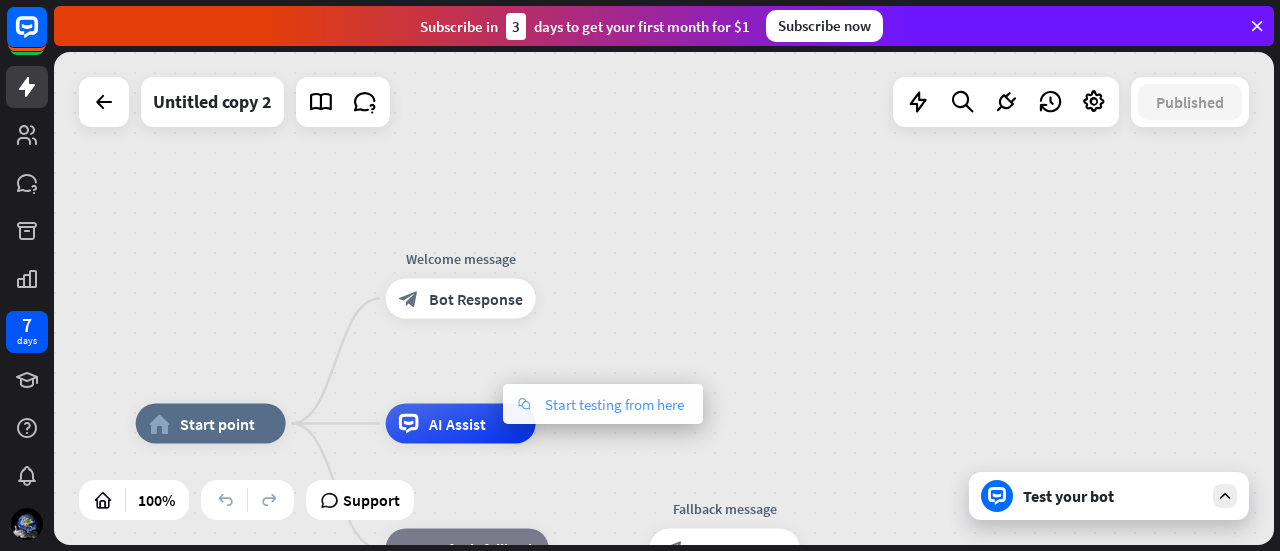 click on "Start testing from here" at bounding box center (614, 404) 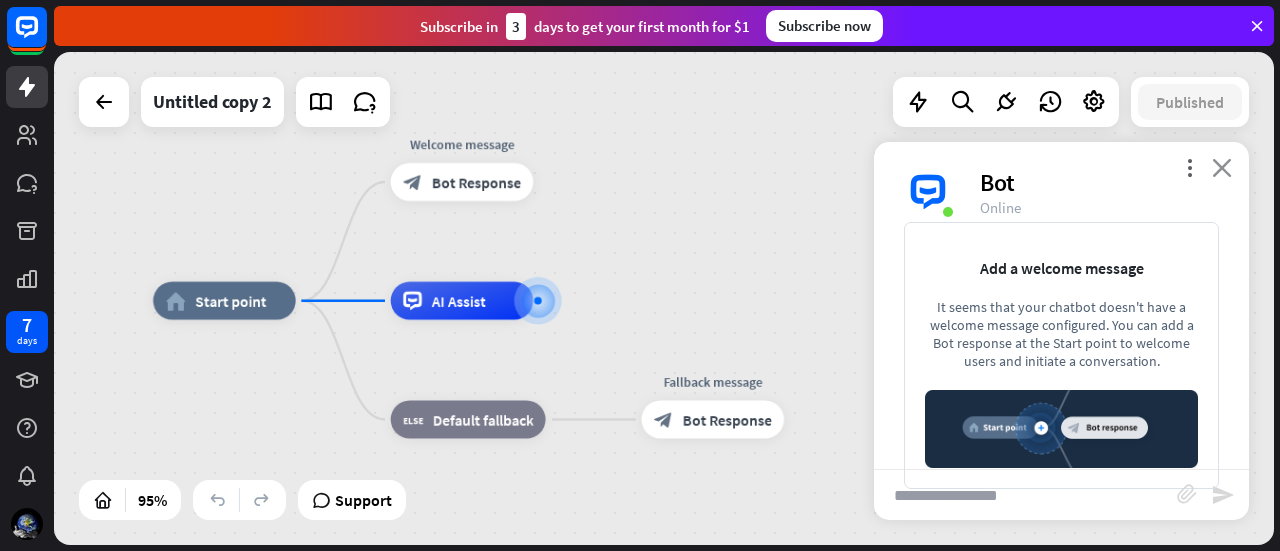 click on "close" at bounding box center (1222, 167) 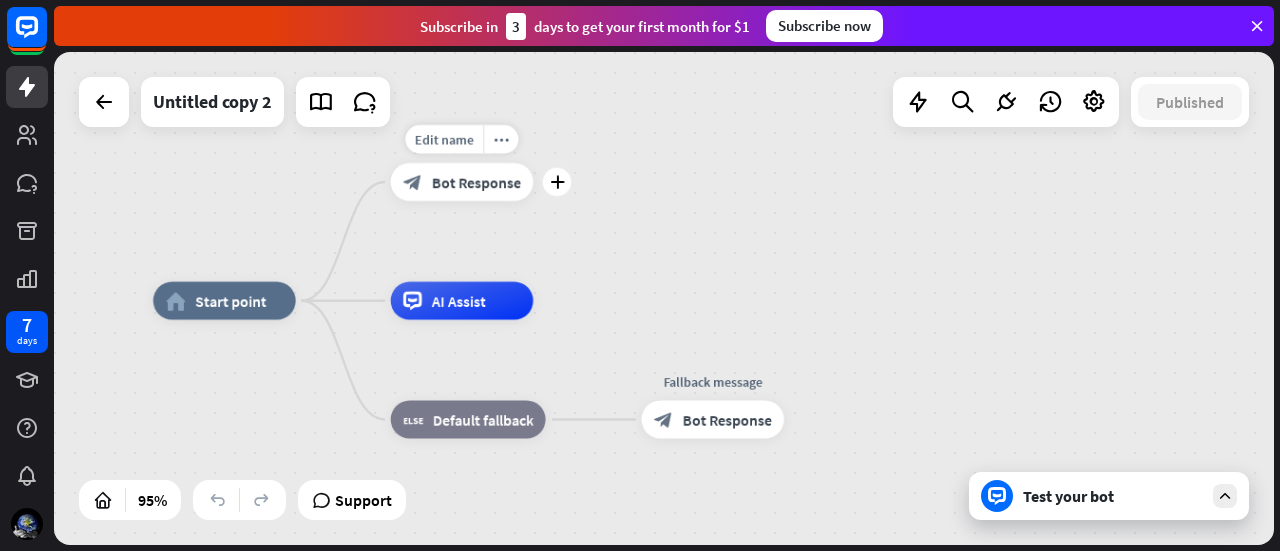click on "block_bot_response   Bot Response" at bounding box center (462, 182) 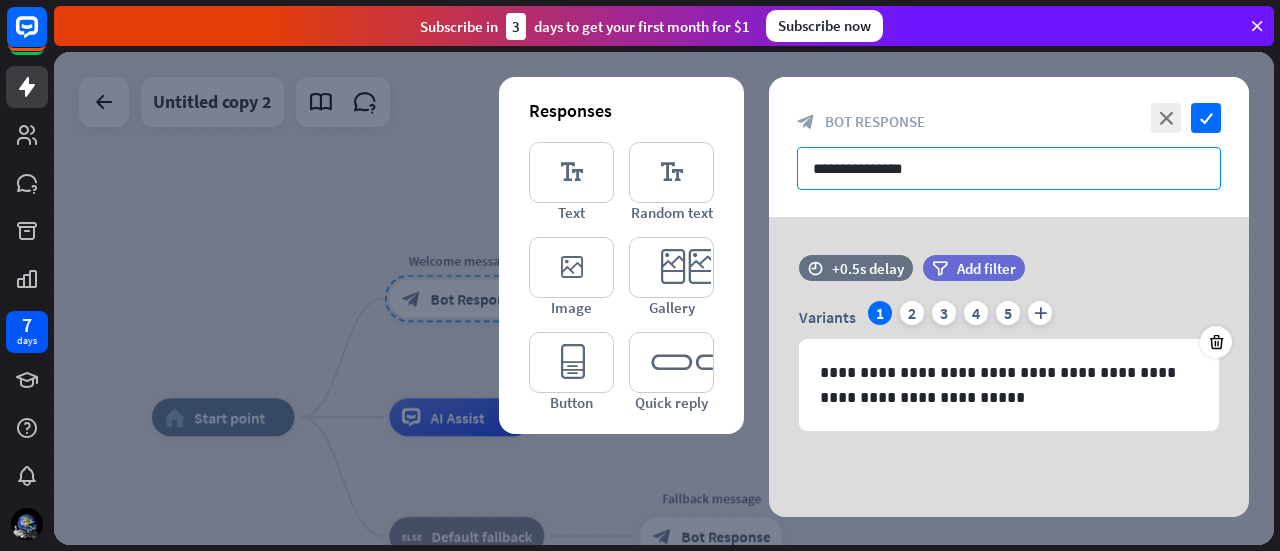 click on "**********" at bounding box center [1009, 168] 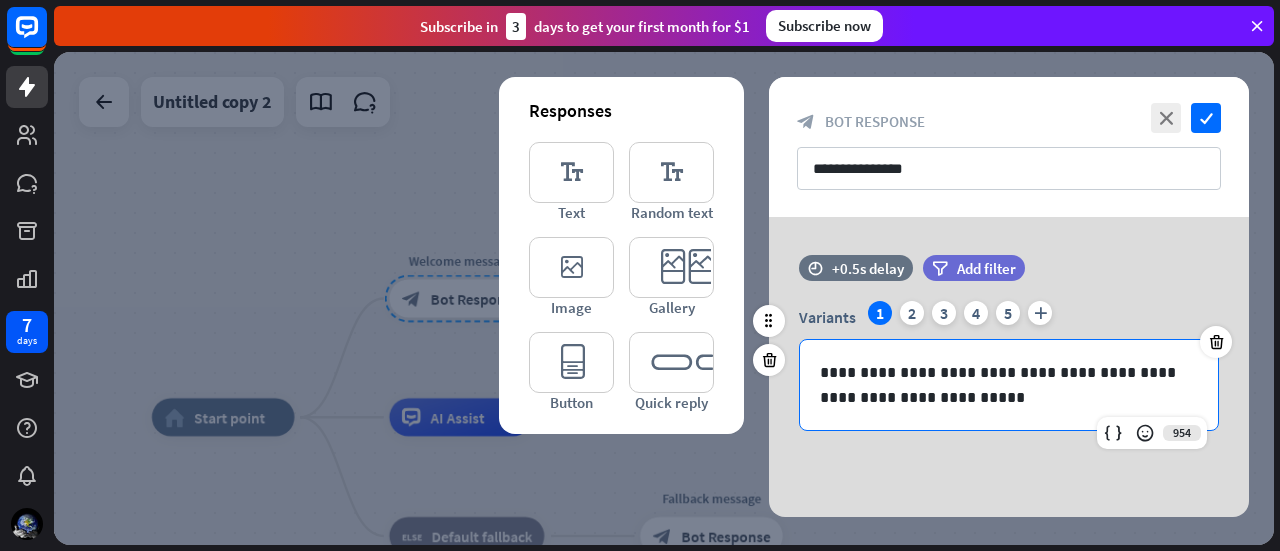 click on "**********" at bounding box center [1009, 385] 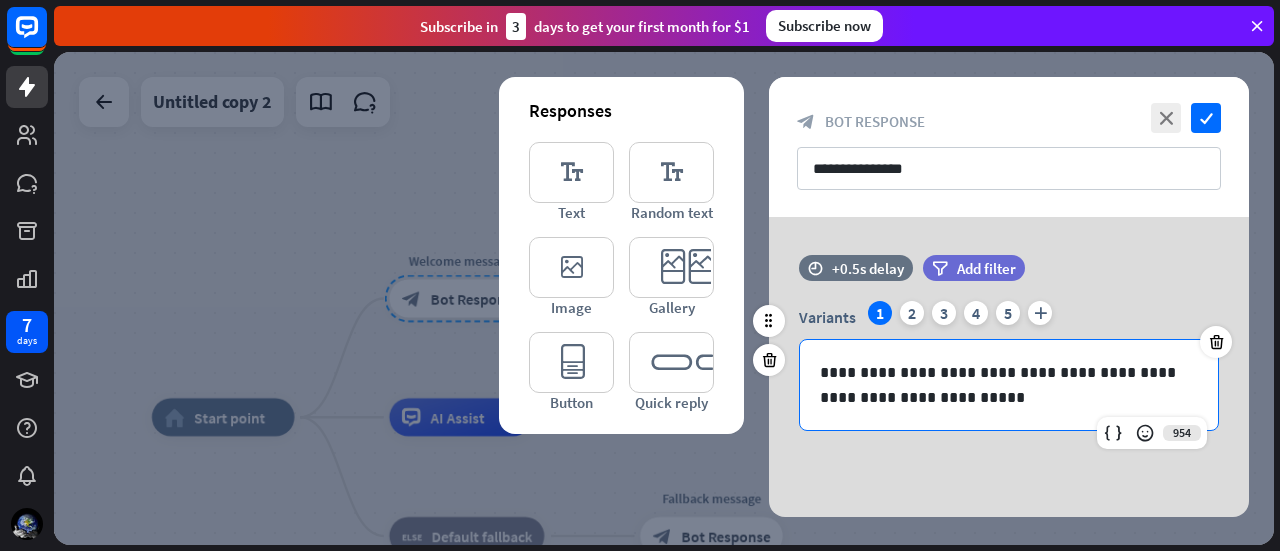 click on "**********" at bounding box center (1009, 385) 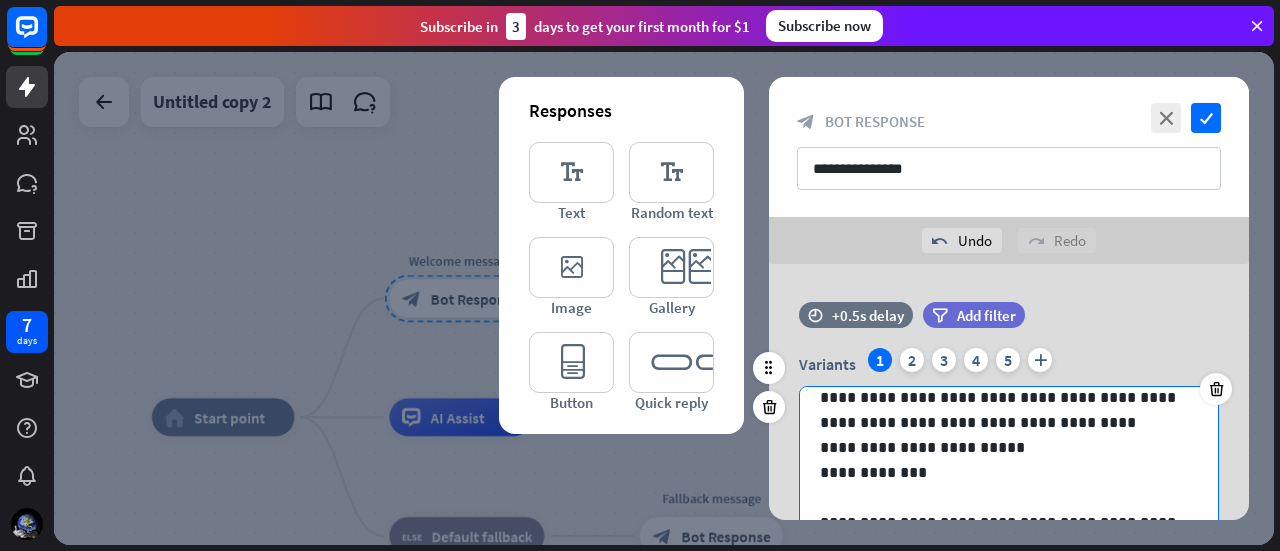 scroll, scrollTop: 576, scrollLeft: 0, axis: vertical 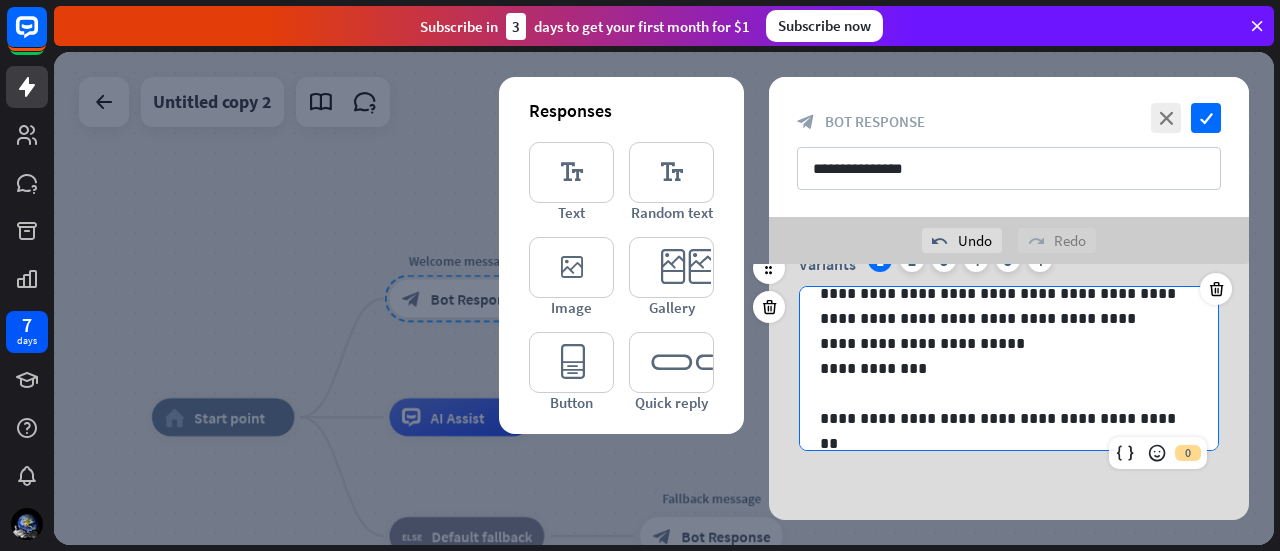 click on "**********" at bounding box center [1001, 368] 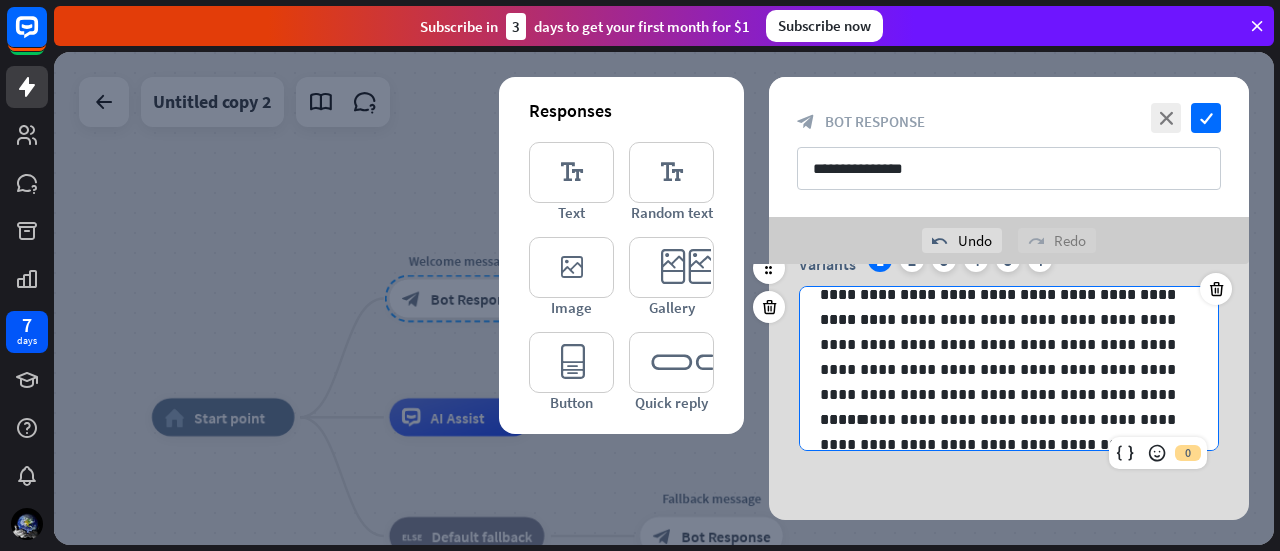 scroll, scrollTop: 200, scrollLeft: 0, axis: vertical 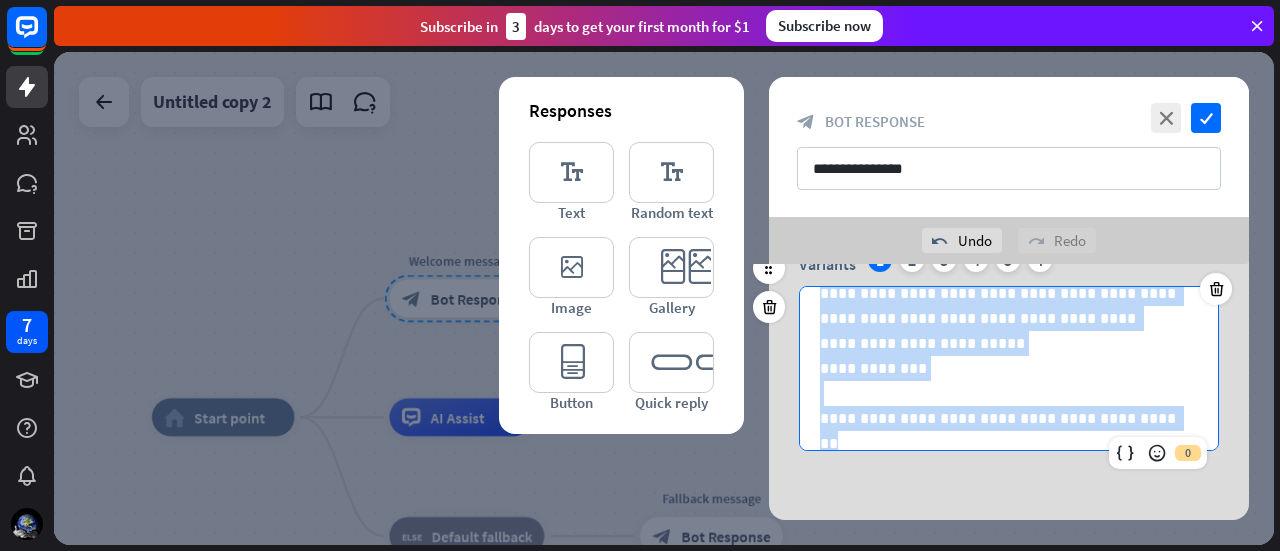 drag, startPoint x: 1188, startPoint y: 380, endPoint x: 1128, endPoint y: 407, distance: 65.795135 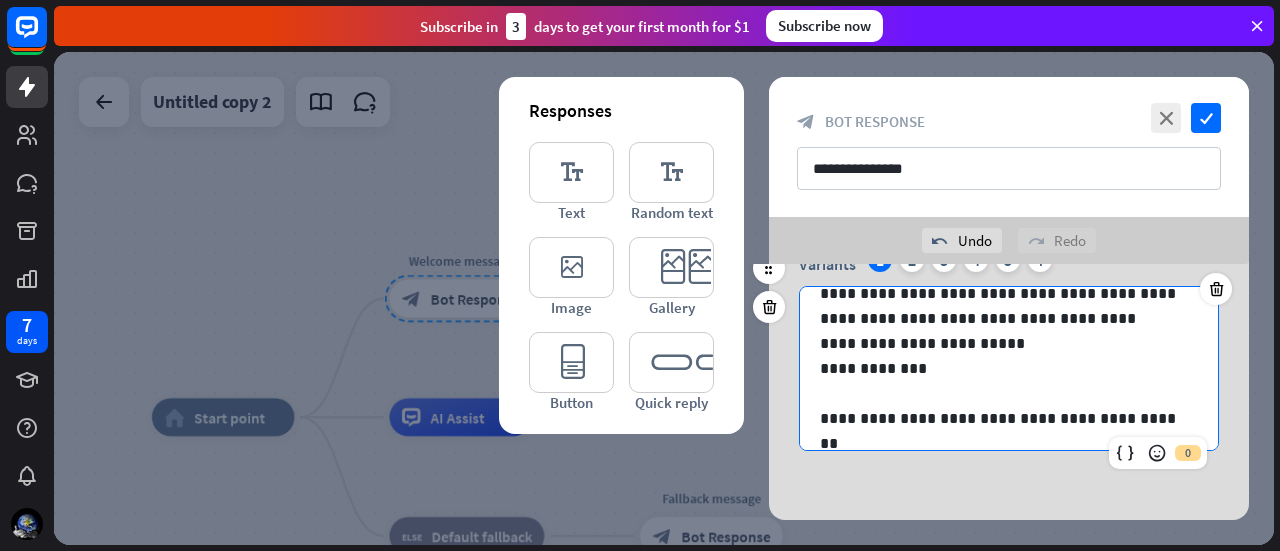 scroll, scrollTop: 152, scrollLeft: 0, axis: vertical 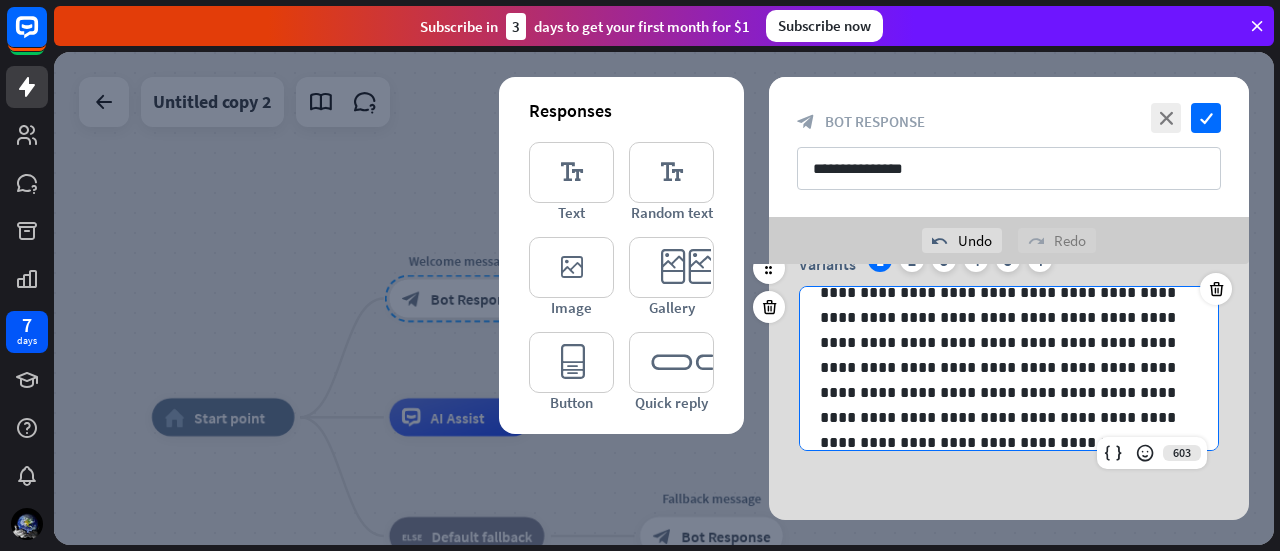 click at bounding box center (1009, 417) 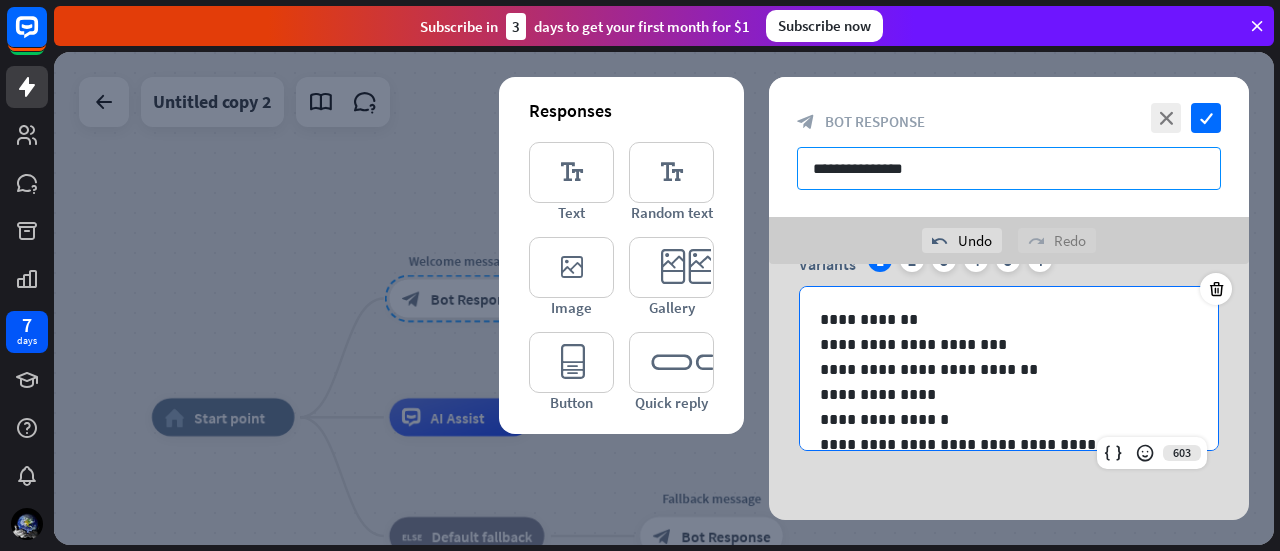 scroll, scrollTop: 0, scrollLeft: 0, axis: both 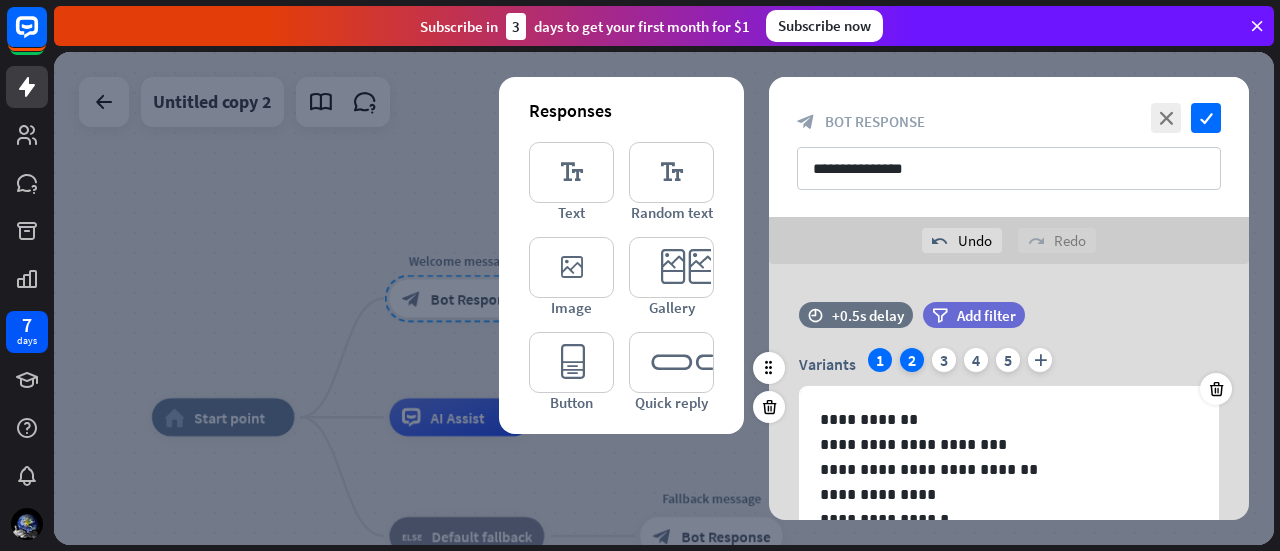 click on "2" at bounding box center (912, 360) 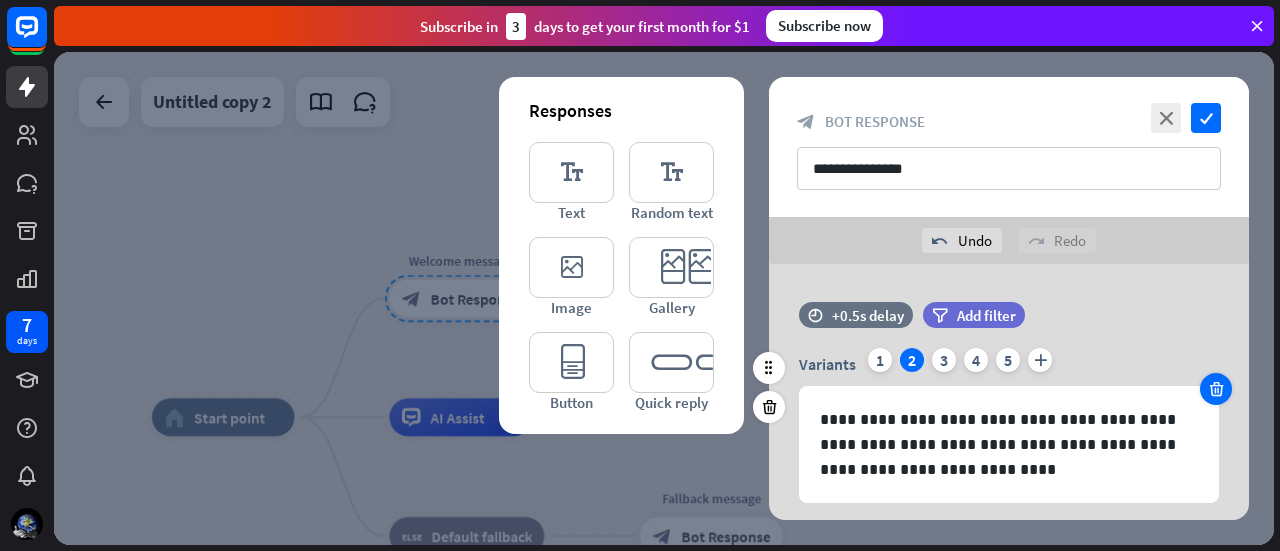 click at bounding box center (1216, 389) 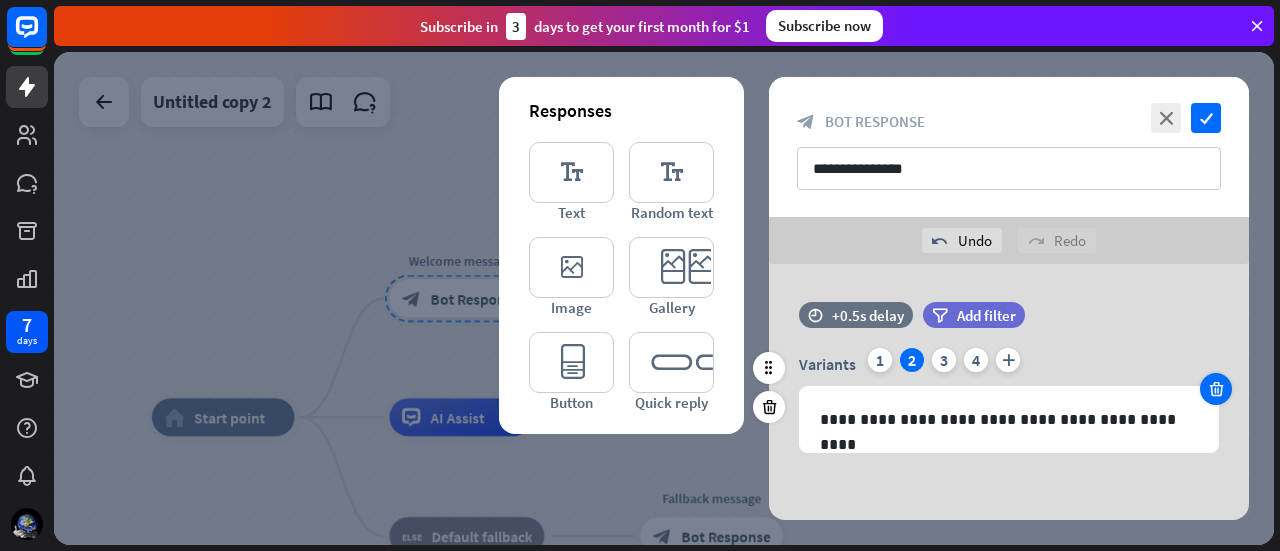 click at bounding box center [1216, 389] 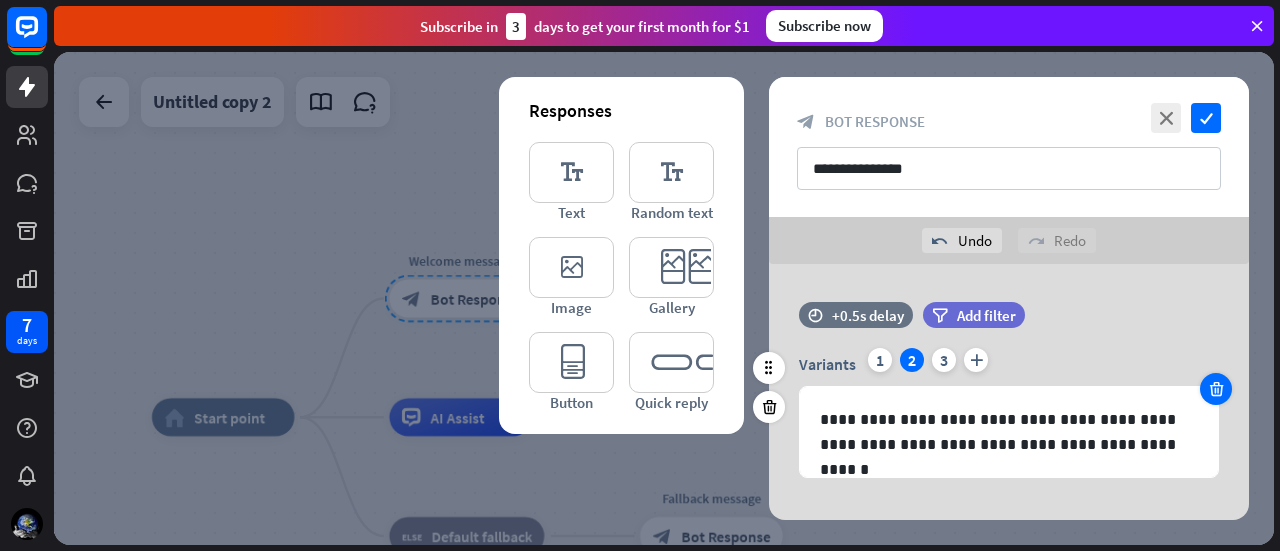 click at bounding box center (1216, 389) 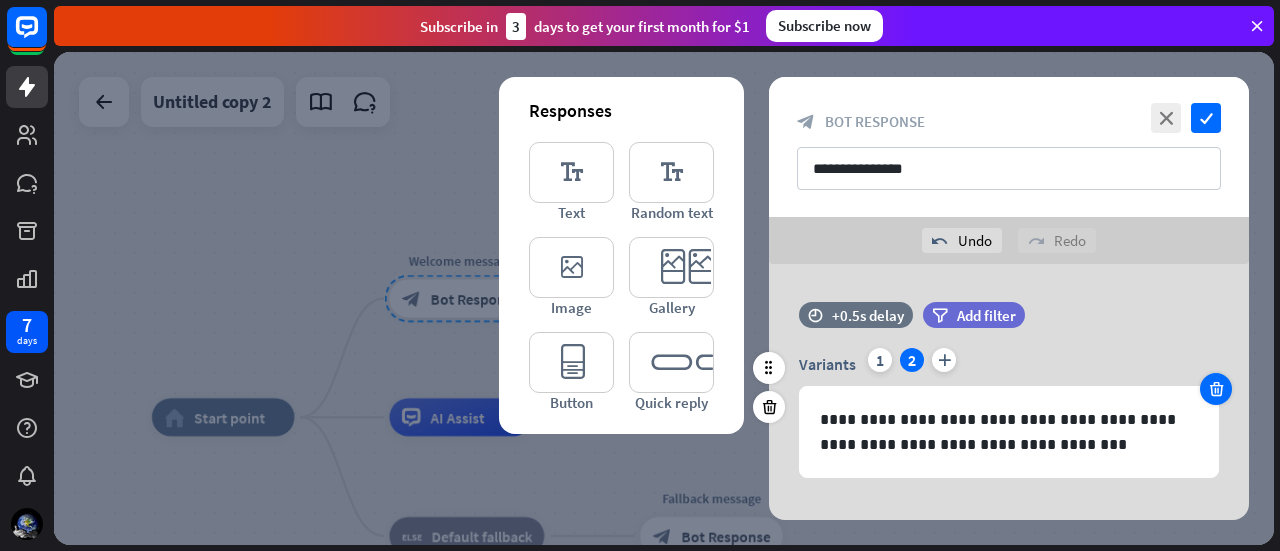 click at bounding box center (1216, 389) 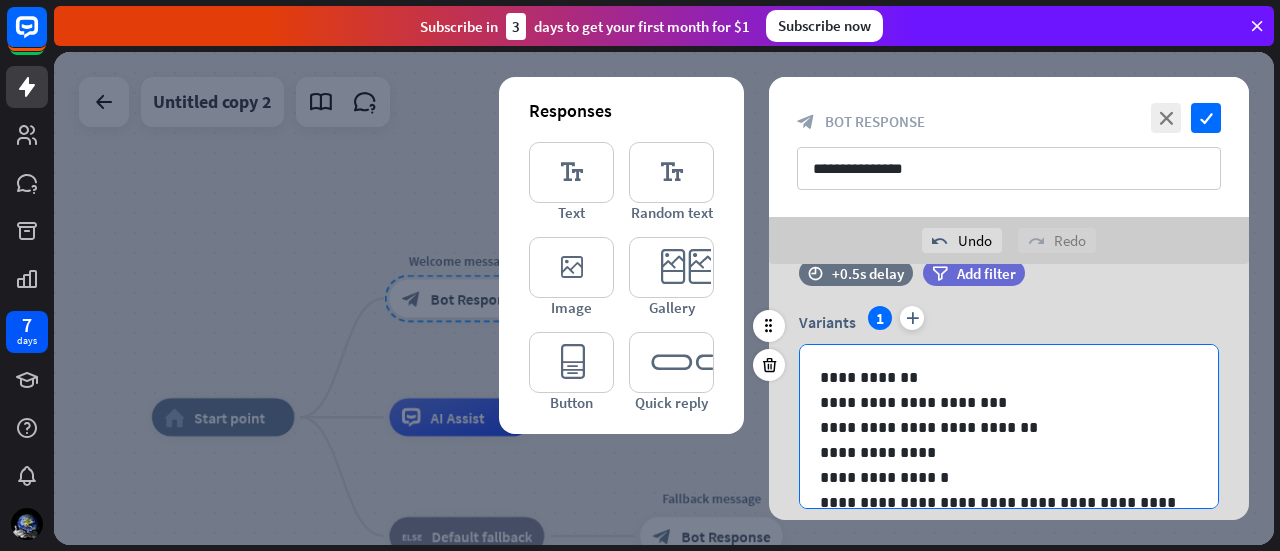 scroll, scrollTop: 0, scrollLeft: 0, axis: both 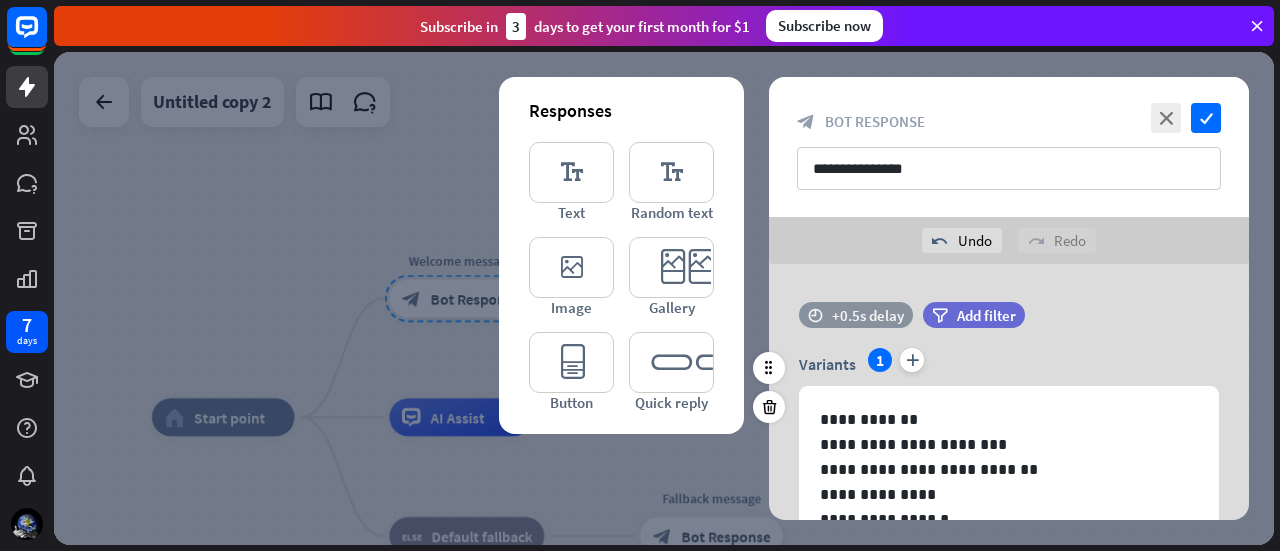 click on "+0.5s delay" at bounding box center [868, 315] 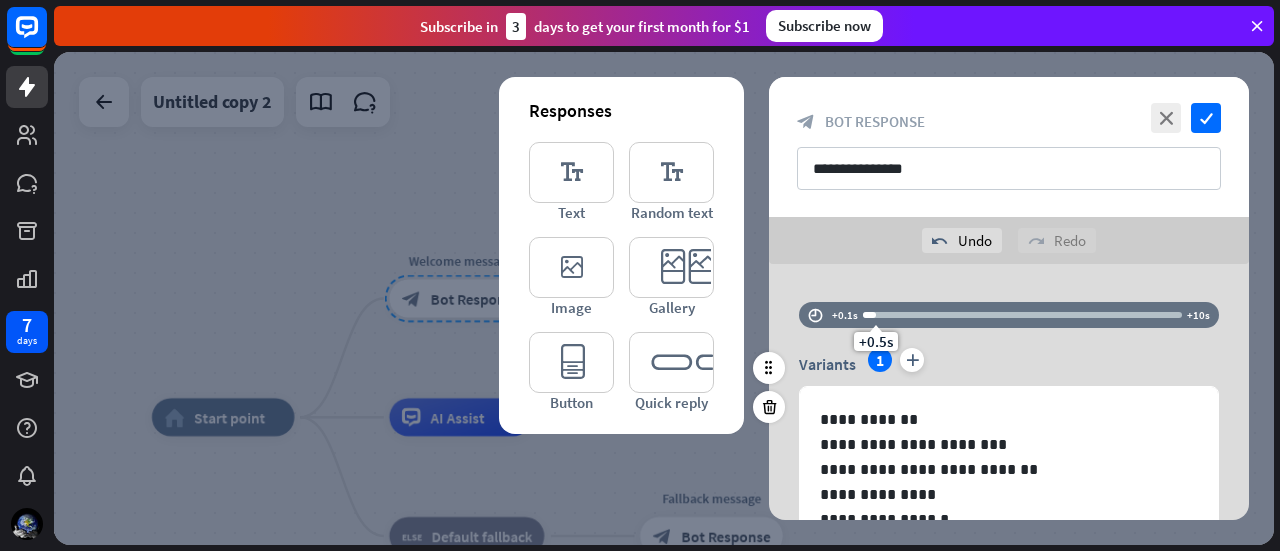 drag, startPoint x: 865, startPoint y: 316, endPoint x: 843, endPoint y: 316, distance: 22 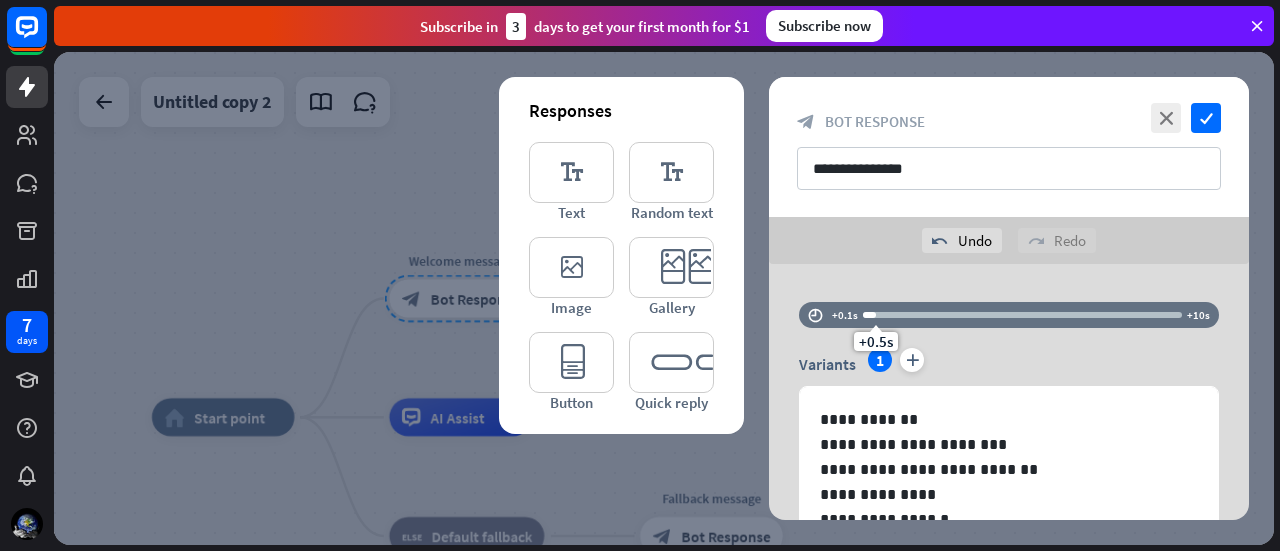 click on "**********" at bounding box center (1009, 442) 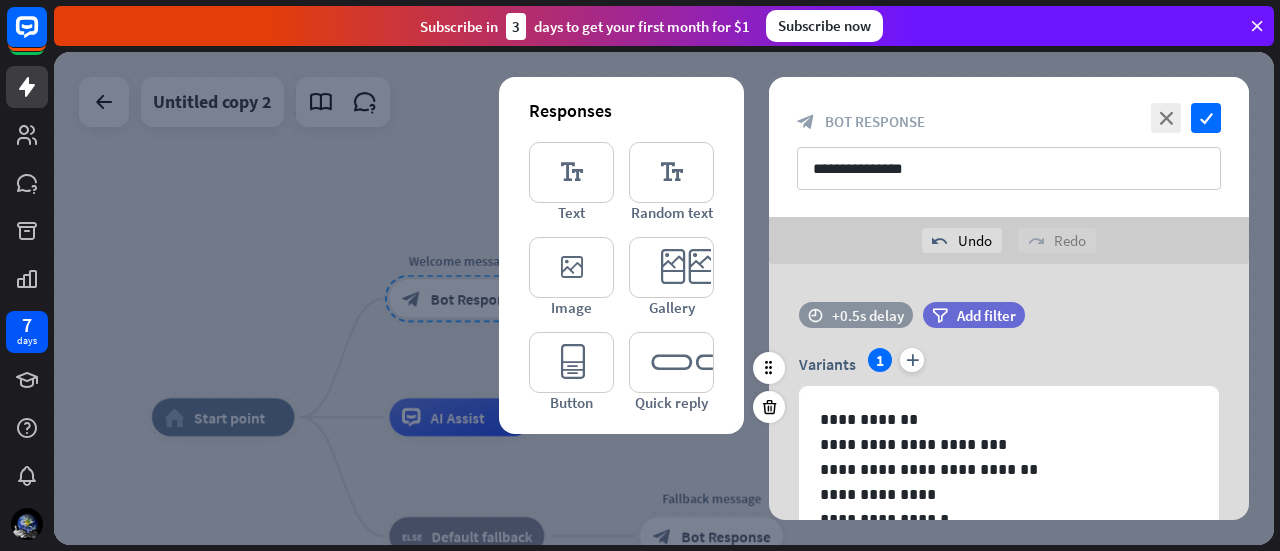 click on "+0.5s delay" at bounding box center (868, 315) 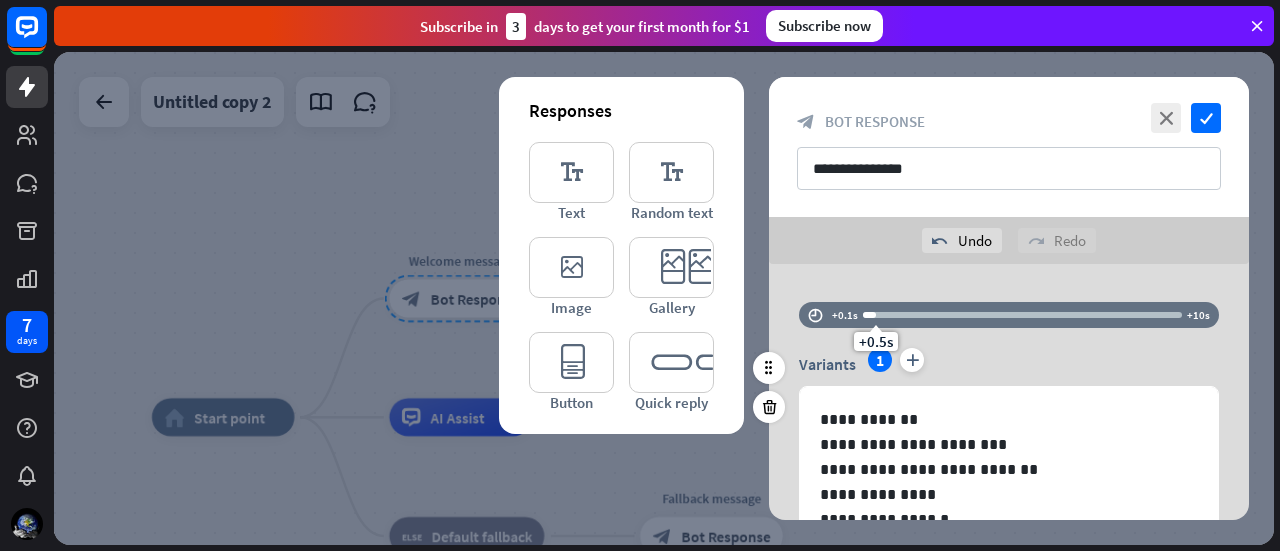 click on "+0.5s" at bounding box center [1022, 315] 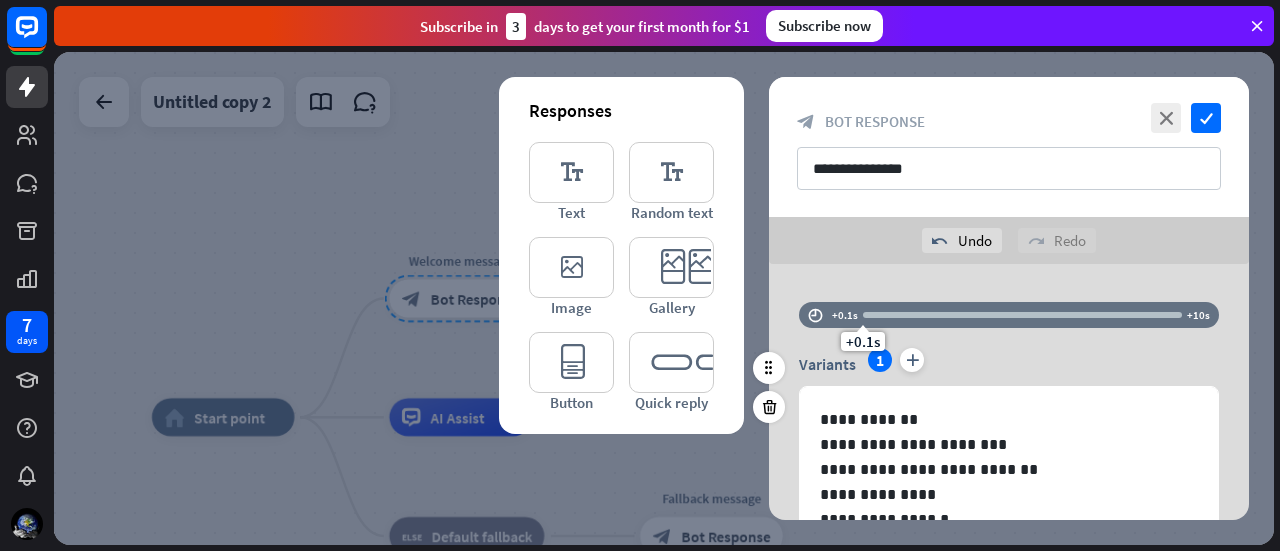 drag, startPoint x: 892, startPoint y: 311, endPoint x: 836, endPoint y: 309, distance: 56.0357 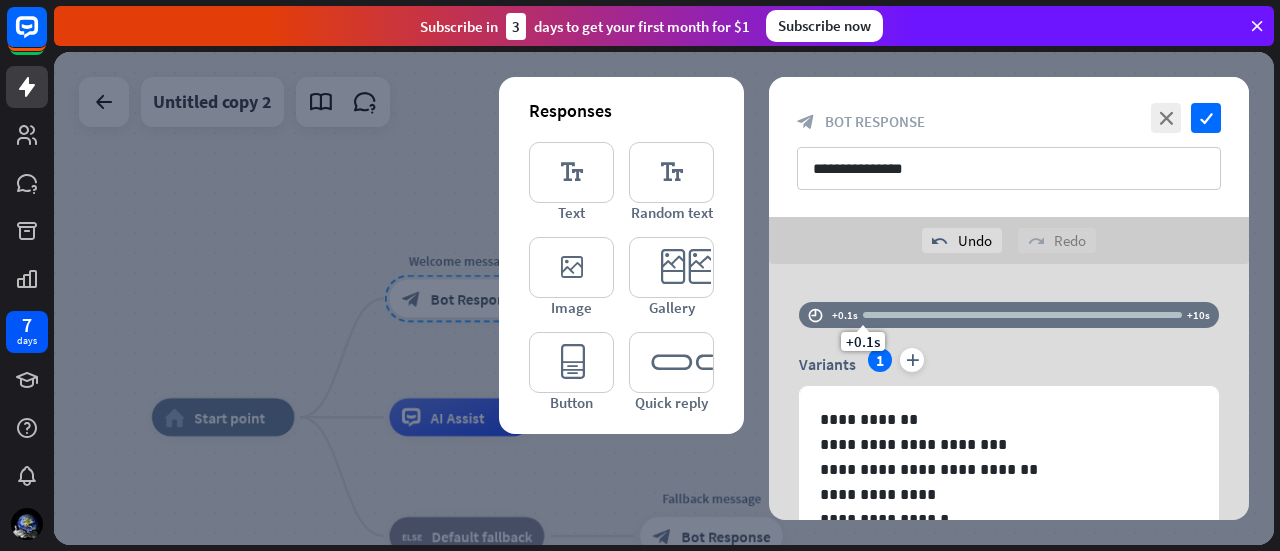 click on "**********" at bounding box center (1009, 442) 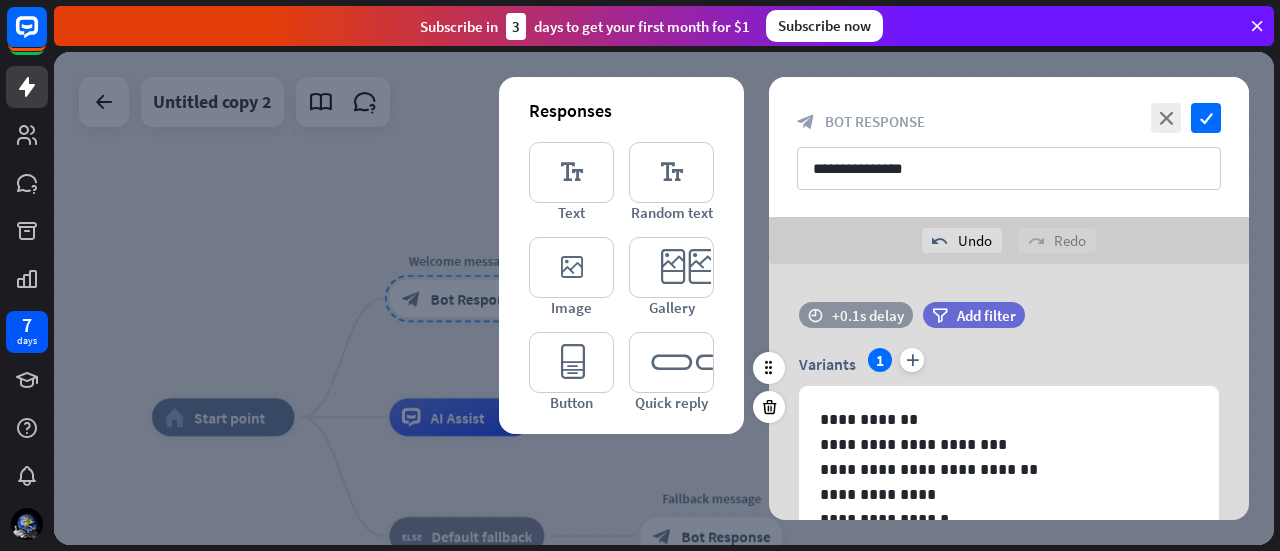 click on "+0.1s delay" at bounding box center [868, 315] 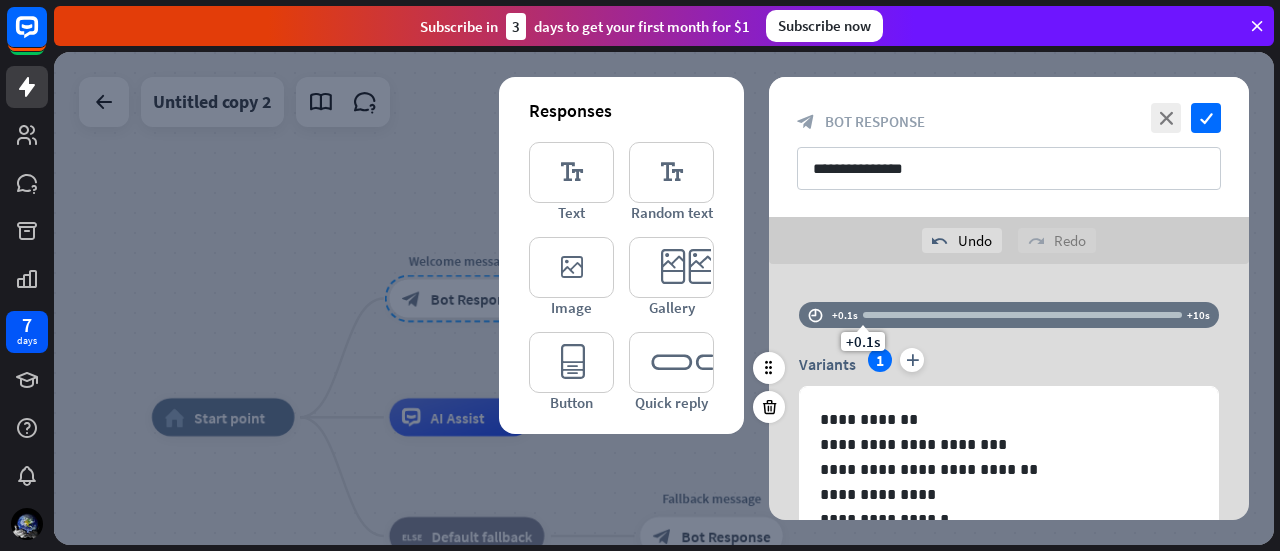 click on "Variants
1
plus" at bounding box center [1009, 364] 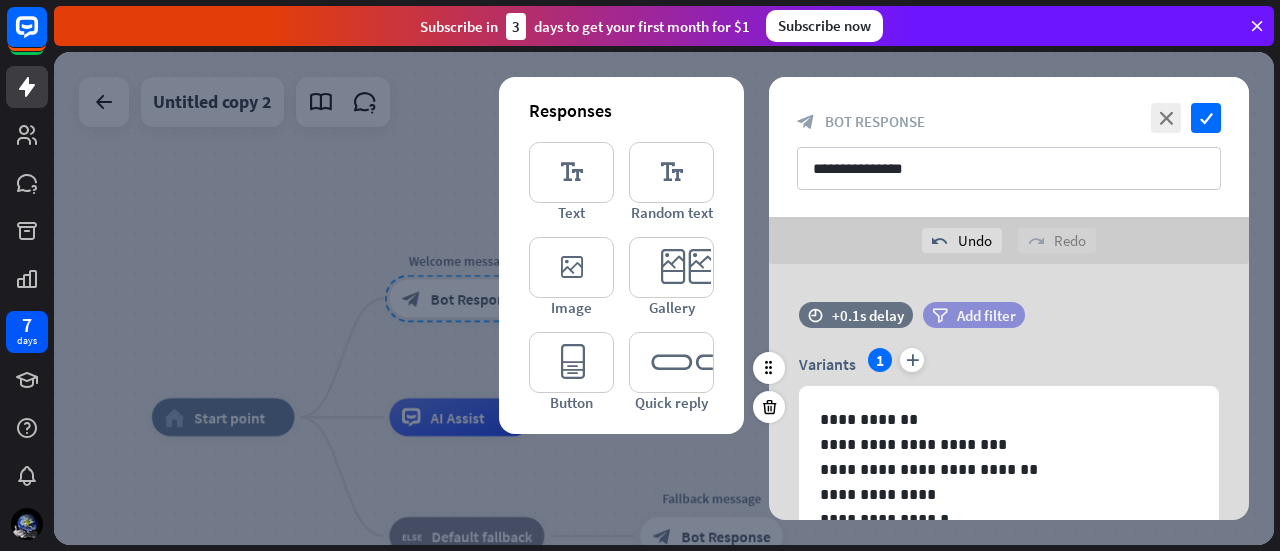 click on "Add filter" at bounding box center [986, 315] 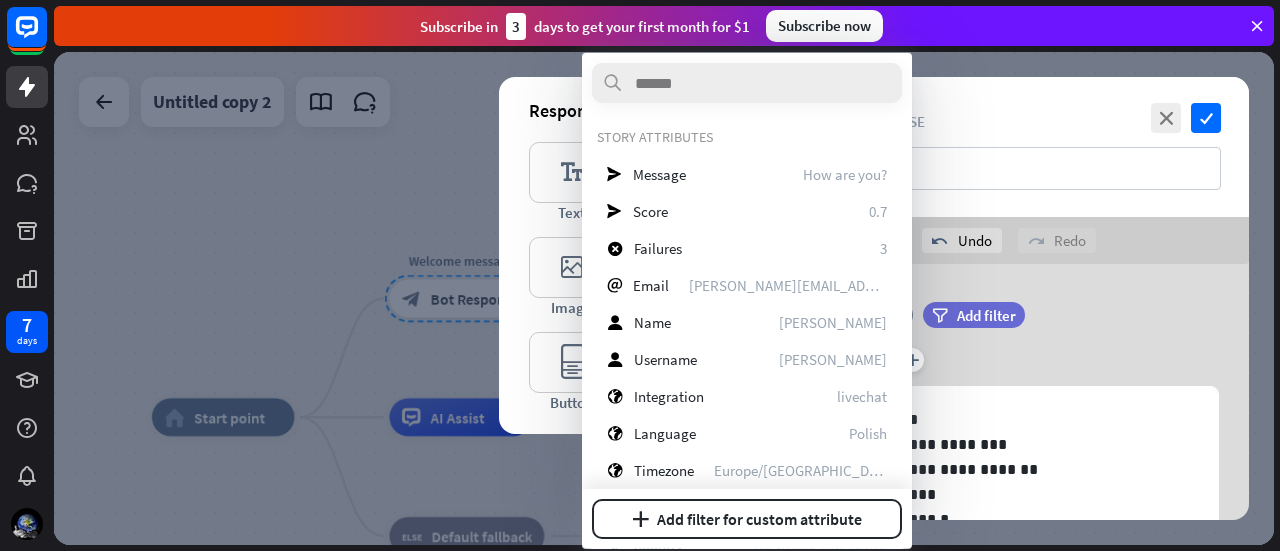click on "filter   Add filter" at bounding box center [1024, 325] 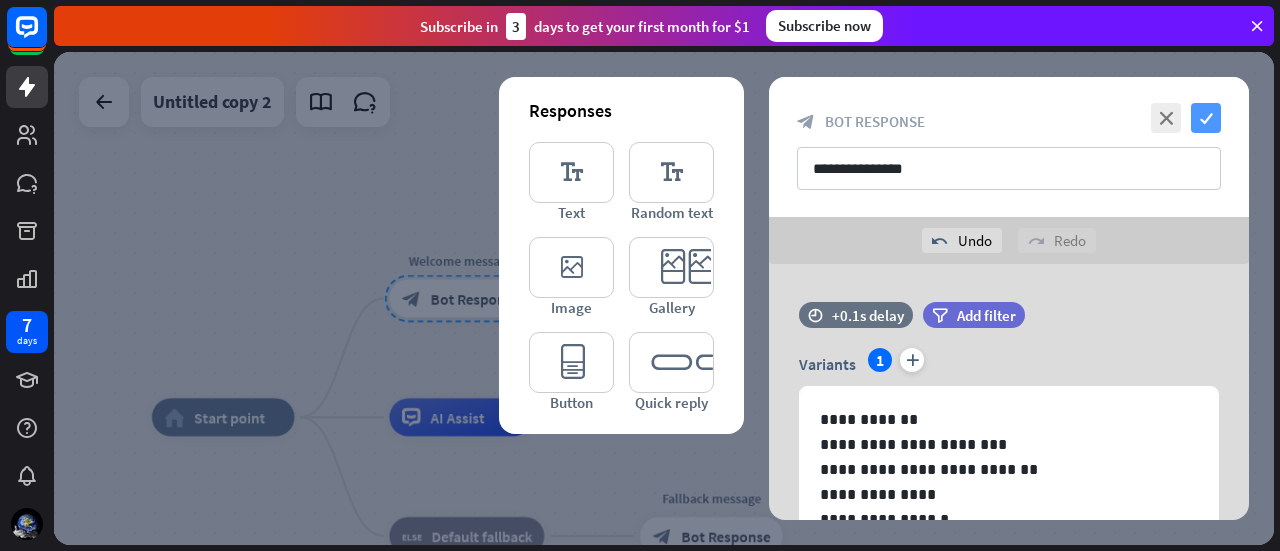click on "check" at bounding box center [1206, 118] 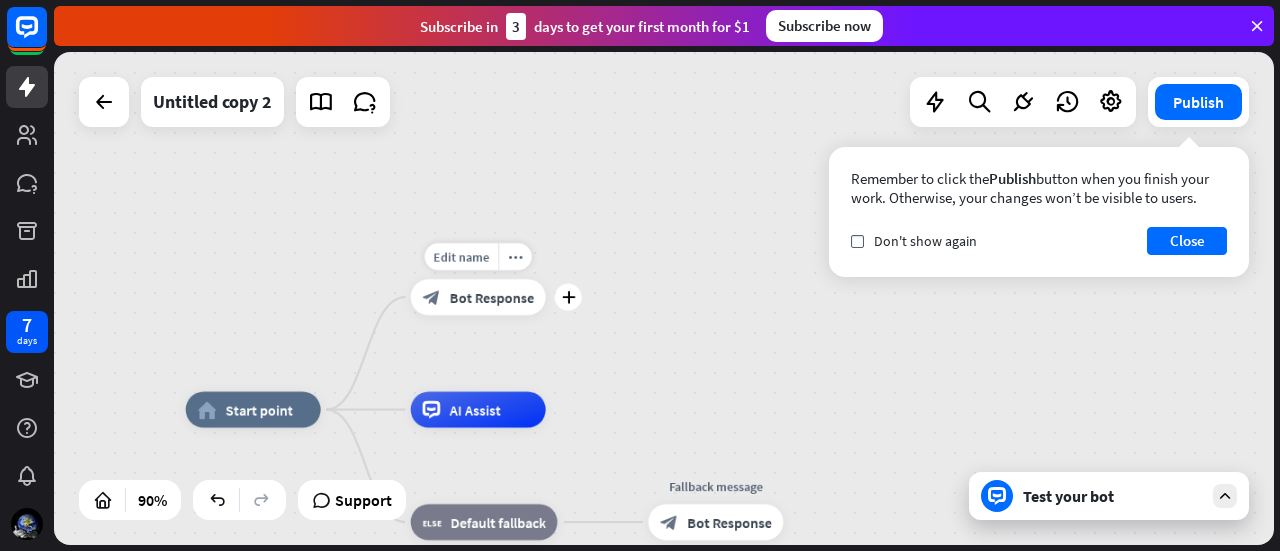 click on "Bot Response" at bounding box center (491, 297) 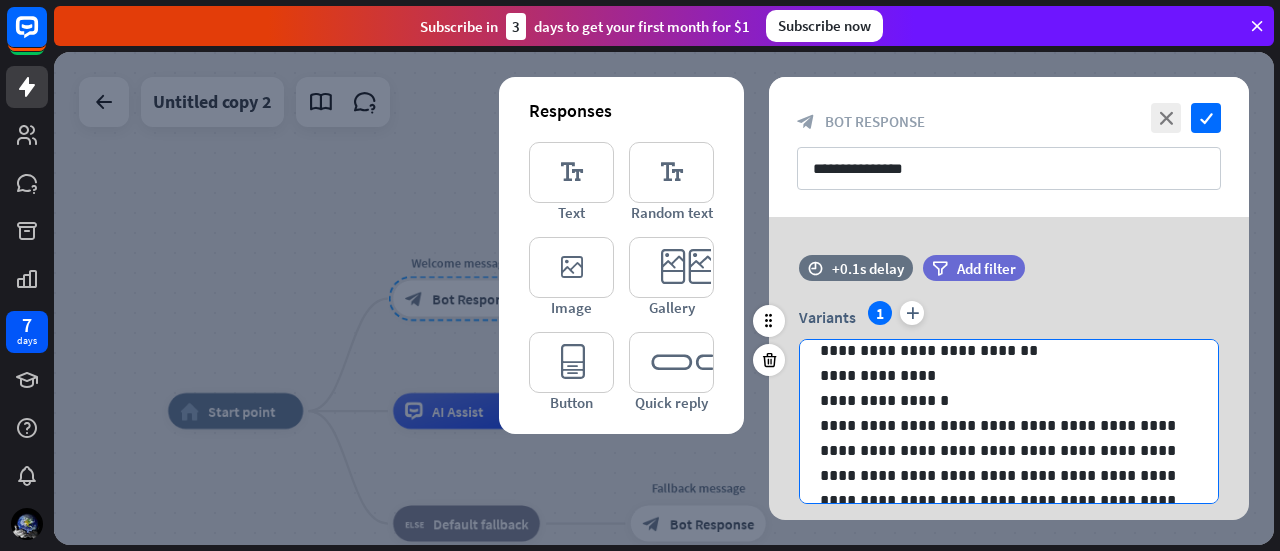 scroll, scrollTop: 126, scrollLeft: 0, axis: vertical 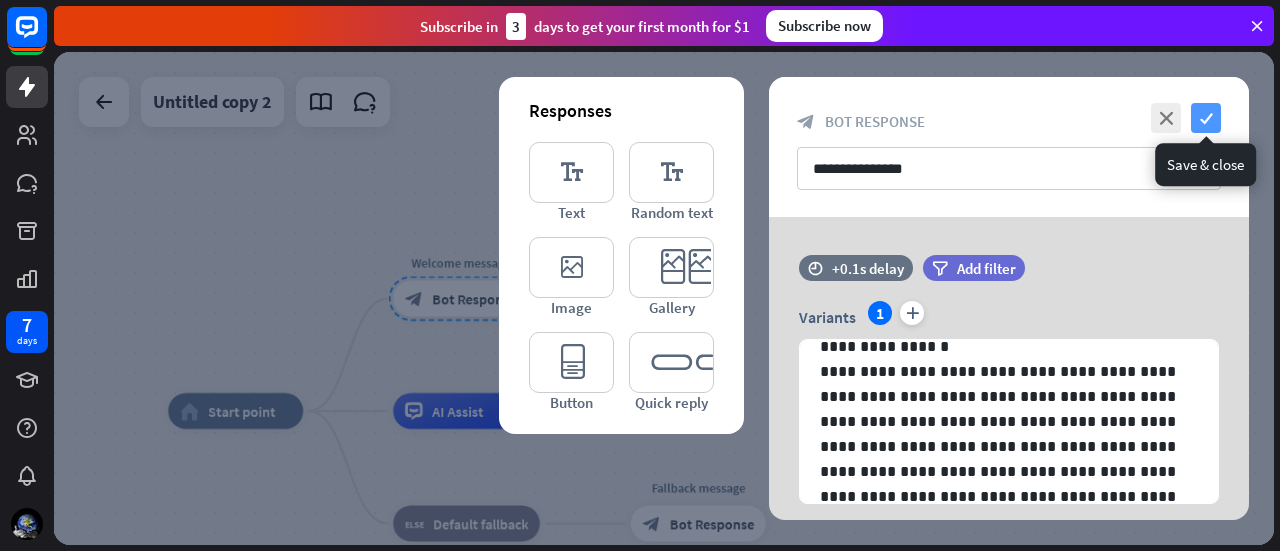 click on "check" at bounding box center [1206, 118] 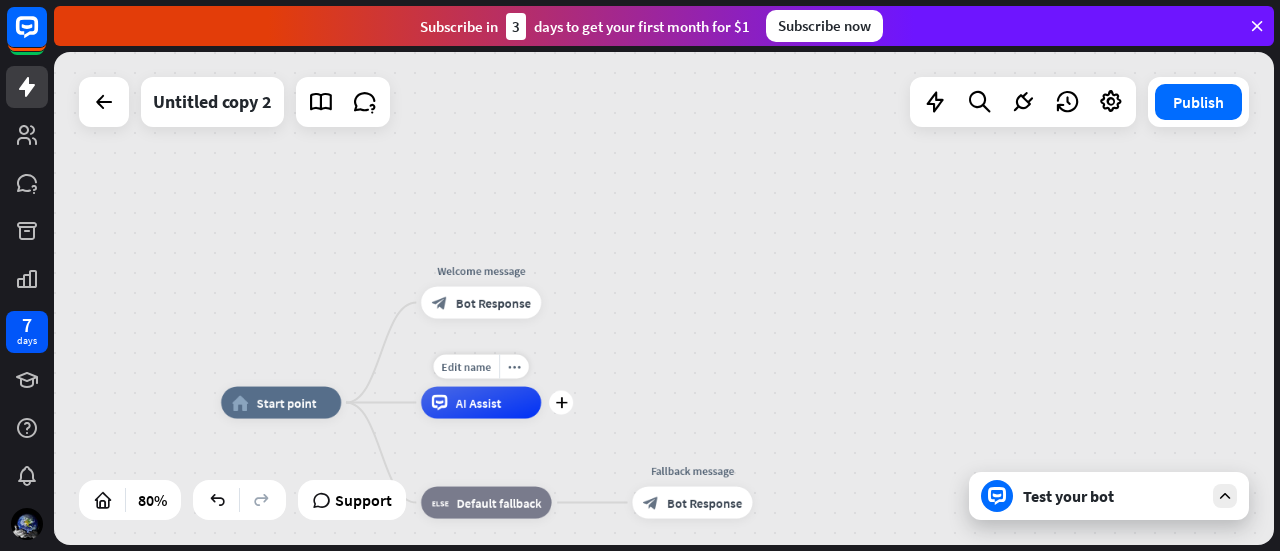 click on "AI Assist" at bounding box center (479, 403) 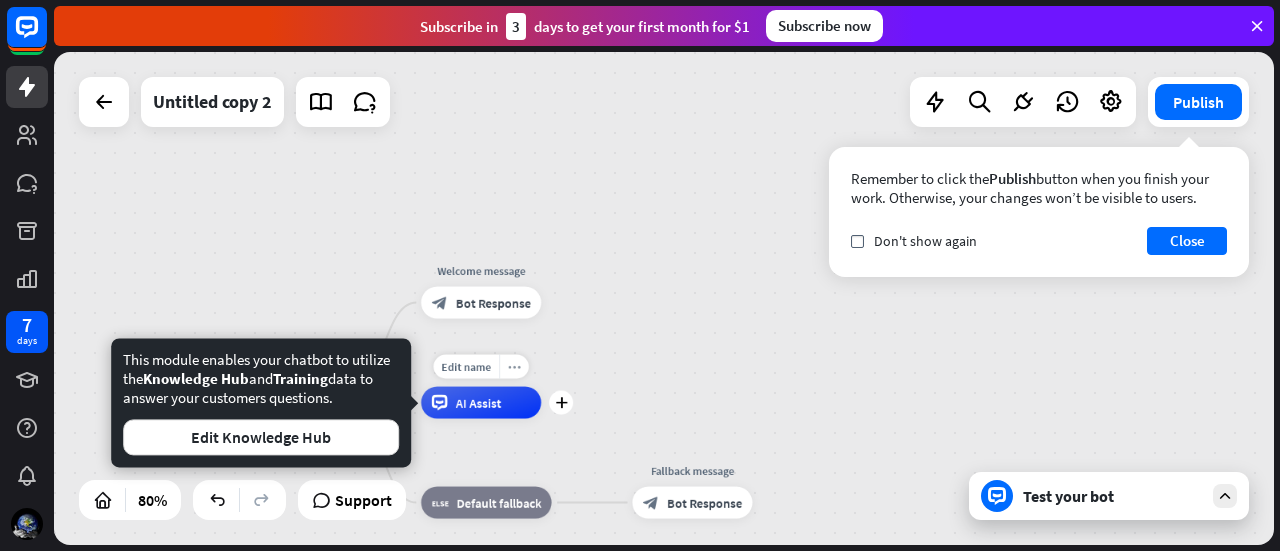 click on "more_horiz" at bounding box center (514, 367) 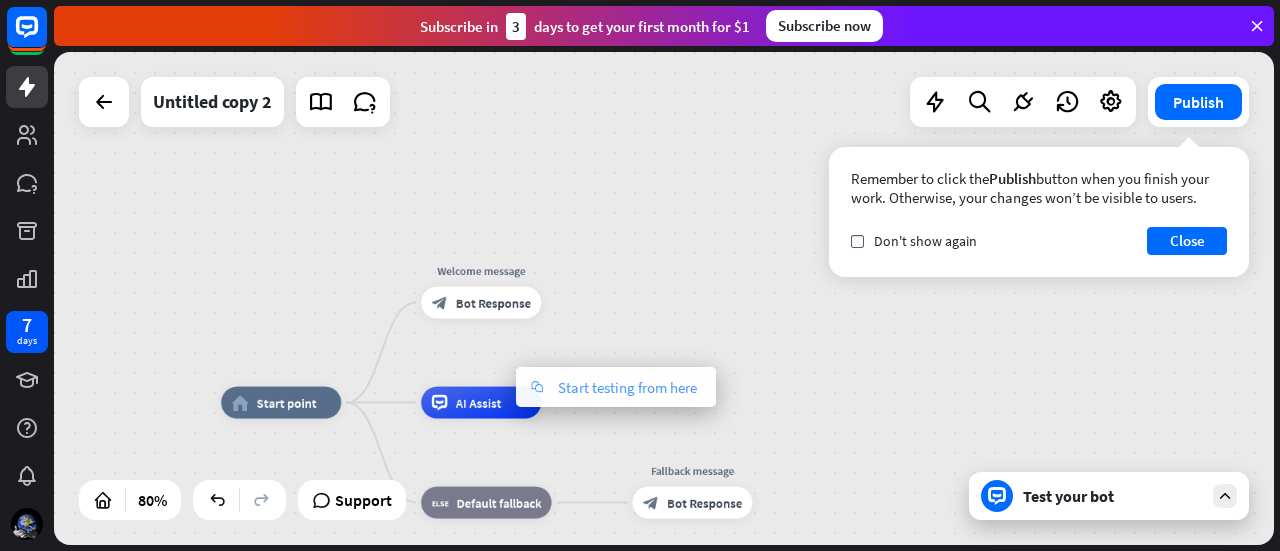 click on "chat" at bounding box center [537, 387] 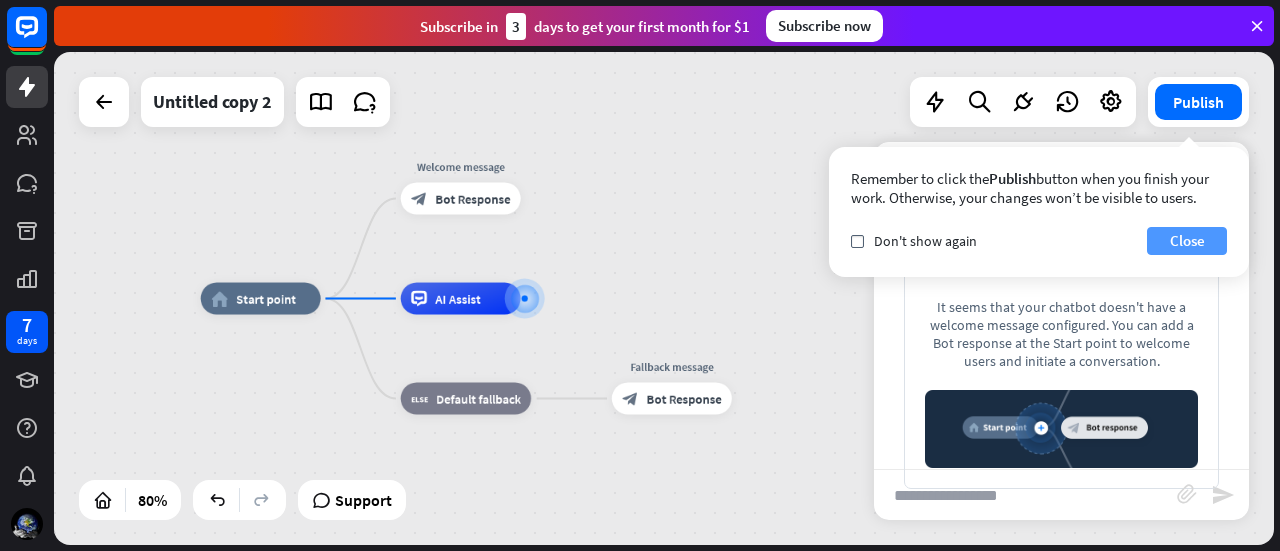 click on "Close" at bounding box center (1187, 241) 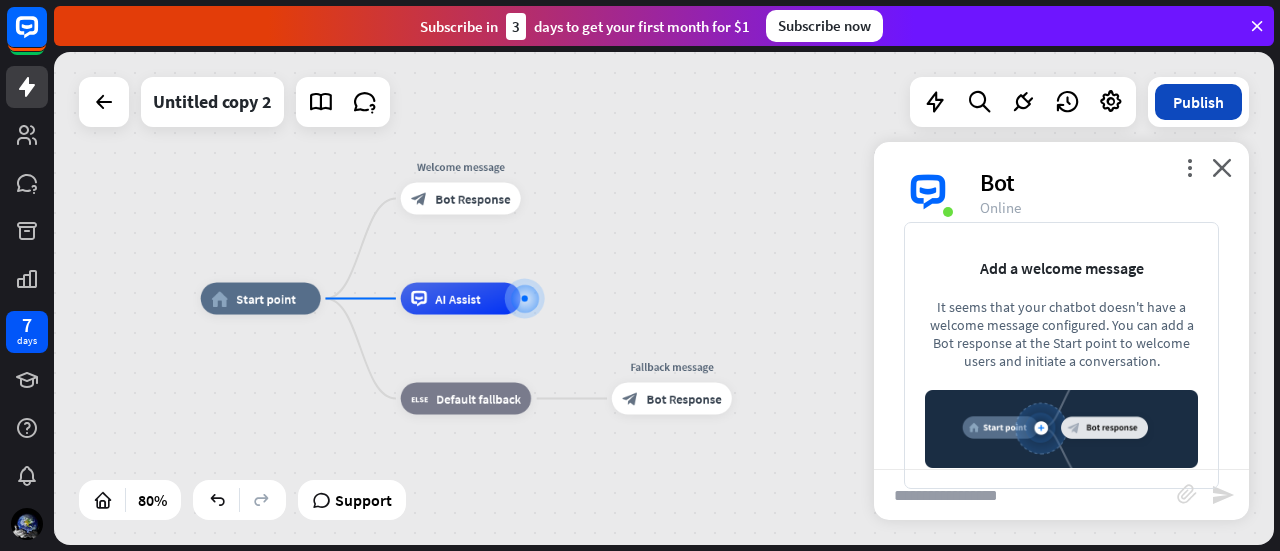 click on "Publish" at bounding box center [1198, 102] 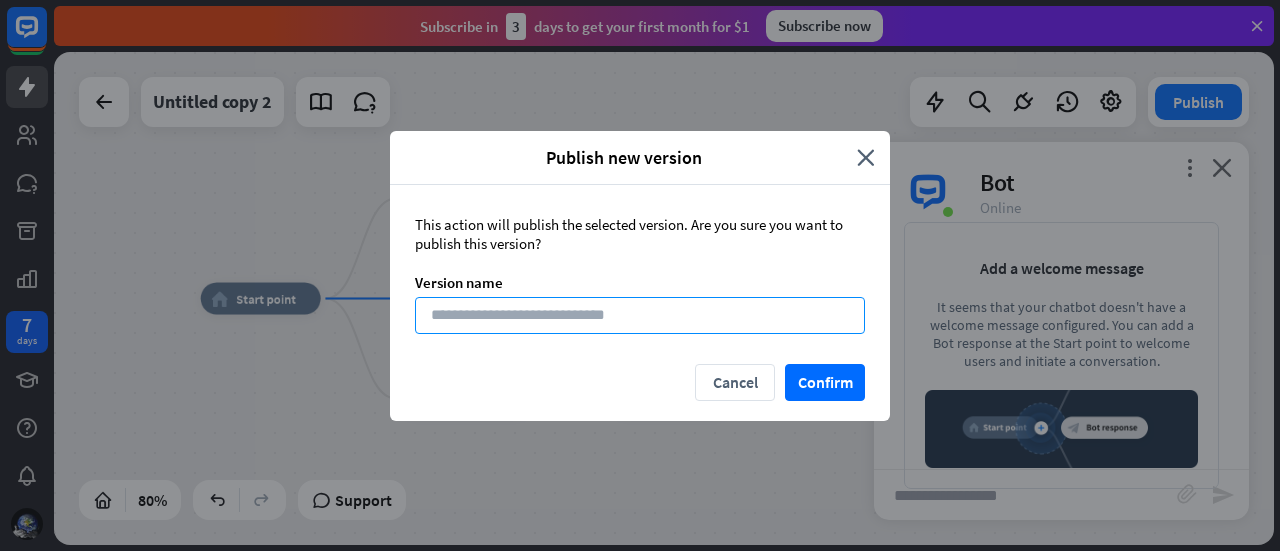 click at bounding box center [640, 315] 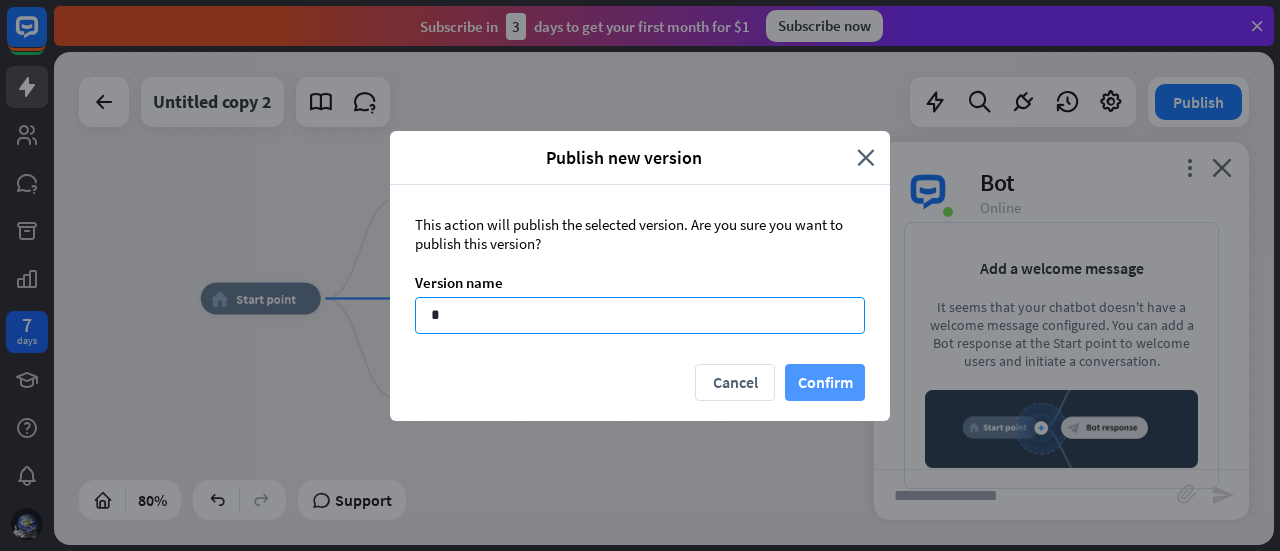 type on "*" 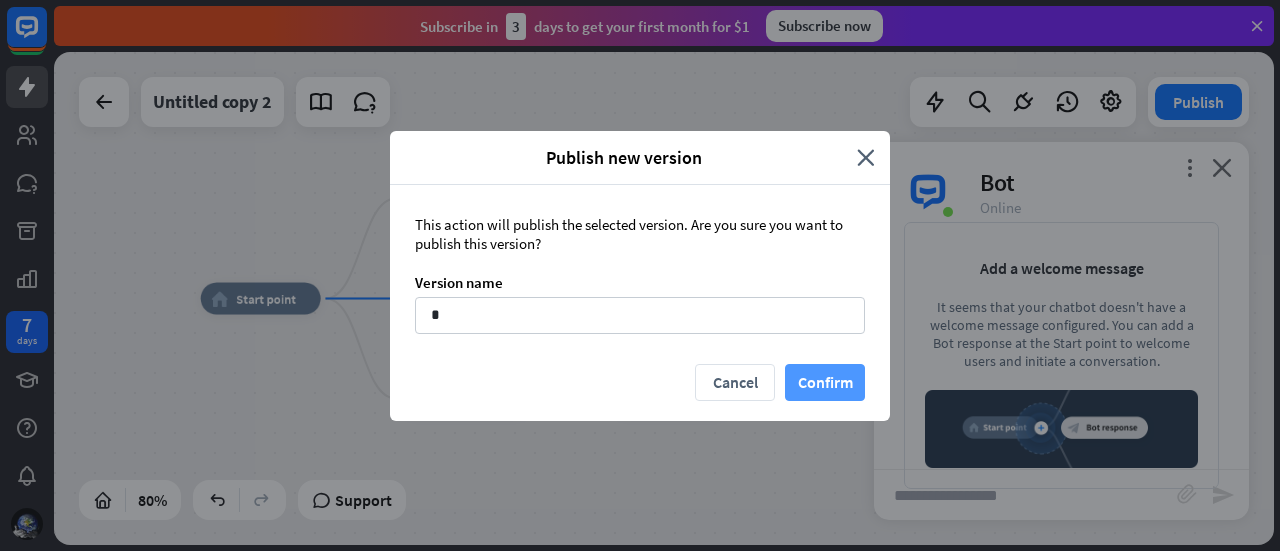 click on "Confirm" at bounding box center [825, 382] 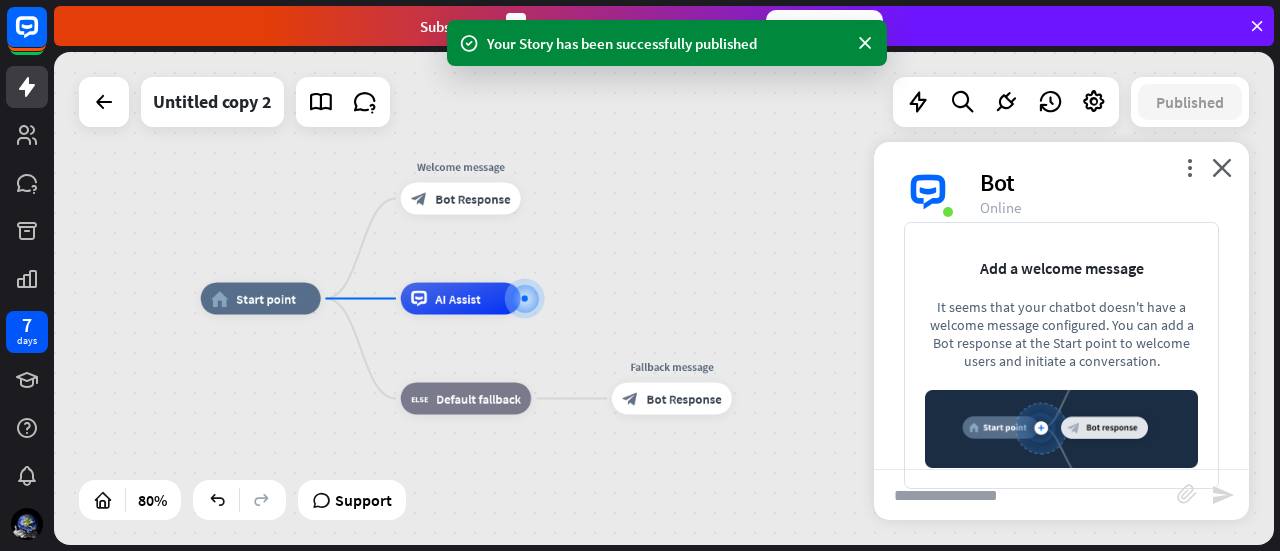 click on "home_2   Start point                 Welcome message   block_bot_response   Bot Response                     AI Assist                       block_fallback   Default fallback                 Fallback message   block_bot_response   Bot Response" at bounding box center (664, 298) 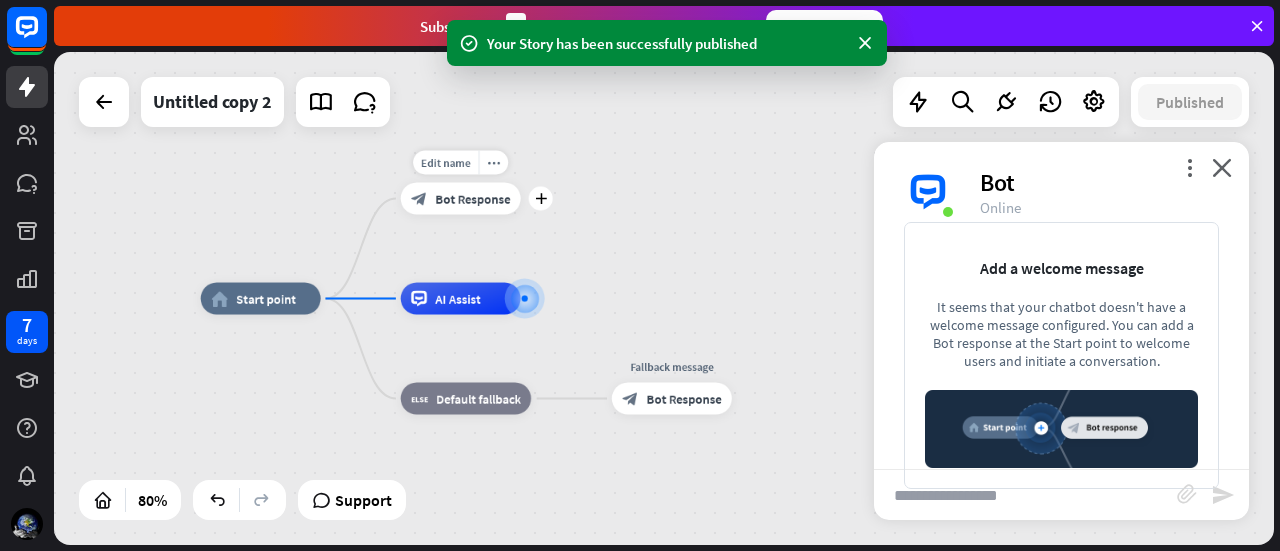 click on "block_bot_response   Bot Response" at bounding box center (461, 199) 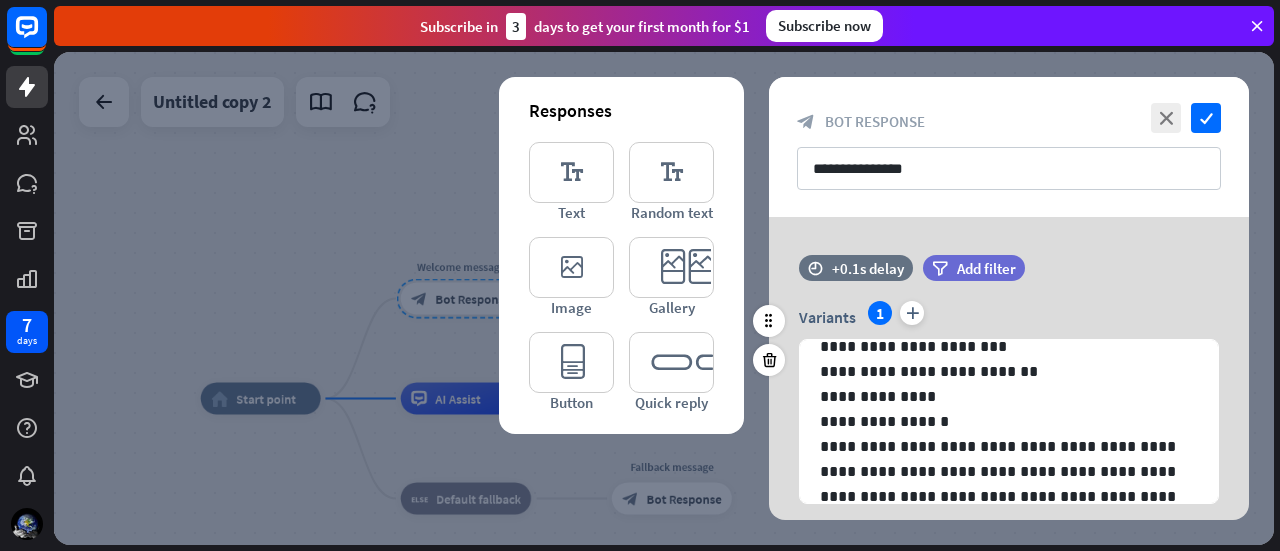 scroll, scrollTop: 0, scrollLeft: 0, axis: both 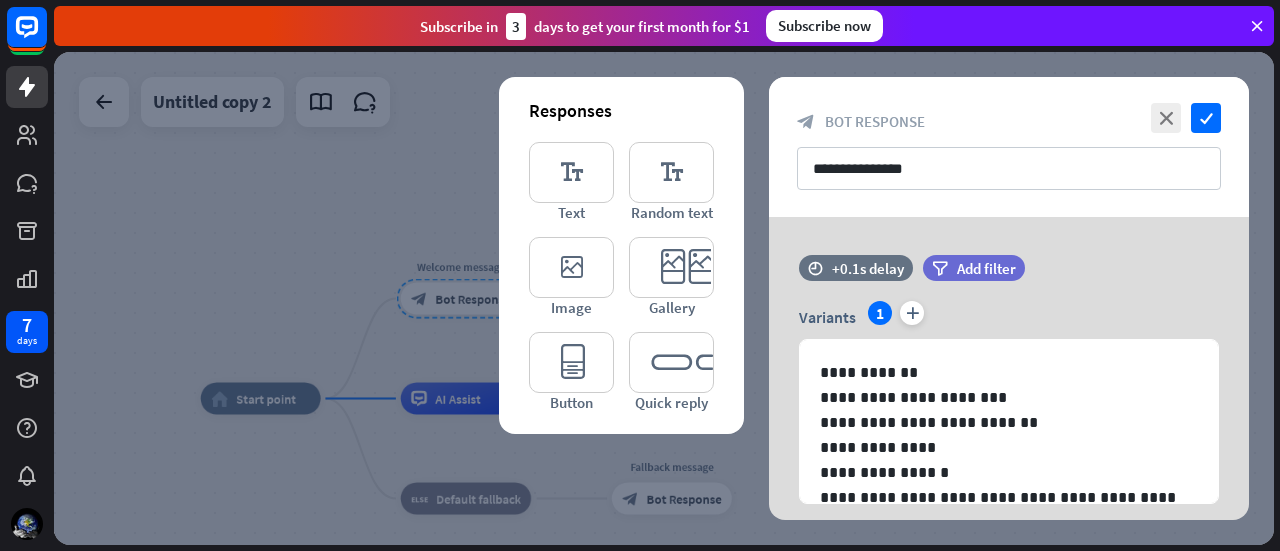 click at bounding box center [664, 298] 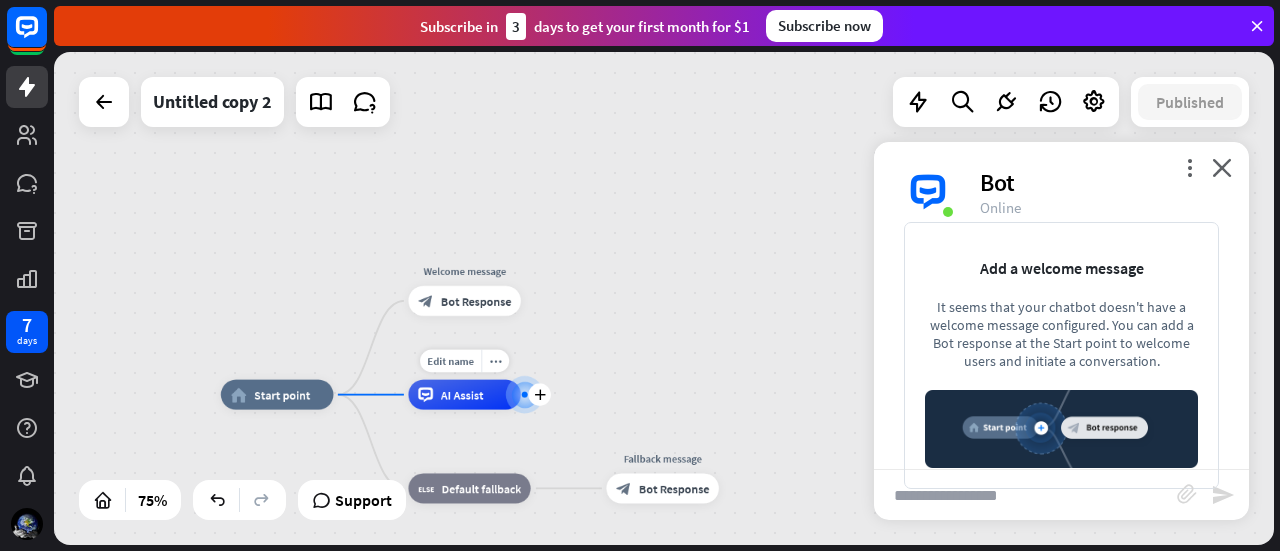 click on "AI Assist" at bounding box center [464, 395] 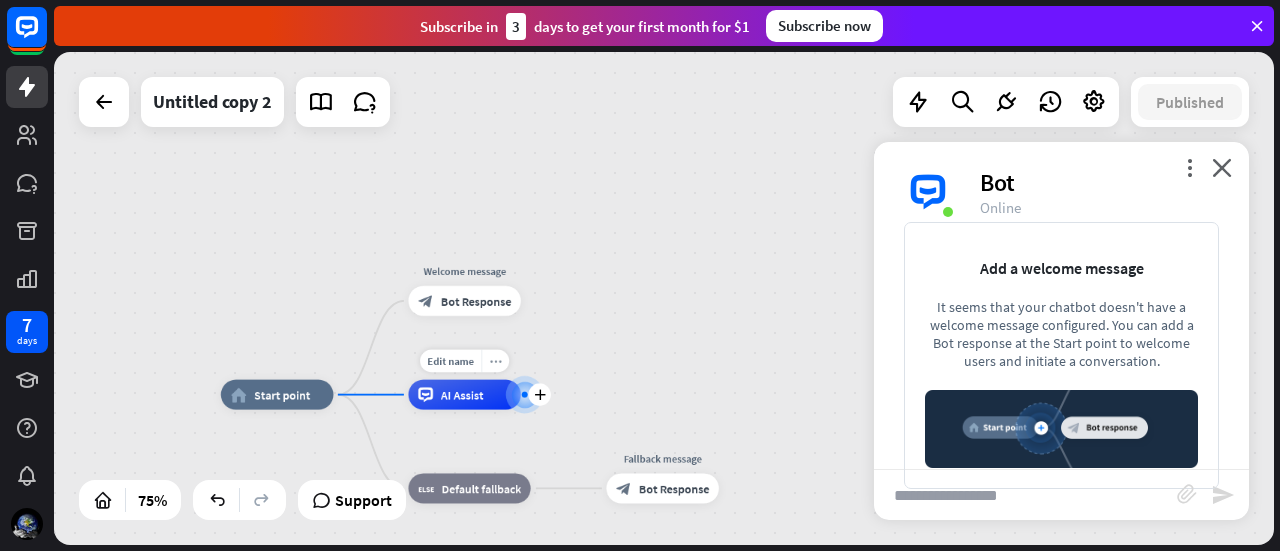 click on "more_horiz" at bounding box center (496, 361) 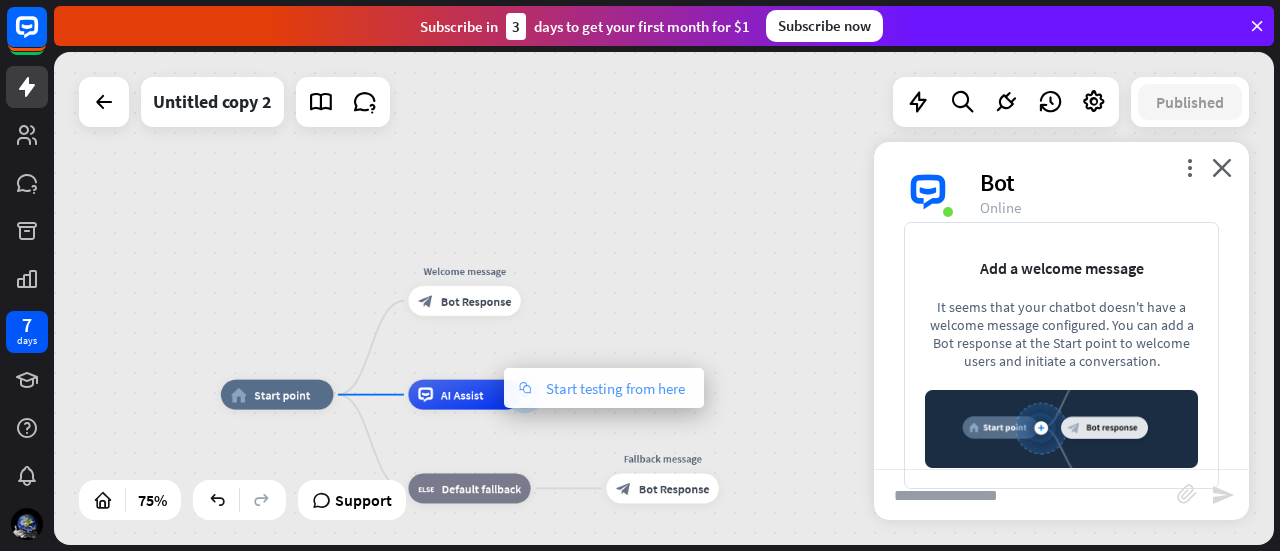 click on "chat   Start testing from here" at bounding box center [604, 388] 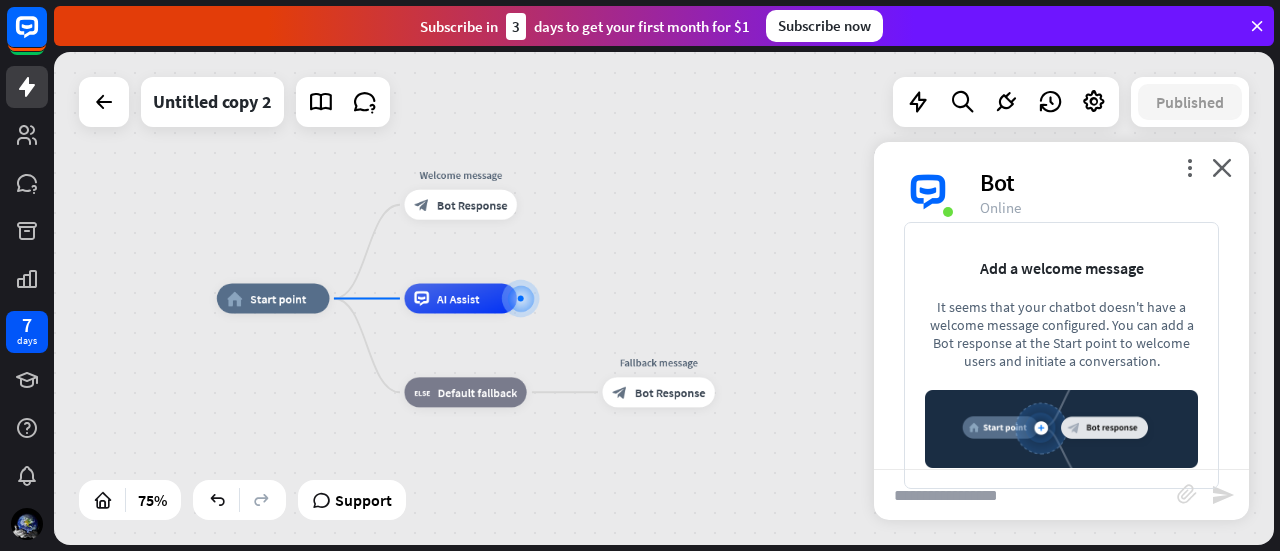 click at bounding box center (1061, 429) 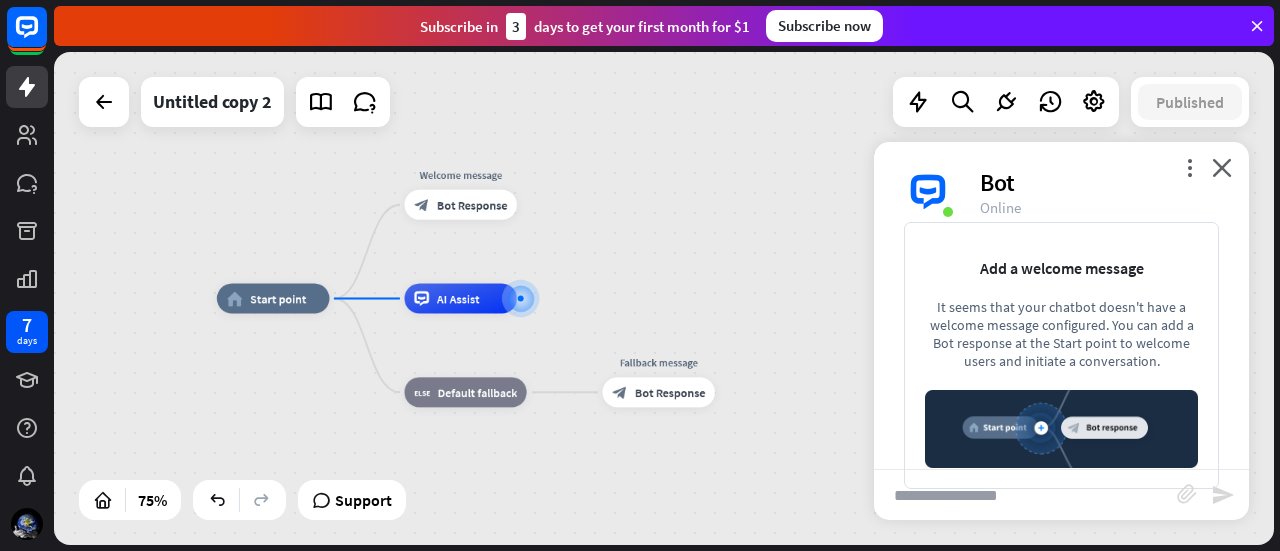 click at bounding box center (1061, 429) 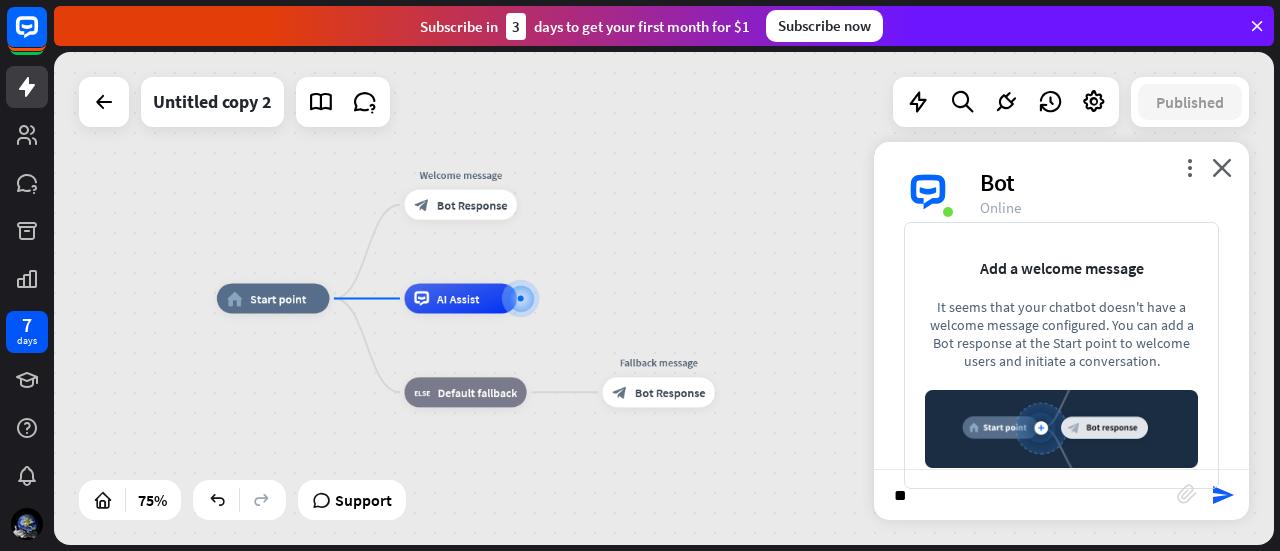 type on "*" 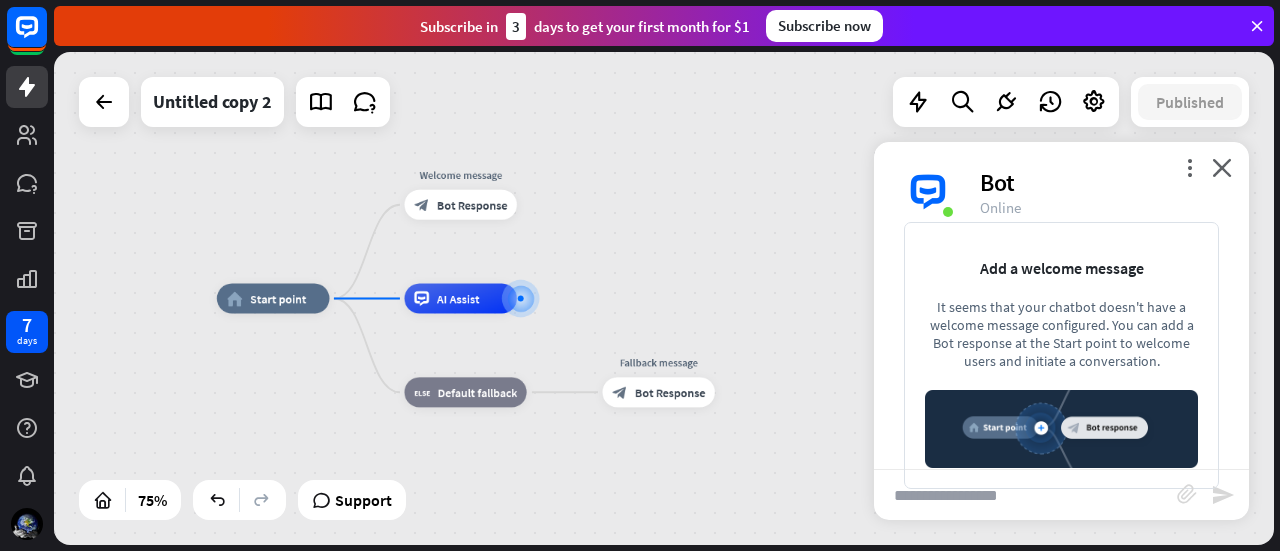 type on "*" 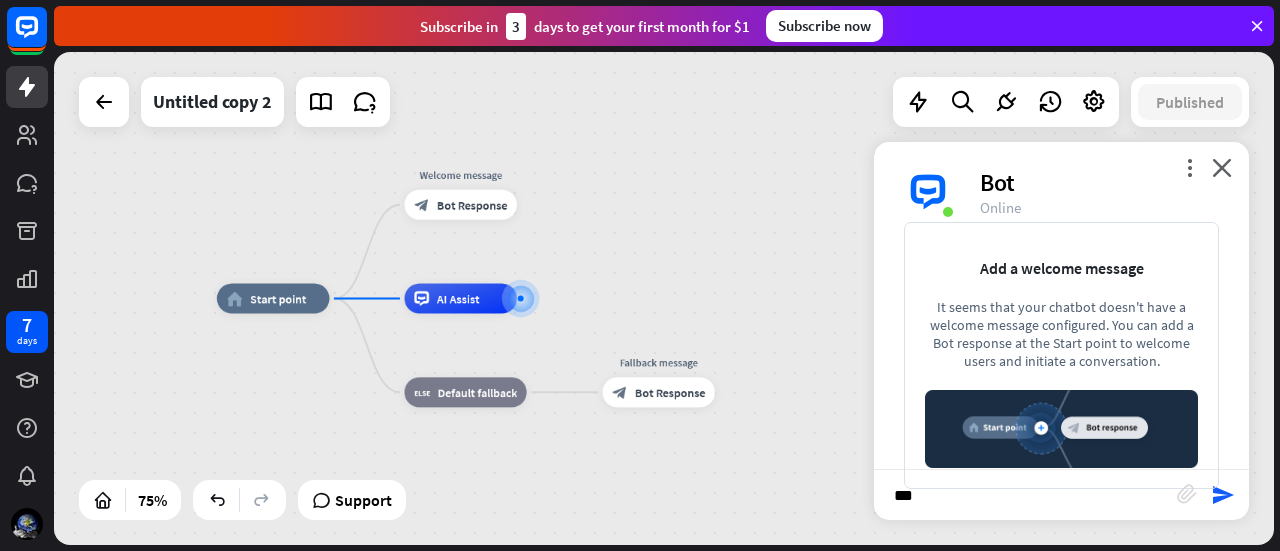 type on "****" 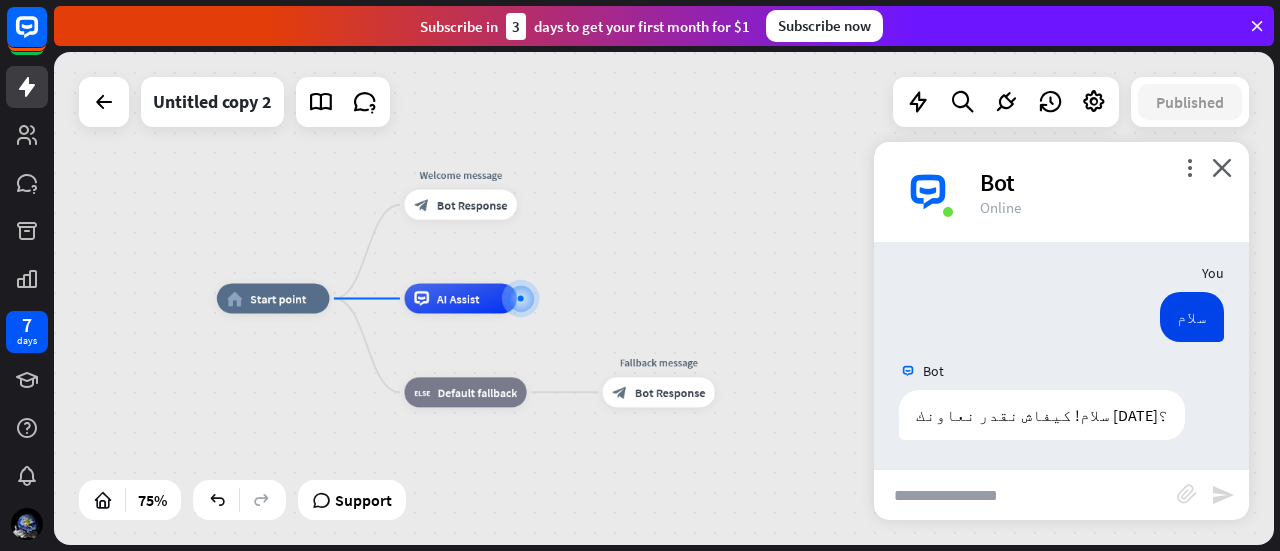 scroll, scrollTop: 8, scrollLeft: 0, axis: vertical 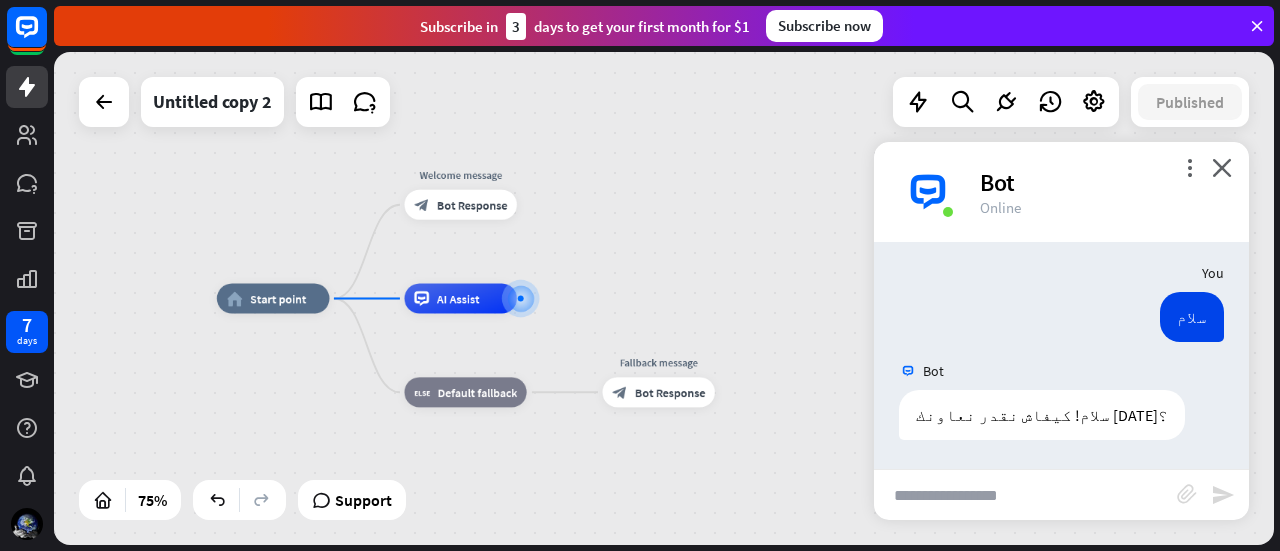 click at bounding box center [1025, 495] 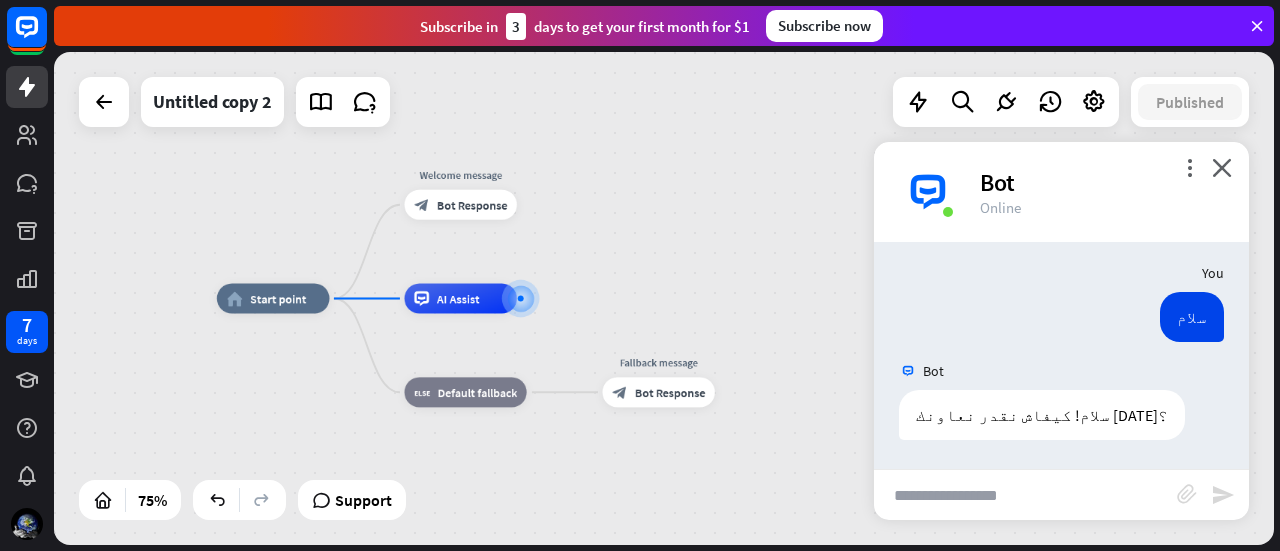 type on "*" 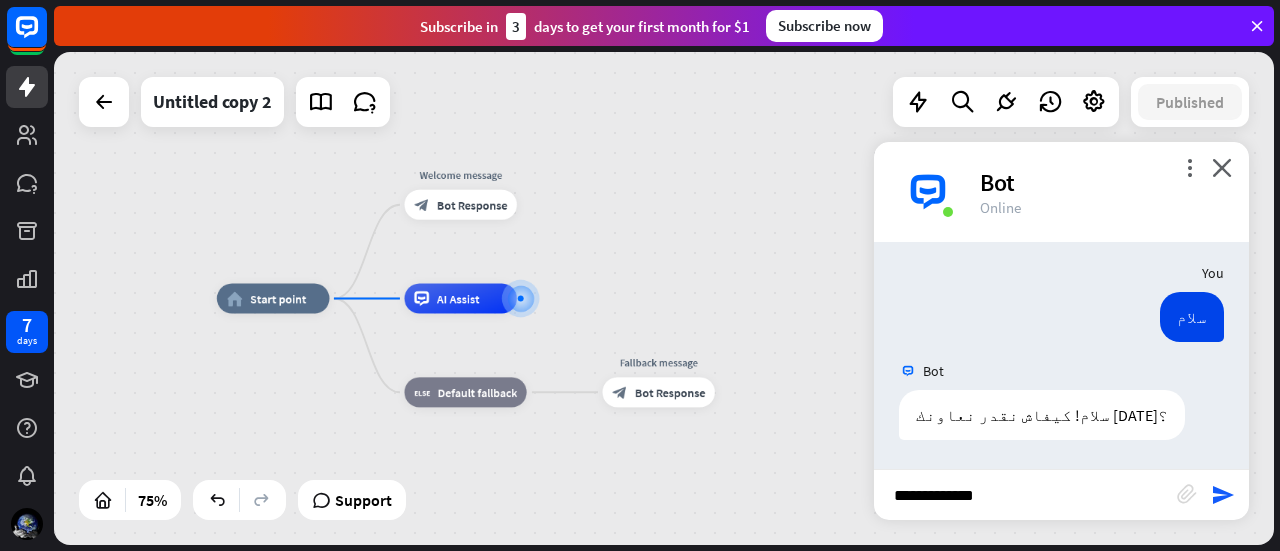 type on "**********" 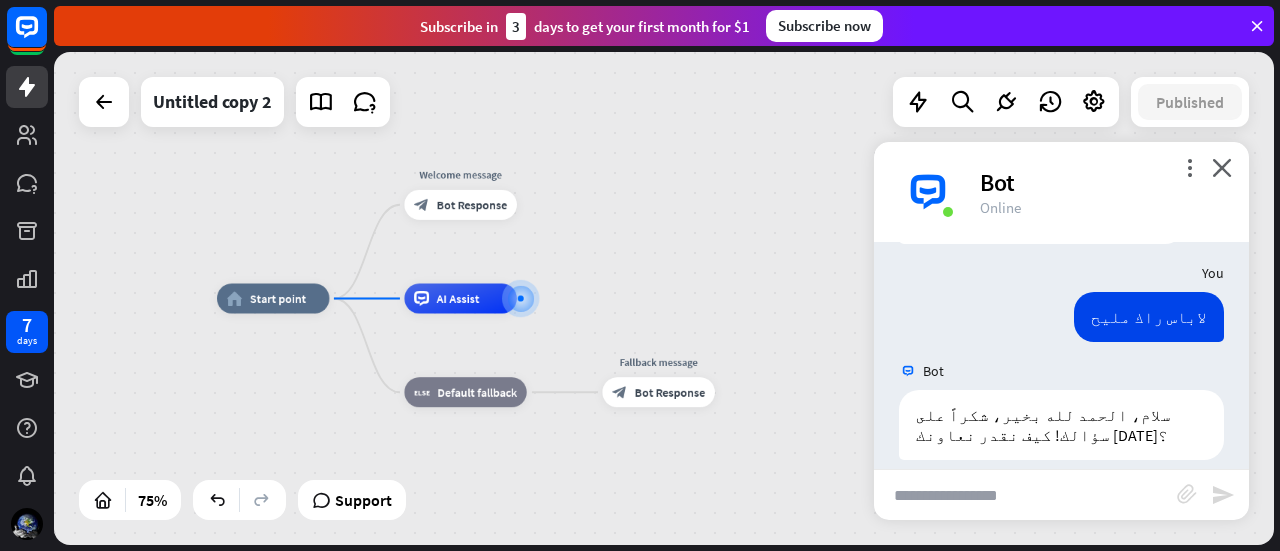 scroll, scrollTop: 224, scrollLeft: 0, axis: vertical 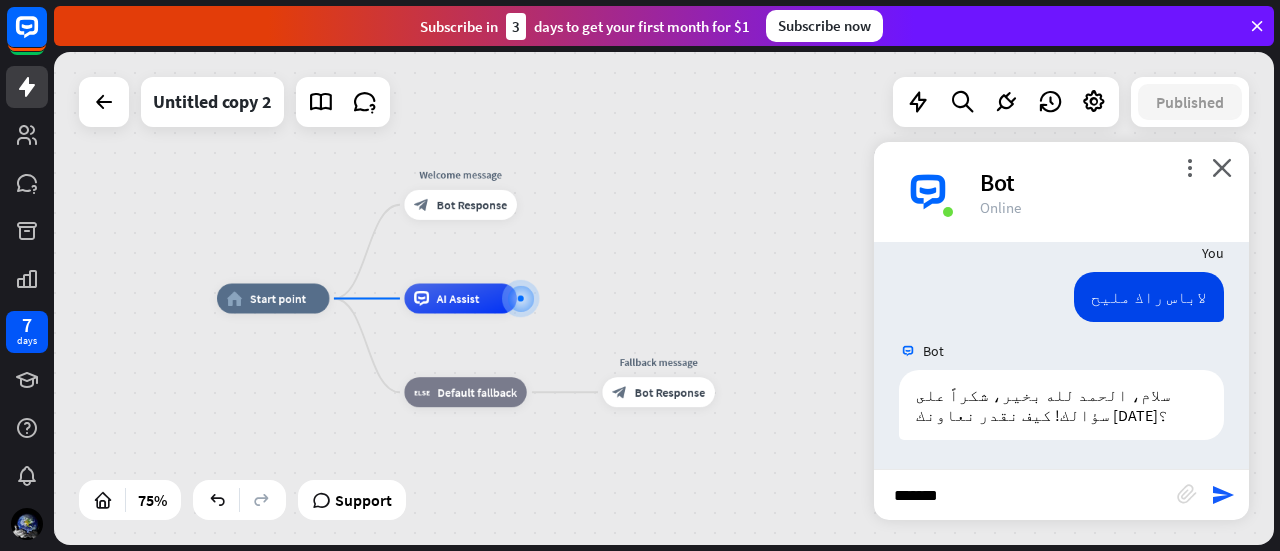 type on "********" 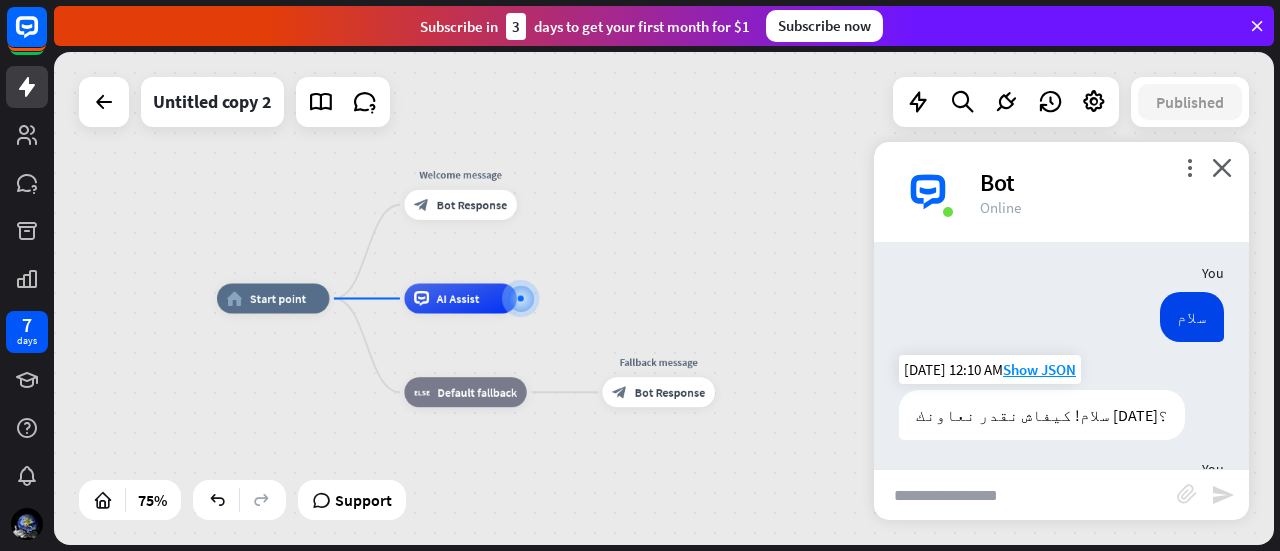 scroll, scrollTop: 0, scrollLeft: 0, axis: both 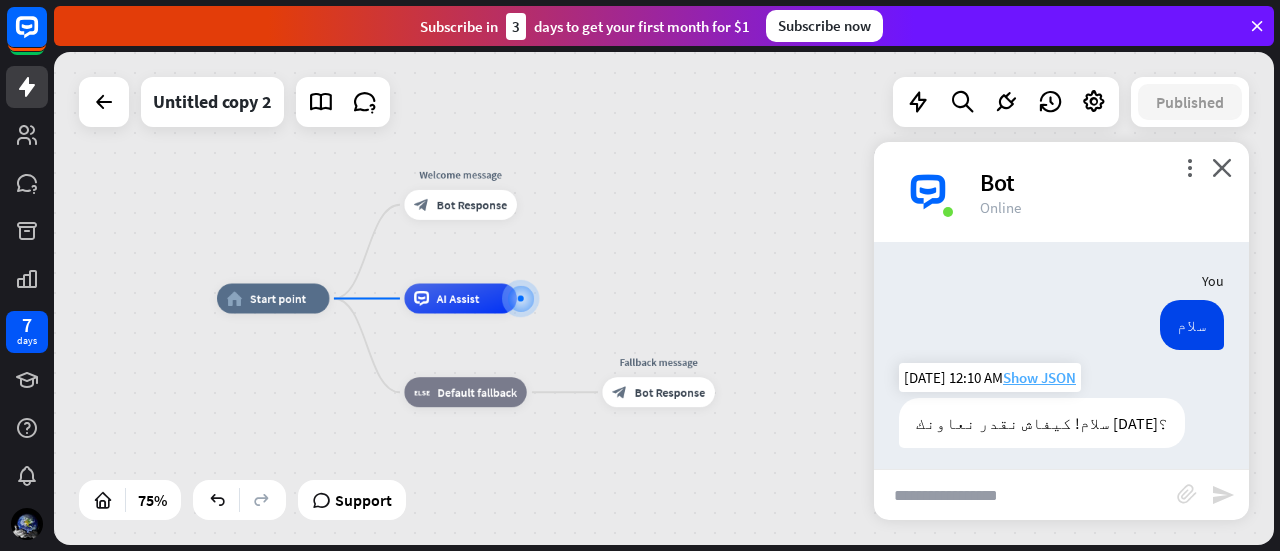 click on "Show JSON" at bounding box center [1039, 377] 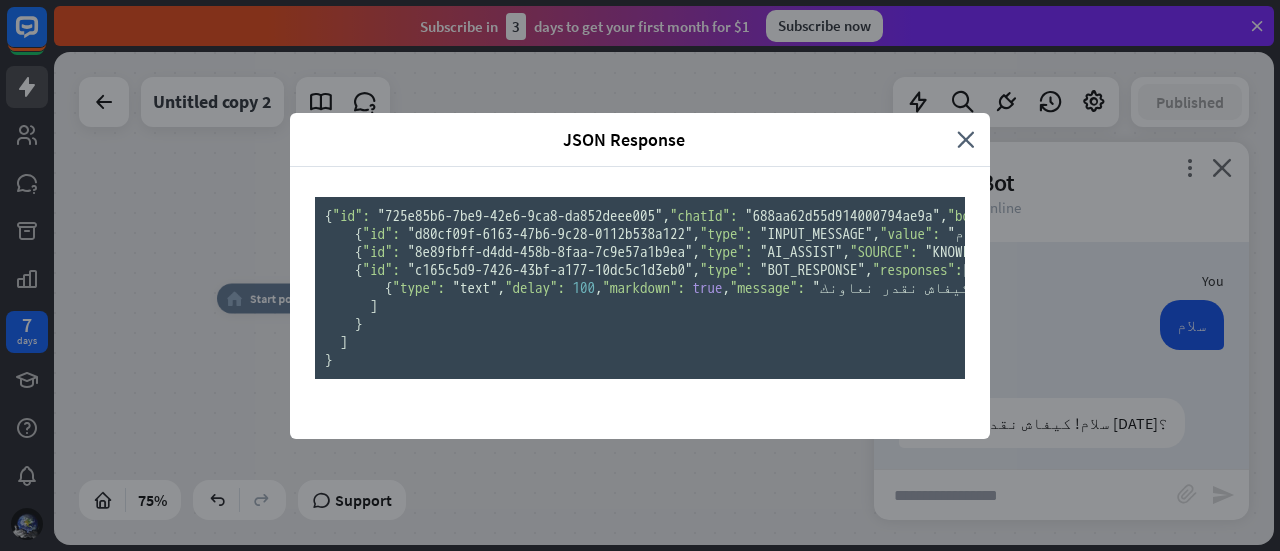 scroll, scrollTop: 328, scrollLeft: 0, axis: vertical 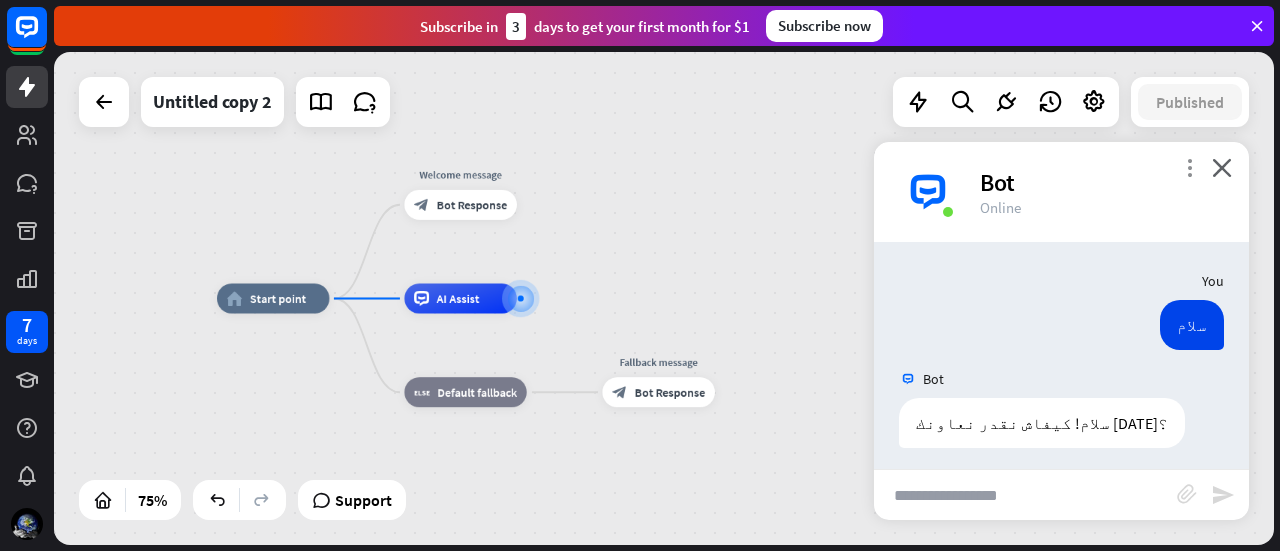 click on "more_vert" at bounding box center [1189, 167] 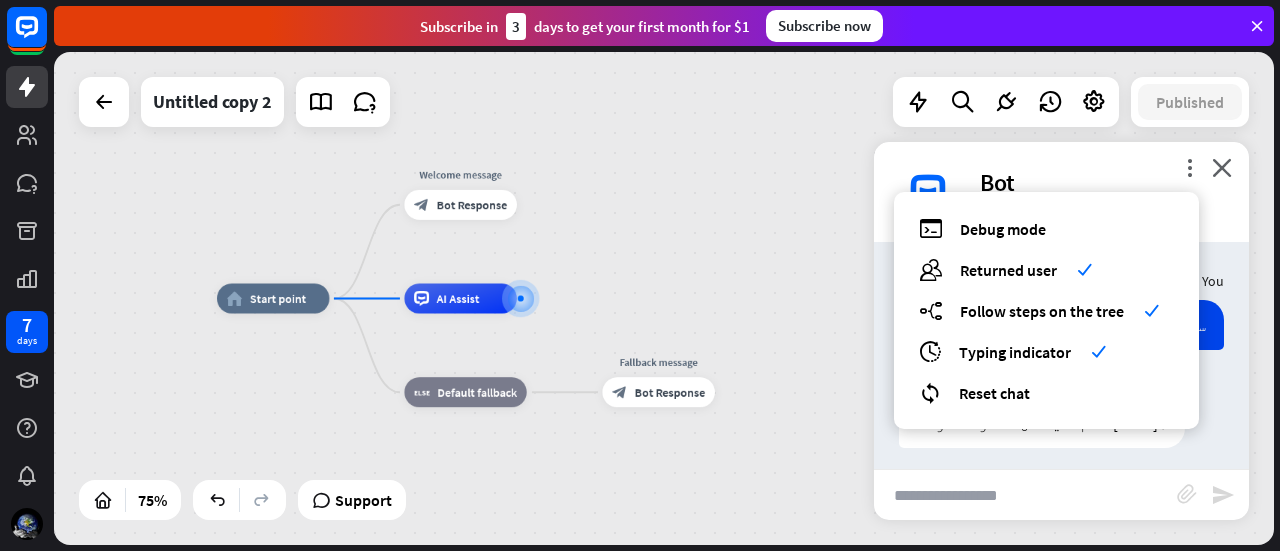 click on "home_2   Start point                 Welcome message   block_bot_response   Bot Response                     AI Assist                       block_fallback   Default fallback                 Fallback message   block_bot_response   Bot Response" at bounding box center (674, 484) 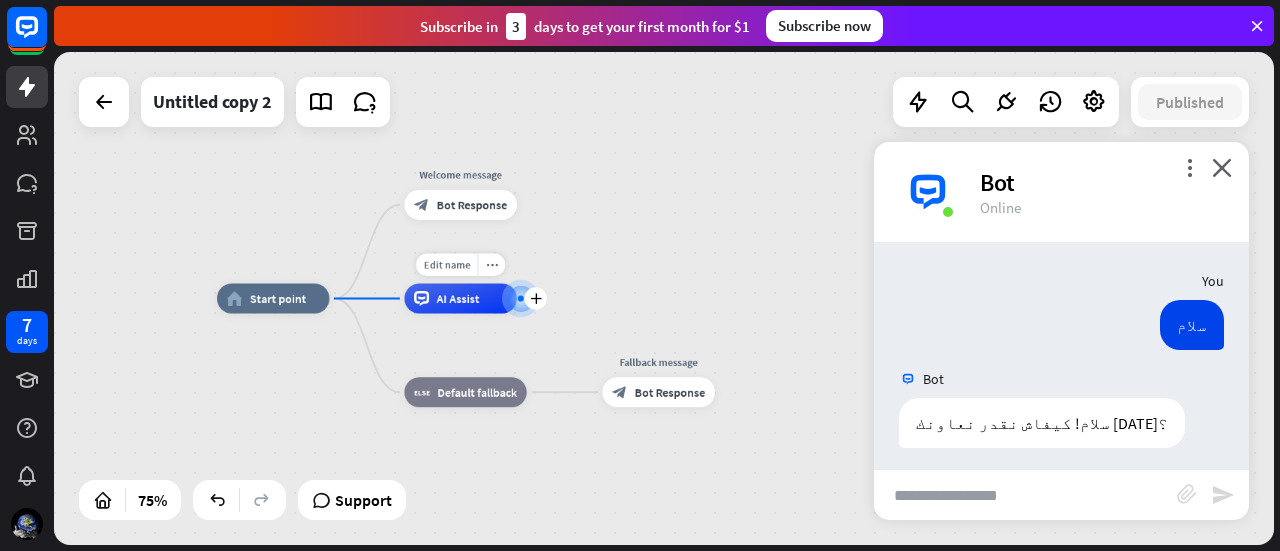 click at bounding box center [520, 298] 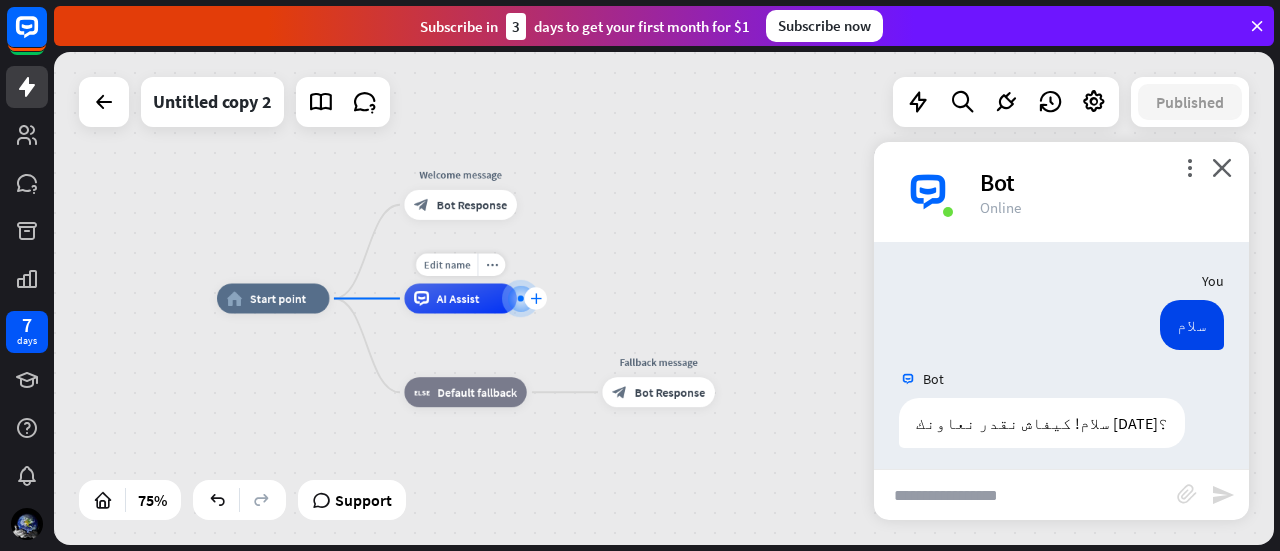 click on "plus" at bounding box center [535, 298] 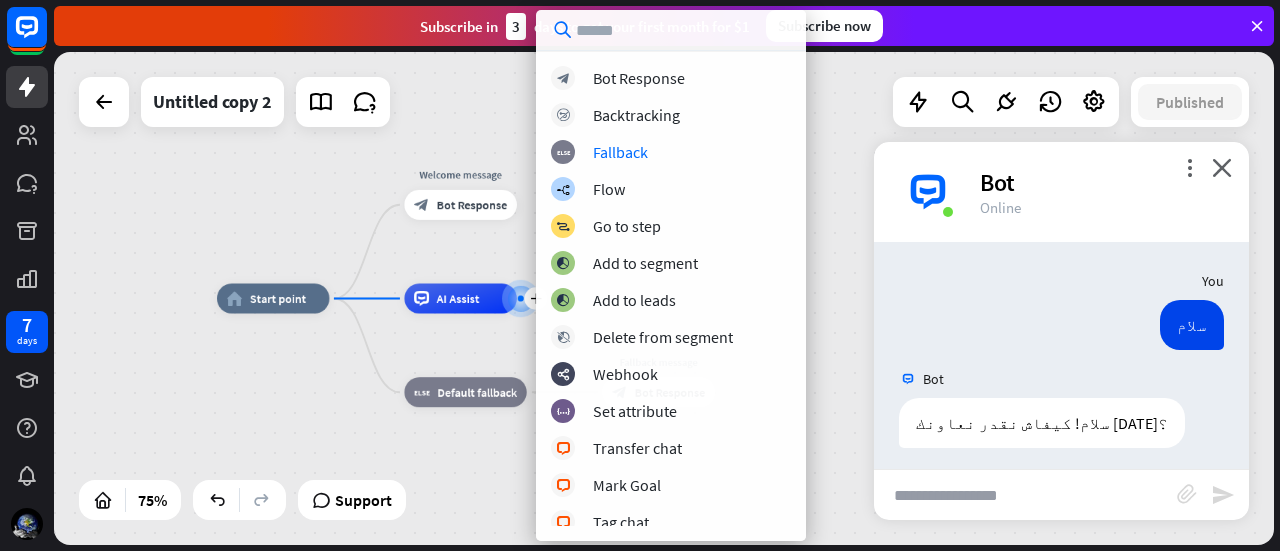 click on "home_2   Start point                 Welcome message   block_bot_response   Bot Response               plus       AI Assist                       block_fallback   Default fallback                 Fallback message   block_bot_response   Bot Response" at bounding box center (664, 298) 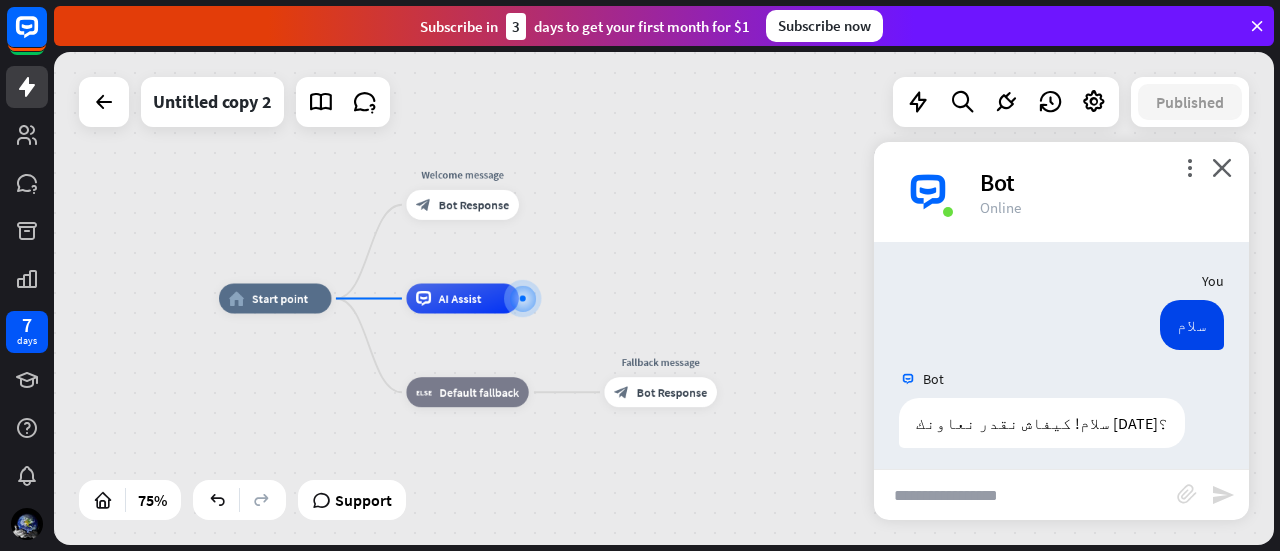 click on "home_2   Start point                 Welcome message   block_bot_response   Bot Response                     AI Assist                       block_fallback   Default fallback                 Fallback message   block_bot_response   Bot Response" at bounding box center [664, 298] 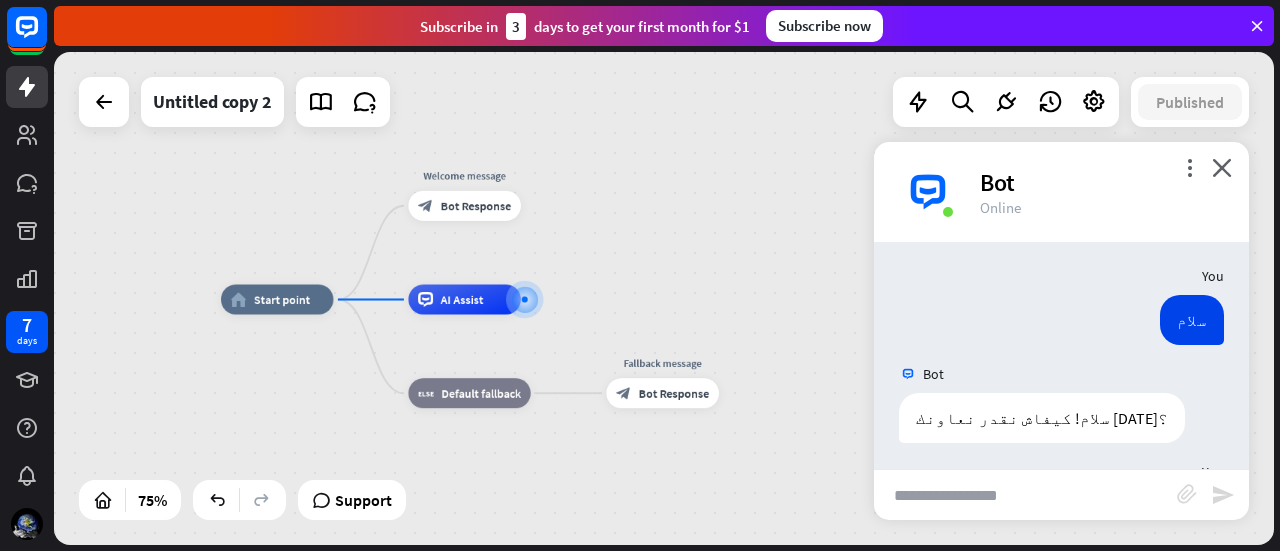 scroll, scrollTop: 0, scrollLeft: 0, axis: both 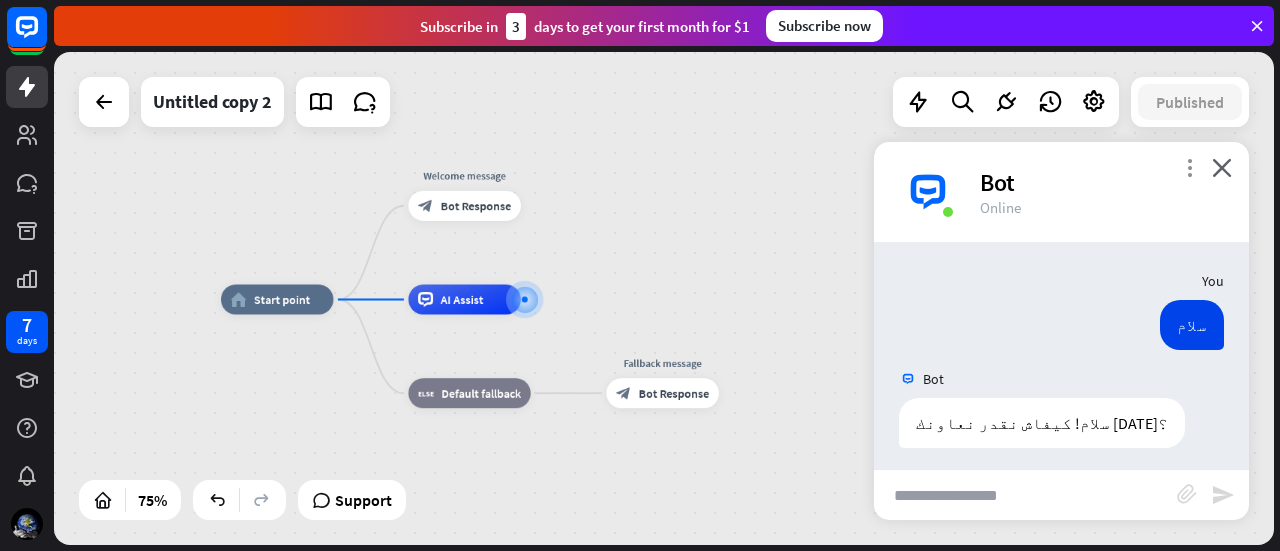 click on "more_vert" at bounding box center [1189, 167] 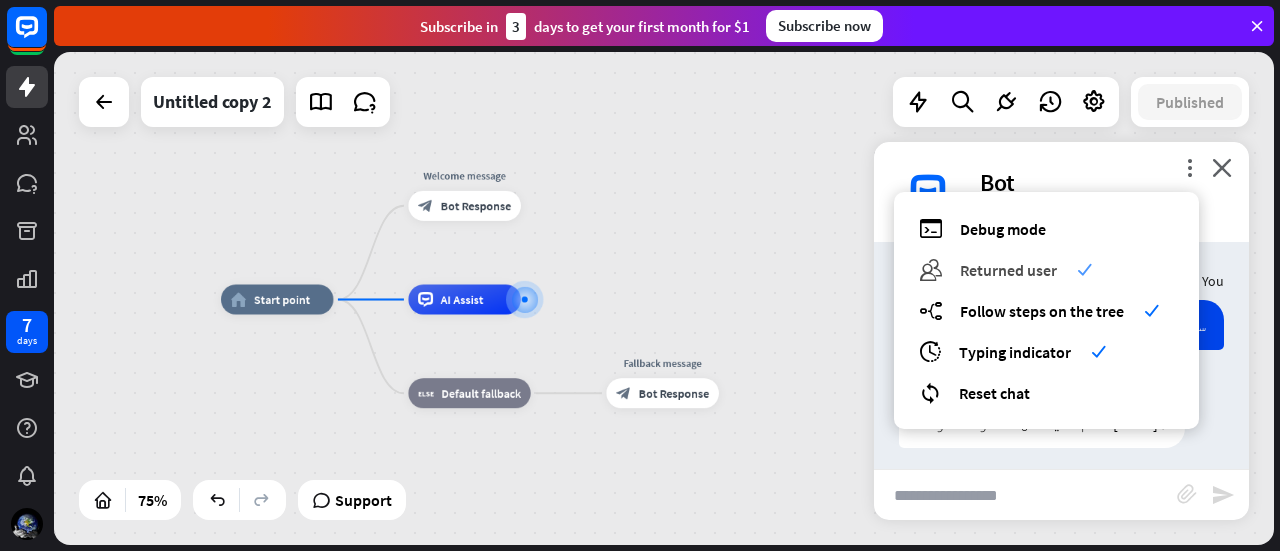 click on "Returned user" at bounding box center (1008, 270) 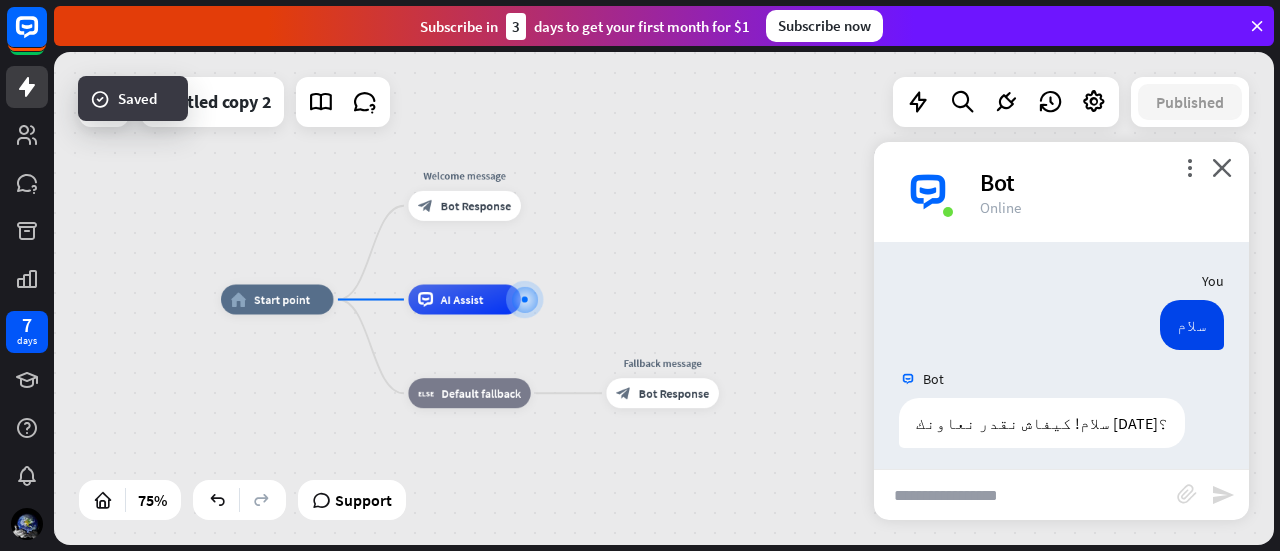 scroll, scrollTop: 440, scrollLeft: 0, axis: vertical 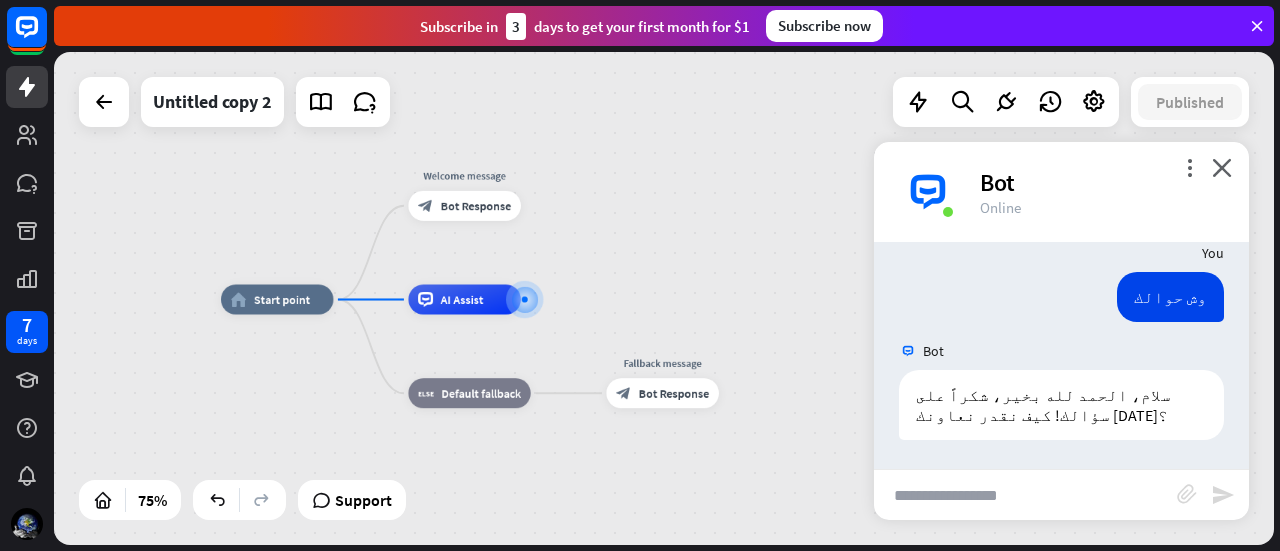 click at bounding box center (1025, 495) 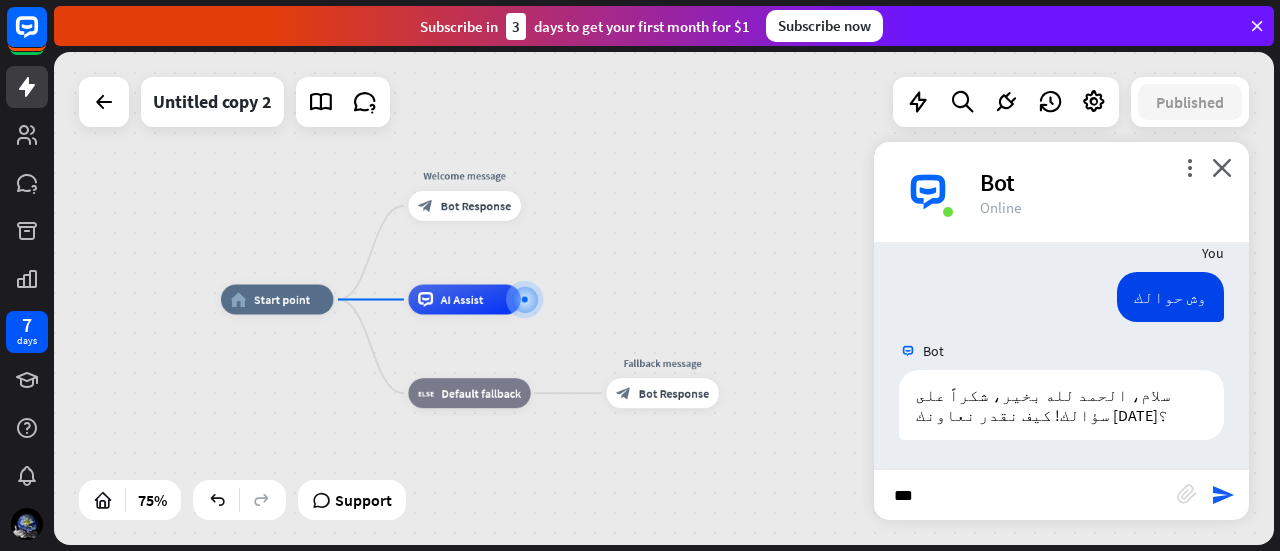 type on "****" 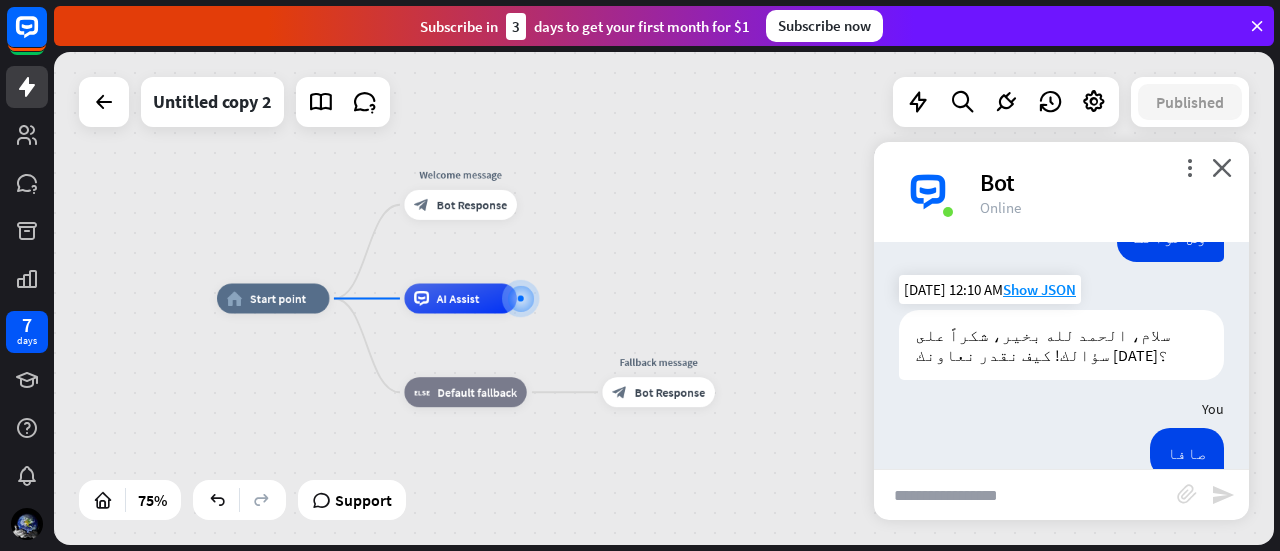 scroll, scrollTop: 676, scrollLeft: 0, axis: vertical 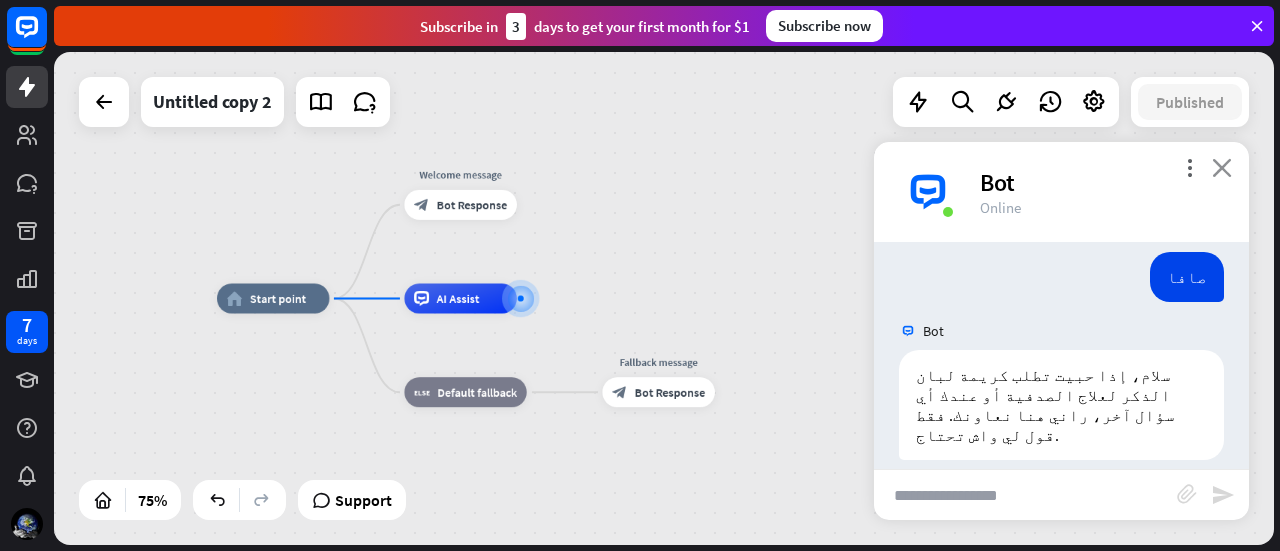 click on "close" at bounding box center (1222, 167) 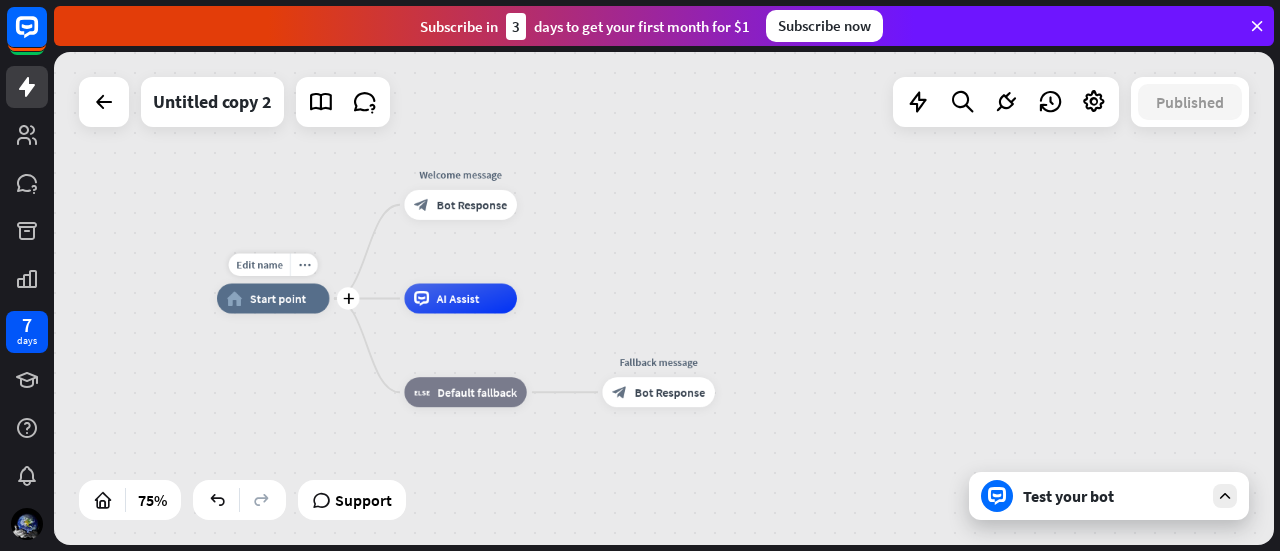 click on "Start point" at bounding box center [278, 298] 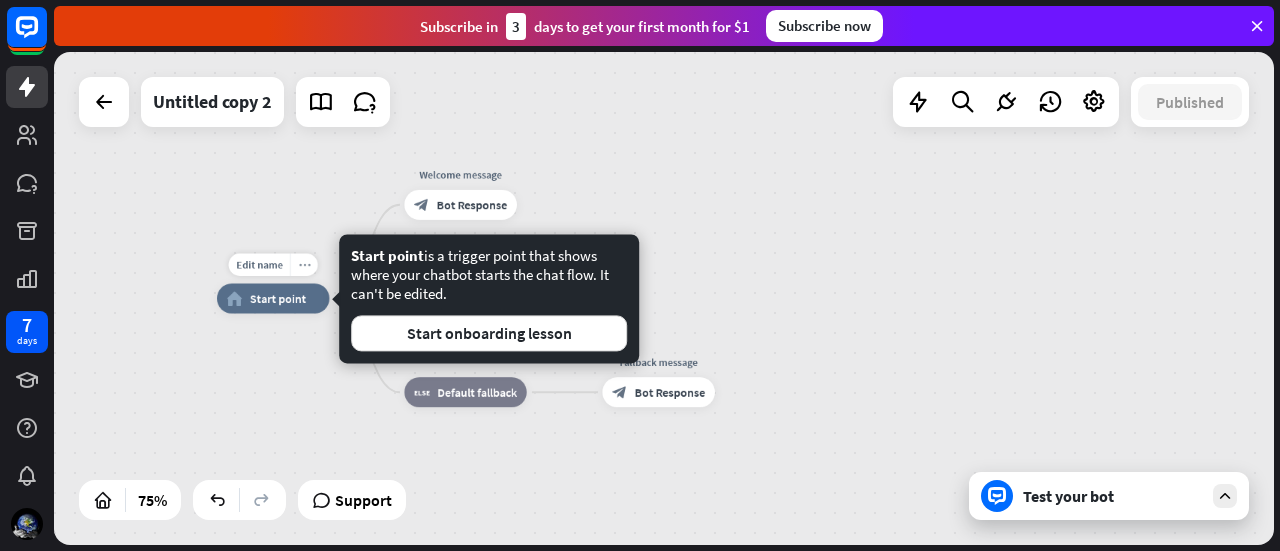 click on "more_horiz" at bounding box center (304, 265) 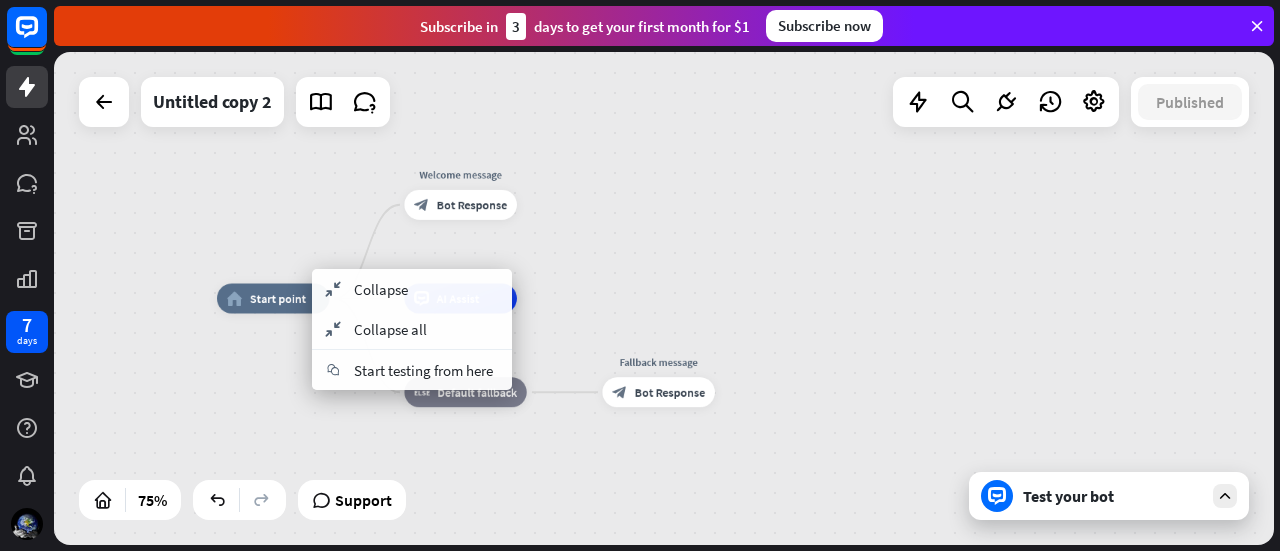 click on "home_2   Start point                 Welcome message   block_bot_response   Bot Response       Edit name   more_horiz               AI Assist                   block_fallback   Default fallback                 Fallback message   block_bot_response   Bot Response" at bounding box center [664, 298] 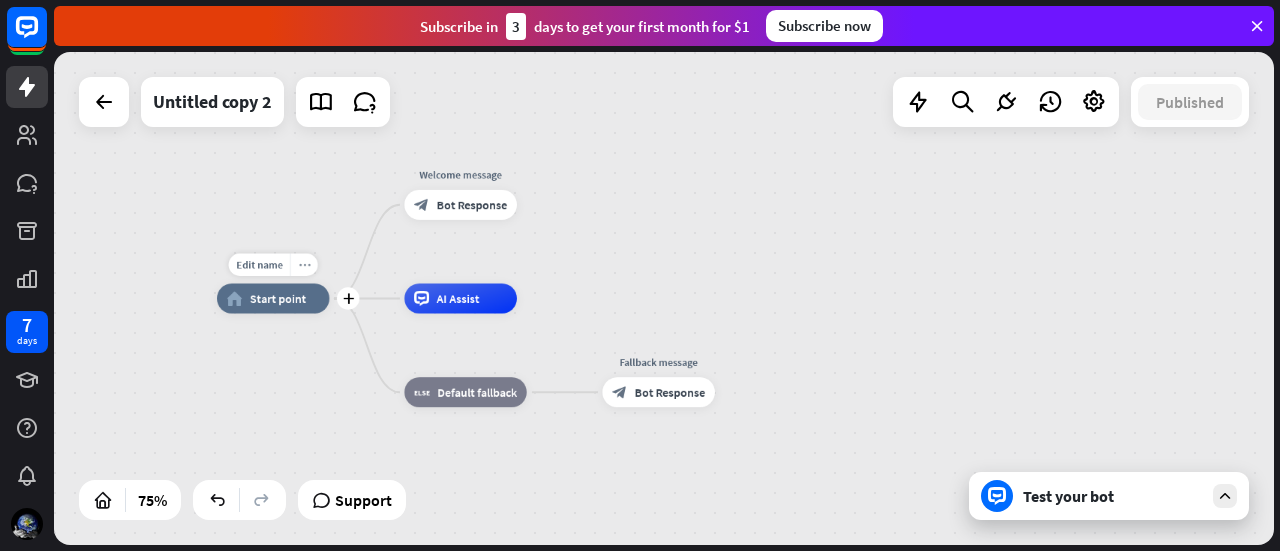 click on "more_horiz" at bounding box center (304, 264) 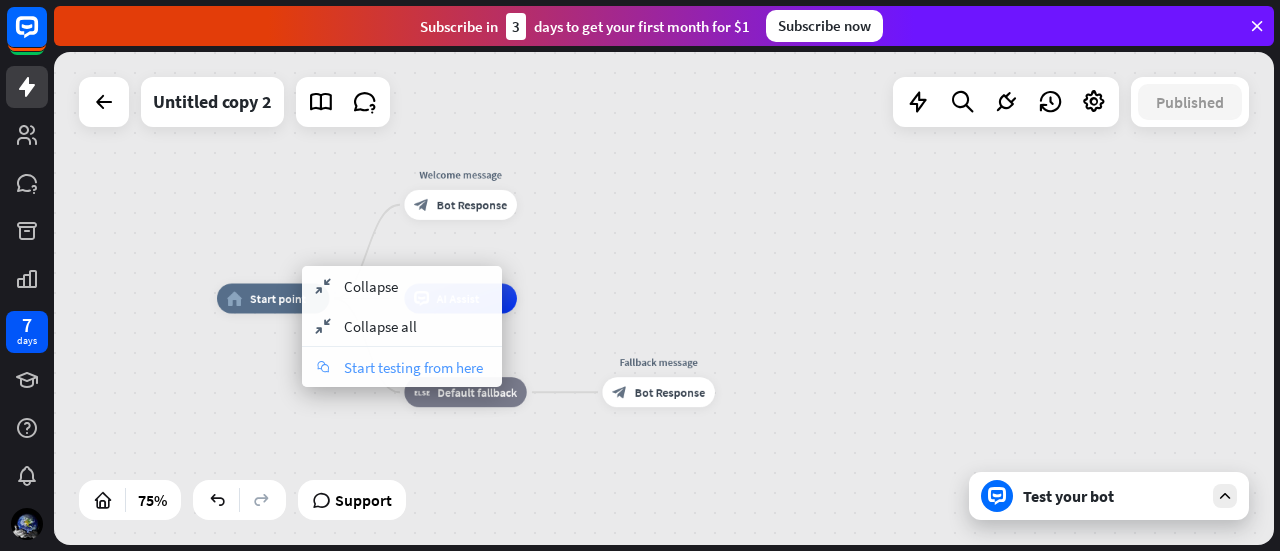 click on "Start testing from here" at bounding box center (413, 367) 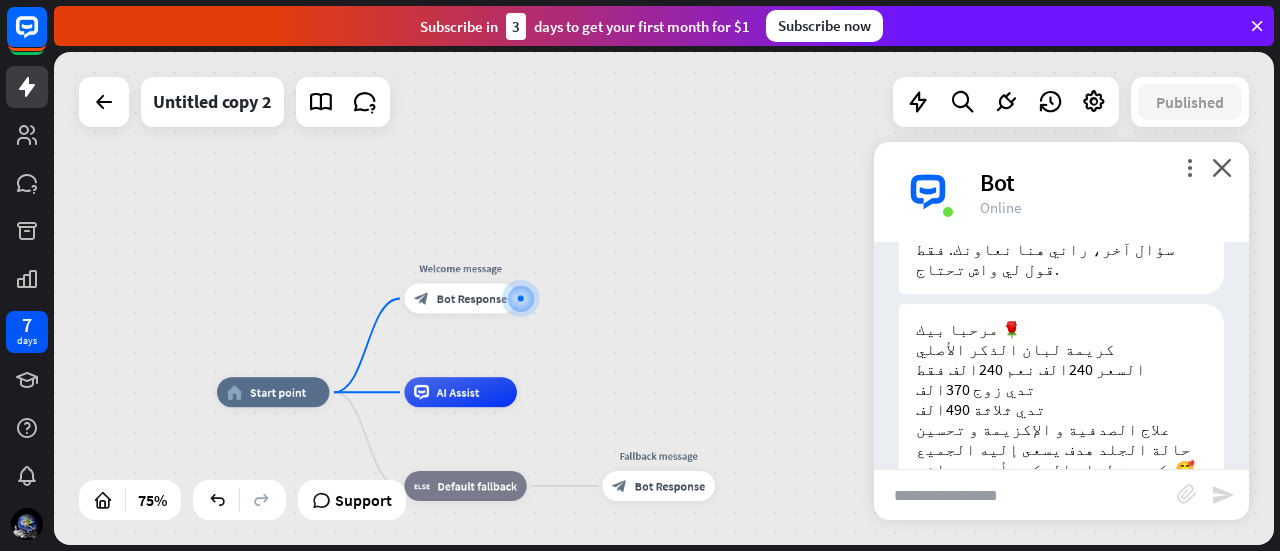 scroll, scrollTop: 956, scrollLeft: 0, axis: vertical 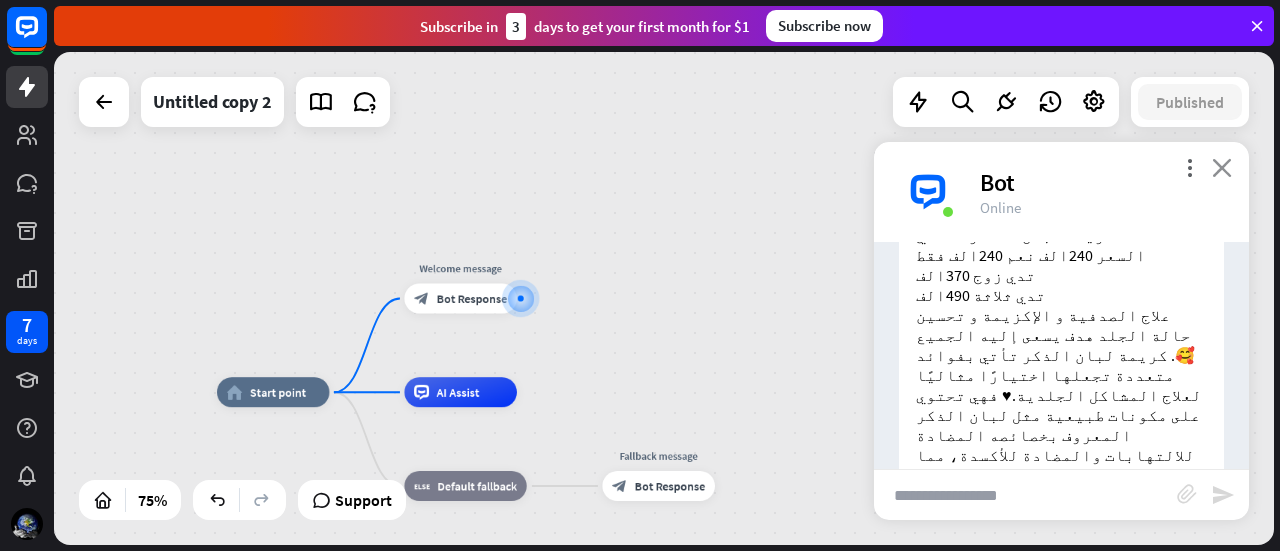 click on "close" at bounding box center [1222, 167] 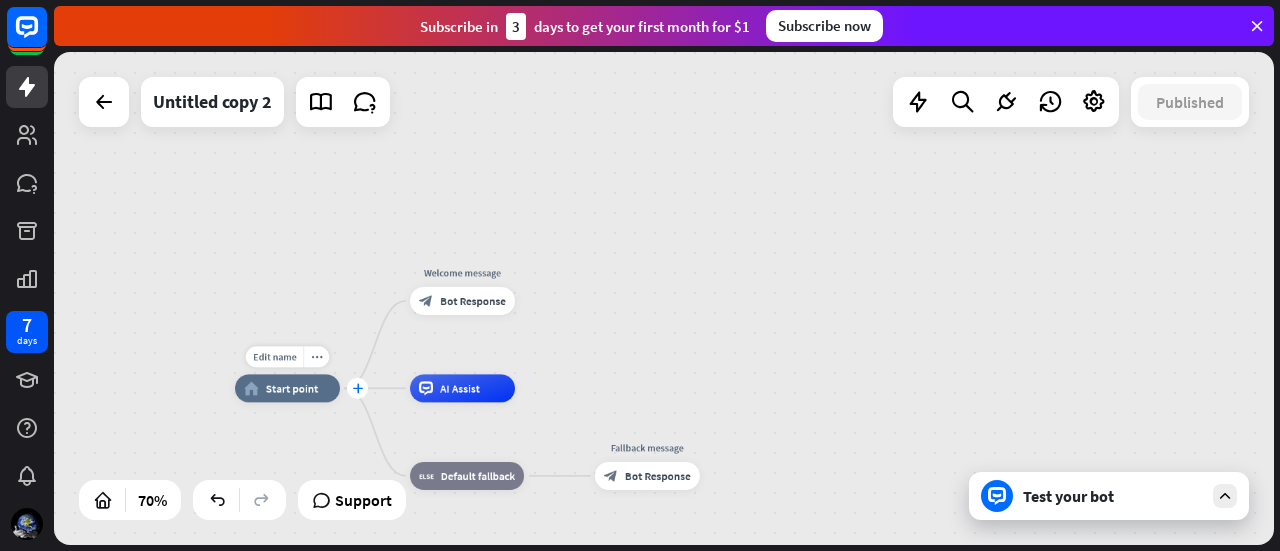 click on "plus" at bounding box center (357, 388) 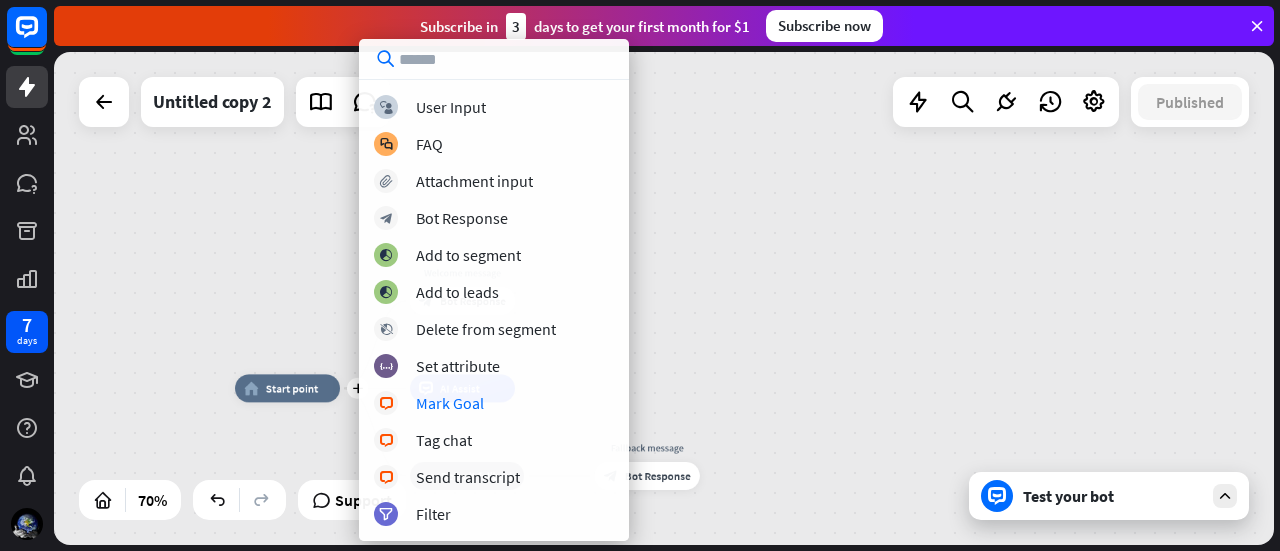 click on "plus     home_2   Start point                 Welcome message   block_bot_response   Bot Response                     AI Assist                   block_fallback   Default fallback                 Fallback message   block_bot_response   Bot Response" at bounding box center [664, 298] 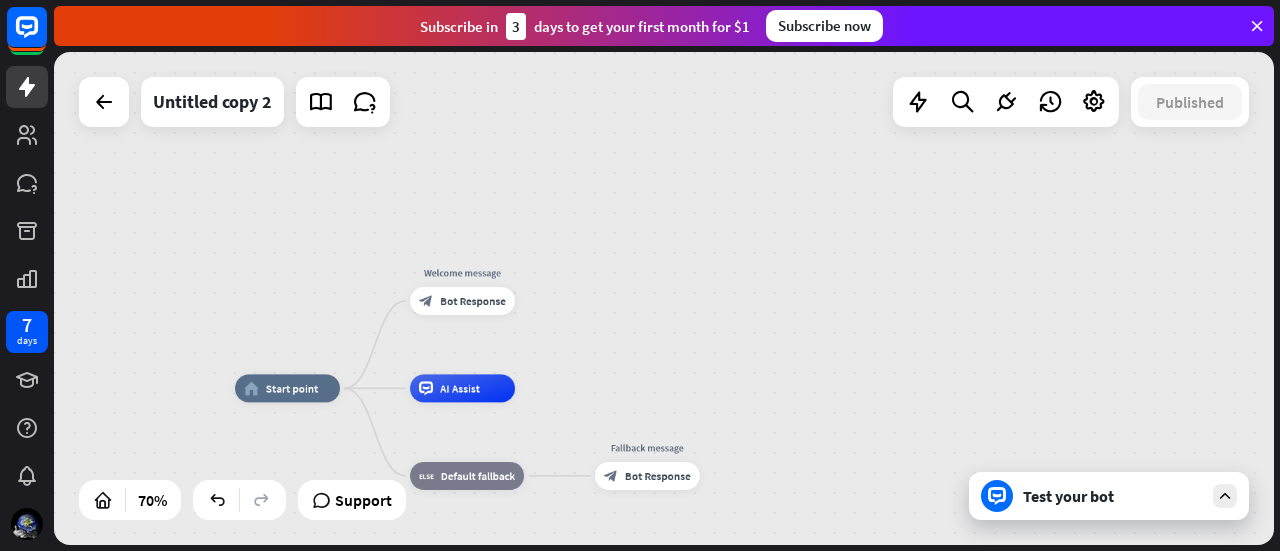 drag, startPoint x: 476, startPoint y: 390, endPoint x: 551, endPoint y: 376, distance: 76.29548 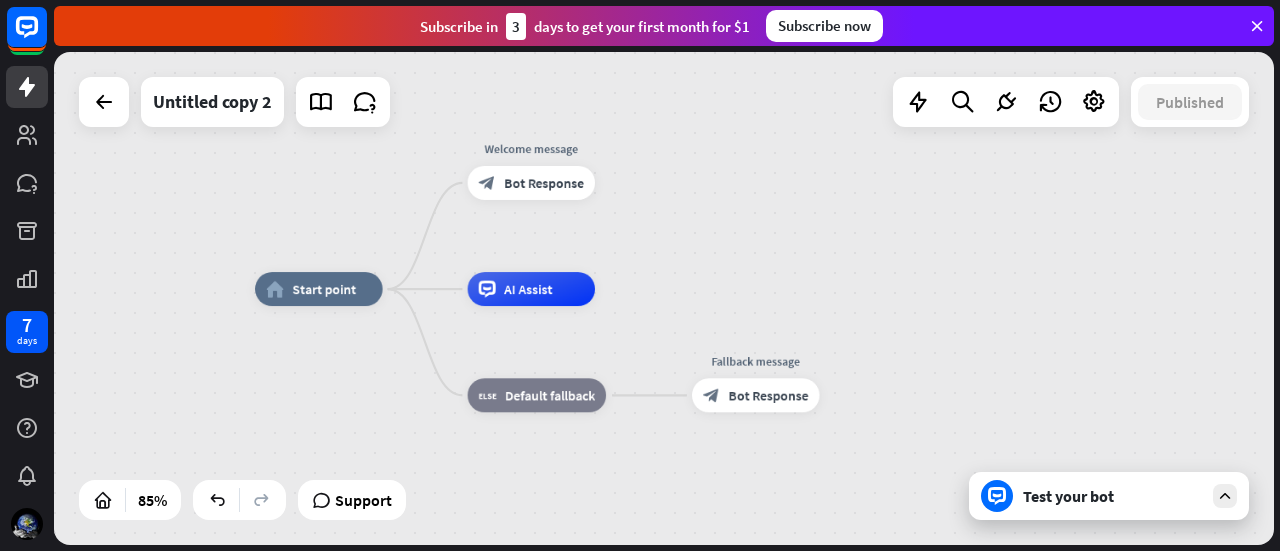 drag, startPoint x: 584, startPoint y: 343, endPoint x: 671, endPoint y: 247, distance: 129.55693 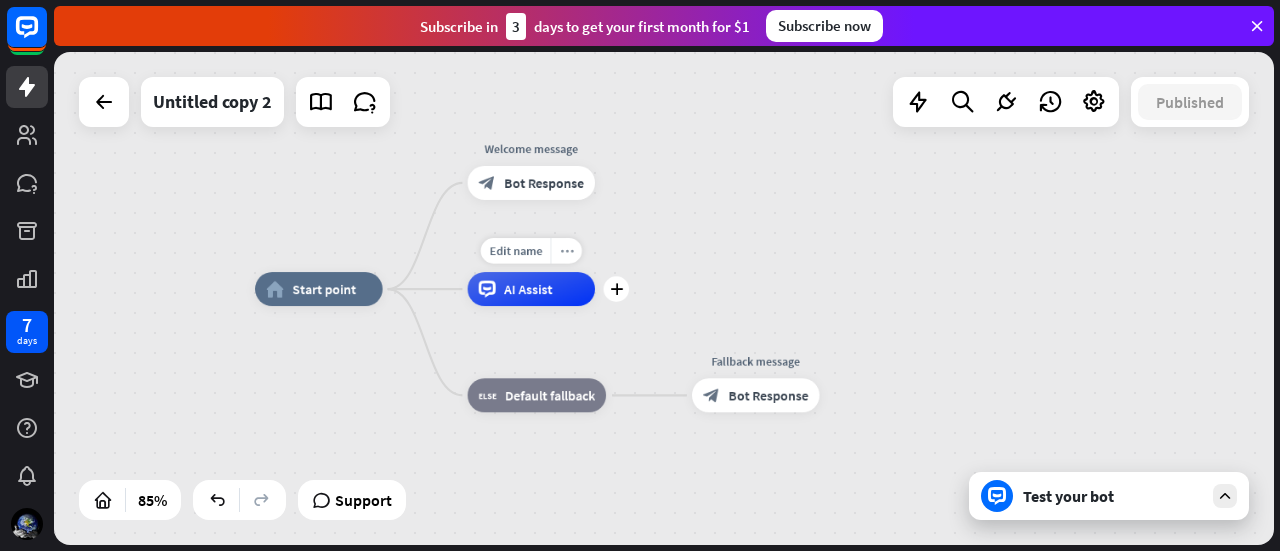 click on "more_horiz" at bounding box center [567, 250] 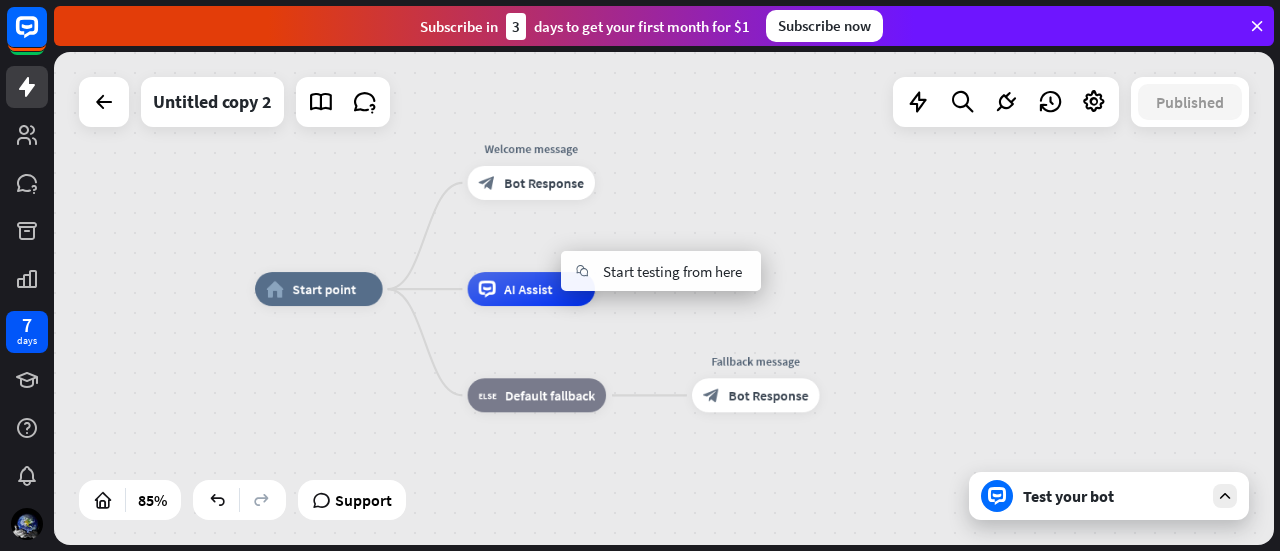 drag, startPoint x: 722, startPoint y: 214, endPoint x: 615, endPoint y: 245, distance: 111.40018 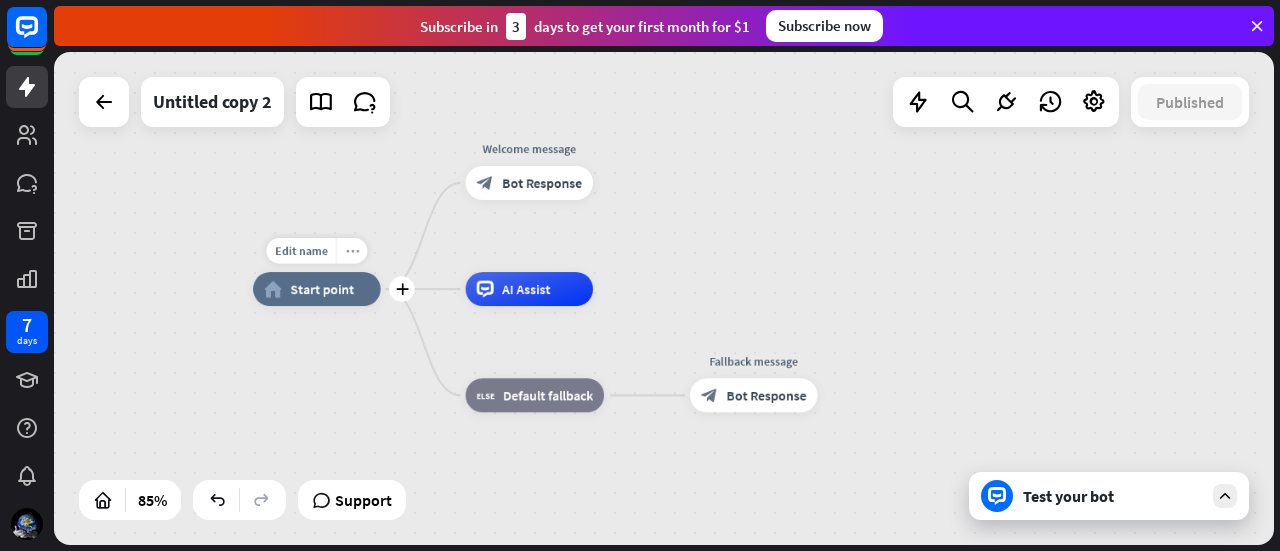 drag, startPoint x: 355, startPoint y: 284, endPoint x: 346, endPoint y: 237, distance: 47.853943 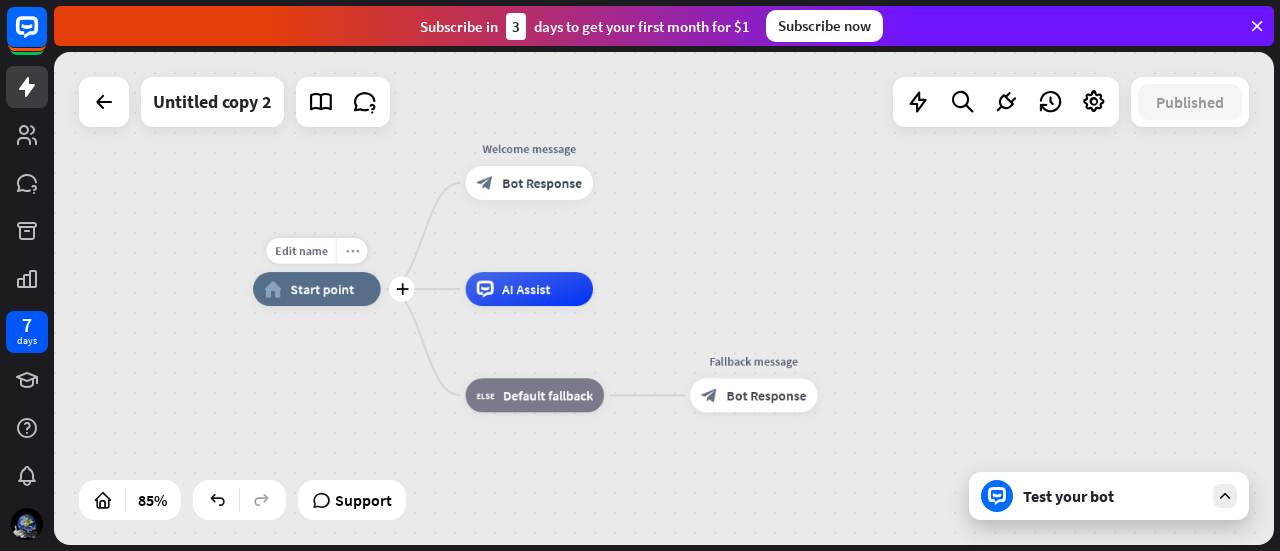 click on "more_horiz" at bounding box center [351, 251] 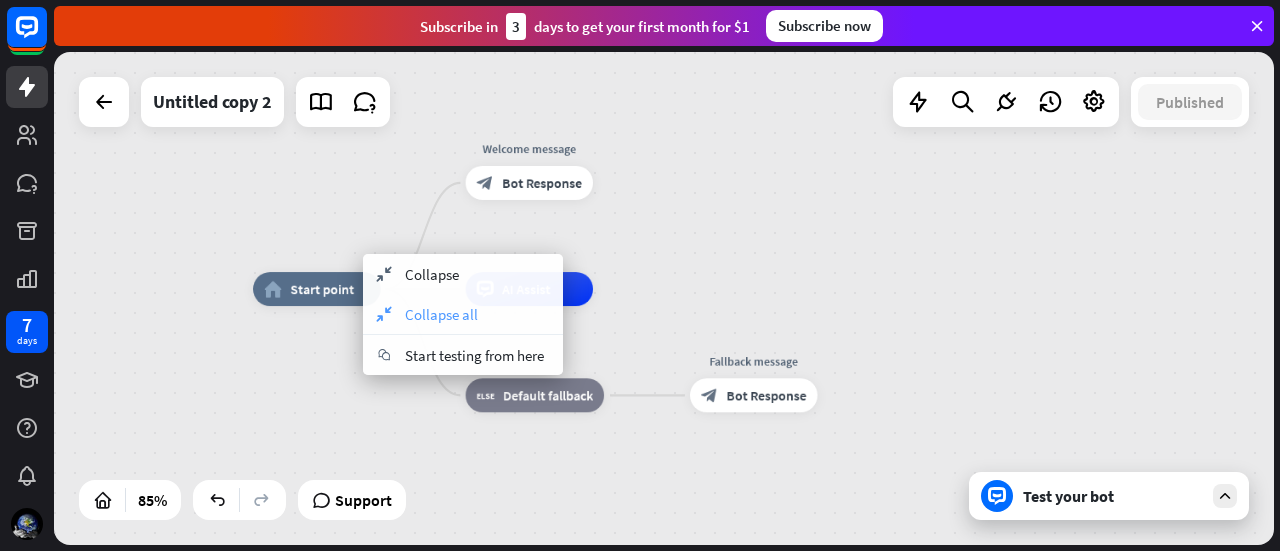 click on "Collapse all" at bounding box center [441, 314] 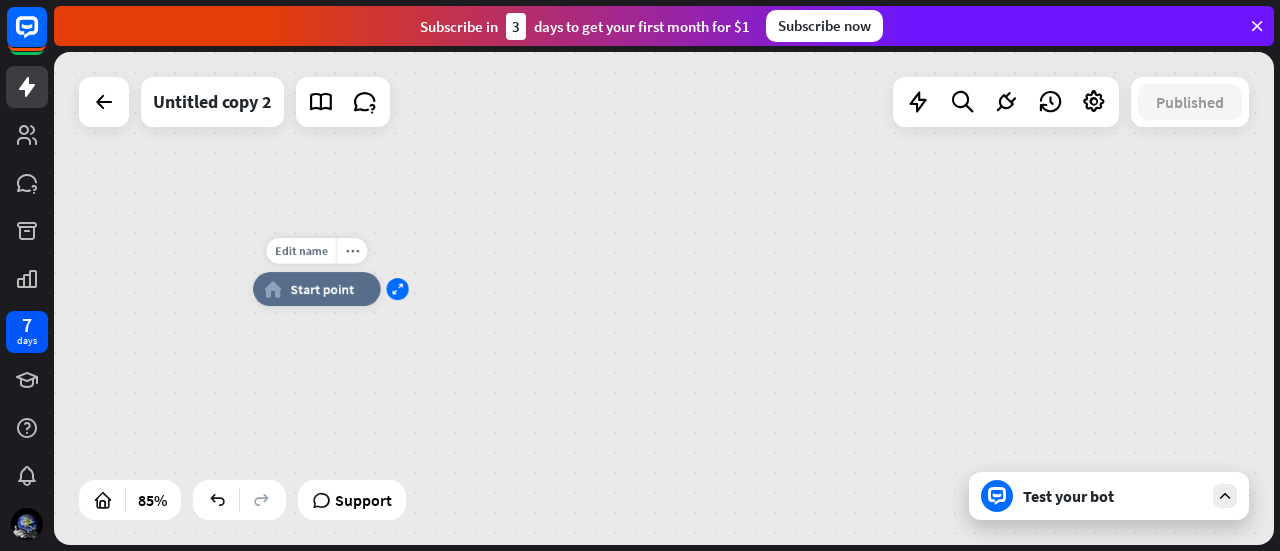 click on "expand" at bounding box center (398, 289) 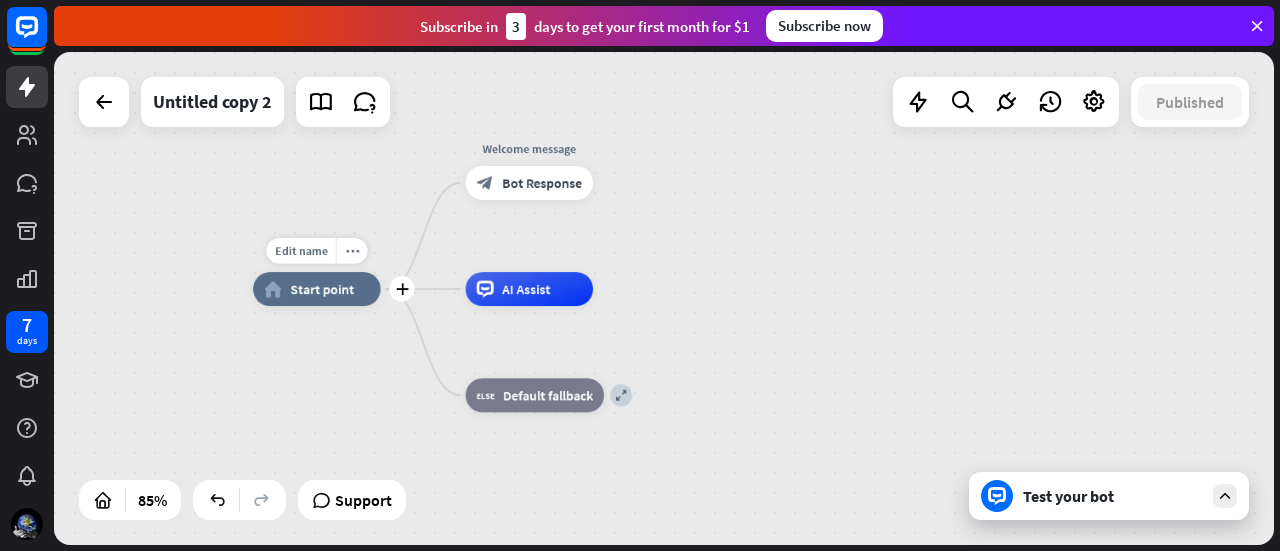 click on "home_2   Start point" at bounding box center [317, 289] 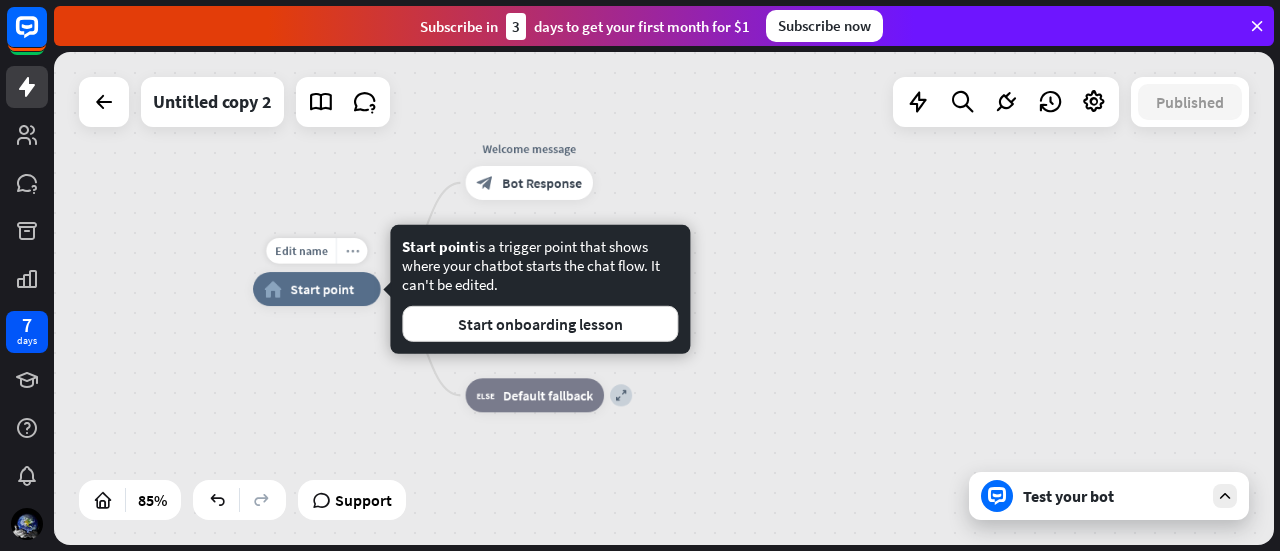 click on "more_horiz" at bounding box center [351, 251] 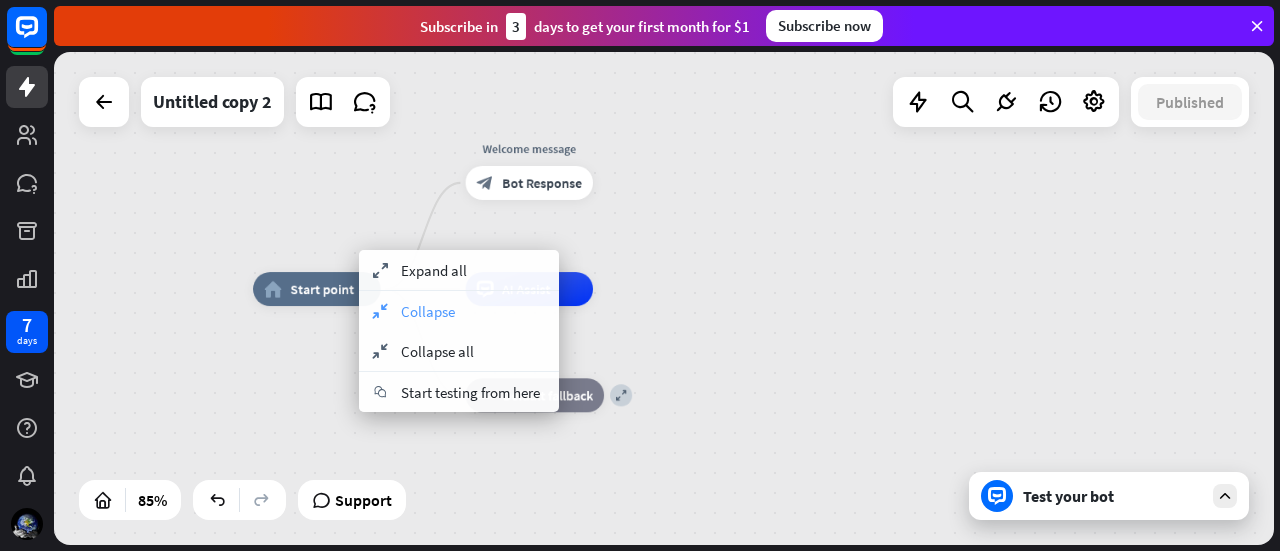 click on "collapse   Collapse" at bounding box center (459, 311) 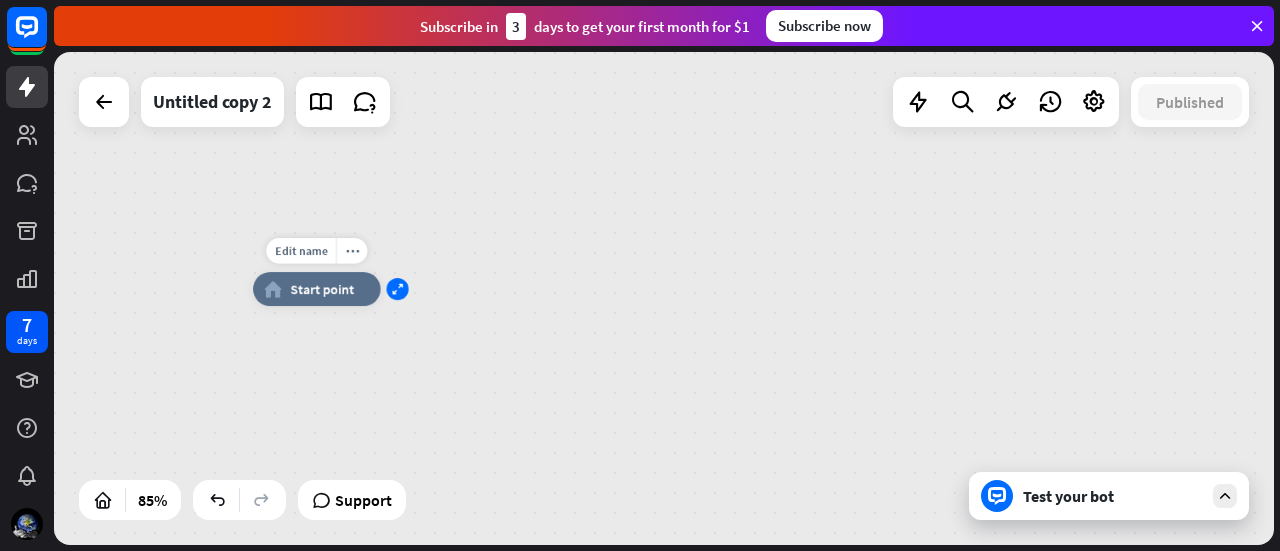 click on "expand" at bounding box center [398, 289] 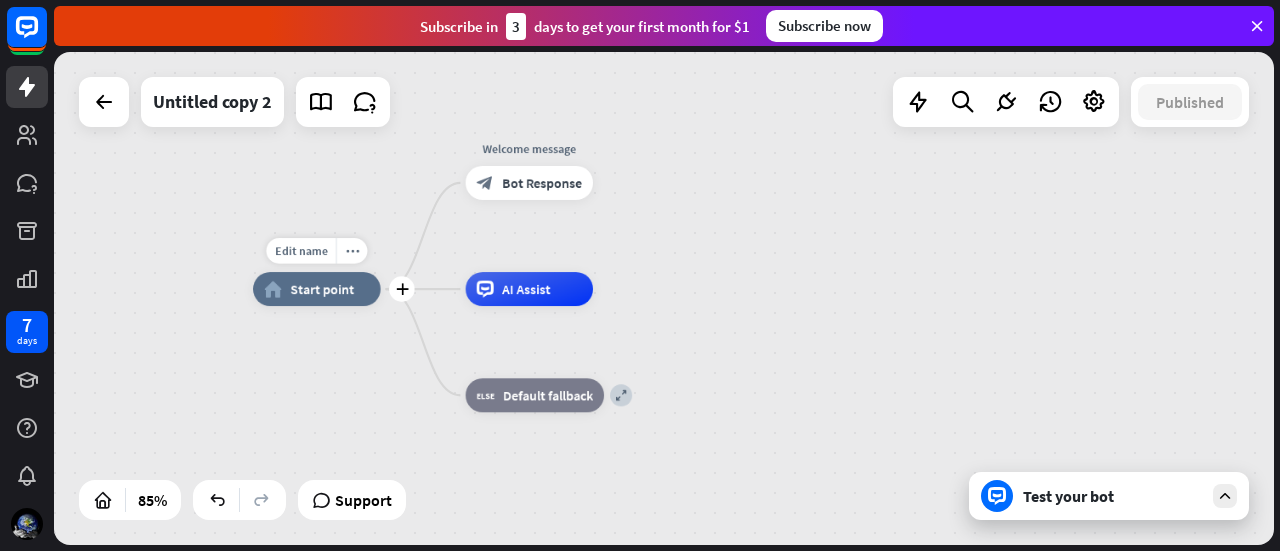 click on "home_2   Start point" at bounding box center (317, 289) 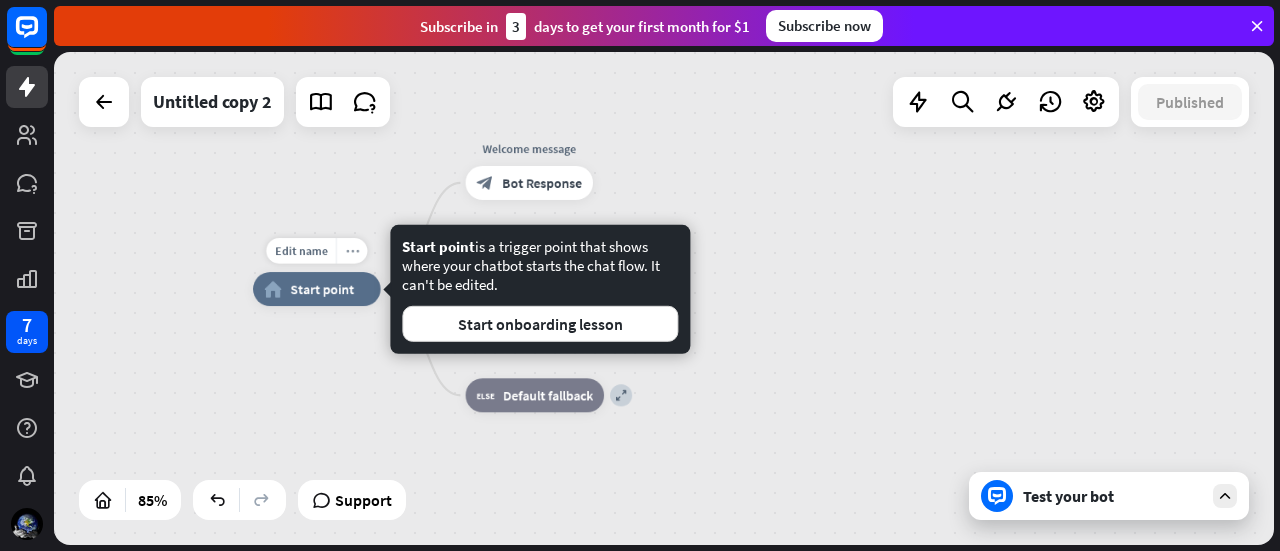 click on "more_horiz" at bounding box center (352, 250) 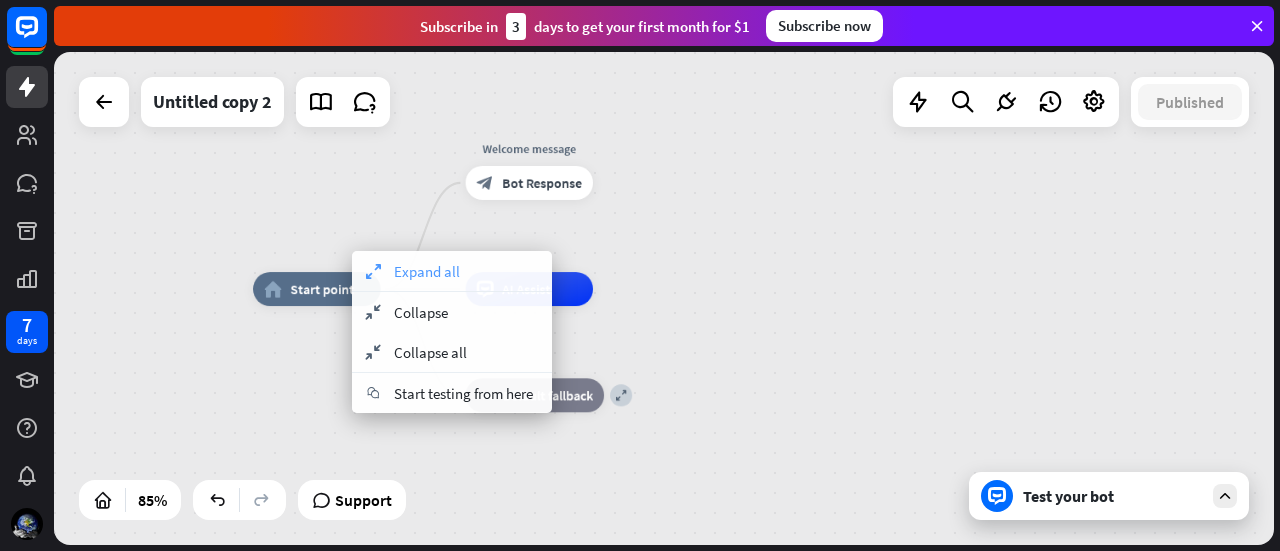 click on "expand   Expand all" at bounding box center (452, 271) 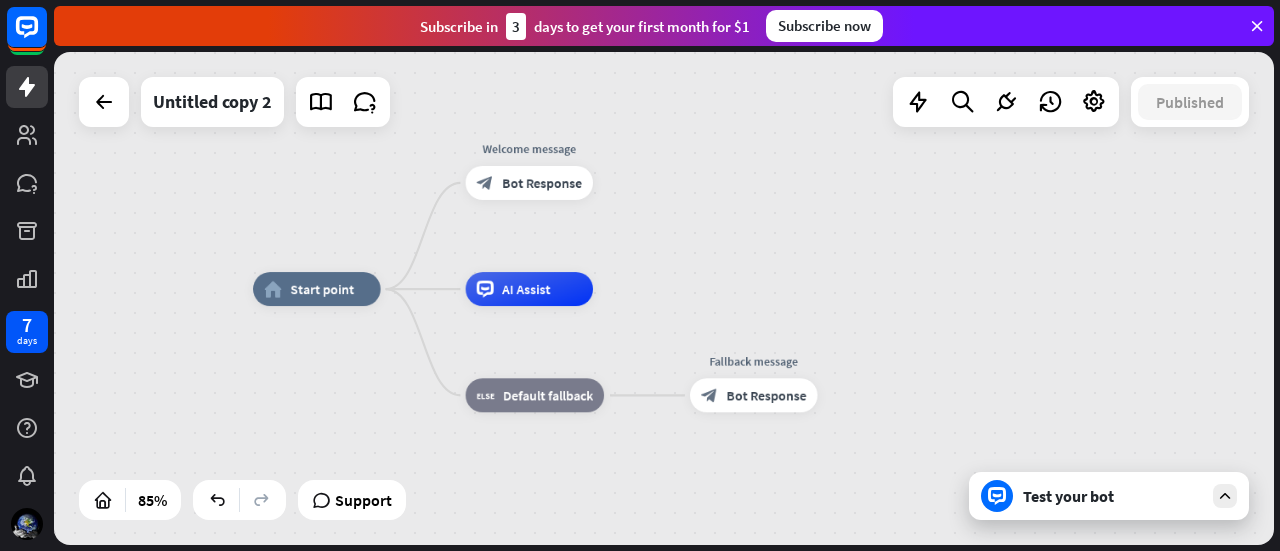 drag, startPoint x: 498, startPoint y: 179, endPoint x: 423, endPoint y: 196, distance: 76.902534 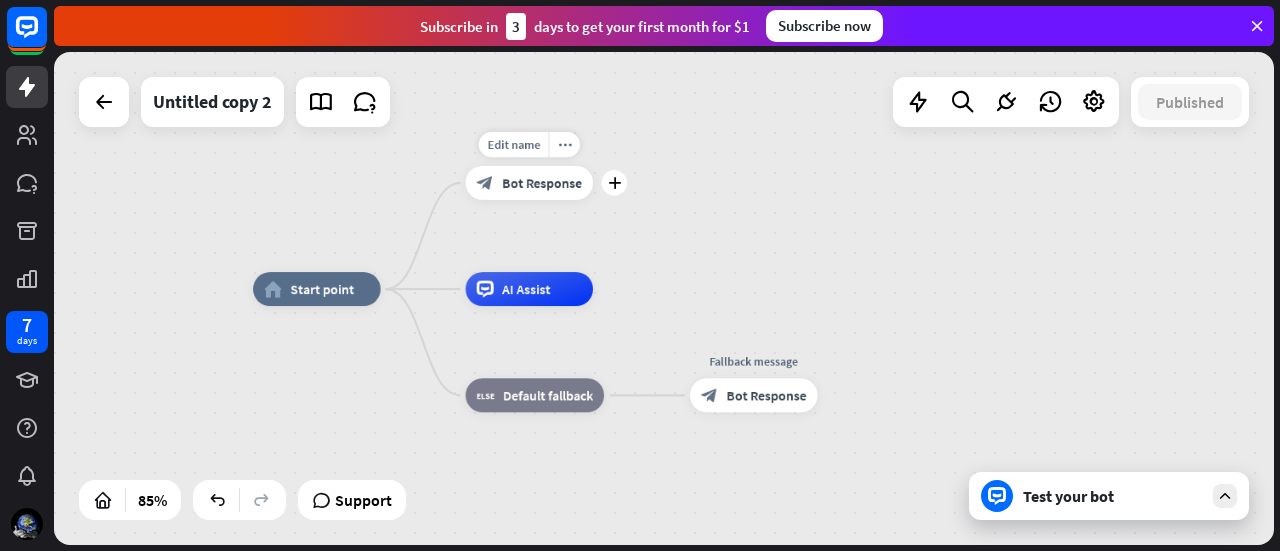 drag, startPoint x: 621, startPoint y: 179, endPoint x: 656, endPoint y: 190, distance: 36.687874 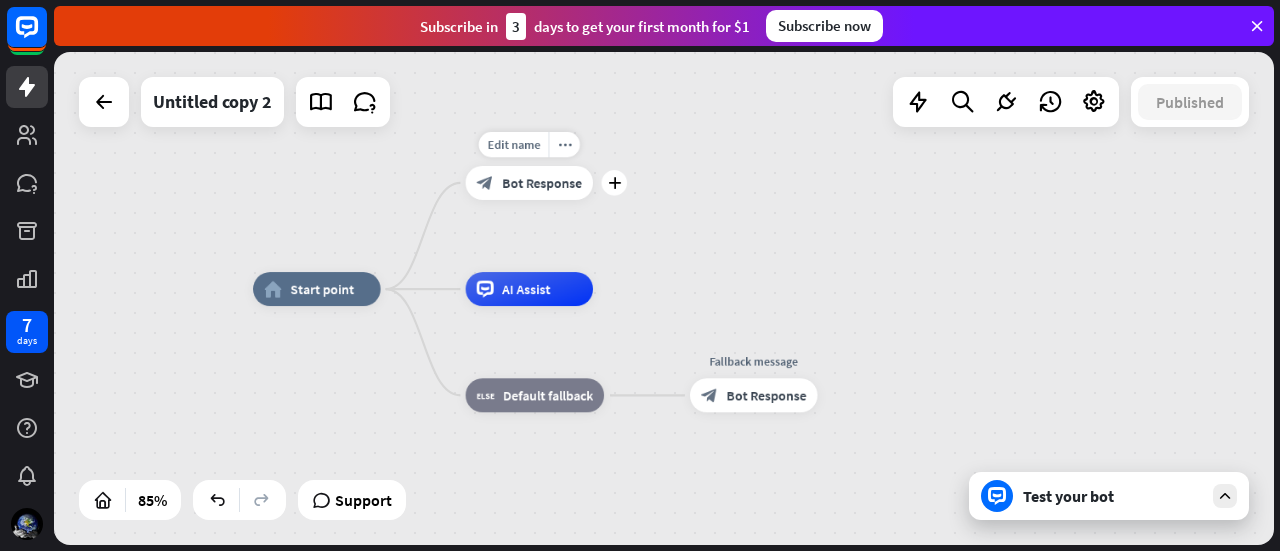 drag, startPoint x: 614, startPoint y: 183, endPoint x: 652, endPoint y: 183, distance: 38 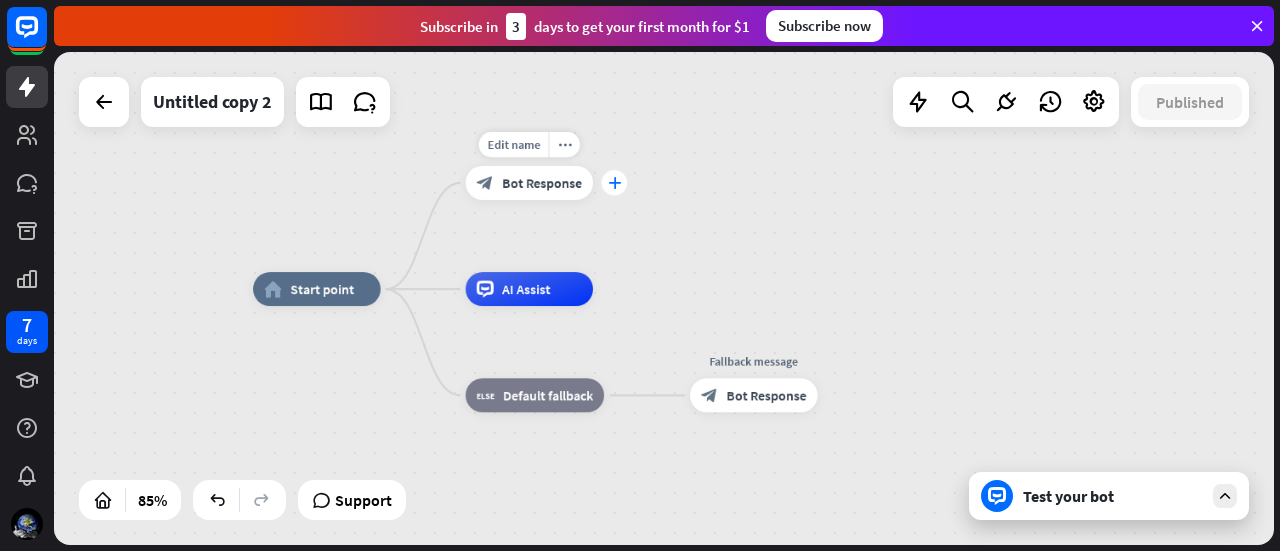 click on "plus" at bounding box center (615, 183) 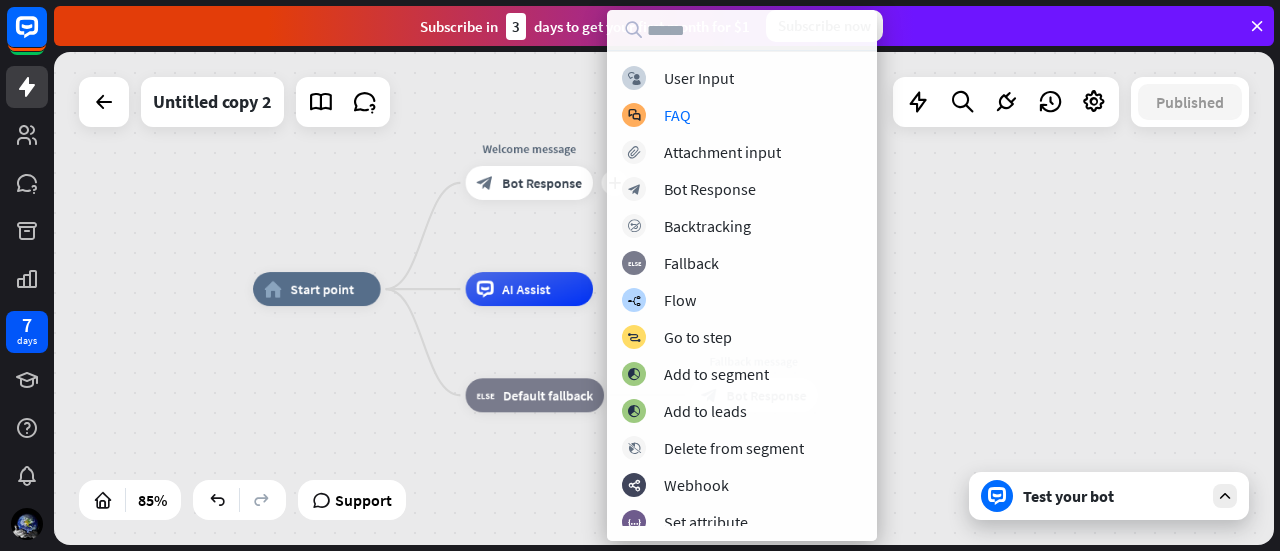click on "home_2   Start point               plus   Welcome message   block_bot_response   Bot Response                     AI Assist                   block_fallback   Default fallback                 Fallback message   block_bot_response   Bot Response" at bounding box center (664, 298) 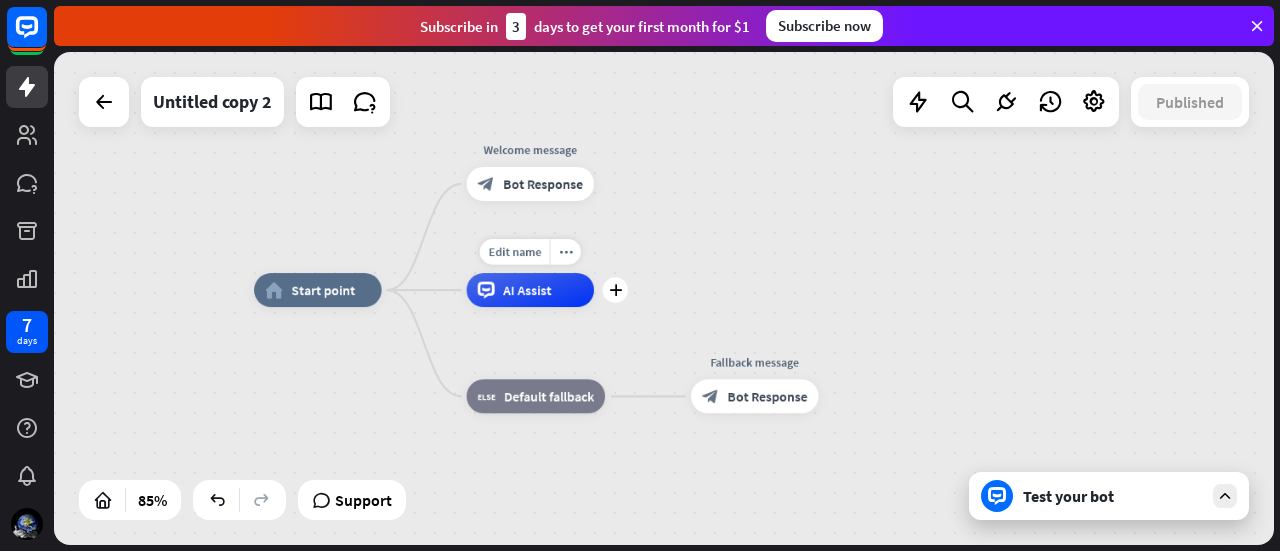 click on "AI Assist" at bounding box center (527, 290) 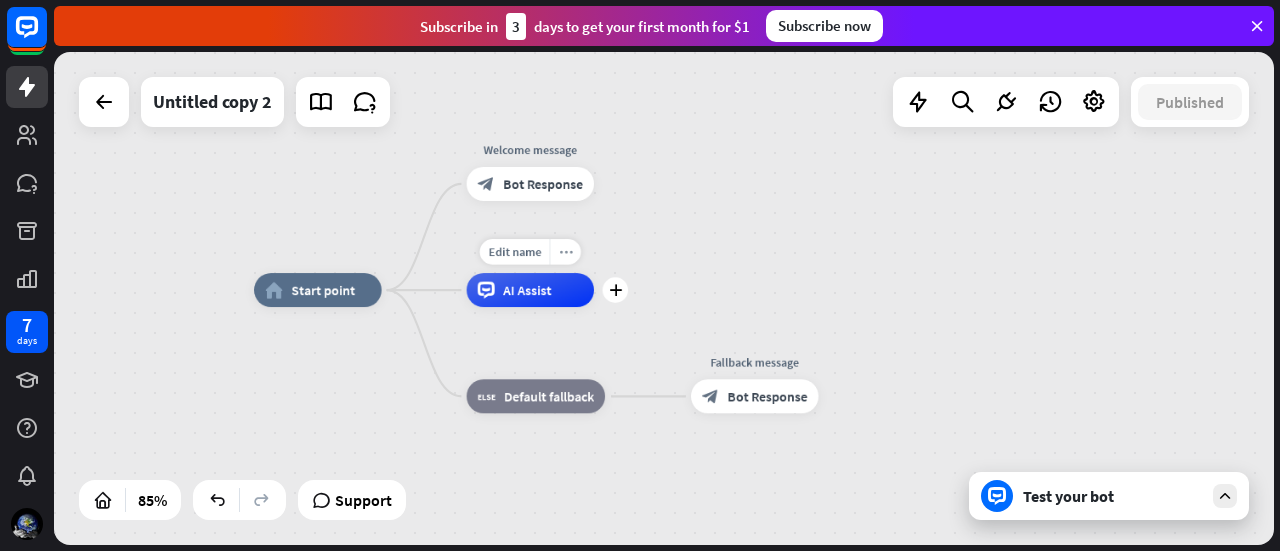 click on "more_horiz" at bounding box center (566, 251) 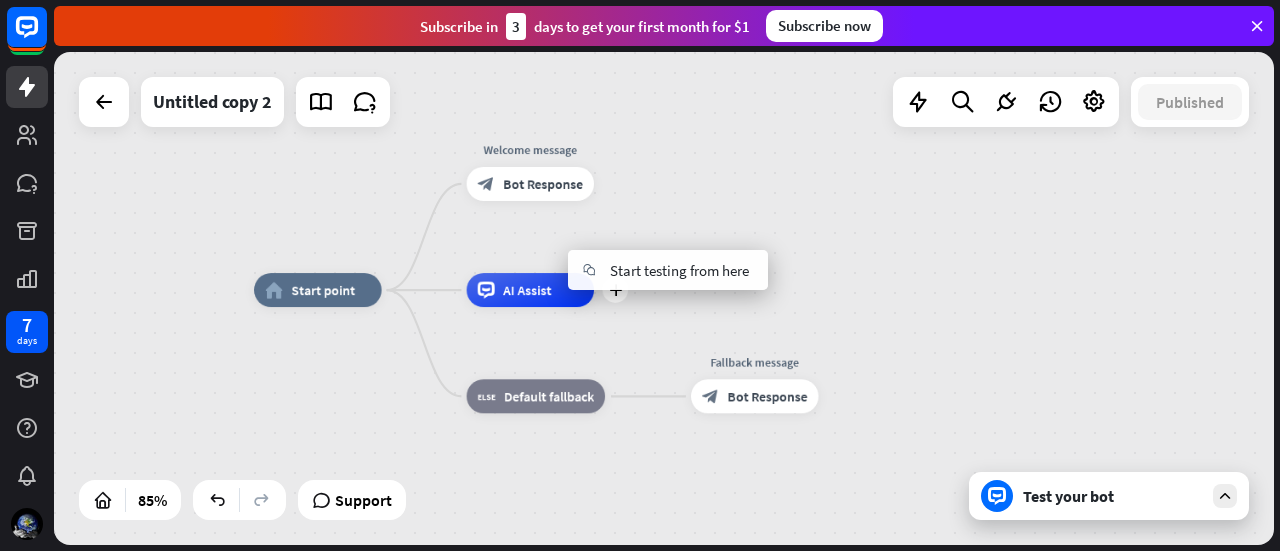 click on "AI Assist" at bounding box center (527, 290) 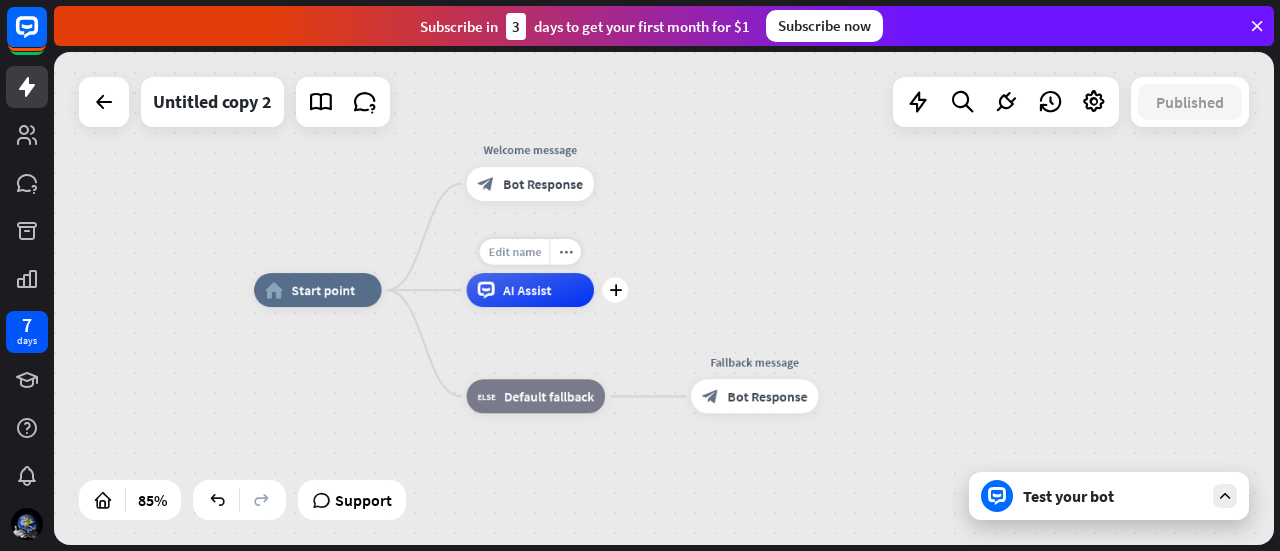 click on "Edit name" at bounding box center [514, 251] 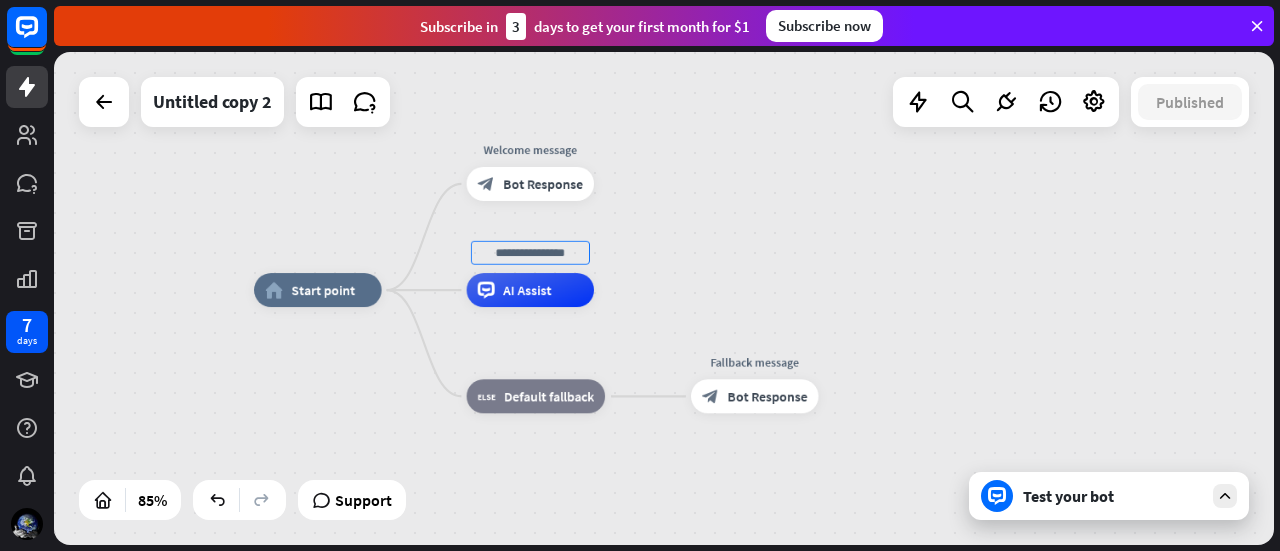 click on "home_2   Start point                 Welcome message   block_bot_response   Bot Response                     AI Assist                   block_fallback   Default fallback                 Fallback message   block_bot_response   Bot Response" at bounding box center [664, 298] 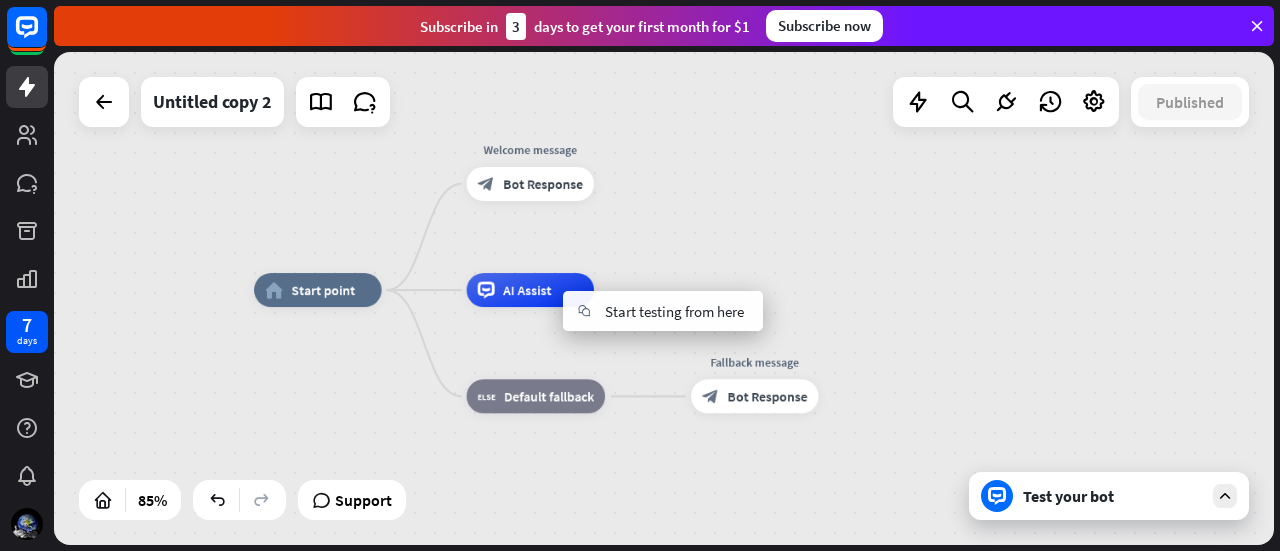 click on "home_2   Start point                 Welcome message   block_bot_response   Bot Response                     AI Assist                   block_fallback   Default fallback                 Fallback message   block_bot_response   Bot Response" at bounding box center (664, 298) 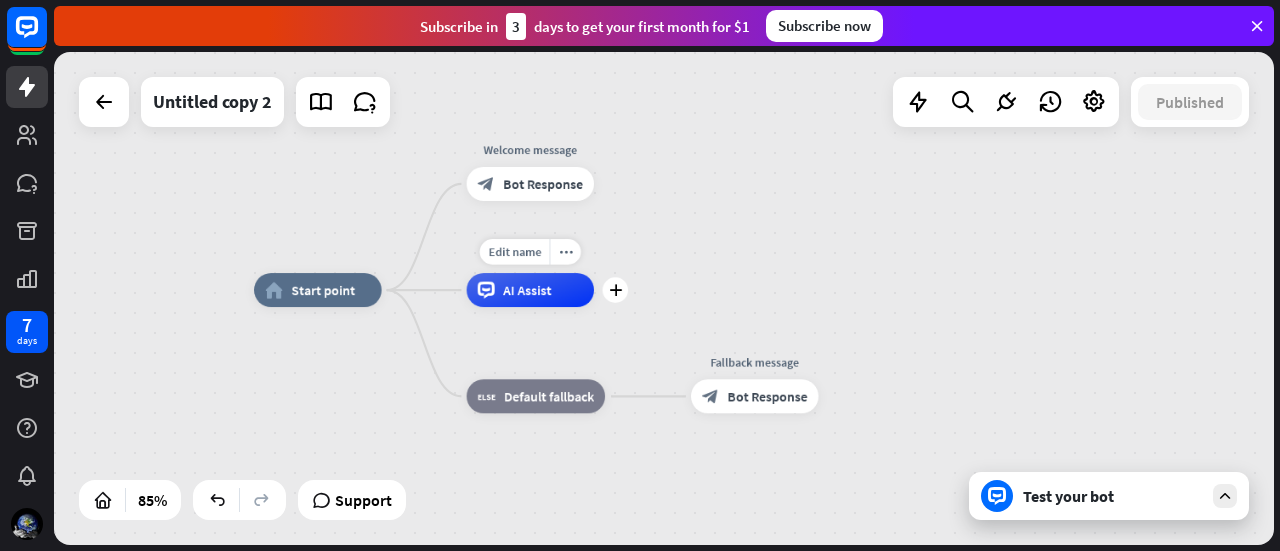 click on "AI Assist" at bounding box center [531, 290] 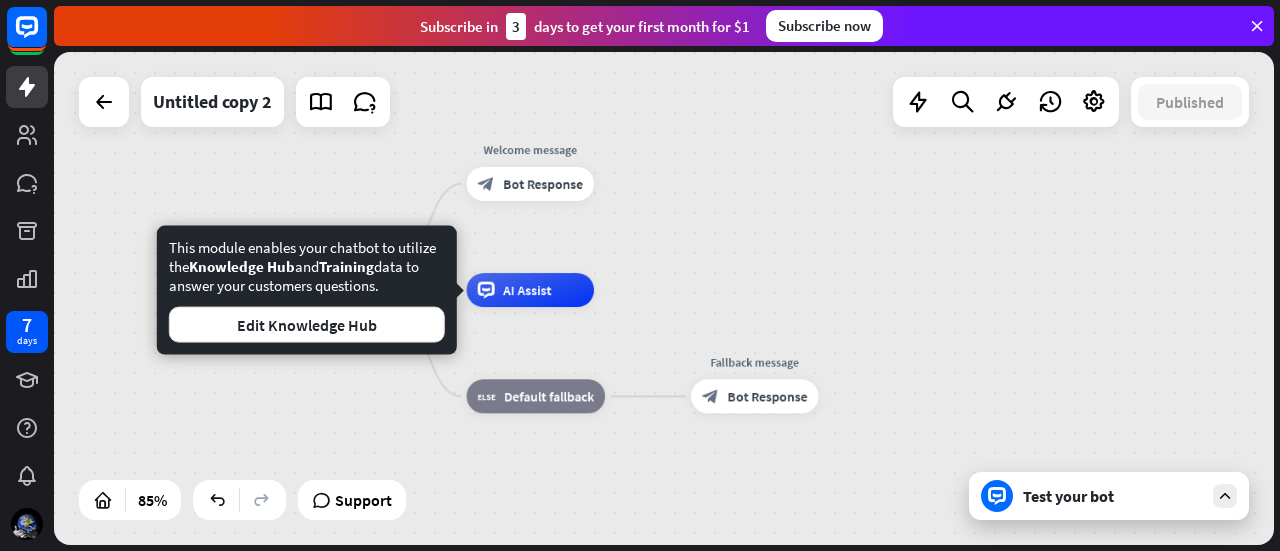 drag, startPoint x: 805, startPoint y: 216, endPoint x: 767, endPoint y: 219, distance: 38.118237 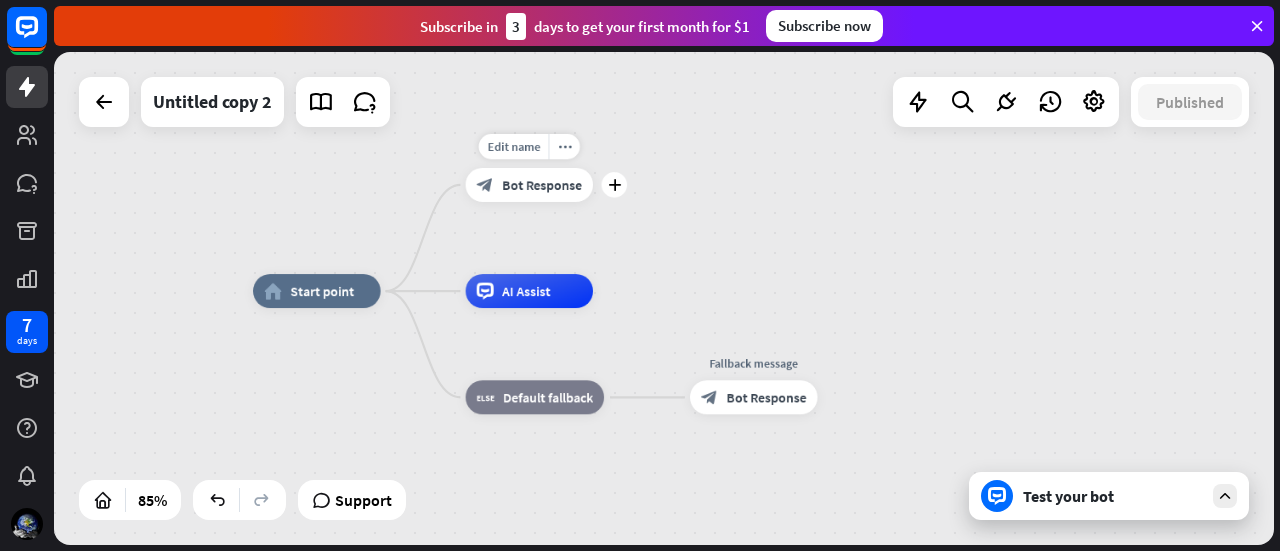 drag, startPoint x: 544, startPoint y: 179, endPoint x: 508, endPoint y: 179, distance: 36 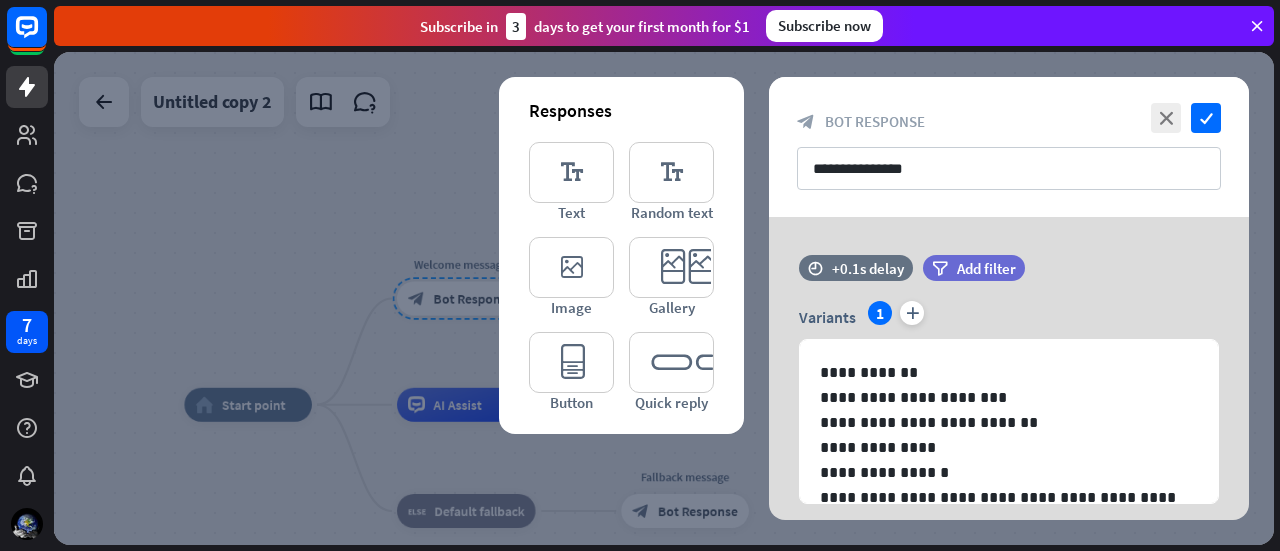 click on "Subscribe [DATE]
to get your first month for $1
Subscribe now" at bounding box center [664, 26] 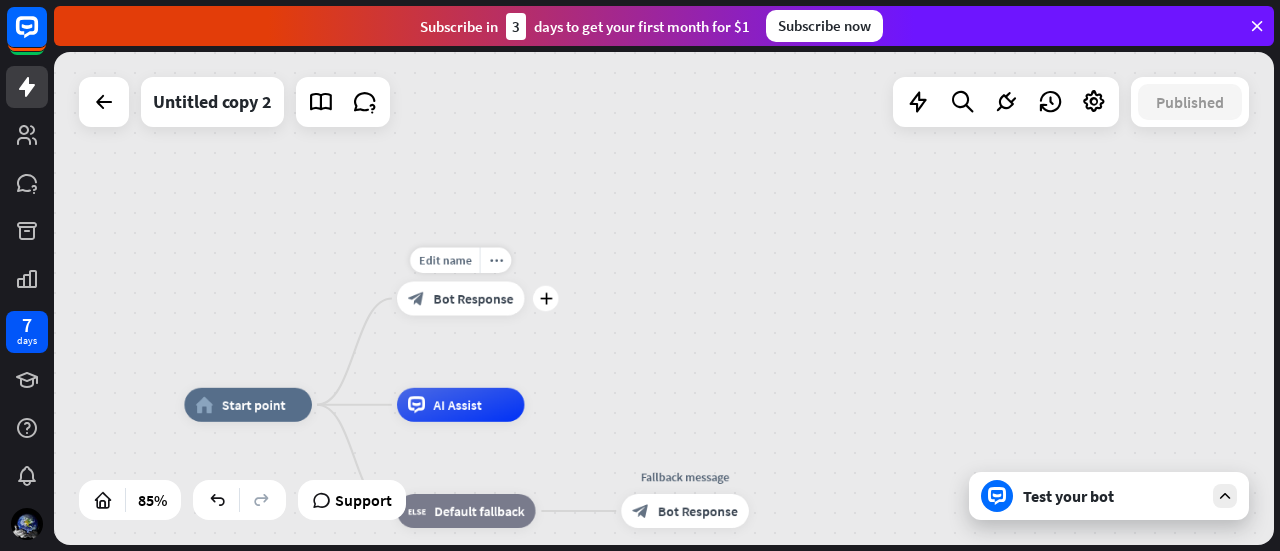 click on "block_bot_response   Bot Response" at bounding box center [461, 299] 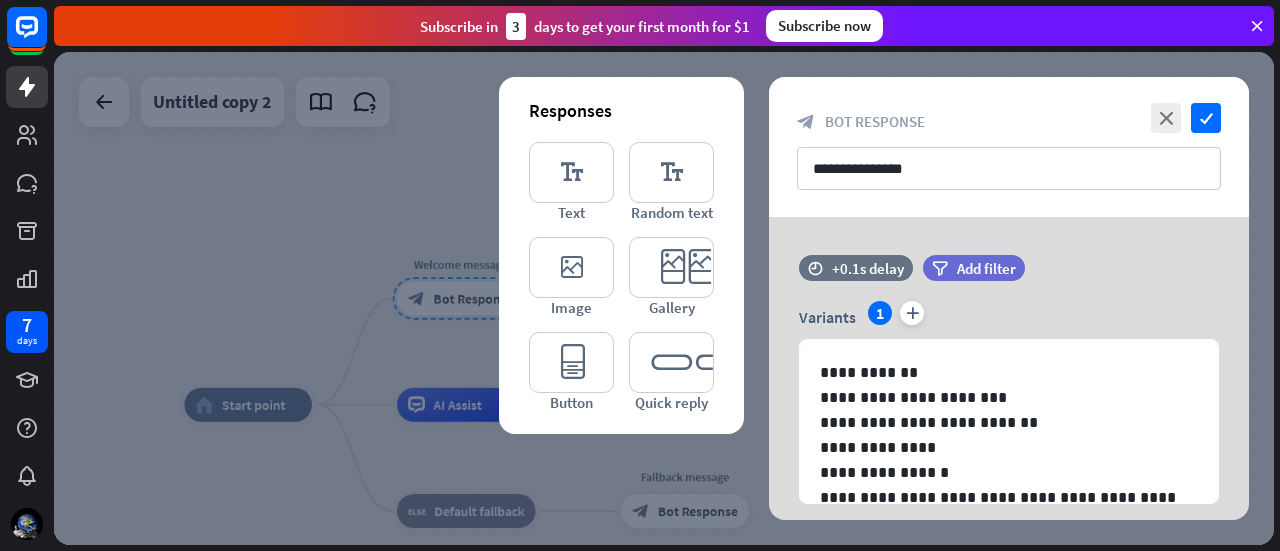 click at bounding box center [664, 298] 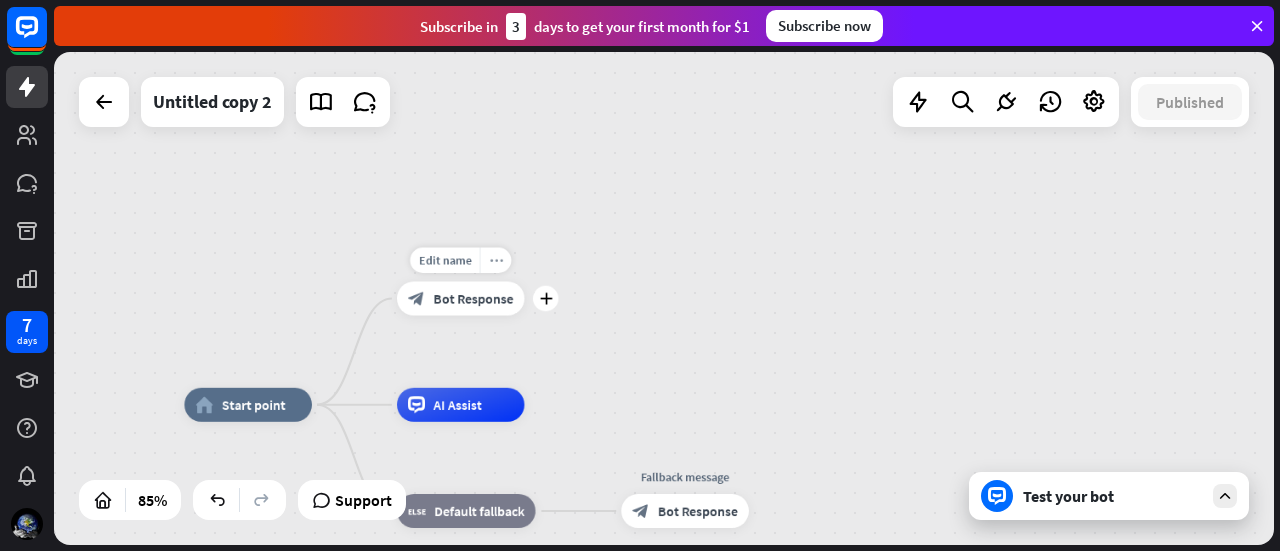 click on "more_horiz" at bounding box center (495, 261) 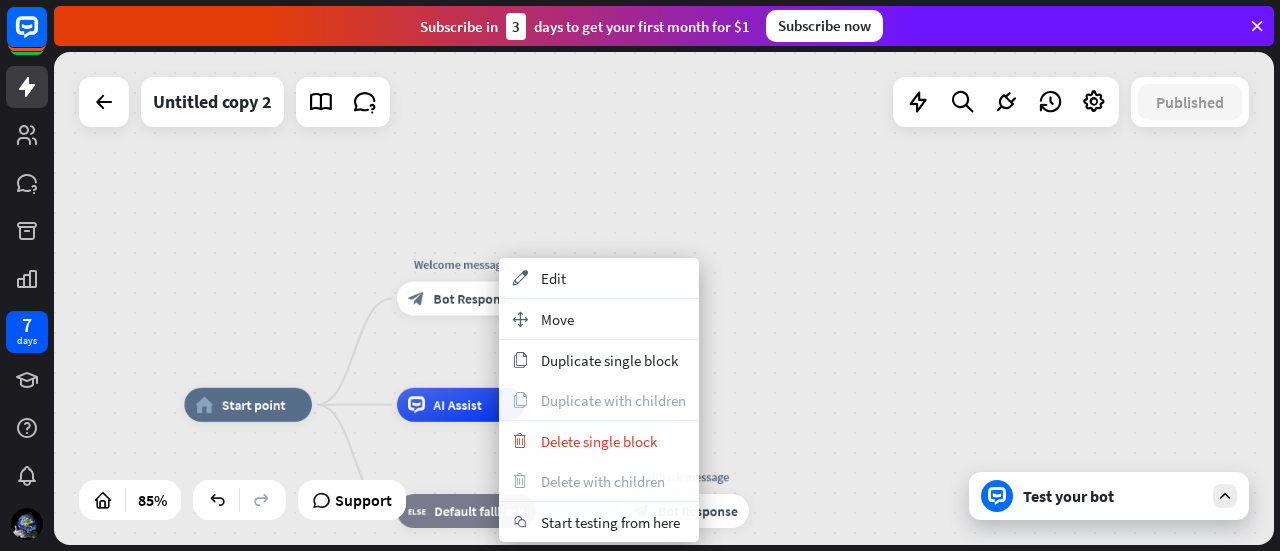 click on "home_2   Start point                 Welcome message   block_bot_response   Bot Response                     AI Assist                   block_fallback   Default fallback                 Fallback message   block_bot_response   Bot Response" at bounding box center (664, 298) 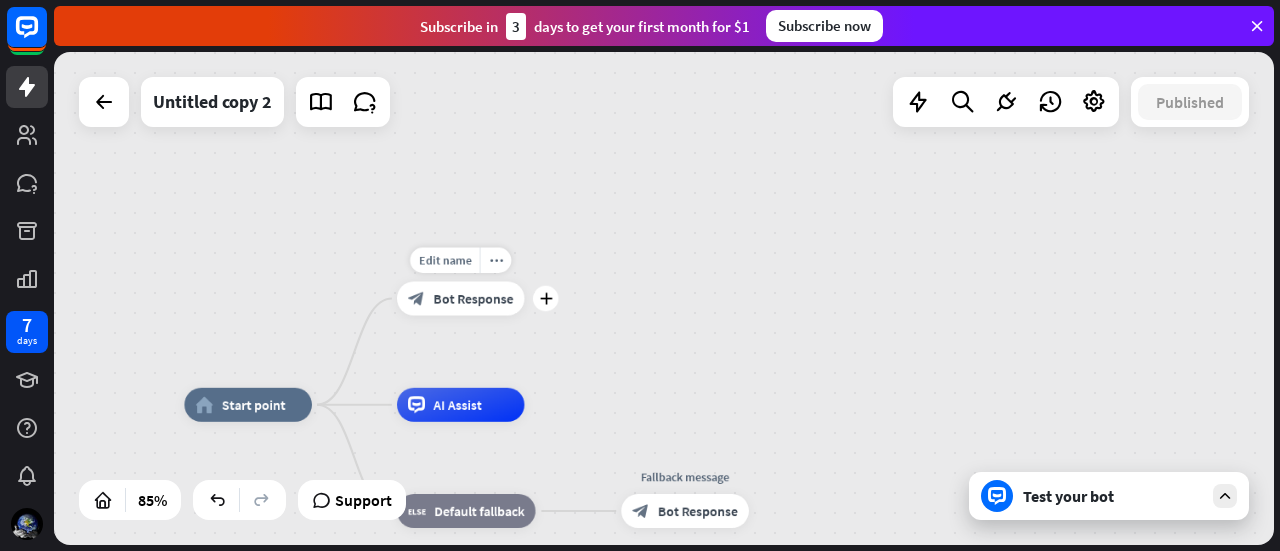 click on "Edit name   more_horiz         plus   Welcome message   block_bot_response   Bot Response" at bounding box center (461, 299) 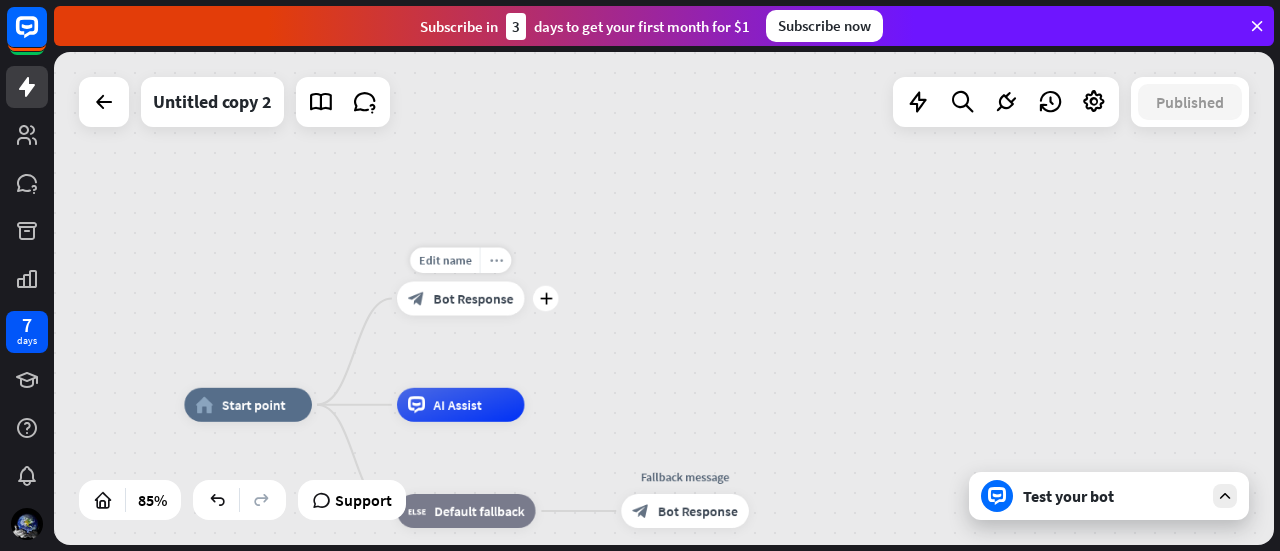 click on "more_horiz" at bounding box center (495, 261) 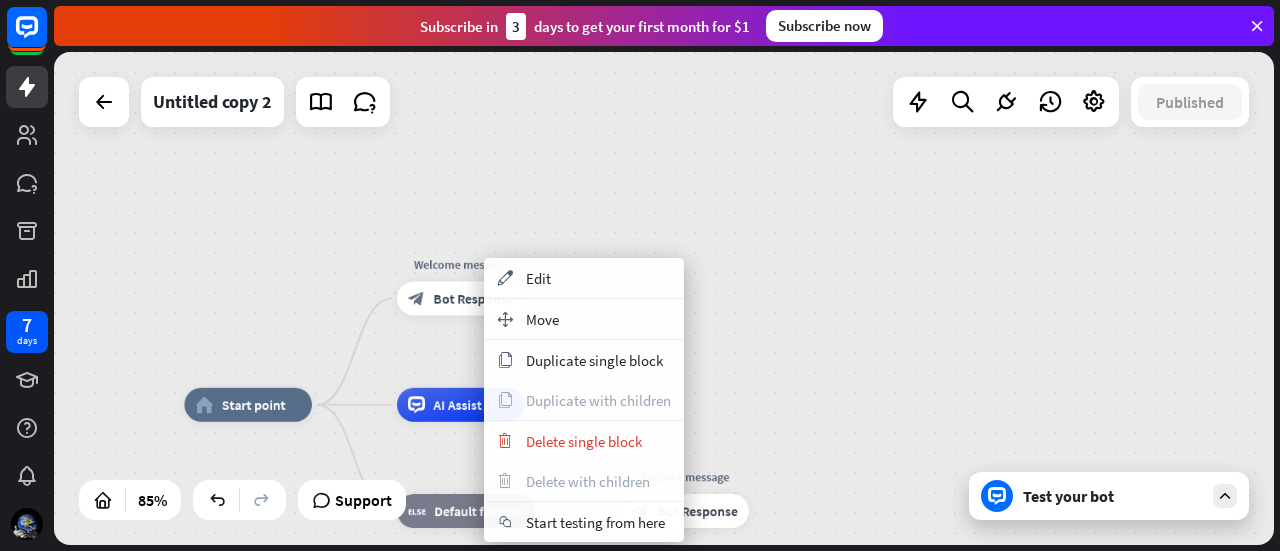 click on "home_2   Start point                 Welcome message   block_bot_response   Bot Response                     AI Assist                   block_fallback   Default fallback                 Fallback message   block_bot_response   Bot Response" at bounding box center [664, 298] 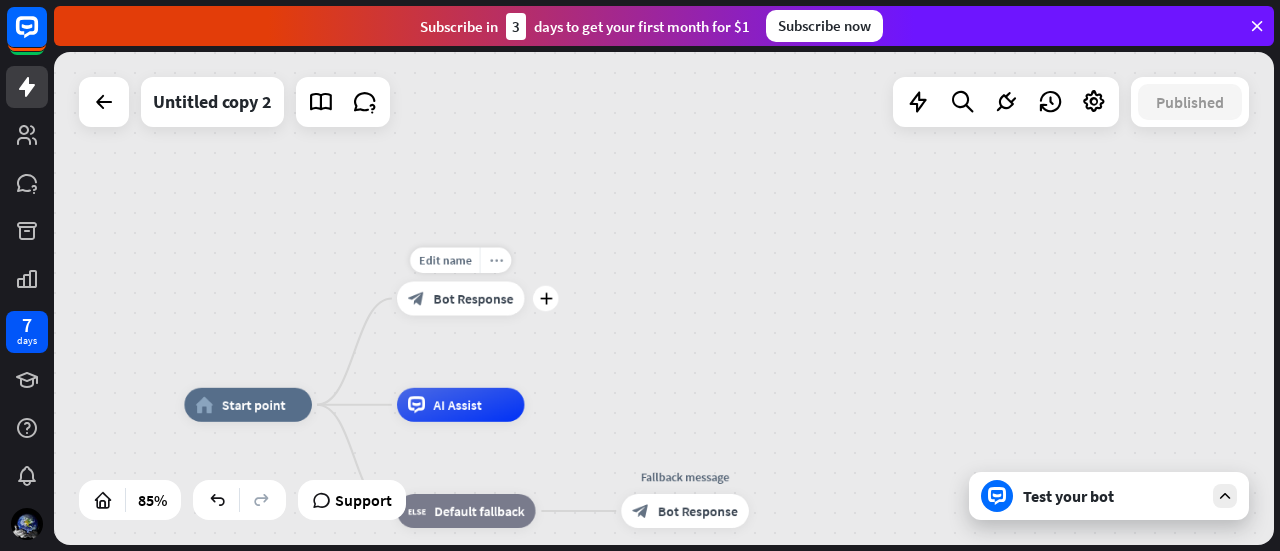 click on "more_horiz" at bounding box center (496, 260) 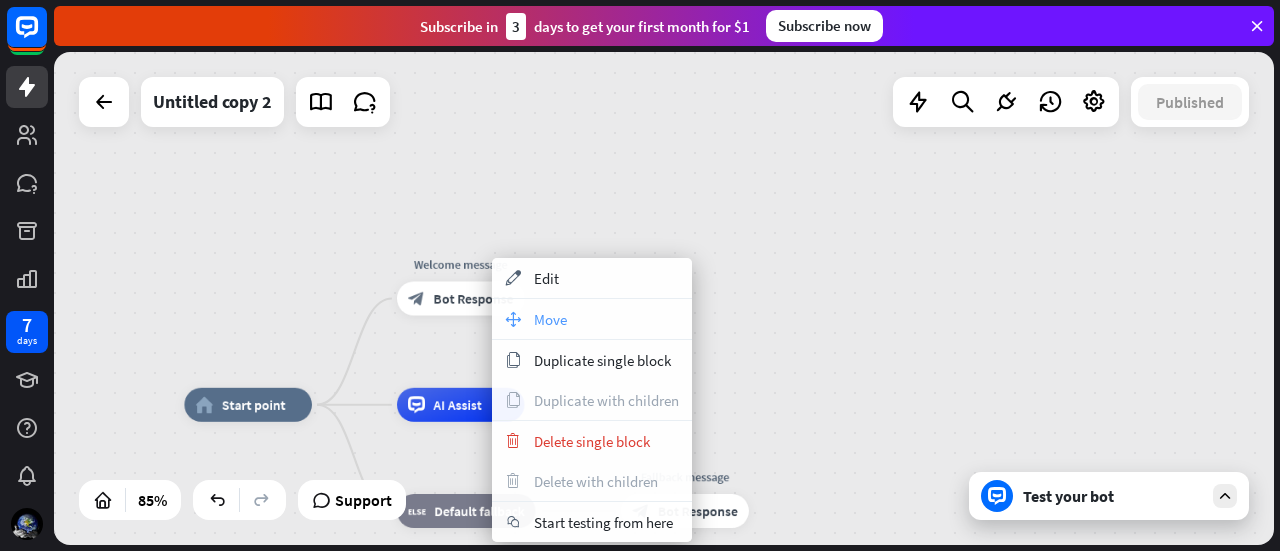 click on "move_block   Move" at bounding box center (592, 319) 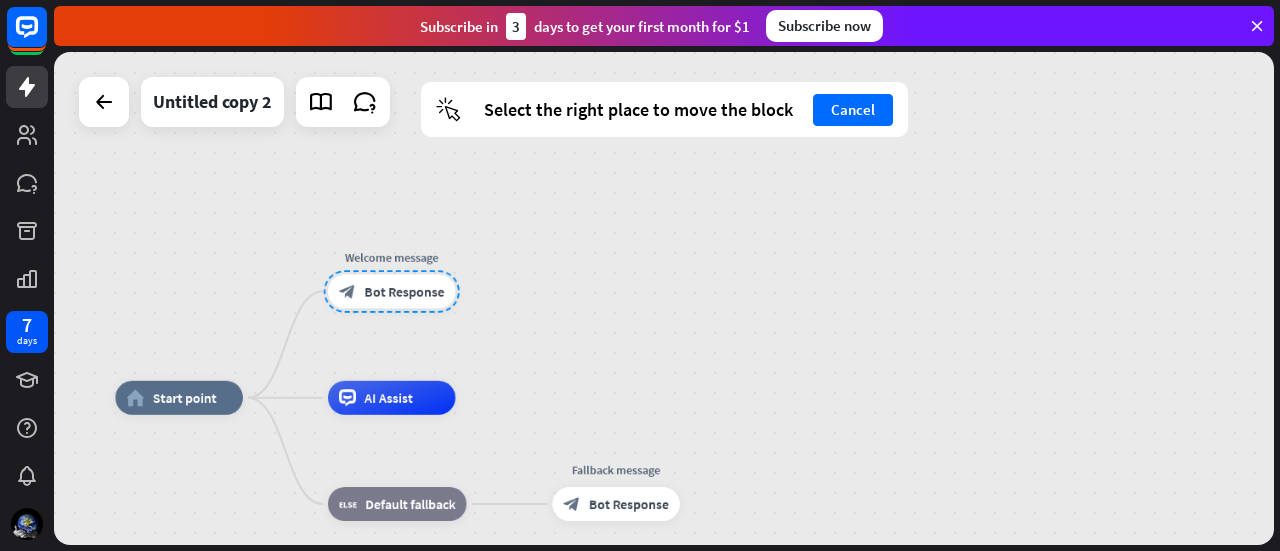 drag, startPoint x: 472, startPoint y: 309, endPoint x: 399, endPoint y: 299, distance: 73.68175 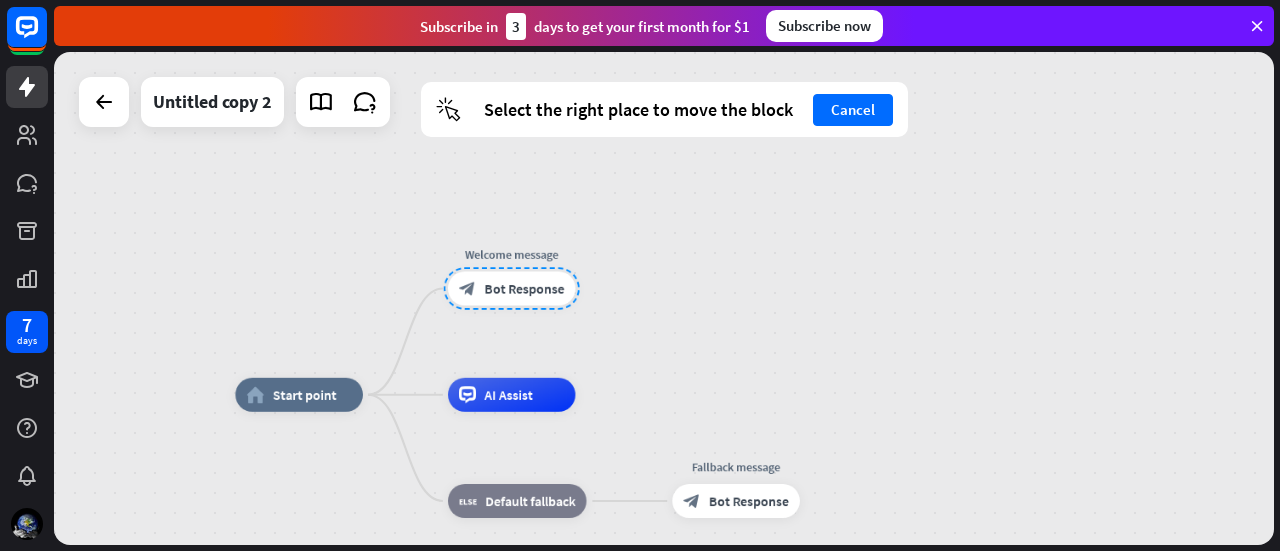 drag, startPoint x: 396, startPoint y: 295, endPoint x: 516, endPoint y: 291, distance: 120.06665 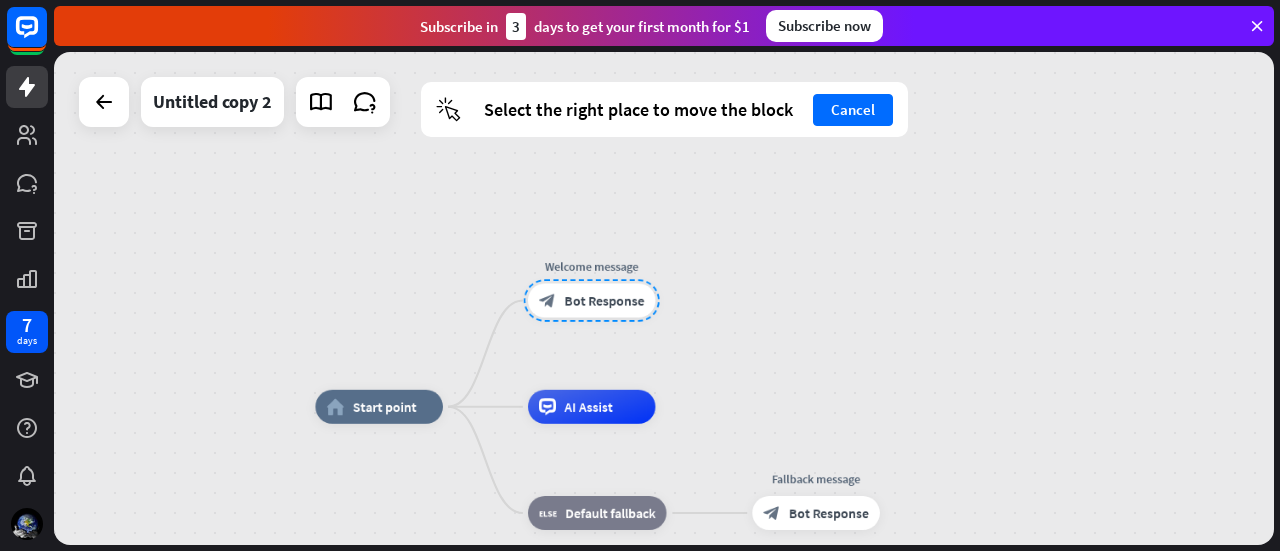 drag, startPoint x: 380, startPoint y: 263, endPoint x: 460, endPoint y: 275, distance: 80.895 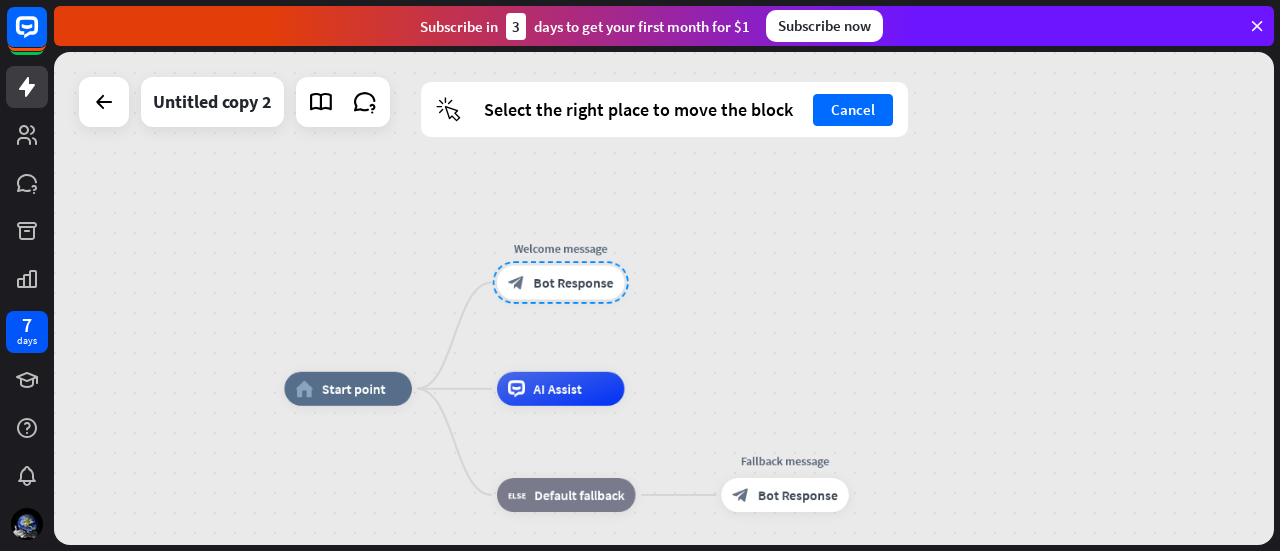 drag, startPoint x: 560, startPoint y: 301, endPoint x: 529, endPoint y: 283, distance: 35.846897 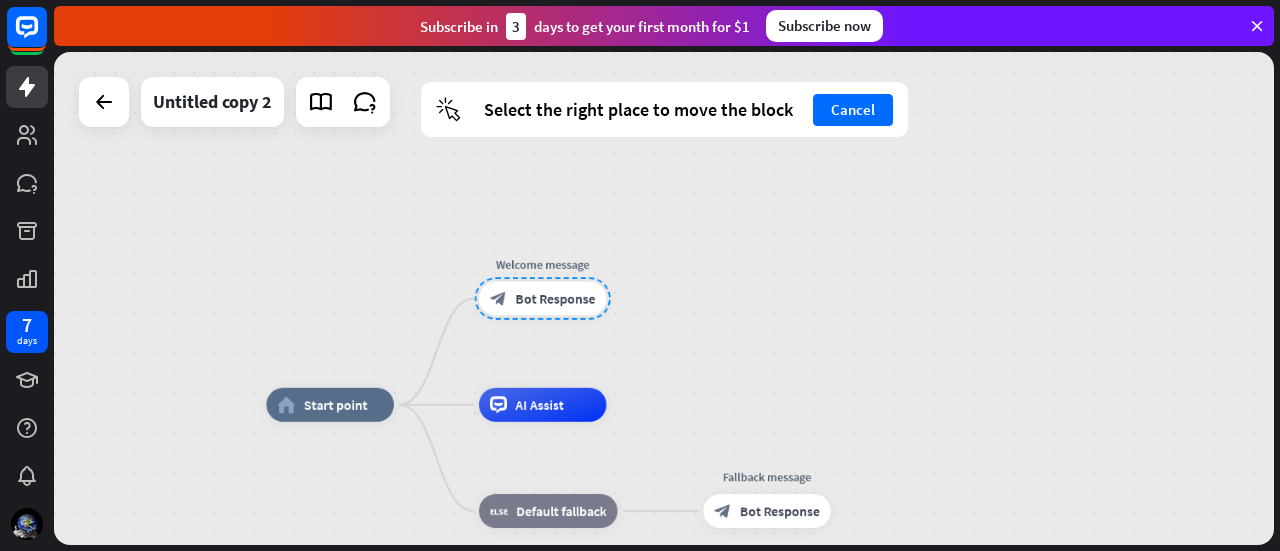 drag, startPoint x: 597, startPoint y: 279, endPoint x: 575, endPoint y: 283, distance: 22.36068 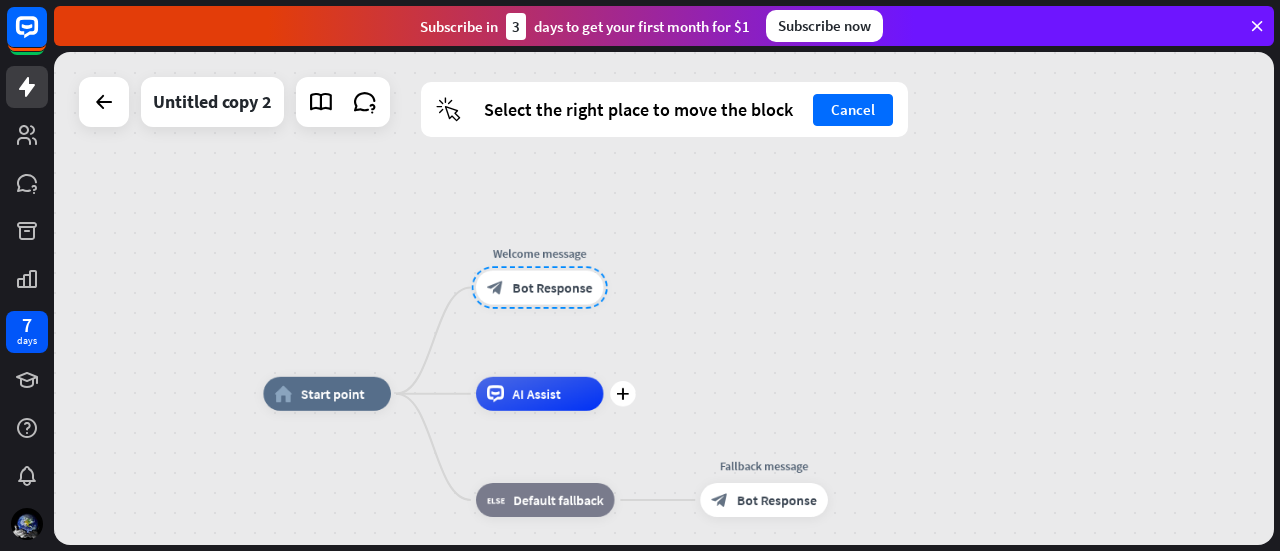 click on "AI Assist" at bounding box center [536, 393] 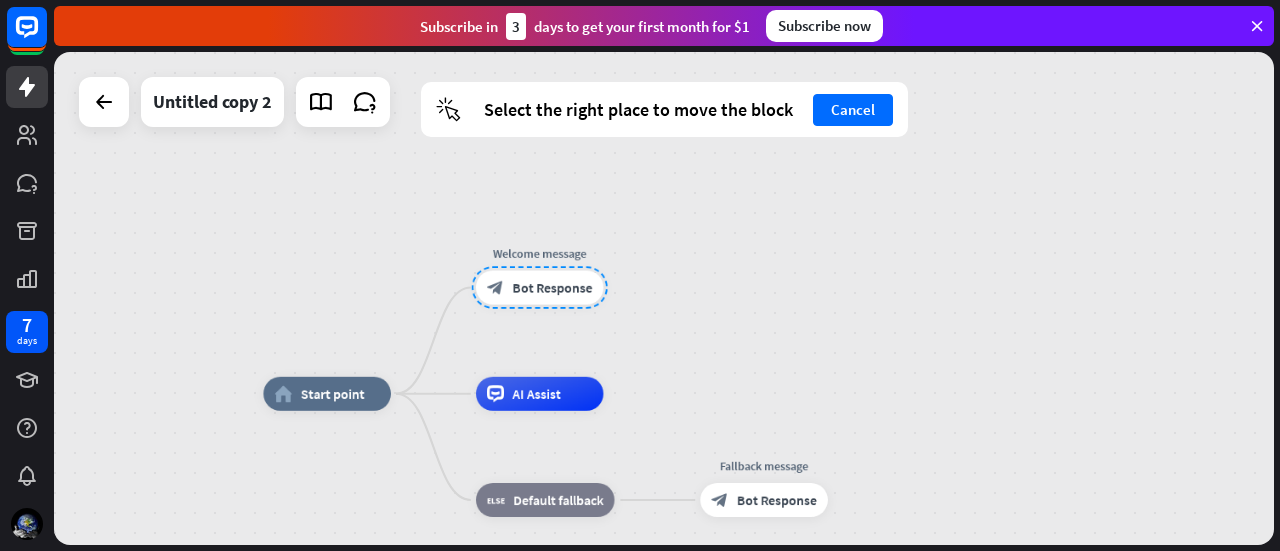 click on "Welcome message   block_bot_response   Bot Response" at bounding box center (540, 288) 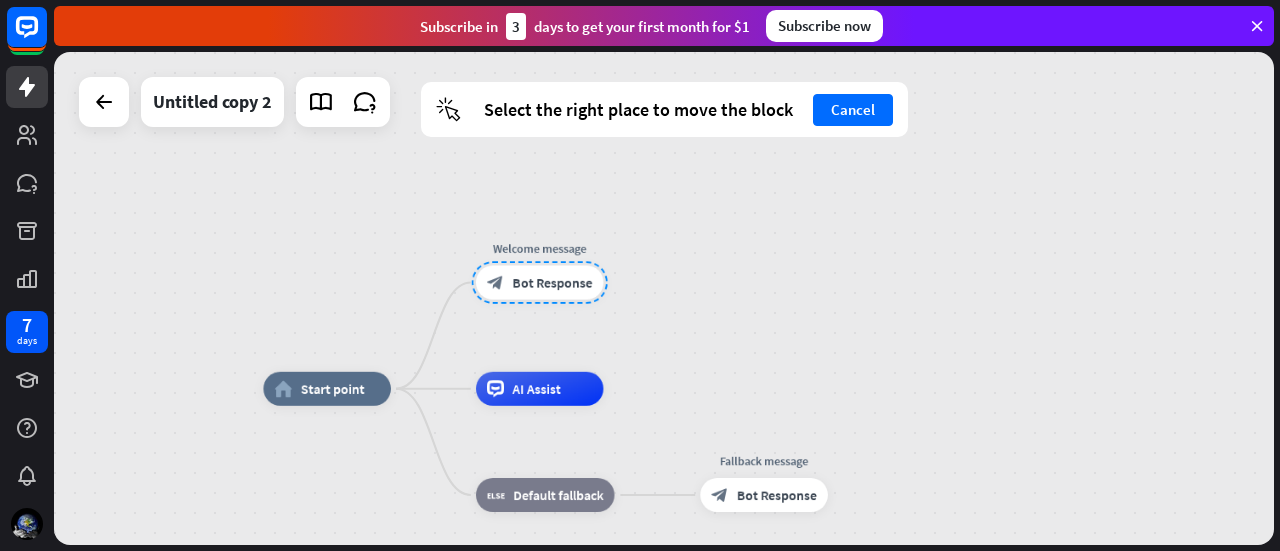click at bounding box center [540, 282] 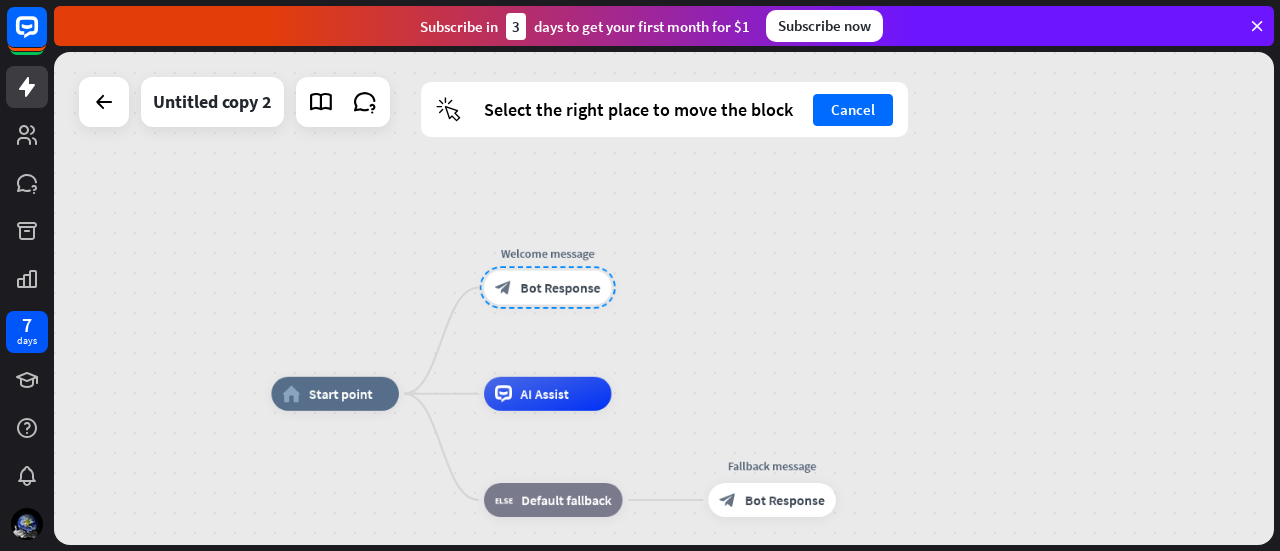 drag, startPoint x: 539, startPoint y: 273, endPoint x: 553, endPoint y: 277, distance: 14.56022 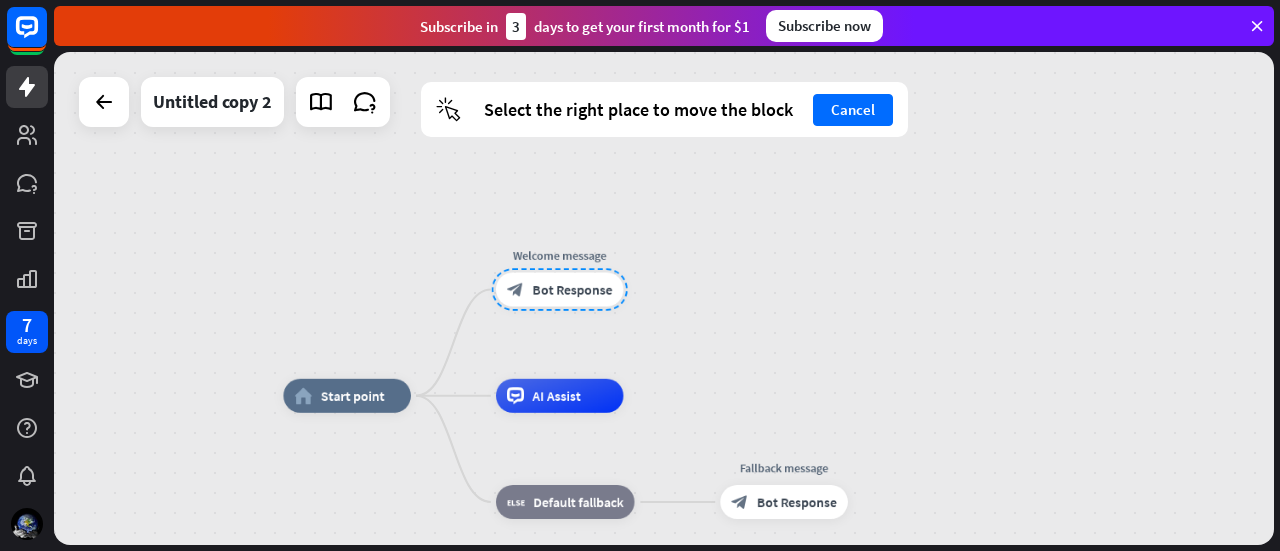 click at bounding box center [560, 289] 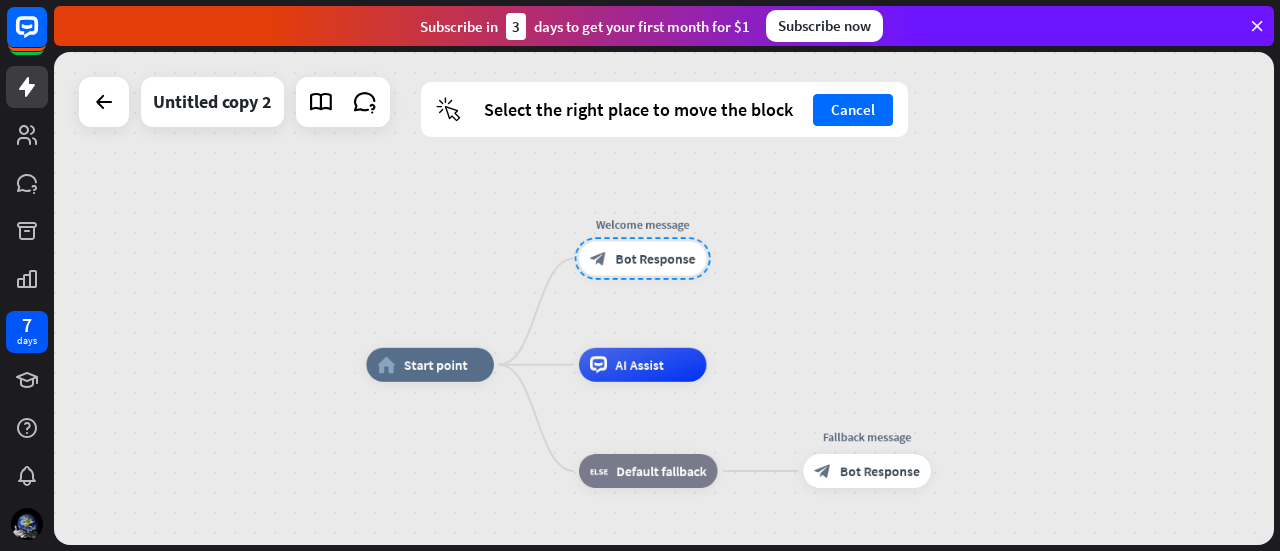 drag, startPoint x: 649, startPoint y: 192, endPoint x: 632, endPoint y: 197, distance: 17.720045 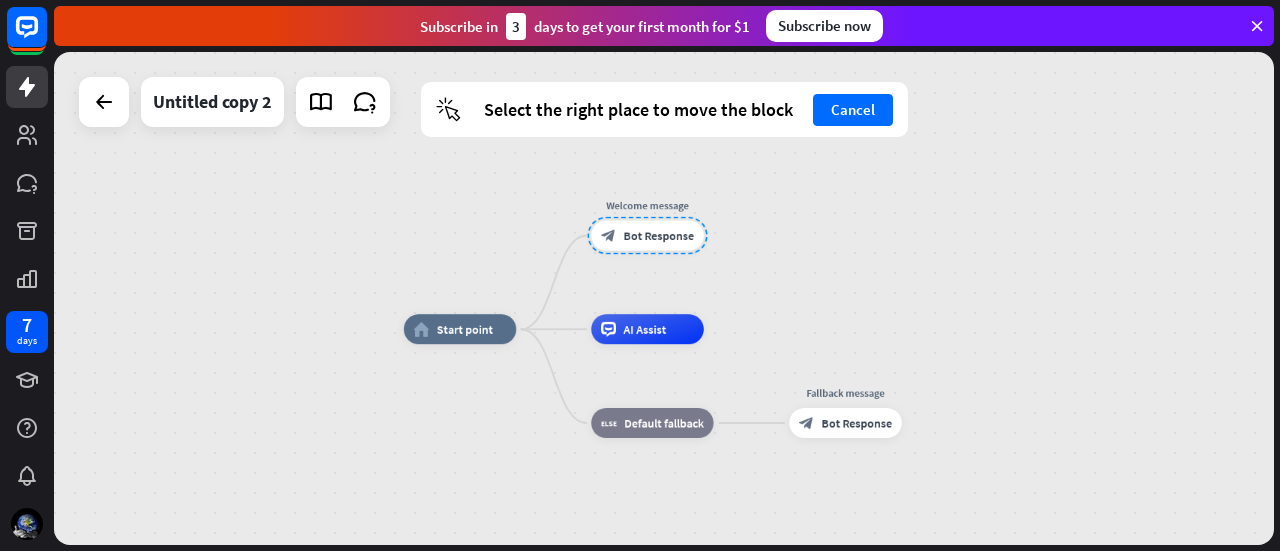 drag, startPoint x: 591, startPoint y: 275, endPoint x: 631, endPoint y: 239, distance: 53.814495 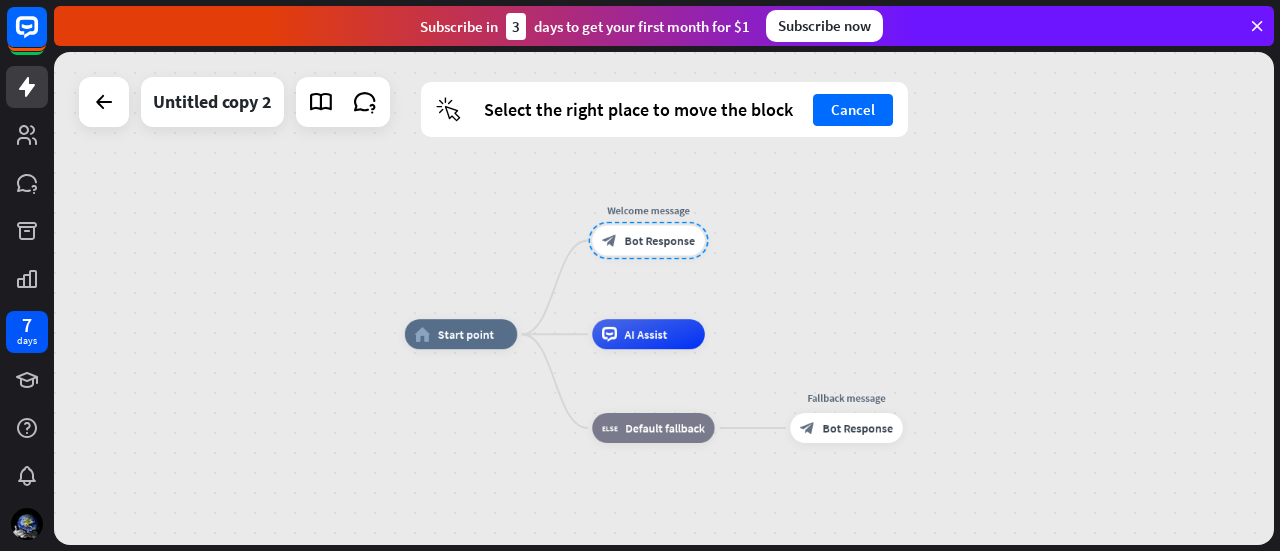 click at bounding box center (649, 241) 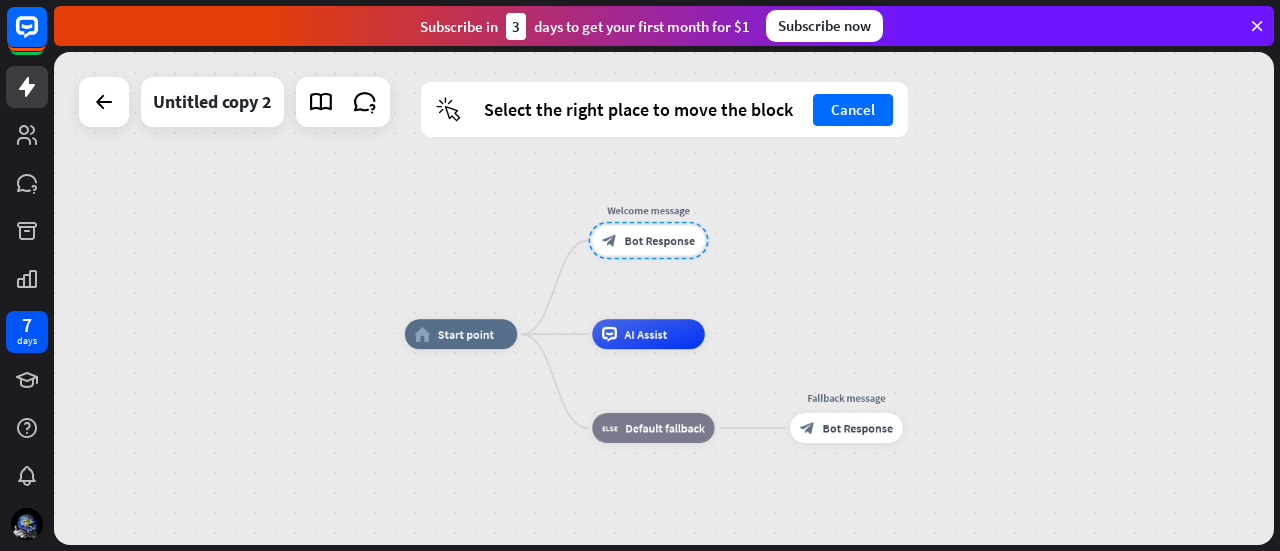 click on "home_2   Start point                 Welcome message   block_bot_response   Bot Response                     AI Assist                   block_fallback   Default fallback                 Fallback message   block_bot_response   Bot Response" at bounding box center [664, 298] 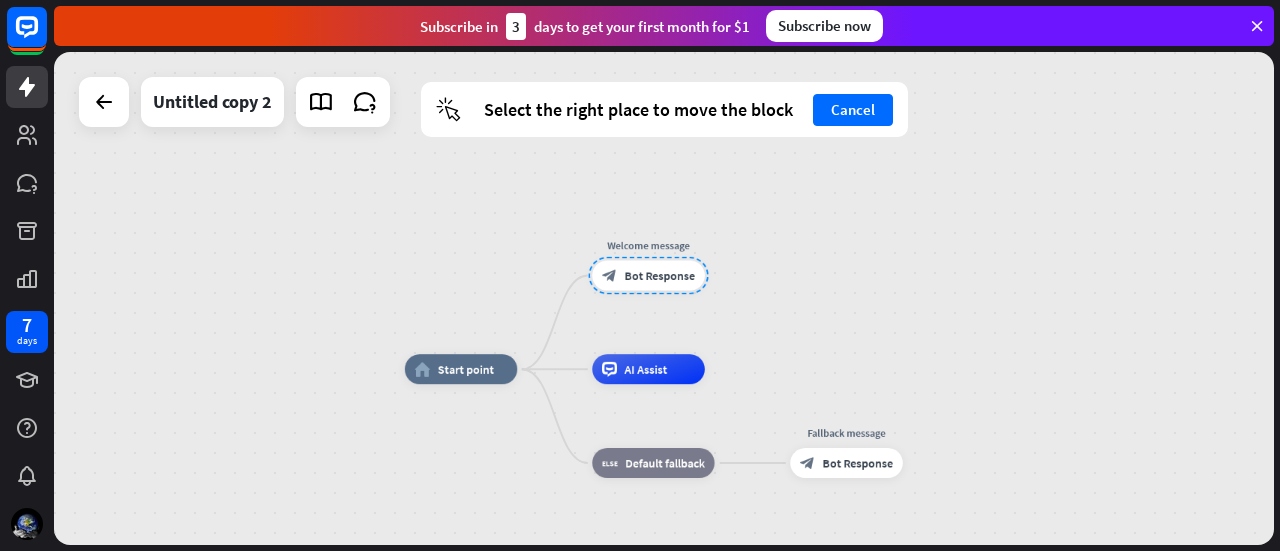 drag, startPoint x: 533, startPoint y: 248, endPoint x: 533, endPoint y: 283, distance: 35 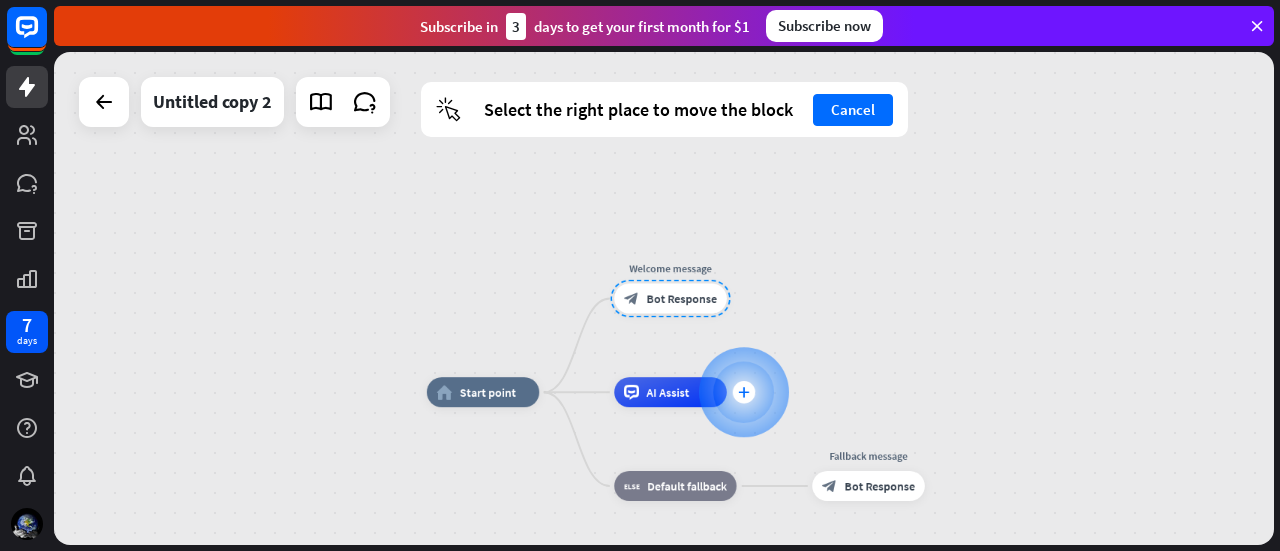 click on "plus" at bounding box center [743, 392] 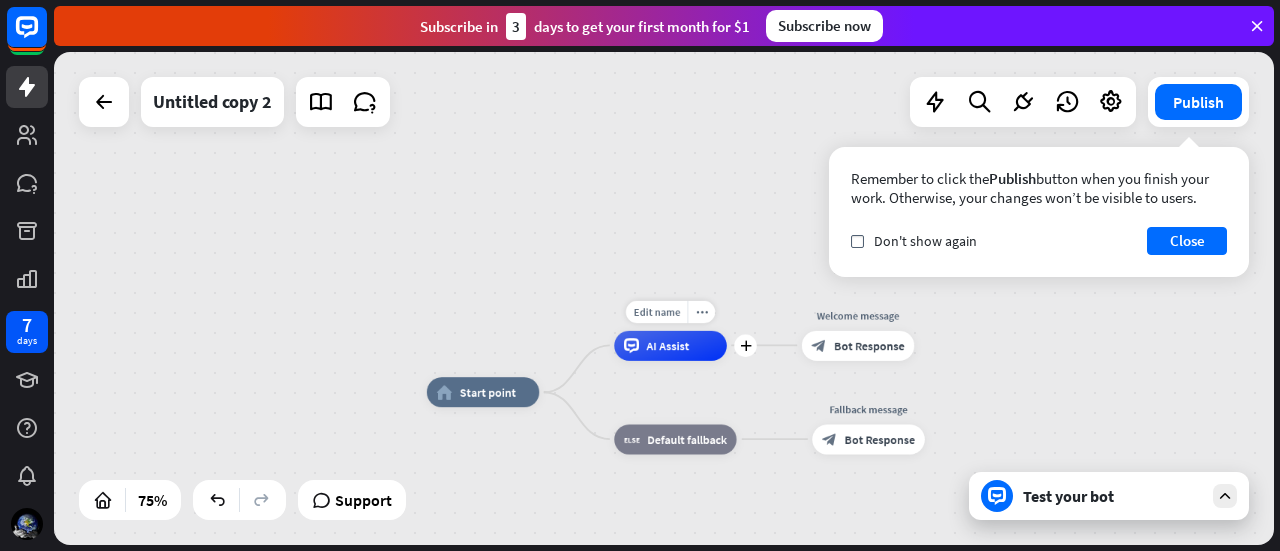 click on "Edit name   more_horiz         plus       AI Assist" at bounding box center [670, 345] 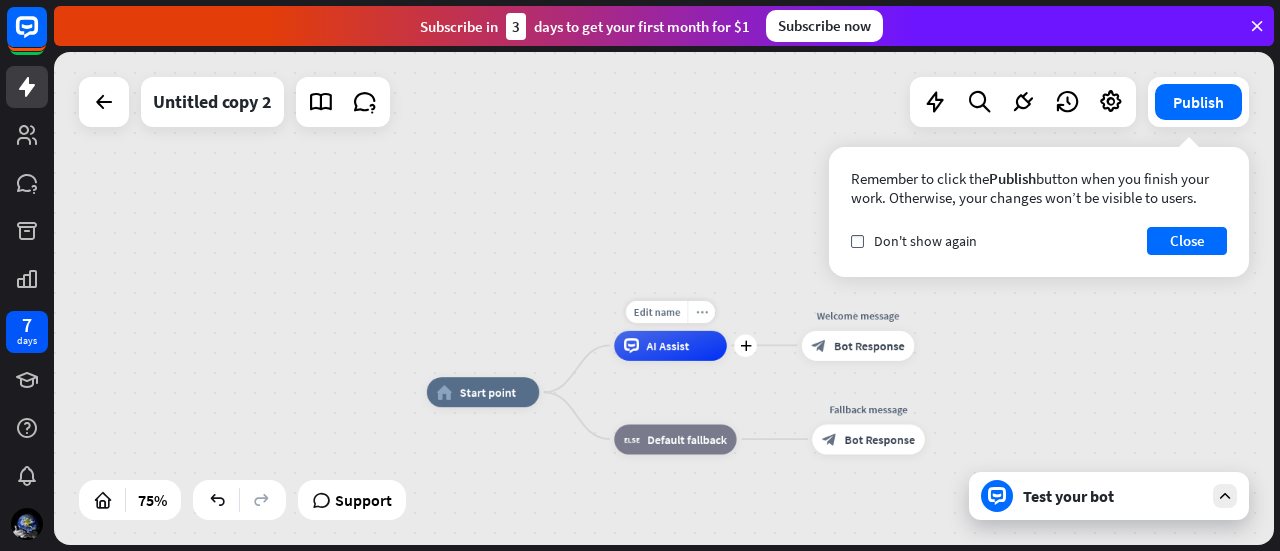 click on "more_horiz" at bounding box center (701, 311) 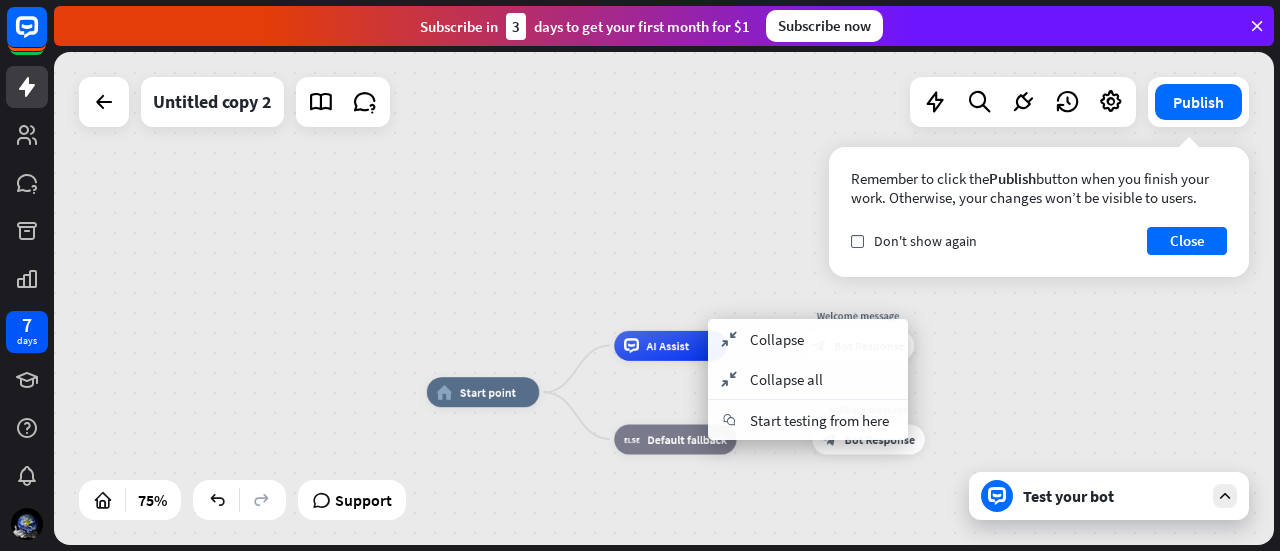 click on "home_2   Start point                     AI Assist                 Welcome message   block_bot_response   Bot Response                   block_fallback   Default fallback                 Fallback message   block_bot_response   Bot Response" at bounding box center [664, 298] 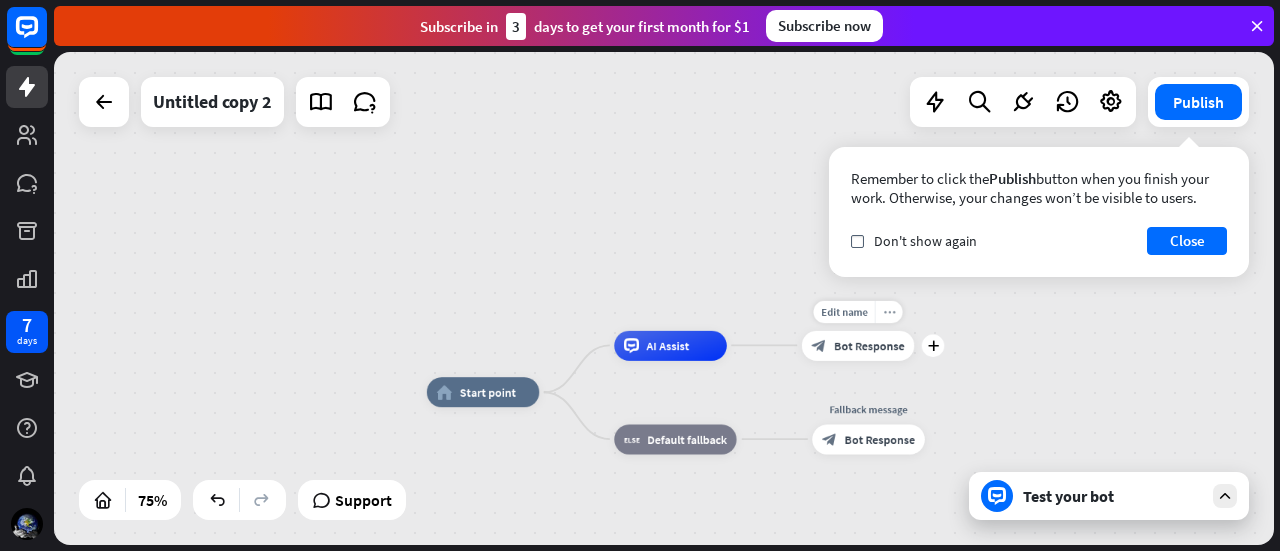 click on "more_horiz" at bounding box center (889, 311) 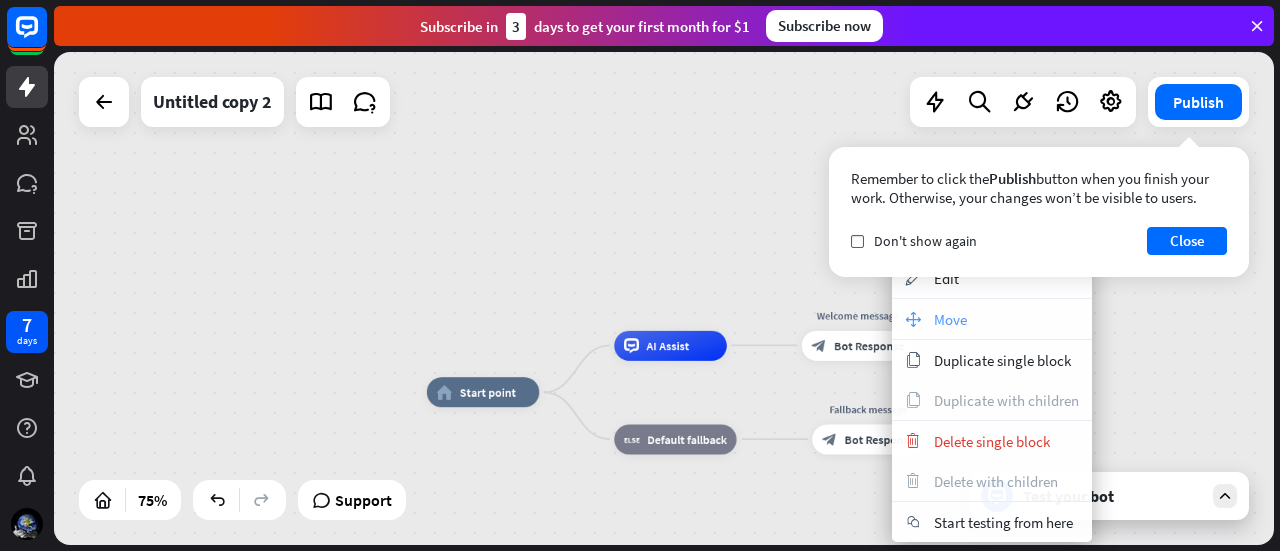 click on "move_block   Move" at bounding box center [992, 319] 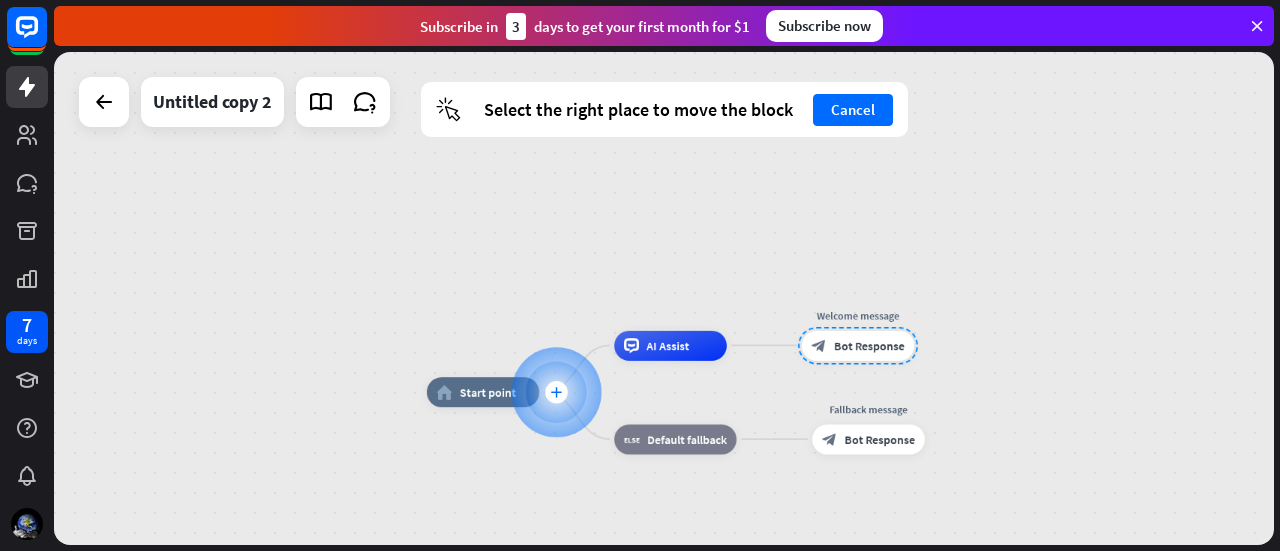 click on "plus" at bounding box center (556, 392) 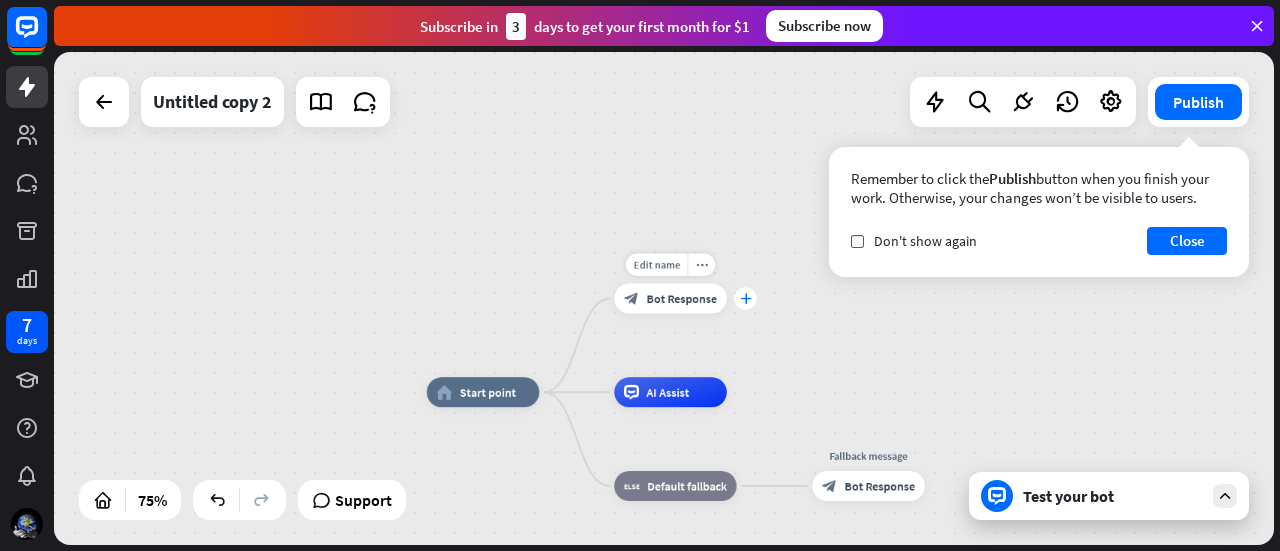 click on "plus" at bounding box center (745, 298) 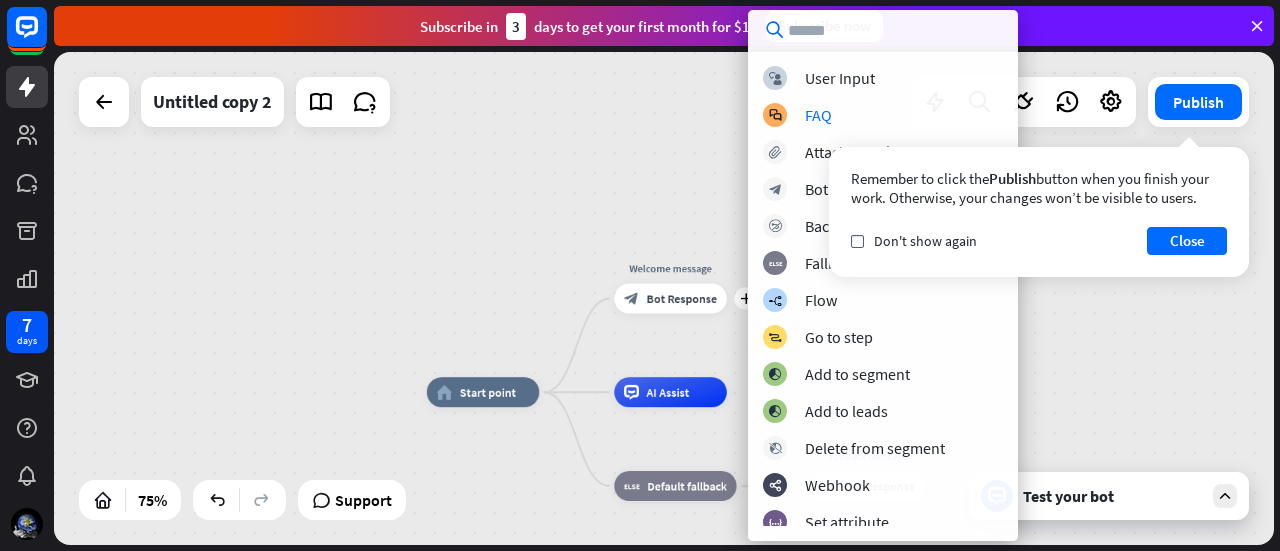 click on "home_2   Start point               plus   Welcome message   block_bot_response   Bot Response                     AI Assist                   block_fallback   Default fallback                 Fallback message   block_bot_response   Bot Response" at bounding box center (664, 298) 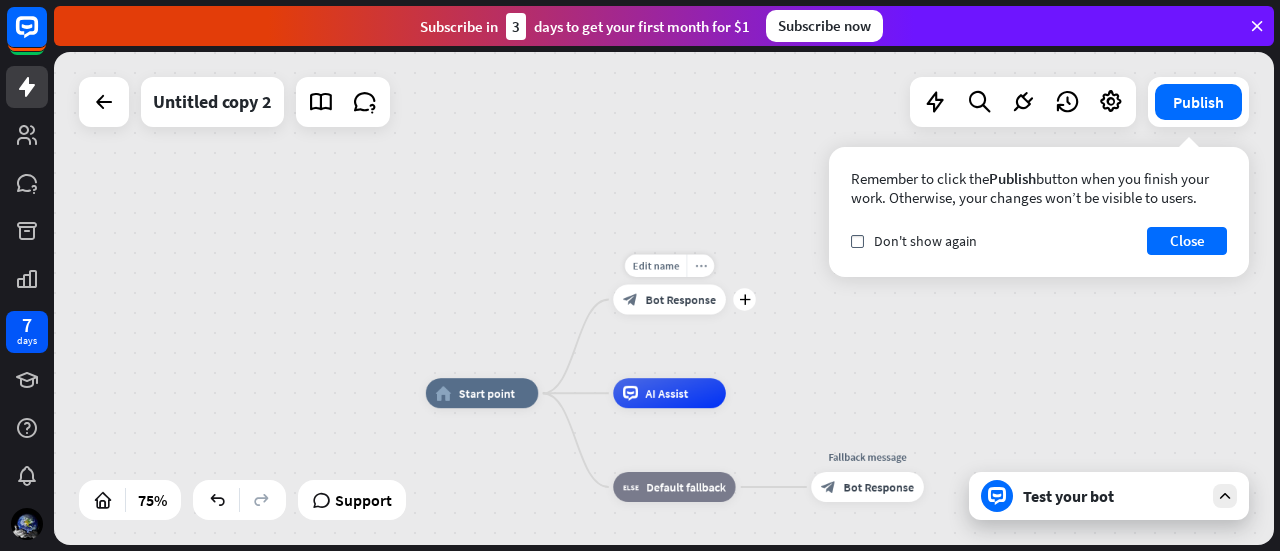 click on "more_horiz" at bounding box center [701, 265] 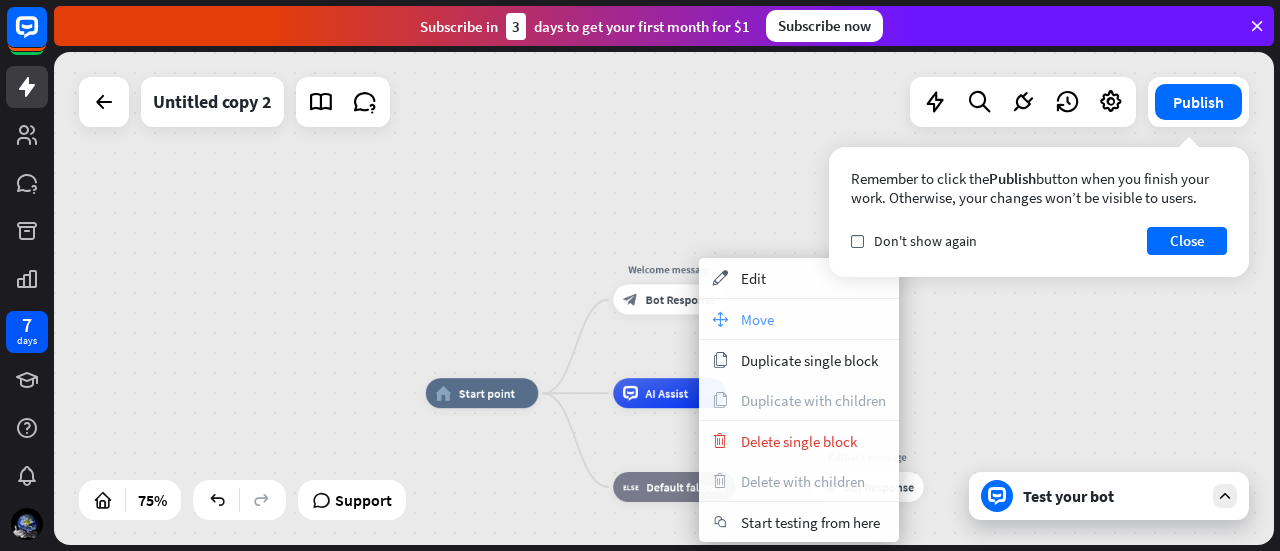 click on "move_block   Move" at bounding box center (799, 319) 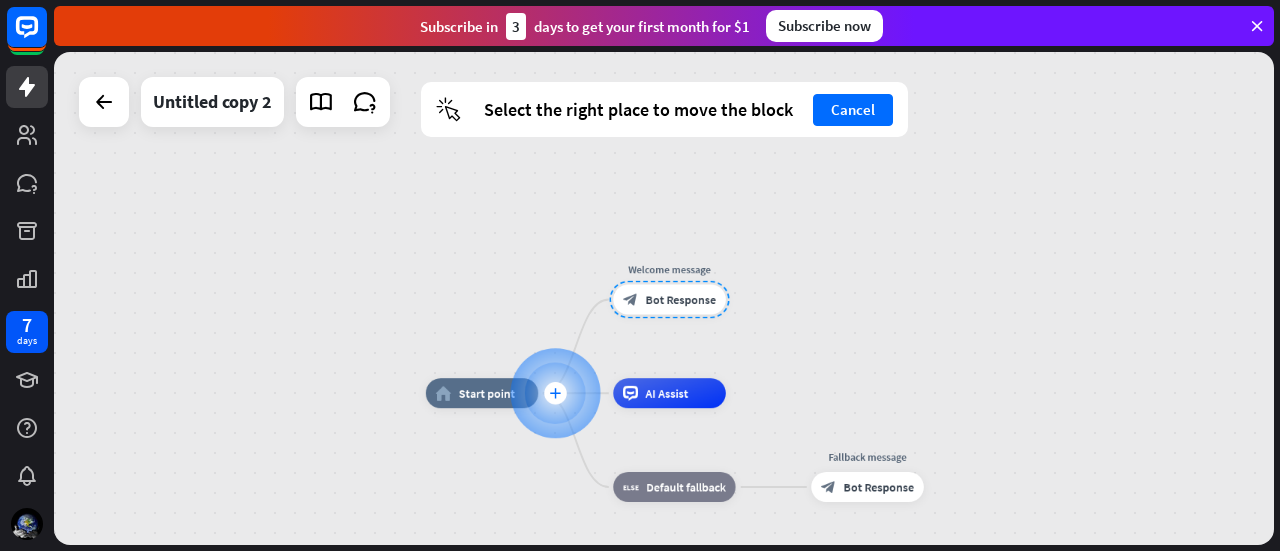 click at bounding box center (555, 393) 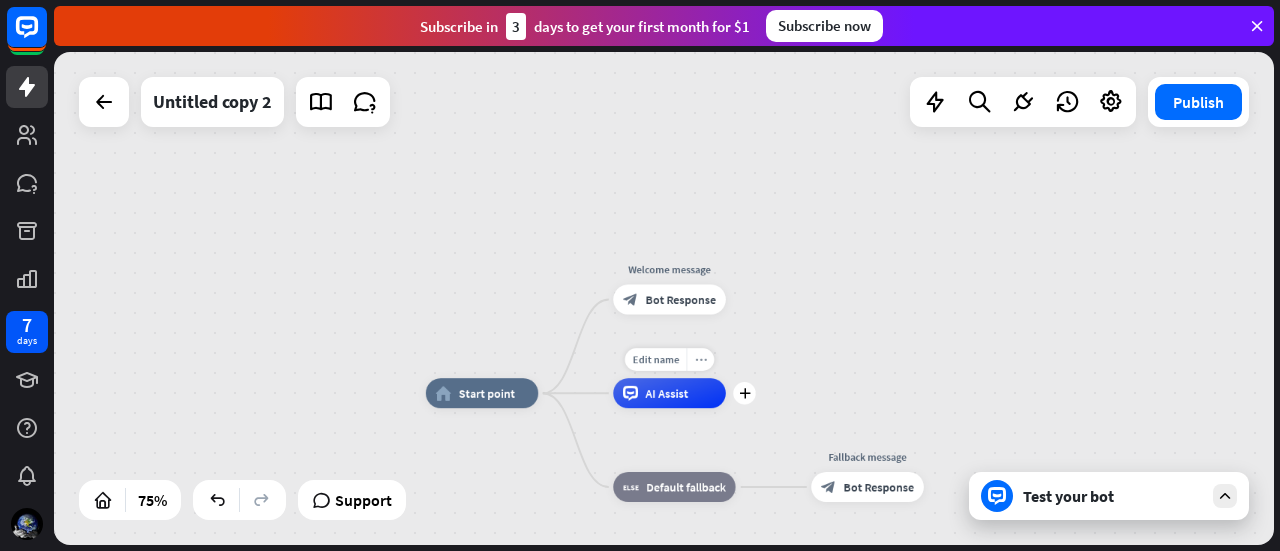 click on "more_horiz" at bounding box center [700, 359] 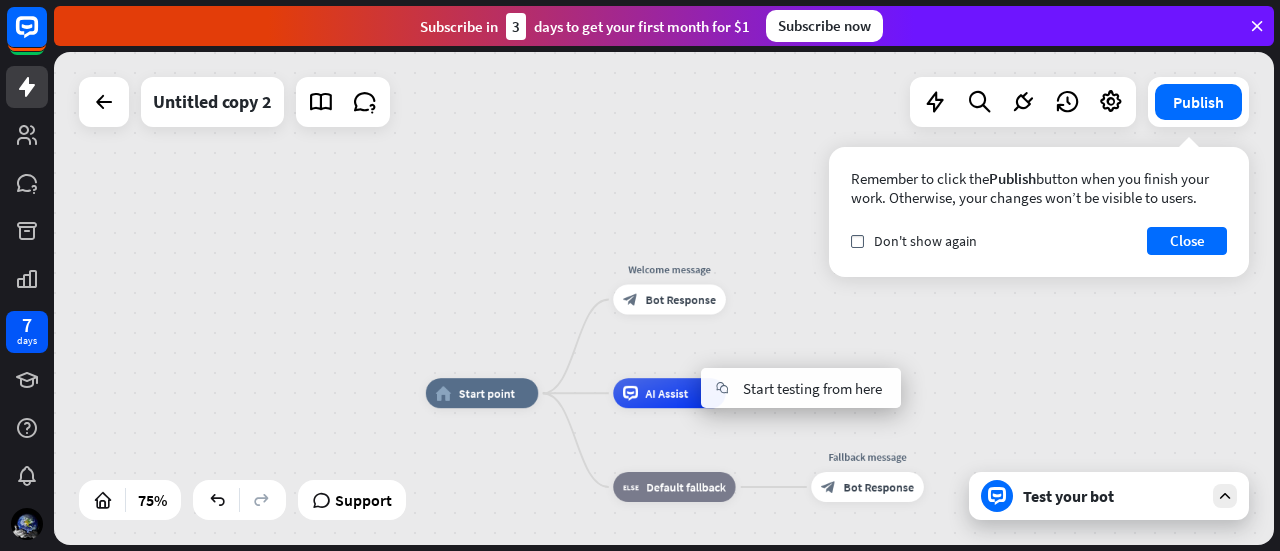 click on "home_2   Start point                 Welcome message   block_bot_response   Bot Response                     AI Assist                   block_fallback   Default fallback                 Fallback message   block_bot_response   Bot Response" at bounding box center [664, 298] 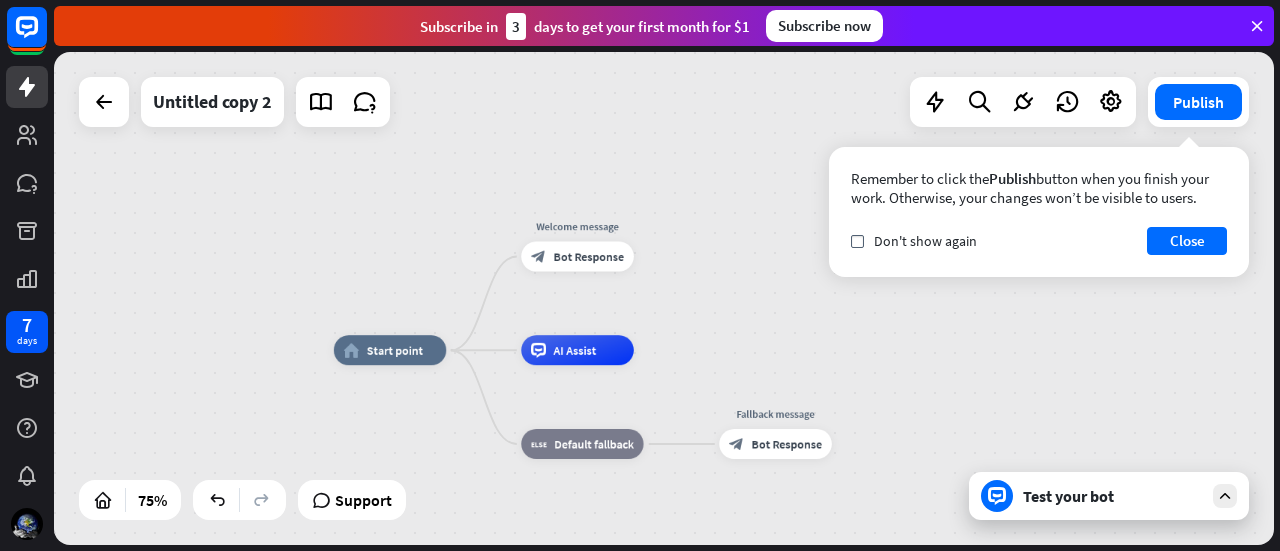 drag, startPoint x: 842, startPoint y: 319, endPoint x: 752, endPoint y: 279, distance: 98.48858 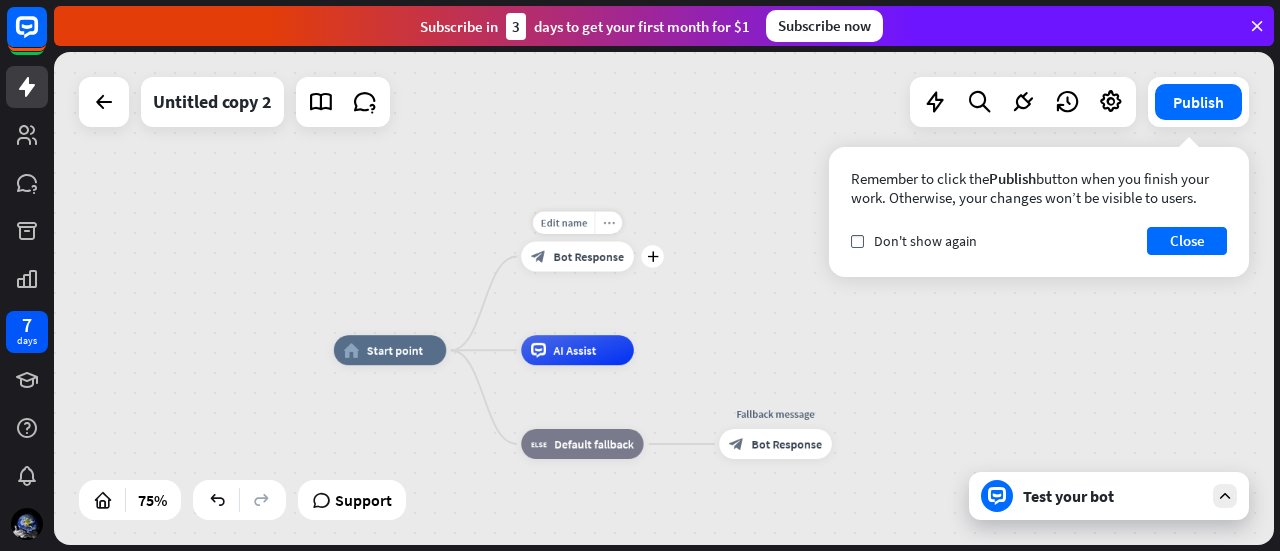 click on "more_horiz" at bounding box center [609, 222] 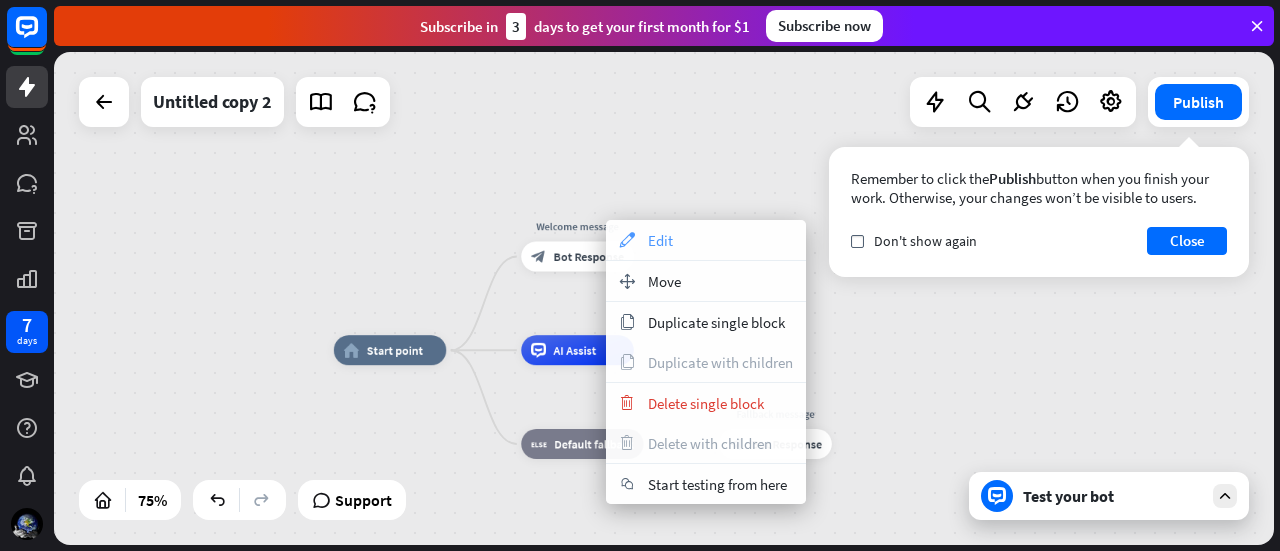 click on "Edit" at bounding box center (660, 240) 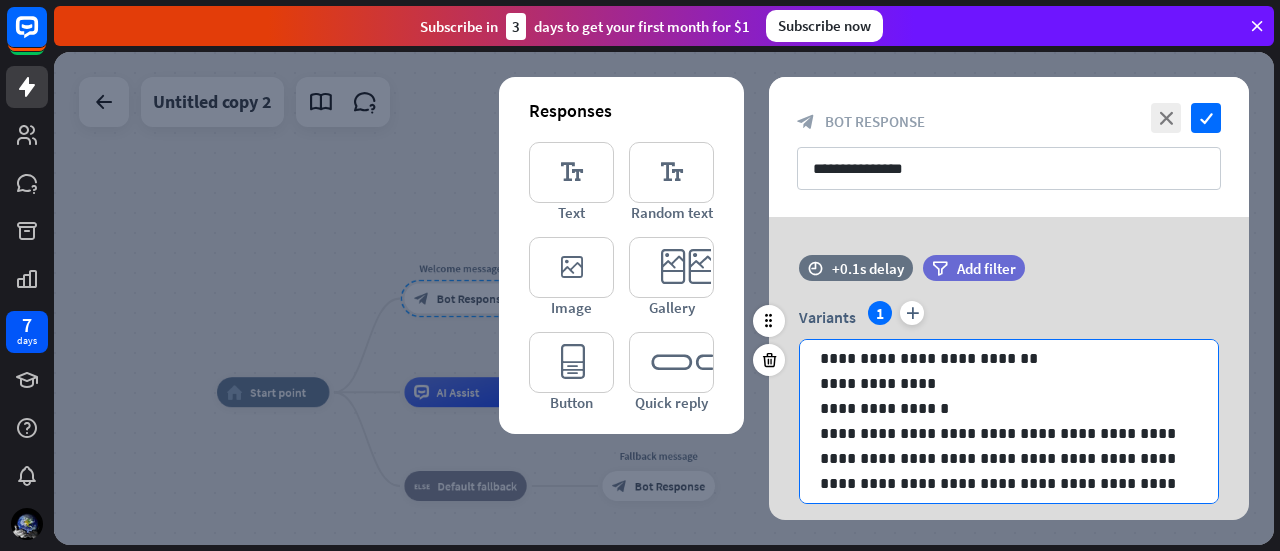 scroll, scrollTop: 126, scrollLeft: 0, axis: vertical 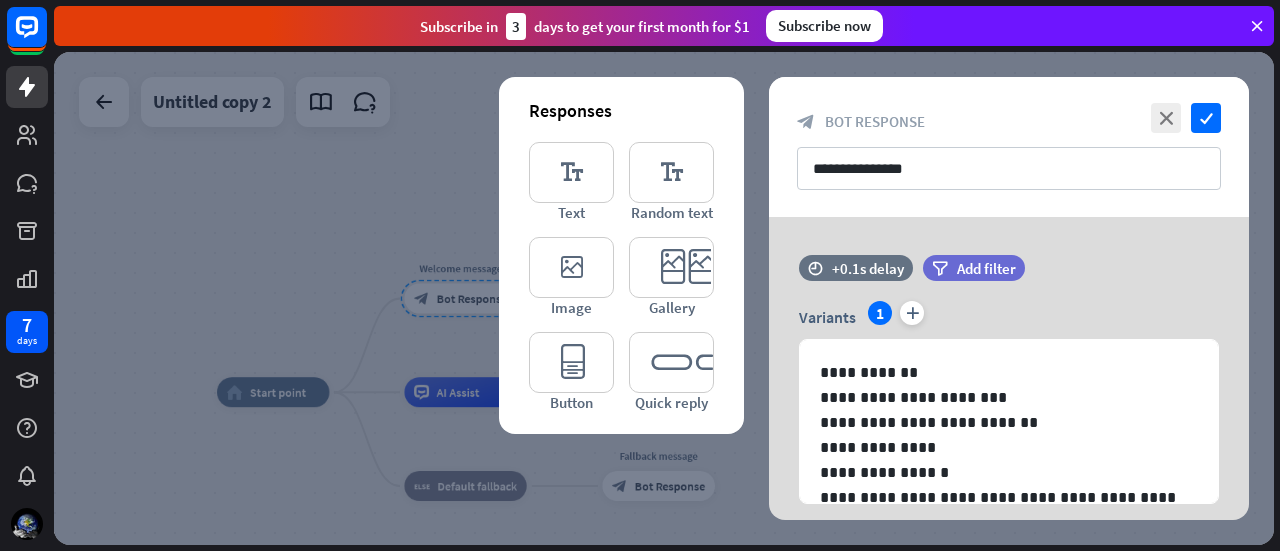 click at bounding box center (664, 298) 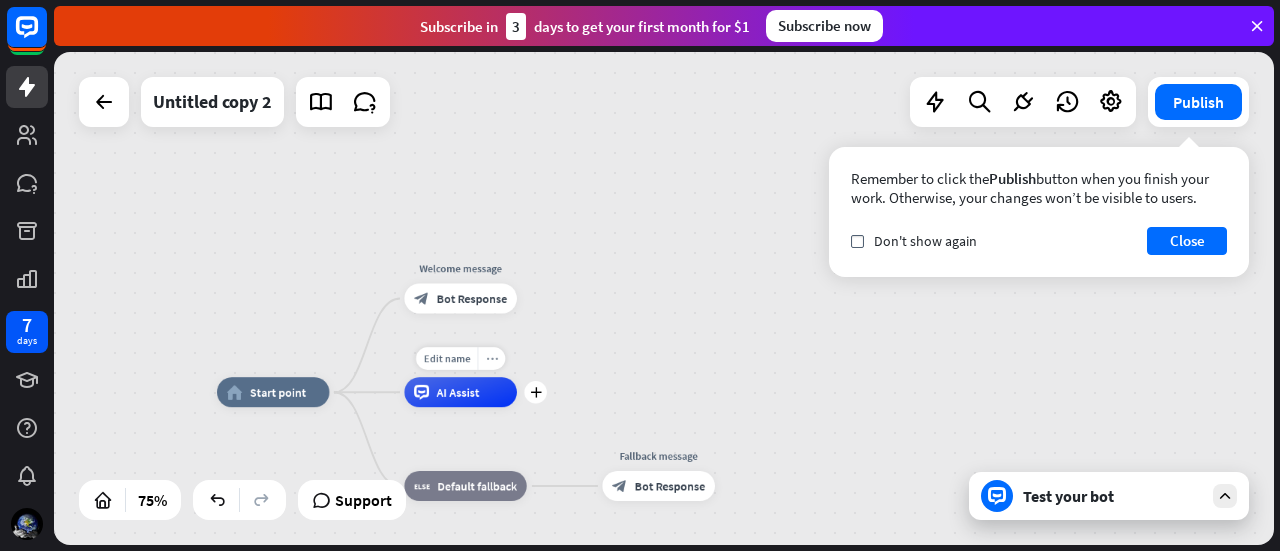 click on "more_horiz" at bounding box center [492, 358] 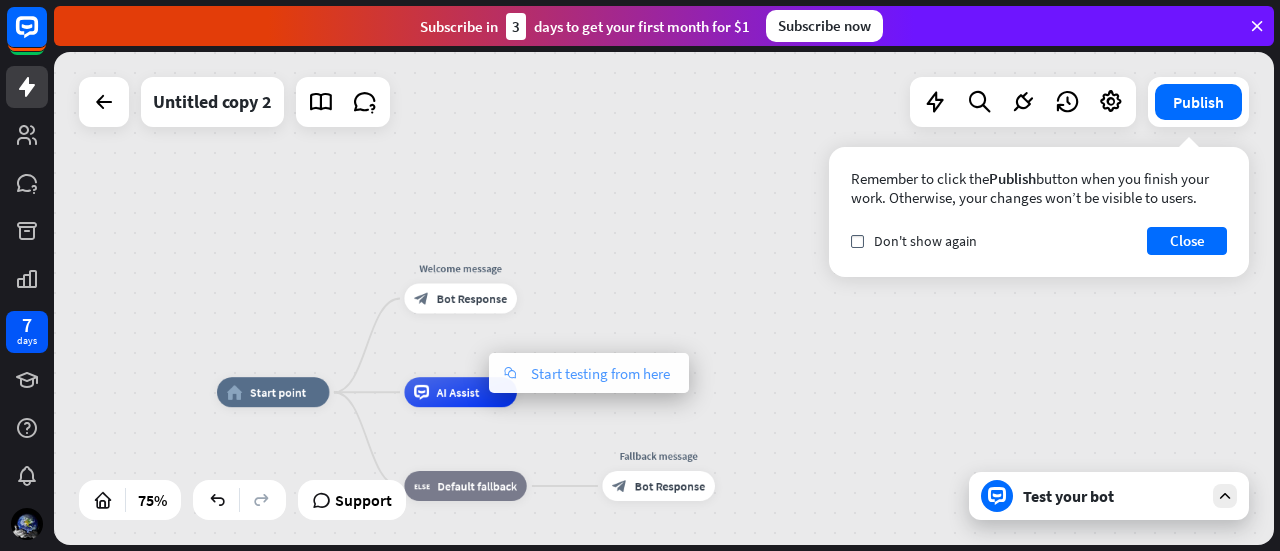 click on "Start testing from here" at bounding box center (600, 373) 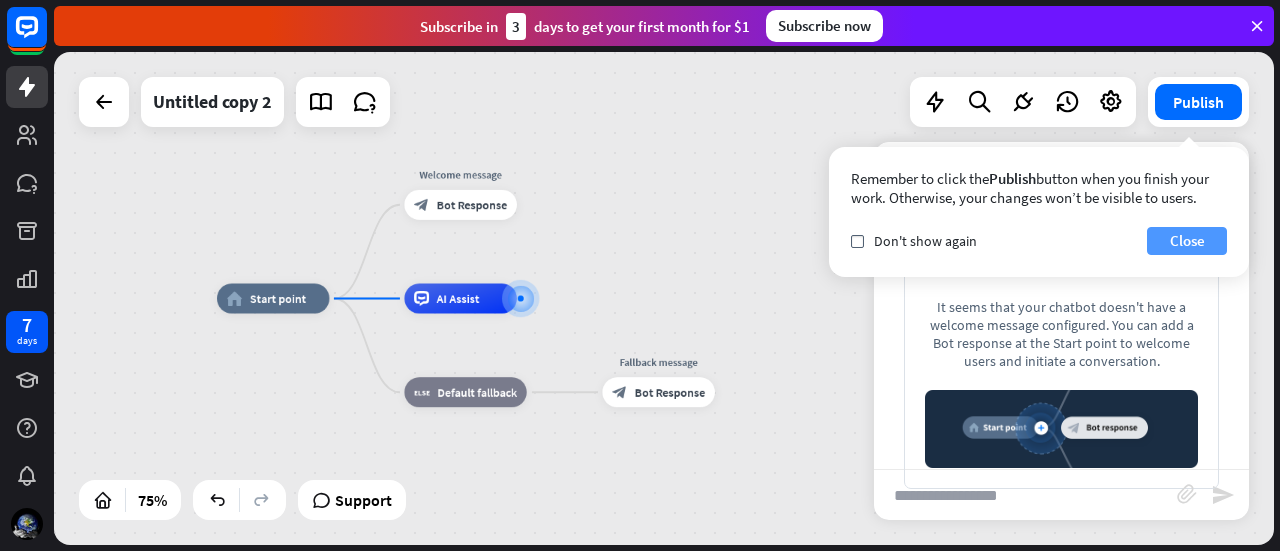 click on "Close" at bounding box center (1187, 241) 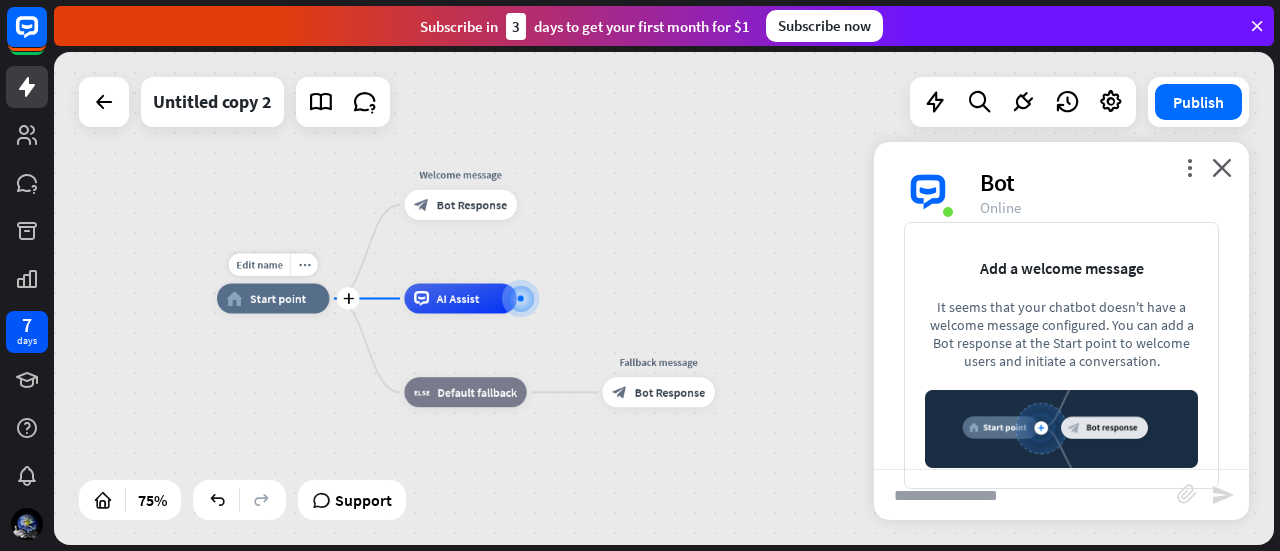 click on "home_2   Start point" at bounding box center (273, 299) 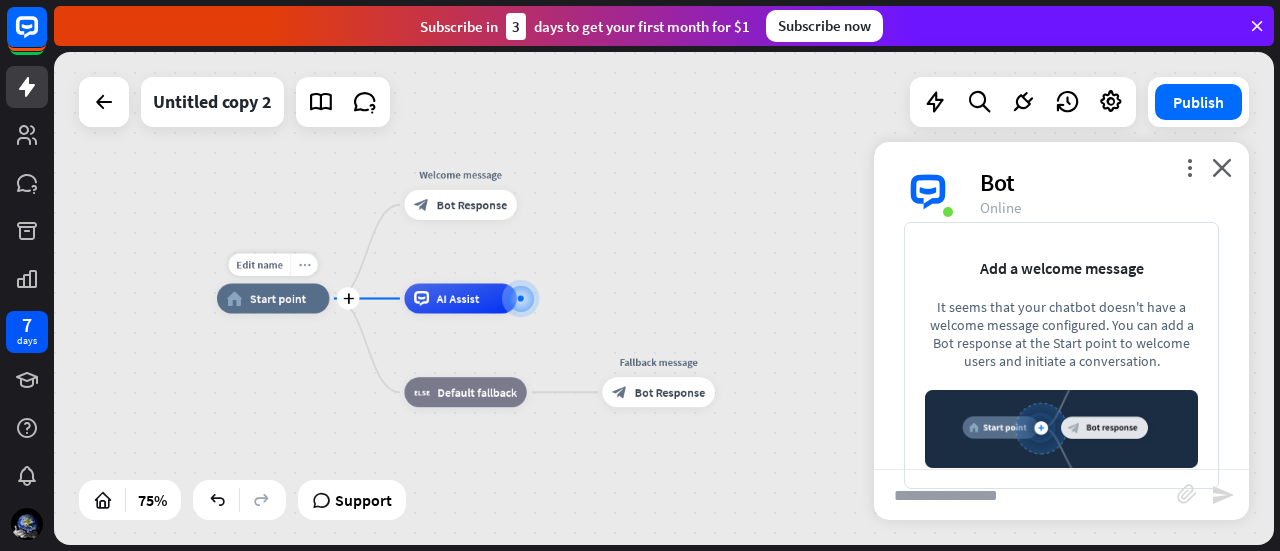 click on "more_horiz" at bounding box center (304, 264) 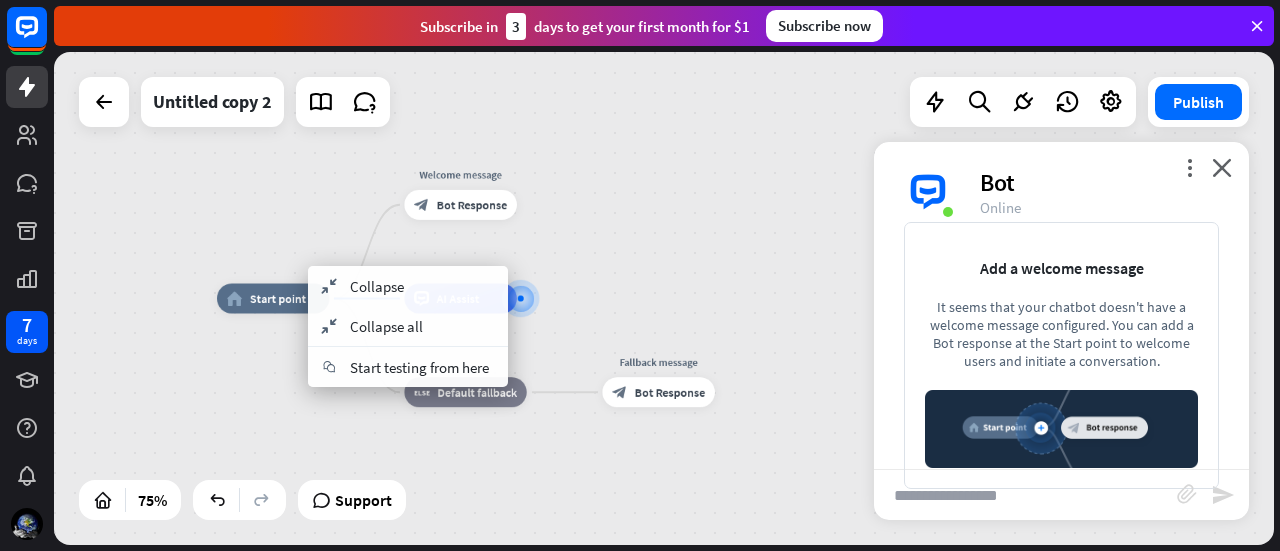 click on "home_2   Start point                 Welcome message   block_bot_response   Bot Response                     AI Assist                       block_fallback   Default fallback                 Fallback message   block_bot_response   Bot Response" at bounding box center [664, 298] 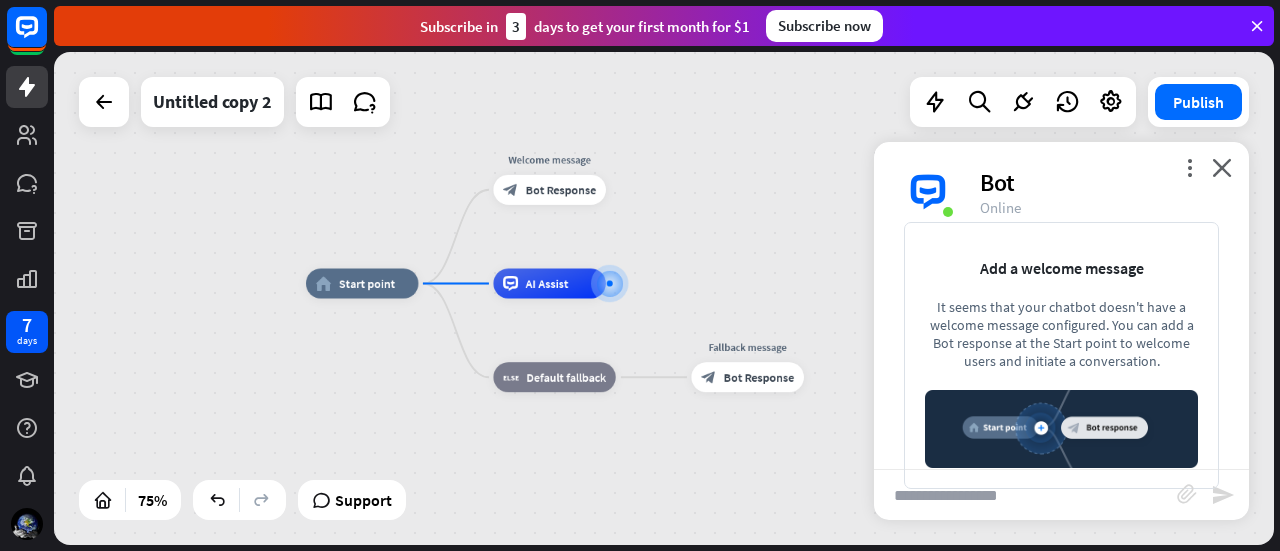 drag, startPoint x: 601, startPoint y: 266, endPoint x: 740, endPoint y: 242, distance: 141.05673 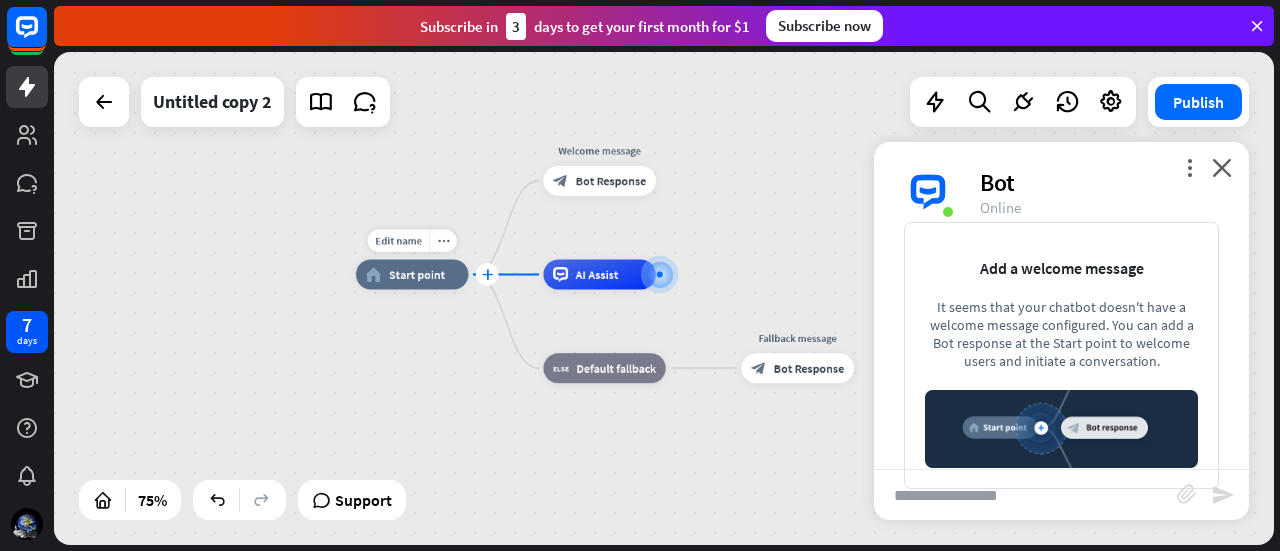 click on "plus" at bounding box center [487, 274] 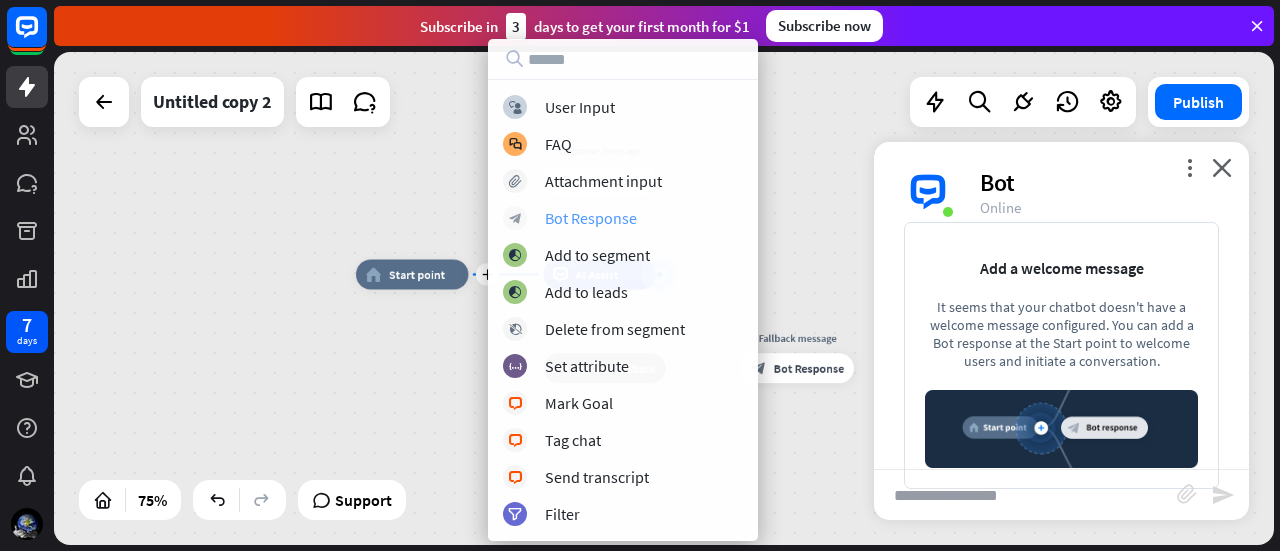 click on "Bot Response" at bounding box center [591, 218] 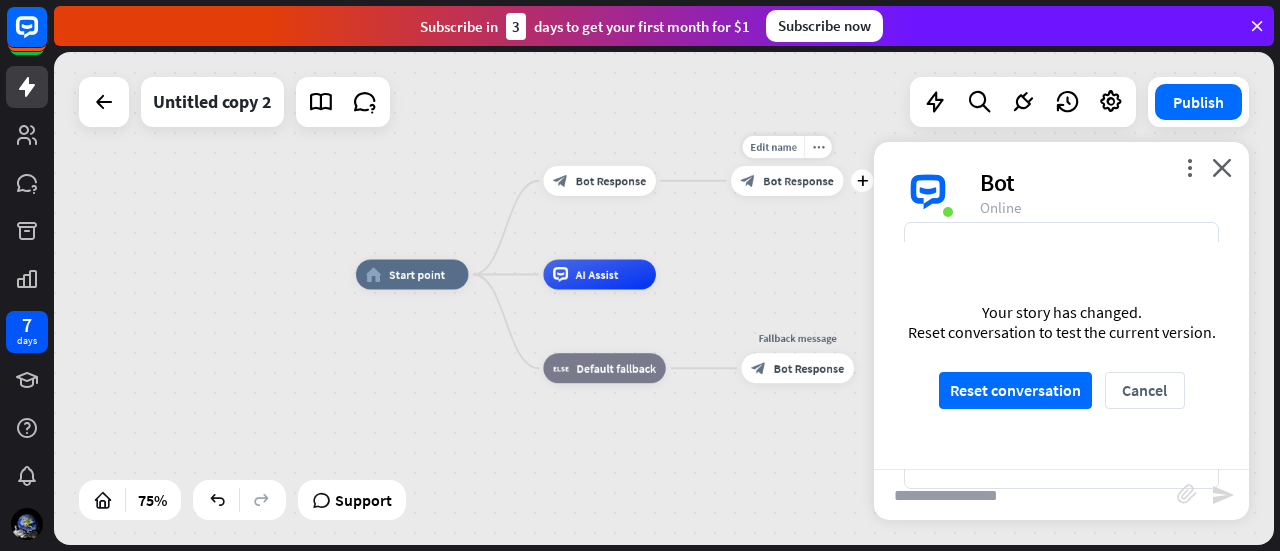 drag, startPoint x: 788, startPoint y: 191, endPoint x: 750, endPoint y: 204, distance: 40.16217 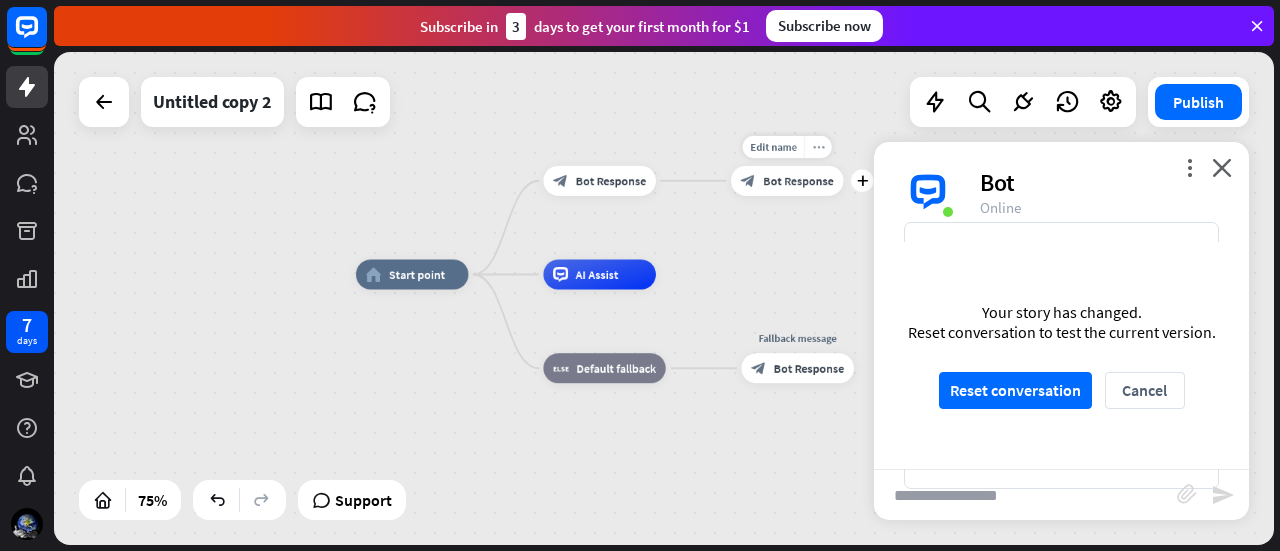 click on "more_horiz" at bounding box center (818, 146) 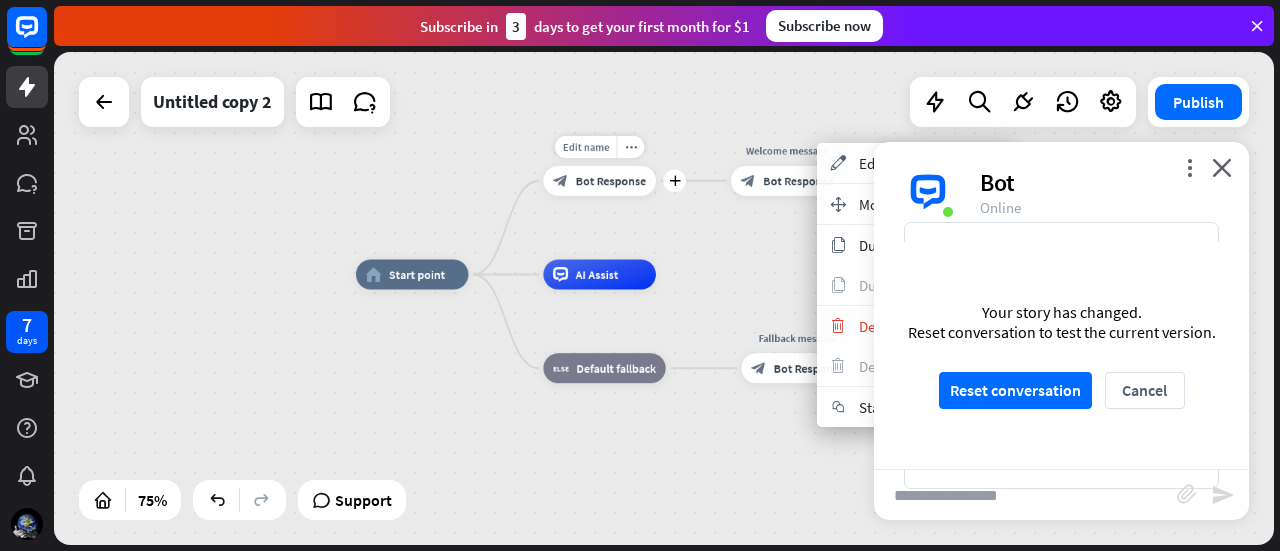 click on "Bot Response" at bounding box center [611, 180] 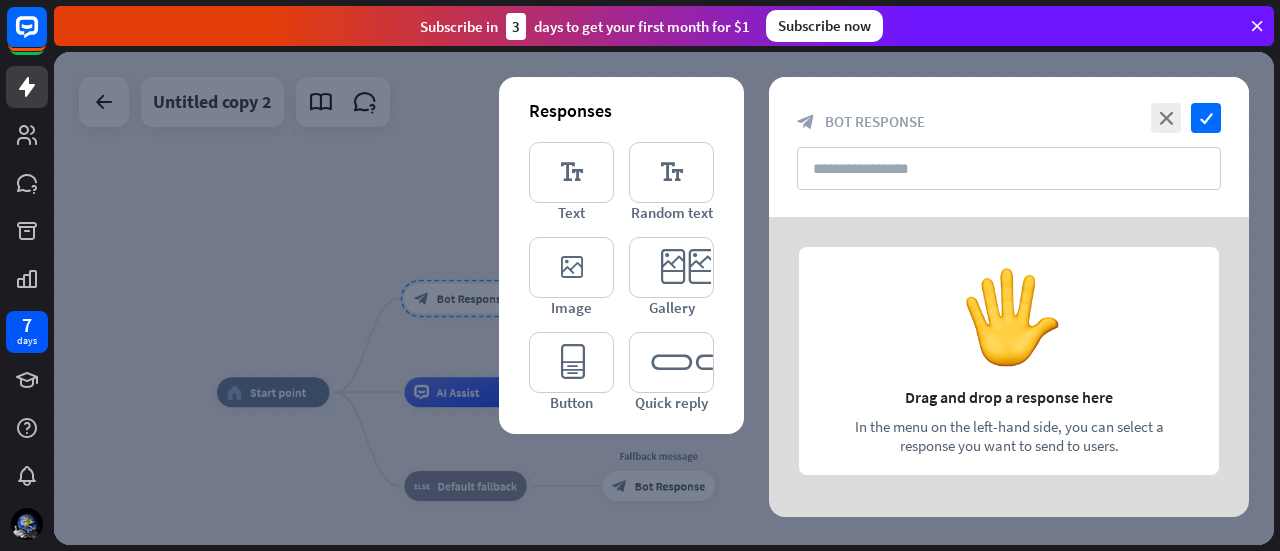 click on "Subscribe [DATE]
to get your first month for $1
Subscribe now" at bounding box center (667, 26) 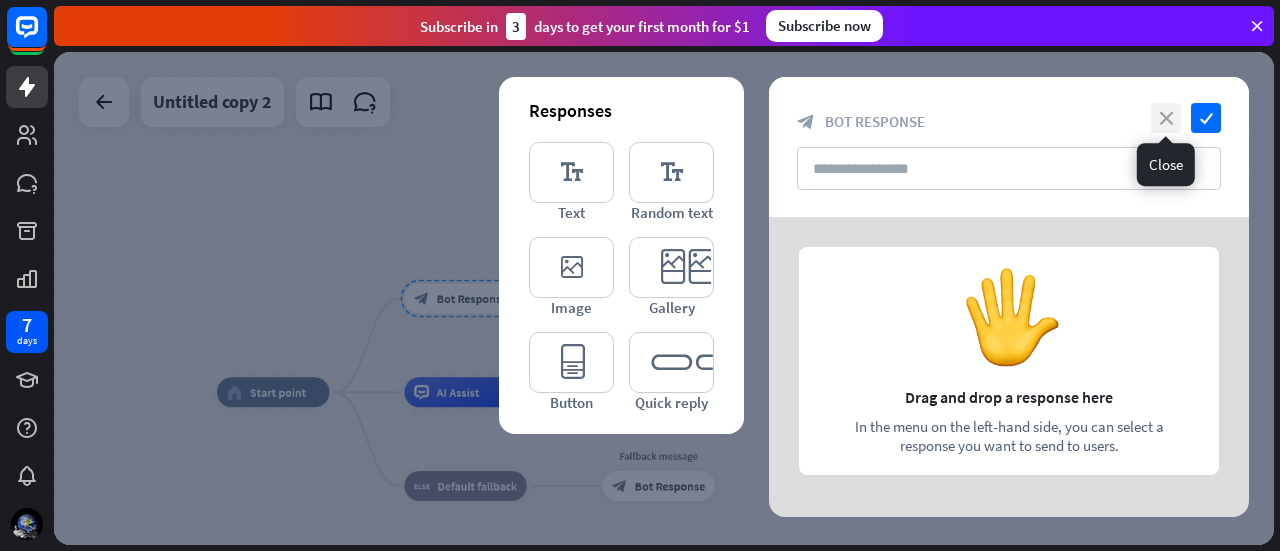 click on "close" at bounding box center (1166, 118) 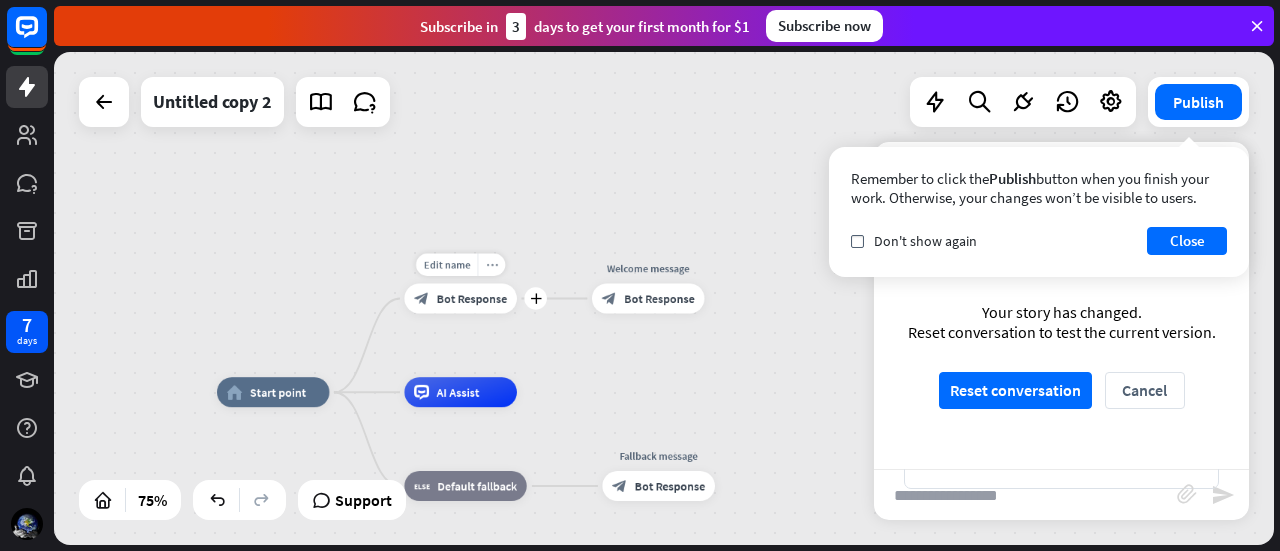 click on "more_horiz" at bounding box center (492, 264) 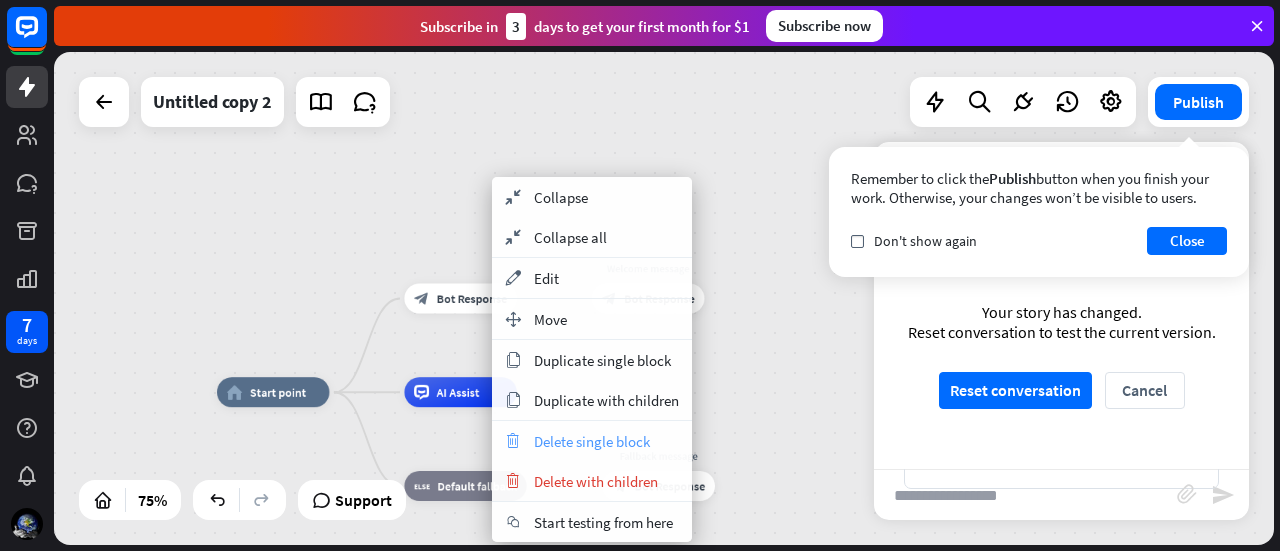 click on "Delete single block" at bounding box center (592, 441) 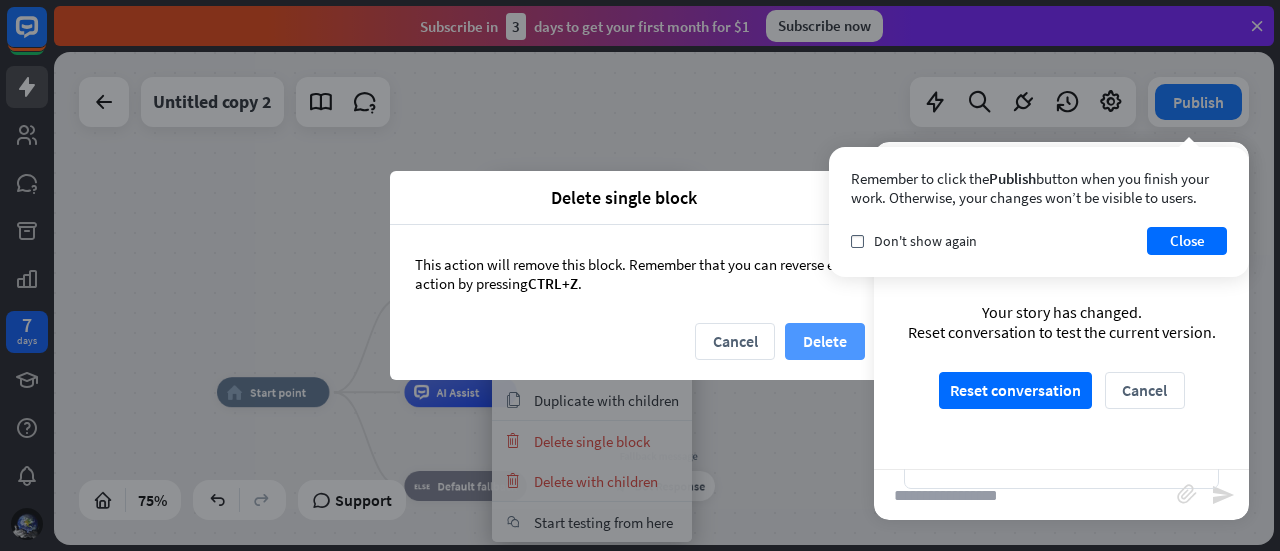 click on "Delete" at bounding box center (825, 341) 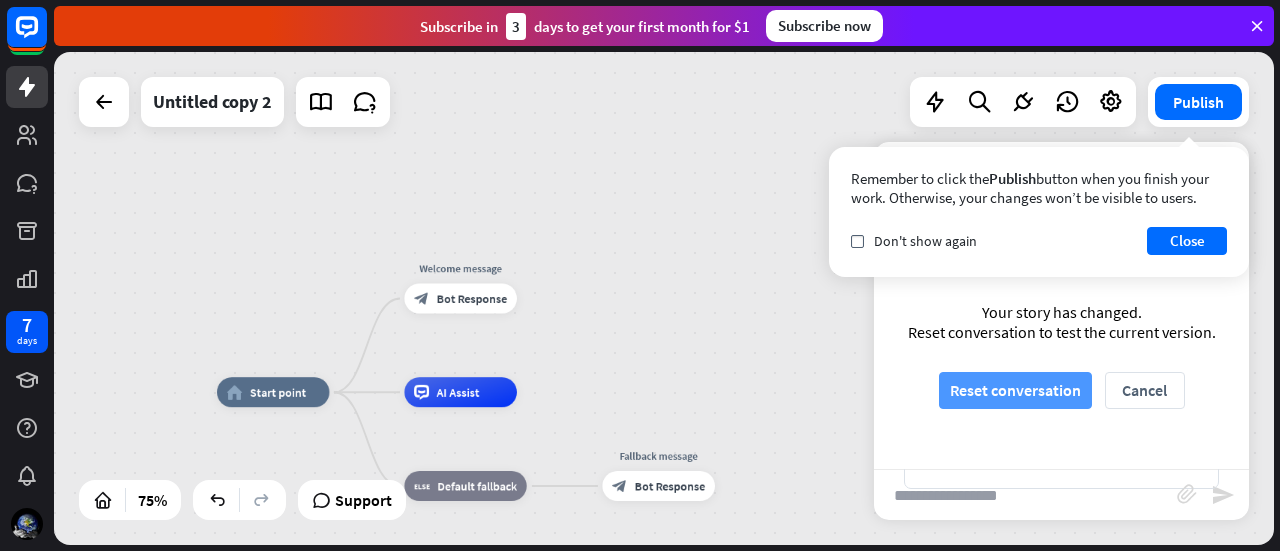 click on "Reset conversation" at bounding box center [1015, 390] 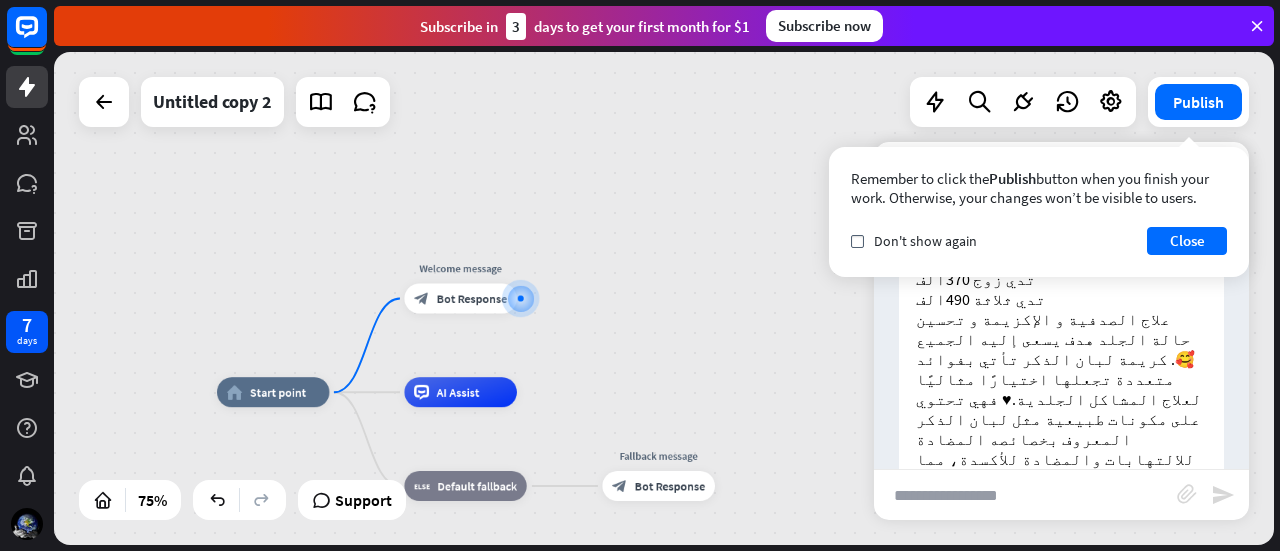 scroll, scrollTop: 131, scrollLeft: 0, axis: vertical 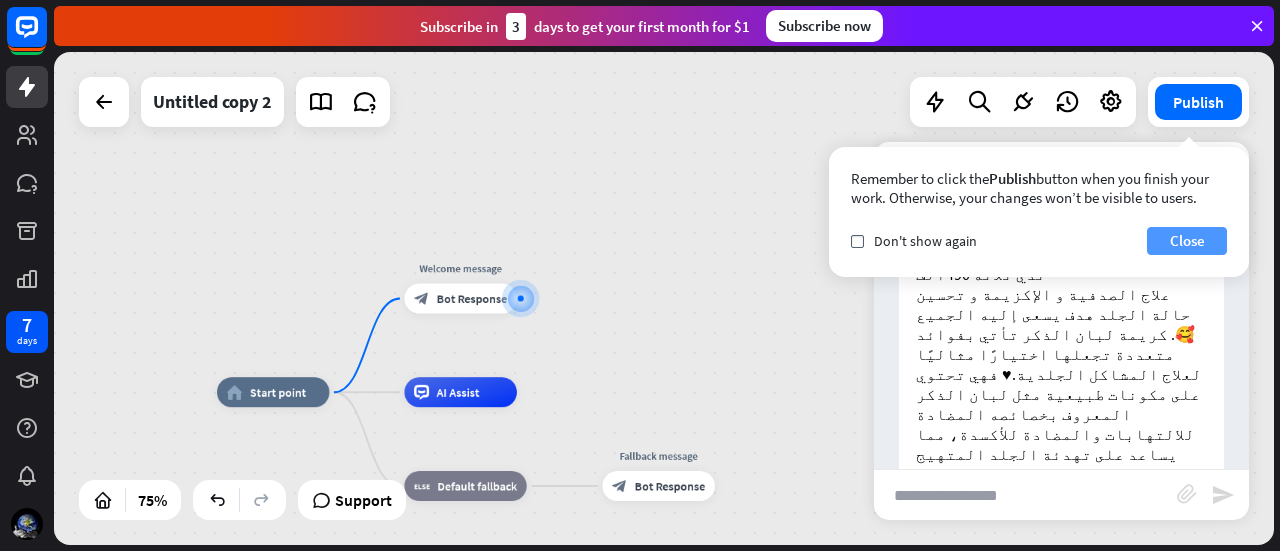 click on "Close" at bounding box center (1187, 241) 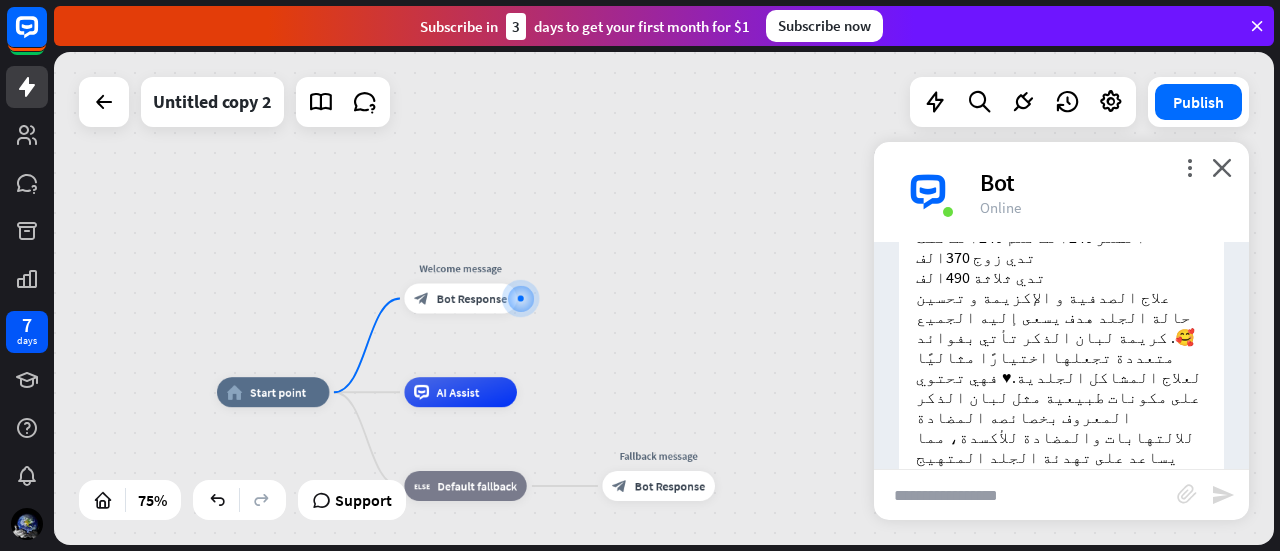 scroll, scrollTop: 130, scrollLeft: 0, axis: vertical 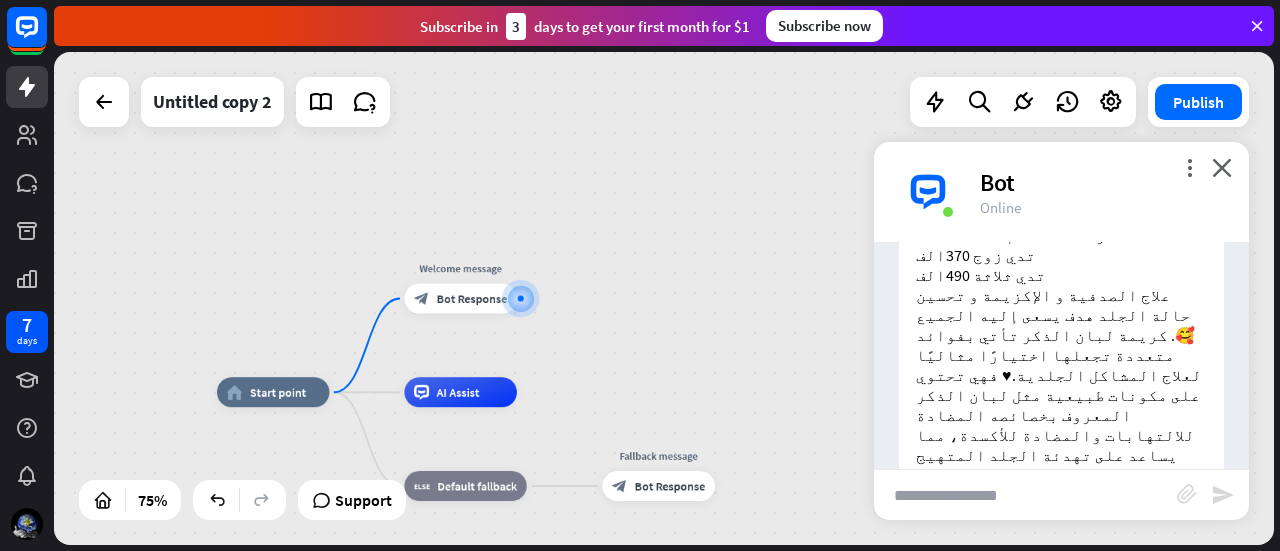 click on "home_2   Start point                 Welcome message   block_bot_response   Bot Response           Edit name   more_horiz               AI Assist                   block_fallback   Default fallback                 Fallback message   block_bot_response   Bot Response" at bounding box center [664, 298] 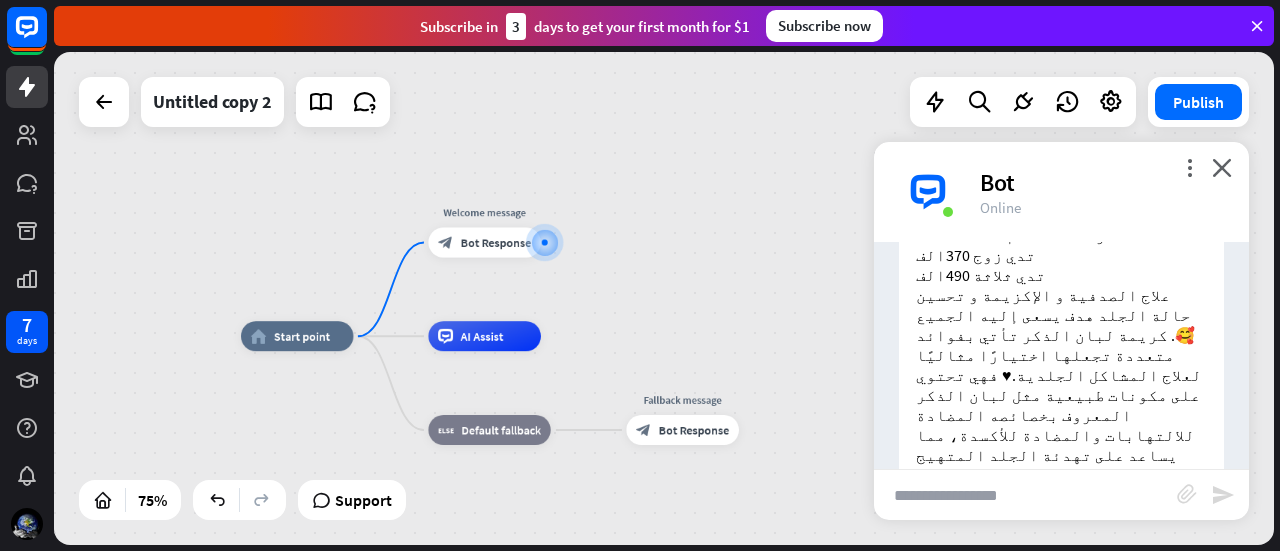 drag, startPoint x: 628, startPoint y: 353, endPoint x: 670, endPoint y: 285, distance: 79.924965 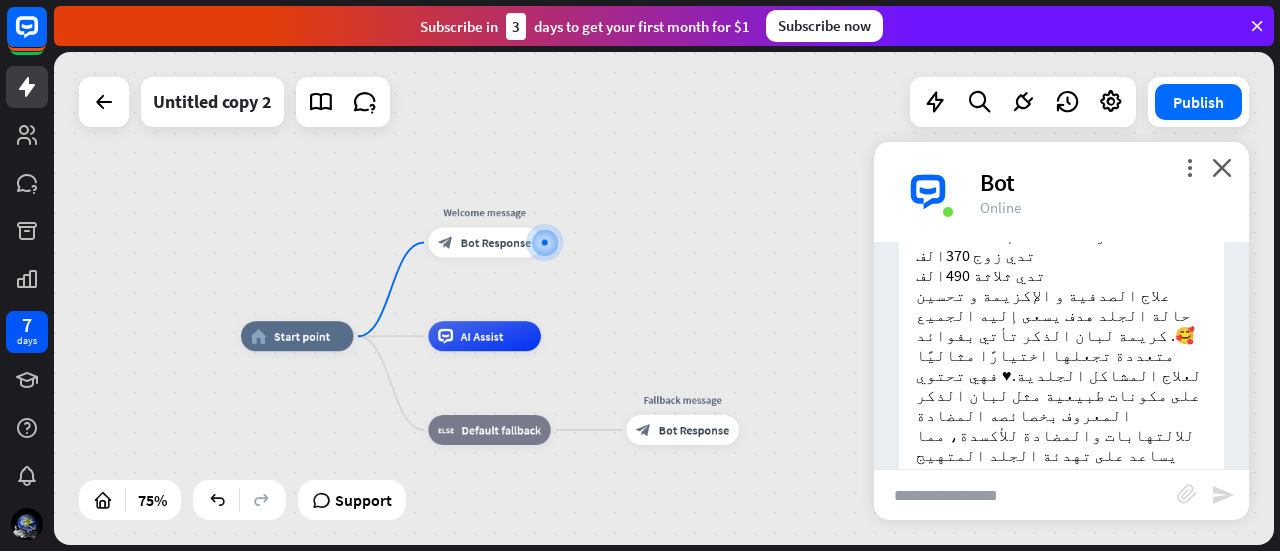 click on "home_2   Start point                 Welcome message   block_bot_response   Bot Response                         AI Assist                   block_fallback   Default fallback                 Fallback message   block_bot_response   Bot Response" at bounding box center [664, 298] 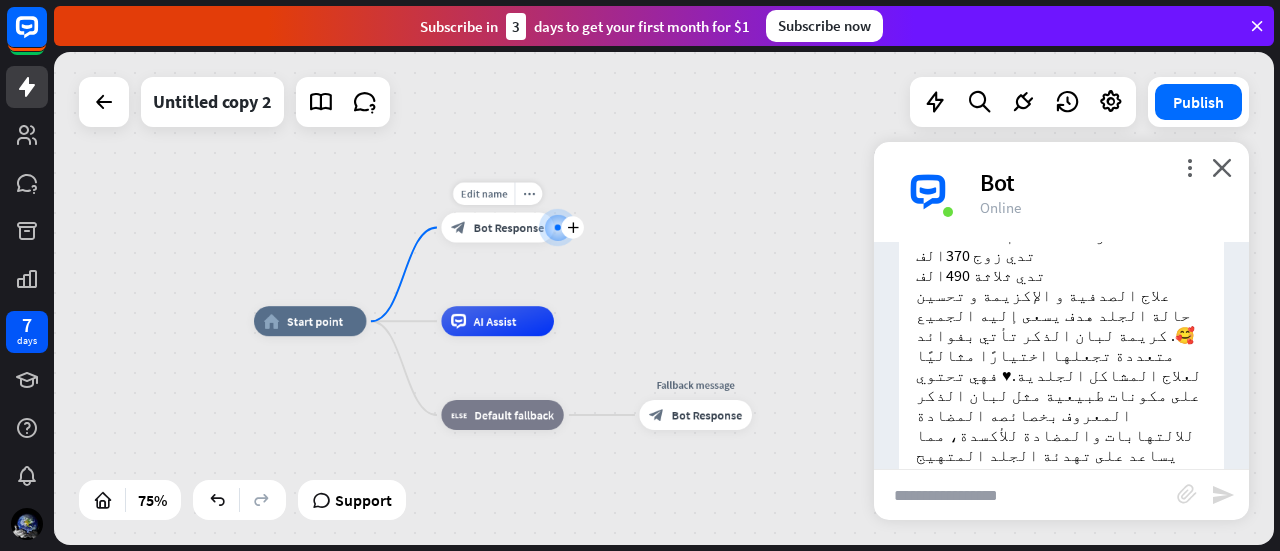 click on "Bot Response" at bounding box center (509, 227) 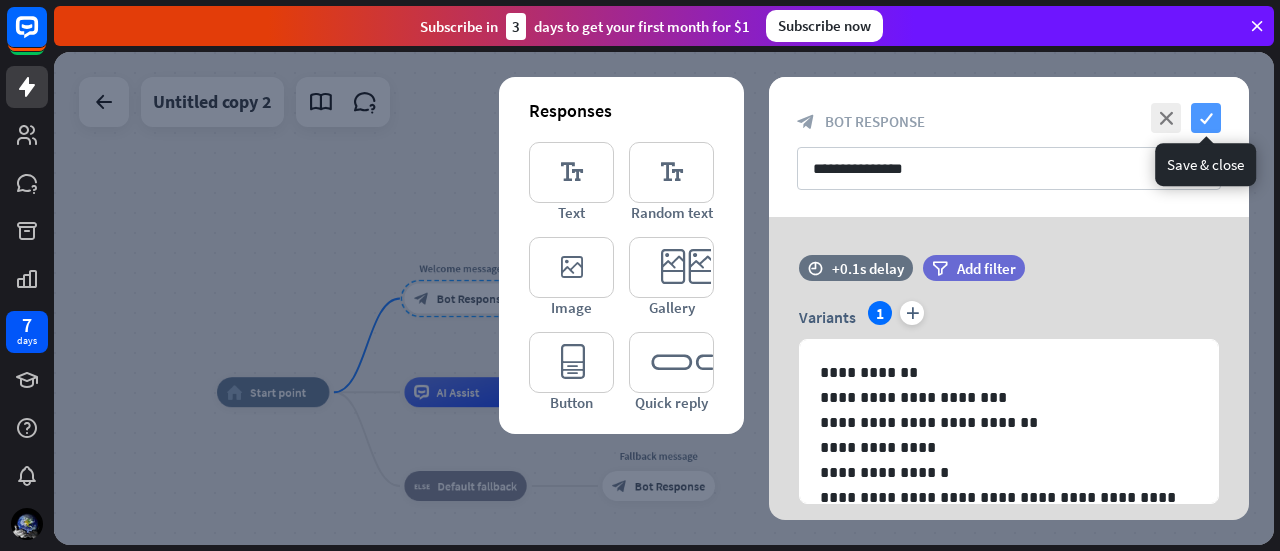 click on "check" at bounding box center (1206, 118) 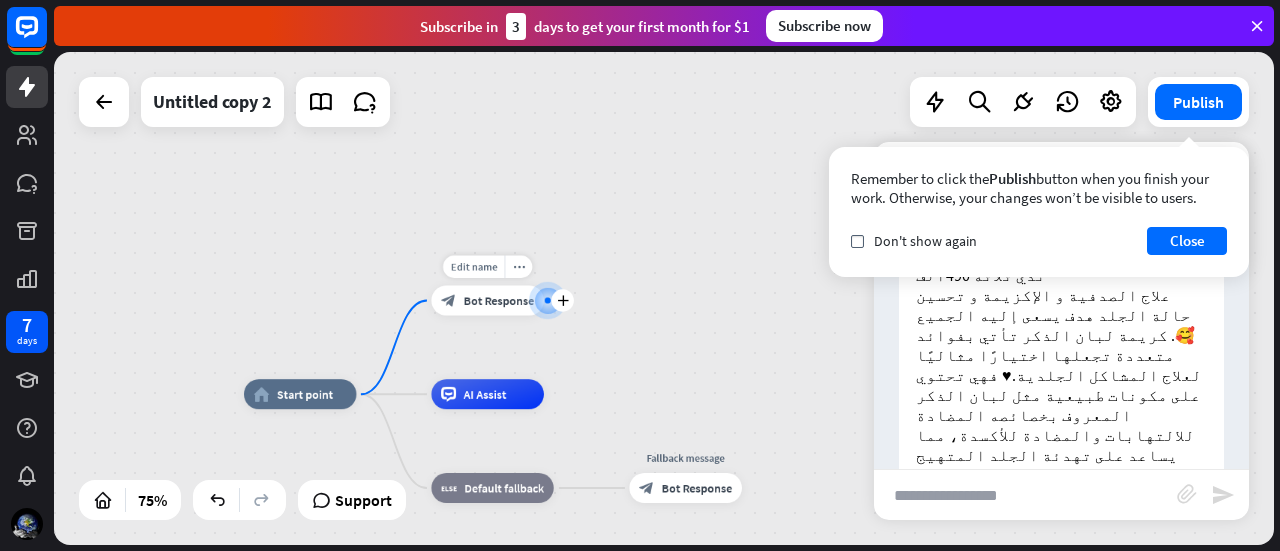 drag, startPoint x: 518, startPoint y: 295, endPoint x: 550, endPoint y: 304, distance: 33.24154 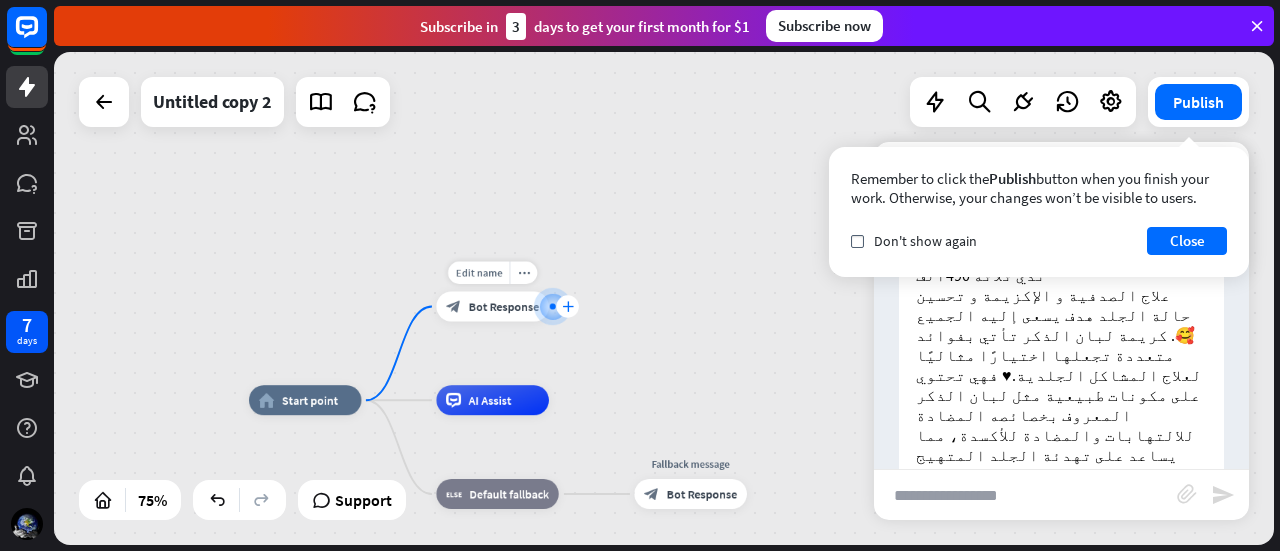 click on "plus" at bounding box center (567, 306) 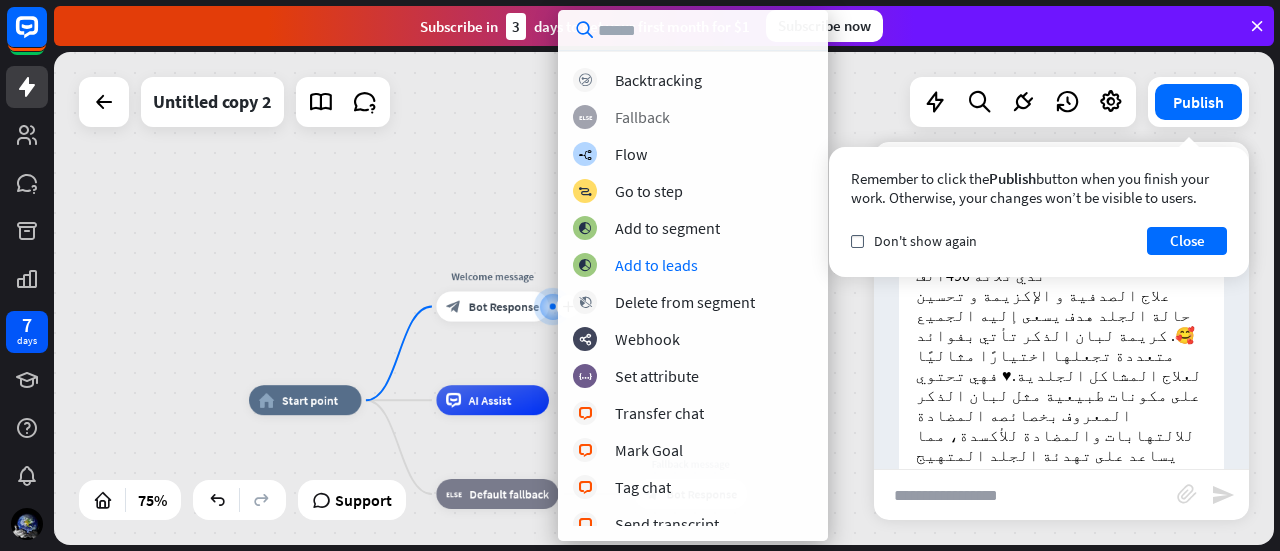 scroll, scrollTop: 100, scrollLeft: 0, axis: vertical 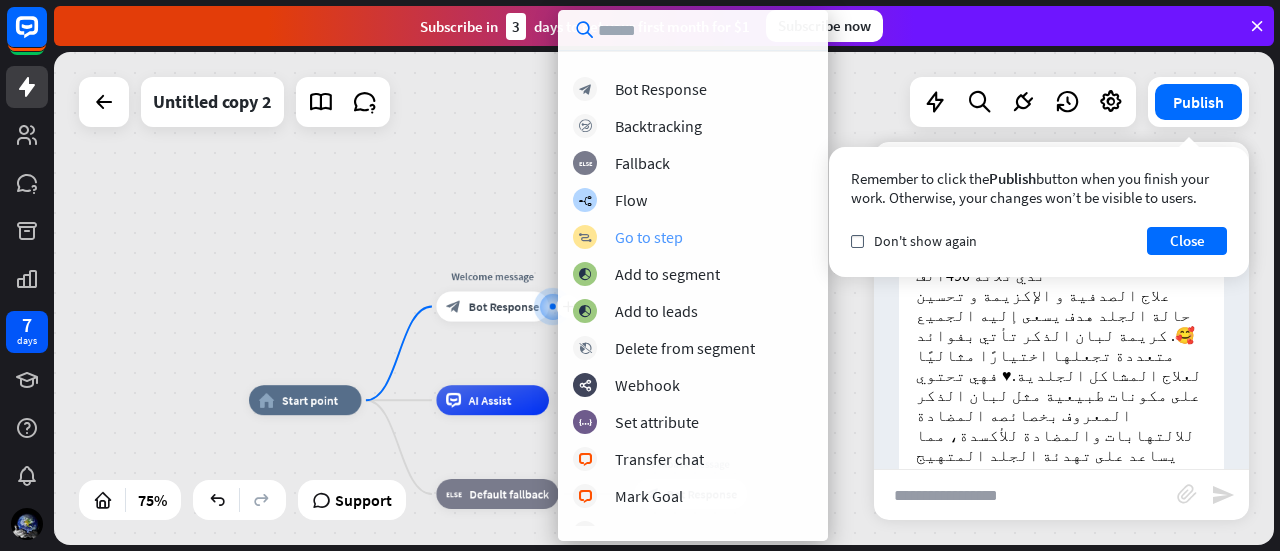 click on "Go to step" at bounding box center (649, 237) 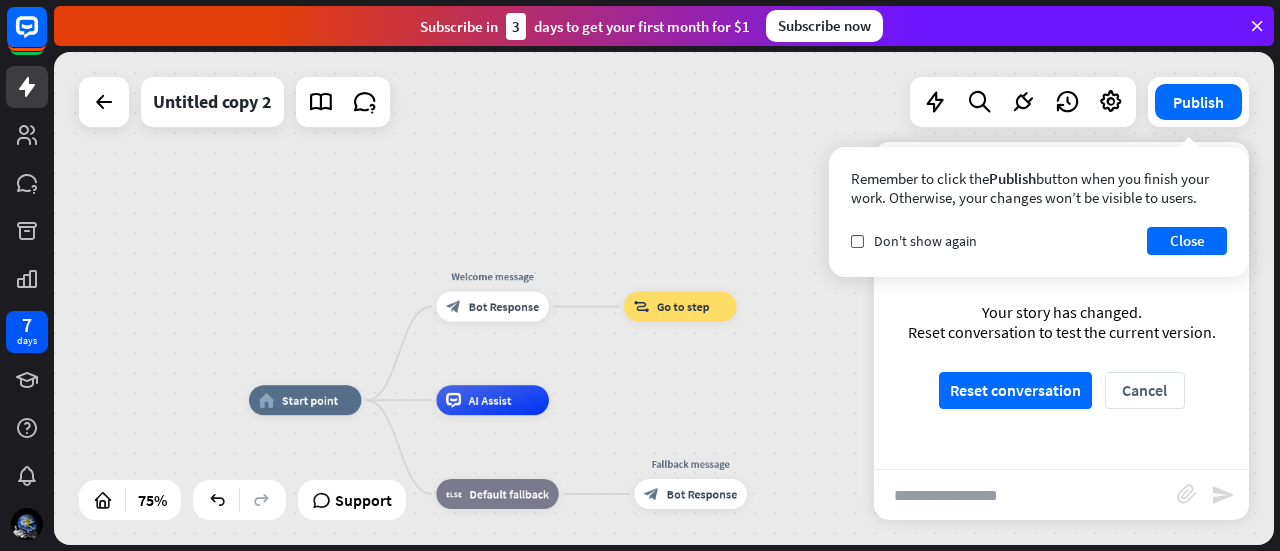 drag, startPoint x: 673, startPoint y: 309, endPoint x: 577, endPoint y: 351, distance: 104.78549 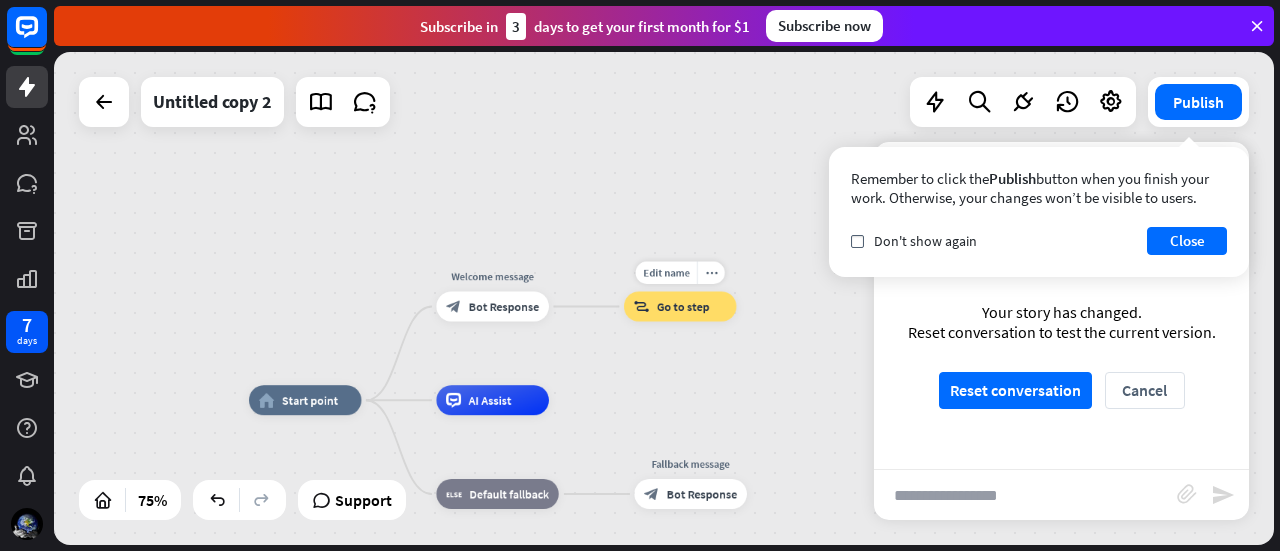 click on "Go to step" at bounding box center (683, 306) 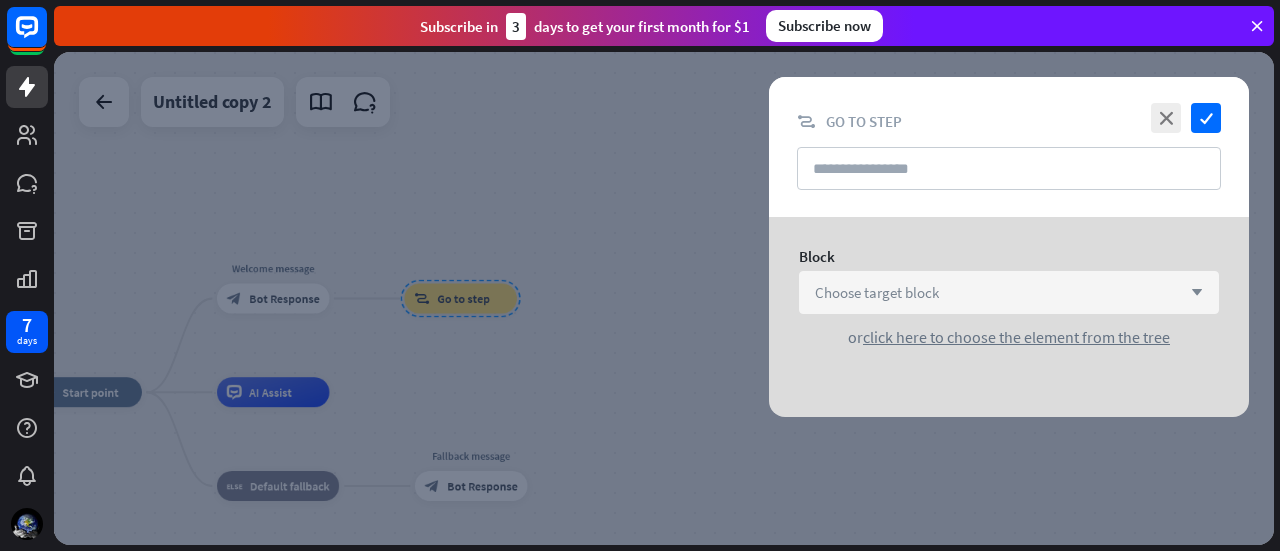 click on "Choose target block
arrow_down" at bounding box center [1009, 292] 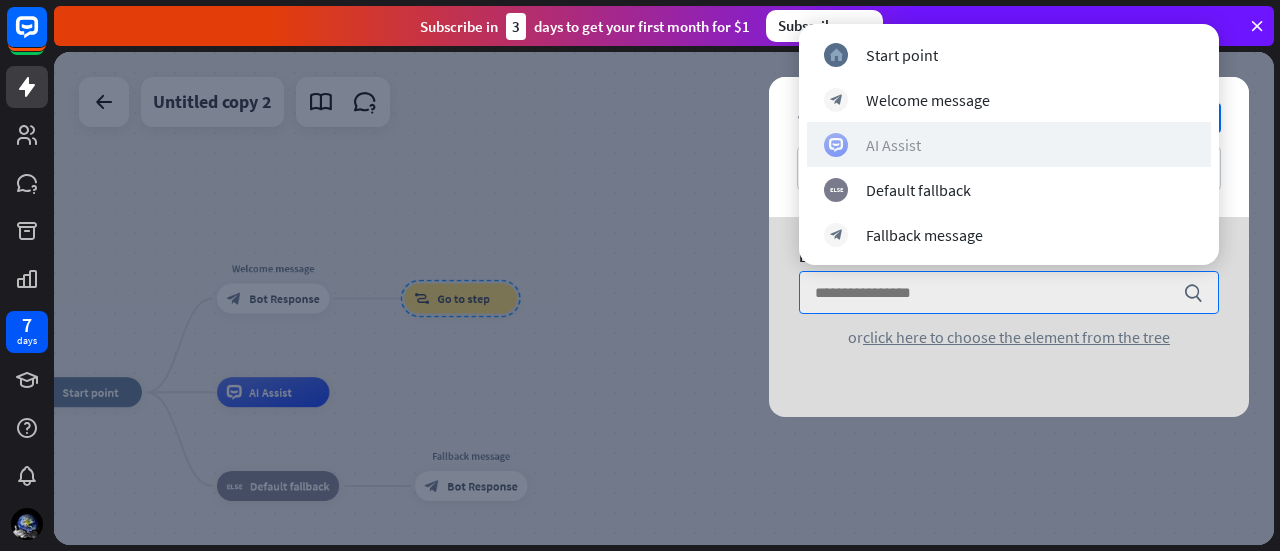 click on "AI Assist" at bounding box center [1009, 145] 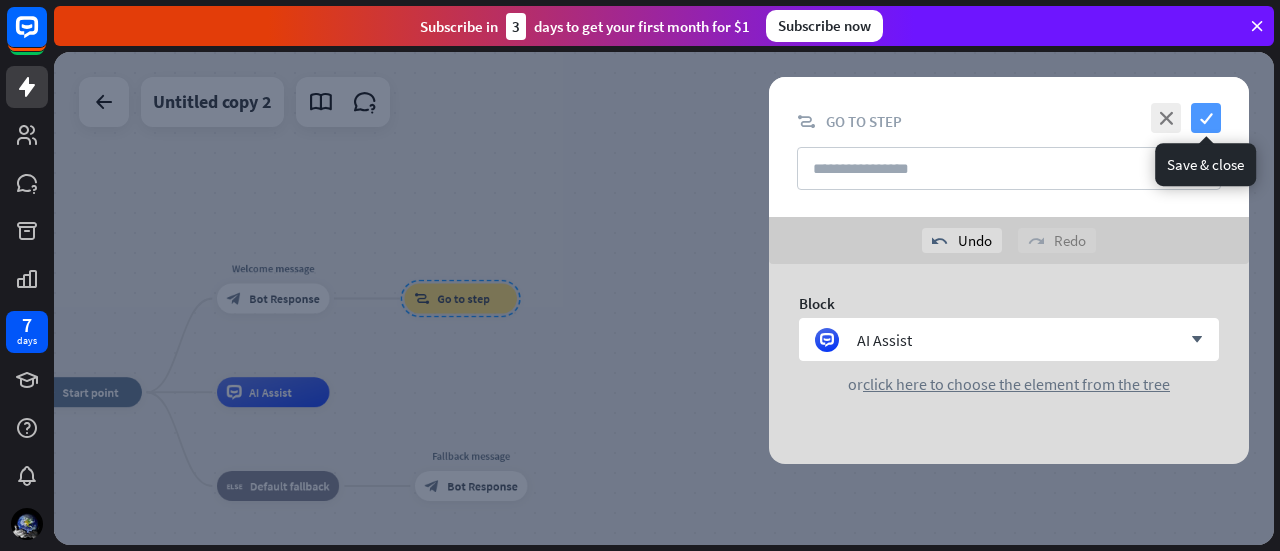click on "check" at bounding box center [1206, 118] 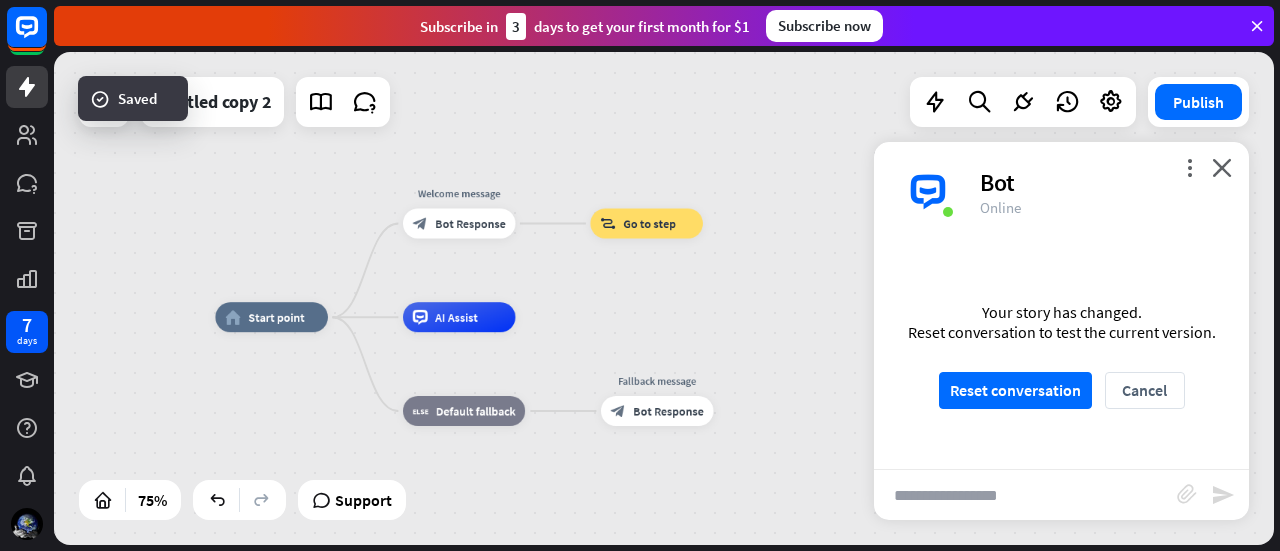 drag, startPoint x: 670, startPoint y: 307, endPoint x: 892, endPoint y: 225, distance: 236.6601 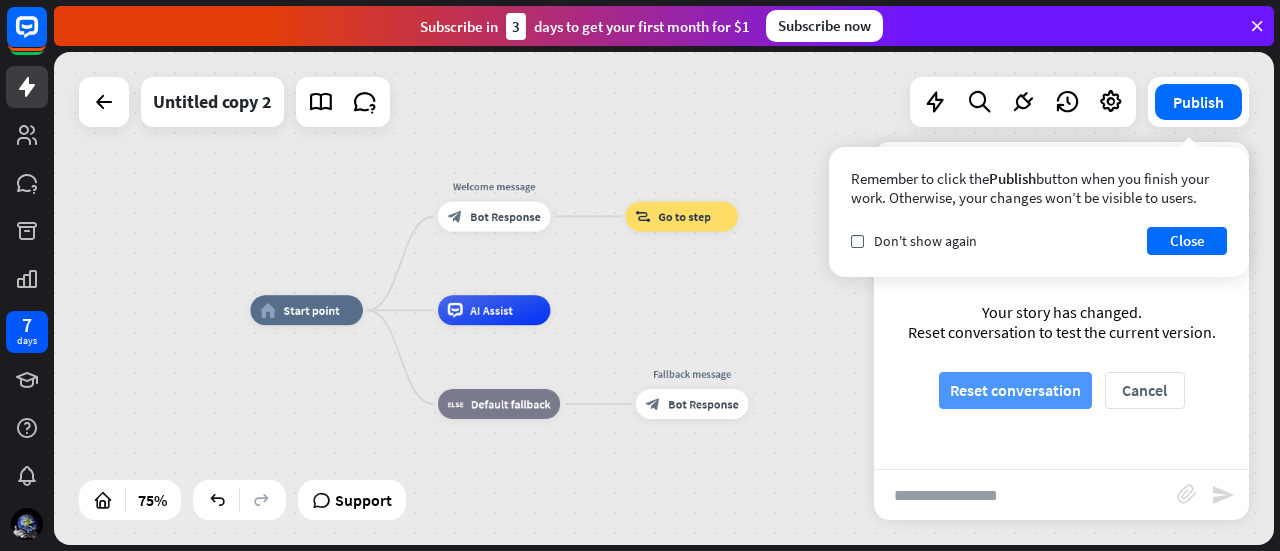 click on "Reset conversation" at bounding box center (1015, 390) 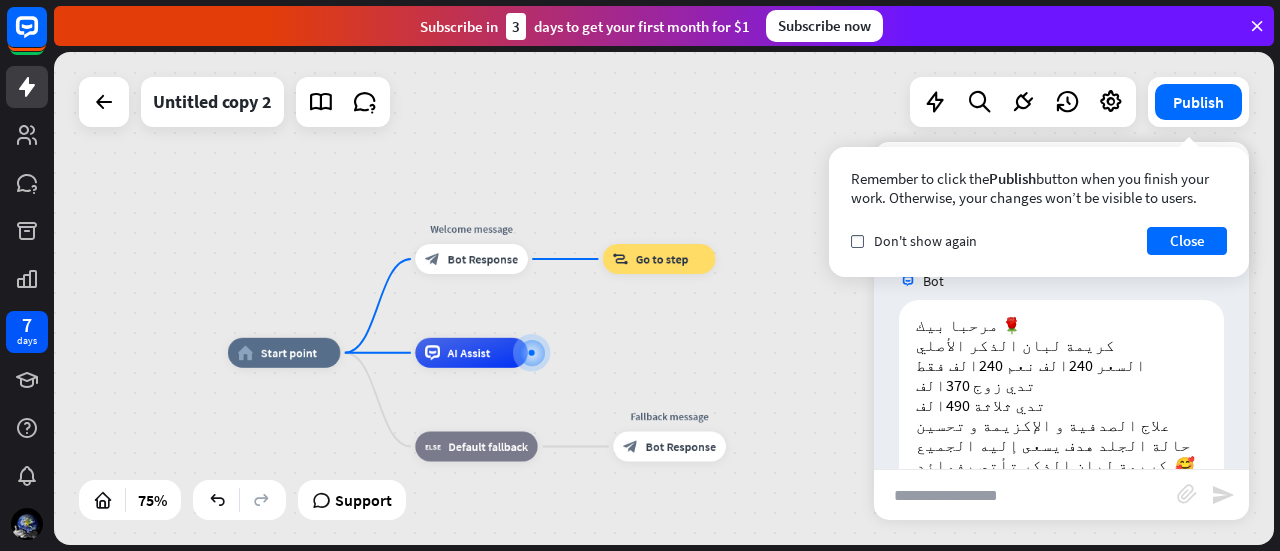scroll, scrollTop: 131, scrollLeft: 0, axis: vertical 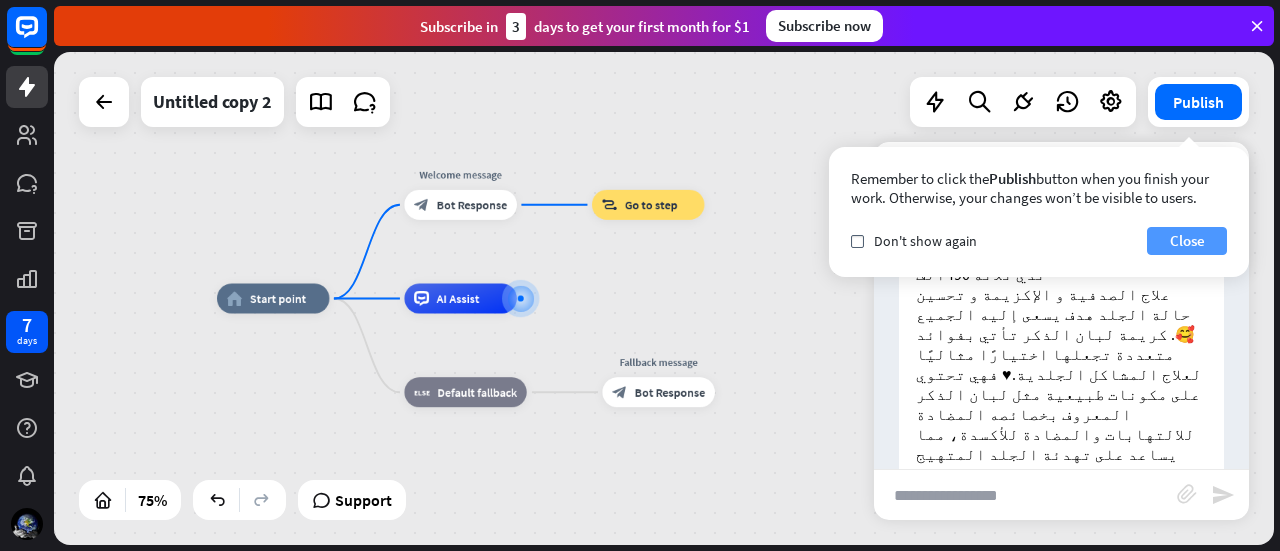 click on "Close" at bounding box center [1187, 241] 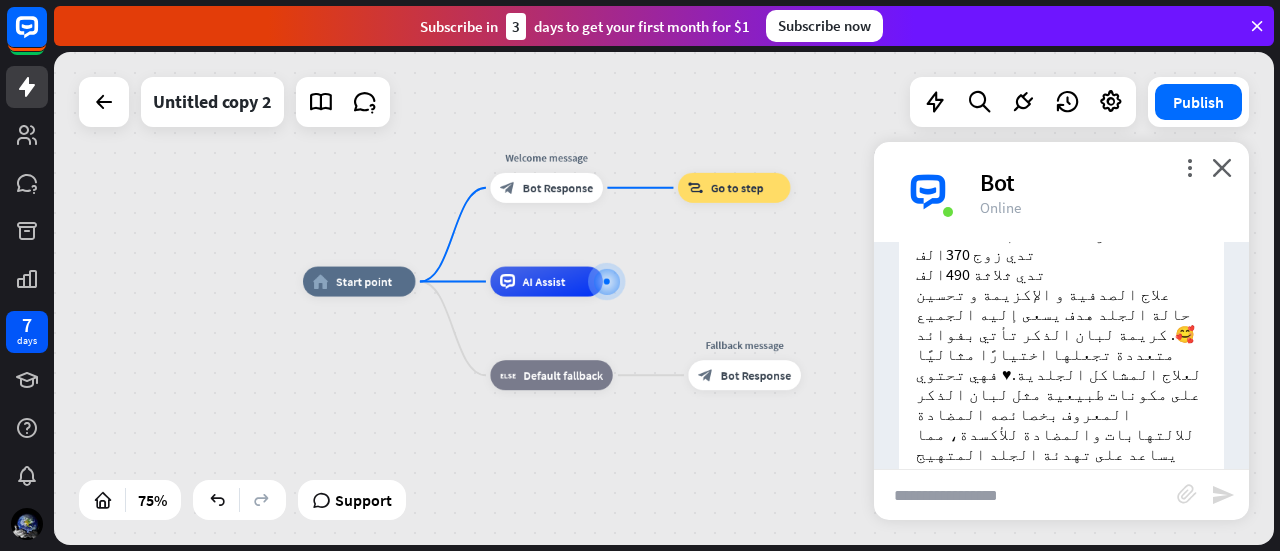 drag, startPoint x: 700, startPoint y: 333, endPoint x: 816, endPoint y: 314, distance: 117.54574 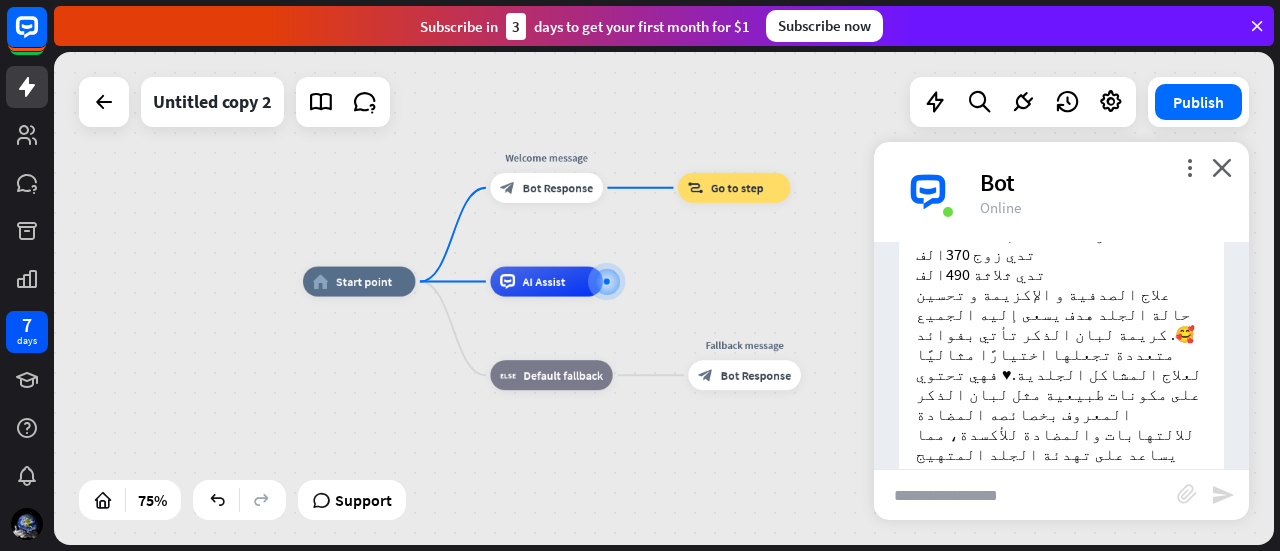 click on "home_2   Start point                 Welcome message   block_bot_response   Bot Response                   block_goto   Go to step                     AI Assist                       block_fallback   Default fallback                 Fallback message   block_bot_response   Bot Response" at bounding box center (760, 467) 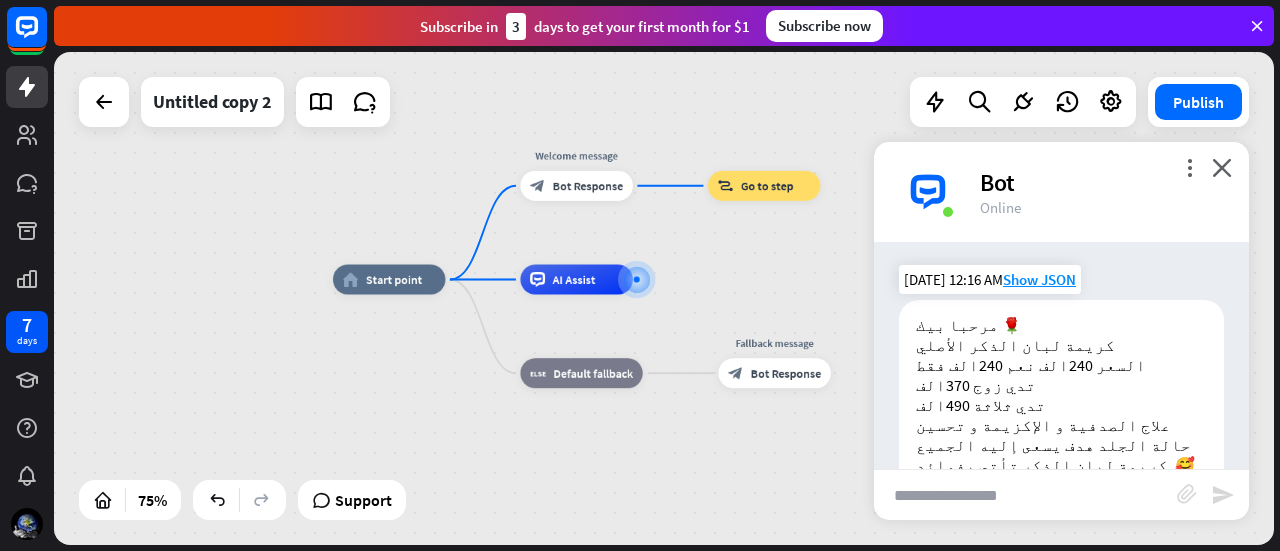 scroll, scrollTop: 130, scrollLeft: 0, axis: vertical 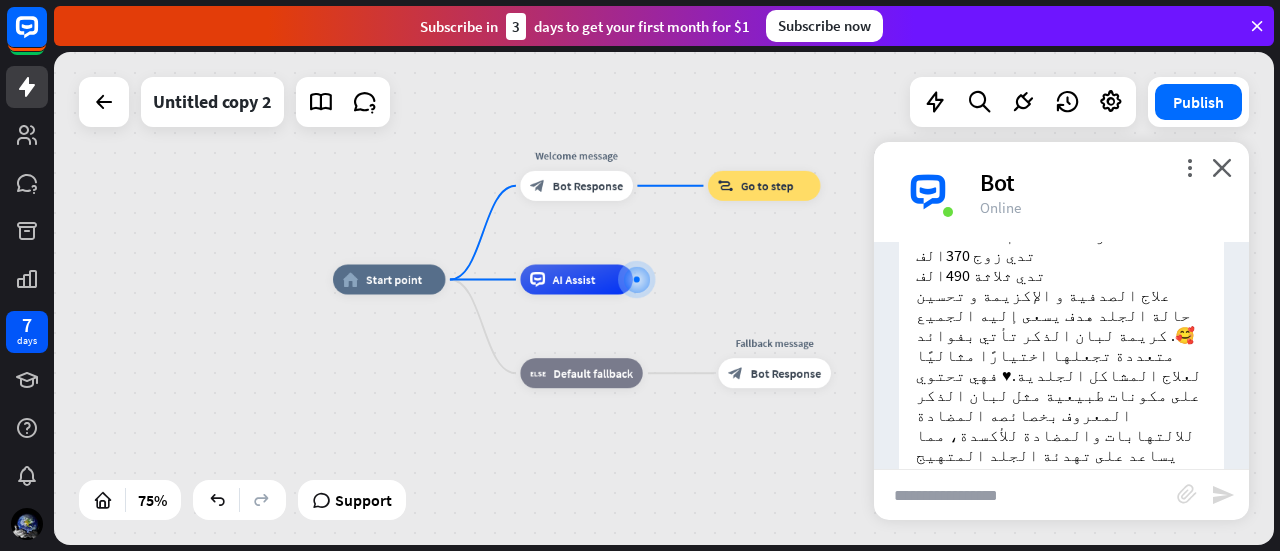 click at bounding box center (1025, 495) 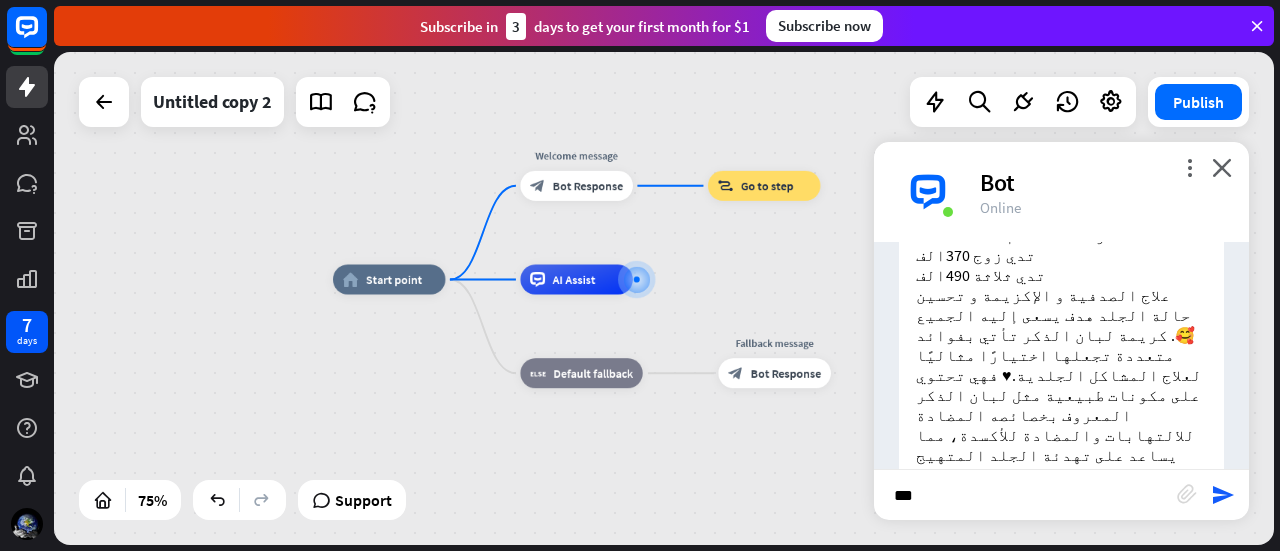 type on "****" 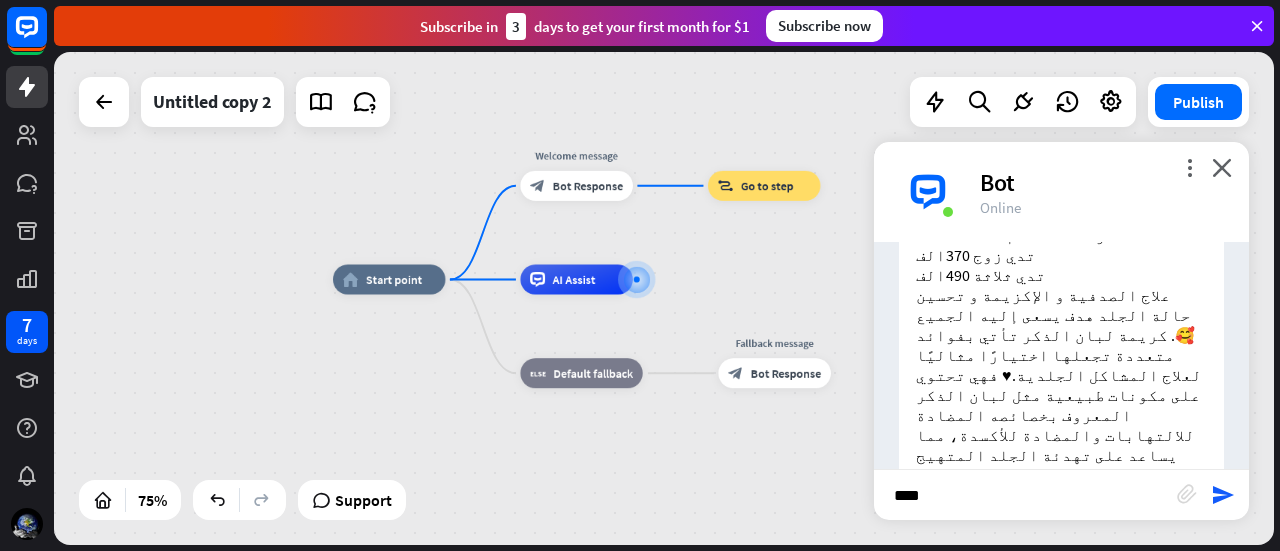 type 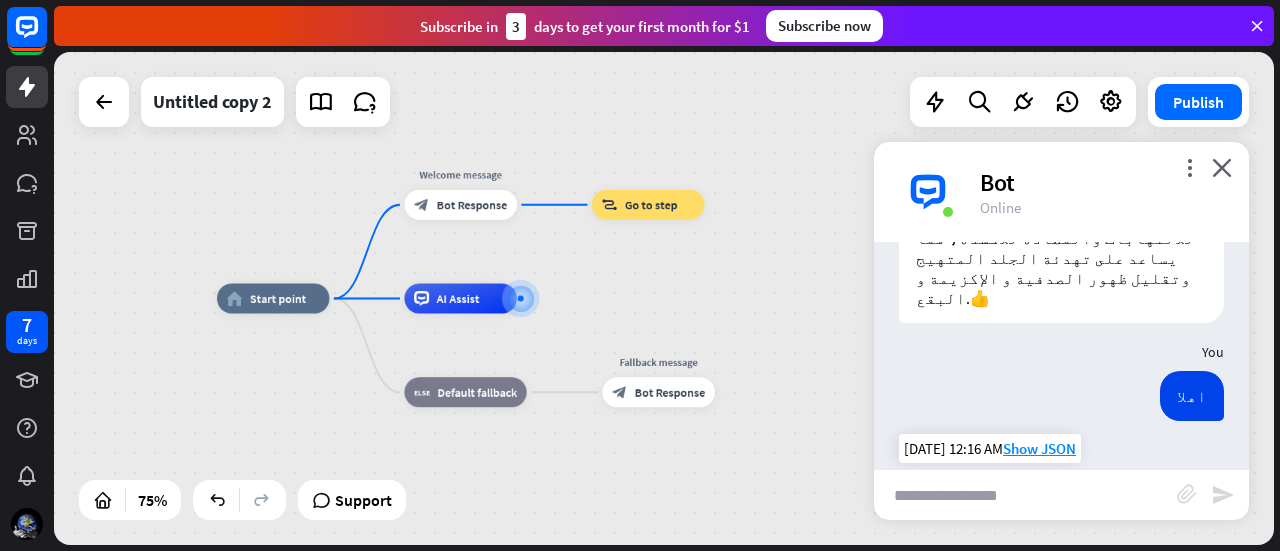 scroll, scrollTop: 326, scrollLeft: 0, axis: vertical 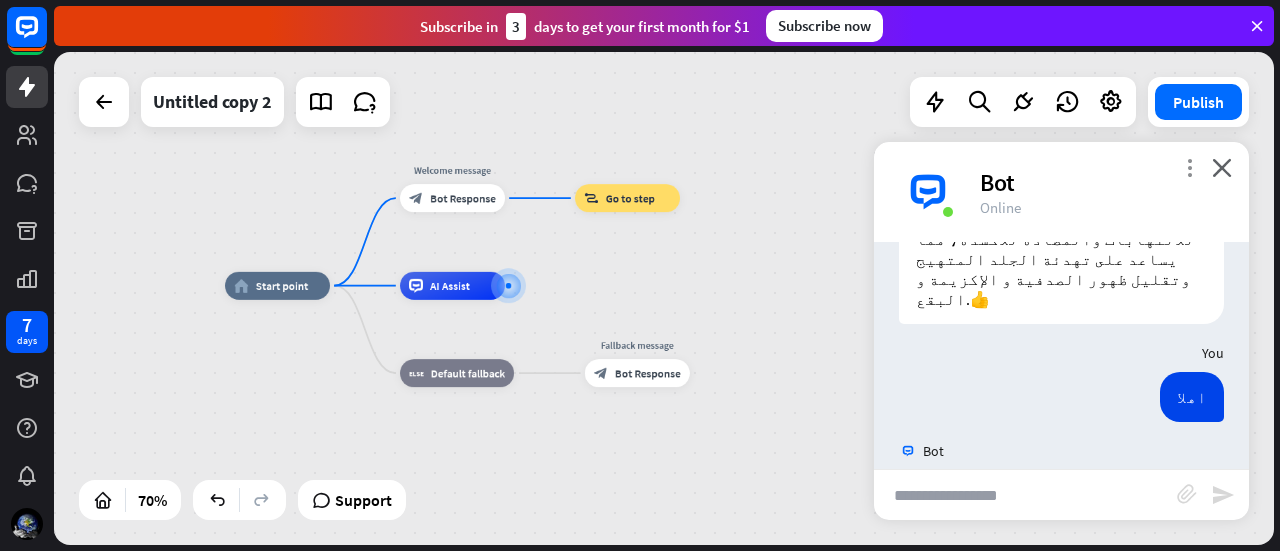 click on "more_vert" at bounding box center (1189, 167) 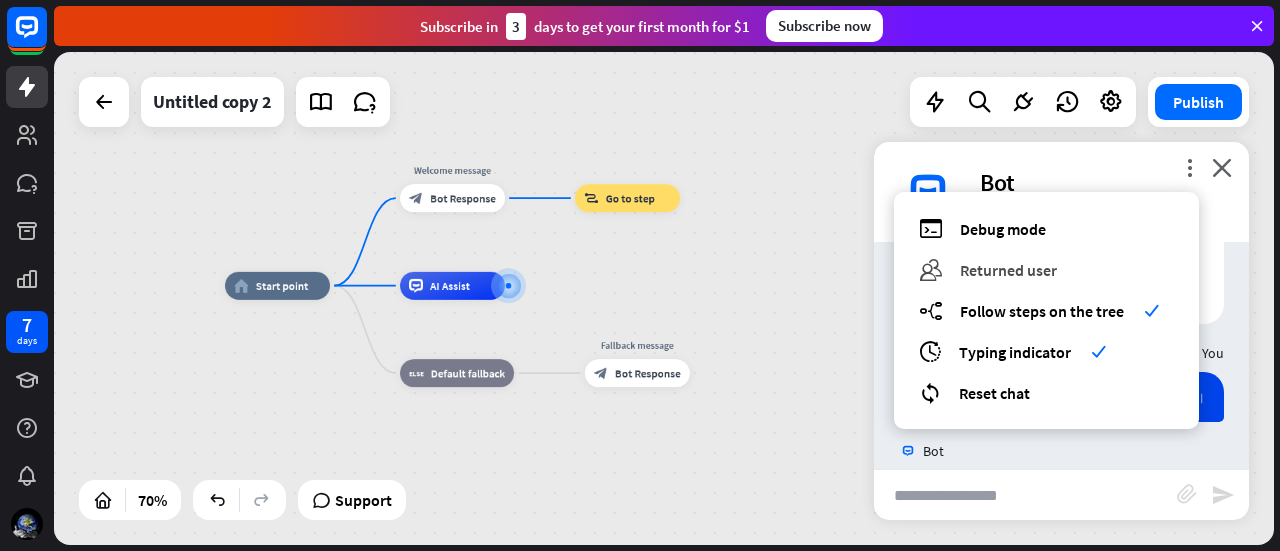 click on "Returned user" at bounding box center [1008, 270] 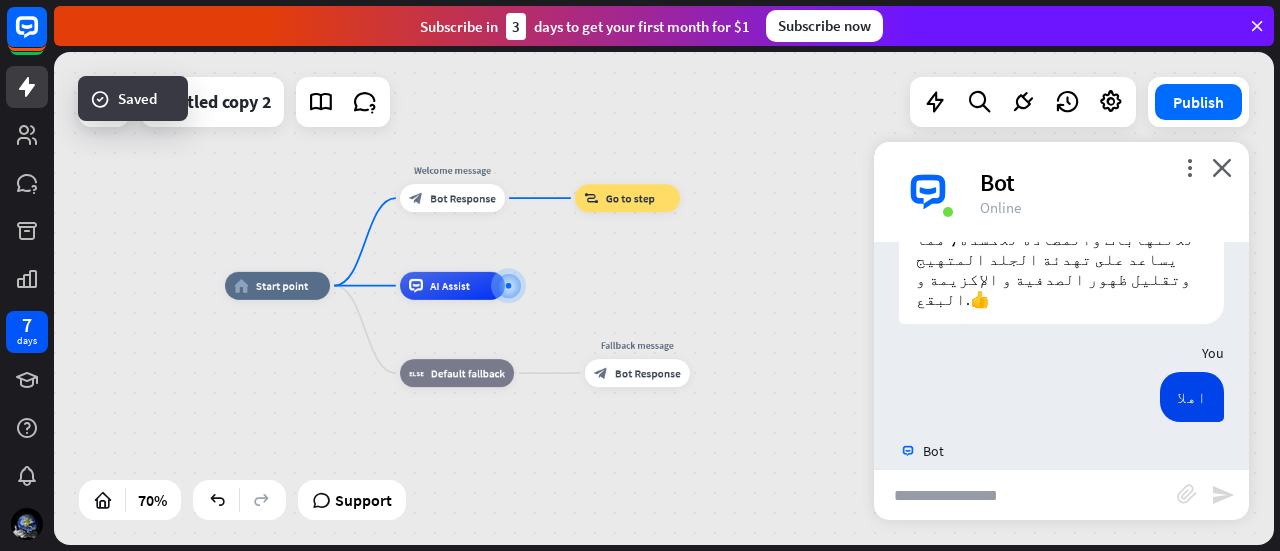 scroll, scrollTop: 327, scrollLeft: 0, axis: vertical 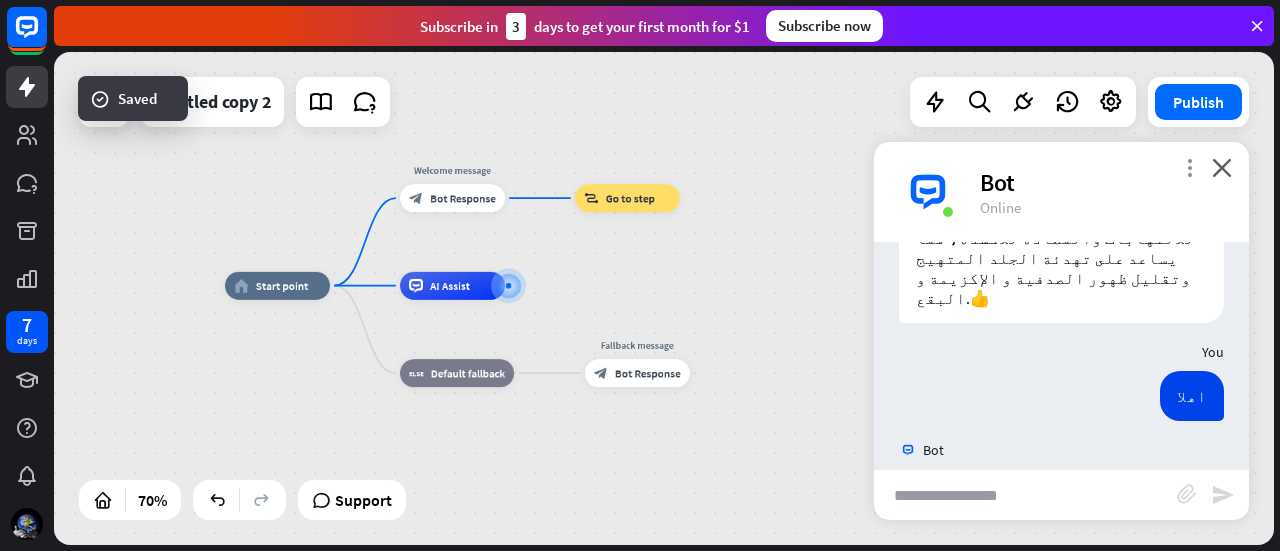 click on "more_vert" at bounding box center [1189, 167] 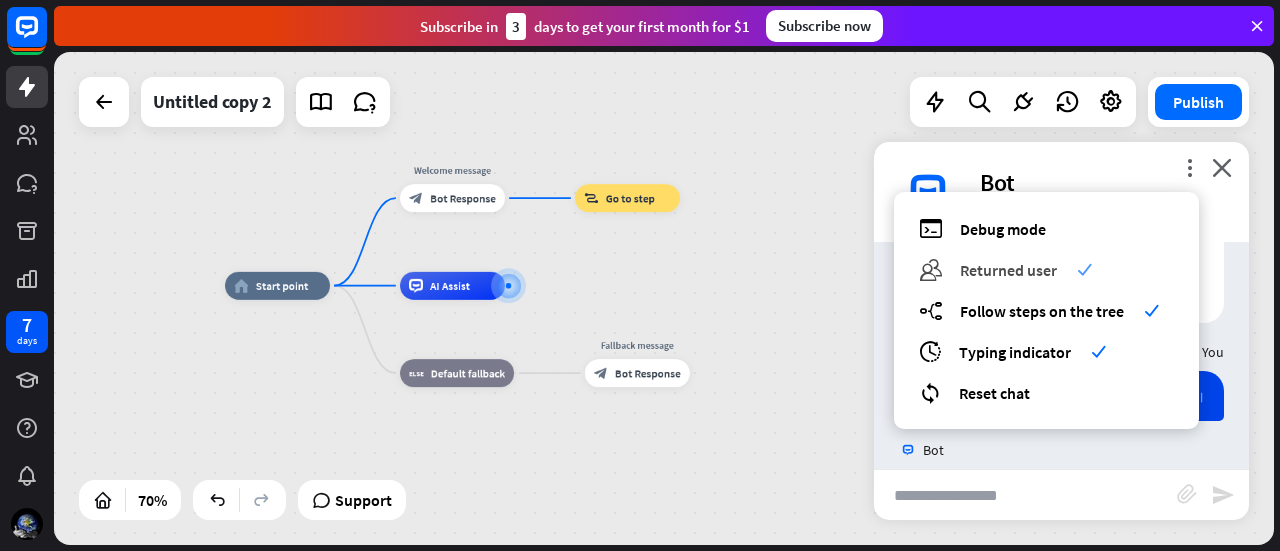 click on "Returned user" at bounding box center (1008, 270) 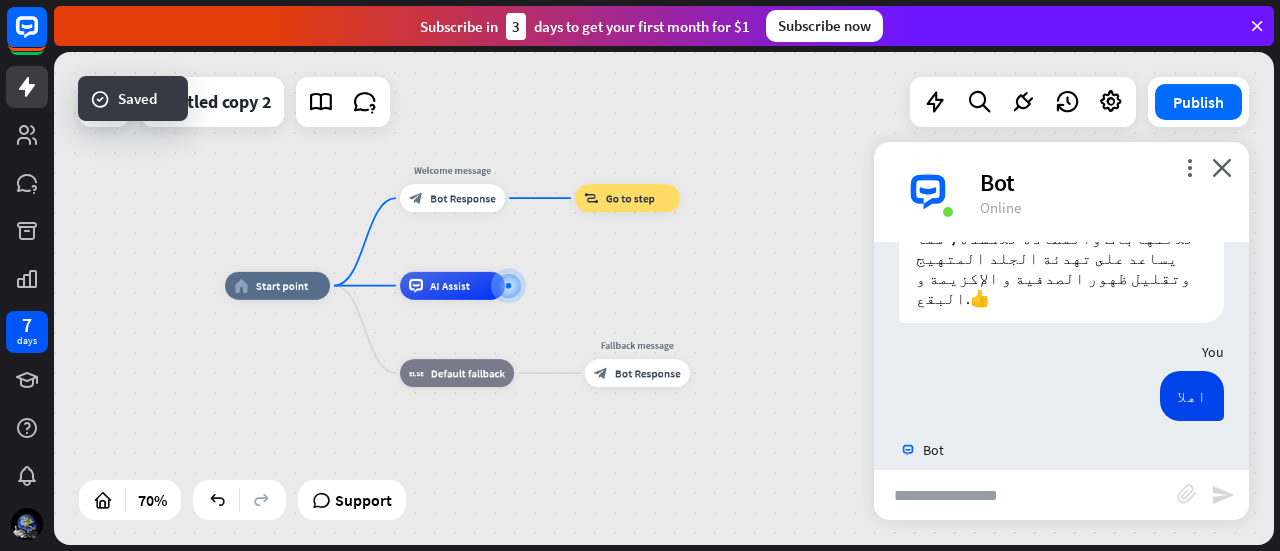 click on "Bot" at bounding box center (1102, 182) 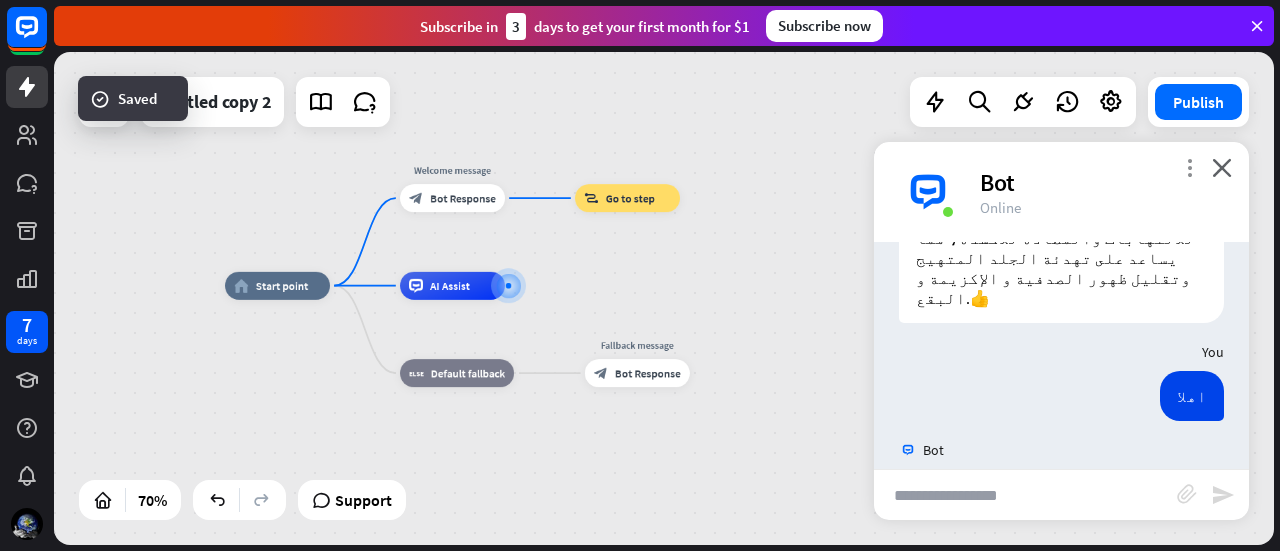 click on "more_vert" at bounding box center (1189, 167) 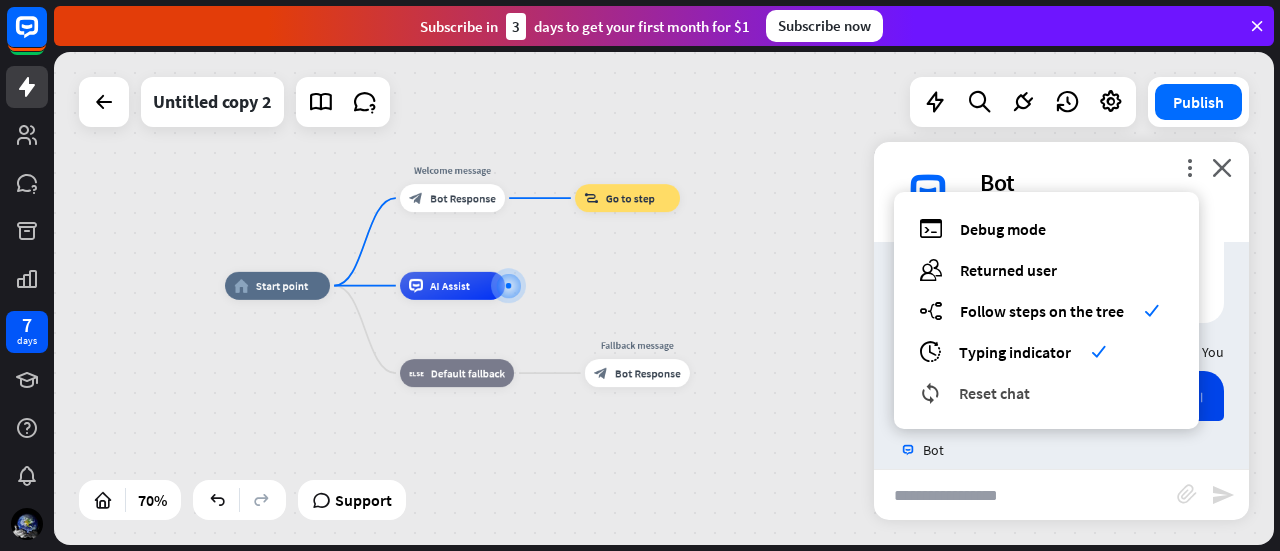 click on "Reset chat" at bounding box center (994, 393) 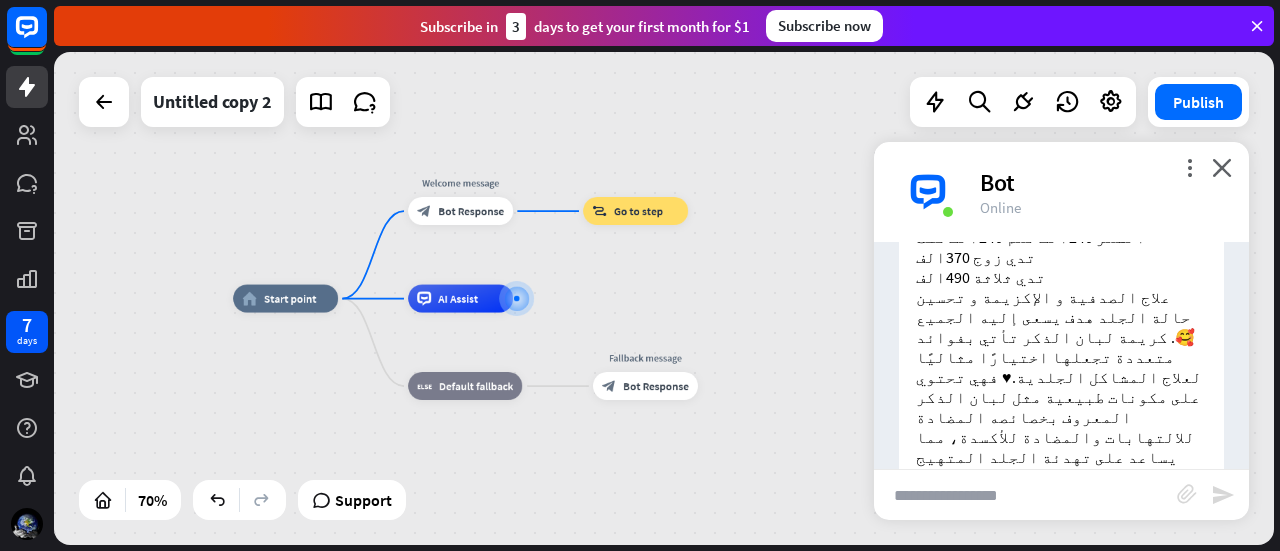 scroll, scrollTop: 130, scrollLeft: 0, axis: vertical 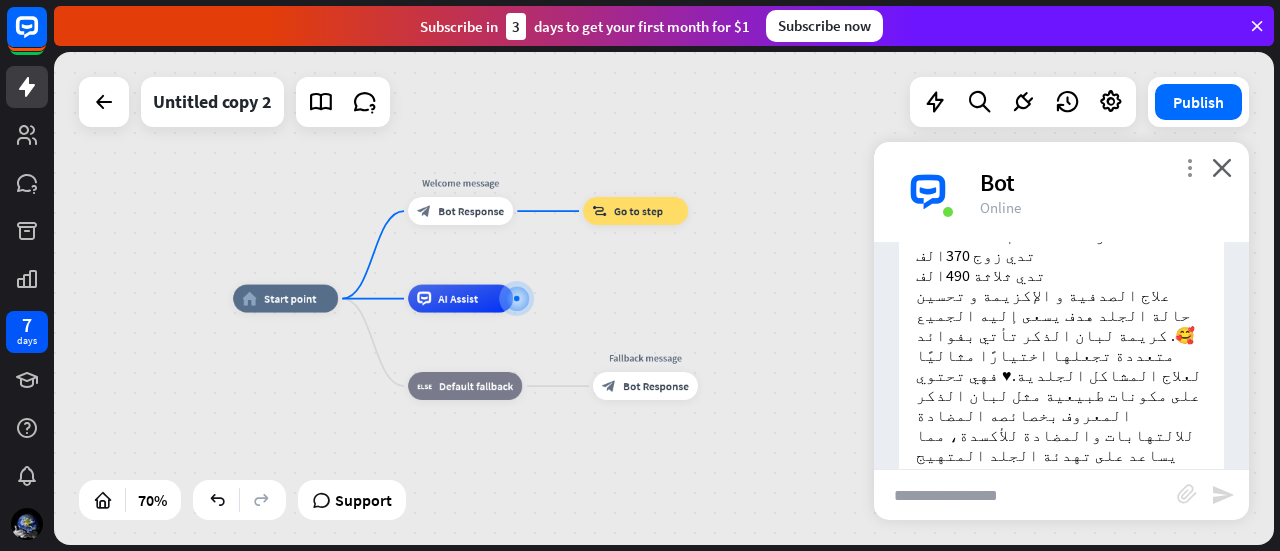click on "more_vert" at bounding box center (1189, 167) 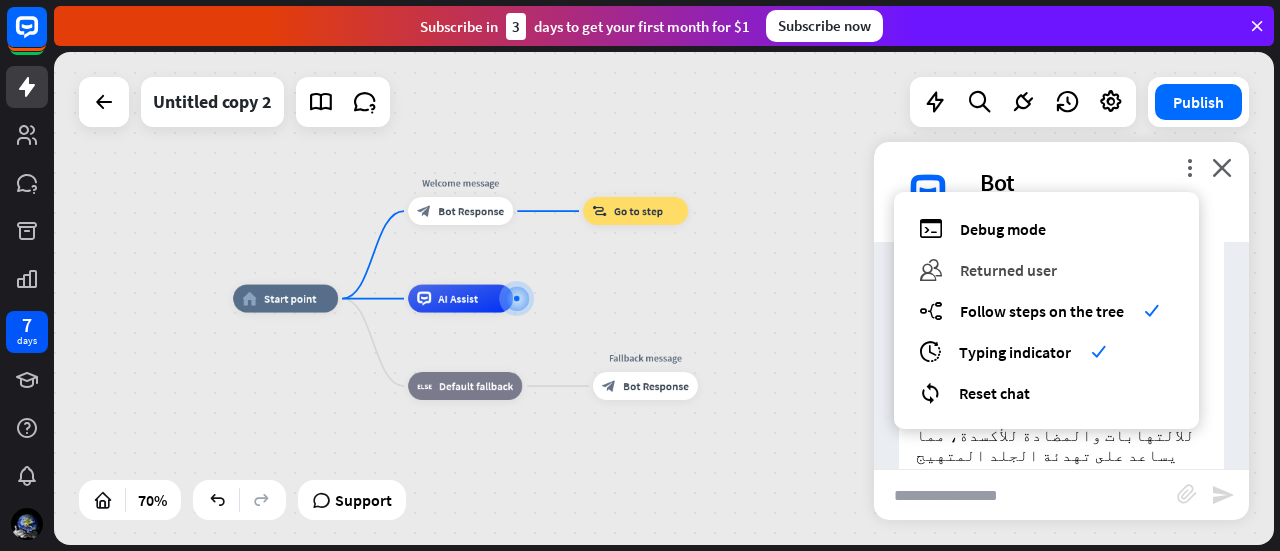 click on "Returned user" at bounding box center (1008, 270) 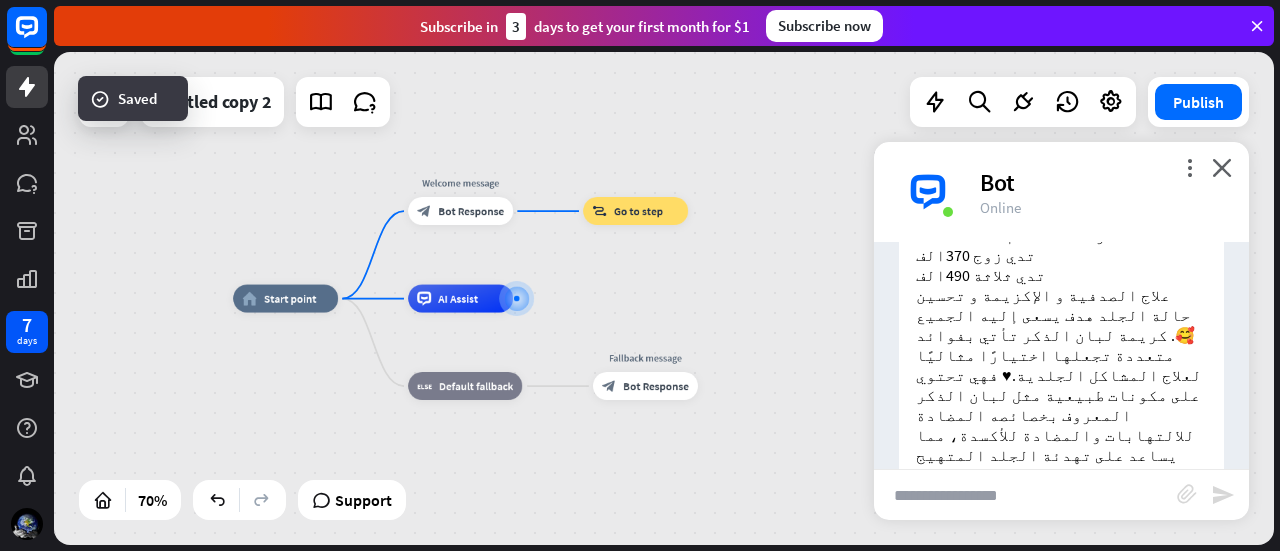 scroll, scrollTop: 131, scrollLeft: 0, axis: vertical 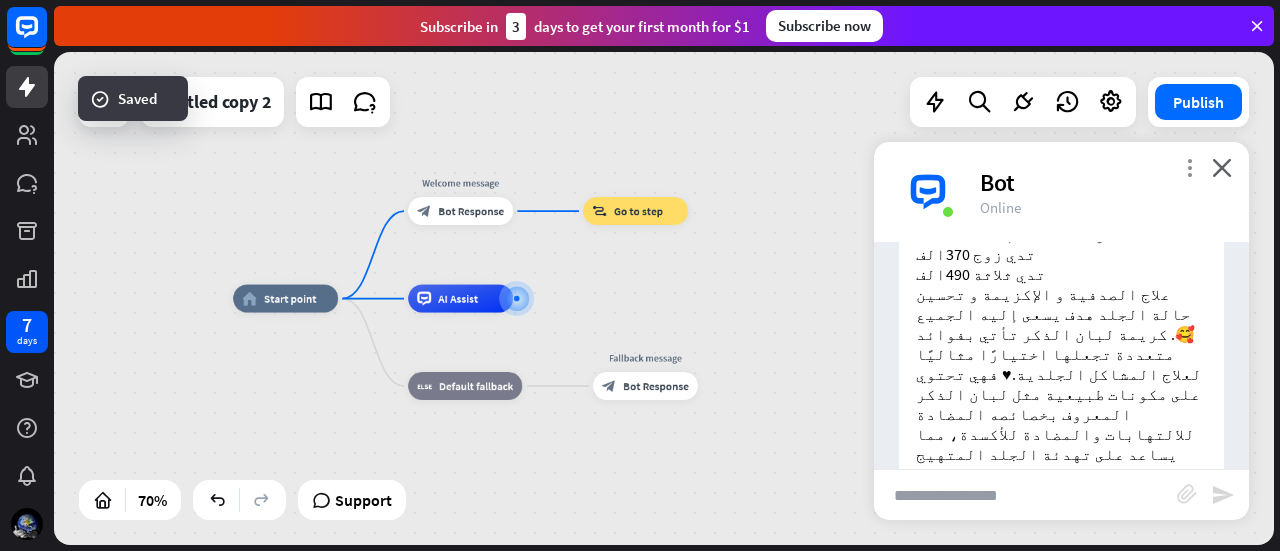 click on "more_vert" at bounding box center [1189, 167] 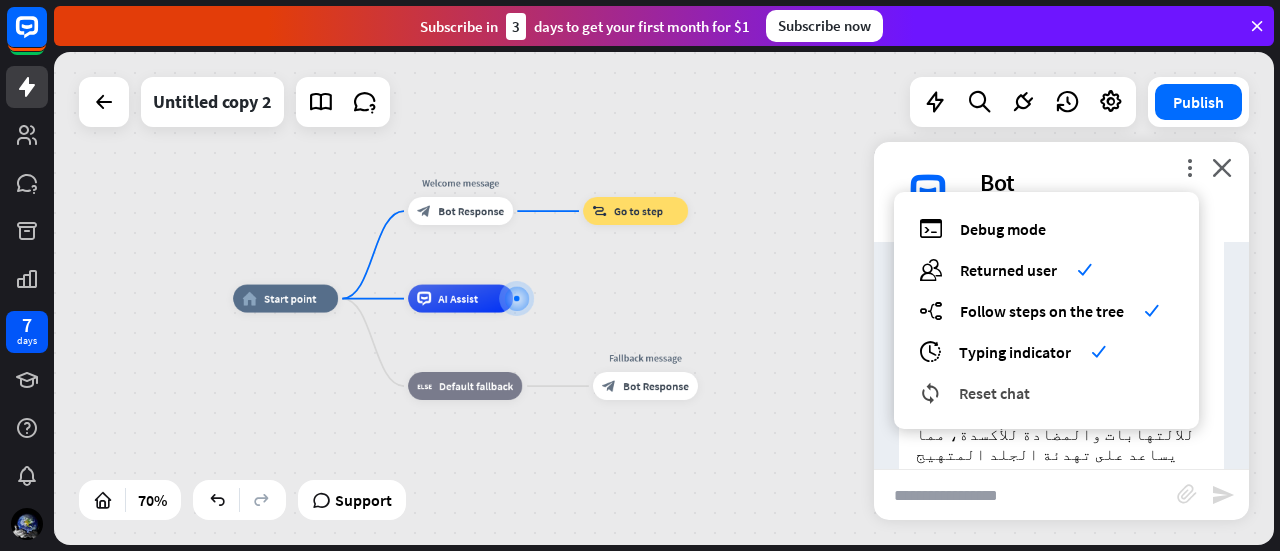 click on "Reset chat" at bounding box center (994, 393) 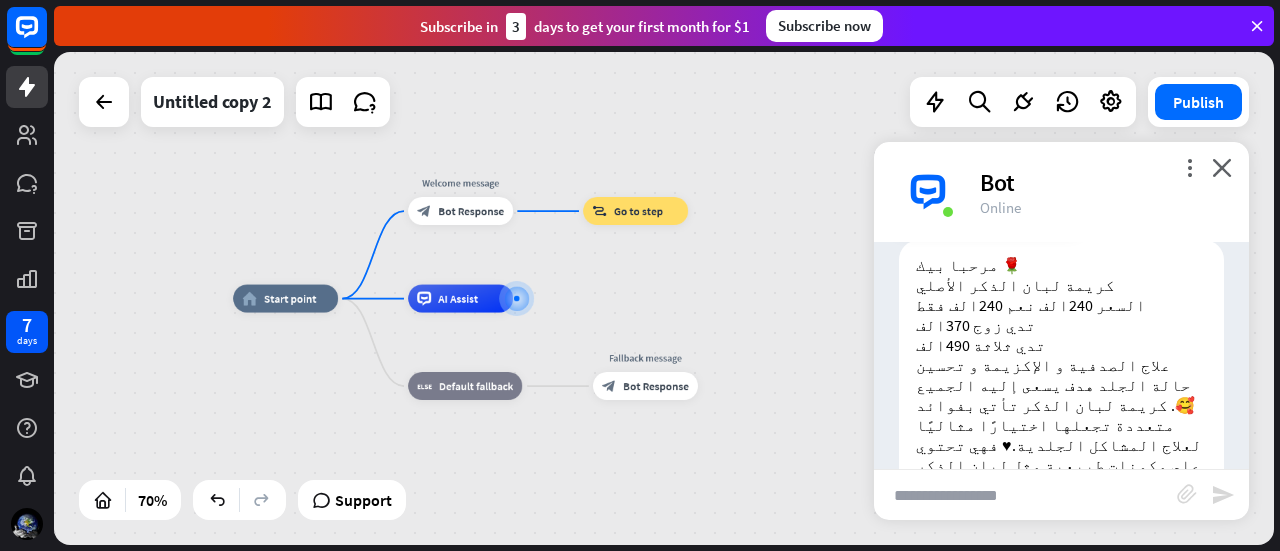 scroll, scrollTop: 31, scrollLeft: 0, axis: vertical 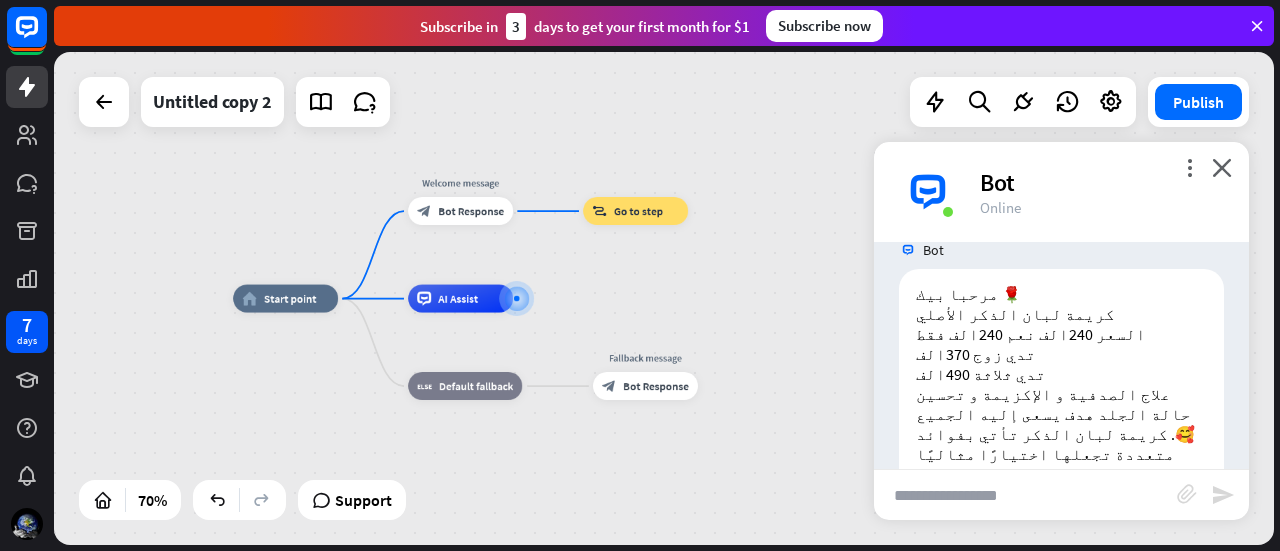 click on "home_2   Start point                 Welcome message   block_bot_response   Bot Response                   block_goto   Go to step                     AI Assist                       block_fallback   Default fallback                 Fallback message   block_bot_response   Bot Response" at bounding box center (660, 471) 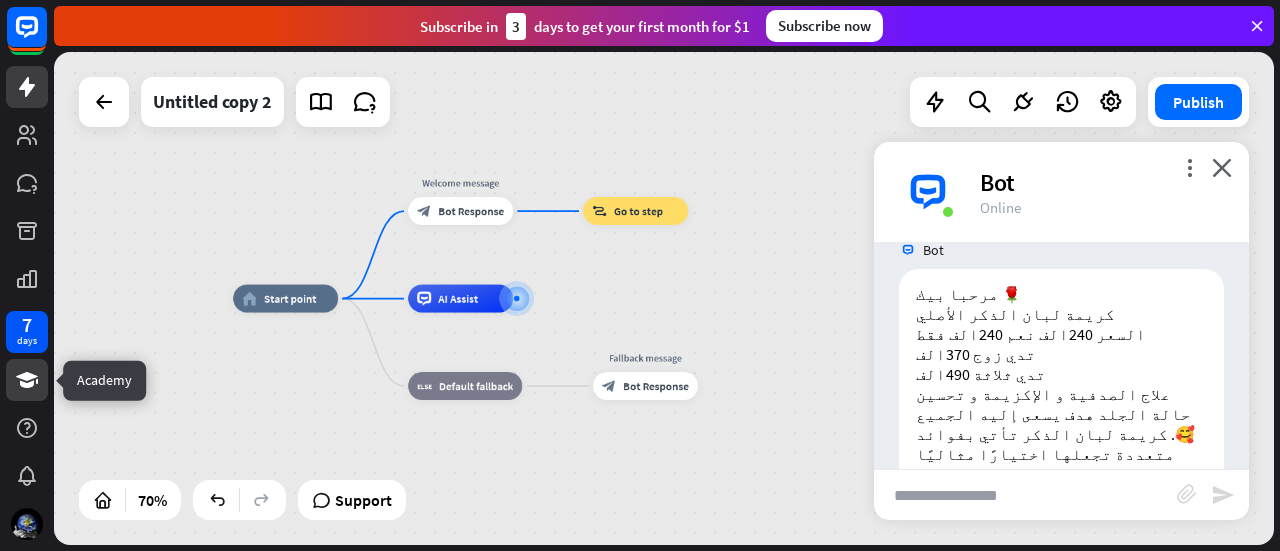 click 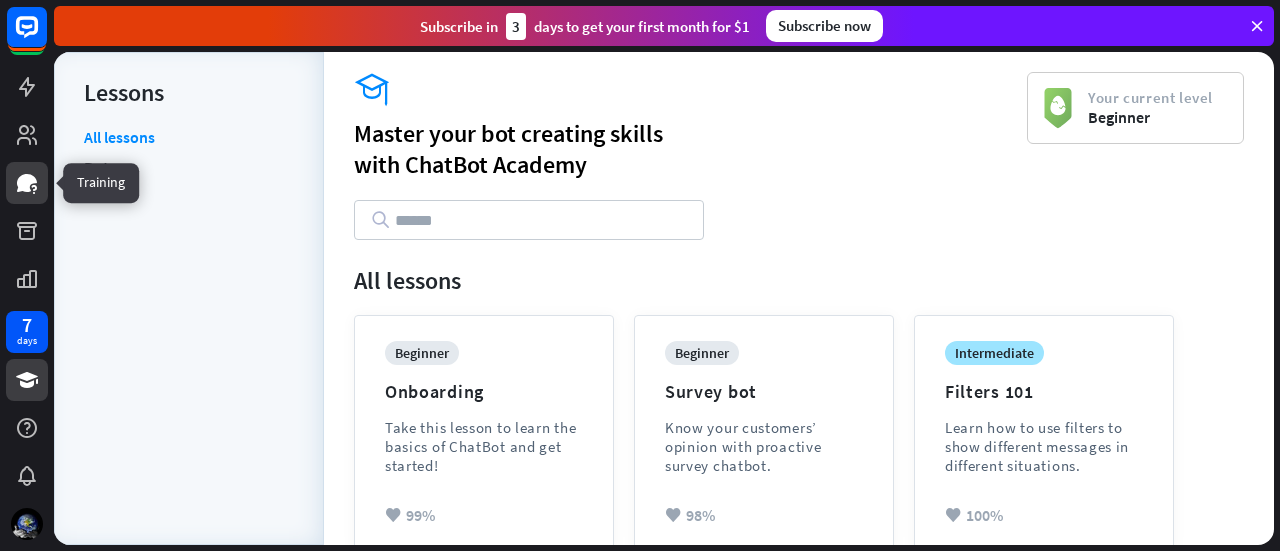click at bounding box center [27, 183] 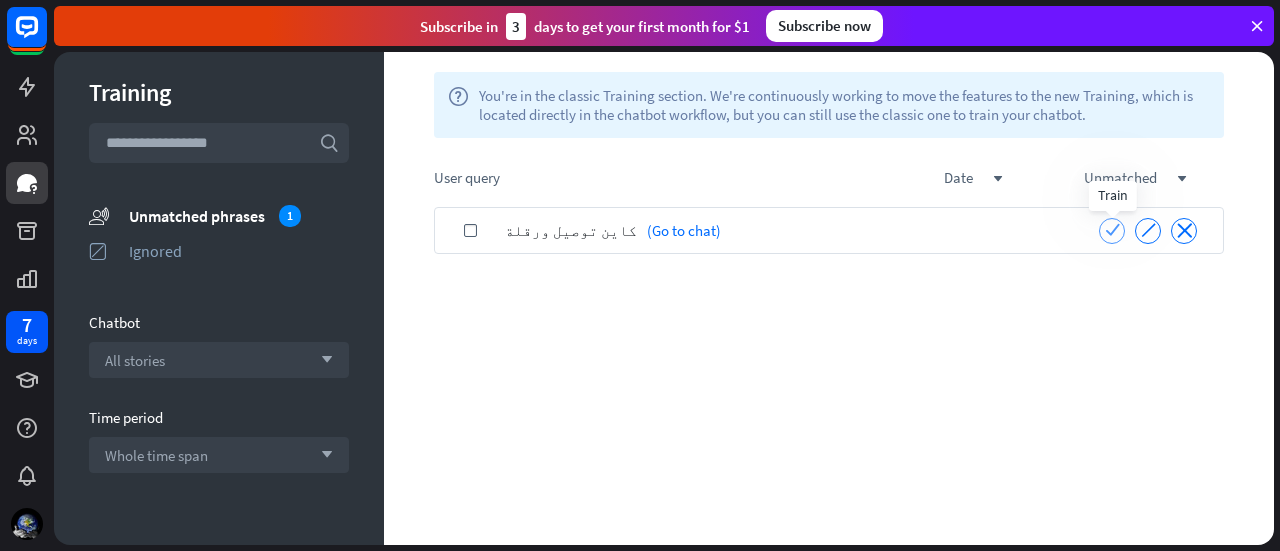 click on "check" at bounding box center [1112, 229] 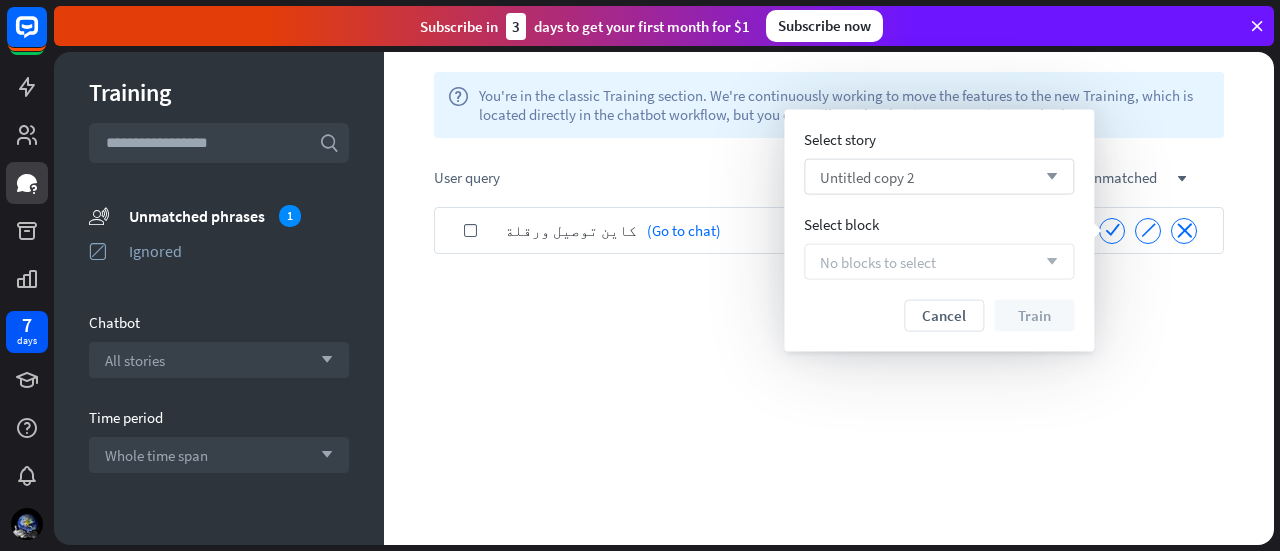 click on "Untitled copy 2
arrow_down" at bounding box center (939, 177) 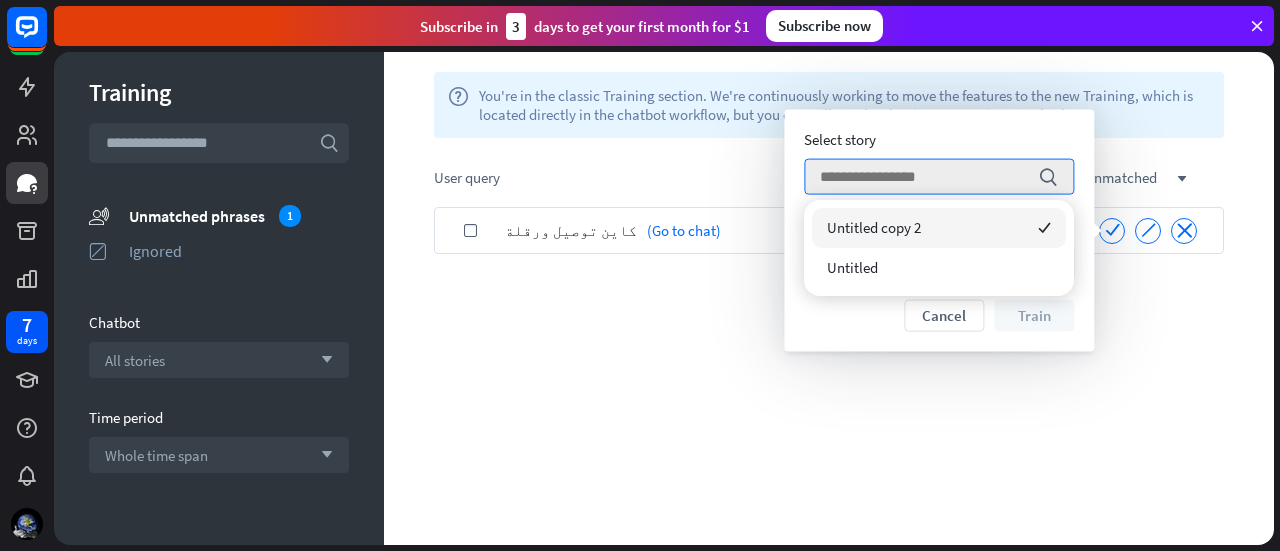 click on "Untitled copy 2" at bounding box center [874, 227] 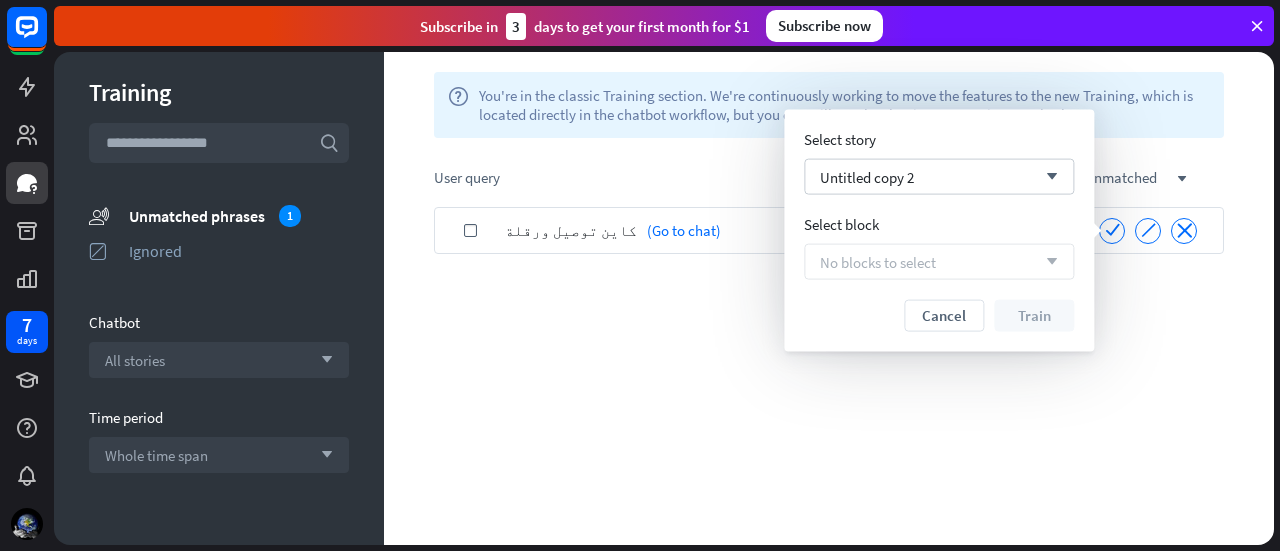 click on "No blocks to select" at bounding box center [878, 261] 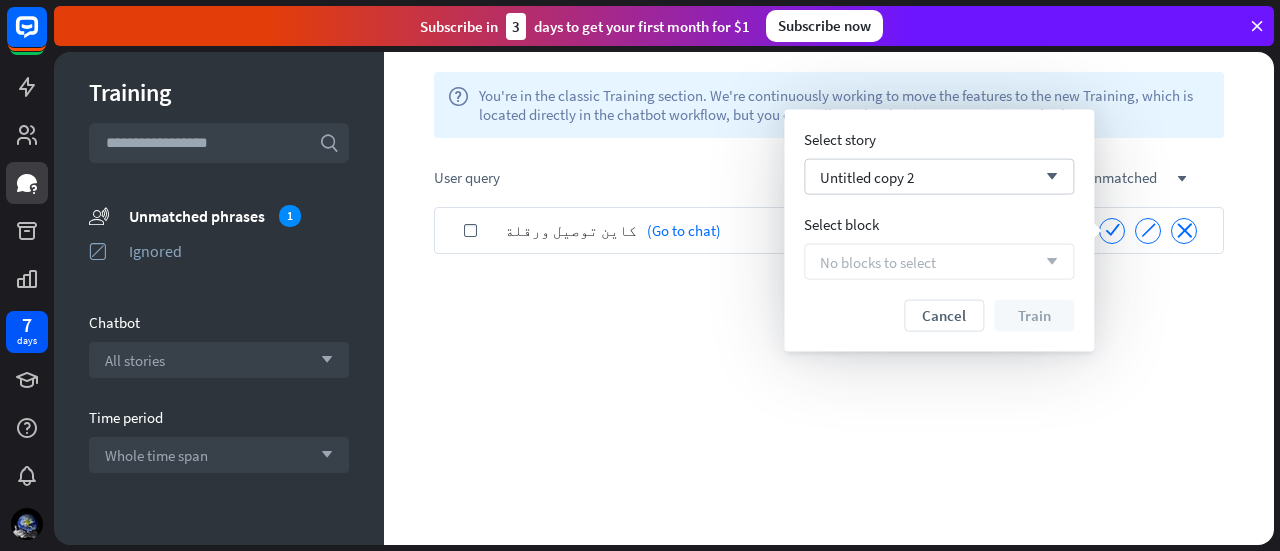 click on "No blocks to select
arrow_down" at bounding box center [939, 262] 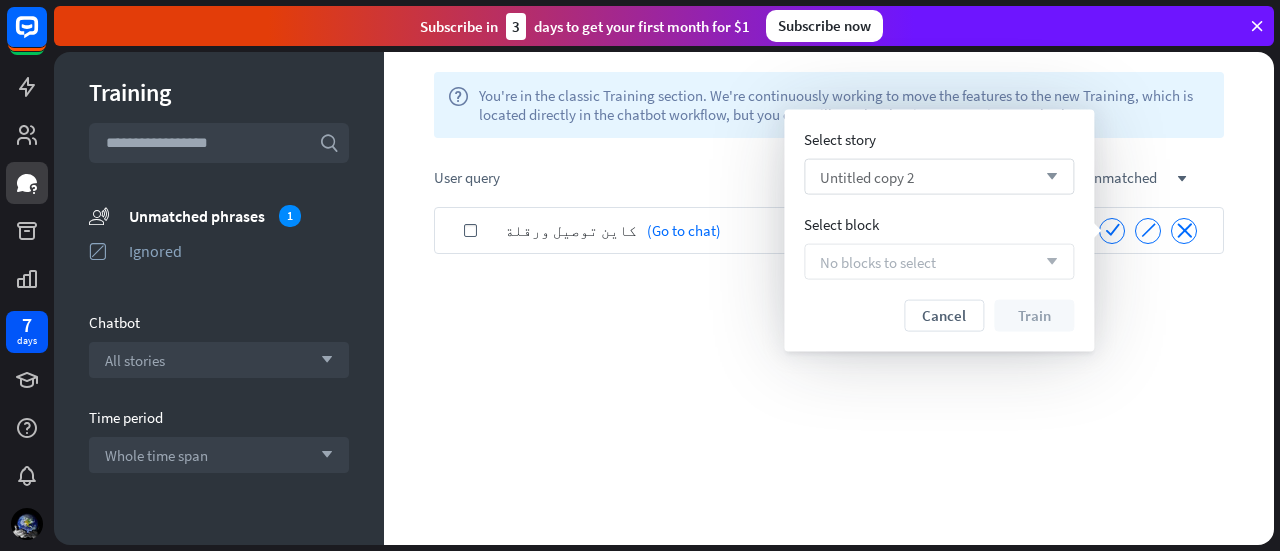click on "arrow_down" at bounding box center [1047, 177] 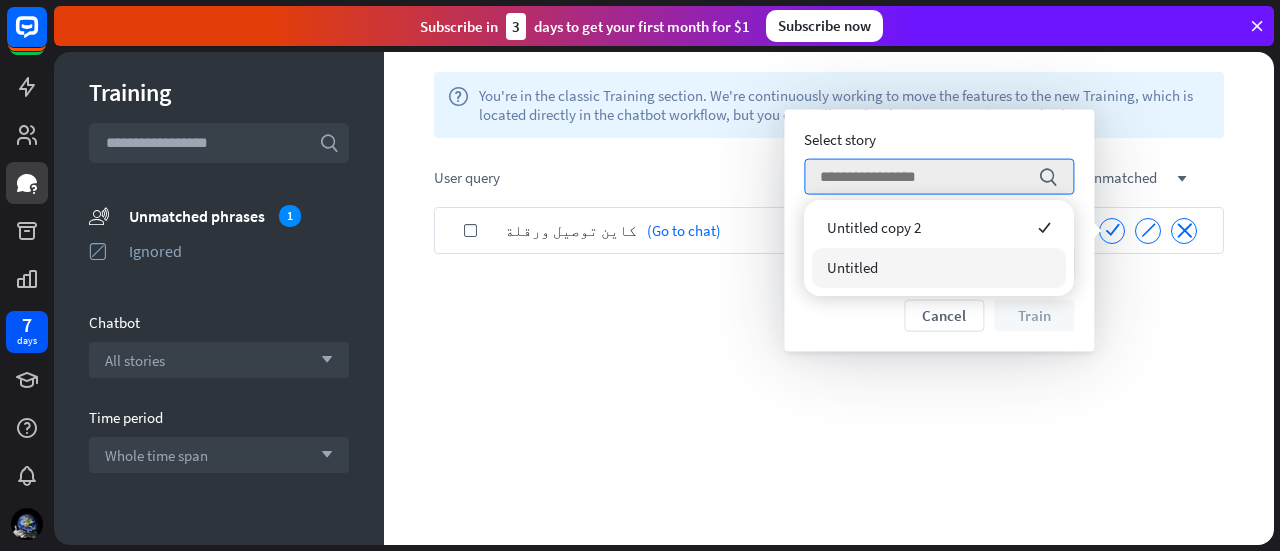 click on "Untitled" at bounding box center [852, 267] 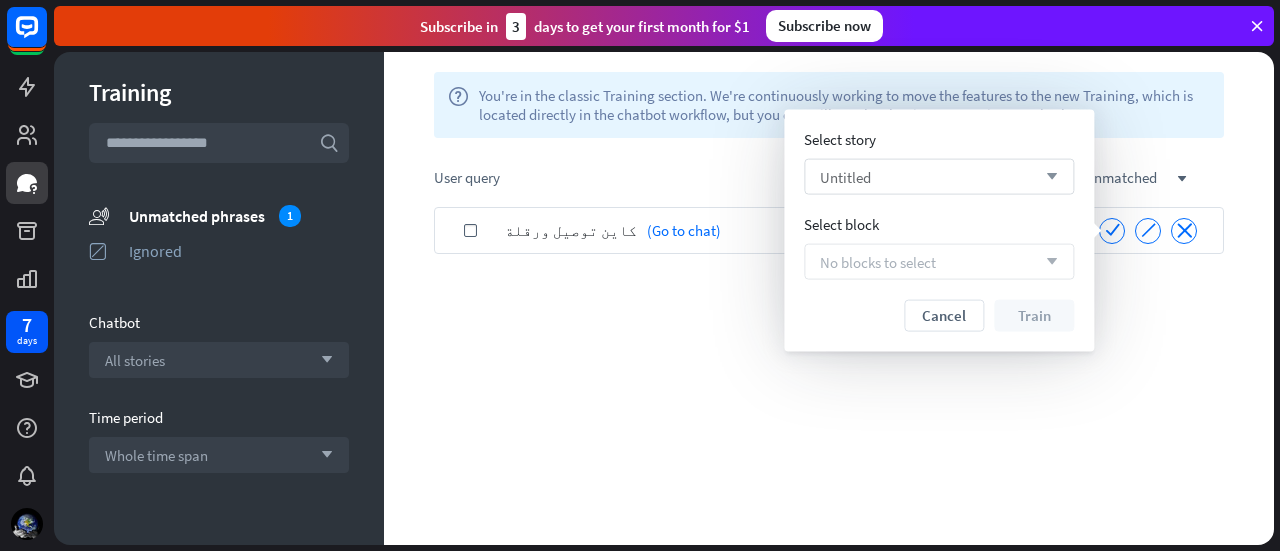 click on "Untitled
arrow_down" at bounding box center (939, 177) 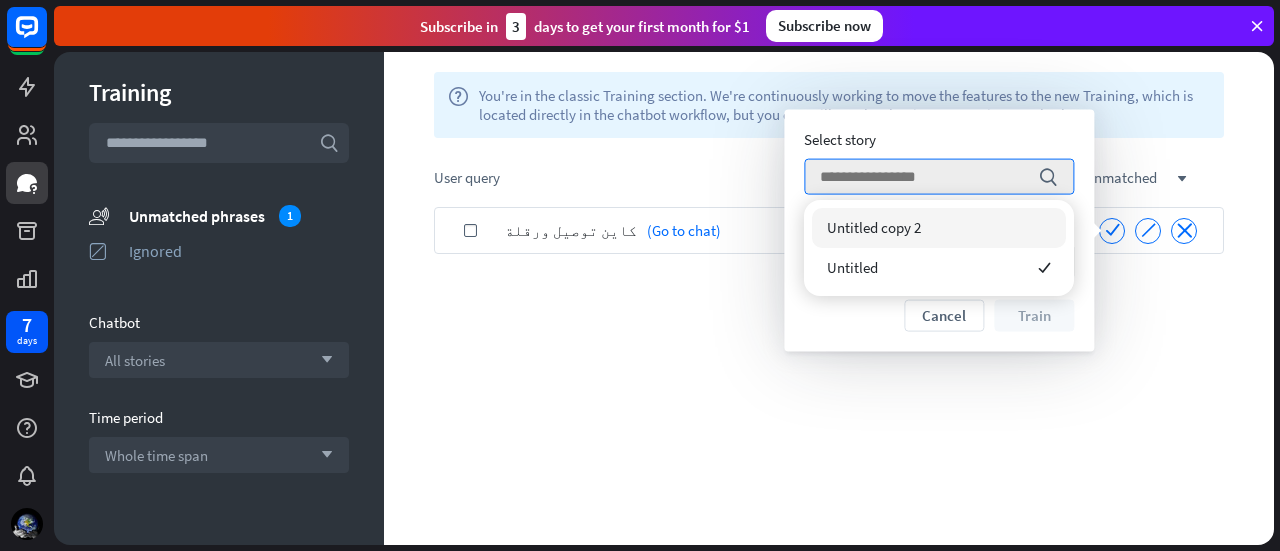 click on "Untitled copy 2" at bounding box center [939, 228] 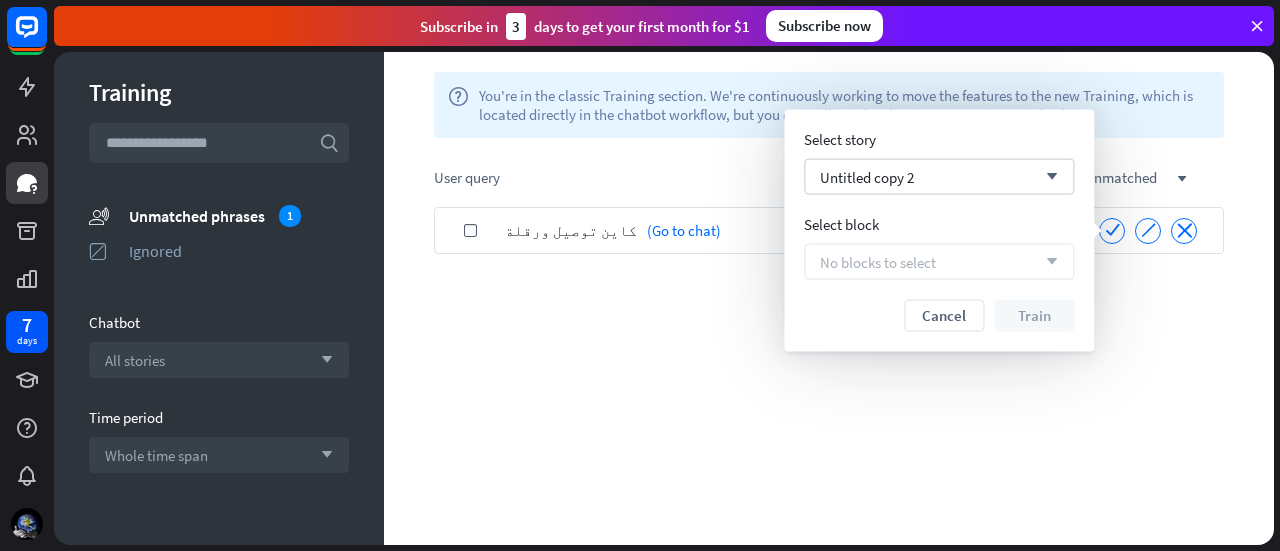 click on "No blocks to select
arrow_down" at bounding box center (939, 262) 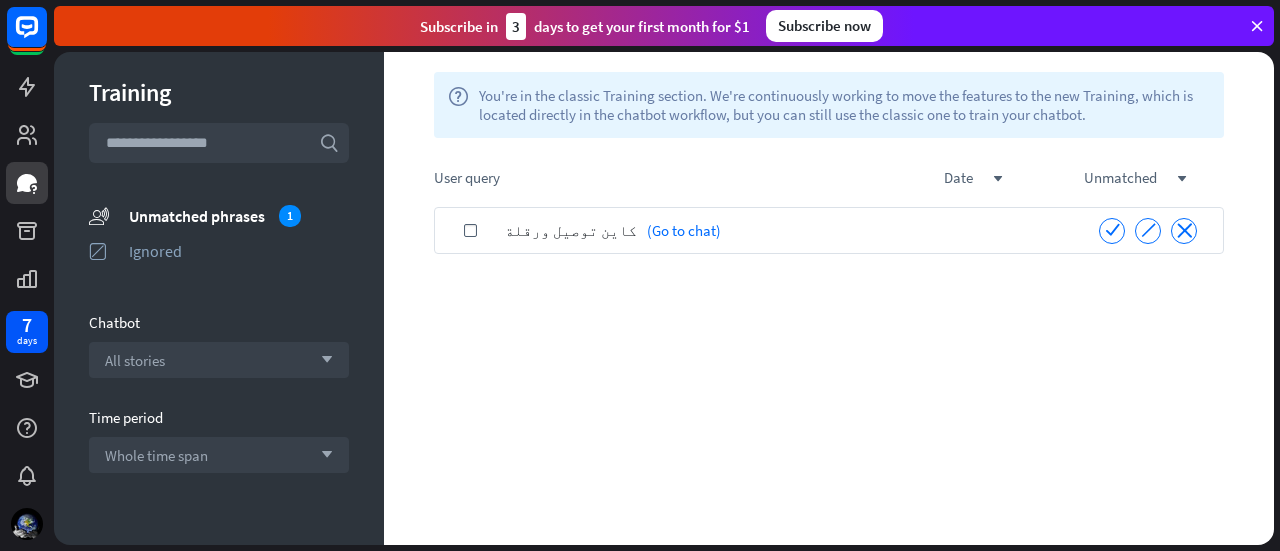 click on "check" at bounding box center (470, 230) 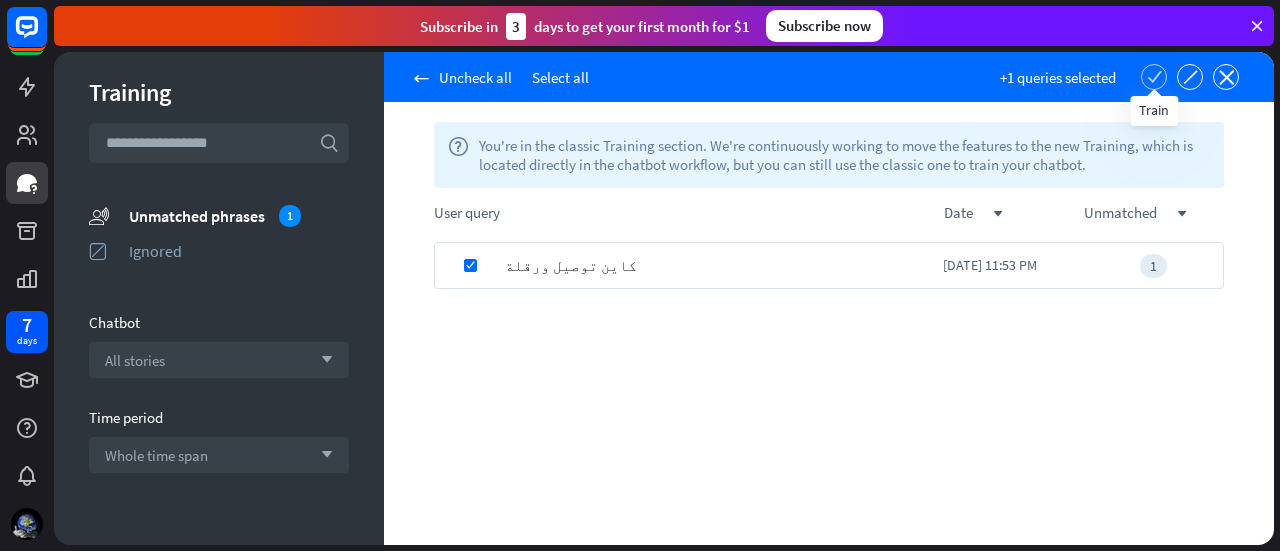 click on "check" at bounding box center (1154, 76) 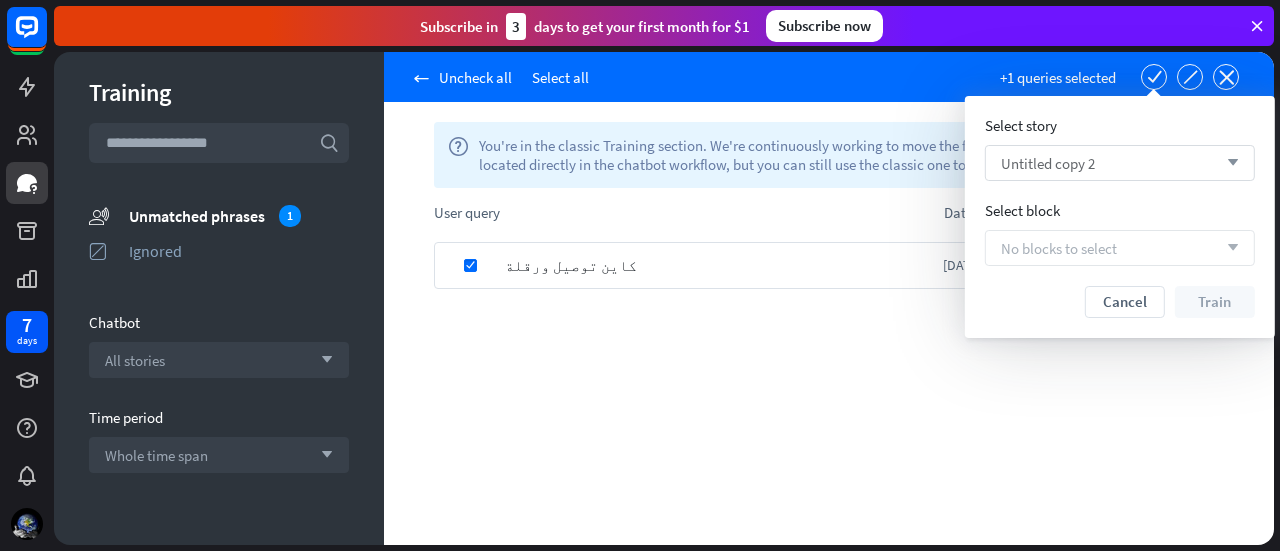 click on "Untitled copy 2" at bounding box center (1048, 163) 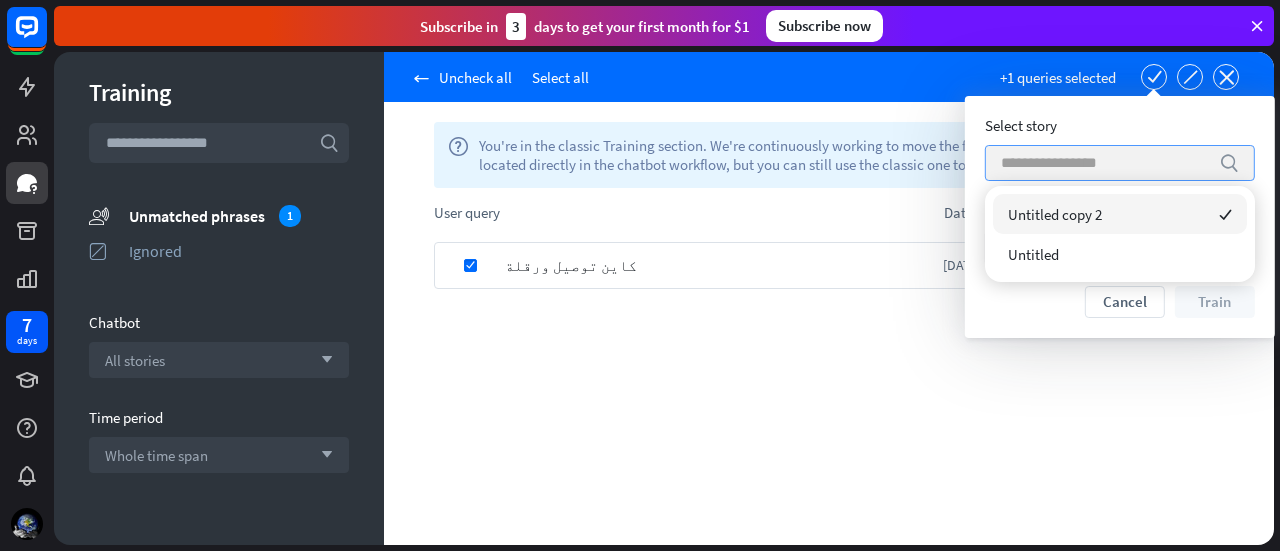 click at bounding box center [1105, 163] 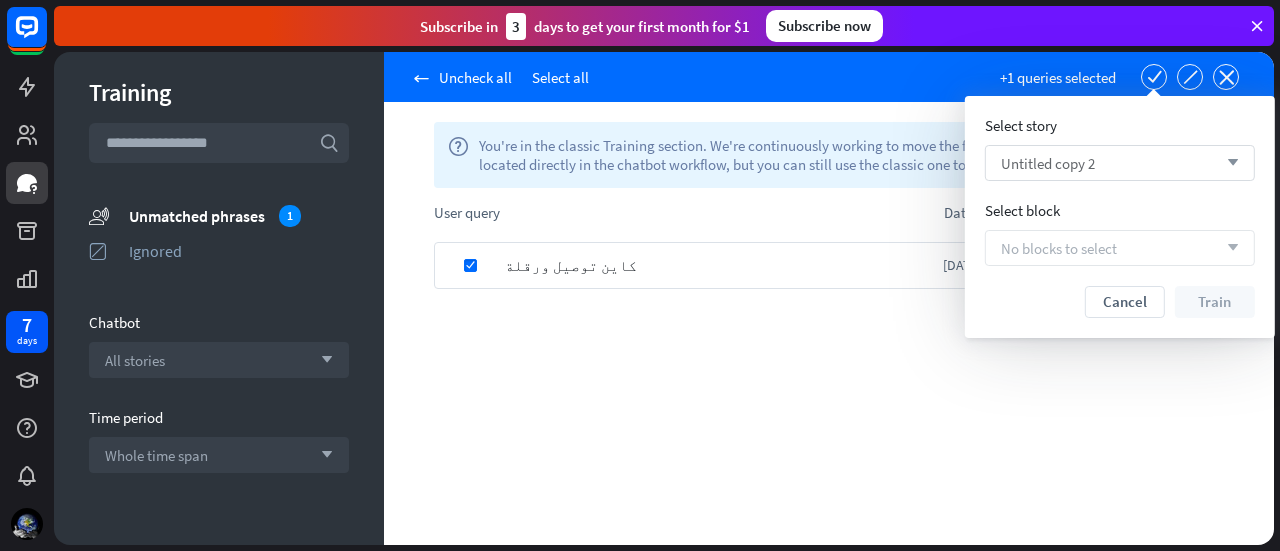 click on "No blocks to select
arrow_down" at bounding box center [1120, 248] 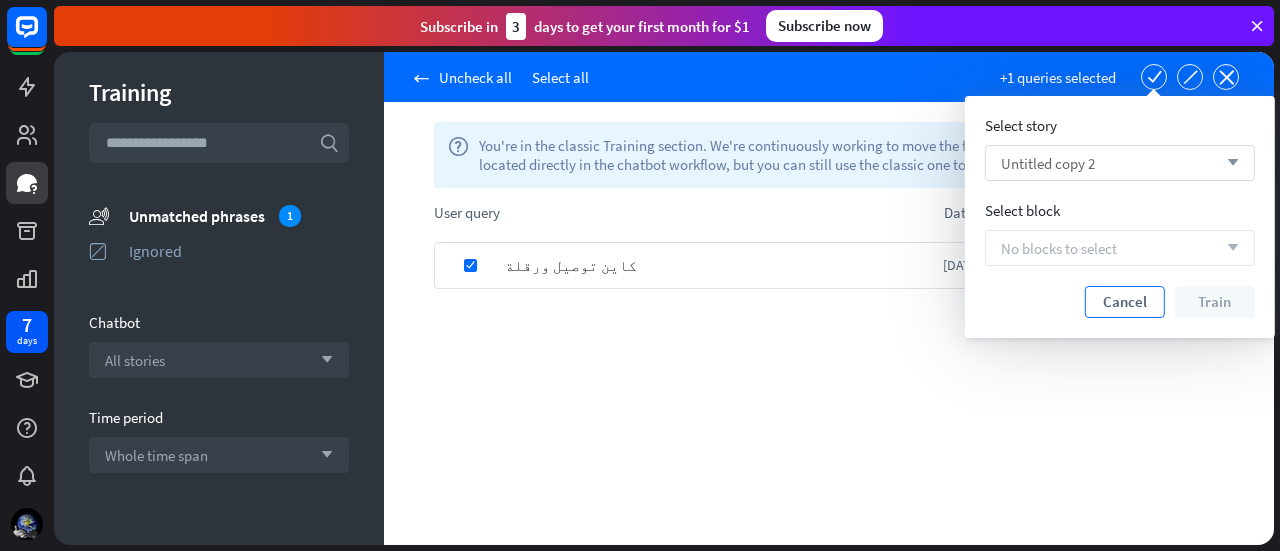 click on "Cancel" at bounding box center (1125, 302) 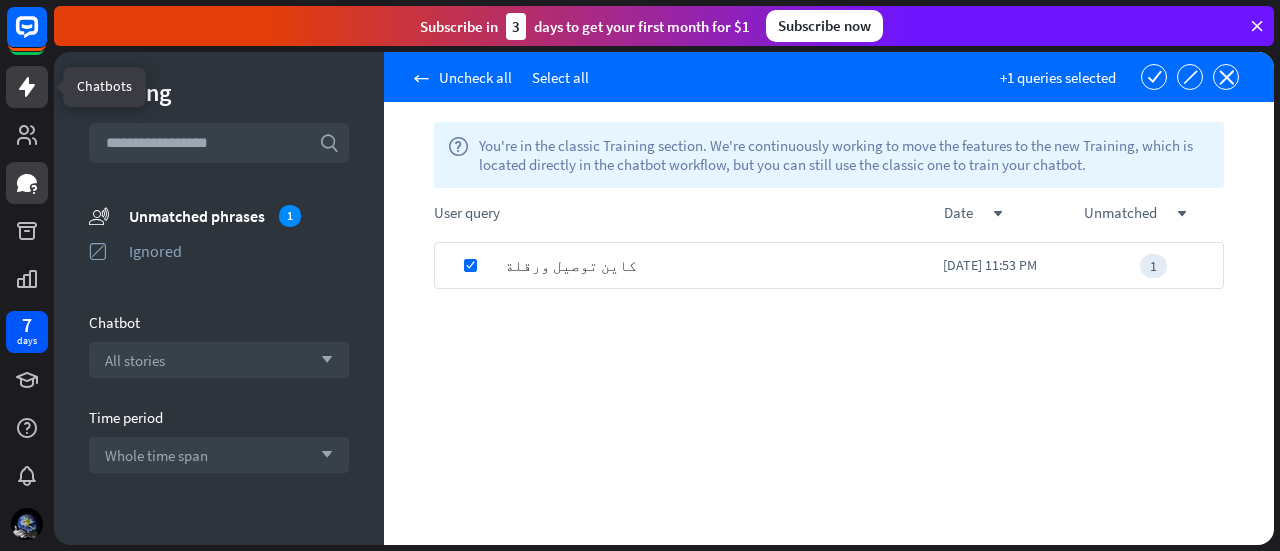 click at bounding box center (27, 87) 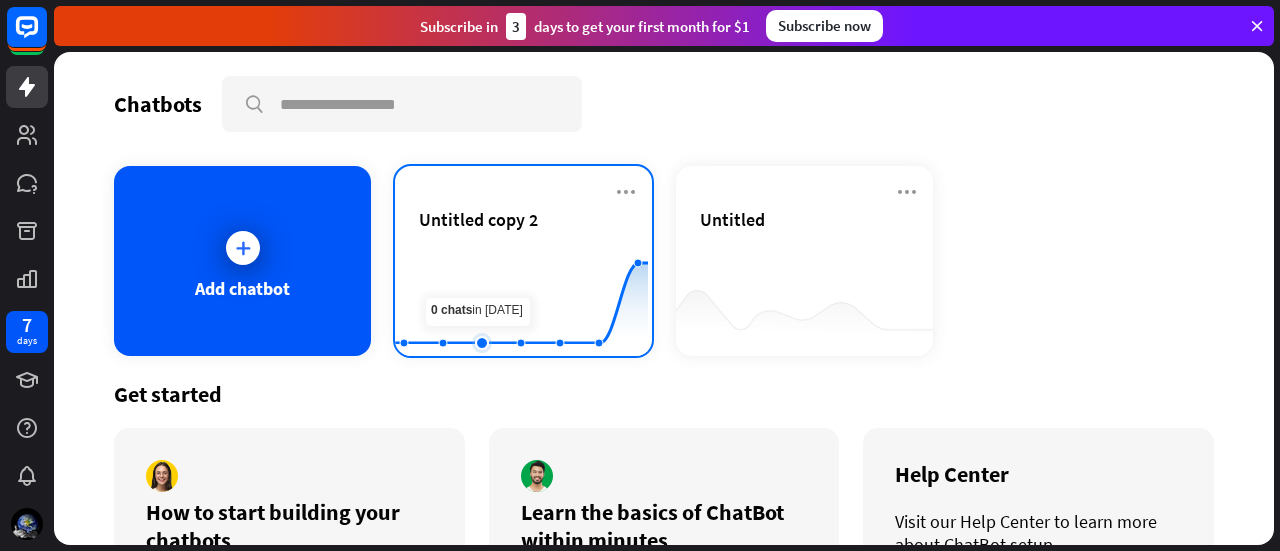 click 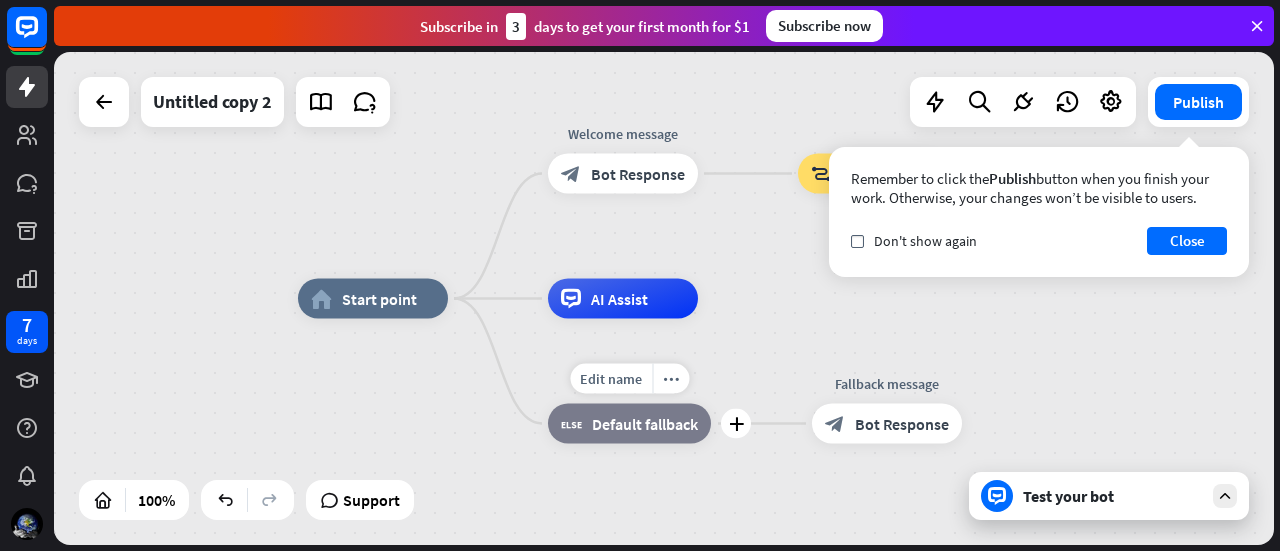 click on "block_fallback   Default fallback" at bounding box center (629, 424) 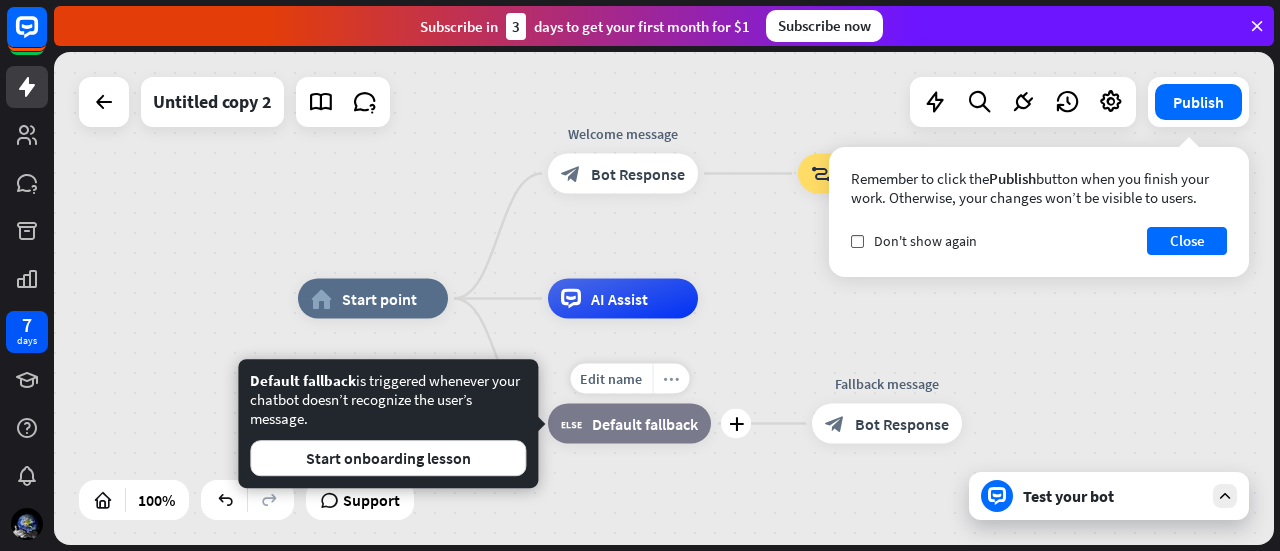 click on "more_horiz" at bounding box center [671, 378] 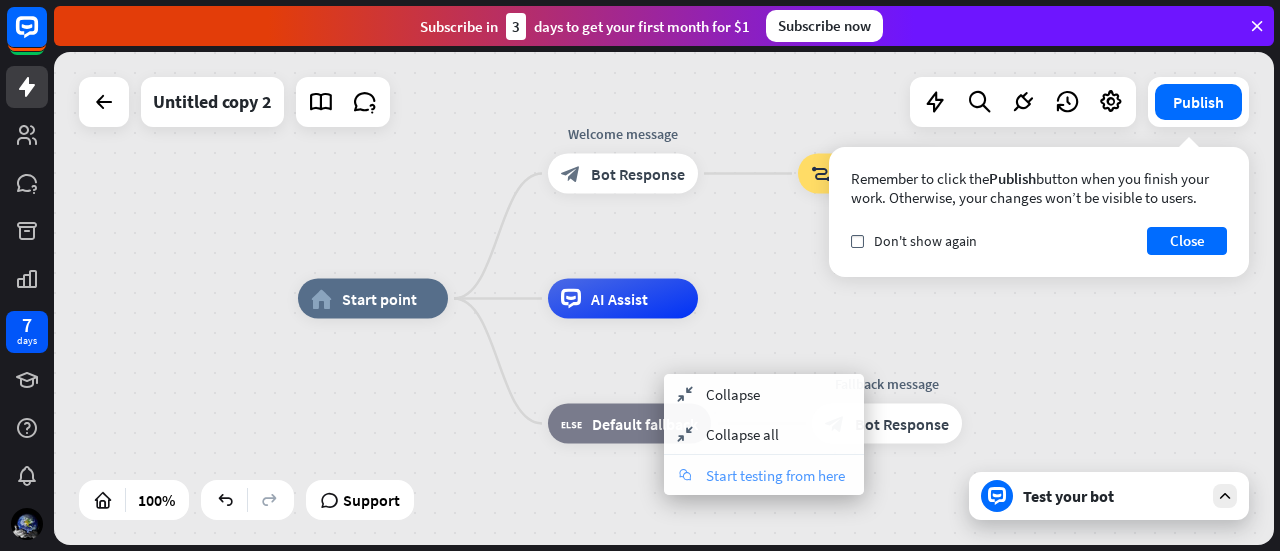 click on "Start testing from here" at bounding box center (775, 475) 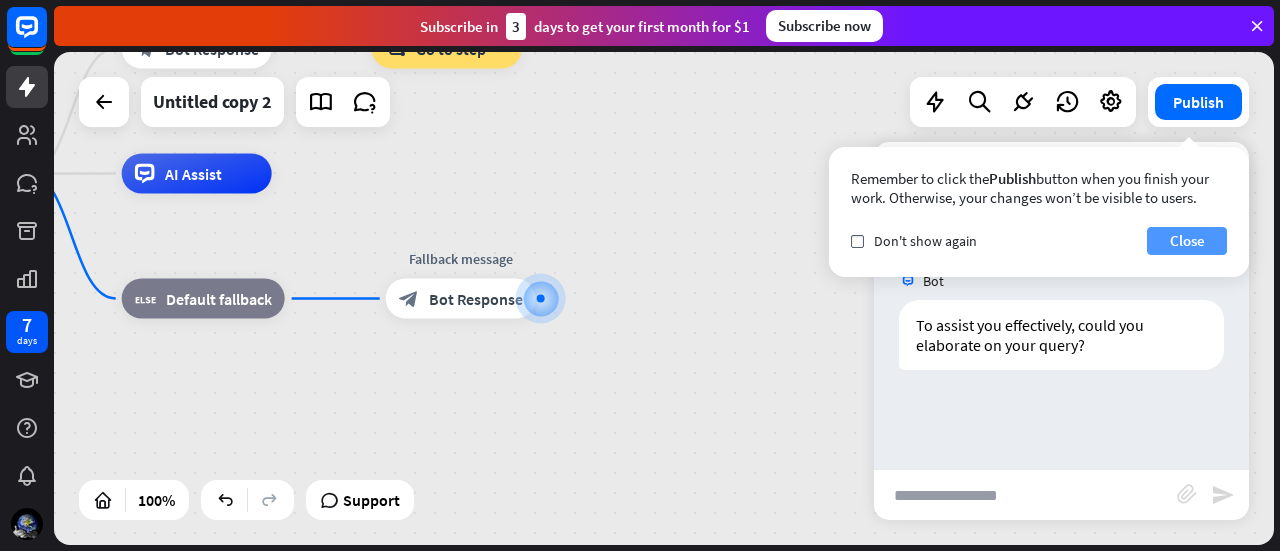 click on "Close" at bounding box center (1187, 241) 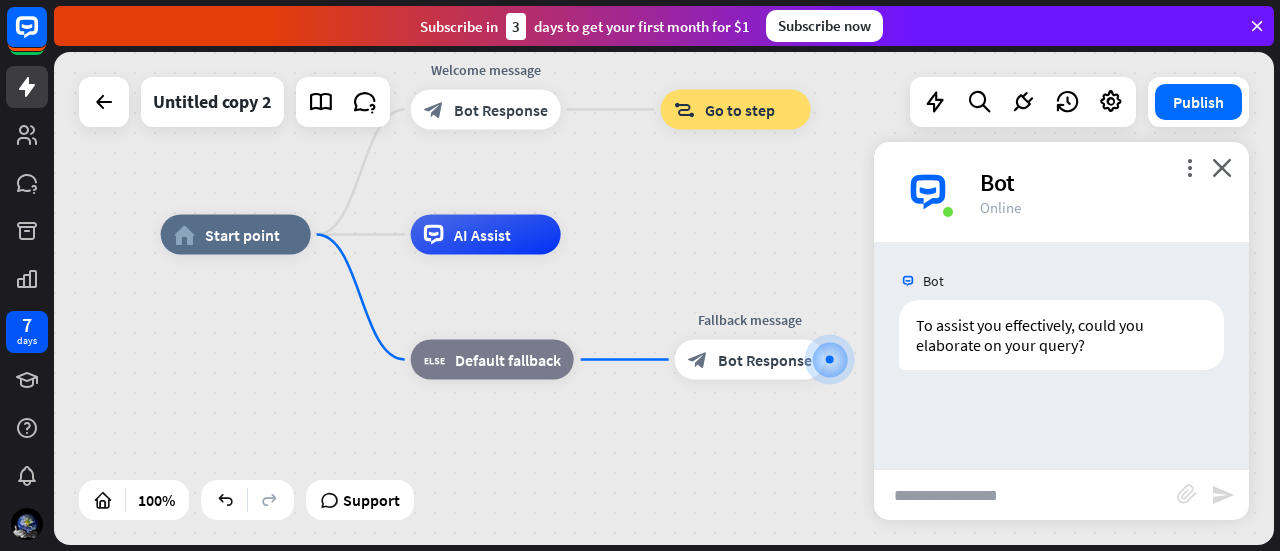 drag, startPoint x: 435, startPoint y: 405, endPoint x: 724, endPoint y: 466, distance: 295.36755 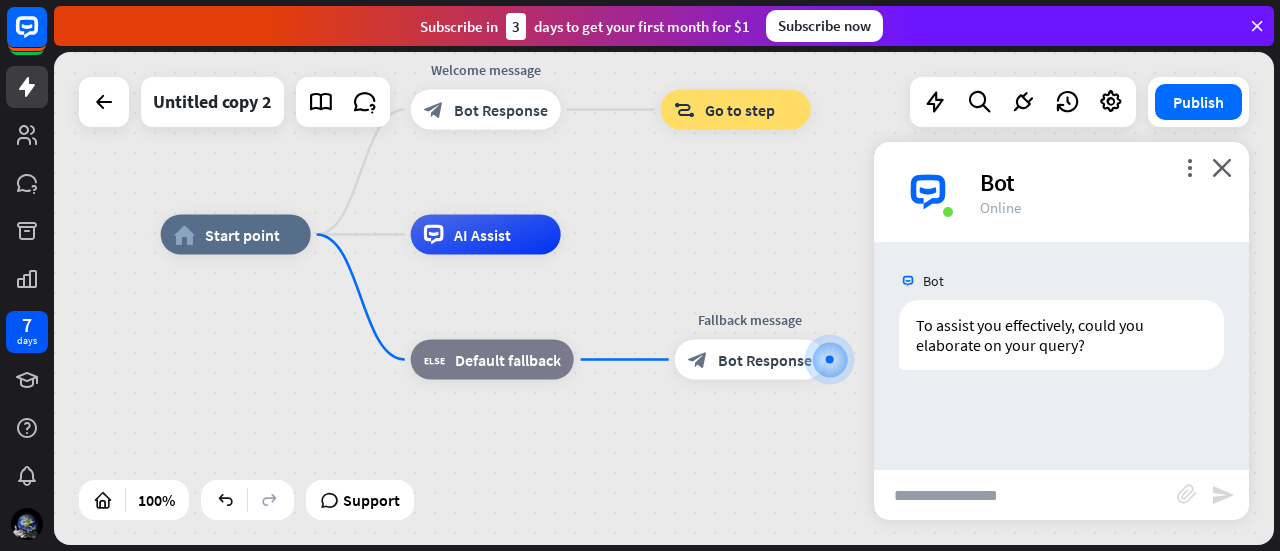 click on "home_2   Start point                 Welcome message   block_bot_response   Bot Response                   block_goto   Go to step                     AI Assist                   block_fallback   Default fallback                 Fallback message   block_bot_response   Bot Response" at bounding box center [771, 481] 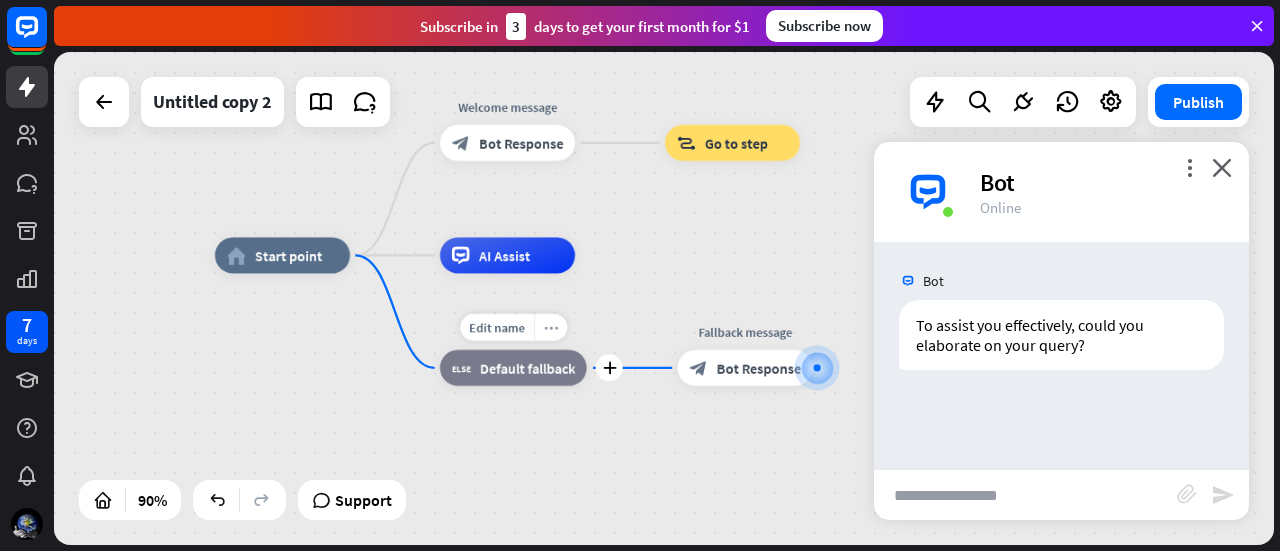 click on "more_horiz" at bounding box center [550, 327] 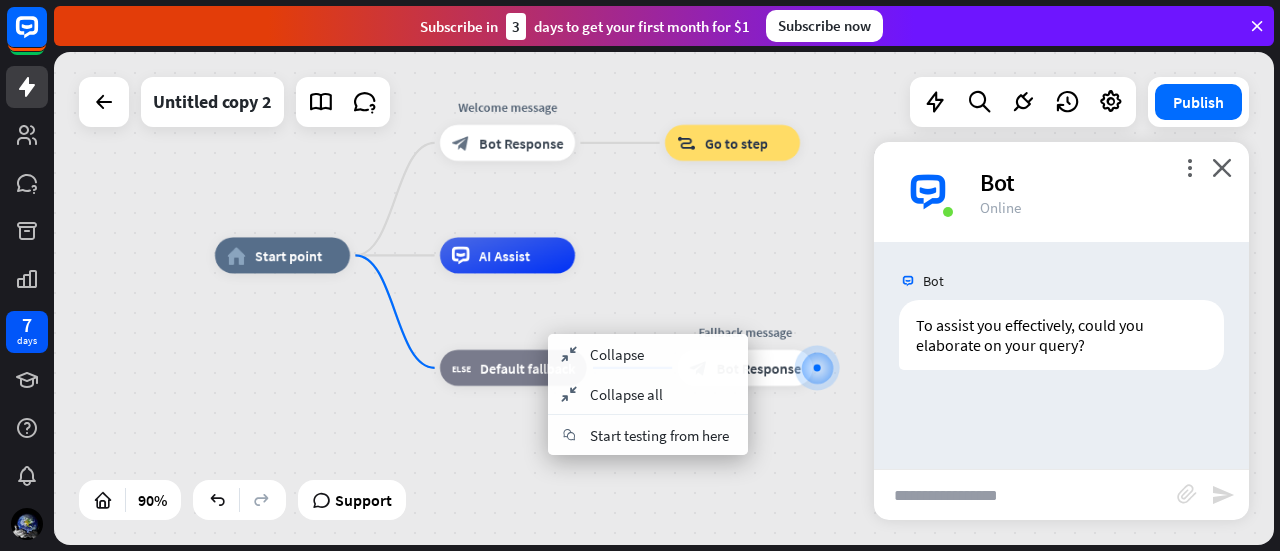 click on "home_2   Start point                 Welcome message   block_bot_response   Bot Response                   block_goto   Go to step                     AI Assist                   block_fallback   Default fallback                 Fallback message   block_bot_response   Bot Response" at bounding box center [764, 477] 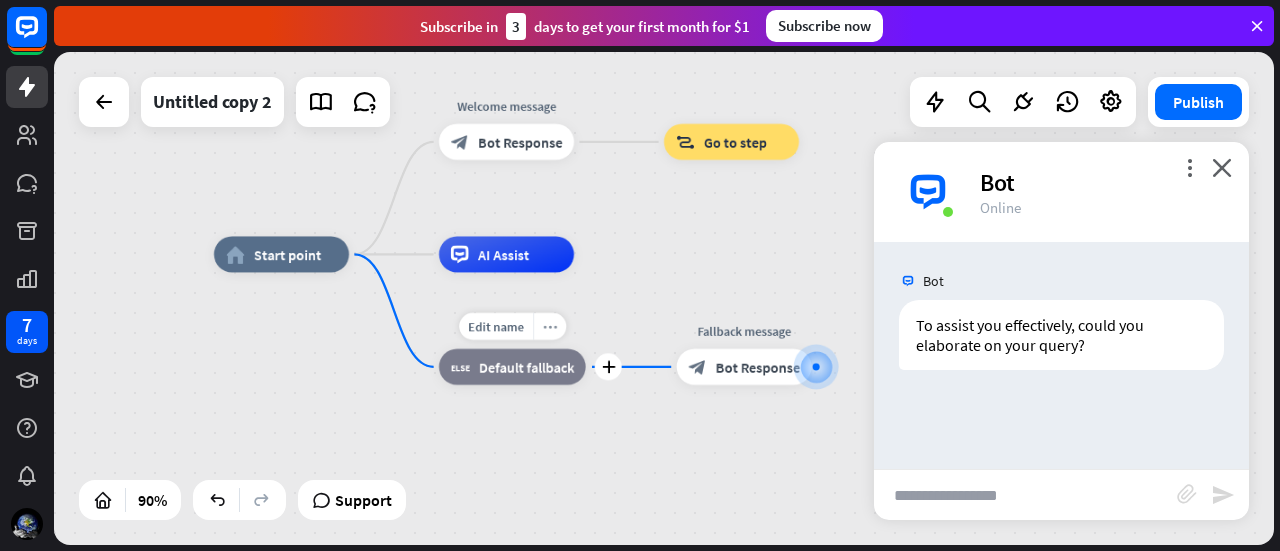 click on "more_horiz" at bounding box center (549, 326) 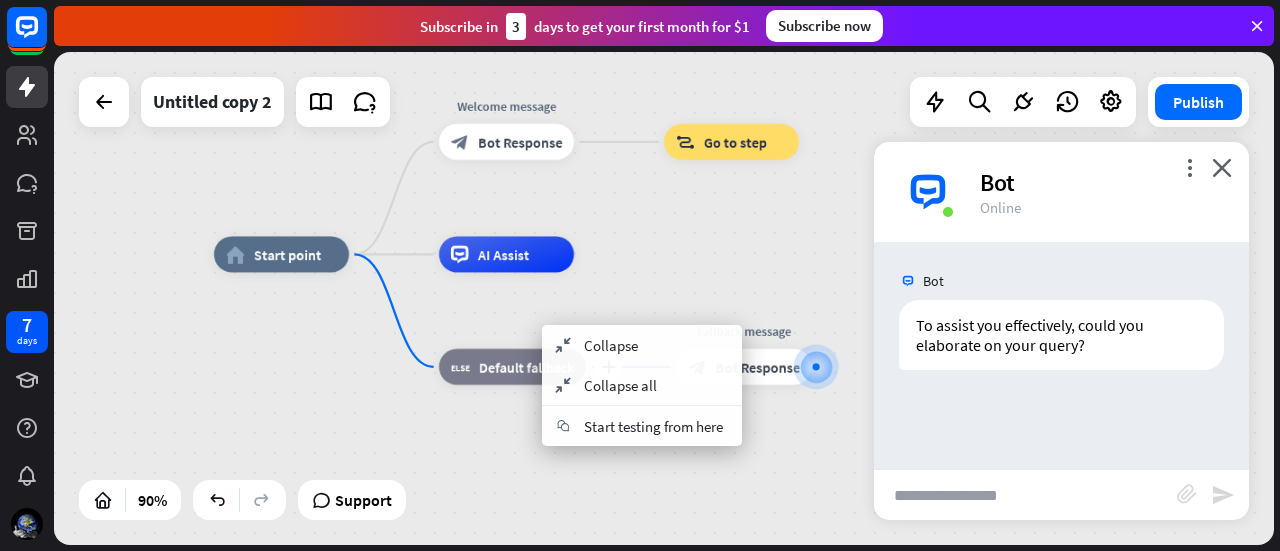click on "block_fallback   Default fallback" at bounding box center [512, 367] 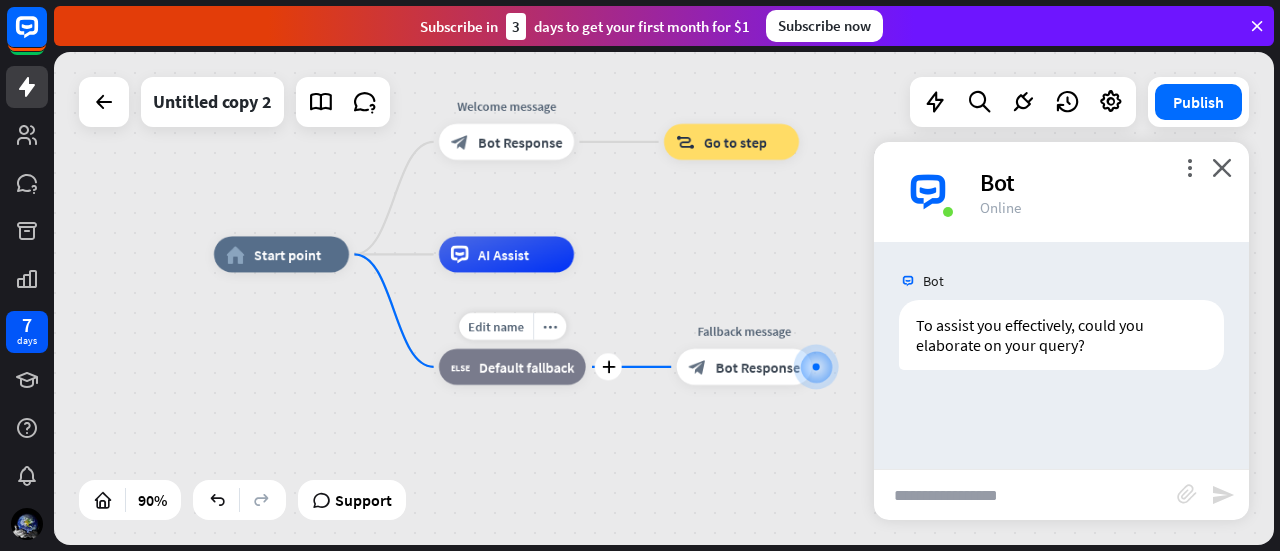 click on "Default fallback" at bounding box center (526, 367) 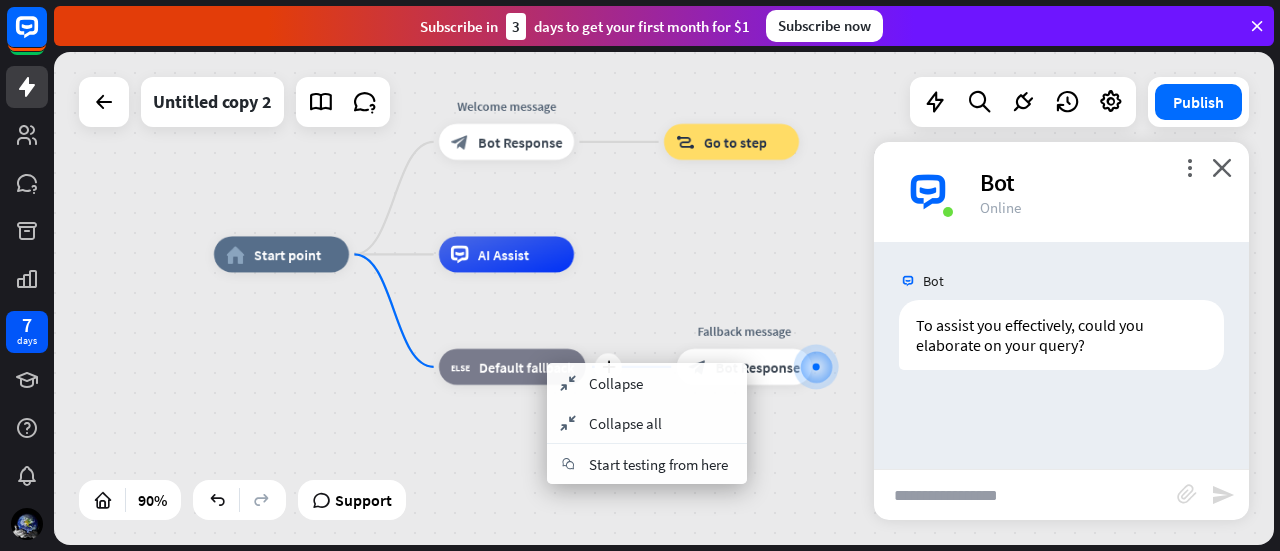 click on "block_fallback" at bounding box center (460, 367) 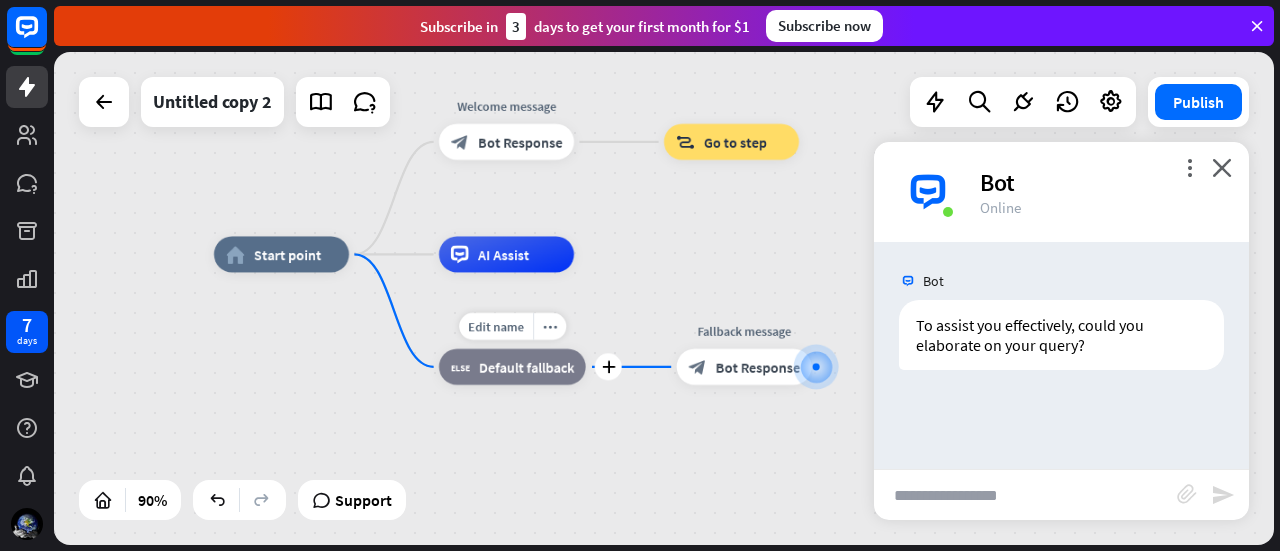 drag, startPoint x: 457, startPoint y: 367, endPoint x: 414, endPoint y: 337, distance: 52.43091 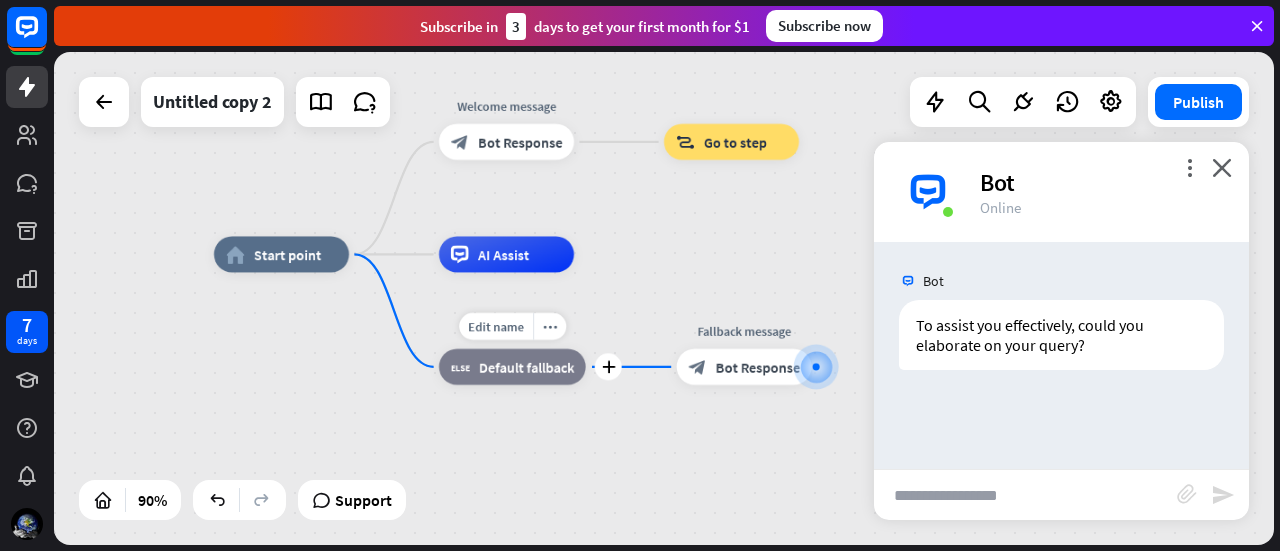 click on "Edit name   more_horiz         plus     block_fallback   Default fallback" at bounding box center [512, 367] 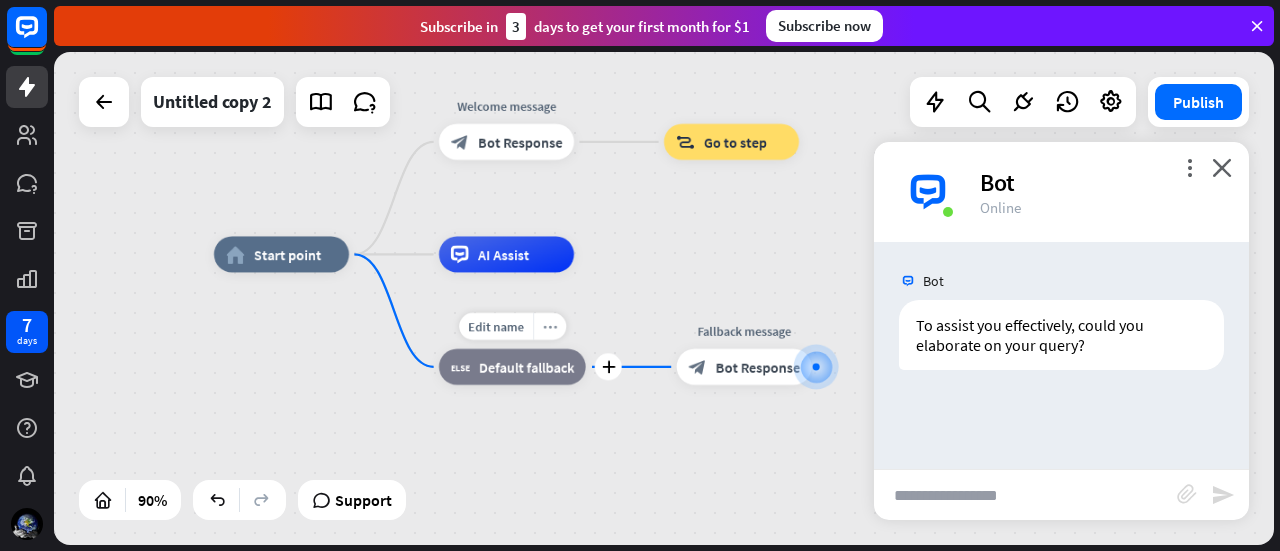 click on "more_horiz" at bounding box center (550, 327) 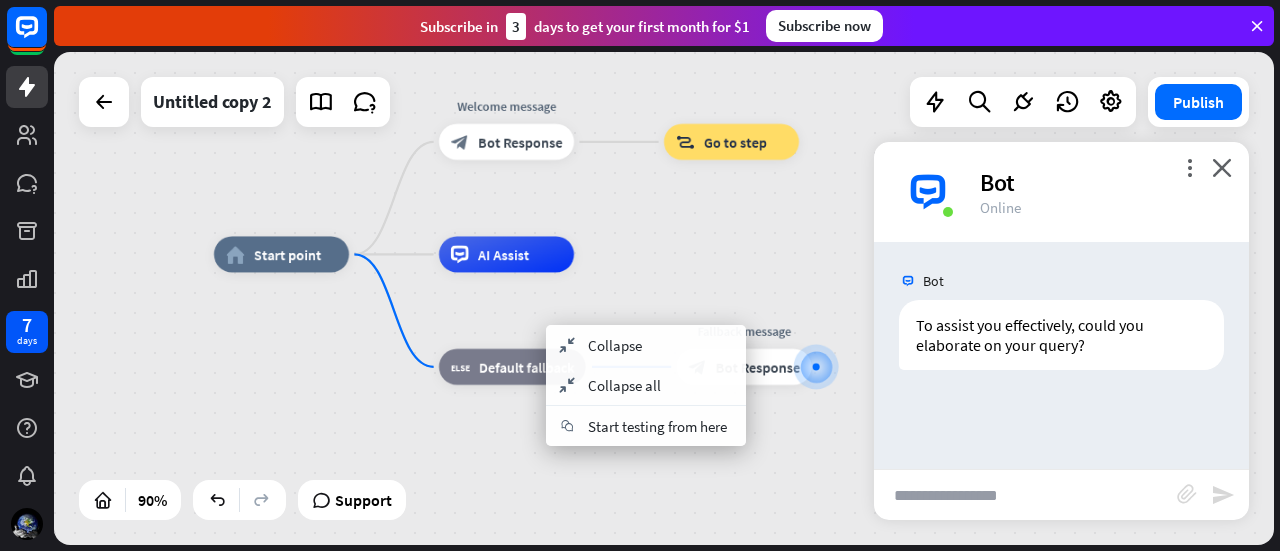 click on "home_2   Start point                 Welcome message   block_bot_response   Bot Response                   block_goto   Go to step                     AI Assist                   block_fallback   Default fallback                 Fallback message   block_bot_response   Bot Response" at bounding box center (763, 476) 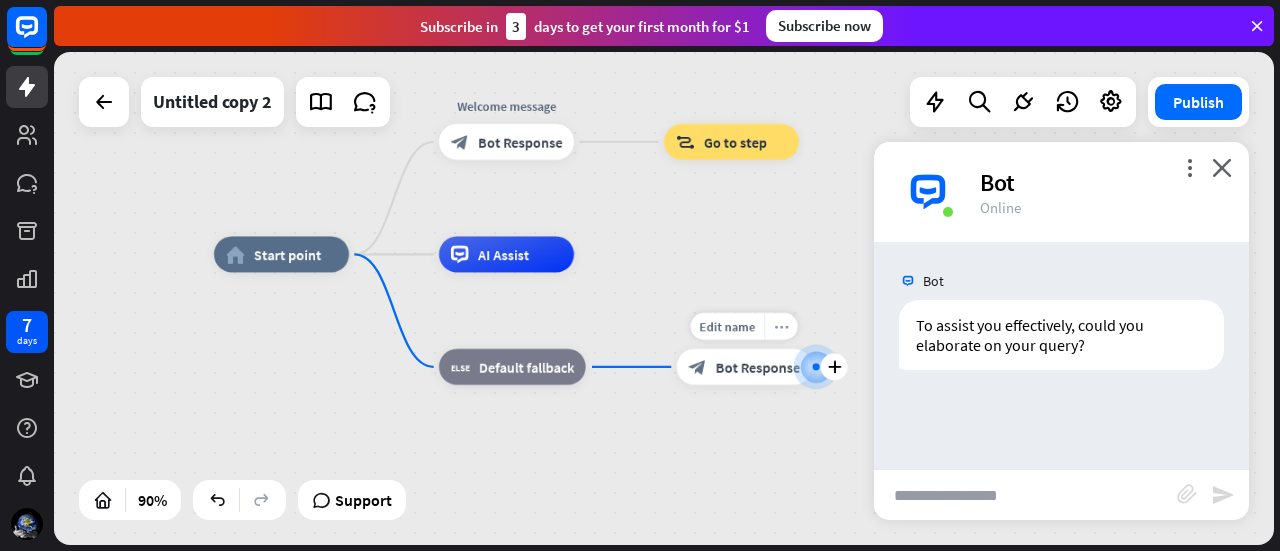 click on "more_horiz" at bounding box center [780, 326] 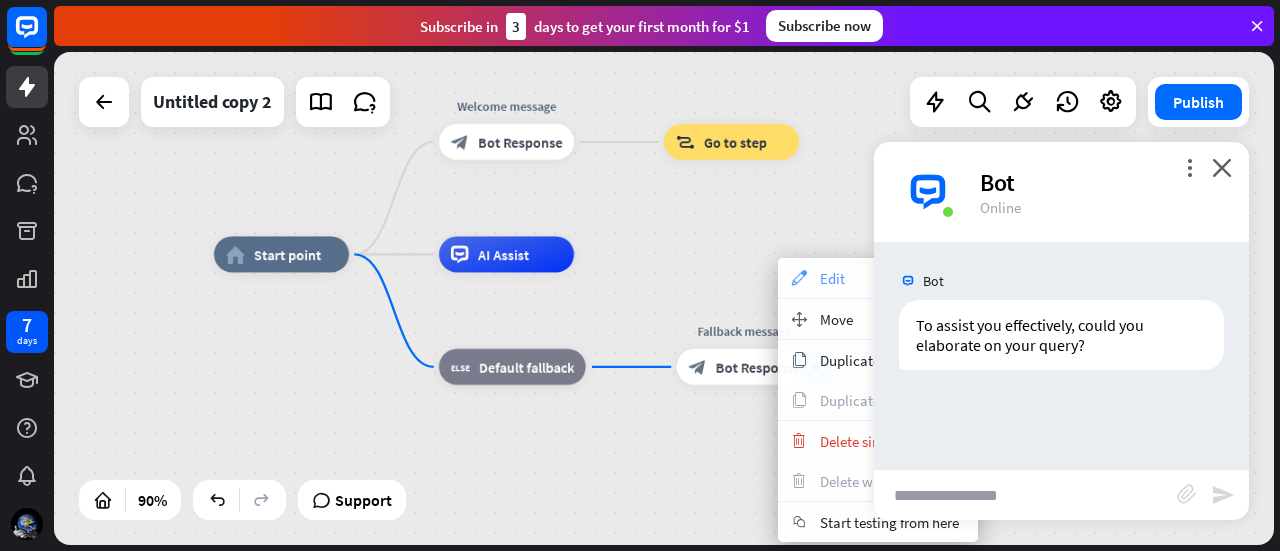 click on "appearance   Edit" at bounding box center [878, 278] 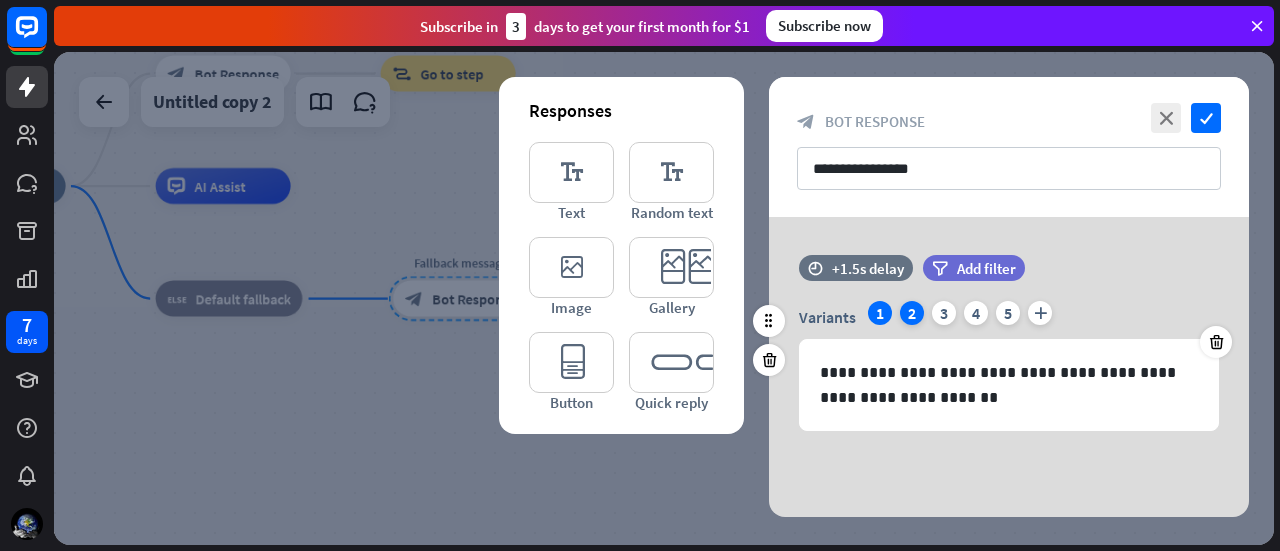 click on "2" at bounding box center [912, 313] 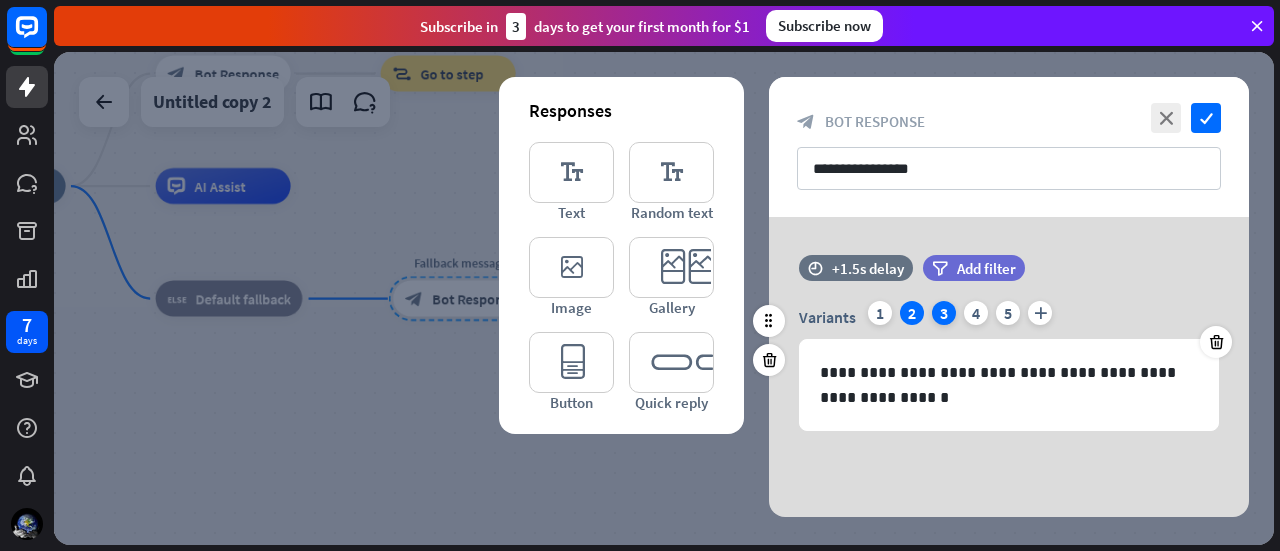 click on "3" at bounding box center (944, 313) 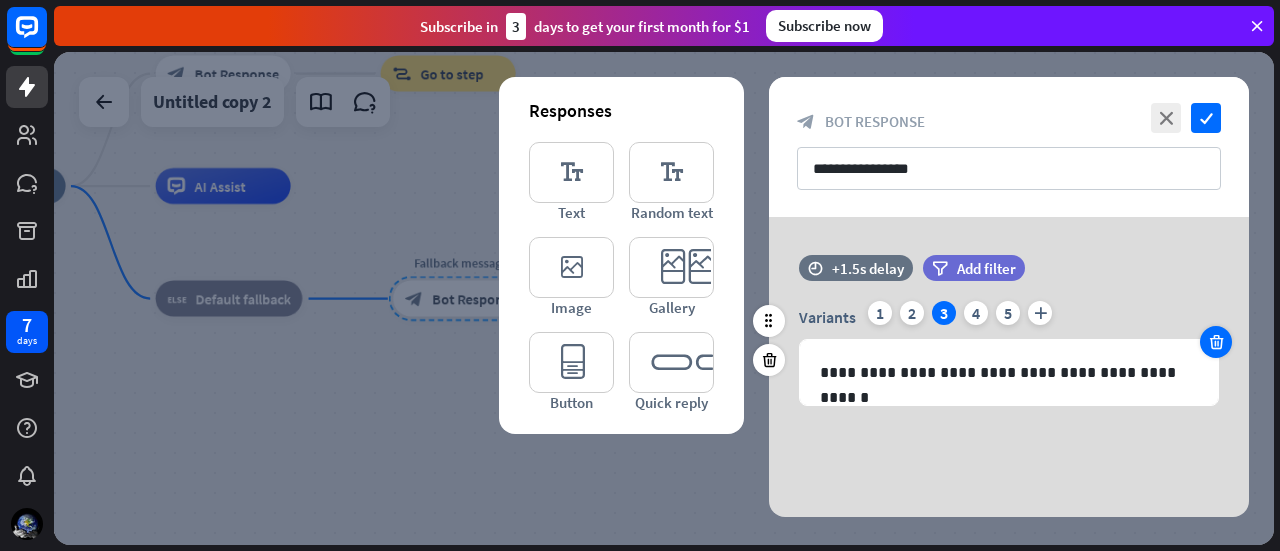 click at bounding box center [1216, 342] 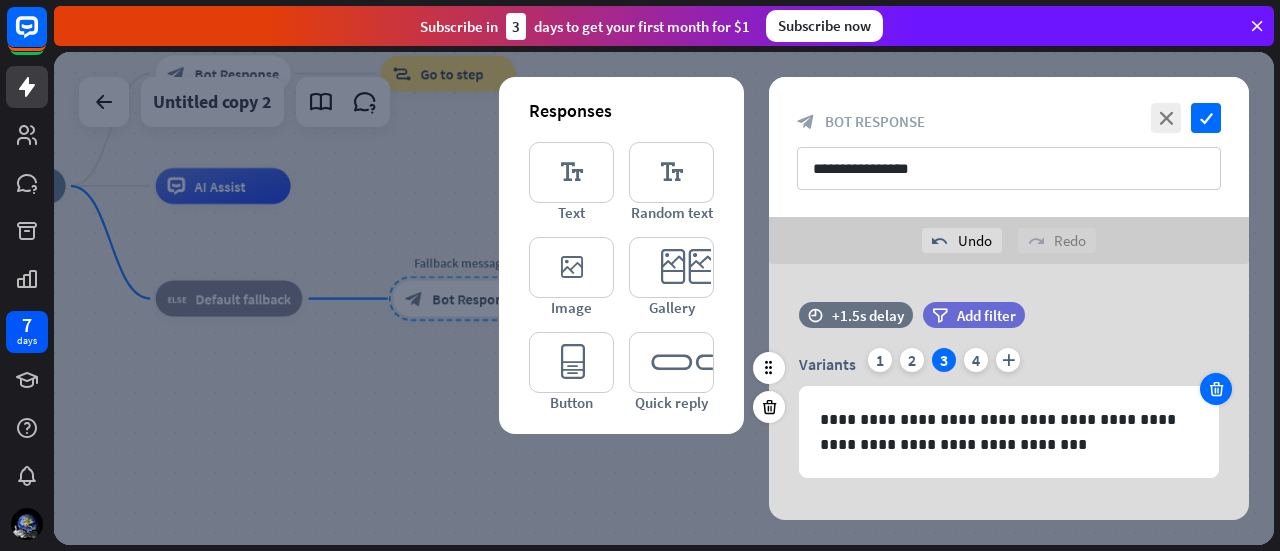 click at bounding box center (1216, 389) 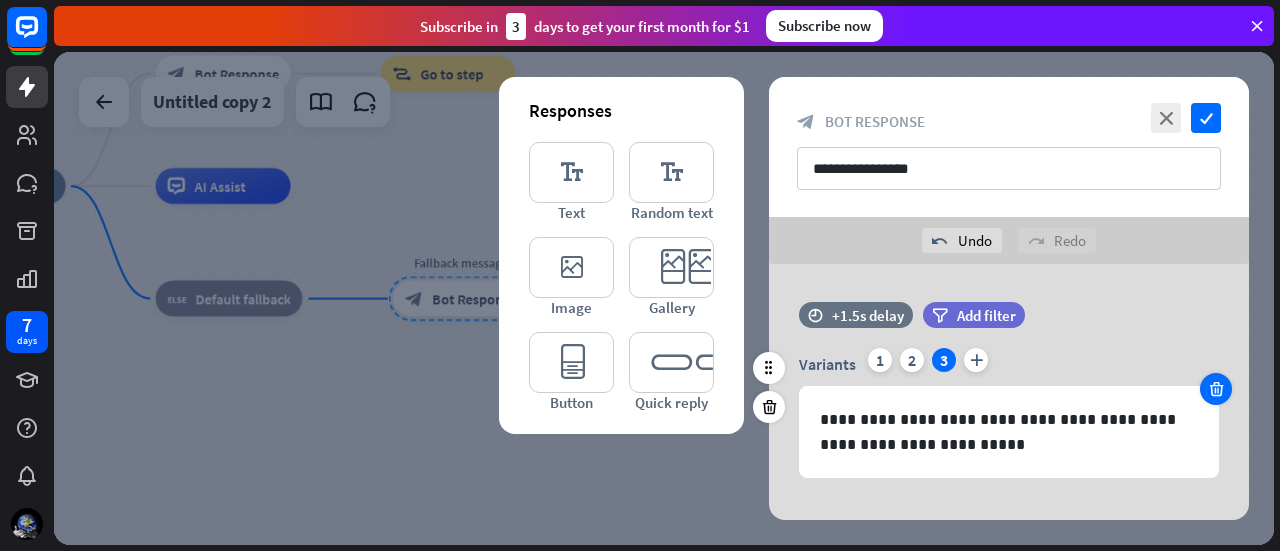 click at bounding box center (1216, 389) 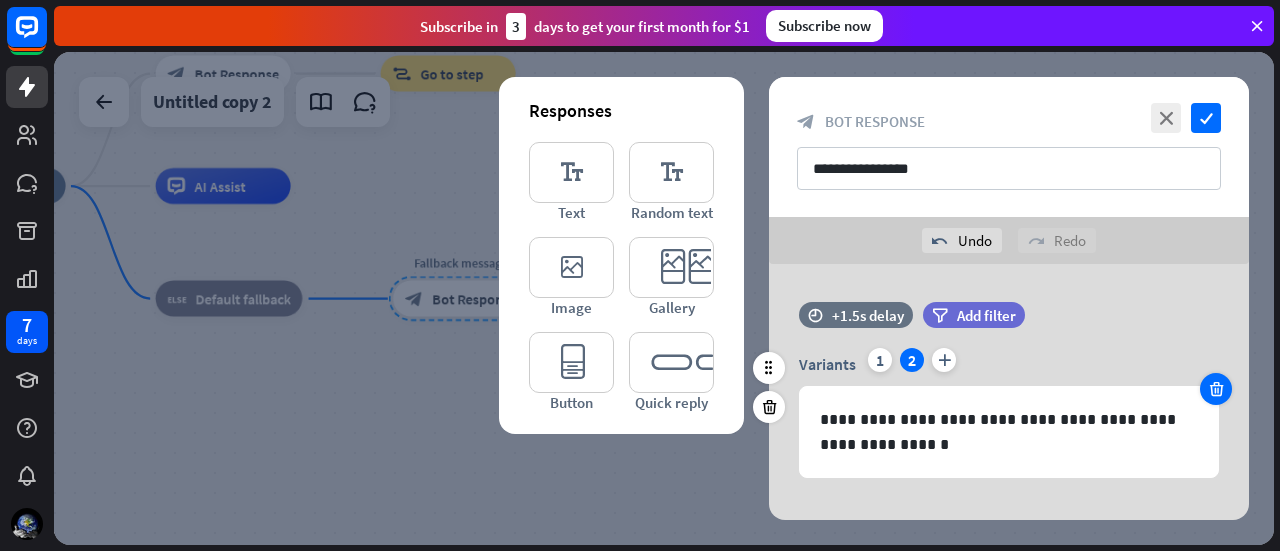 click at bounding box center [1216, 389] 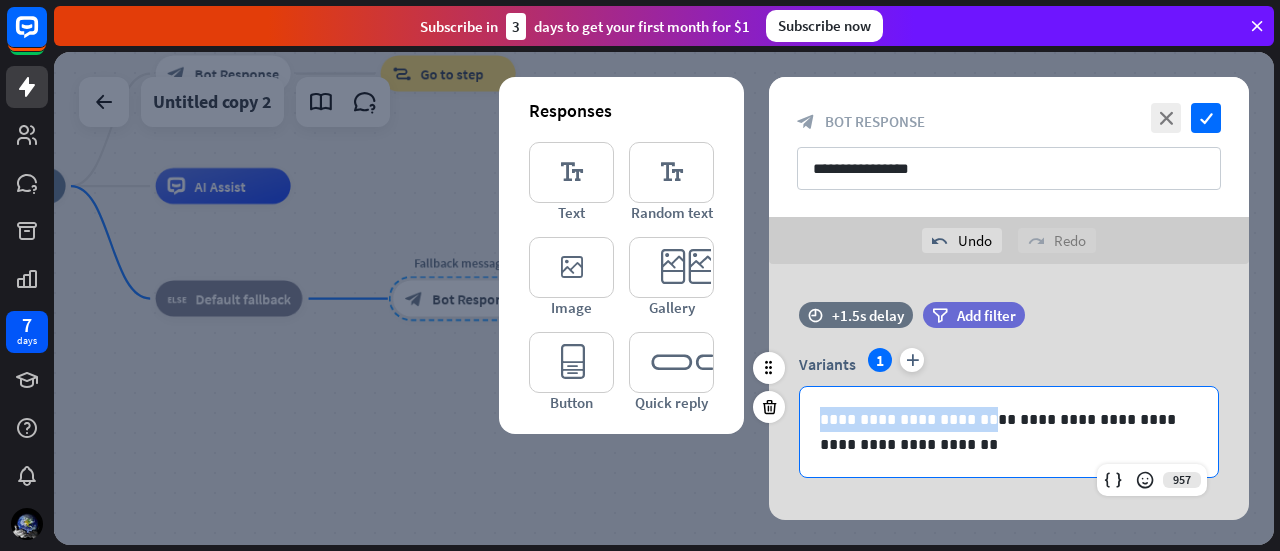 drag, startPoint x: 925, startPoint y: 424, endPoint x: 793, endPoint y: 406, distance: 133.22162 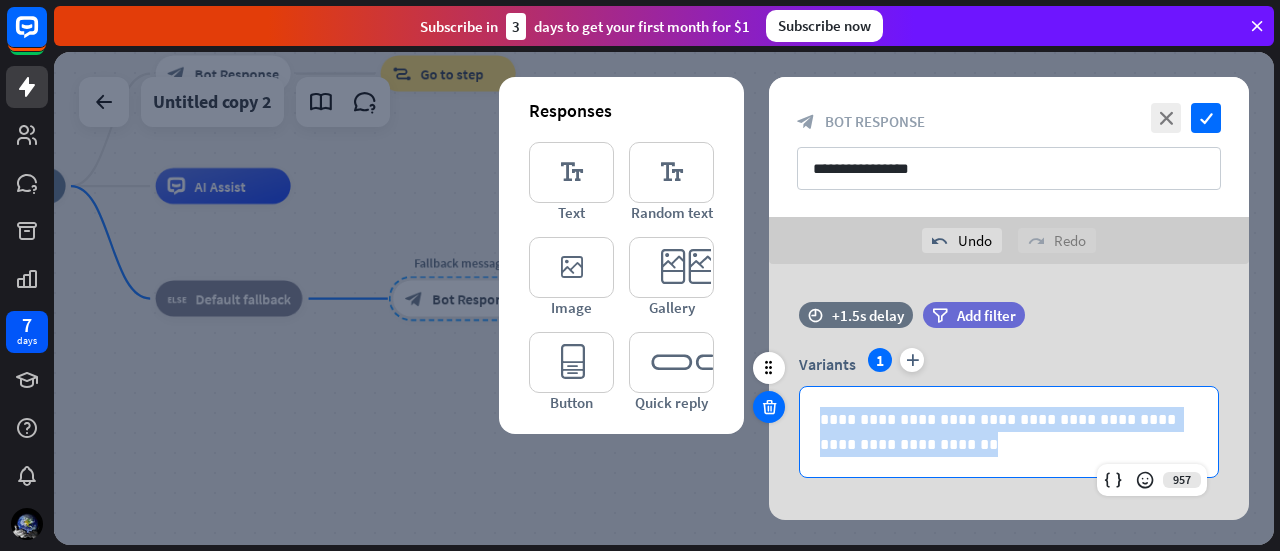 drag, startPoint x: 933, startPoint y: 458, endPoint x: 778, endPoint y: 414, distance: 161.12418 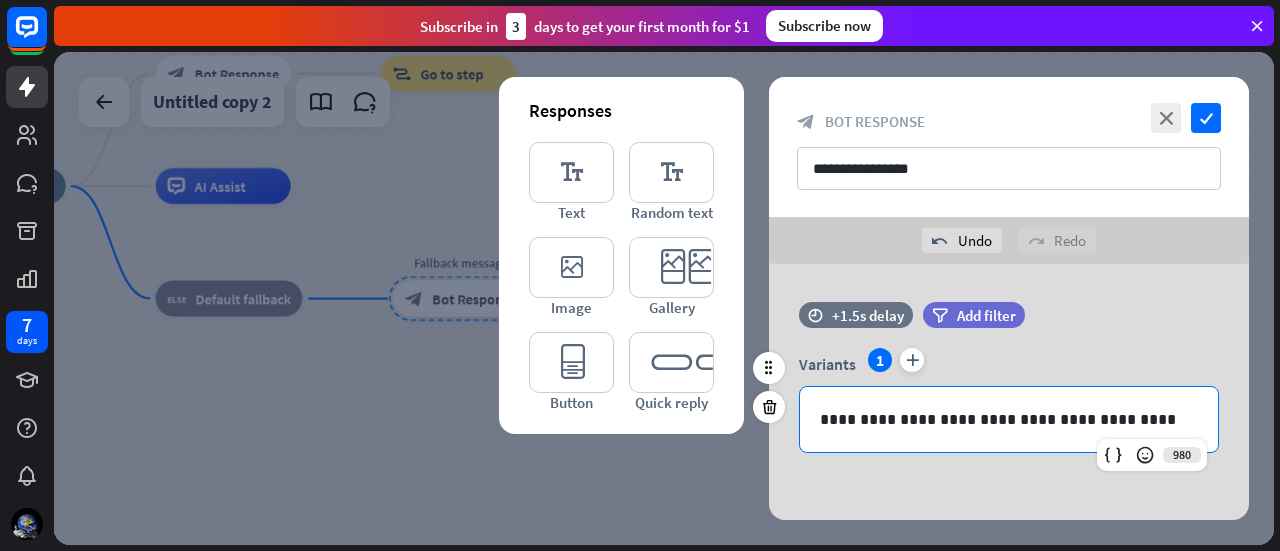 click on "**********" at bounding box center (1009, 419) 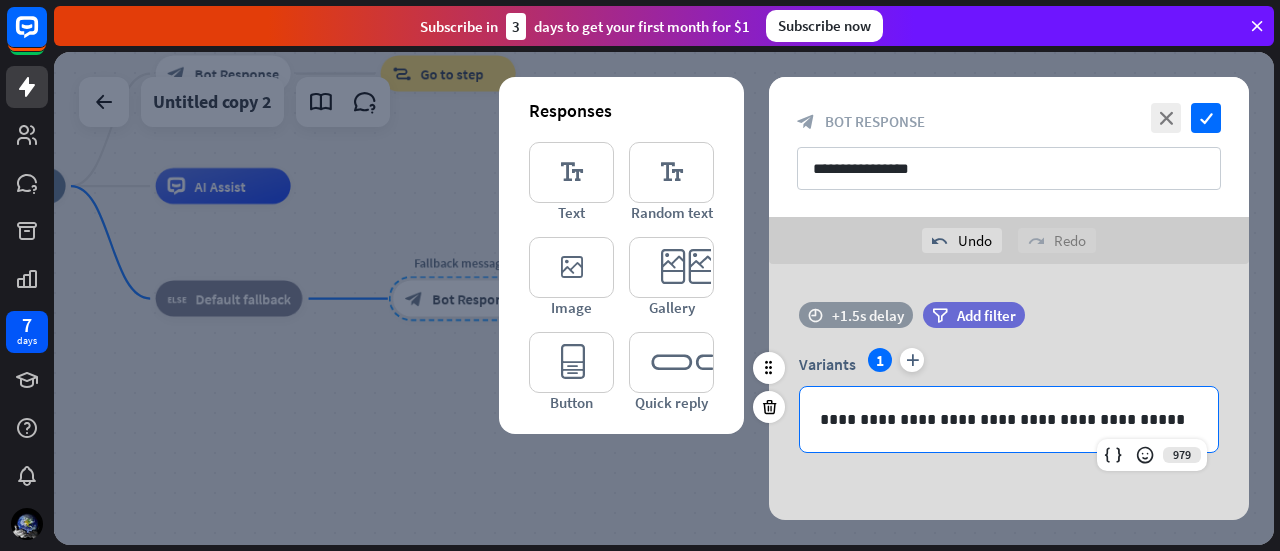 click on "+1.5s delay" at bounding box center (868, 315) 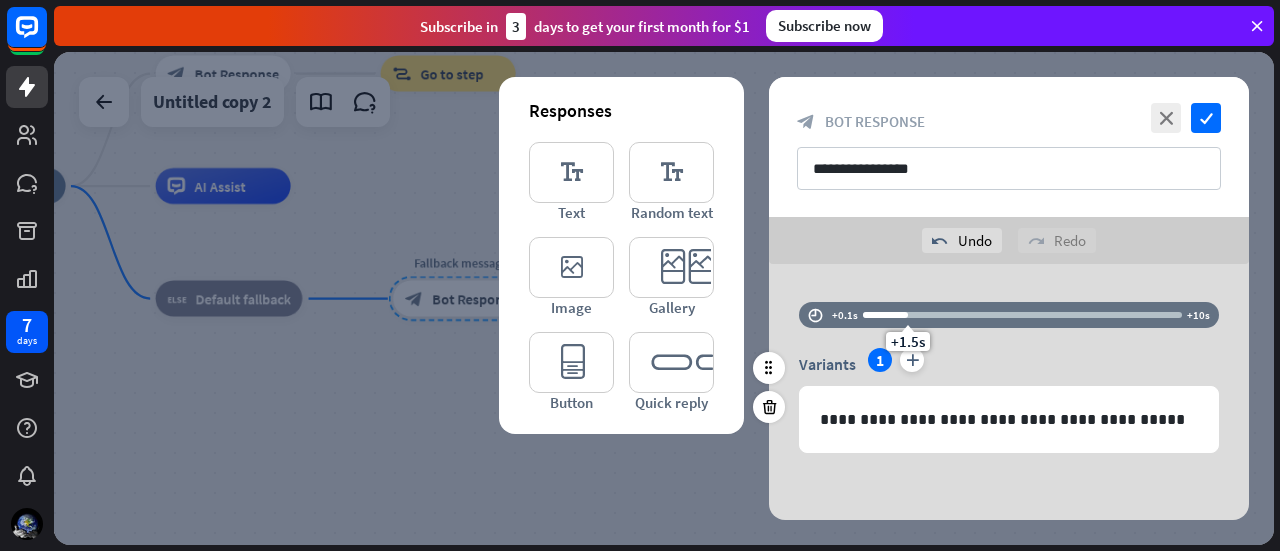 drag, startPoint x: 895, startPoint y: 321, endPoint x: 873, endPoint y: 316, distance: 22.561028 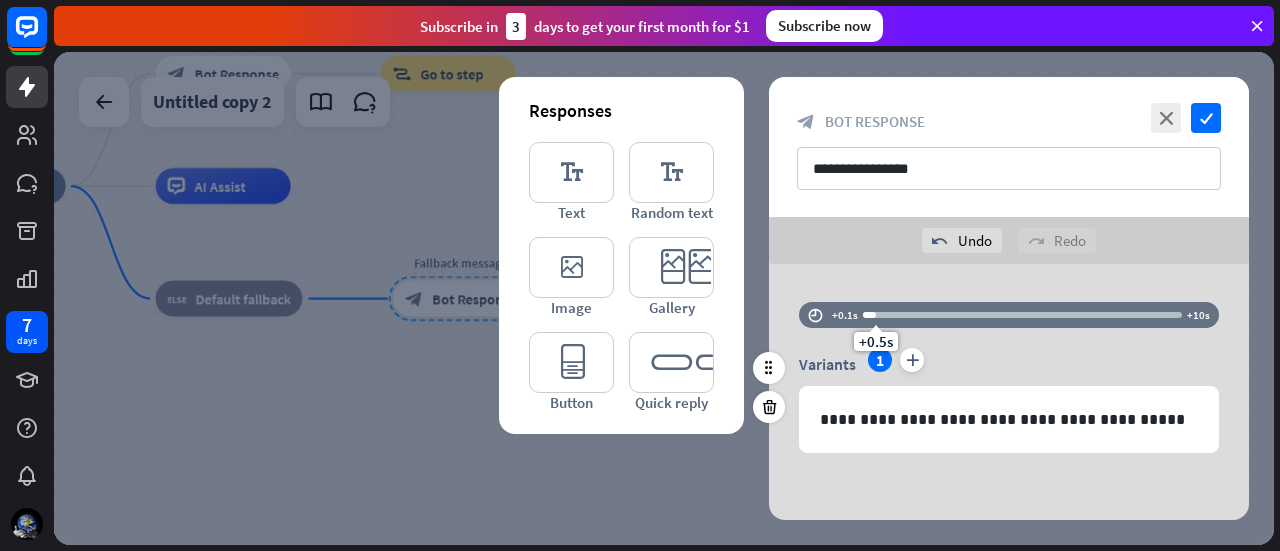 drag, startPoint x: 873, startPoint y: 316, endPoint x: 815, endPoint y: 313, distance: 58.077534 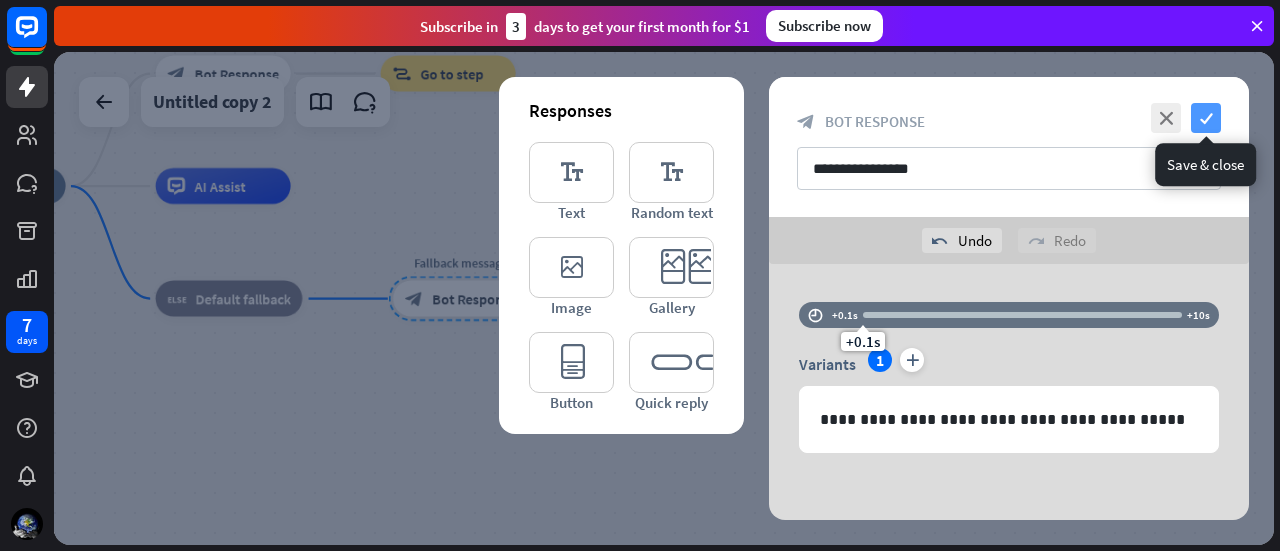click on "check" at bounding box center [1206, 118] 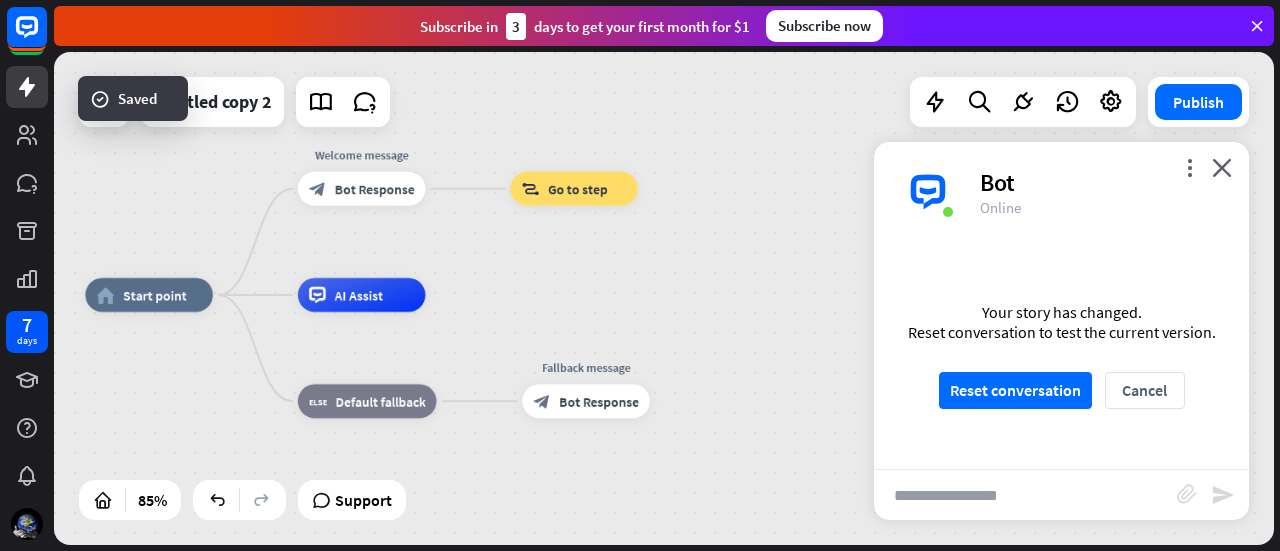 drag, startPoint x: 809, startPoint y: 275, endPoint x: 915, endPoint y: 379, distance: 148.49916 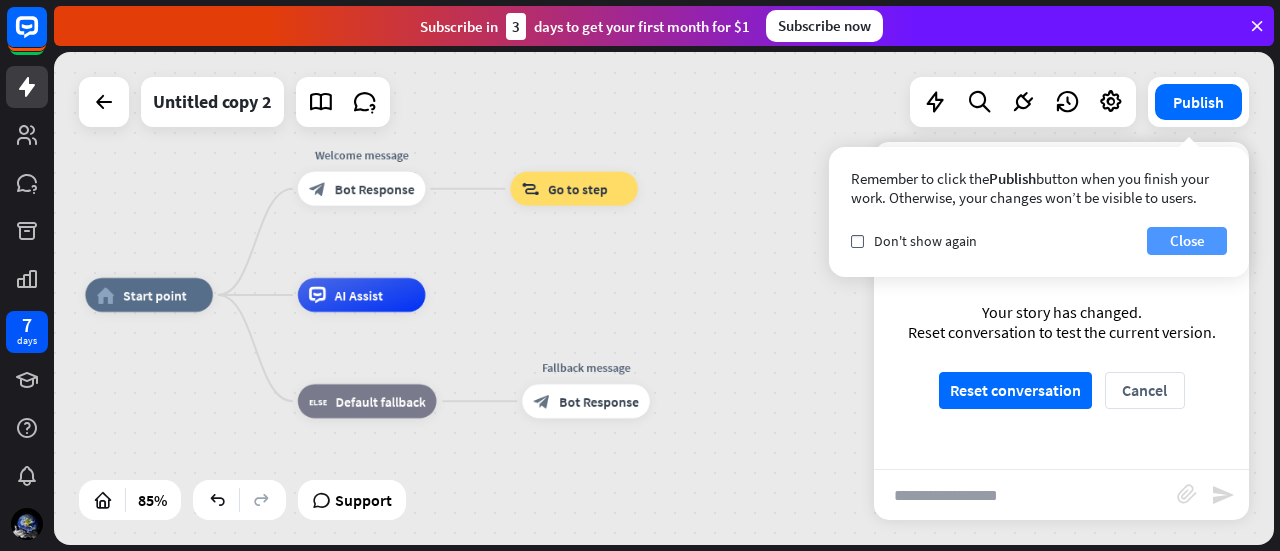 click on "Close" at bounding box center [1187, 241] 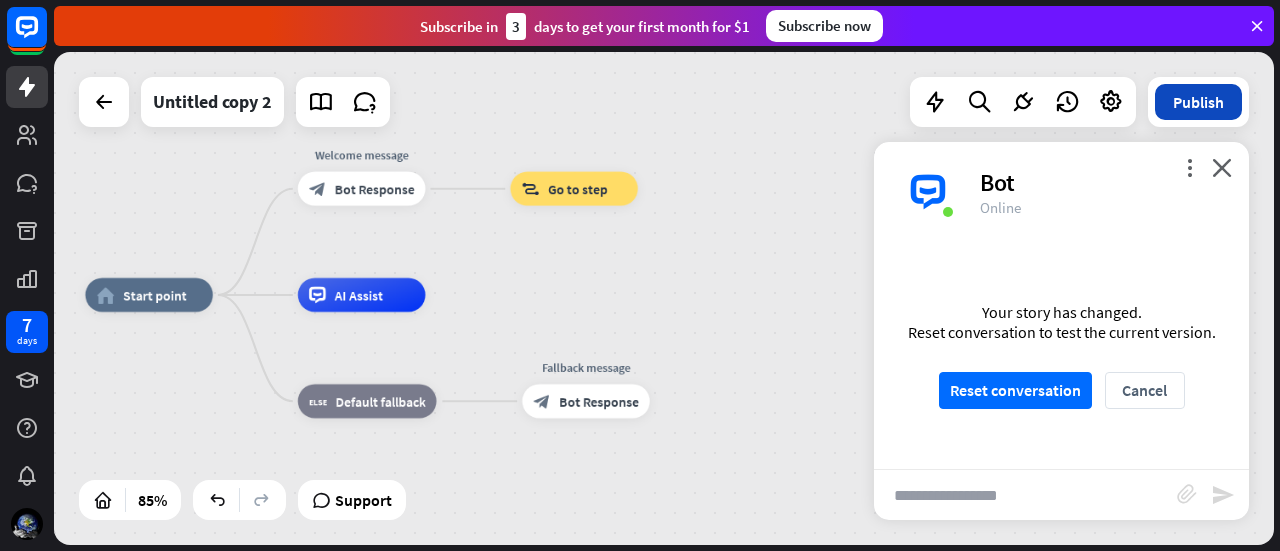 click on "Publish" at bounding box center (1198, 102) 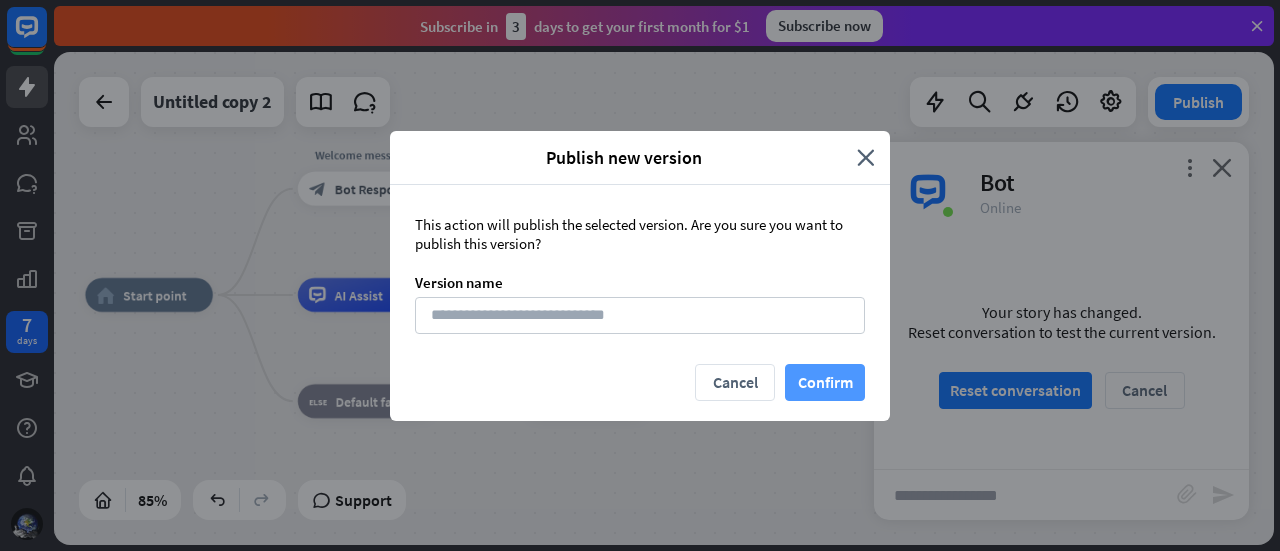 click on "Confirm" at bounding box center (825, 382) 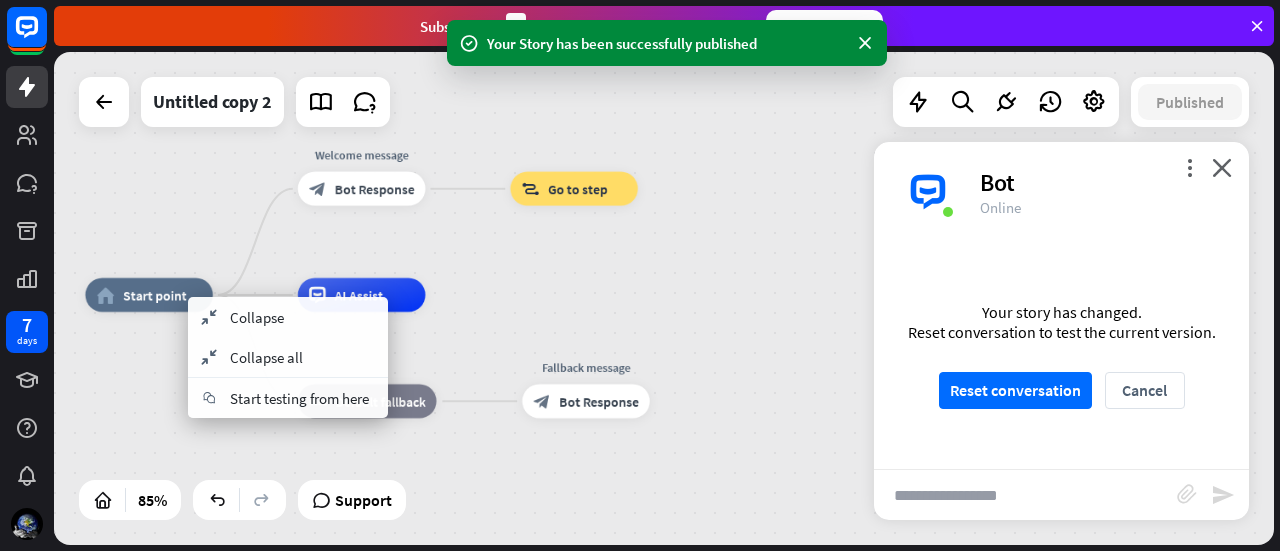 click on "home_2   Start point                 Welcome message   block_bot_response   Bot Response                   block_goto   Go to step                     AI Assist                   block_fallback   Default fallback                 Fallback message   block_bot_response   Bot Response" at bounding box center [664, 298] 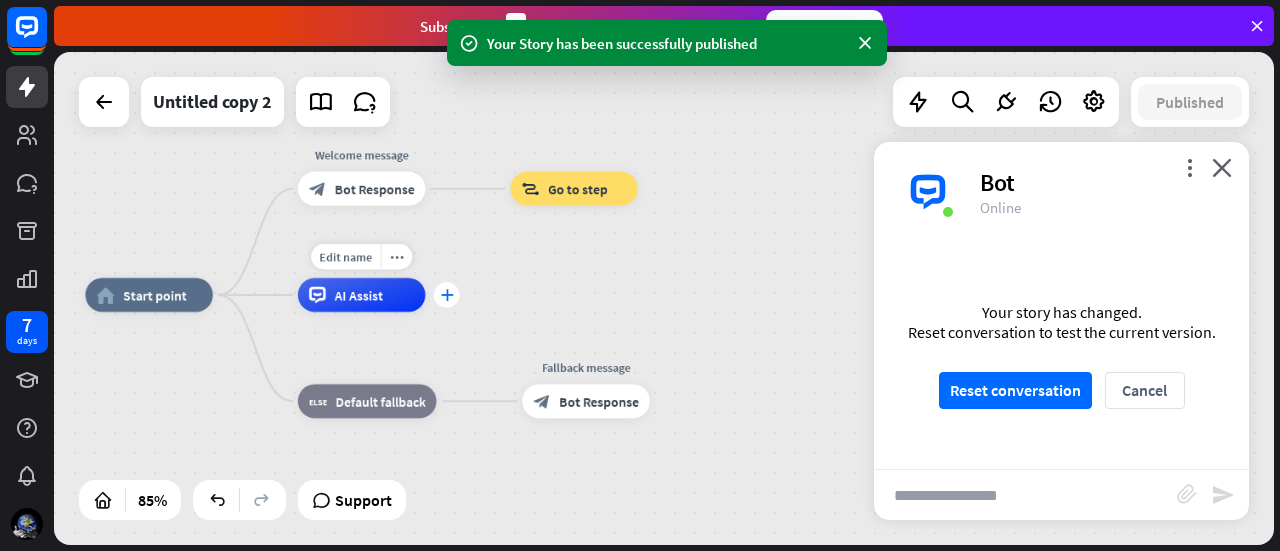click on "plus" at bounding box center (446, 295) 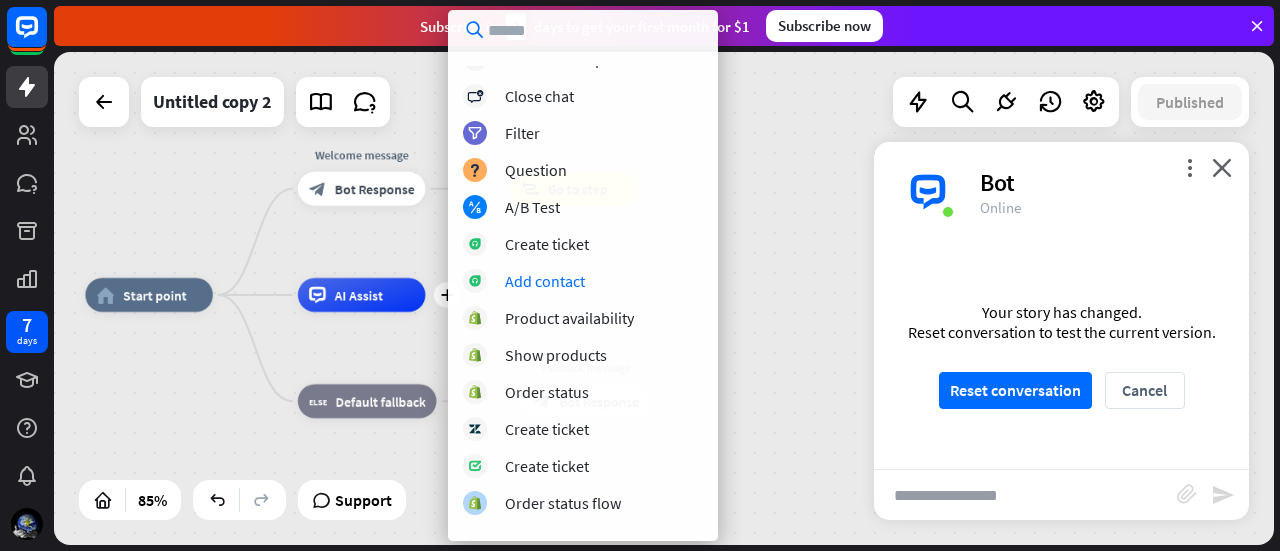 scroll, scrollTop: 525, scrollLeft: 0, axis: vertical 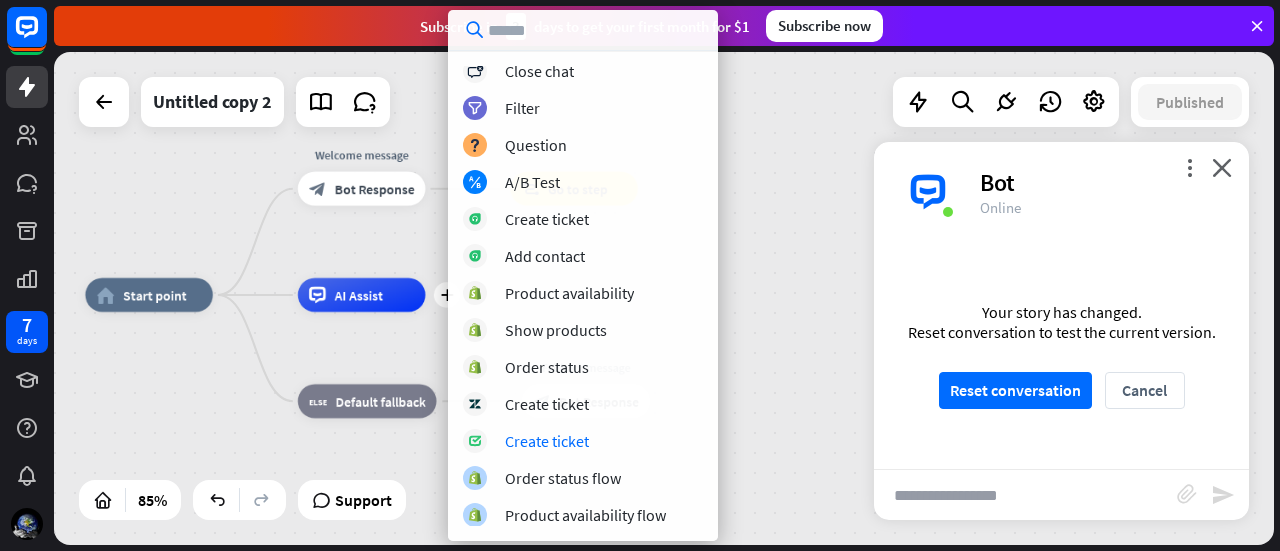 click on "home_2   Start point                 Welcome message   block_bot_response   Bot Response                   block_goto   Go to step               plus       AI Assist                   block_fallback   Default fallback                 Fallback message   block_bot_response   Bot Response" at bounding box center [603, 504] 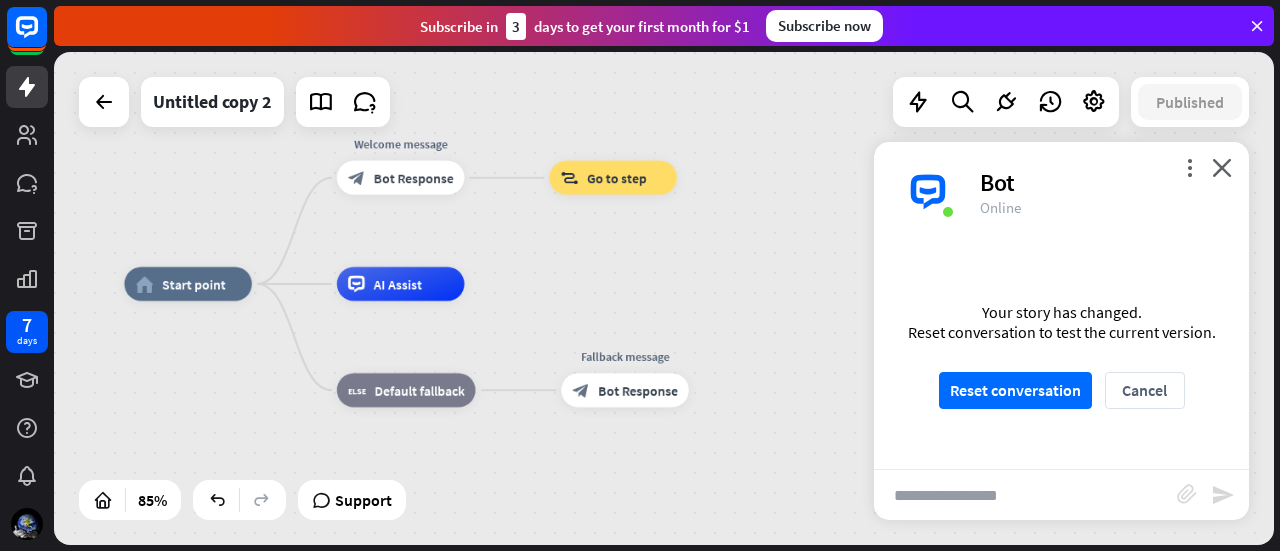 drag, startPoint x: 644, startPoint y: 316, endPoint x: 771, endPoint y: 281, distance: 131.73459 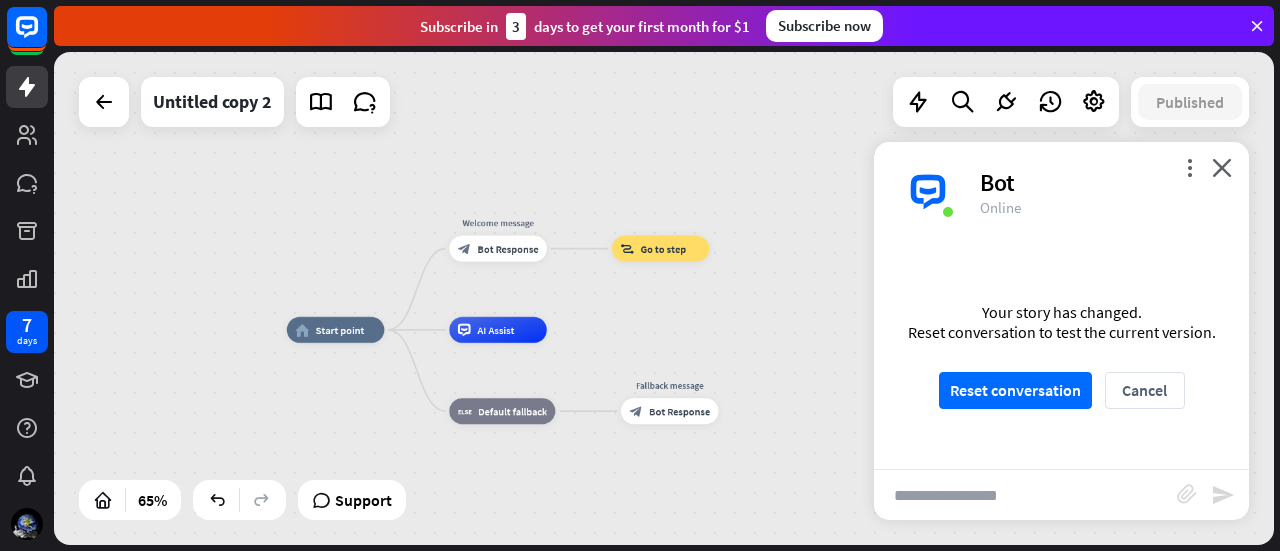 drag, startPoint x: 767, startPoint y: 259, endPoint x: 689, endPoint y: 342, distance: 113.89908 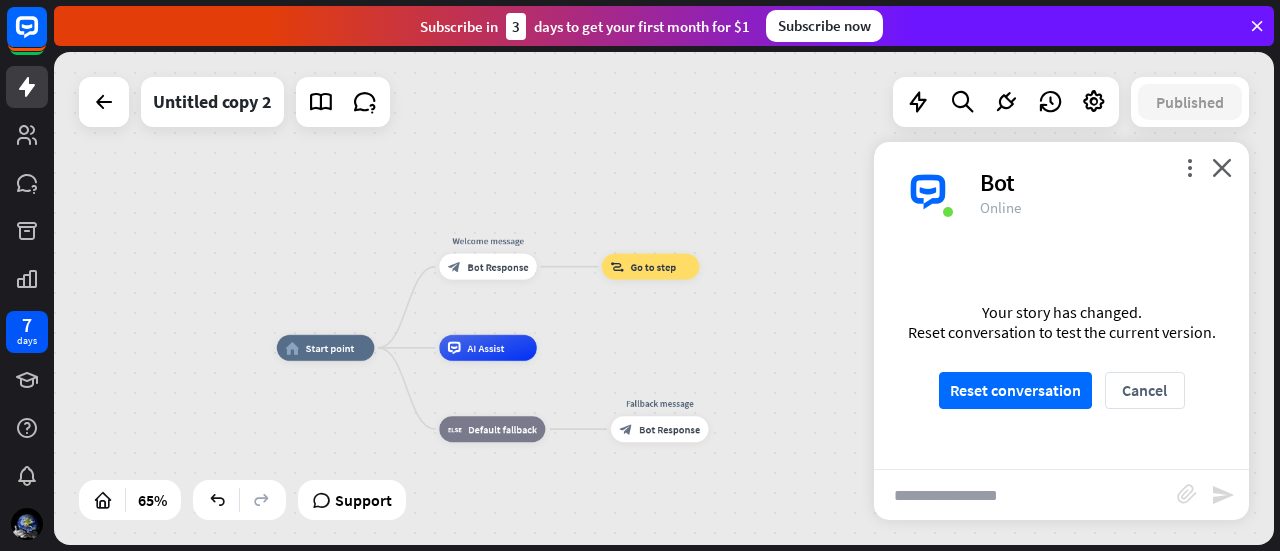 drag, startPoint x: 488, startPoint y: 268, endPoint x: 487, endPoint y: 170, distance: 98.005104 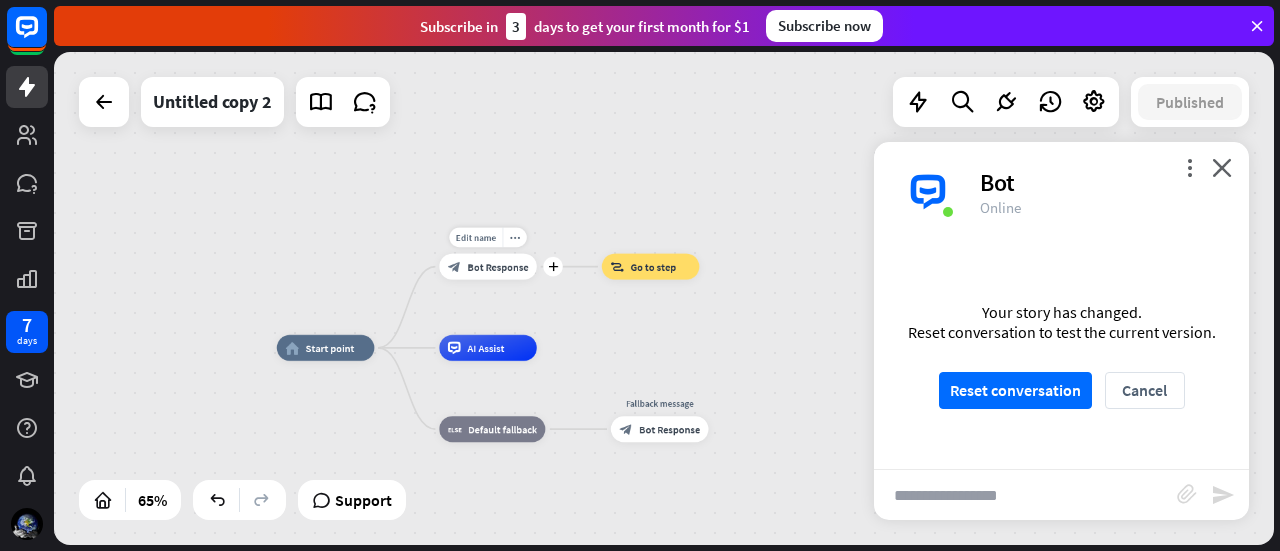 click on "Bot Response" at bounding box center (497, 266) 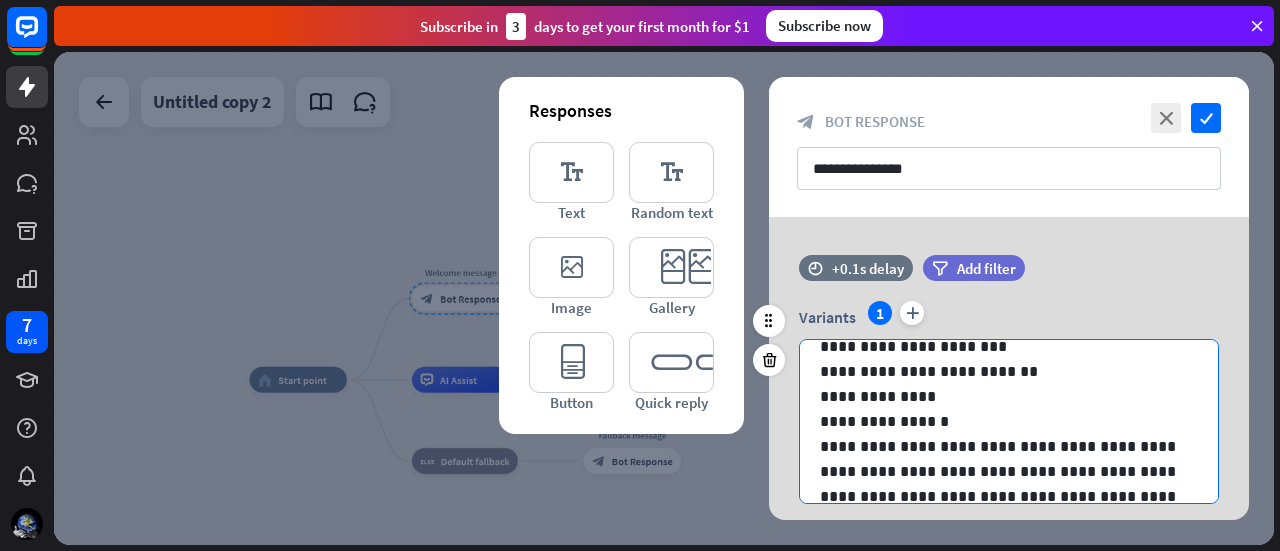 scroll, scrollTop: 0, scrollLeft: 0, axis: both 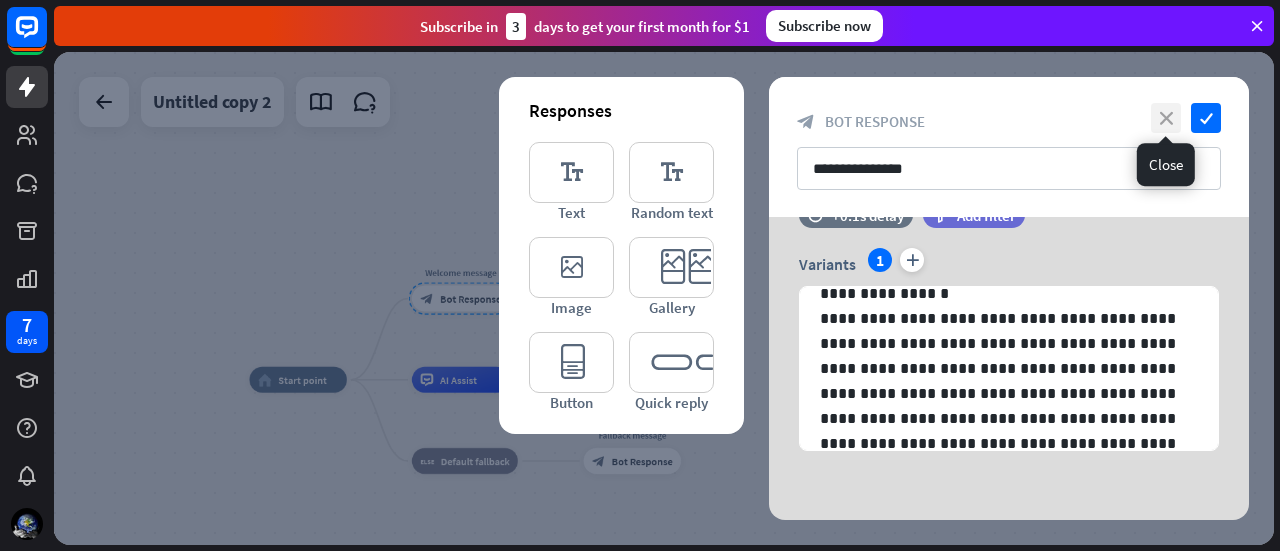 click on "close" at bounding box center (1166, 118) 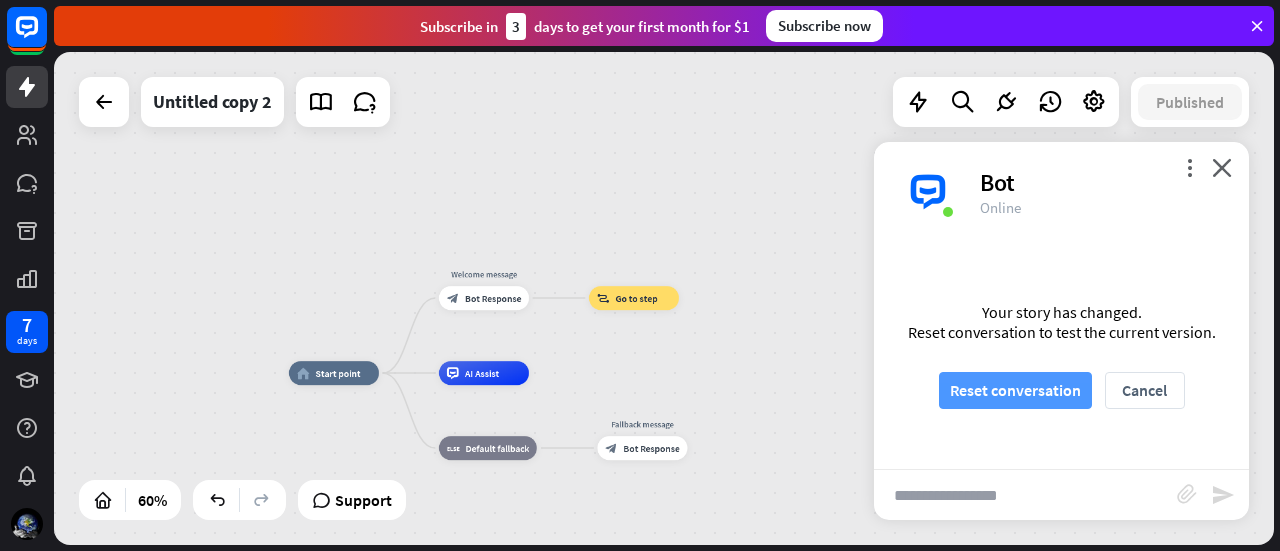 click on "Reset conversation" at bounding box center (1015, 390) 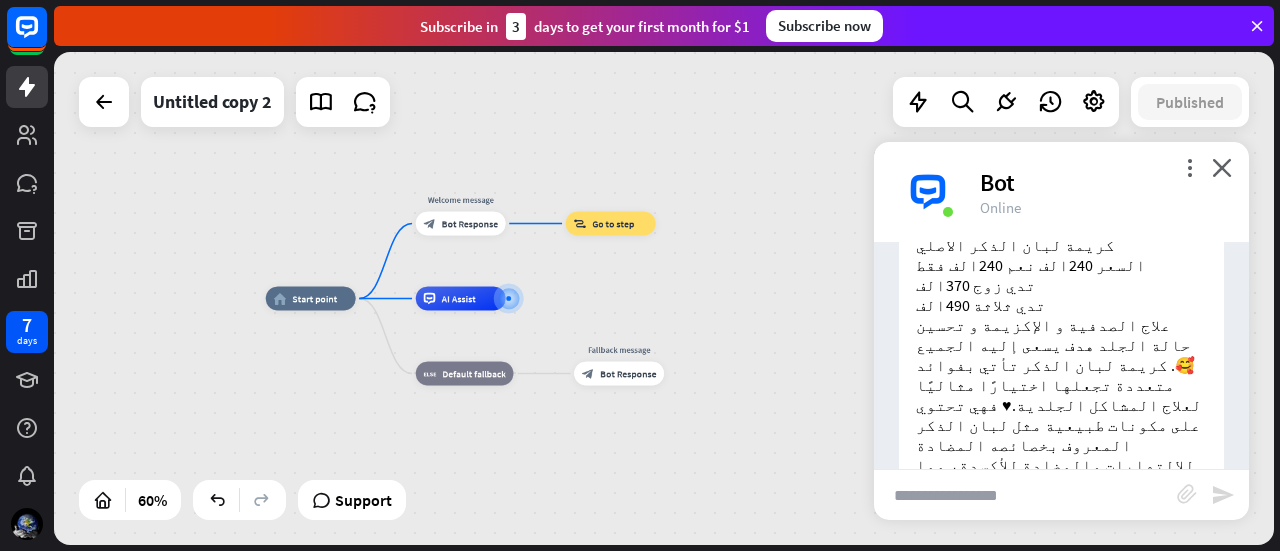 scroll, scrollTop: 130, scrollLeft: 0, axis: vertical 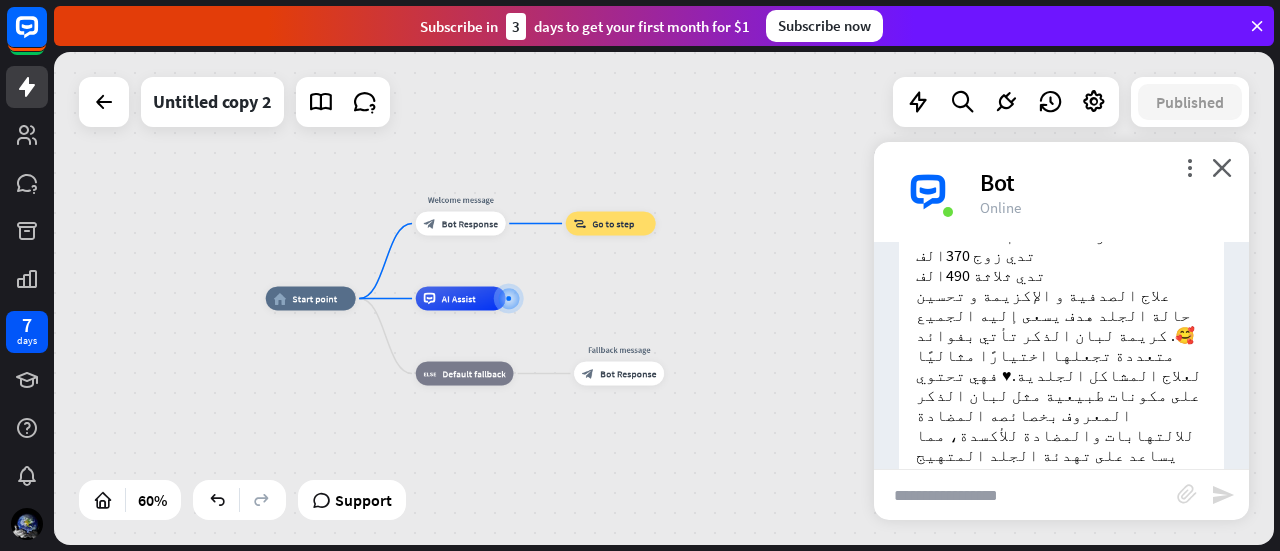 click at bounding box center [1025, 495] 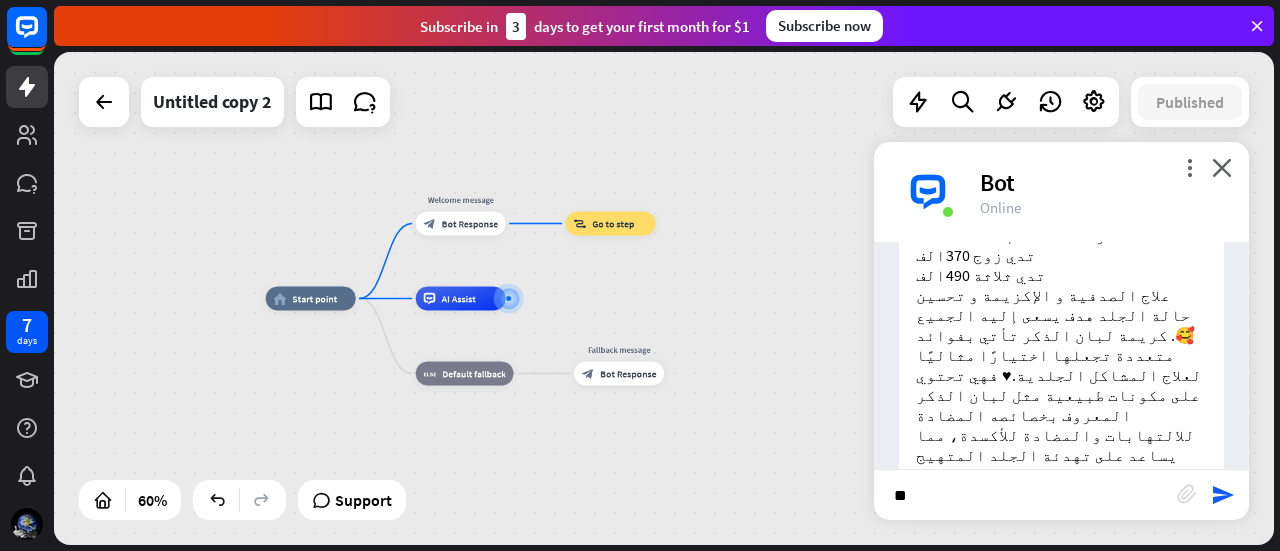 type on "*" 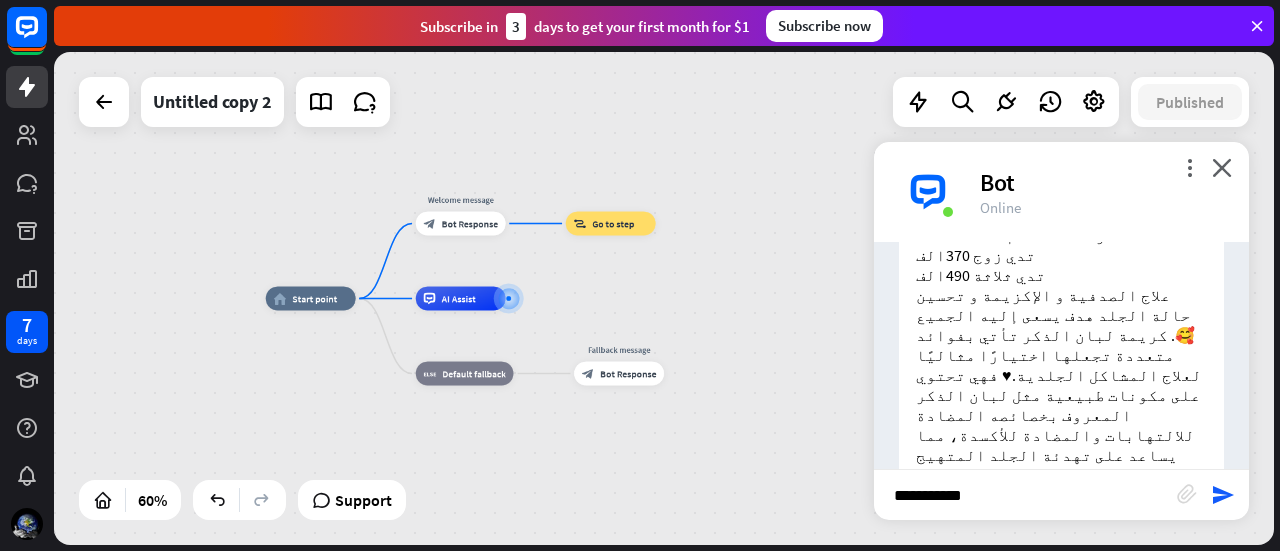 type on "**********" 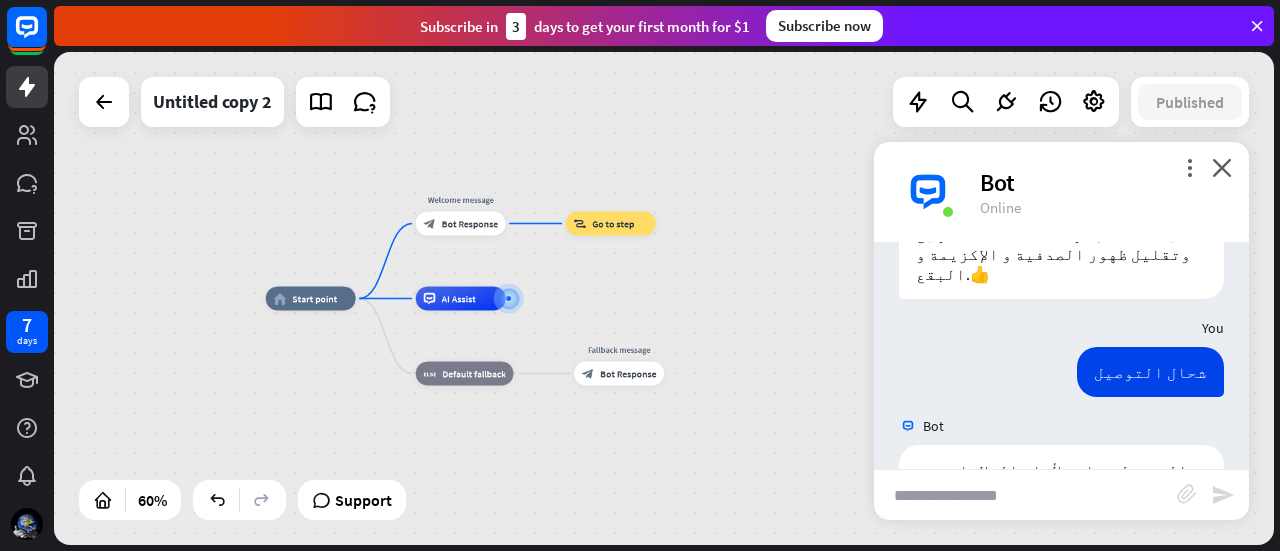 scroll, scrollTop: 367, scrollLeft: 0, axis: vertical 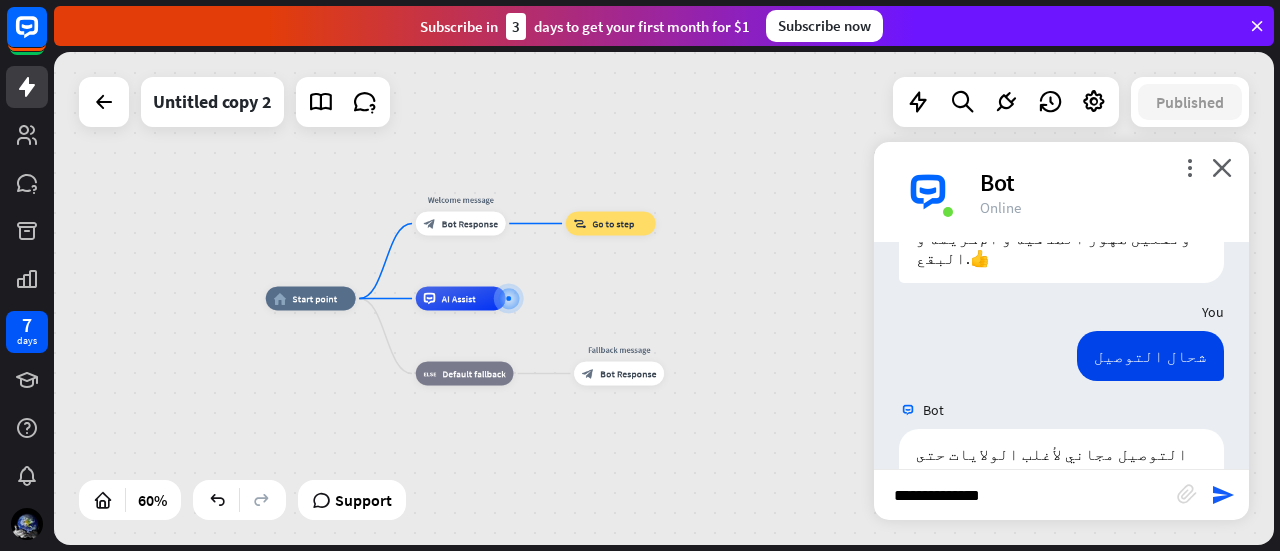 type on "**********" 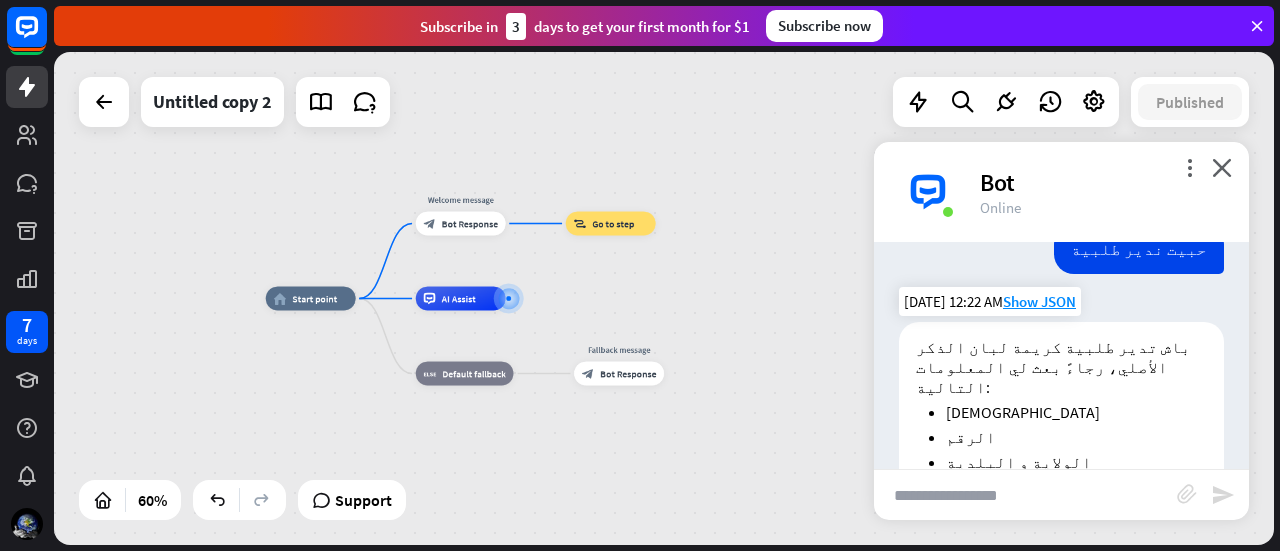 scroll, scrollTop: 767, scrollLeft: 0, axis: vertical 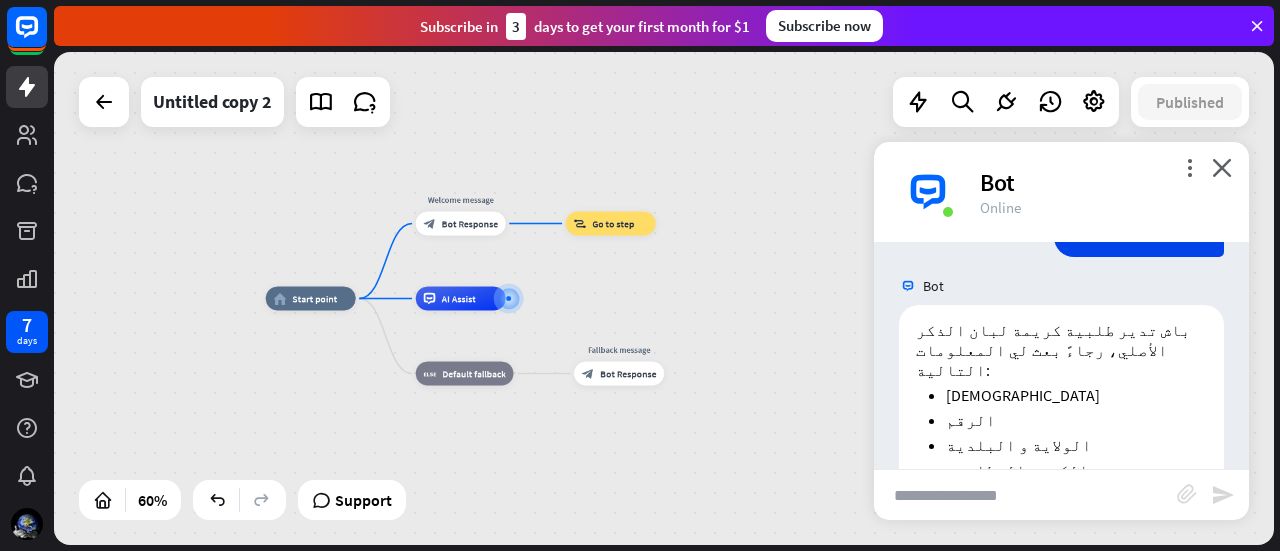 click at bounding box center (1025, 495) 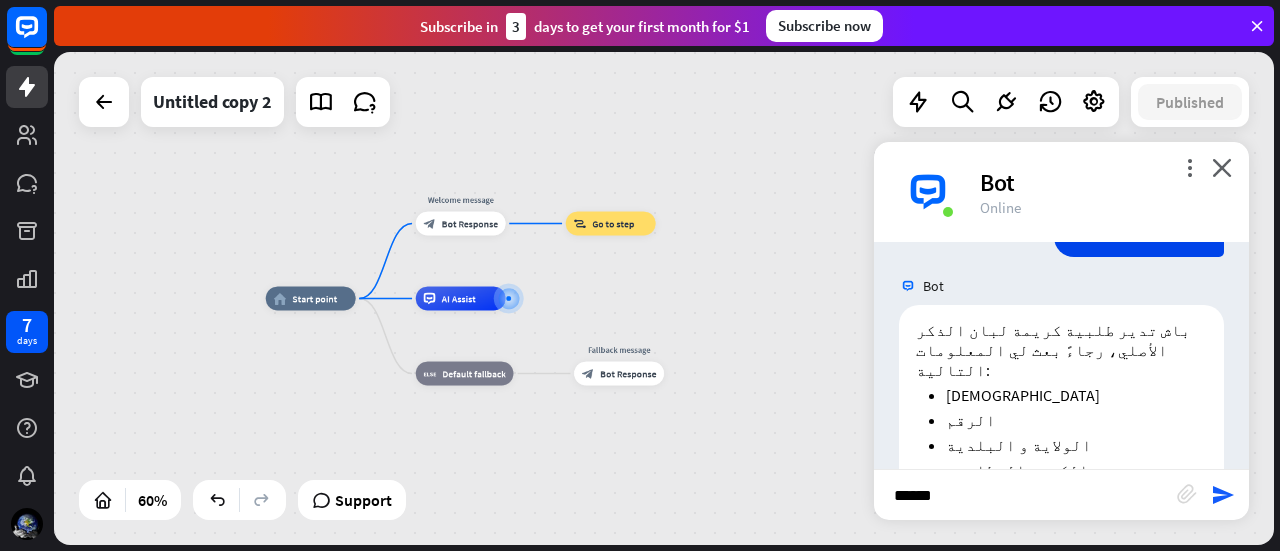 type on "****" 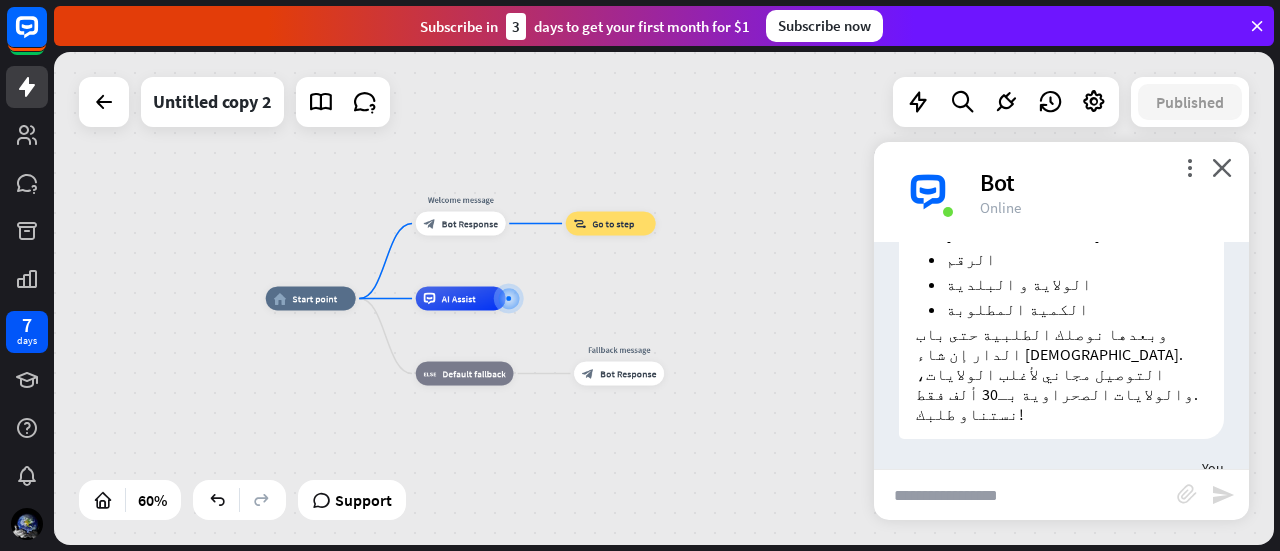 scroll, scrollTop: 984, scrollLeft: 0, axis: vertical 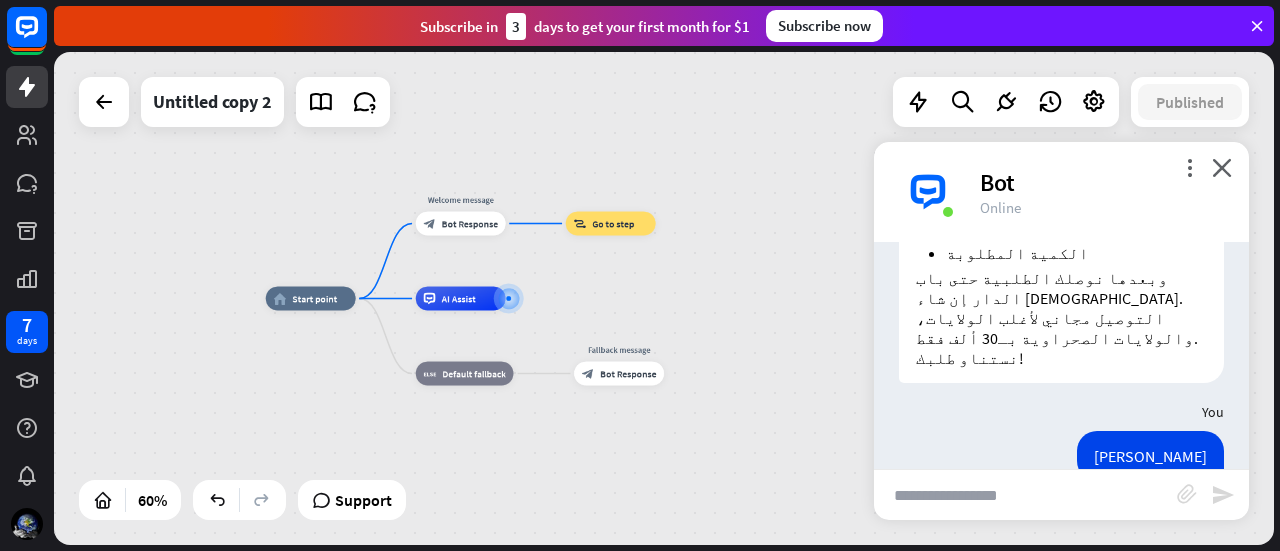 type on "*" 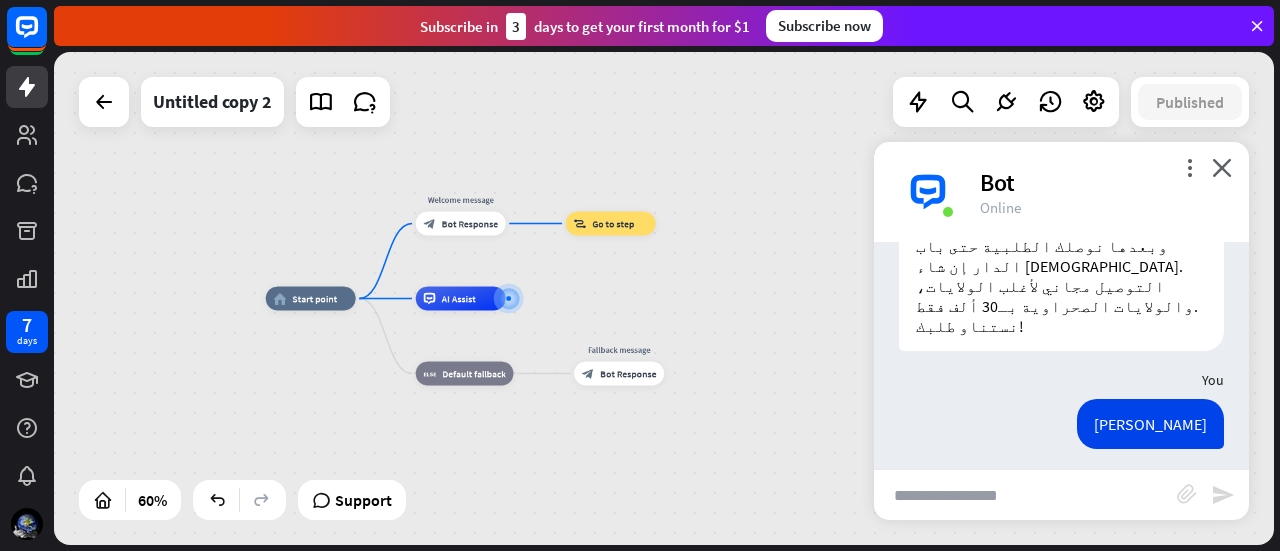 scroll, scrollTop: 1108, scrollLeft: 0, axis: vertical 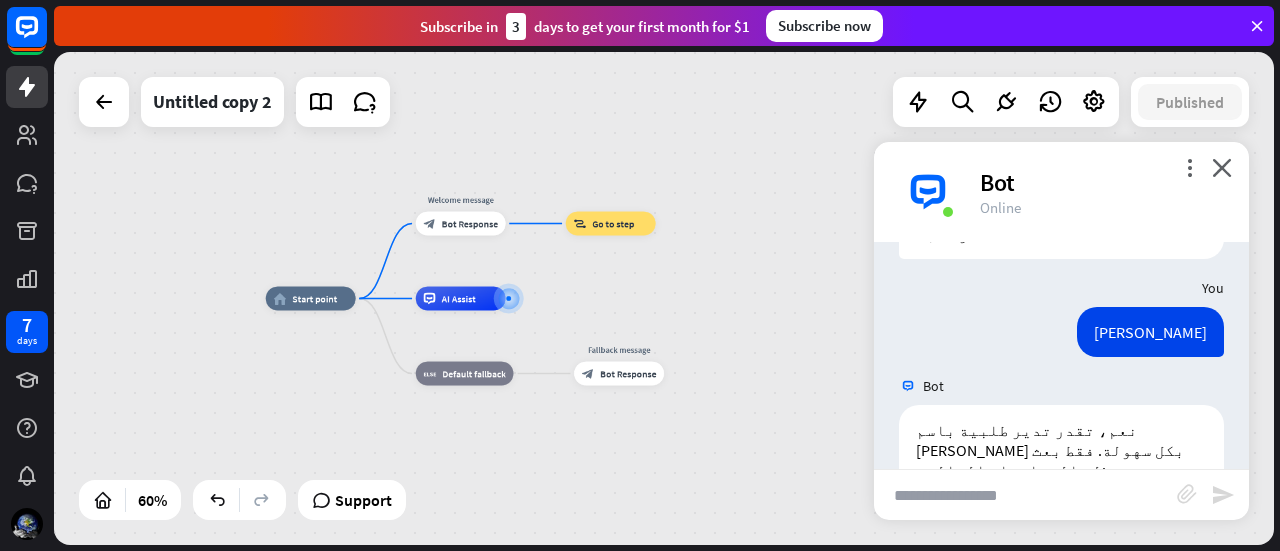 click at bounding box center [1025, 495] 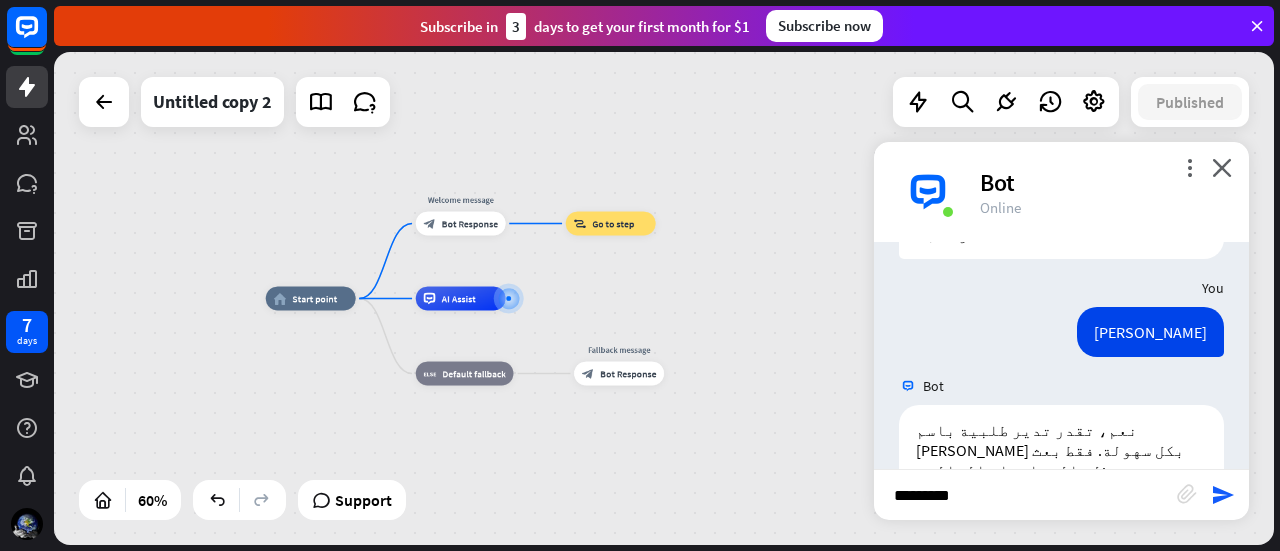 type on "**********" 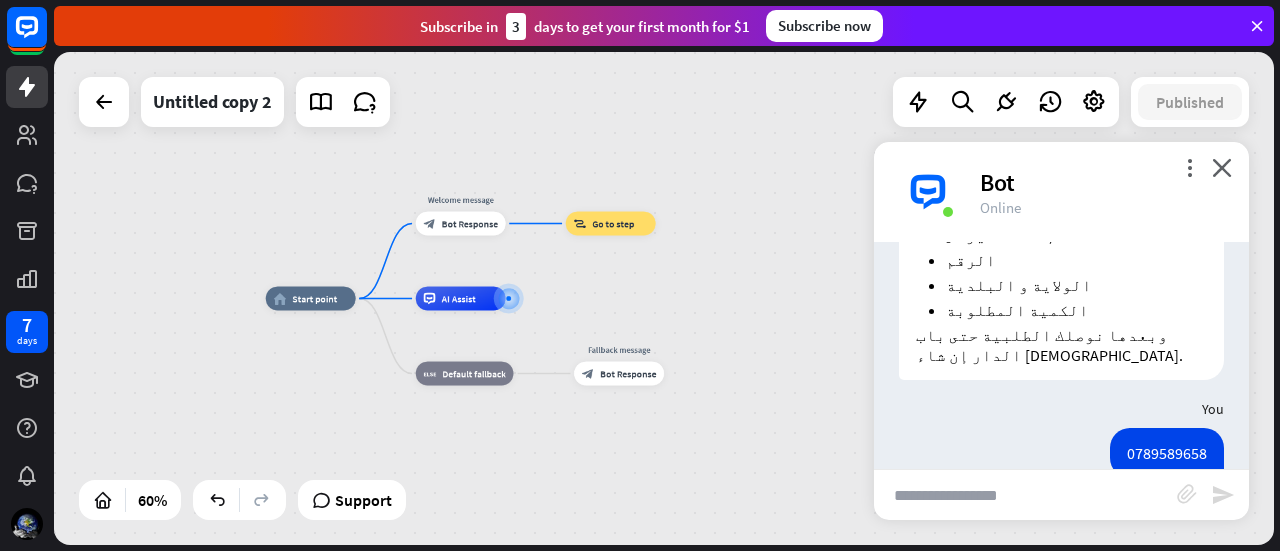 scroll, scrollTop: 1449, scrollLeft: 0, axis: vertical 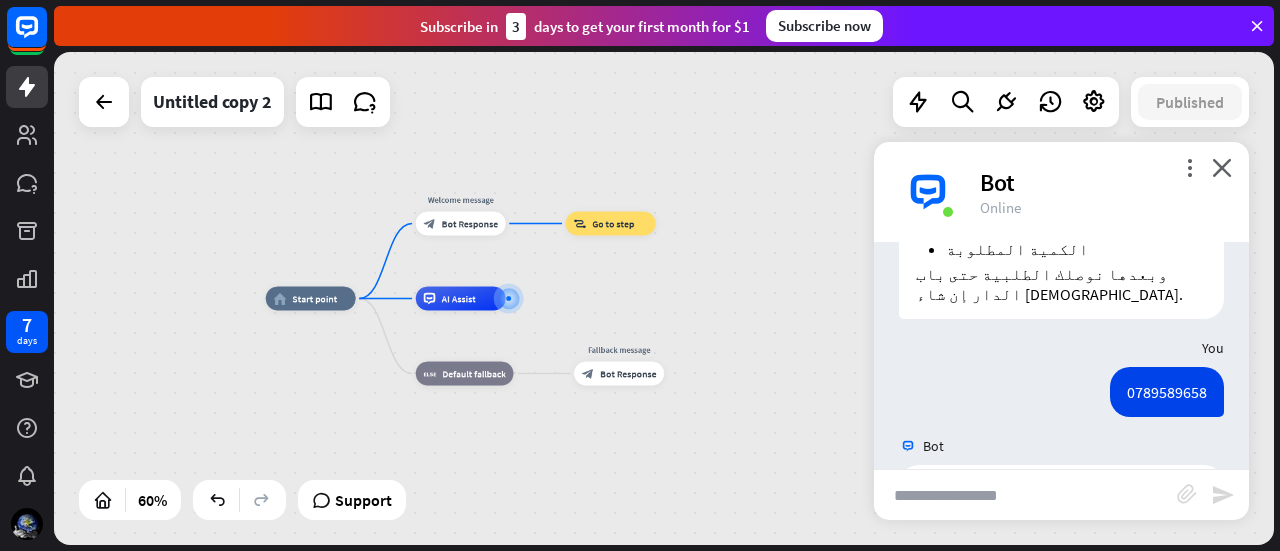 click at bounding box center [1025, 495] 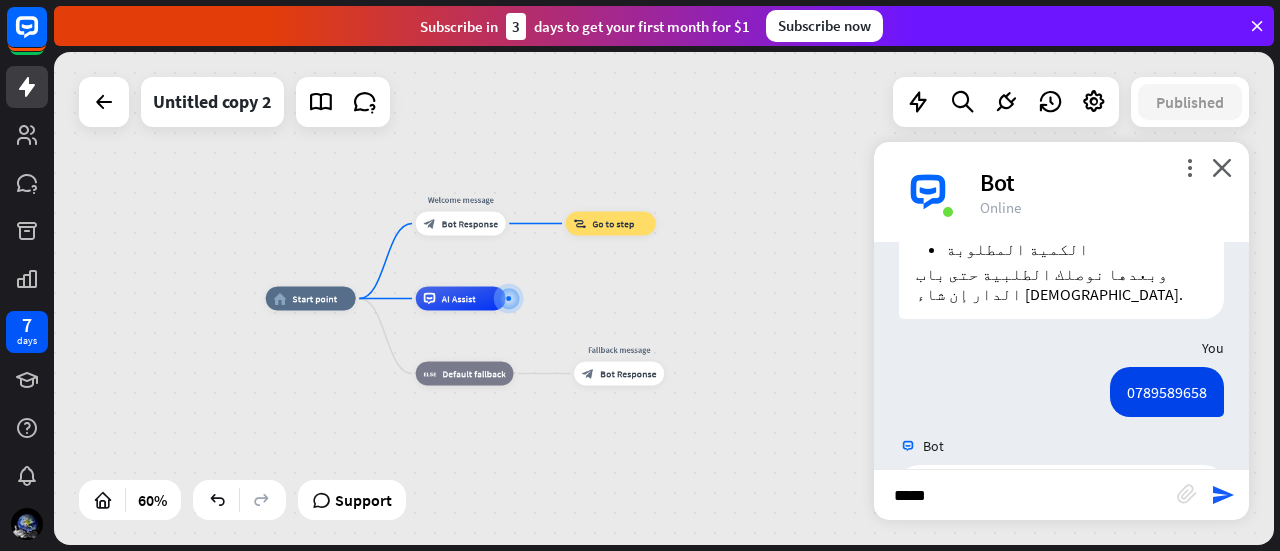 type on "*****" 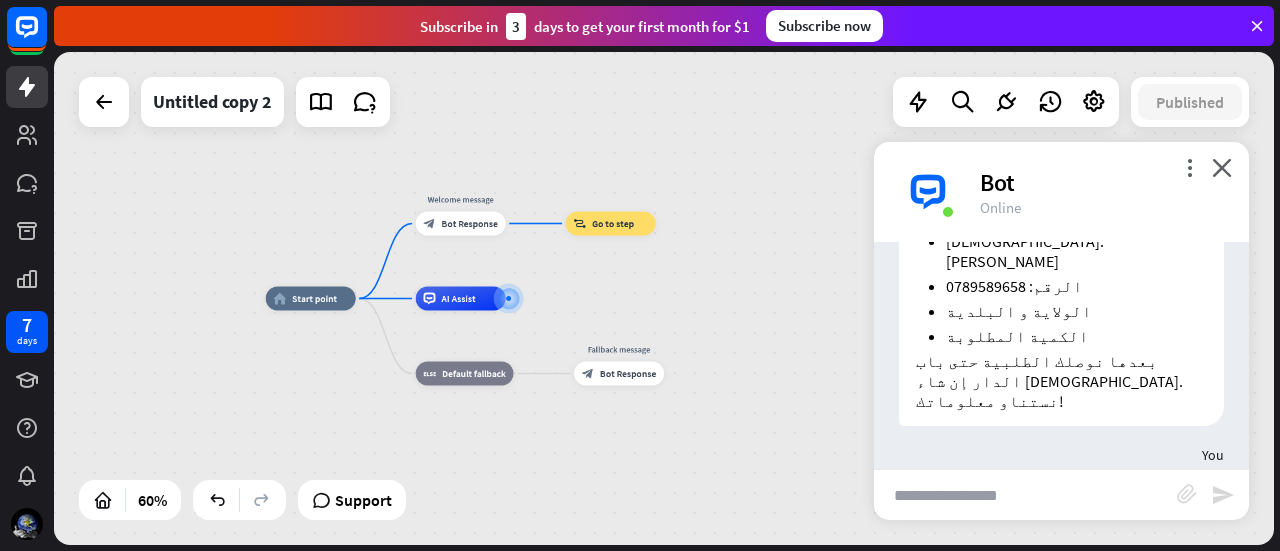 scroll, scrollTop: 1780, scrollLeft: 0, axis: vertical 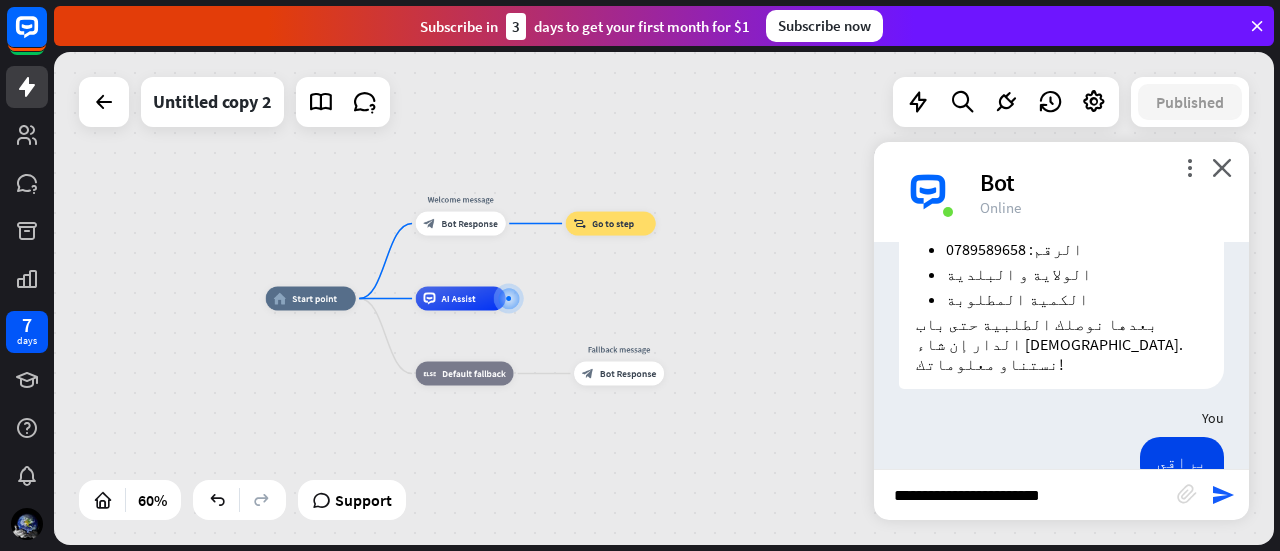 type on "**********" 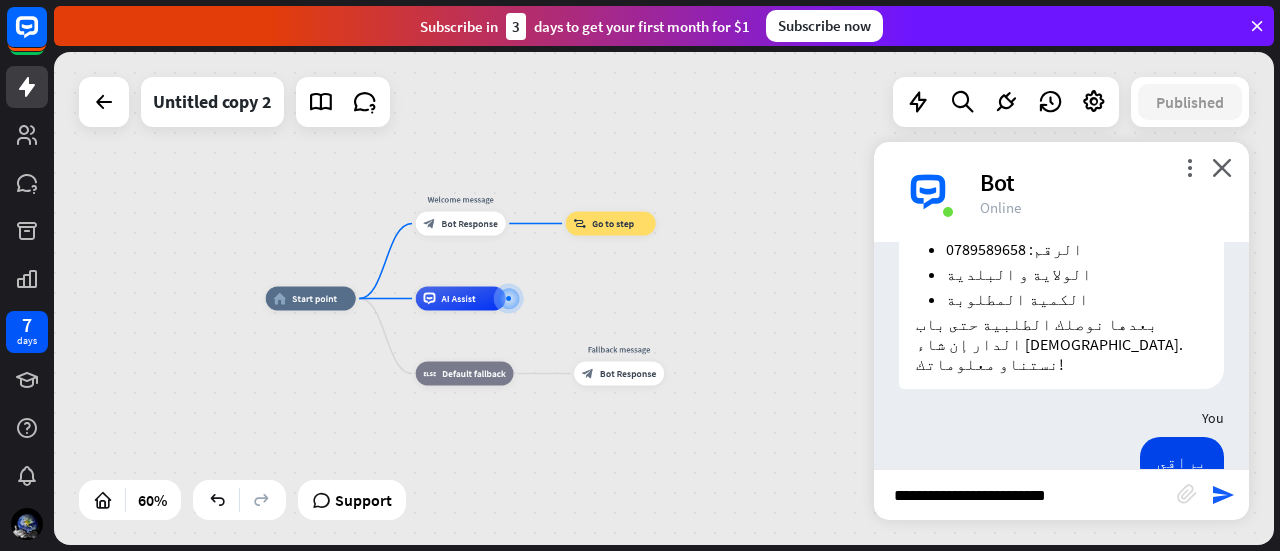 type 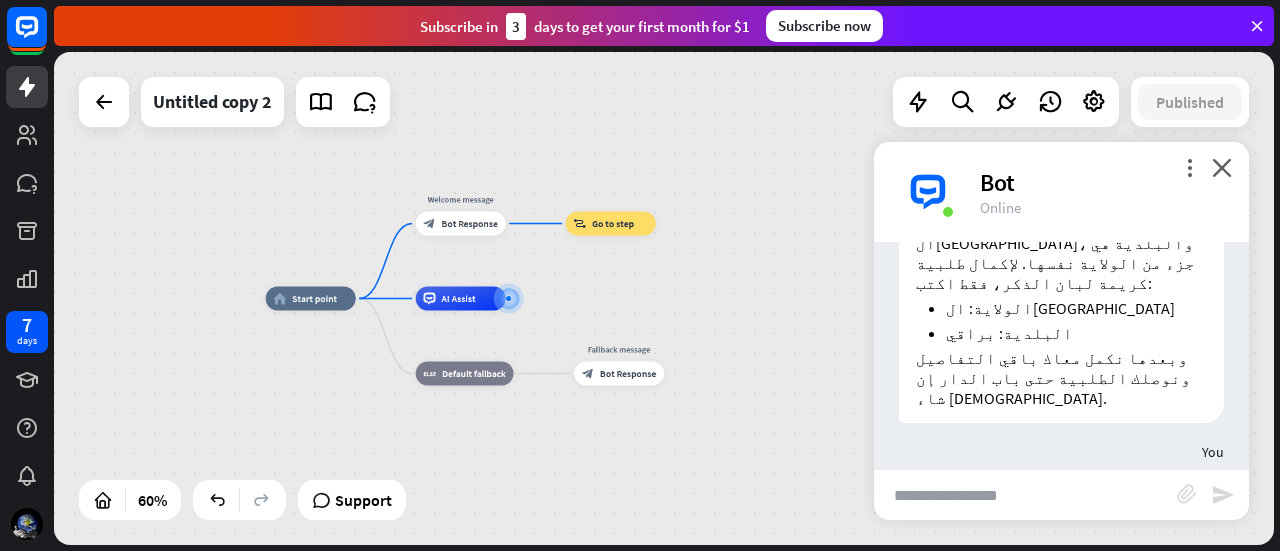 scroll, scrollTop: 2156, scrollLeft: 0, axis: vertical 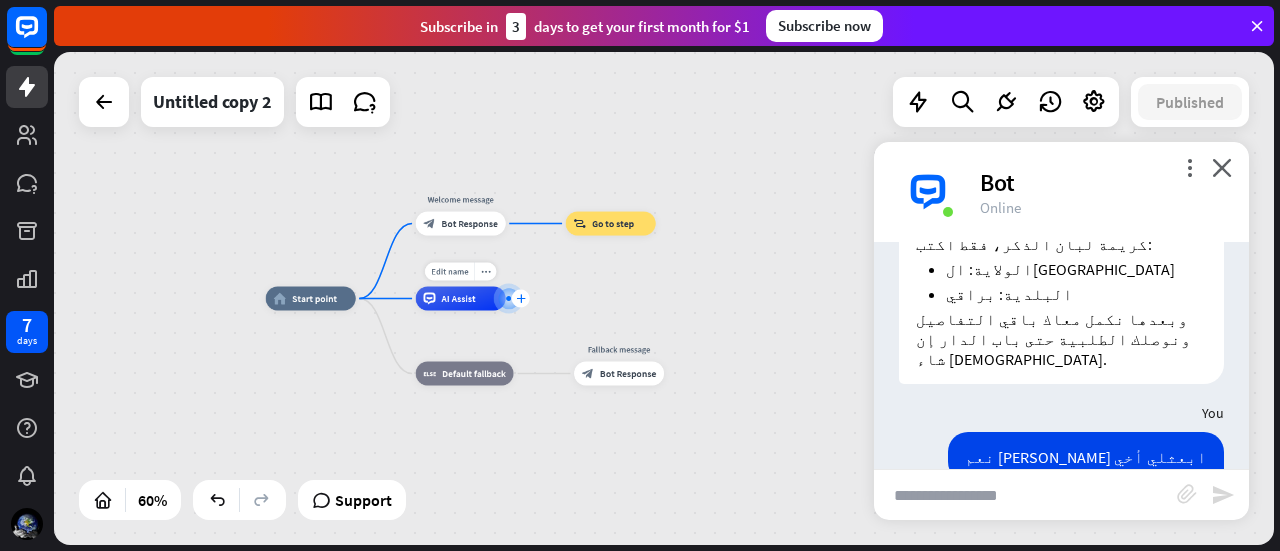 click on "plus" at bounding box center (520, 298) 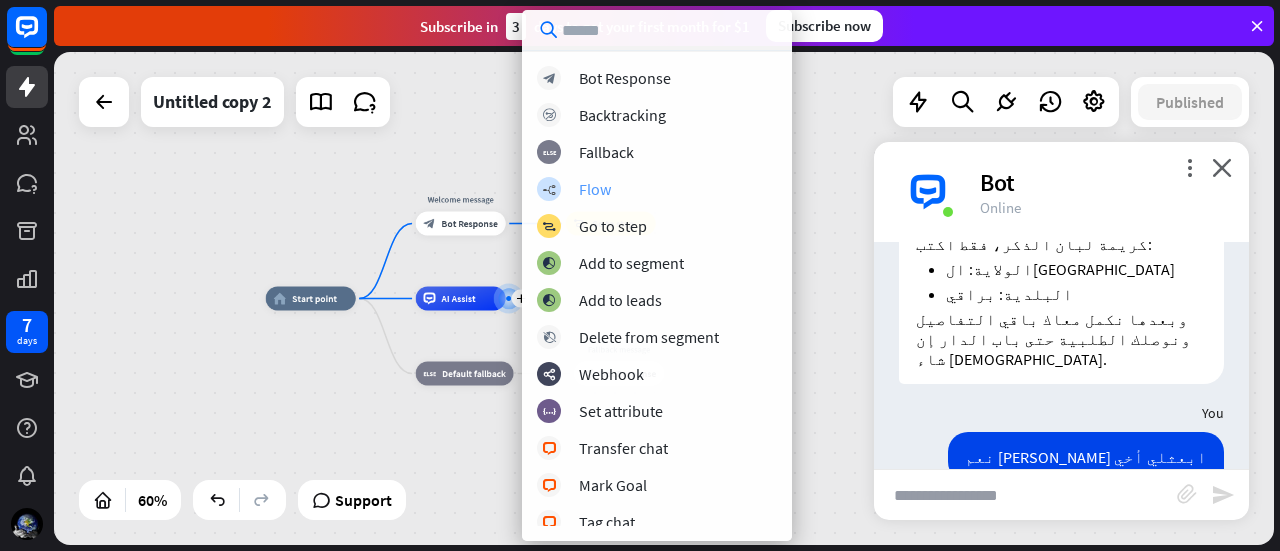 click on "builder_tree
Flow" at bounding box center (657, 189) 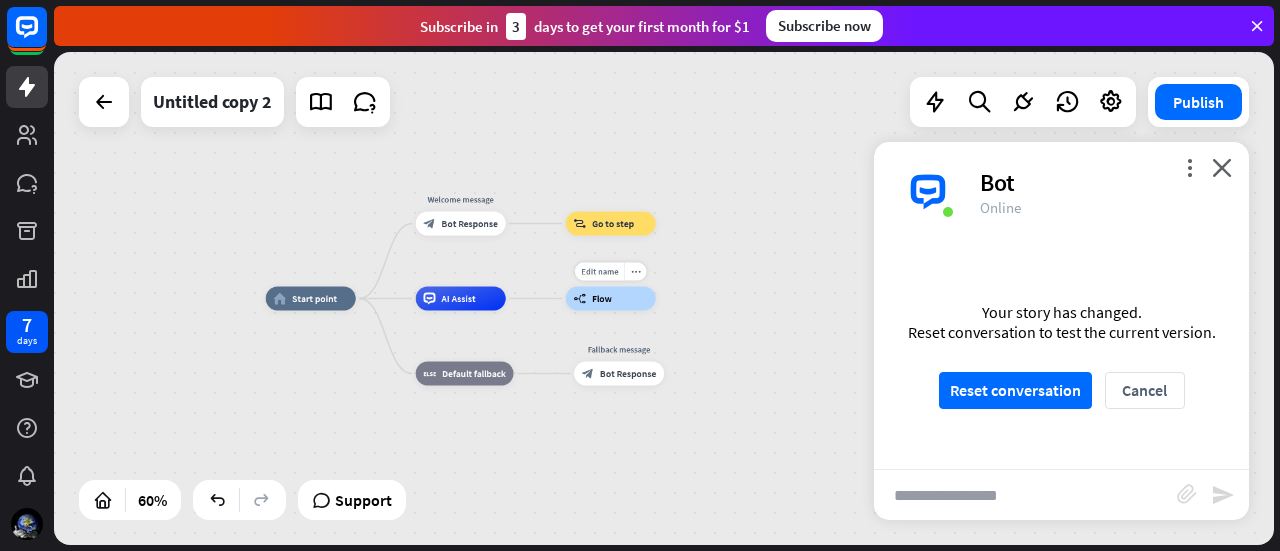 click on "builder_tree   Flow" at bounding box center (611, 299) 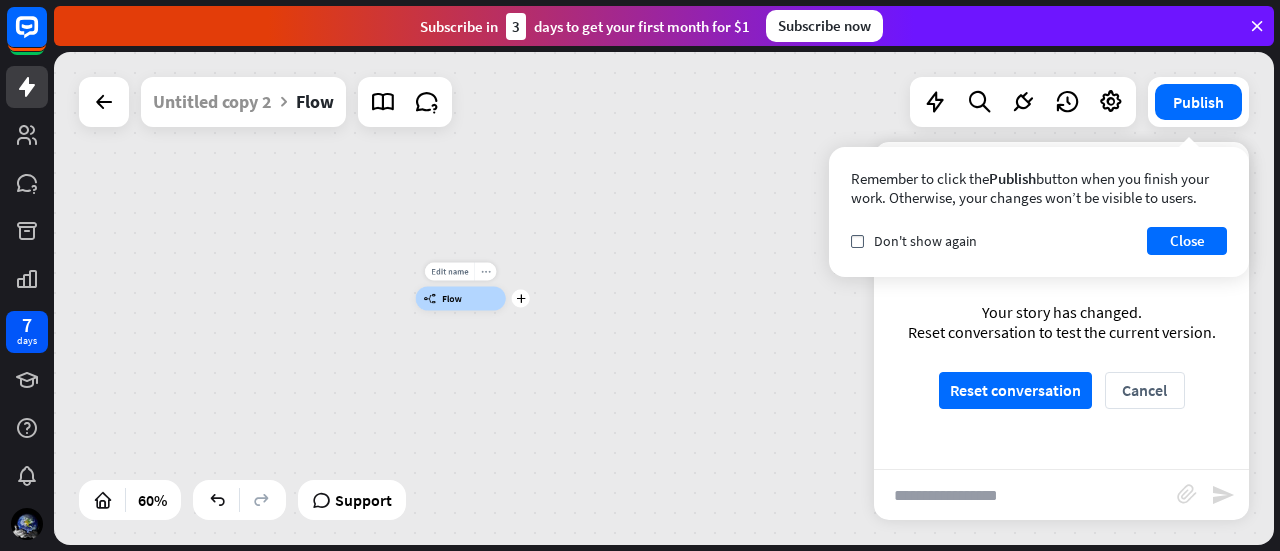 click on "more_horiz" at bounding box center [486, 271] 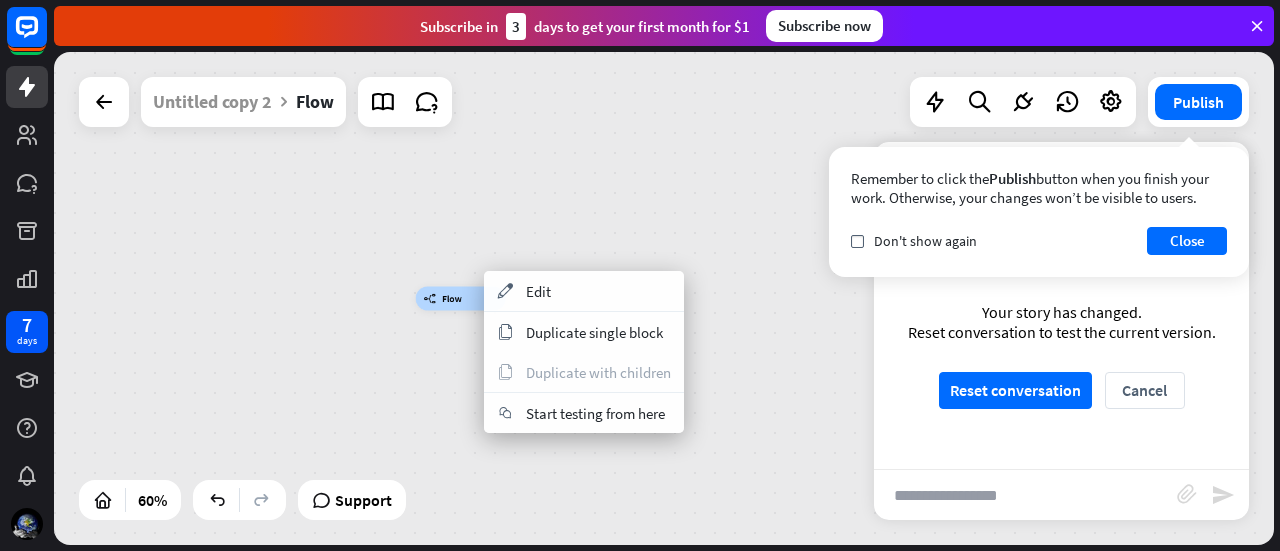 click on "builder_tree   Flow" at bounding box center (664, 298) 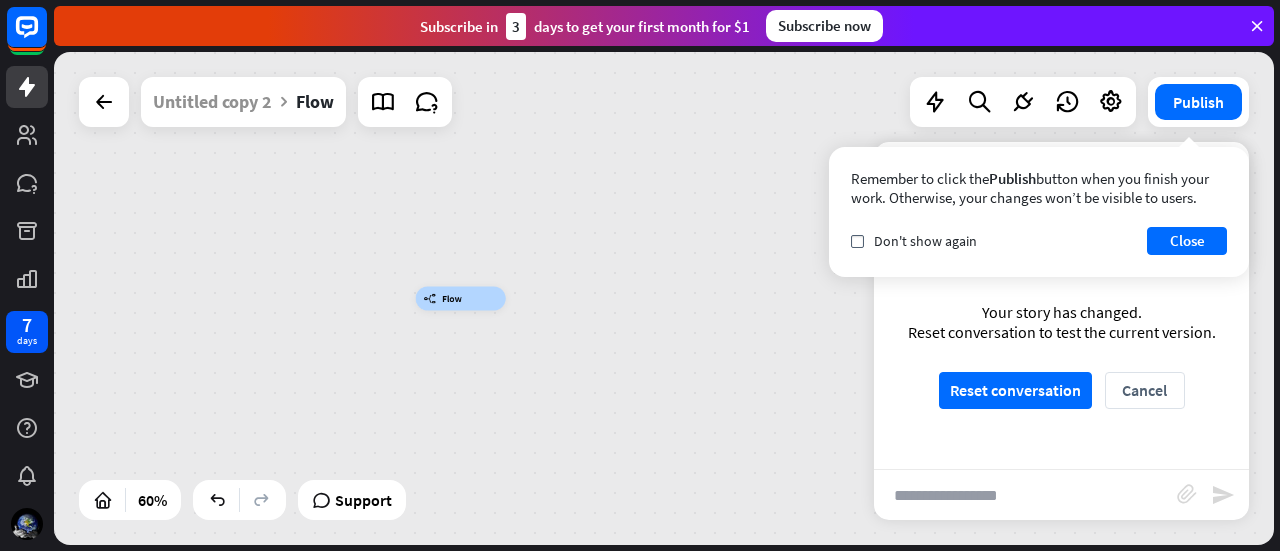 click on "Remember to click the
Publish
button when you finish your work. Otherwise, your changes won’t
be visible to users.
check   Don't show again    Close" at bounding box center (1039, 212) 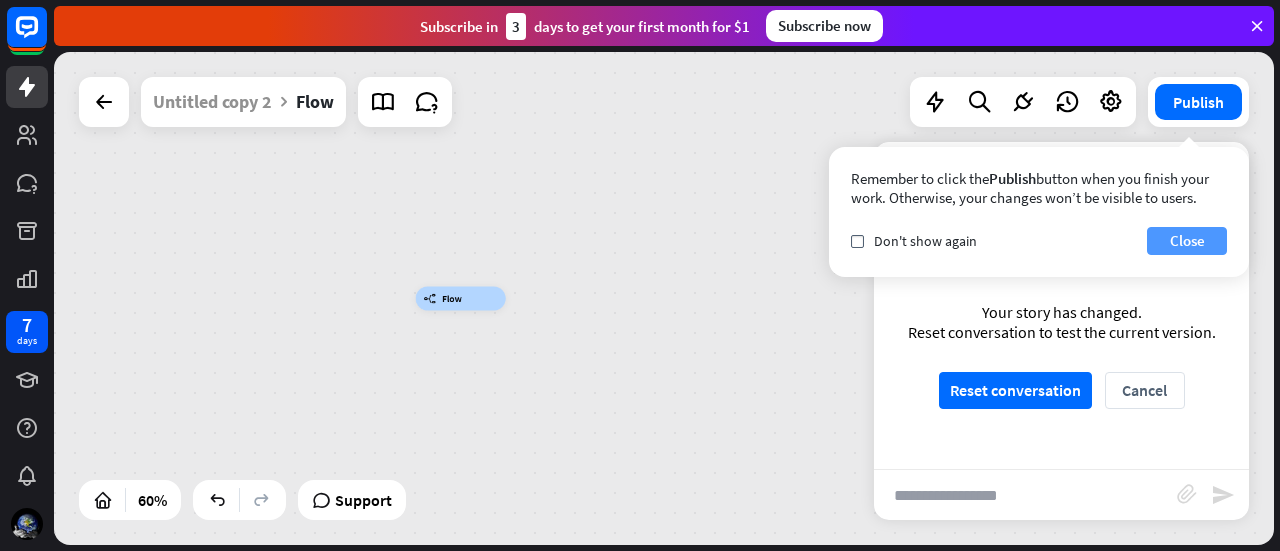 click on "Close" at bounding box center (1187, 241) 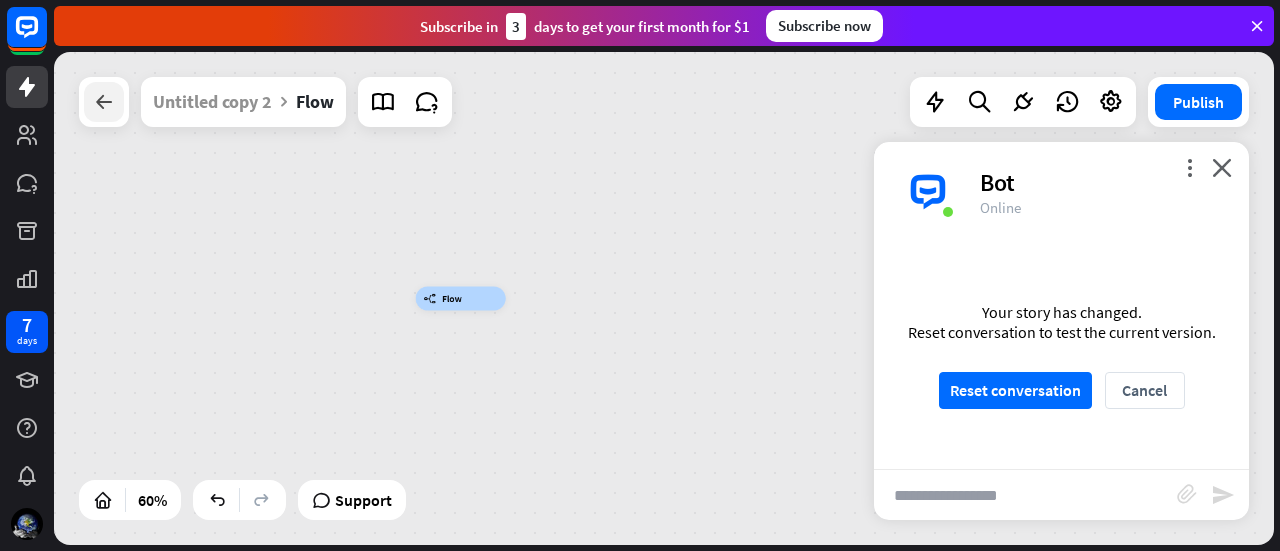 click at bounding box center [104, 102] 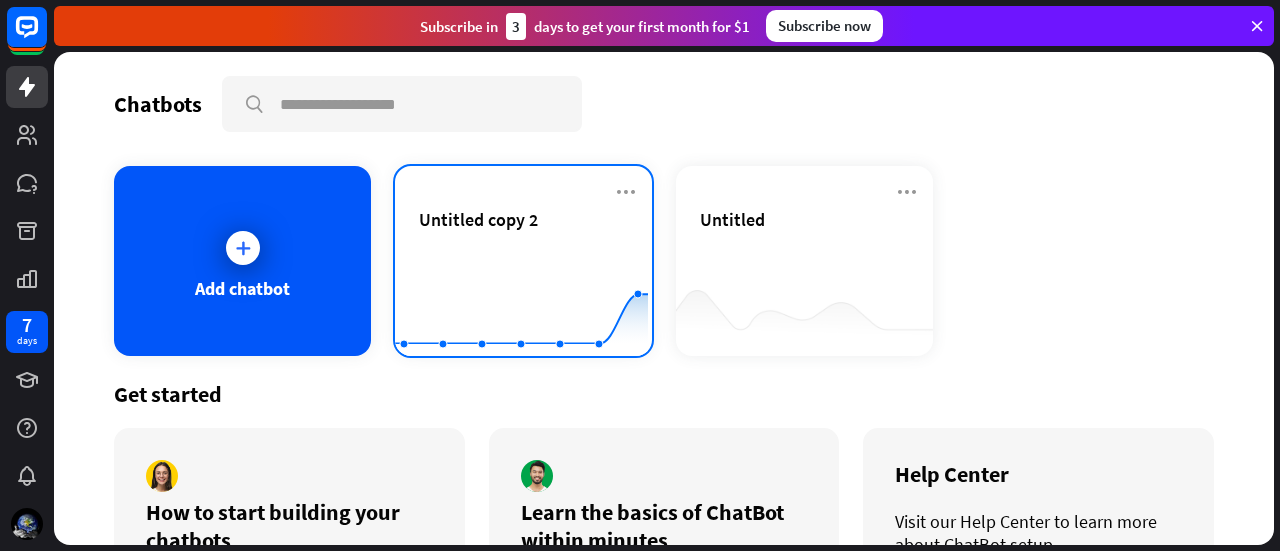 click 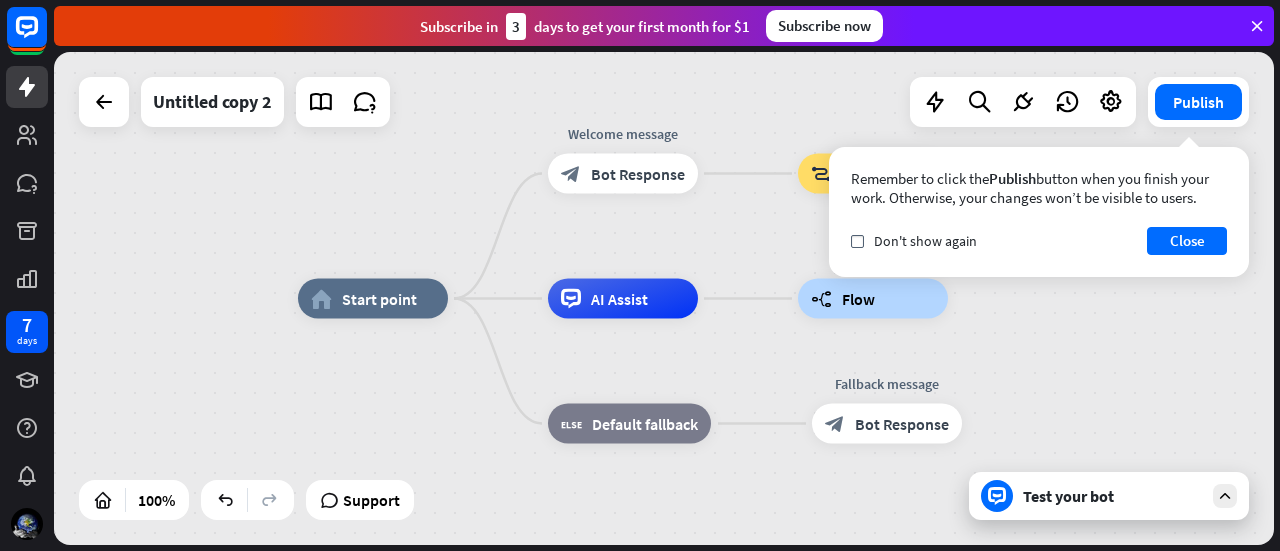 click on "Remember to click the
Publish
button when you finish your work. Otherwise, your changes won’t
be visible to users.
check   Don't show again    Close" at bounding box center [1039, 212] 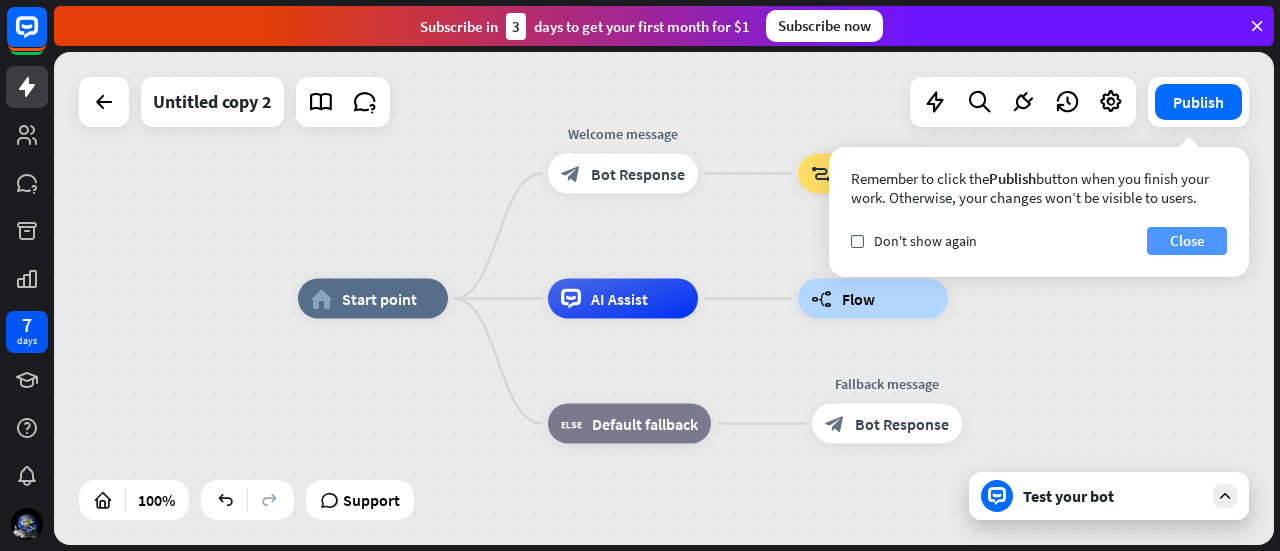 click on "Close" at bounding box center (1187, 241) 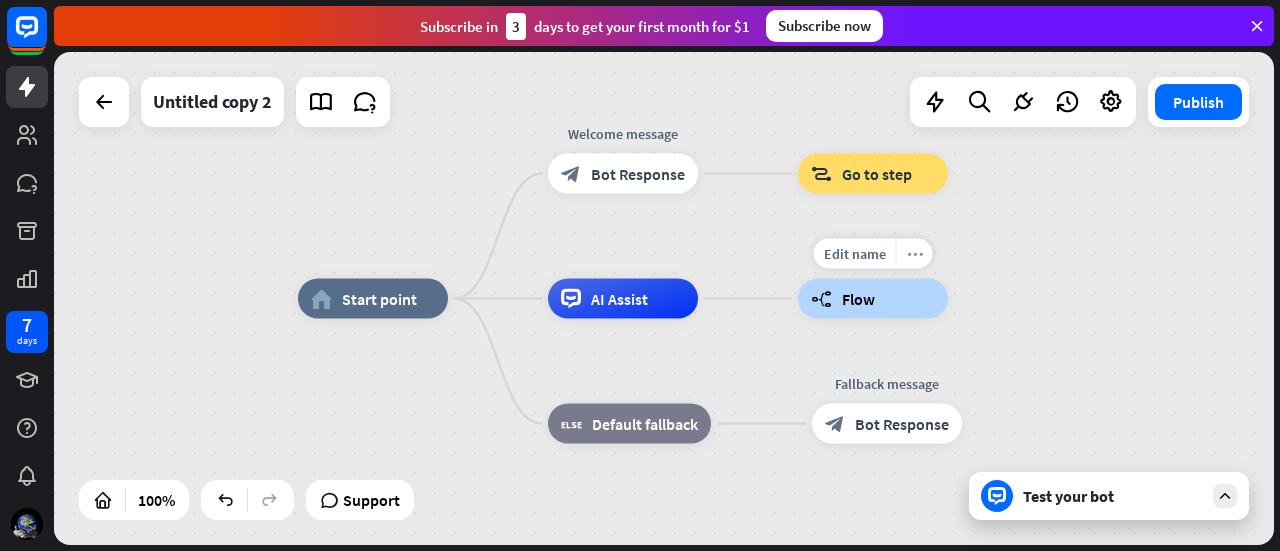 click on "more_horiz" at bounding box center [914, 254] 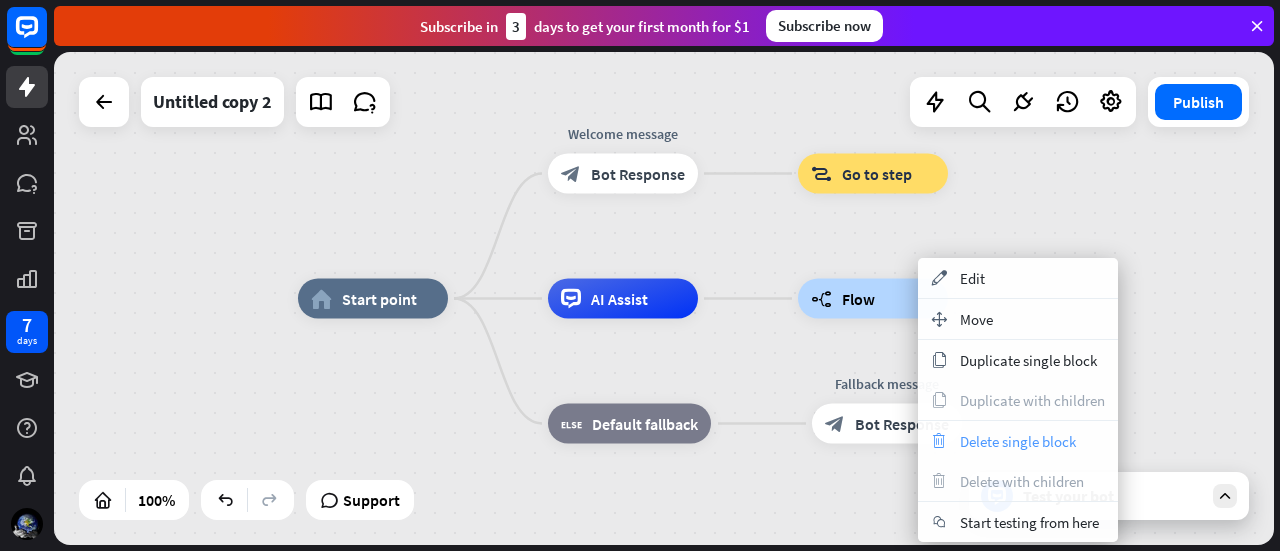 click on "Delete single block" at bounding box center (1018, 441) 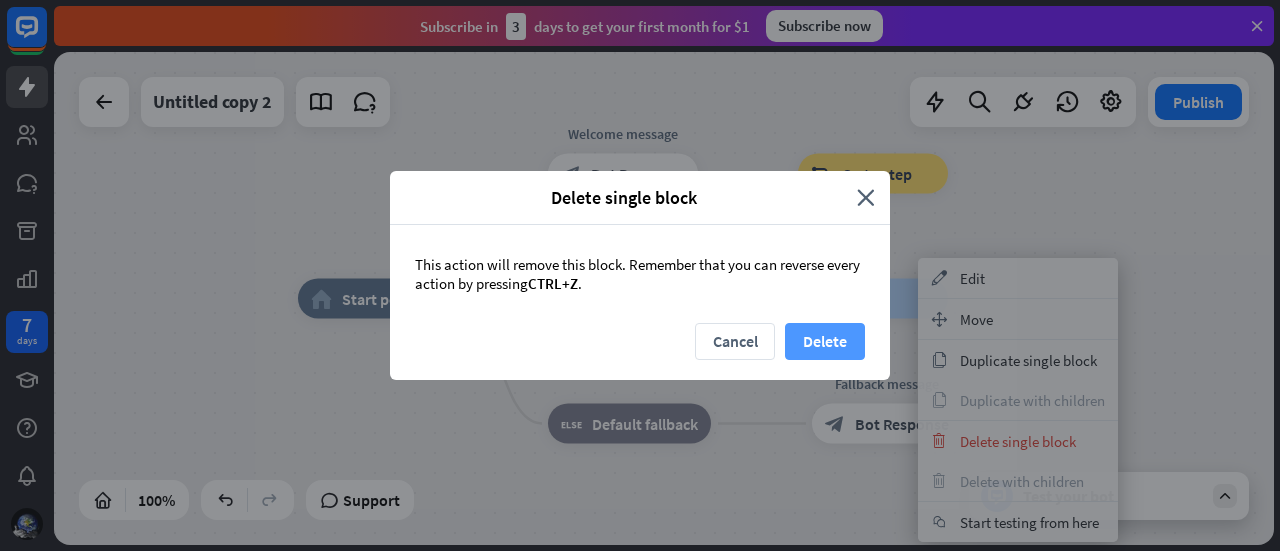 click on "Delete" at bounding box center (825, 341) 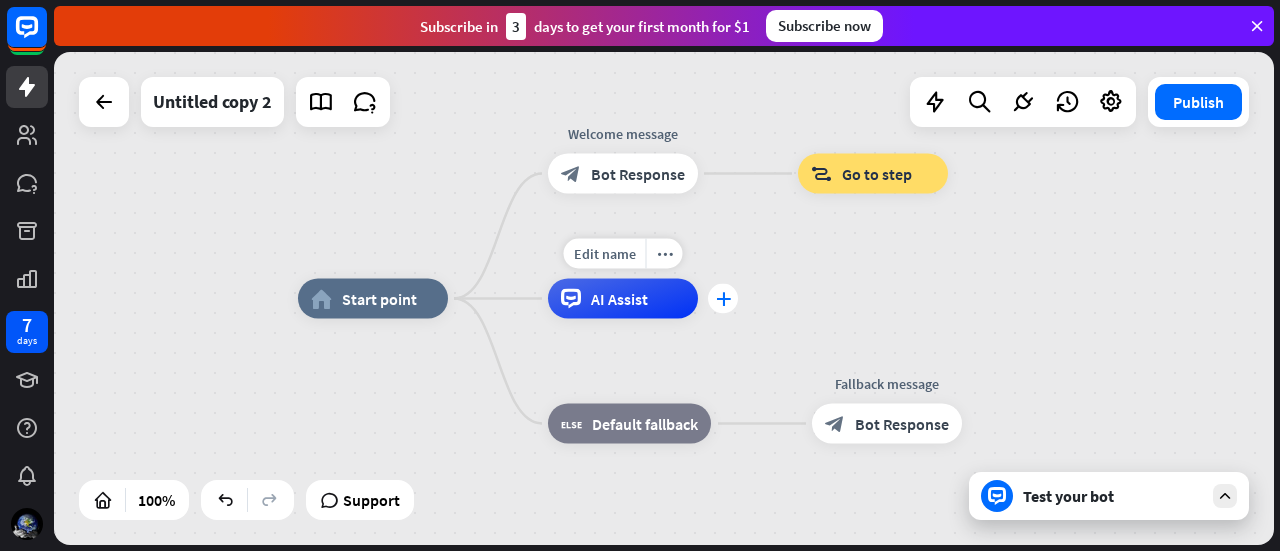 click on "plus" at bounding box center (723, 299) 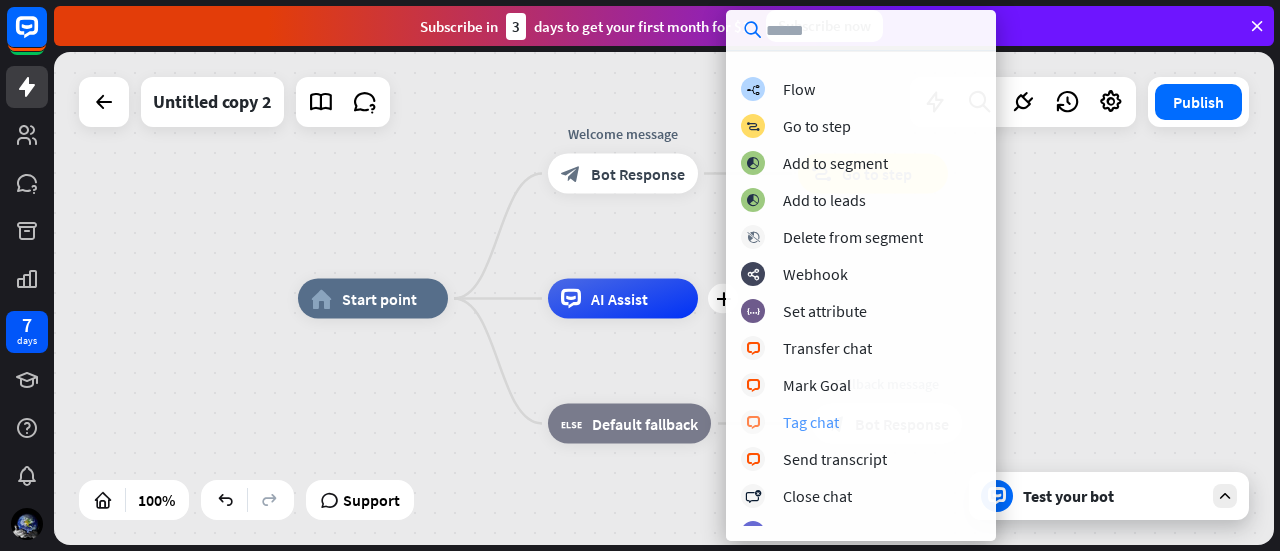 scroll, scrollTop: 0, scrollLeft: 0, axis: both 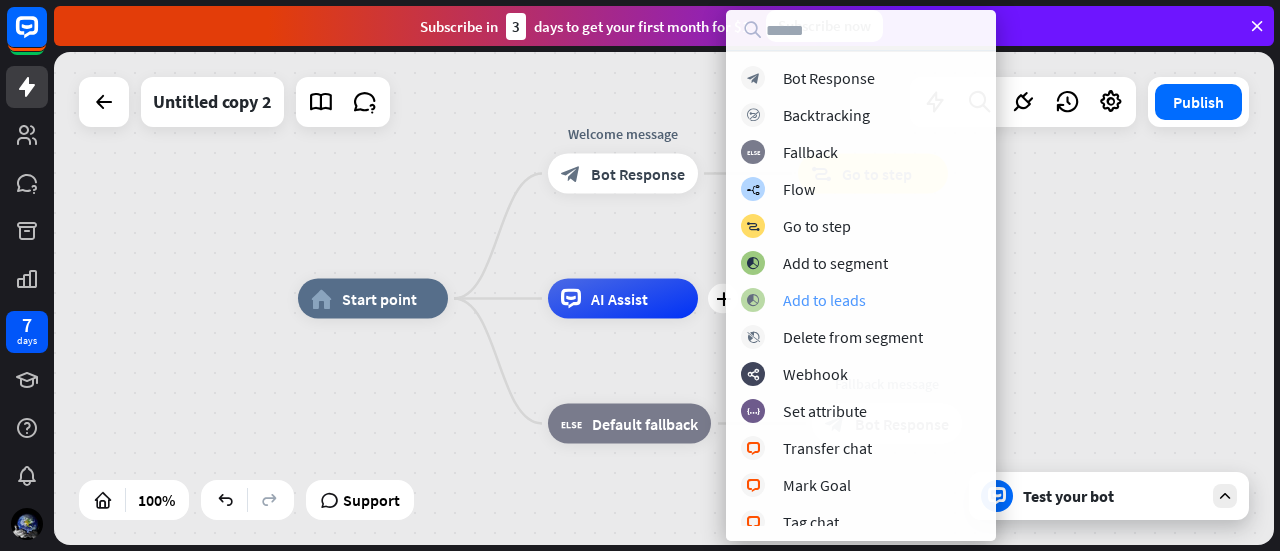click on "Add to leads" at bounding box center [824, 300] 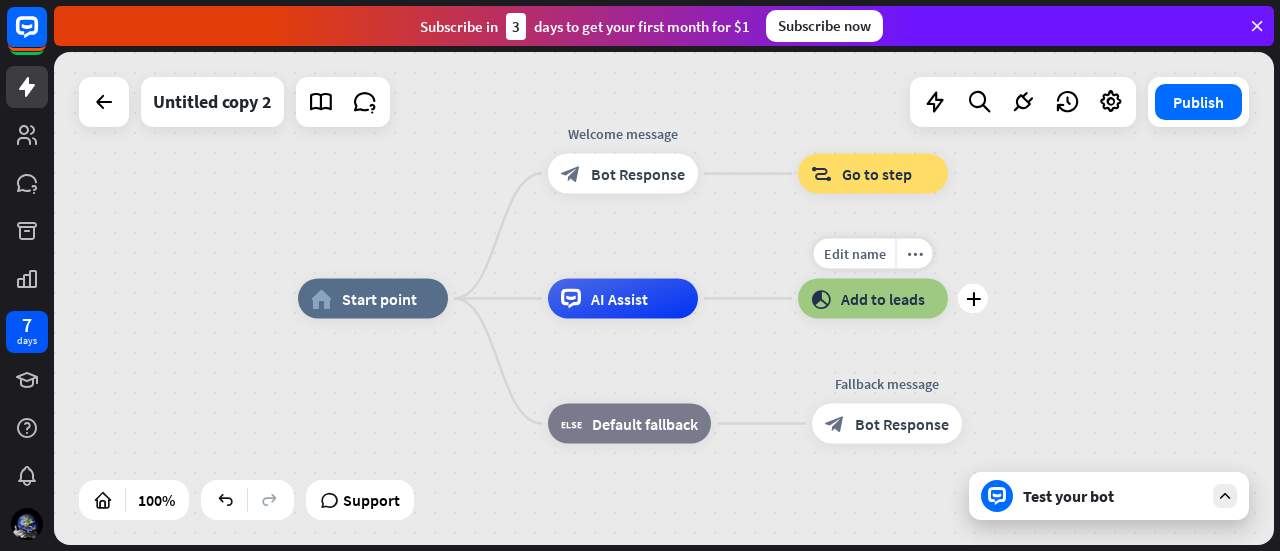 click on "block_add_to_segment" at bounding box center (821, 299) 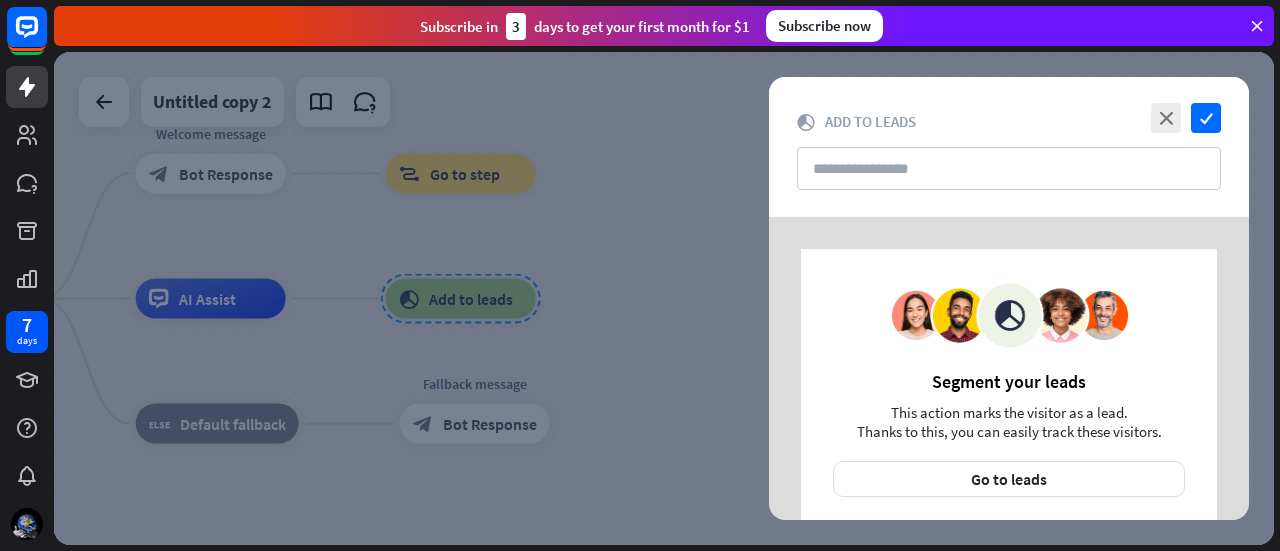 scroll, scrollTop: 40, scrollLeft: 0, axis: vertical 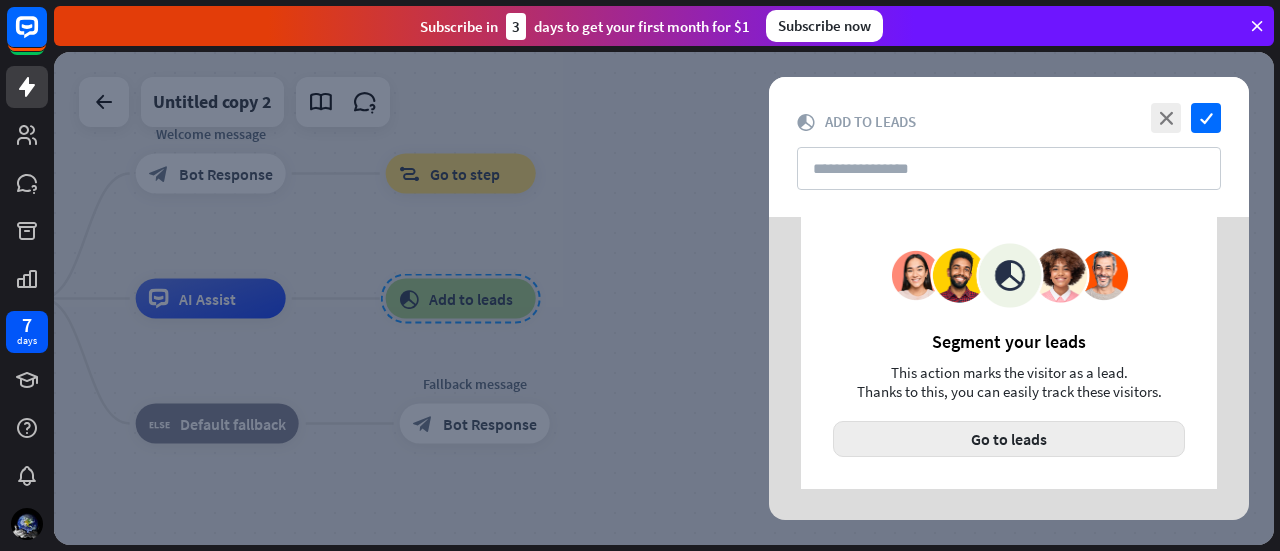 click on "Go to leads" at bounding box center (1009, 439) 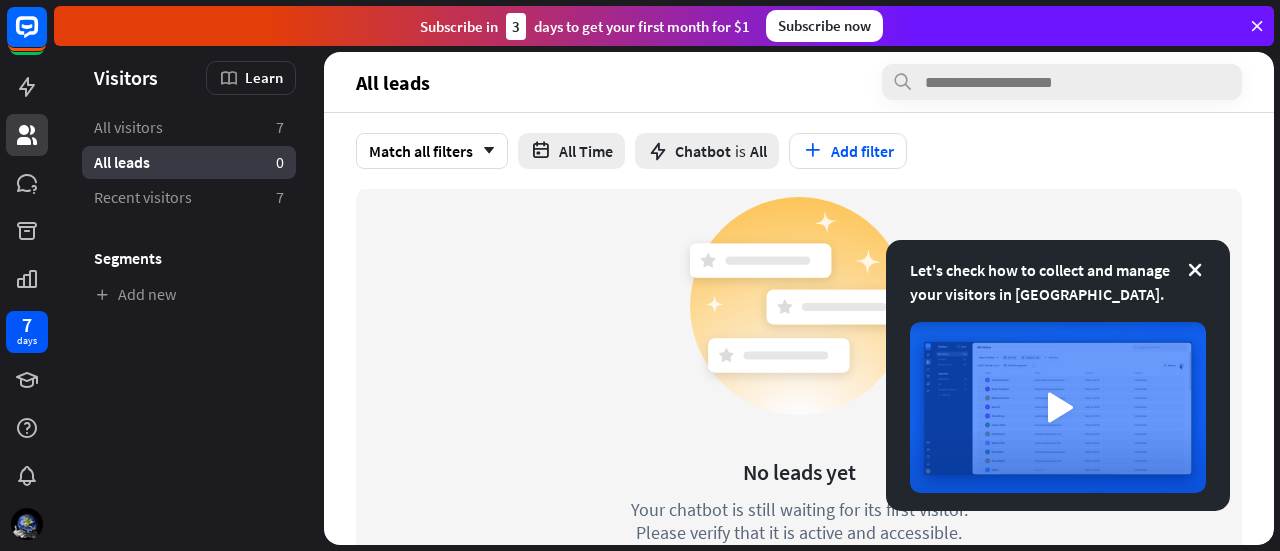 scroll, scrollTop: 0, scrollLeft: 0, axis: both 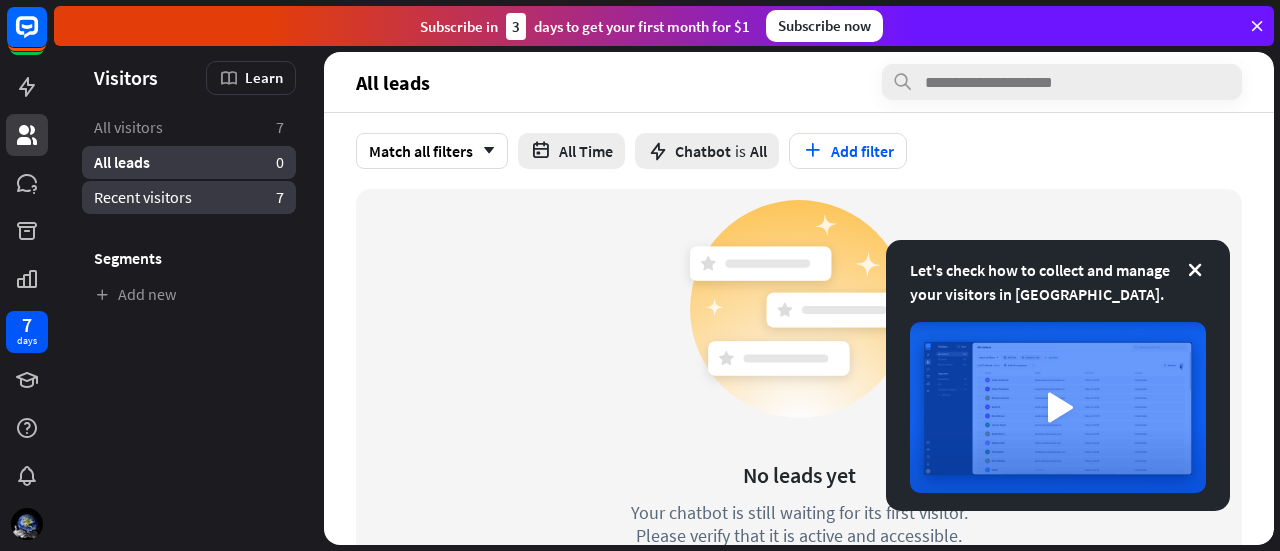 click on "Recent visitors
7" at bounding box center (189, 197) 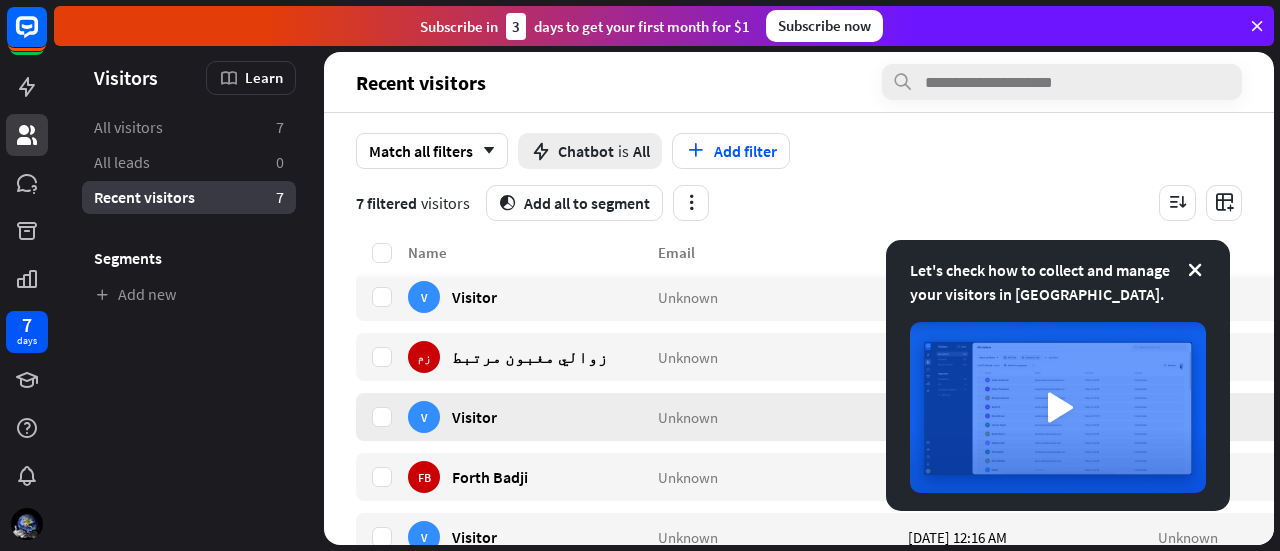 scroll, scrollTop: 0, scrollLeft: 0, axis: both 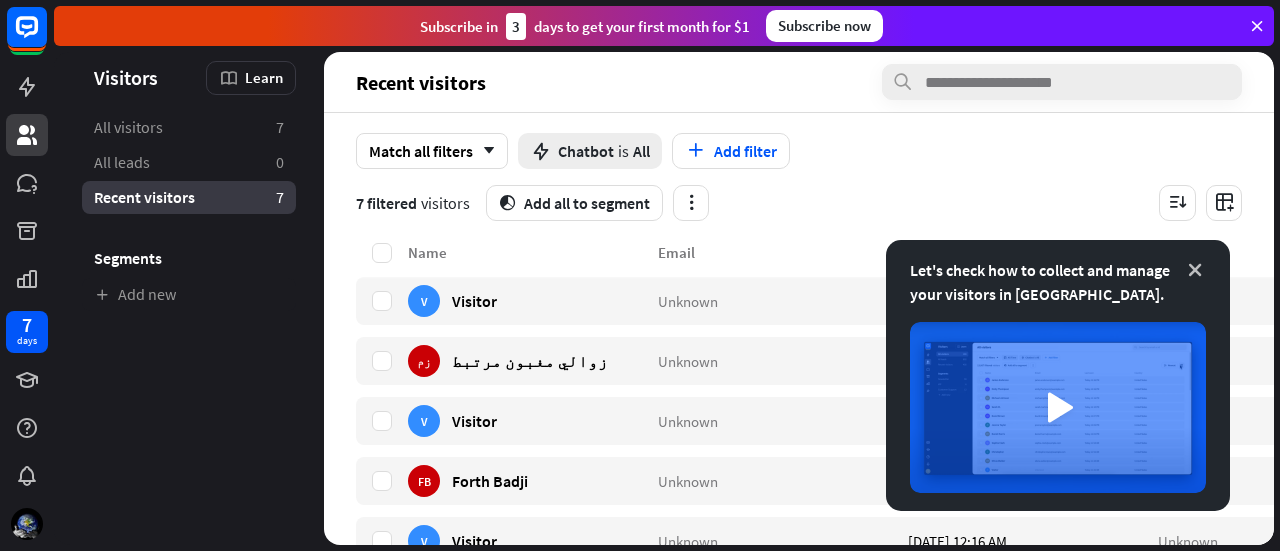 click at bounding box center (1195, 270) 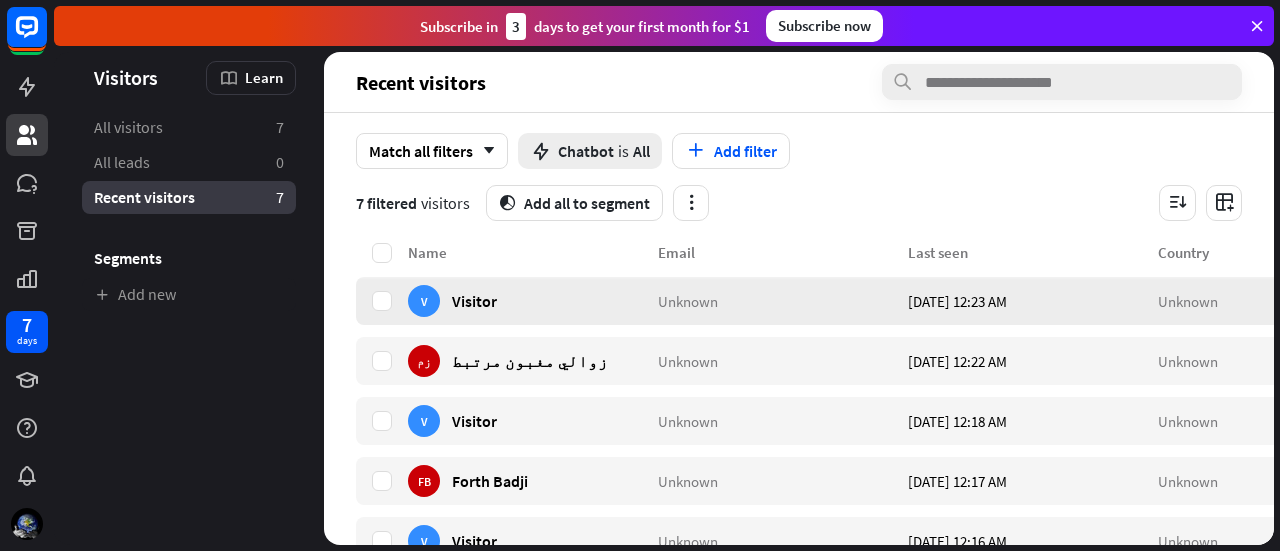 click on "Unknown" at bounding box center [783, 301] 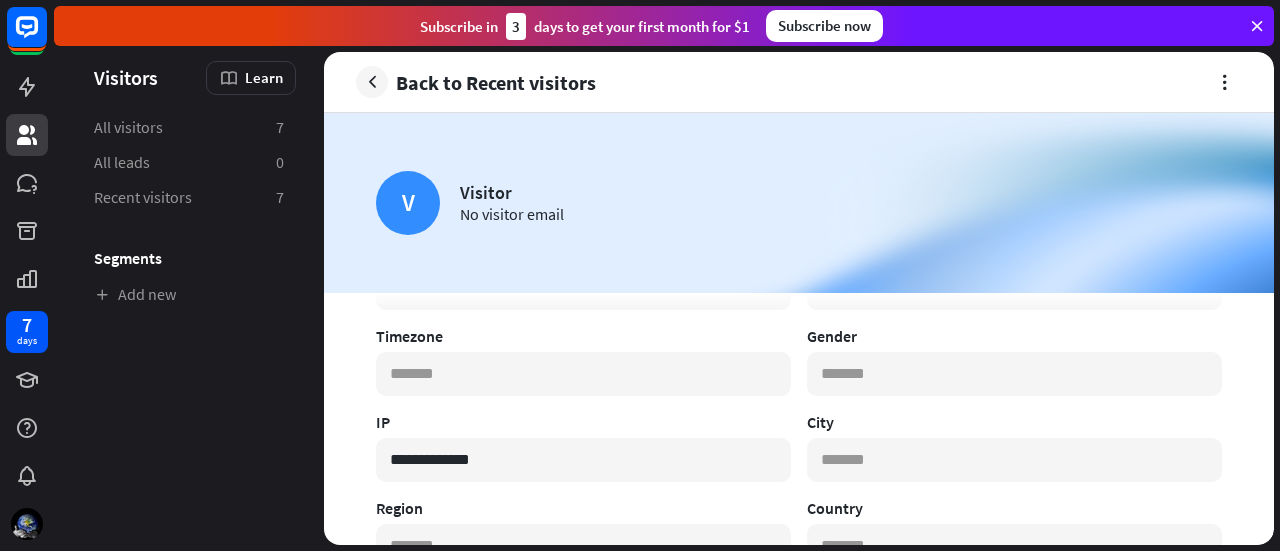 scroll, scrollTop: 0, scrollLeft: 0, axis: both 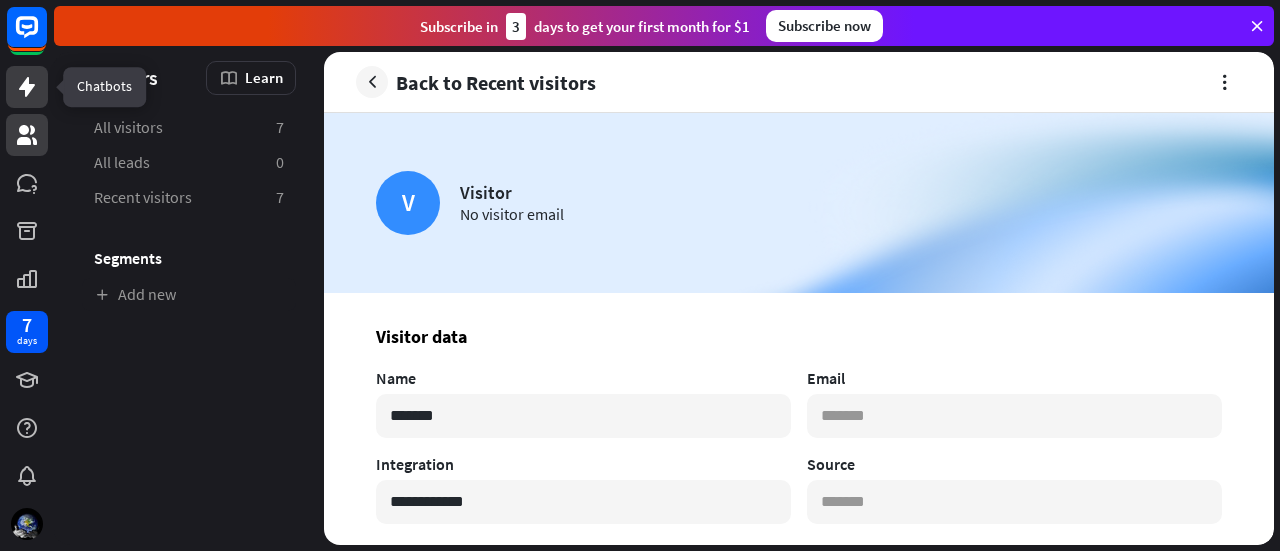 click 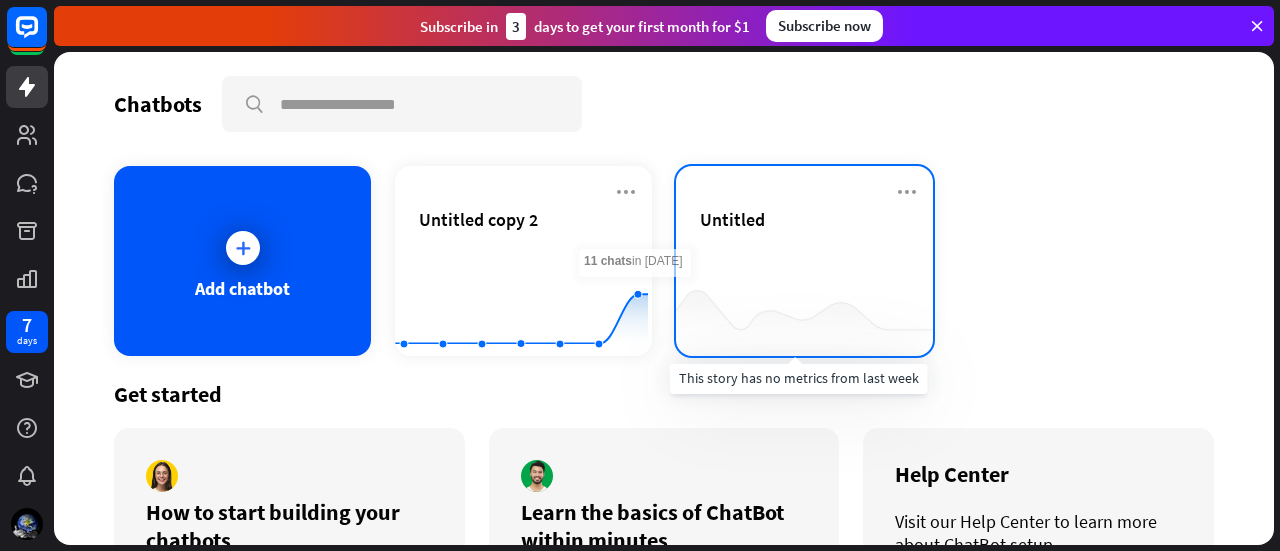 click at bounding box center [804, 316] 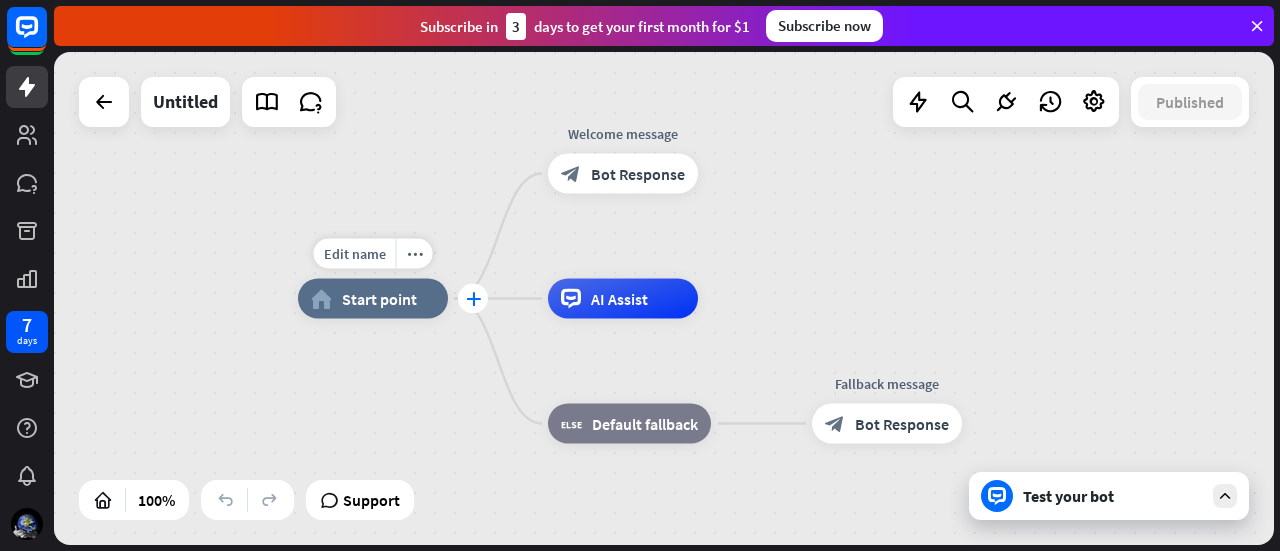 click on "plus" at bounding box center (473, 299) 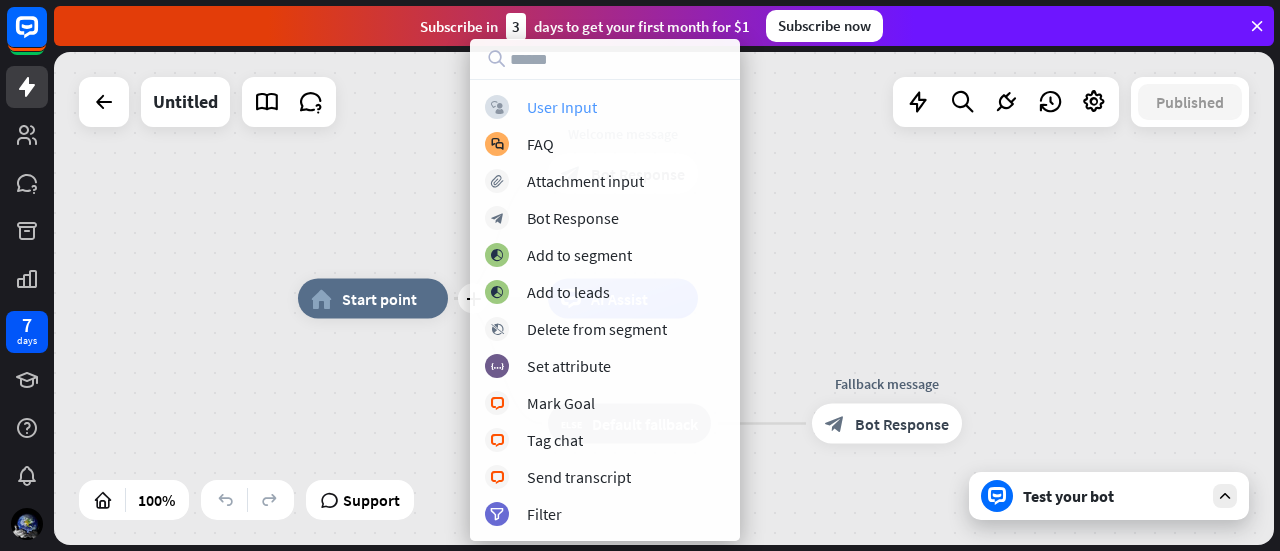 click on "User Input" at bounding box center (562, 107) 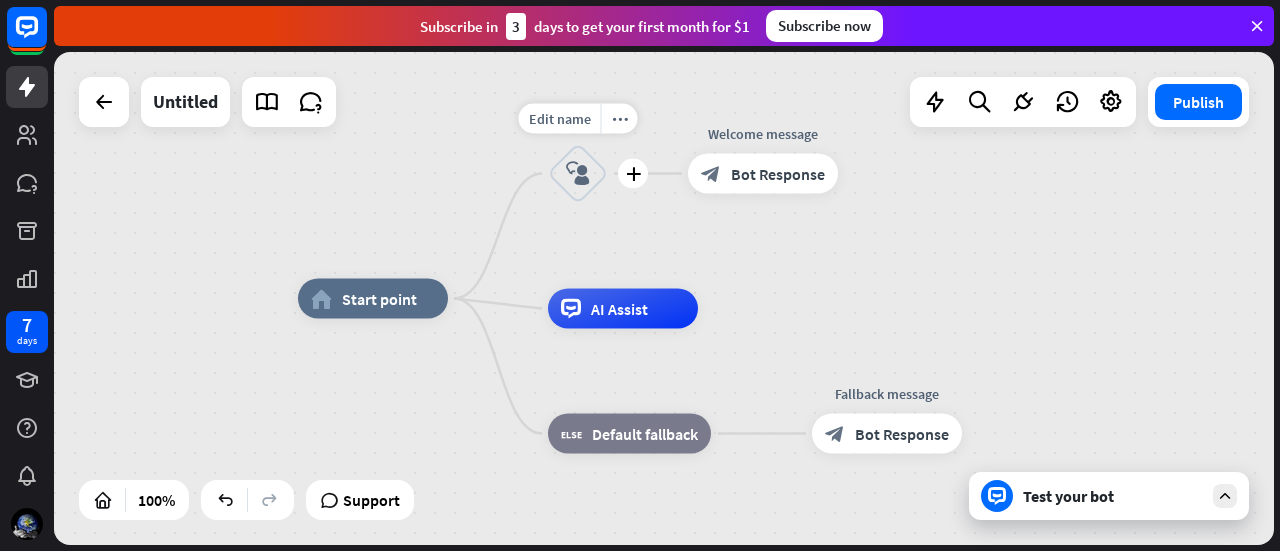 click on "block_user_input" at bounding box center (578, 174) 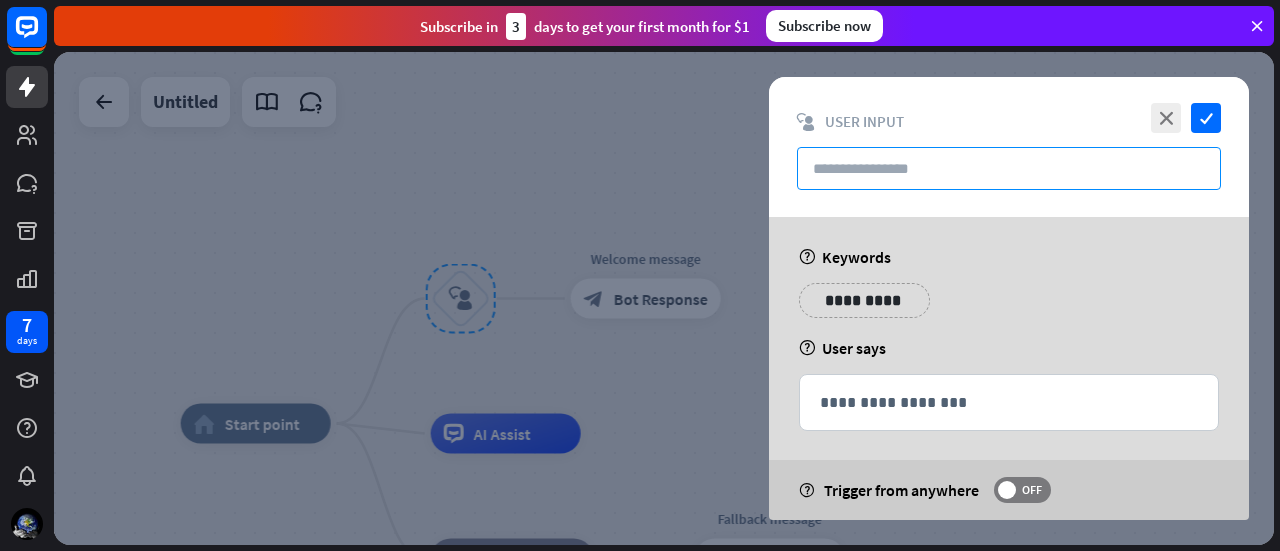 click at bounding box center (1009, 168) 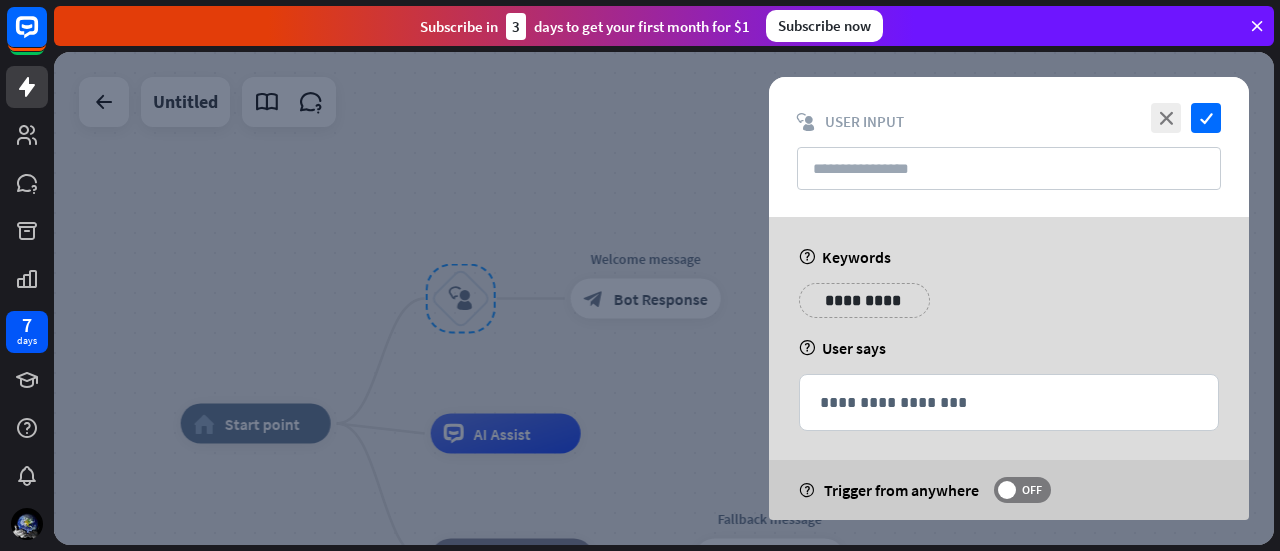 click on "help
Keywords" at bounding box center [1009, 257] 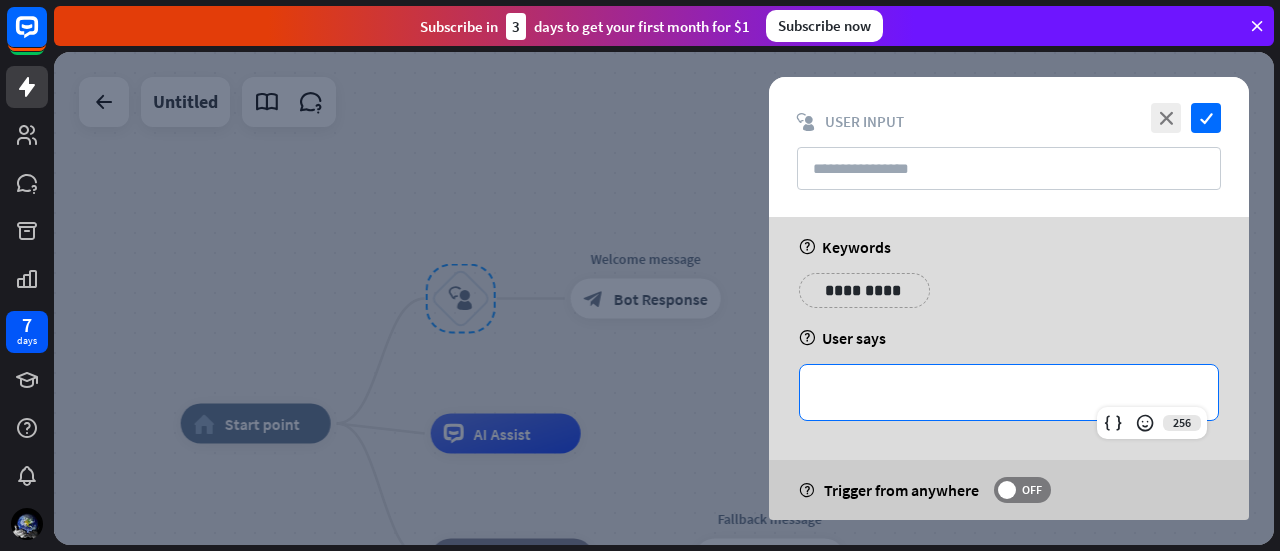 click on "**********" at bounding box center (1009, 392) 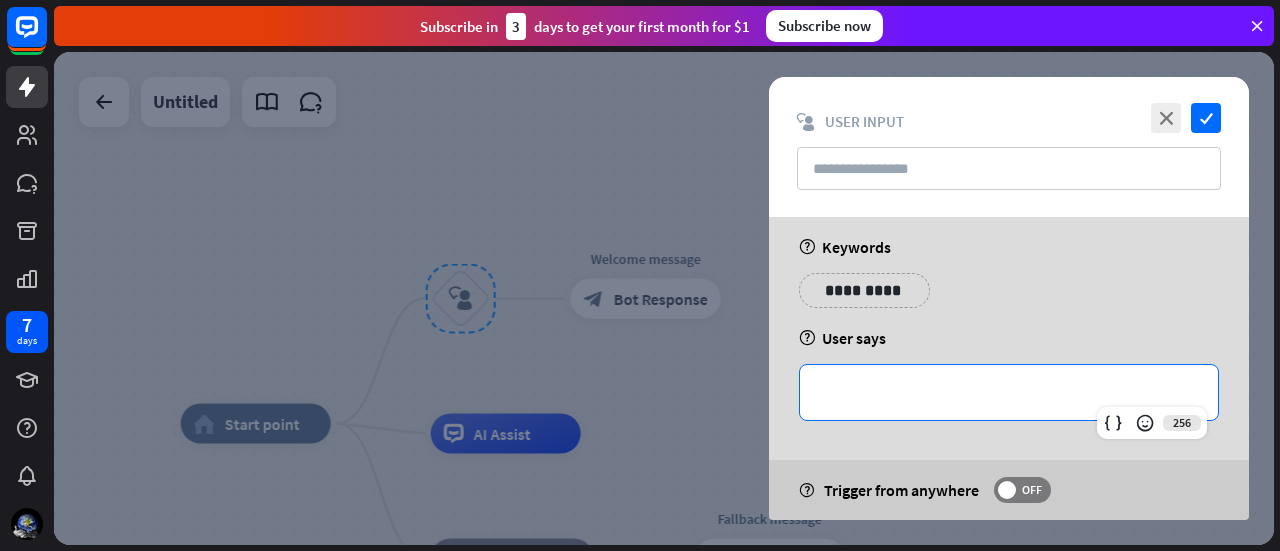 click on "**********" at bounding box center (1009, 298) 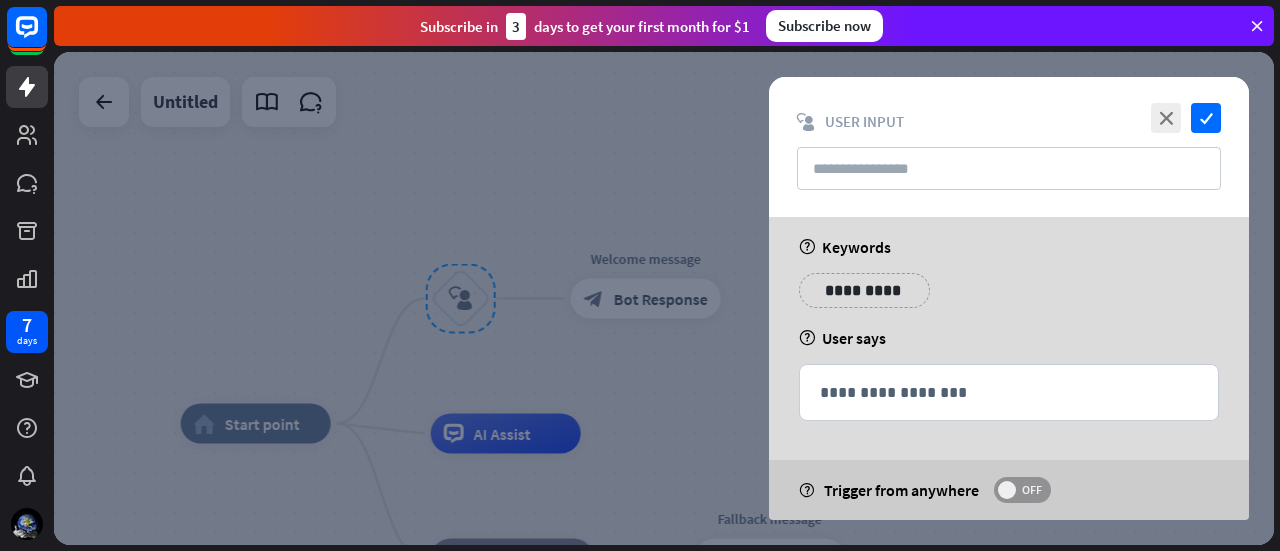 click on "OFF" at bounding box center [1031, 490] 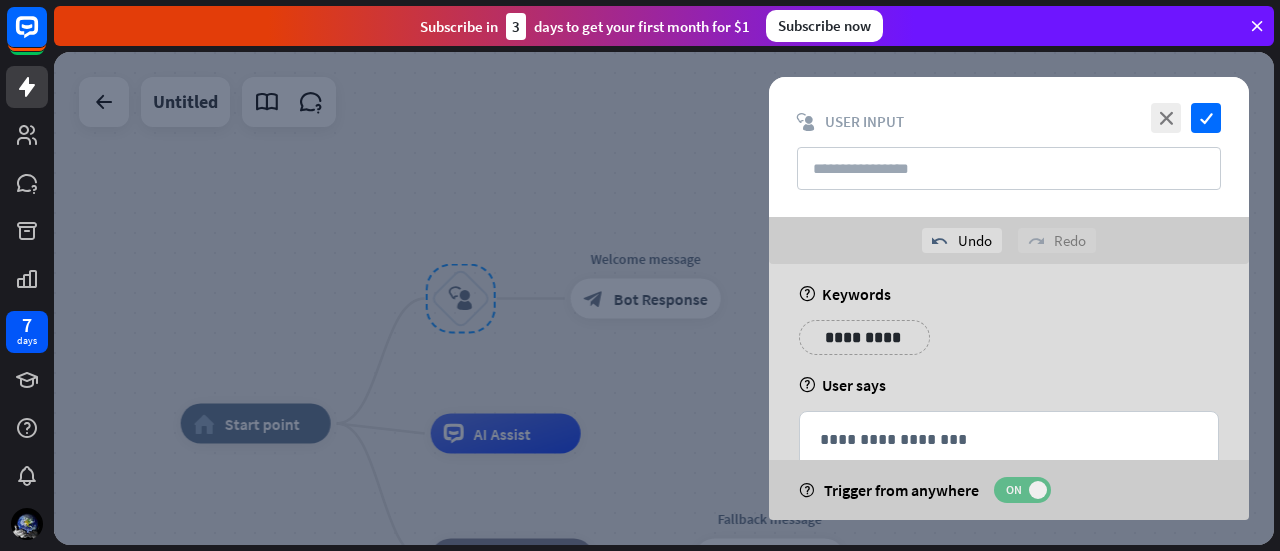 click on "ON" at bounding box center (1013, 490) 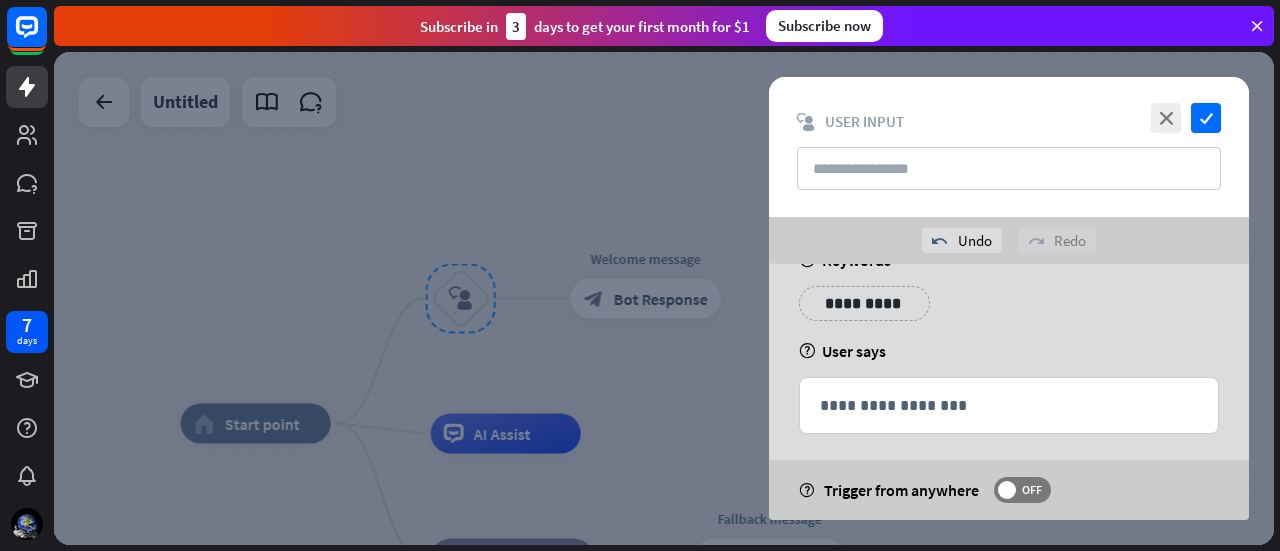 scroll, scrollTop: 57, scrollLeft: 0, axis: vertical 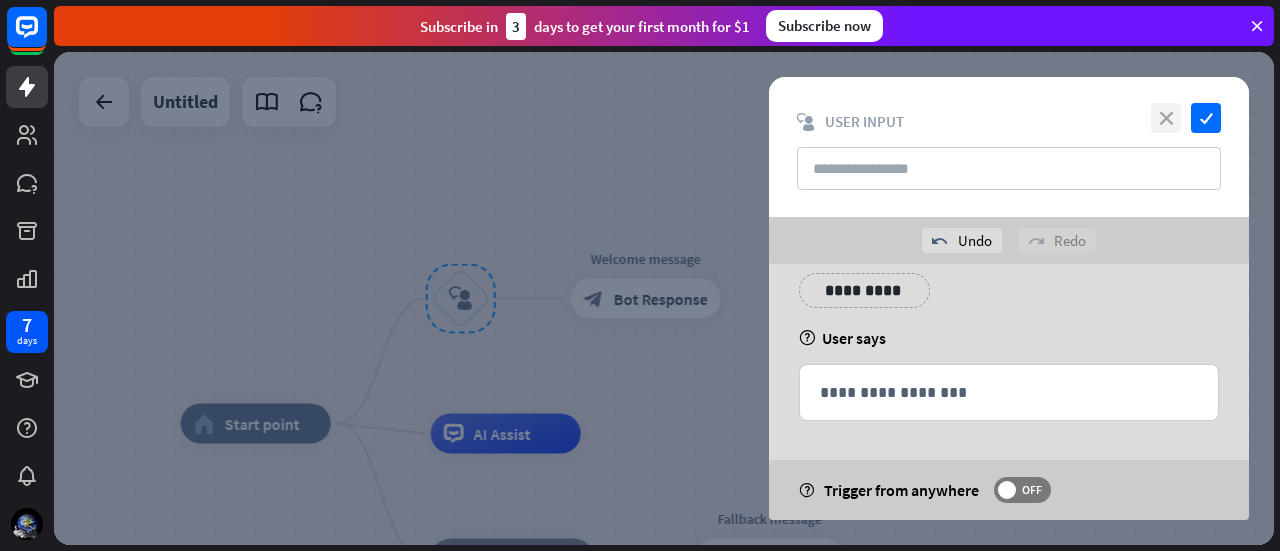 click on "close" at bounding box center (1166, 118) 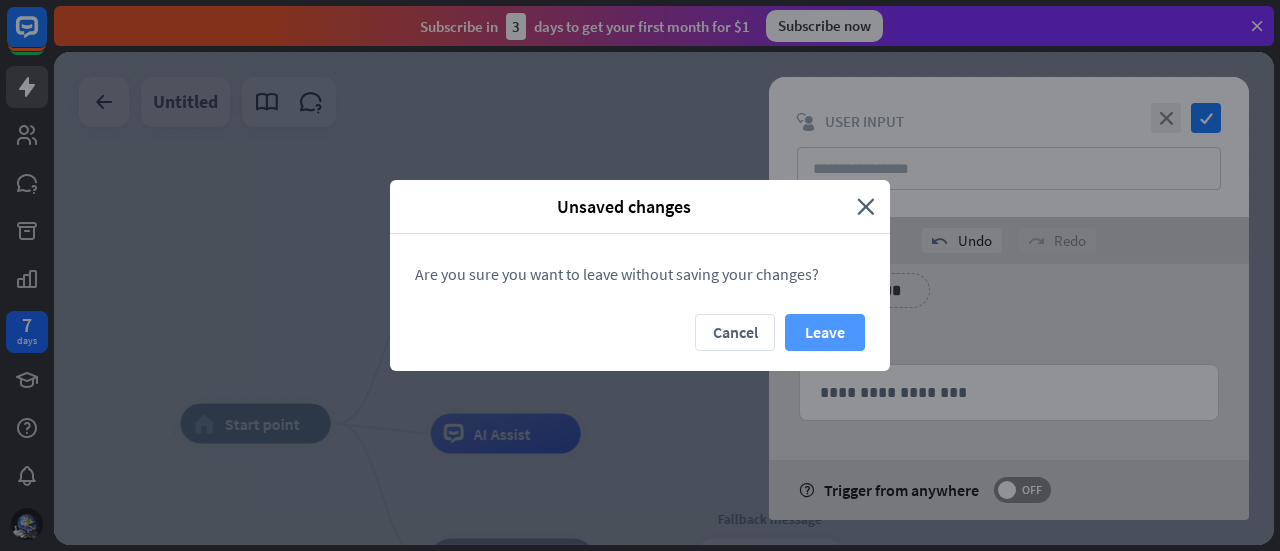 click on "Leave" at bounding box center [825, 332] 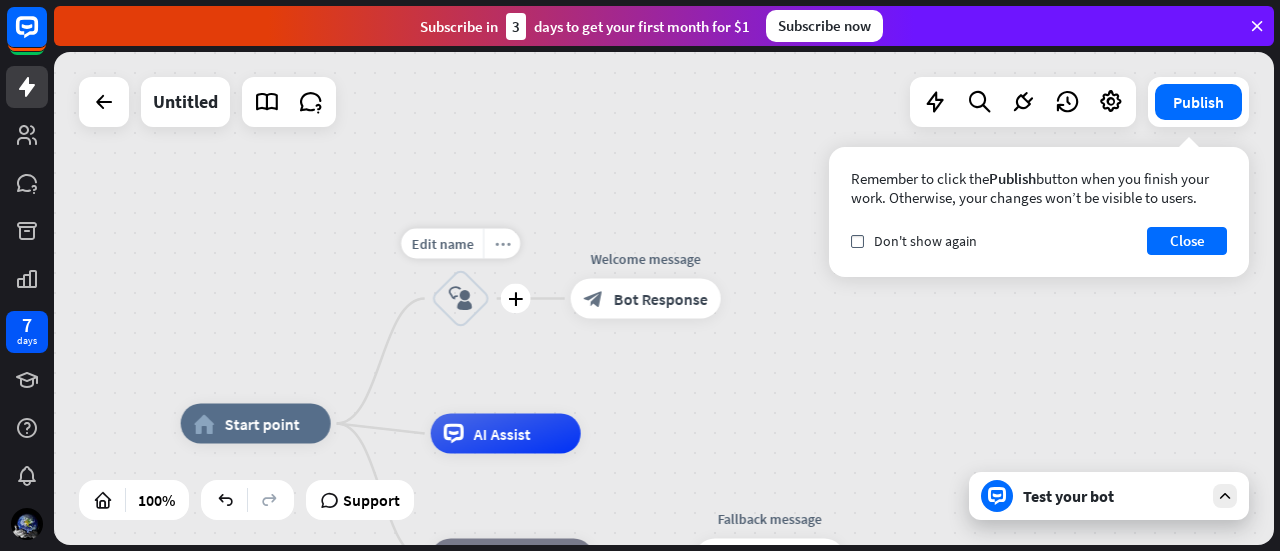 click on "more_horiz" at bounding box center (502, 243) 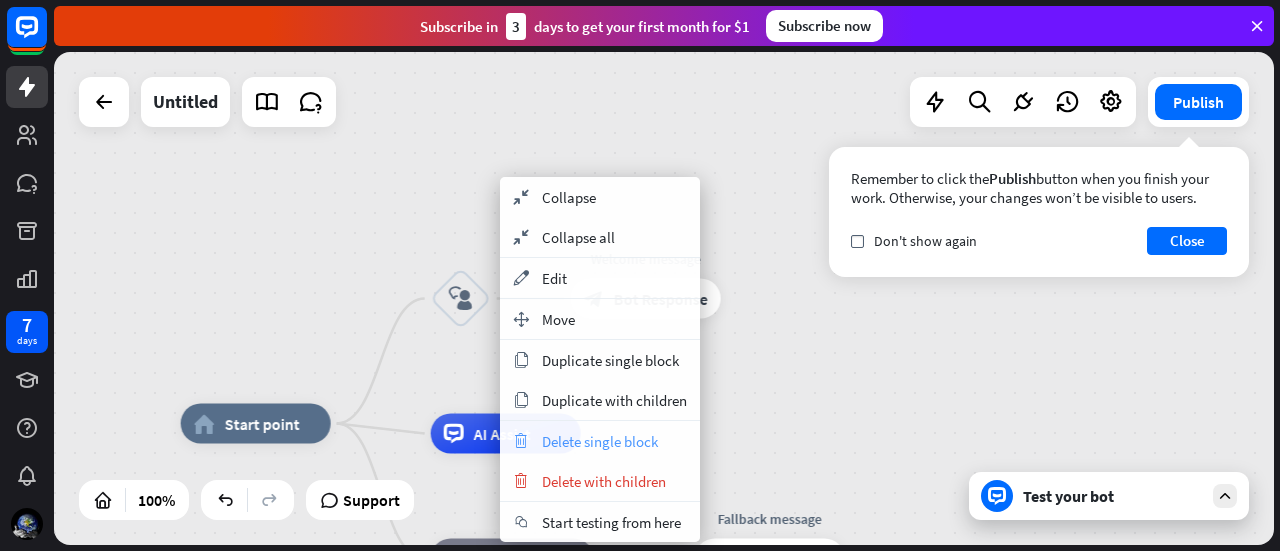click on "Delete single block" at bounding box center [600, 441] 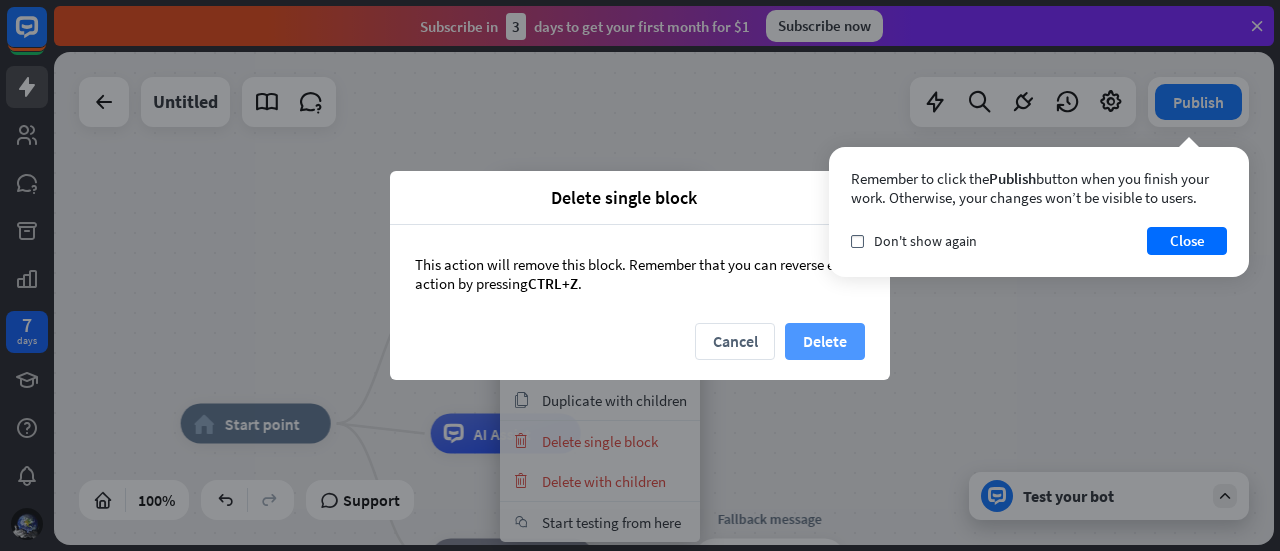 click on "Delete" at bounding box center [825, 341] 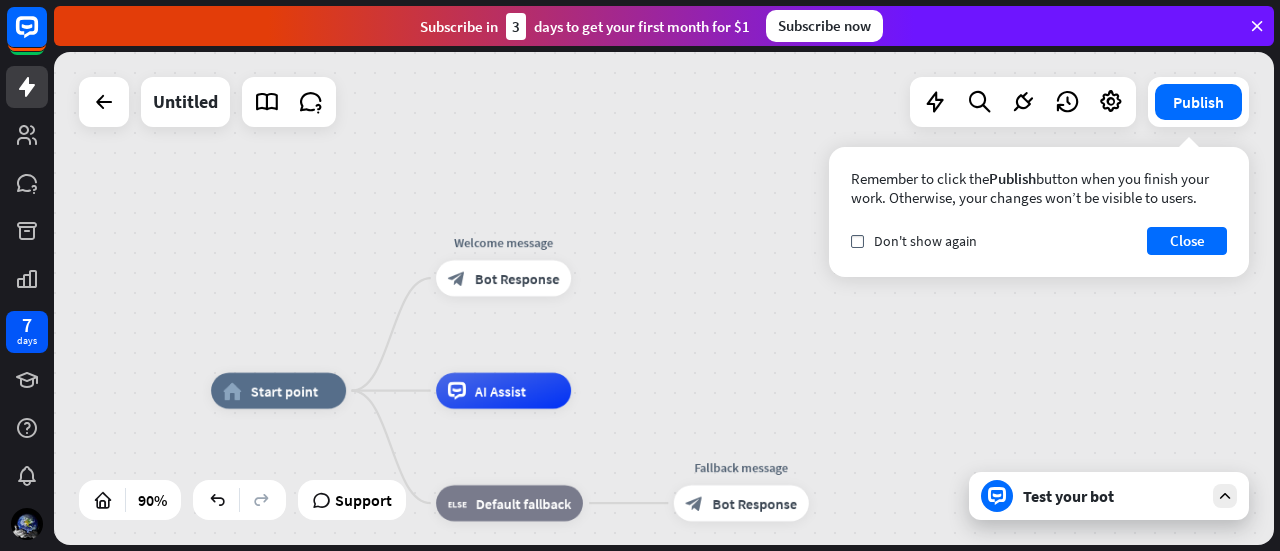 drag, startPoint x: 686, startPoint y: 311, endPoint x: 608, endPoint y: 221, distance: 119.096596 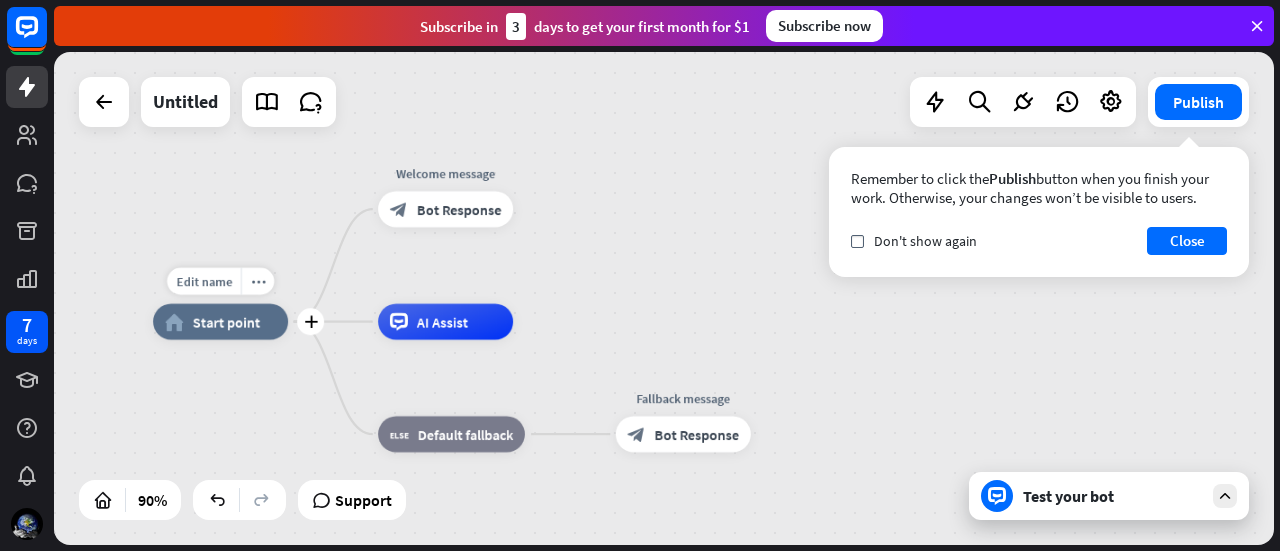 click on "home_2   Start point" at bounding box center (220, 322) 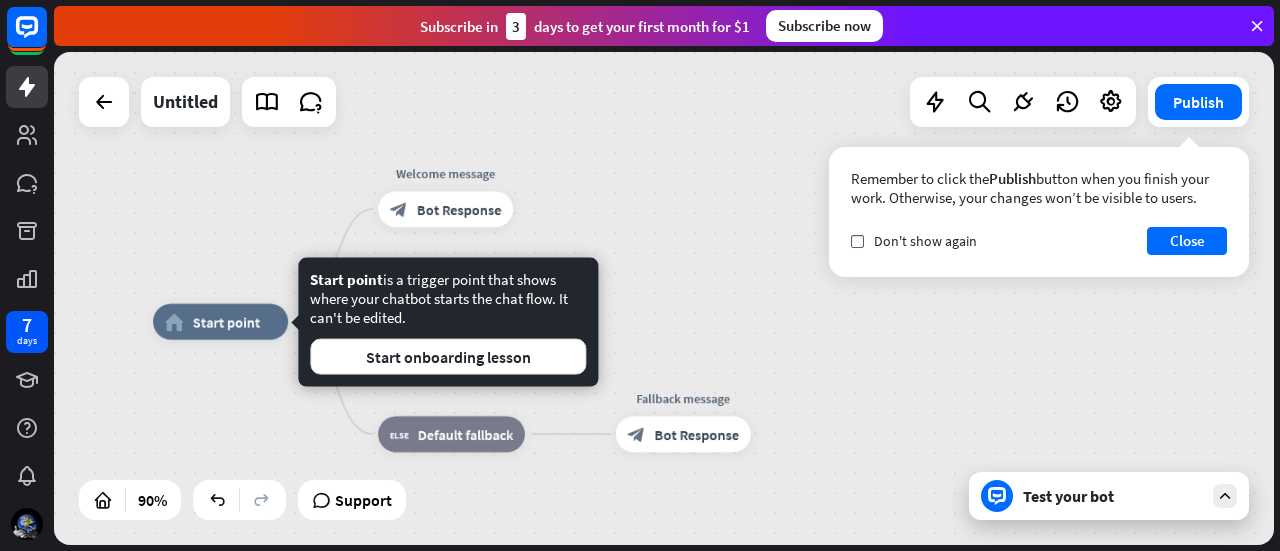 click on "home_2   Start point                 Welcome message   block_bot_response   Bot Response                     AI Assist                   block_fallback   Default fallback                 Fallback message   block_bot_response   Bot Response" at bounding box center [664, 298] 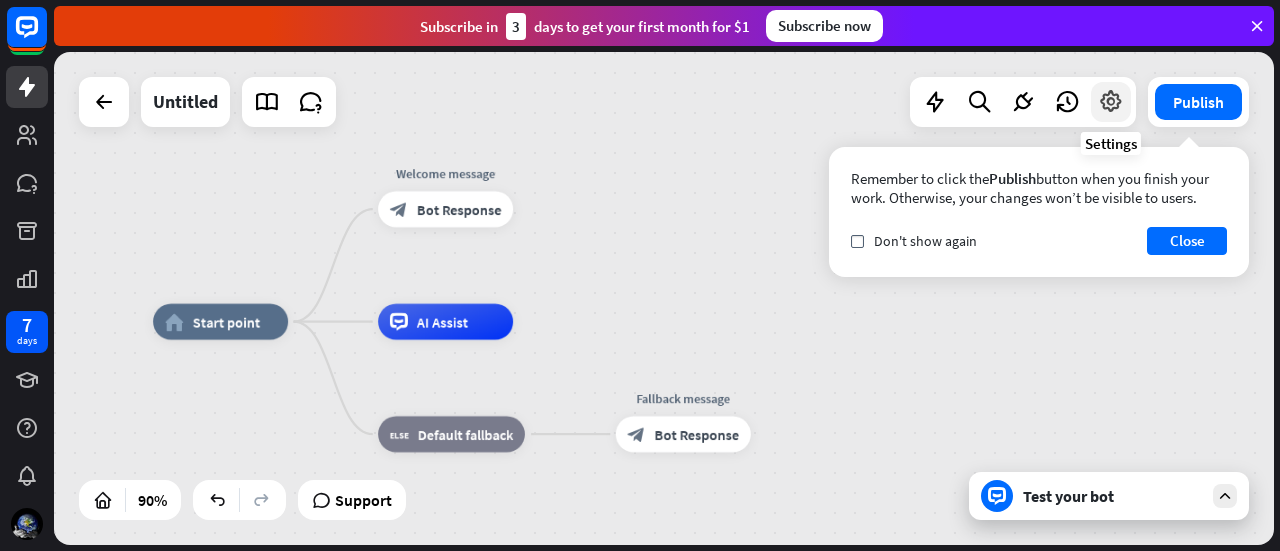 click at bounding box center [1111, 102] 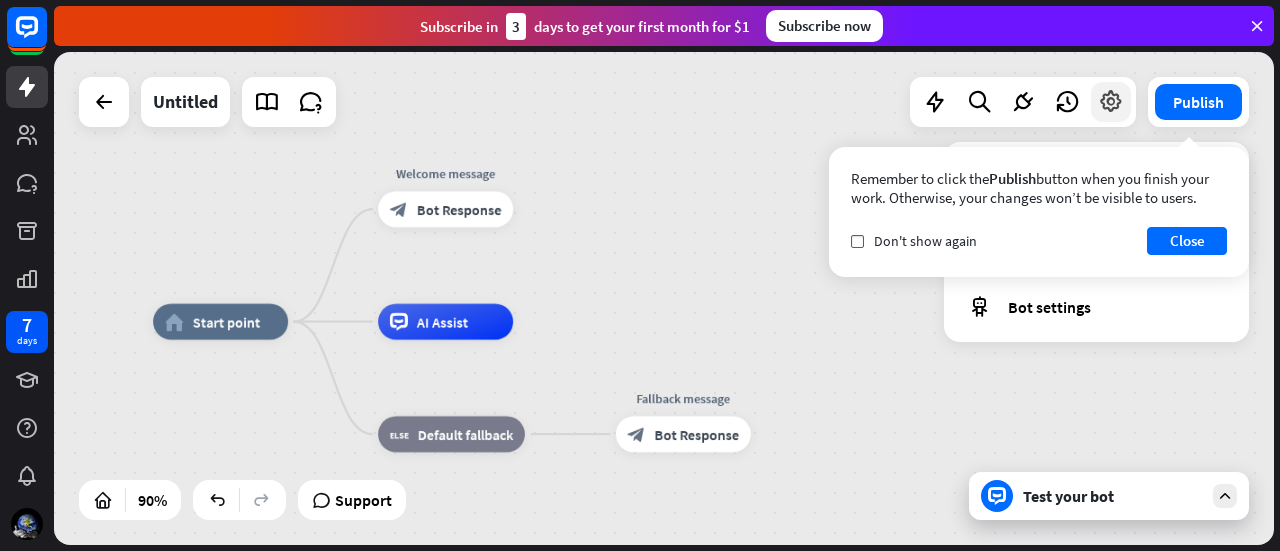 click at bounding box center (1111, 102) 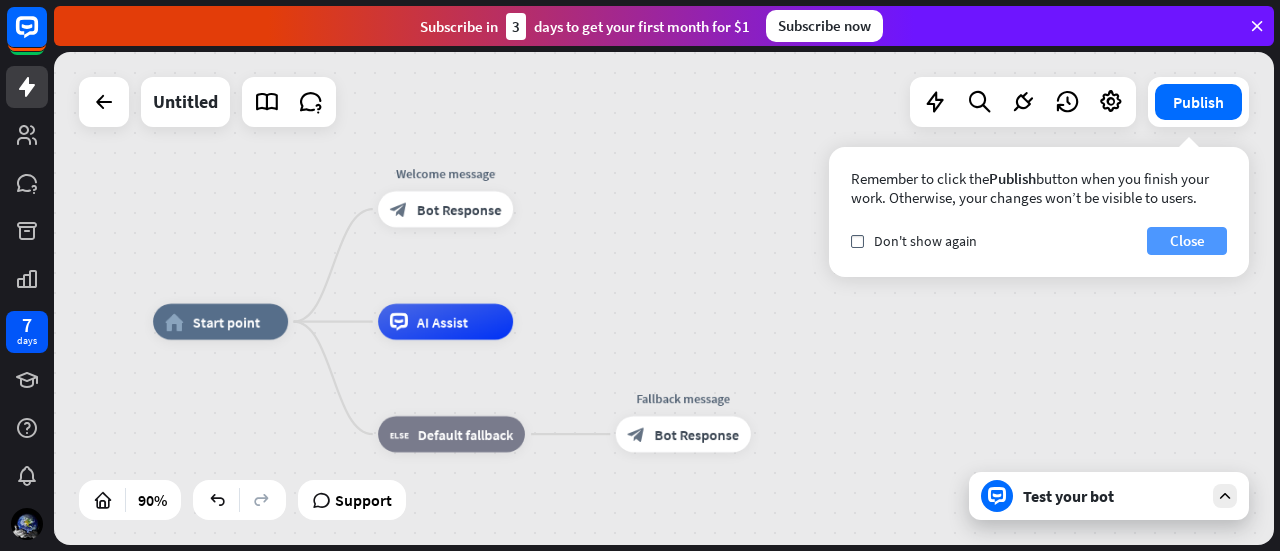 click on "Close" at bounding box center [1187, 241] 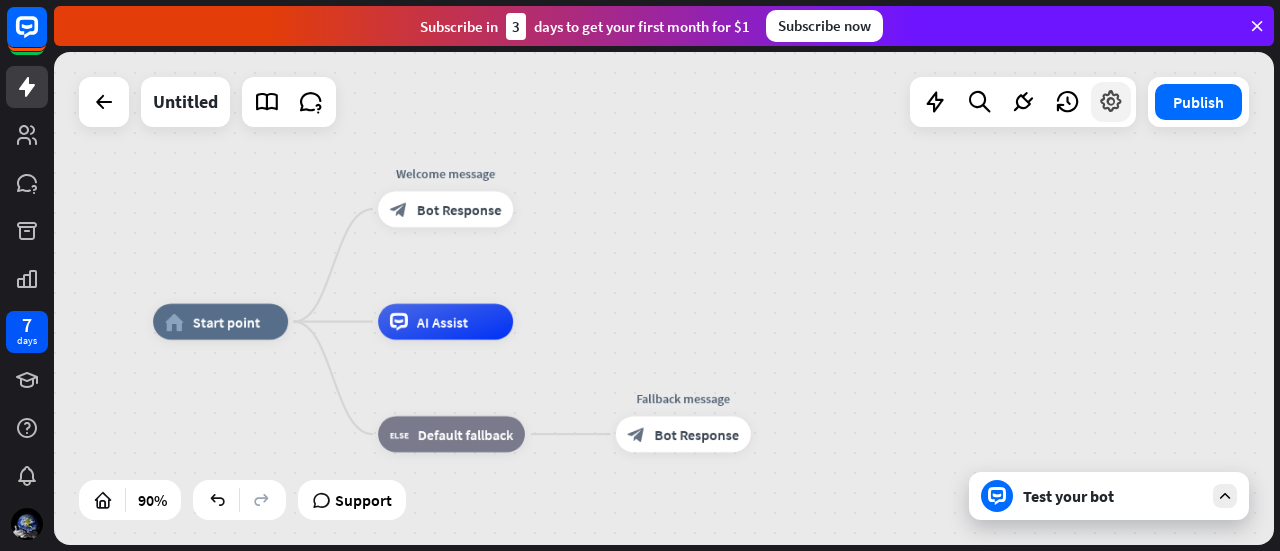 click at bounding box center [1111, 102] 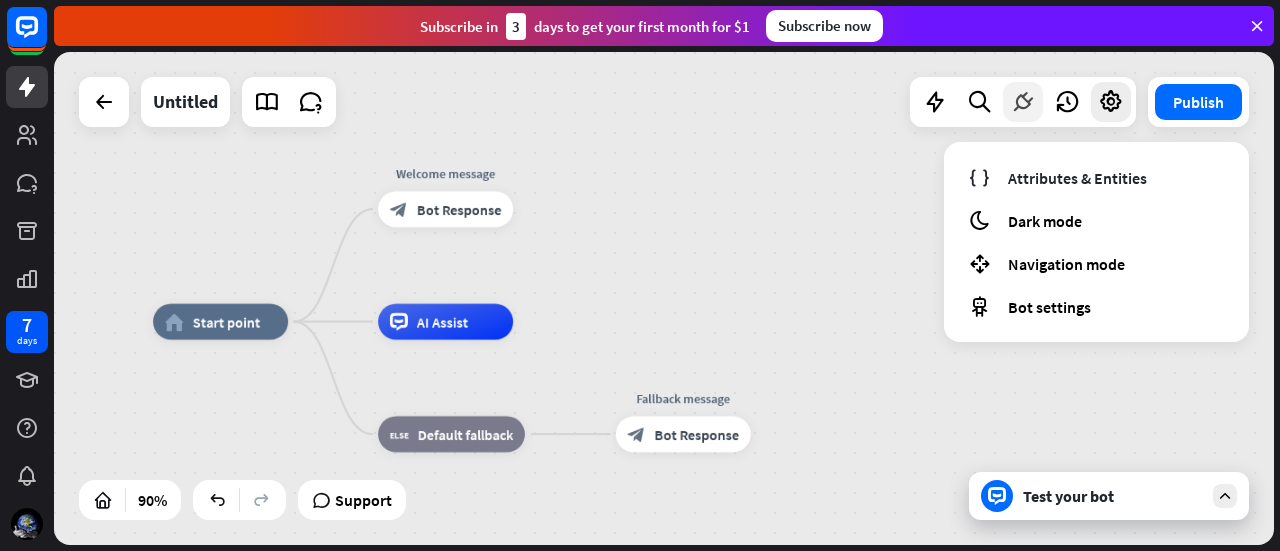click at bounding box center (1023, 102) 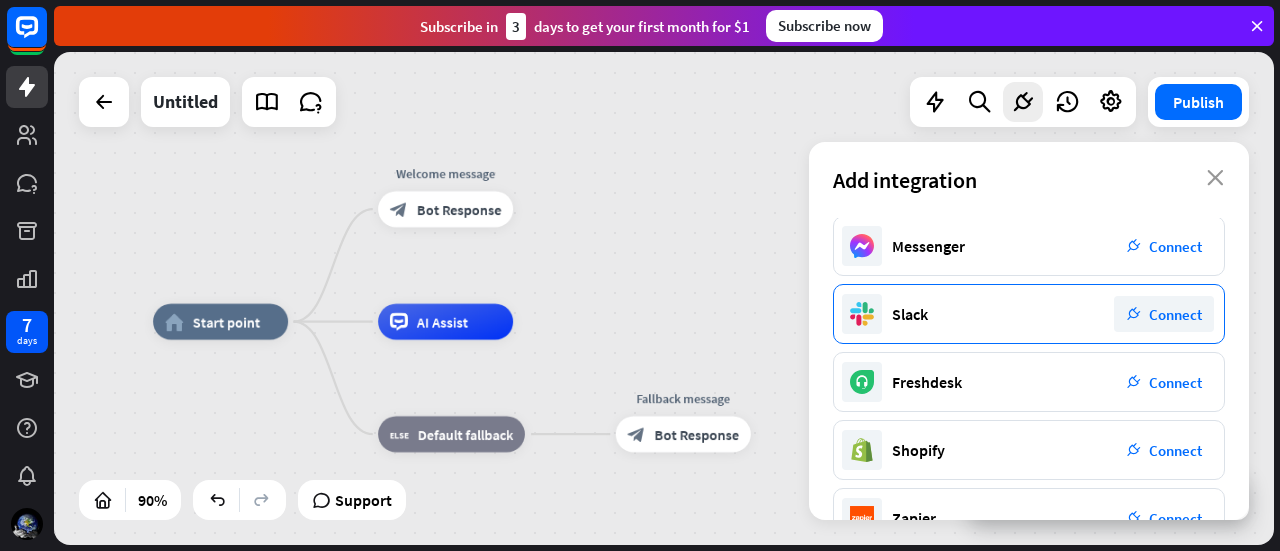 scroll, scrollTop: 161, scrollLeft: 0, axis: vertical 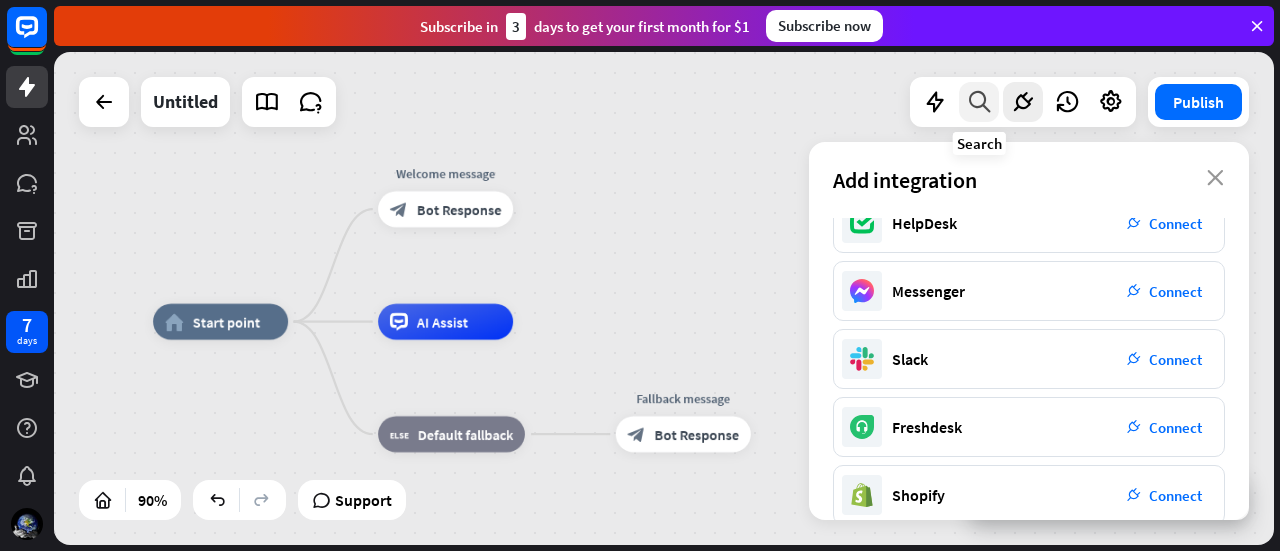 click at bounding box center (979, 102) 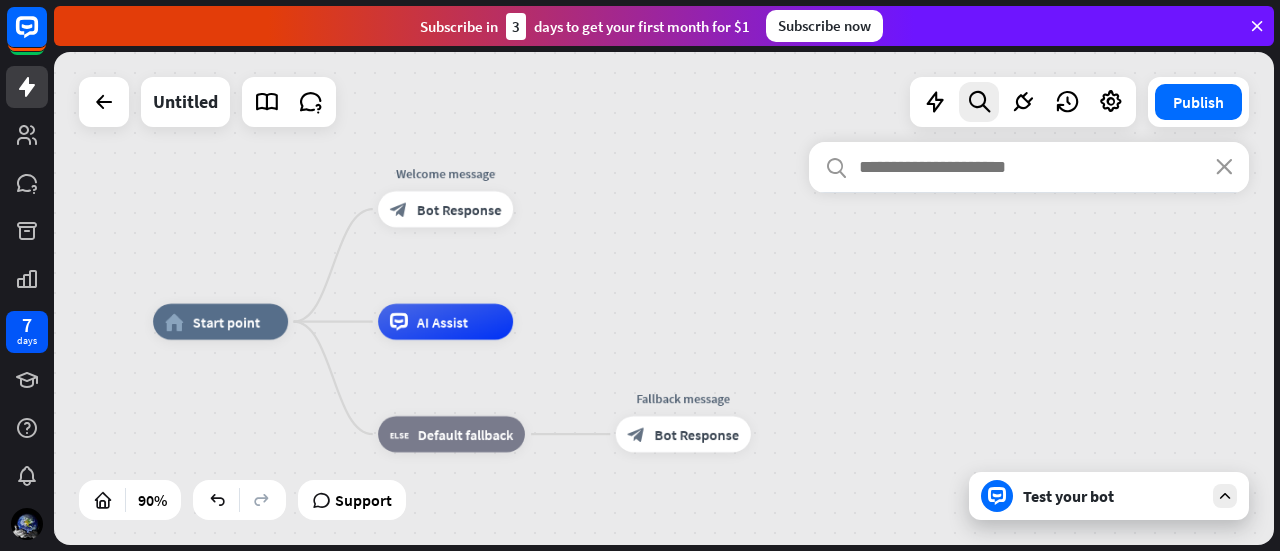 click at bounding box center (1029, 167) 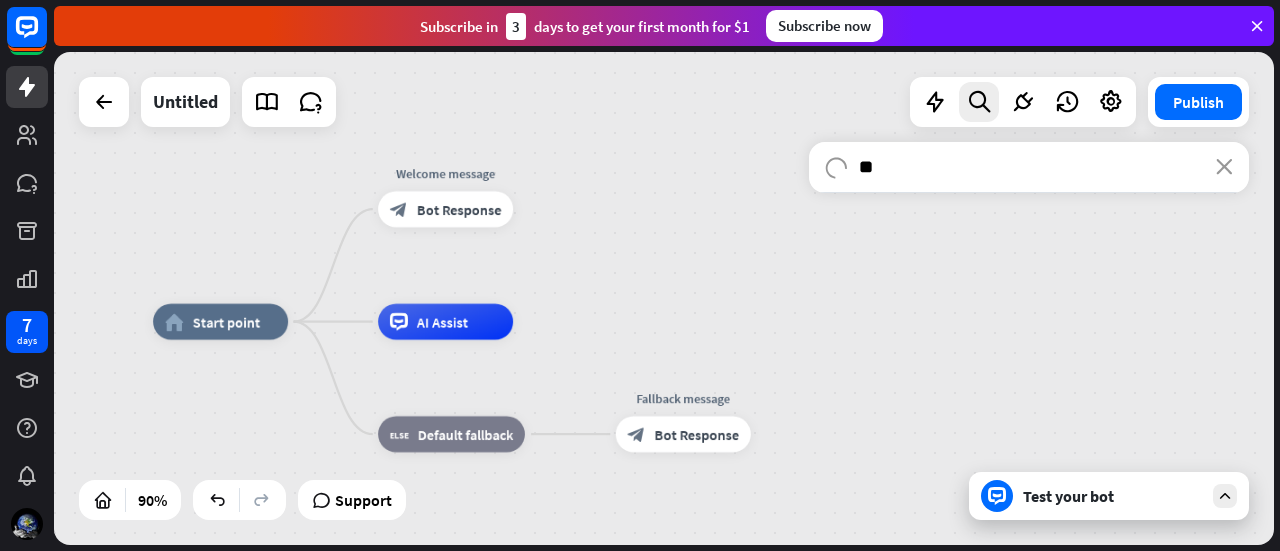 type on "*" 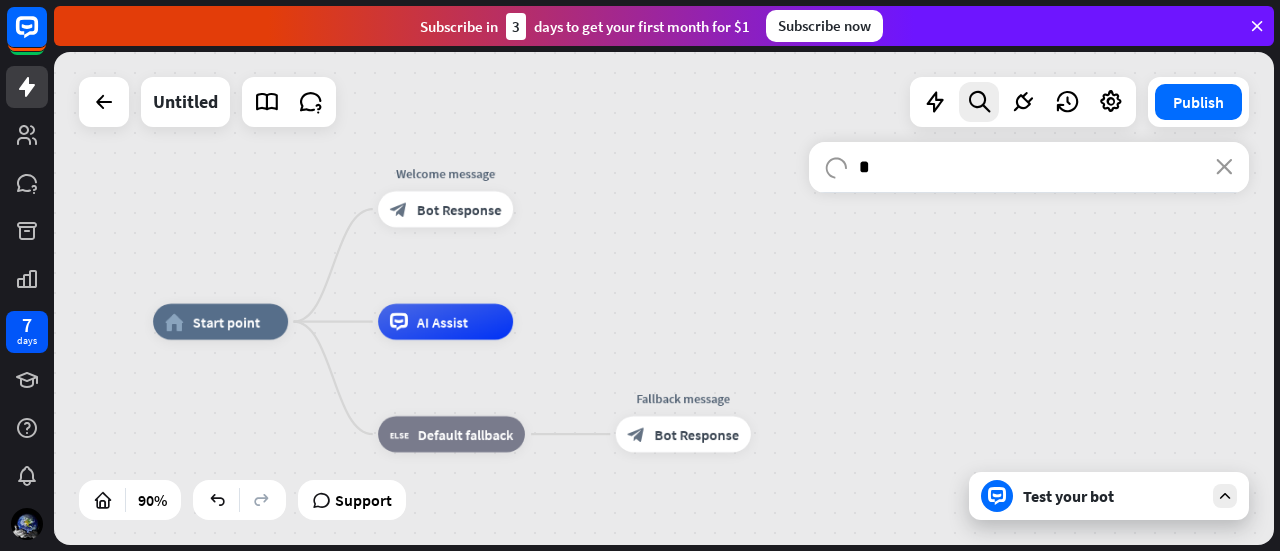 type 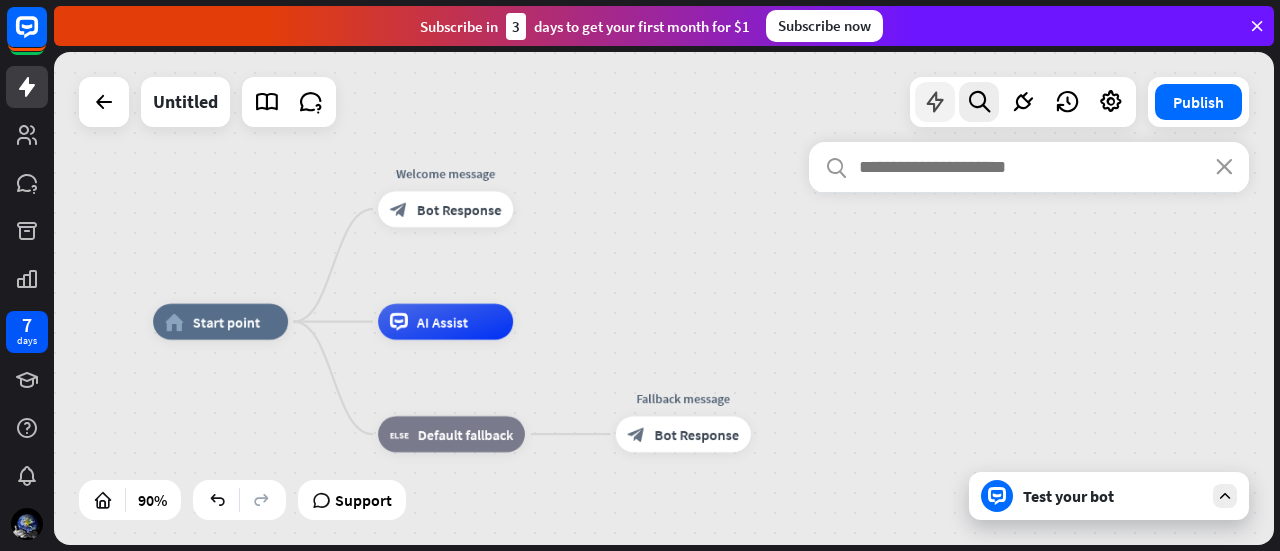 click at bounding box center (935, 102) 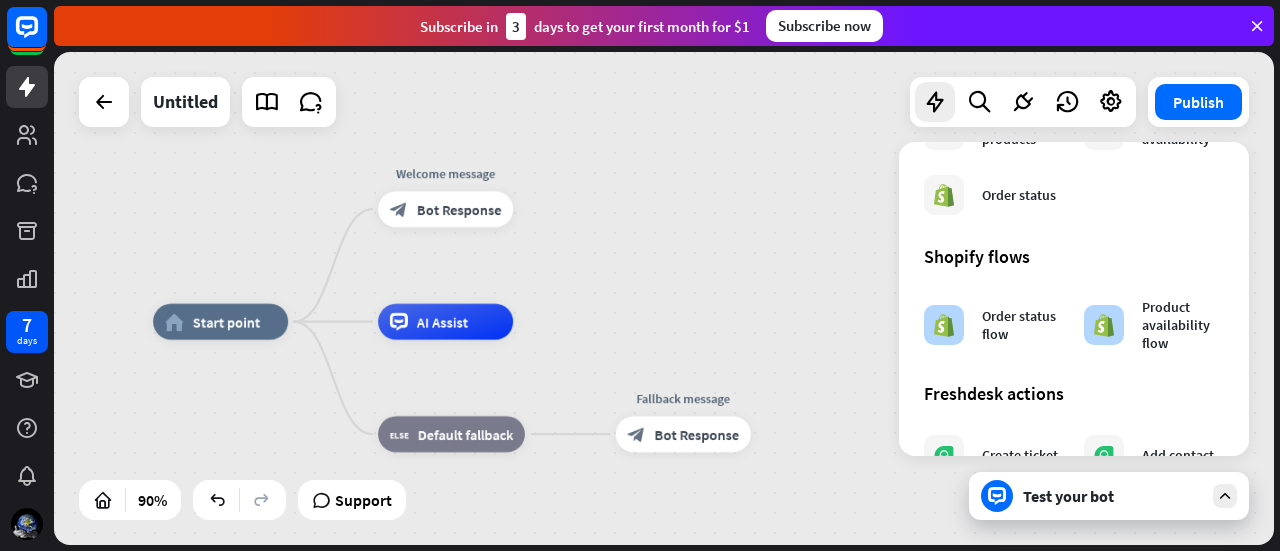 scroll, scrollTop: 499, scrollLeft: 0, axis: vertical 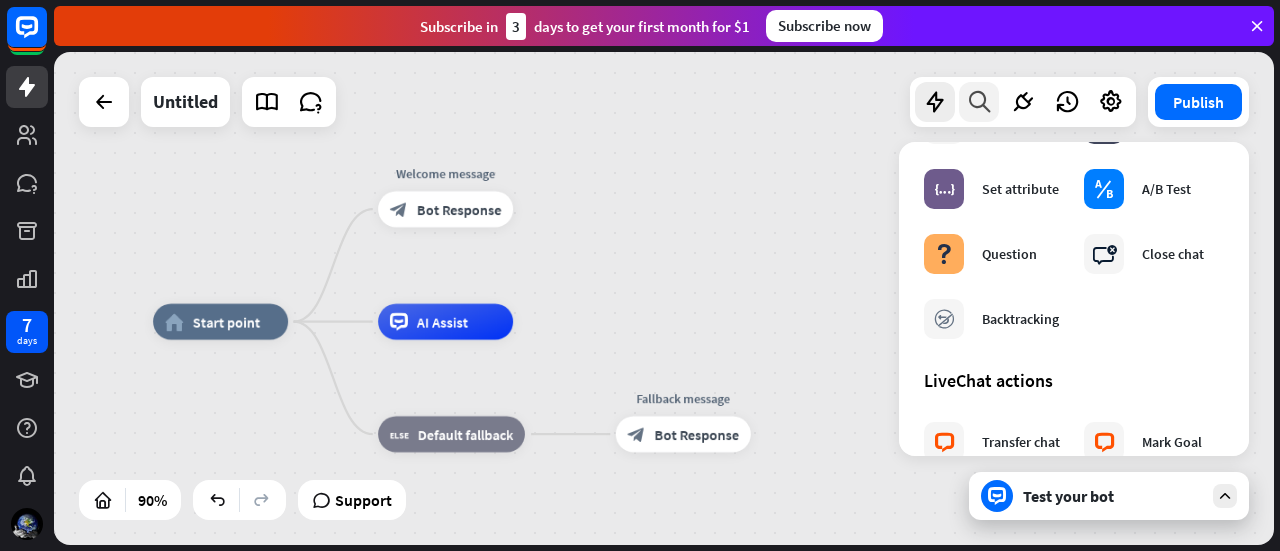 click at bounding box center [979, 102] 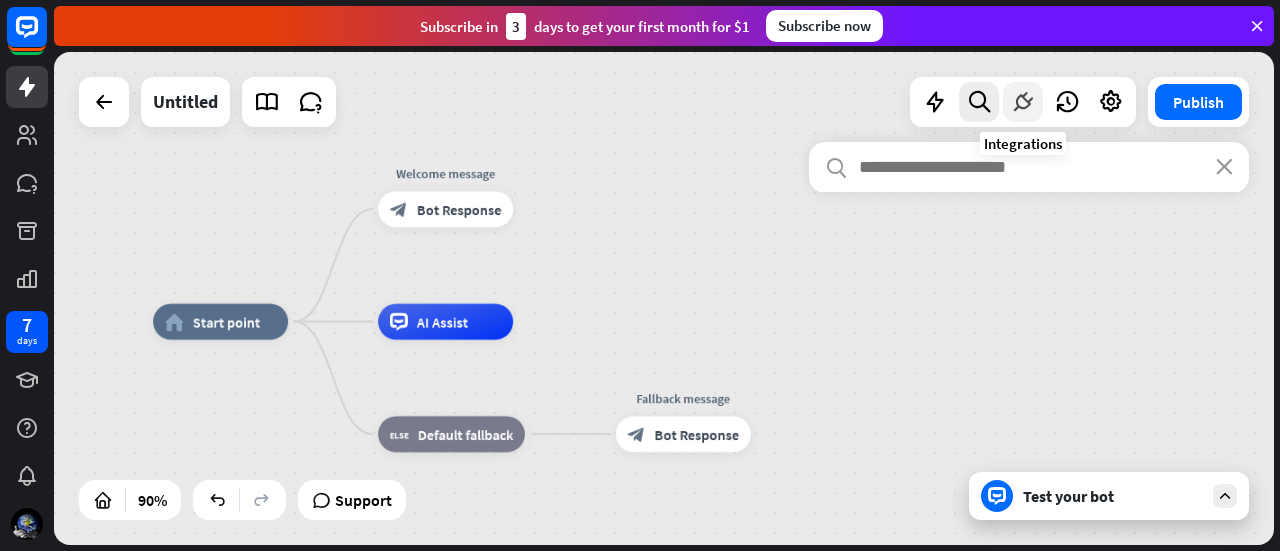 click at bounding box center (1023, 102) 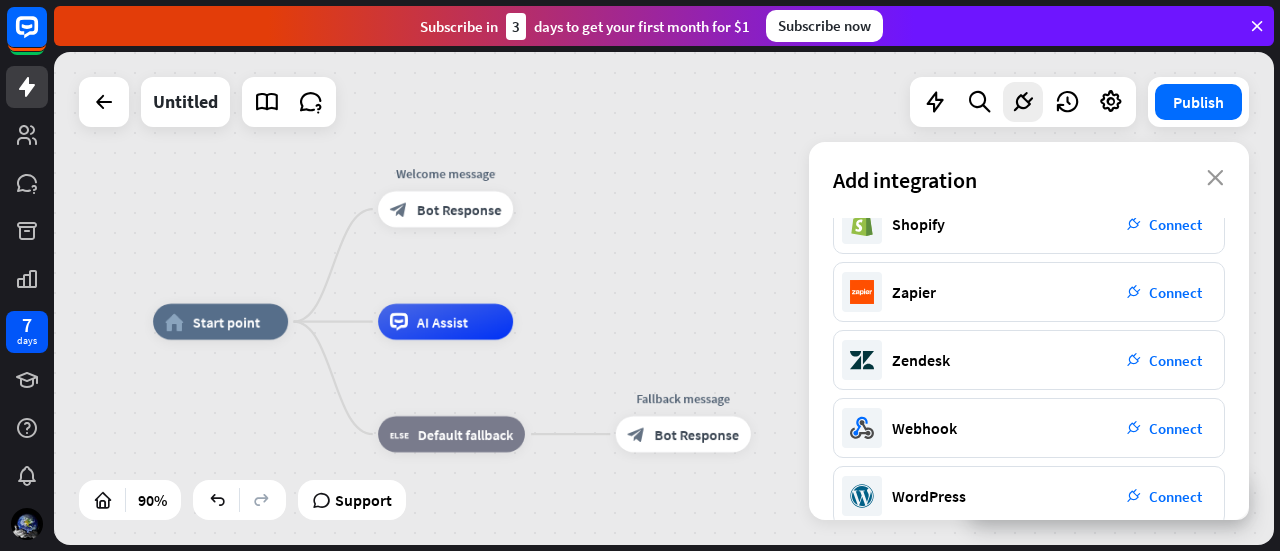 scroll, scrollTop: 461, scrollLeft: 0, axis: vertical 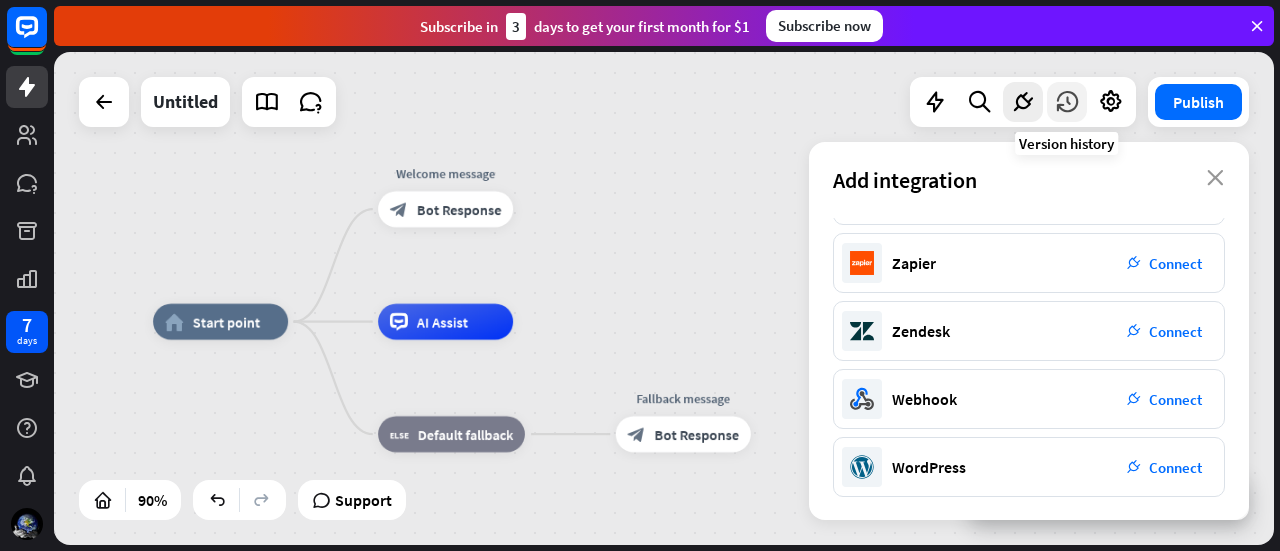click at bounding box center [1067, 102] 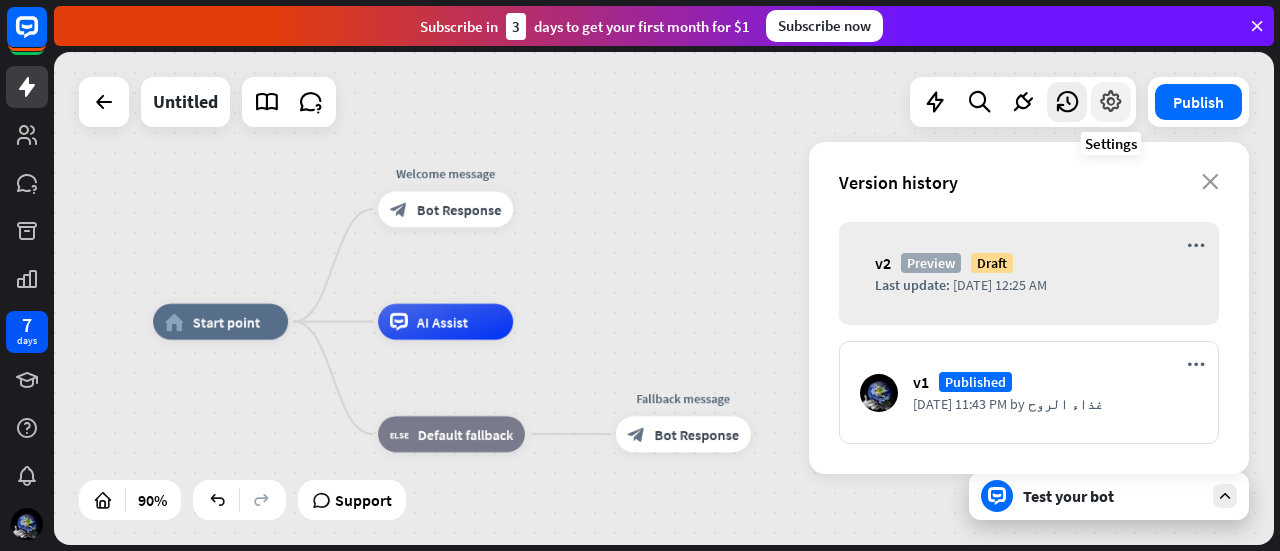 click at bounding box center (1111, 102) 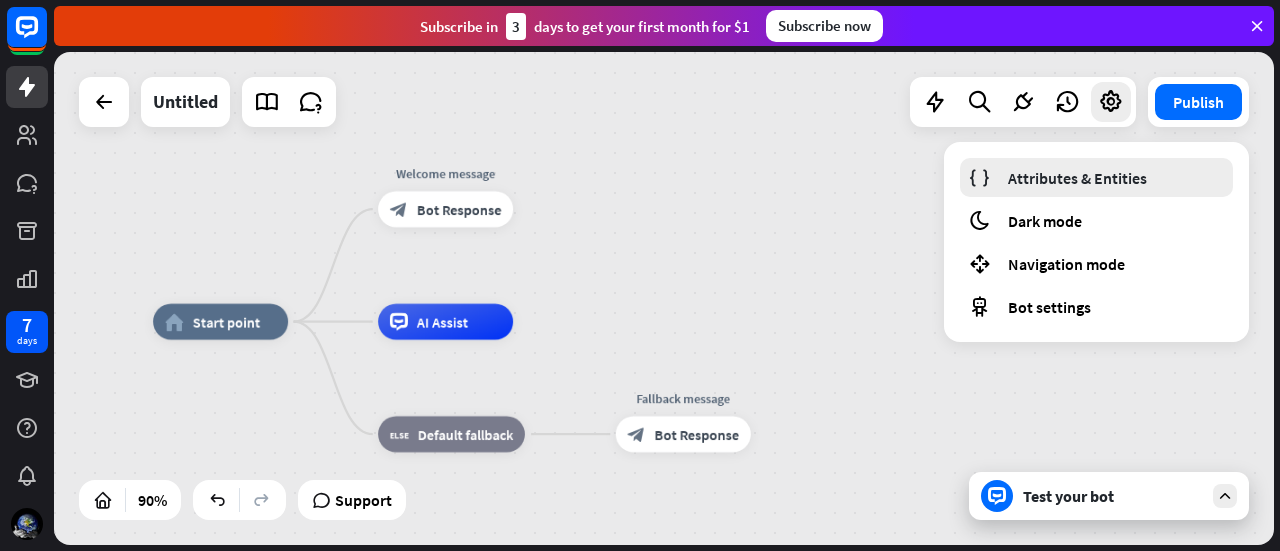 click on "Attributes & Entities" at bounding box center (1096, 177) 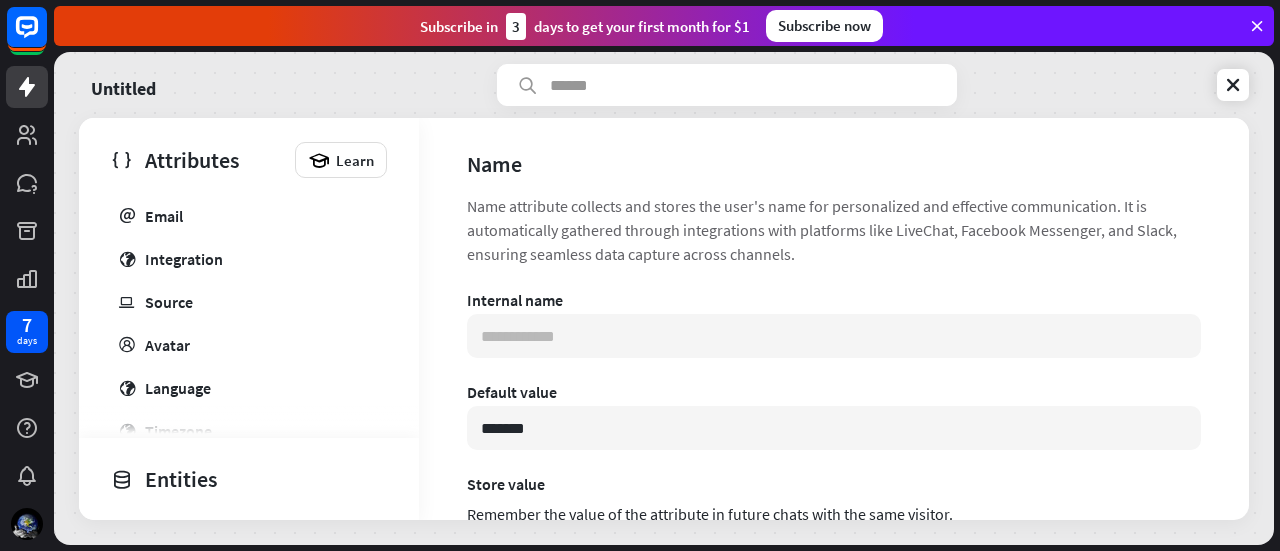 scroll, scrollTop: 0, scrollLeft: 0, axis: both 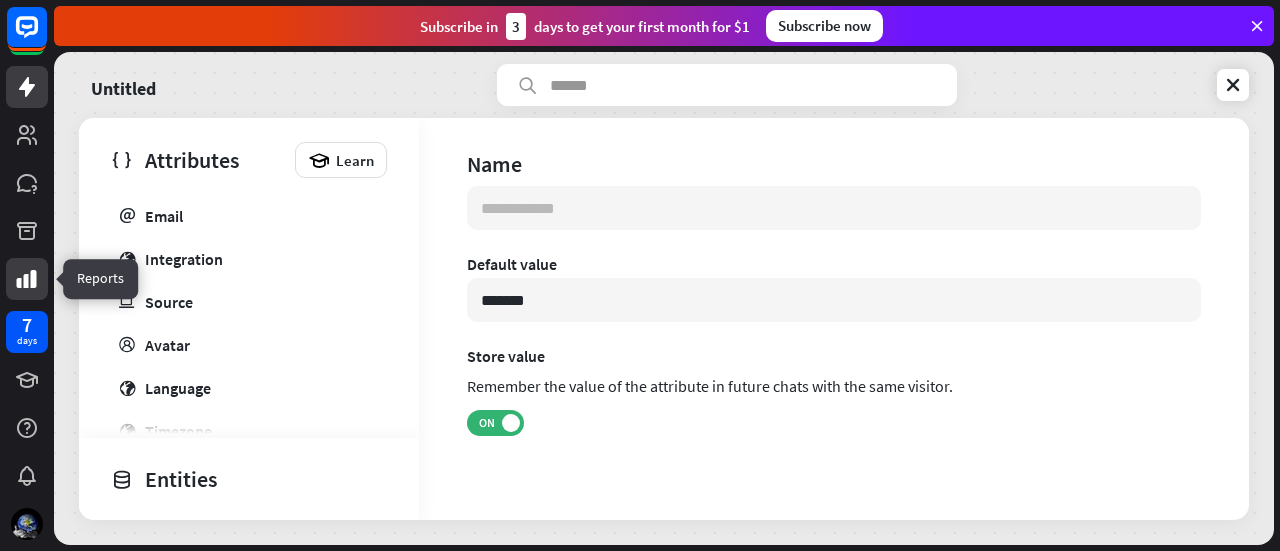 click at bounding box center [27, 279] 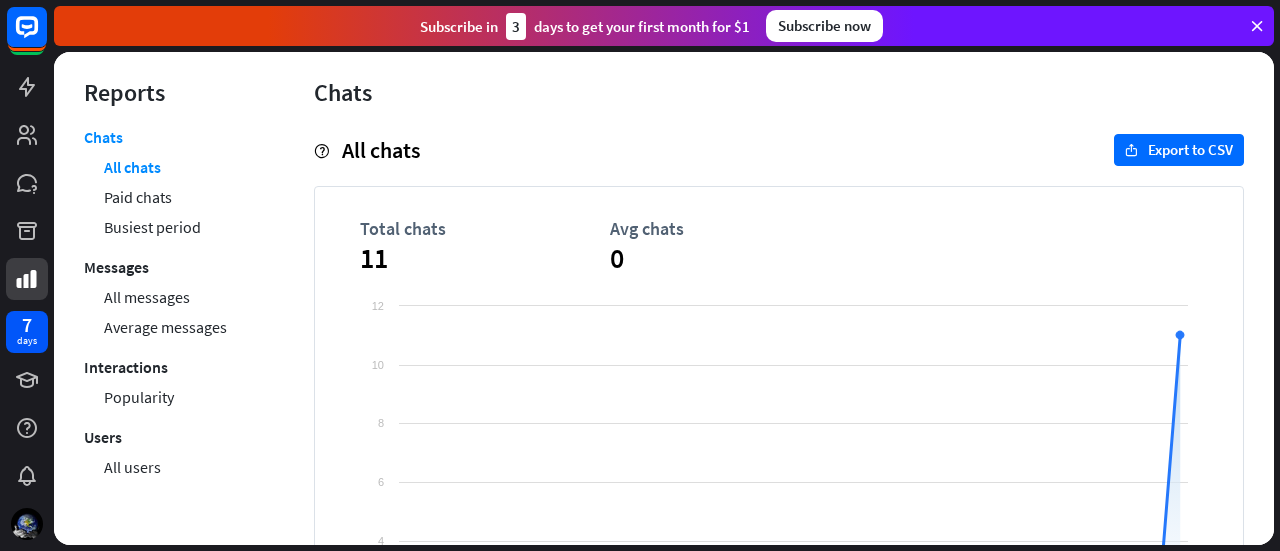 scroll, scrollTop: 0, scrollLeft: 0, axis: both 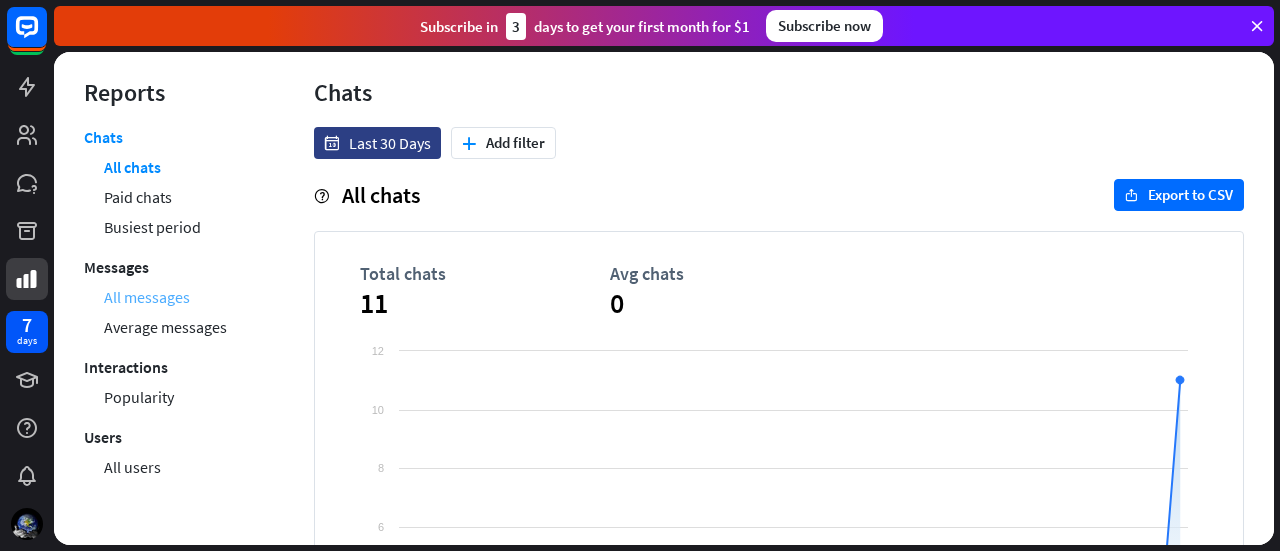 click on "All messages" at bounding box center [147, 297] 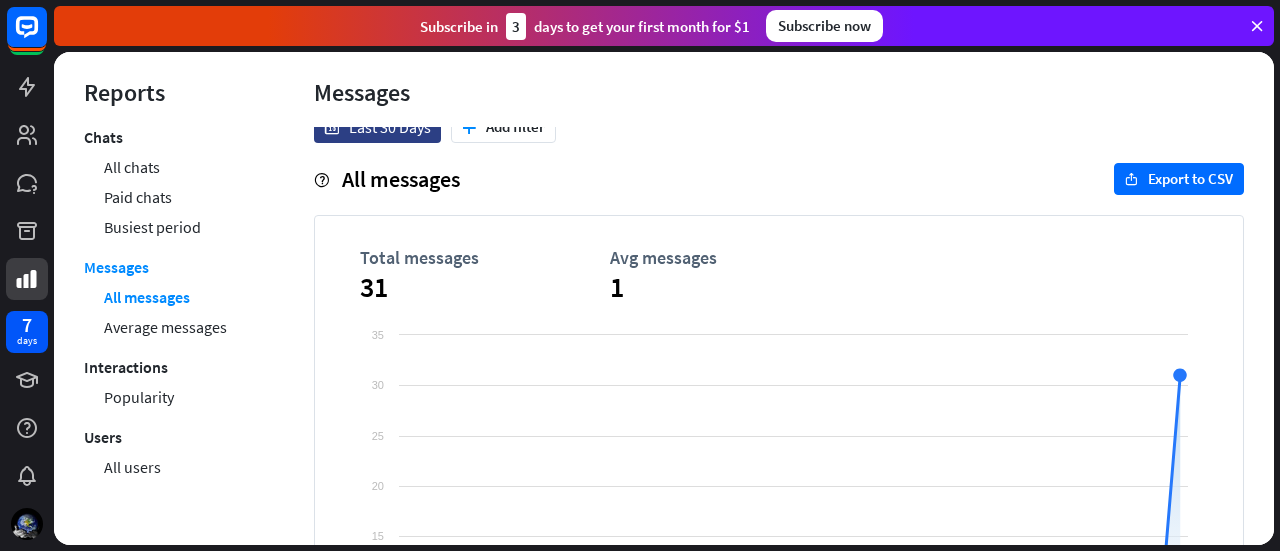 scroll, scrollTop: 0, scrollLeft: 0, axis: both 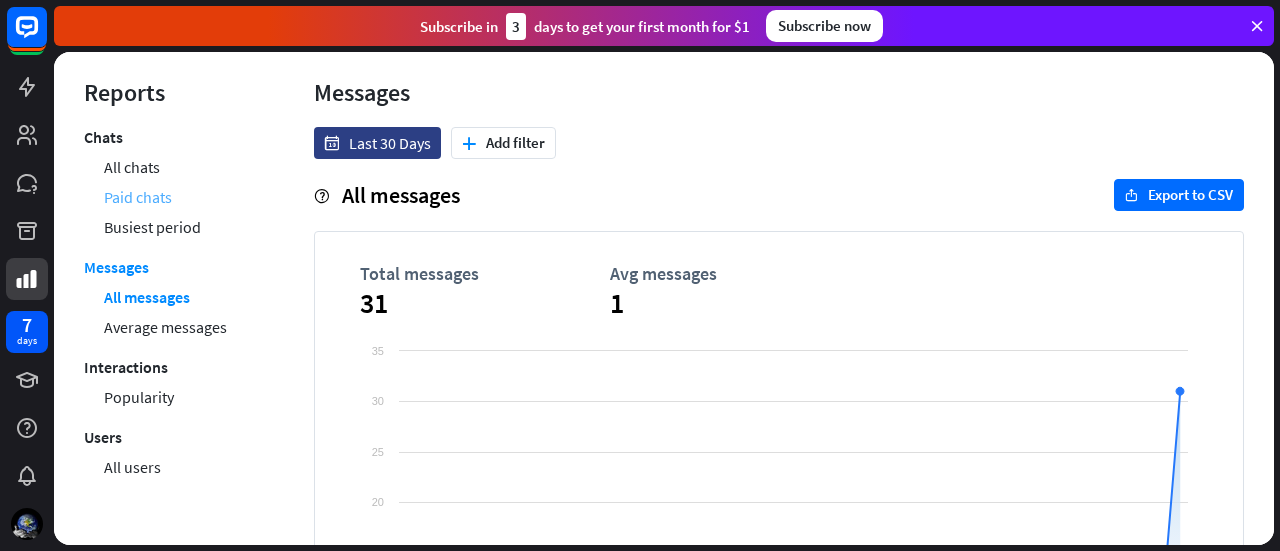click on "Paid chats" at bounding box center (138, 197) 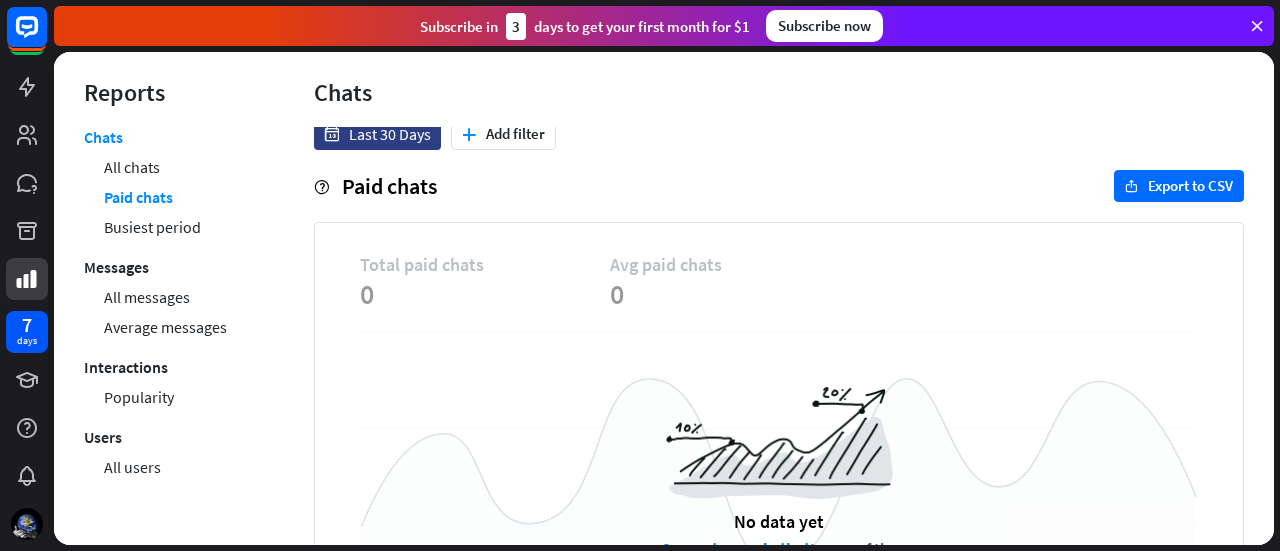 scroll, scrollTop: 0, scrollLeft: 0, axis: both 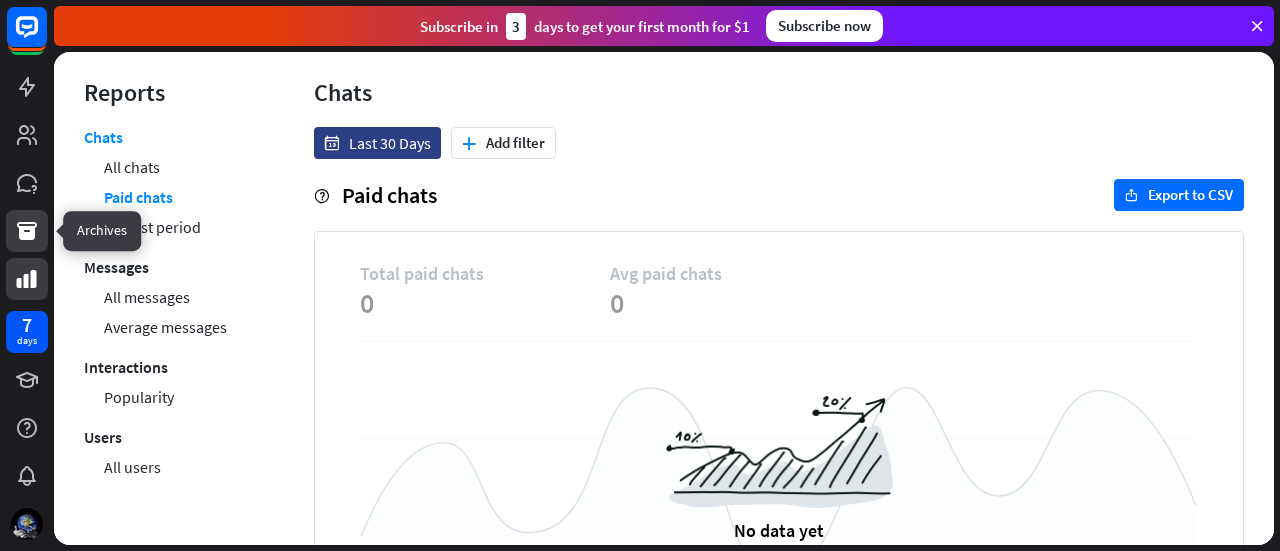 click 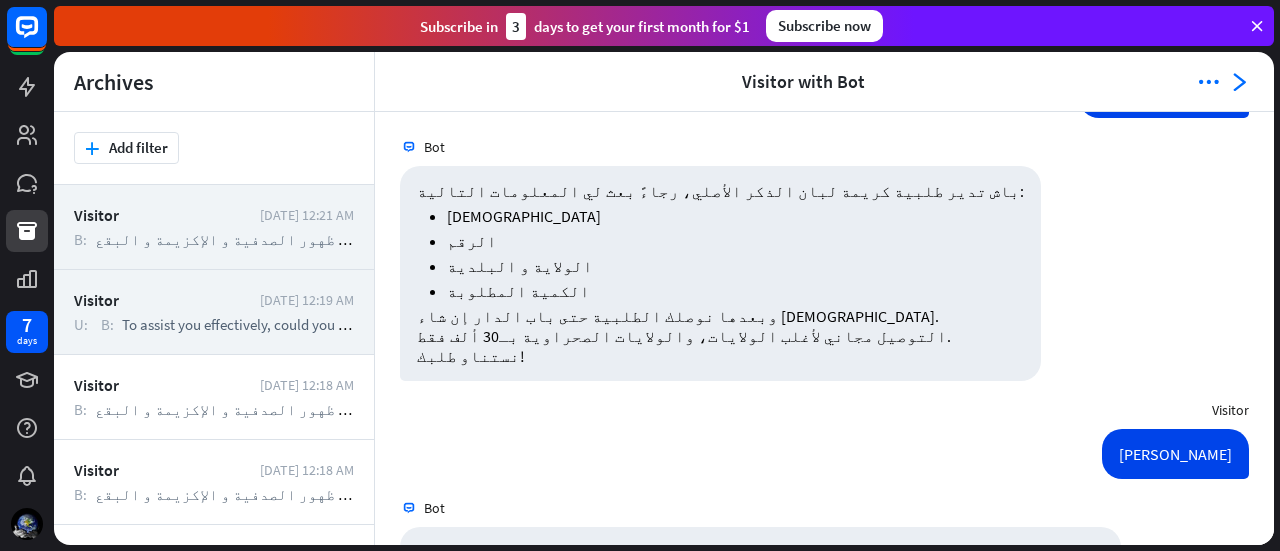 scroll, scrollTop: 490, scrollLeft: 0, axis: vertical 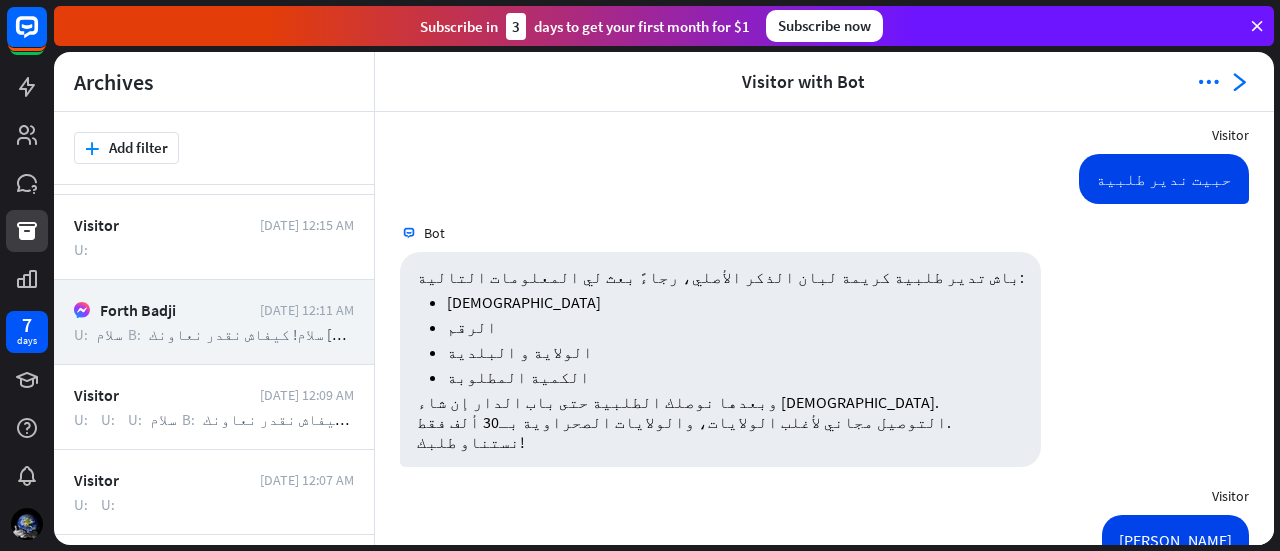 click on "سلام! كيفاش نقدر نعاونك [DATE]؟" at bounding box center (263, 334) 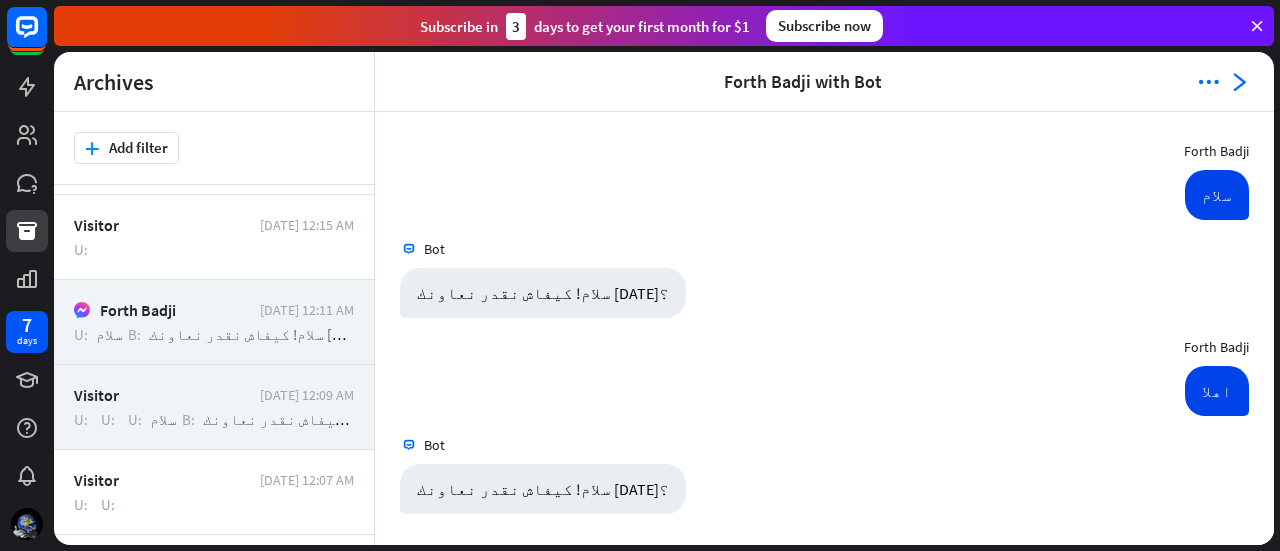 click on "سلام! كيفاش نقدر نعاونك [DATE]؟" at bounding box center (317, 419) 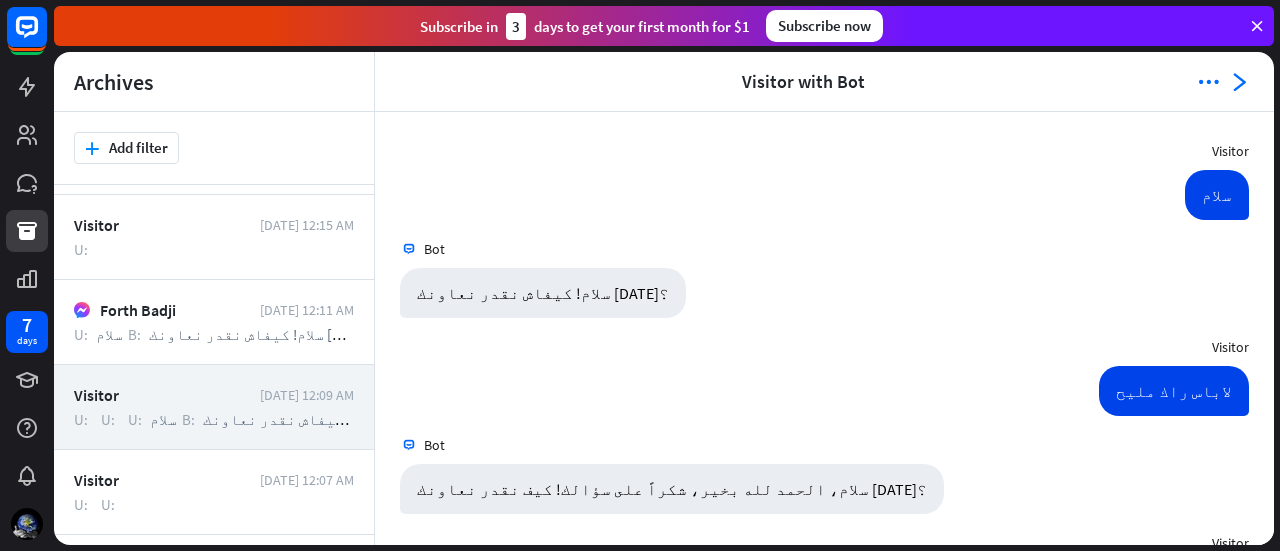 scroll, scrollTop: 590, scrollLeft: 0, axis: vertical 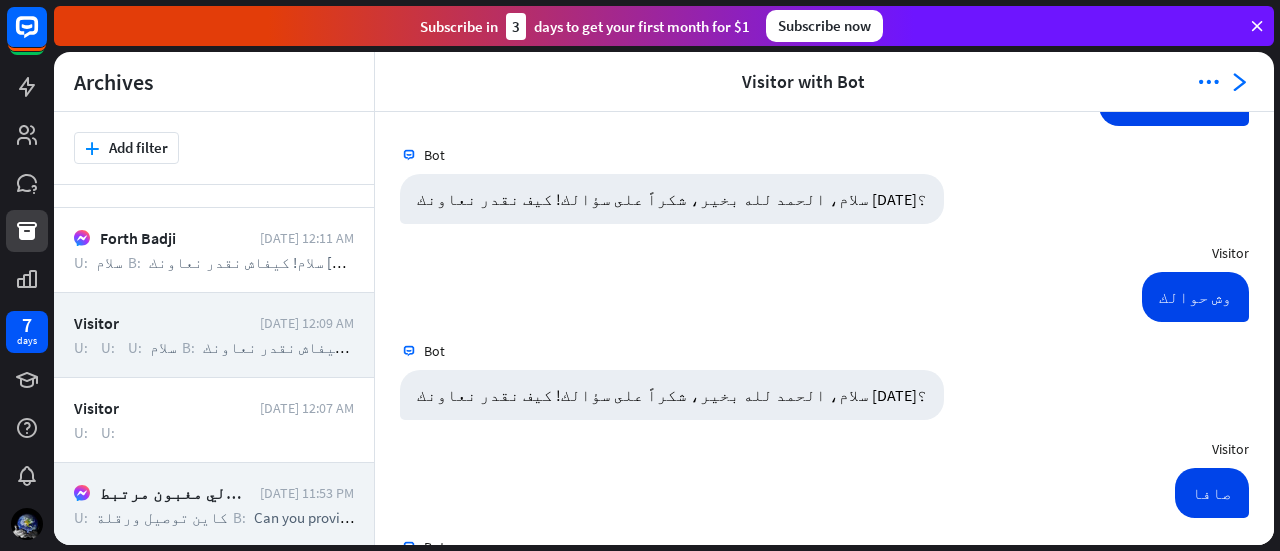 click on ".cls-1{fill:url(#radial-gradient)}.cls-2{fill:#fff}
زوالي مغبون مرتبط
[DATE] 11:53 PM
U:   كاين توصيل ورقلة B:   Can you provide additional details to help me understand your request? U:   خلاص B:   شكراً على تواصلك معنا 🌹
إذا حبيت تأكد طلبك أو تحتاج أي مساعدة أخرى، راني هنا في الخدمة.
تقدر تبعث لي المعلومات المطلوبة باش نكملوا معاك إجراءات التوصيل.
نهاركم زين! U:   إن شاء [DEMOGRAPHIC_DATA]" at bounding box center (214, 505) 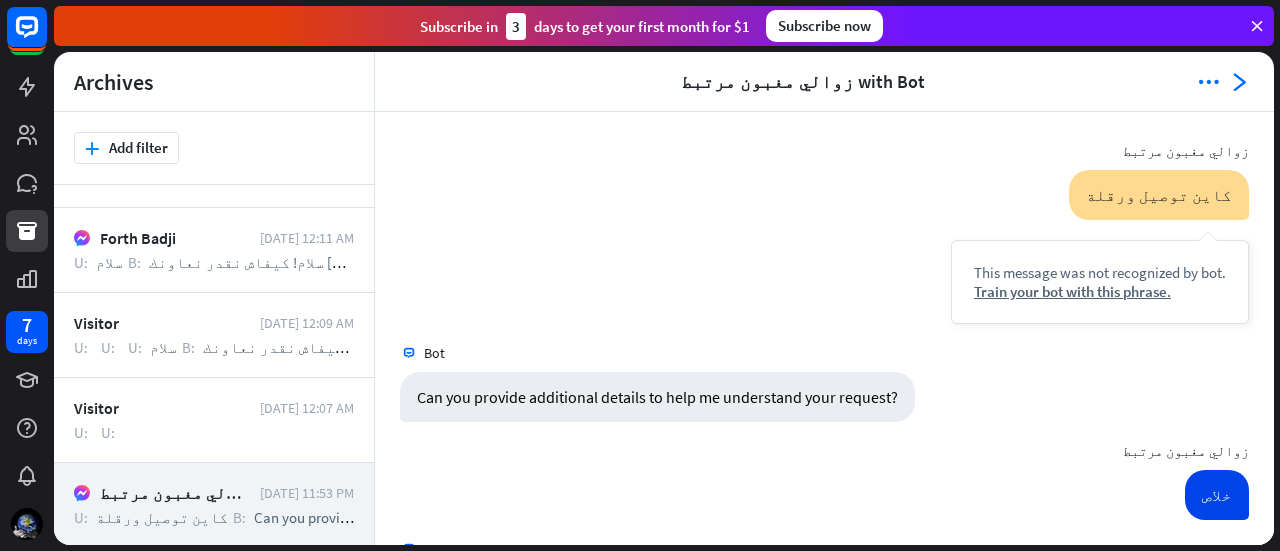 scroll, scrollTop: 804, scrollLeft: 0, axis: vertical 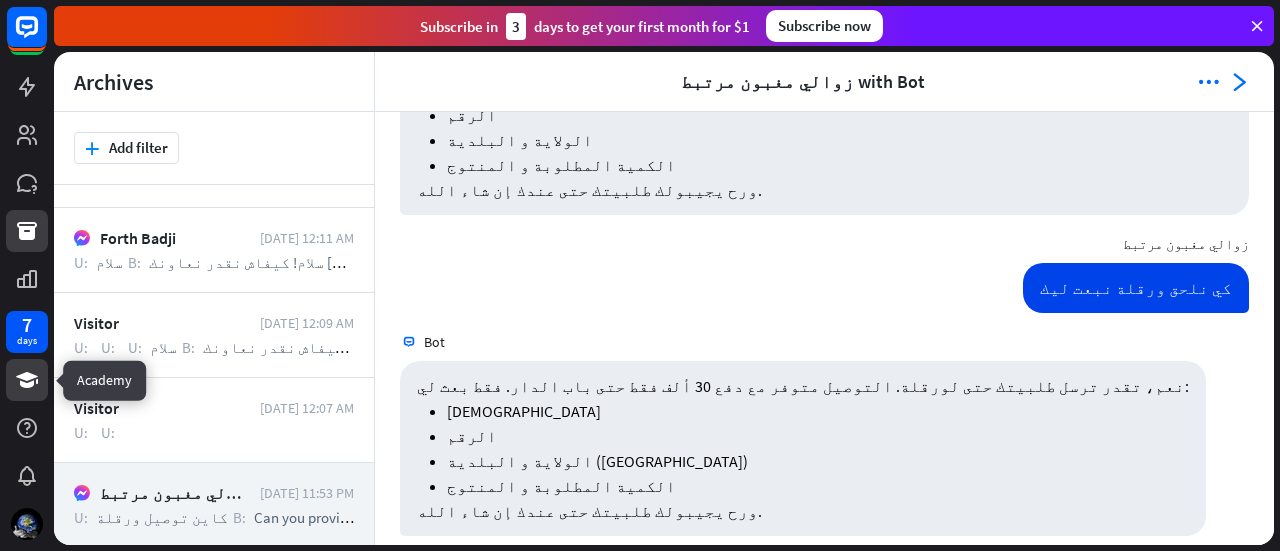 click at bounding box center [27, 380] 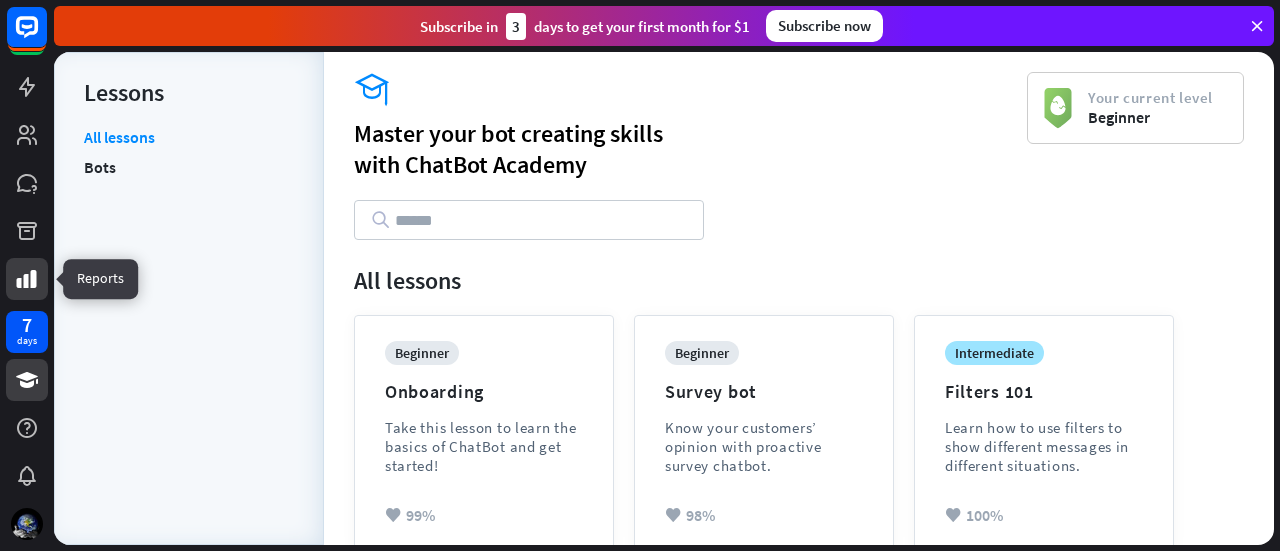click 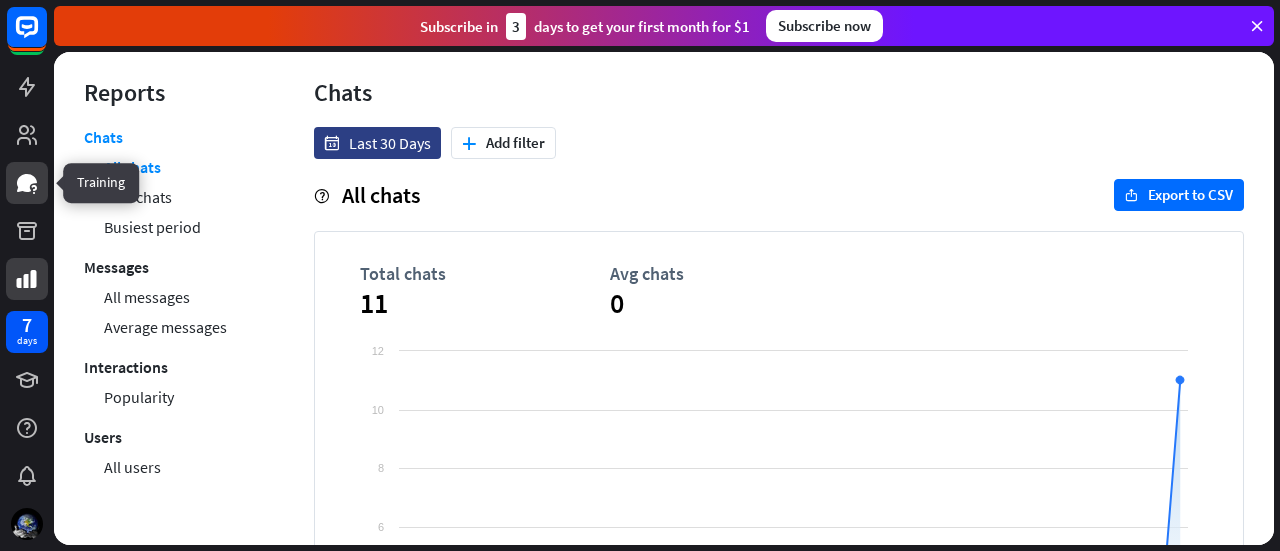 click 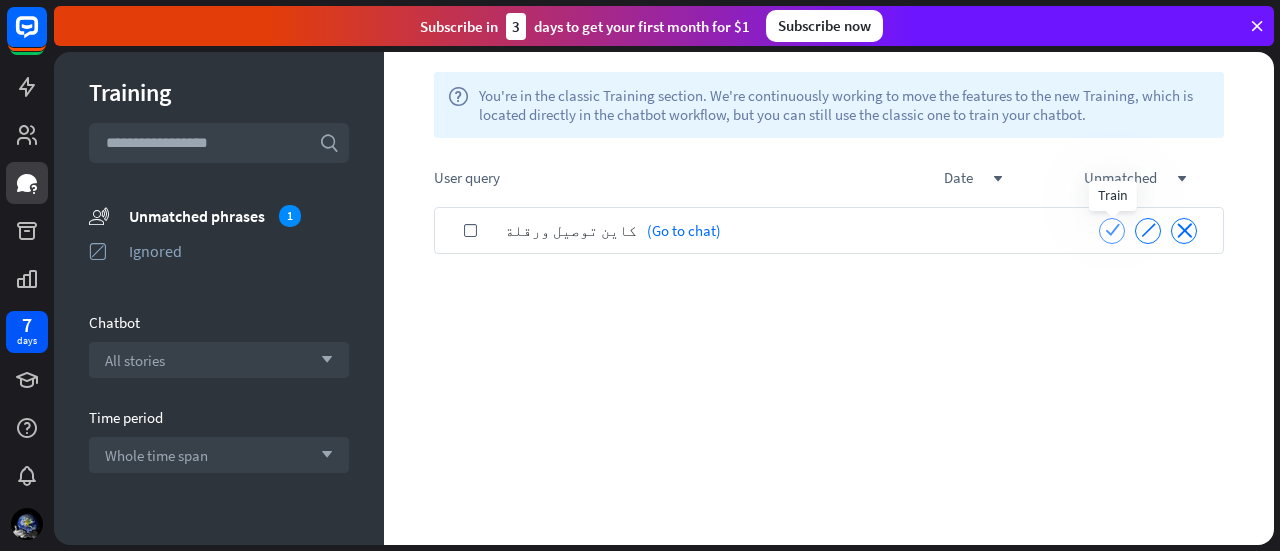 click on "check" at bounding box center [1112, 229] 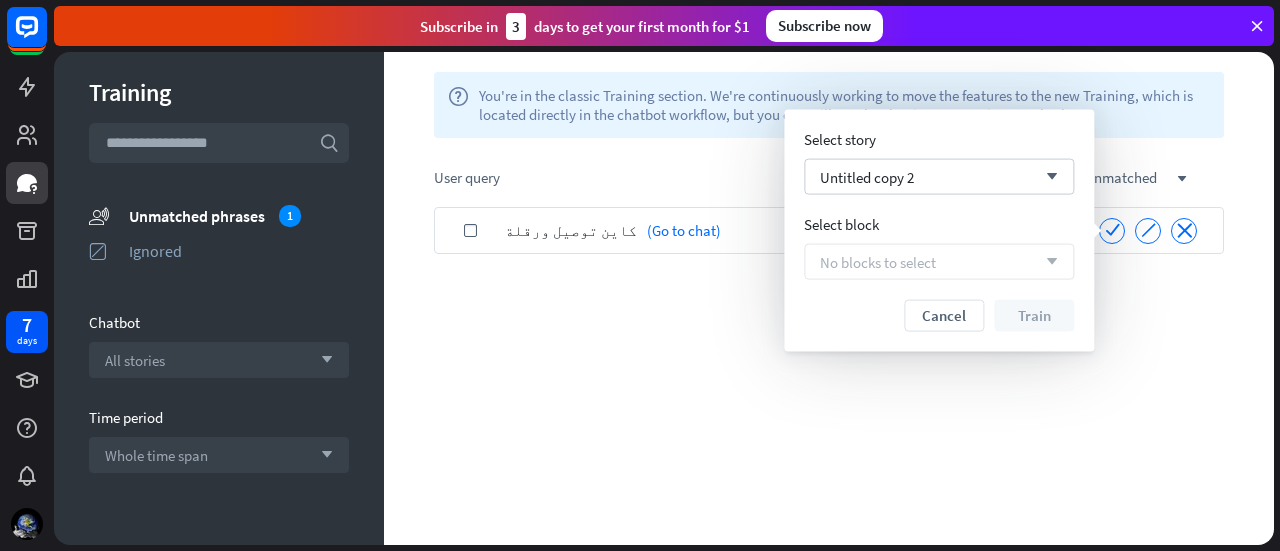 click on "No blocks to select
arrow_down" at bounding box center (939, 262) 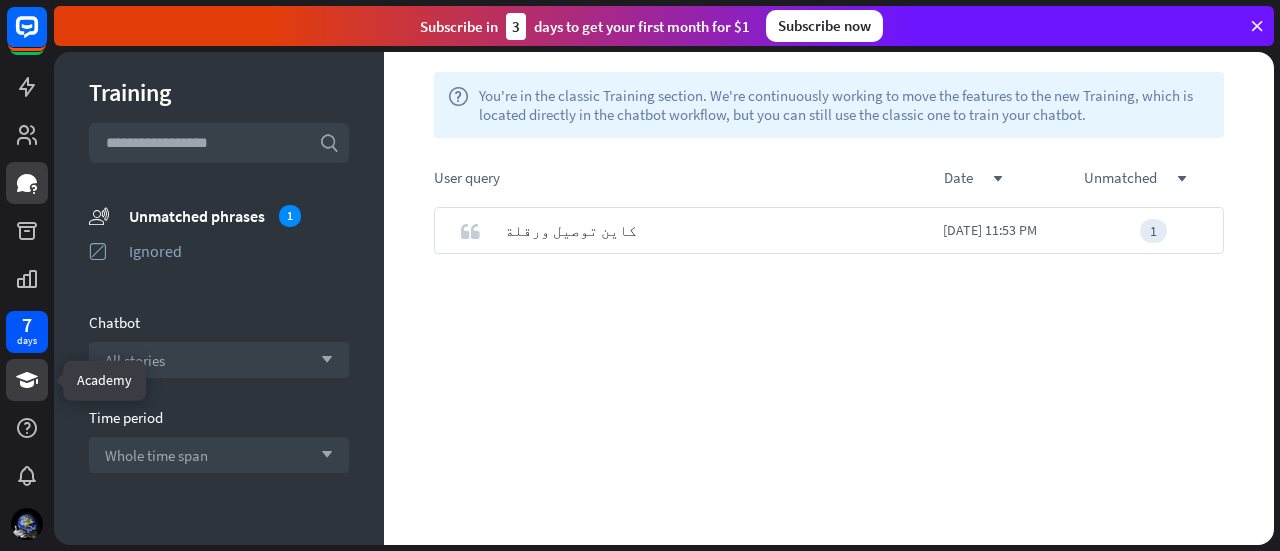click 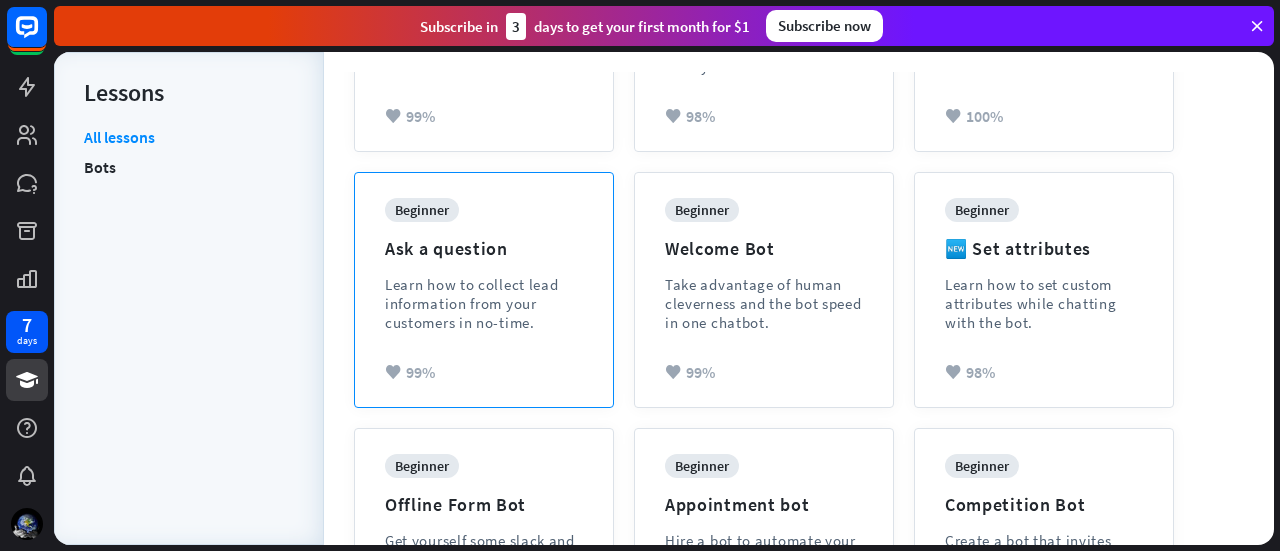 scroll, scrollTop: 400, scrollLeft: 0, axis: vertical 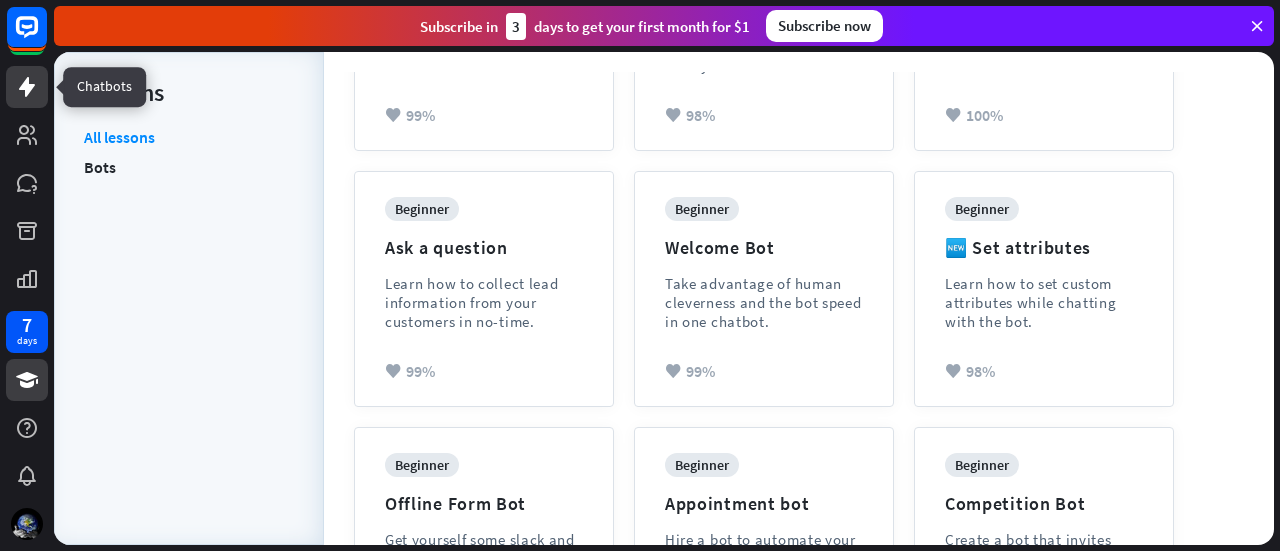 click 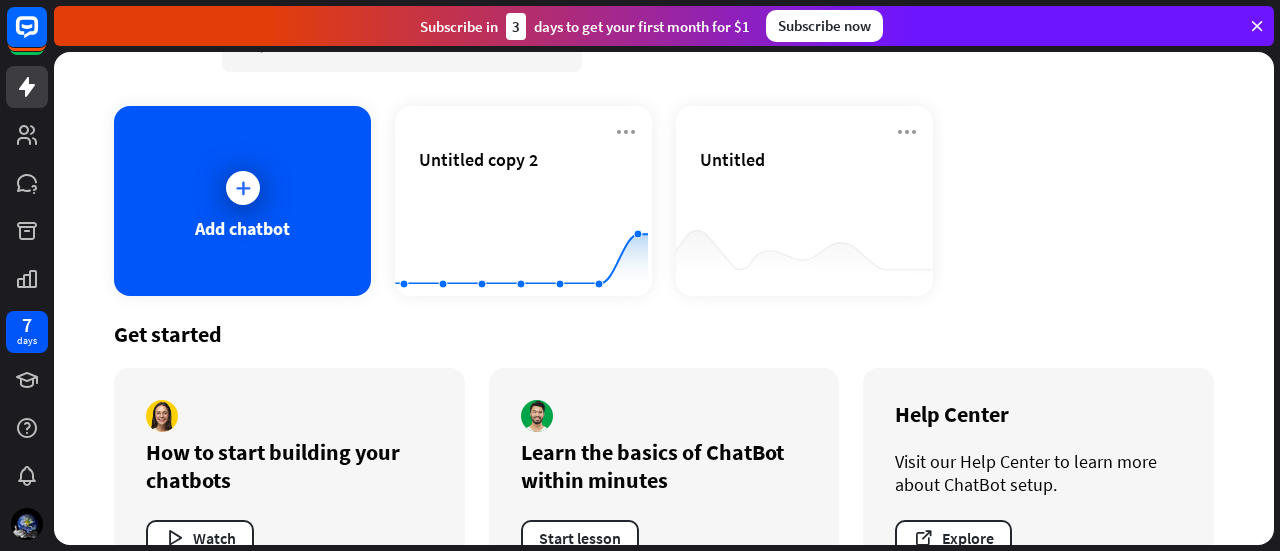scroll, scrollTop: 125, scrollLeft: 0, axis: vertical 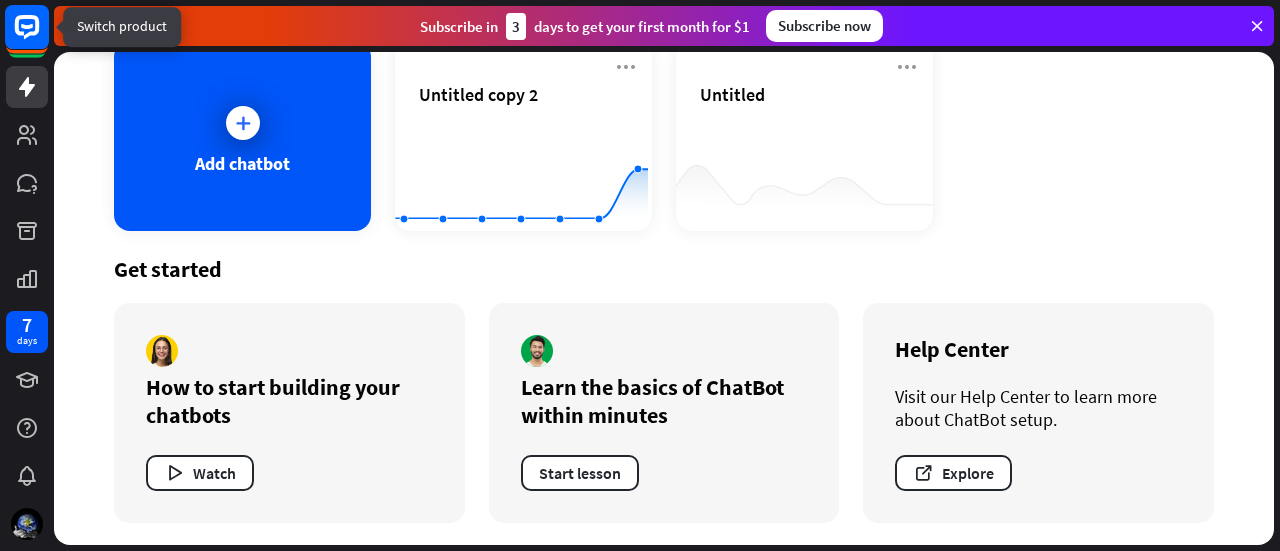 click 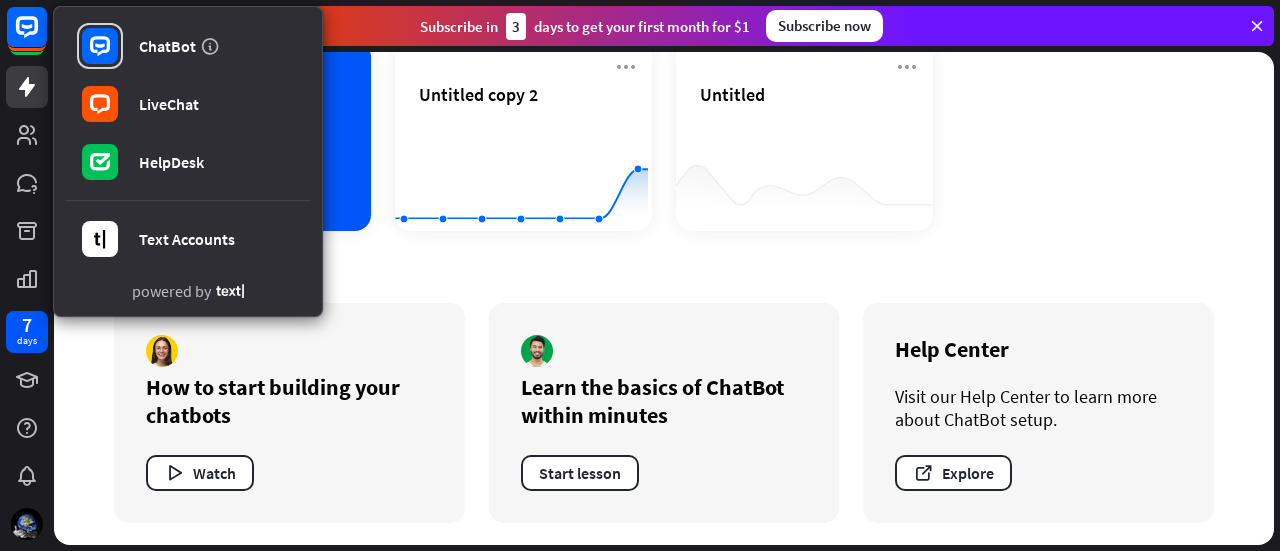 click on "Get started" at bounding box center [664, 269] 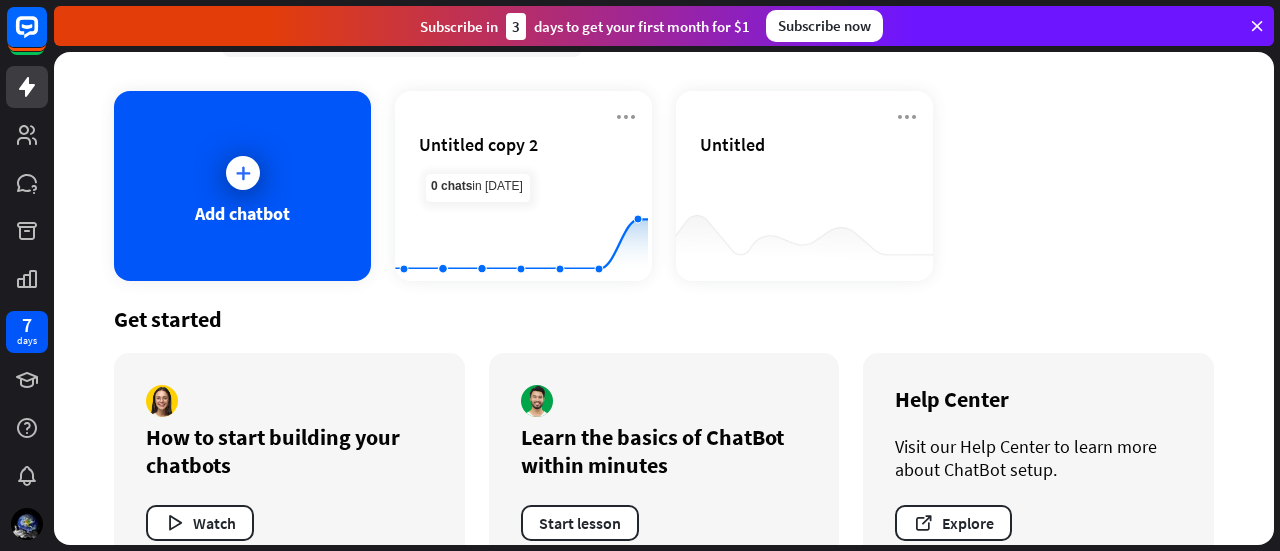 scroll, scrollTop: 0, scrollLeft: 0, axis: both 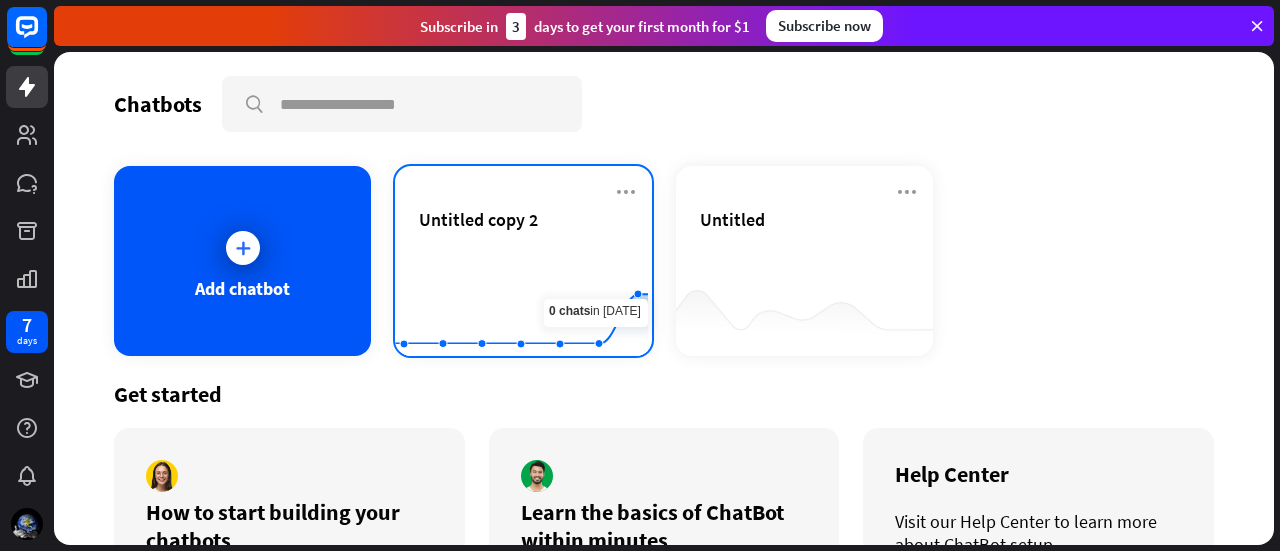 click on "Untitled copy 2" at bounding box center [523, 219] 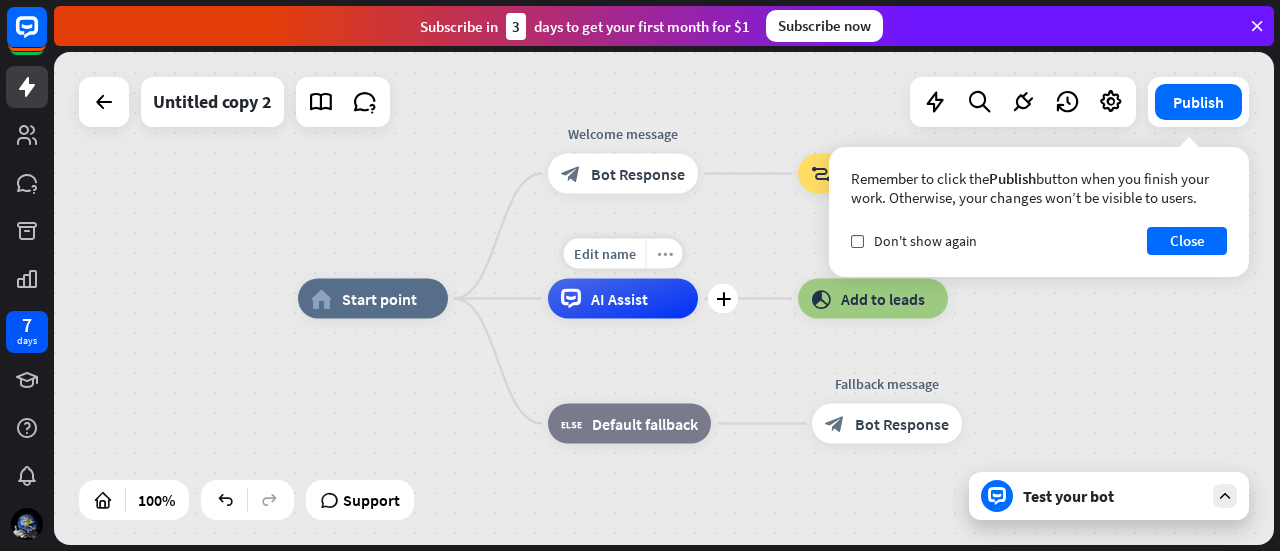 click on "more_horiz" at bounding box center (665, 253) 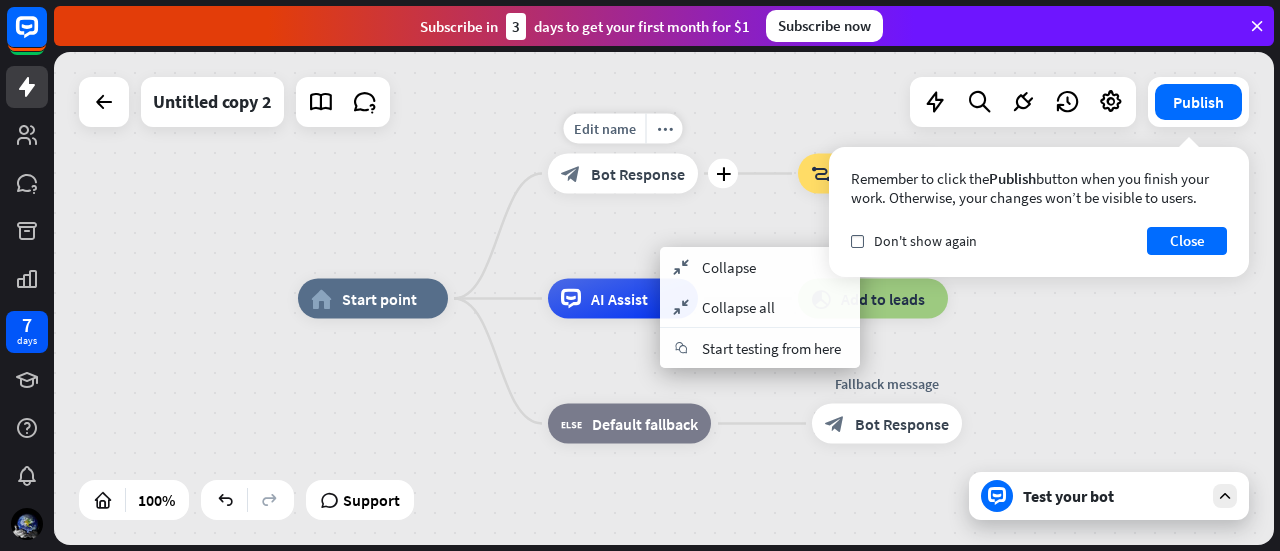 click on "Edit name   more_horiz         plus   Welcome message   block_bot_response   Bot Response" at bounding box center (623, 174) 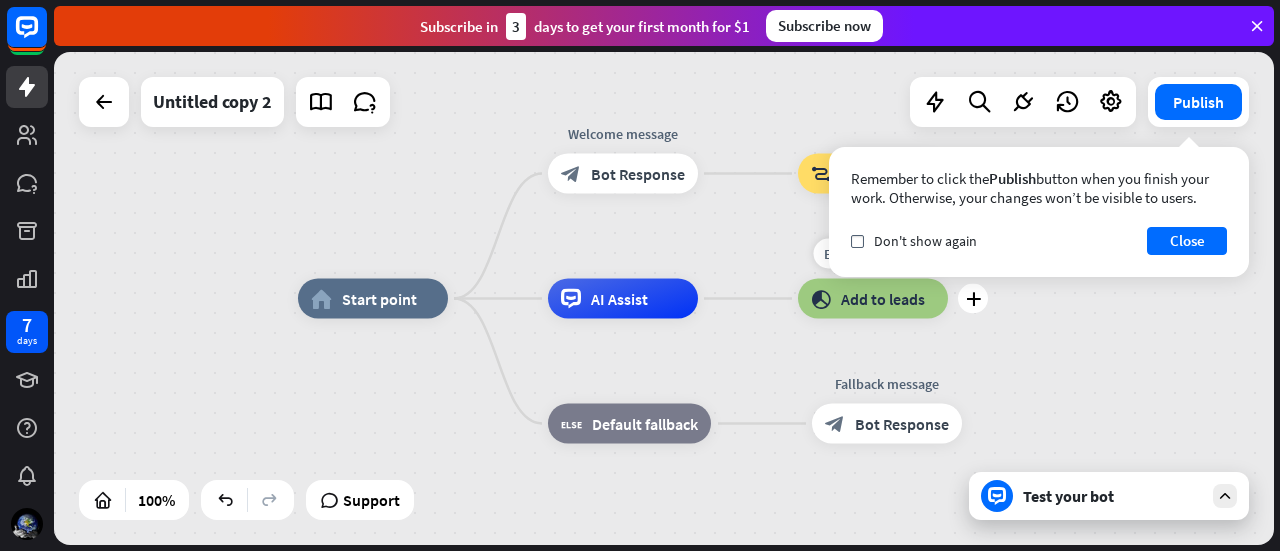 click on "Edit name   more_horiz         plus     block_add_to_segment   Add to leads" at bounding box center (873, 299) 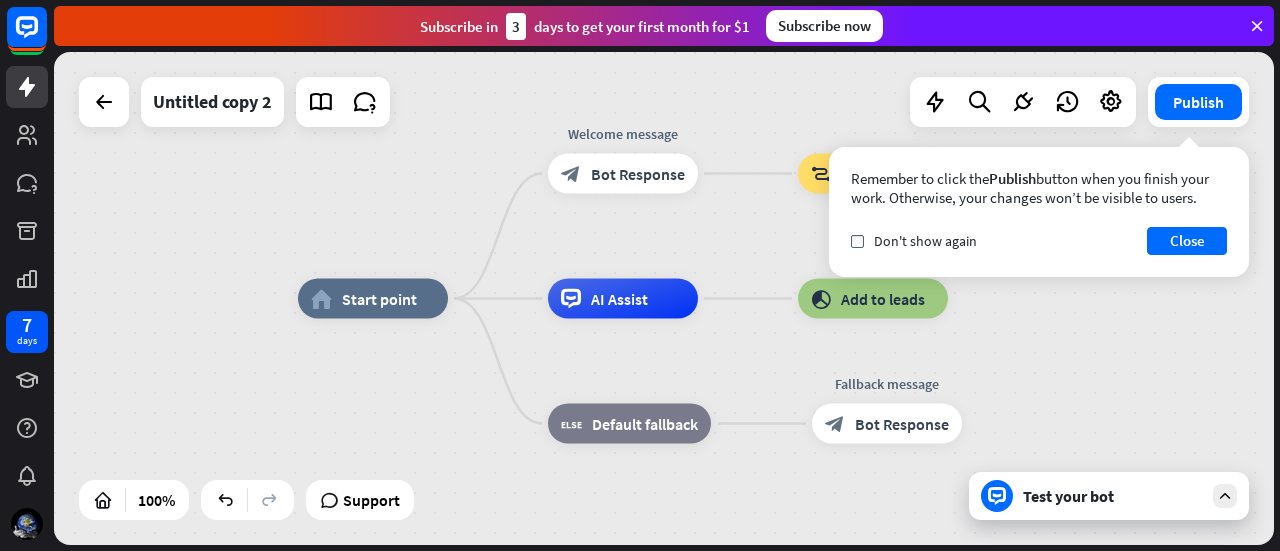 click on "home_2   Start point                 Welcome message   block_bot_response   Bot Response                   block_goto   Go to step                     AI Assist                   block_add_to_segment   Add to leads                   block_fallback   Default fallback                 Fallback message   block_bot_response   Bot Response" at bounding box center [908, 545] 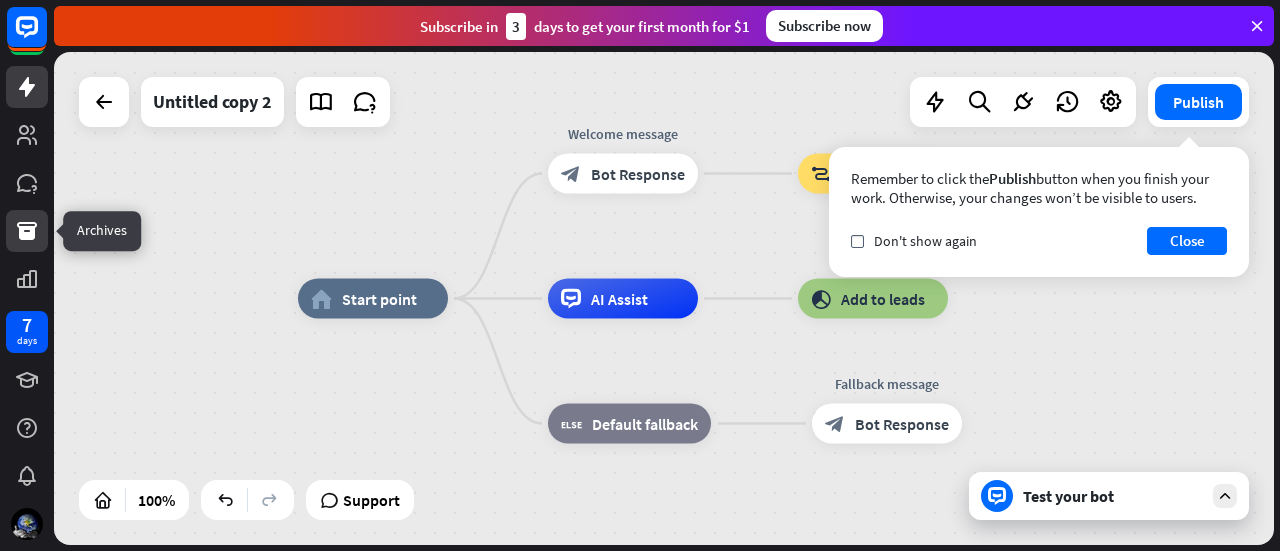 click at bounding box center (27, 231) 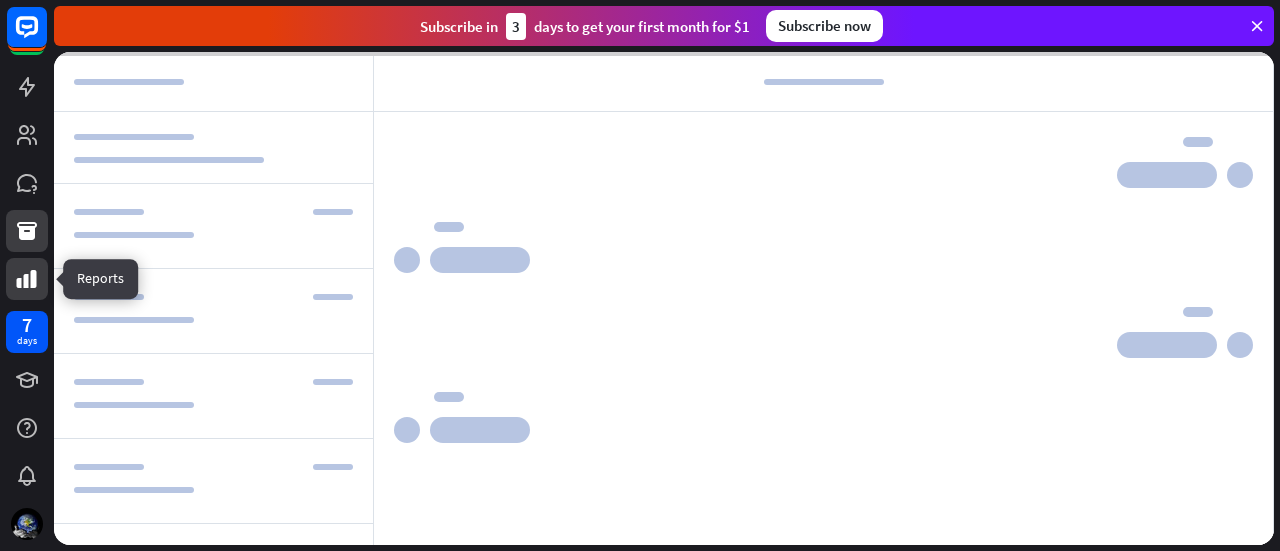 scroll, scrollTop: 1690, scrollLeft: 0, axis: vertical 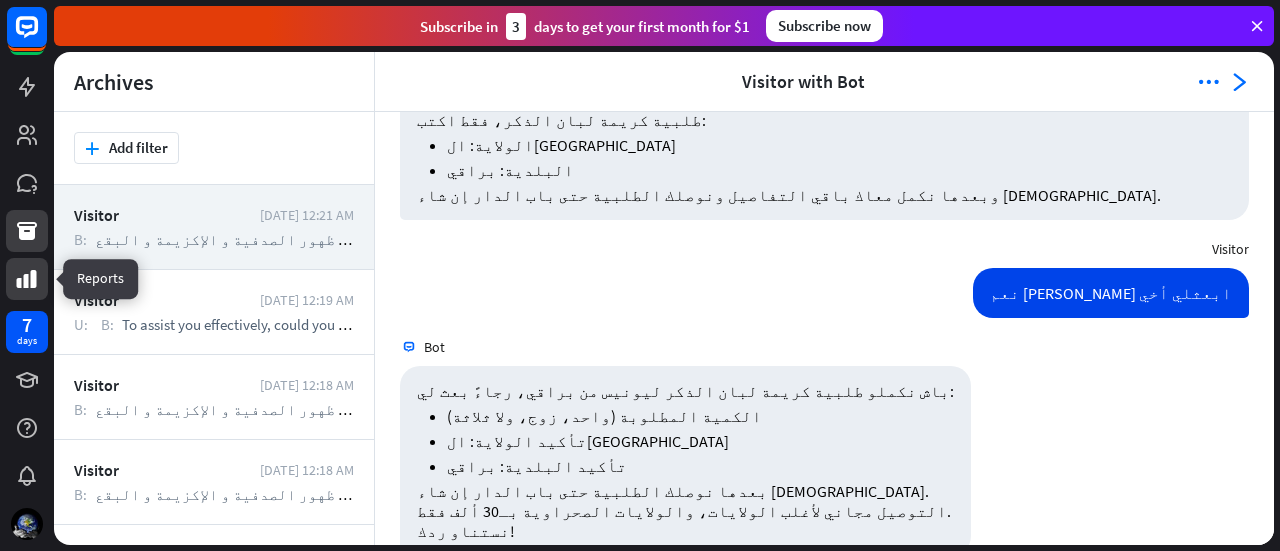 click 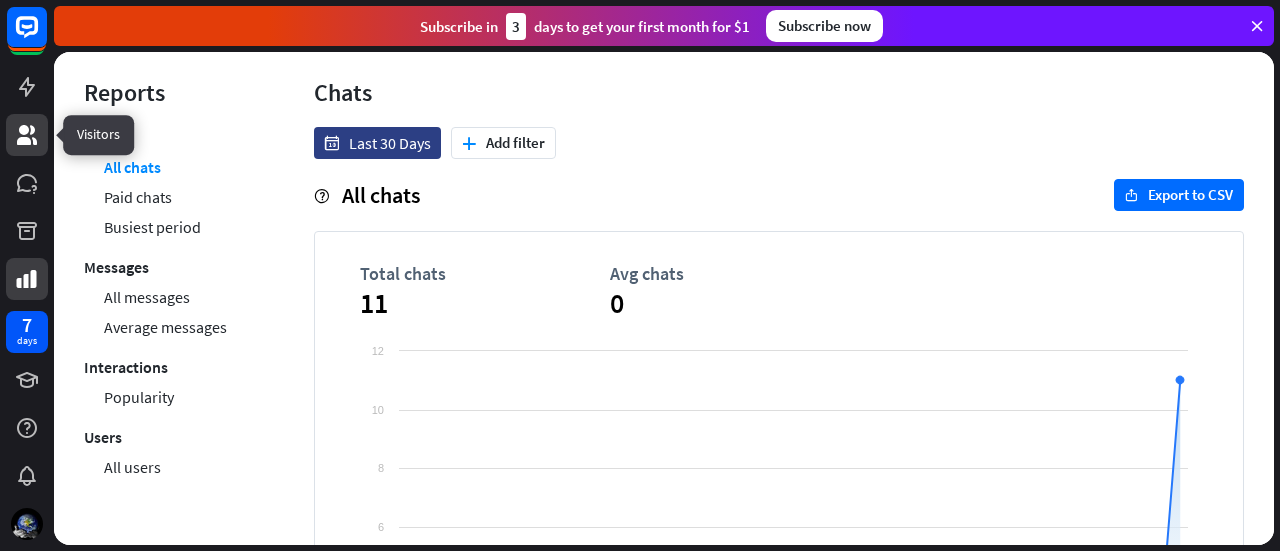click 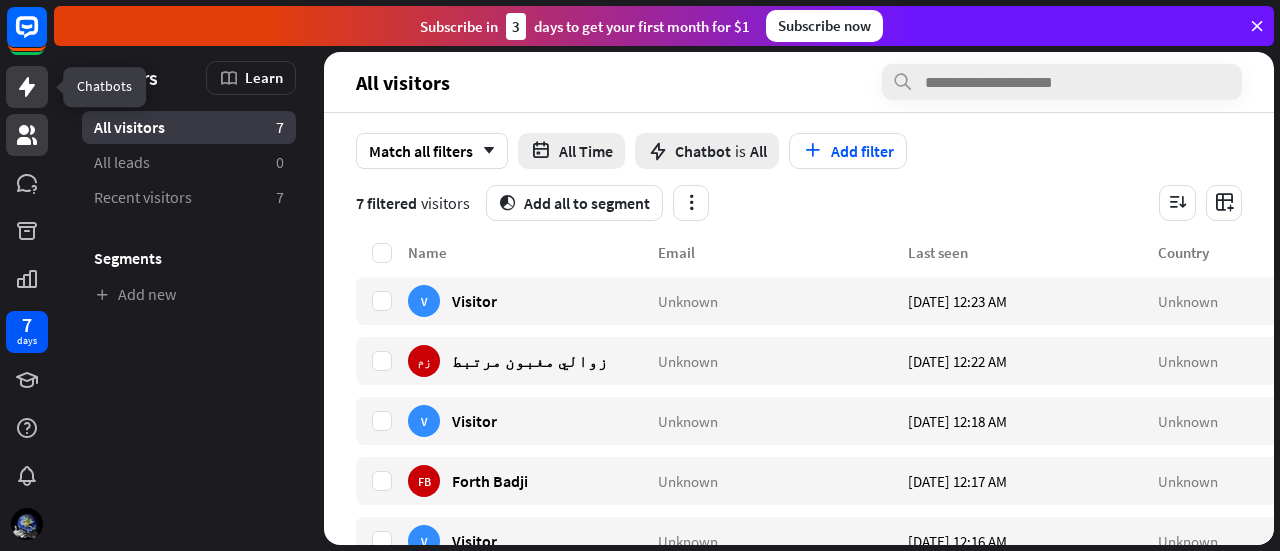 click at bounding box center (27, 87) 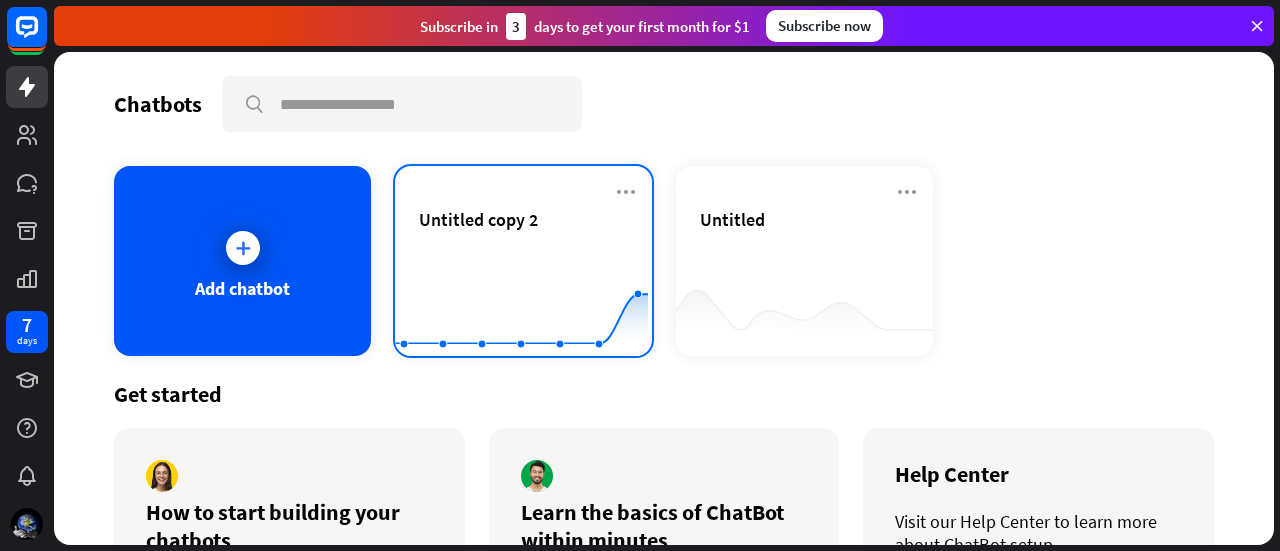click on "Untitled copy 2
Created with Highcharts 10.1.0 0 10 20" at bounding box center (523, 261) 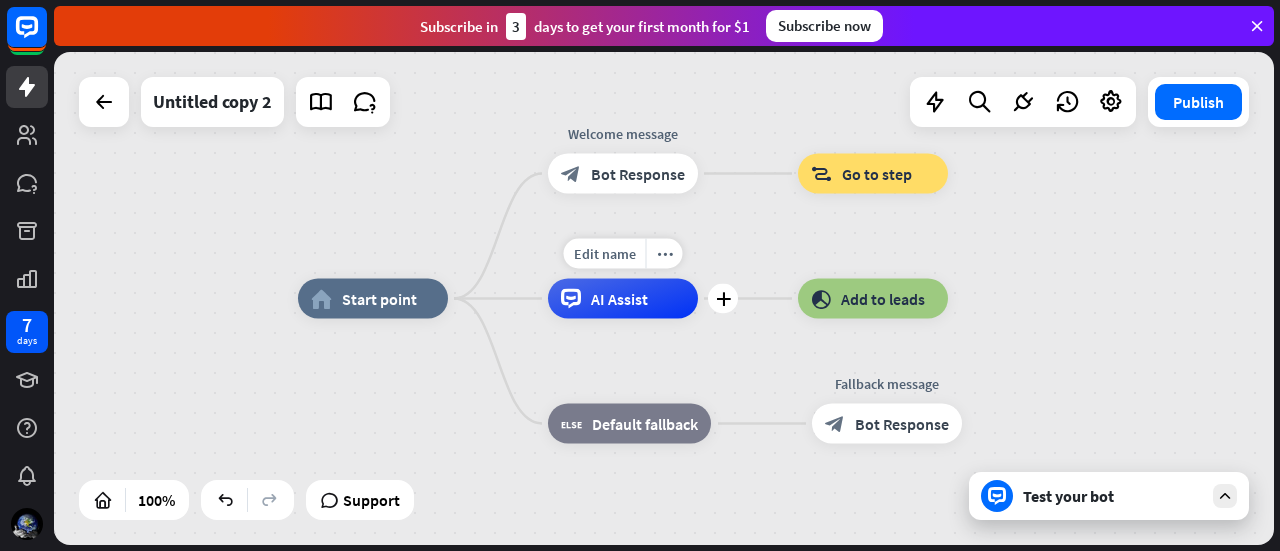 click on "AI Assist" at bounding box center [619, 299] 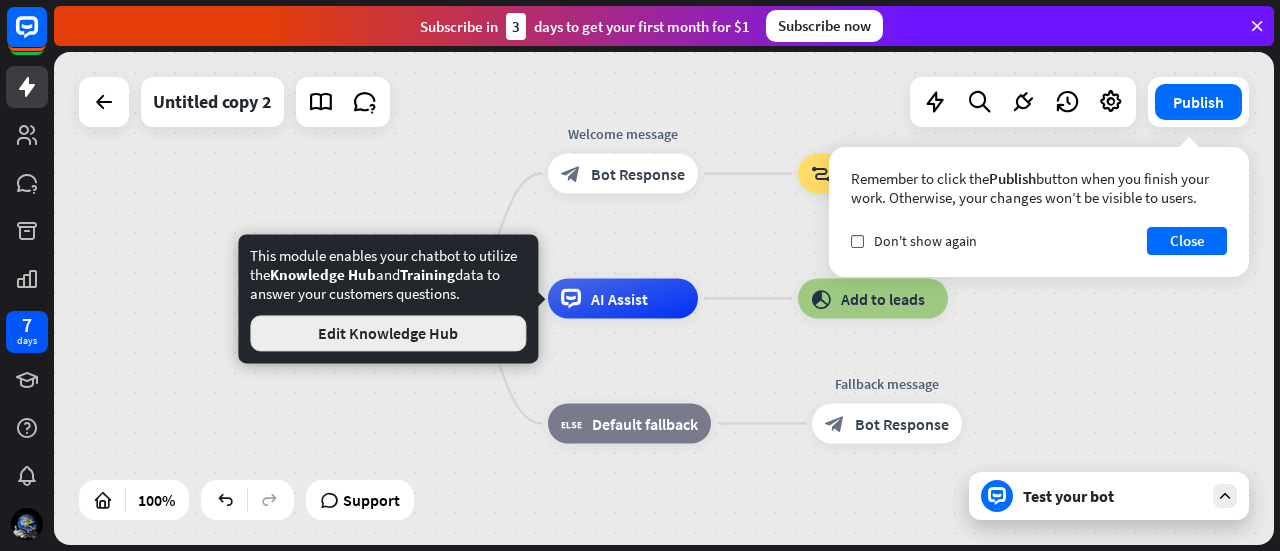 click on "Edit Knowledge Hub" at bounding box center (388, 333) 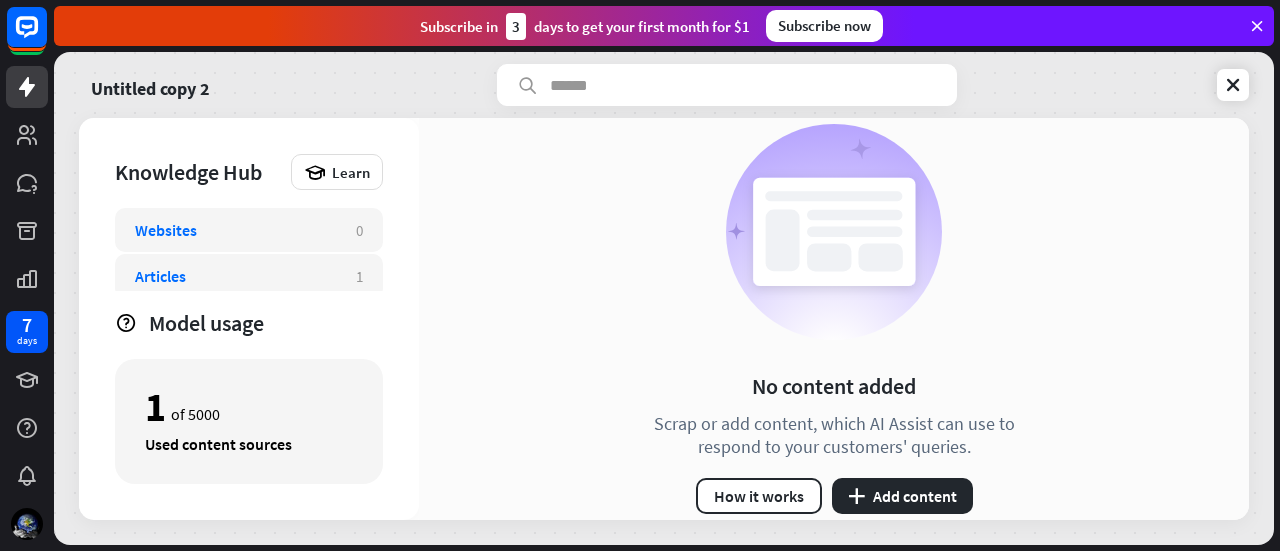 click on "Articles     1" at bounding box center (249, 276) 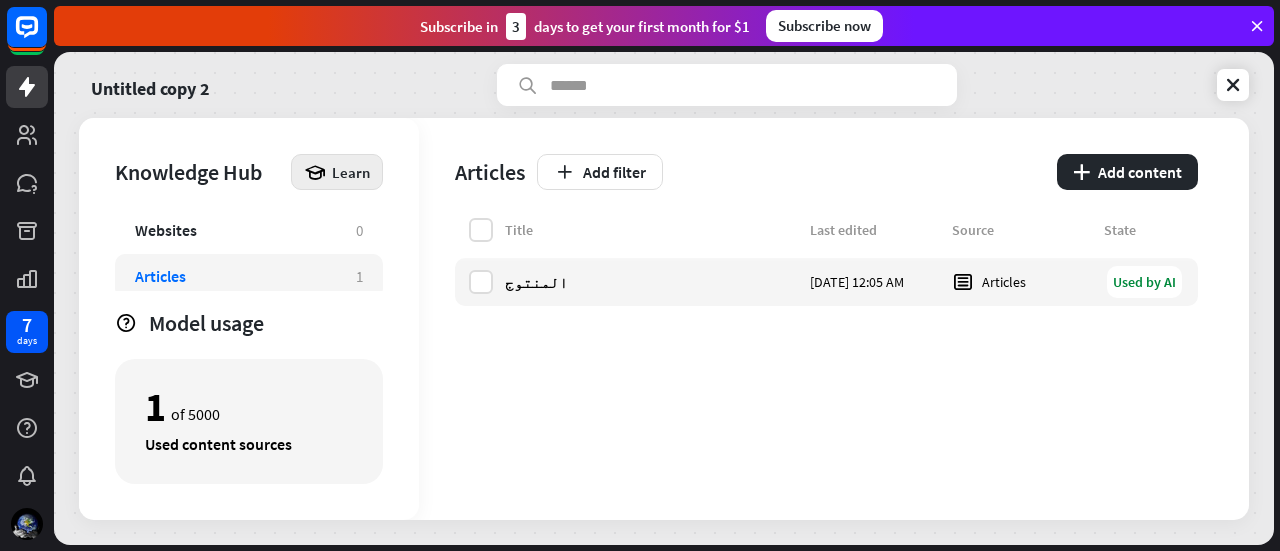 click on "Learn" at bounding box center (337, 172) 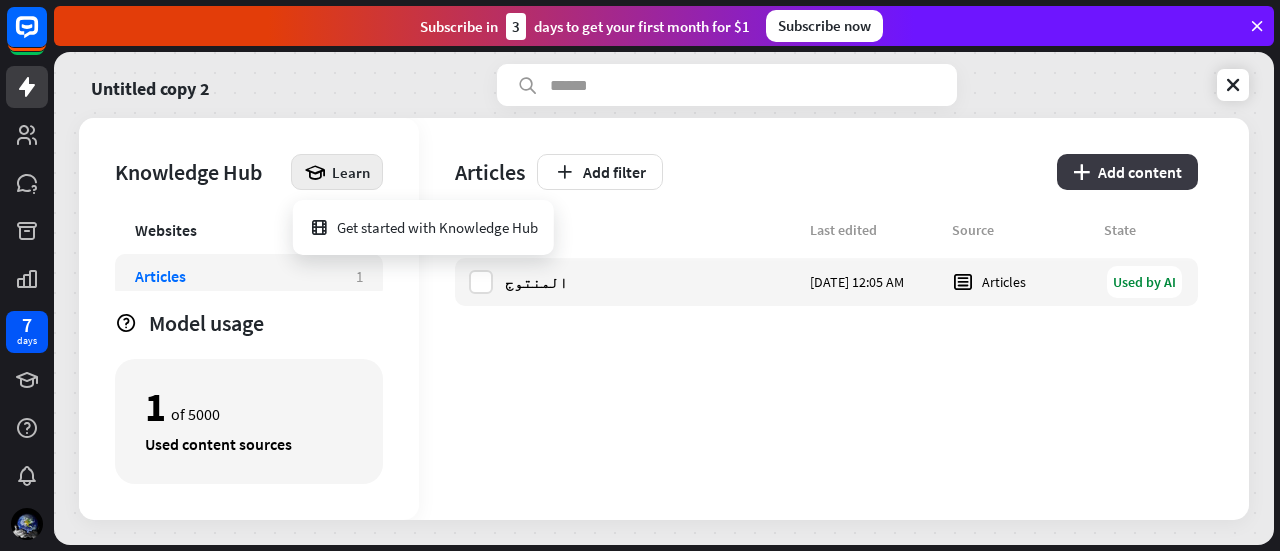 click on "plus
Add content" at bounding box center (1127, 172) 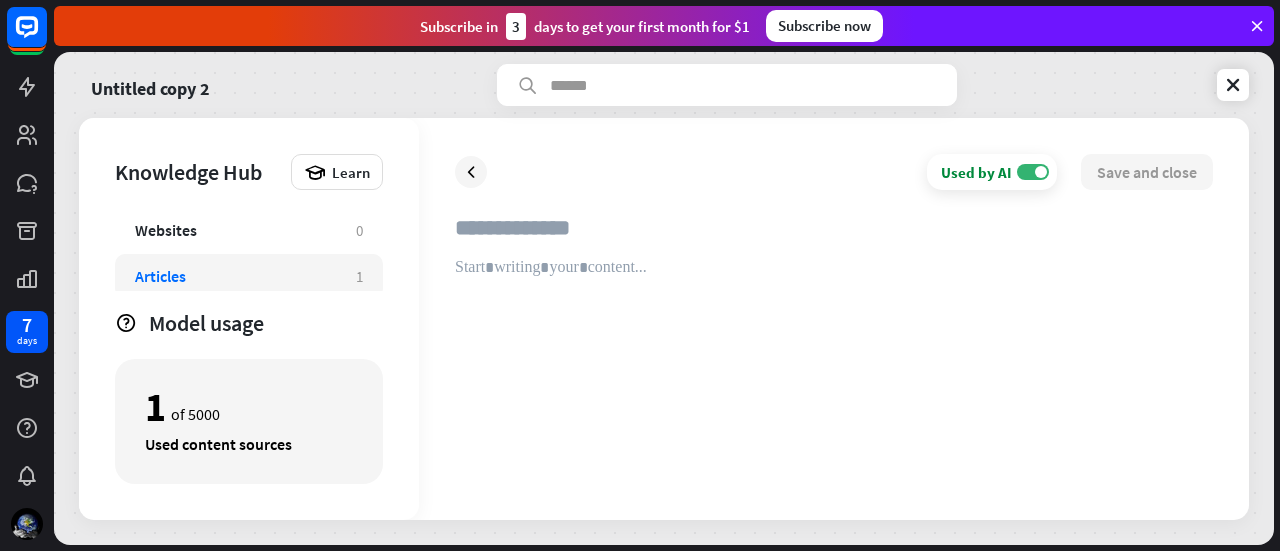 click at bounding box center (834, 236) 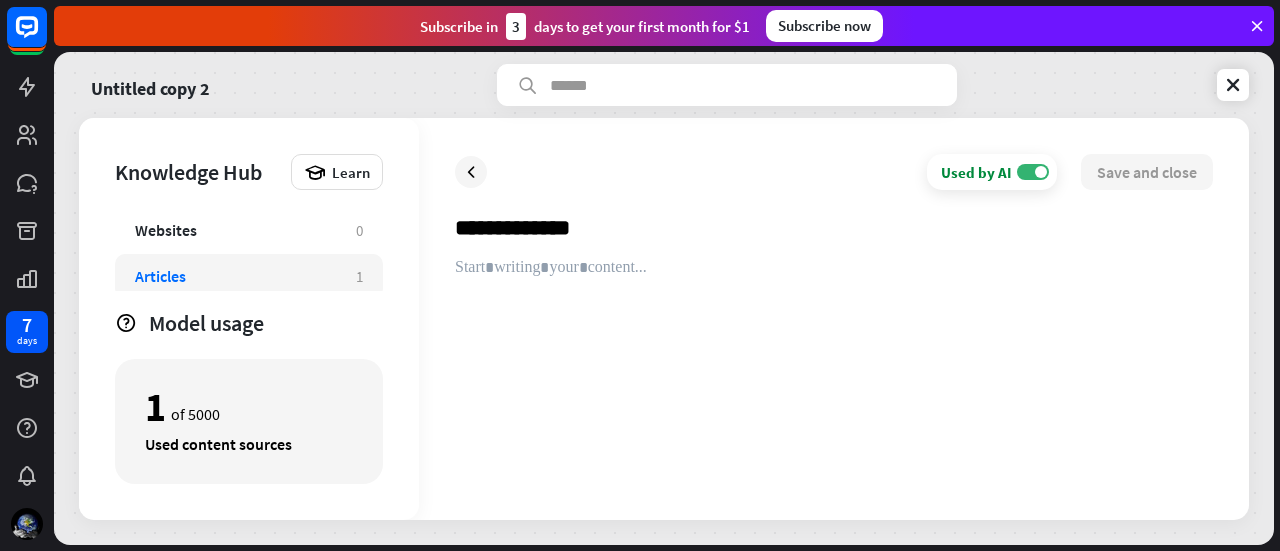 click on "**********" at bounding box center [834, 236] 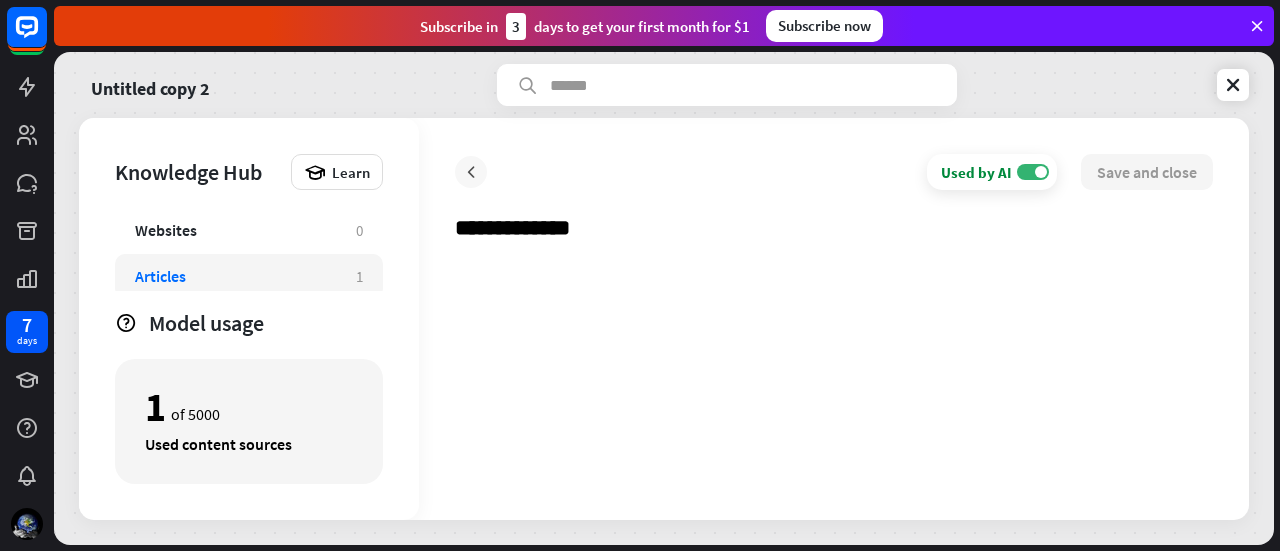 click at bounding box center (471, 172) 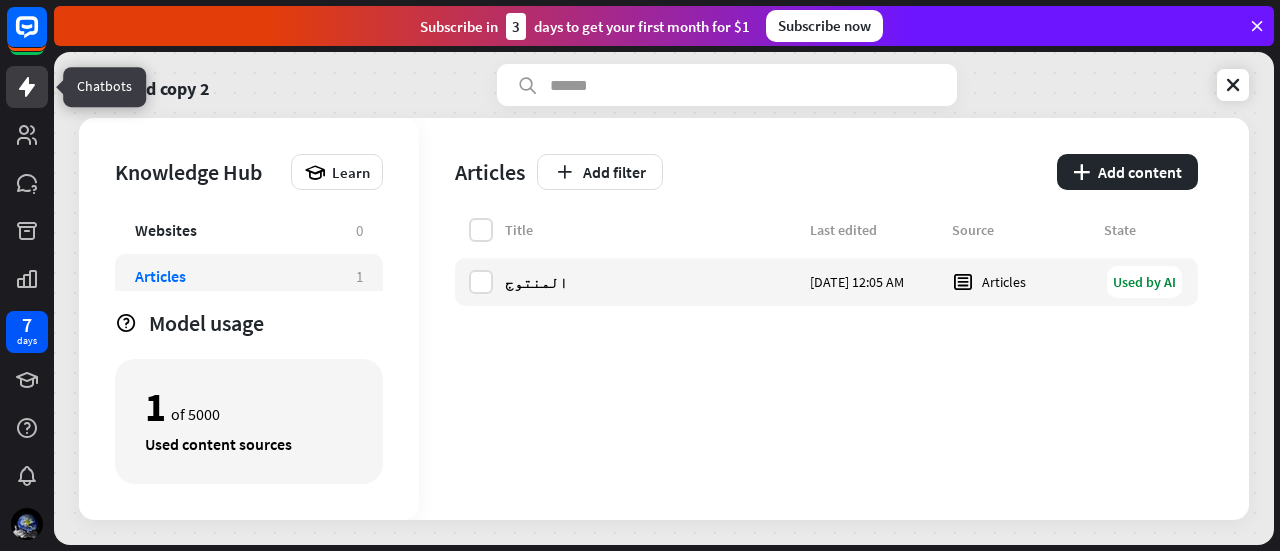 click 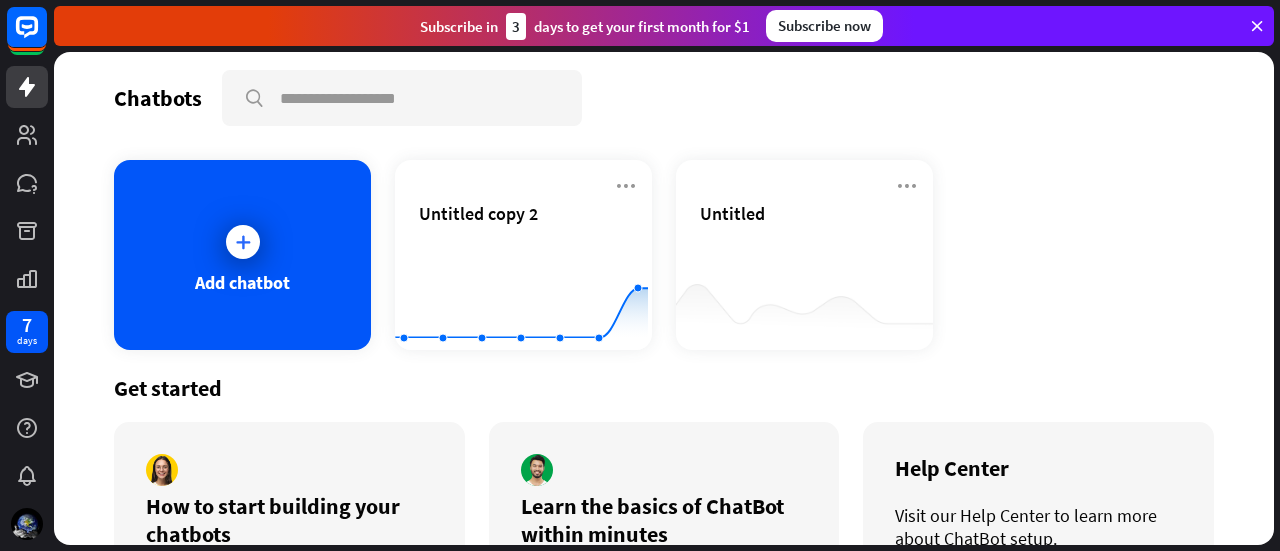 scroll, scrollTop: 0, scrollLeft: 0, axis: both 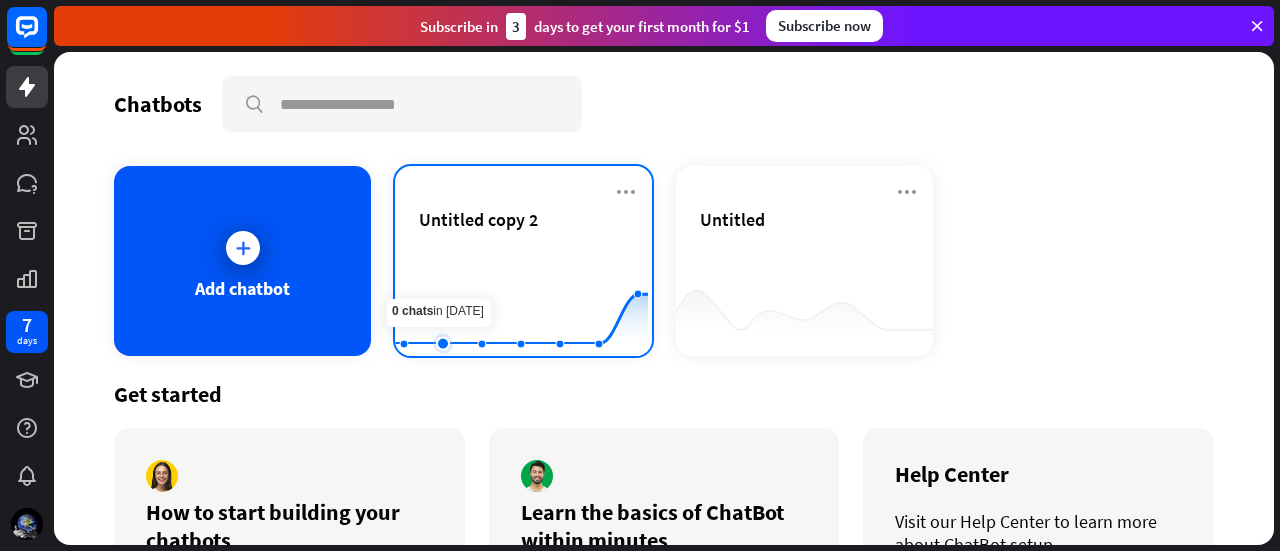 click 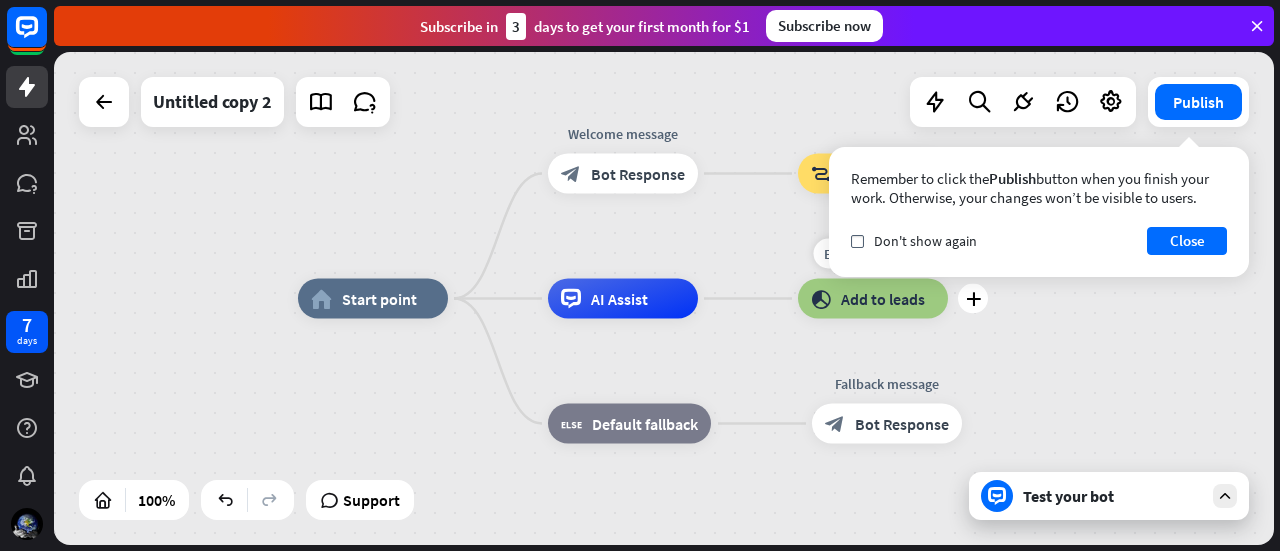 click on "Add to leads" at bounding box center (883, 299) 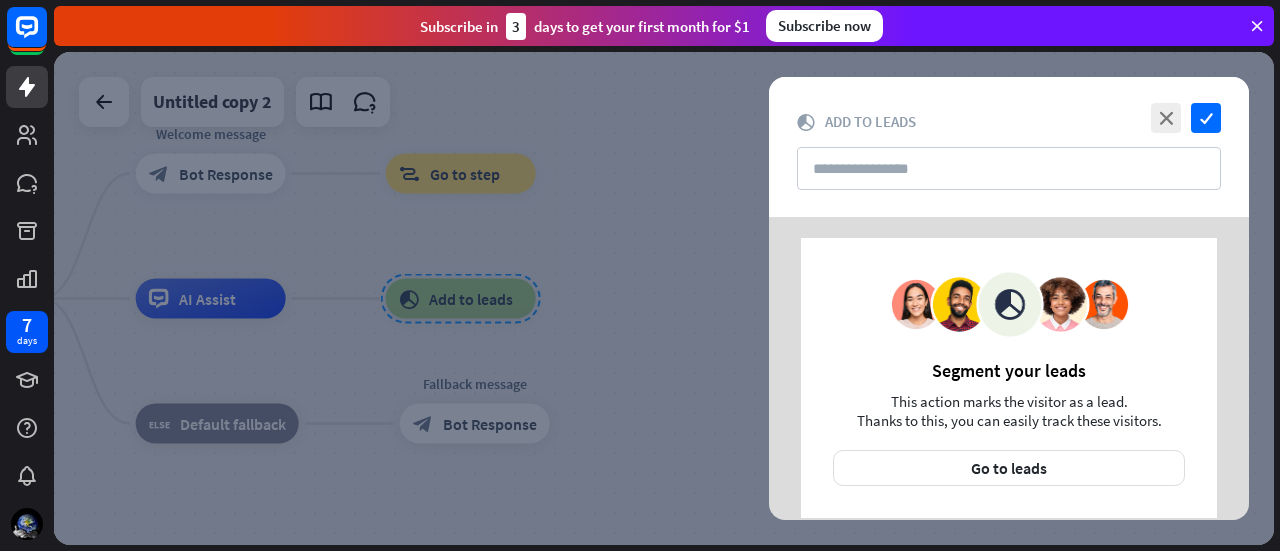 scroll, scrollTop: 0, scrollLeft: 0, axis: both 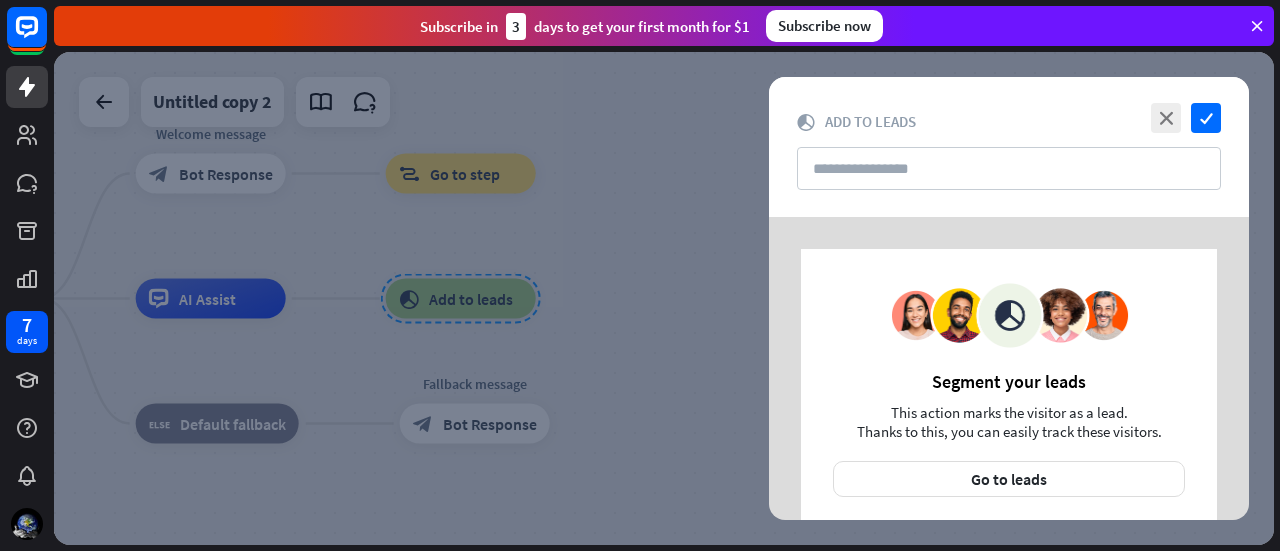 click on "close
check
block_add_to_segment   Add to leads" at bounding box center [1009, 147] 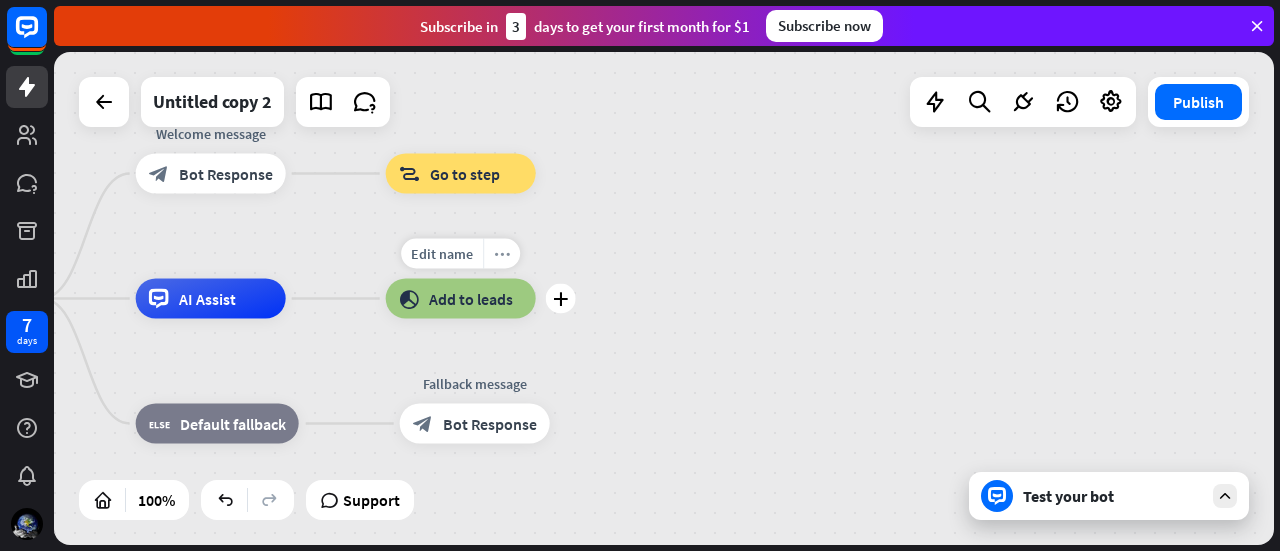 click on "more_horiz" at bounding box center [502, 253] 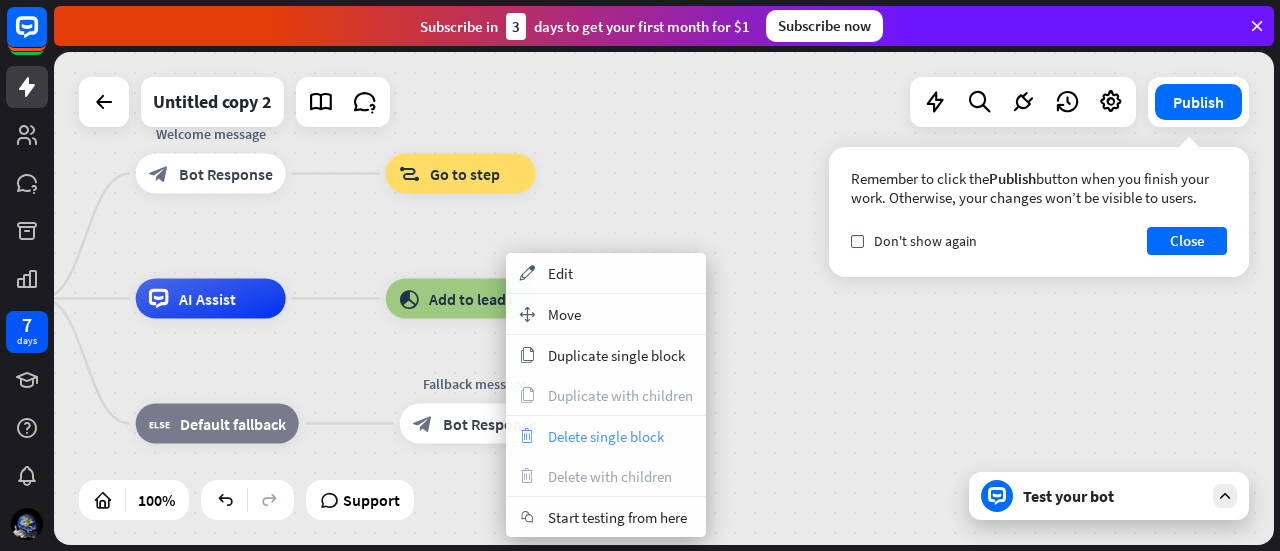 click on "Delete single block" at bounding box center [606, 436] 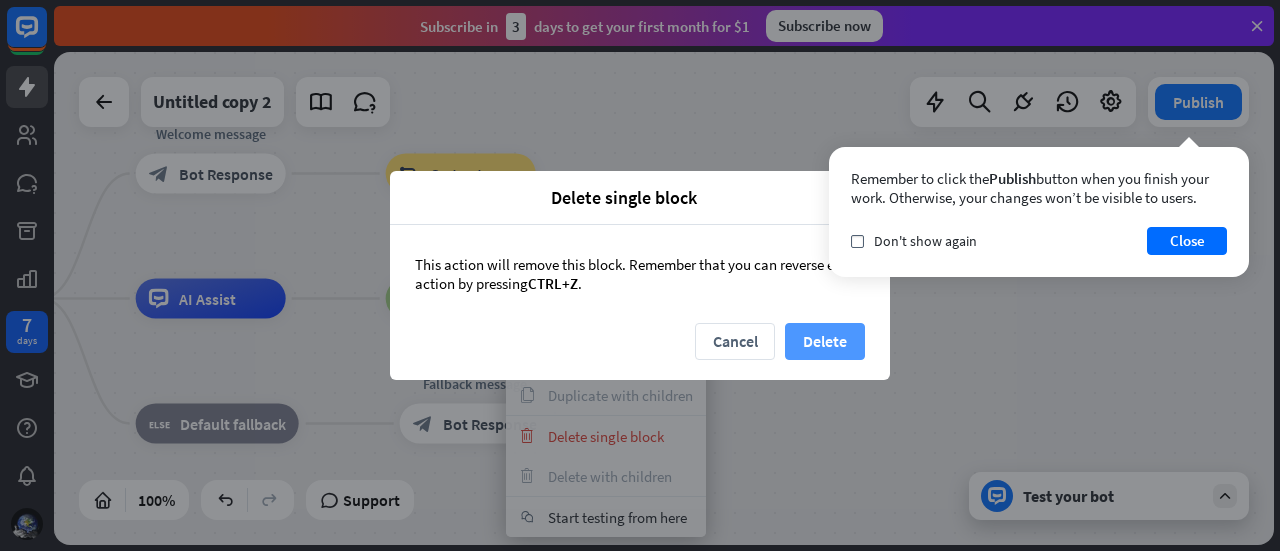 click on "Delete" at bounding box center [825, 341] 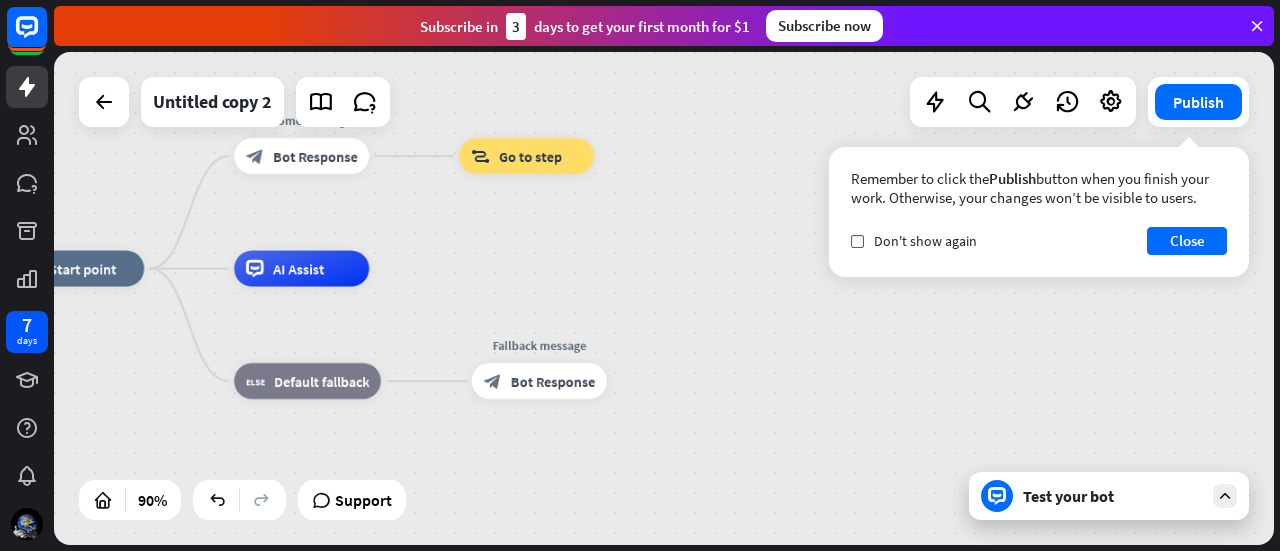 drag, startPoint x: 489, startPoint y: 303, endPoint x: 597, endPoint y: 253, distance: 119.0126 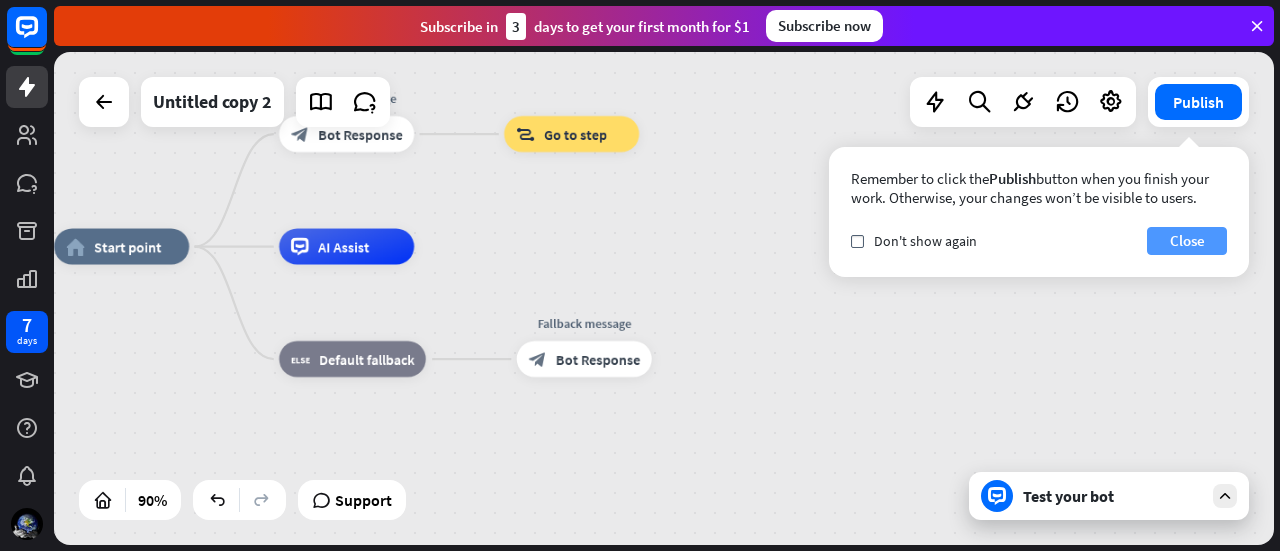 click on "Close" at bounding box center [1187, 241] 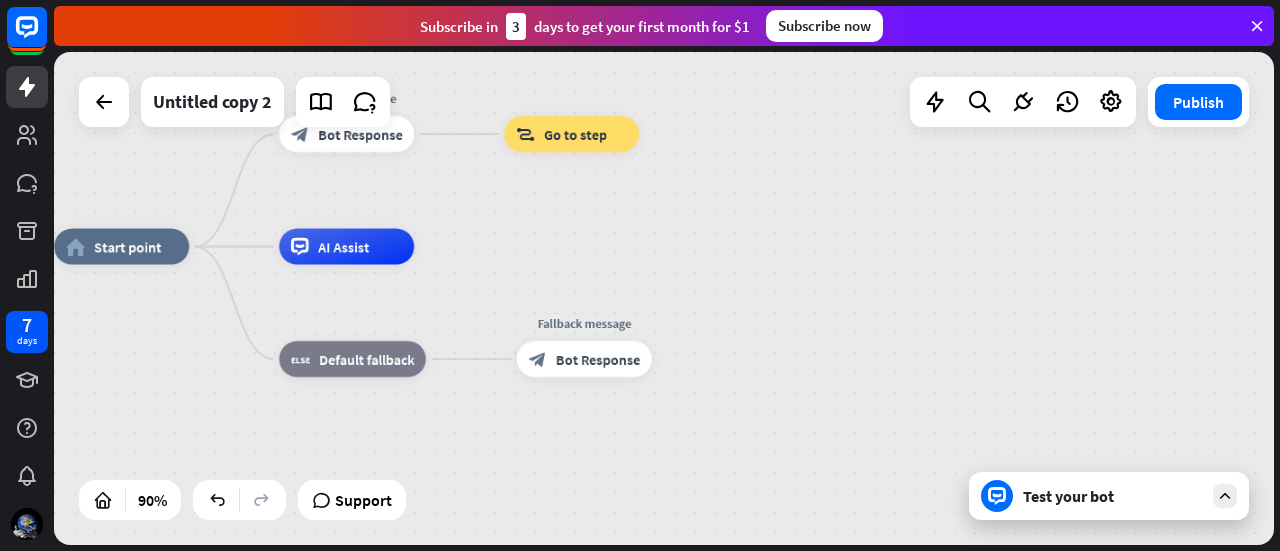 click on "Test your bot" at bounding box center [1113, 496] 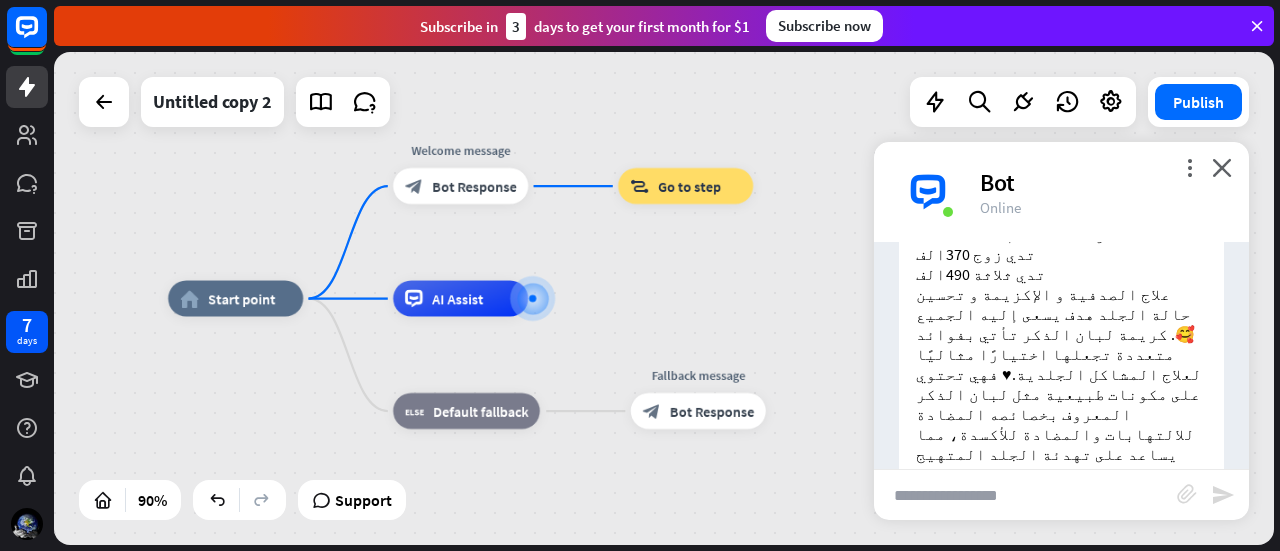 scroll, scrollTop: 130, scrollLeft: 0, axis: vertical 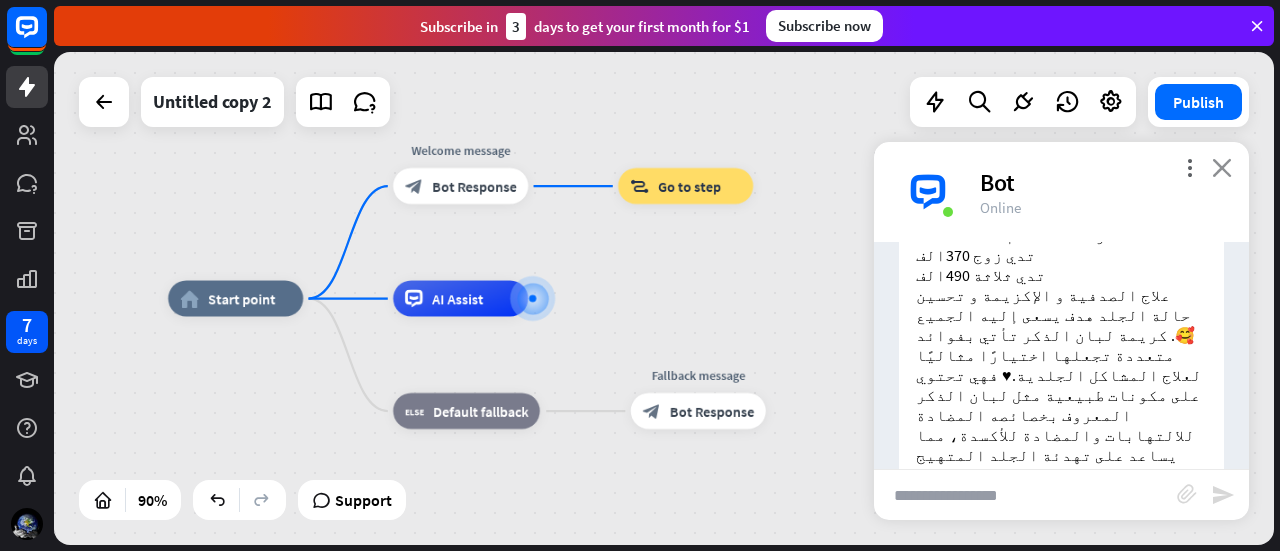 click on "close" at bounding box center (1222, 167) 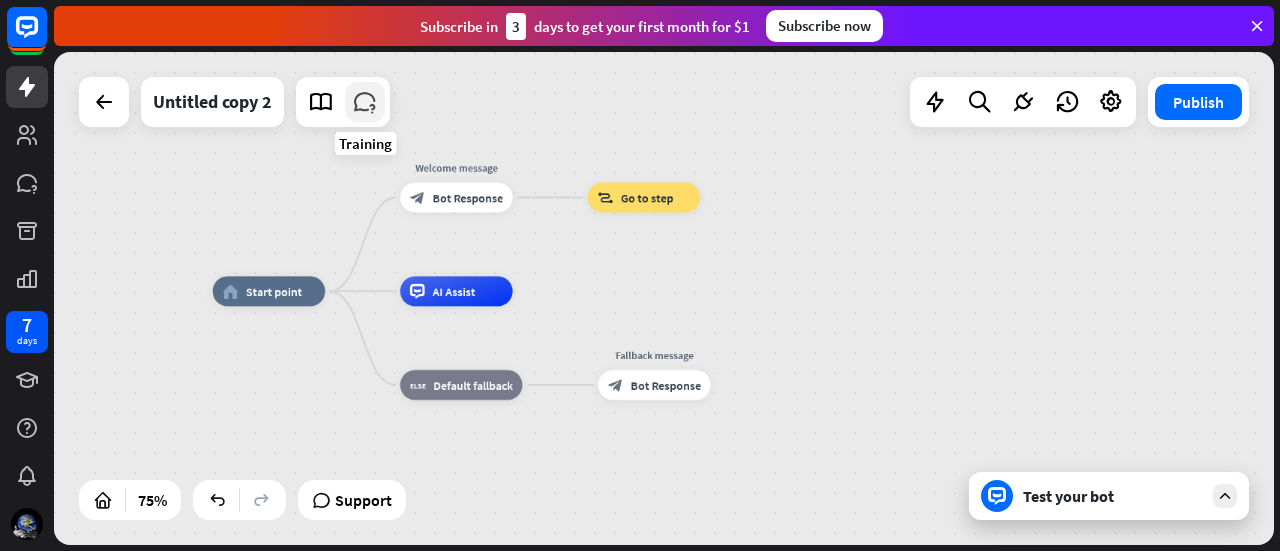 click at bounding box center (365, 102) 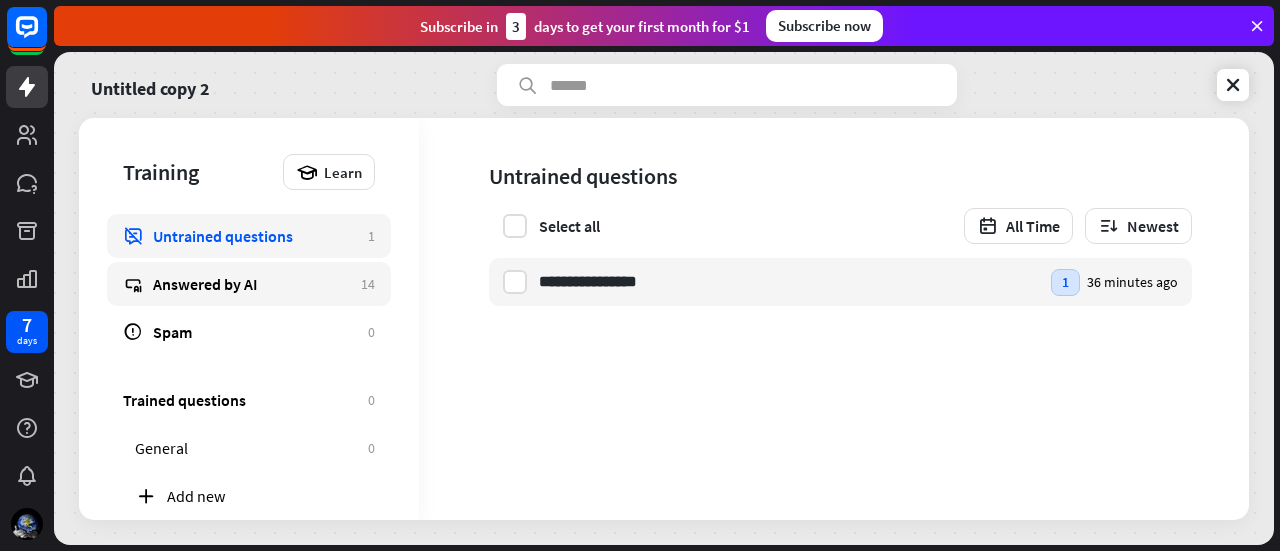 click on "Answered by AI" at bounding box center [252, 284] 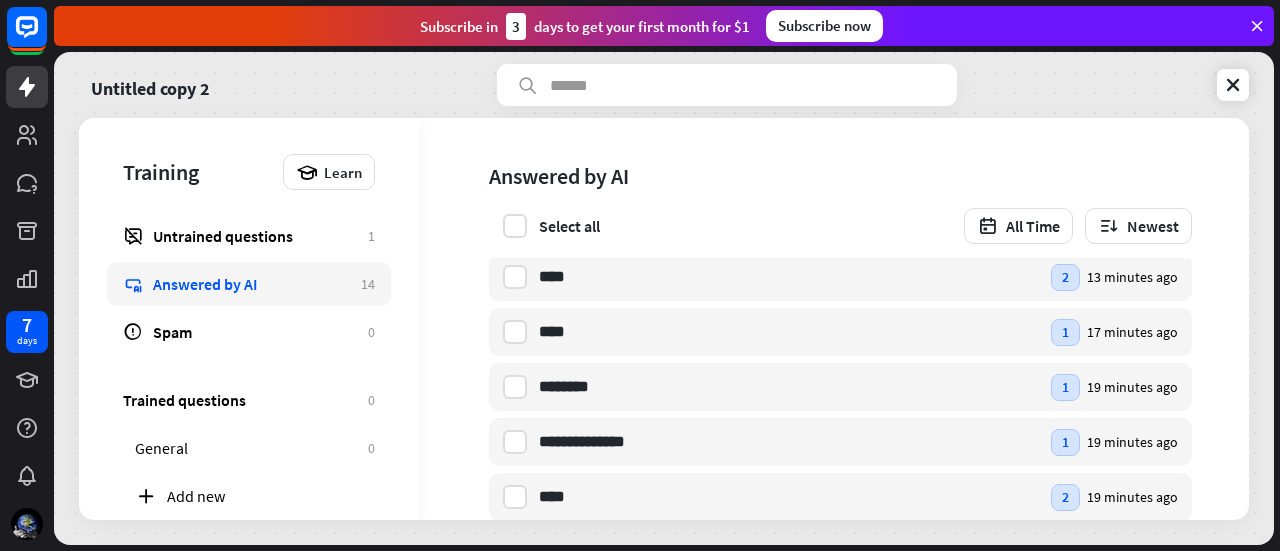 scroll, scrollTop: 536, scrollLeft: 0, axis: vertical 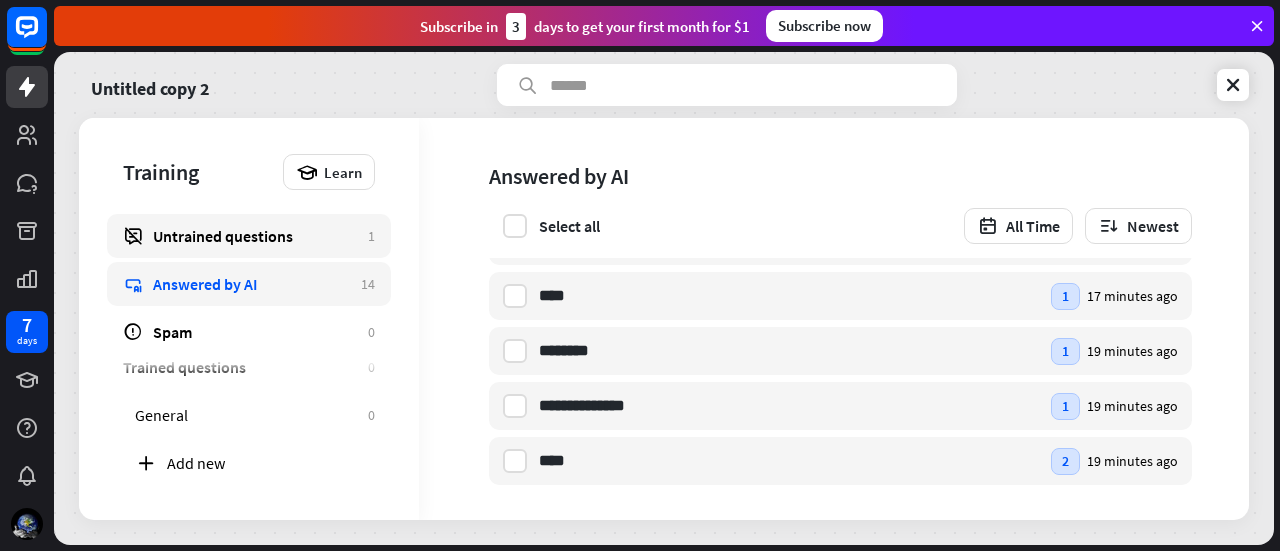 click on "Untrained questions" at bounding box center (255, 236) 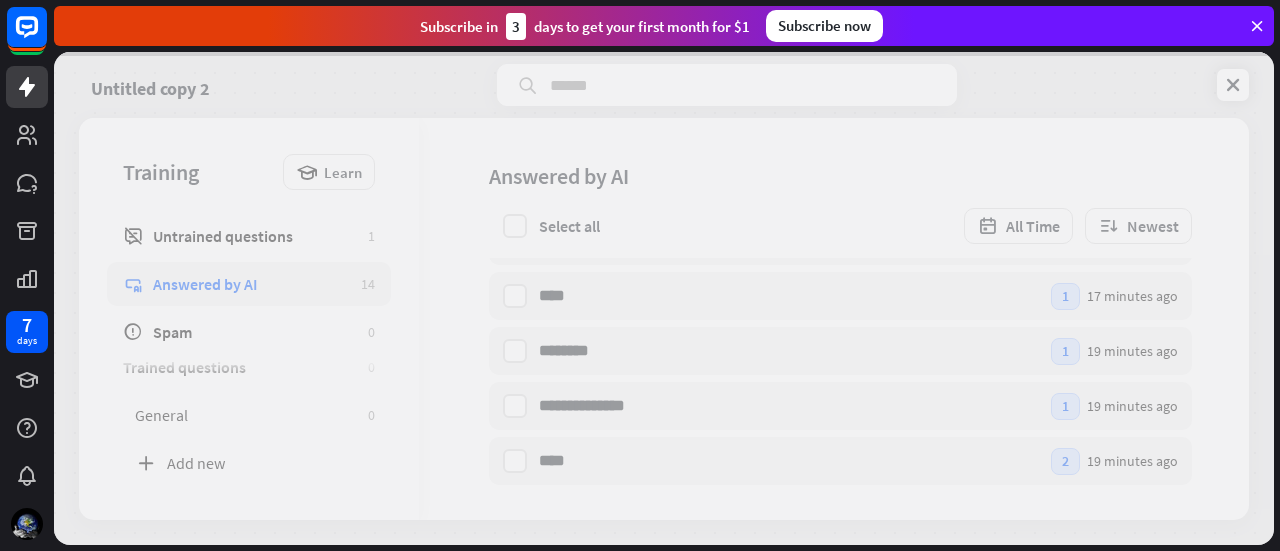 scroll, scrollTop: 0, scrollLeft: 0, axis: both 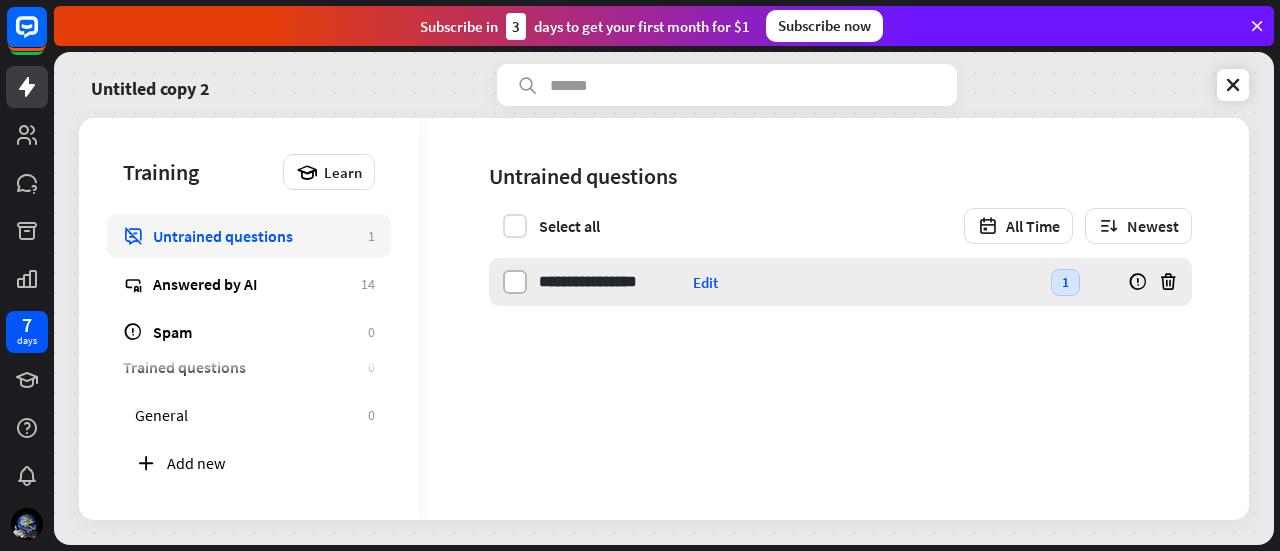 click at bounding box center [515, 282] 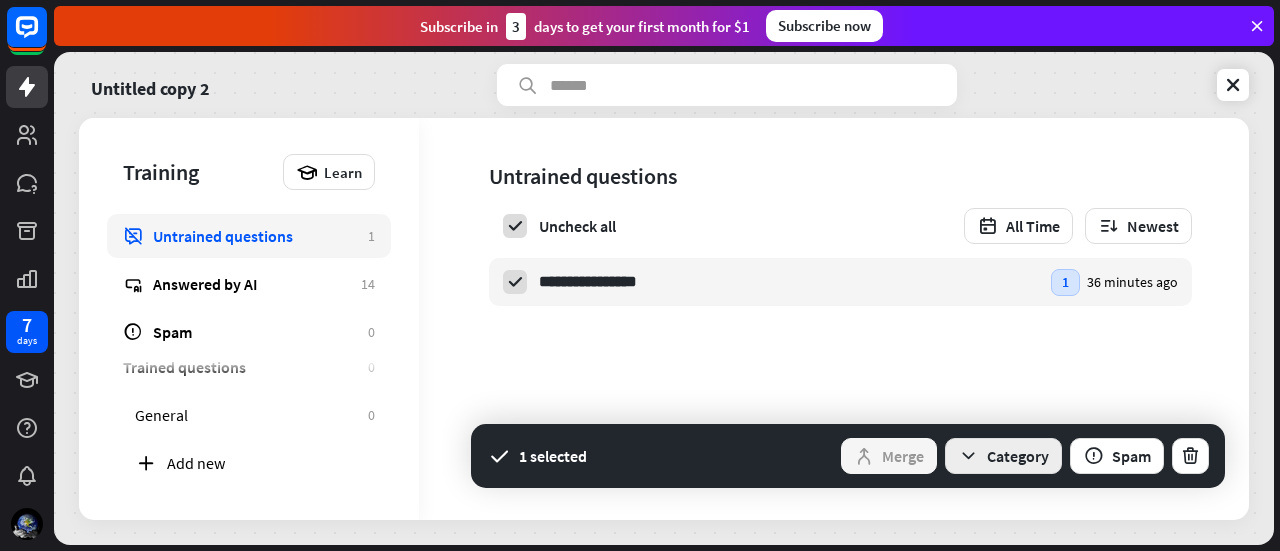 click on "Category" at bounding box center [1003, 456] 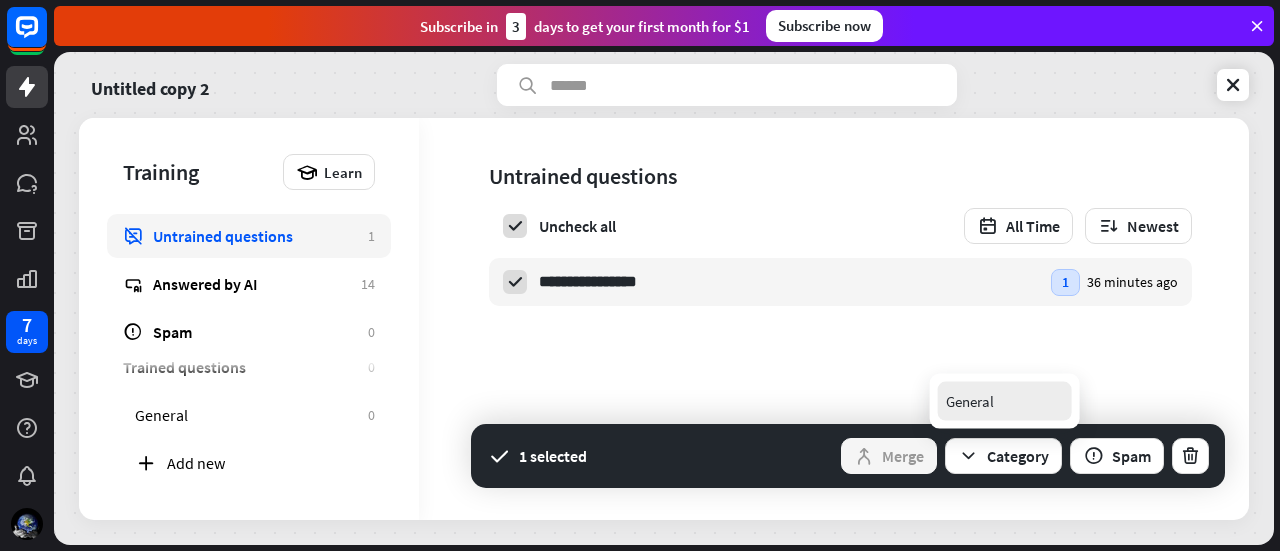 click on "General" at bounding box center [970, 401] 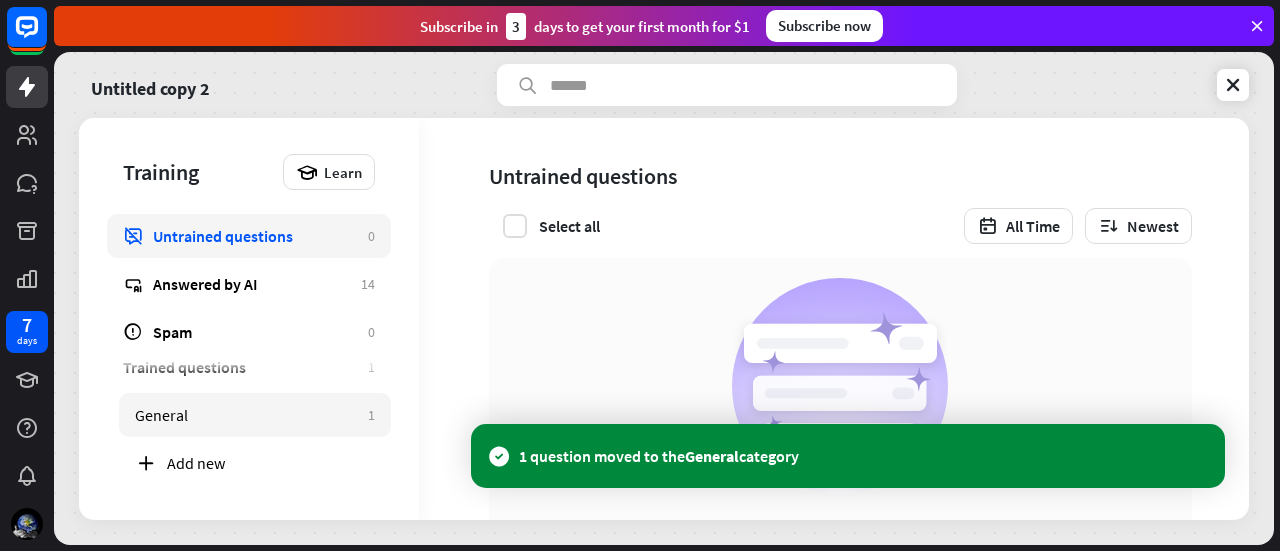 click on "General" at bounding box center (246, 415) 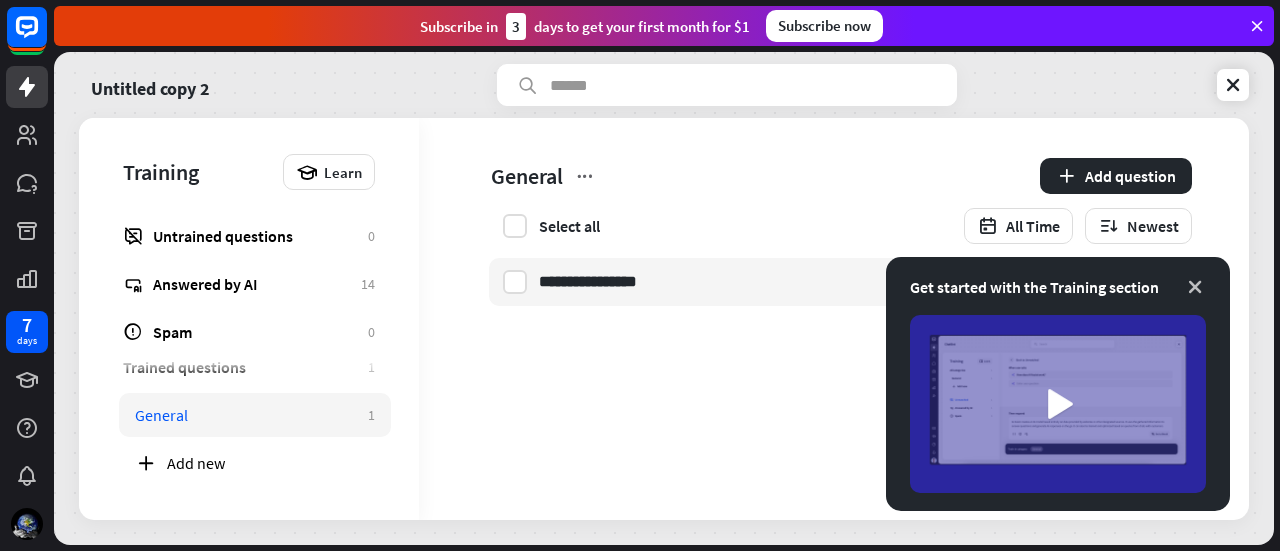 click at bounding box center (1195, 287) 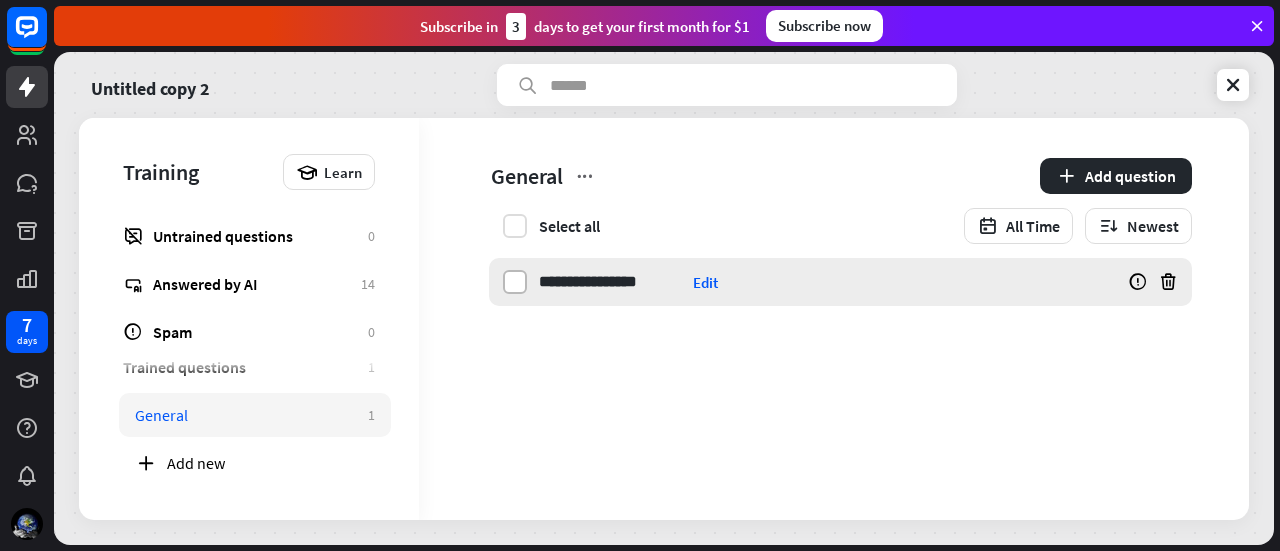 click at bounding box center (515, 282) 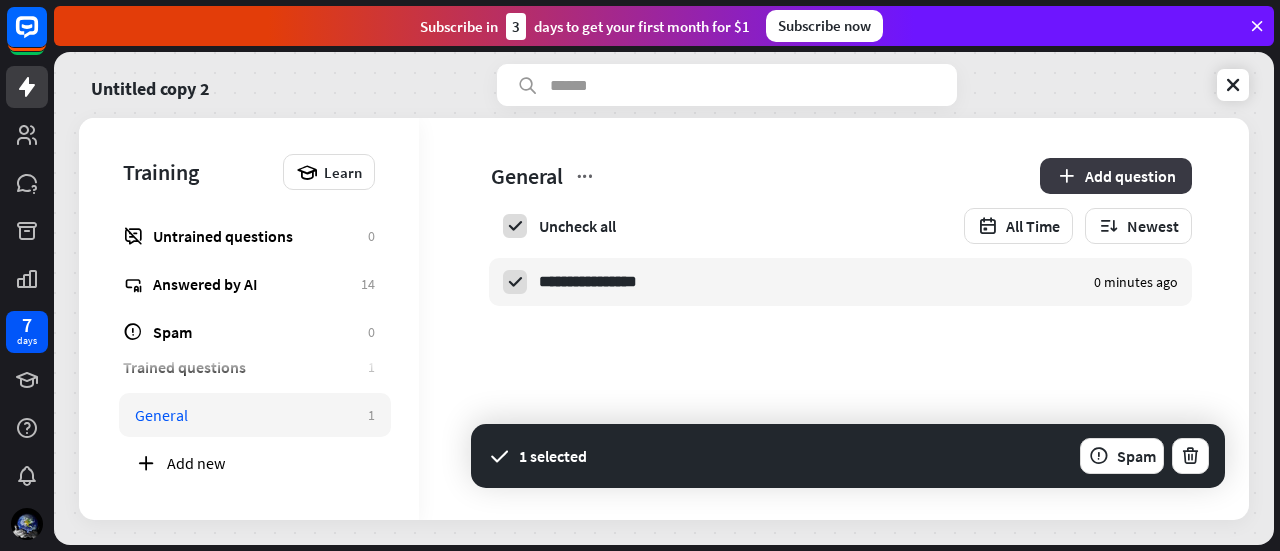 click on "Add question" at bounding box center [1116, 176] 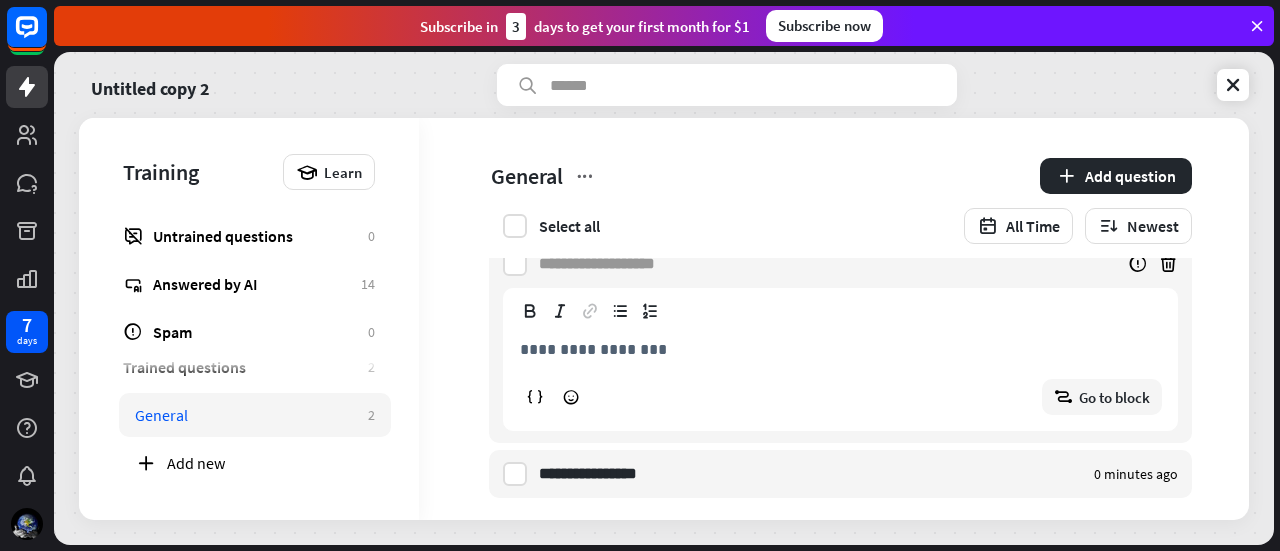scroll, scrollTop: 31, scrollLeft: 0, axis: vertical 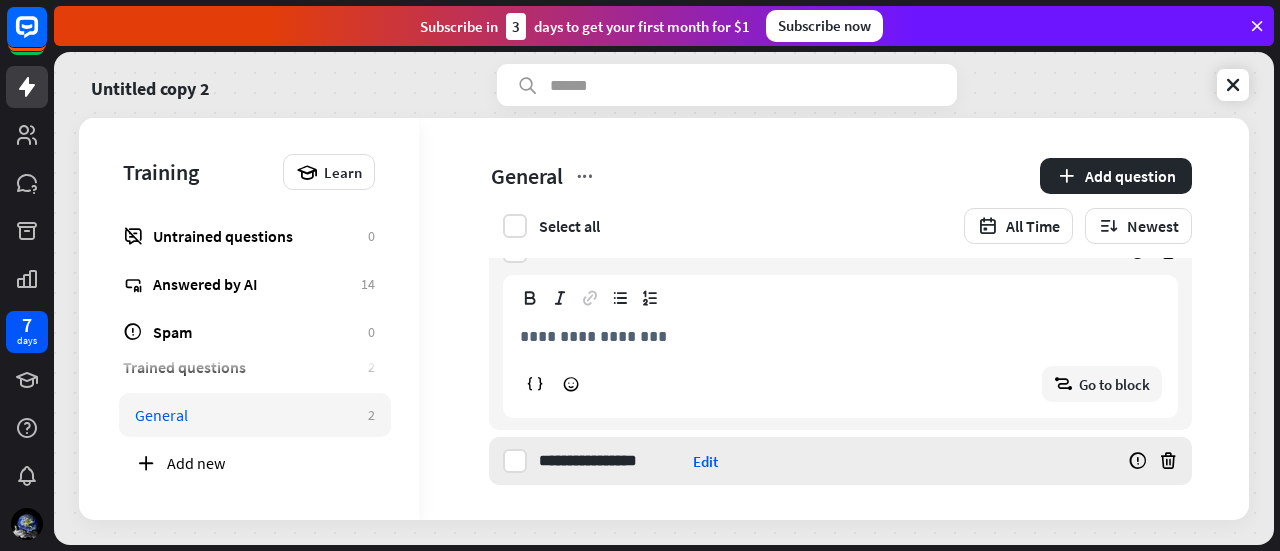 click on "**********" at bounding box center (612, 461) 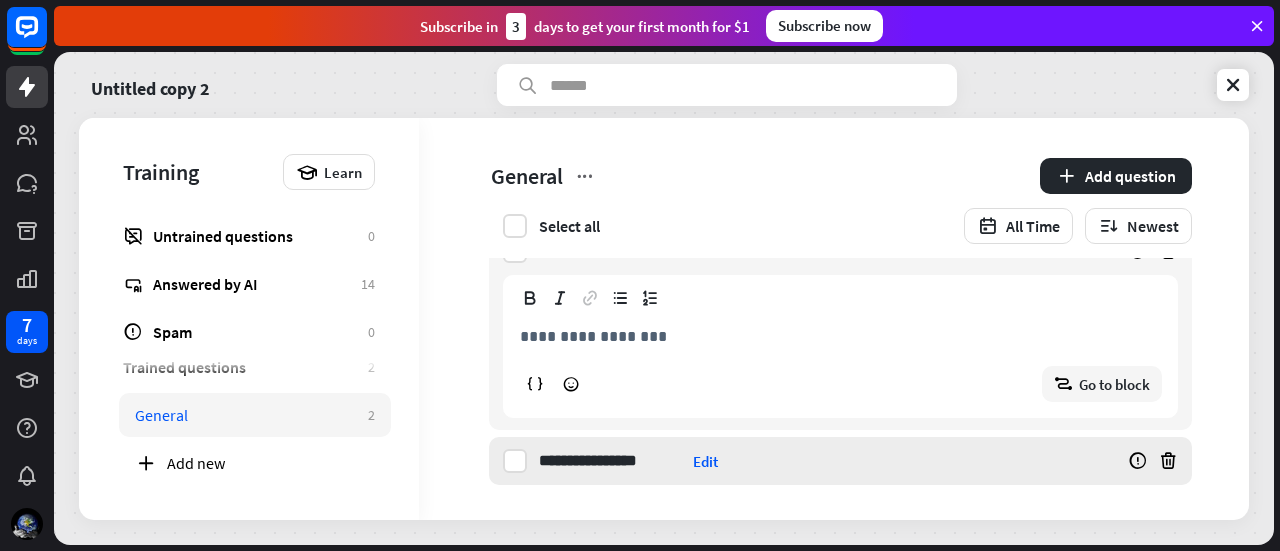 scroll, scrollTop: 0, scrollLeft: 0, axis: both 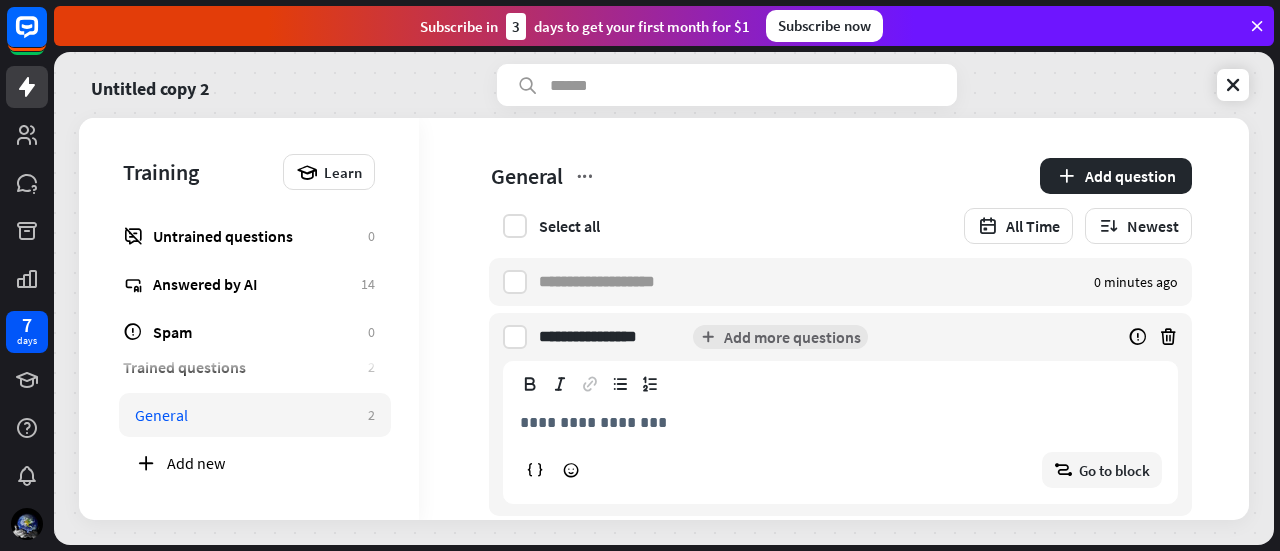 click on "**********" at bounding box center (840, 422) 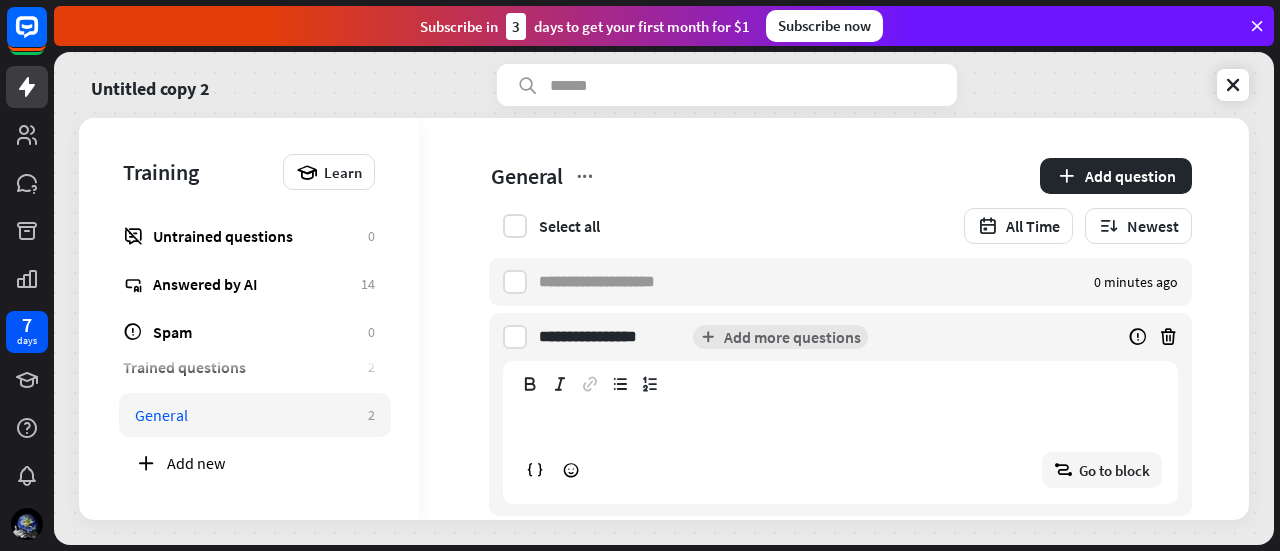 type 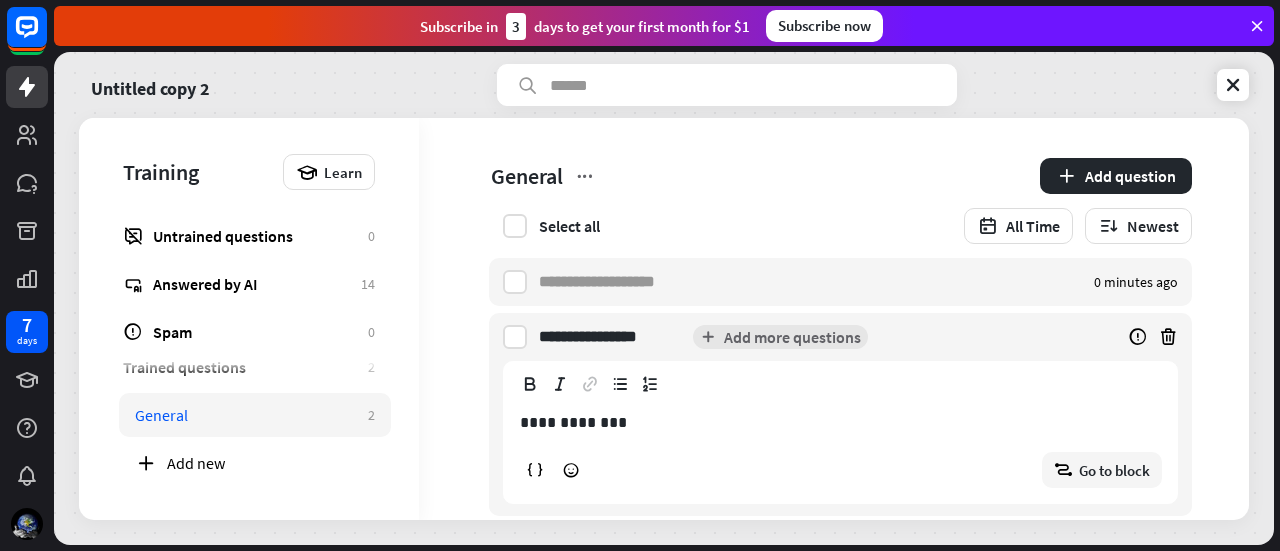 scroll, scrollTop: 31, scrollLeft: 0, axis: vertical 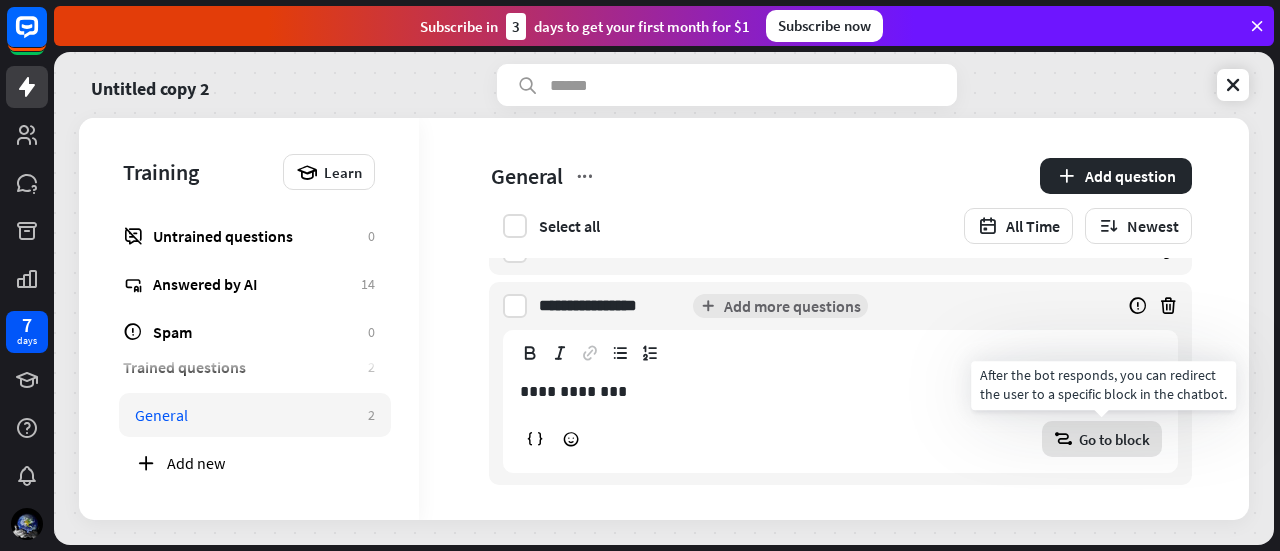 click on "Go to block" at bounding box center [1114, 439] 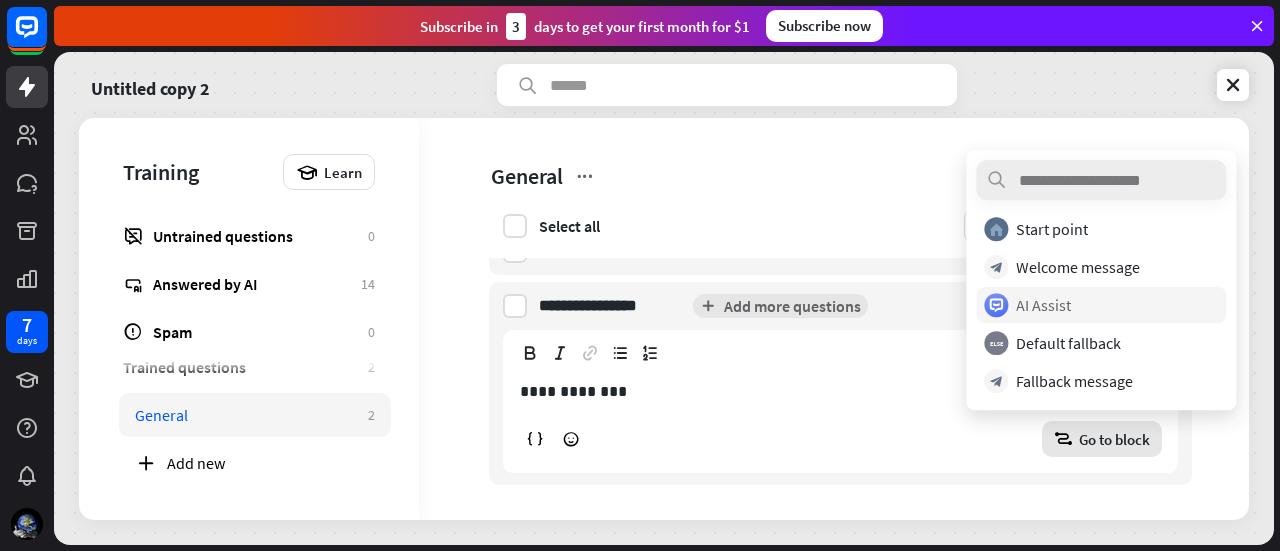 click on "AI Assist" at bounding box center [1043, 305] 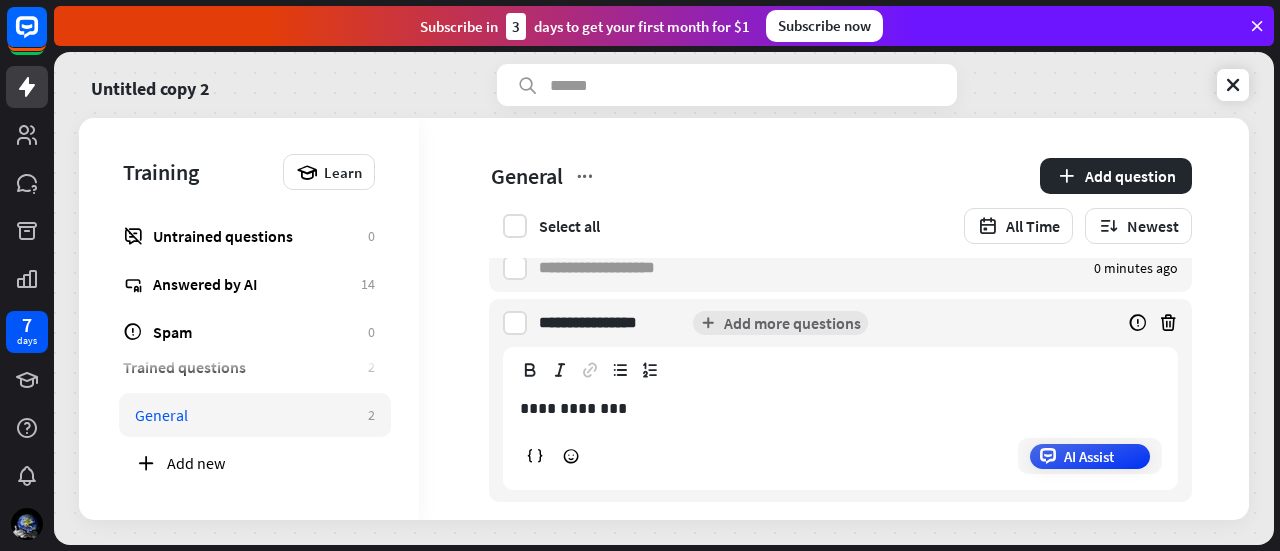 scroll, scrollTop: 0, scrollLeft: 0, axis: both 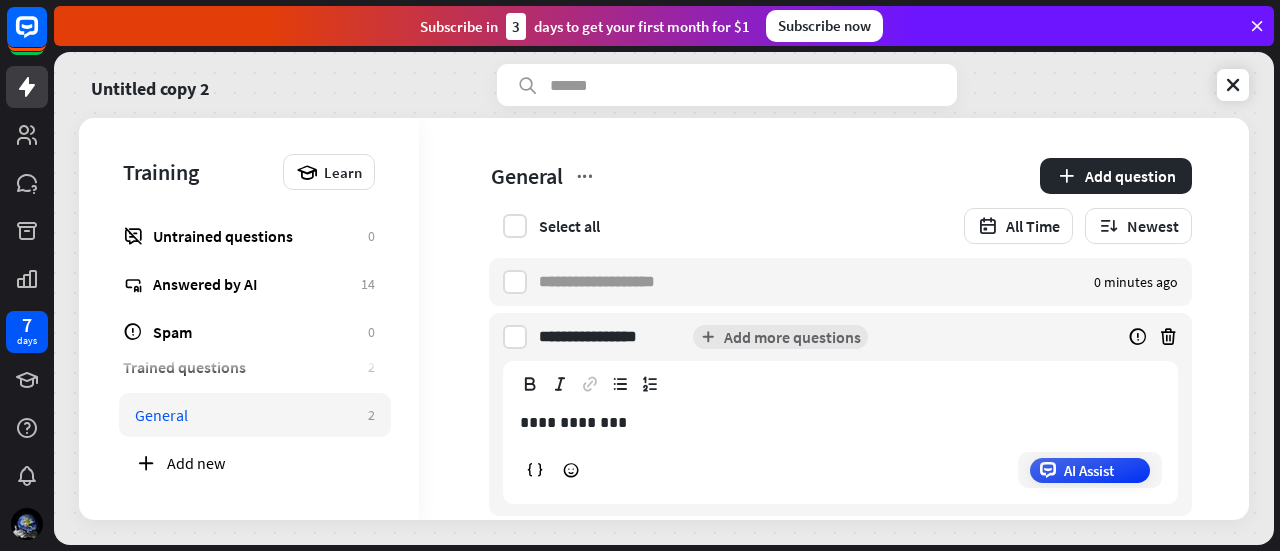 click on "**********" at bounding box center (826, 405) 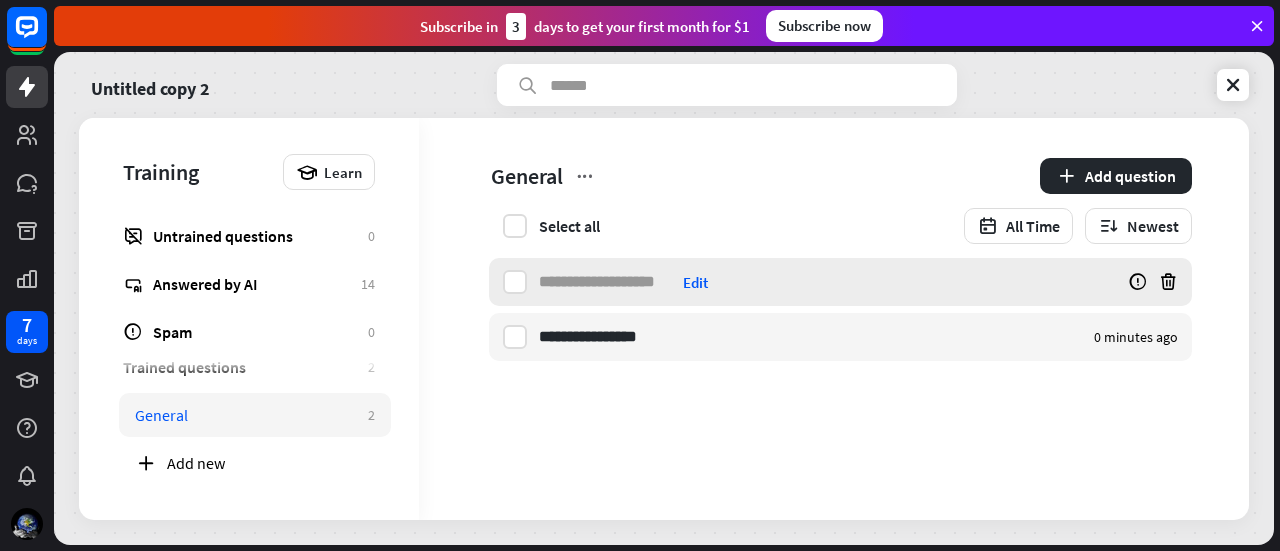 click at bounding box center (607, 282) 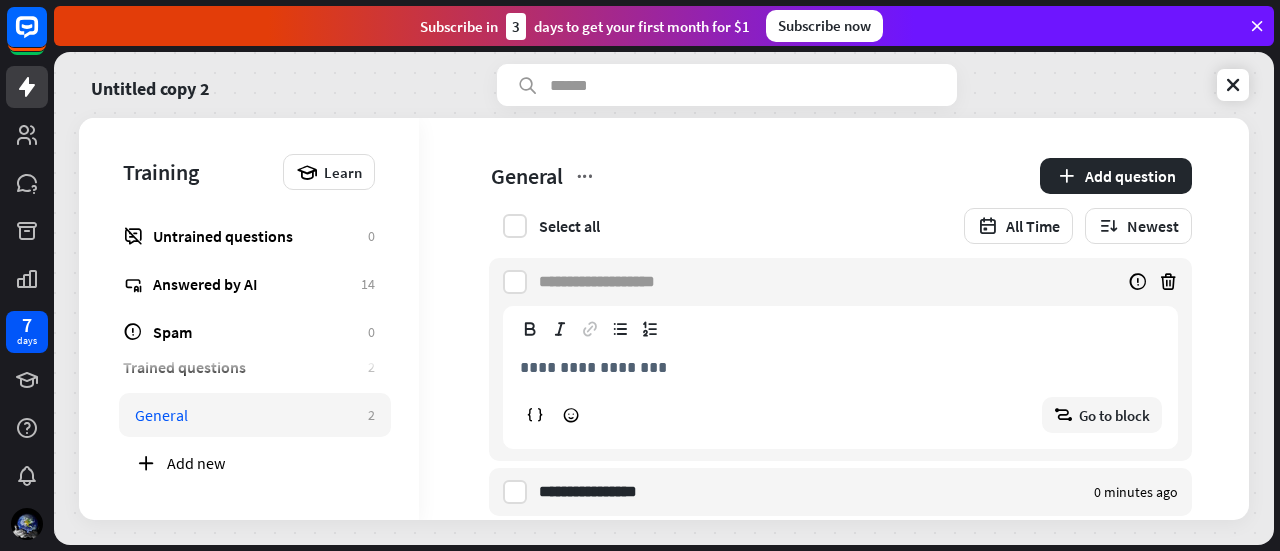 click at bounding box center (607, 282) 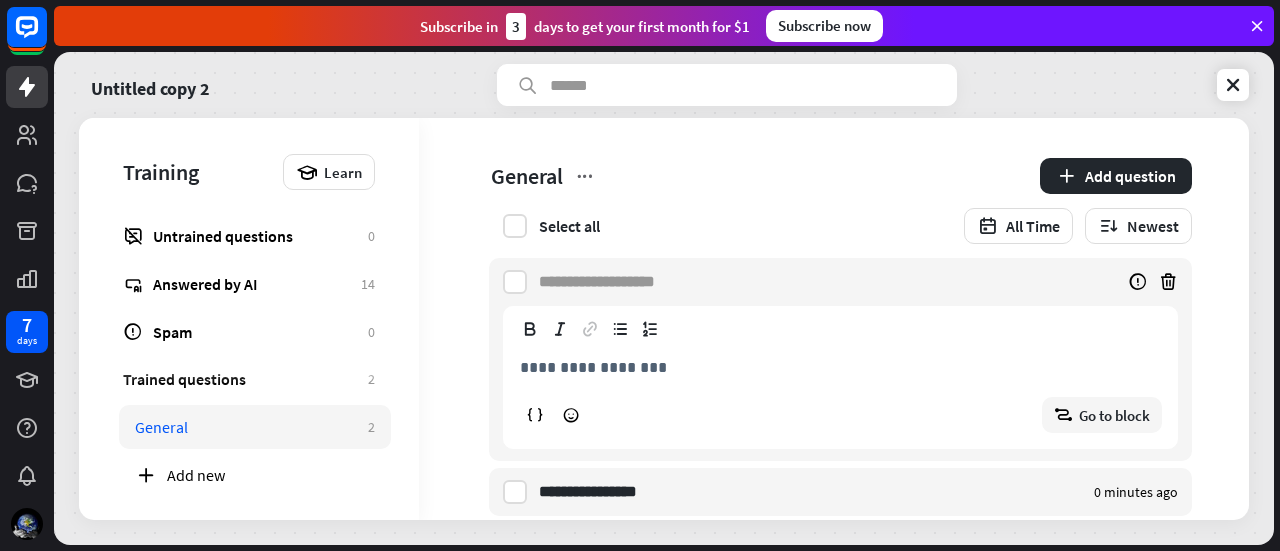 scroll, scrollTop: 33, scrollLeft: 0, axis: vertical 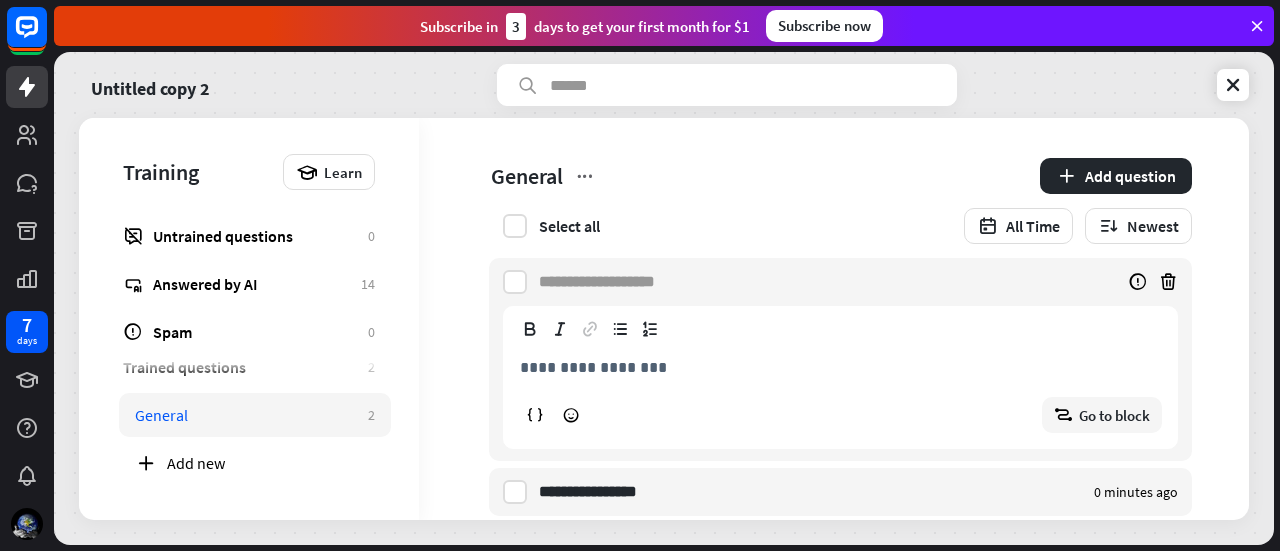 click on "Select all
All Time
Newest" at bounding box center (840, 226) 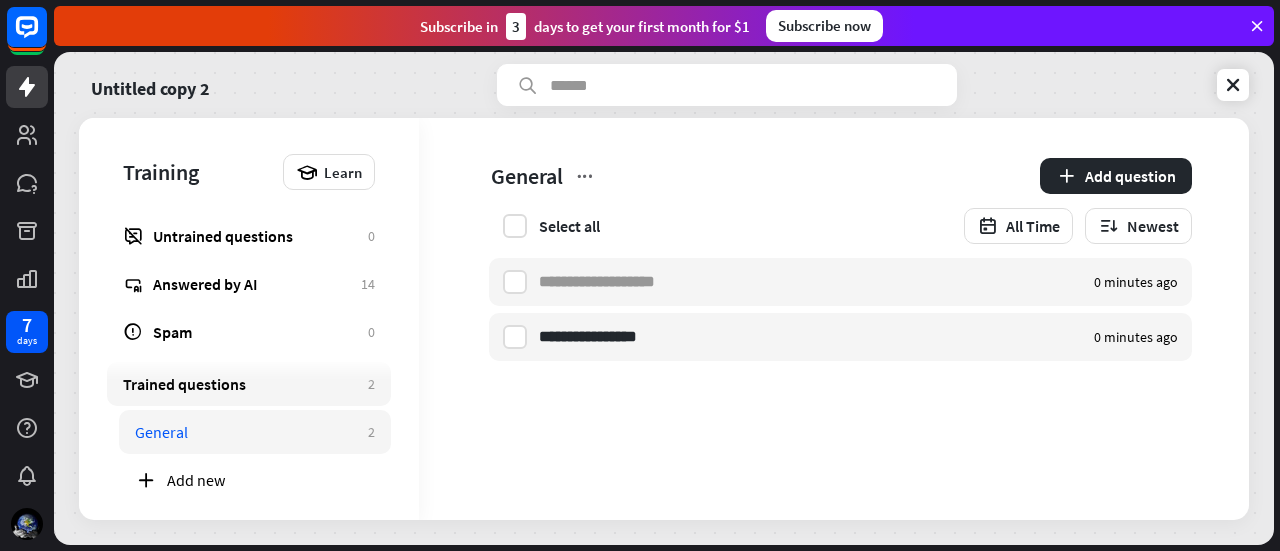 scroll, scrollTop: 0, scrollLeft: 0, axis: both 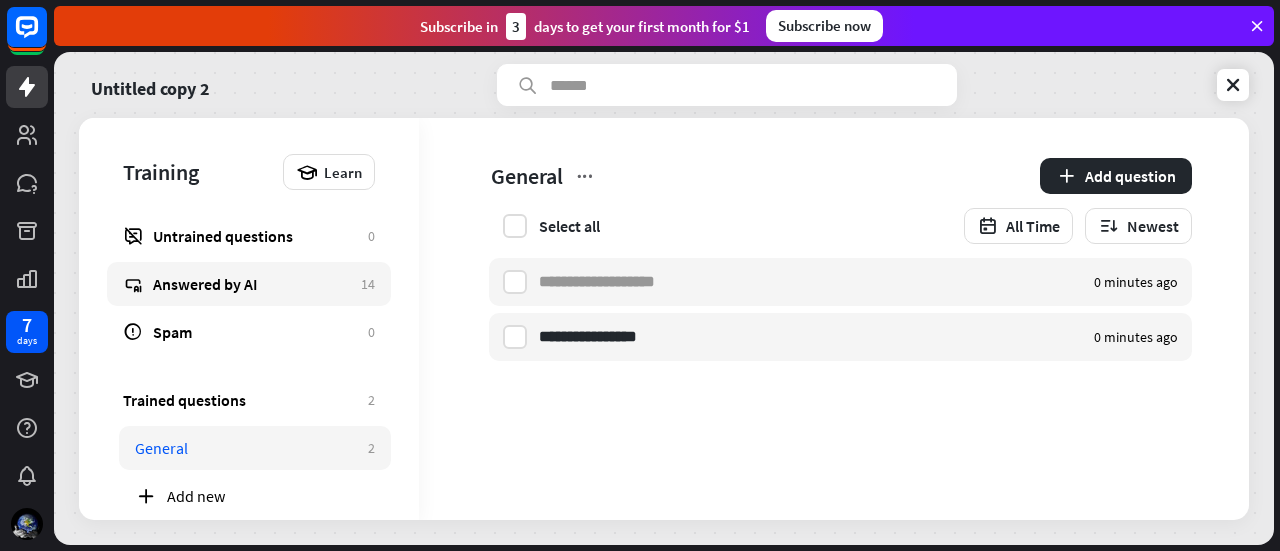 click on "Answered by AI" at bounding box center [252, 284] 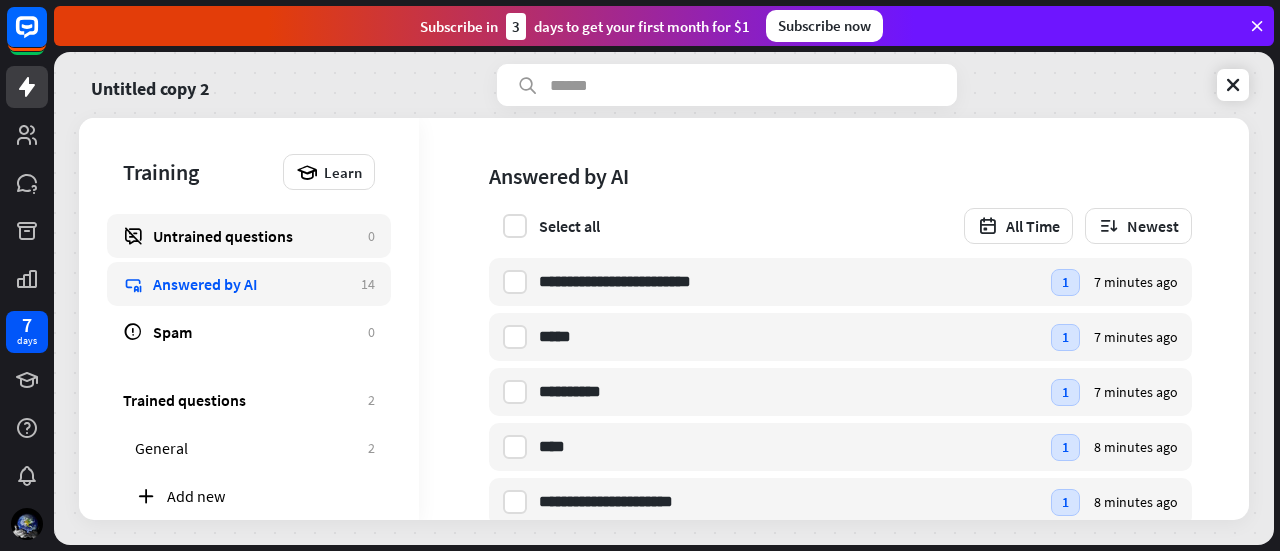 click on "Untrained questions" at bounding box center [255, 236] 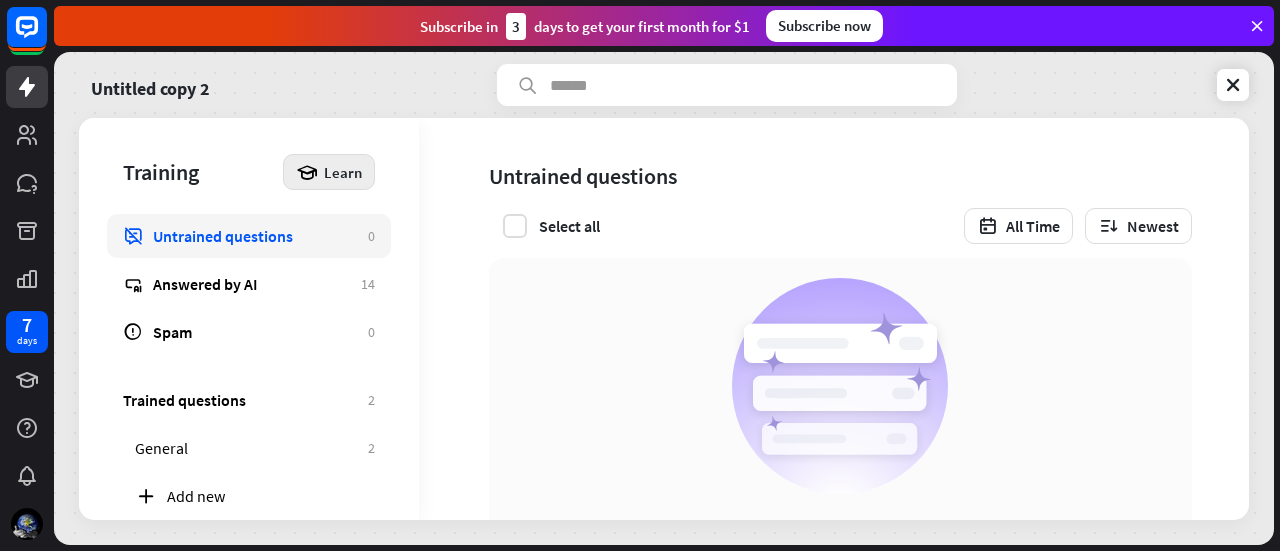 click at bounding box center (307, 172) 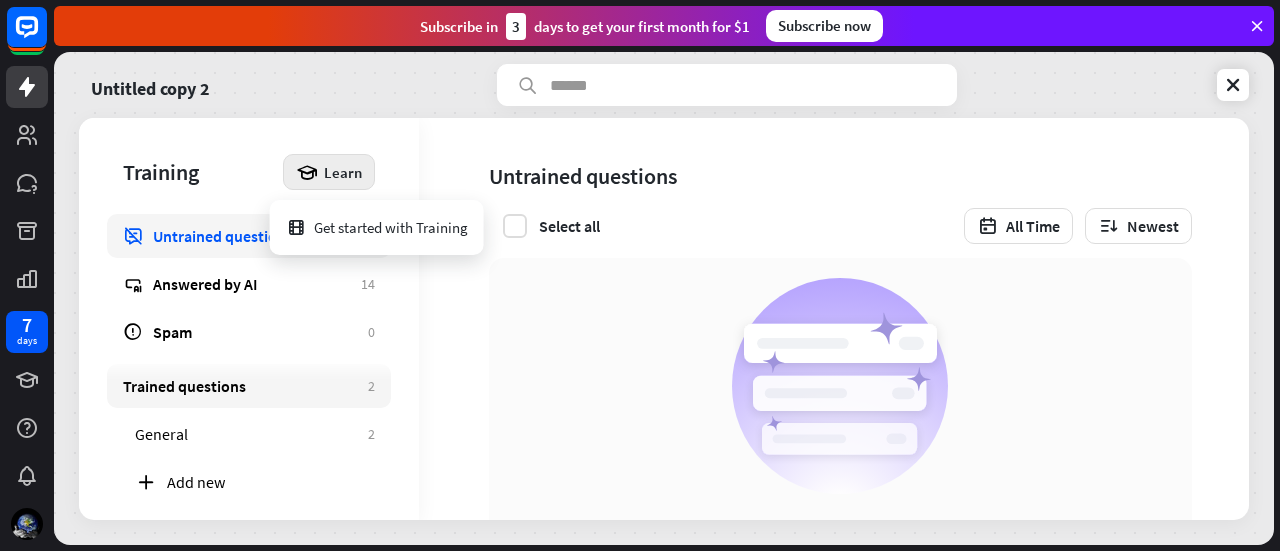 scroll, scrollTop: 0, scrollLeft: 0, axis: both 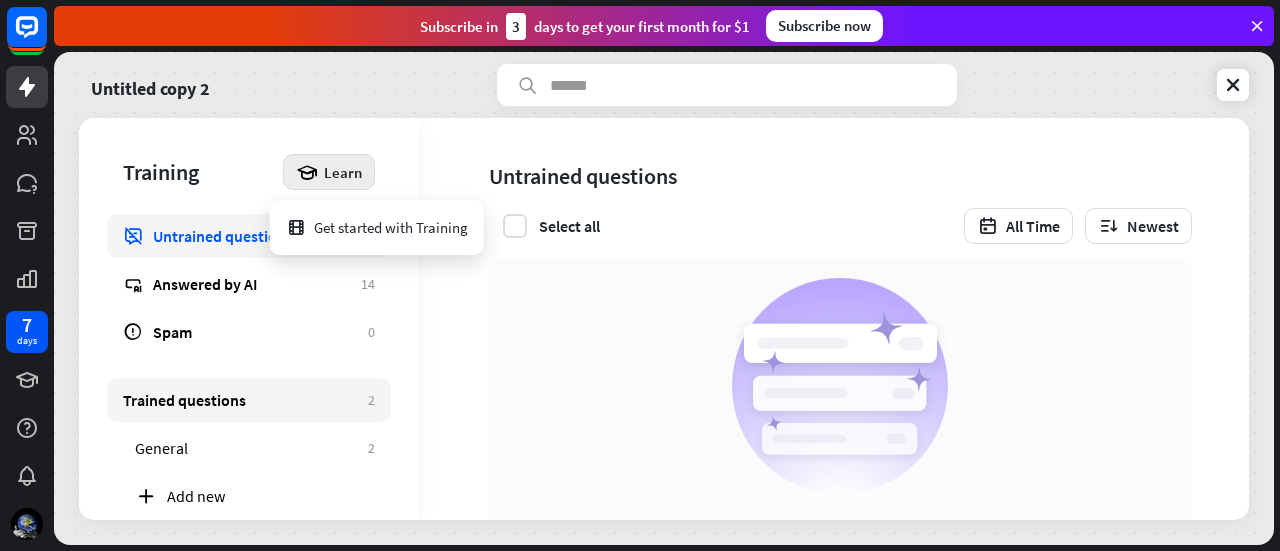 click on "Trained questions   2" at bounding box center (249, 400) 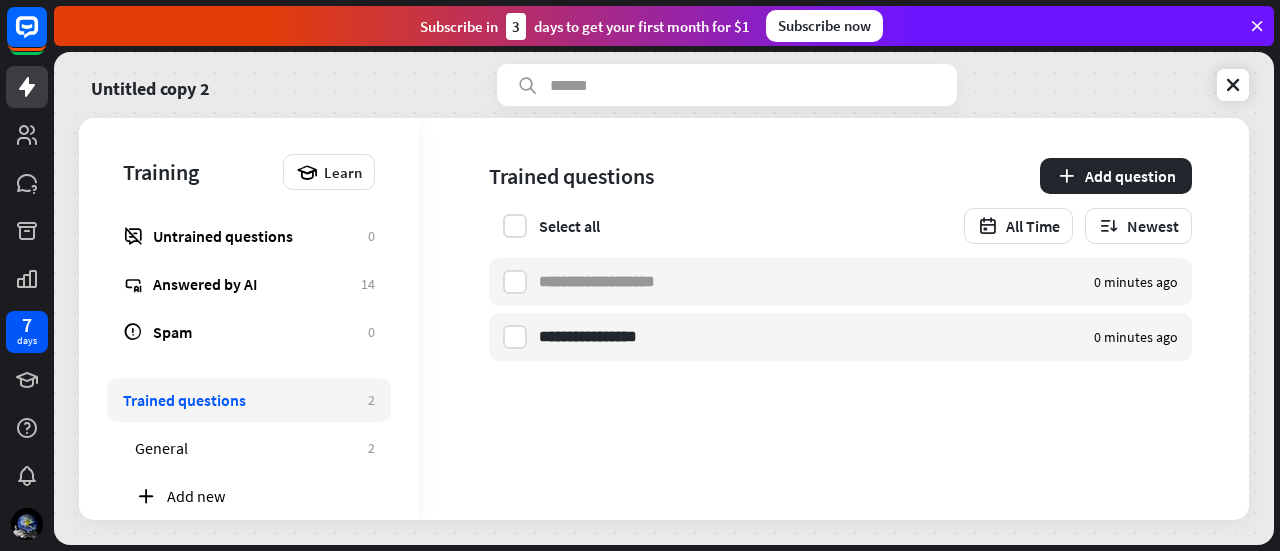 click on "Trained questions   2" at bounding box center [249, 400] 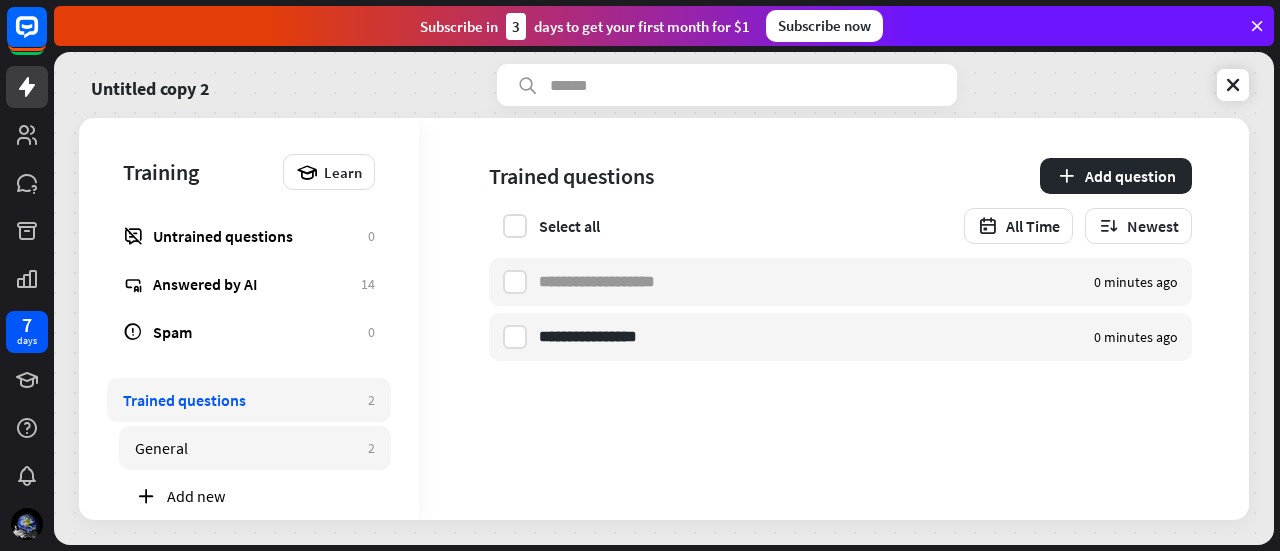 click on "General" at bounding box center [246, 448] 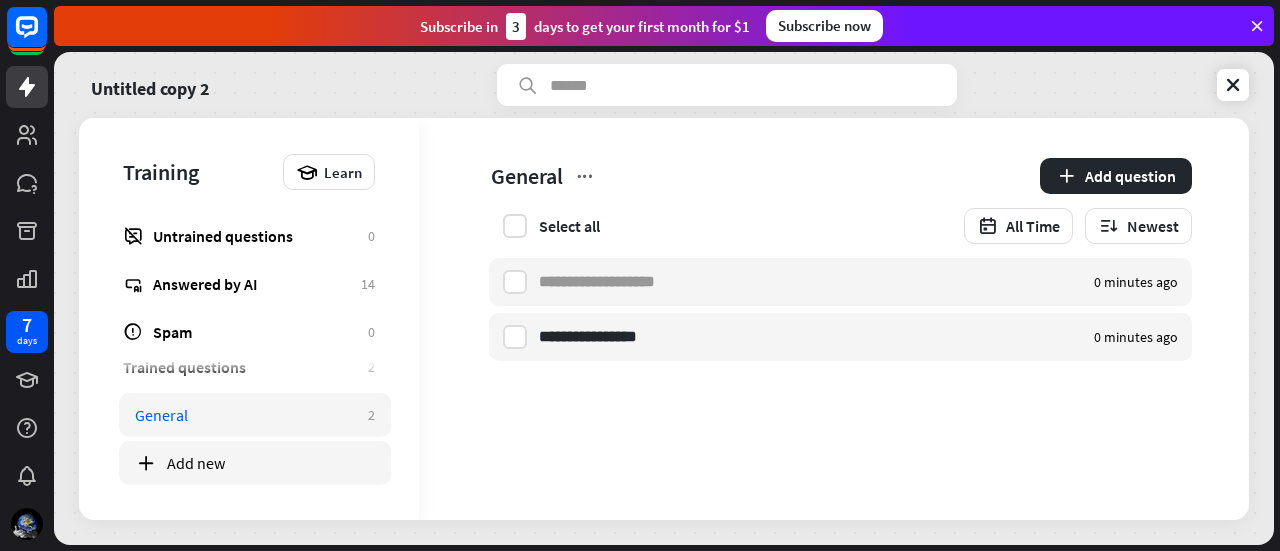 click on "Add new" at bounding box center [255, 463] 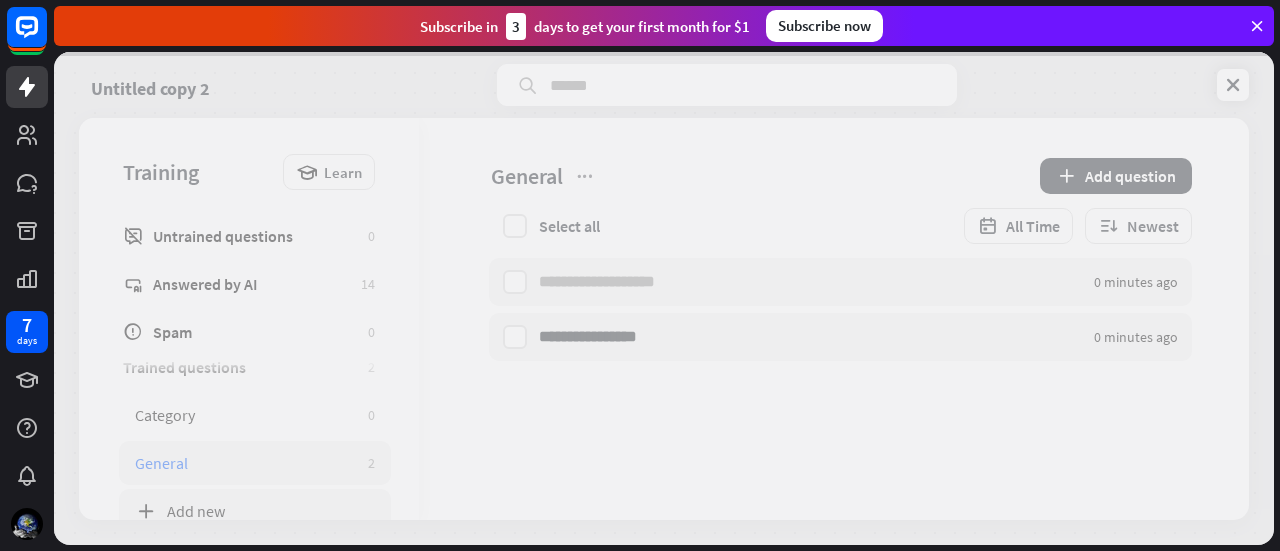 scroll, scrollTop: 26, scrollLeft: 0, axis: vertical 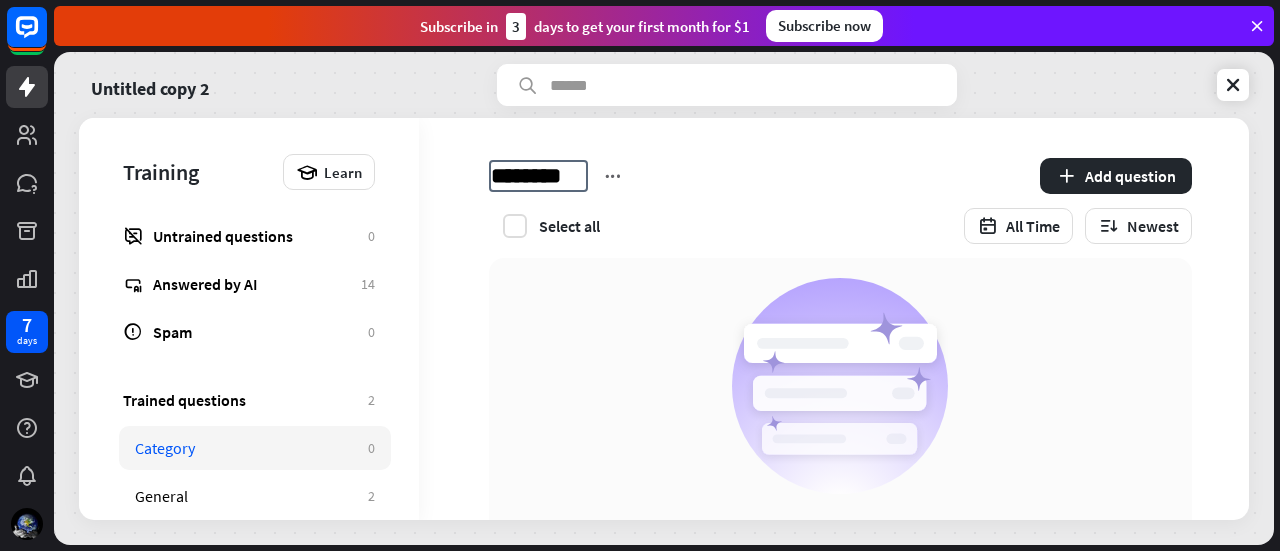 click on "Select all
All Time
Newest" at bounding box center [840, 226] 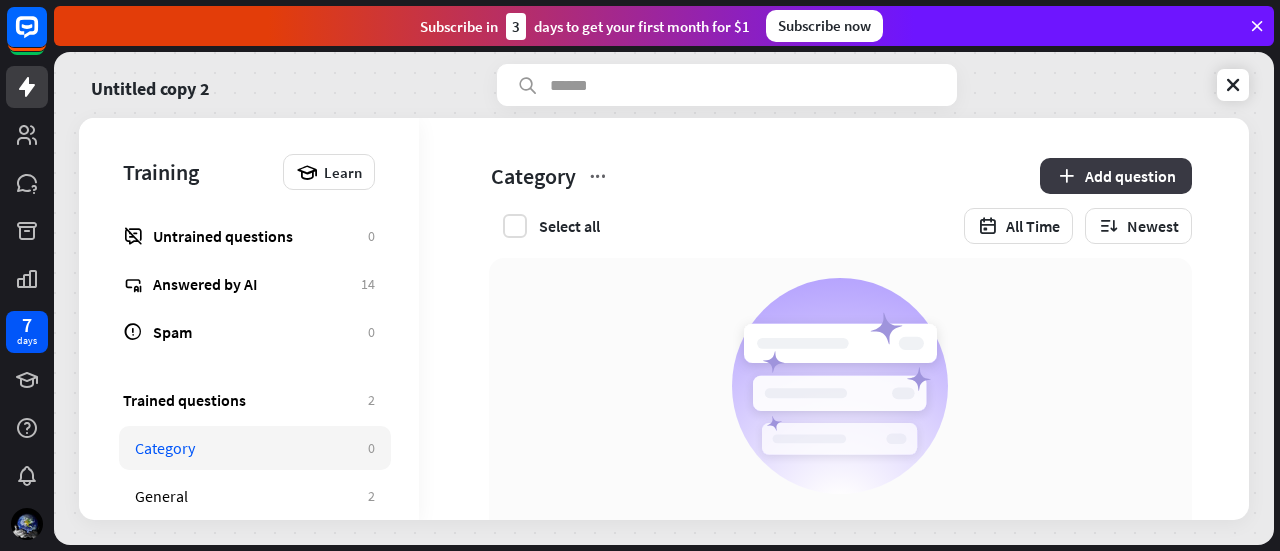 click on "Add question" at bounding box center [1116, 176] 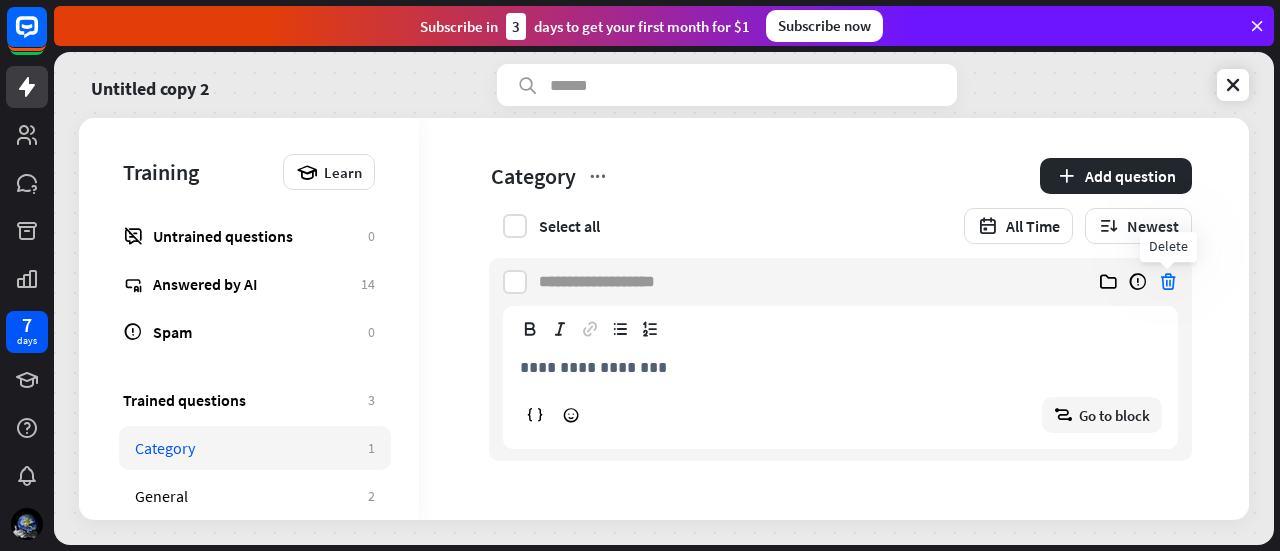 click at bounding box center [1168, 282] 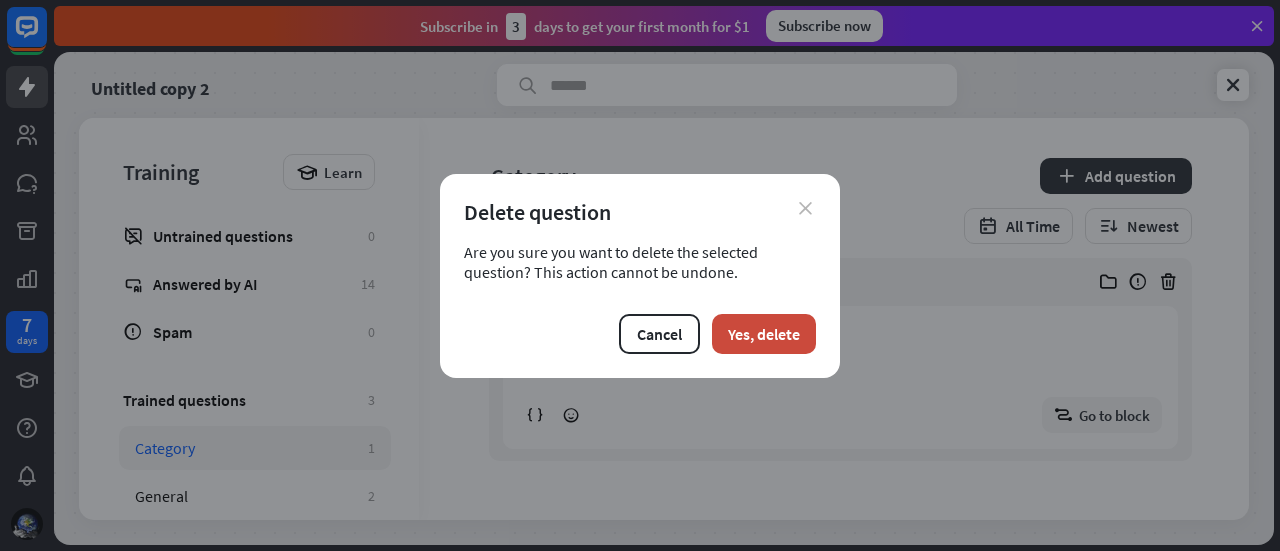 click on "close" at bounding box center [805, 208] 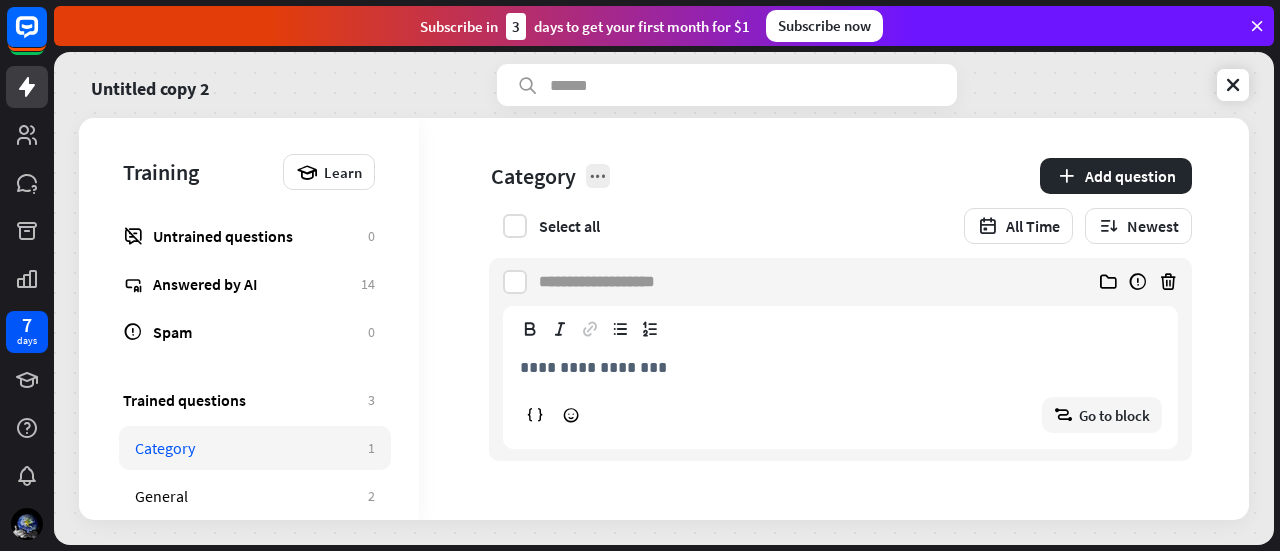 click at bounding box center [598, 176] 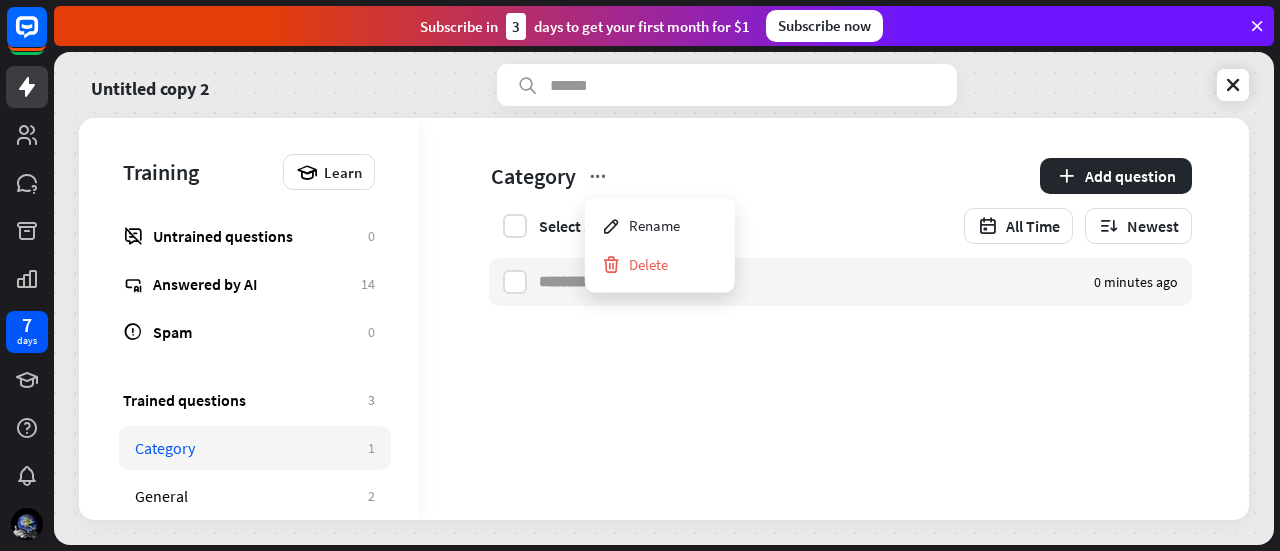 click on "Category" at bounding box center [759, 176] 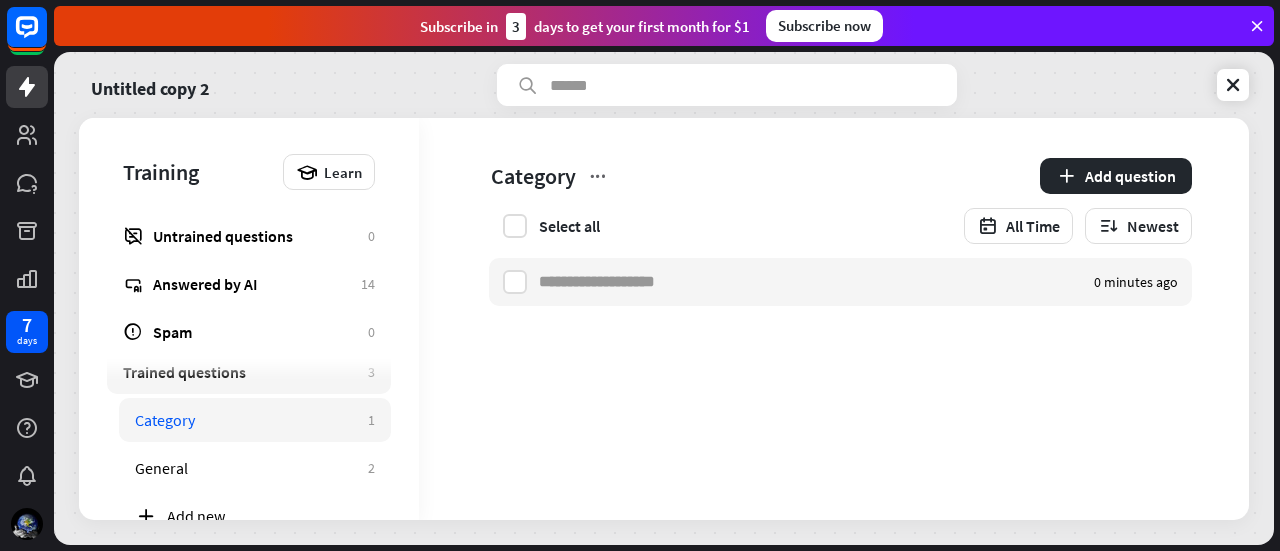 scroll, scrollTop: 0, scrollLeft: 0, axis: both 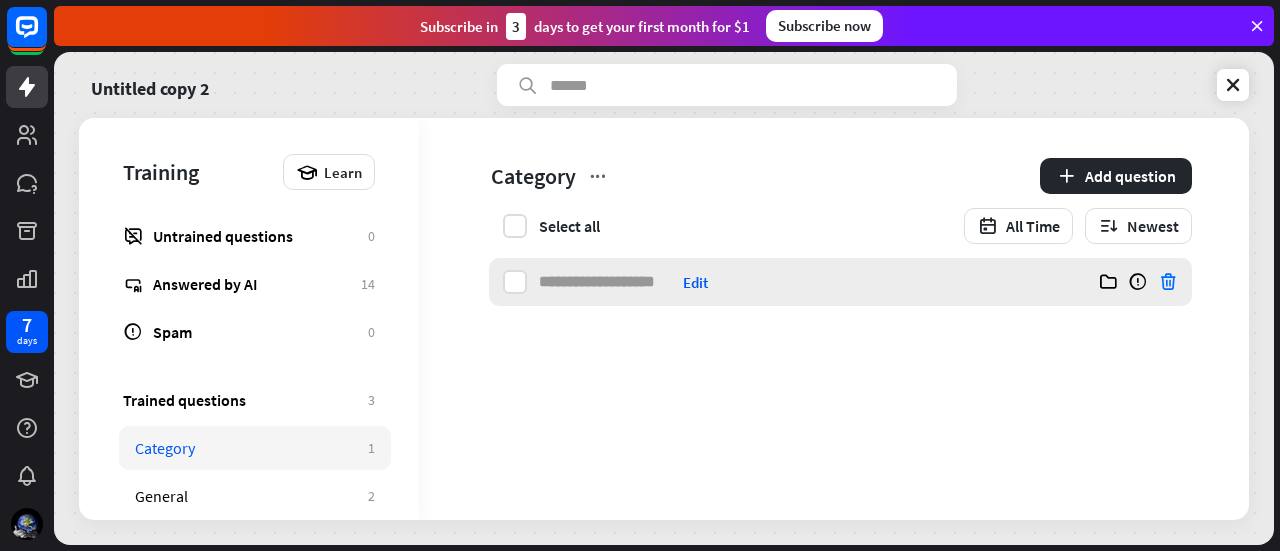click at bounding box center (1168, 282) 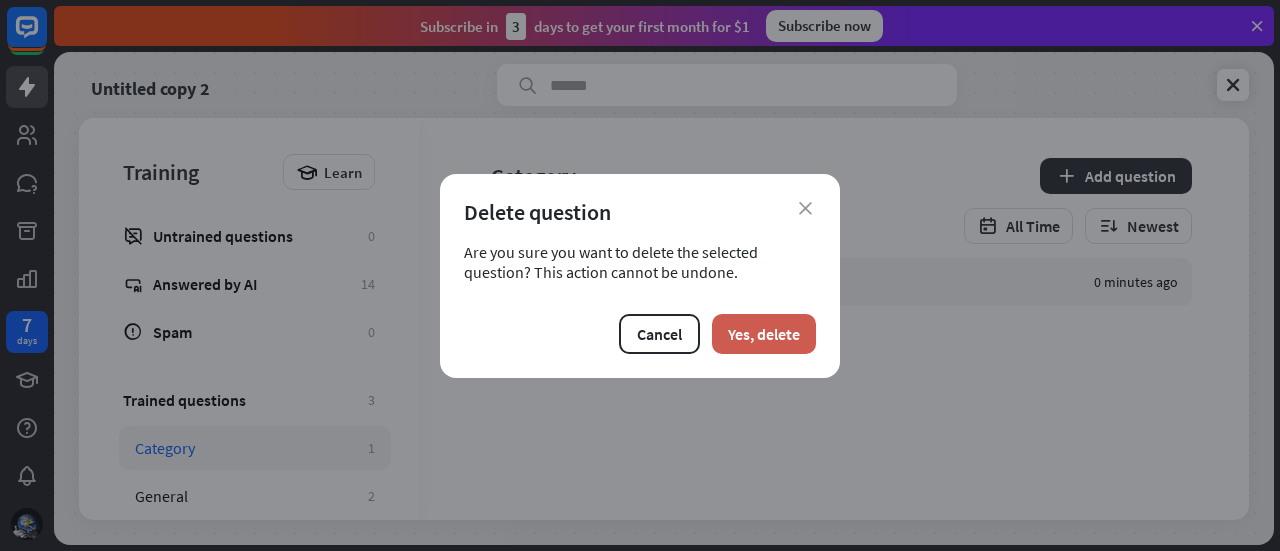 click on "Yes, delete" at bounding box center (764, 334) 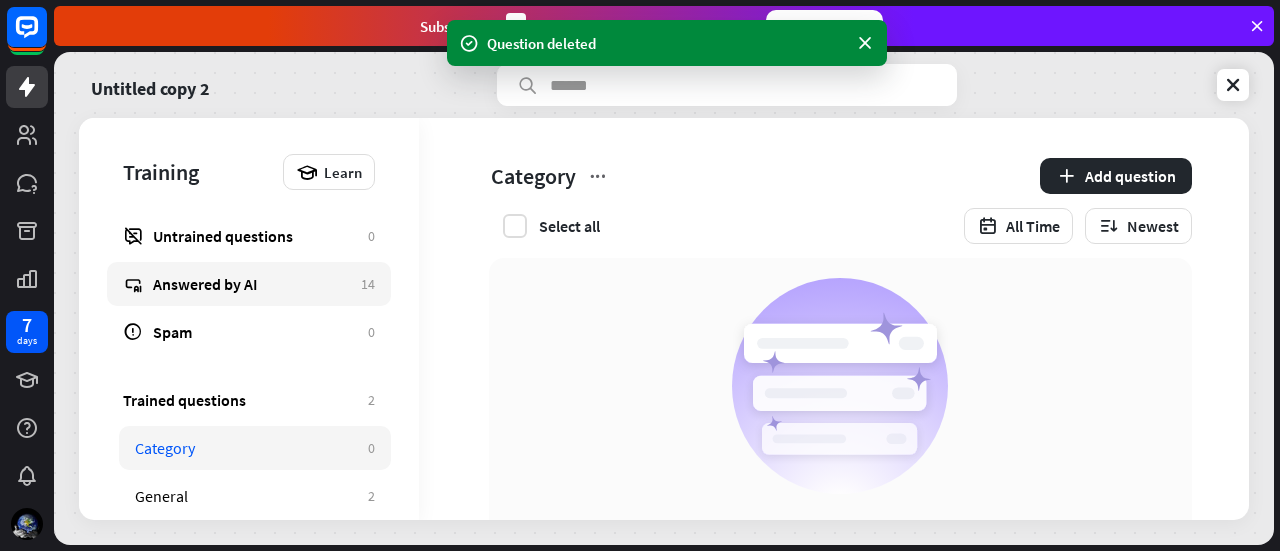 click on "Answered by AI" at bounding box center (252, 284) 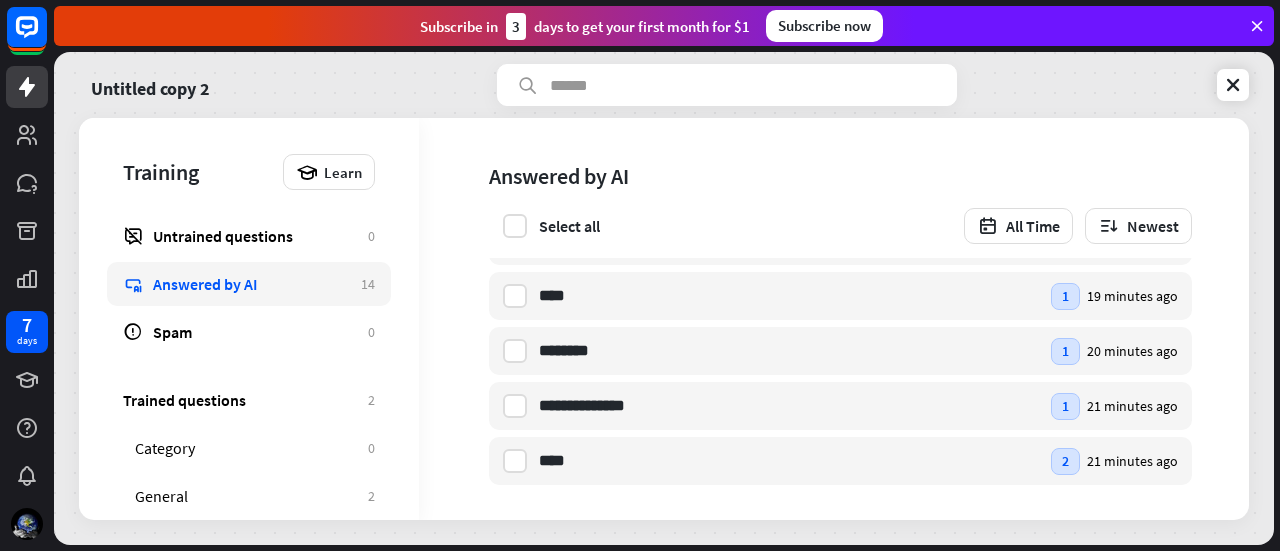 scroll, scrollTop: 536, scrollLeft: 0, axis: vertical 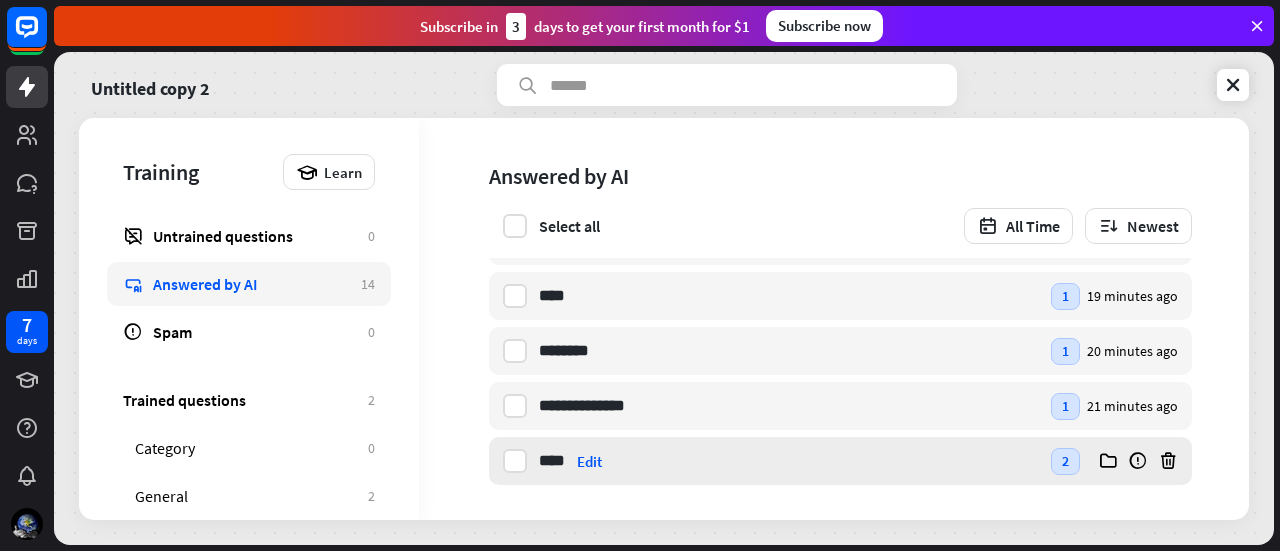 click on "****" at bounding box center [554, 461] 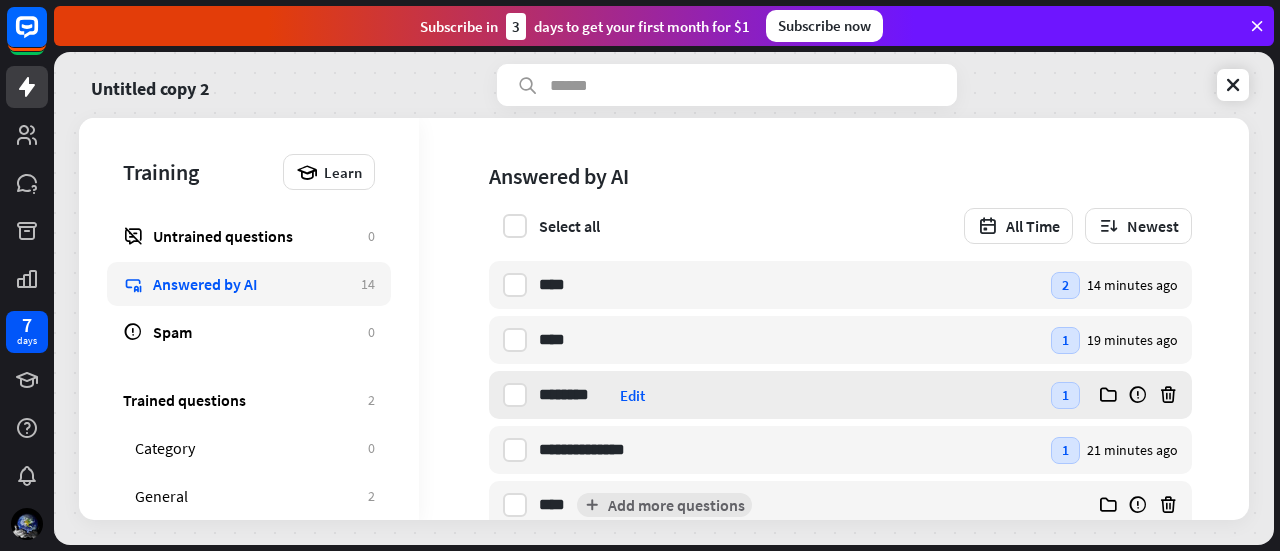 scroll, scrollTop: 492, scrollLeft: 0, axis: vertical 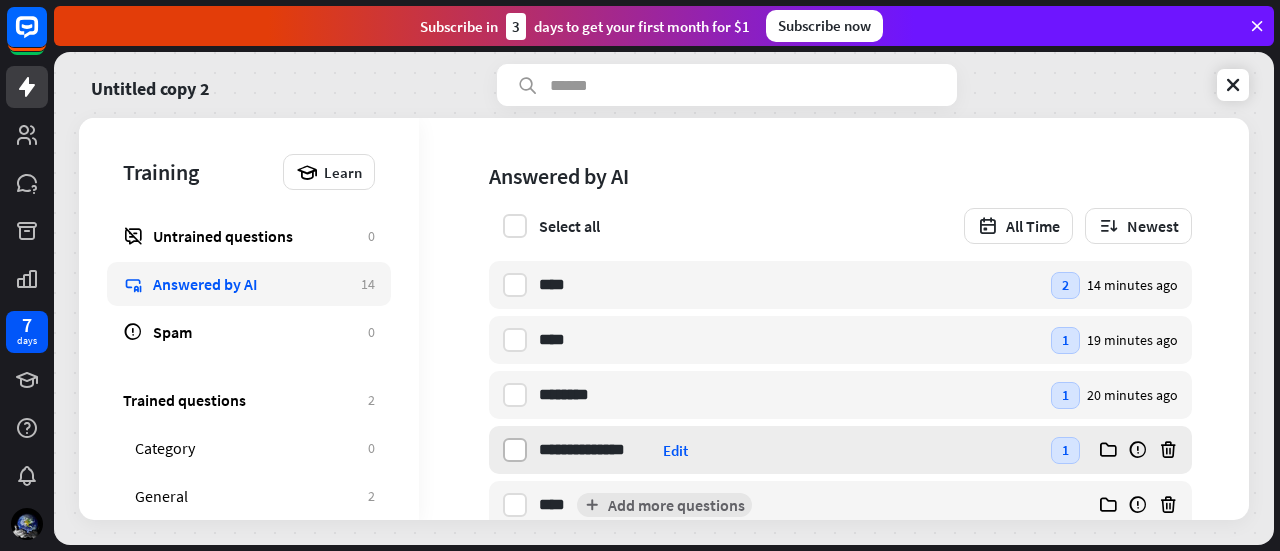 click at bounding box center [515, 450] 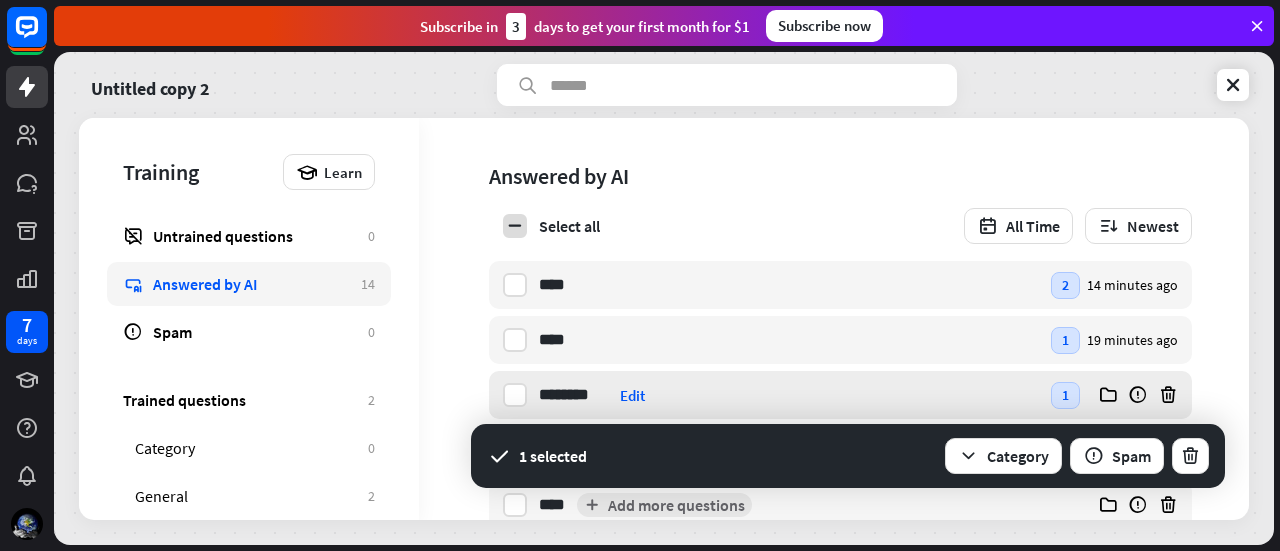 click on "********
وش حوالك
Edit" at bounding box center (789, 395) 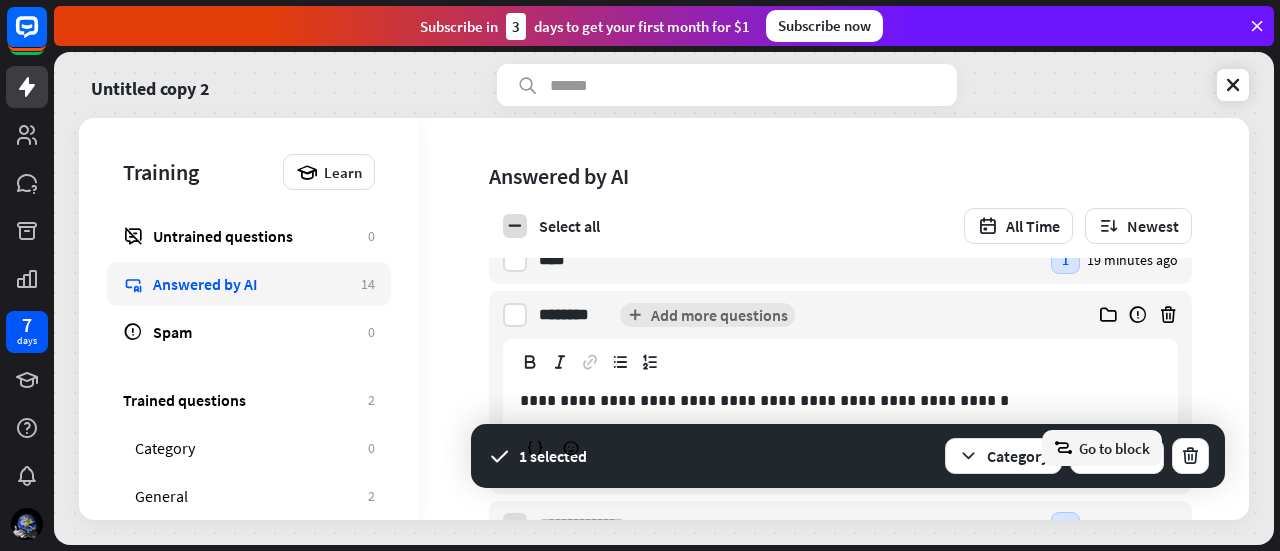 scroll, scrollTop: 692, scrollLeft: 0, axis: vertical 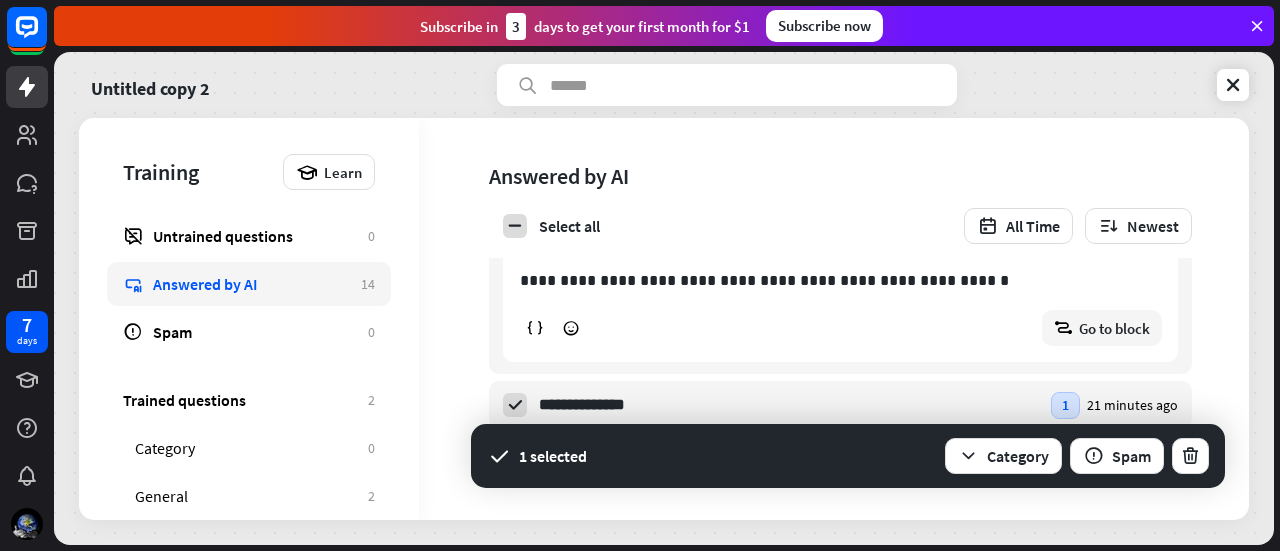 drag, startPoint x: 502, startPoint y: 379, endPoint x: 480, endPoint y: 379, distance: 22 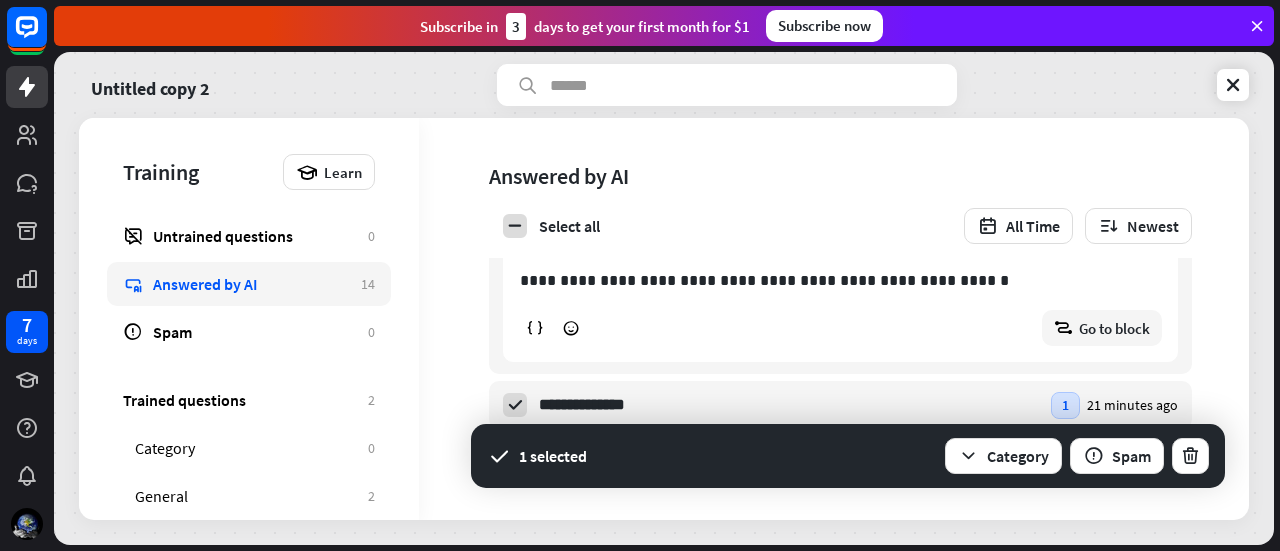 click on "**********" at bounding box center [826, 77] 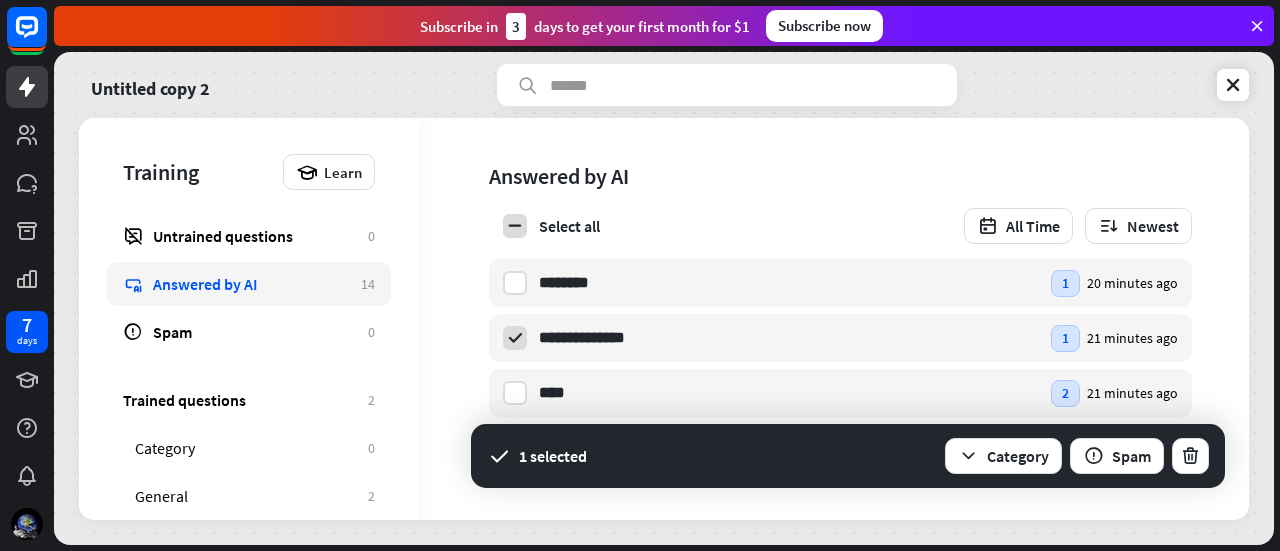click on "**********" at bounding box center [826, 87] 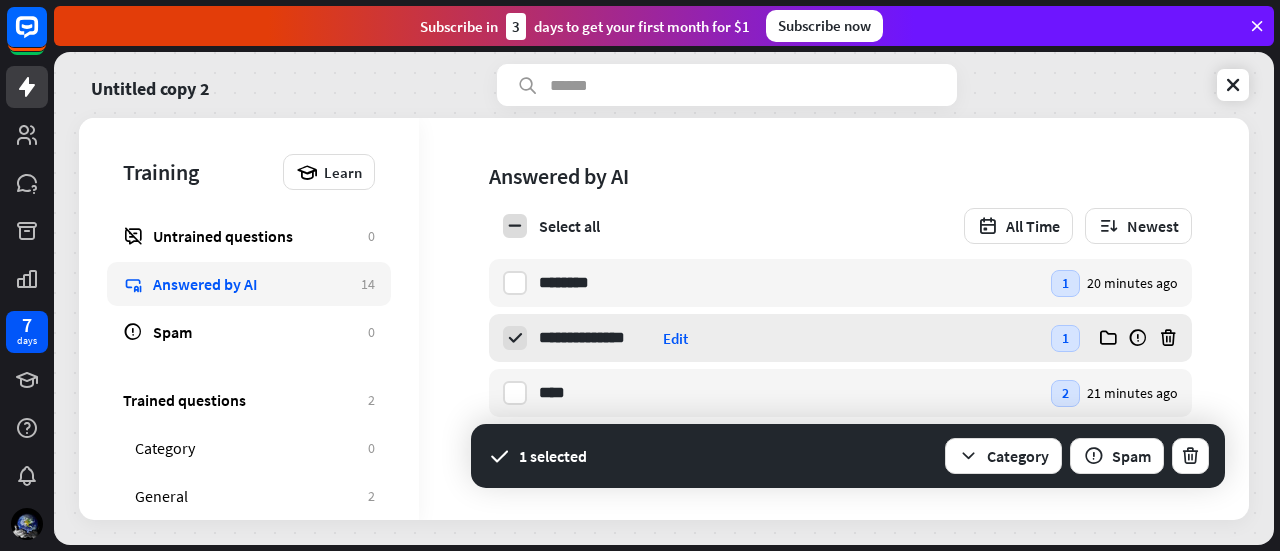 click on "**********" at bounding box center [840, 338] 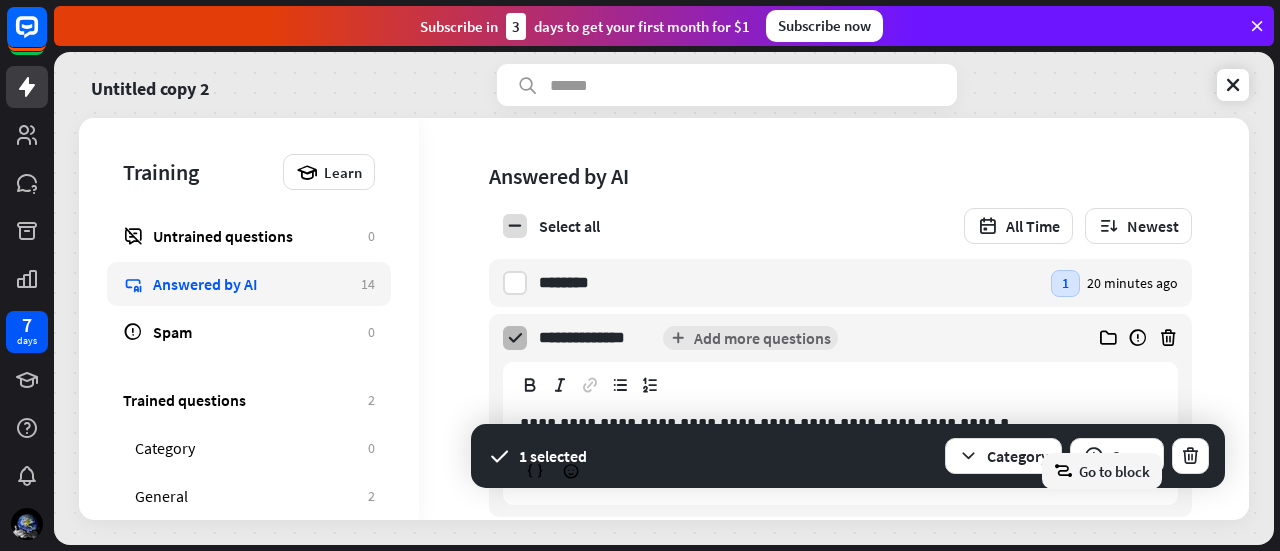 click at bounding box center [515, 338] 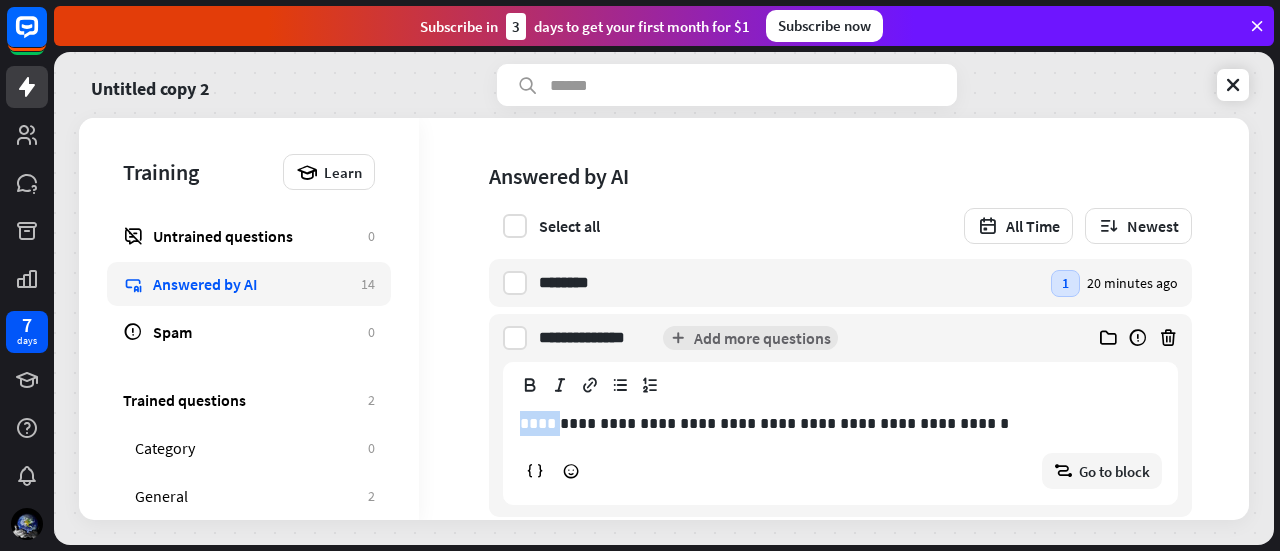 drag, startPoint x: 857, startPoint y: 425, endPoint x: 809, endPoint y: 425, distance: 48 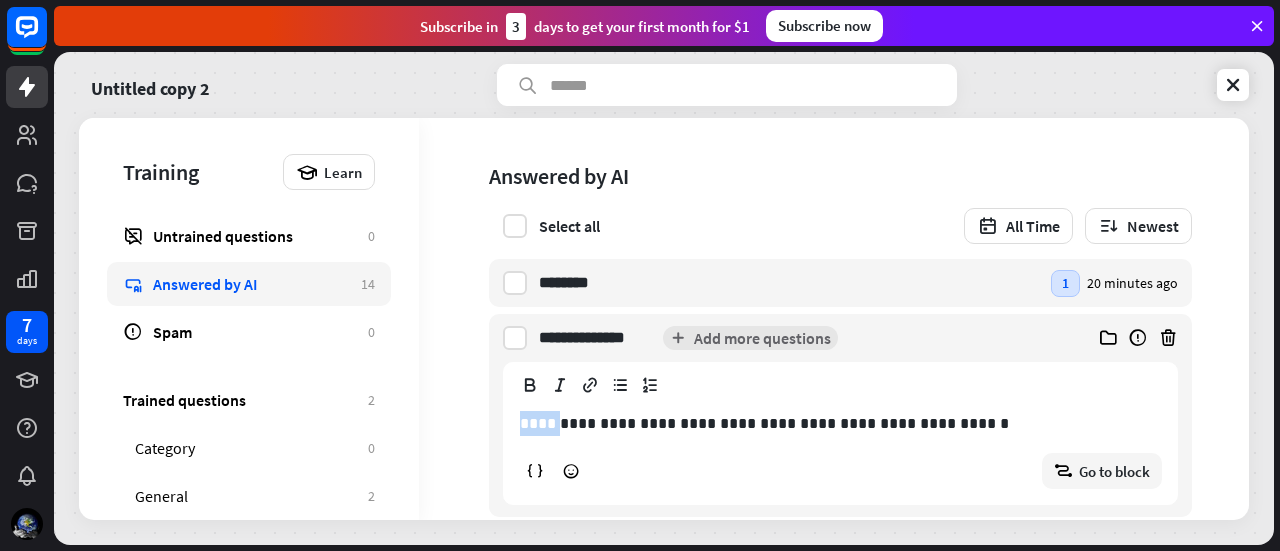 click on "**********" at bounding box center (840, 423) 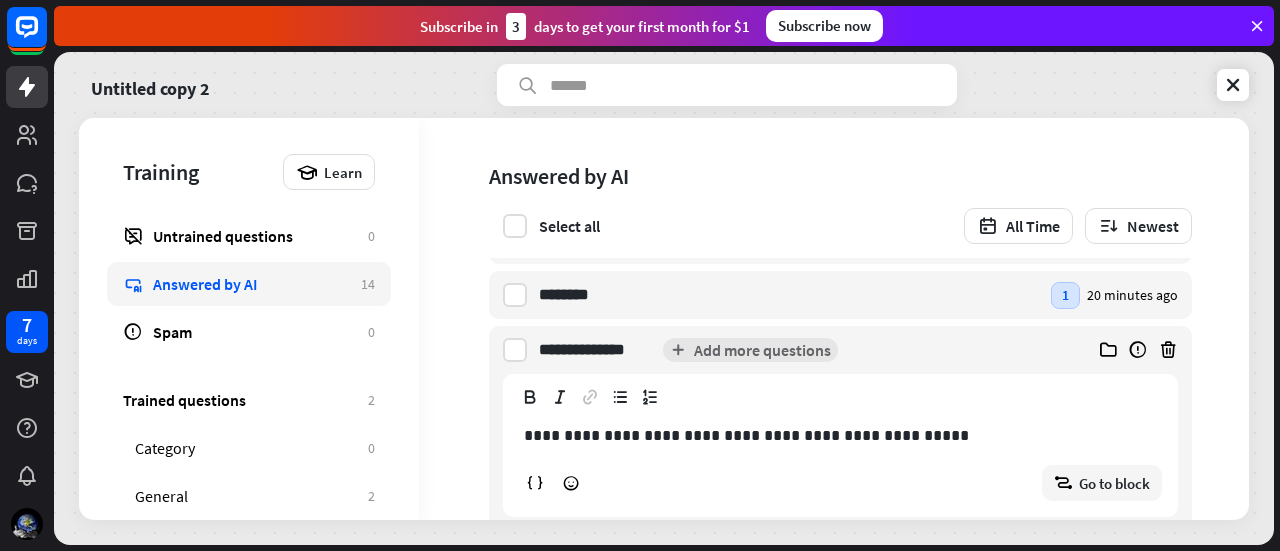 scroll, scrollTop: 691, scrollLeft: 0, axis: vertical 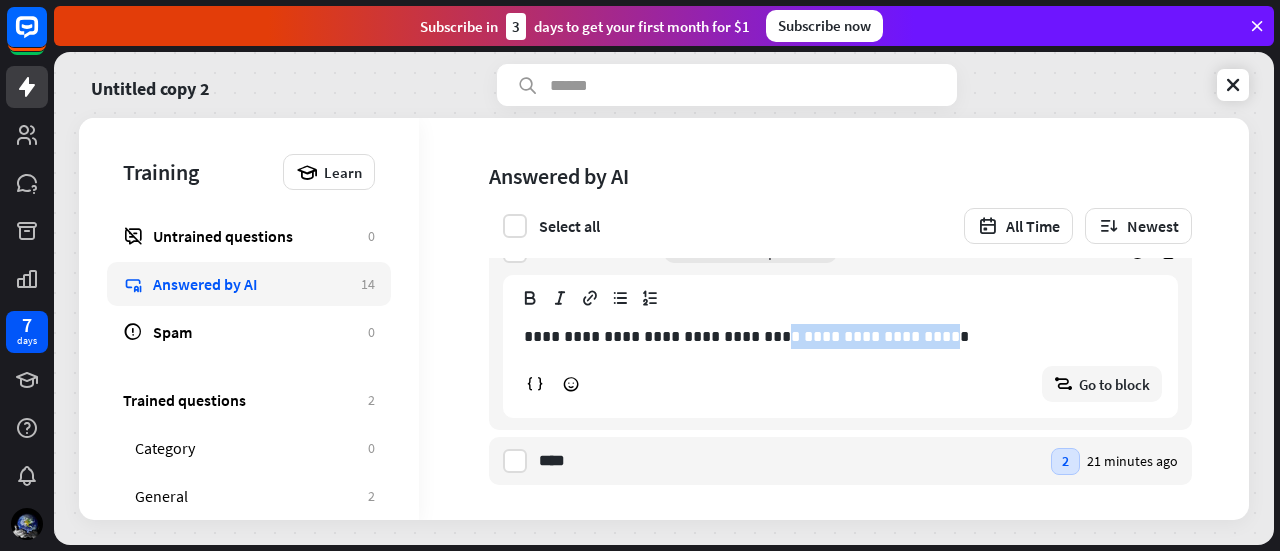 drag, startPoint x: 640, startPoint y: 335, endPoint x: 528, endPoint y: 325, distance: 112.44554 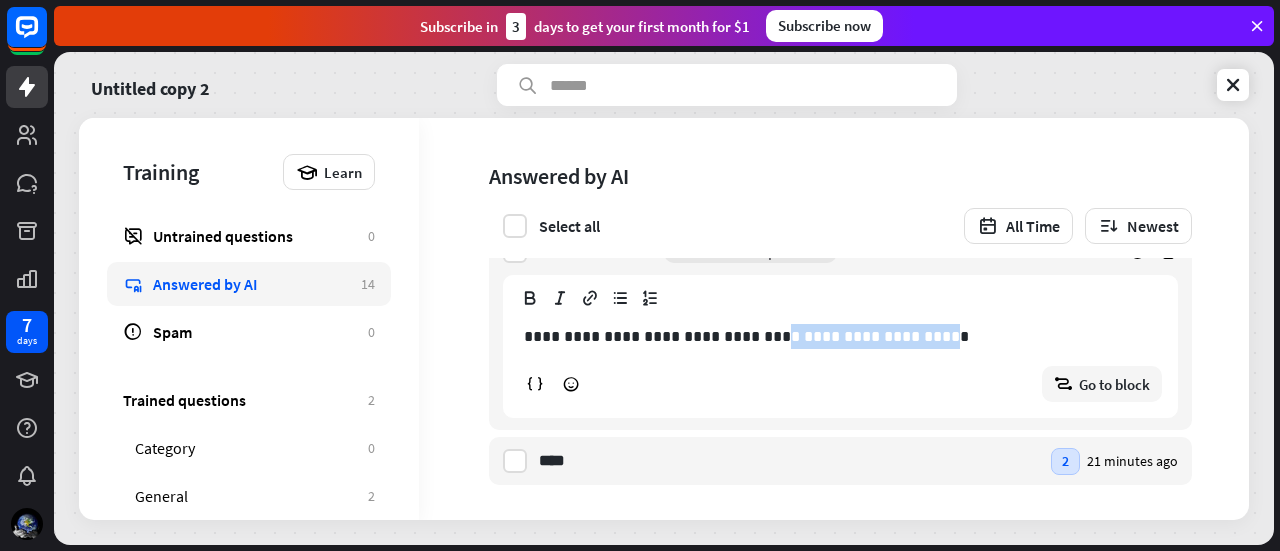 click on "**********" at bounding box center (840, 336) 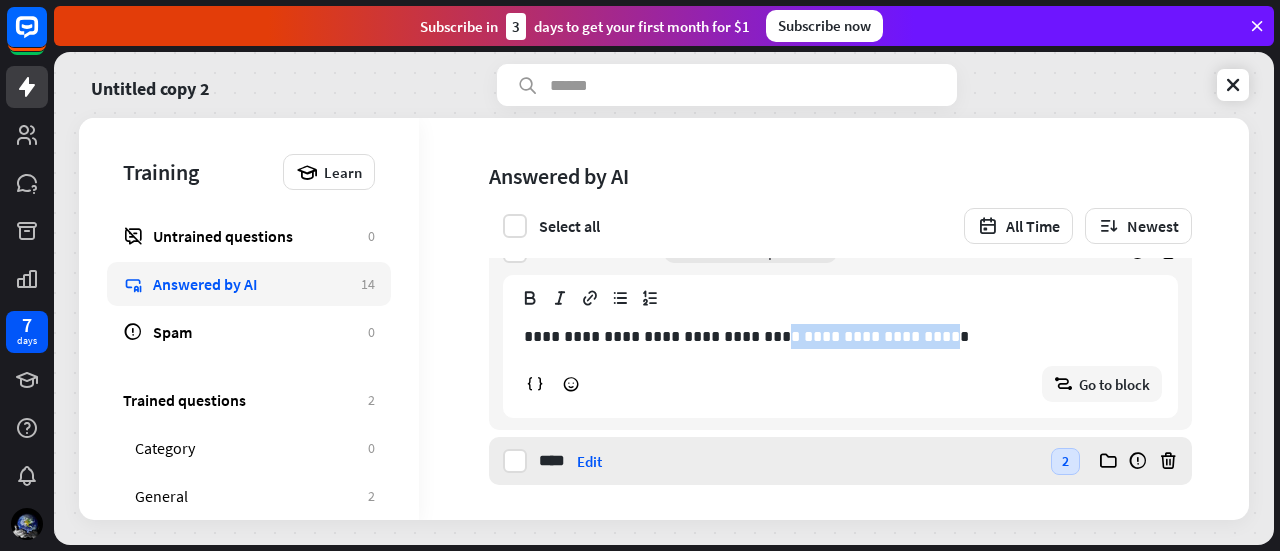 type 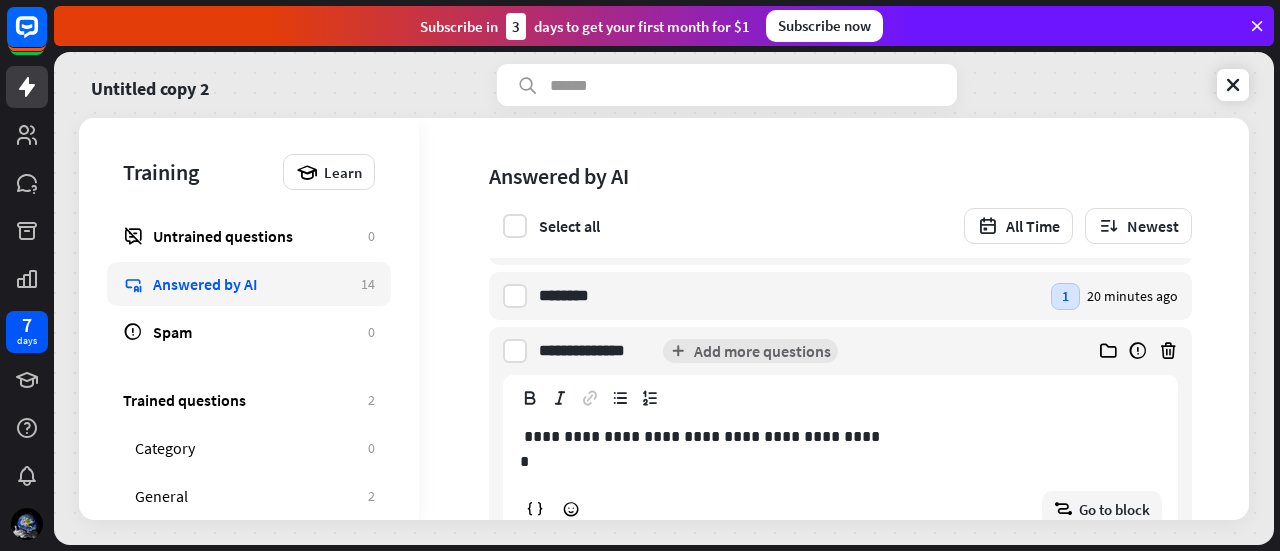 scroll, scrollTop: 691, scrollLeft: 0, axis: vertical 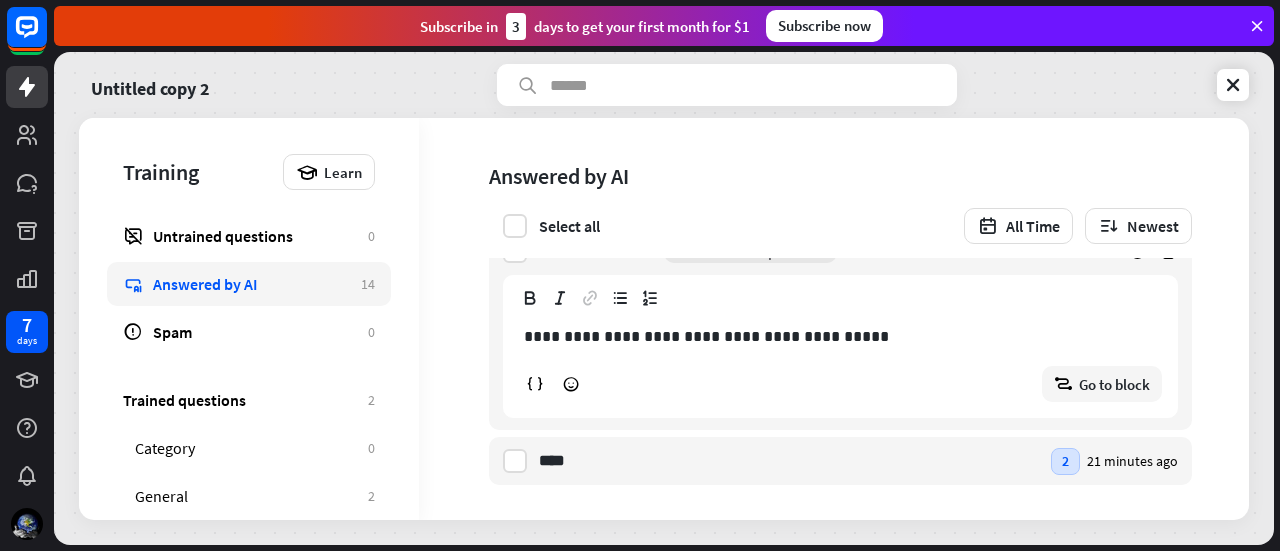 click on "**********" at bounding box center [826, 44] 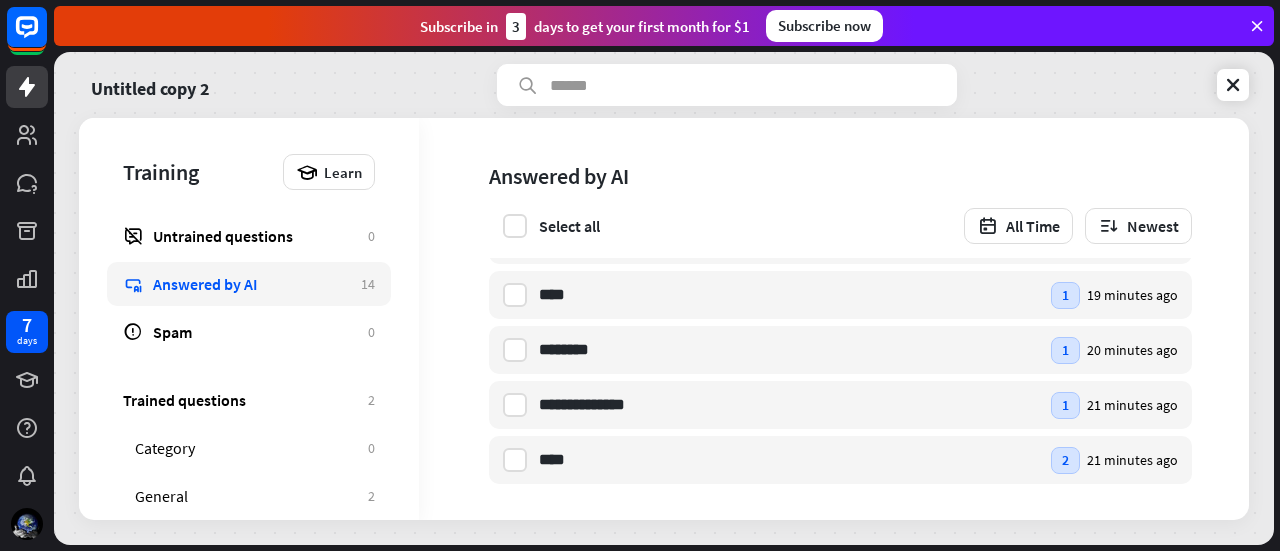 scroll, scrollTop: 536, scrollLeft: 0, axis: vertical 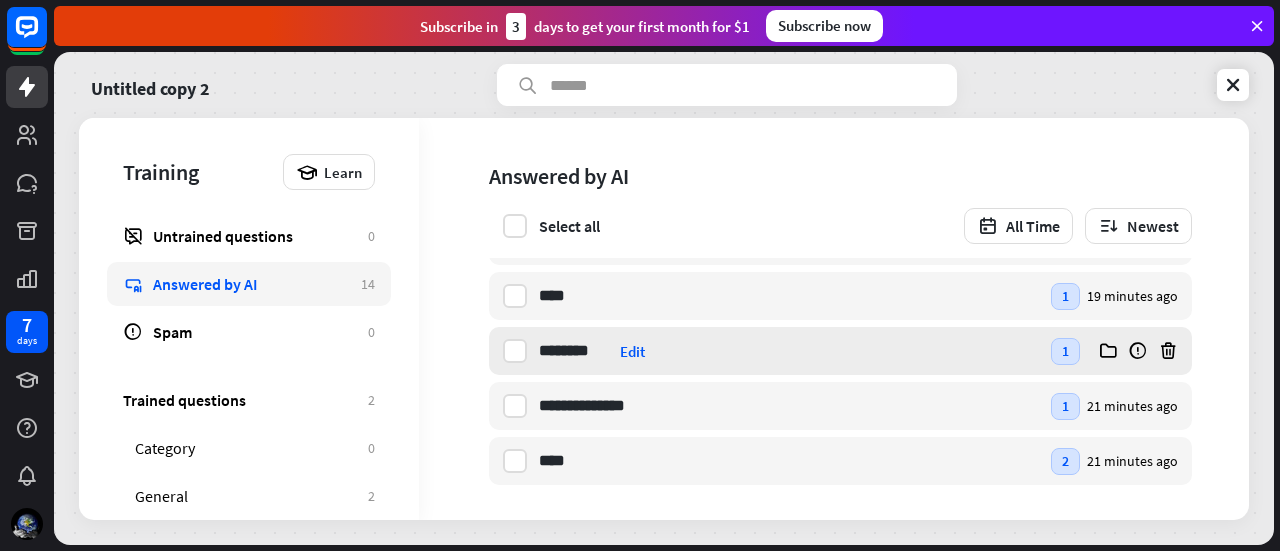click on "********" at bounding box center [575, 351] 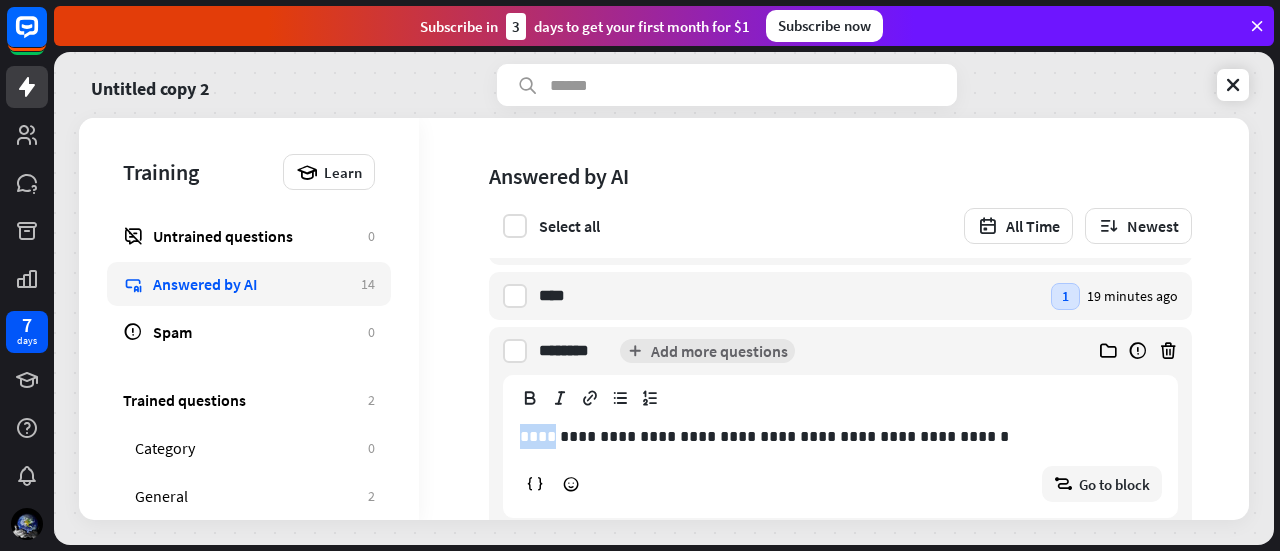 drag, startPoint x: 864, startPoint y: 432, endPoint x: 814, endPoint y: 427, distance: 50.24938 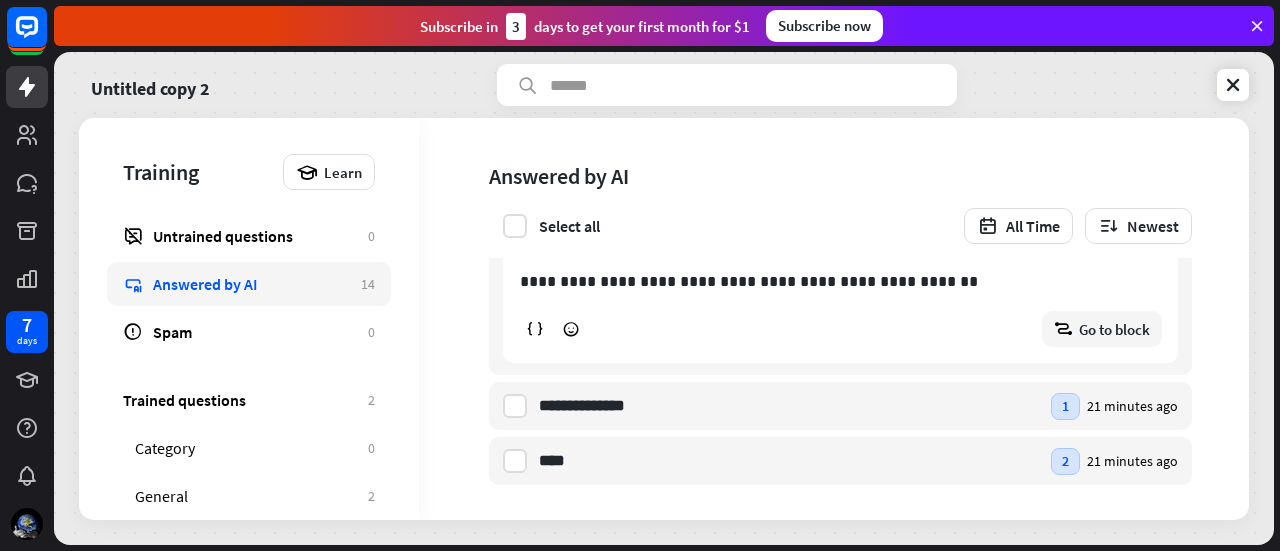 scroll, scrollTop: 591, scrollLeft: 0, axis: vertical 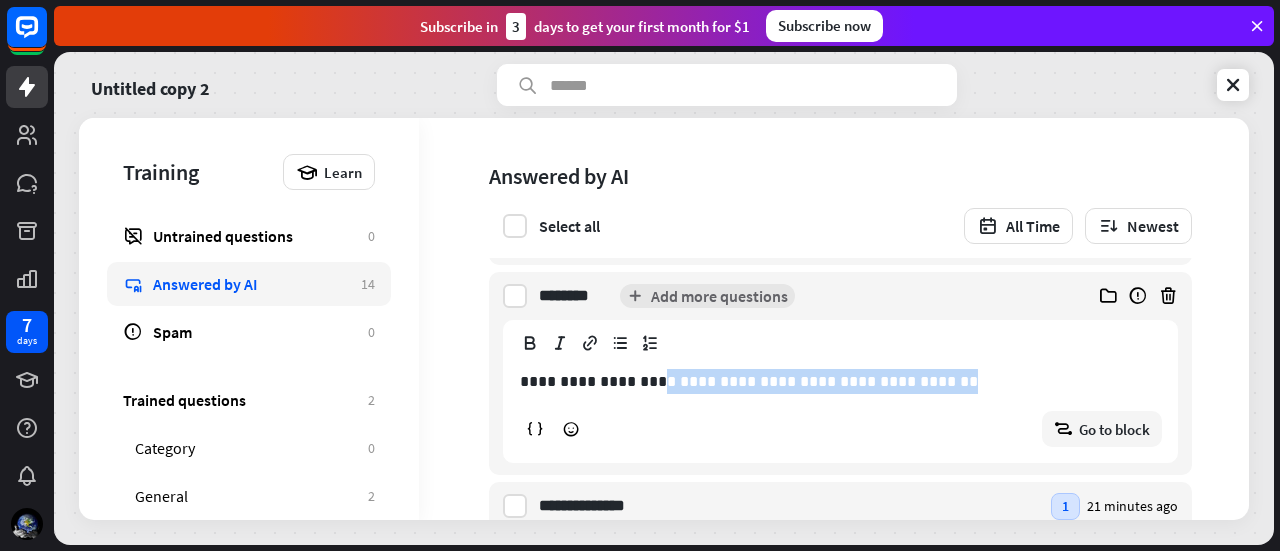 drag, startPoint x: 738, startPoint y: 378, endPoint x: 532, endPoint y: 358, distance: 206.9686 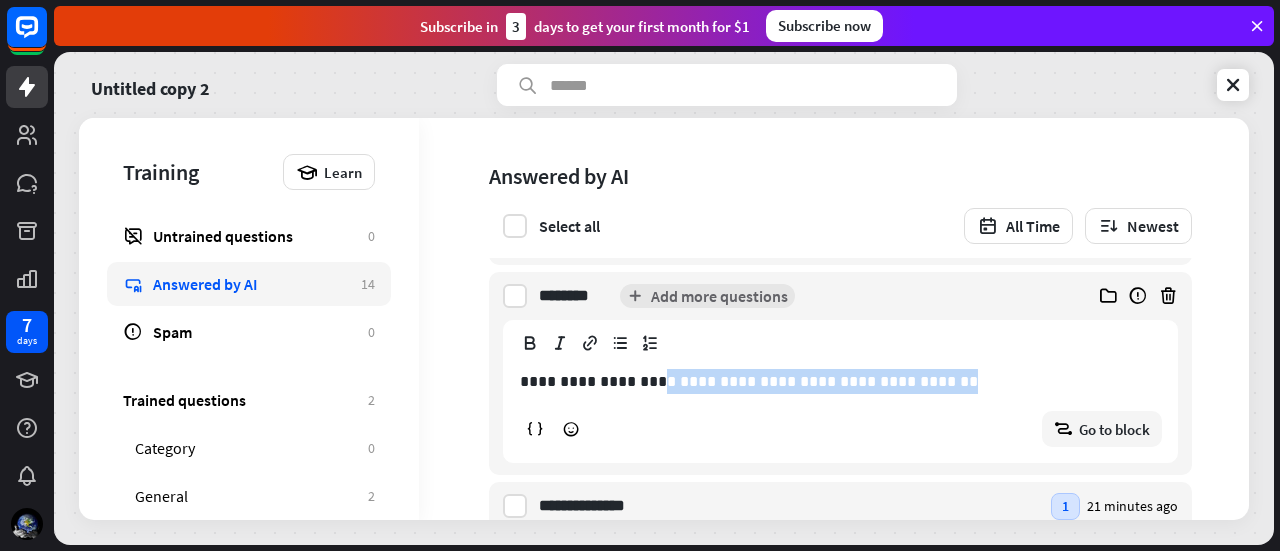 click on "**********" at bounding box center (840, 407) 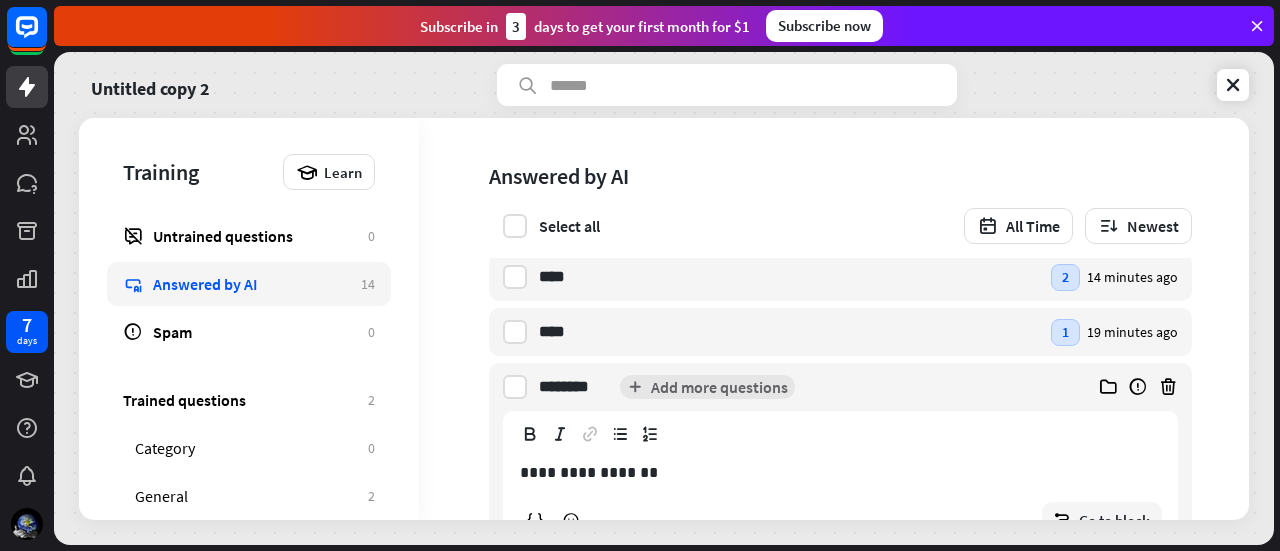 scroll, scrollTop: 600, scrollLeft: 0, axis: vertical 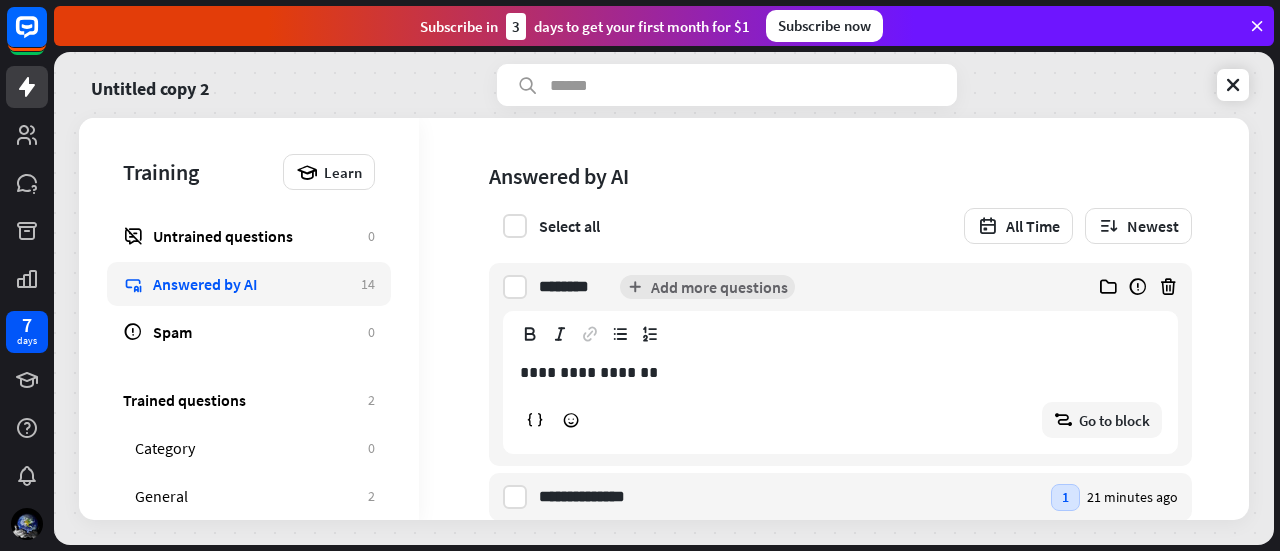 type 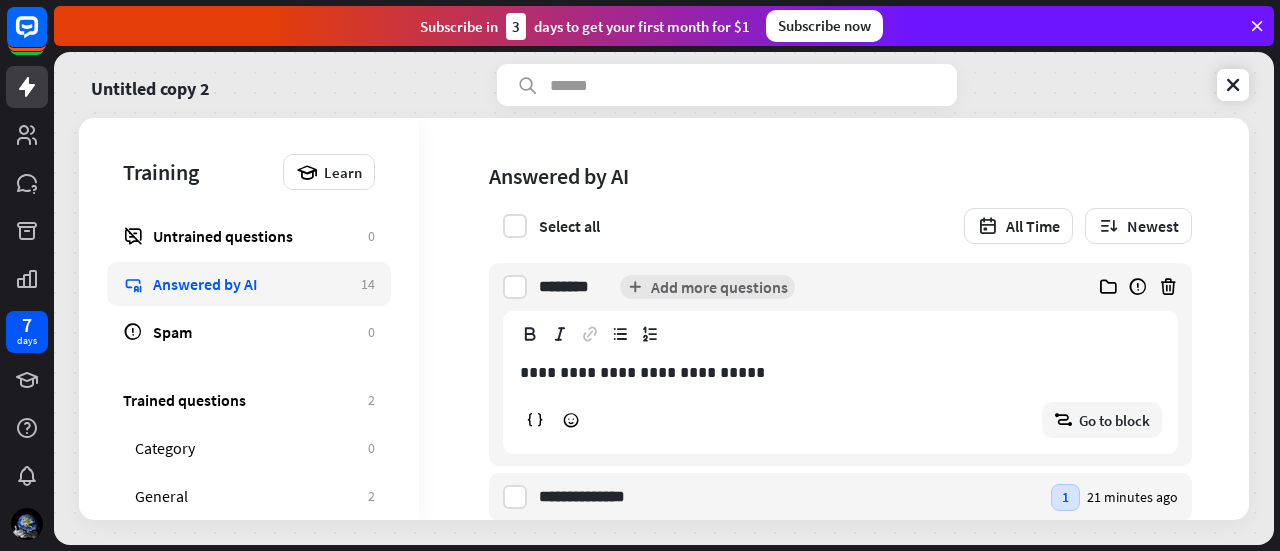click on "**********" at bounding box center [826, 135] 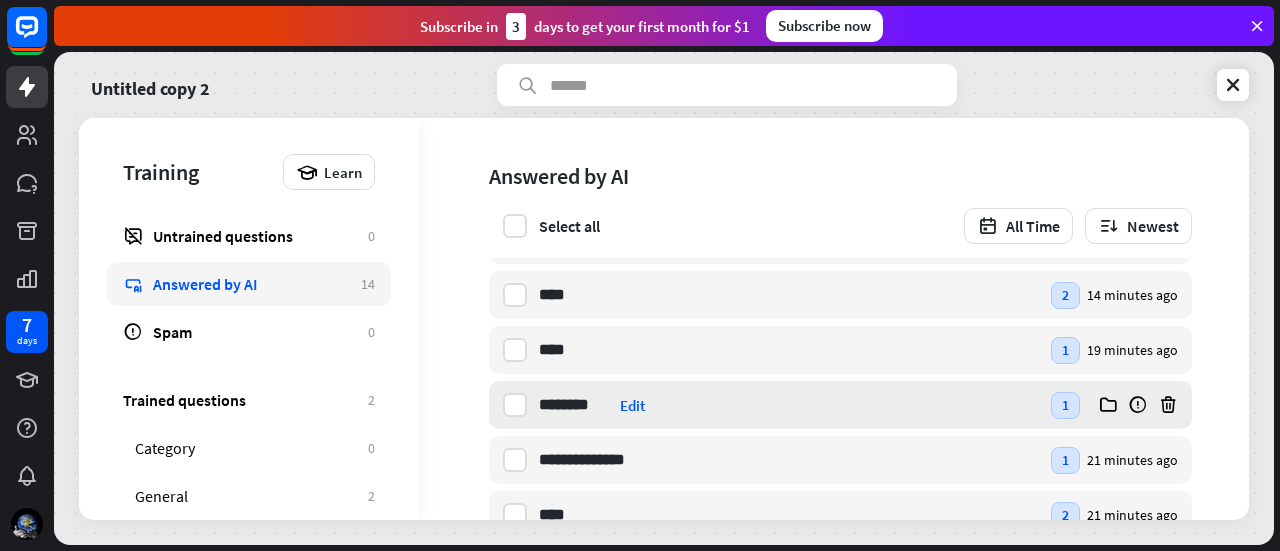 scroll, scrollTop: 436, scrollLeft: 0, axis: vertical 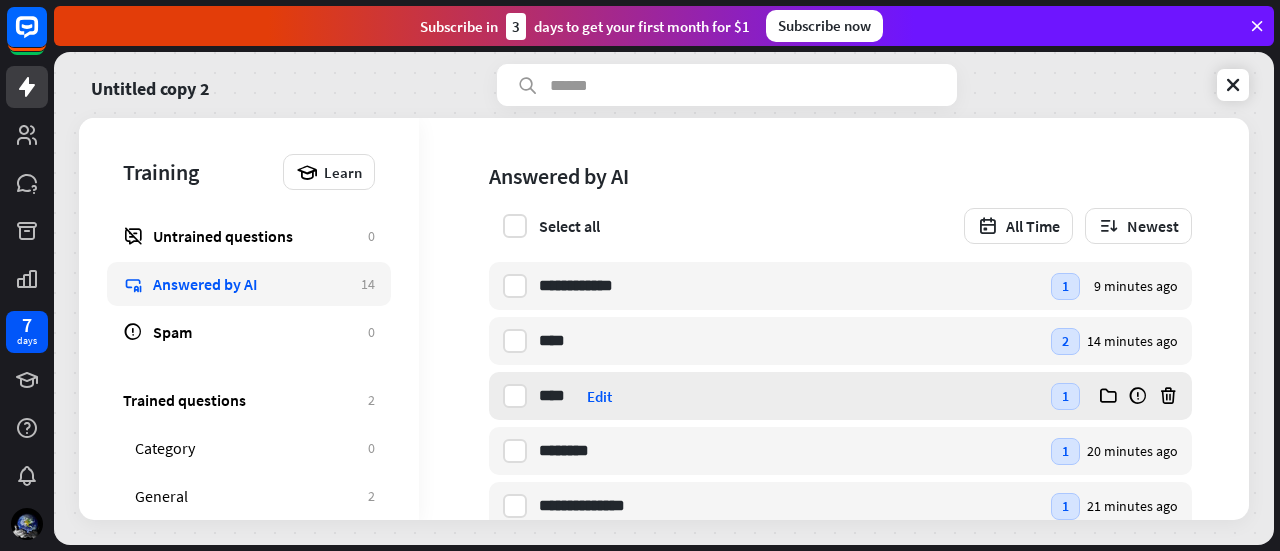 click on "****
صافا
Edit" at bounding box center (789, 396) 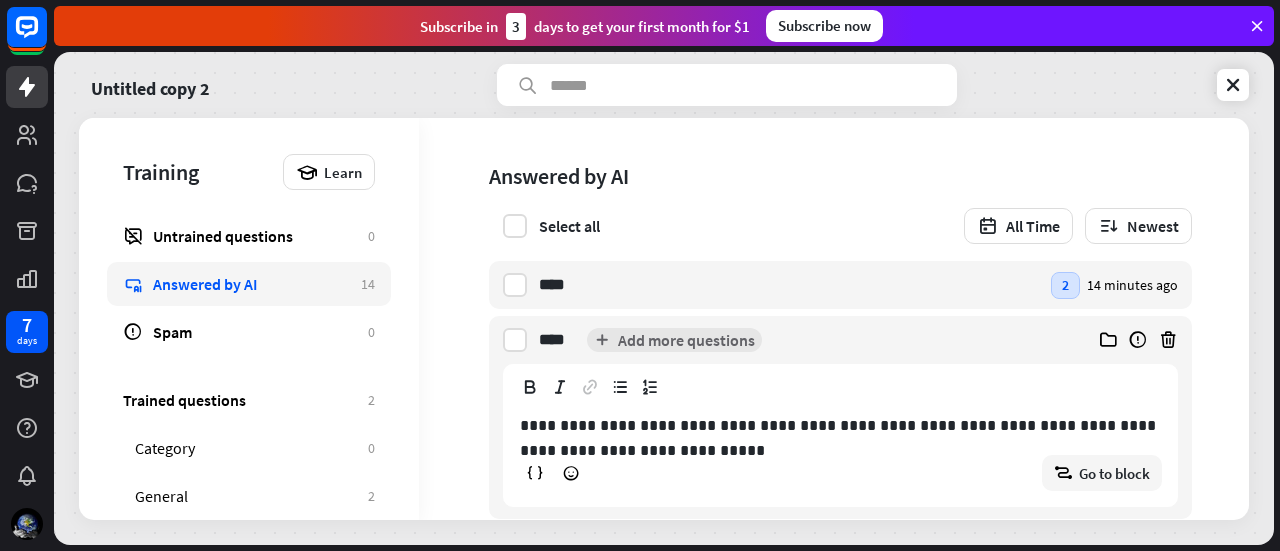 scroll, scrollTop: 536, scrollLeft: 0, axis: vertical 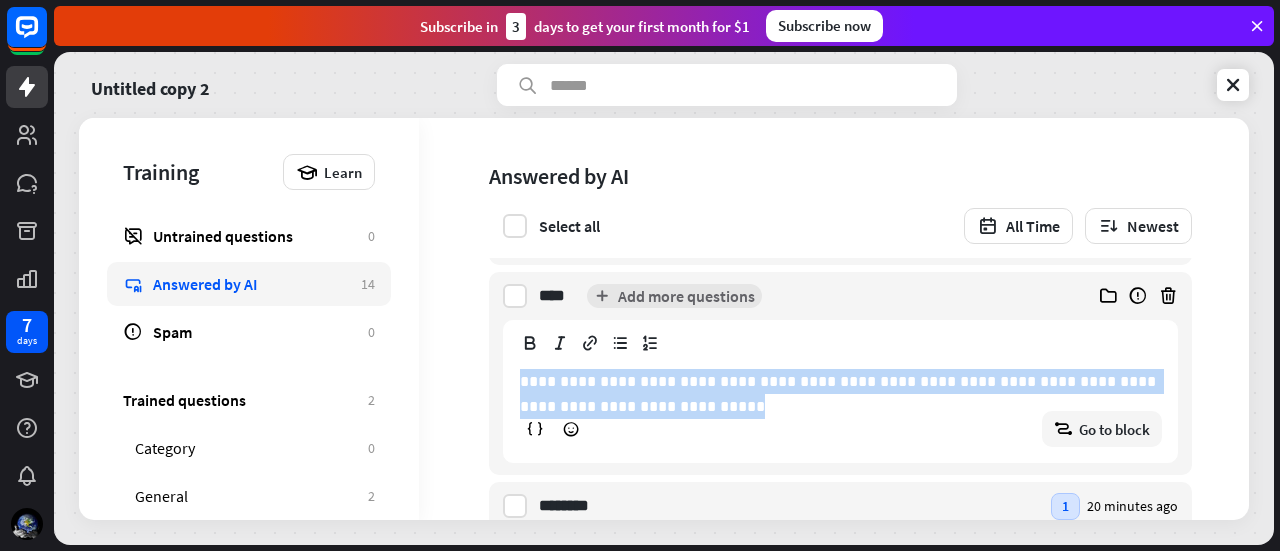 drag, startPoint x: 1143, startPoint y: 378, endPoint x: 483, endPoint y: 377, distance: 660.00073 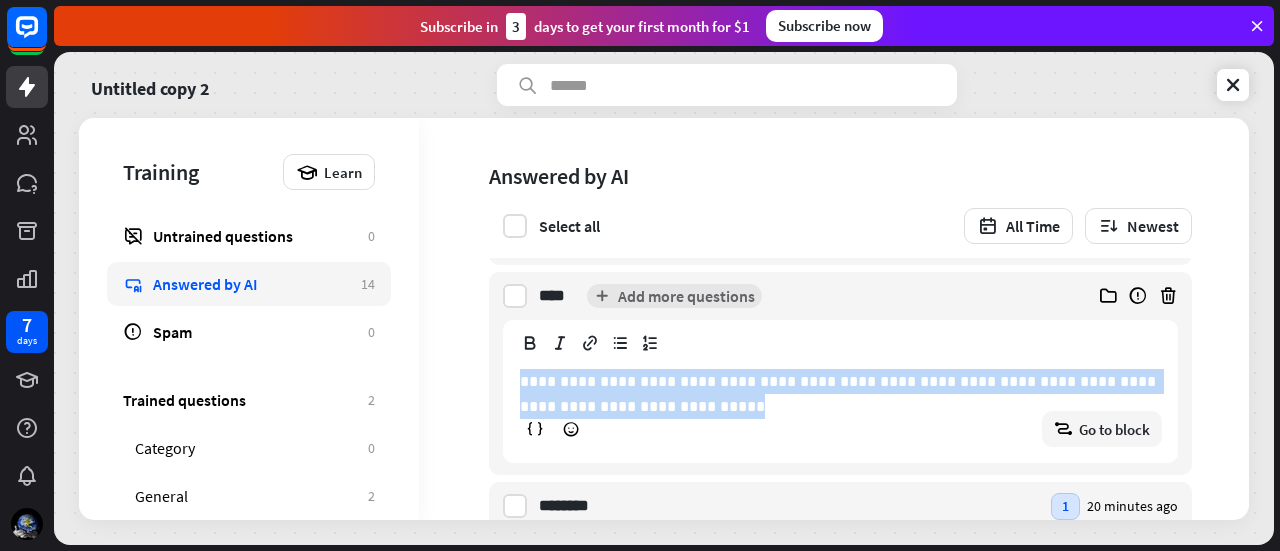 click on "**********" at bounding box center (826, 199) 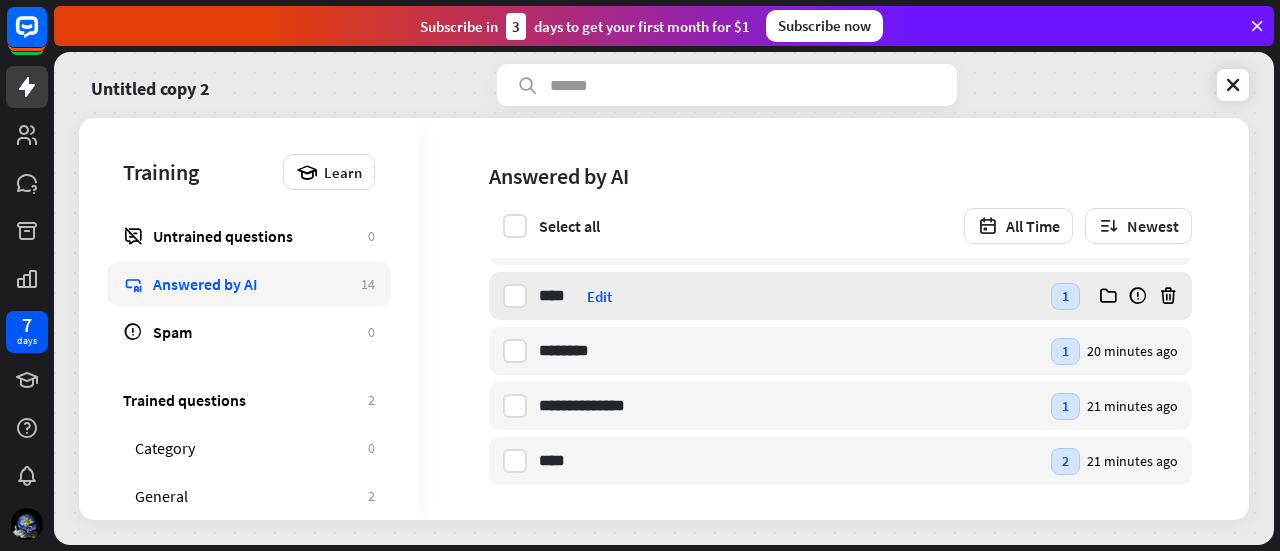 click on "****
صافا
Edit" at bounding box center [789, 296] 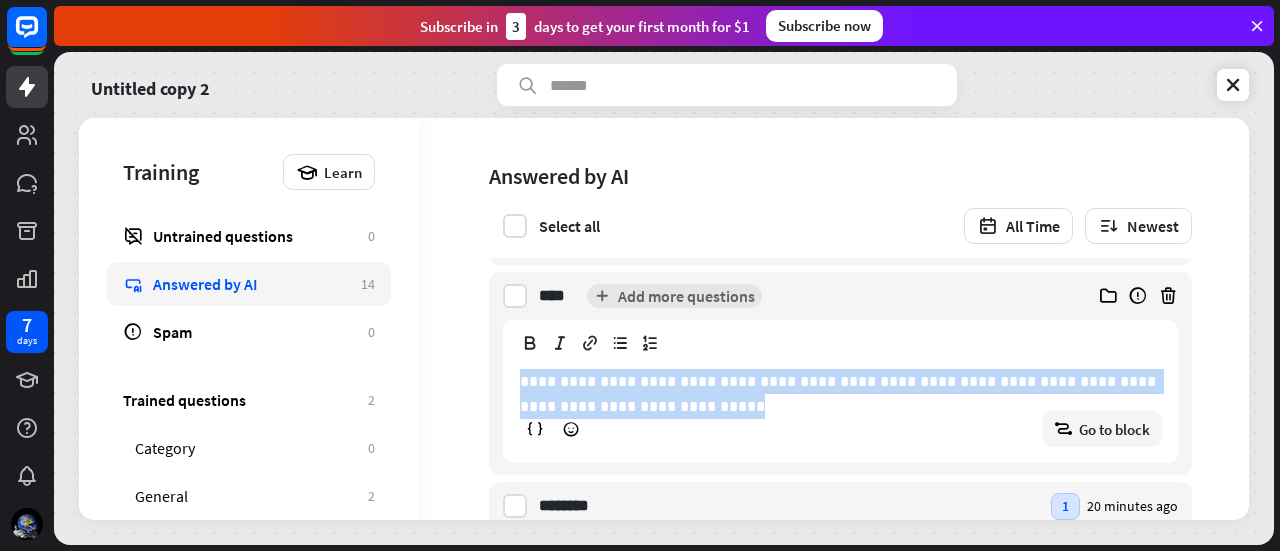 drag, startPoint x: 1132, startPoint y: 375, endPoint x: 480, endPoint y: 382, distance: 652.0376 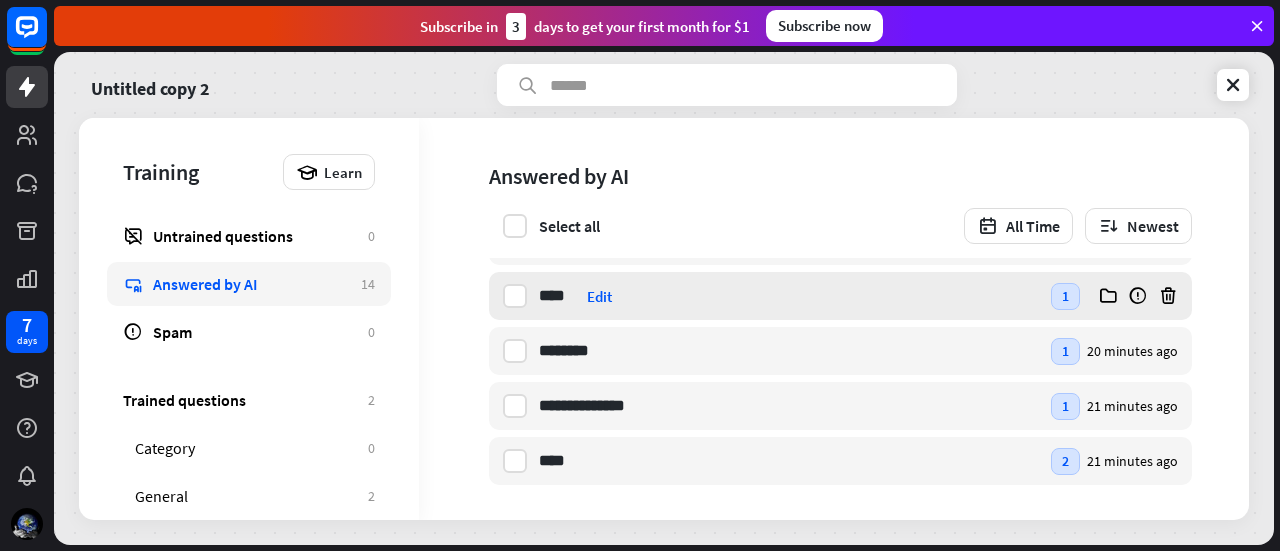 click on "****
صافا
Edit" at bounding box center [789, 296] 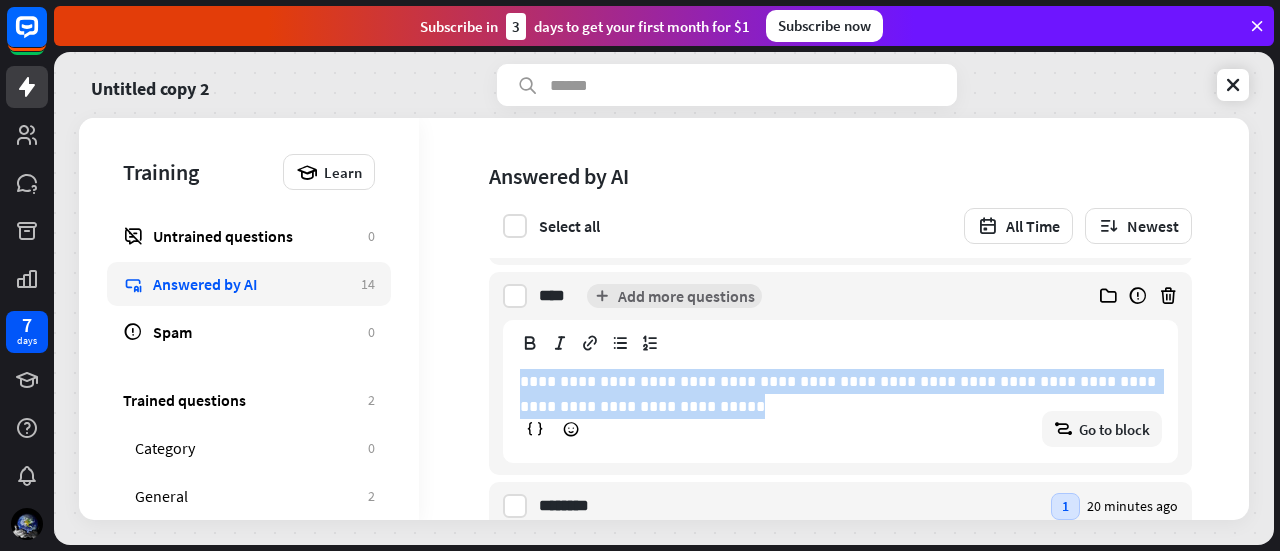 drag, startPoint x: 515, startPoint y: 379, endPoint x: 1279, endPoint y: 391, distance: 764.09424 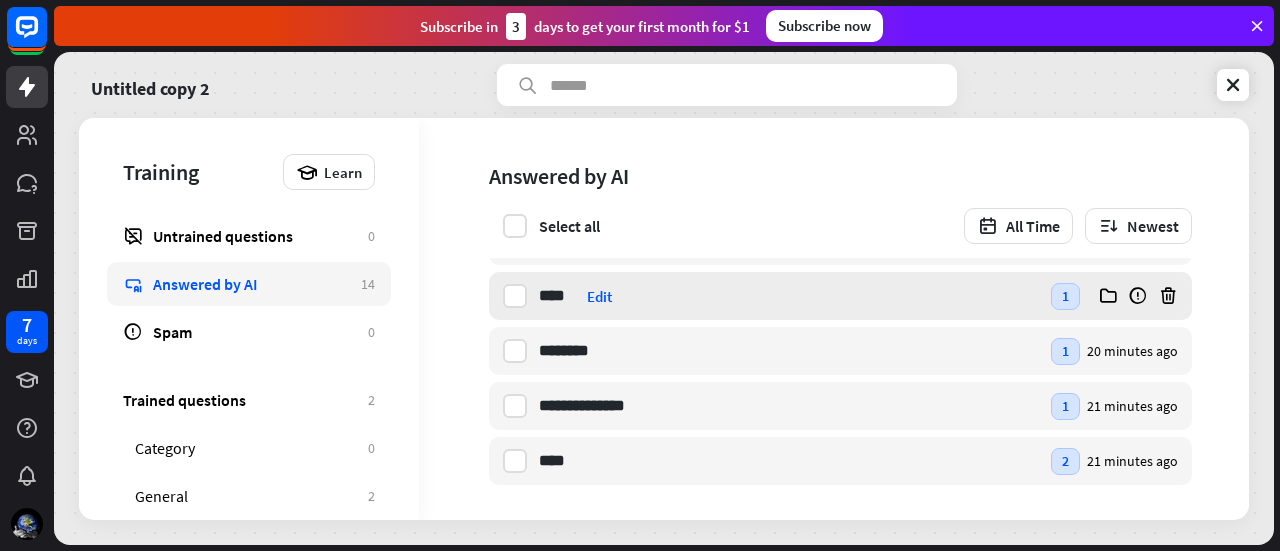 click on "****
صافا
Edit" at bounding box center [789, 296] 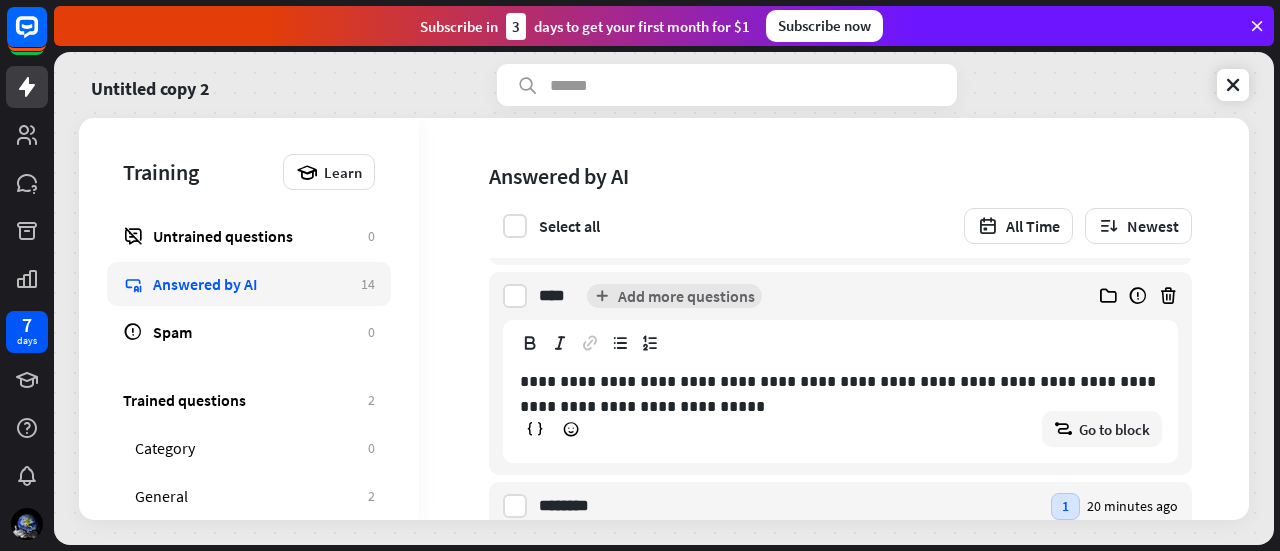 click on "**********" at bounding box center [840, 381] 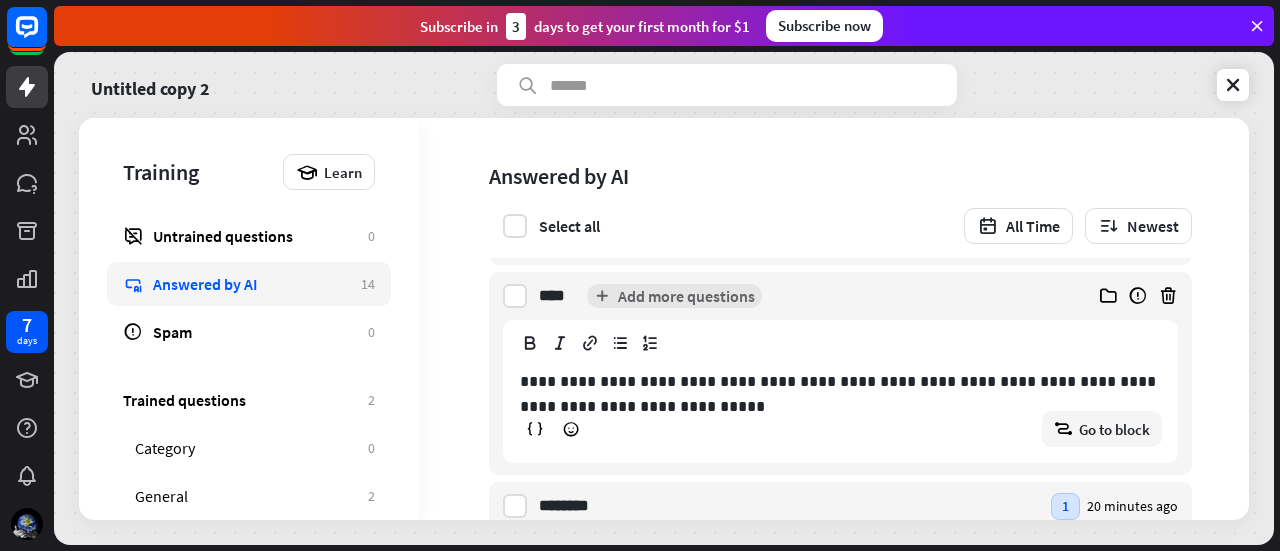 type 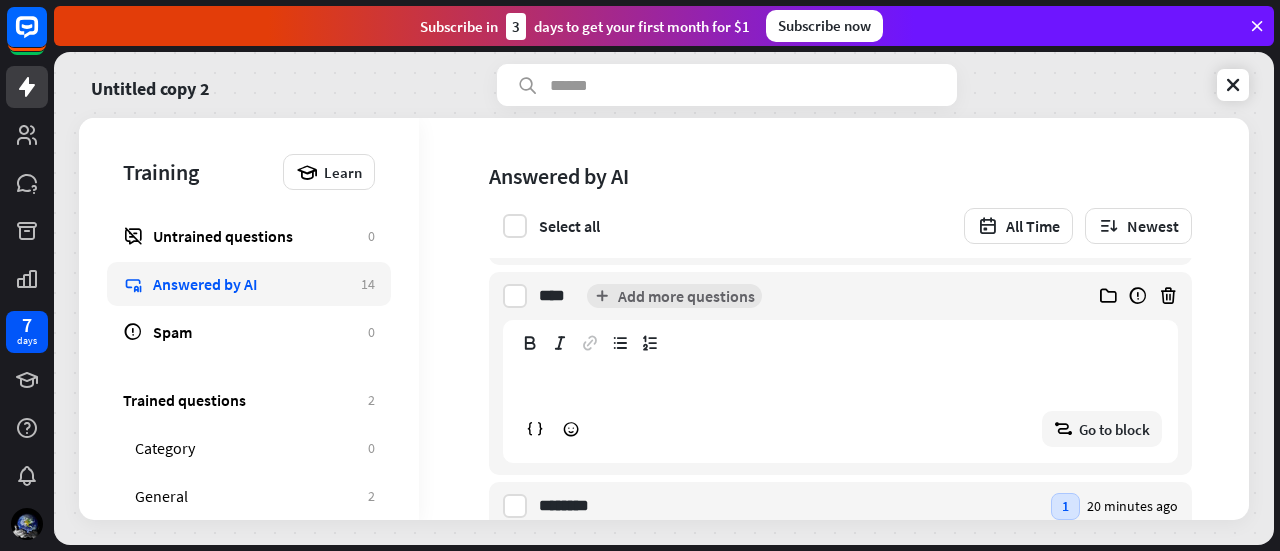 scroll, scrollTop: 536, scrollLeft: 0, axis: vertical 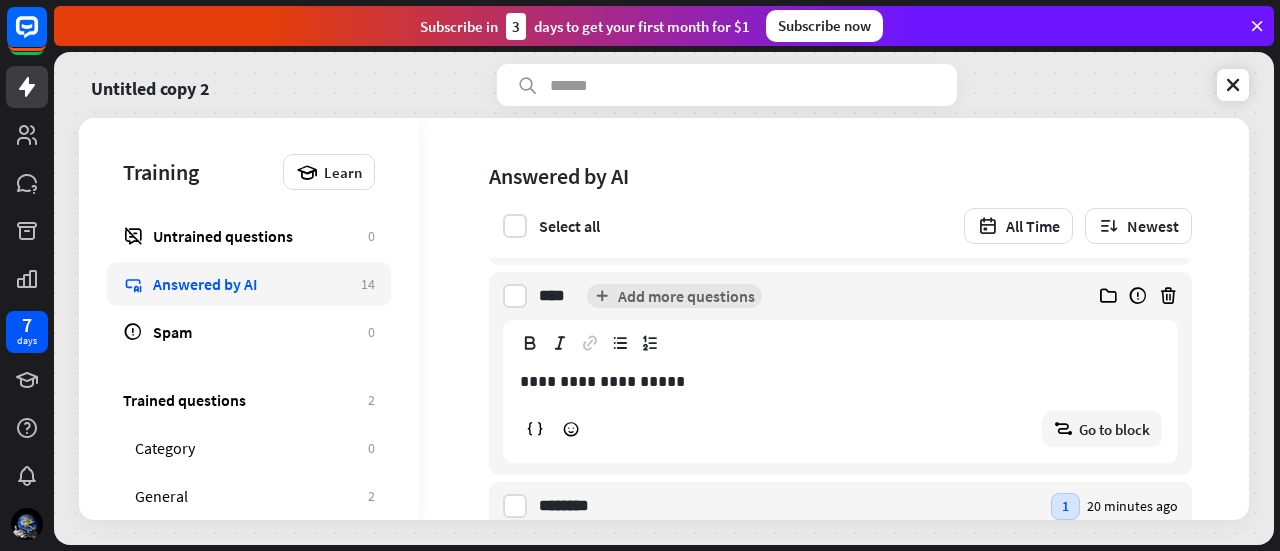 click on "**********" at bounding box center (840, 397) 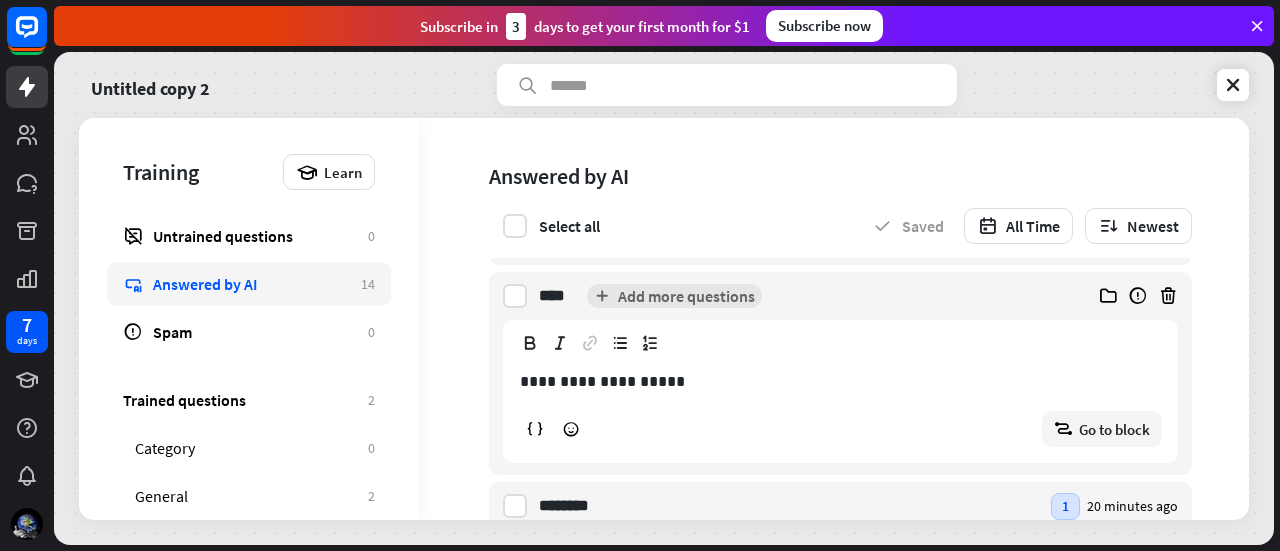 click on "**********" at bounding box center [826, 199] 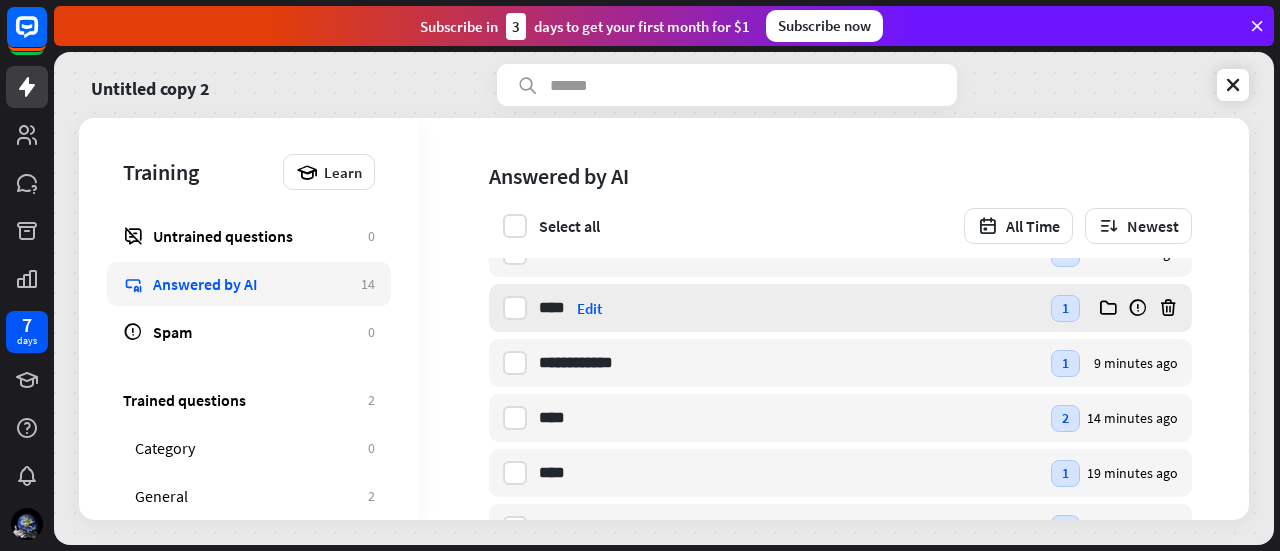 scroll, scrollTop: 336, scrollLeft: 0, axis: vertical 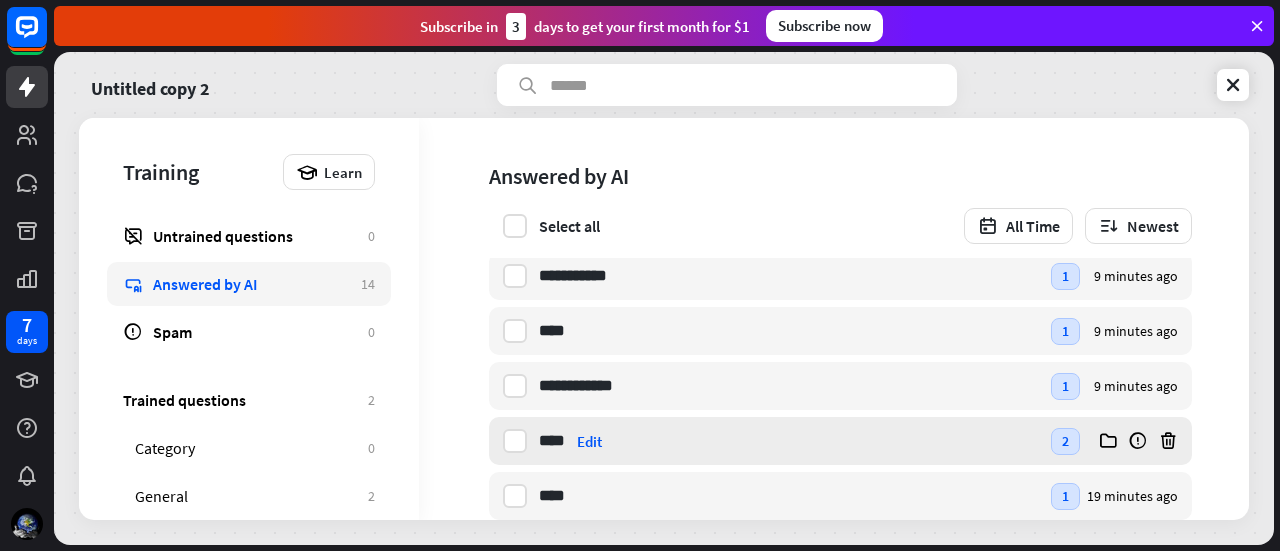 click on "****
اهلا
Edit" at bounding box center (789, 441) 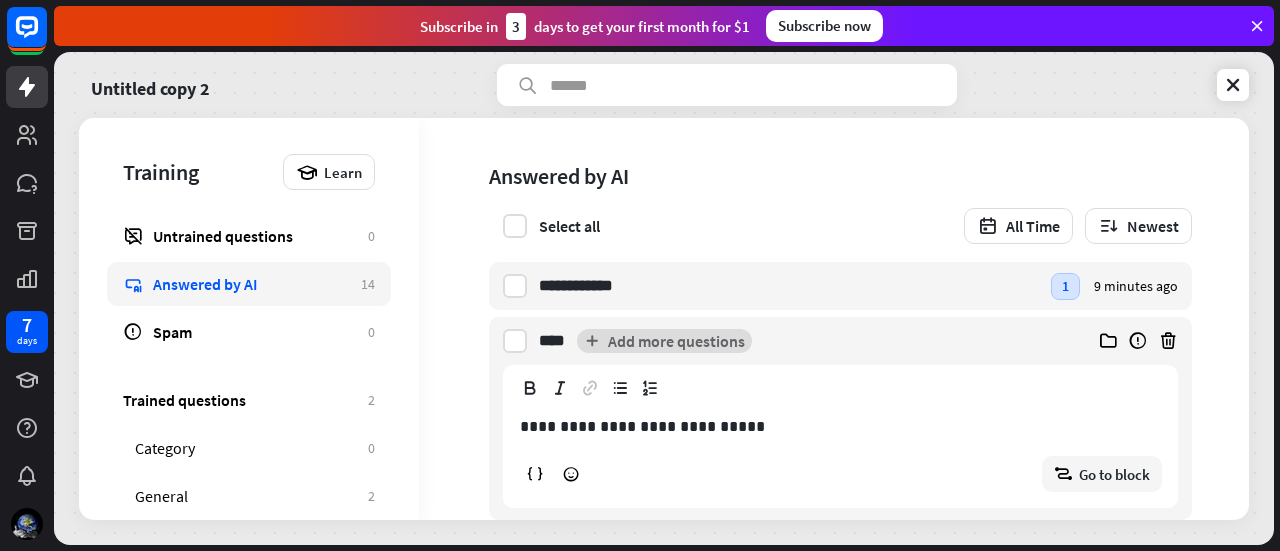 scroll, scrollTop: 336, scrollLeft: 0, axis: vertical 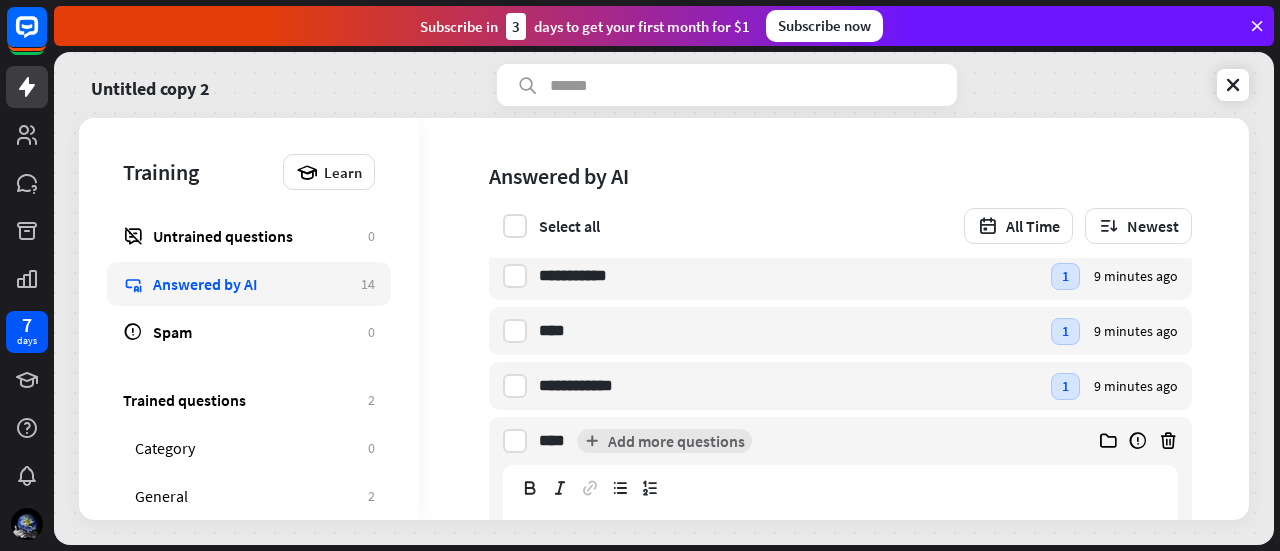 click on "****
اهلا
Add more questions" at bounding box center [803, 441] 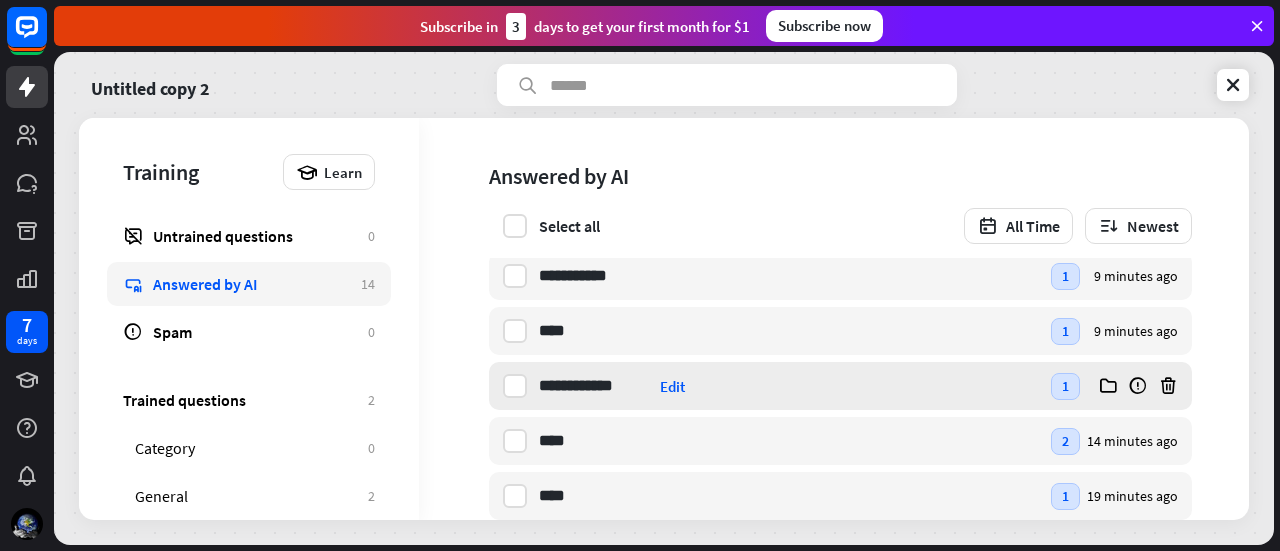 click on "**********" at bounding box center [789, 386] 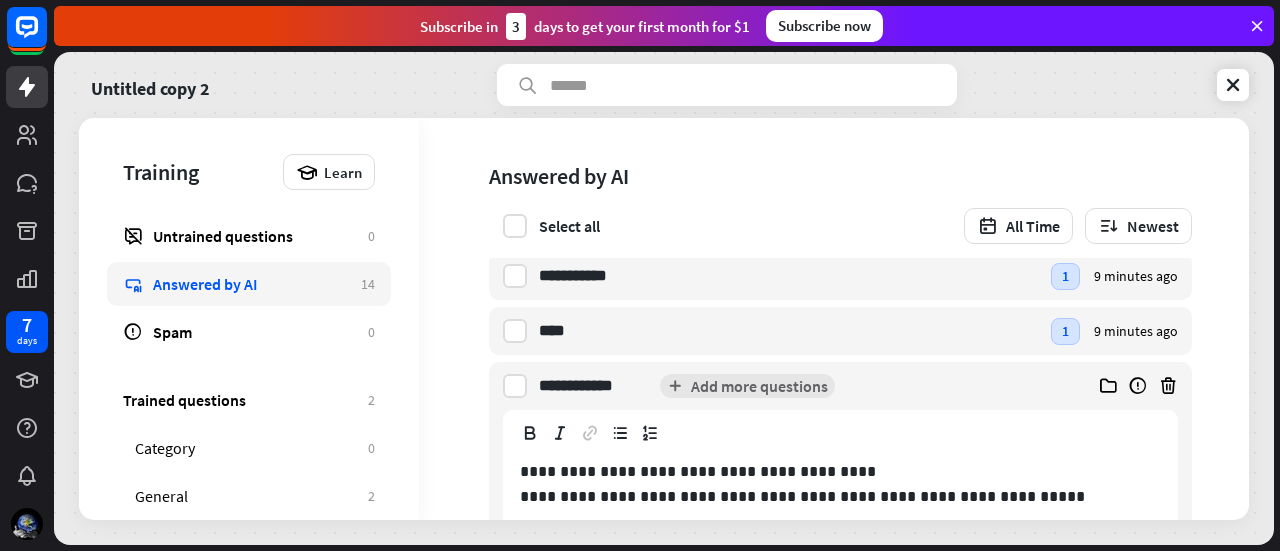 click on "**********" at bounding box center [803, 386] 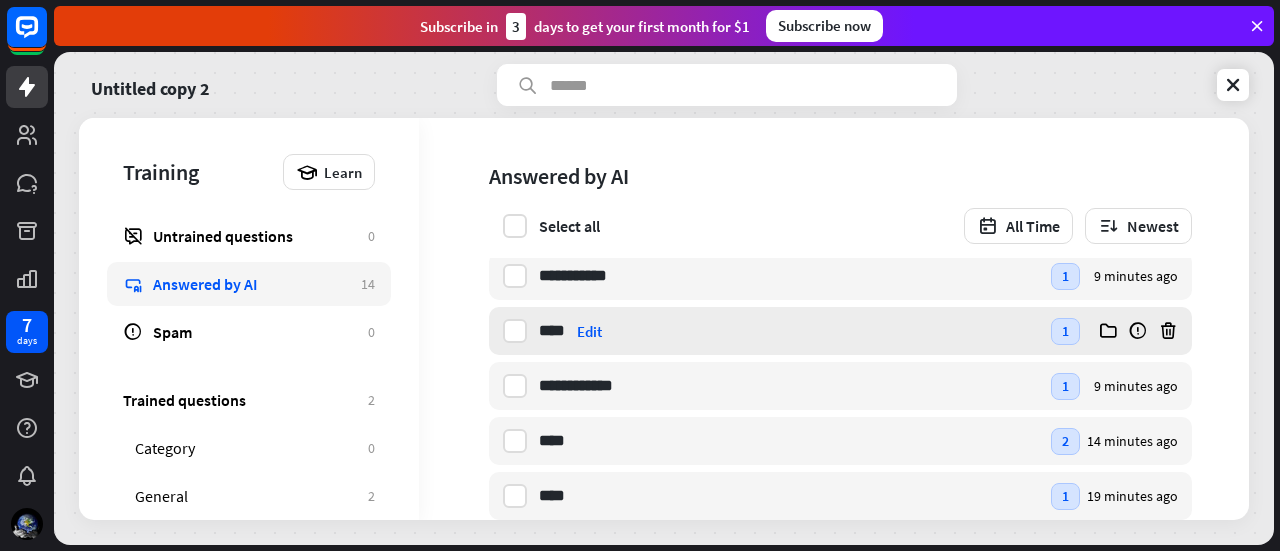 click on "****
خلاص
Edit" at bounding box center (789, 331) 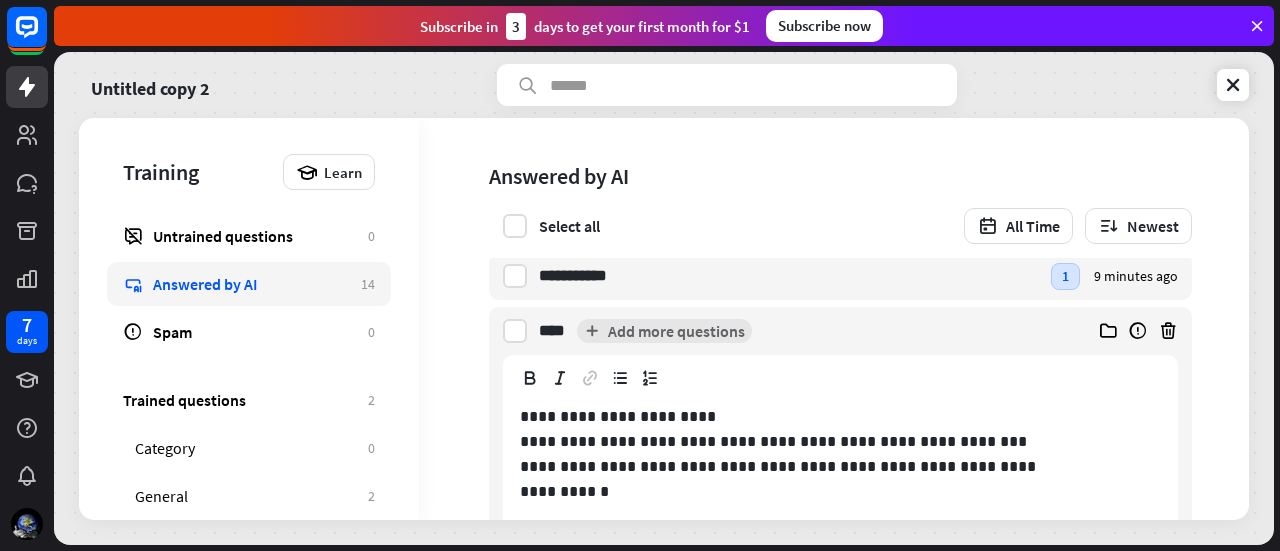 click on "****
خلاص
Add more questions" at bounding box center [803, 331] 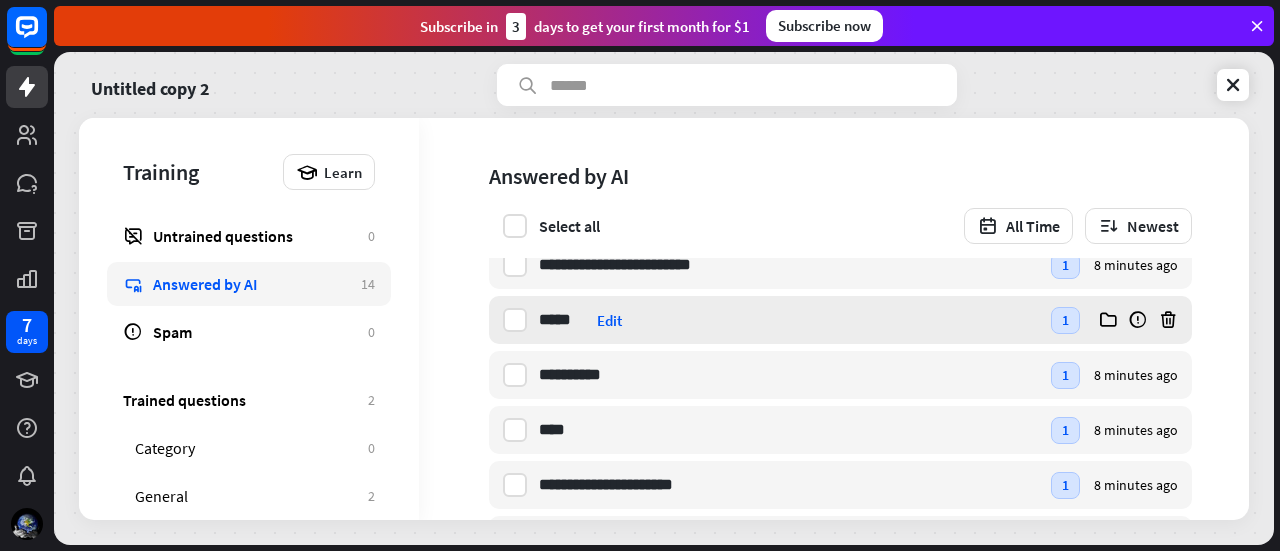 scroll, scrollTop: 0, scrollLeft: 0, axis: both 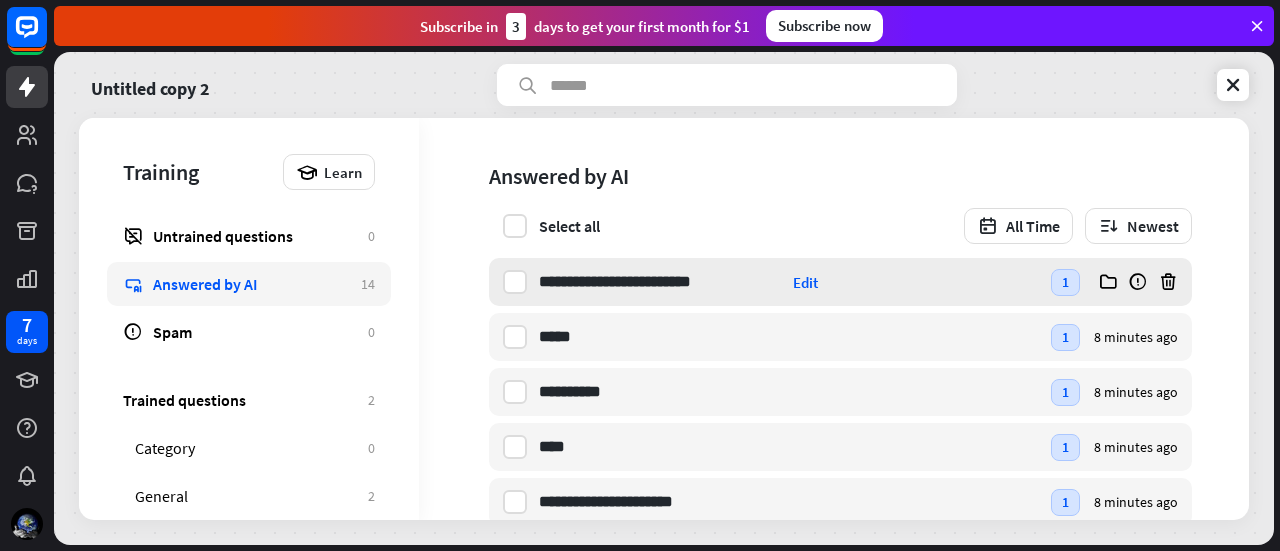 click on "**********" at bounding box center [789, 282] 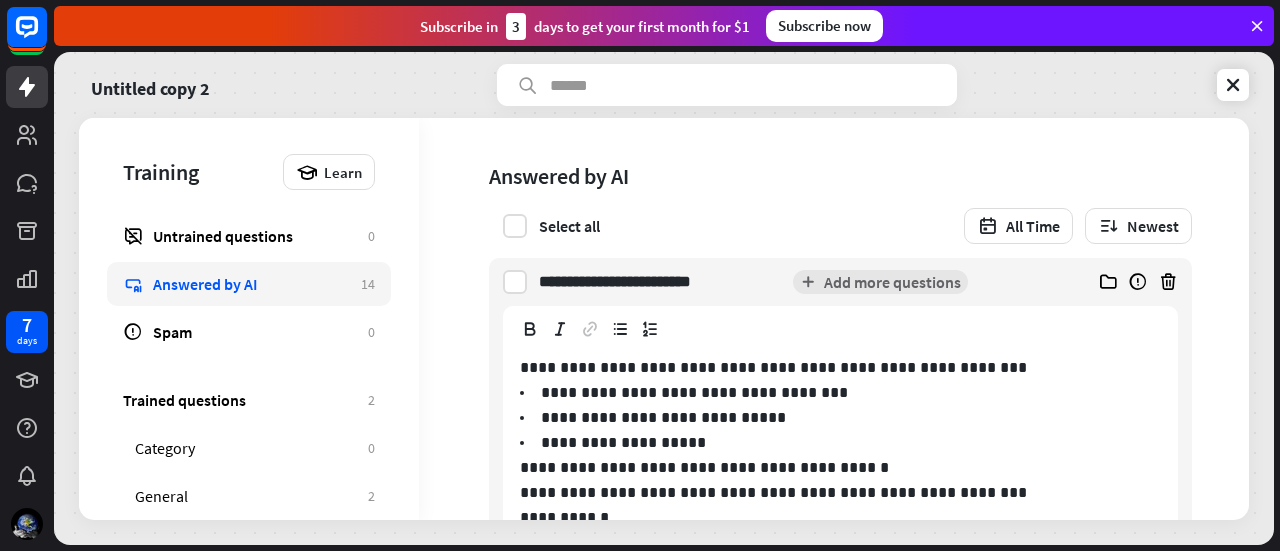 click on "**********" at bounding box center (803, 282) 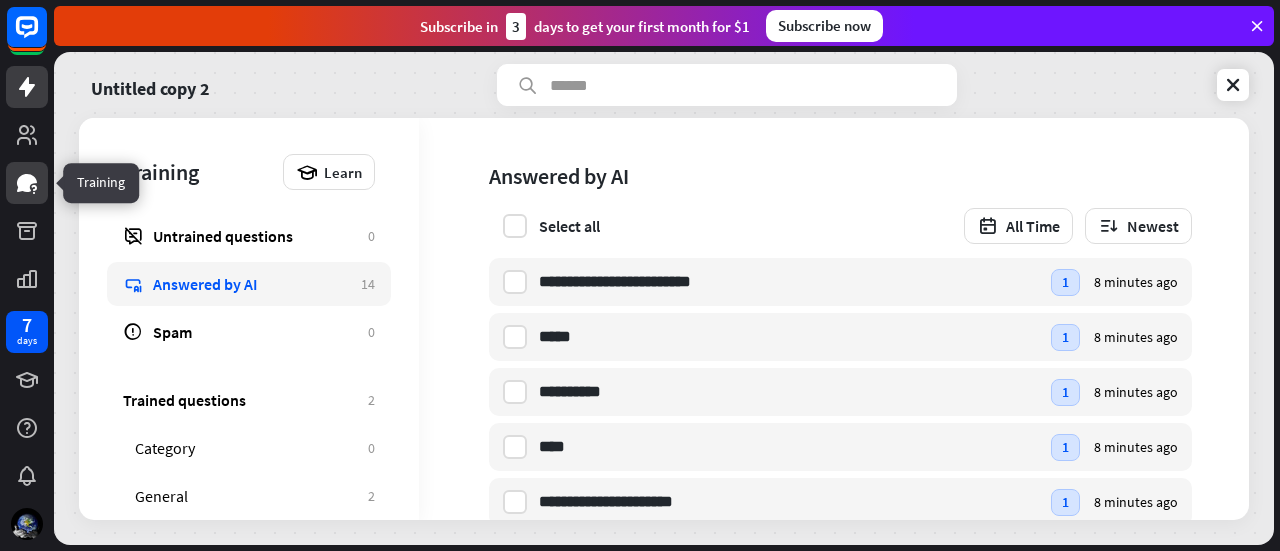 click 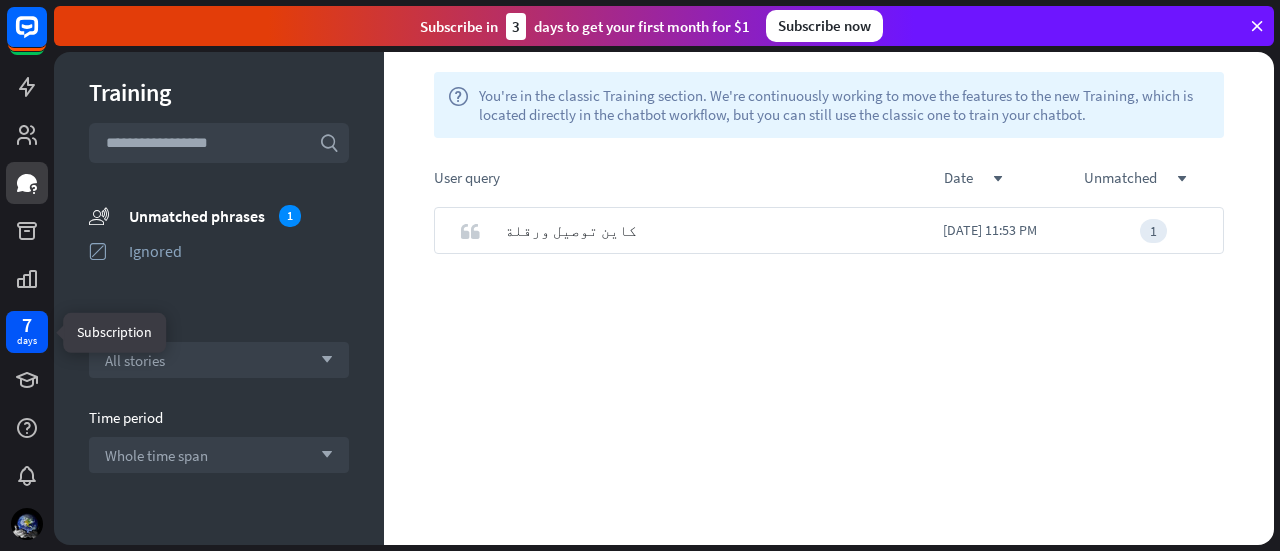 click on "days" at bounding box center [27, 341] 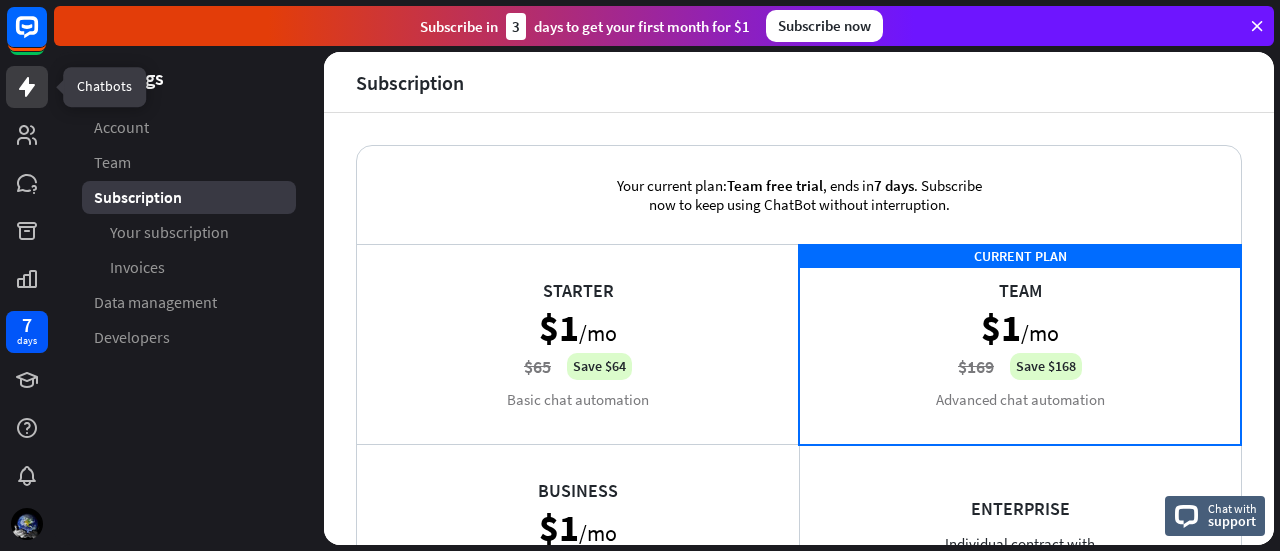 click at bounding box center [27, 87] 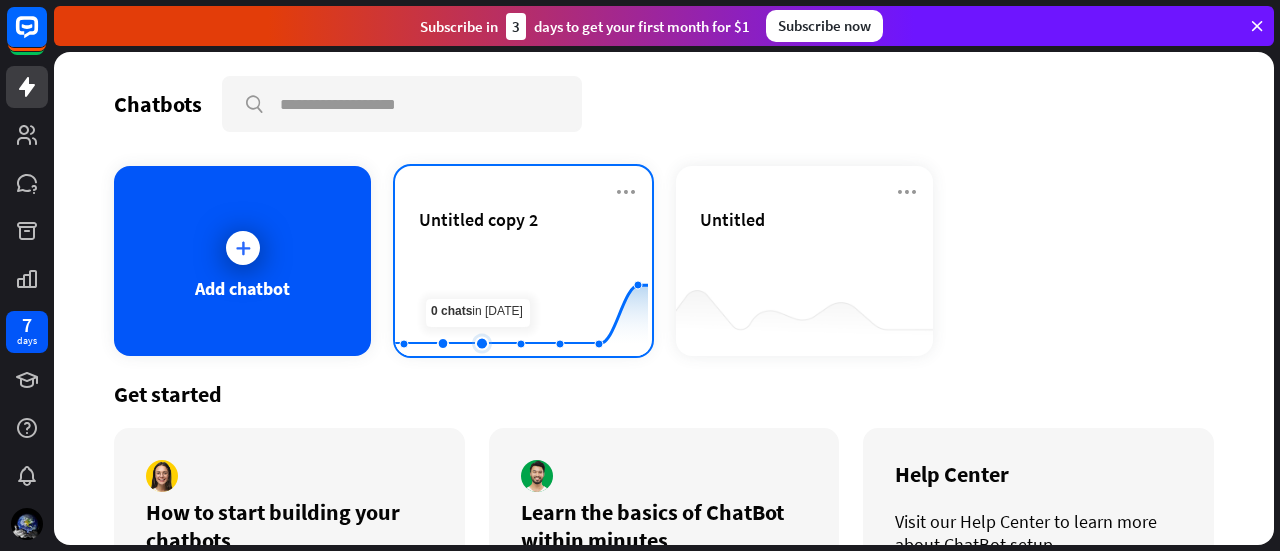 click 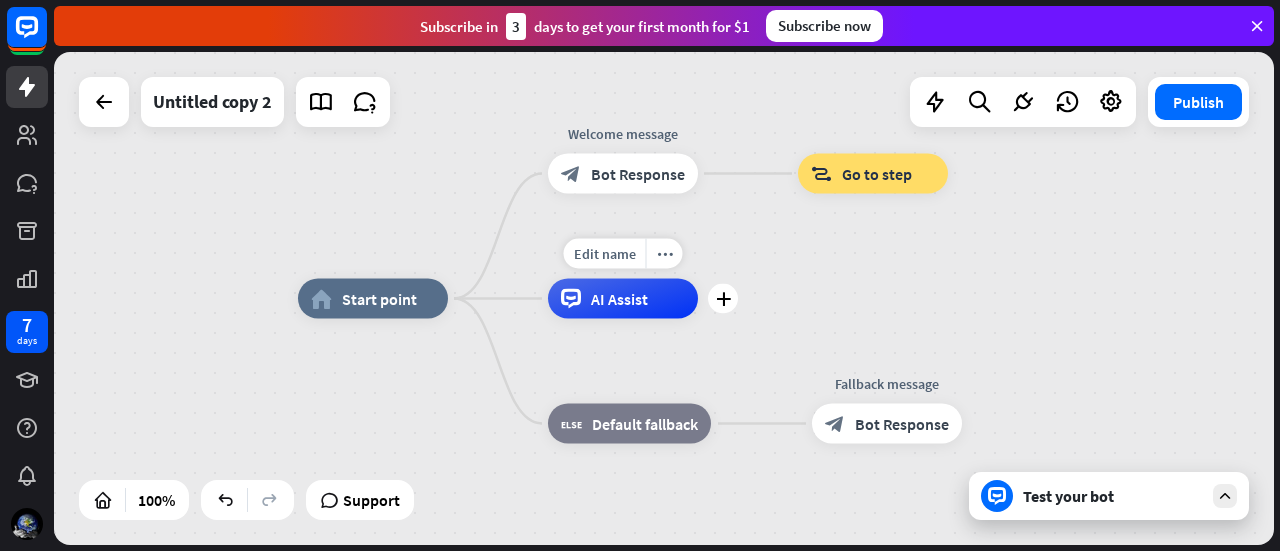 click on "AI Assist" at bounding box center [623, 299] 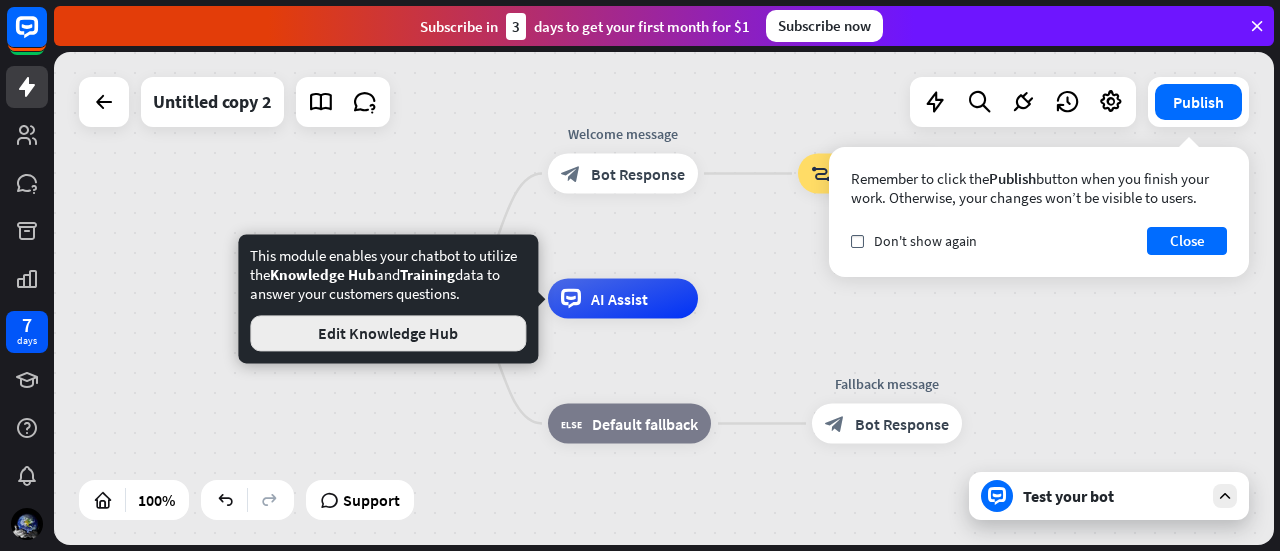 click on "Edit Knowledge Hub" at bounding box center [388, 333] 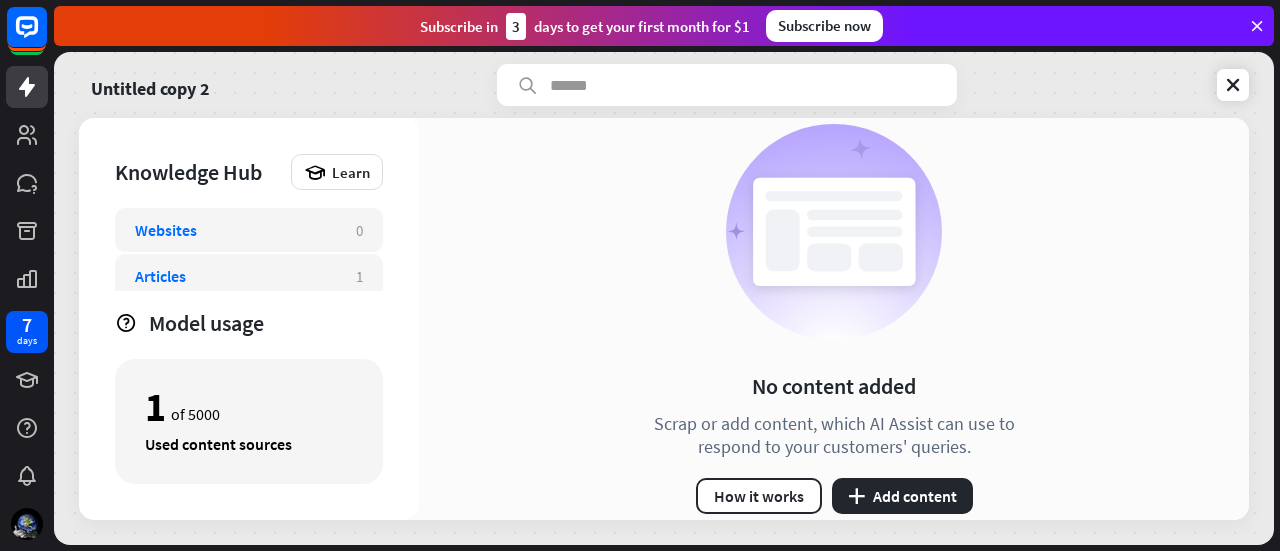 click on "Articles     1" at bounding box center [249, 276] 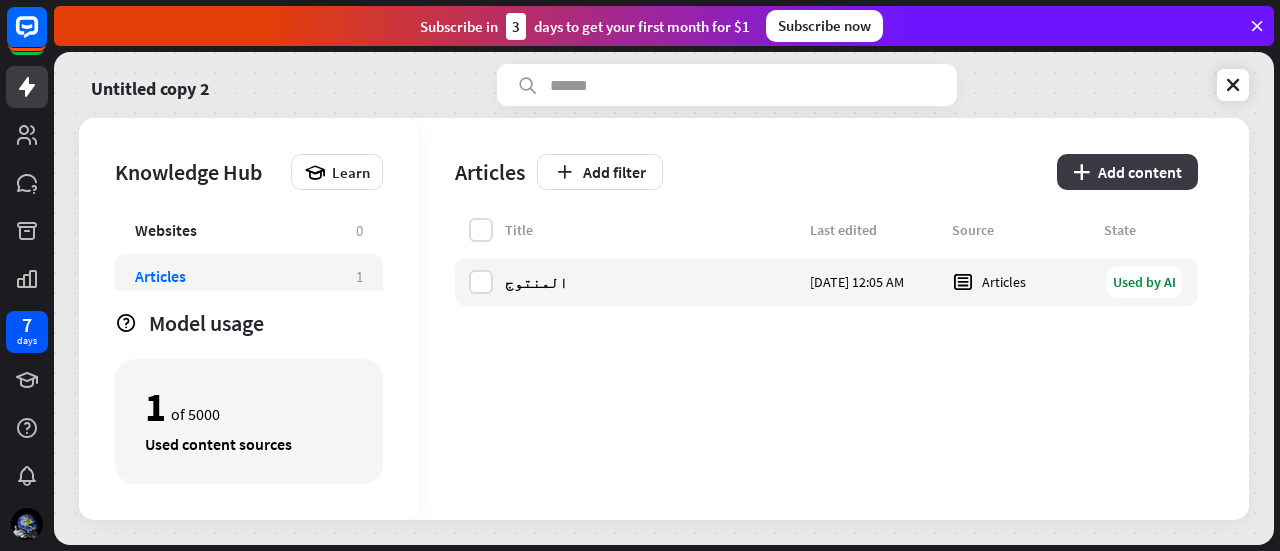 click on "plus
Add content" at bounding box center (1127, 172) 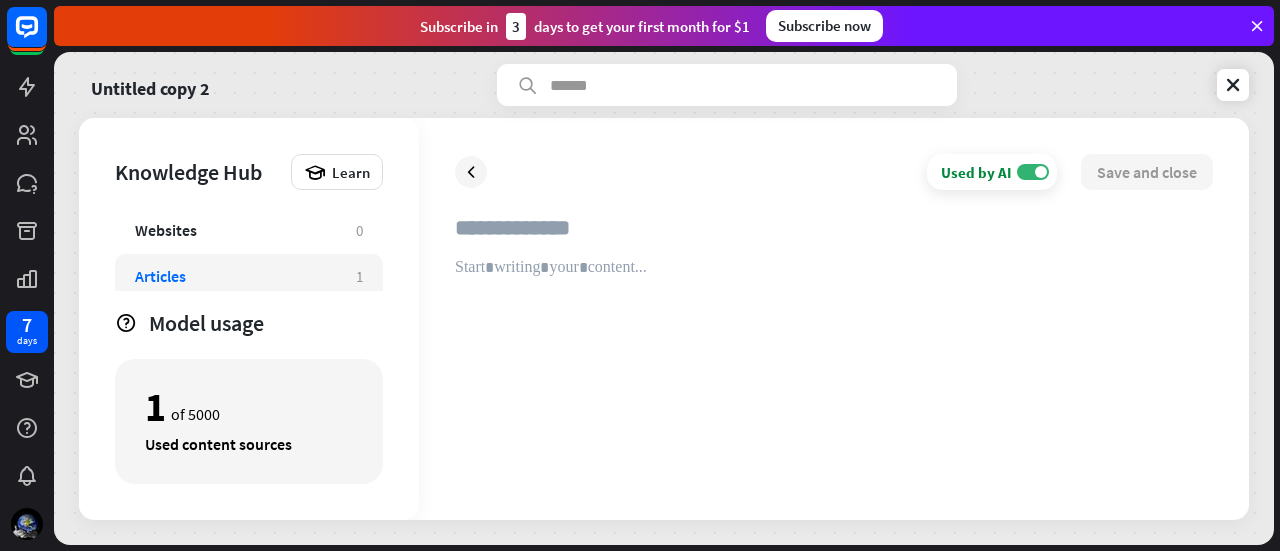 drag, startPoint x: 581, startPoint y: 244, endPoint x: 561, endPoint y: 223, distance: 29 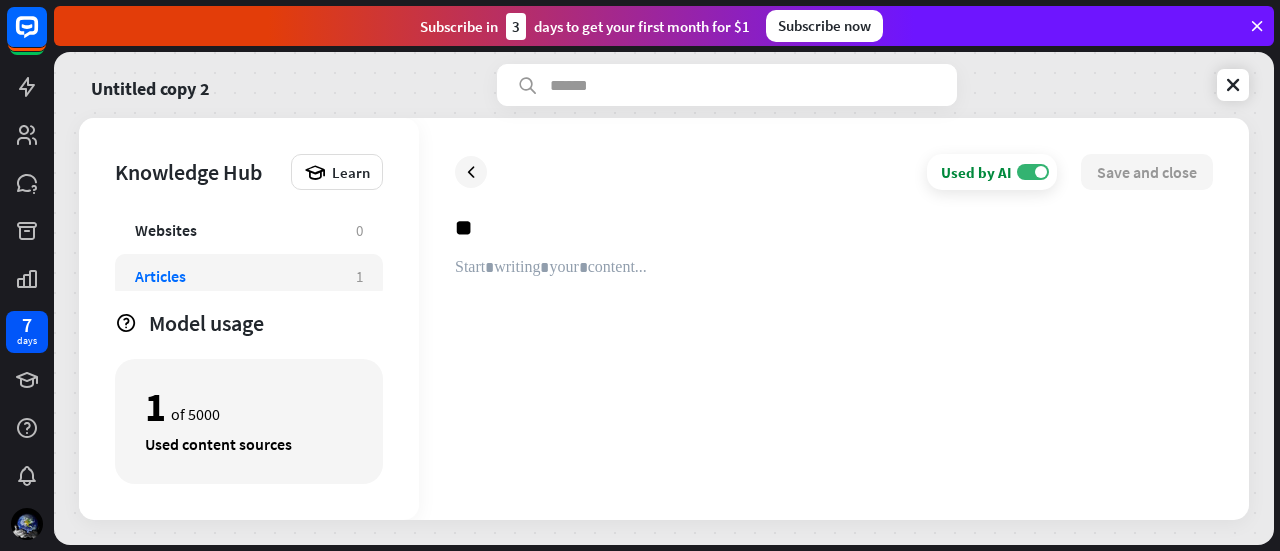 type on "*" 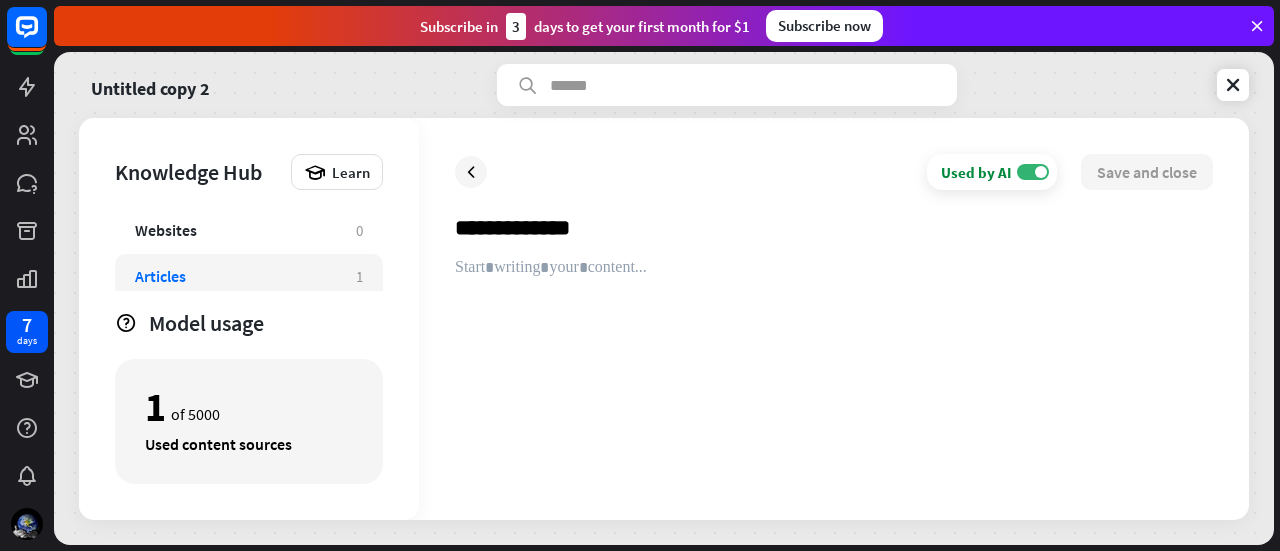 click on "**********" at bounding box center [834, 236] 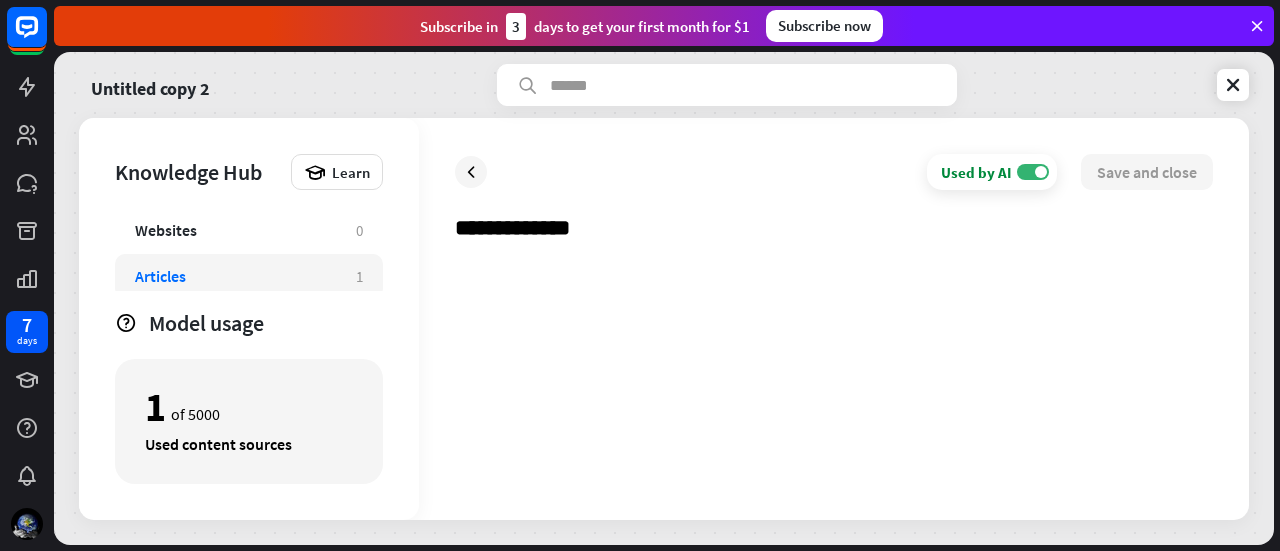 click at bounding box center (834, 371) 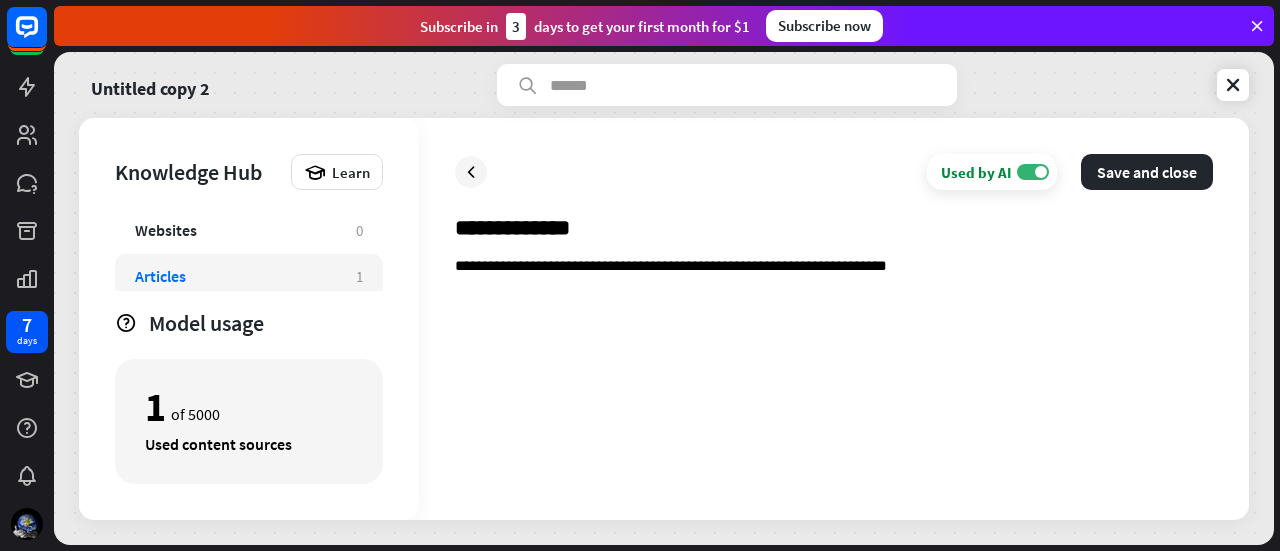click on "Articles" at bounding box center (235, 276) 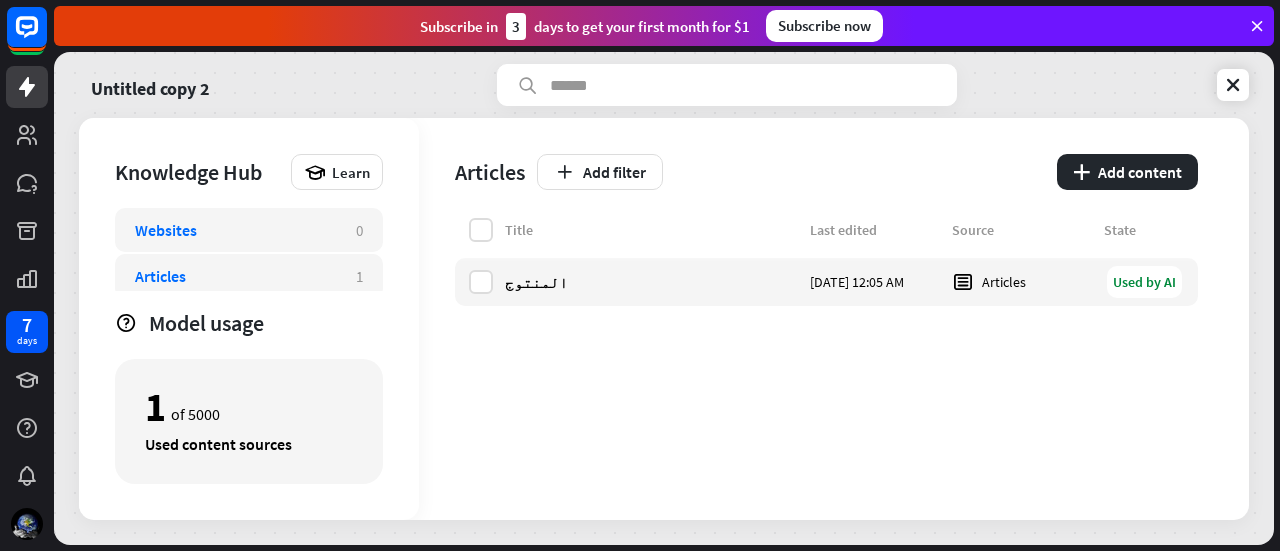 click on "Websites" at bounding box center [235, 230] 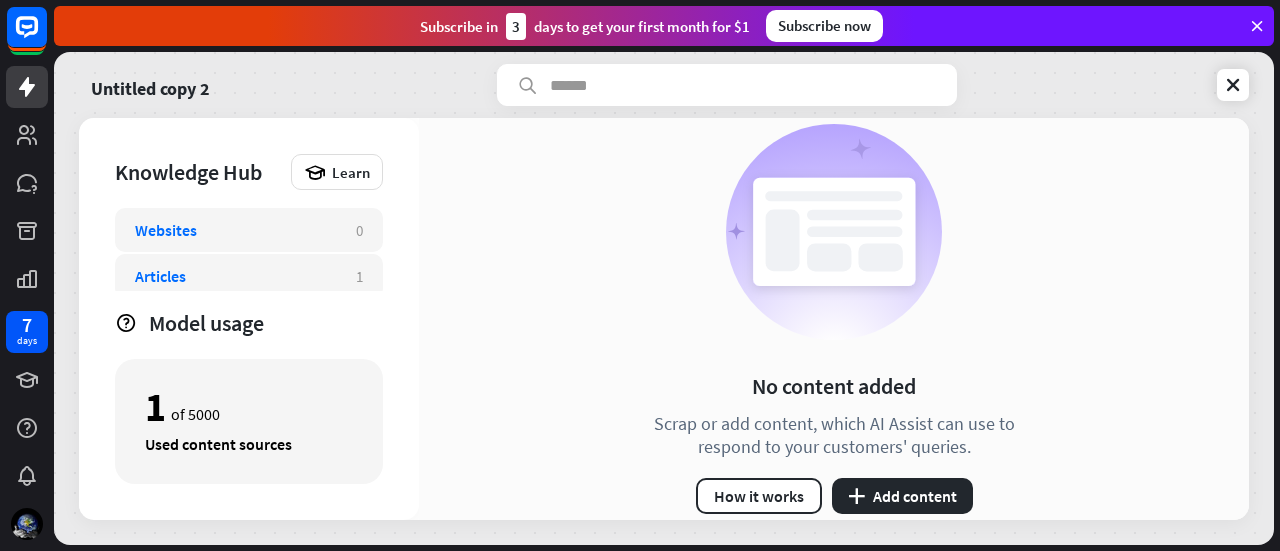 click on "Articles" at bounding box center (235, 276) 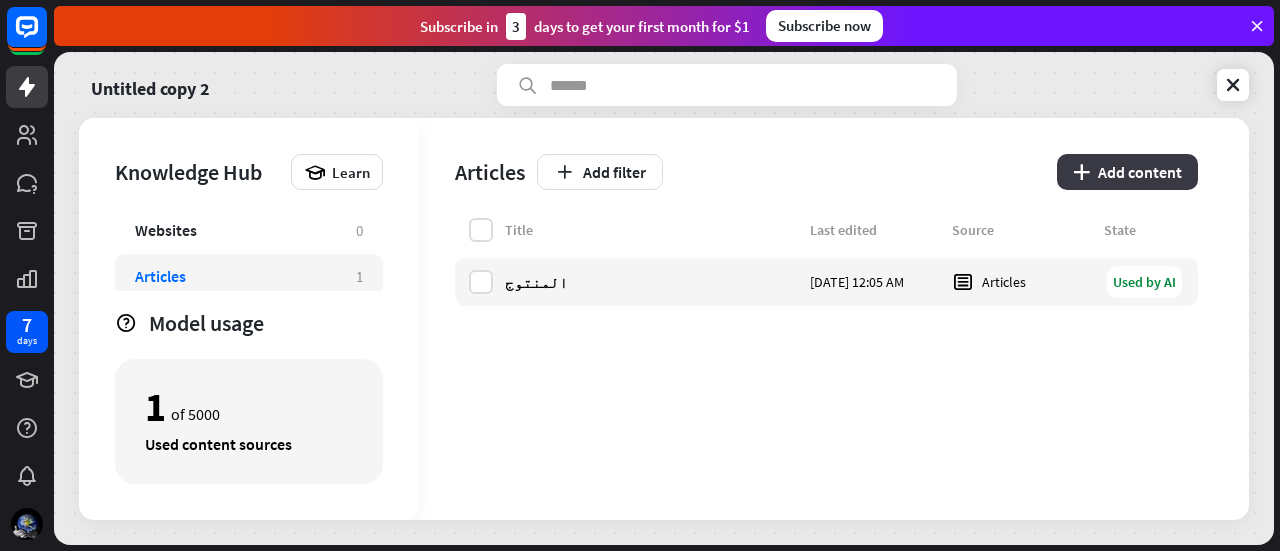 click on "plus
Add content" at bounding box center [1127, 172] 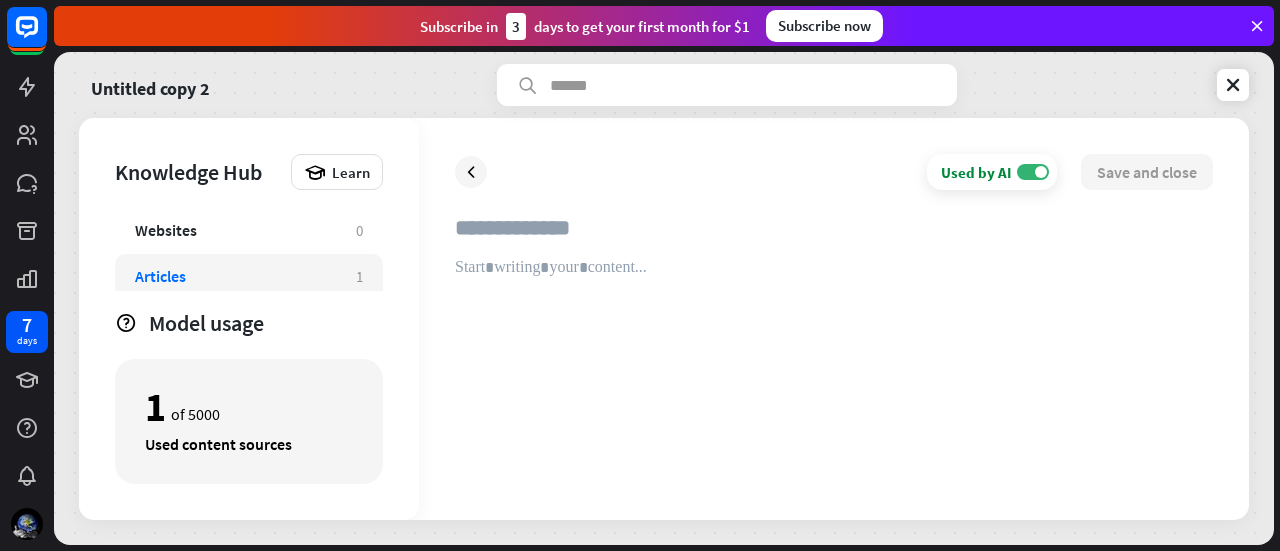 click at bounding box center (834, 236) 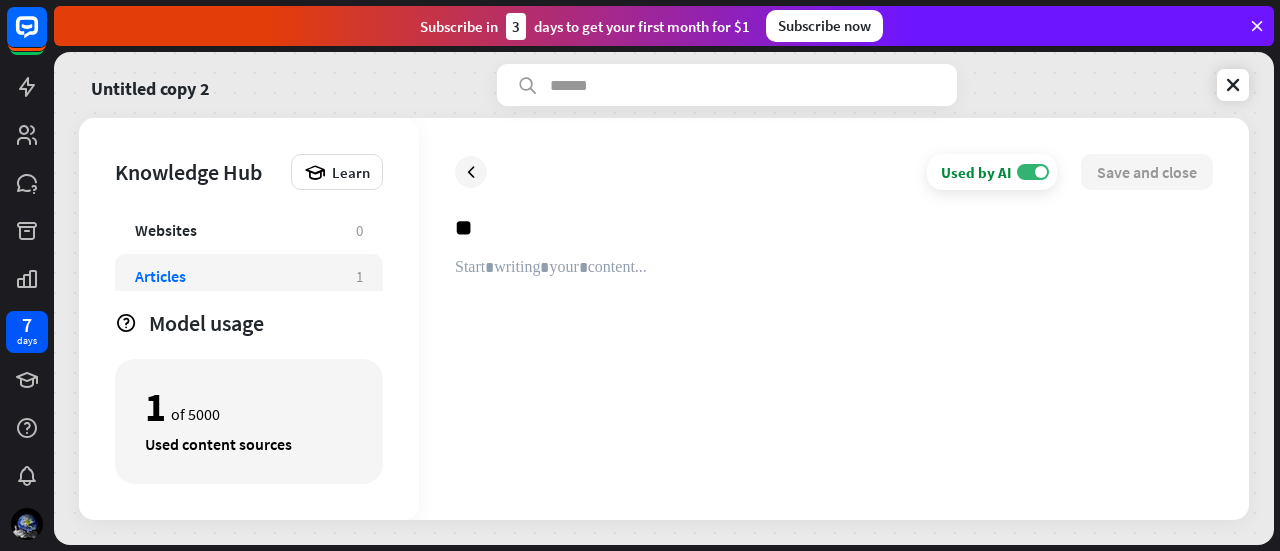 type on "*" 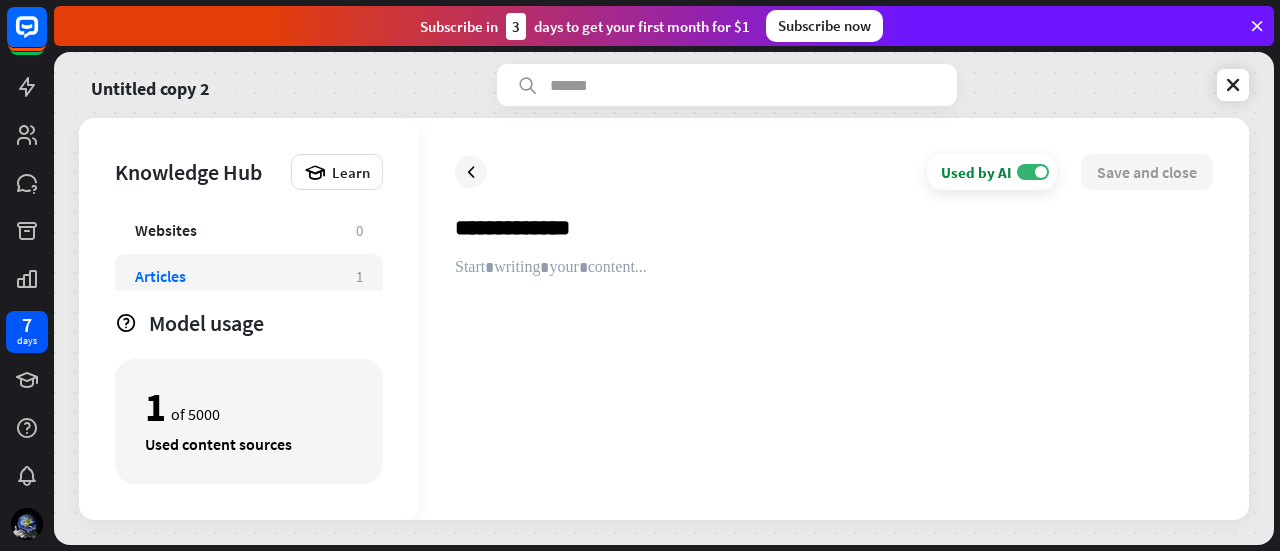 type on "**********" 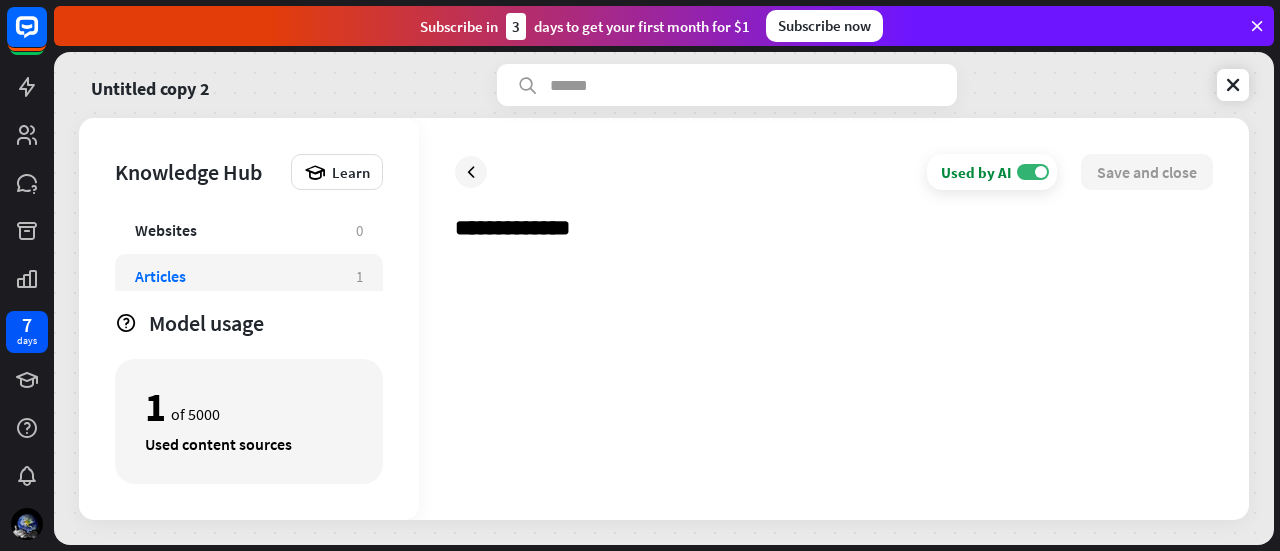paste 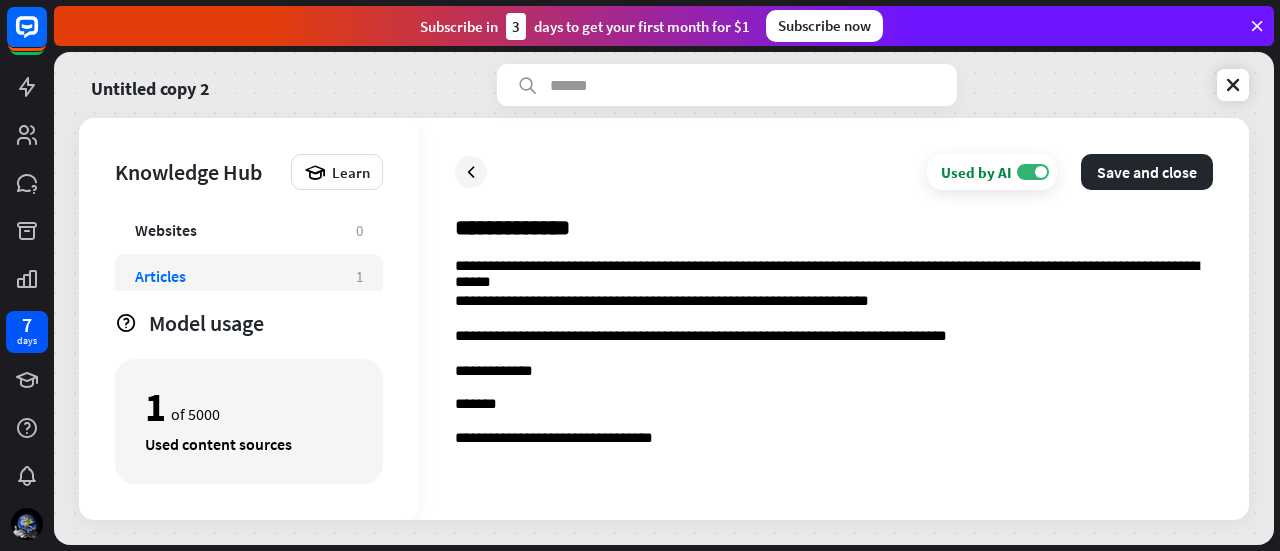 click on "**********" at bounding box center [834, 268] 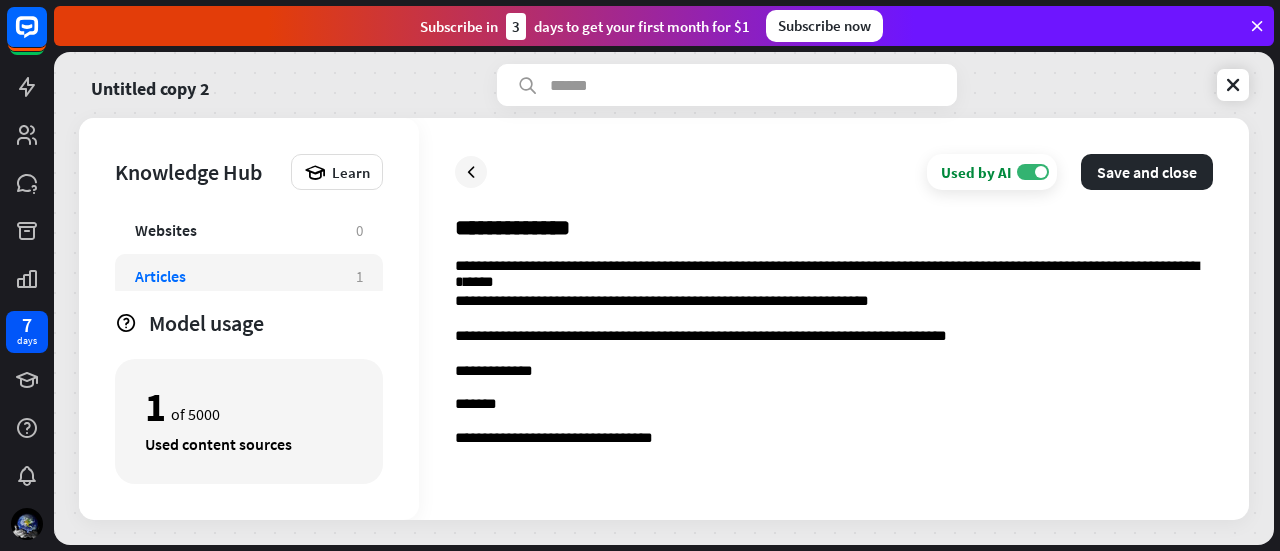 click on "**********" at bounding box center (834, 319) 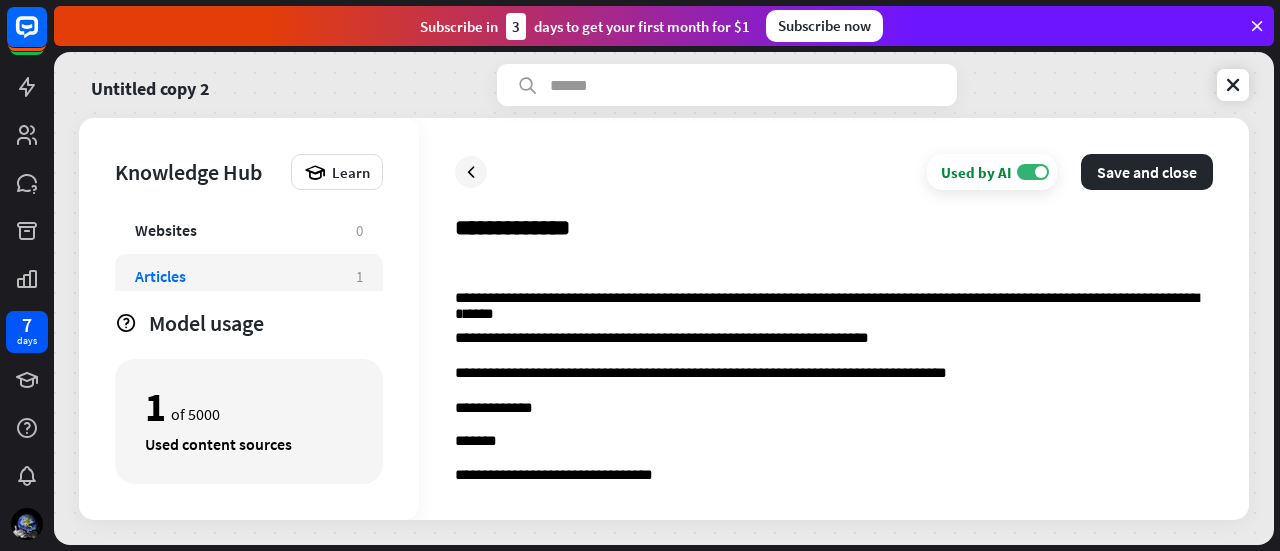 click on "**********" at bounding box center (834, 286) 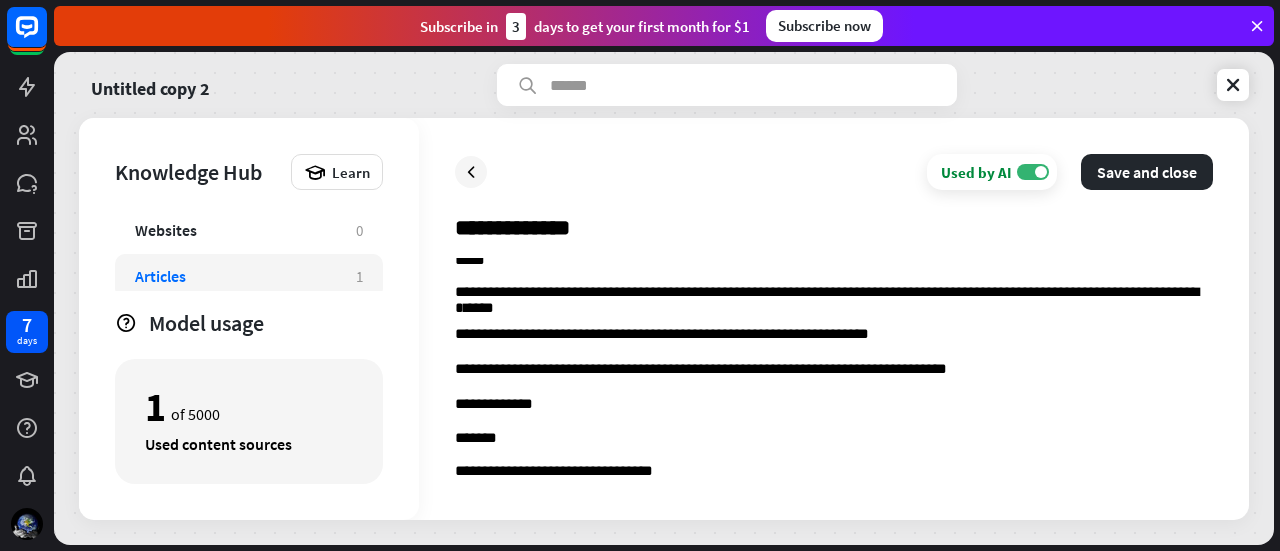 scroll, scrollTop: 34, scrollLeft: 0, axis: vertical 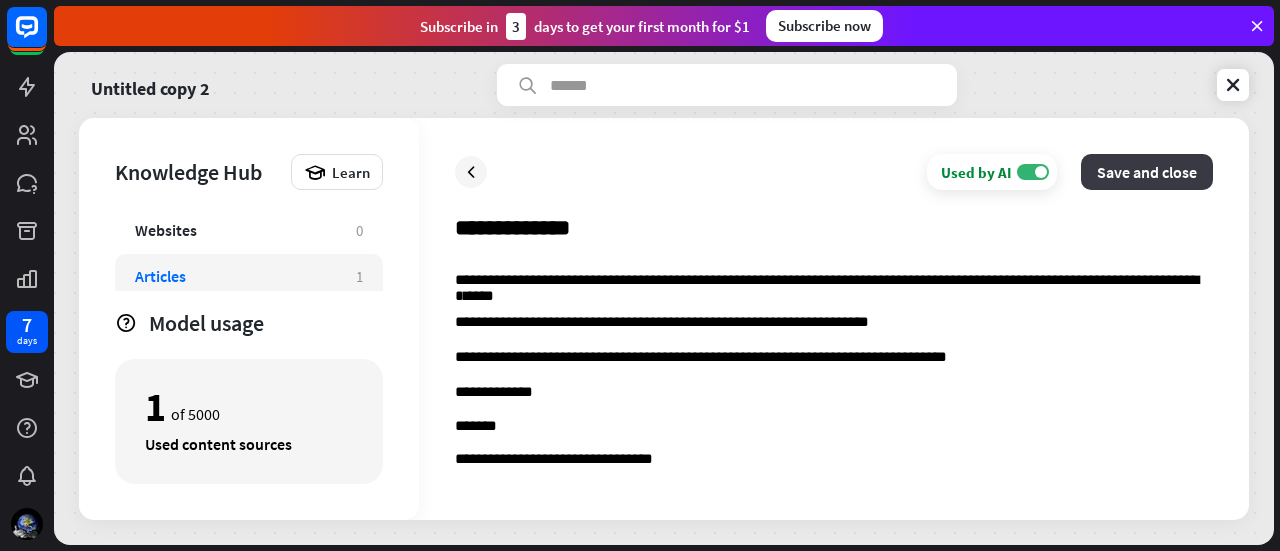 click on "Save and close" at bounding box center [1147, 172] 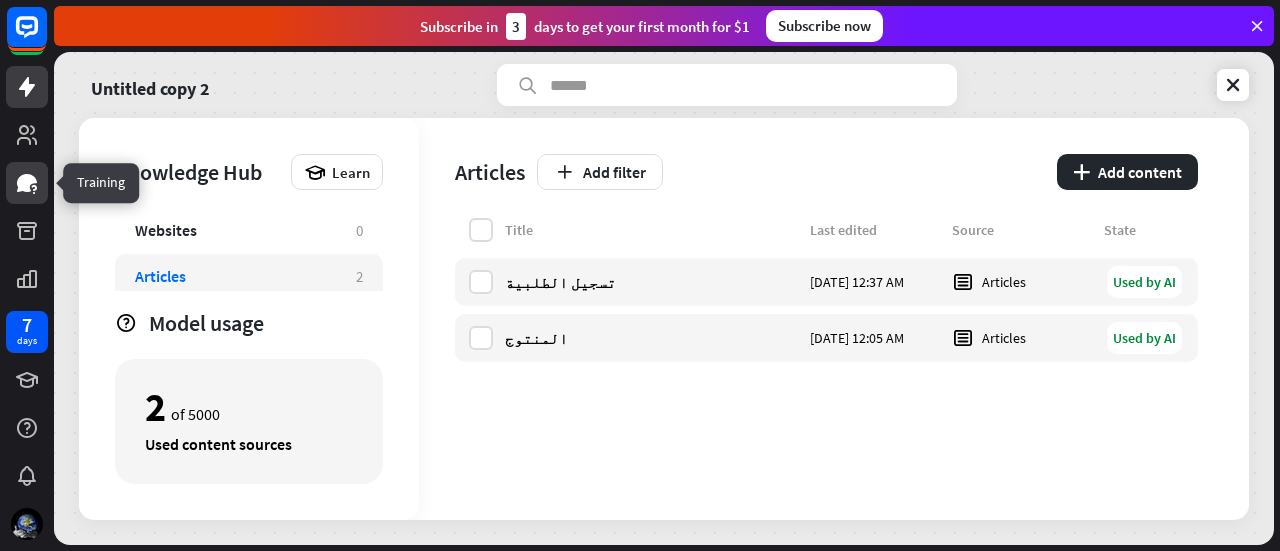 click at bounding box center (27, 183) 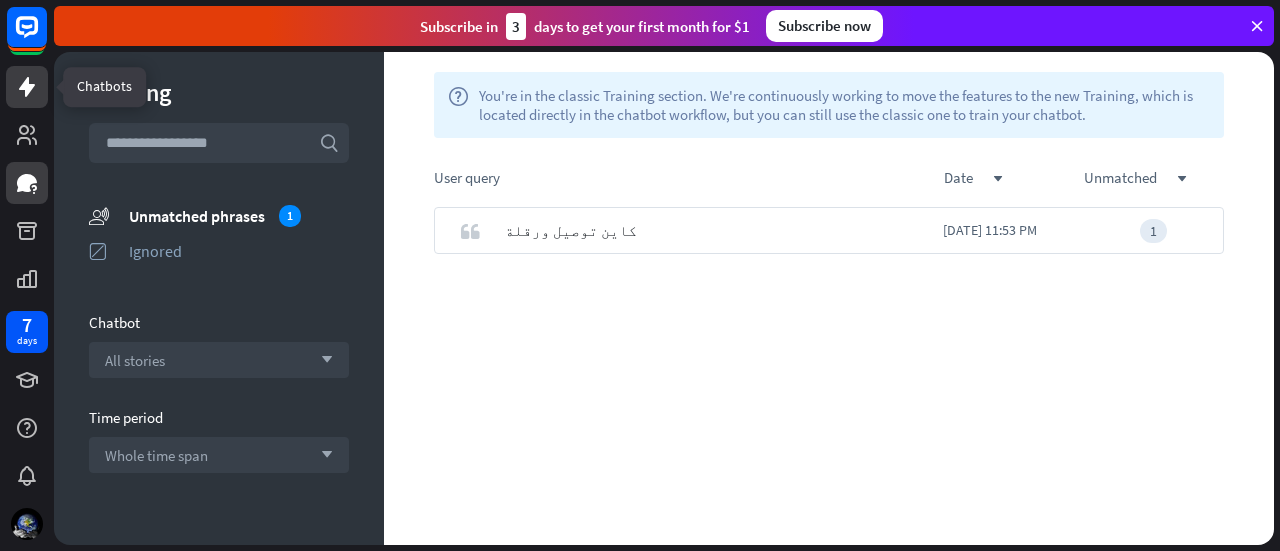 click at bounding box center [27, 87] 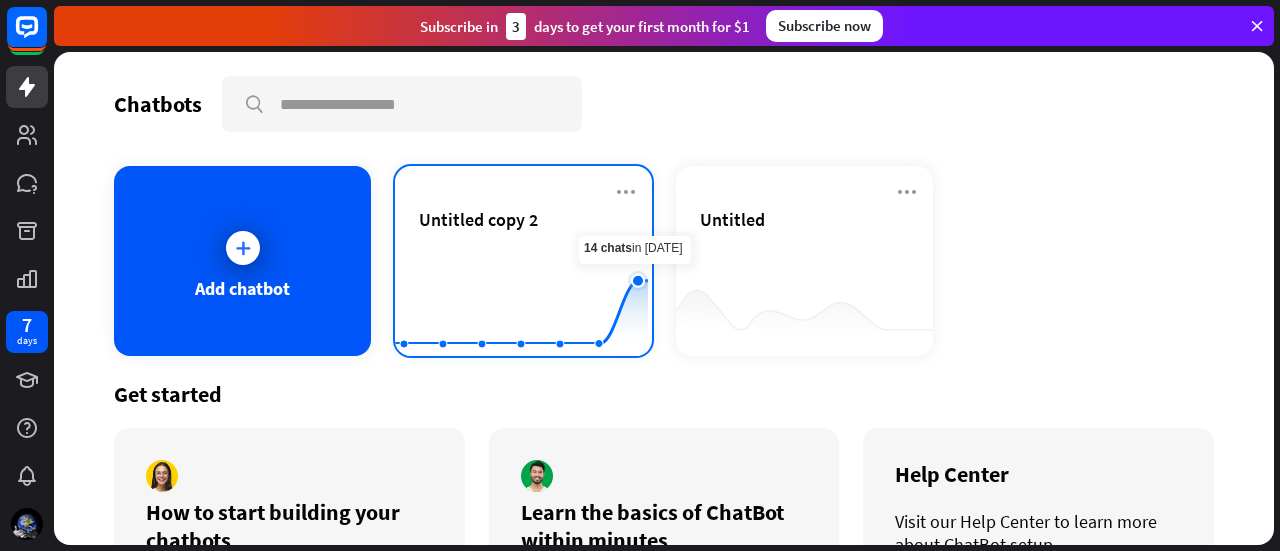 click 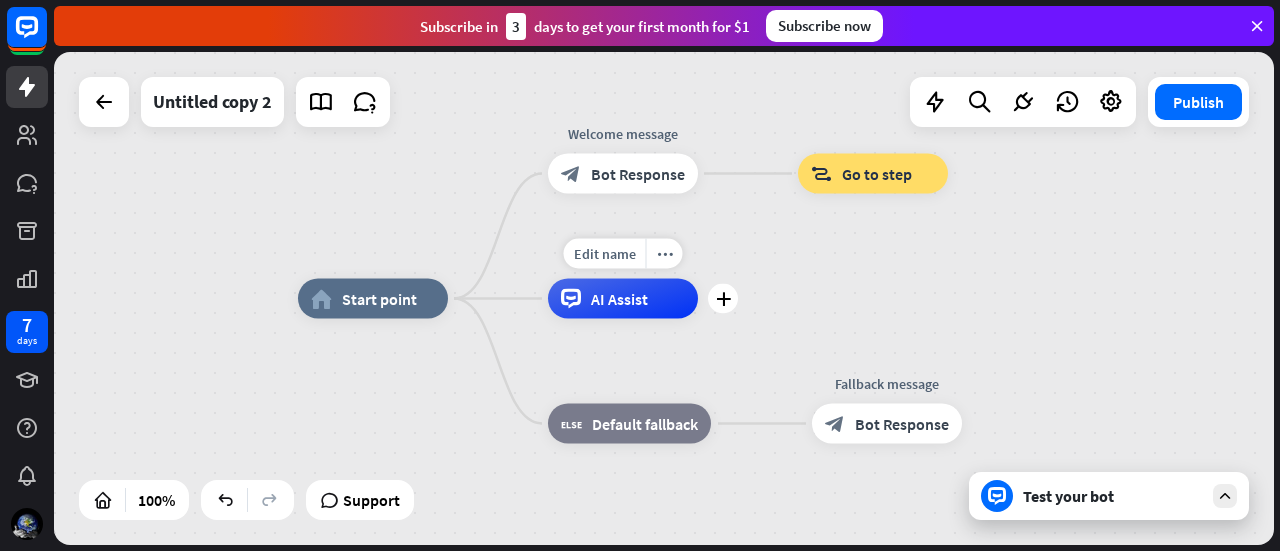 click on "AI Assist" at bounding box center (619, 299) 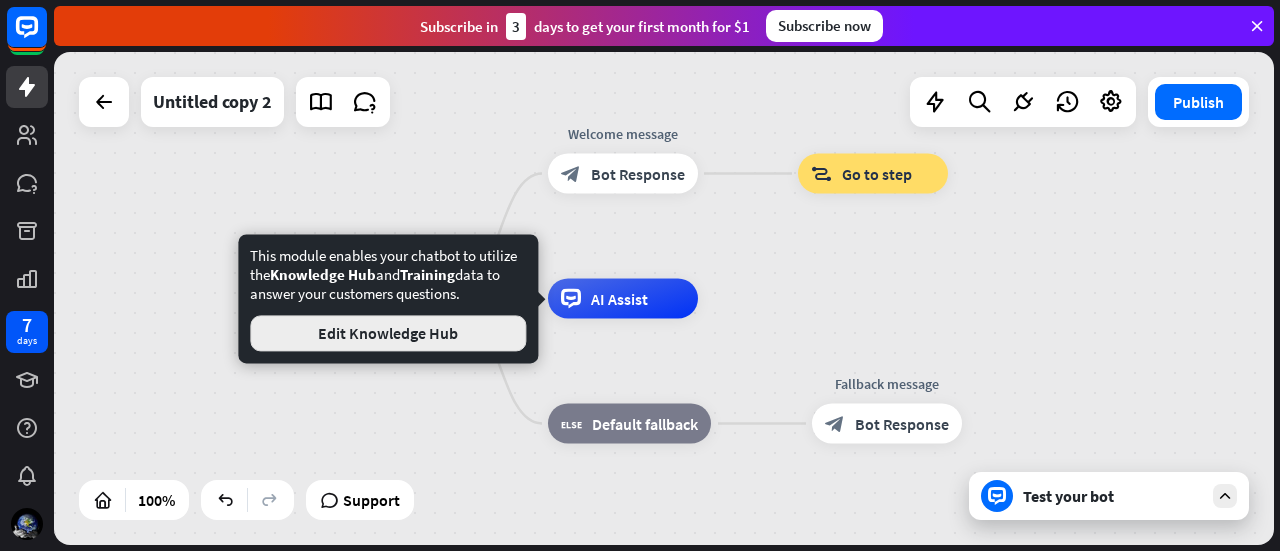 click on "Edit Knowledge Hub" at bounding box center [388, 333] 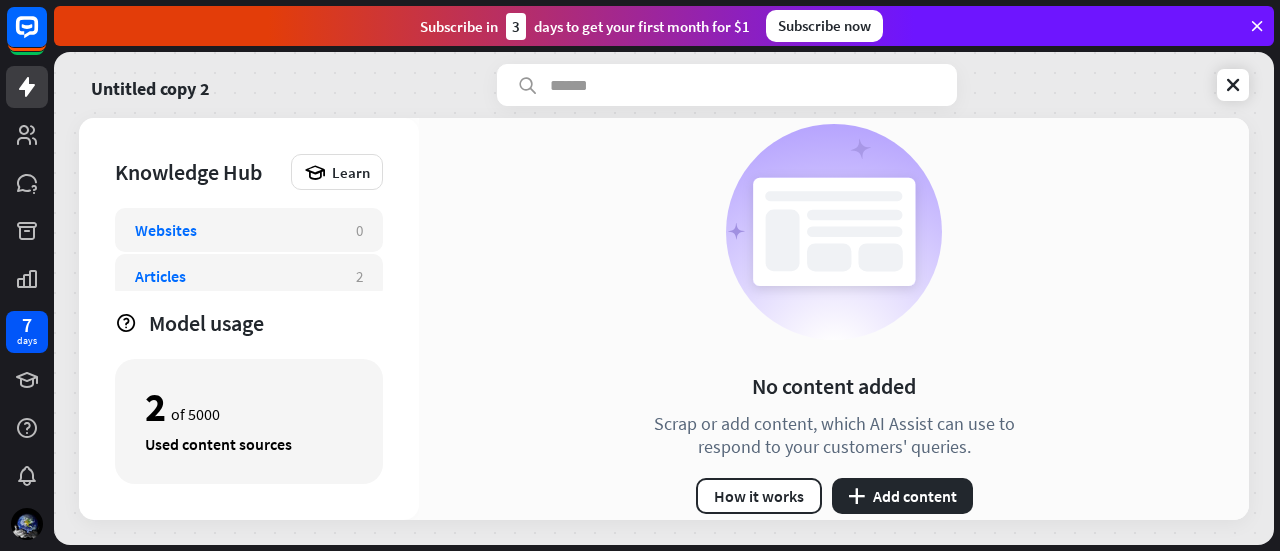 click on "Articles" at bounding box center (235, 276) 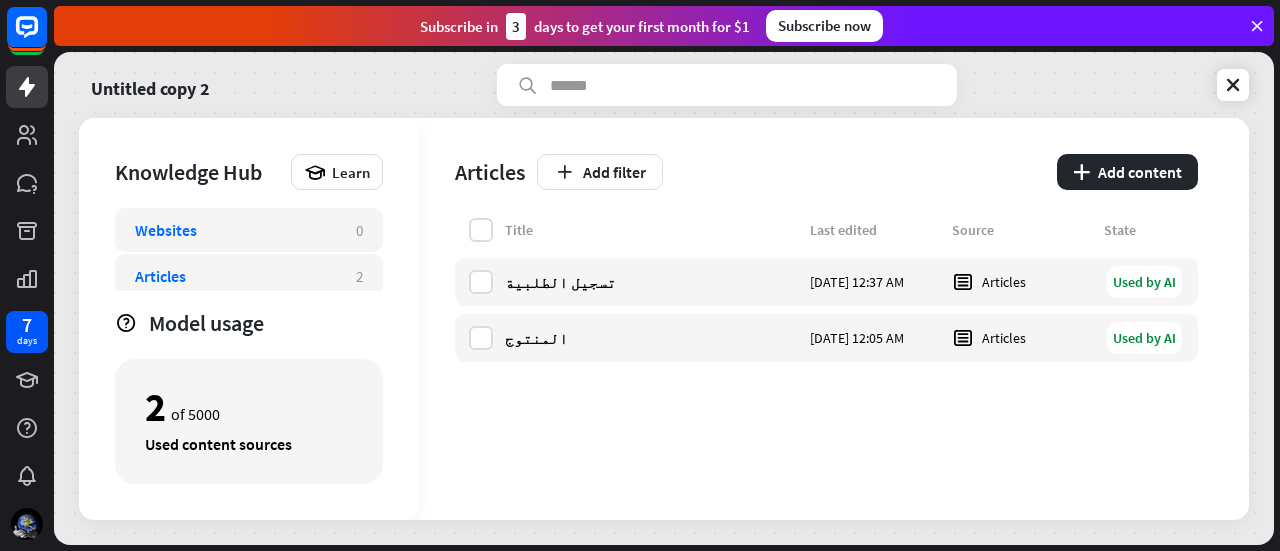 click on "Websites" at bounding box center [235, 230] 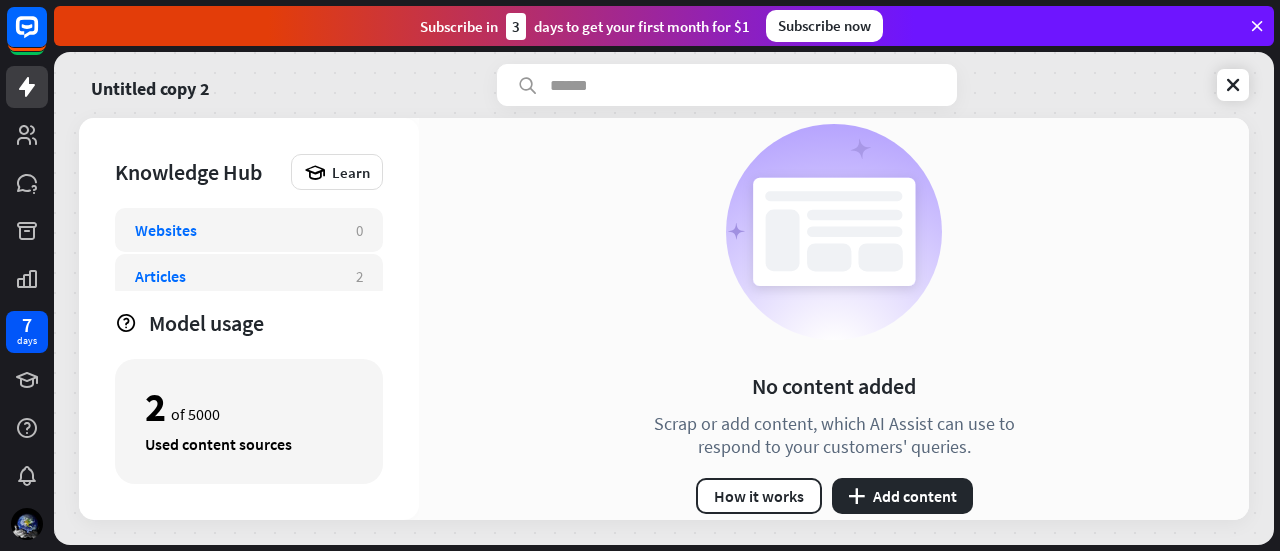 click on "Articles     2" at bounding box center (249, 276) 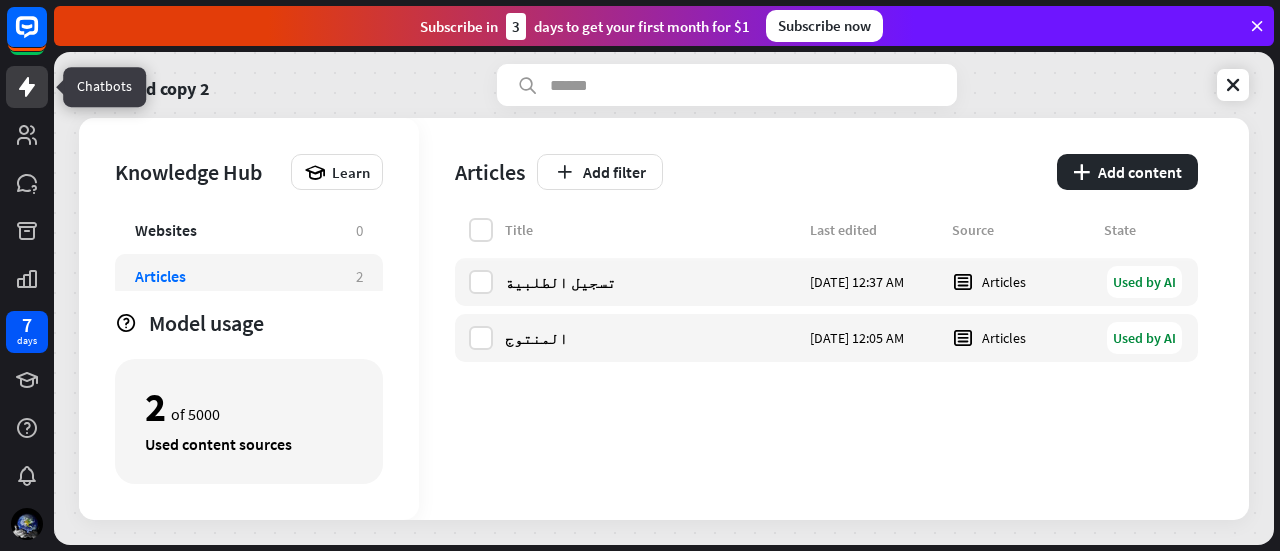 click at bounding box center (27, 87) 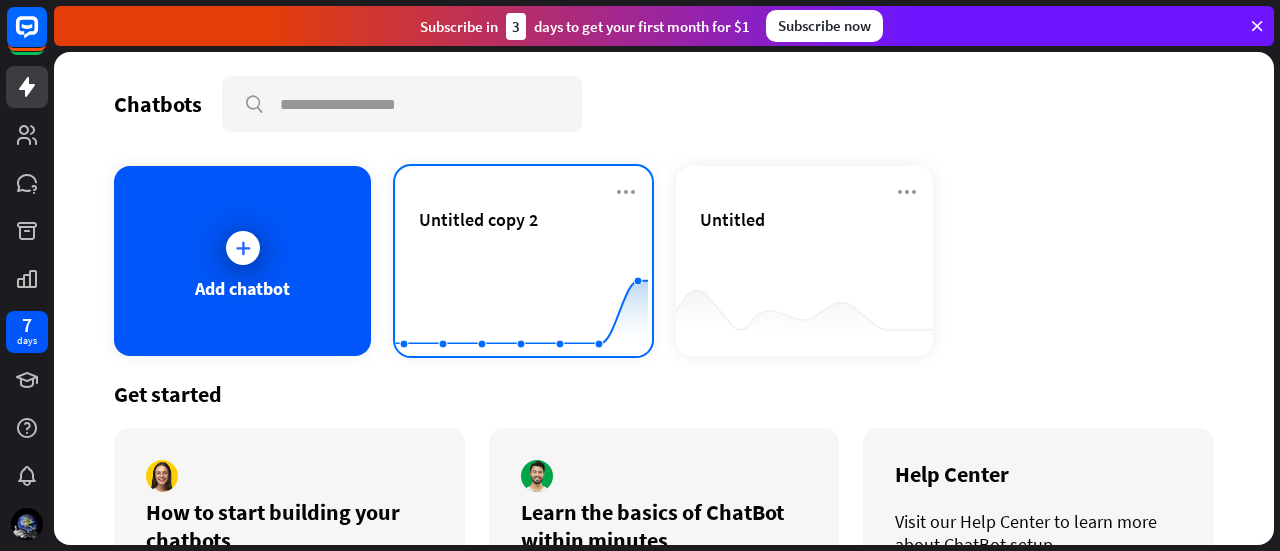 click 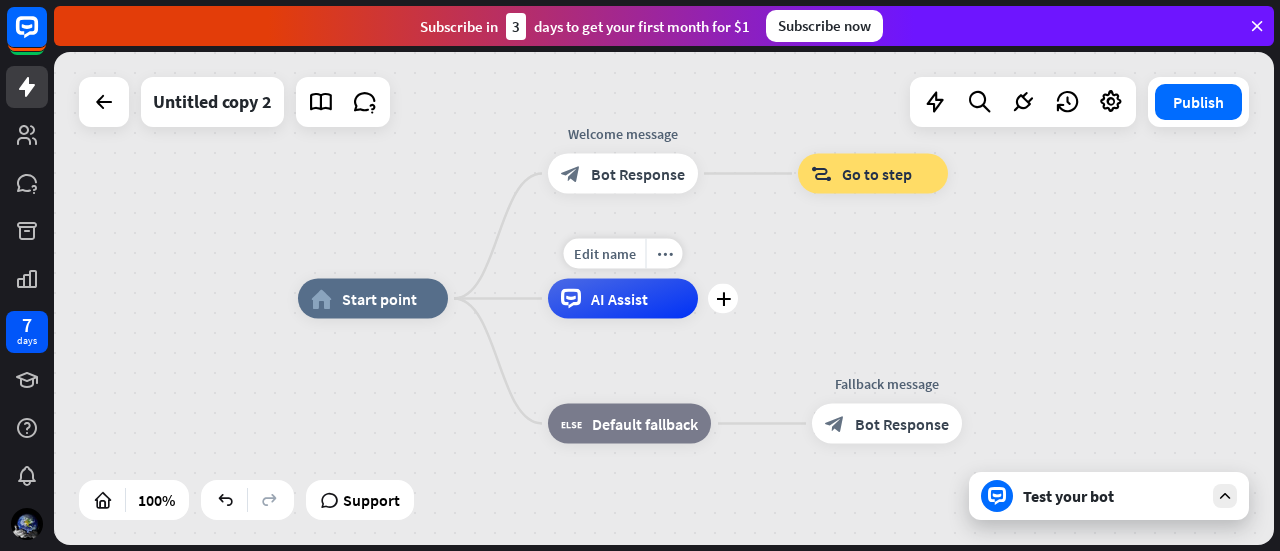 click on "AI Assist" at bounding box center (623, 299) 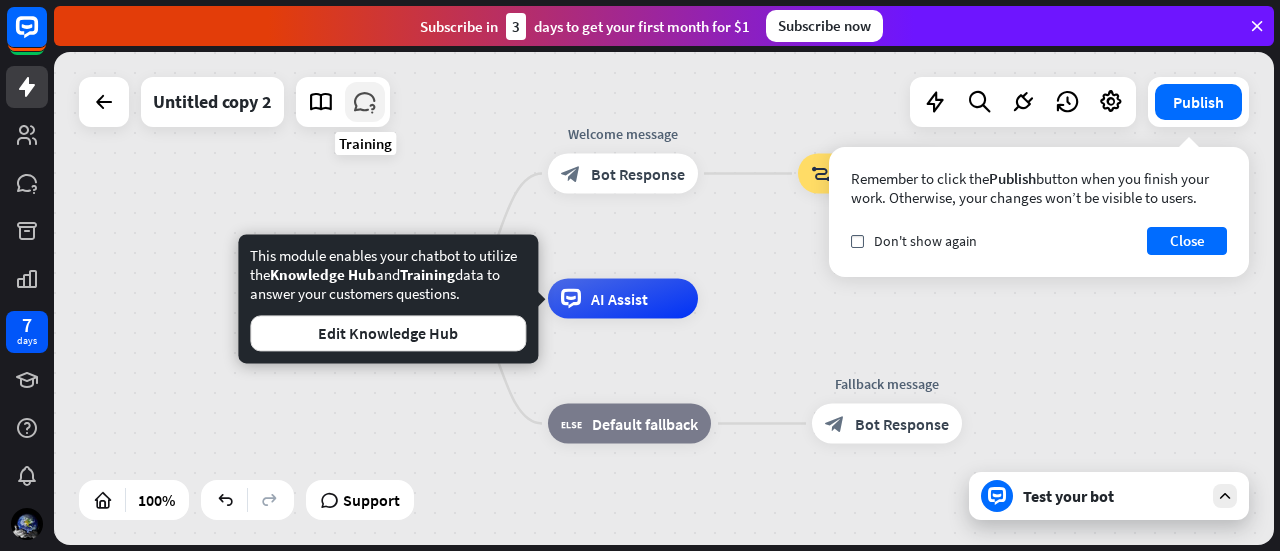 click at bounding box center (365, 102) 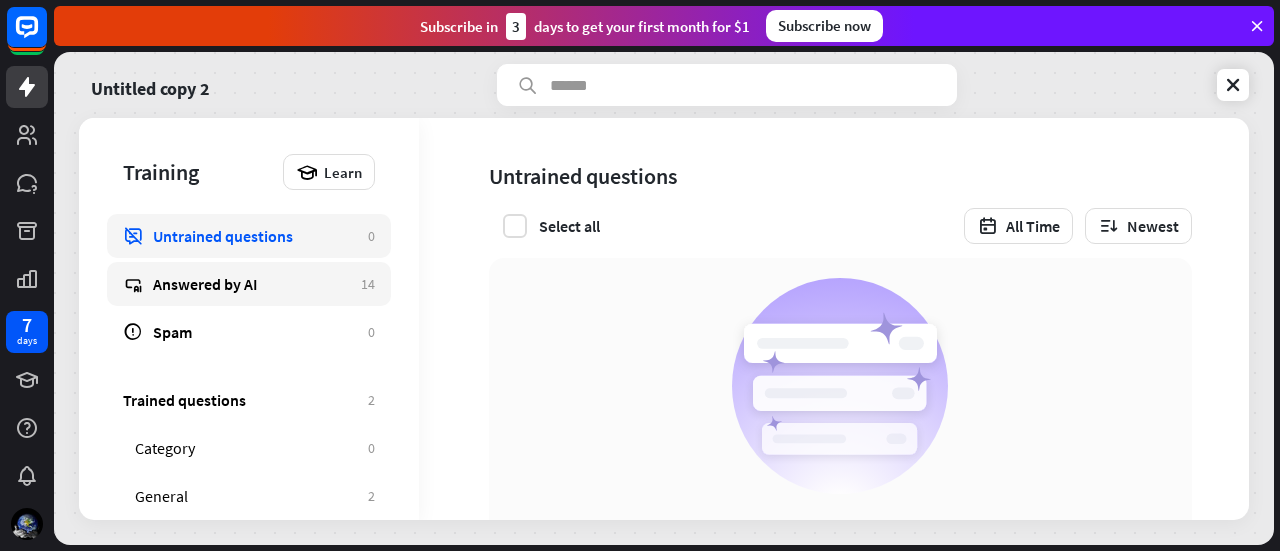 click on "Answered by AI   14" at bounding box center [249, 284] 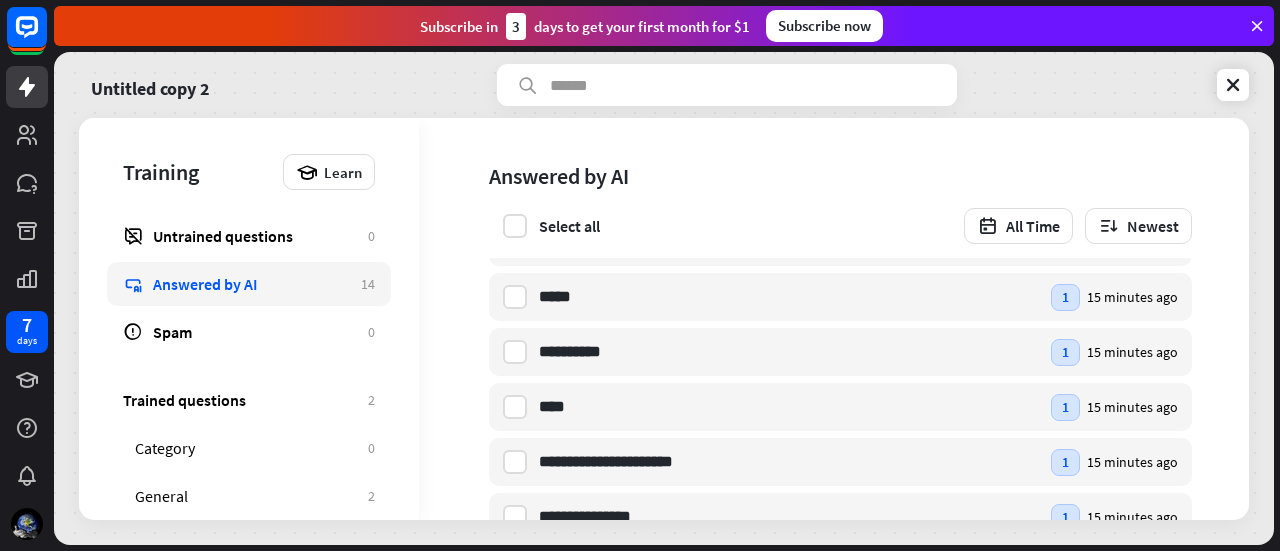 scroll, scrollTop: 100, scrollLeft: 0, axis: vertical 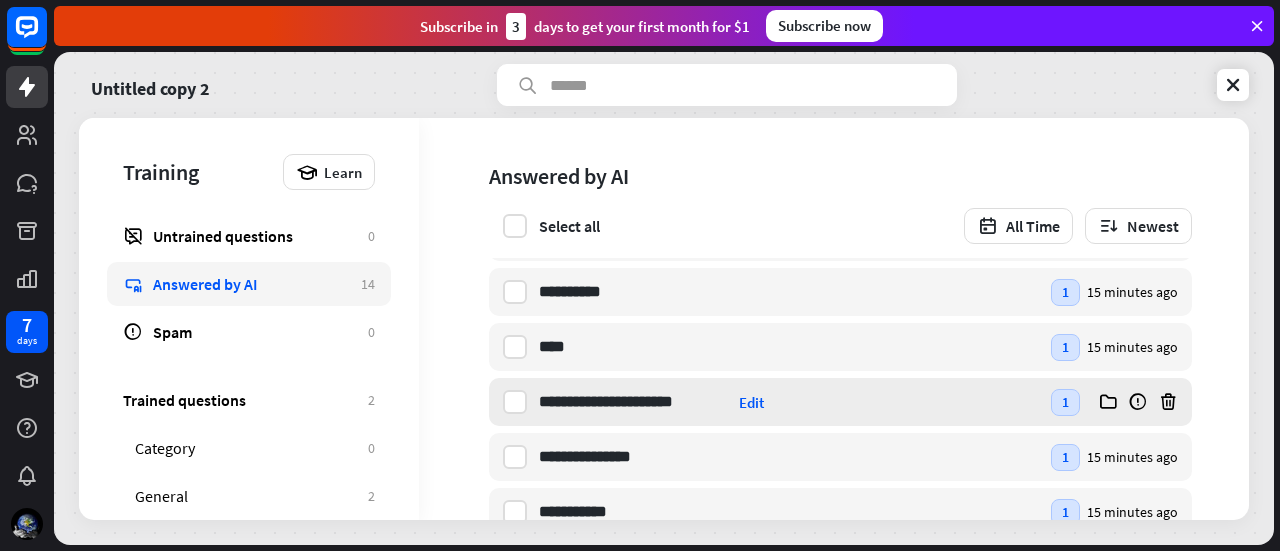 click on "**********" at bounding box center (789, 402) 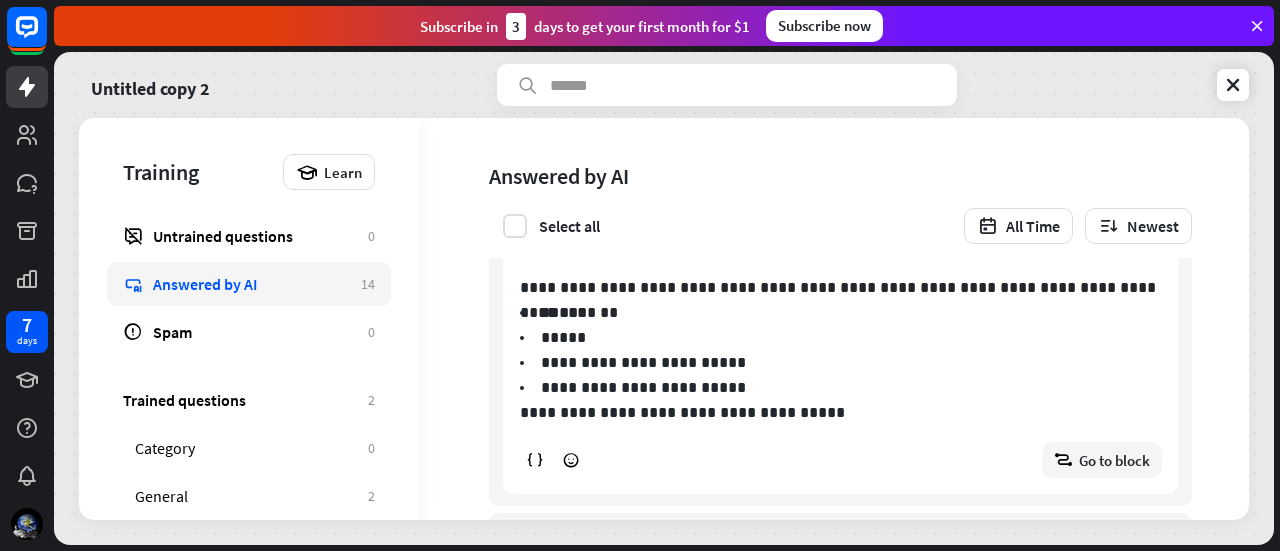 scroll, scrollTop: 200, scrollLeft: 0, axis: vertical 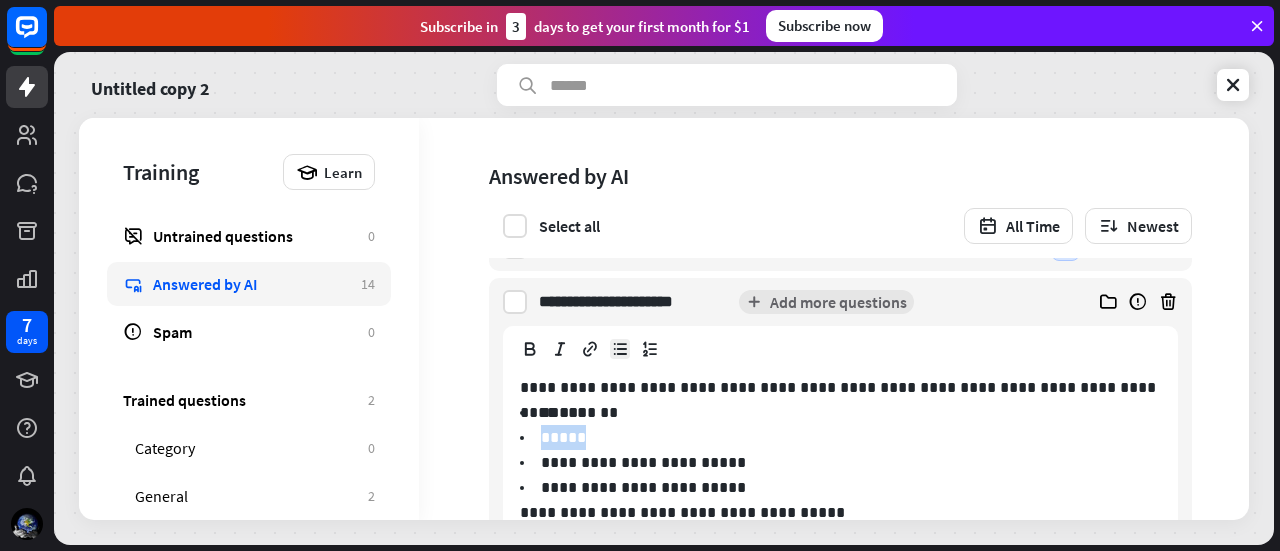 drag, startPoint x: 1095, startPoint y: 408, endPoint x: 917, endPoint y: 439, distance: 180.67928 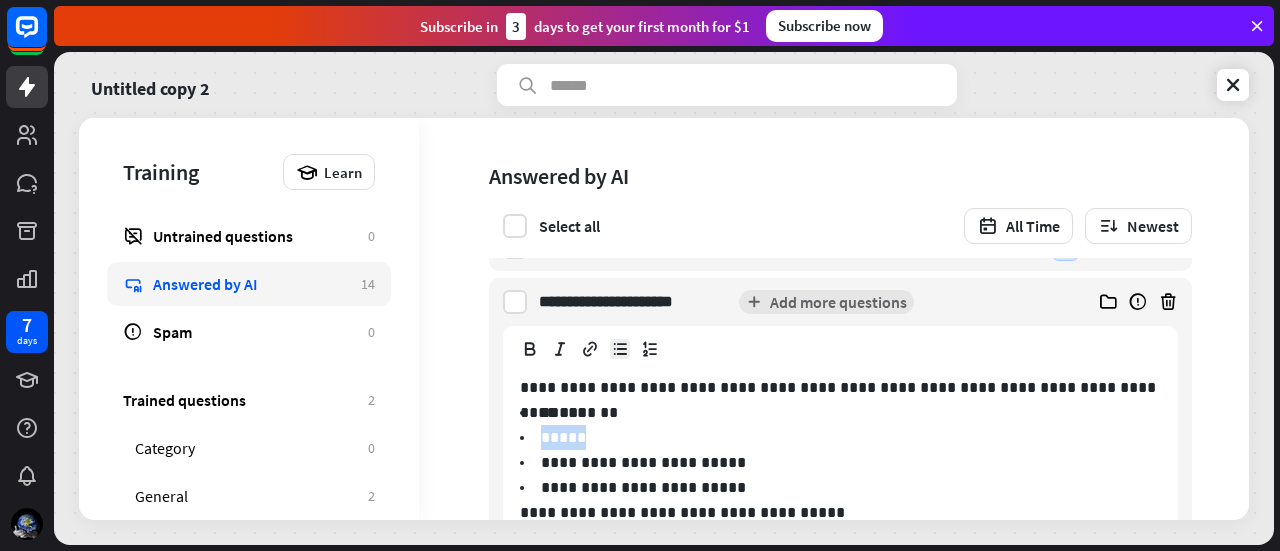 click on "**********" at bounding box center [840, 450] 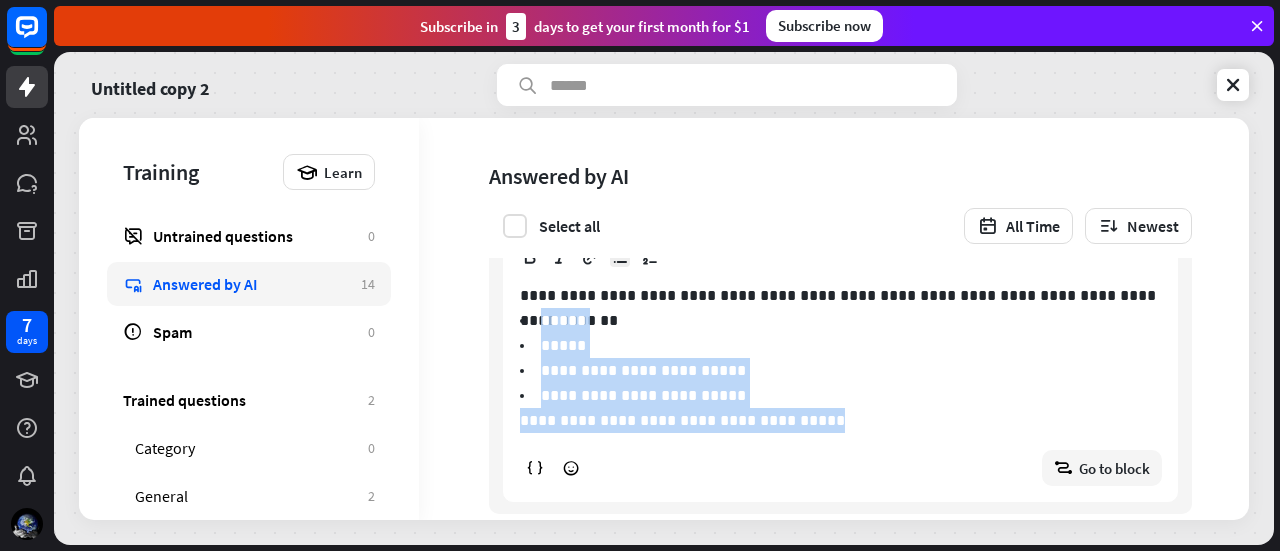 drag, startPoint x: 1061, startPoint y: 387, endPoint x: 827, endPoint y: 427, distance: 237.39418 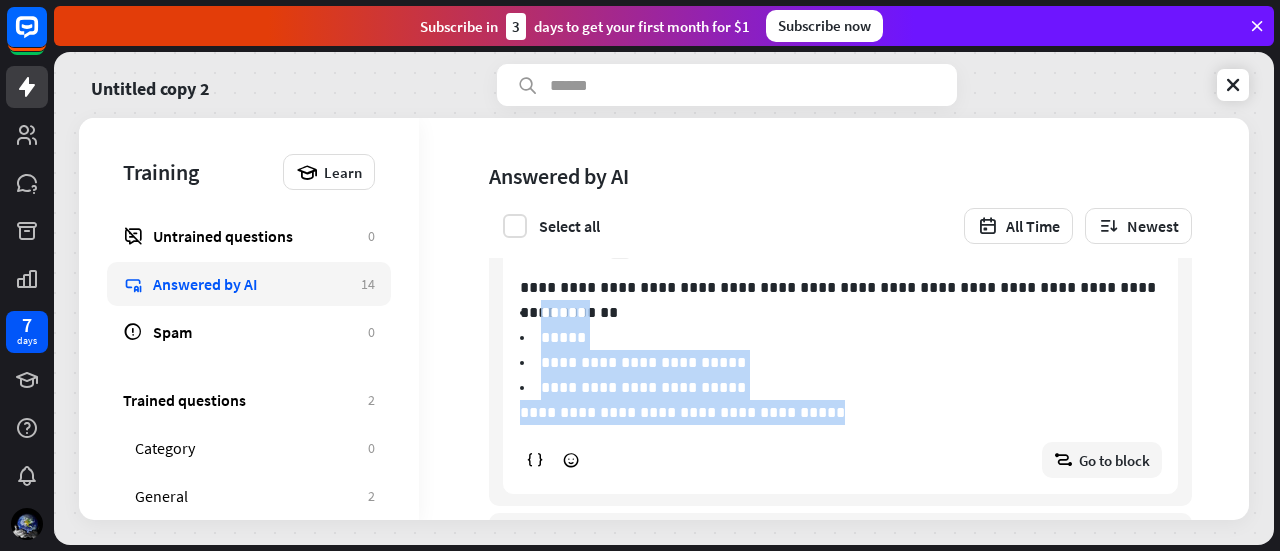 click on "**********" at bounding box center (840, 376) 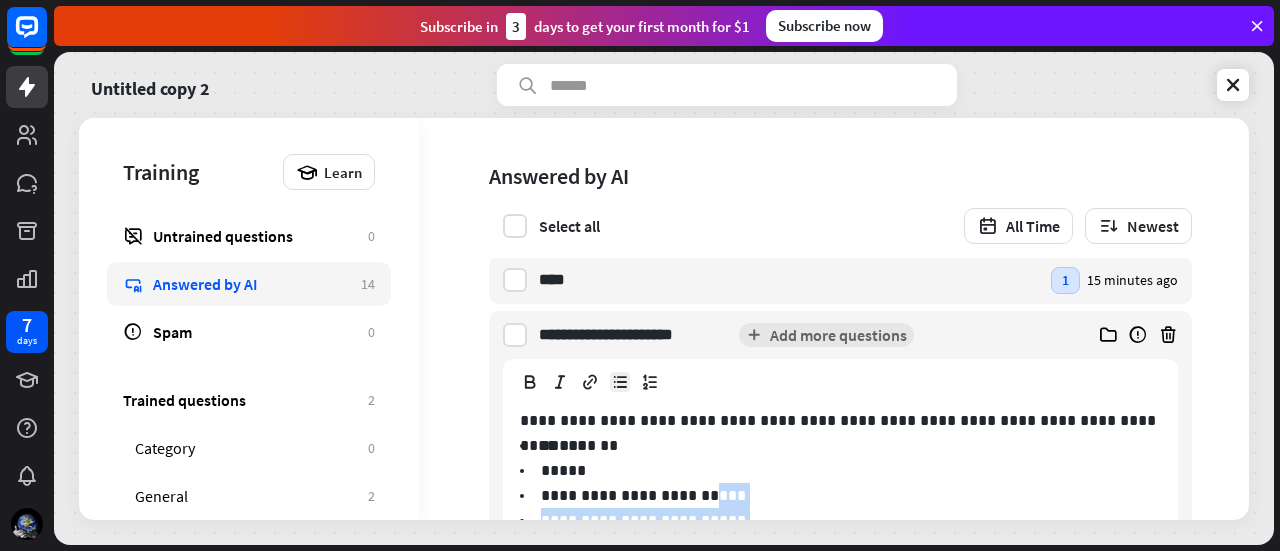 scroll, scrollTop: 200, scrollLeft: 0, axis: vertical 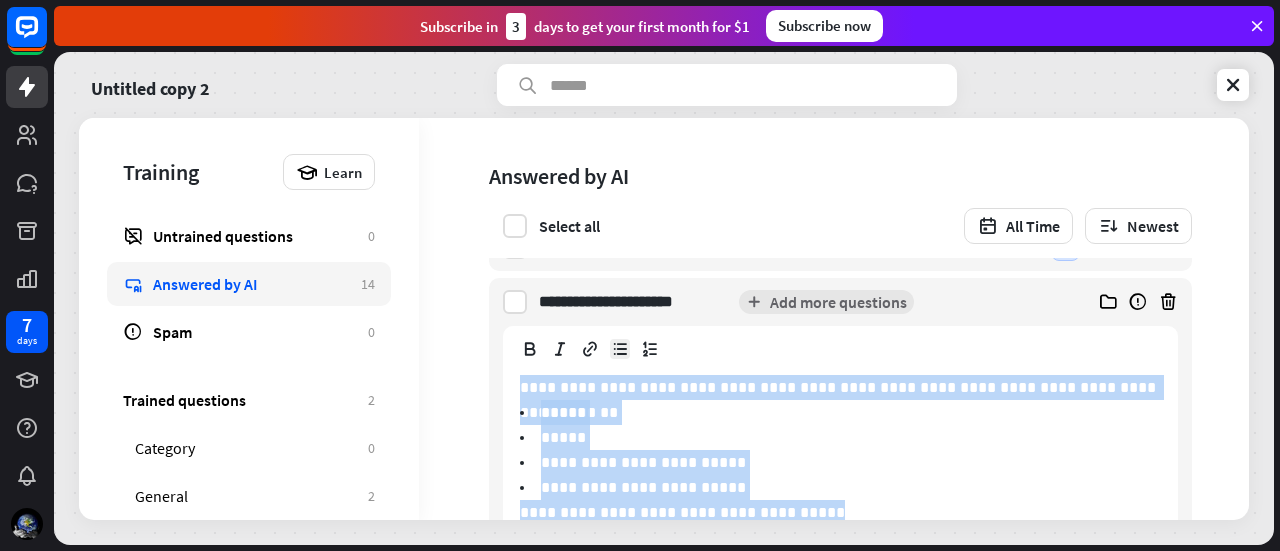 drag, startPoint x: 751, startPoint y: 411, endPoint x: 512, endPoint y: 393, distance: 239.67686 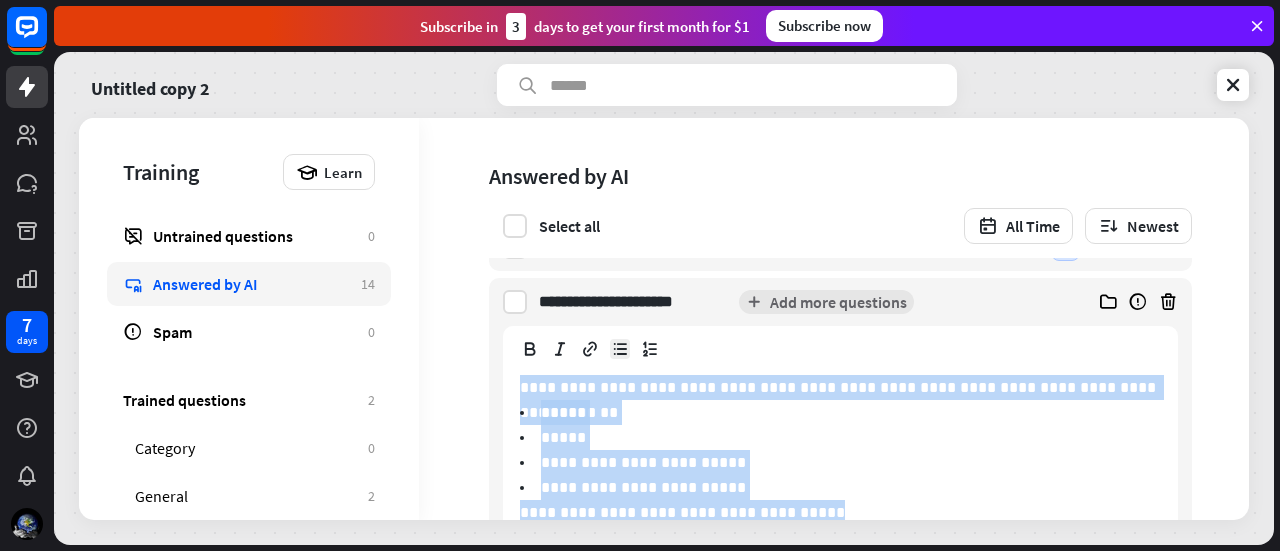 click on "**********" at bounding box center [840, 476] 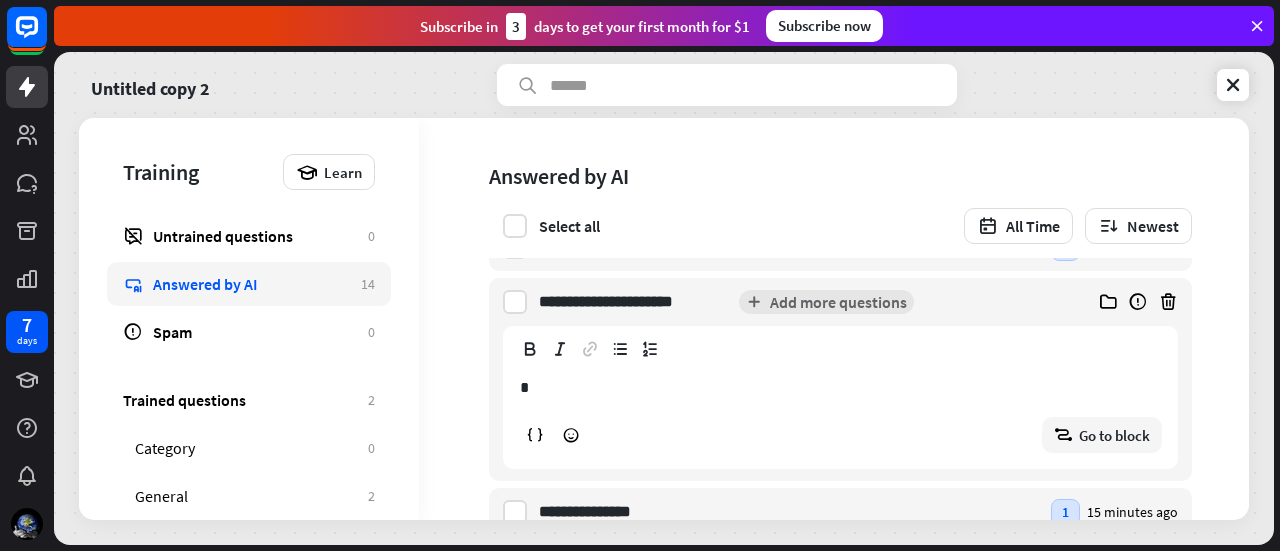 type 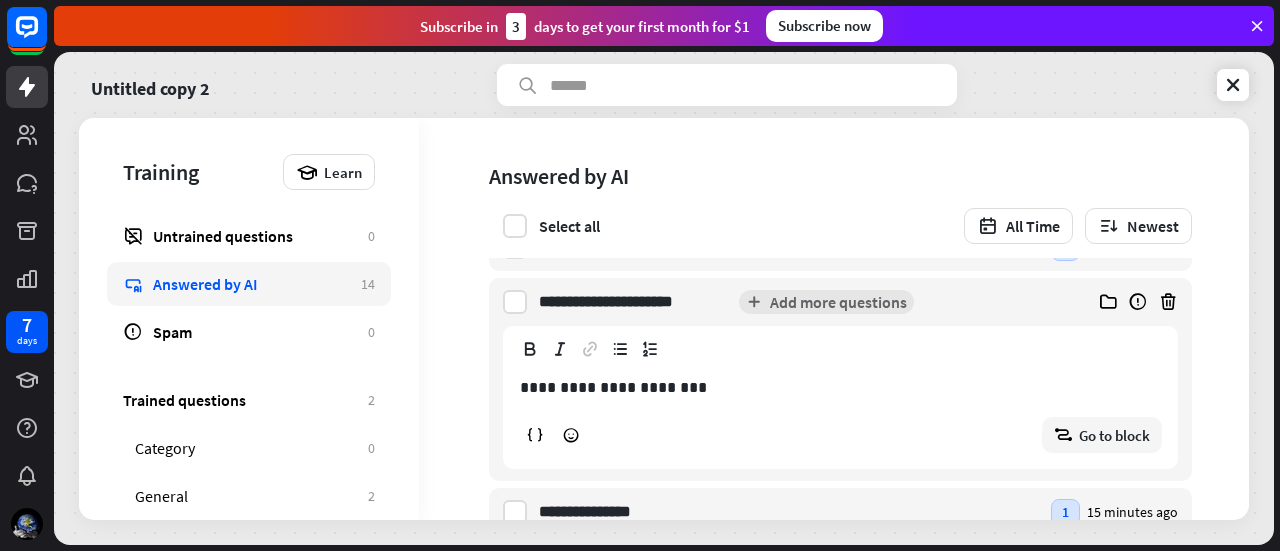 click on "**********" at bounding box center (840, 387) 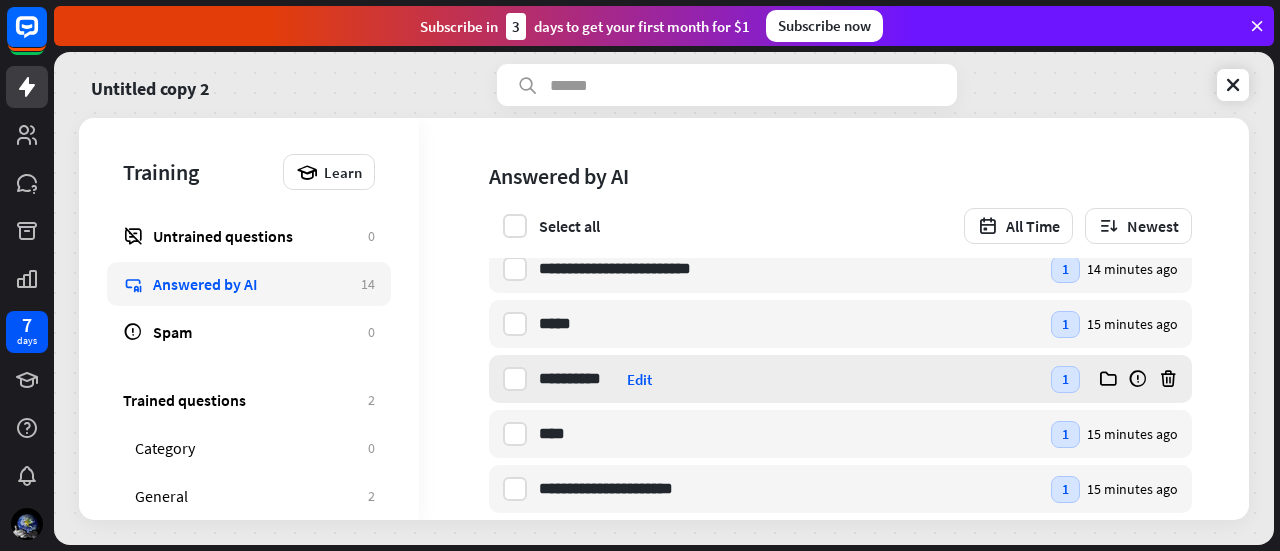 scroll, scrollTop: 0, scrollLeft: 0, axis: both 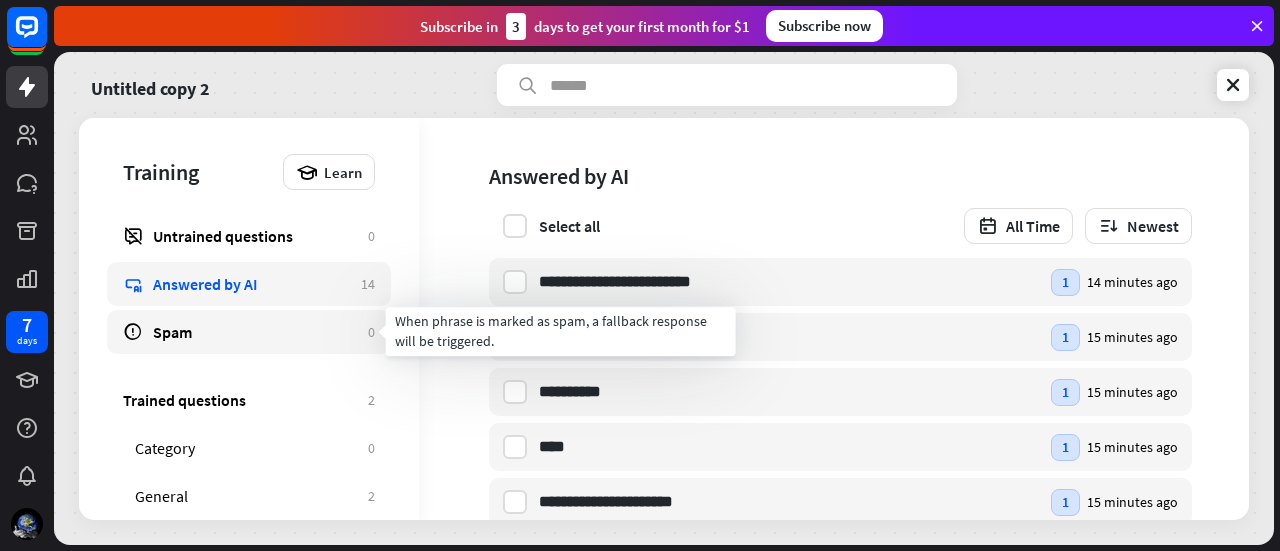click on "Spam" at bounding box center [255, 332] 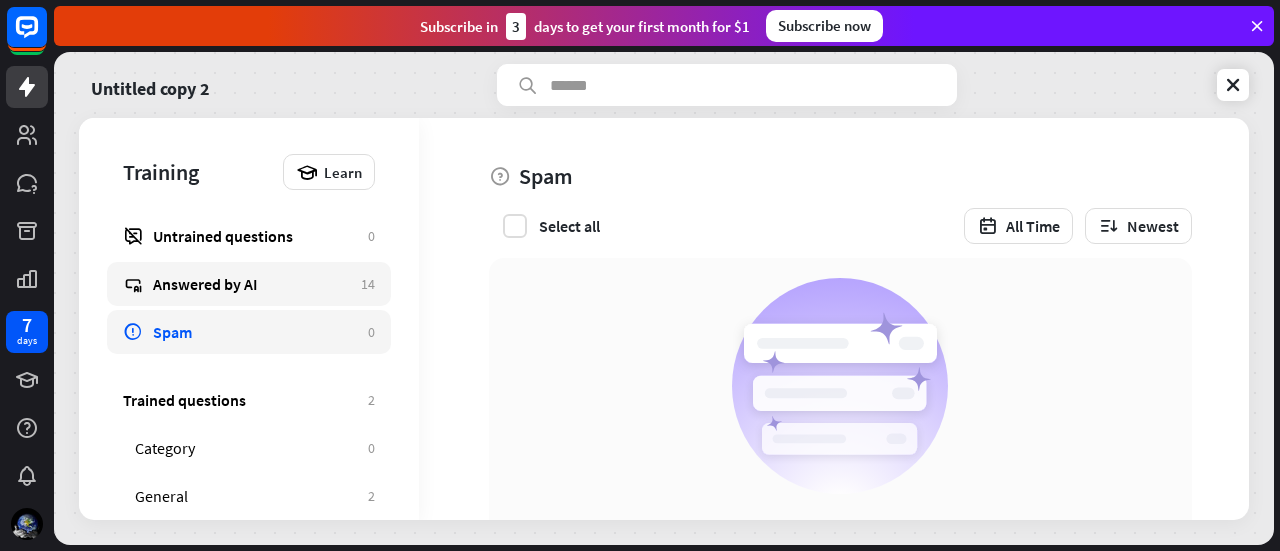 click on "Answered by AI" at bounding box center [252, 284] 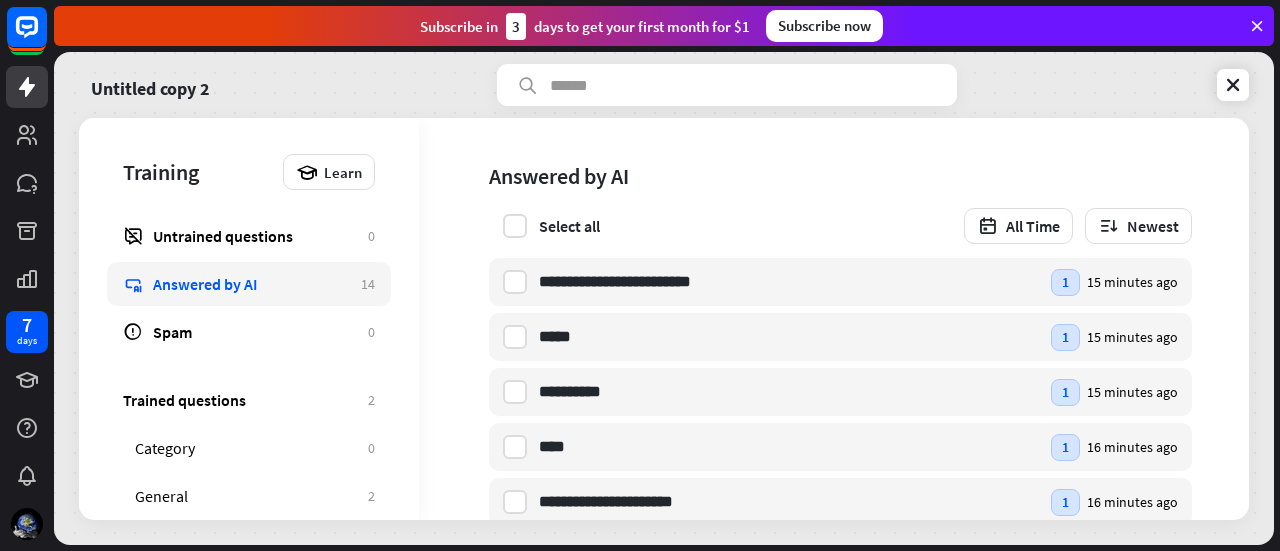 click on "Untrained questions" at bounding box center [255, 236] 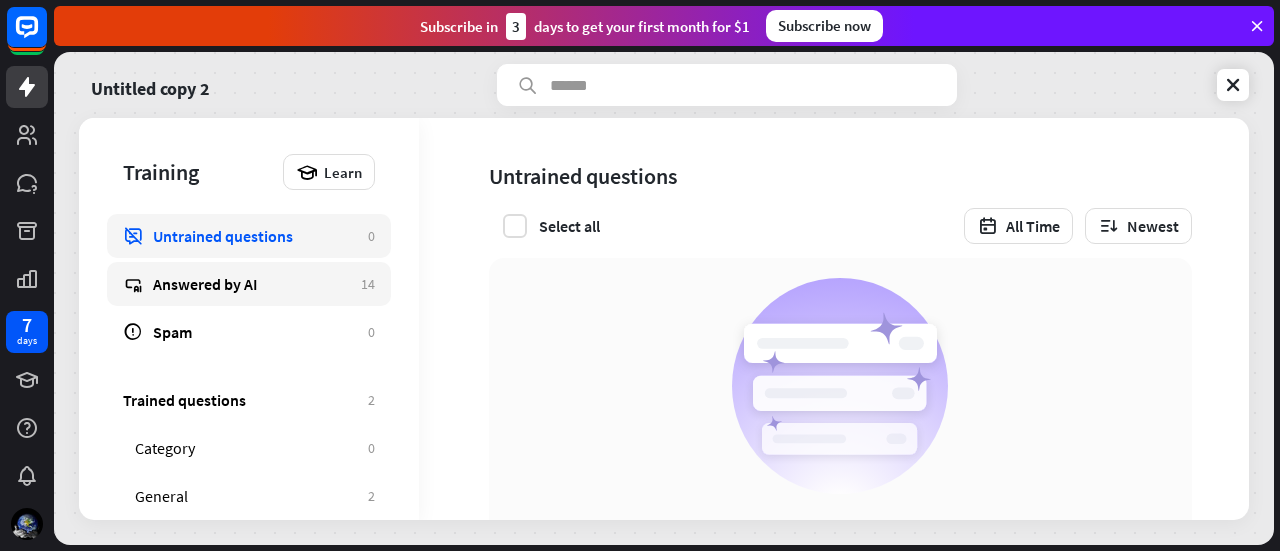 click on "Answered by AI   14" at bounding box center (249, 284) 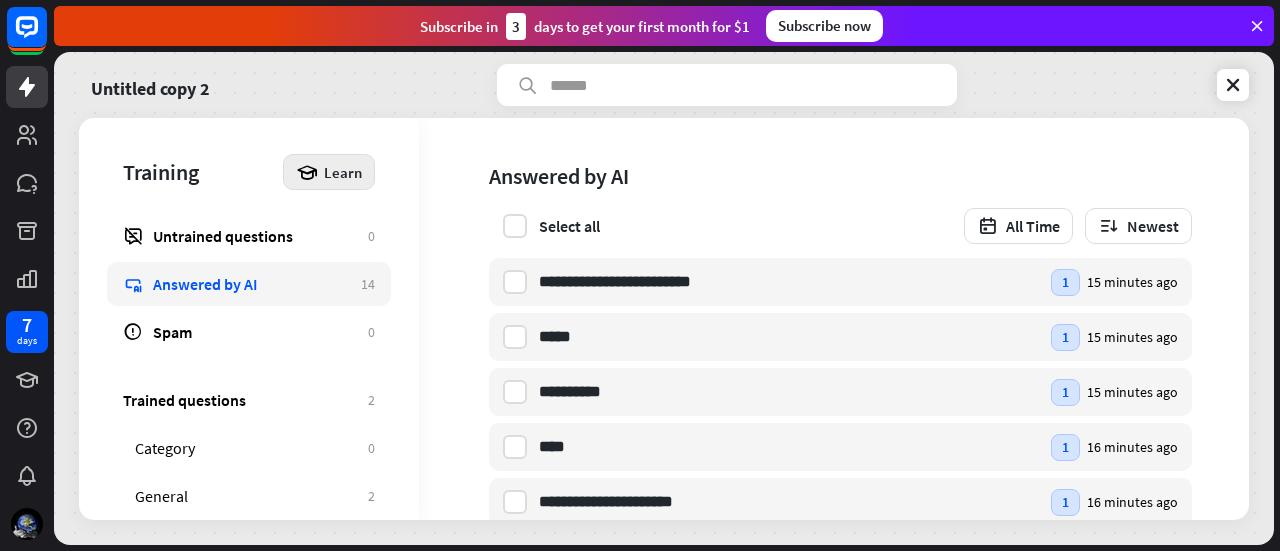 click on "Learn" at bounding box center (343, 172) 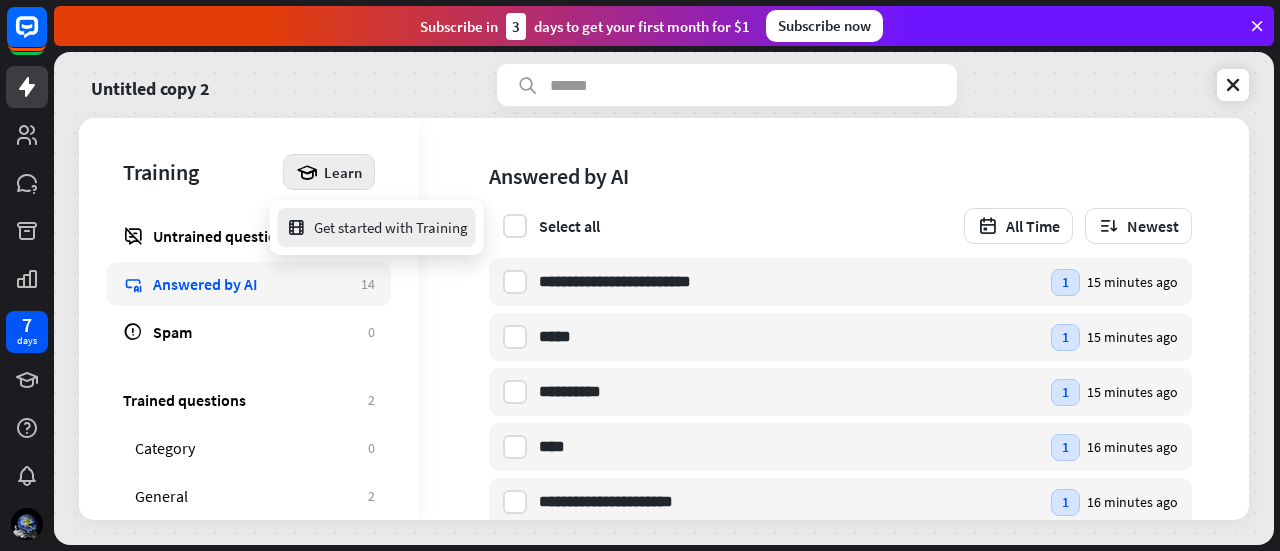 click on "Get started with Training" at bounding box center (377, 227) 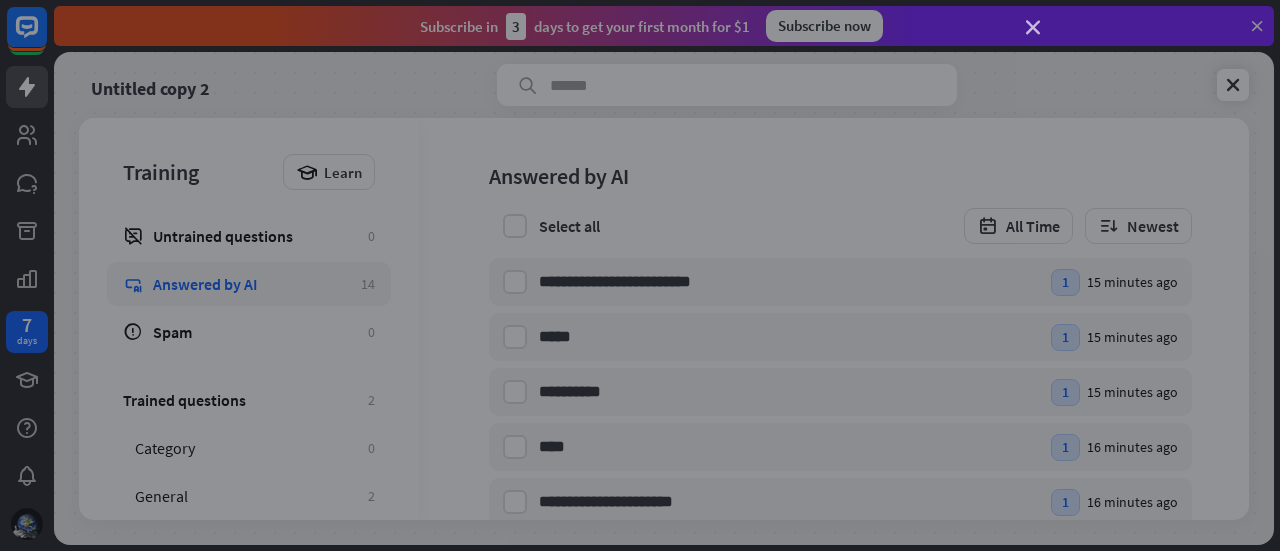 click on "close" at bounding box center (1033, 28) 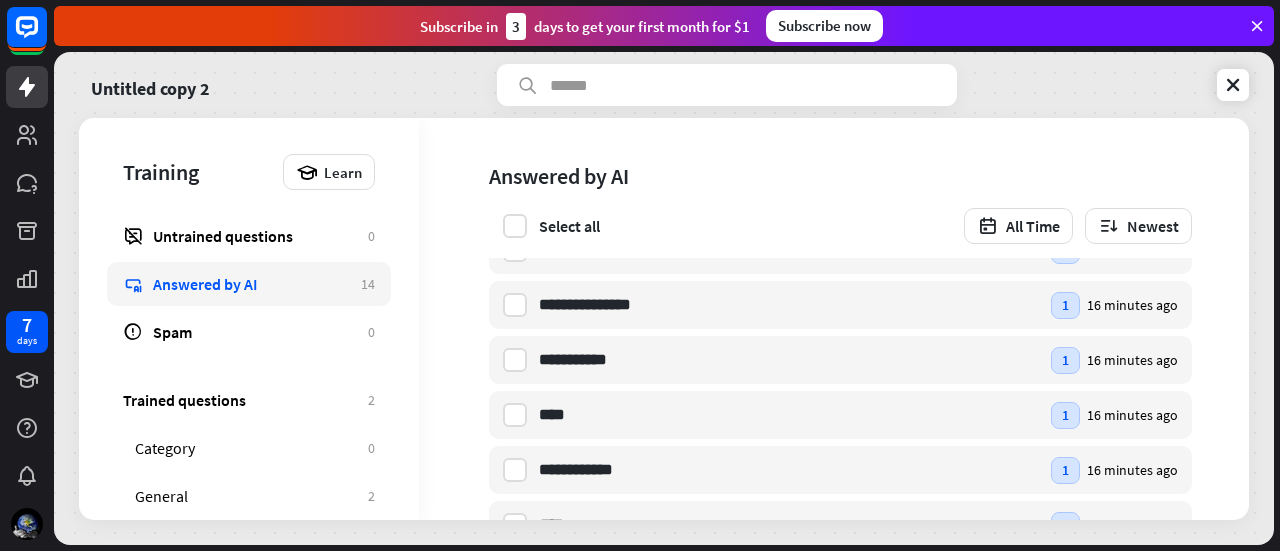 scroll, scrollTop: 100, scrollLeft: 0, axis: vertical 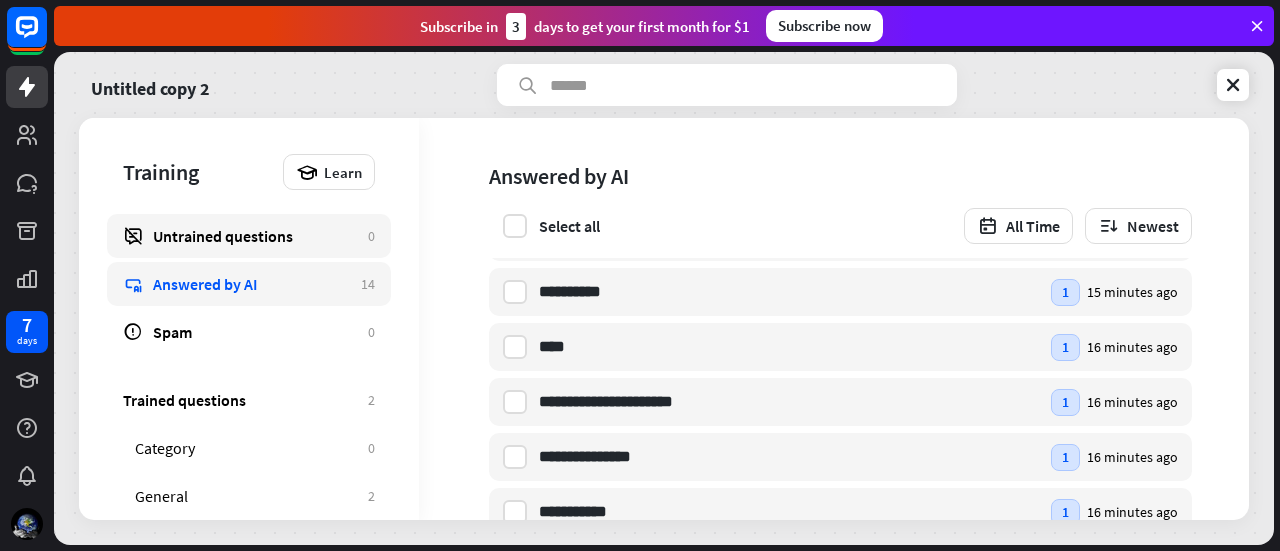 click on "Untrained questions" at bounding box center (255, 236) 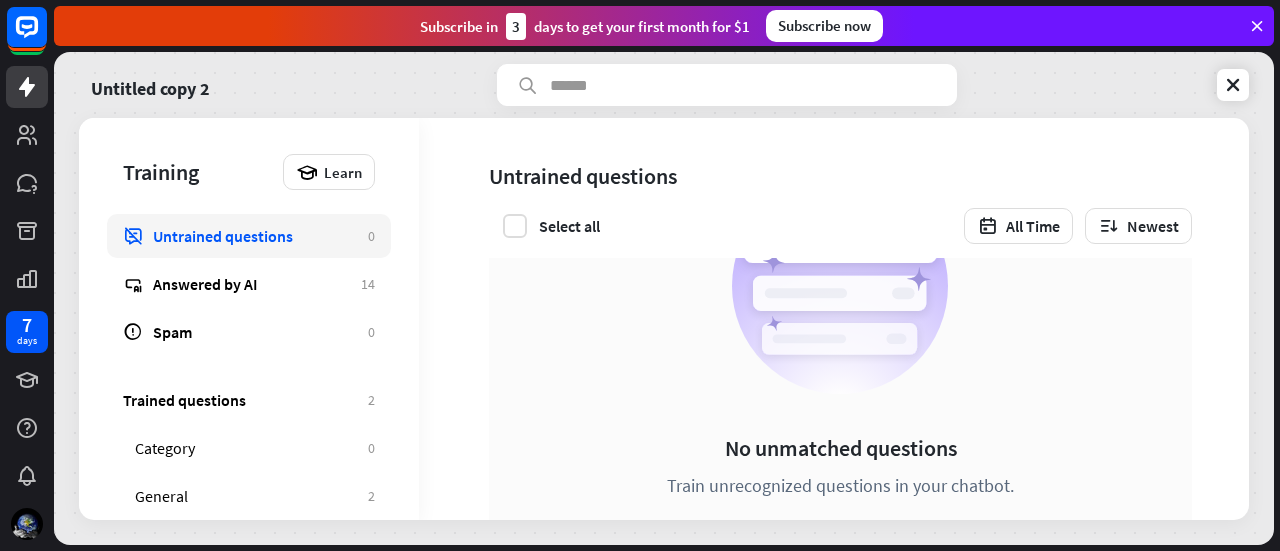 scroll, scrollTop: 0, scrollLeft: 0, axis: both 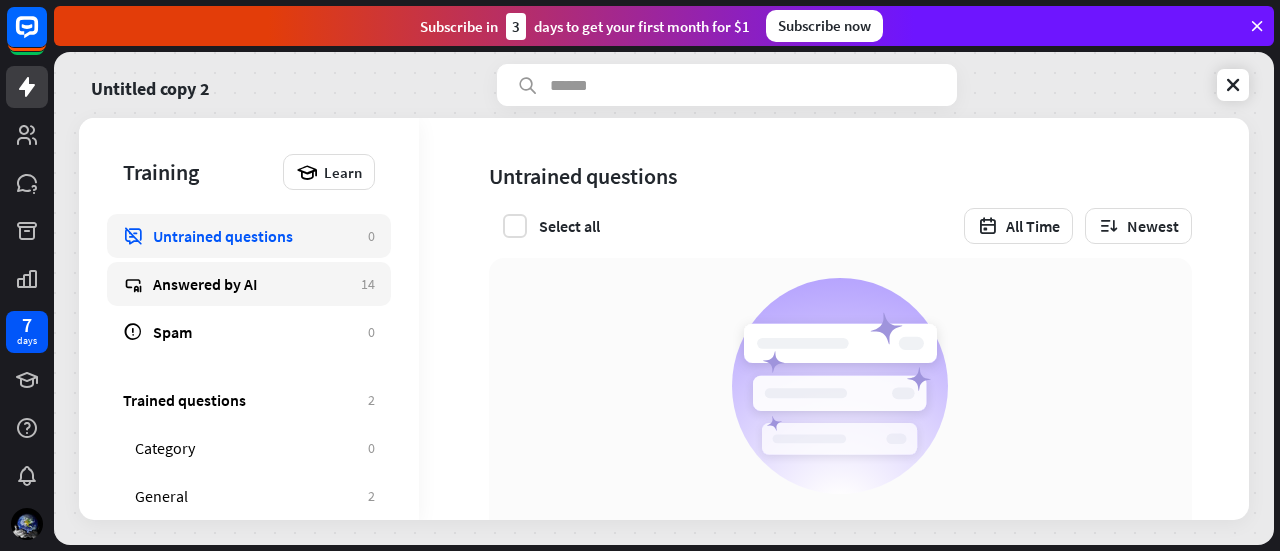 click on "Answered by AI" at bounding box center [252, 284] 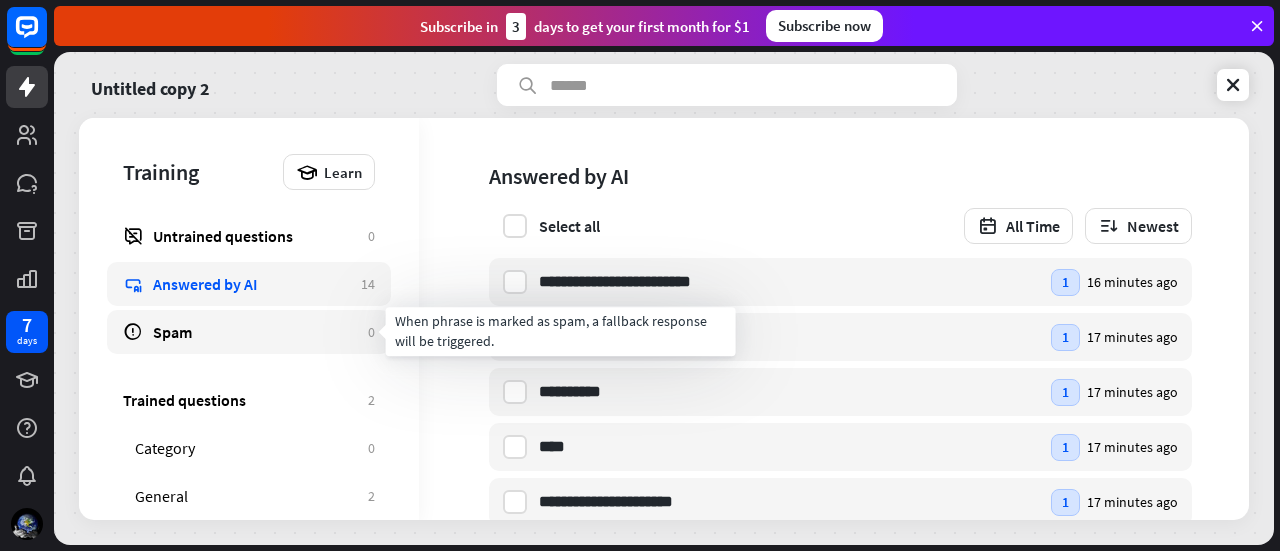 click on "Spam   0" at bounding box center (249, 332) 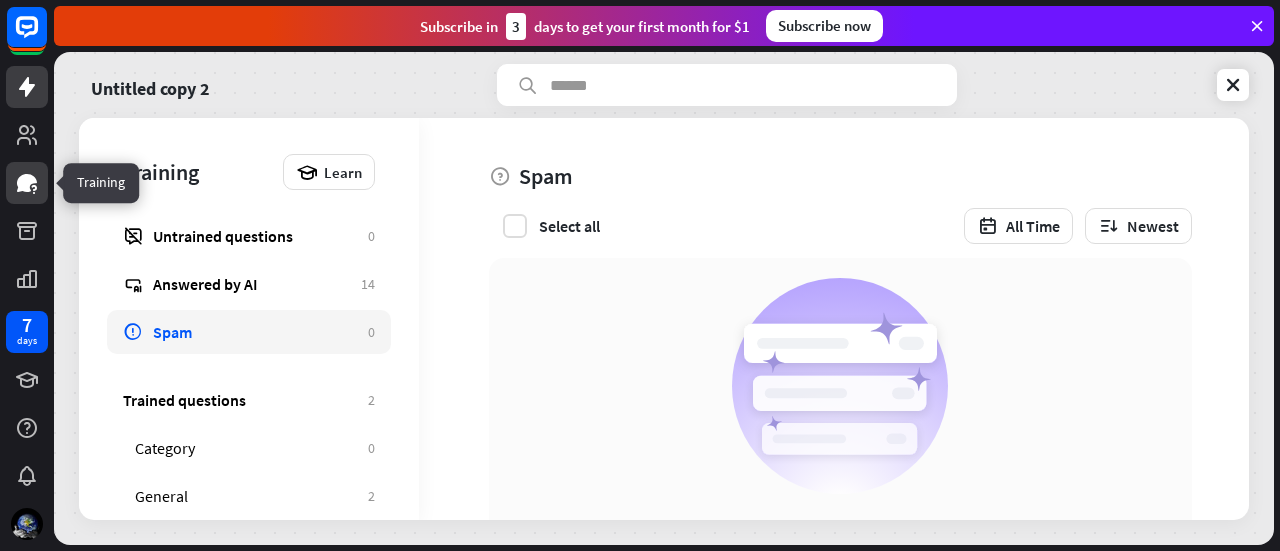 click 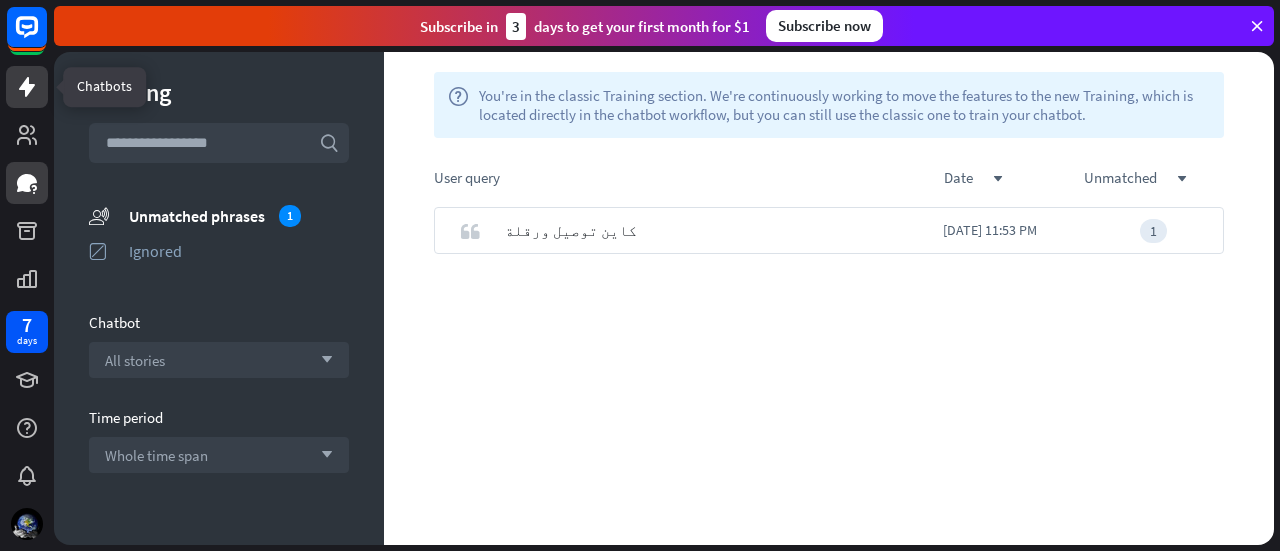 click 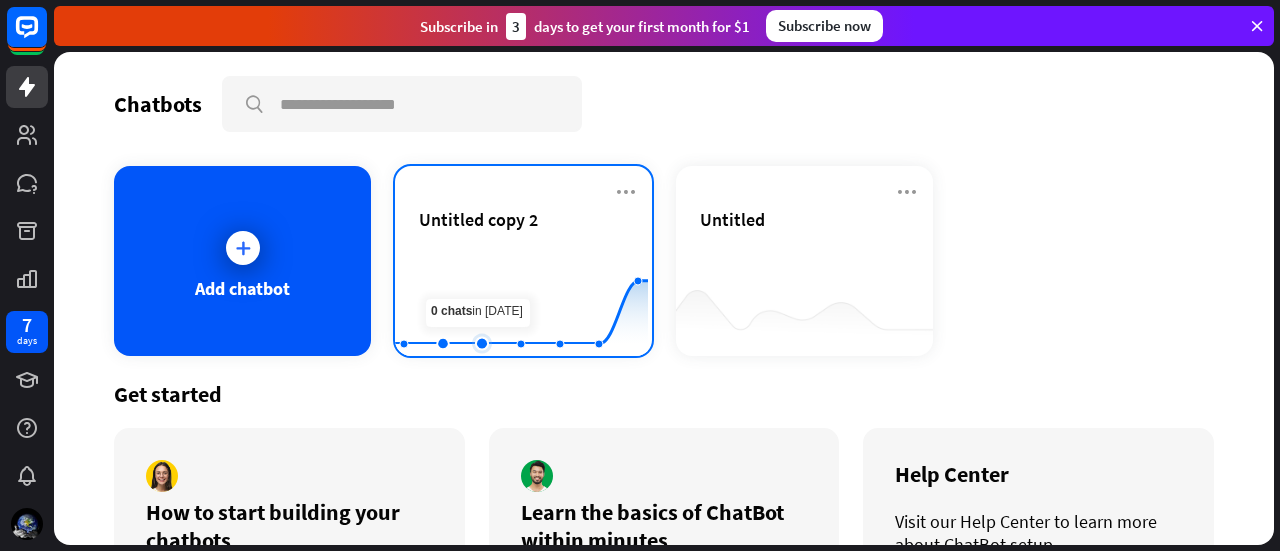 click 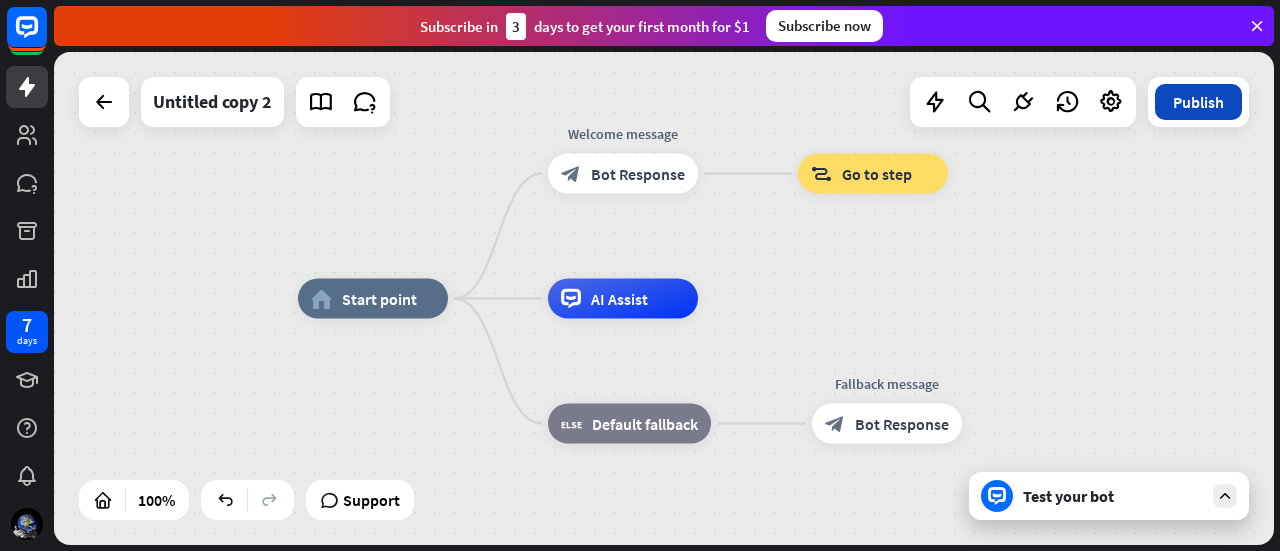 click on "Publish" at bounding box center (1198, 102) 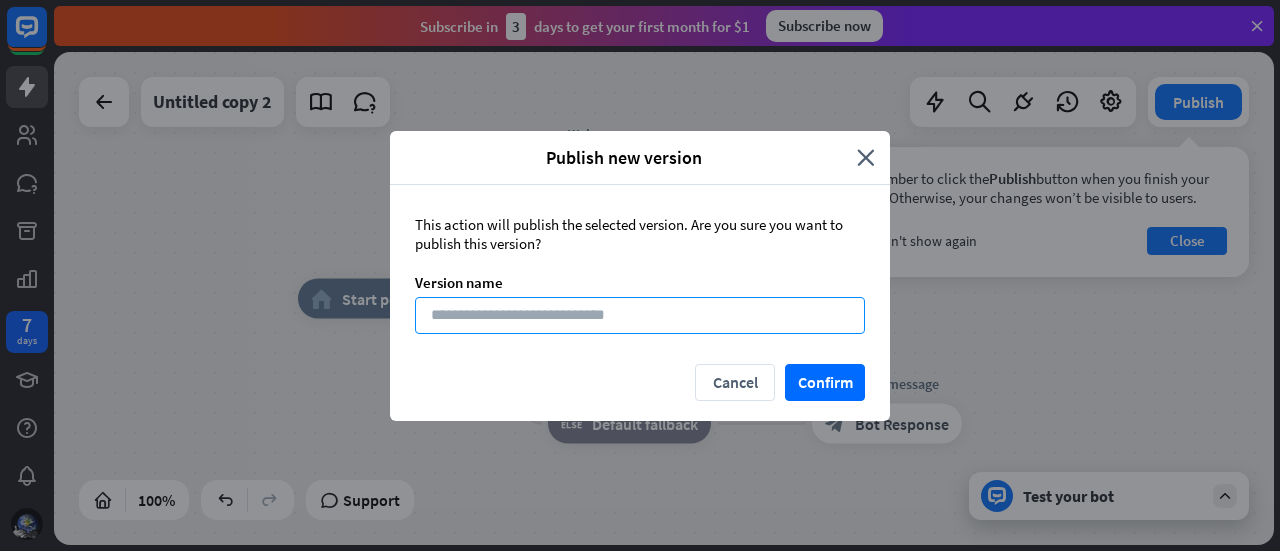click at bounding box center [640, 315] 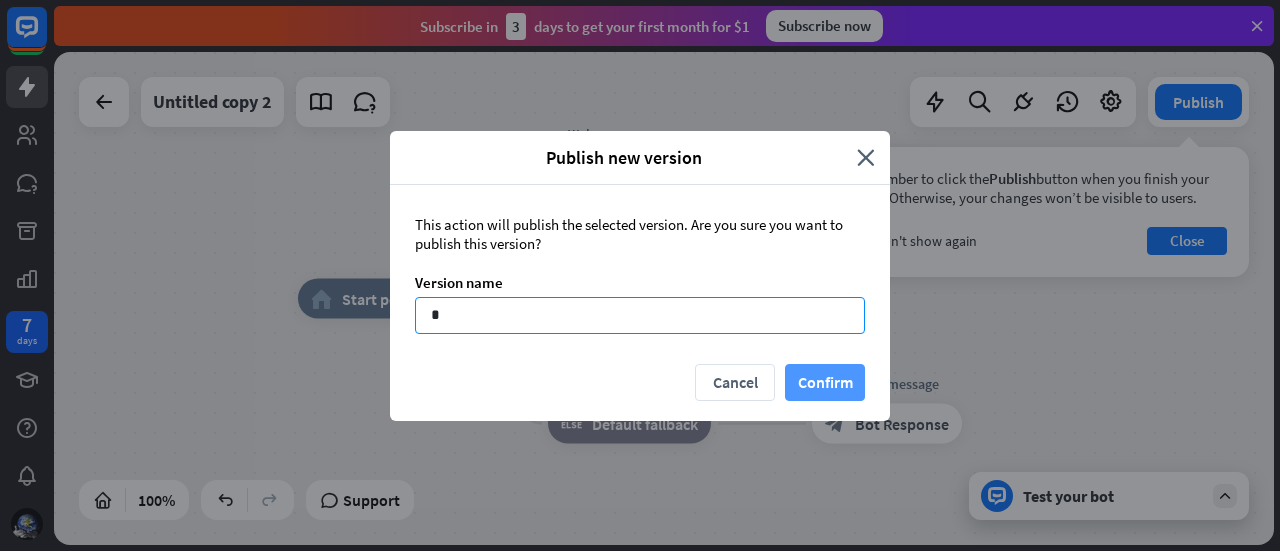 type on "*" 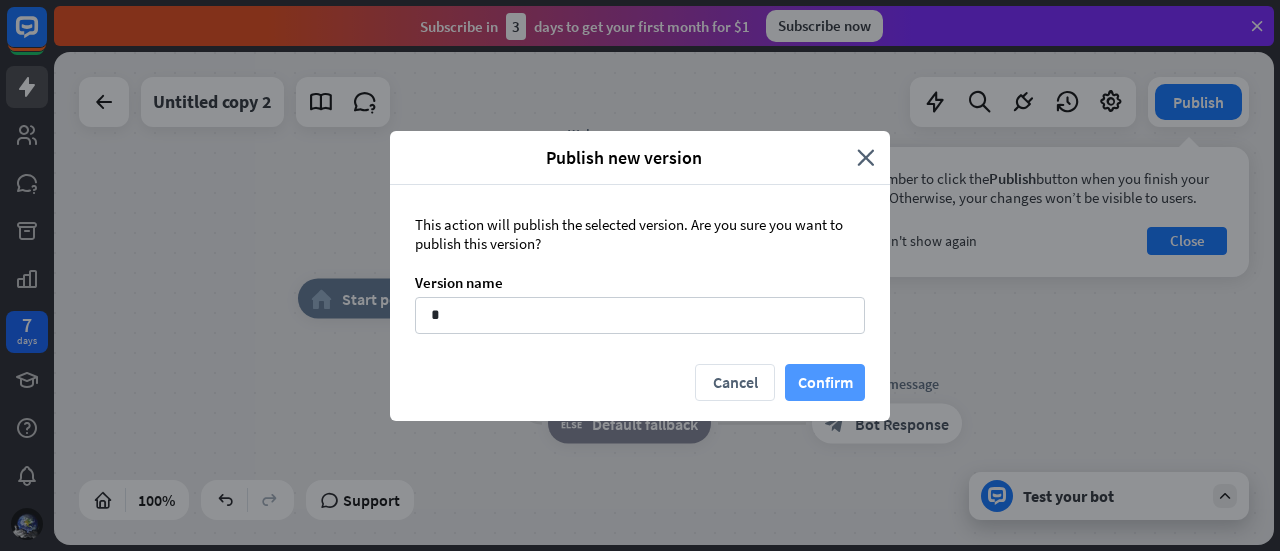 click on "Confirm" at bounding box center [825, 382] 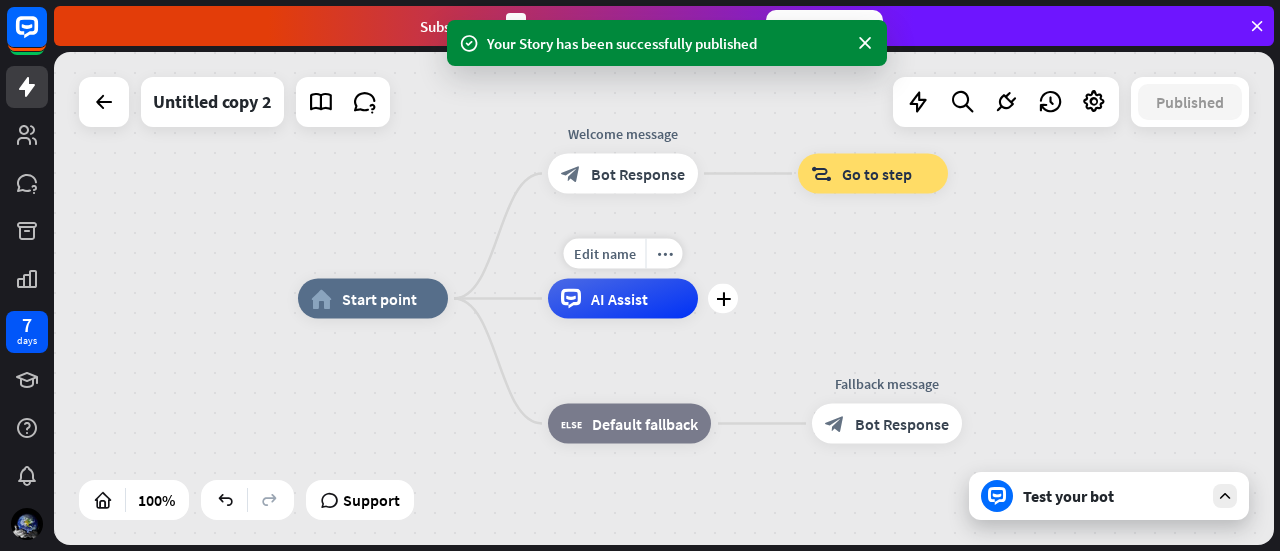 click on "AI Assist" at bounding box center [623, 299] 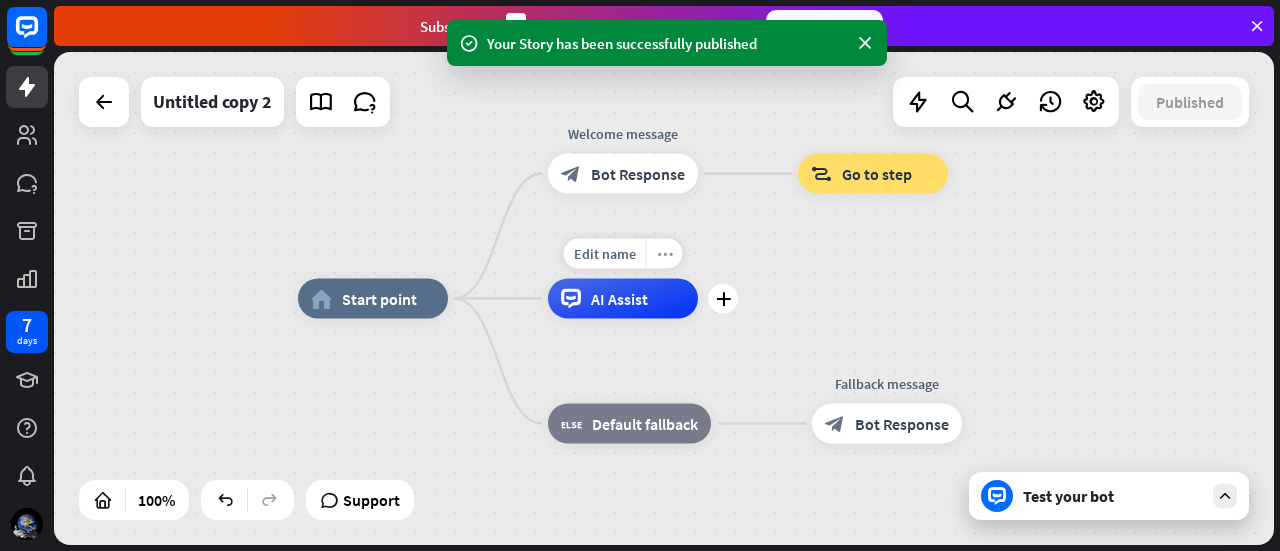 click on "more_horiz" at bounding box center (665, 253) 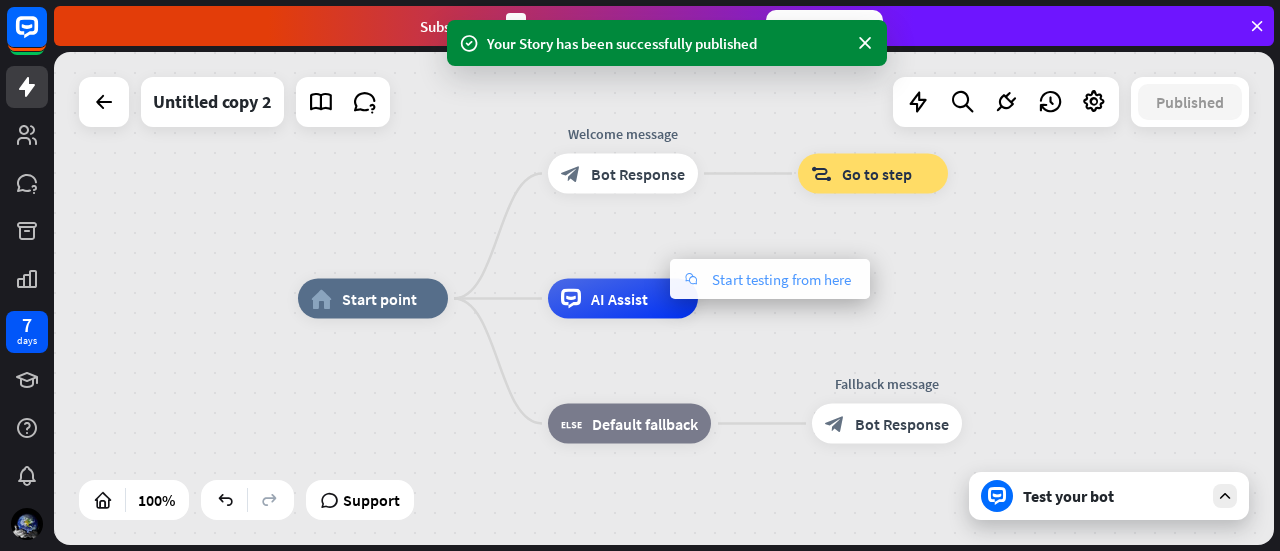 click on "Start testing from here" at bounding box center (781, 279) 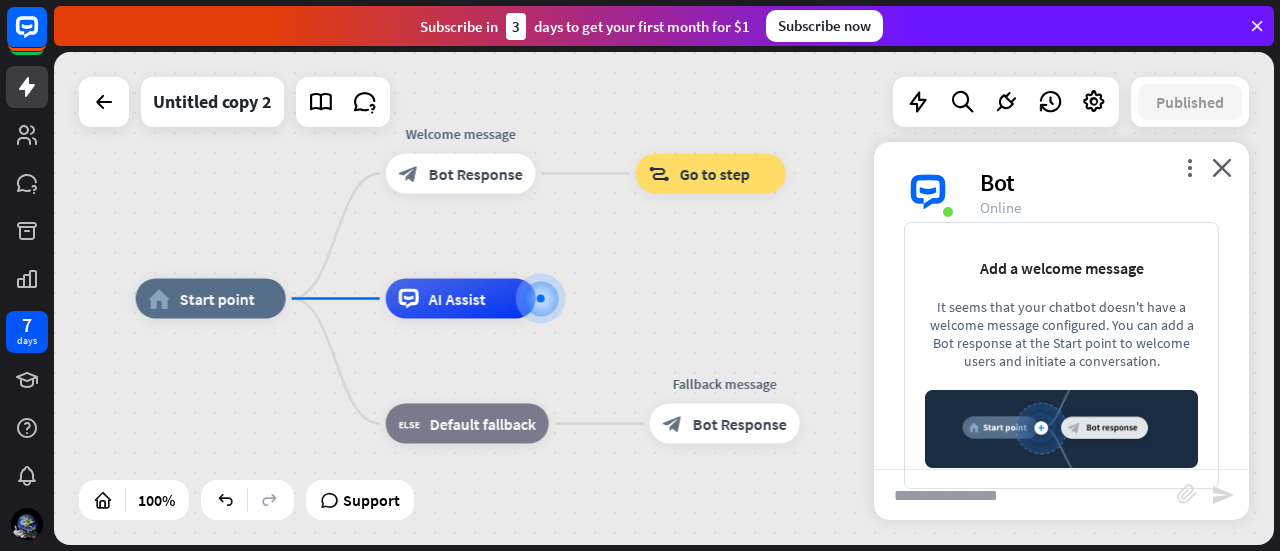 click on "more_vert
close
Bot
Online" at bounding box center (1061, 192) 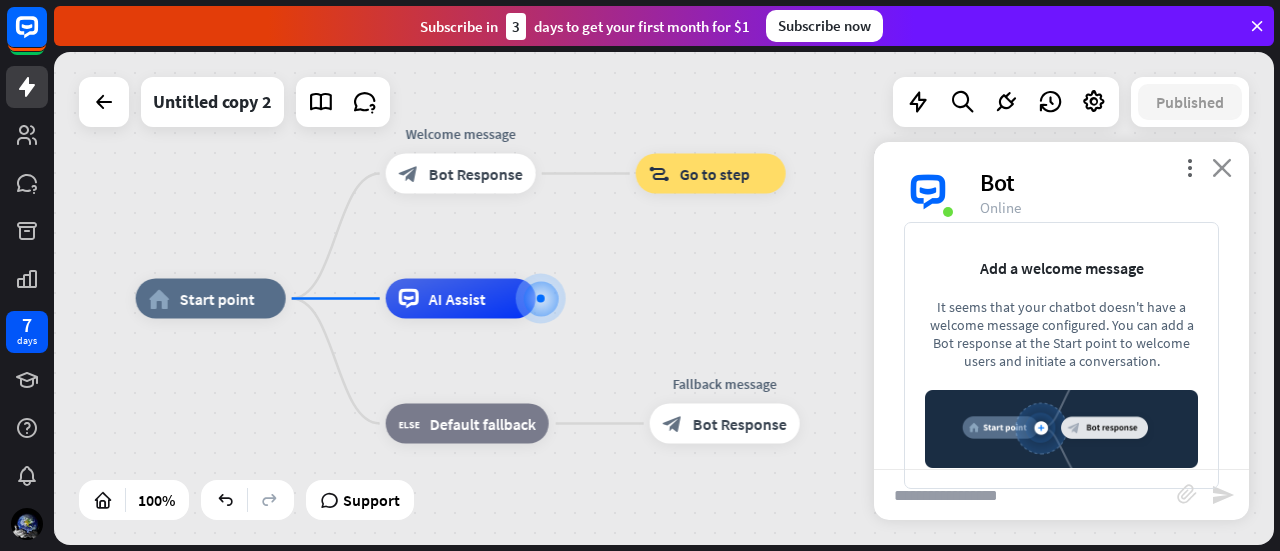 click on "close" at bounding box center (1222, 167) 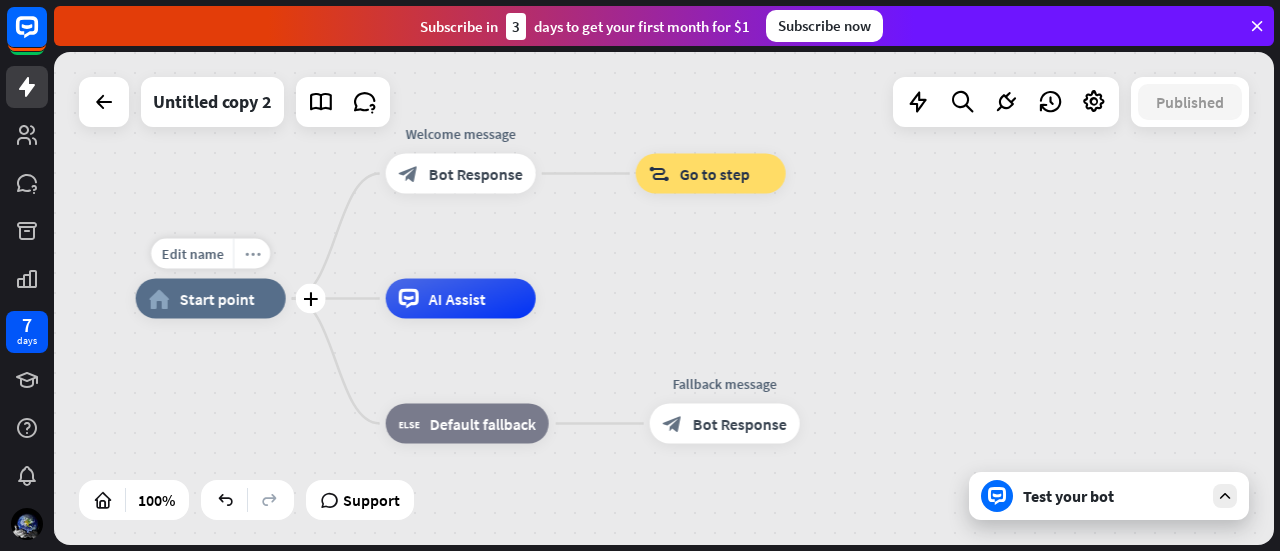 click on "more_horiz" at bounding box center [252, 253] 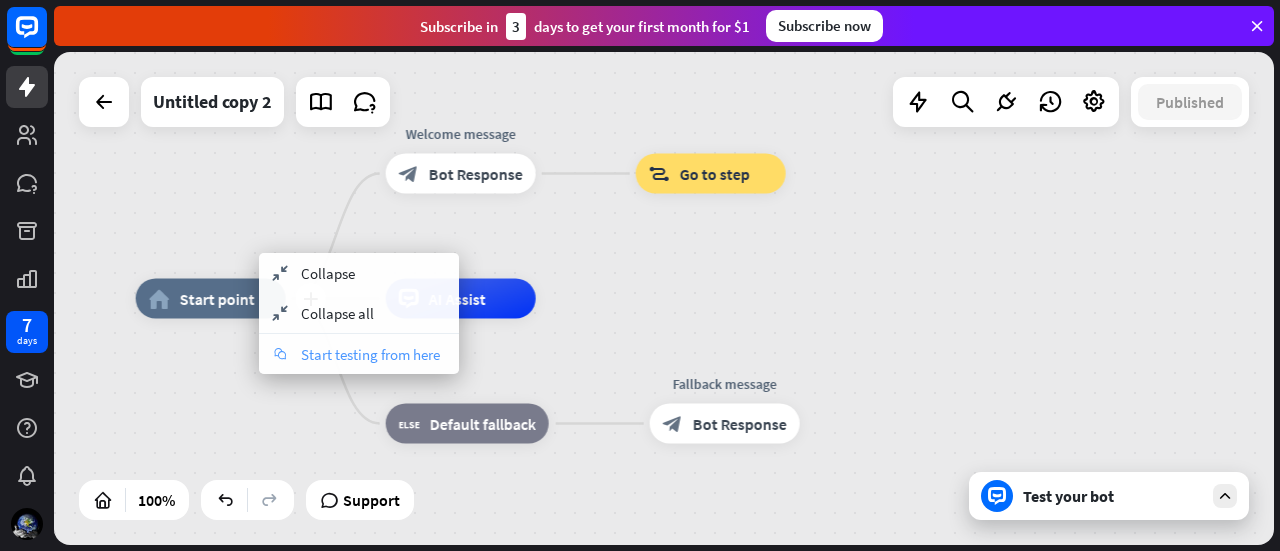 click on "Start testing from here" at bounding box center (370, 354) 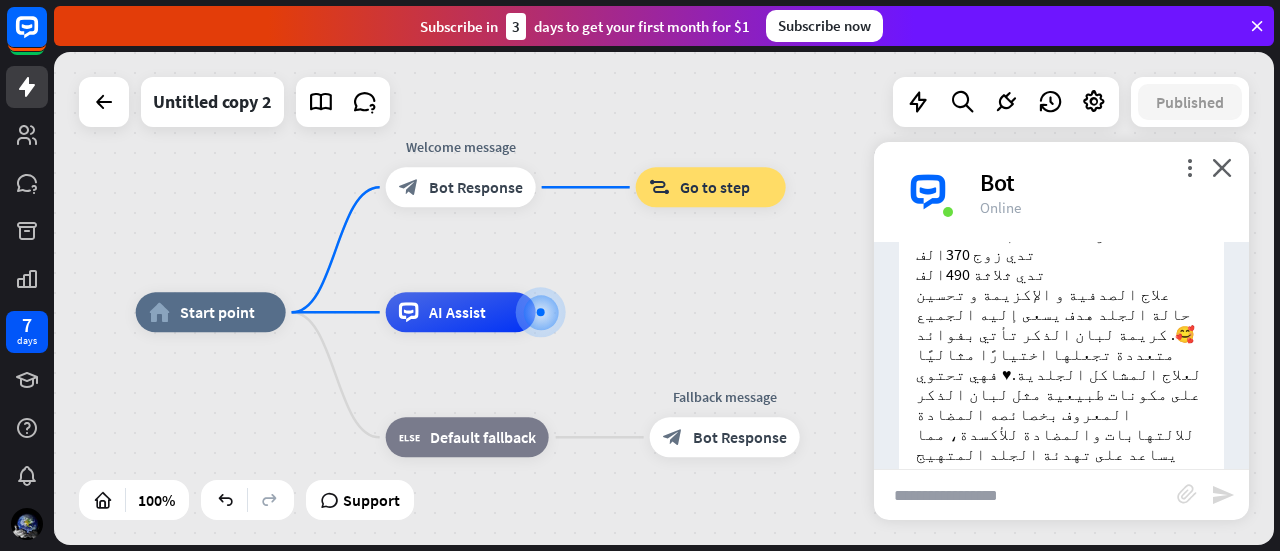 scroll, scrollTop: 130, scrollLeft: 0, axis: vertical 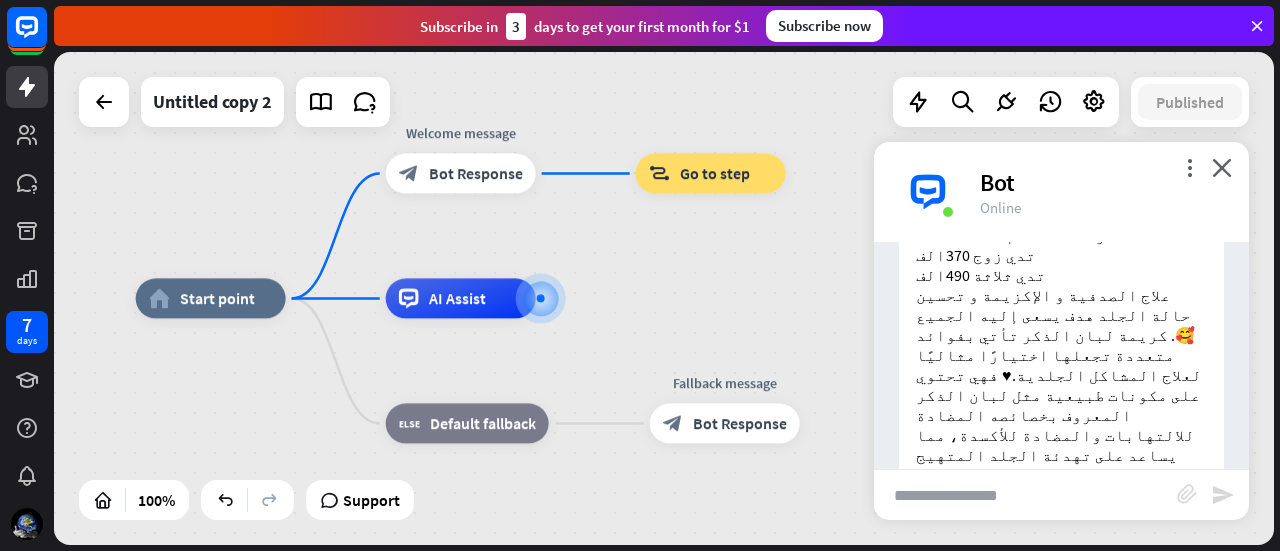 click at bounding box center [1025, 495] 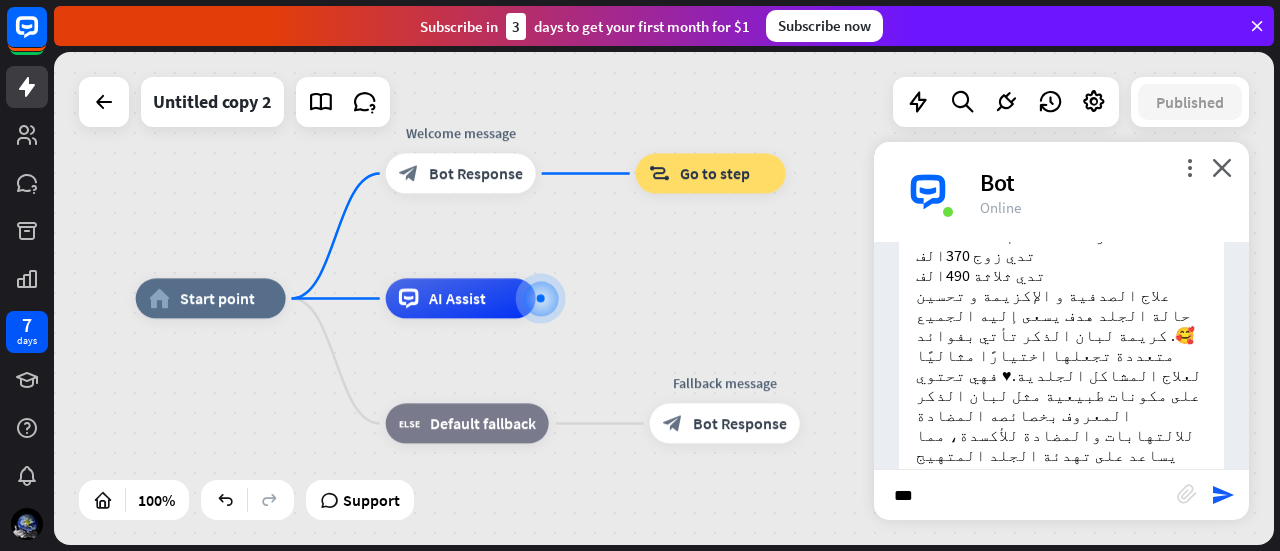 type on "****" 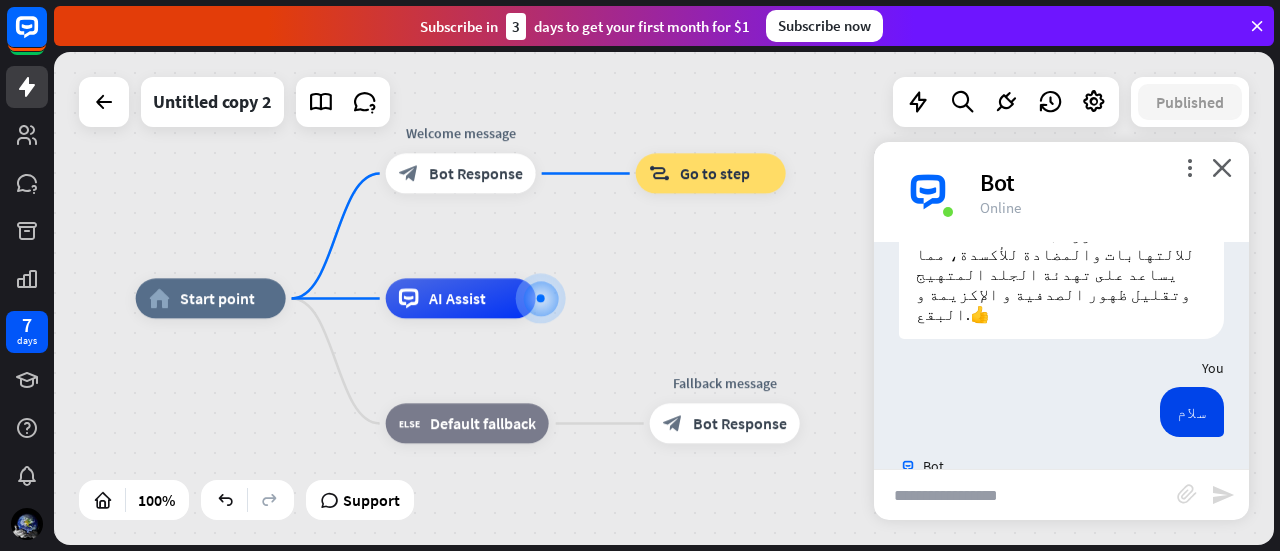 scroll, scrollTop: 327, scrollLeft: 0, axis: vertical 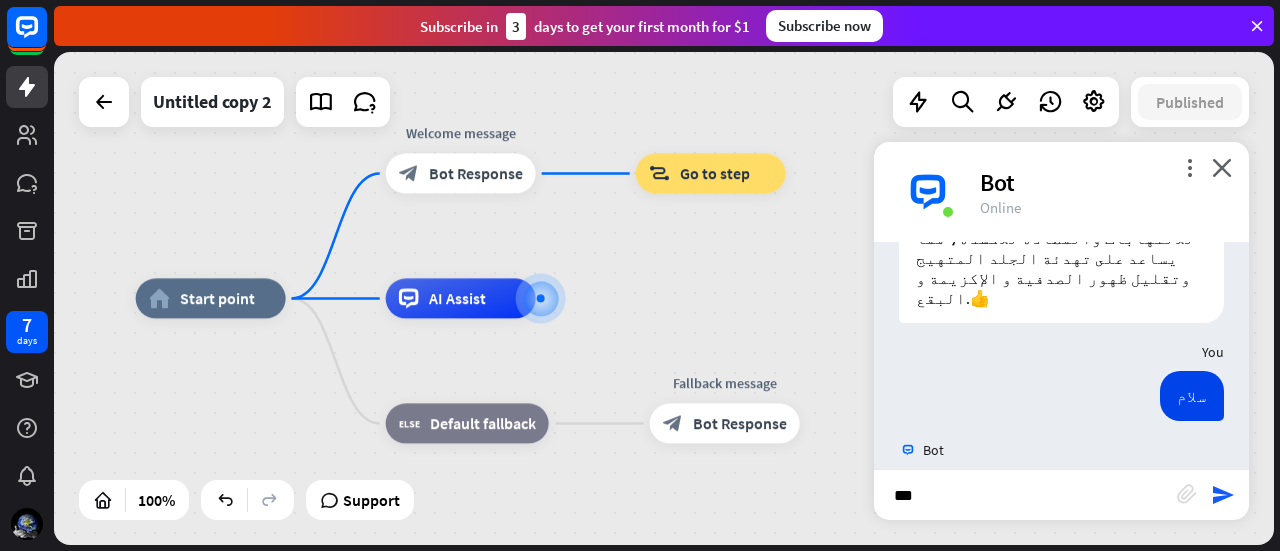 type on "****" 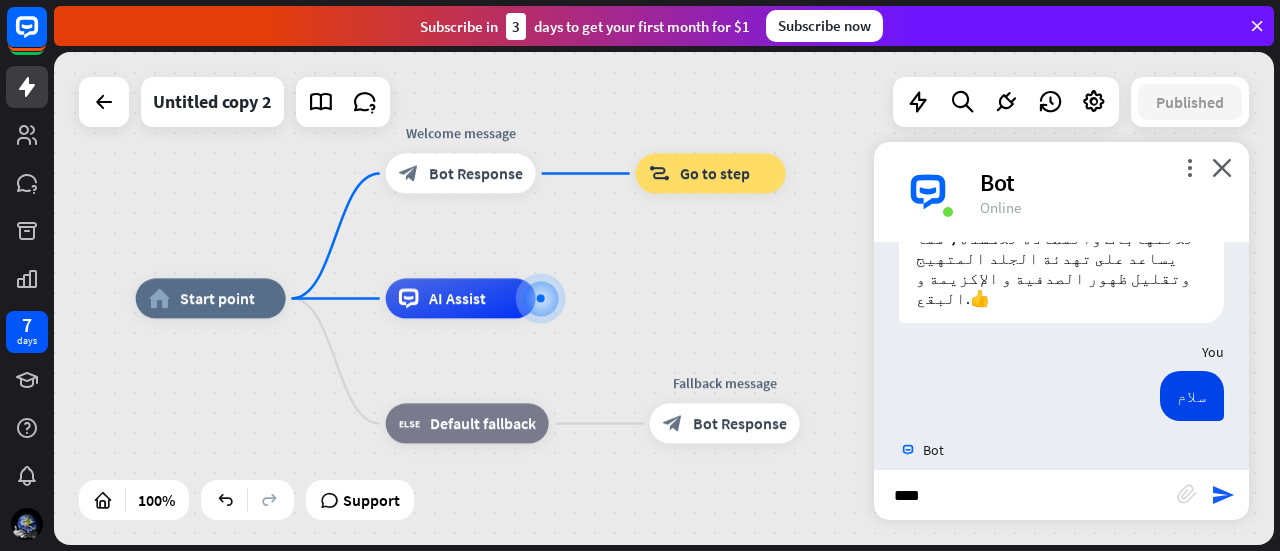 type 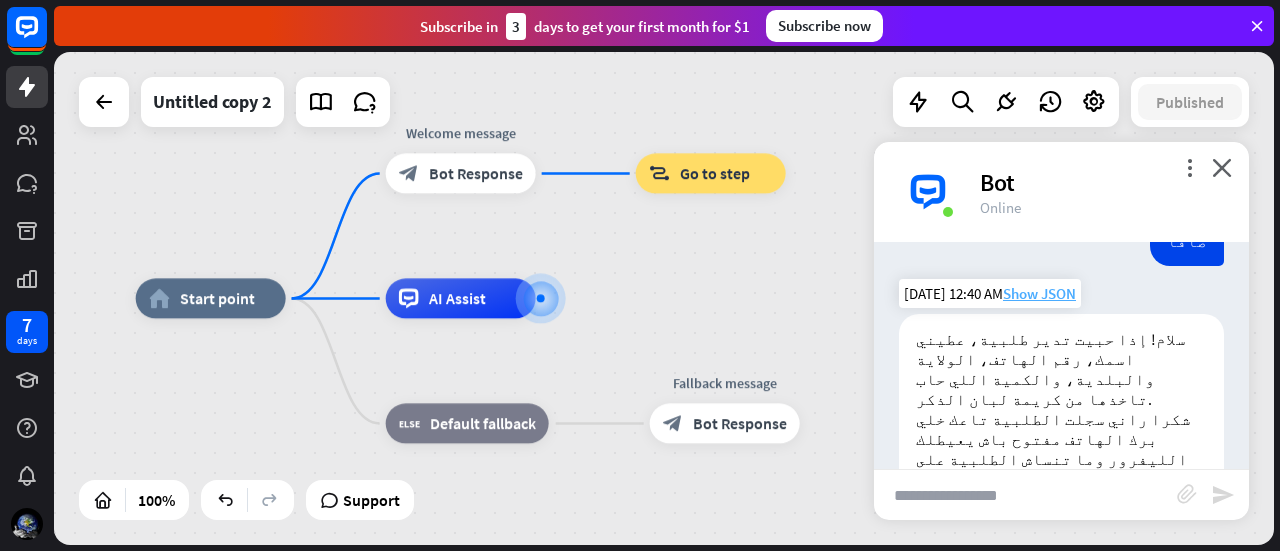 scroll, scrollTop: 722, scrollLeft: 0, axis: vertical 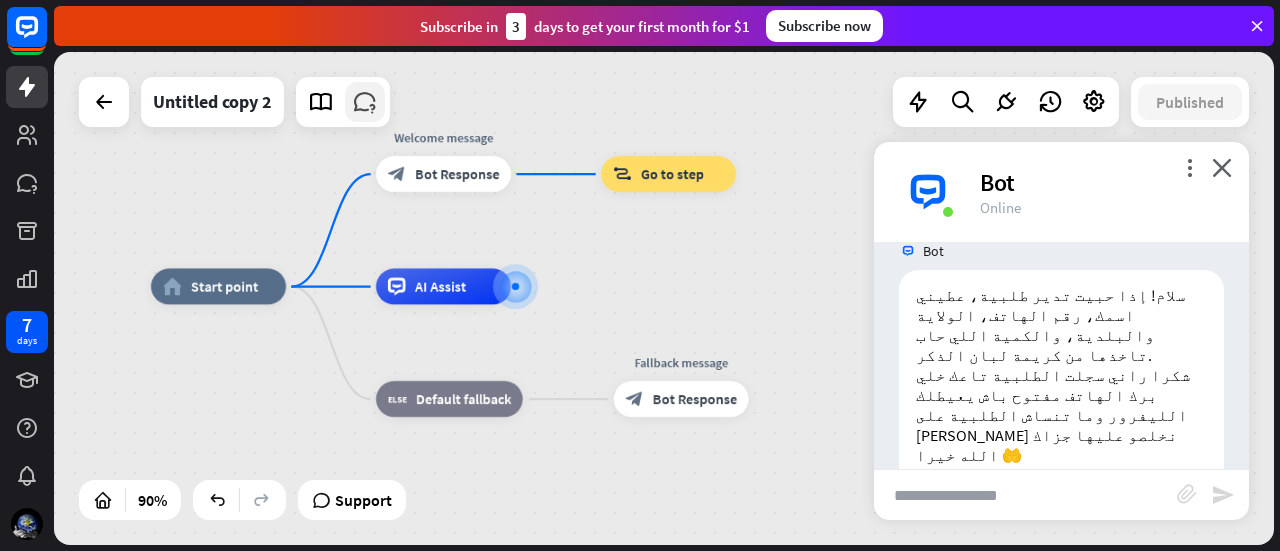 click at bounding box center [365, 102] 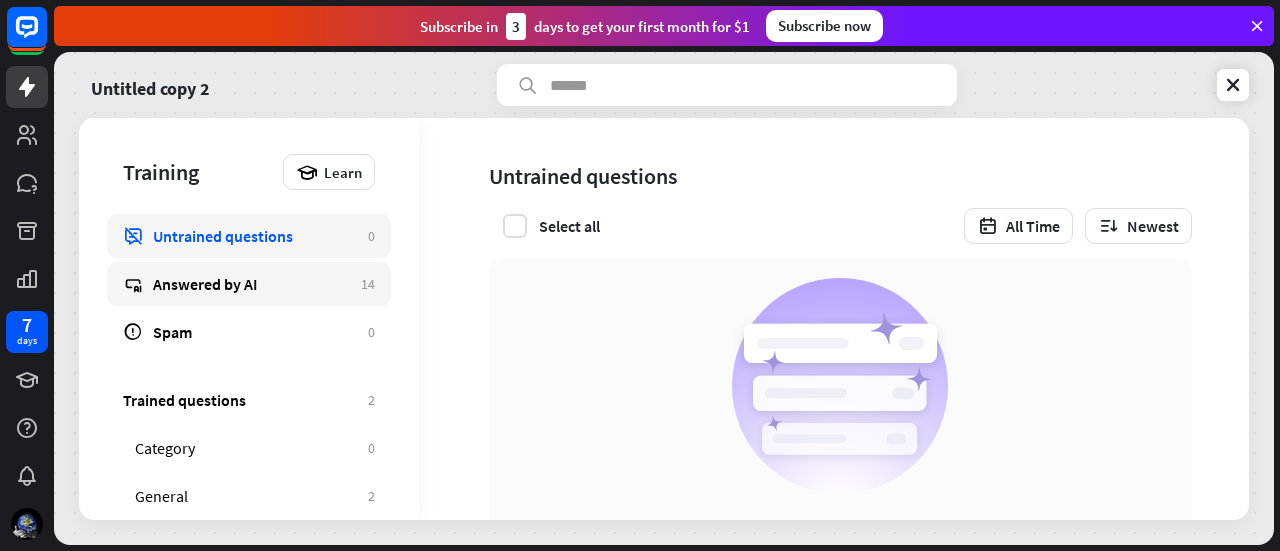 click on "Answered by AI" at bounding box center (252, 284) 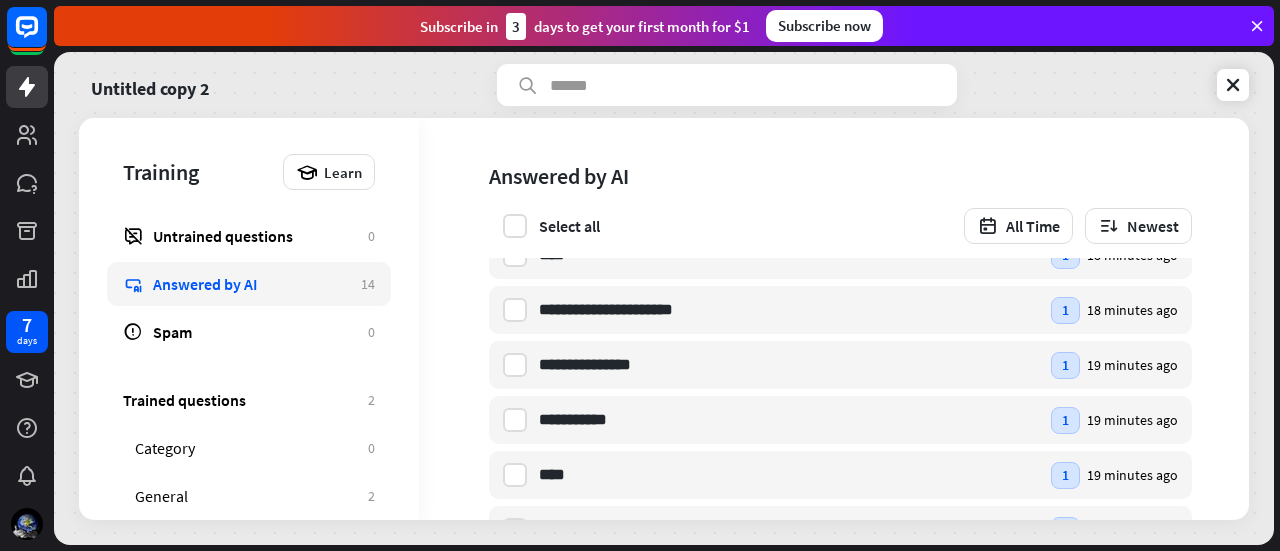 scroll, scrollTop: 0, scrollLeft: 0, axis: both 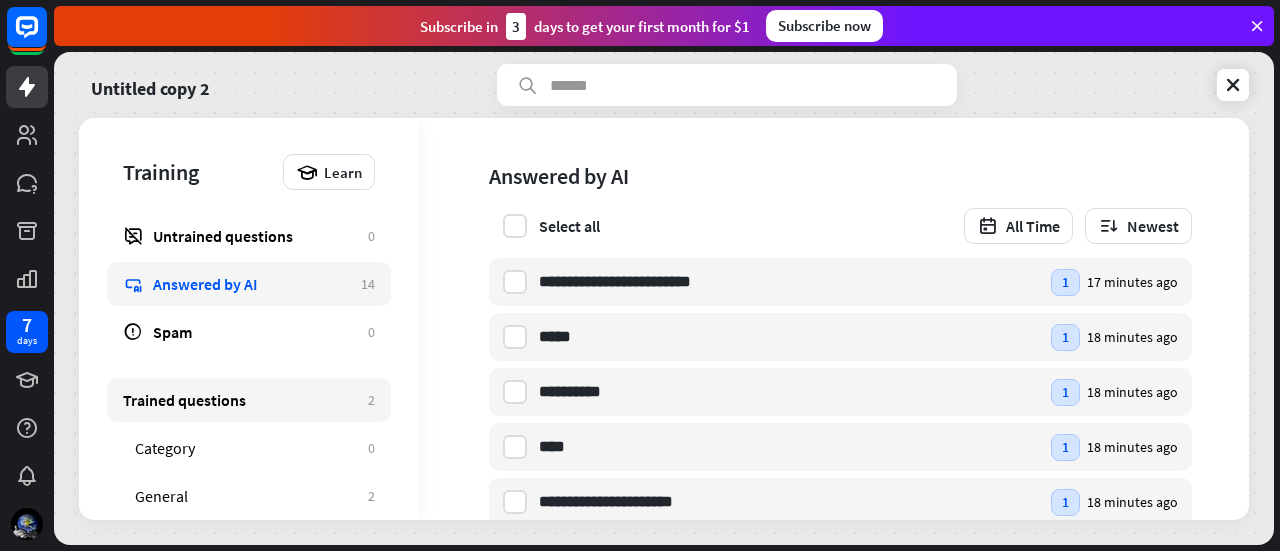 click on "Trained questions" at bounding box center [240, 400] 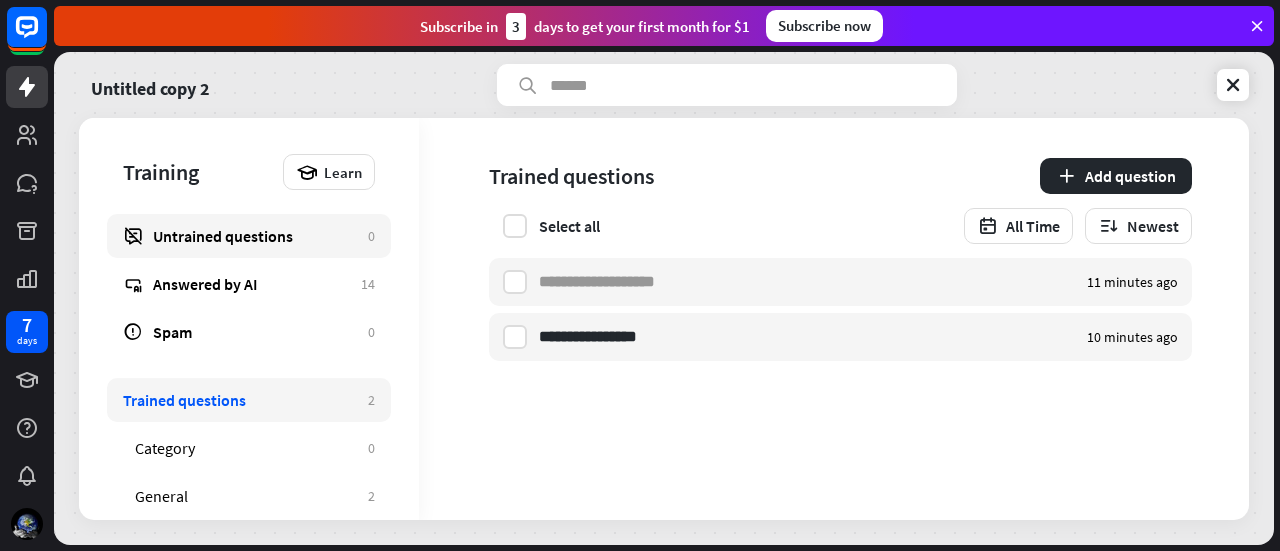 click on "Untrained questions" at bounding box center (255, 236) 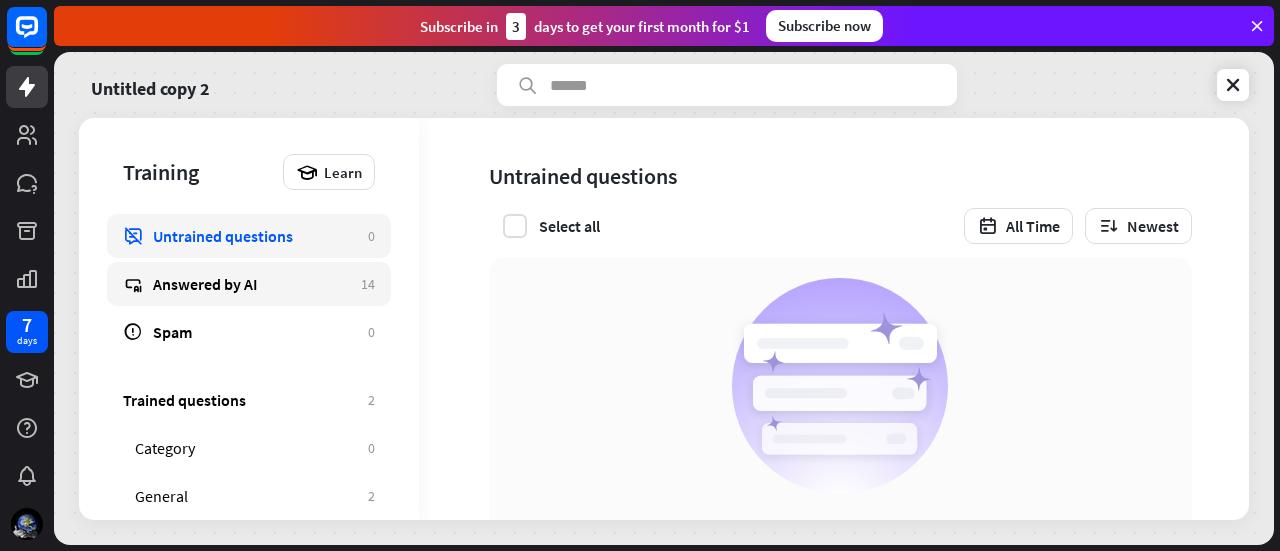 click on "Answered by AI" at bounding box center [252, 284] 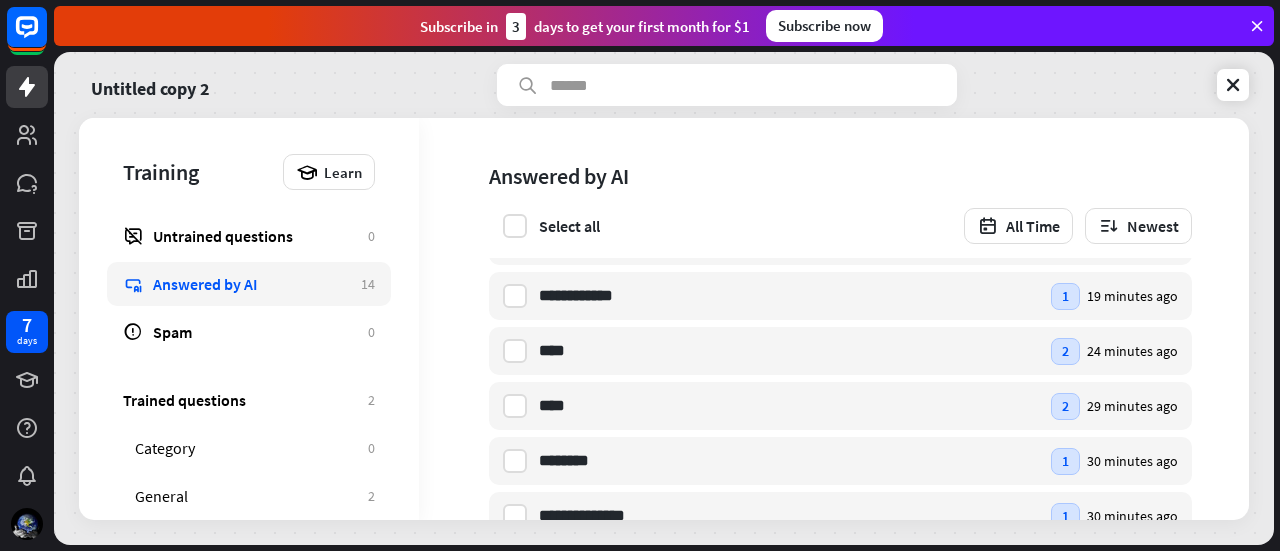 scroll, scrollTop: 536, scrollLeft: 0, axis: vertical 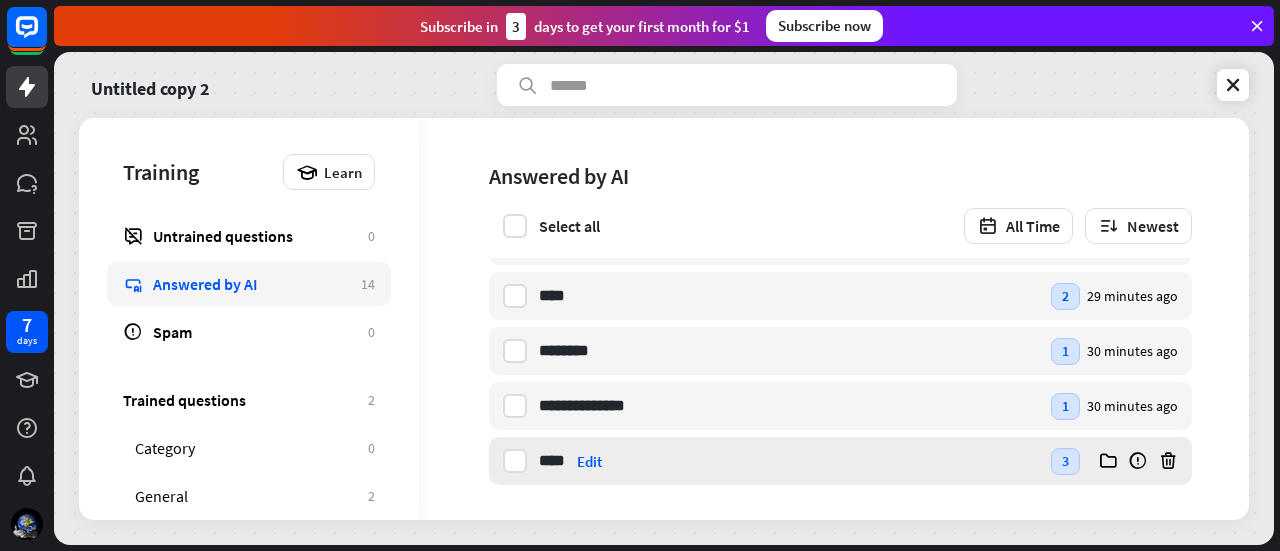 click on "****
سلام
Edit" at bounding box center (789, 461) 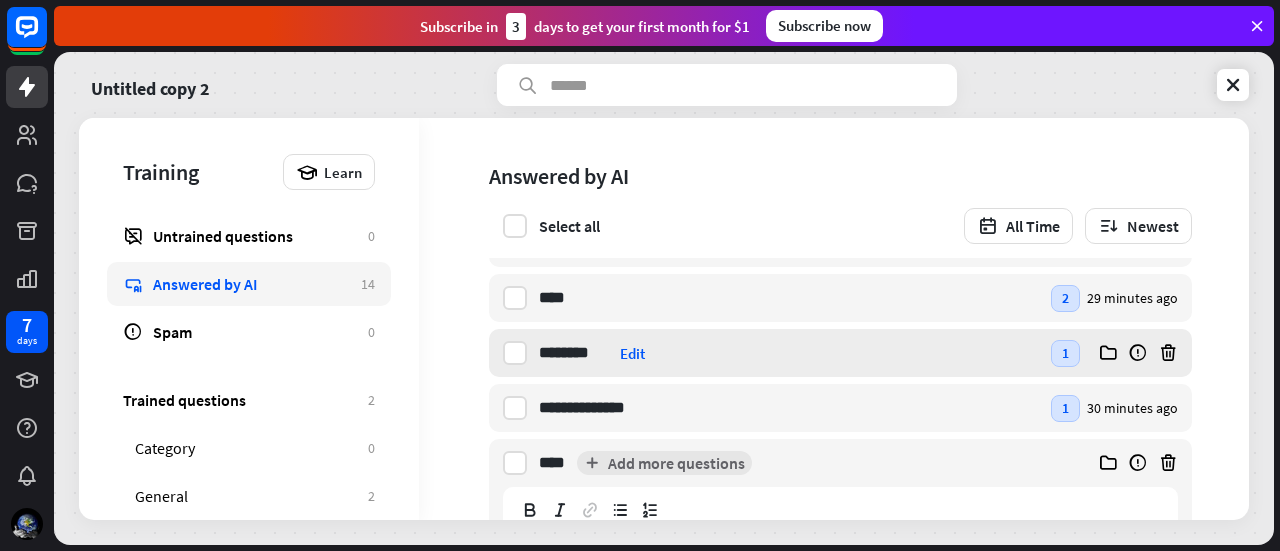scroll, scrollTop: 391, scrollLeft: 0, axis: vertical 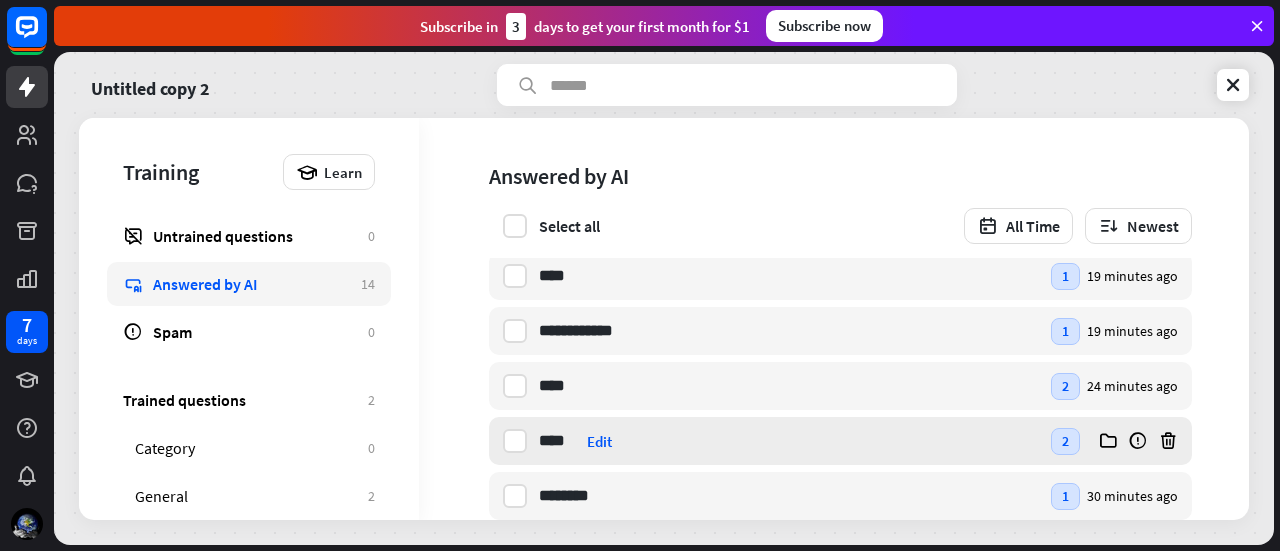 click on "****
صافا
Edit" at bounding box center [789, 441] 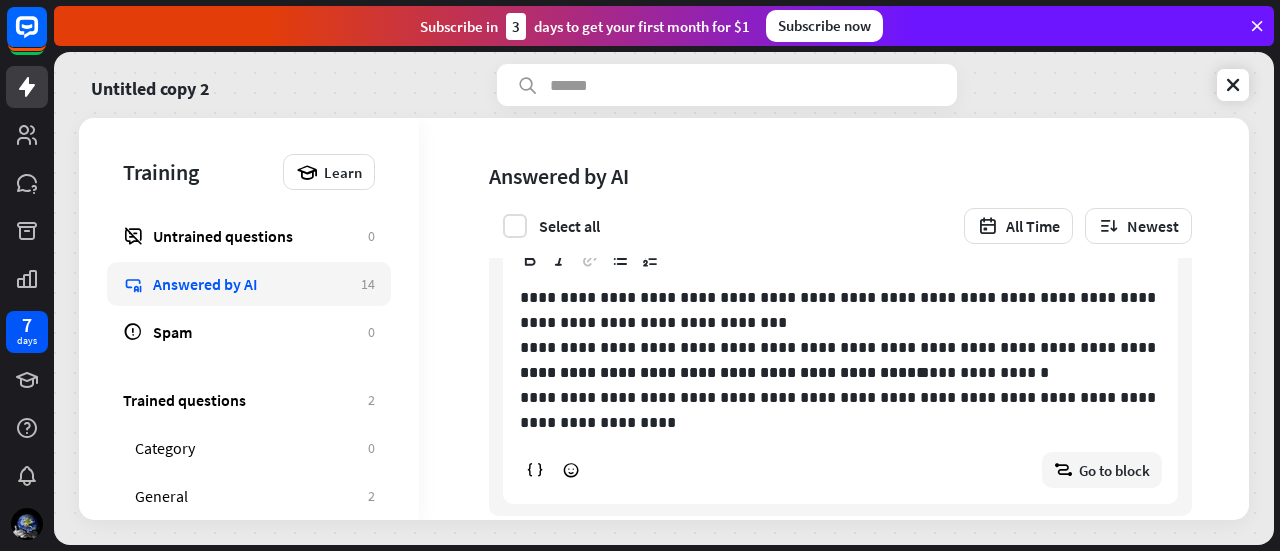 scroll, scrollTop: 616, scrollLeft: 0, axis: vertical 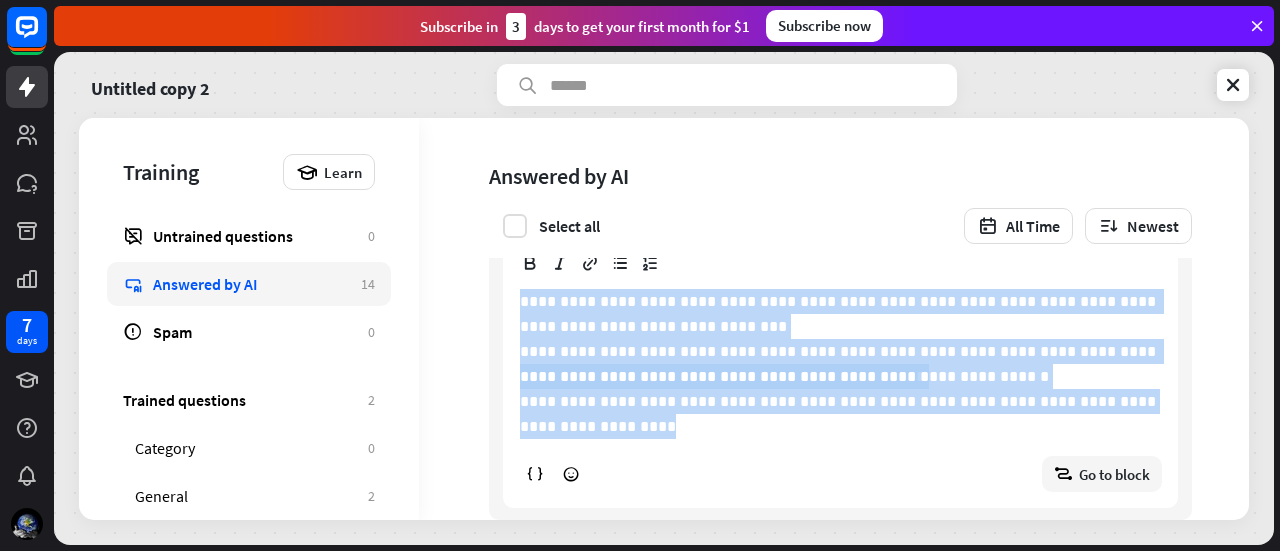 drag, startPoint x: 672, startPoint y: 428, endPoint x: 516, endPoint y: 293, distance: 206.30318 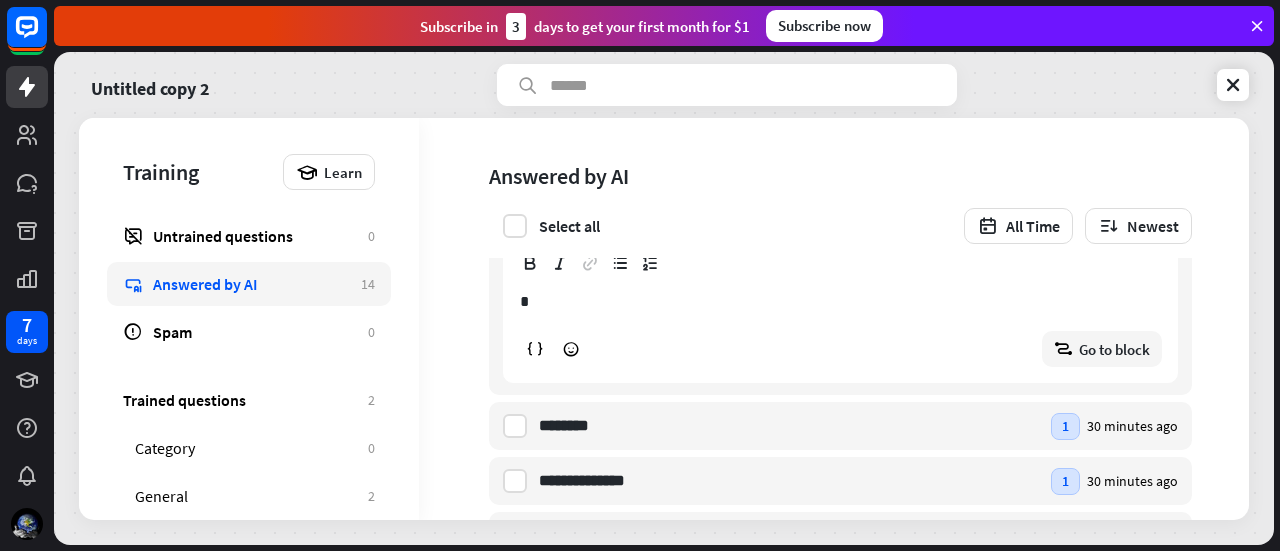 type 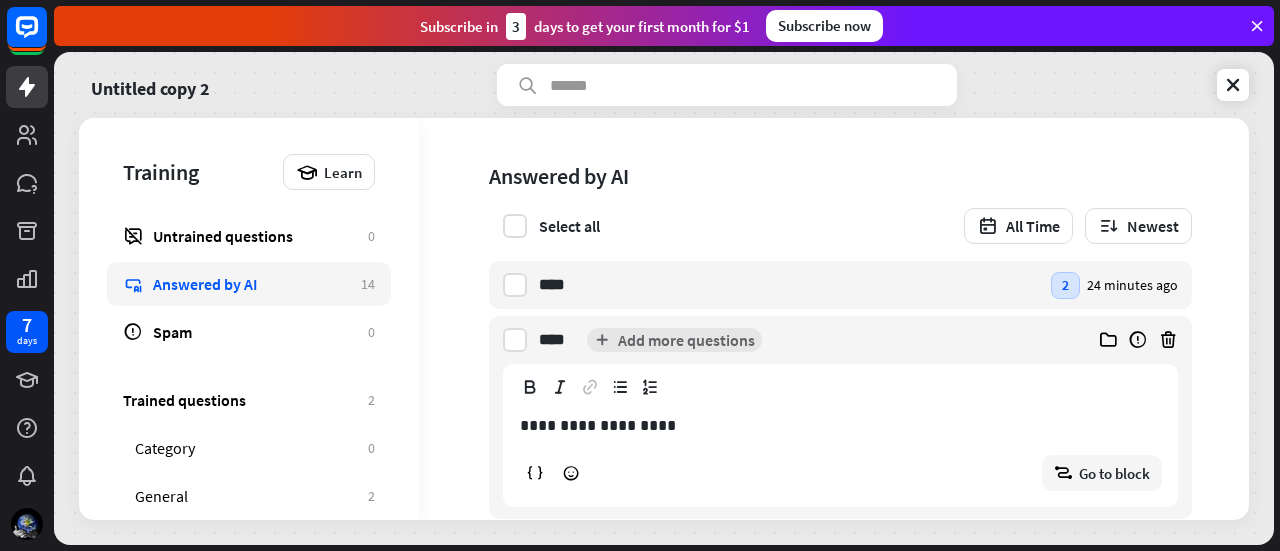 scroll, scrollTop: 492, scrollLeft: 0, axis: vertical 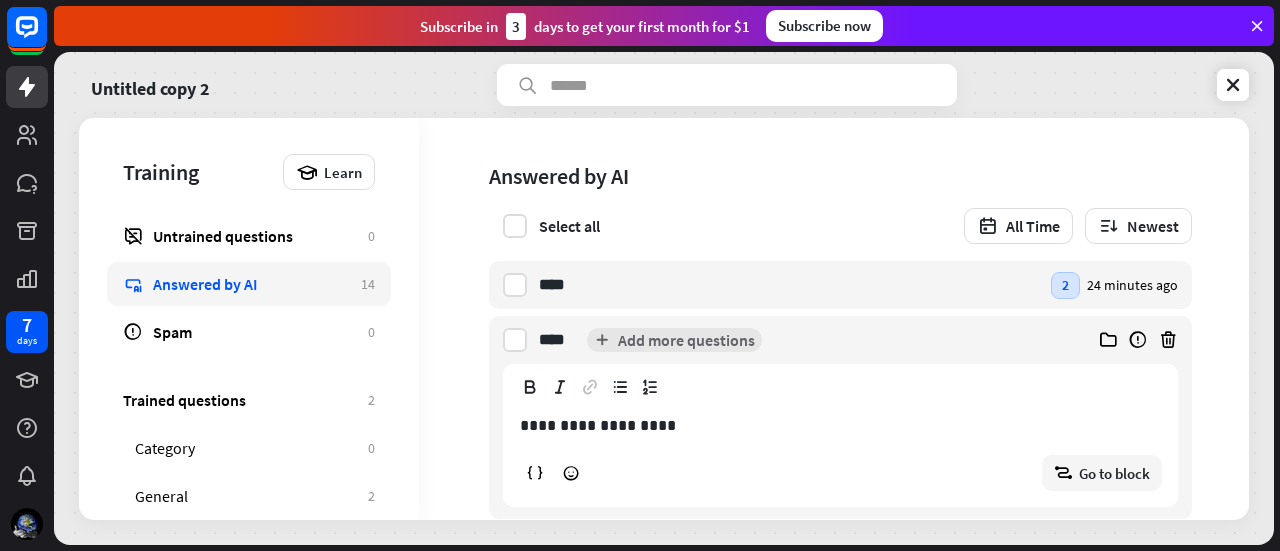 click on "****
صافا
Add more questions" at bounding box center [803, 340] 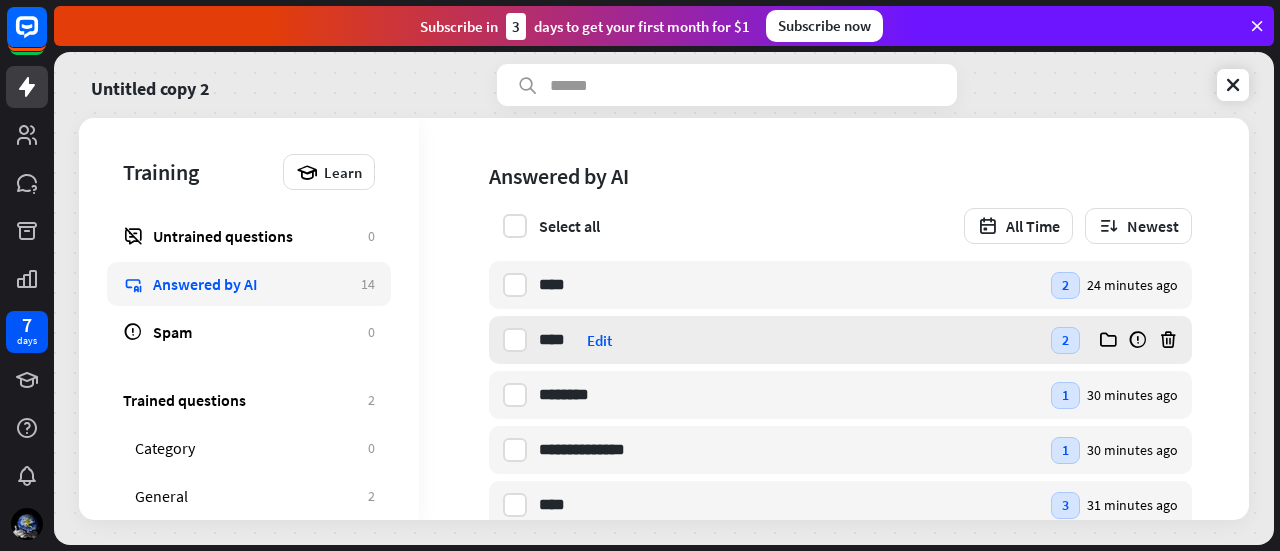 click on "2" at bounding box center [1065, 340] 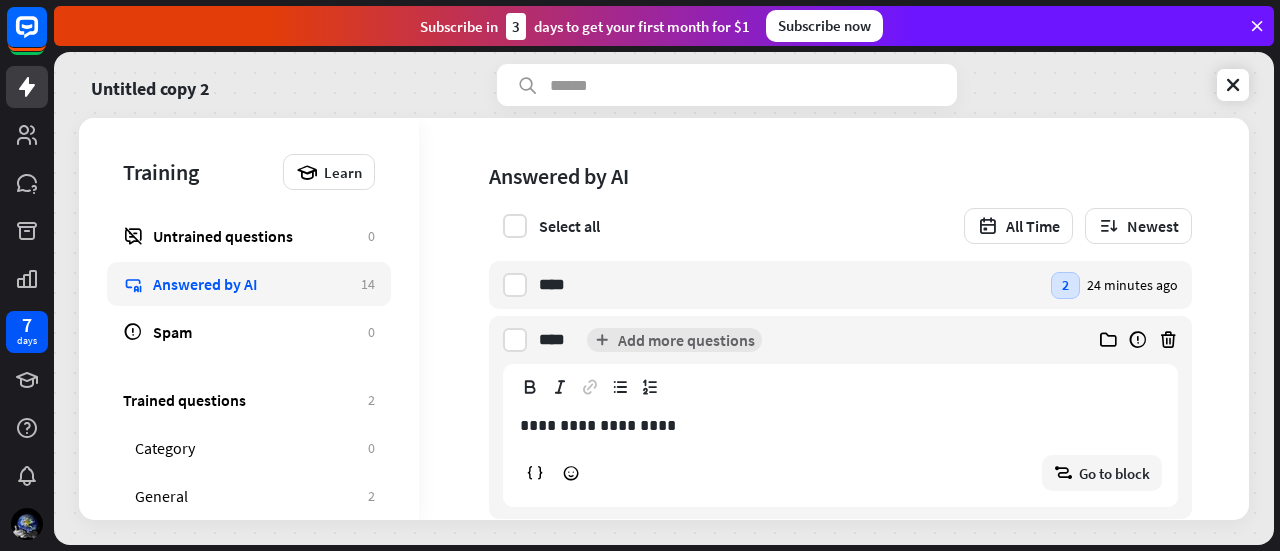 click on "****
صافا
Add more questions" at bounding box center (803, 340) 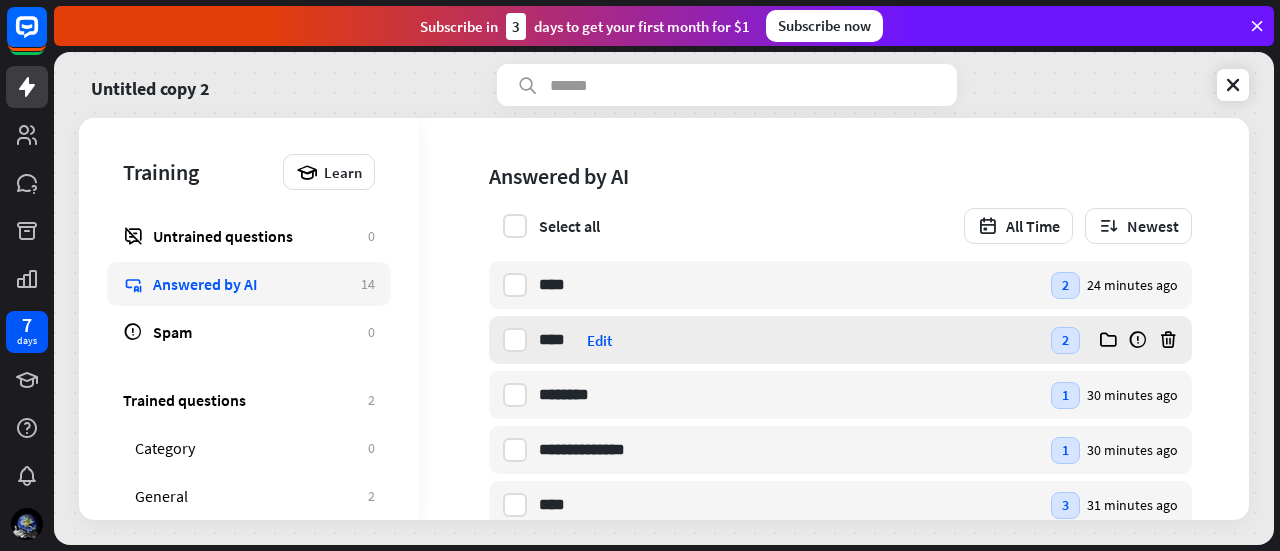 click on "****
صافا
Edit" at bounding box center (789, 340) 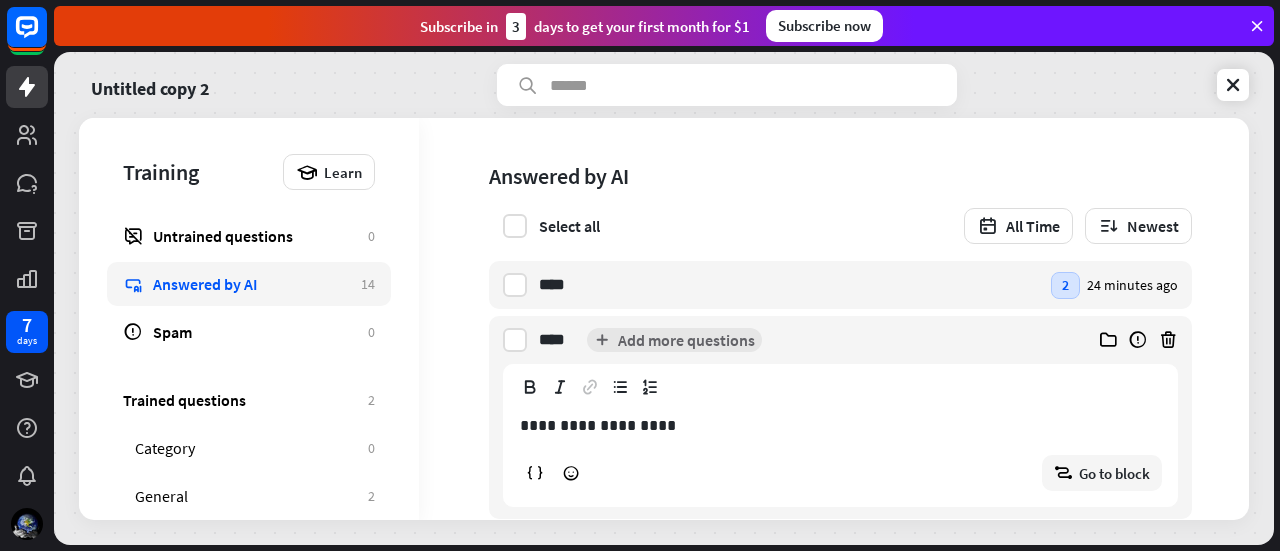 click on "****
صافا
Add more questions" at bounding box center [803, 340] 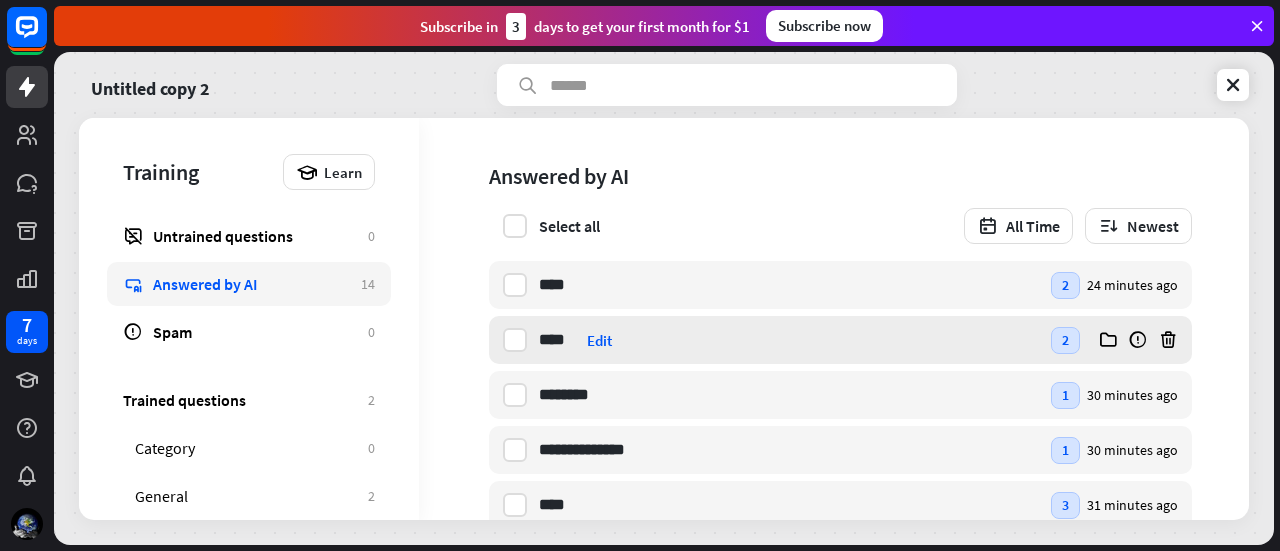click on "Edit" at bounding box center (599, 340) 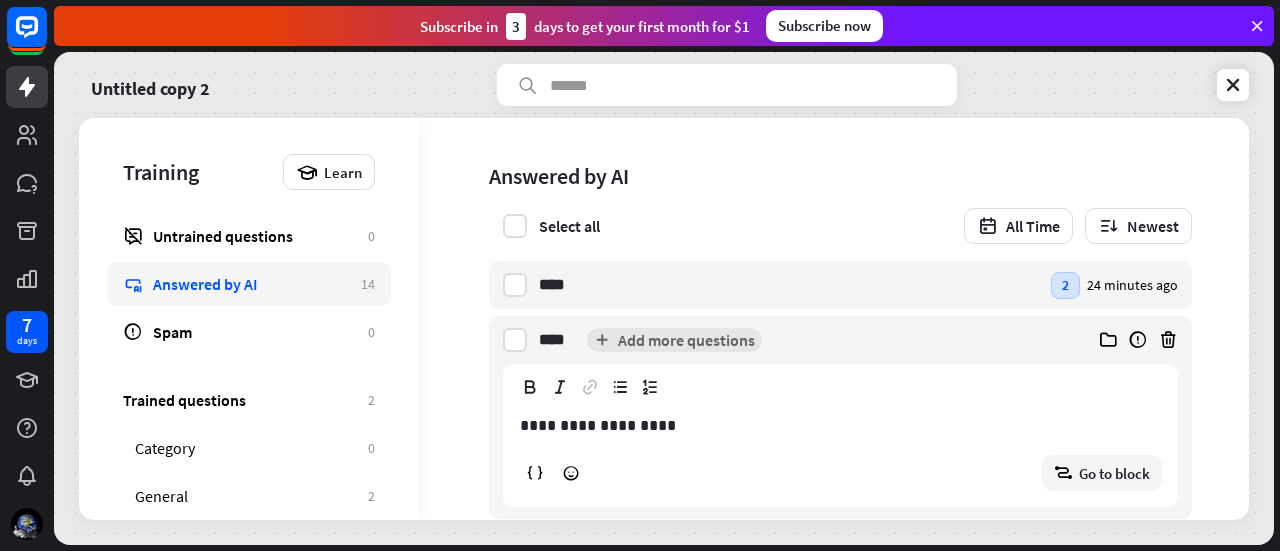 click on "****
صافا
Add more questions" at bounding box center [803, 340] 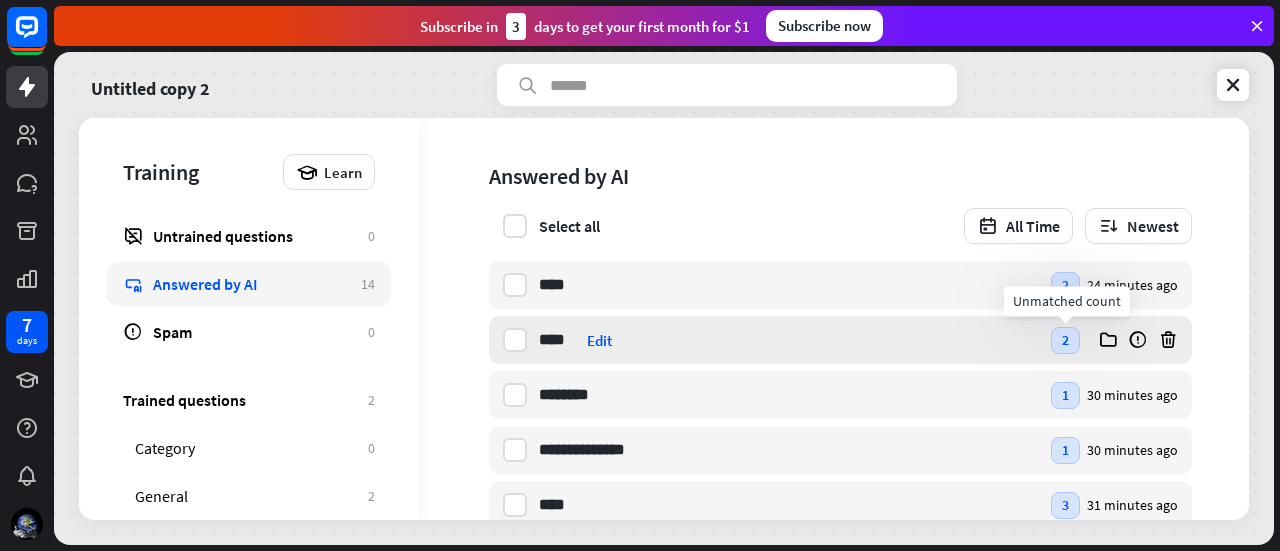 click on "2" at bounding box center [1065, 340] 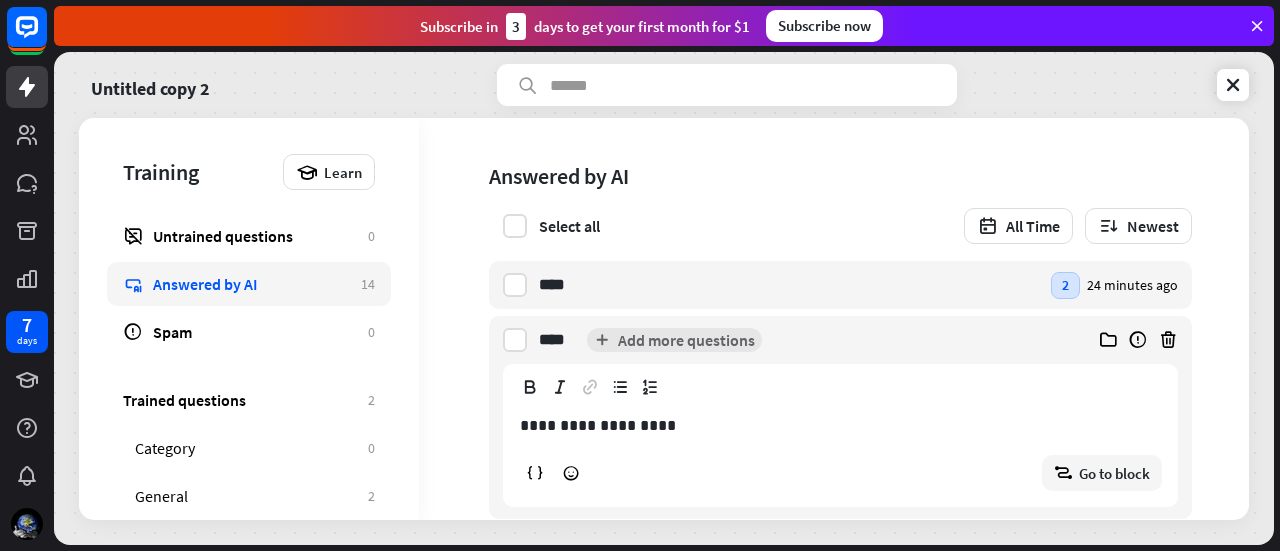 click on "****
صافا
Add more questions" at bounding box center [803, 340] 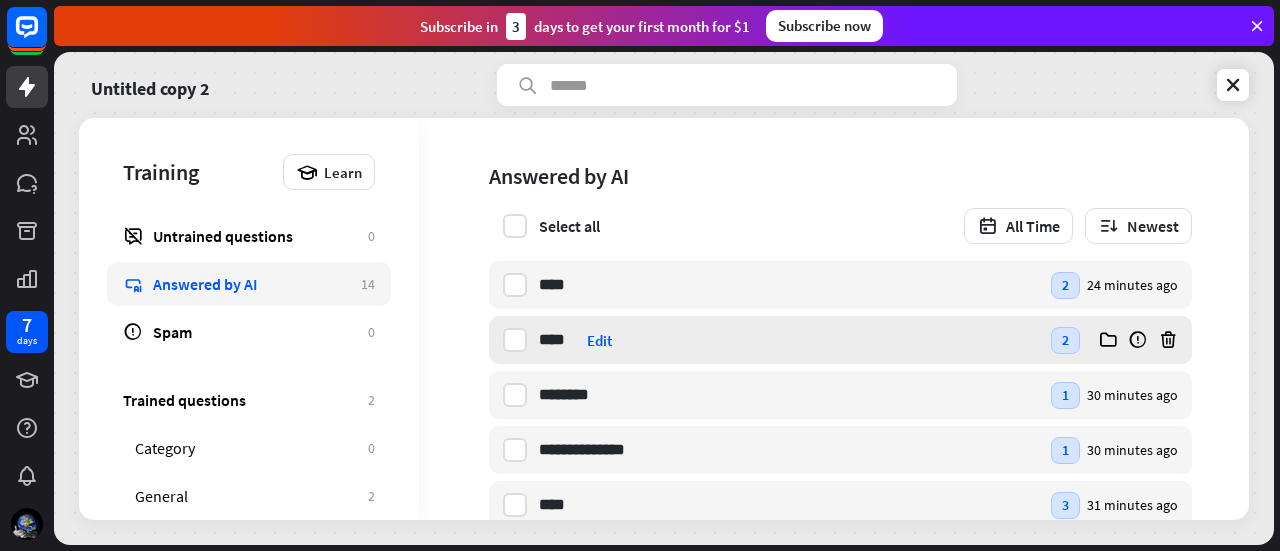 drag, startPoint x: 1059, startPoint y: 330, endPoint x: 1220, endPoint y: 337, distance: 161.1521 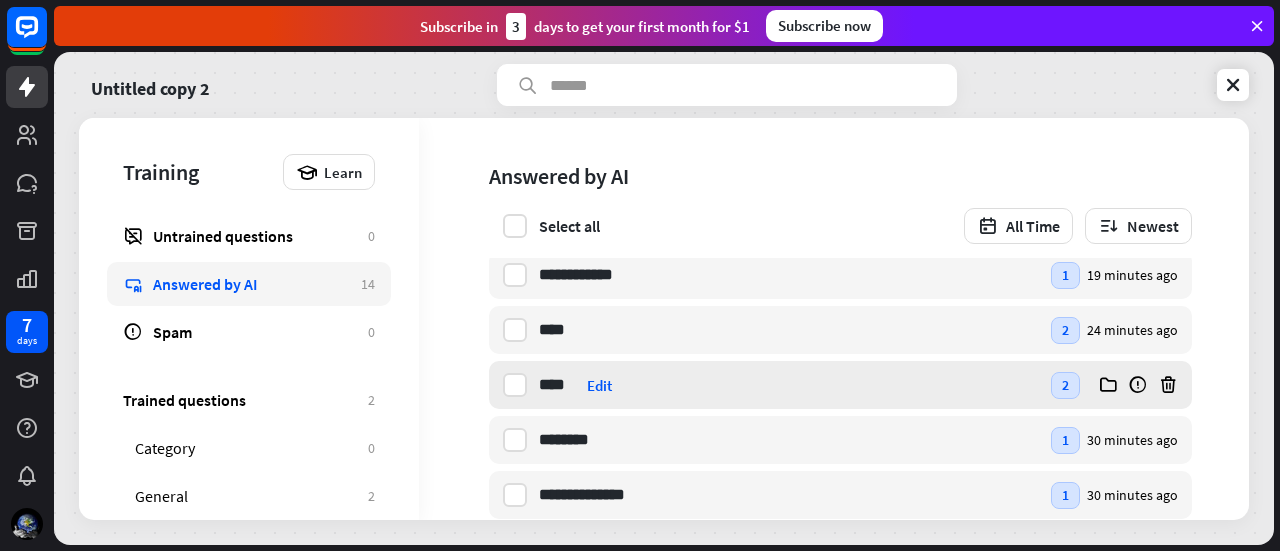 scroll, scrollTop: 436, scrollLeft: 0, axis: vertical 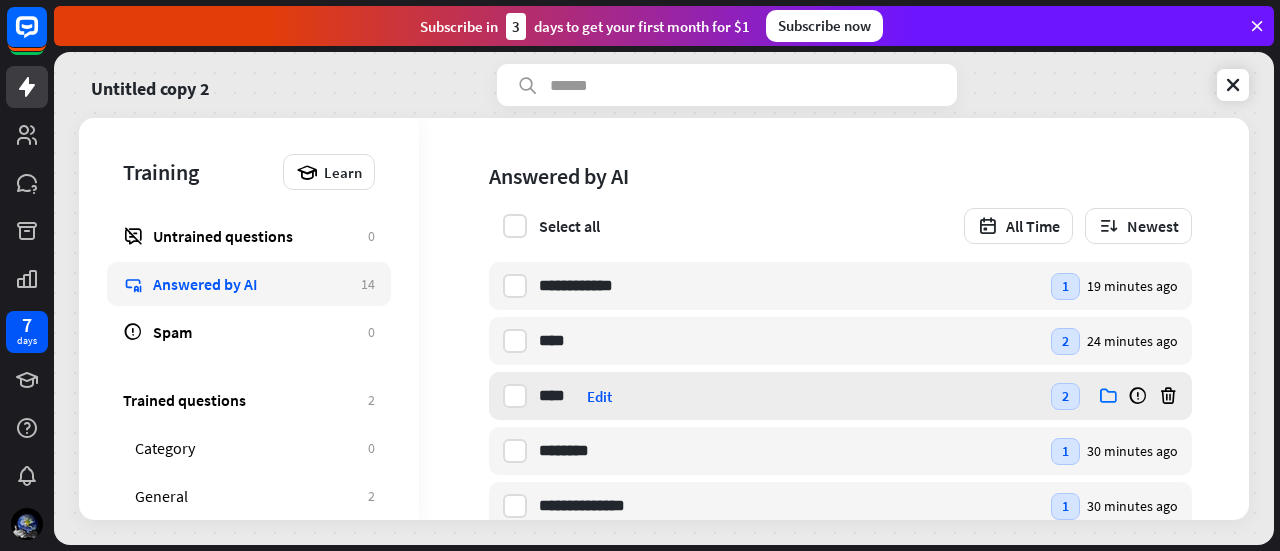 click at bounding box center [1108, 396] 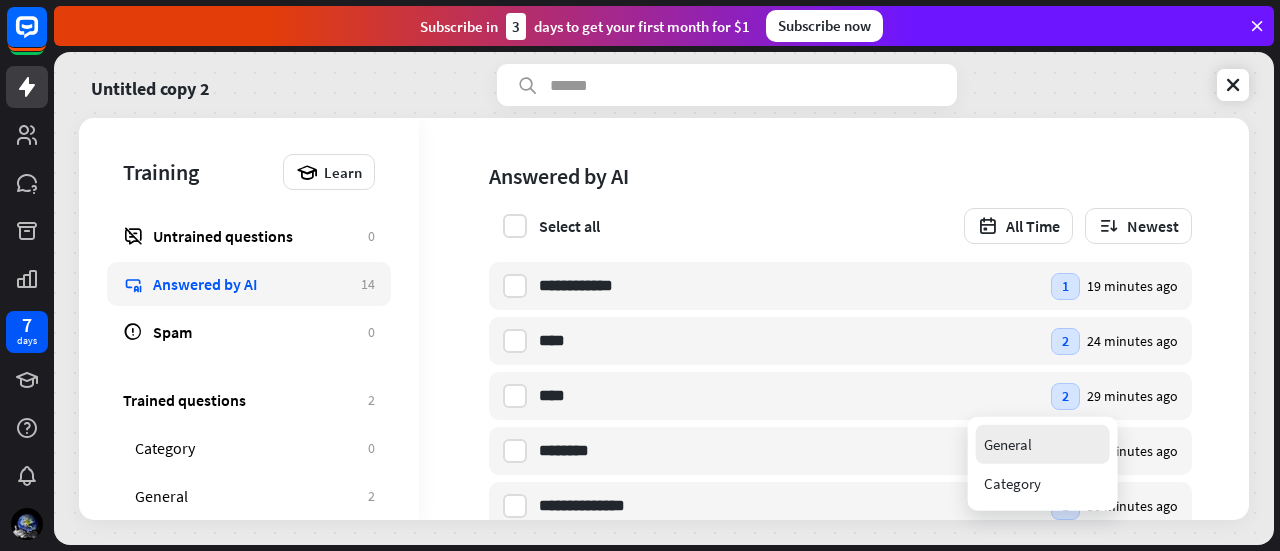 click on "General" at bounding box center (1043, 444) 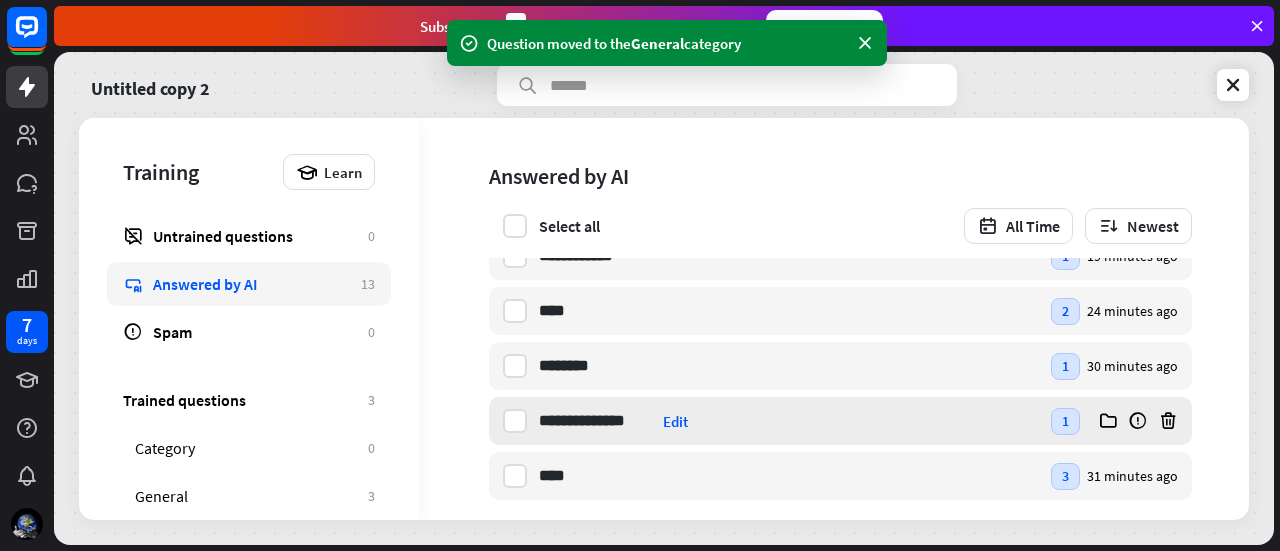 scroll, scrollTop: 481, scrollLeft: 0, axis: vertical 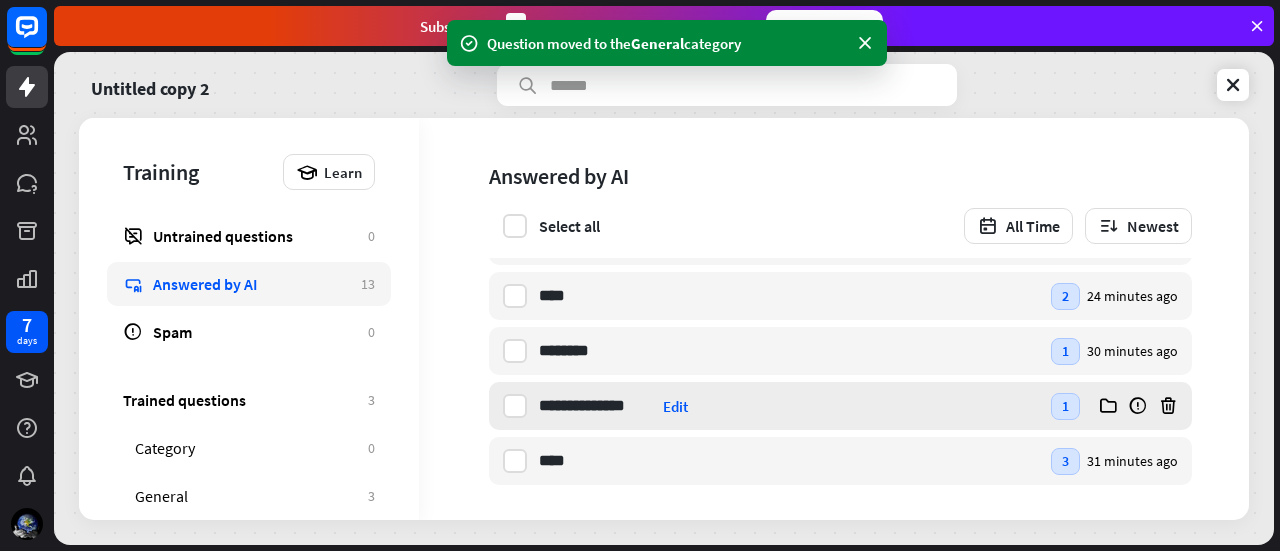 click on "**********" at bounding box center [840, 406] 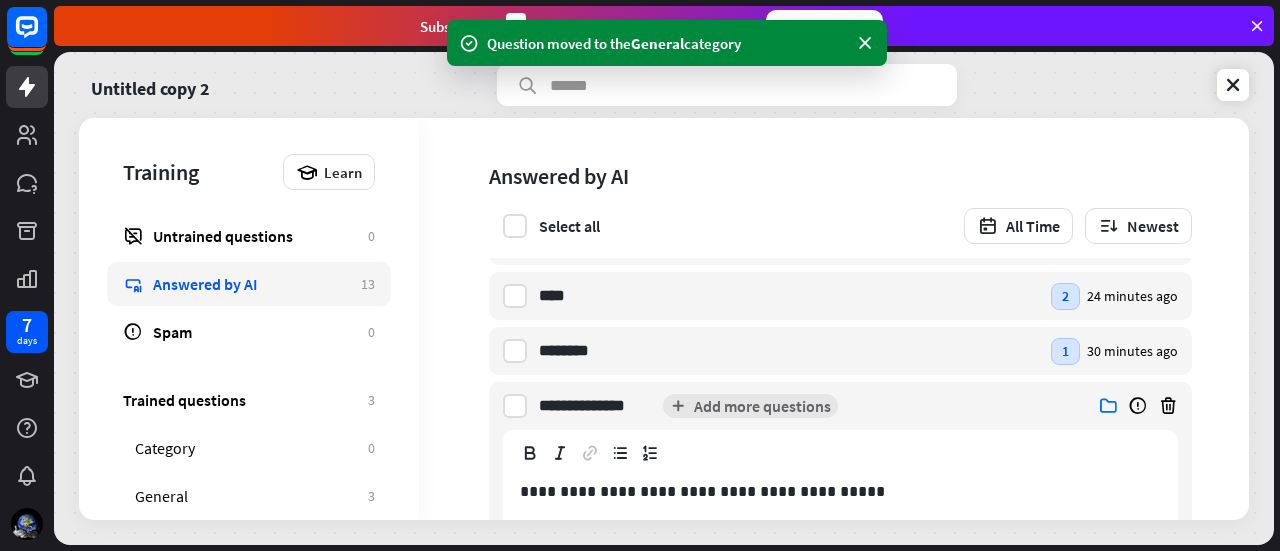 click at bounding box center (1108, 406) 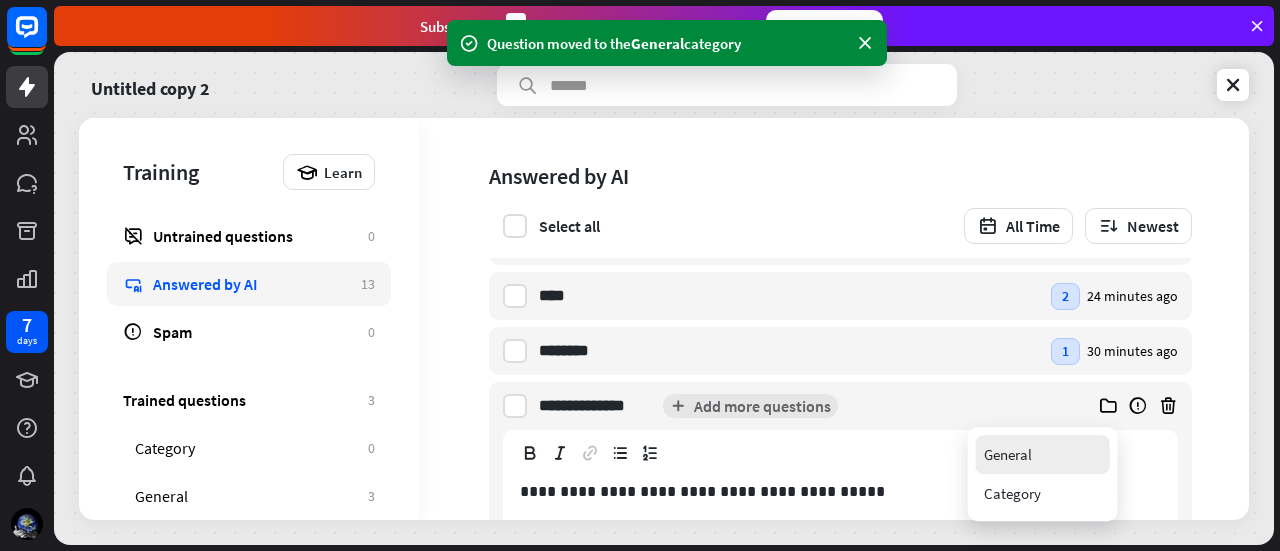 click on "General" at bounding box center [1043, 454] 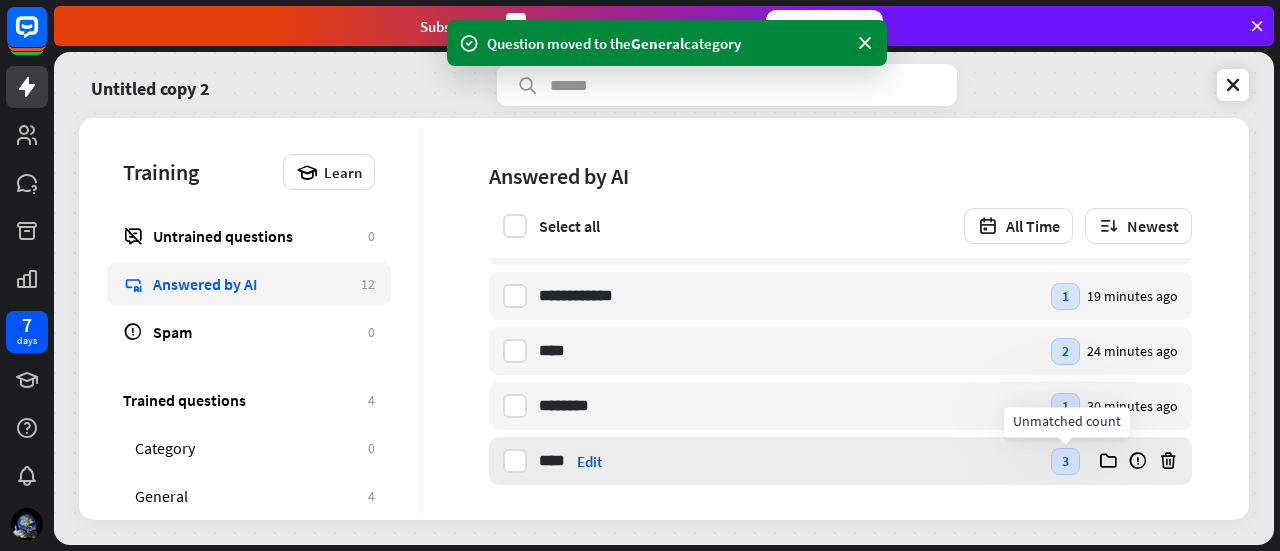 click on "3" at bounding box center [1065, 461] 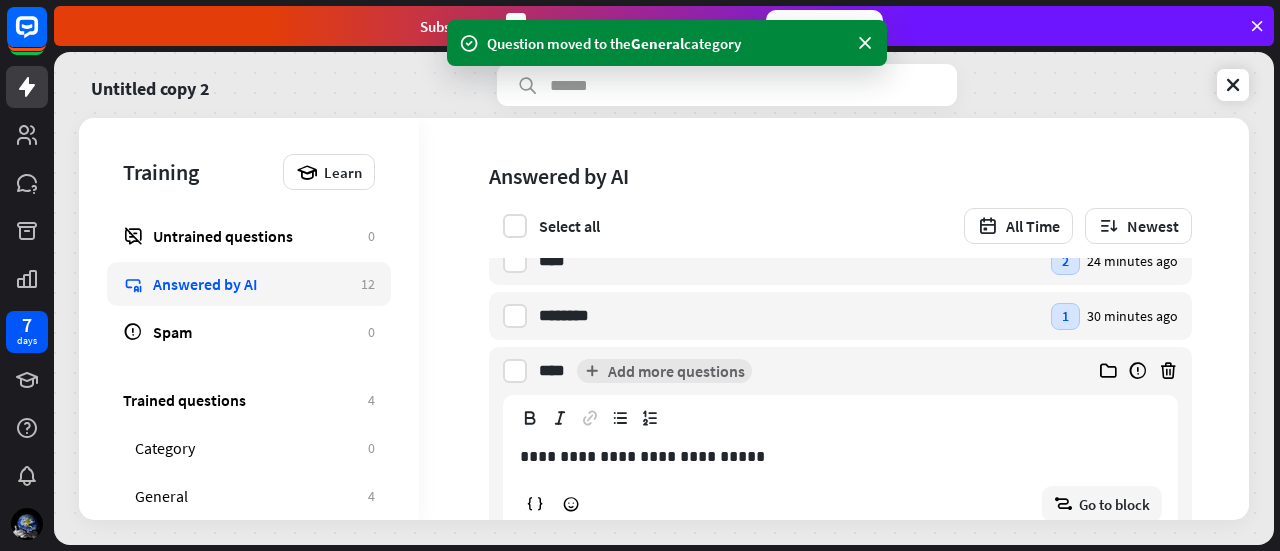 scroll, scrollTop: 481, scrollLeft: 0, axis: vertical 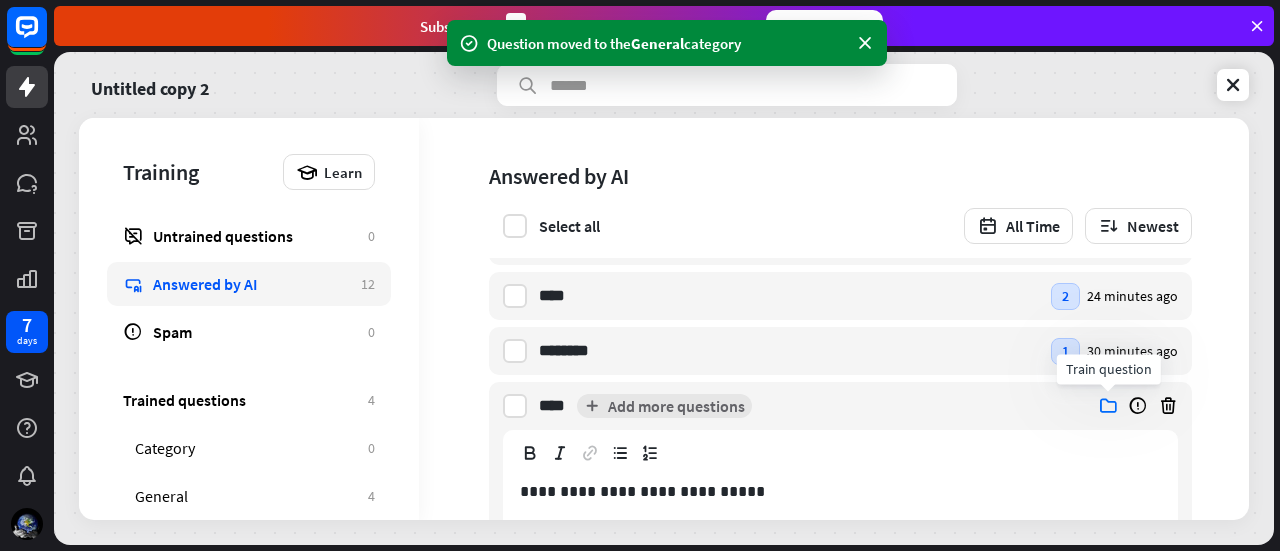 click at bounding box center (1108, 406) 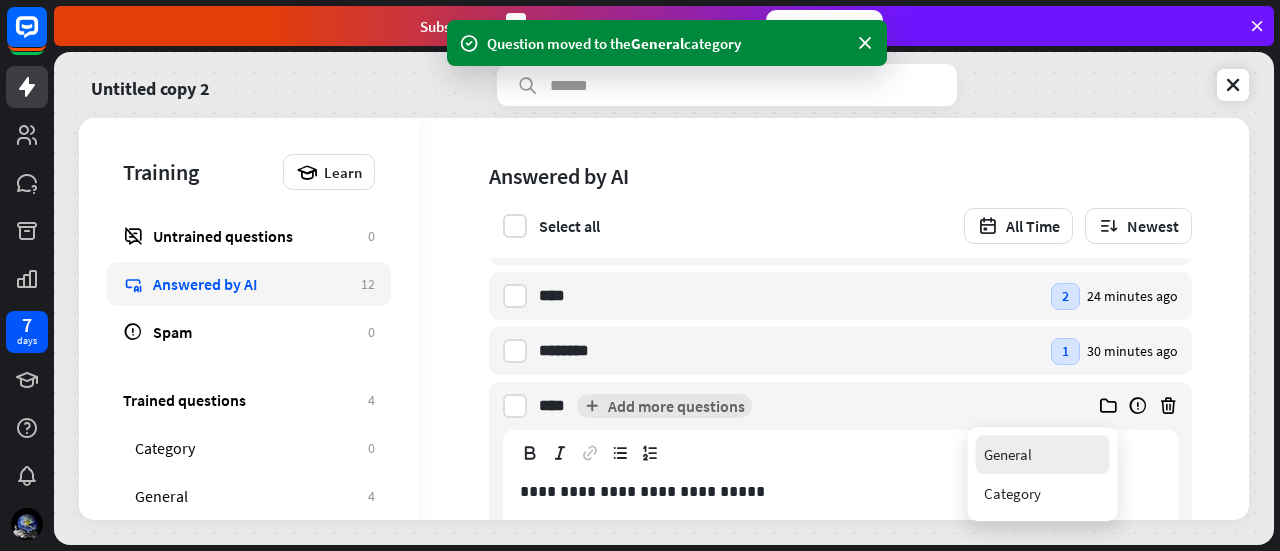 click on "General" at bounding box center [1043, 454] 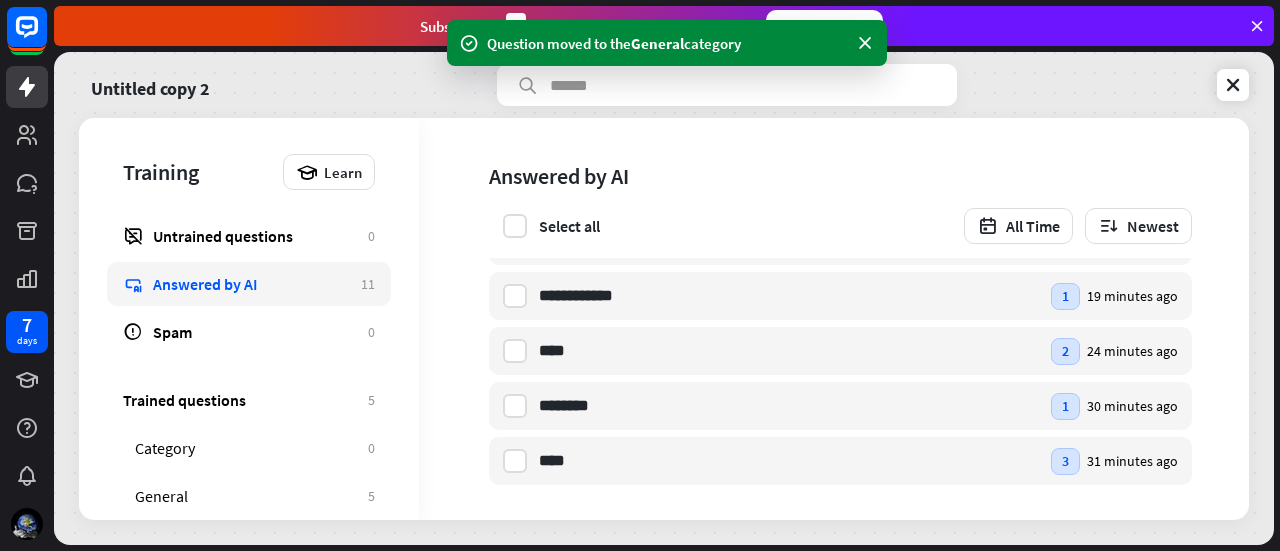 scroll, scrollTop: 372, scrollLeft: 0, axis: vertical 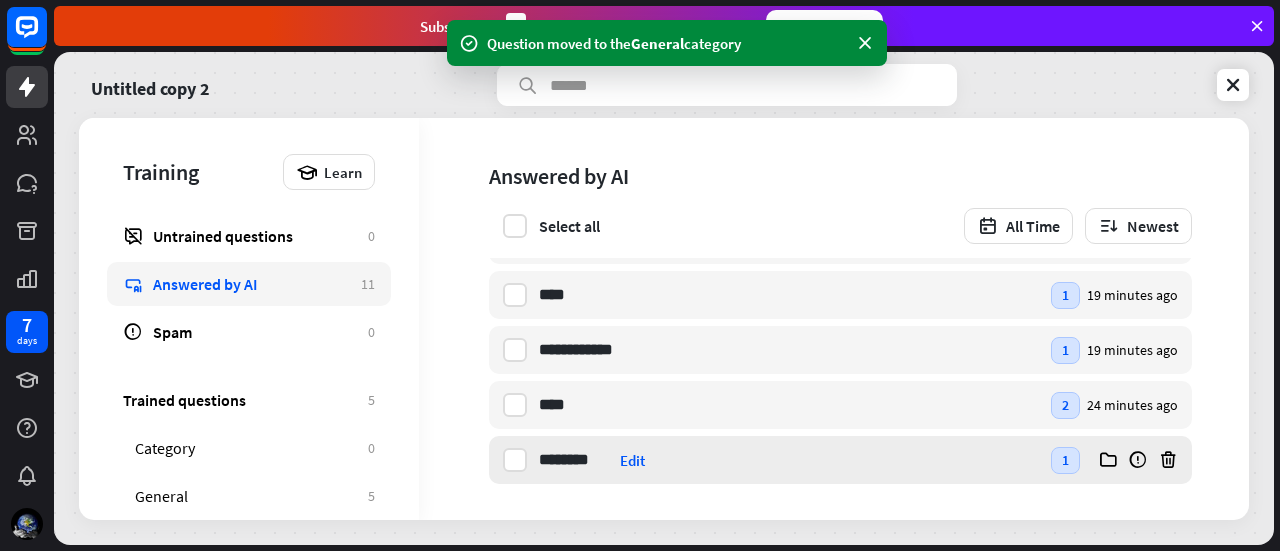 click on "********
وش حوالك
Edit" at bounding box center (789, 460) 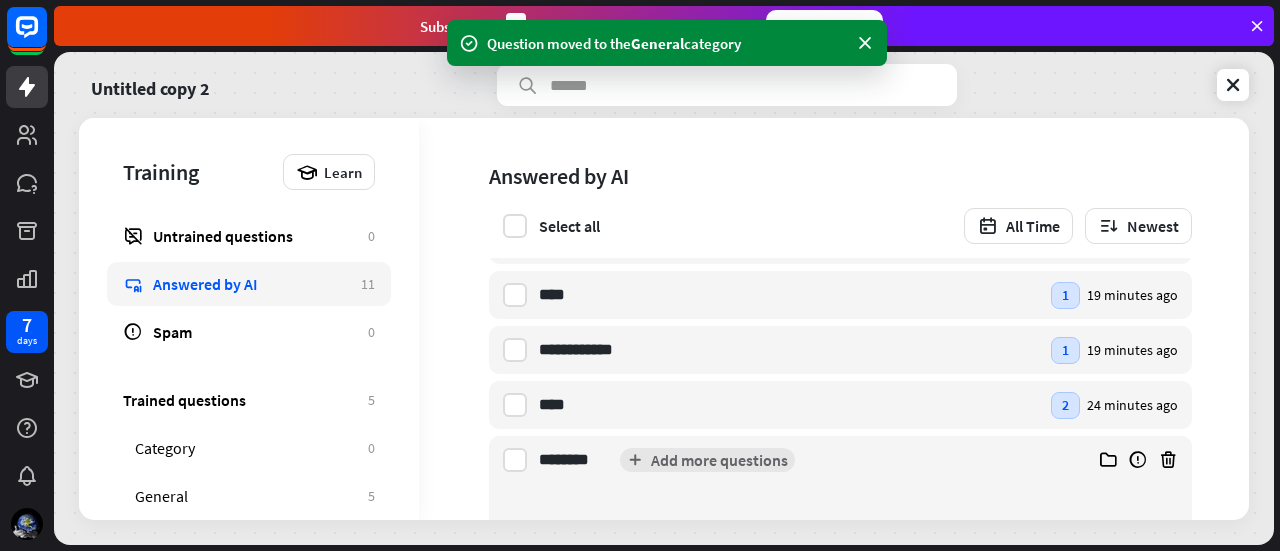 scroll, scrollTop: 426, scrollLeft: 0, axis: vertical 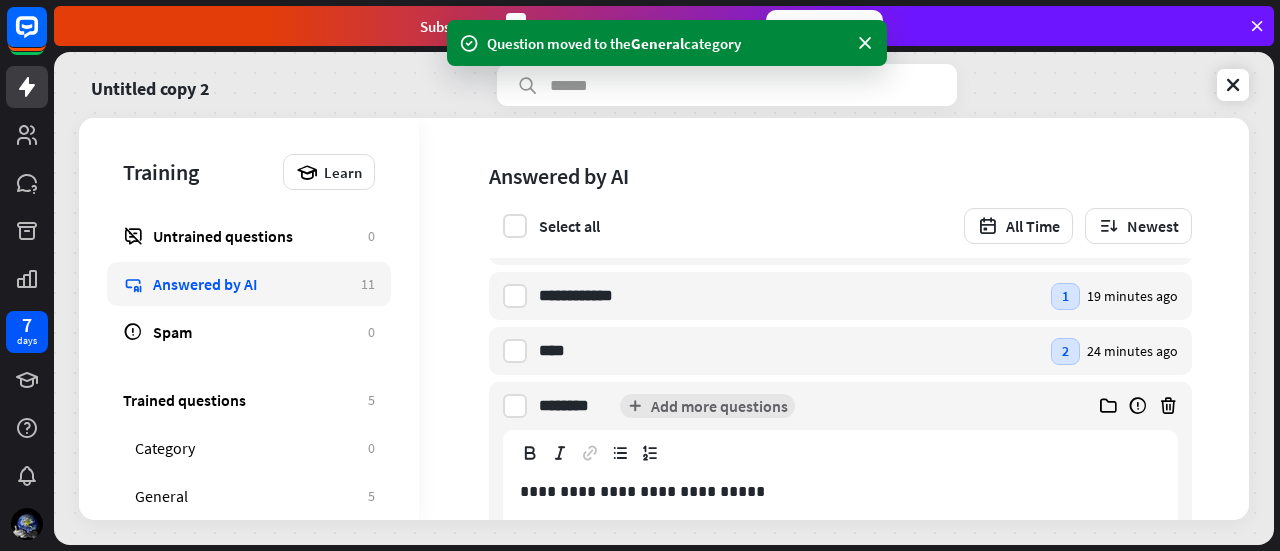 click on "**********" at bounding box center (840, 483) 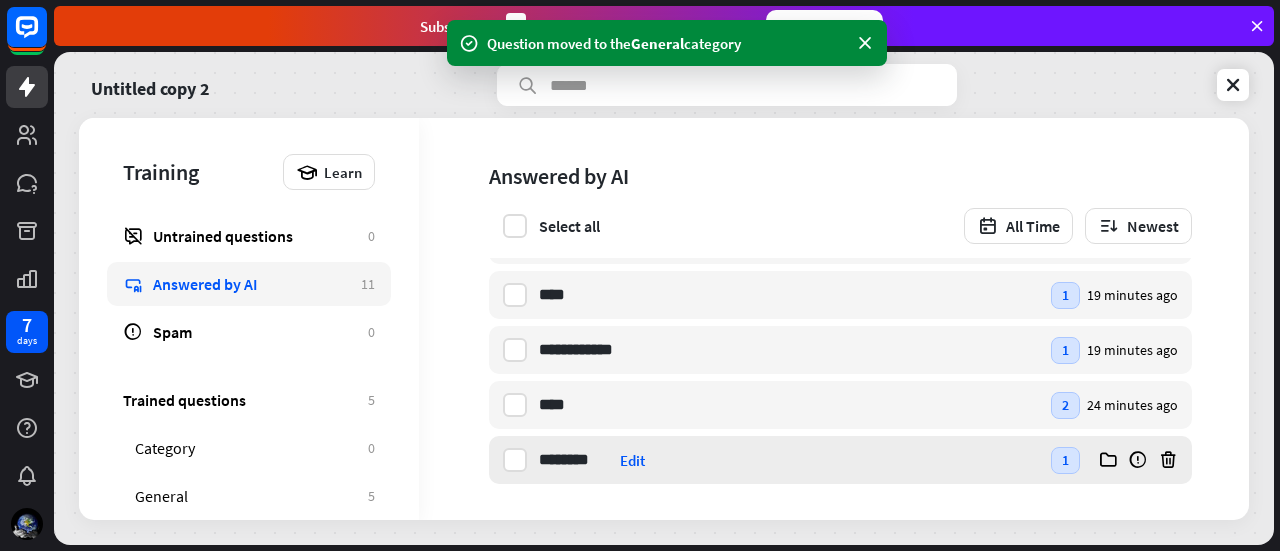 scroll, scrollTop: 372, scrollLeft: 0, axis: vertical 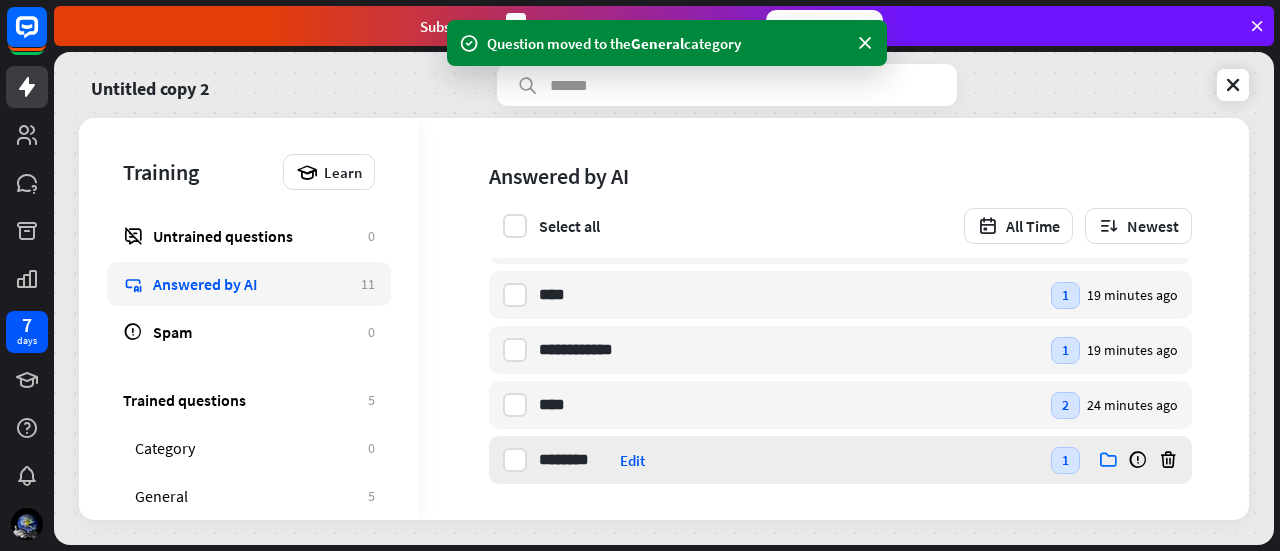 click at bounding box center [1108, 460] 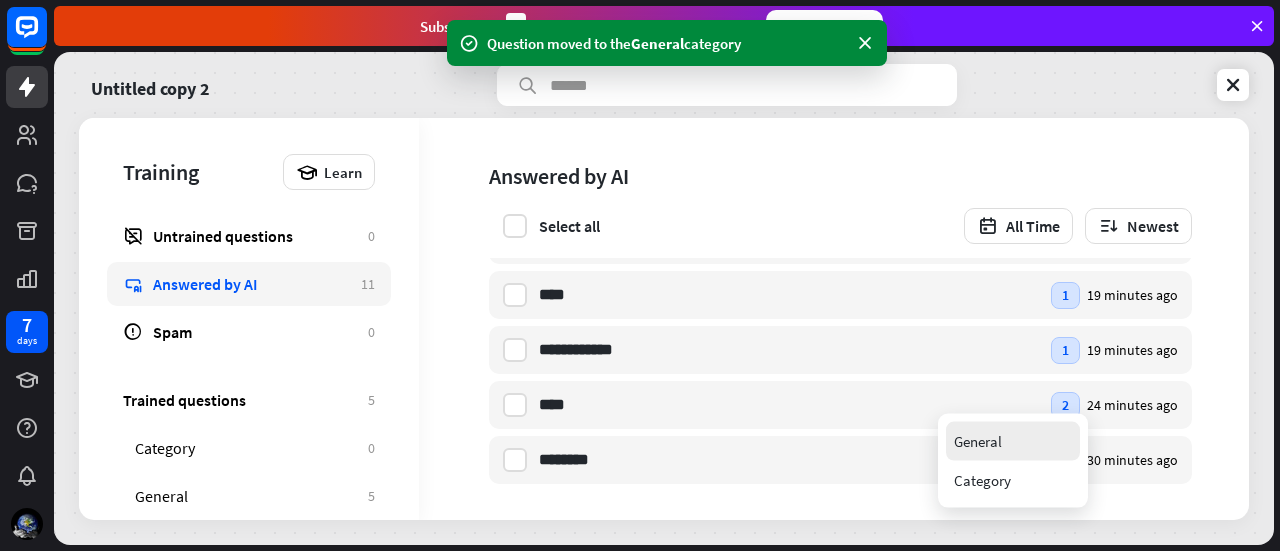 click on "General" at bounding box center (1013, 441) 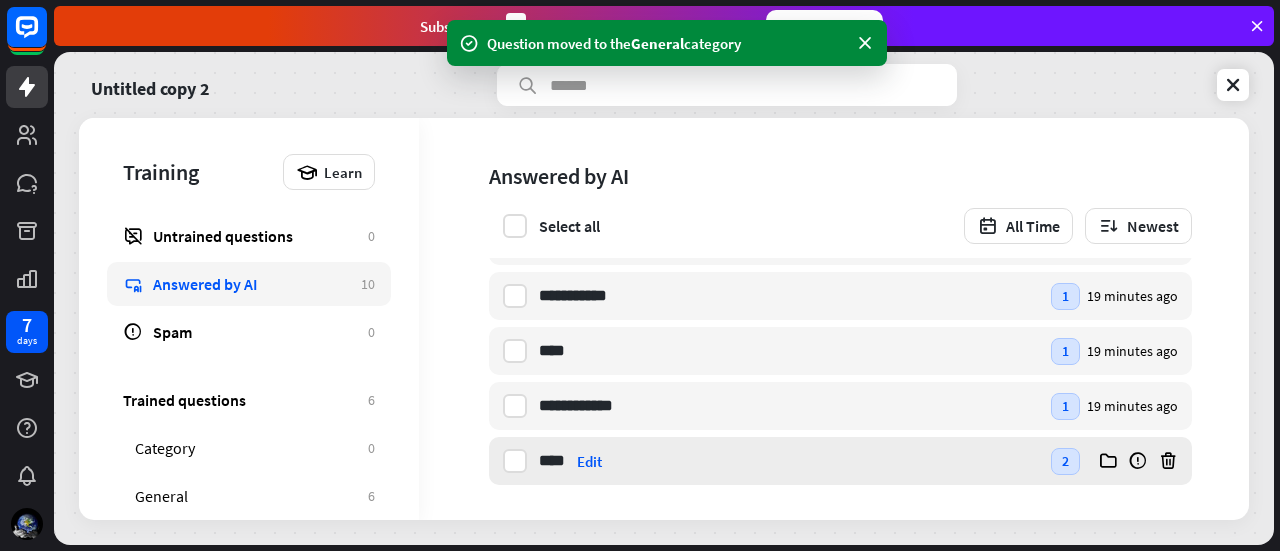 click on "****
اهلا
Edit" at bounding box center [789, 461] 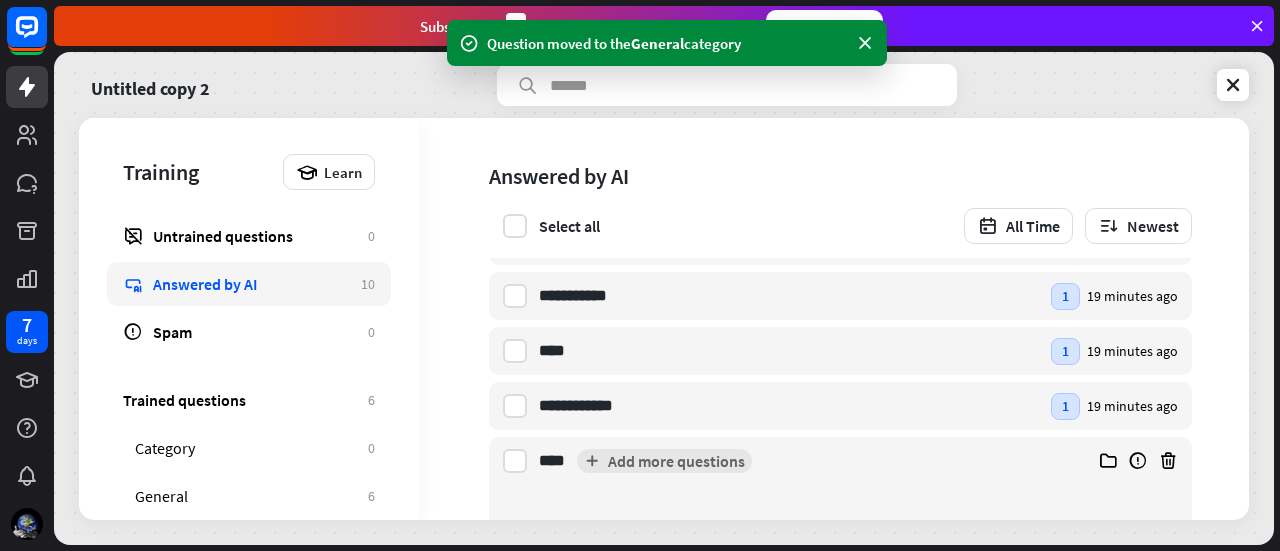 scroll, scrollTop: 372, scrollLeft: 0, axis: vertical 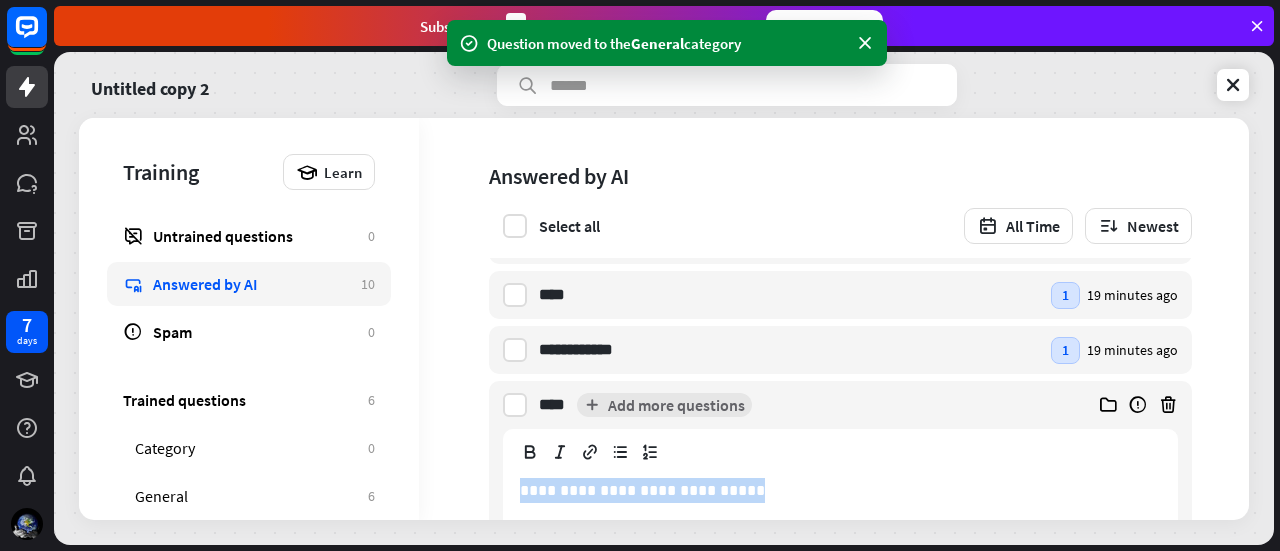 drag, startPoint x: 767, startPoint y: 485, endPoint x: 458, endPoint y: 457, distance: 310.26602 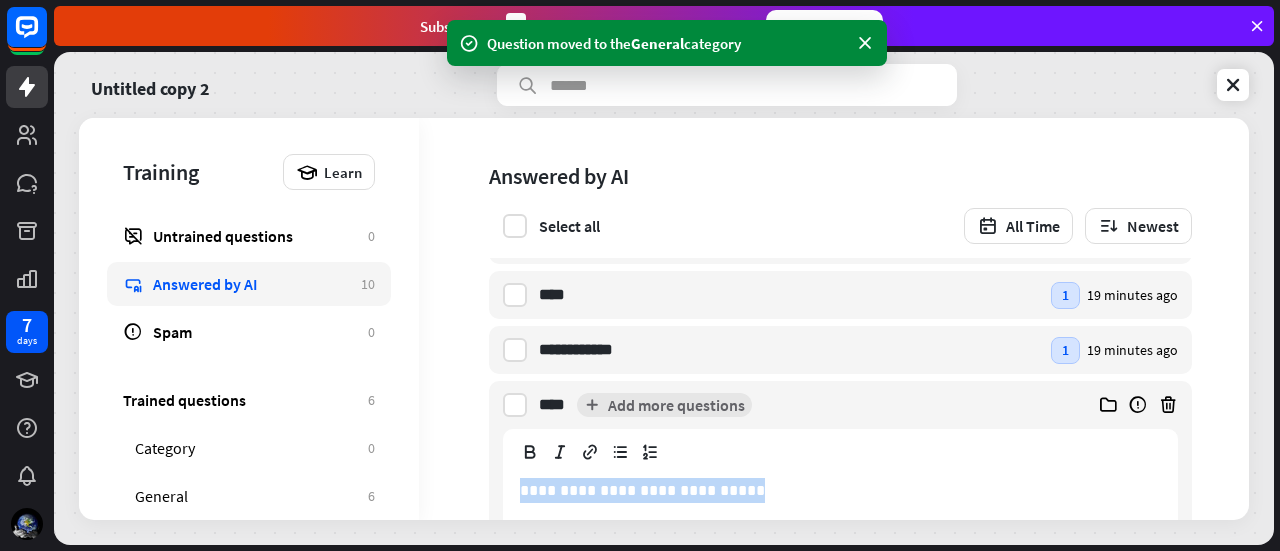 click on "**********" at bounding box center [826, 253] 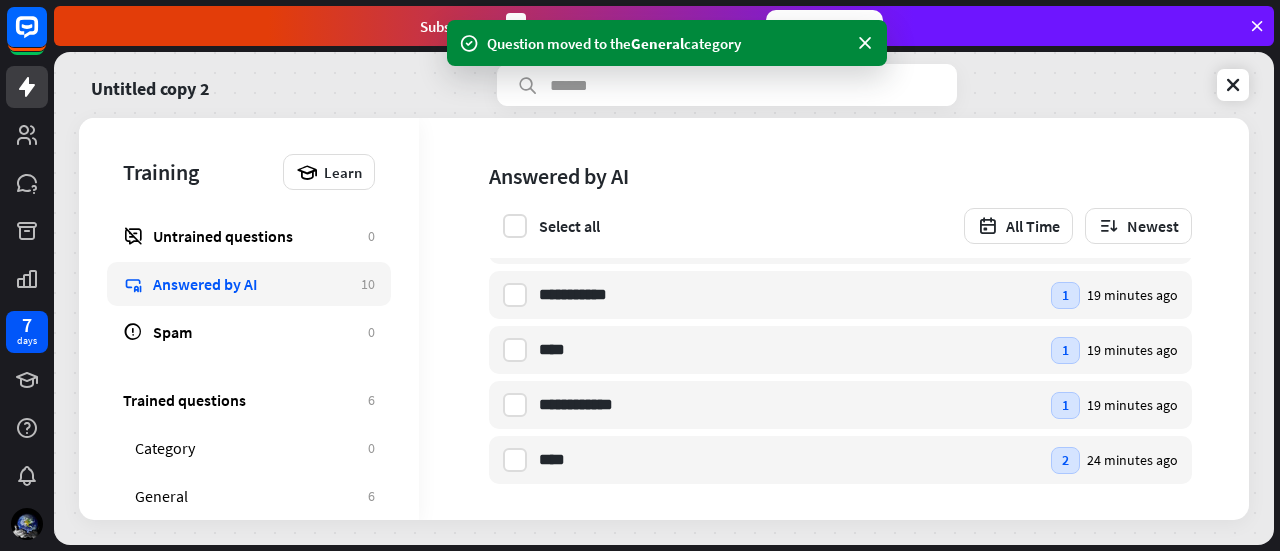 scroll, scrollTop: 316, scrollLeft: 0, axis: vertical 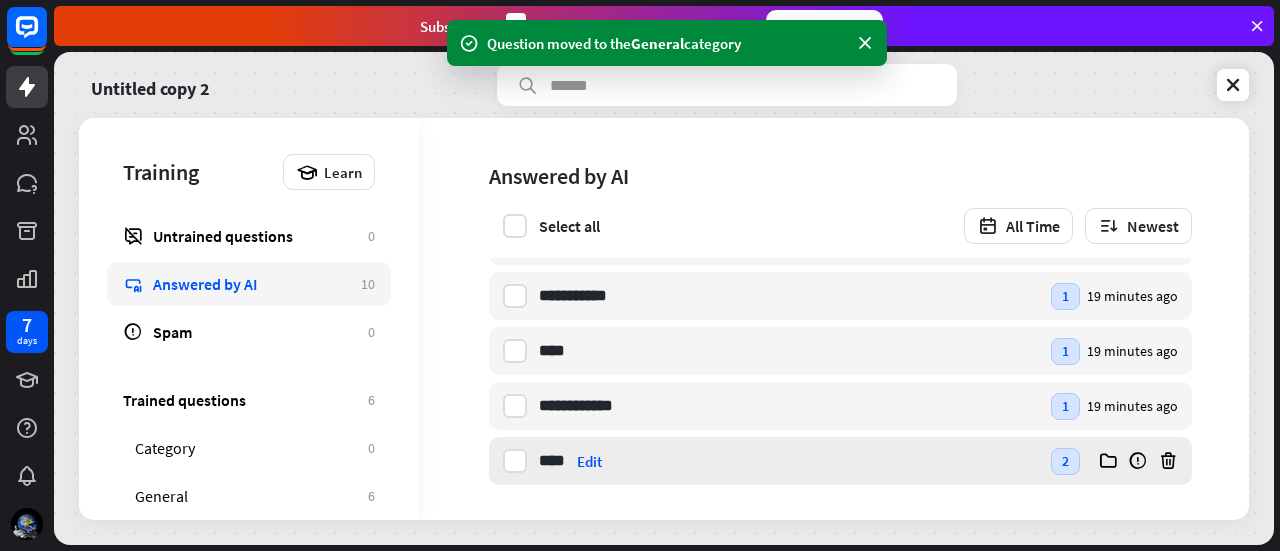 click on "****
اهلا
Edit" at bounding box center [789, 461] 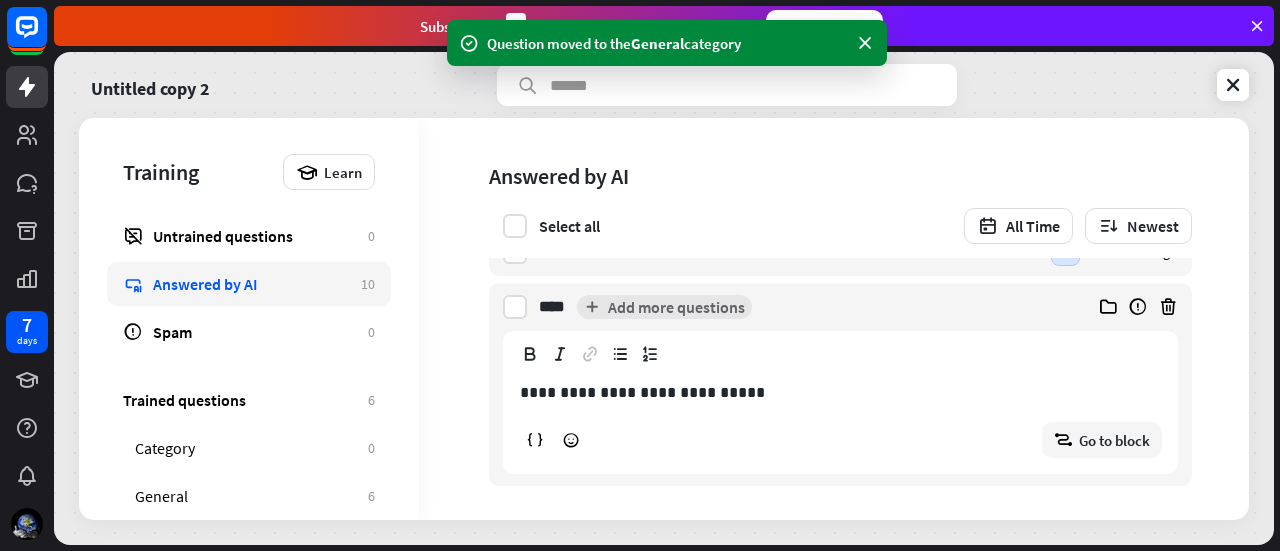 scroll, scrollTop: 471, scrollLeft: 0, axis: vertical 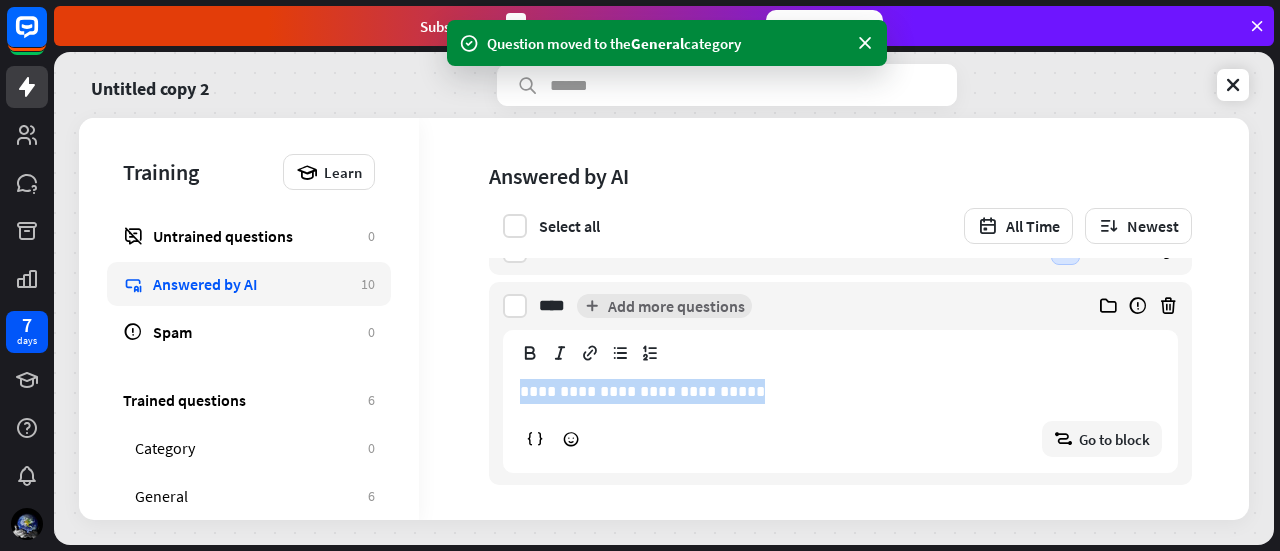 drag, startPoint x: 683, startPoint y: 391, endPoint x: 487, endPoint y: 395, distance: 196.04082 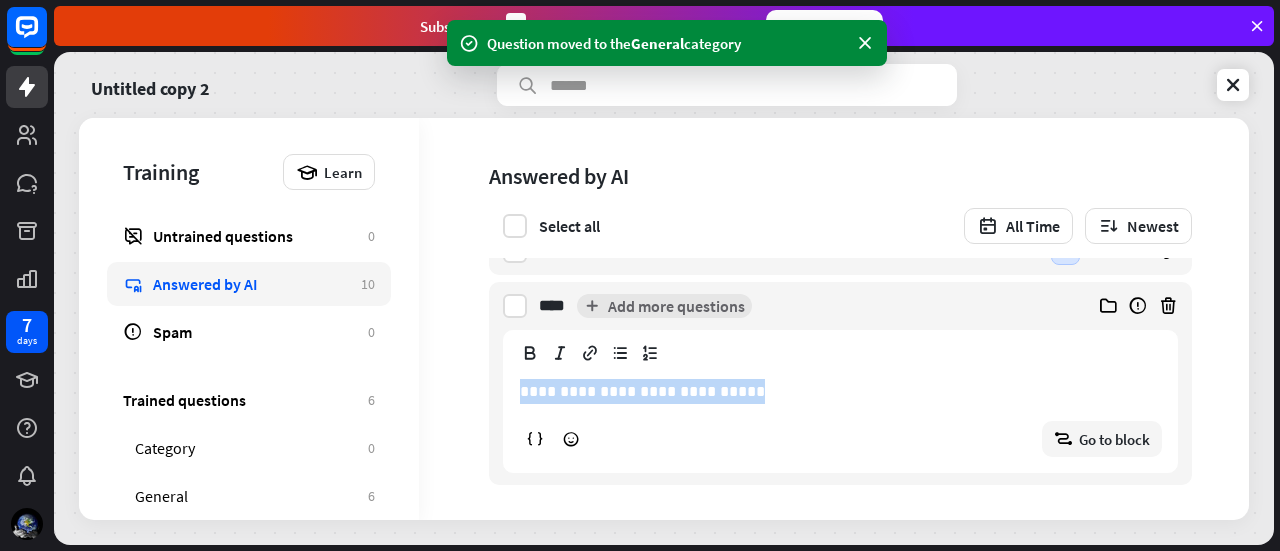 click on "**********" at bounding box center (826, 154) 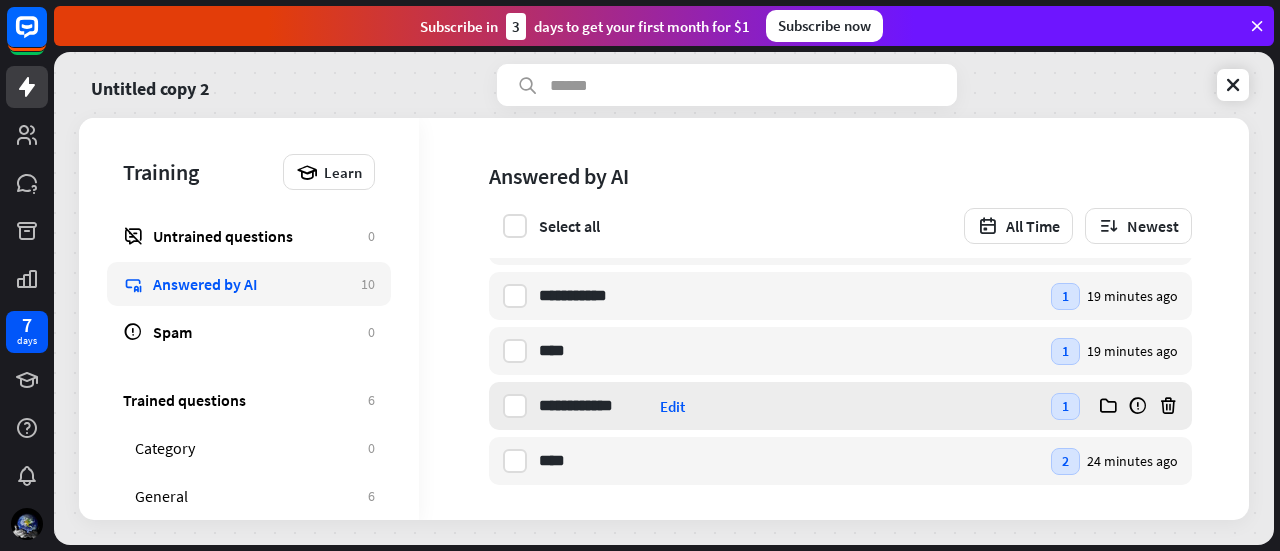 click on "**********" at bounding box center [789, 406] 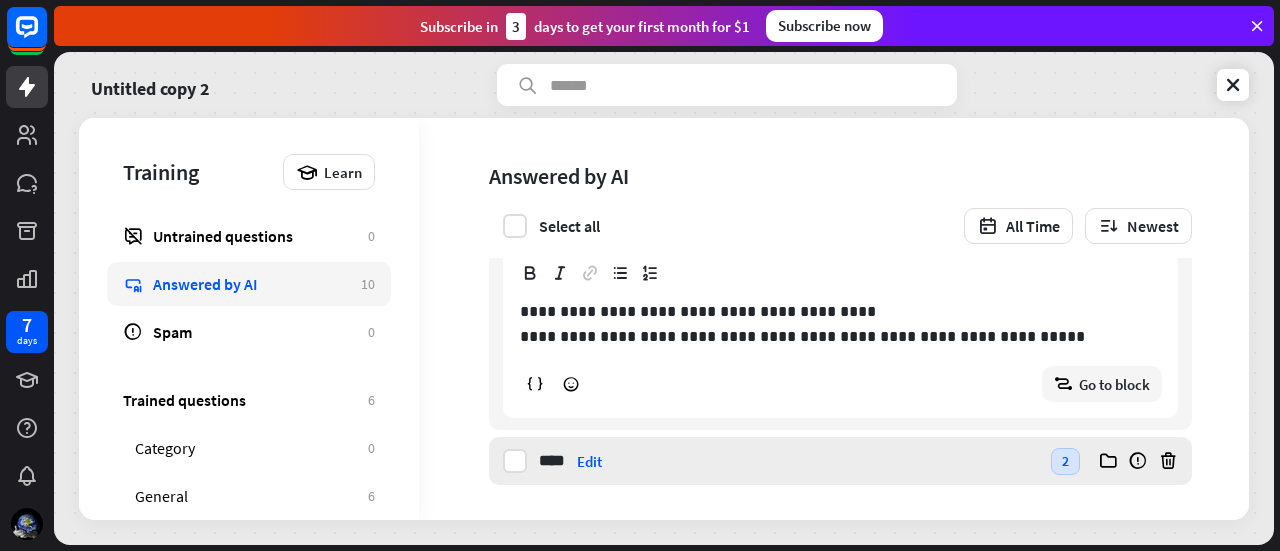 click on "****
اهلا
Edit" at bounding box center (789, 461) 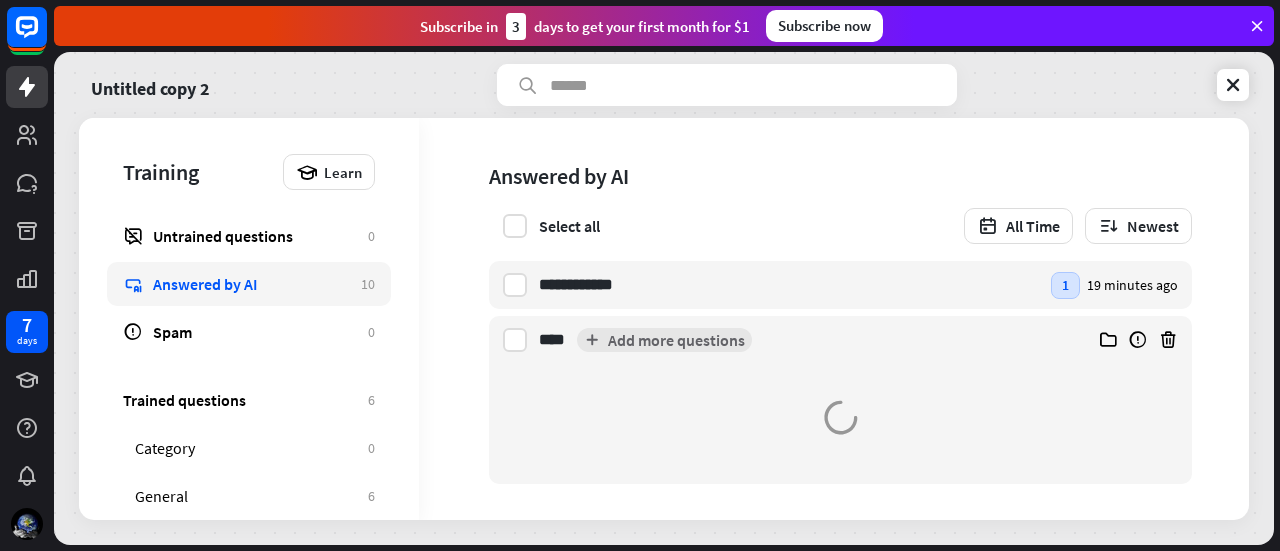 scroll, scrollTop: 436, scrollLeft: 0, axis: vertical 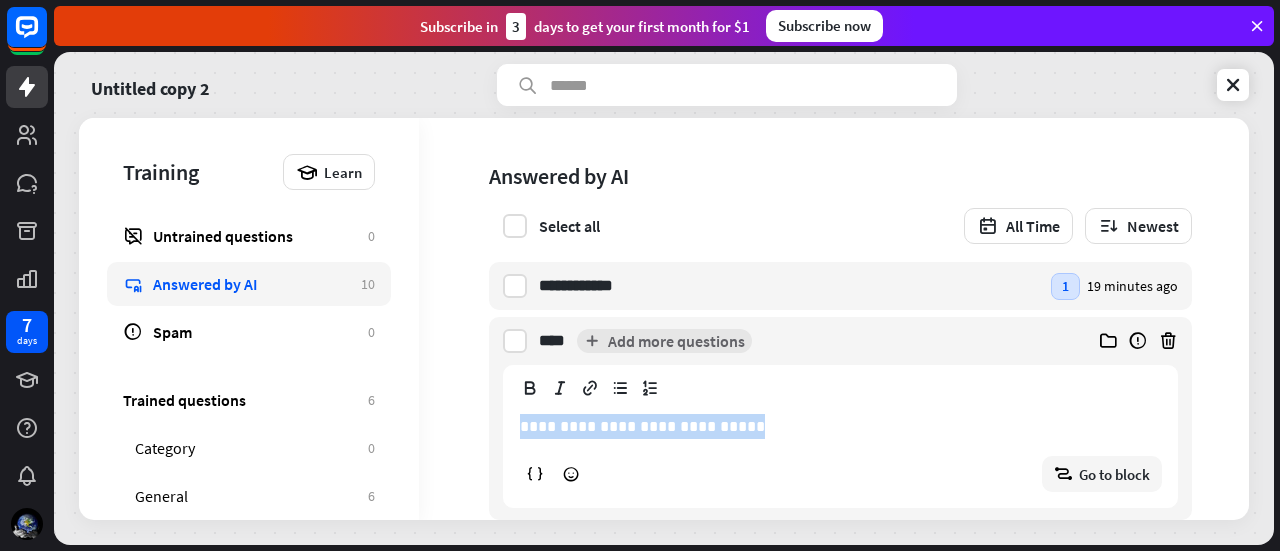 drag, startPoint x: 757, startPoint y: 424, endPoint x: 521, endPoint y: 421, distance: 236.01907 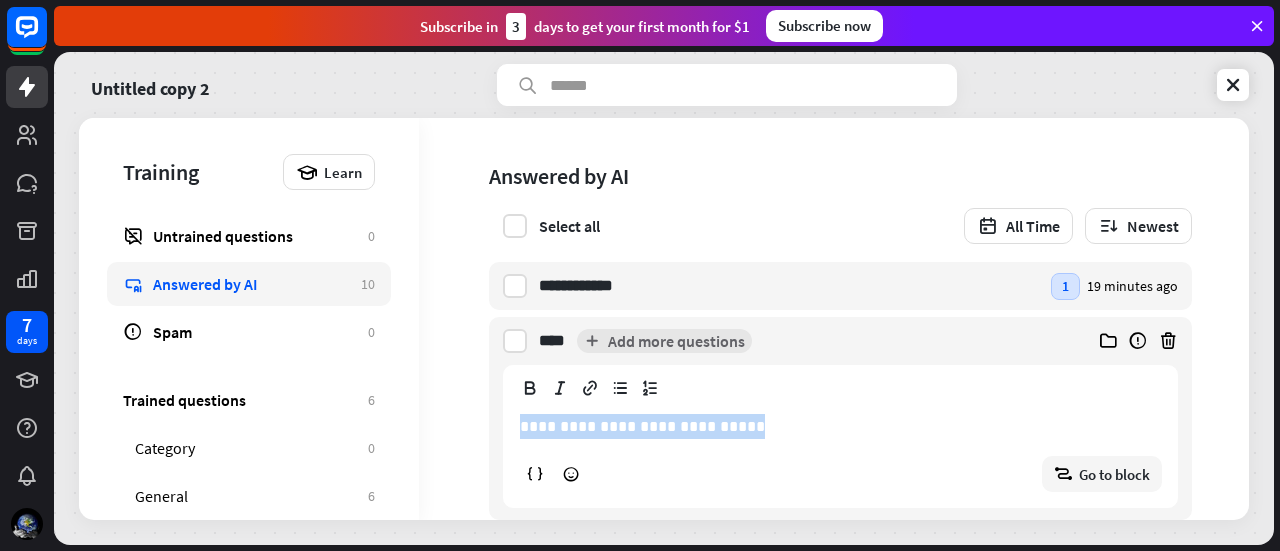 click on "**********" at bounding box center [840, 426] 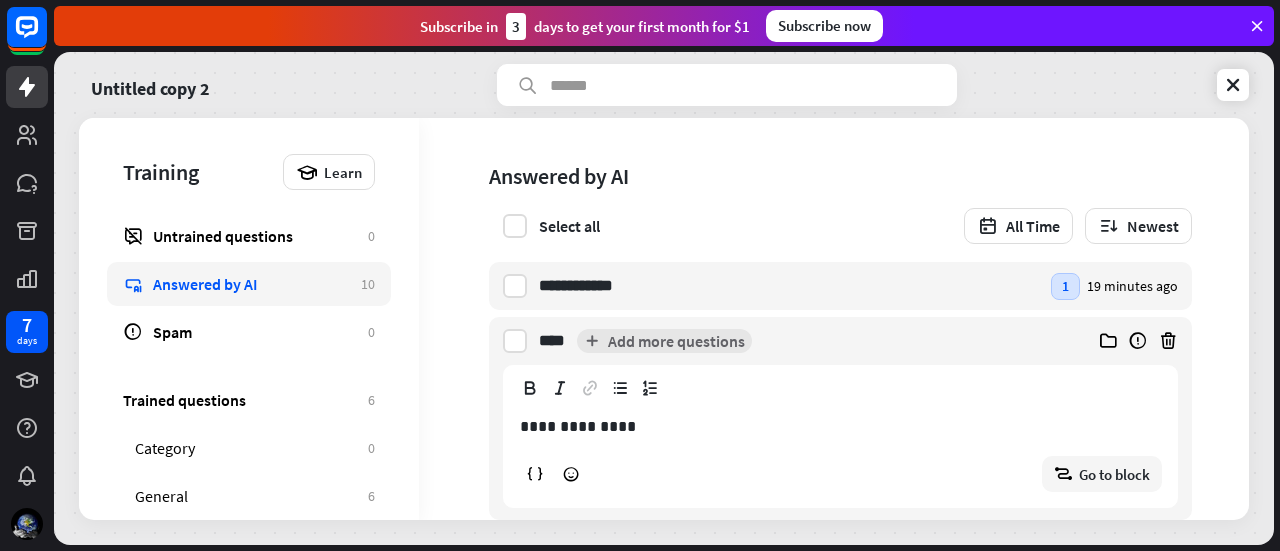 click on "****
اهلا
Add more questions" at bounding box center (803, 341) 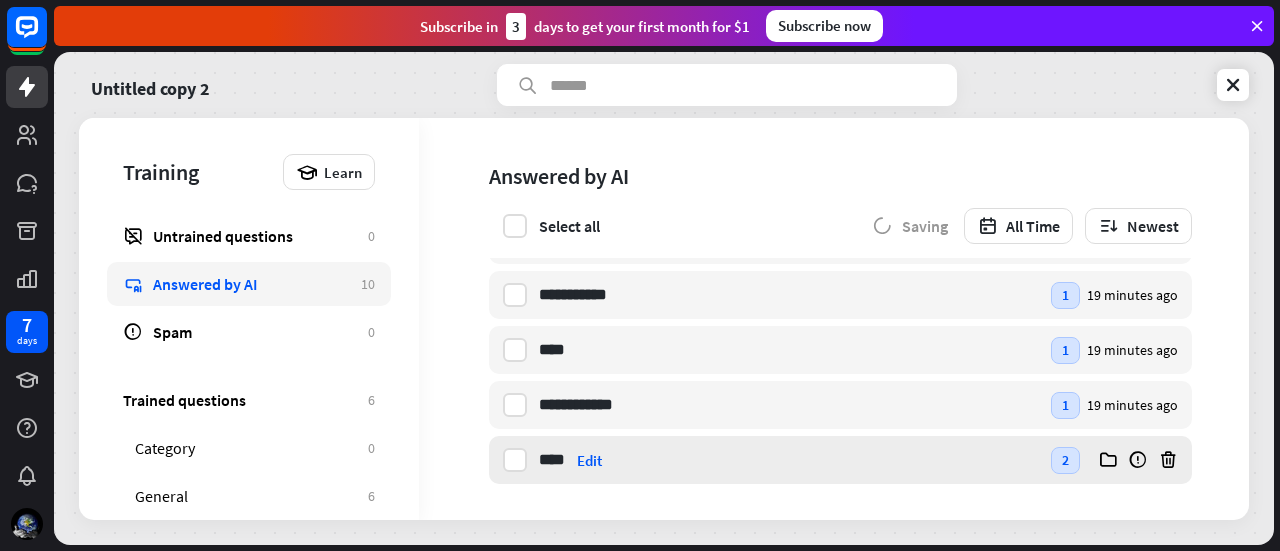 scroll, scrollTop: 316, scrollLeft: 0, axis: vertical 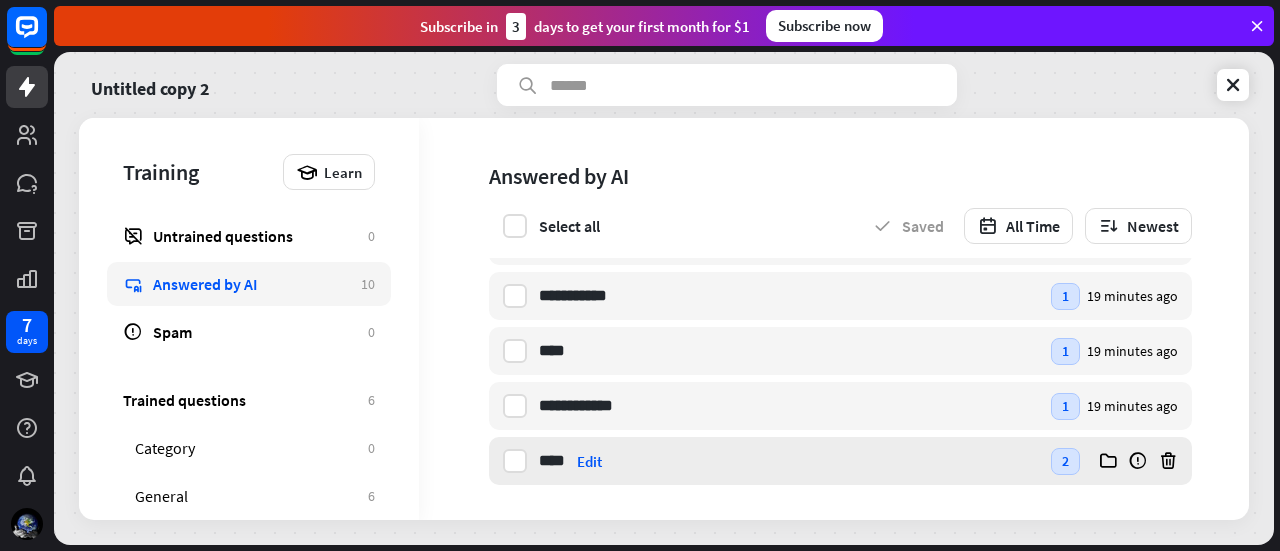 click on "****
اهلا
Edit" at bounding box center [789, 461] 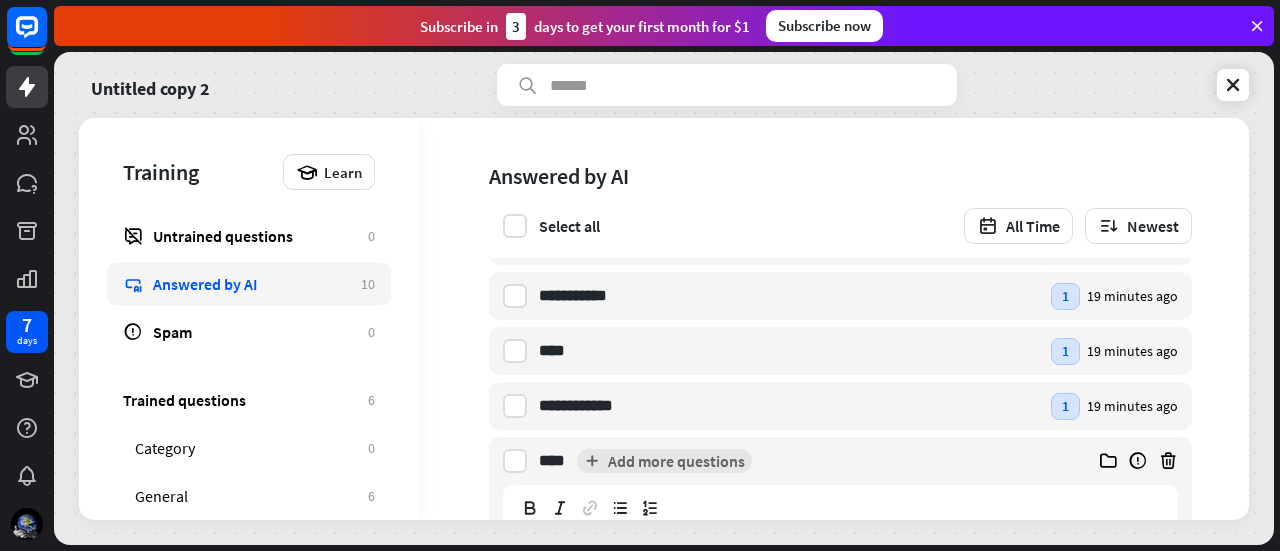 scroll, scrollTop: 416, scrollLeft: 0, axis: vertical 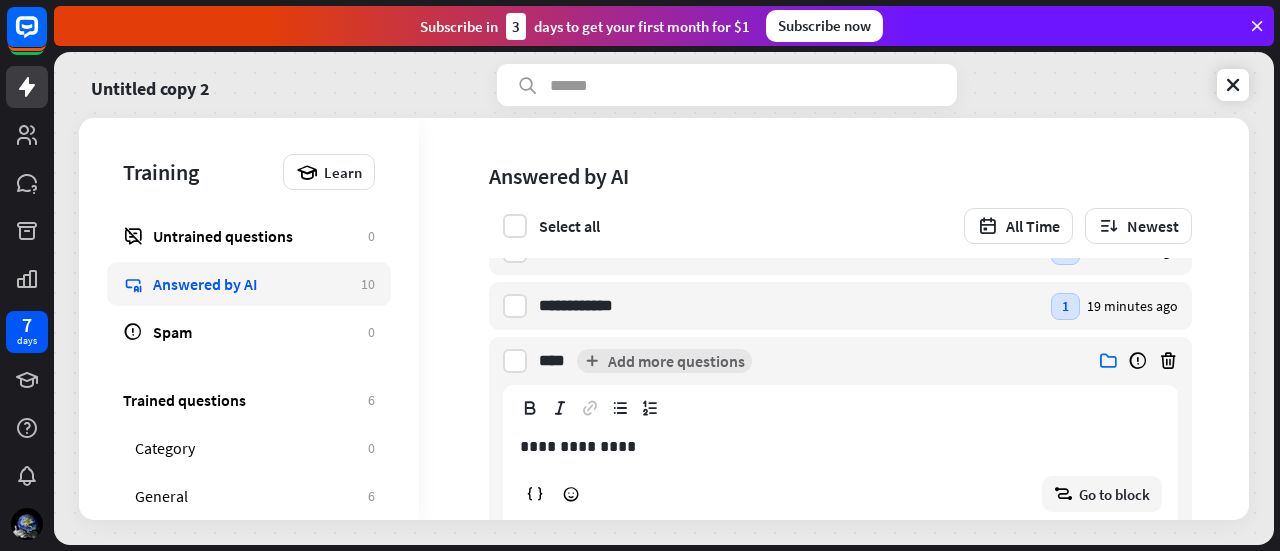 click at bounding box center [1108, 361] 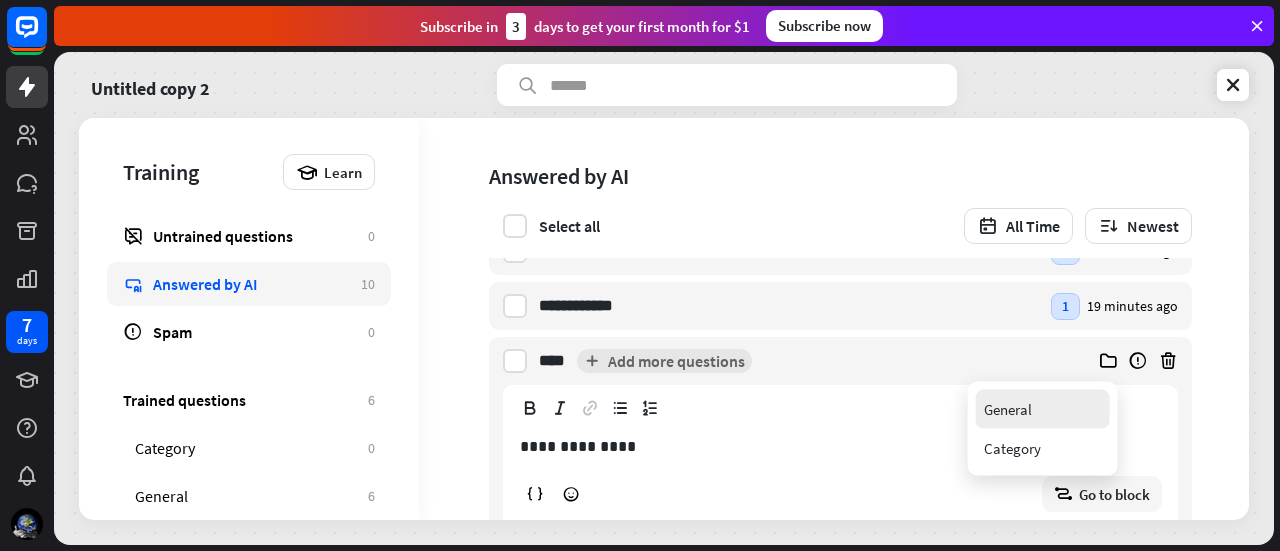 click on "General" at bounding box center (1008, 409) 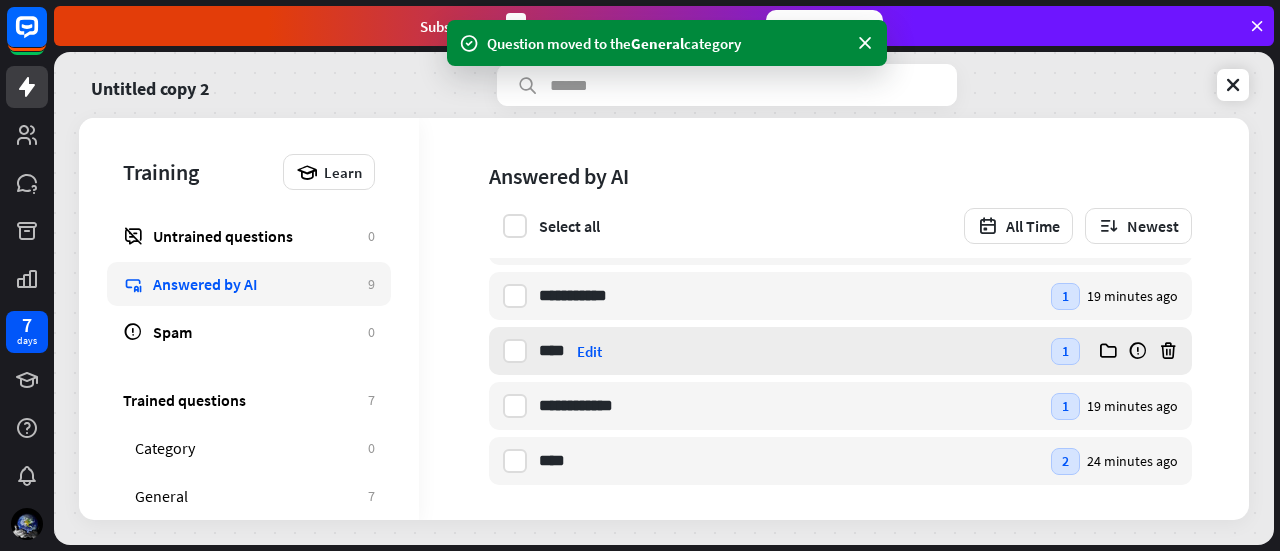 scroll, scrollTop: 261, scrollLeft: 0, axis: vertical 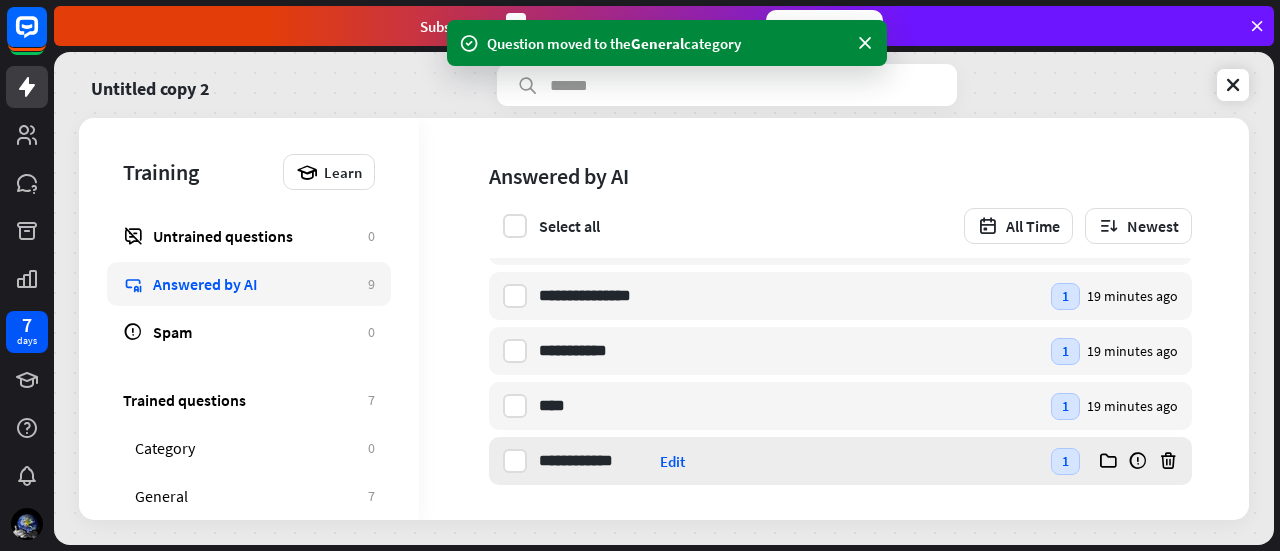 click on "**********" at bounding box center [789, 461] 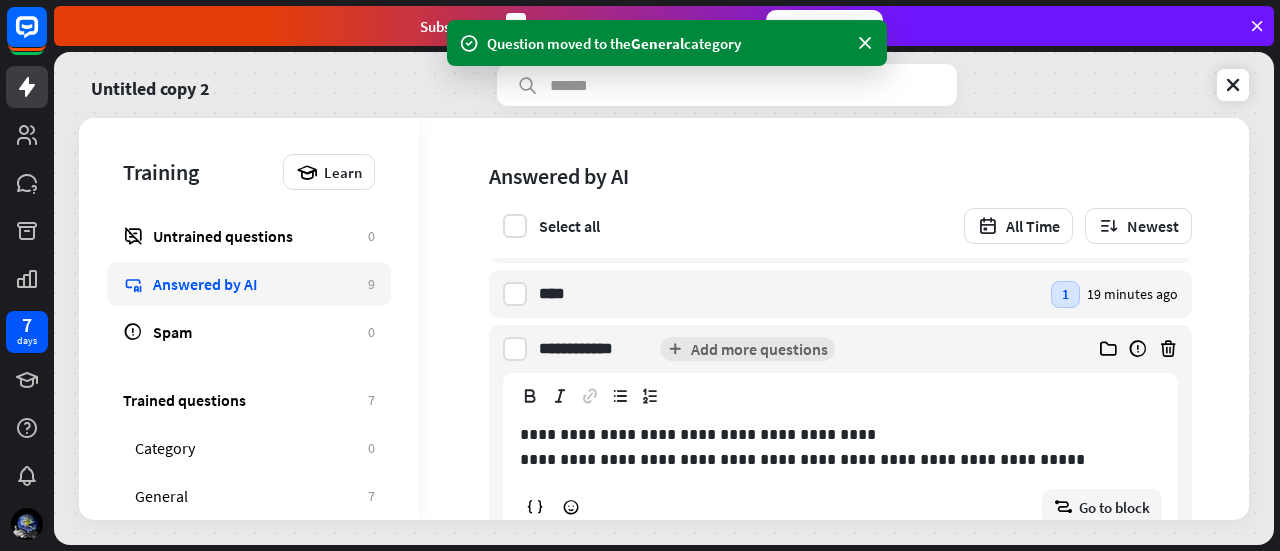 scroll, scrollTop: 416, scrollLeft: 0, axis: vertical 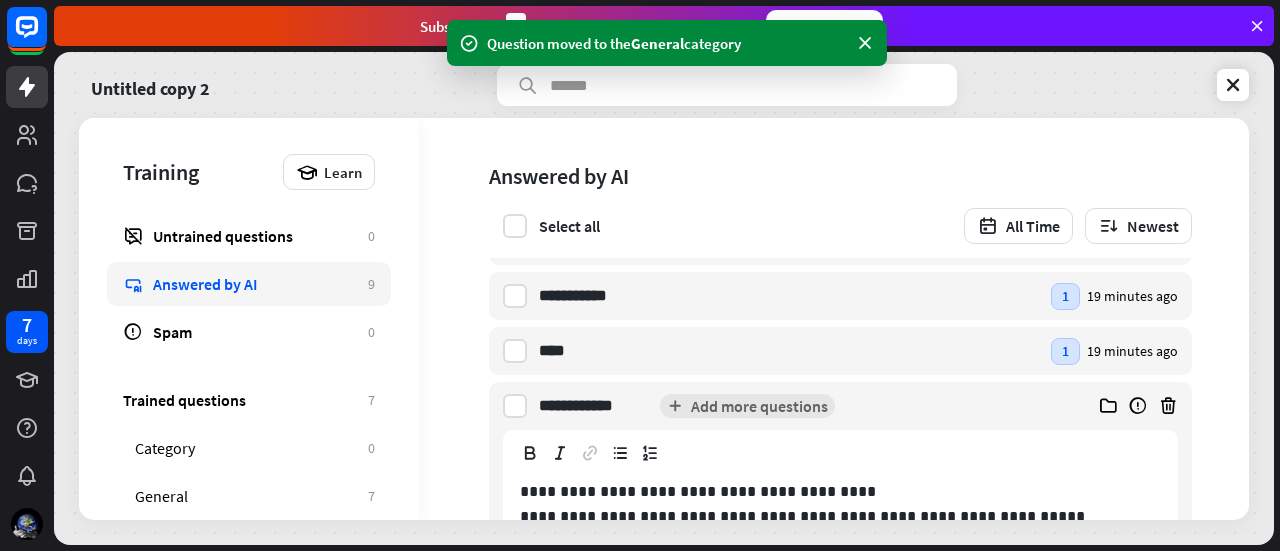 click at bounding box center [1145, 406] 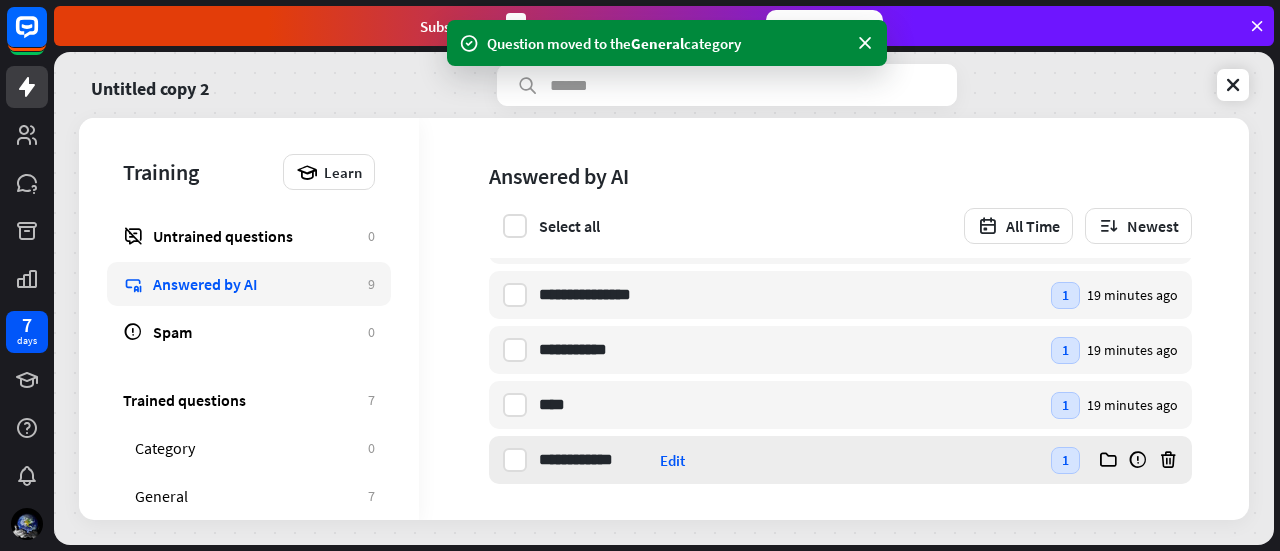 scroll, scrollTop: 261, scrollLeft: 0, axis: vertical 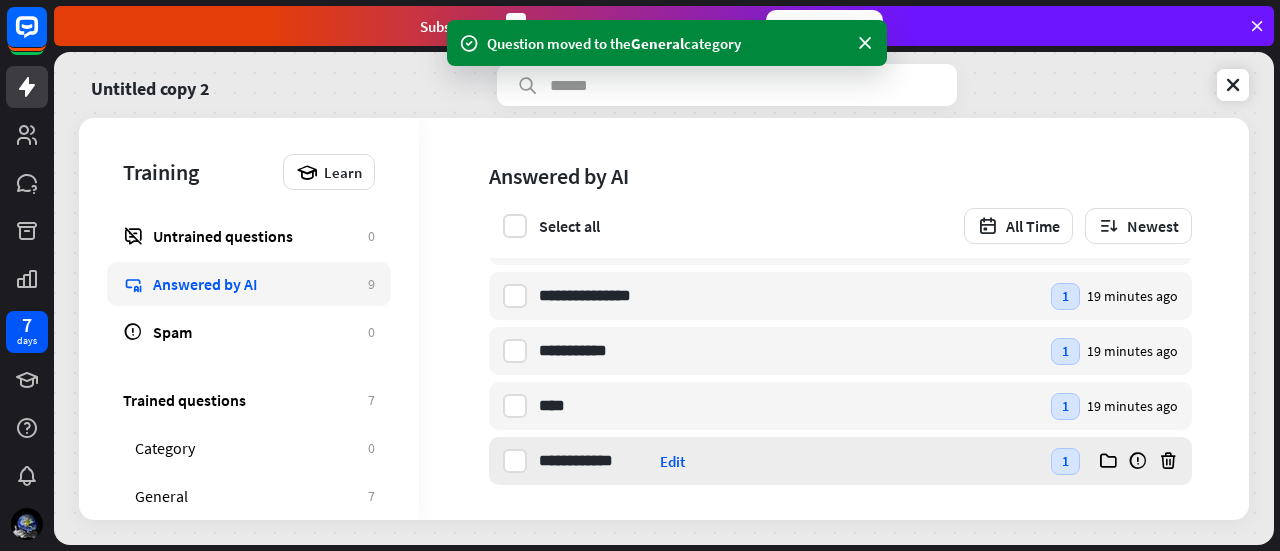 click at bounding box center (1145, 461) 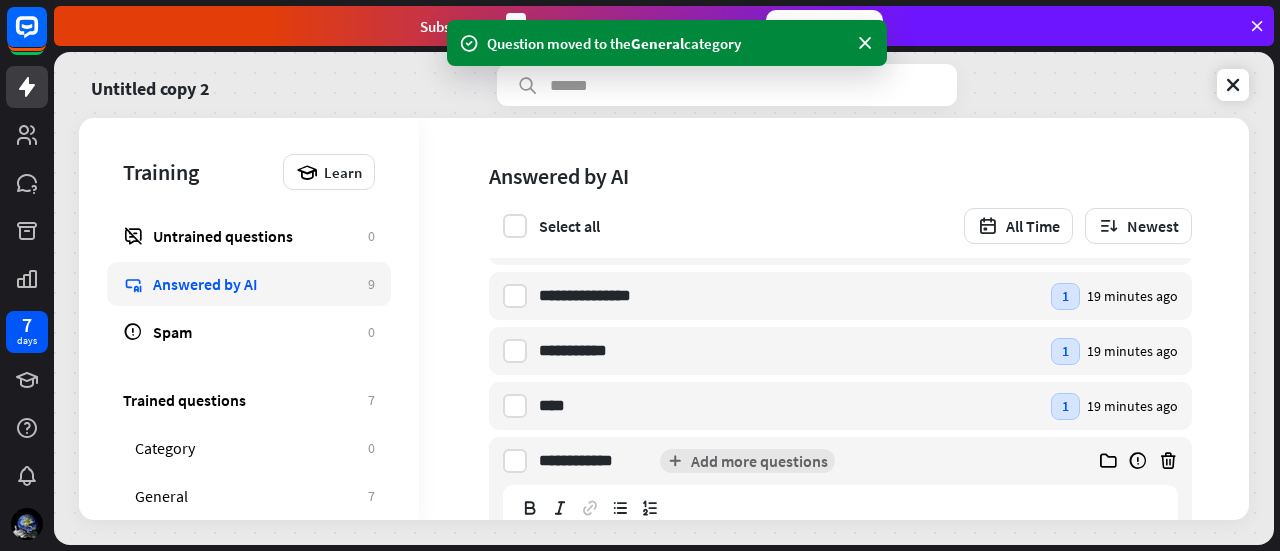scroll, scrollTop: 361, scrollLeft: 0, axis: vertical 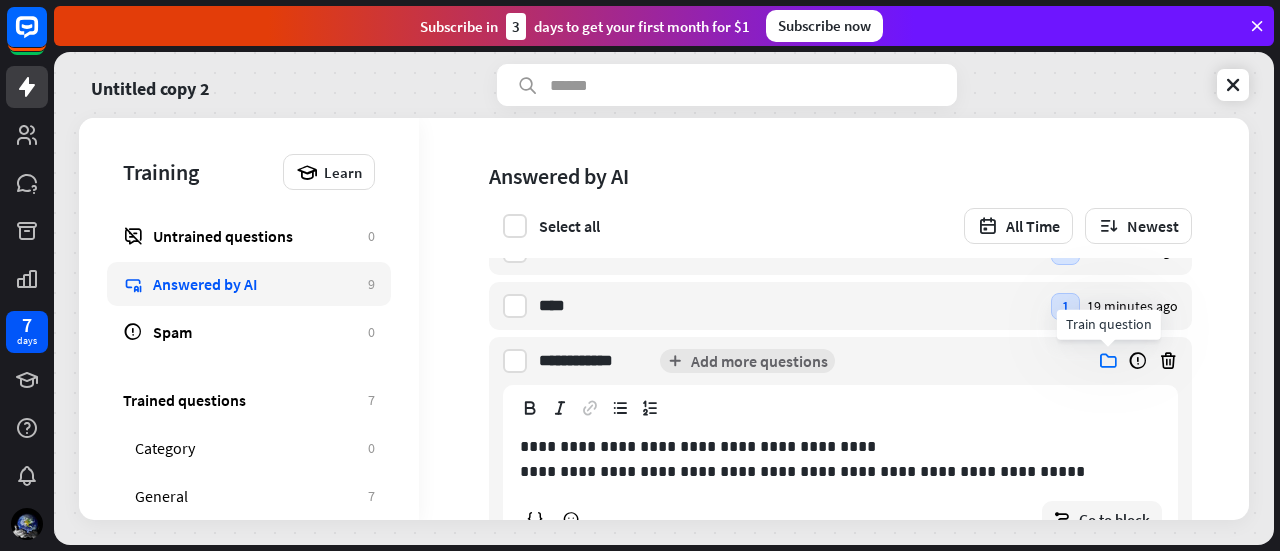 click at bounding box center [1108, 361] 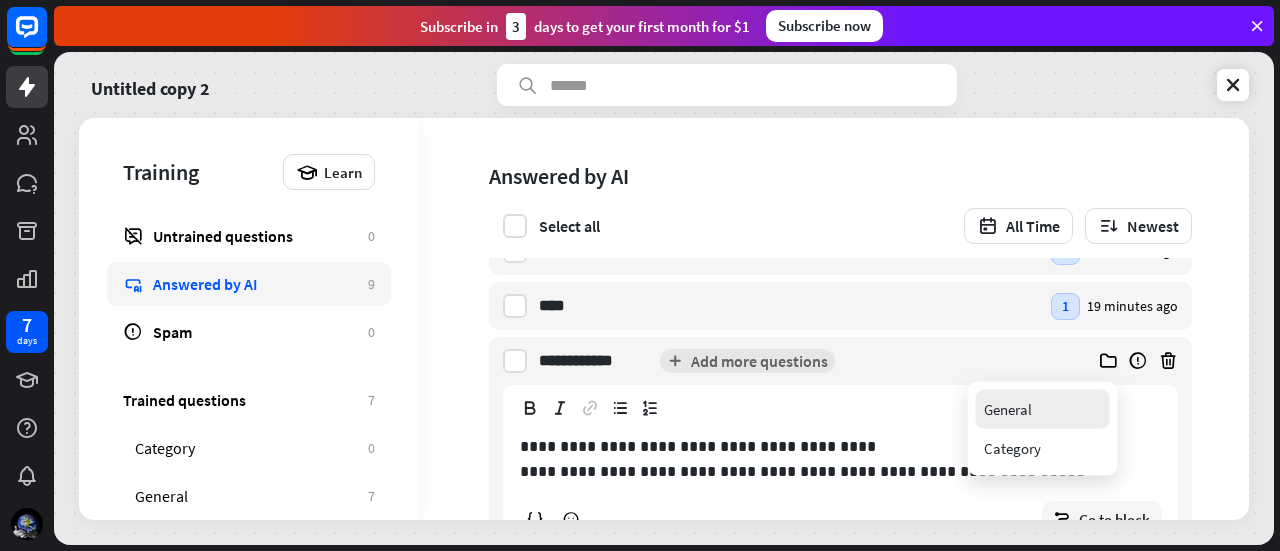 click on "General" at bounding box center (1043, 409) 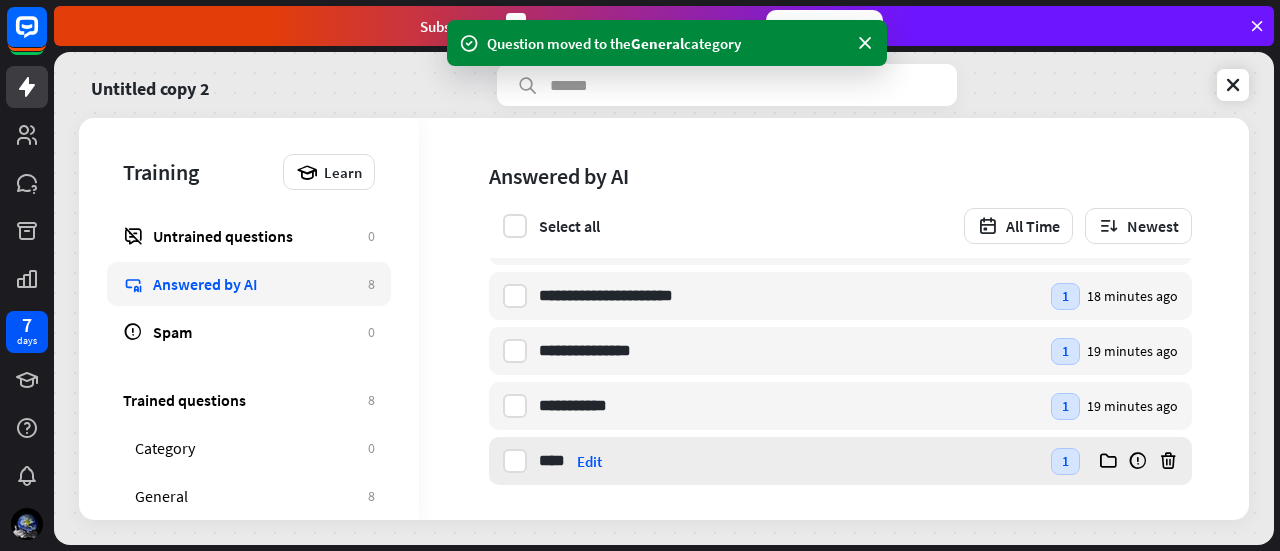 click on "****
خلاص
Edit" at bounding box center [789, 461] 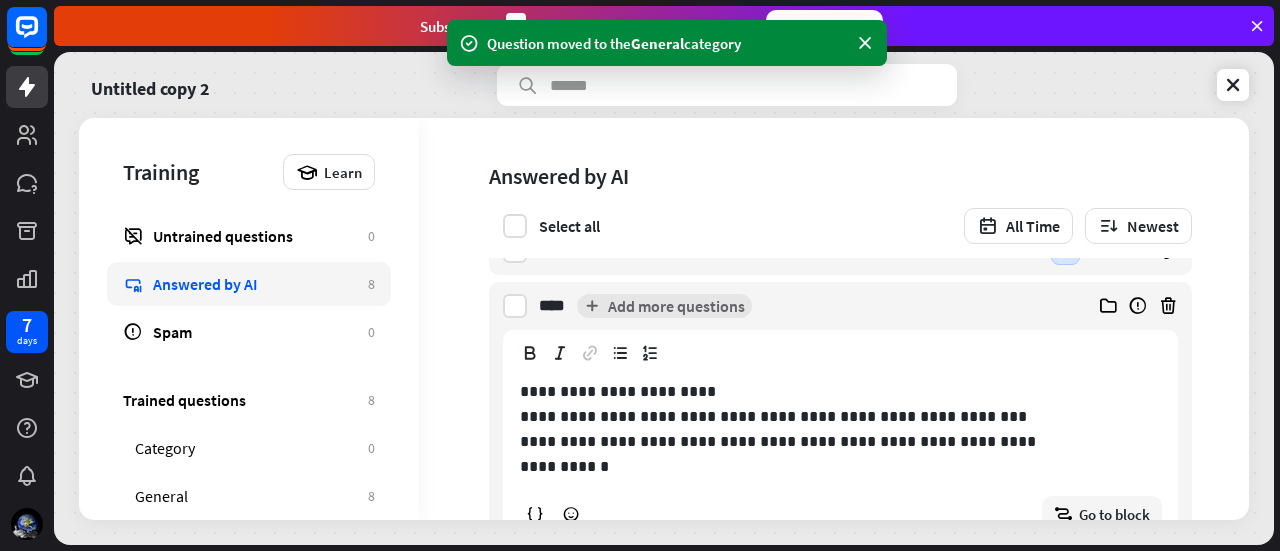 scroll, scrollTop: 261, scrollLeft: 0, axis: vertical 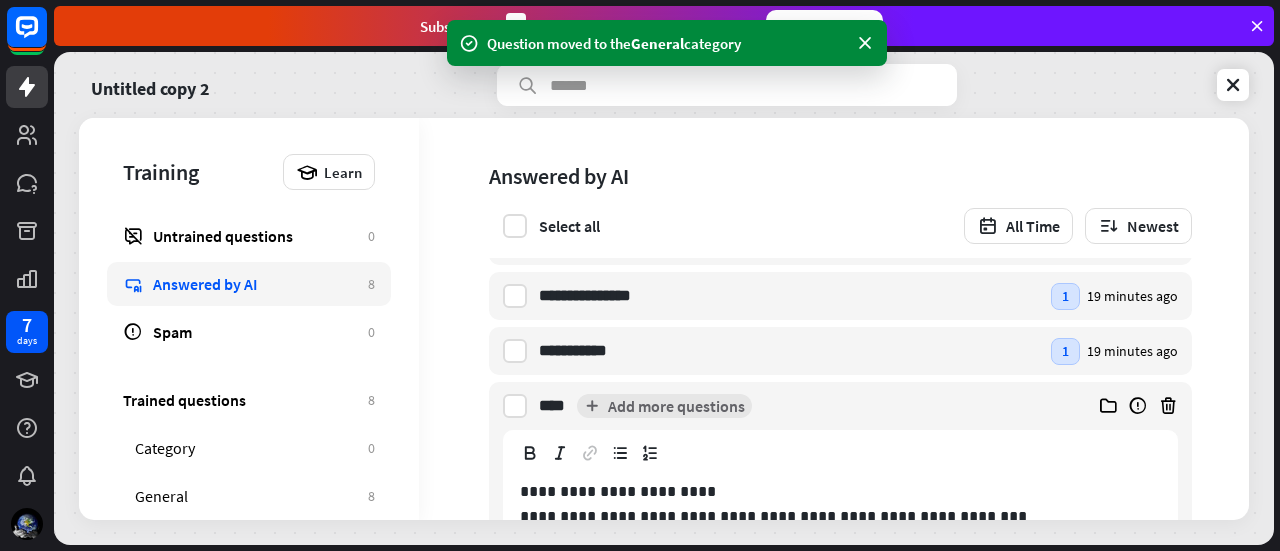 click at bounding box center (1108, 406) 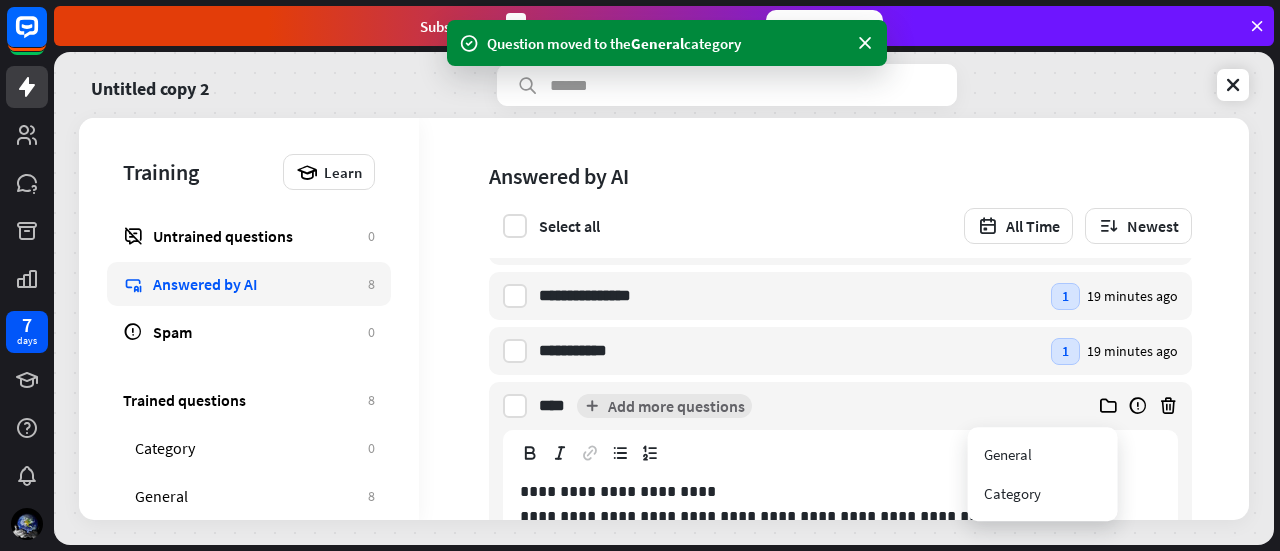 click on "****
خلاص
Add more questions" at bounding box center [803, 406] 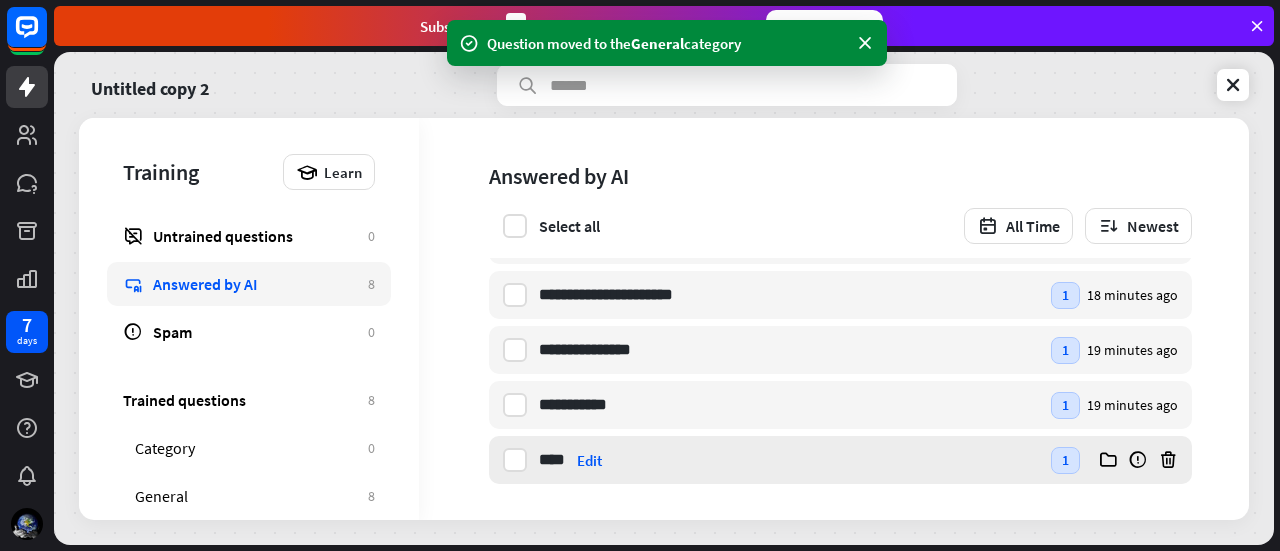 scroll, scrollTop: 206, scrollLeft: 0, axis: vertical 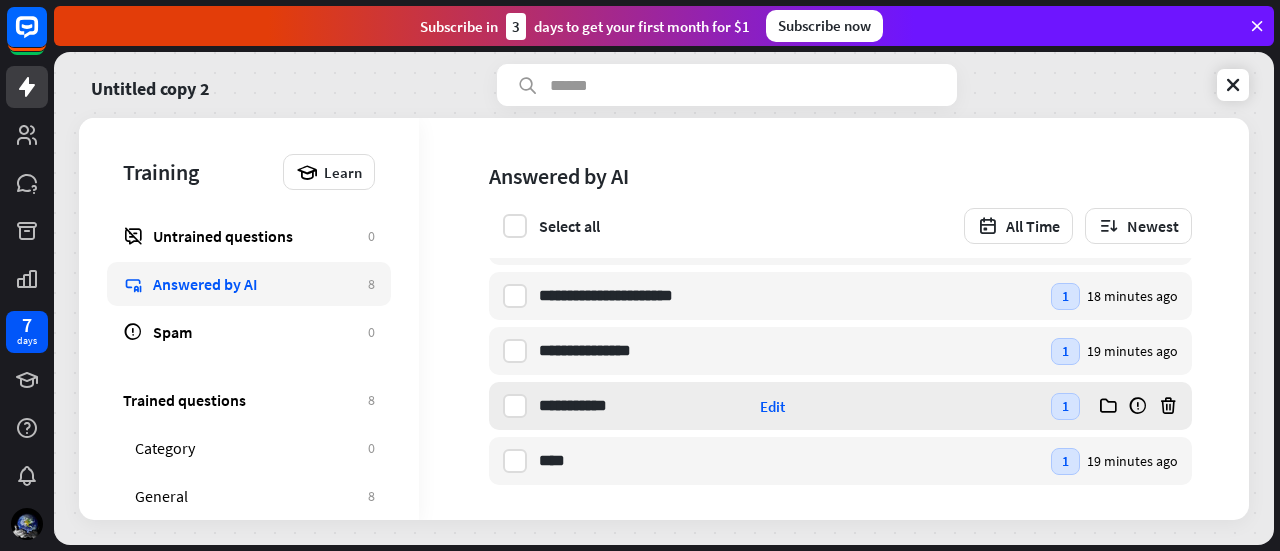 click on "**********" at bounding box center [789, 406] 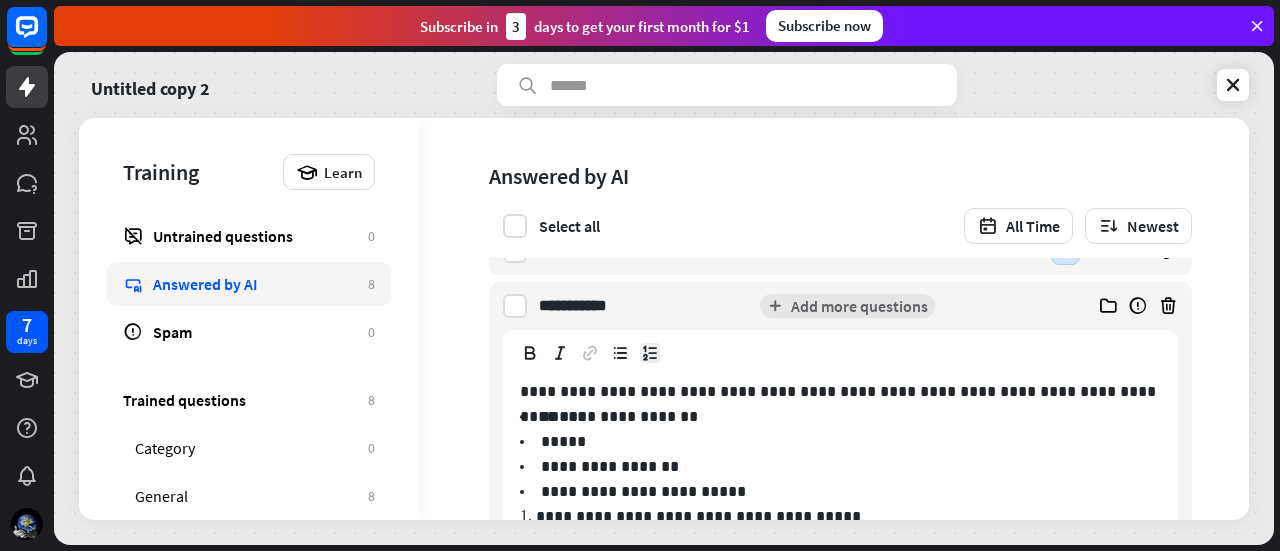 scroll, scrollTop: 0, scrollLeft: 0, axis: both 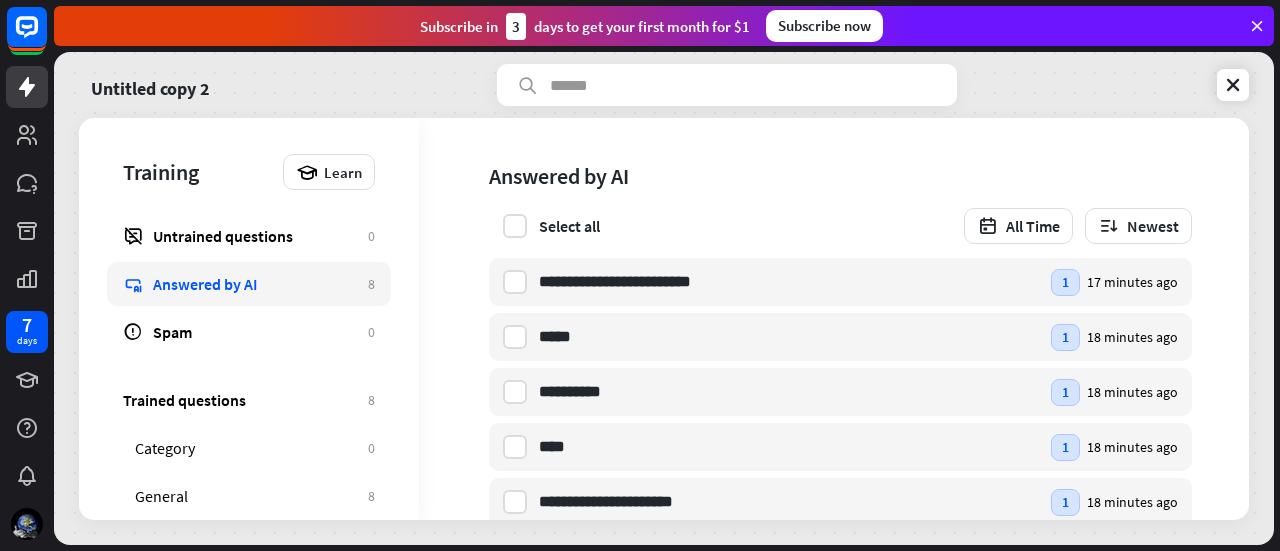 click on "**********" at bounding box center [826, 632] 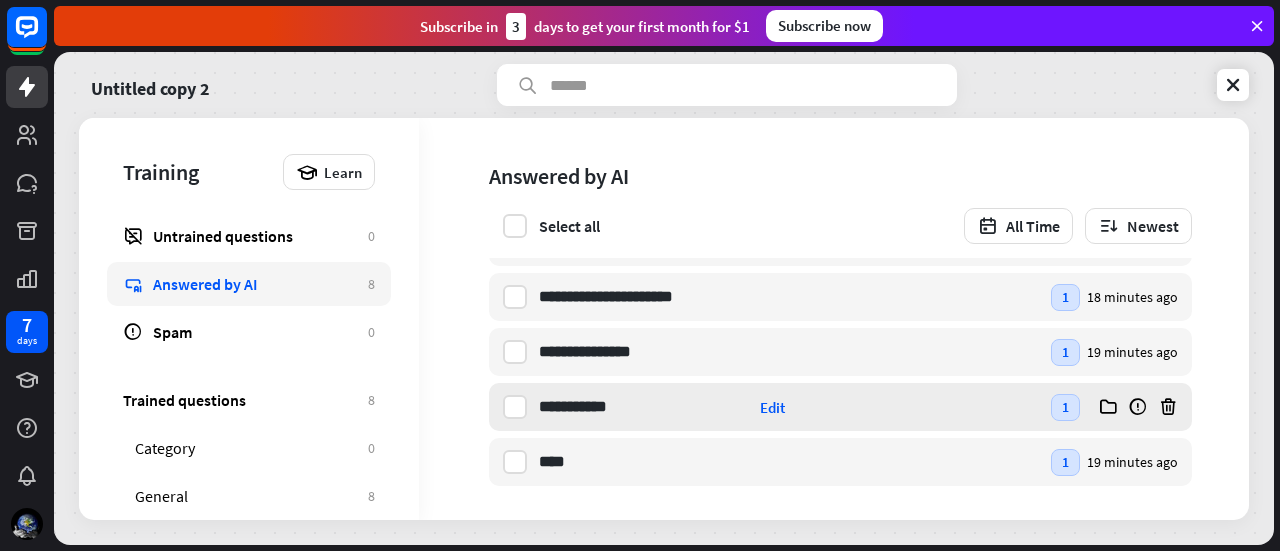 scroll, scrollTop: 206, scrollLeft: 0, axis: vertical 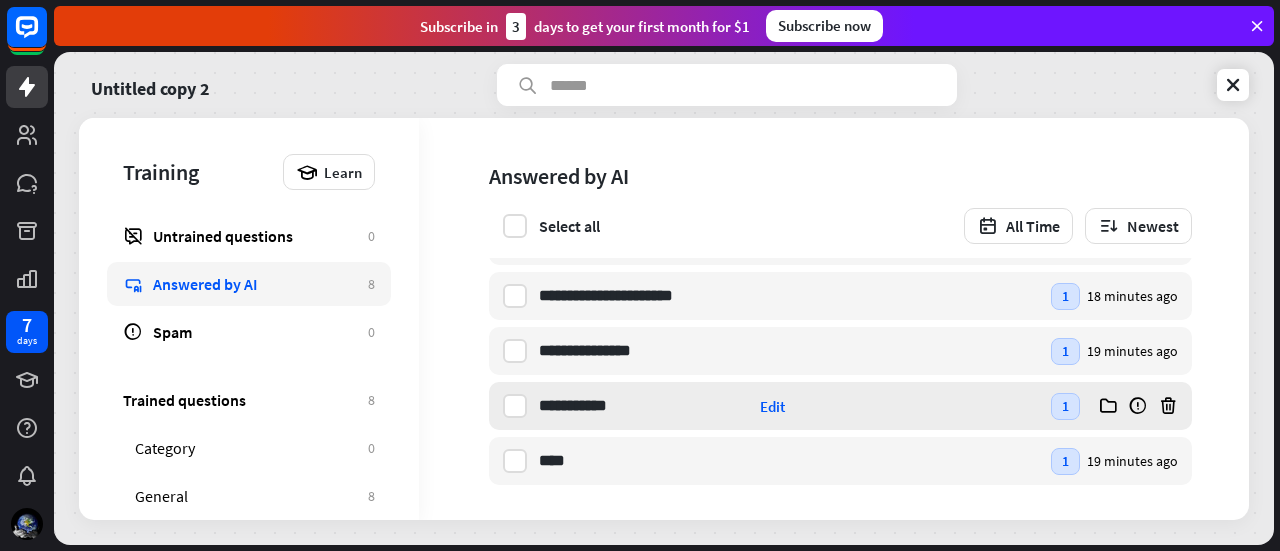 click on "**********" at bounding box center [789, 406] 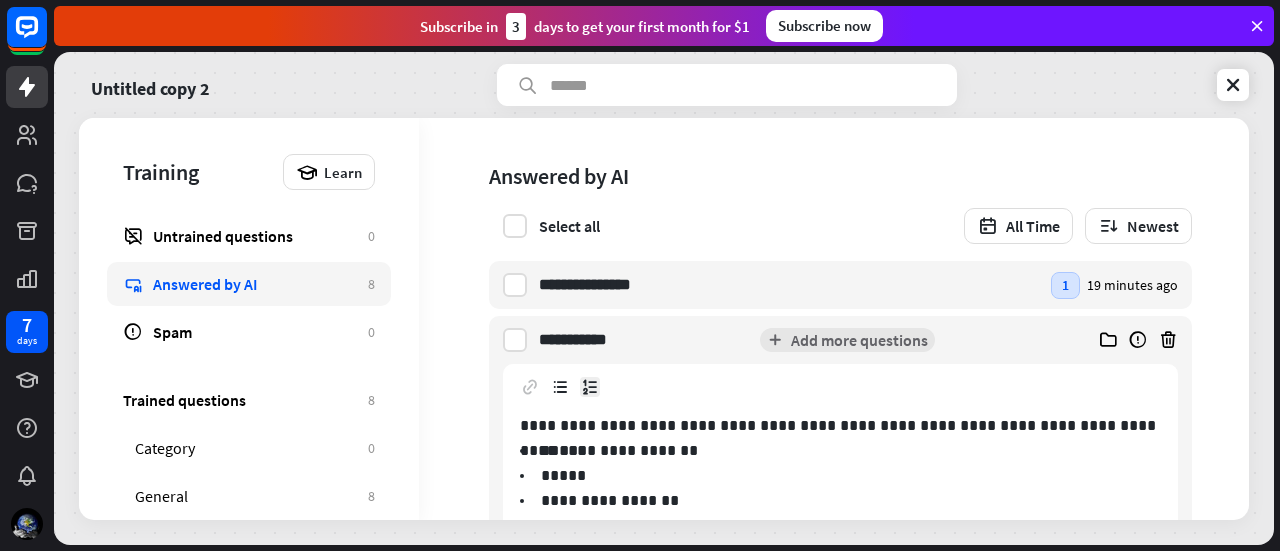 scroll, scrollTop: 306, scrollLeft: 0, axis: vertical 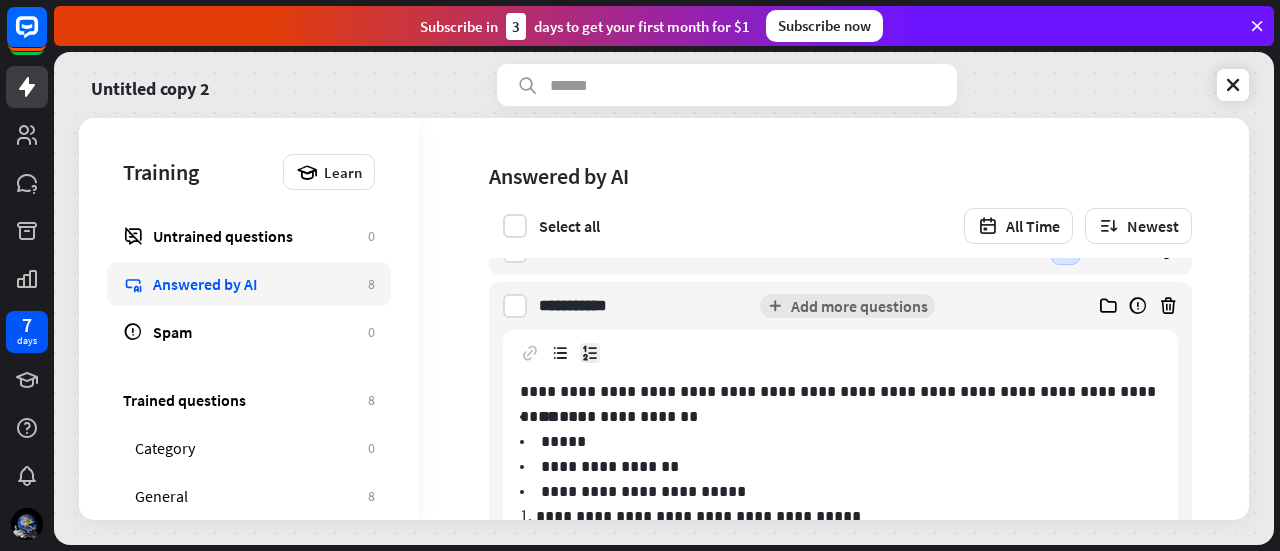 click on "*****" at bounding box center (840, 441) 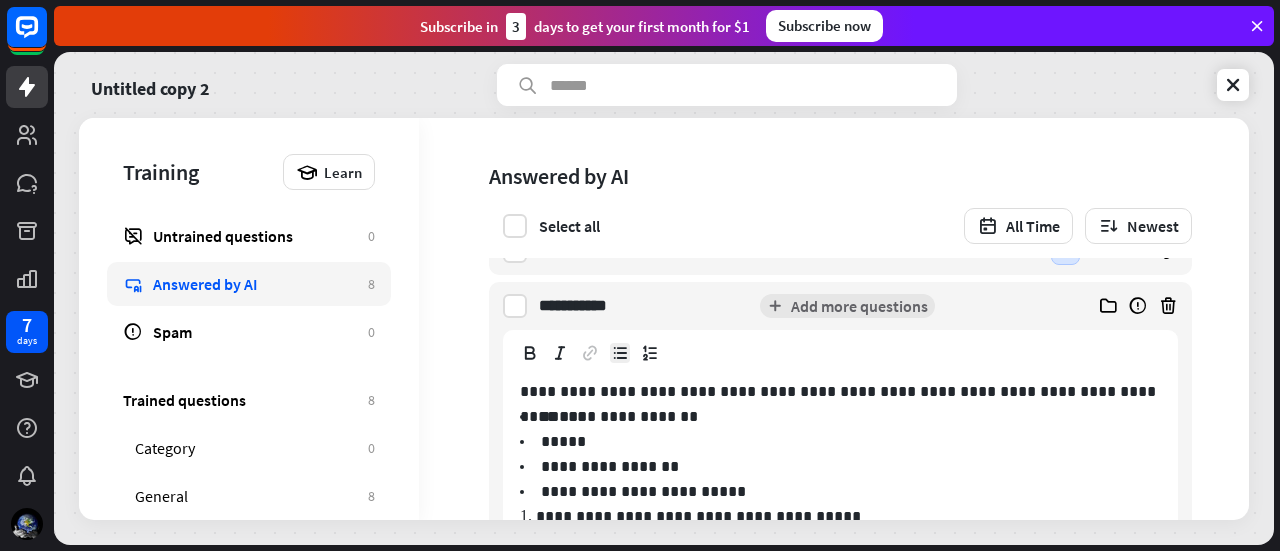 click on "**********" at bounding box center (803, 306) 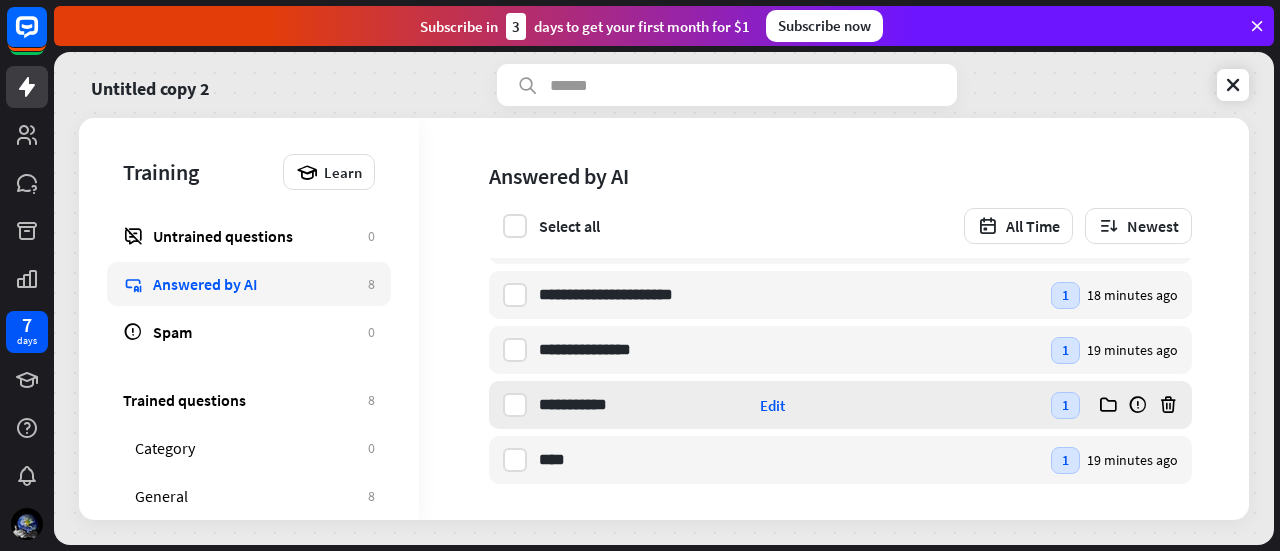 scroll, scrollTop: 206, scrollLeft: 0, axis: vertical 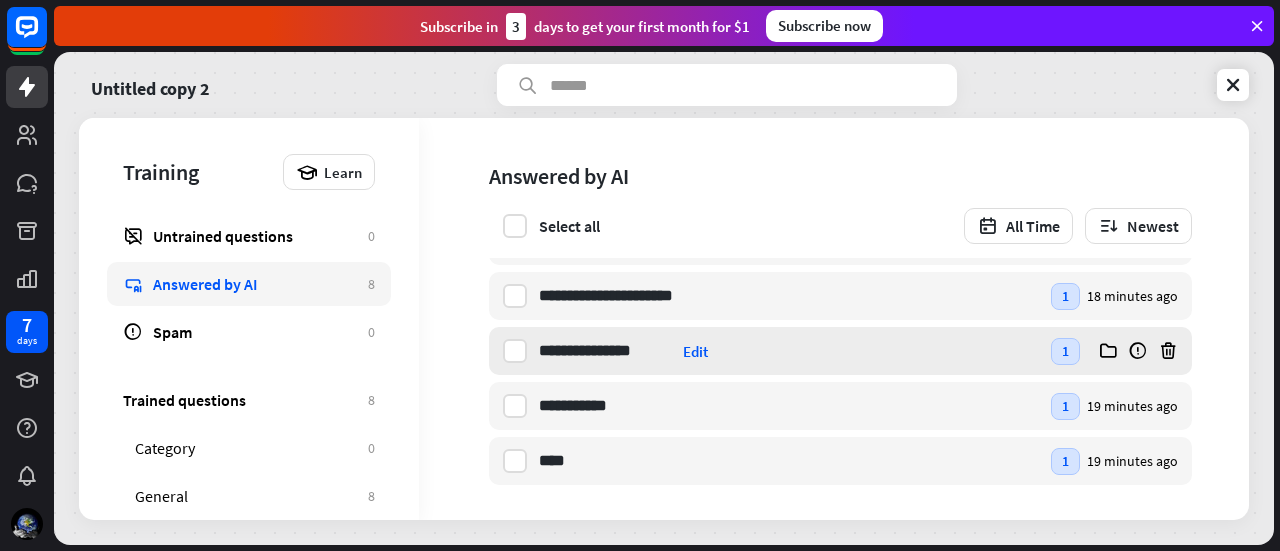 click on "**********" at bounding box center [789, 351] 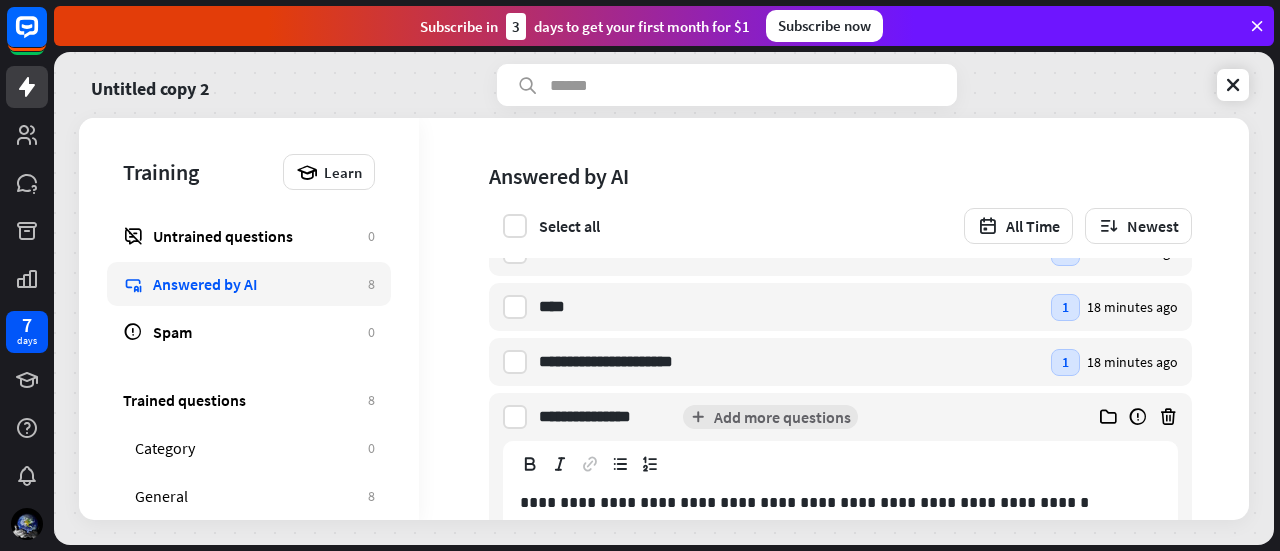 scroll, scrollTop: 106, scrollLeft: 0, axis: vertical 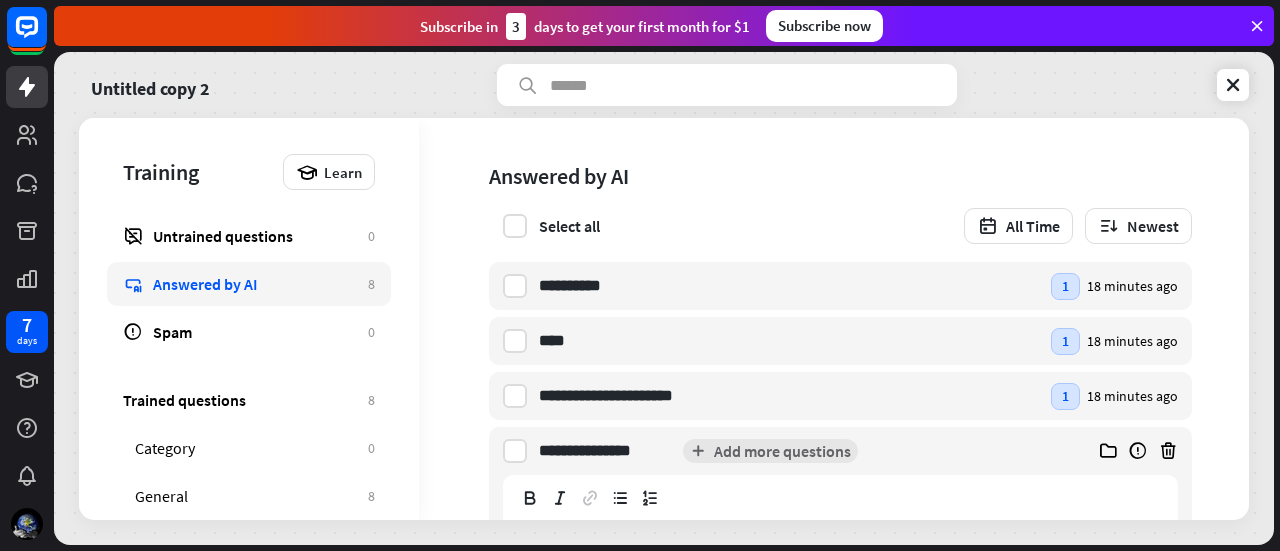 click on "**********" at bounding box center (803, 451) 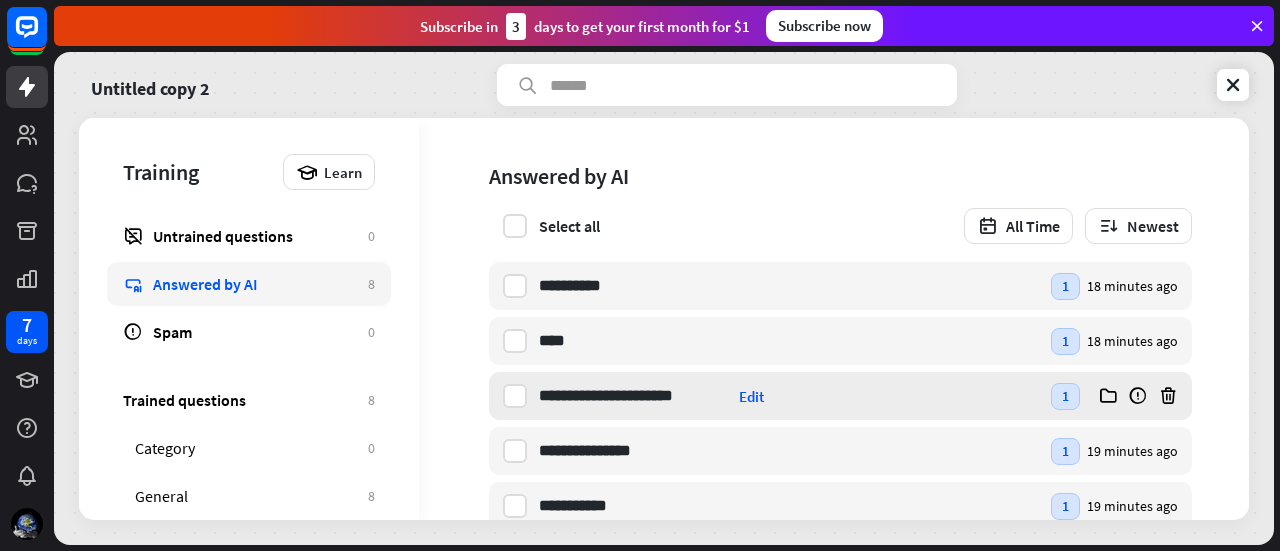 click on "**********" at bounding box center (789, 396) 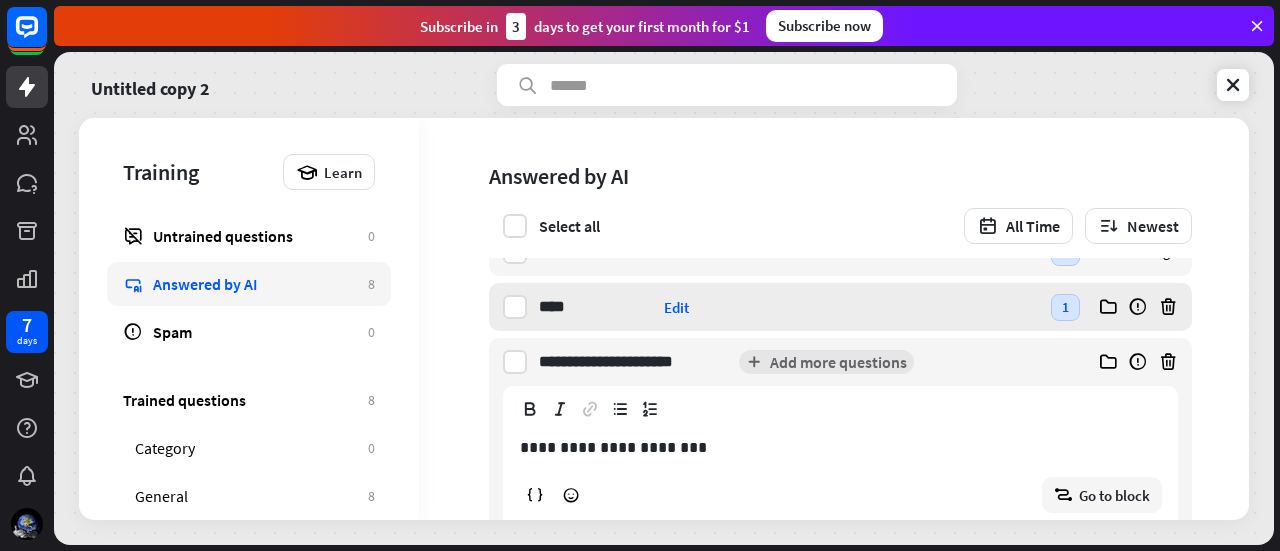 scroll, scrollTop: 106, scrollLeft: 0, axis: vertical 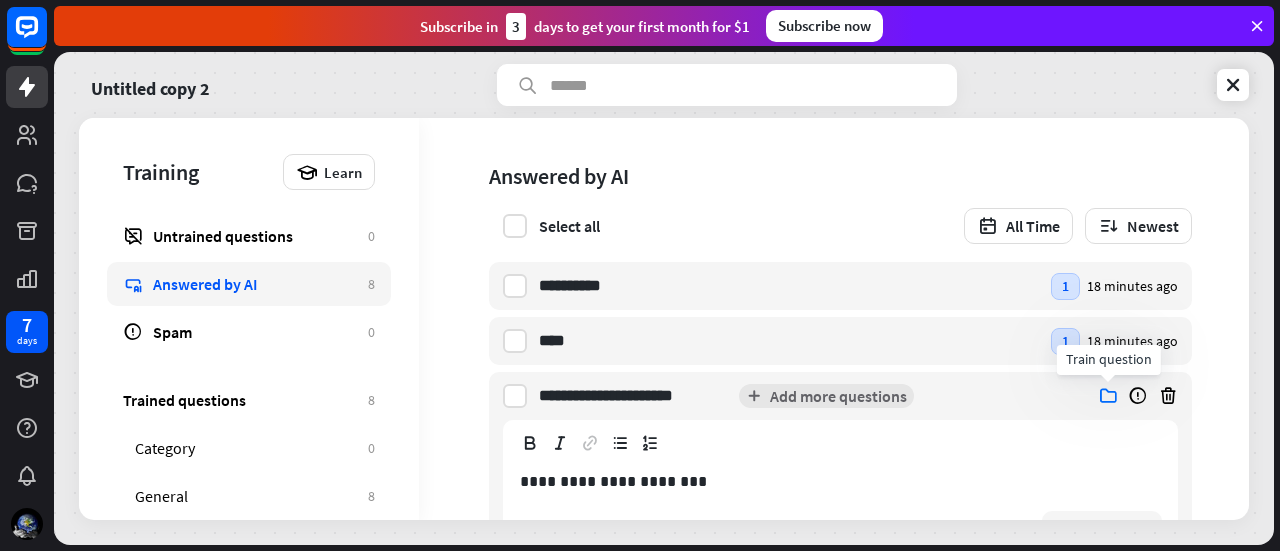 click at bounding box center (1108, 396) 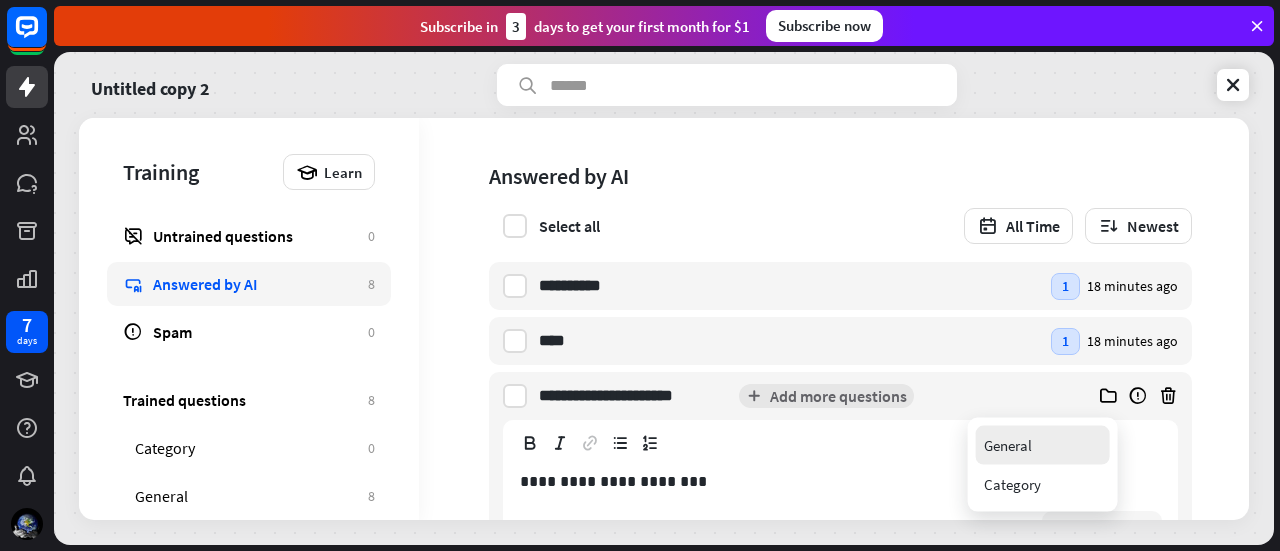 click on "General" at bounding box center (1043, 445) 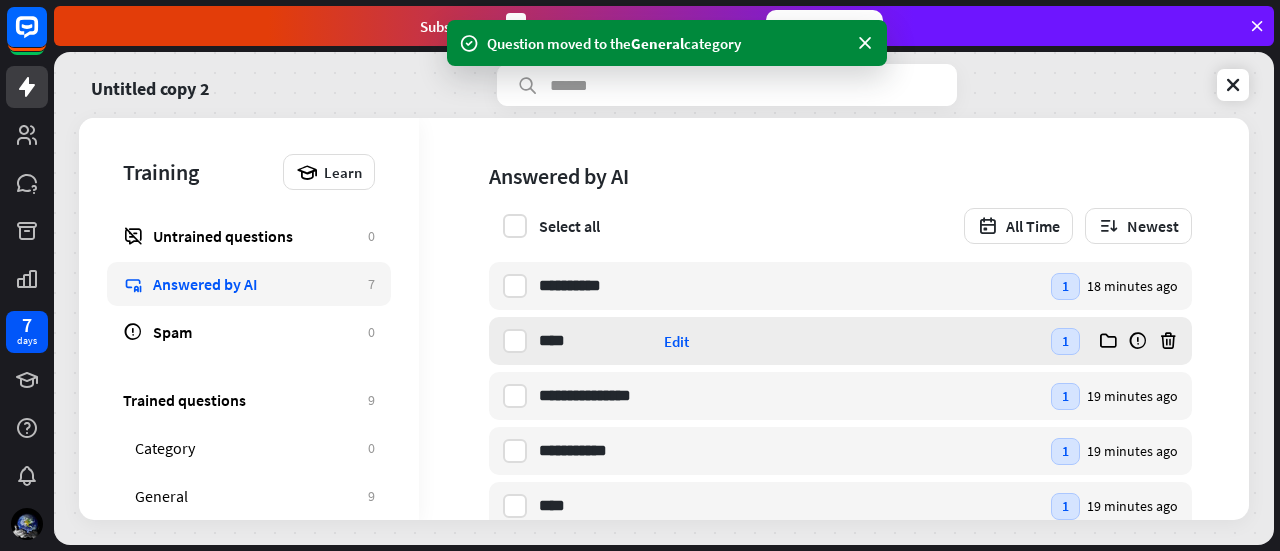 click on "****
[PERSON_NAME]
Edit" at bounding box center (789, 341) 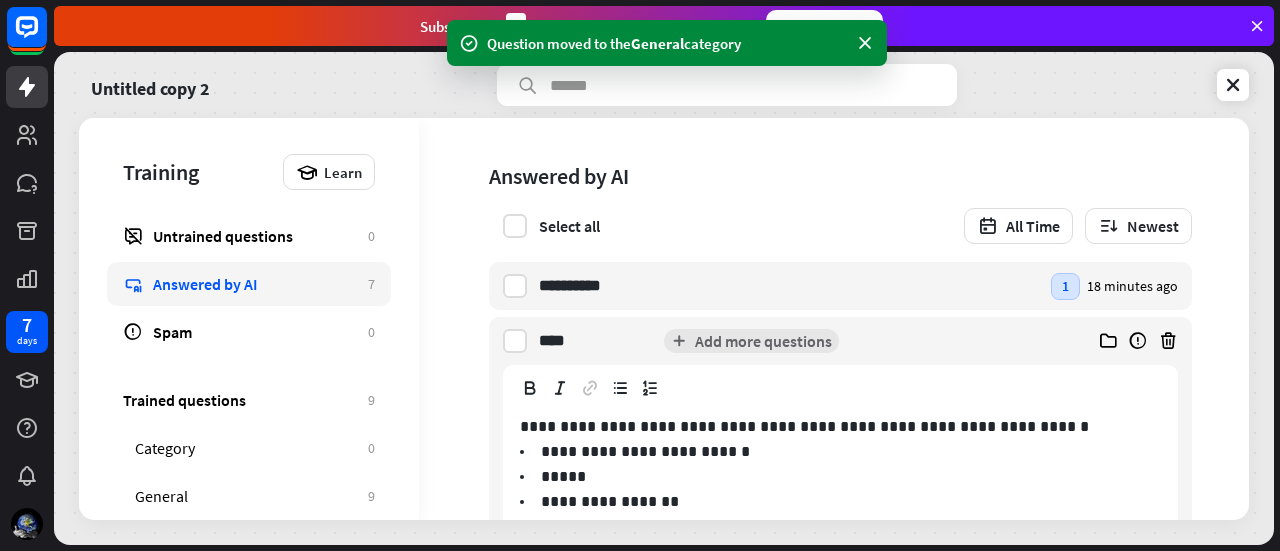 click on "****
[PERSON_NAME]
Add more questions" at bounding box center (803, 341) 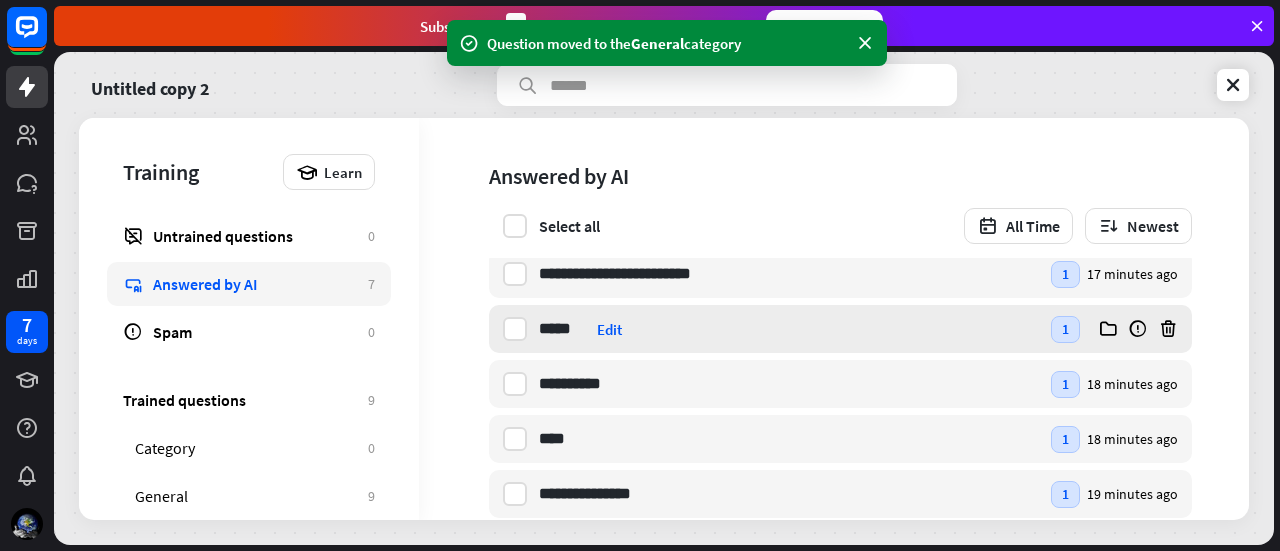 scroll, scrollTop: 0, scrollLeft: 0, axis: both 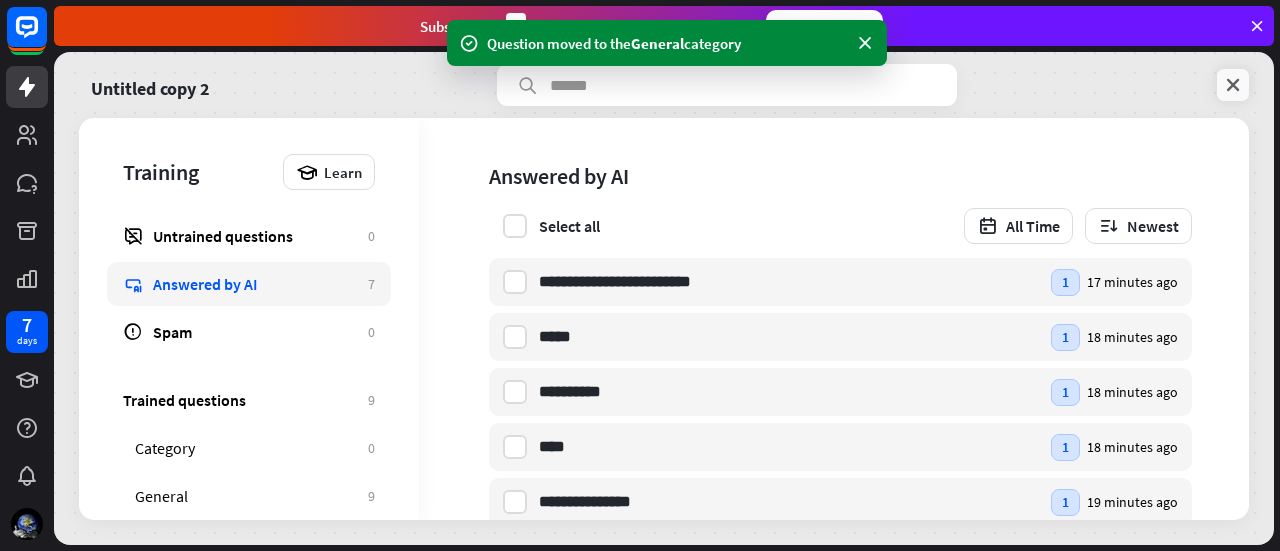 click at bounding box center [1233, 85] 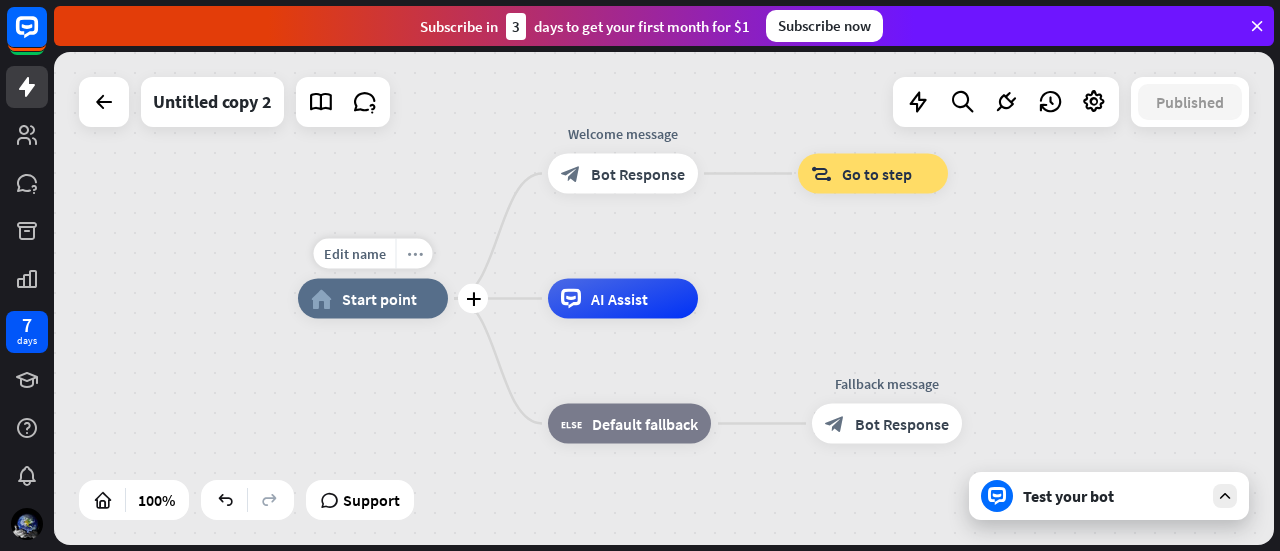 click on "more_horiz" at bounding box center (414, 254) 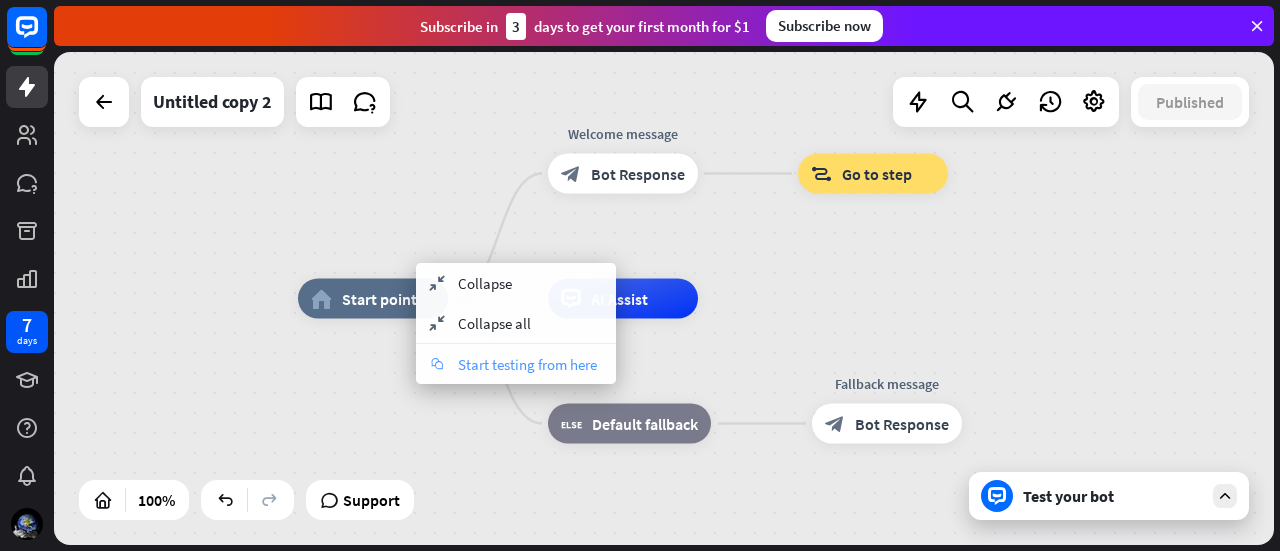 click on "chat   Start testing from here" at bounding box center (516, 364) 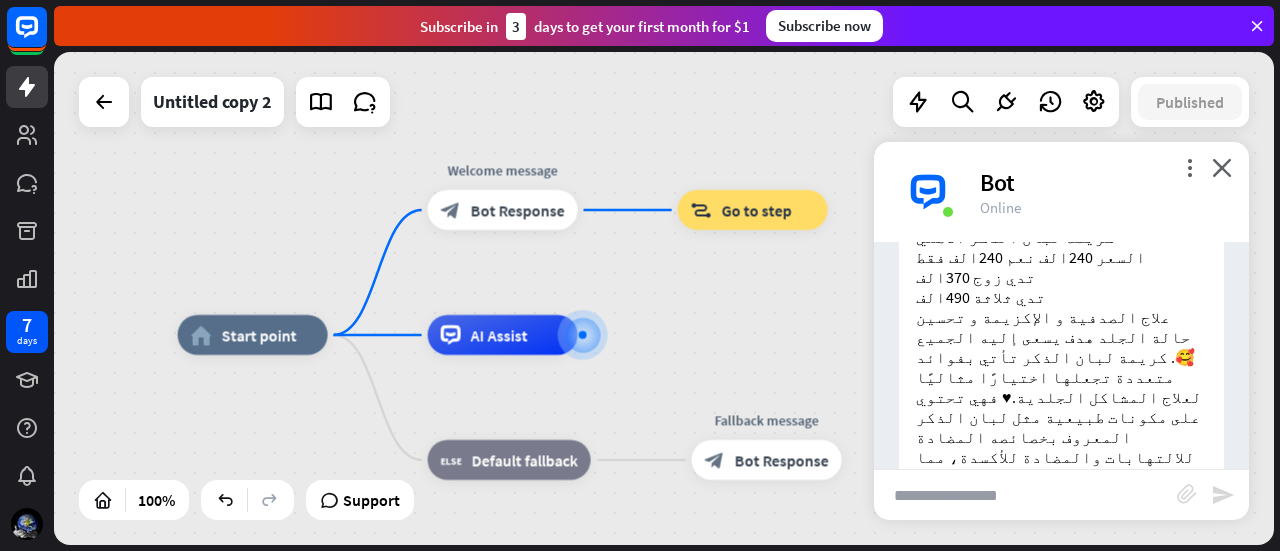 scroll, scrollTop: 131, scrollLeft: 0, axis: vertical 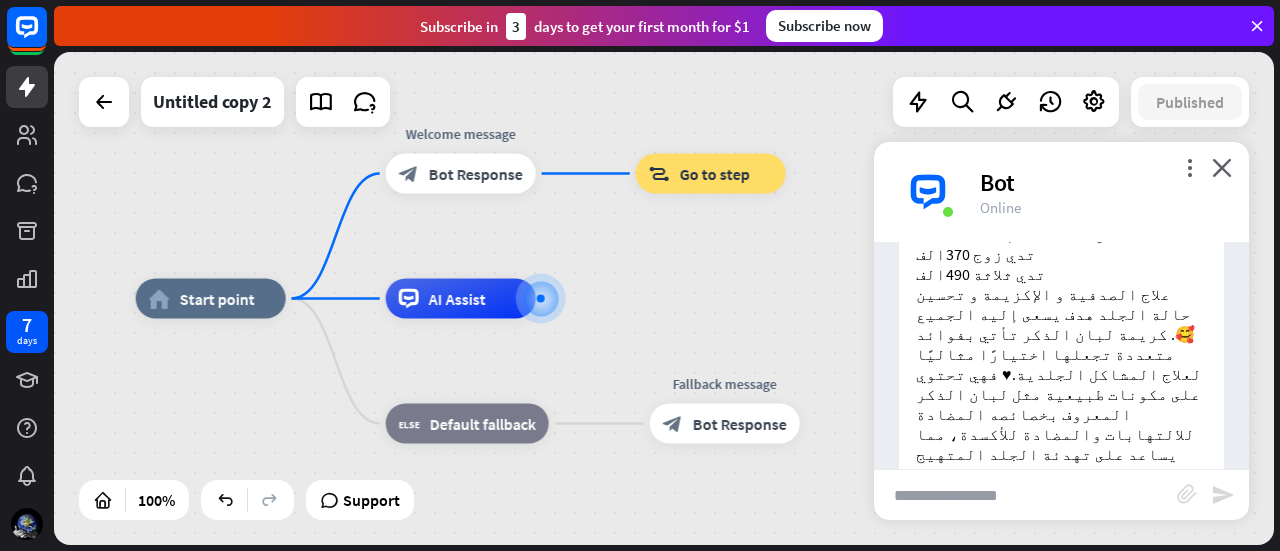 click at bounding box center [1025, 495] 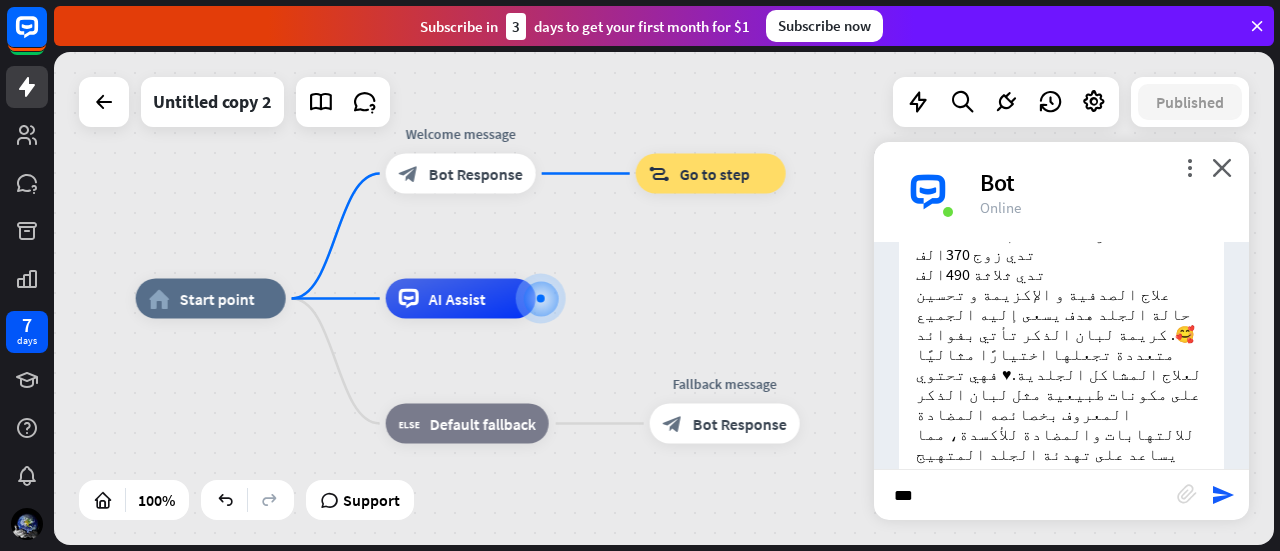 type on "****" 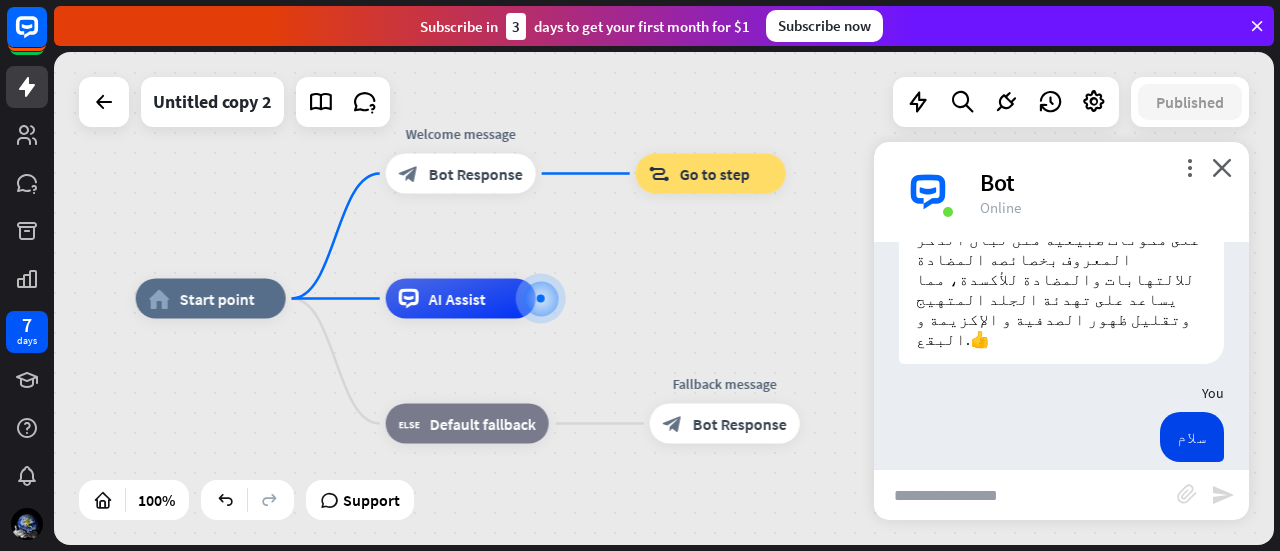 scroll, scrollTop: 327, scrollLeft: 0, axis: vertical 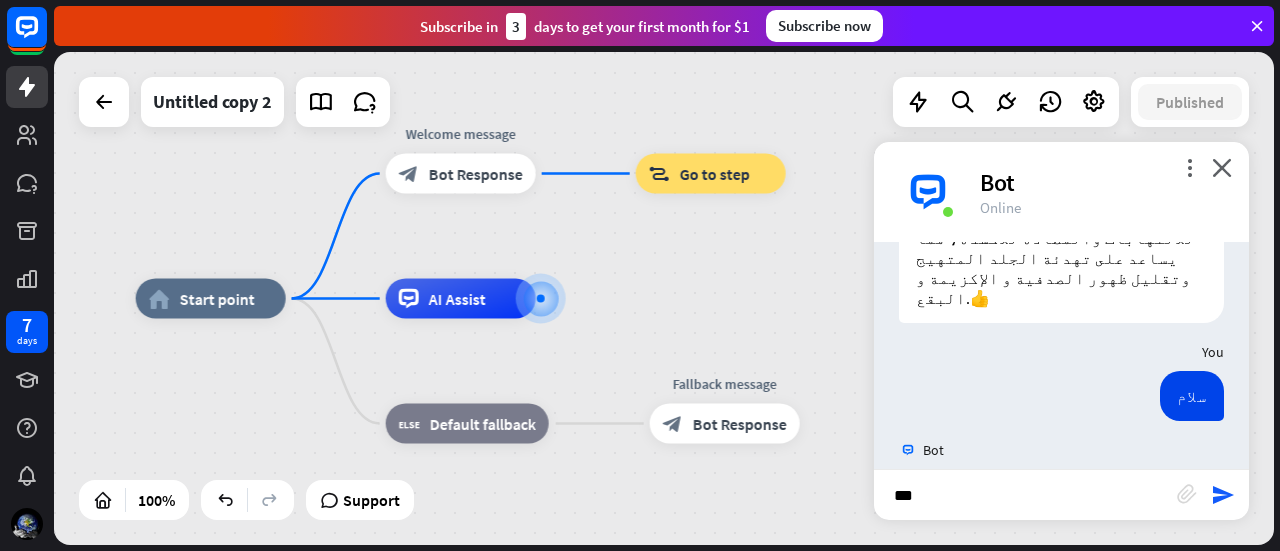 type on "****" 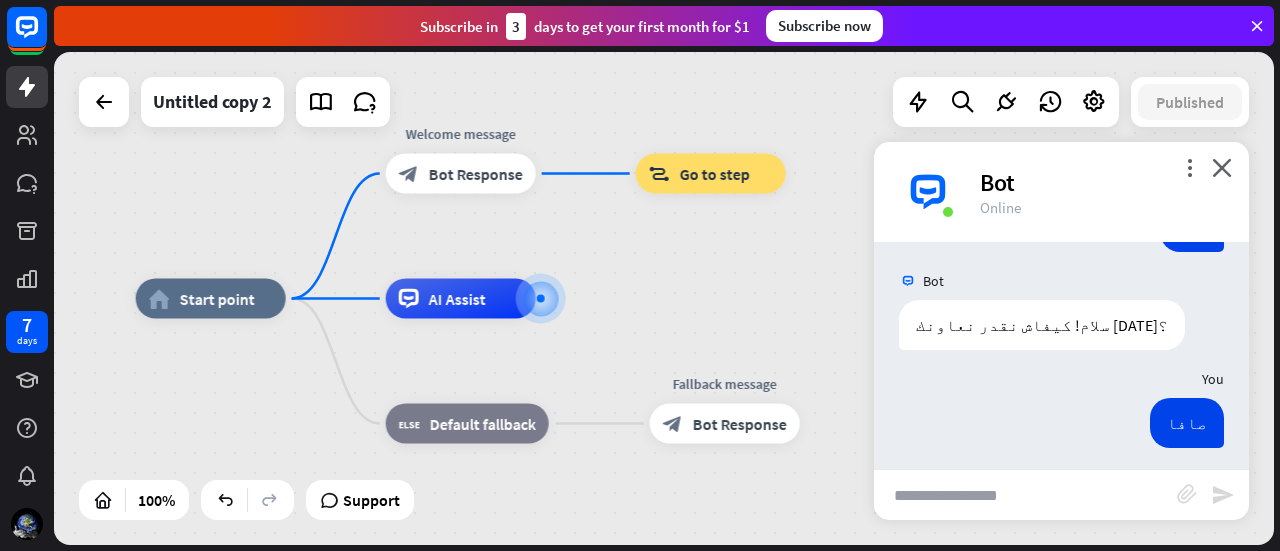 scroll, scrollTop: 523, scrollLeft: 0, axis: vertical 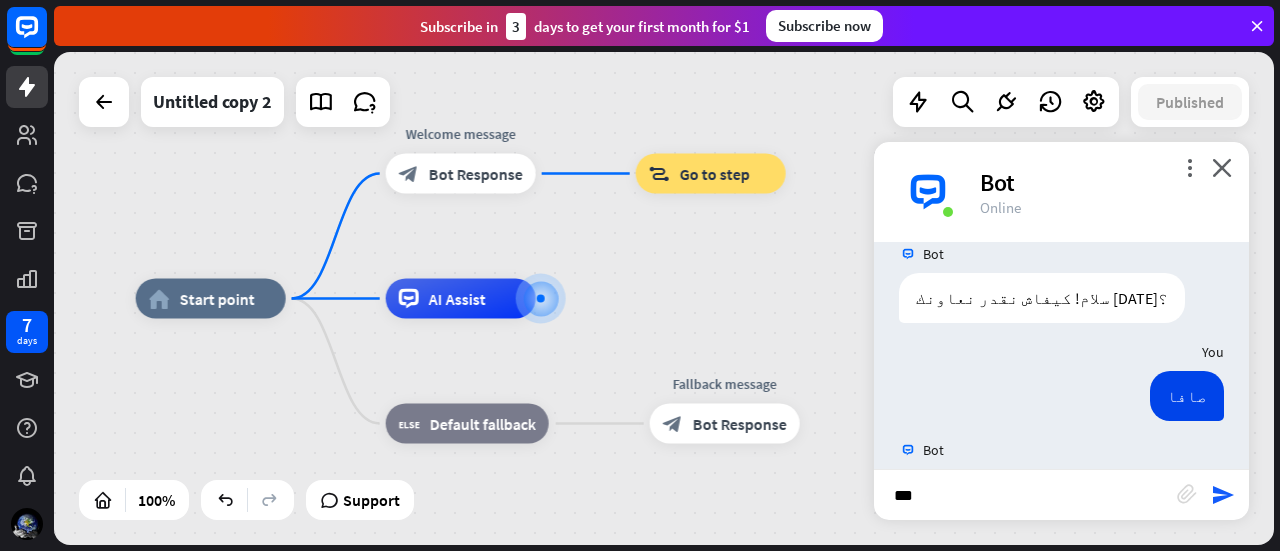 type on "****" 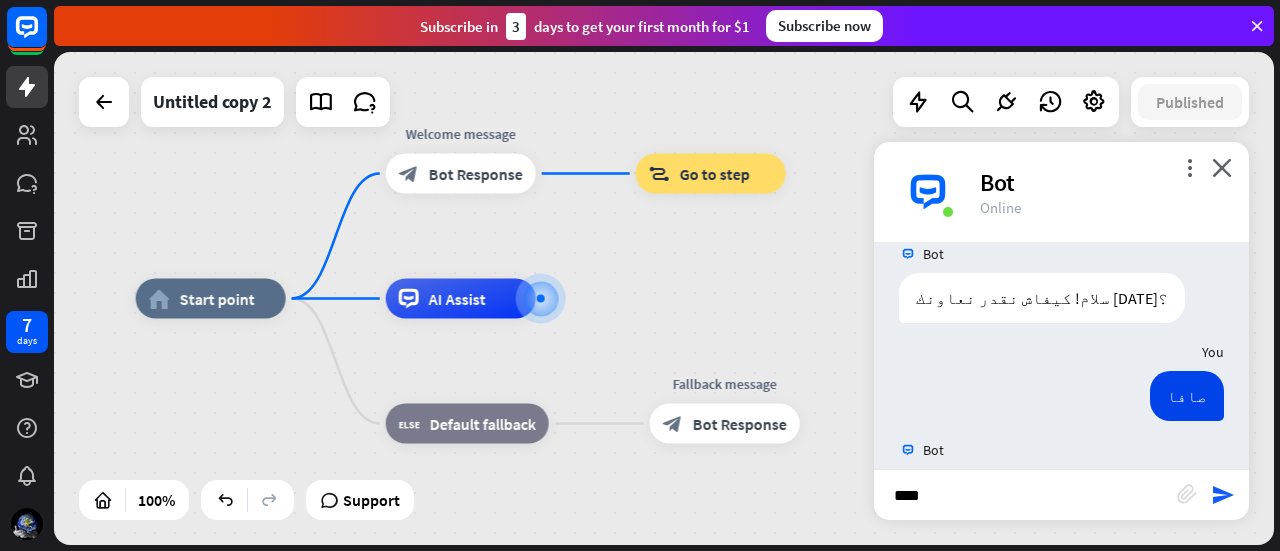 type 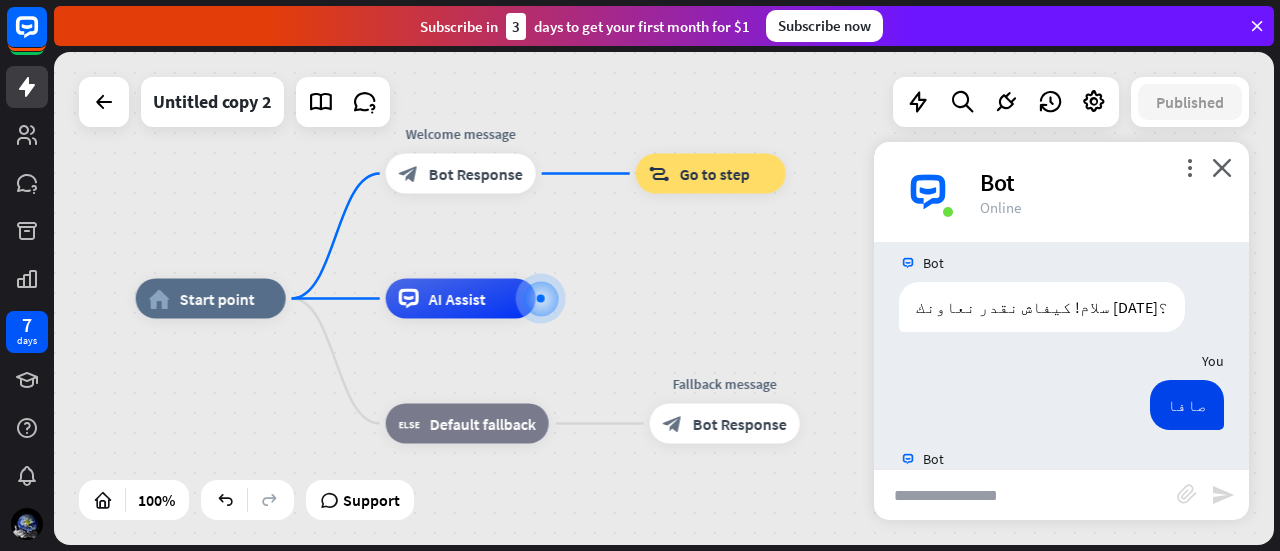 scroll, scrollTop: 718, scrollLeft: 0, axis: vertical 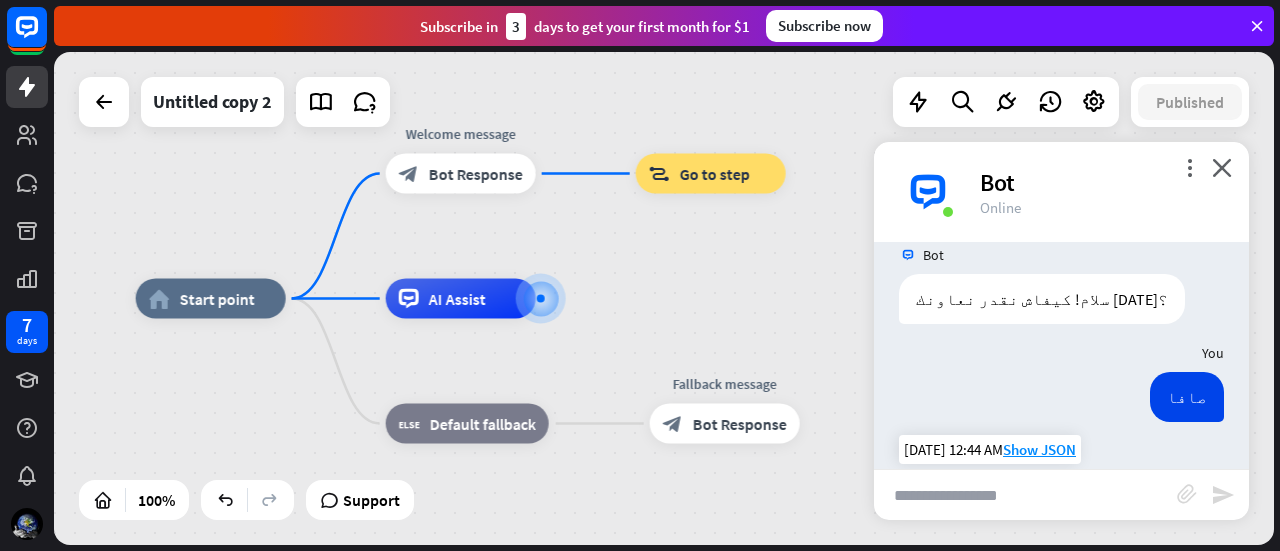 click on "سلام! كيفاش نقدر نعاونك [DATE]؟" at bounding box center (1042, 495) 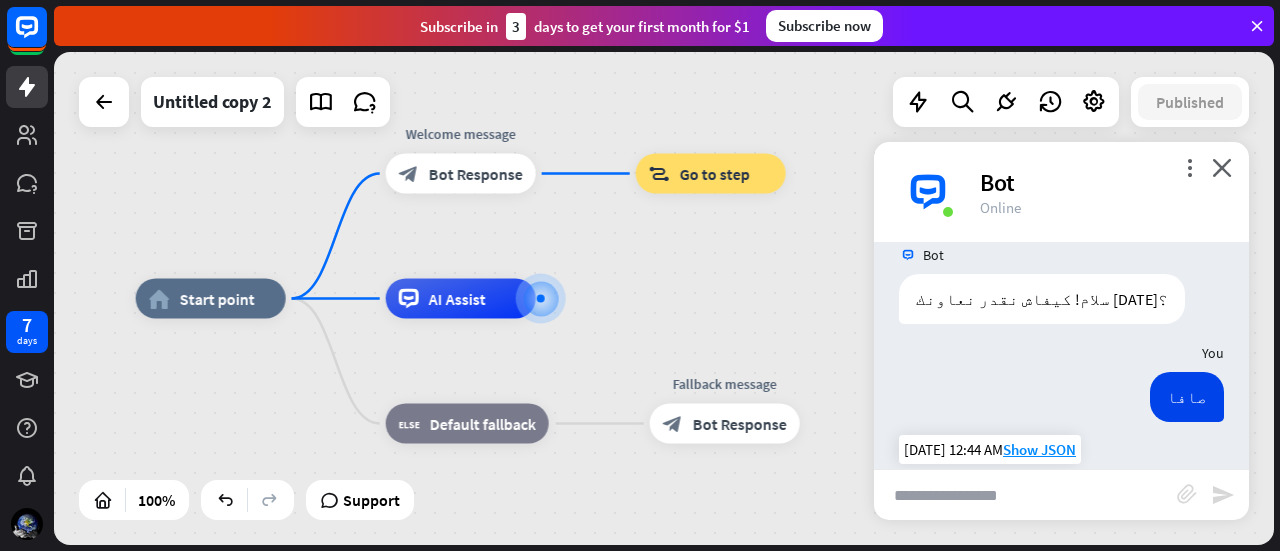click on "سلام! كيفاش نقدر نعاونك [DATE]؟" at bounding box center (1042, 495) 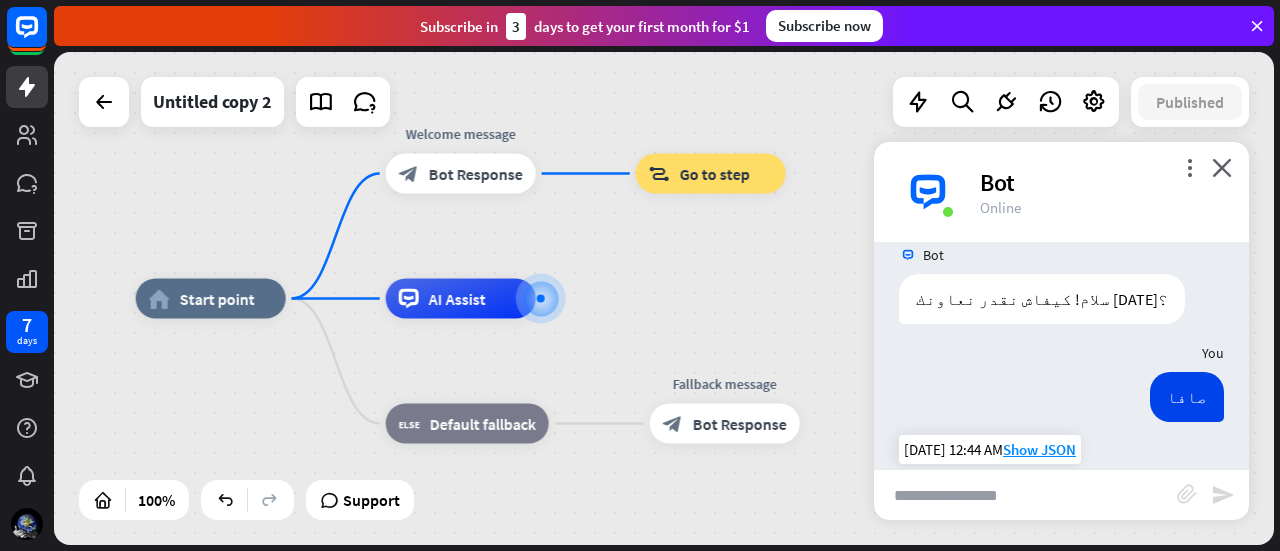 drag, startPoint x: 1080, startPoint y: 413, endPoint x: 1063, endPoint y: 417, distance: 17.464249 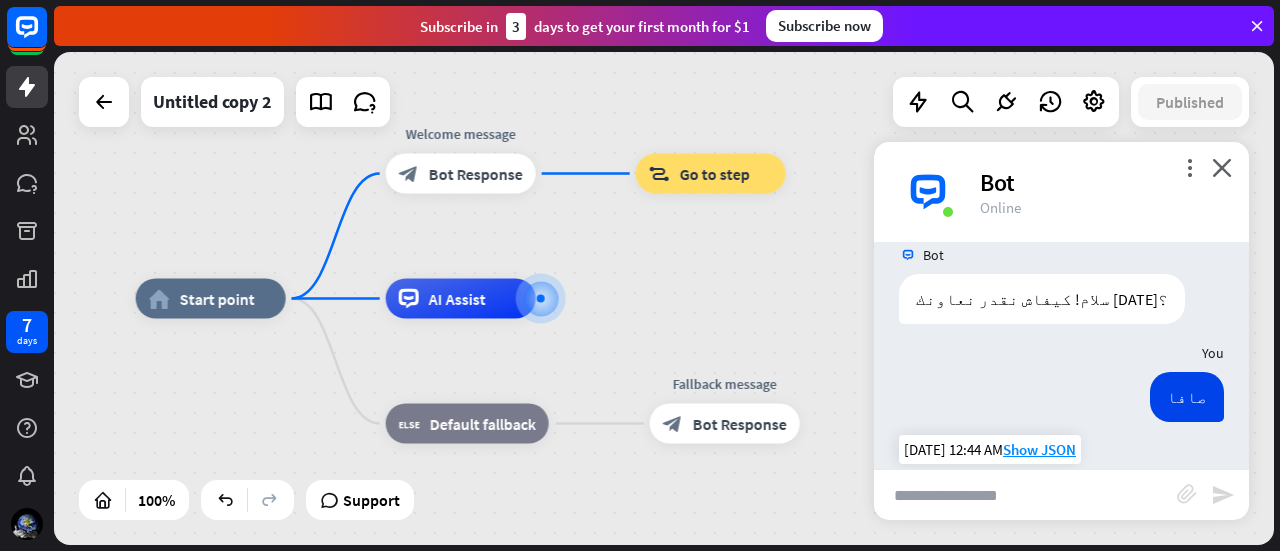 click on "سلام! كيفاش نقدر نعاونك [DATE]؟" at bounding box center (1042, 495) 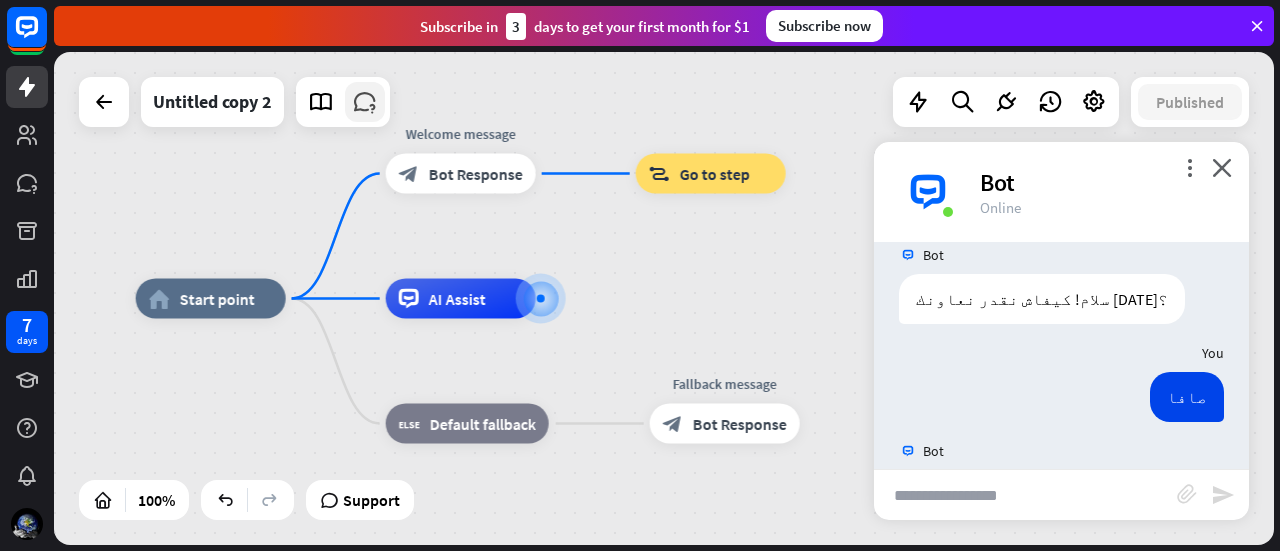 click at bounding box center (365, 102) 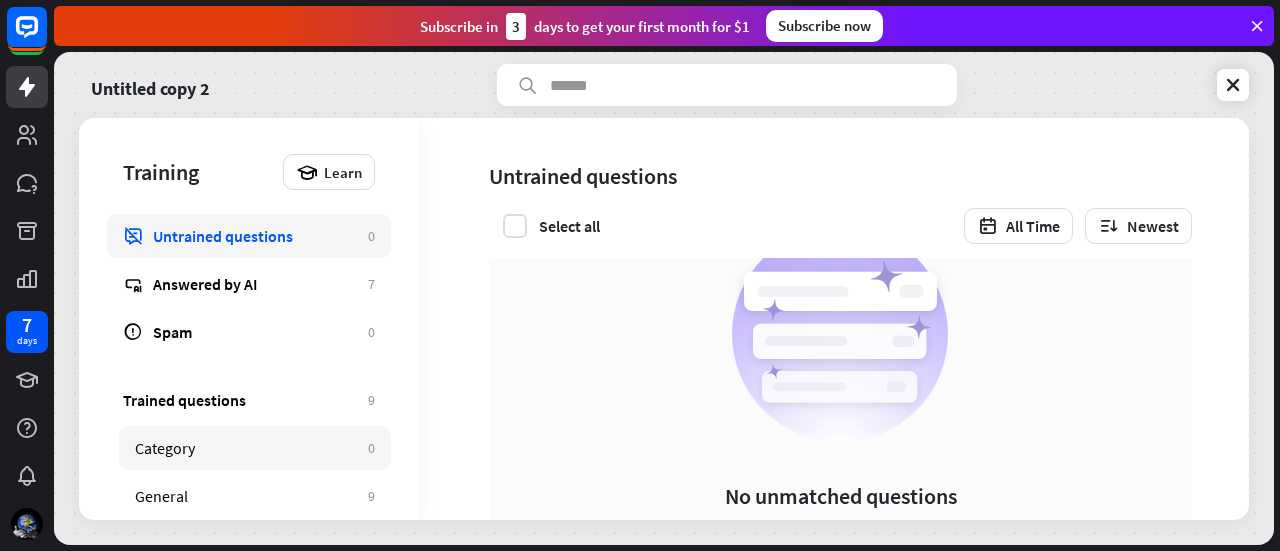scroll, scrollTop: 100, scrollLeft: 0, axis: vertical 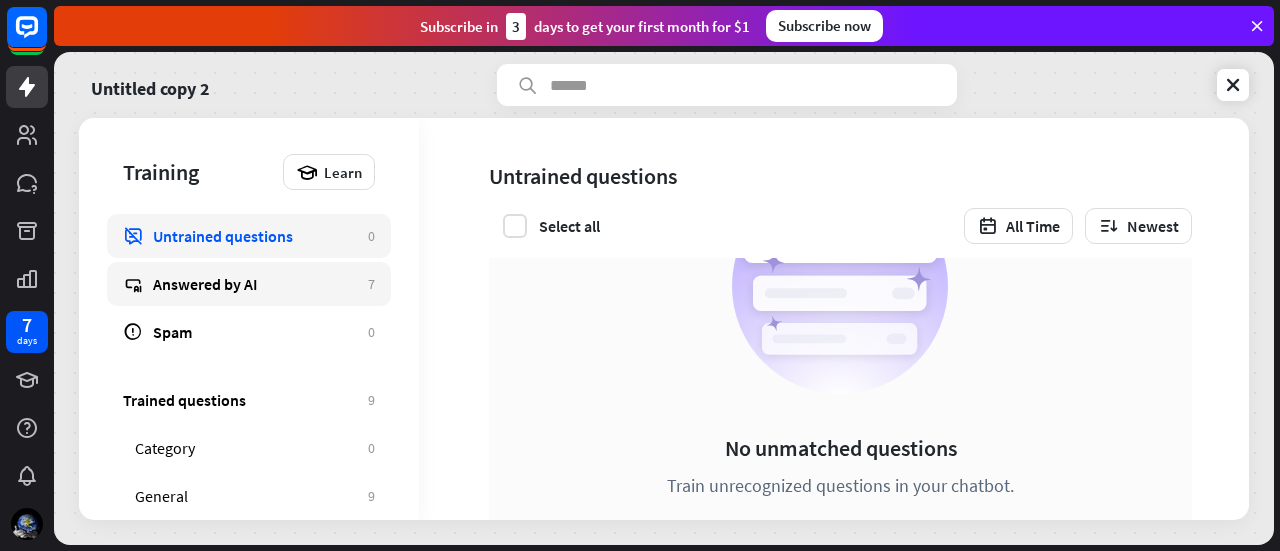 click on "Answered by AI" at bounding box center [255, 284] 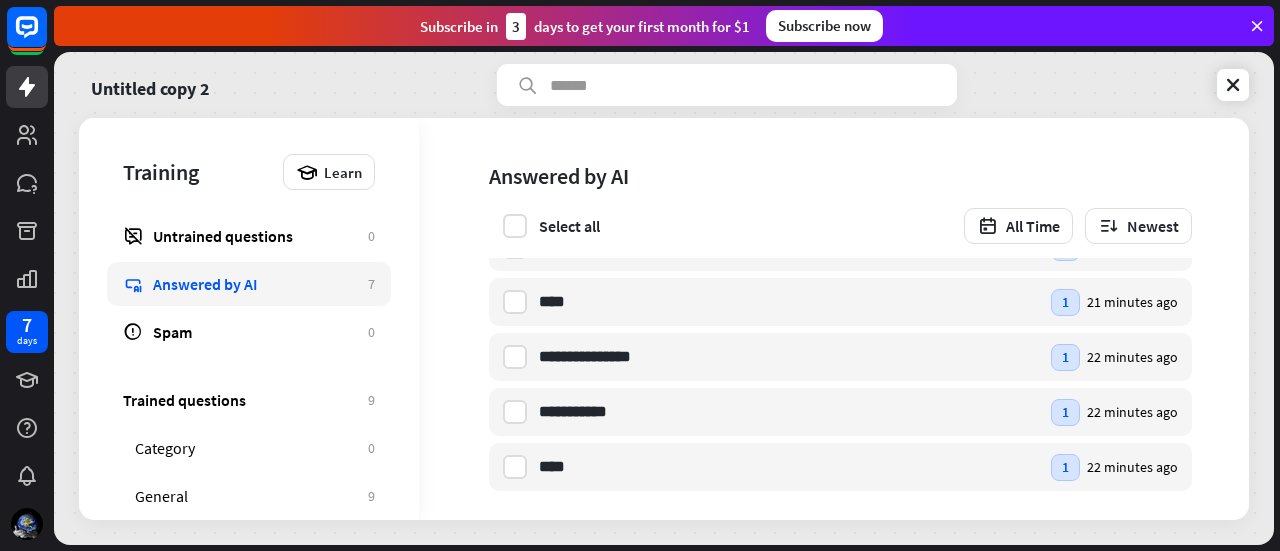 scroll, scrollTop: 152, scrollLeft: 0, axis: vertical 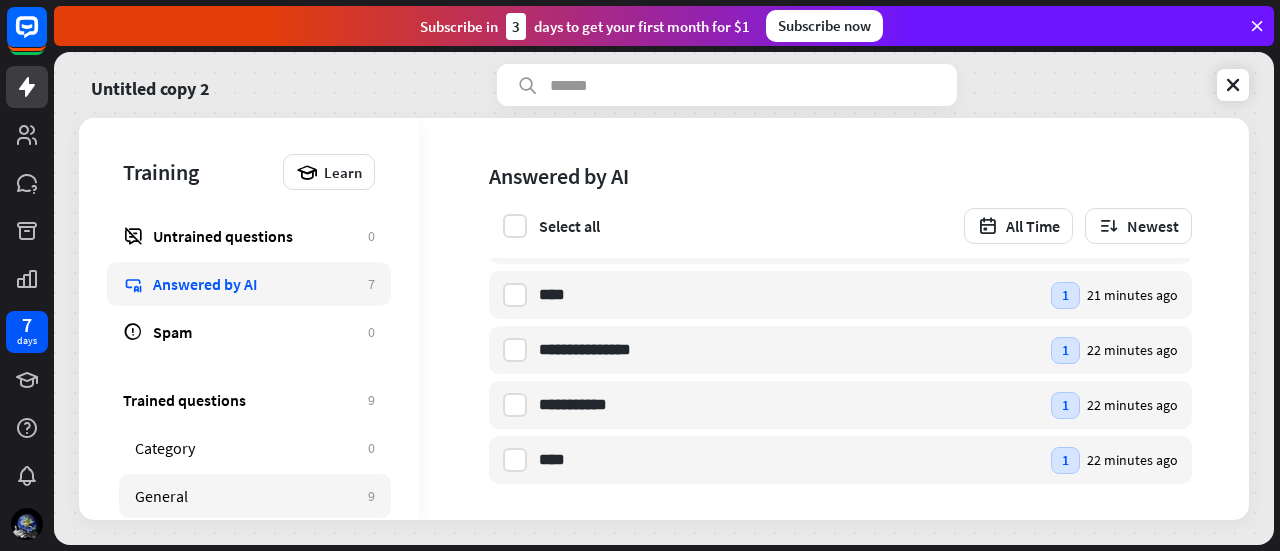click on "General   9" at bounding box center (255, 496) 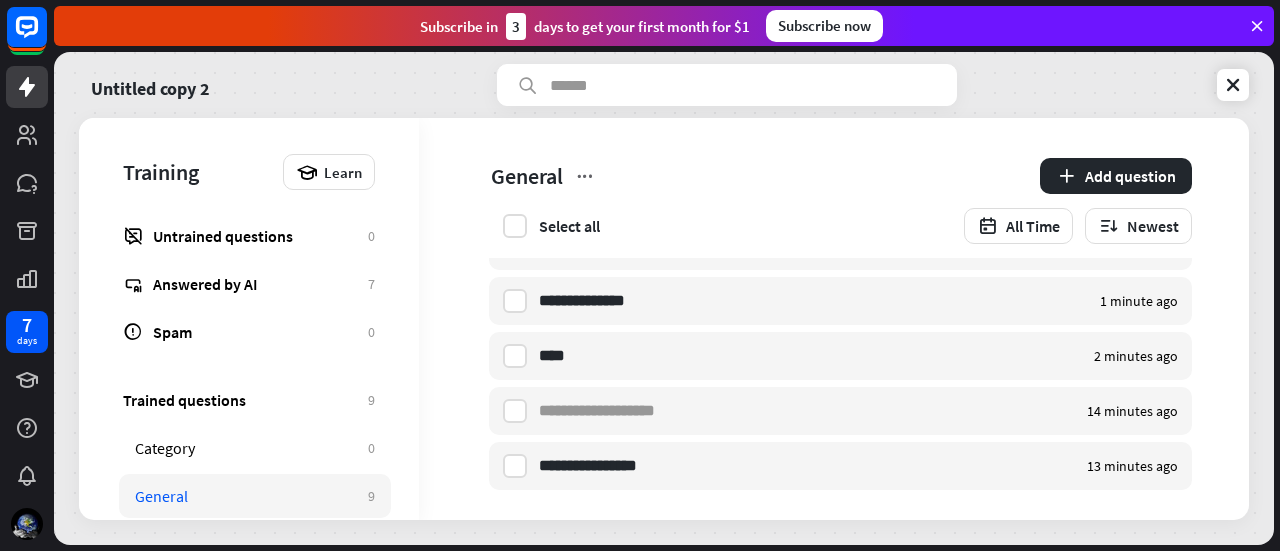 scroll, scrollTop: 261, scrollLeft: 0, axis: vertical 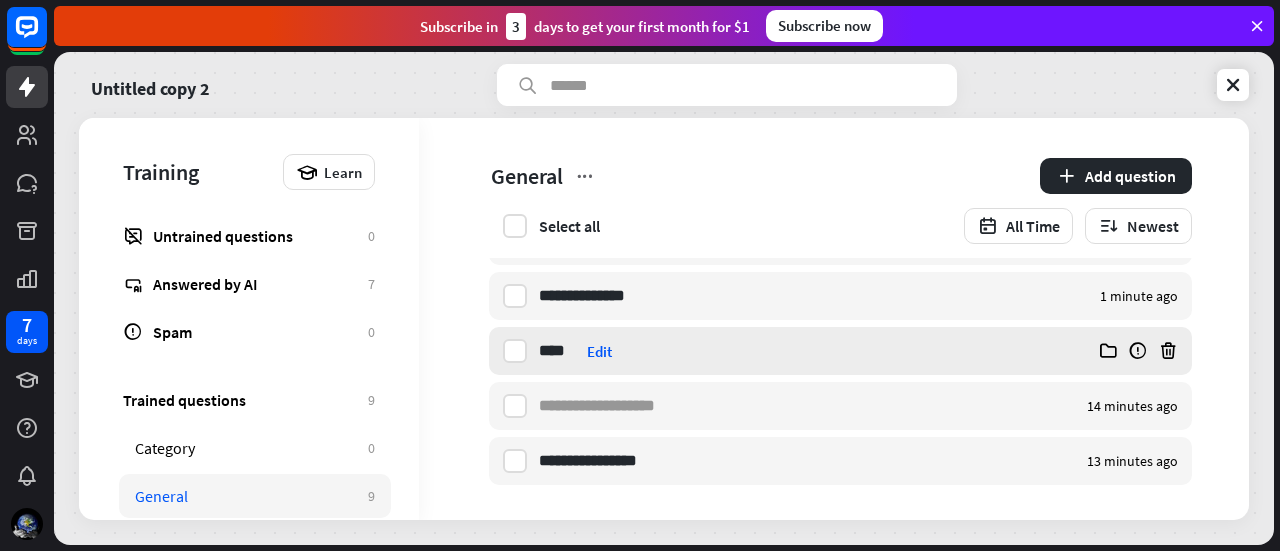 click on "****
صافا
Edit" at bounding box center (778, 351) 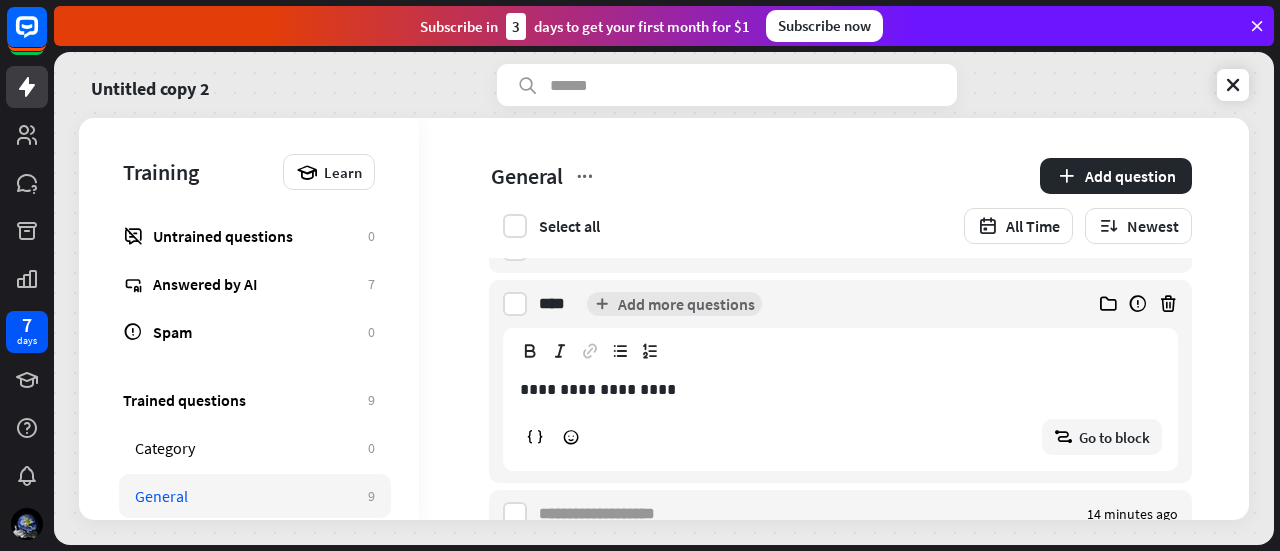 scroll, scrollTop: 261, scrollLeft: 0, axis: vertical 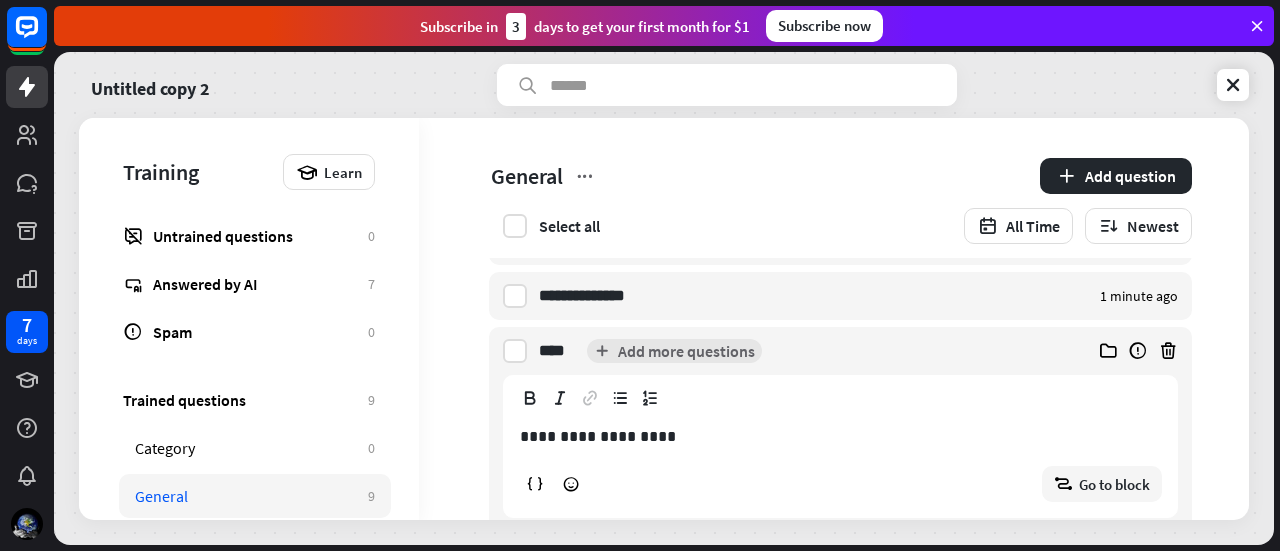 click on "****
صافا
Add more questions" at bounding box center [803, 351] 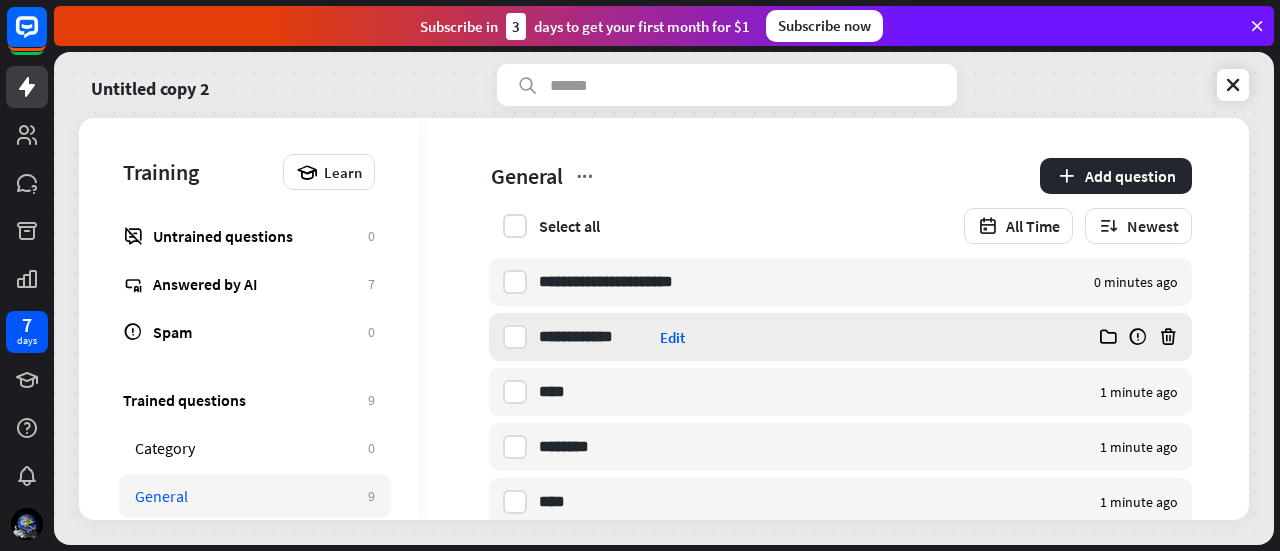 scroll, scrollTop: 261, scrollLeft: 0, axis: vertical 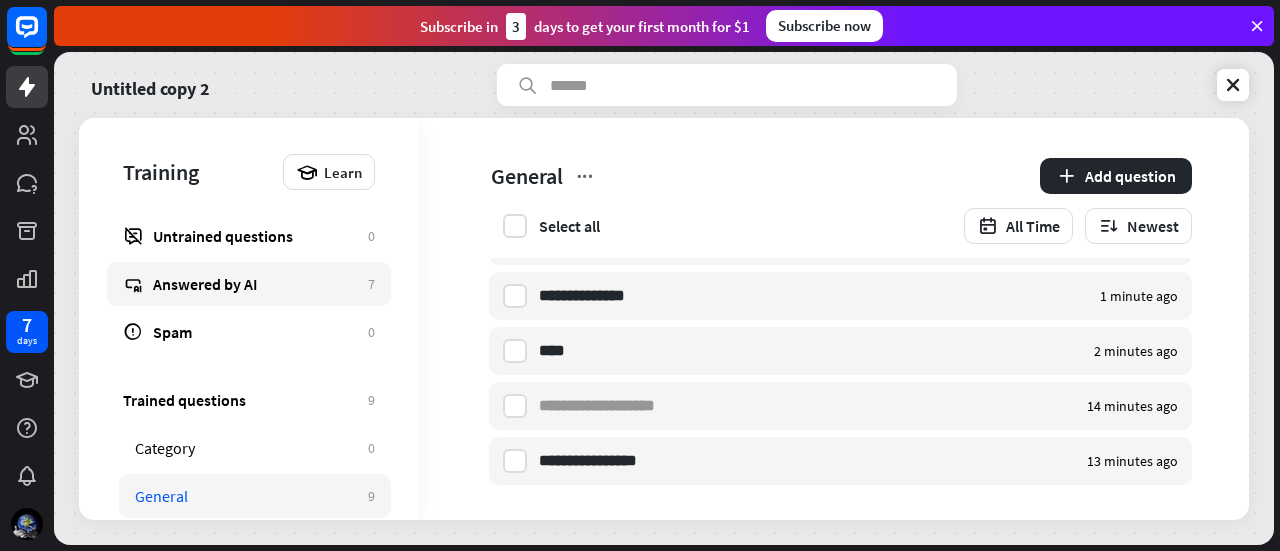 click on "Answered by AI" at bounding box center (255, 284) 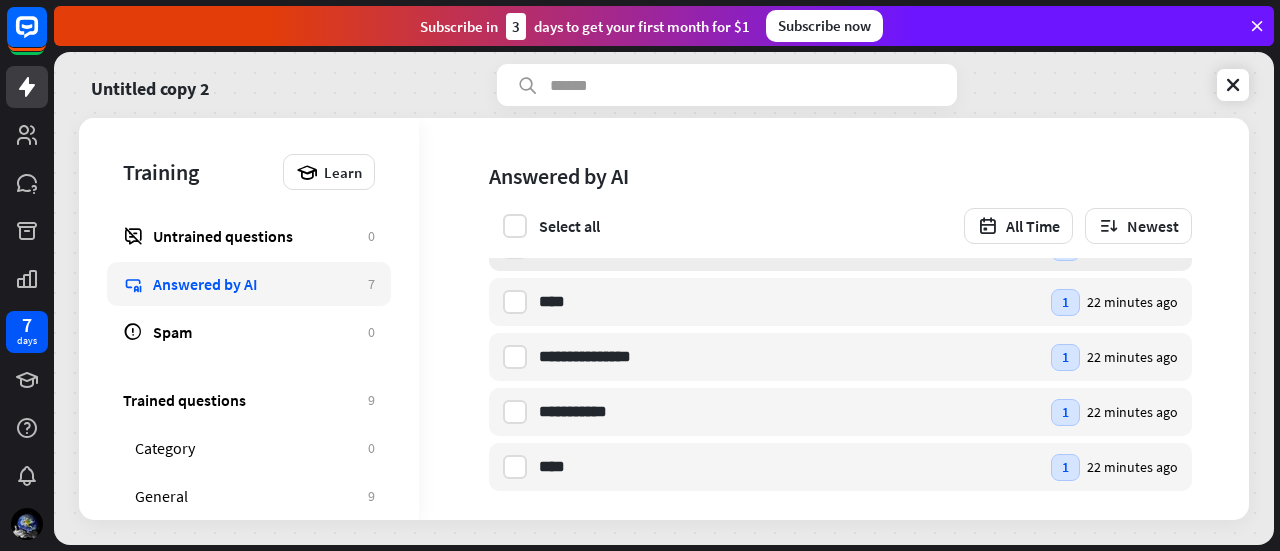 scroll, scrollTop: 152, scrollLeft: 0, axis: vertical 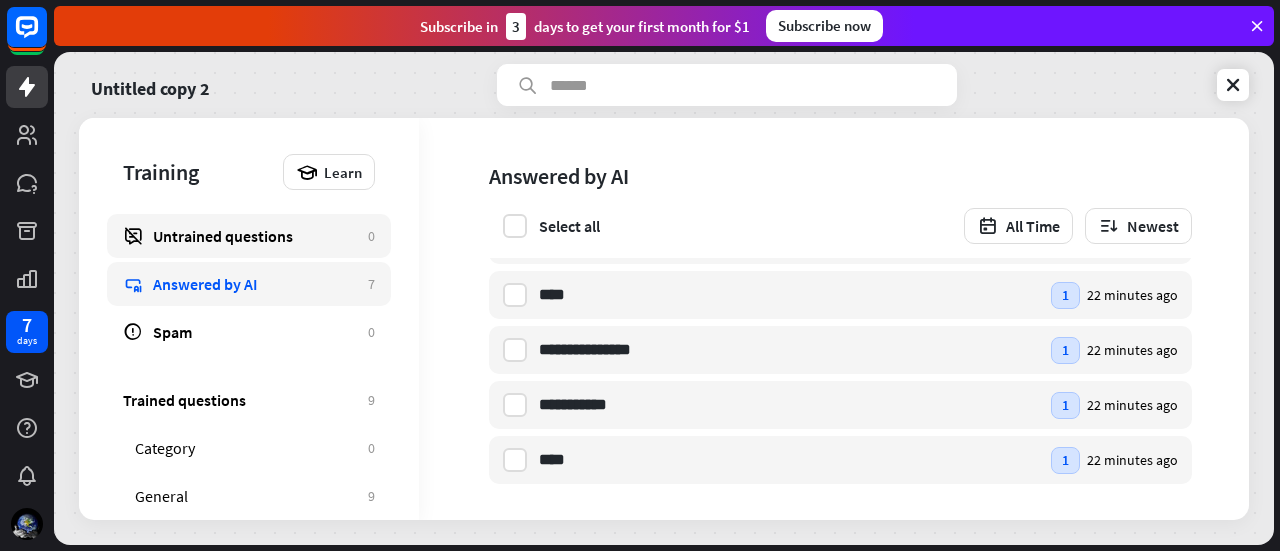 click on "Untrained questions" at bounding box center (255, 236) 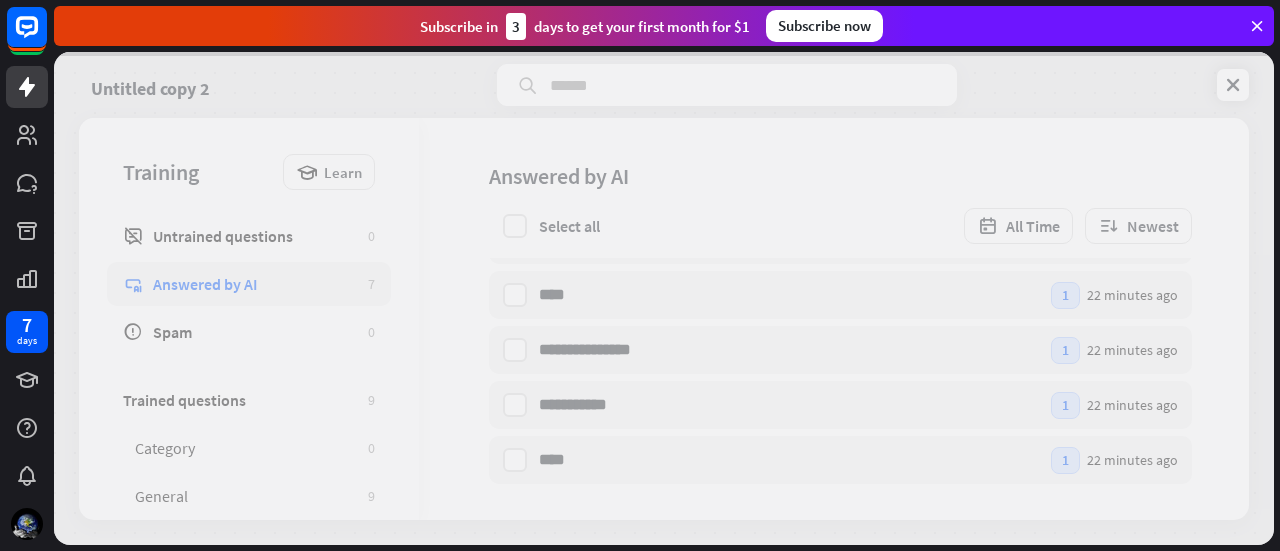 scroll, scrollTop: 0, scrollLeft: 0, axis: both 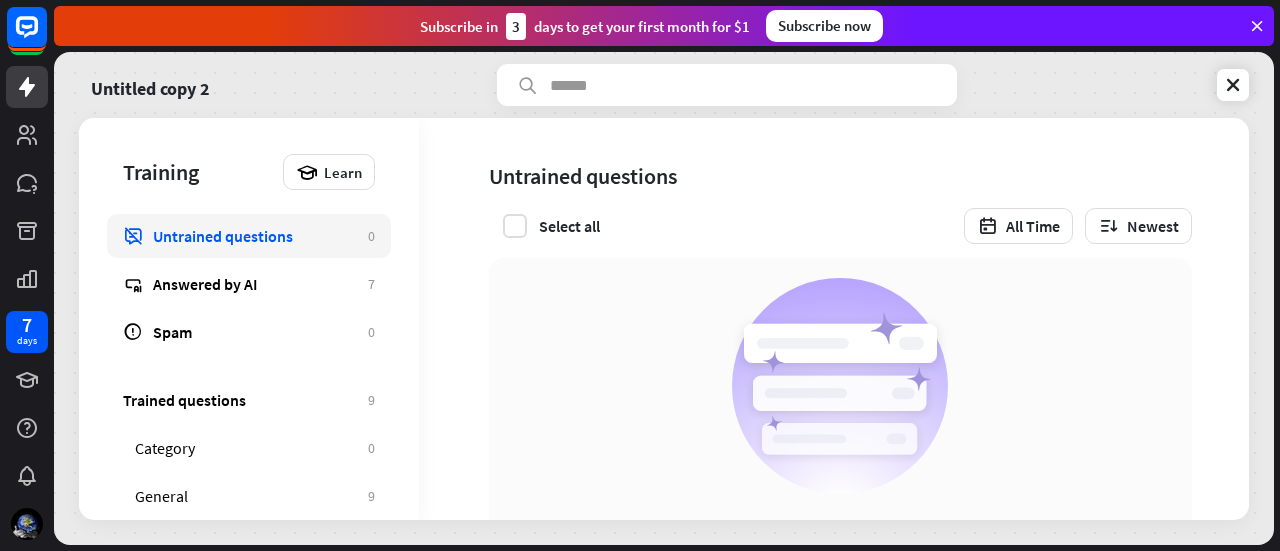 click on "Answered by AI" at bounding box center (255, 284) 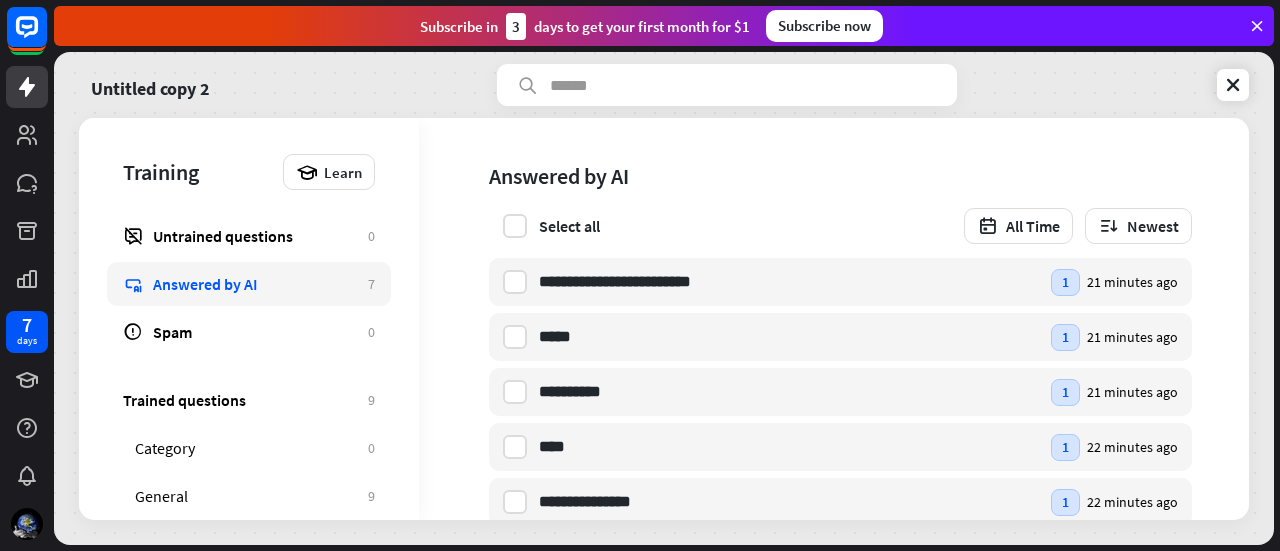 click on "Learn" at bounding box center [329, 172] 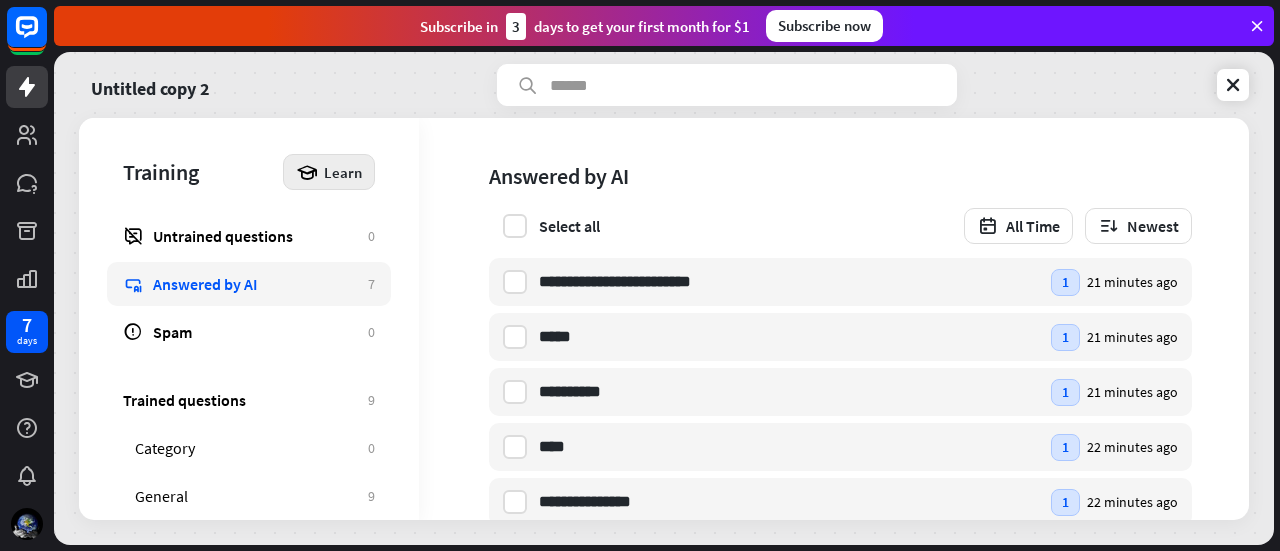 click on "Learn" at bounding box center (329, 172) 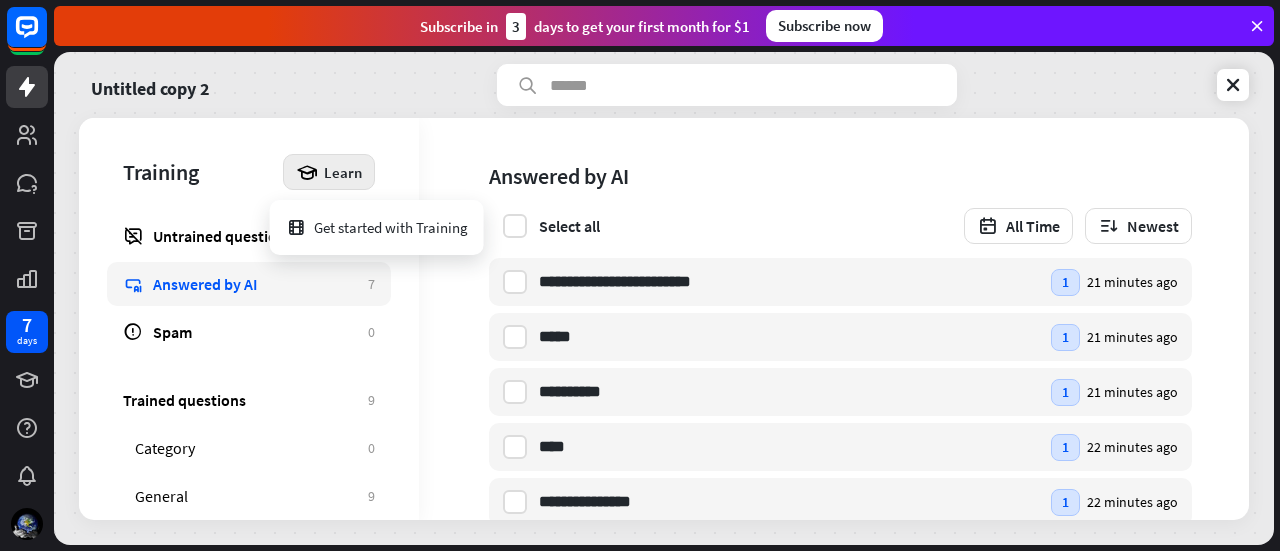 click on "Untitled copy 2" at bounding box center [241, 85] 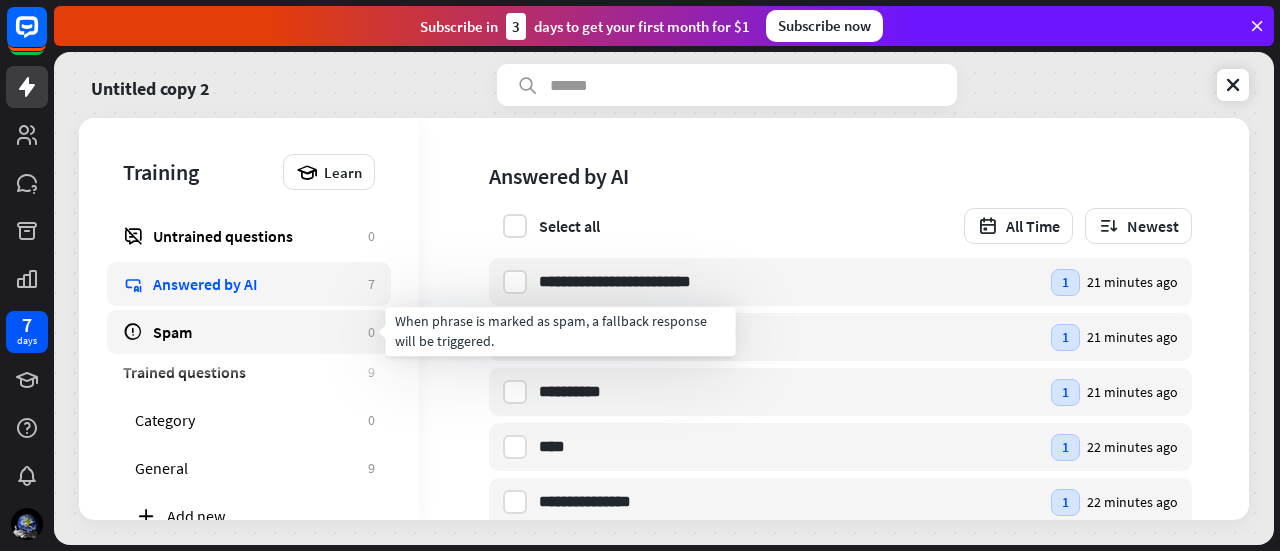scroll, scrollTop: 0, scrollLeft: 0, axis: both 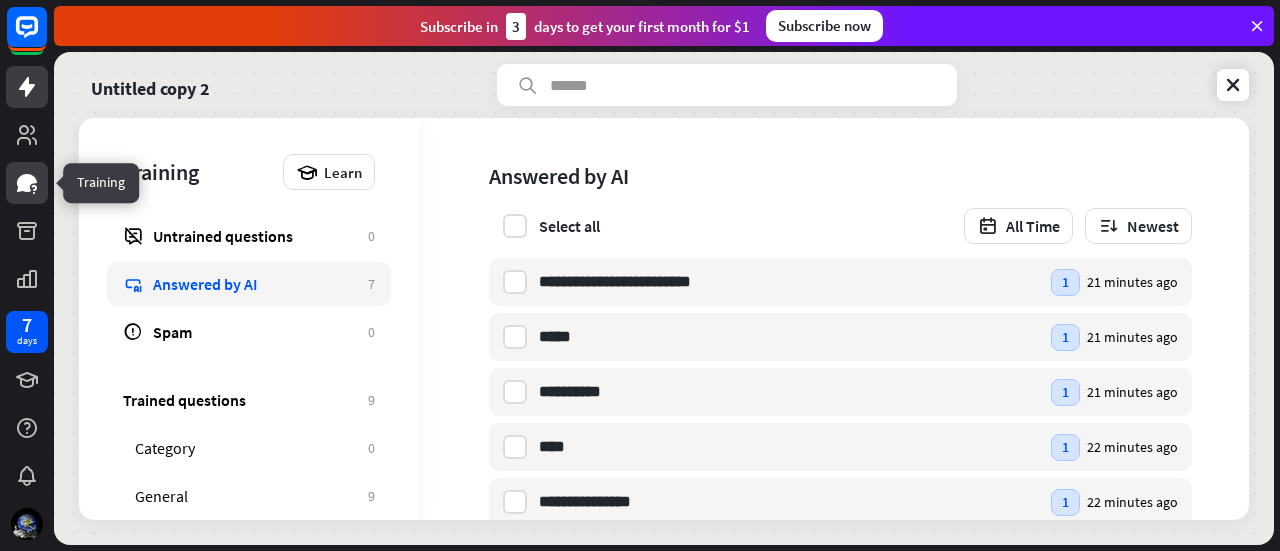 click 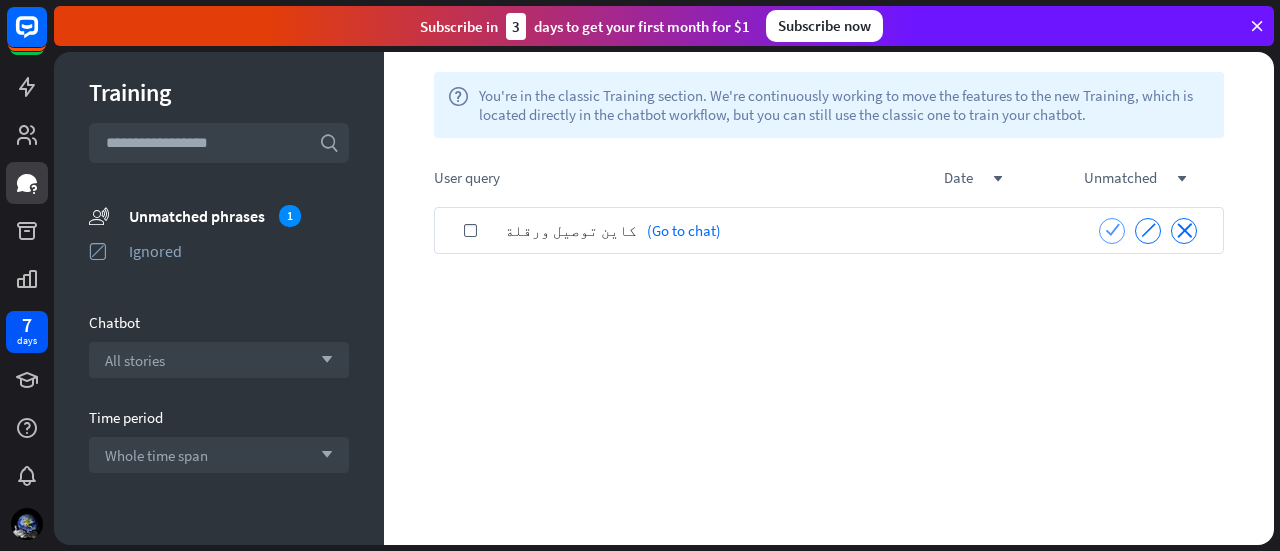 click on "check" at bounding box center [1112, 229] 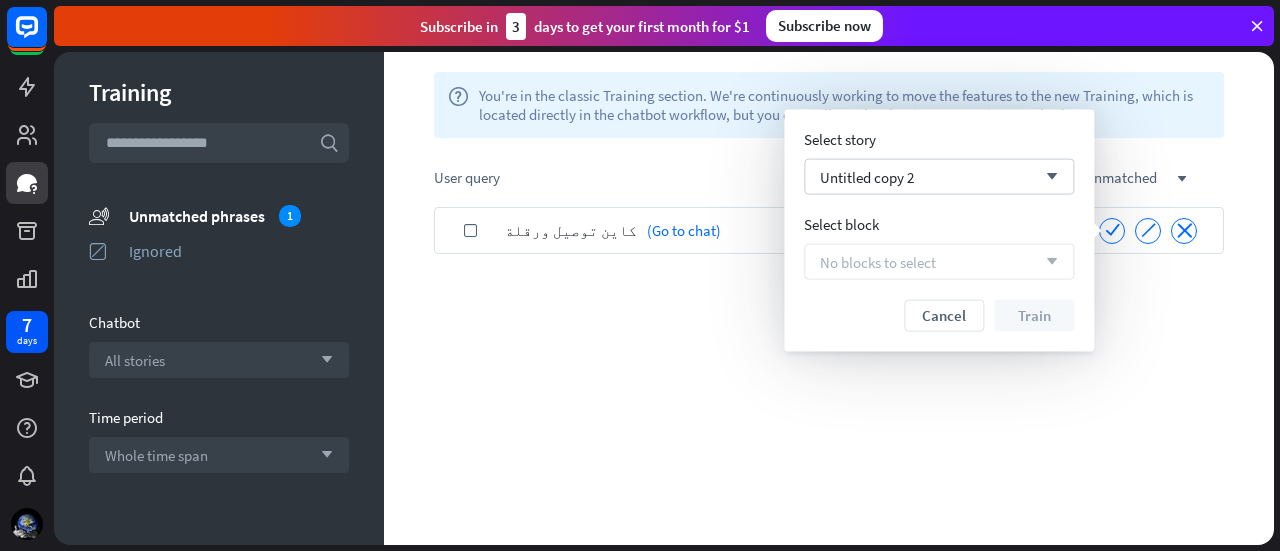 click on "arrow_down" at bounding box center [1047, 262] 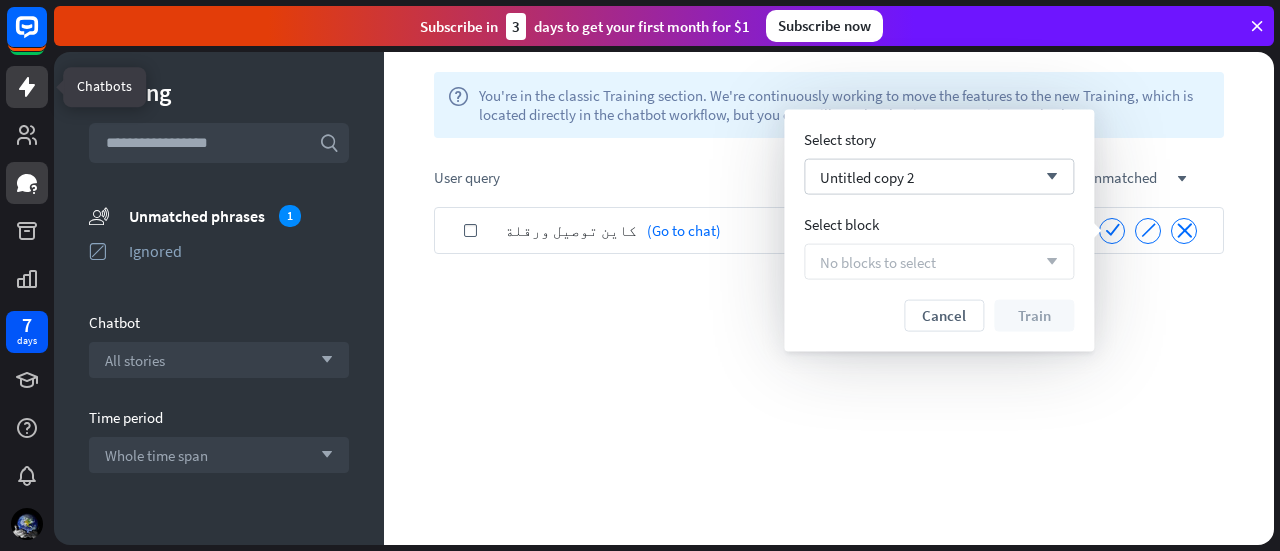 click at bounding box center (27, 87) 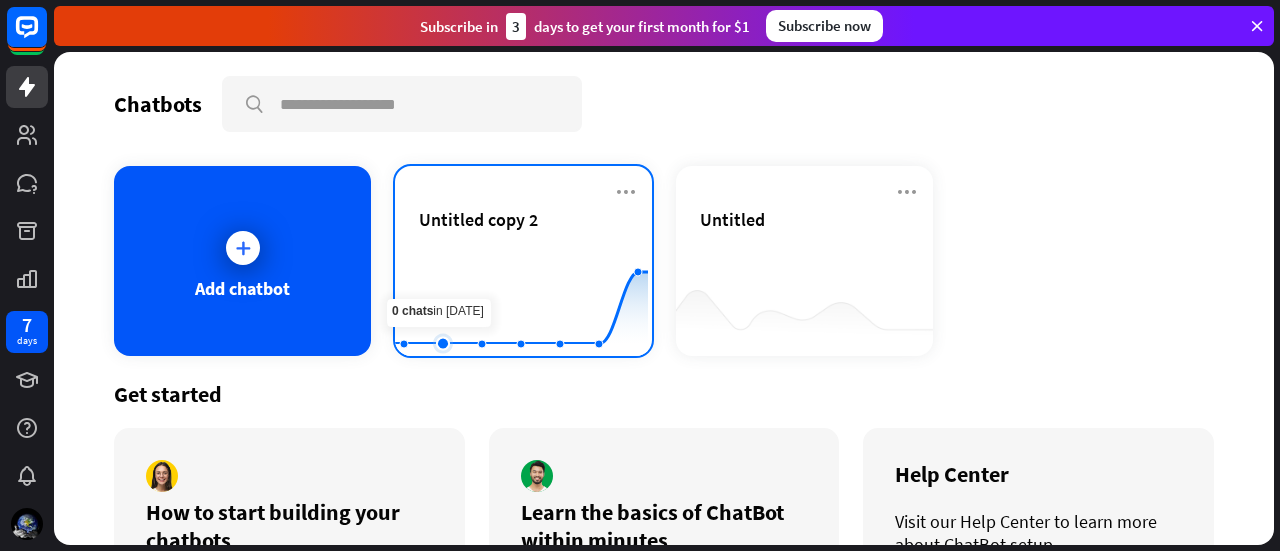 click 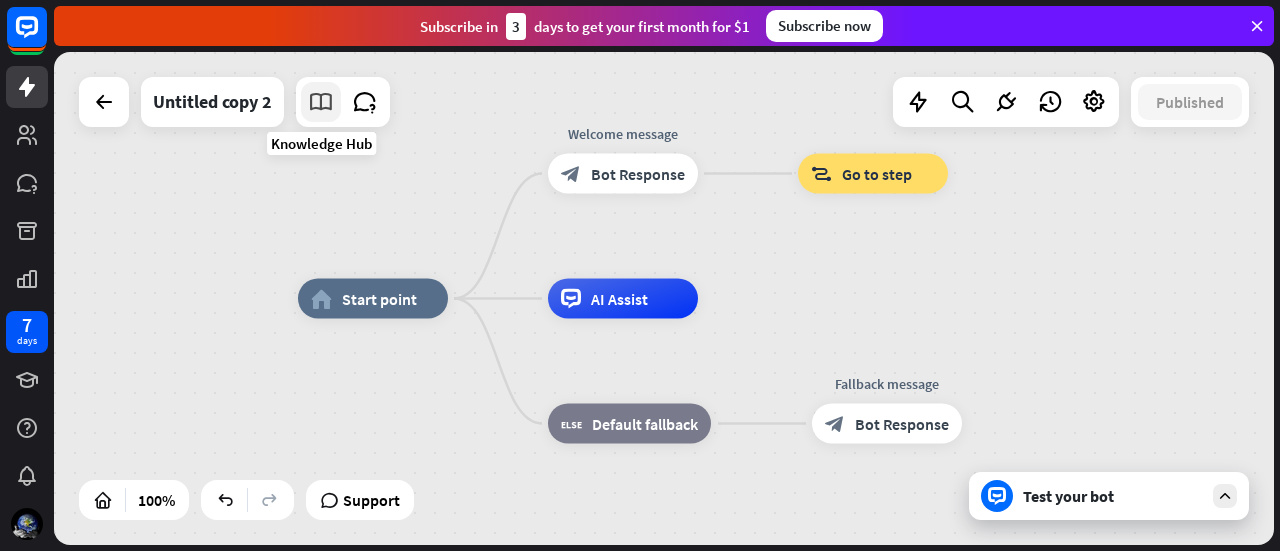 click at bounding box center [321, 102] 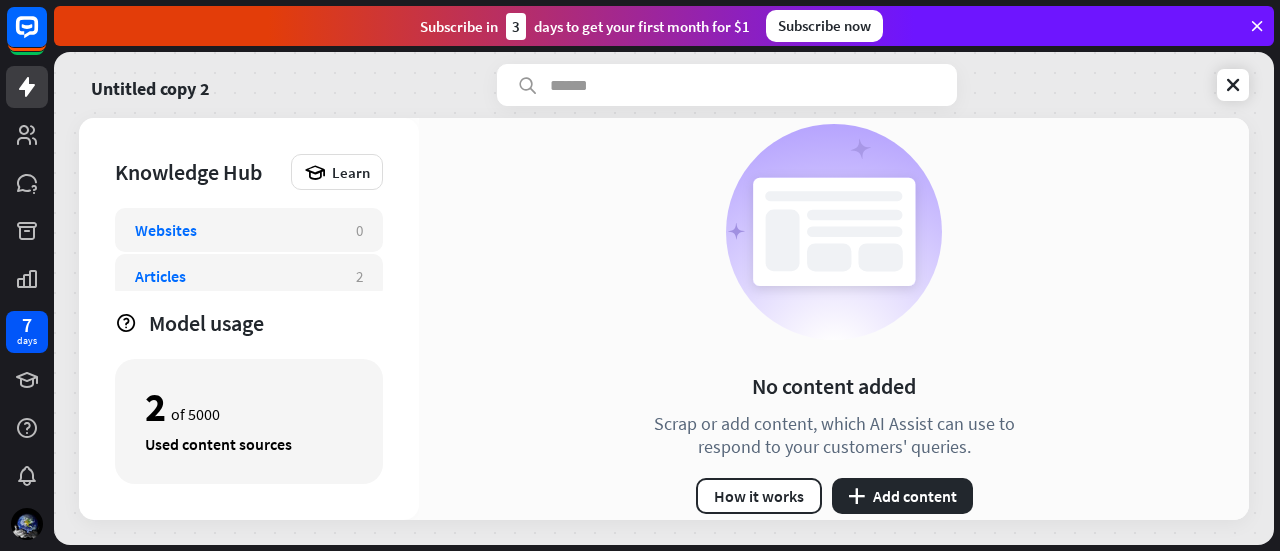 click on "Articles" at bounding box center [235, 276] 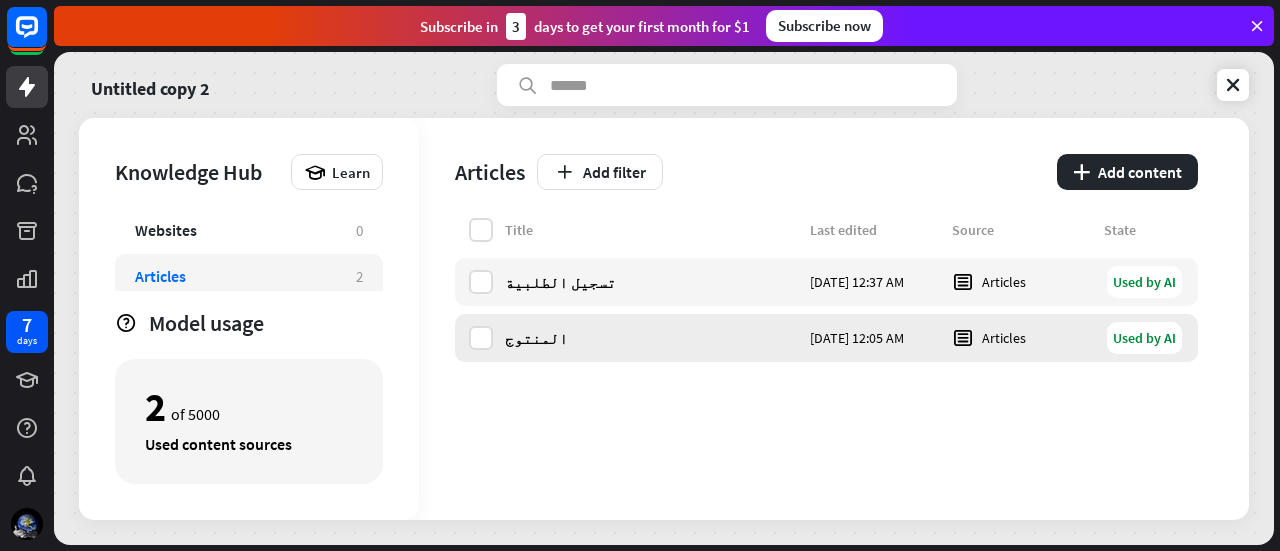 click on "المنتوج
[DATE] 12:05 AM
Articles
Used by AI" at bounding box center (826, 338) 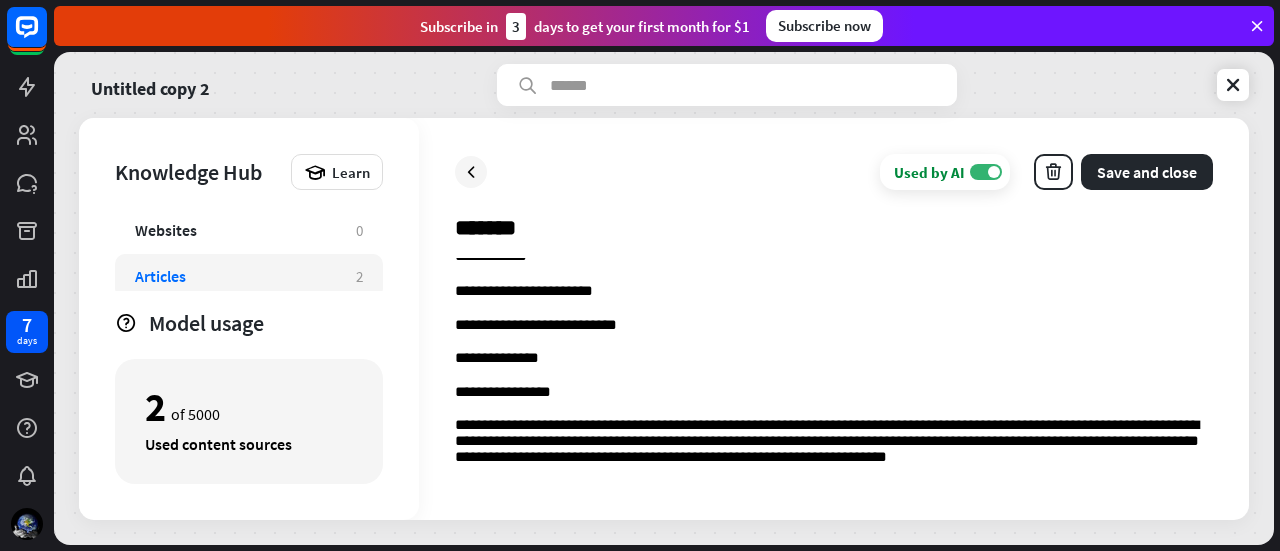 scroll, scrollTop: 0, scrollLeft: 0, axis: both 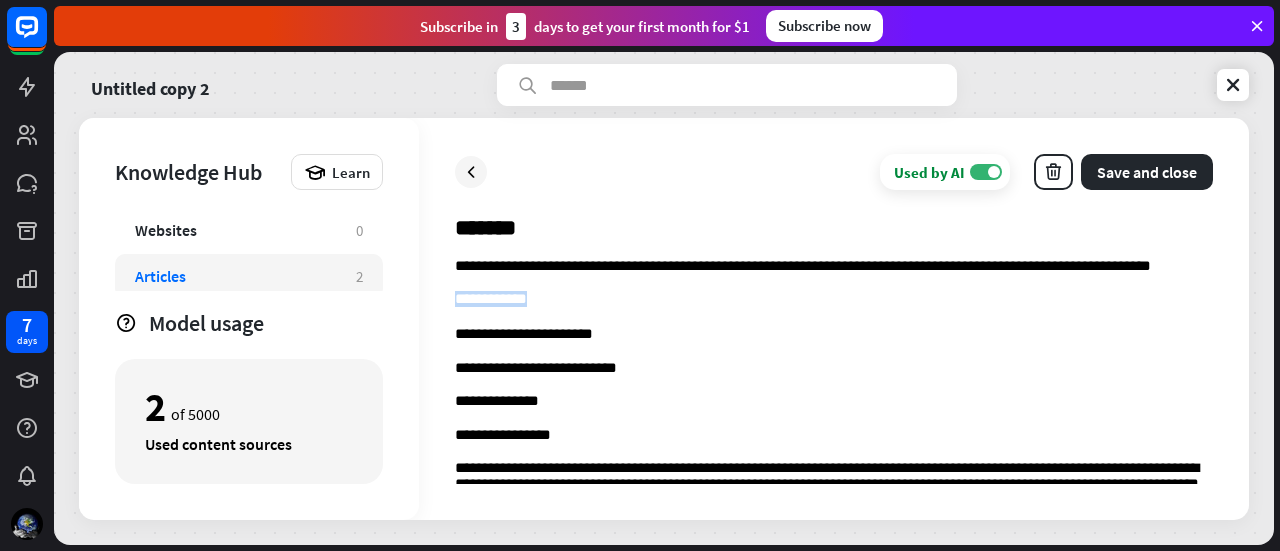 drag, startPoint x: 596, startPoint y: 298, endPoint x: 425, endPoint y: 287, distance: 171.35344 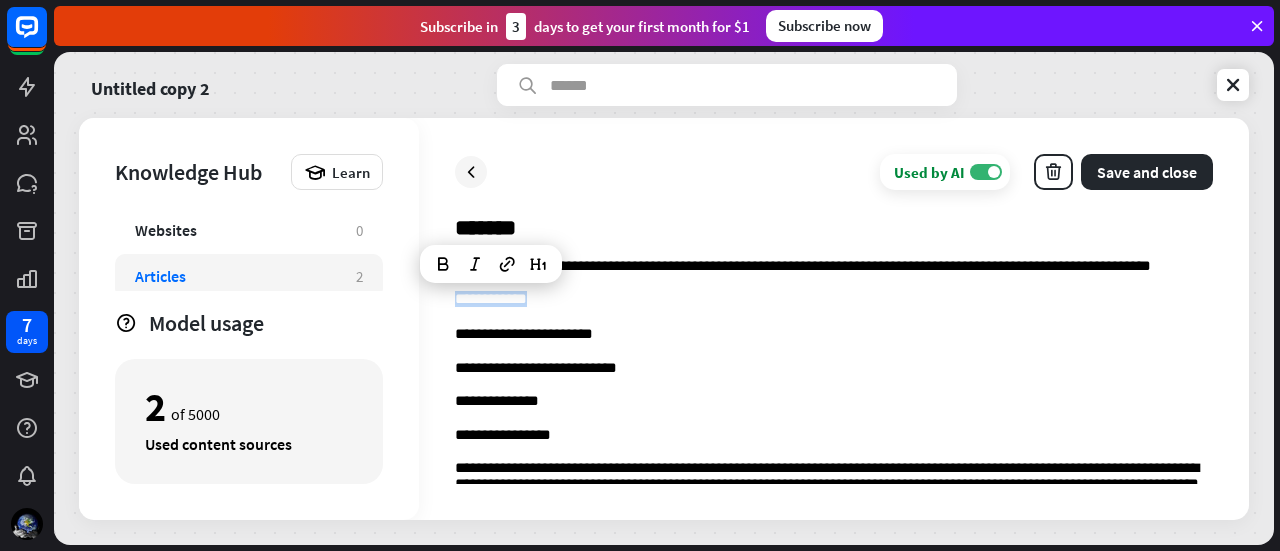 type 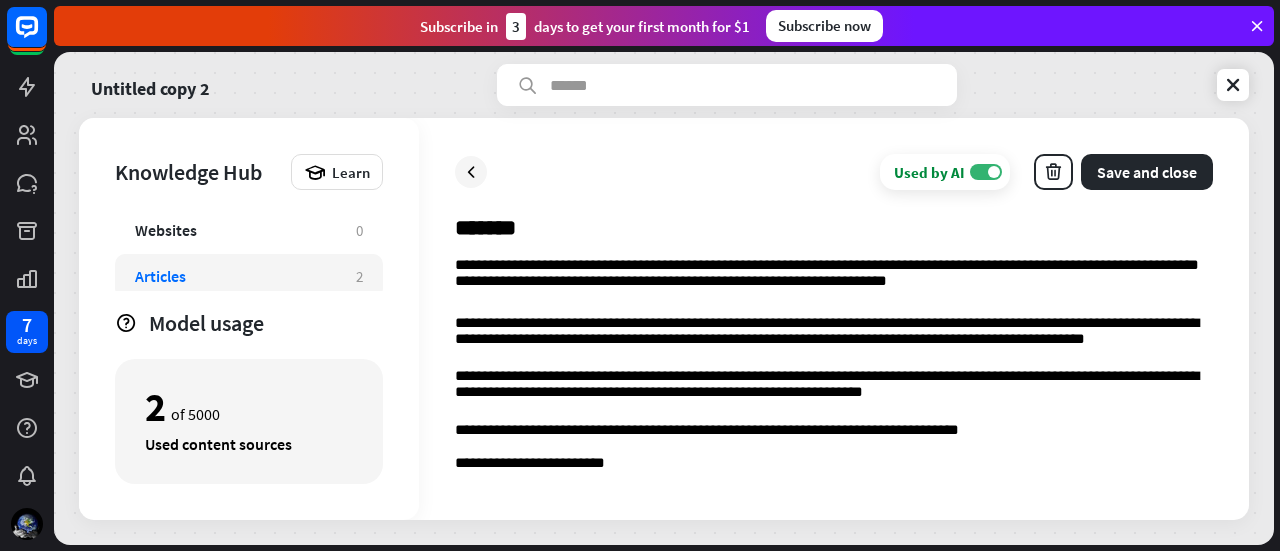 scroll, scrollTop: 158, scrollLeft: 0, axis: vertical 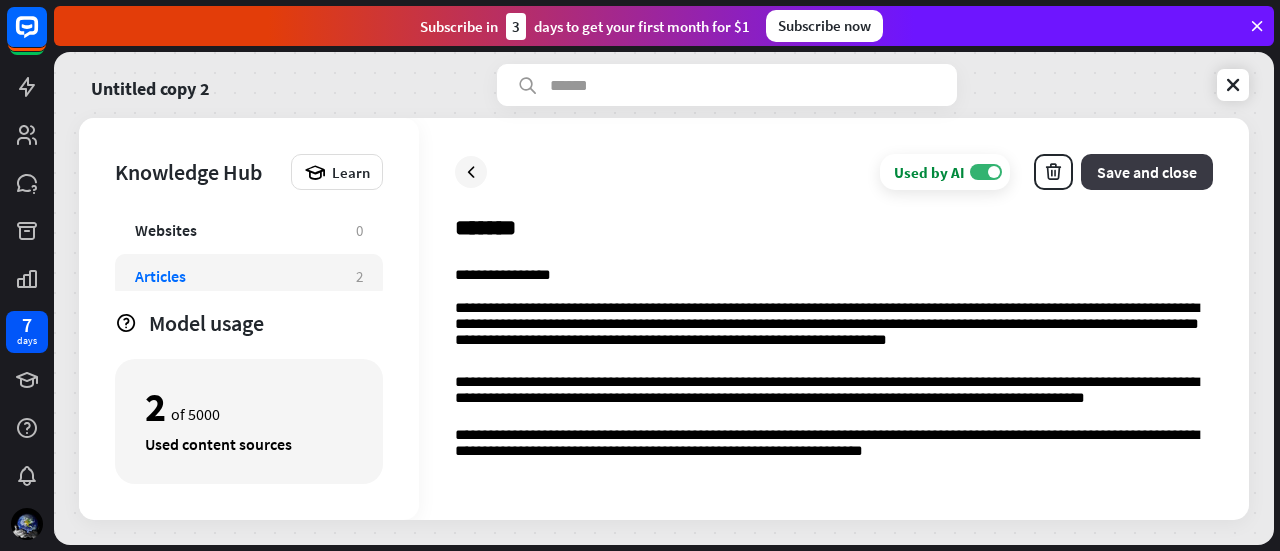 click on "Save and close" at bounding box center [1147, 172] 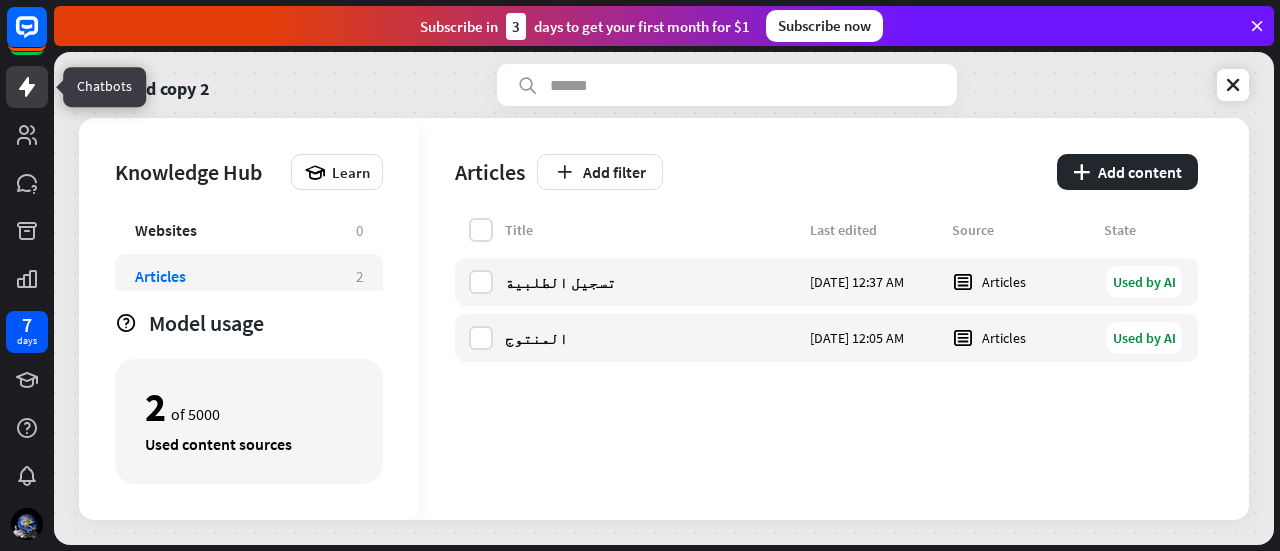 click at bounding box center [27, 87] 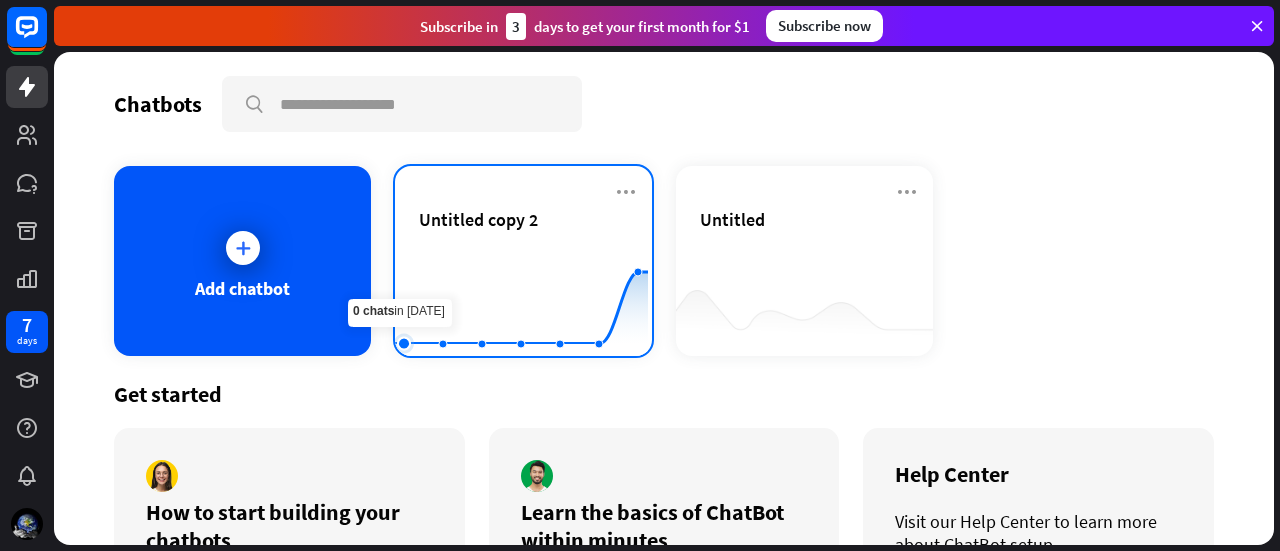 click 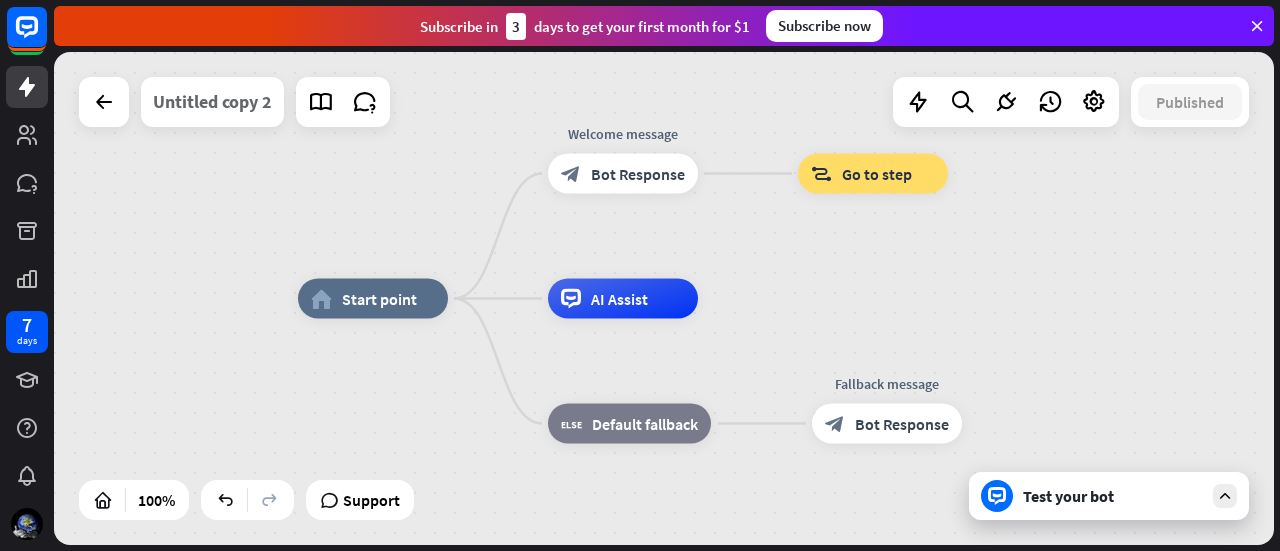 click on "Untitled copy 2" at bounding box center [212, 102] 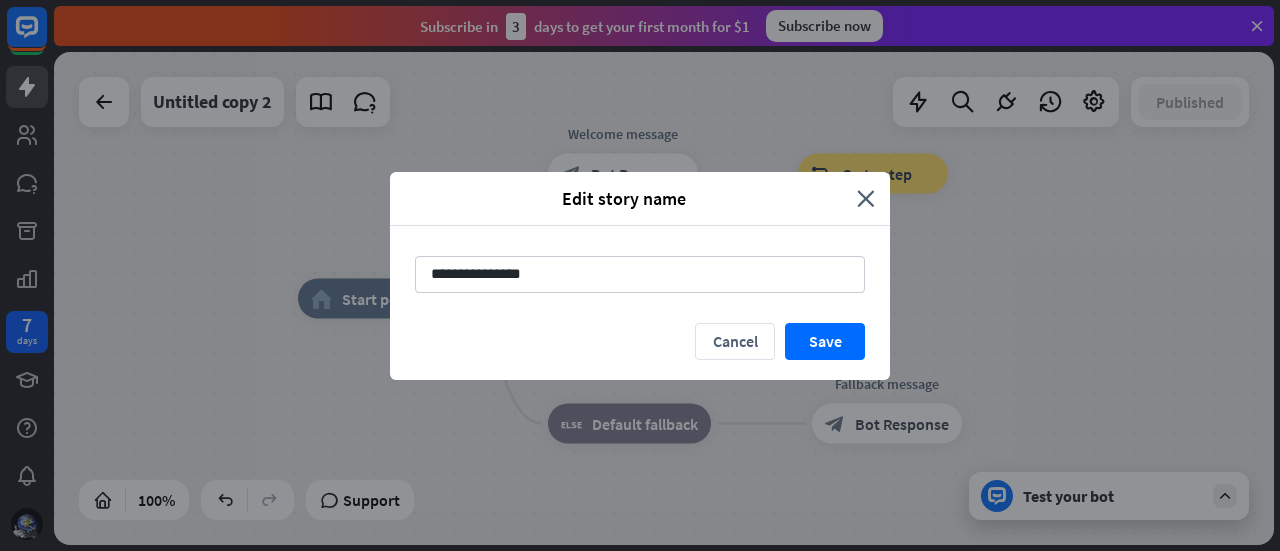 drag, startPoint x: 466, startPoint y: 255, endPoint x: 384, endPoint y: 247, distance: 82.38932 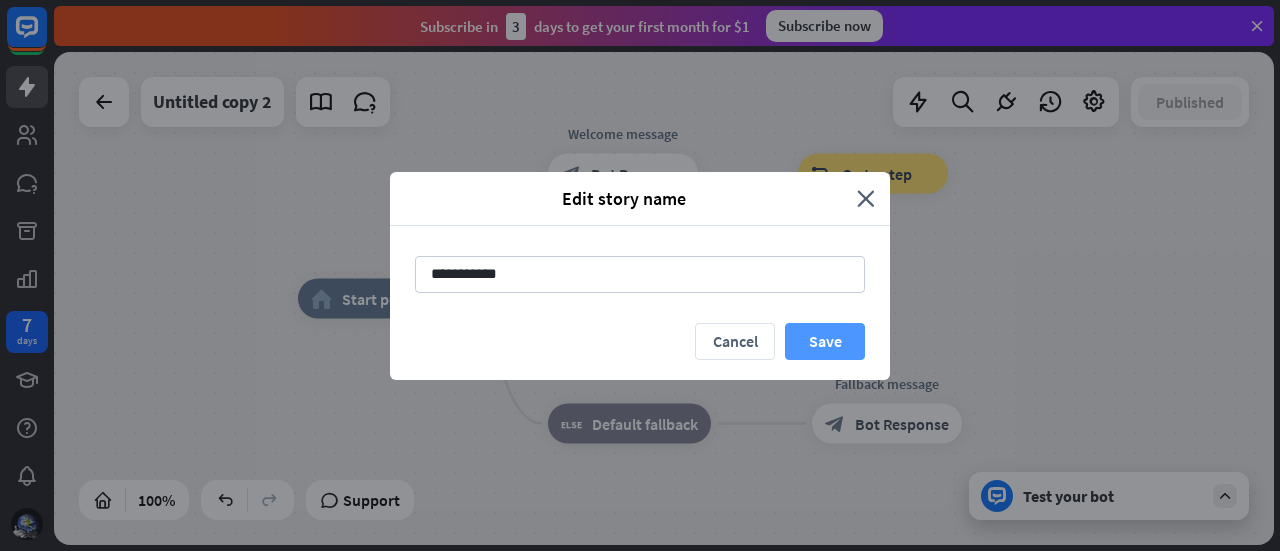 type on "**********" 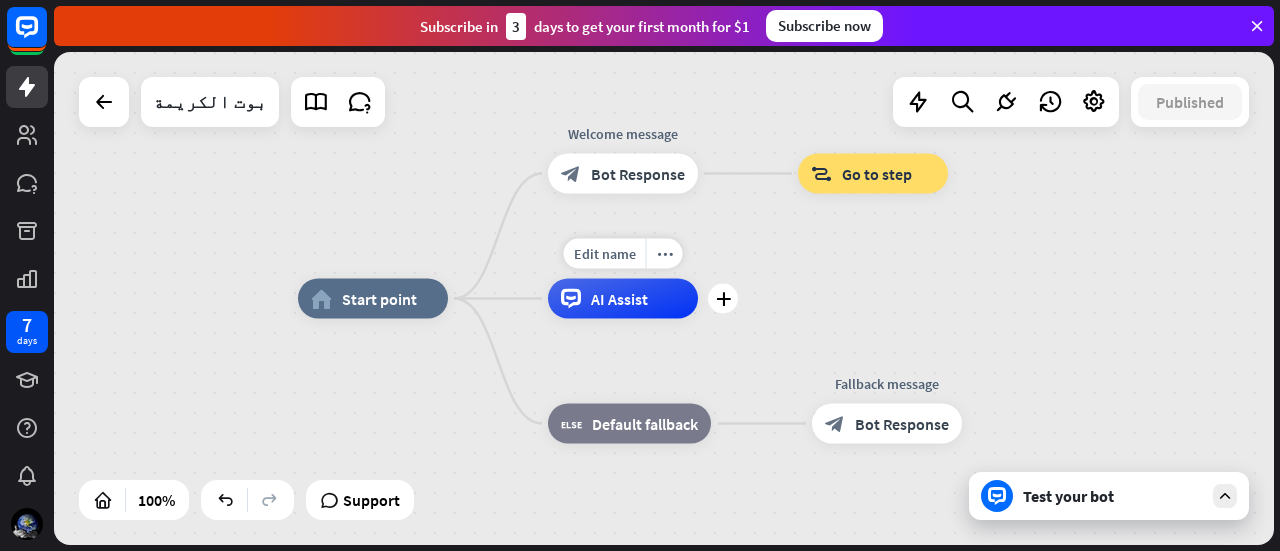 click on "AI Assist" at bounding box center [623, 299] 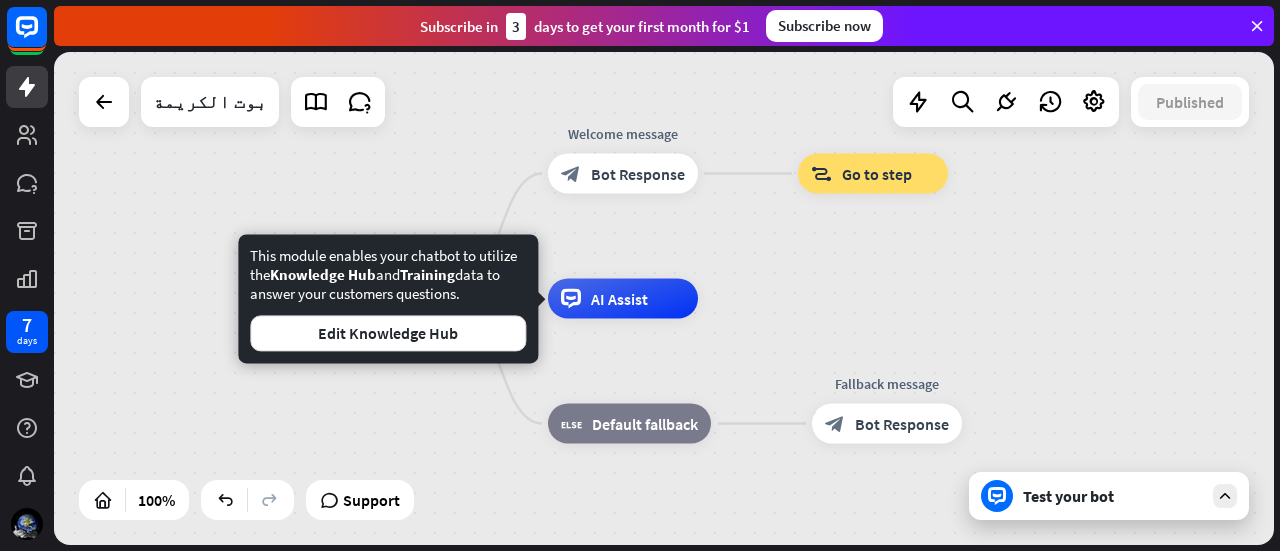 click on "home_2   Start point                 Welcome message   block_bot_response   Bot Response                   block_goto   Go to step                     AI Assist                   block_fallback   Default fallback                 Fallback message   block_bot_response   Bot Response" at bounding box center (908, 545) 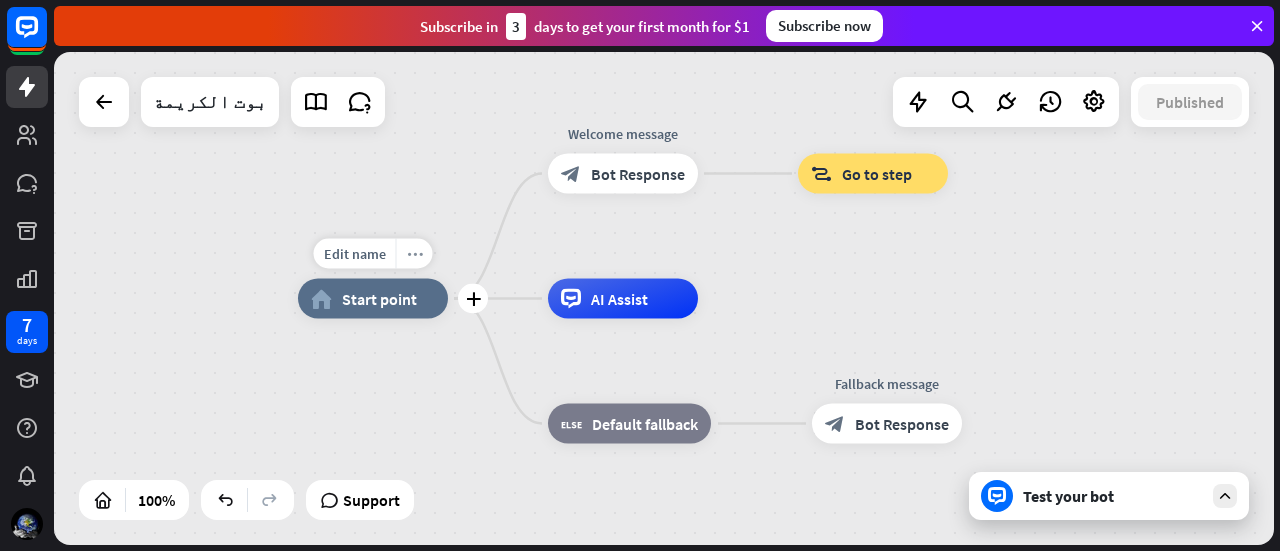 click on "more_horiz" at bounding box center [414, 254] 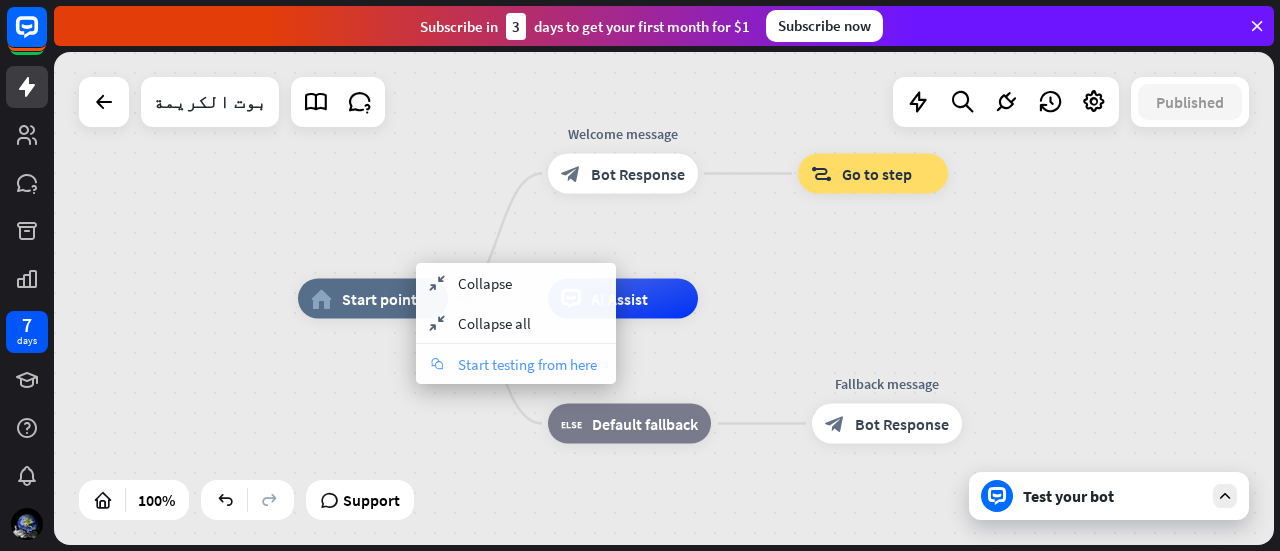 click on "Start testing from here" at bounding box center [527, 364] 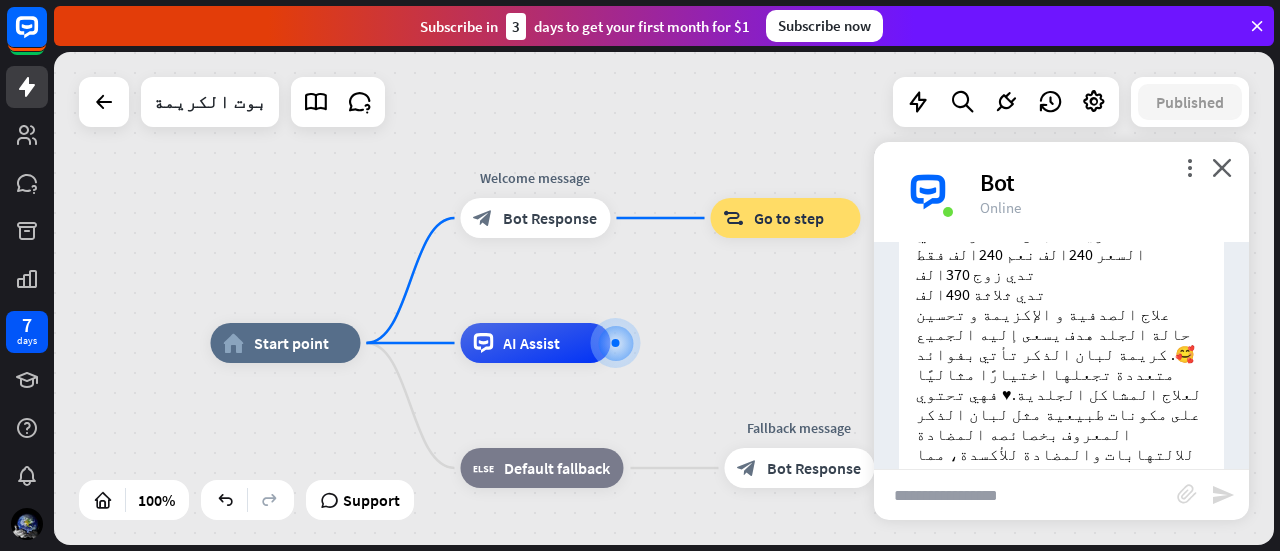 scroll, scrollTop: 131, scrollLeft: 0, axis: vertical 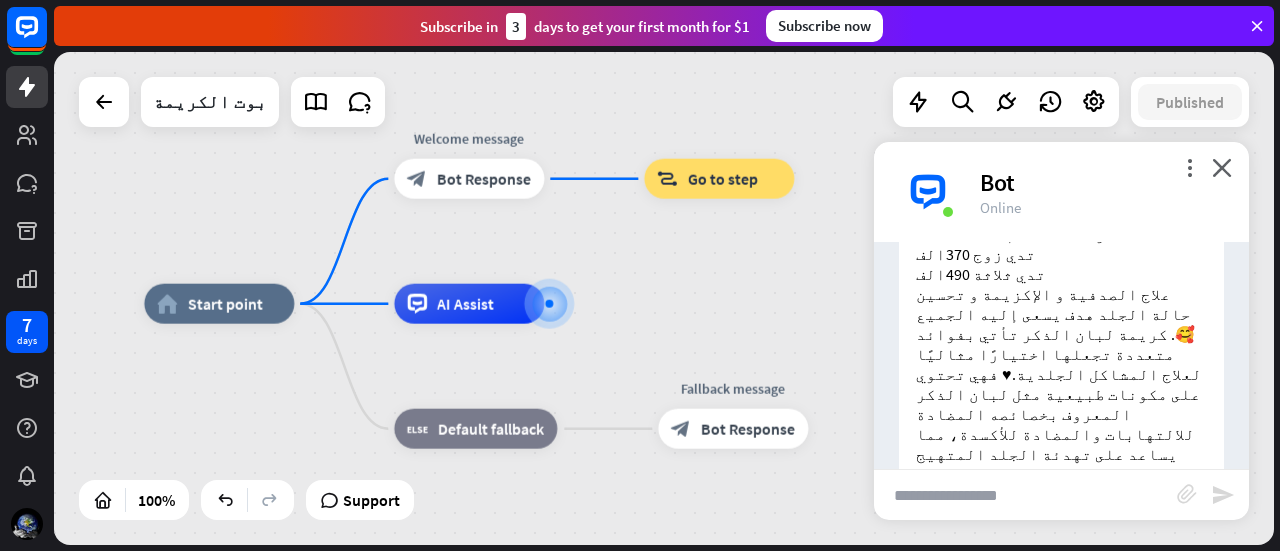 click at bounding box center (1025, 495) 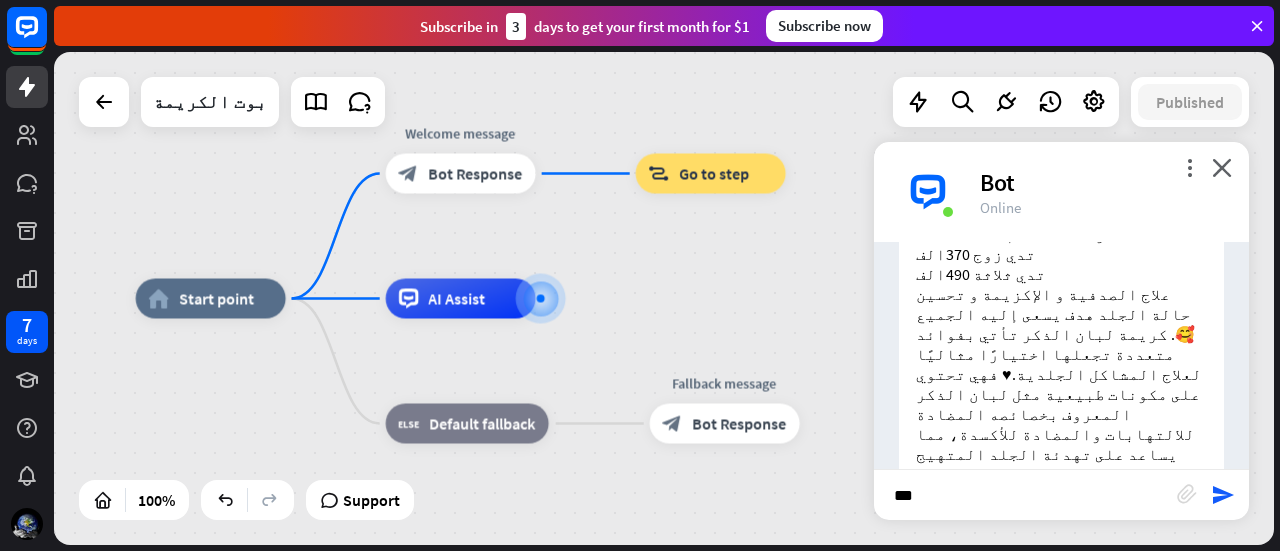 type on "****" 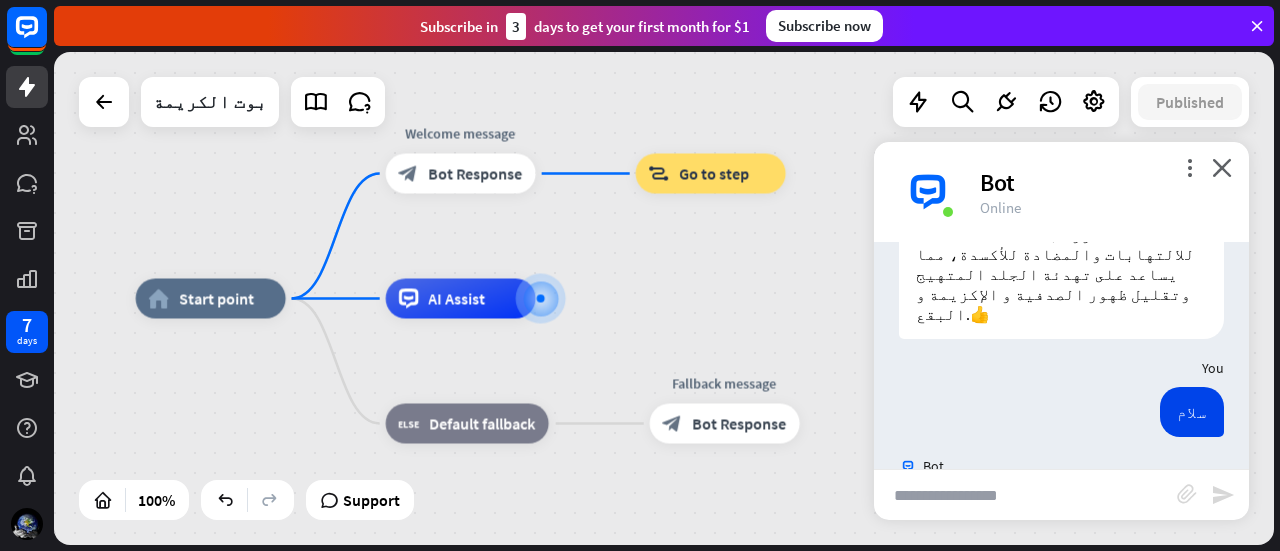 scroll, scrollTop: 327, scrollLeft: 0, axis: vertical 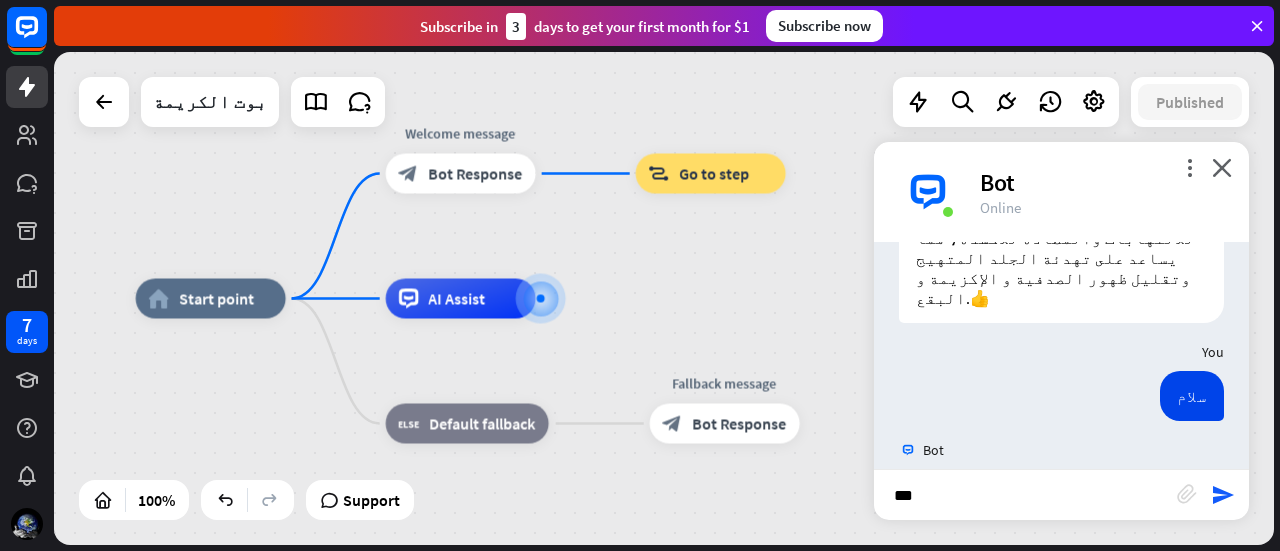type on "****" 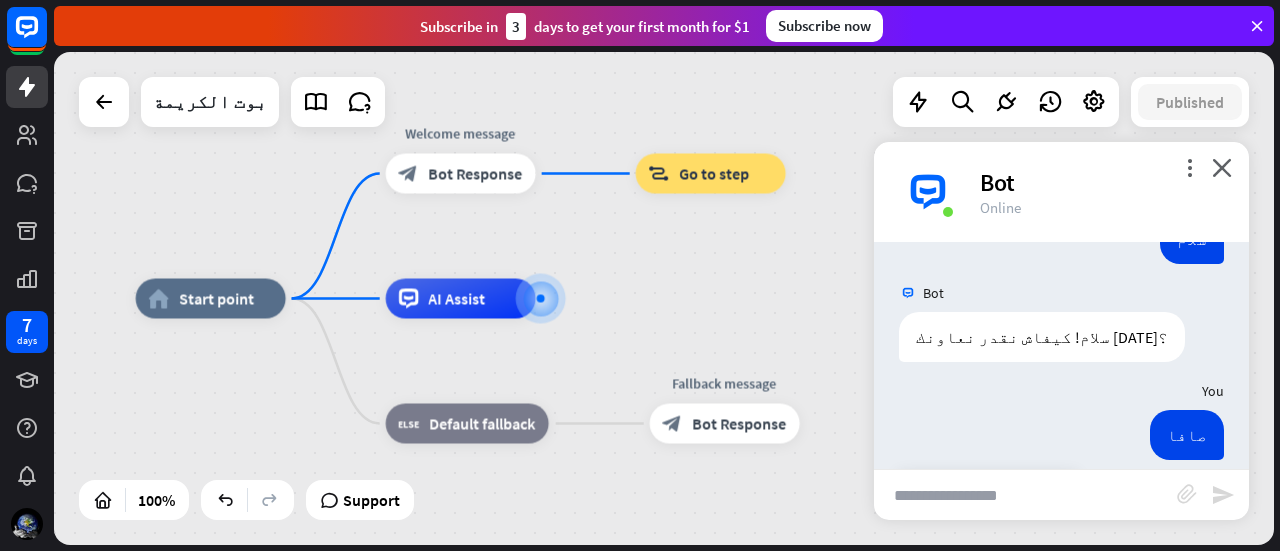 scroll, scrollTop: 522, scrollLeft: 0, axis: vertical 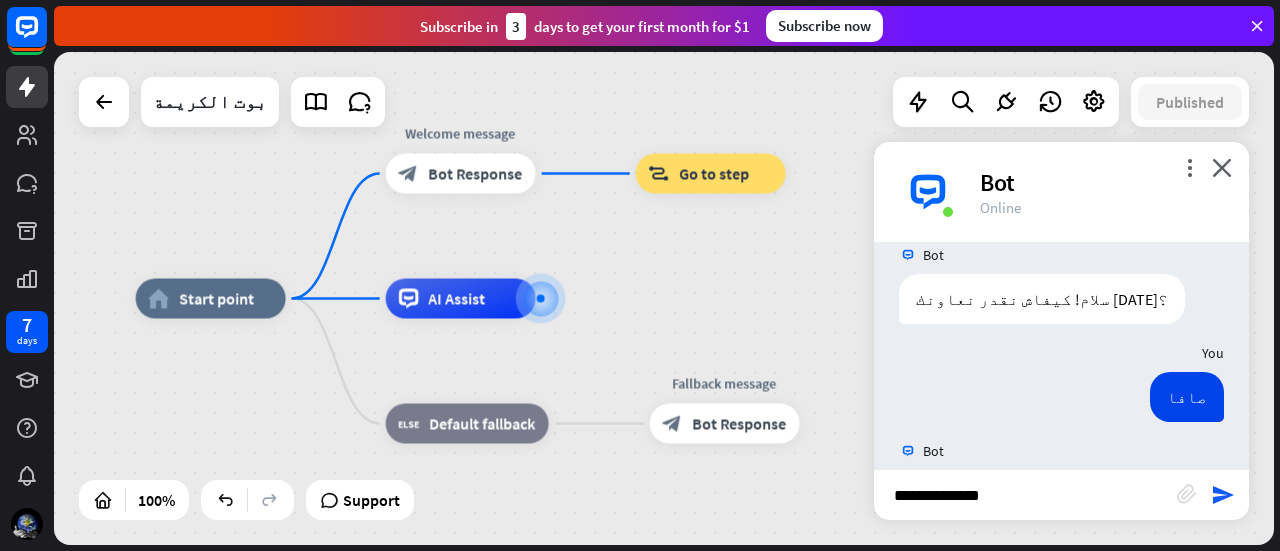 type on "**********" 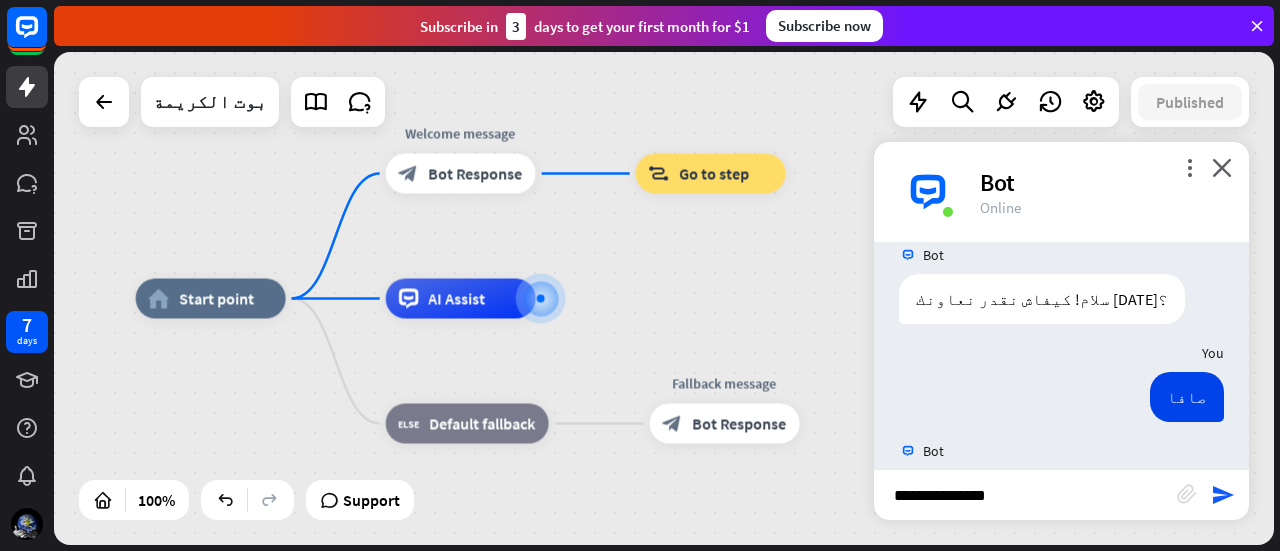 type 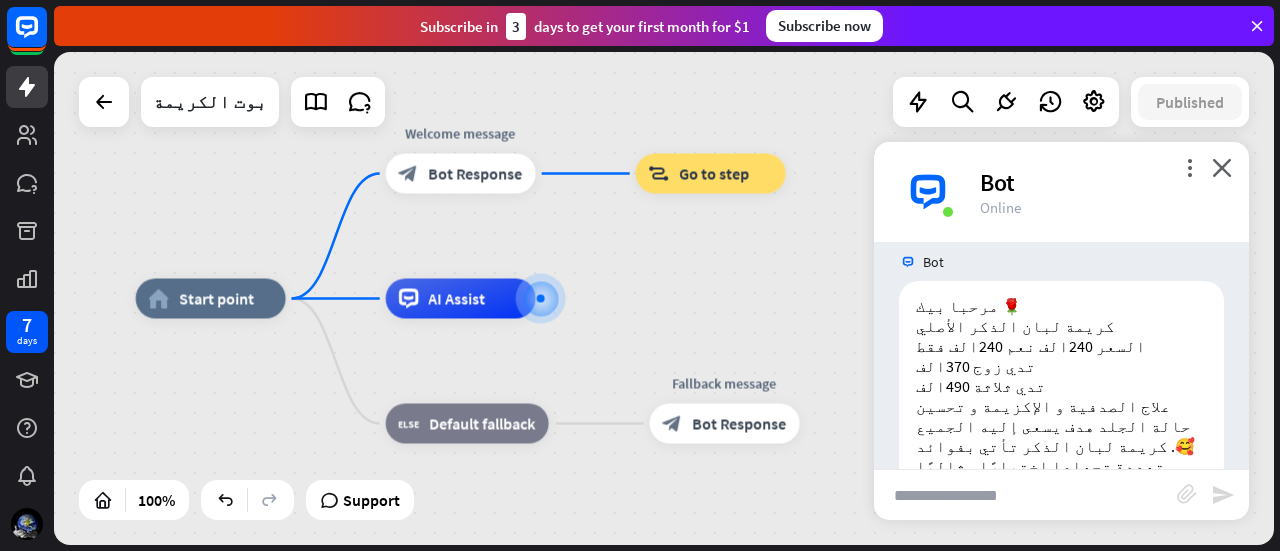 scroll, scrollTop: 0, scrollLeft: 0, axis: both 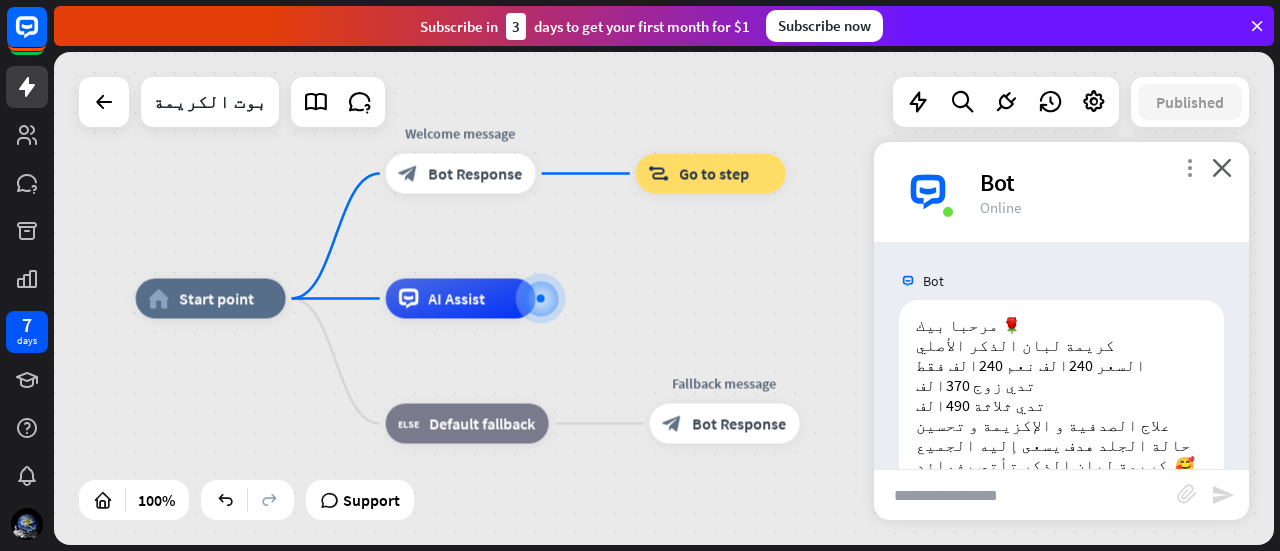 click on "more_vert" at bounding box center (1189, 167) 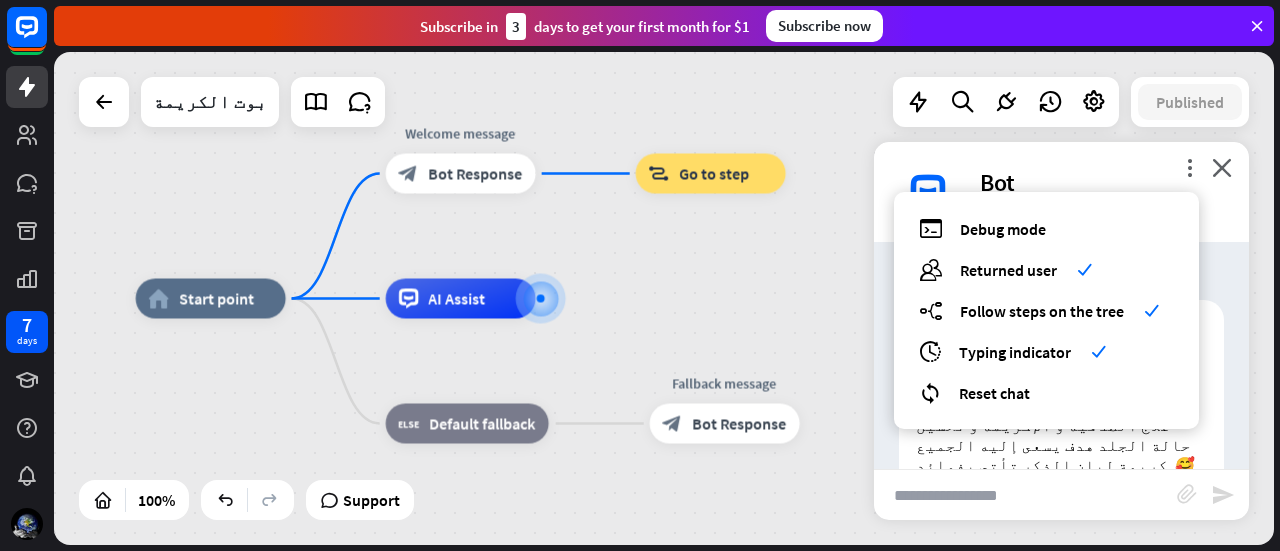 click on "Bot" at bounding box center [1102, 182] 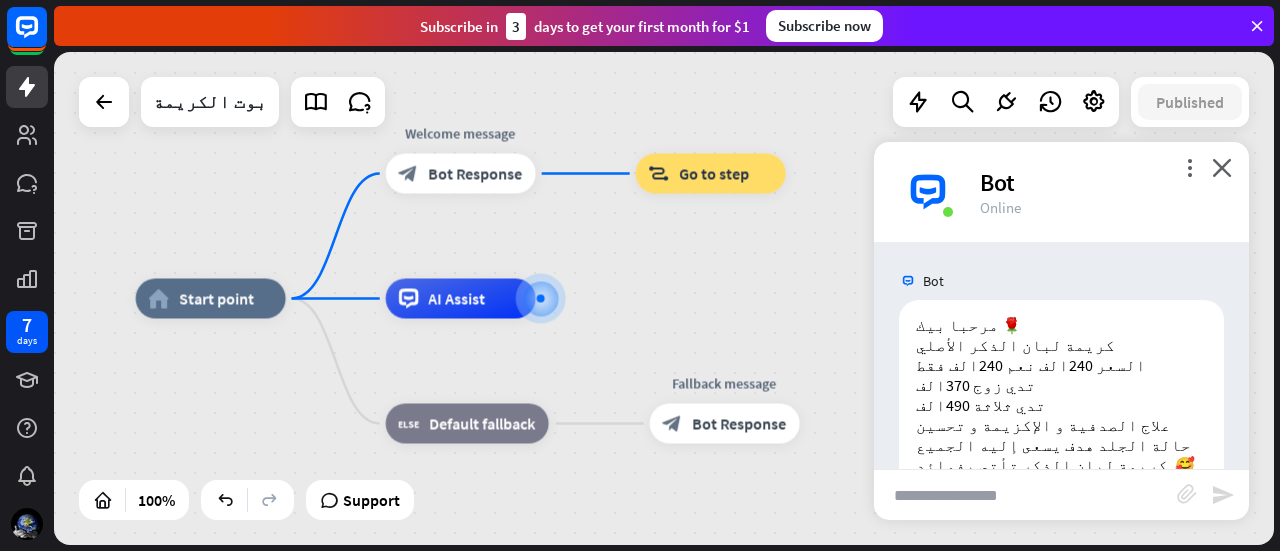 click on "more_vert
close
Bot
Online" at bounding box center [1061, 192] 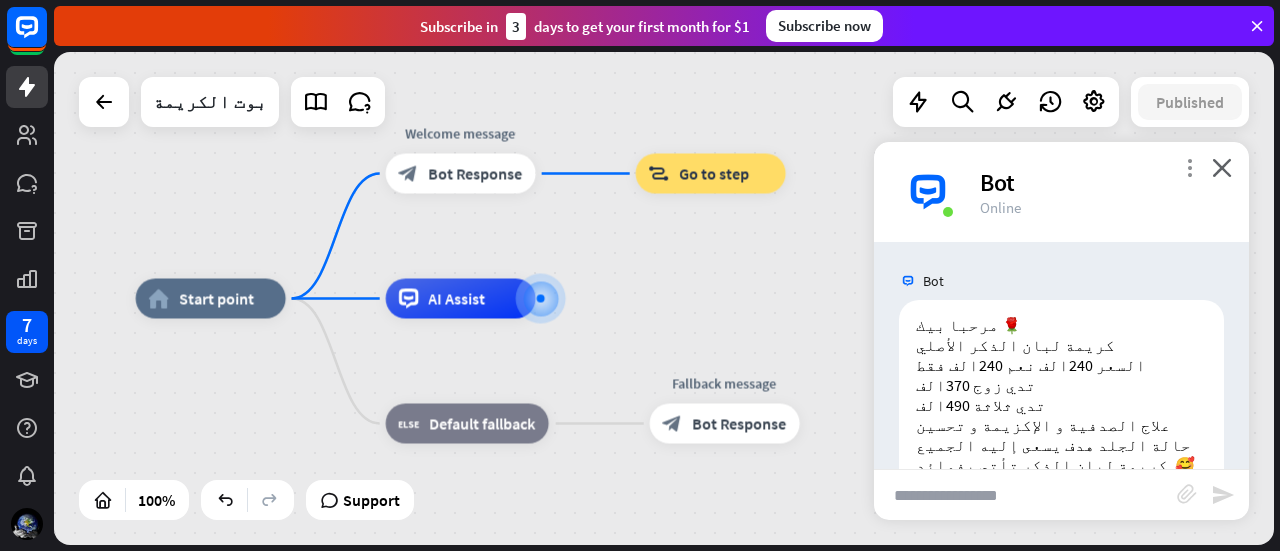 click on "more_vert" at bounding box center [1189, 167] 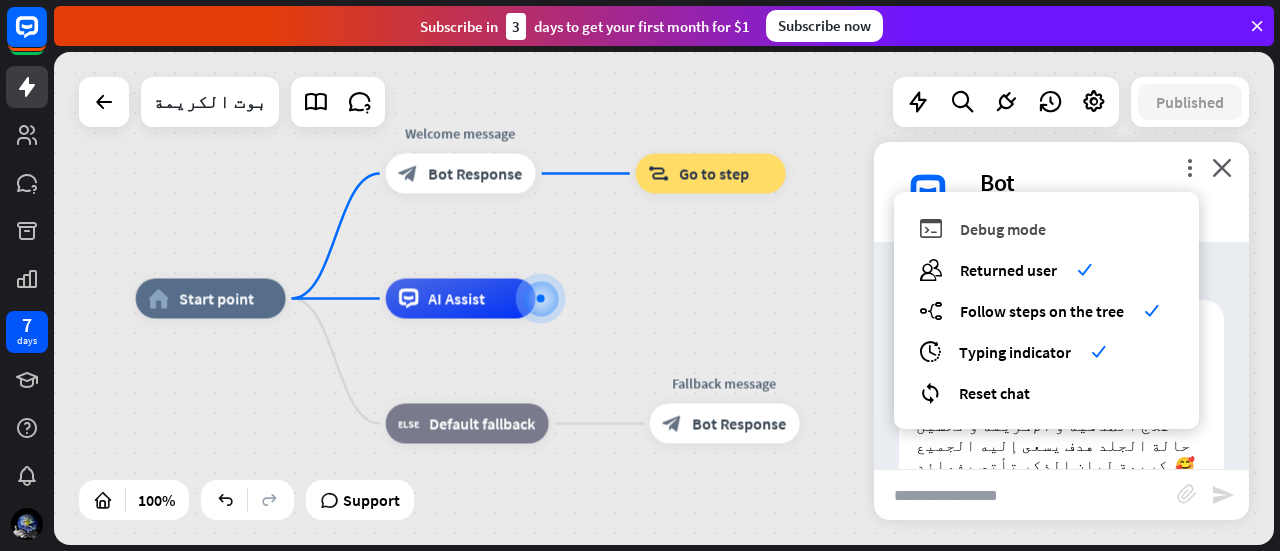 click on "debug   Debug mode" at bounding box center (1046, 228) 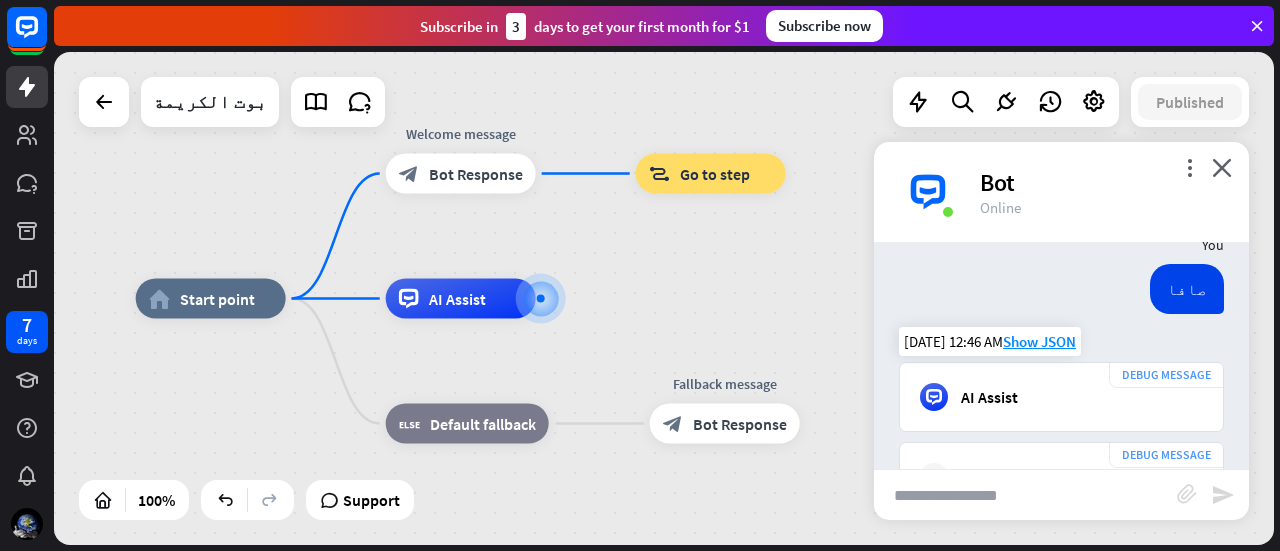 scroll, scrollTop: 1297, scrollLeft: 0, axis: vertical 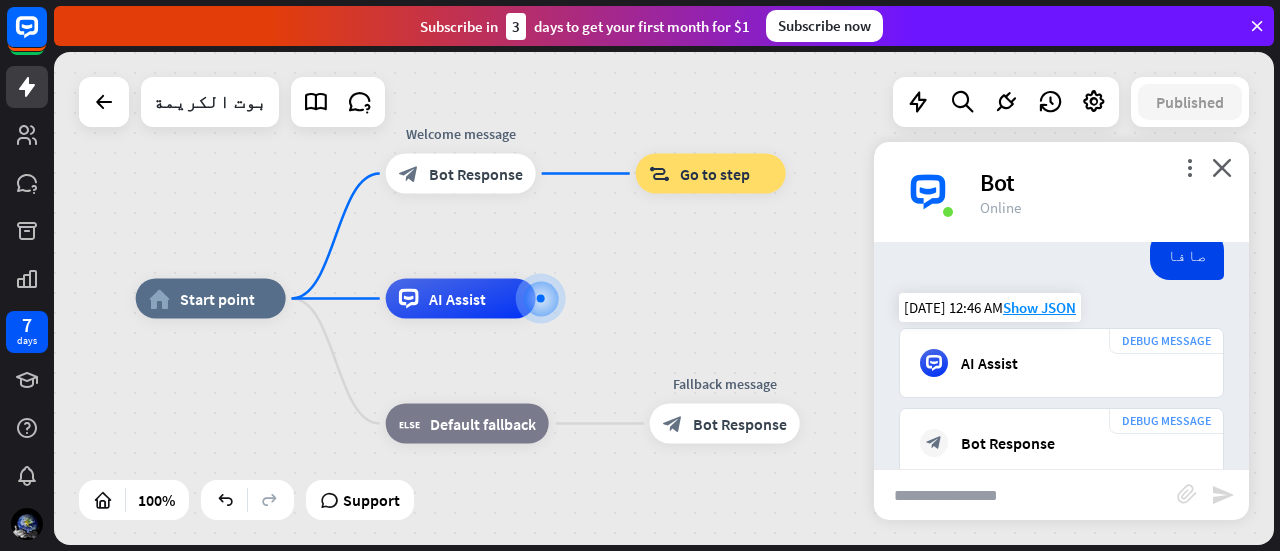 click on "AI Assist" at bounding box center [1061, 363] 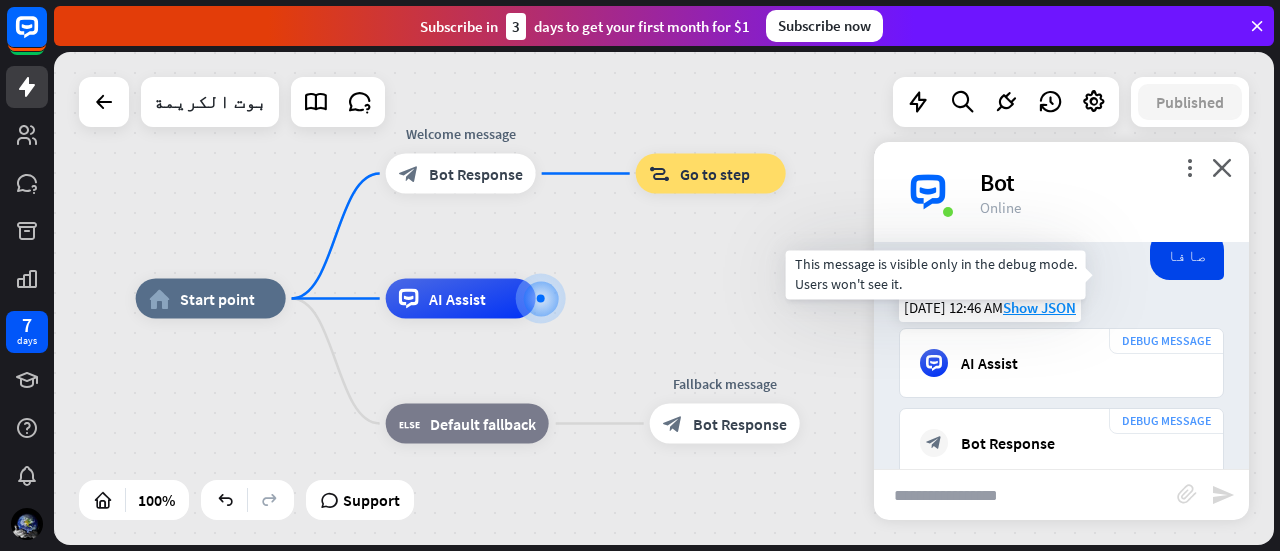 click on "DEBUG MESSAGE" at bounding box center (1166, 341) 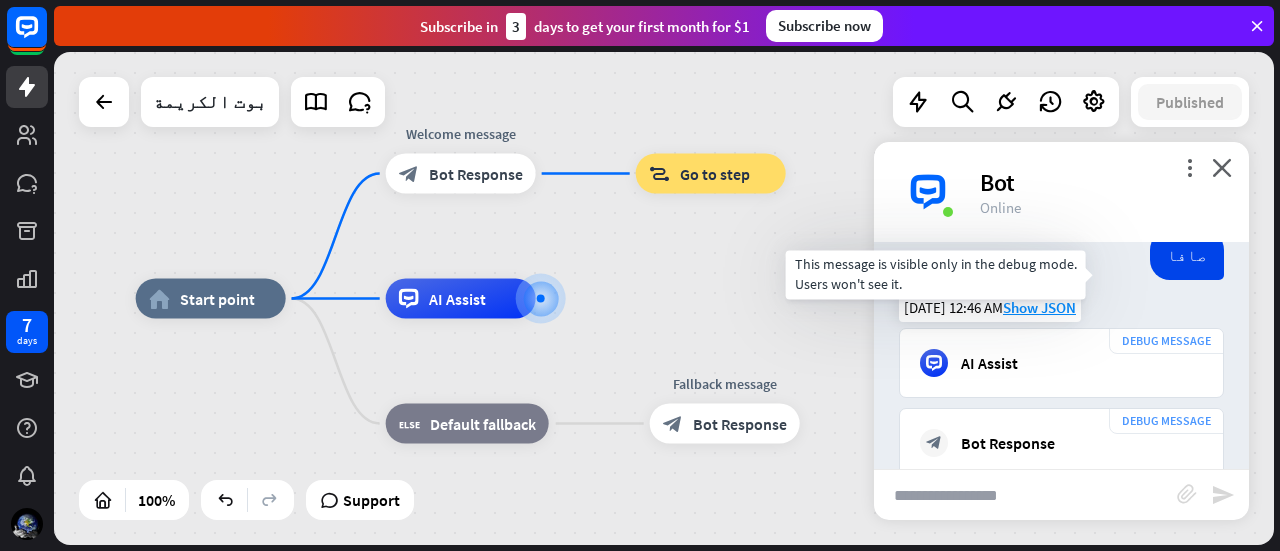 click on "DEBUG MESSAGE" at bounding box center (1166, 341) 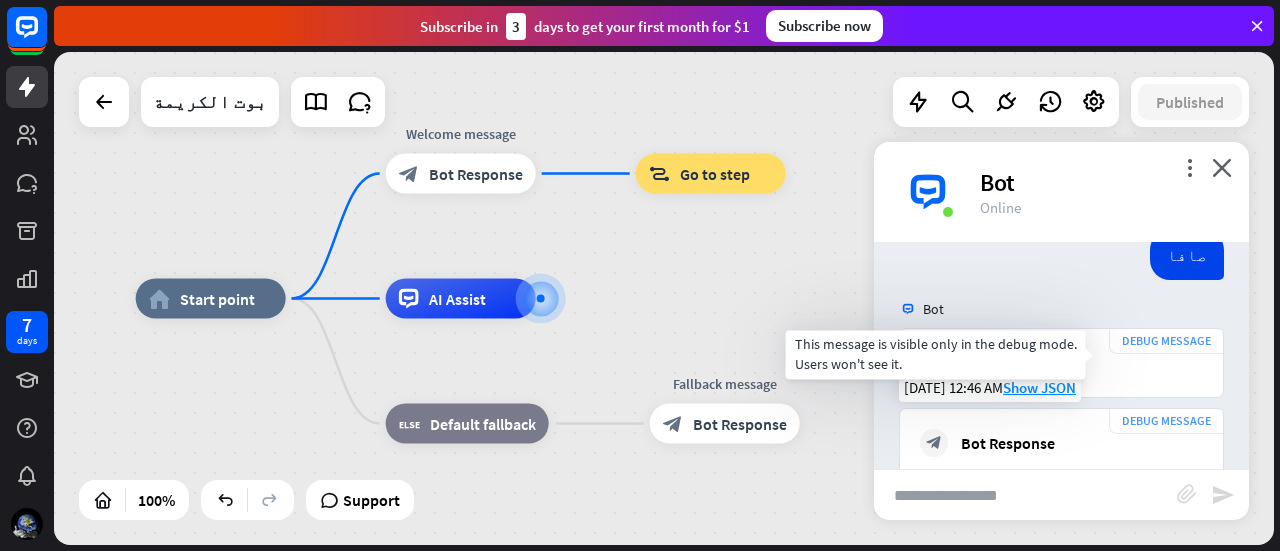 click on "DEBUG MESSAGE" at bounding box center [1166, 421] 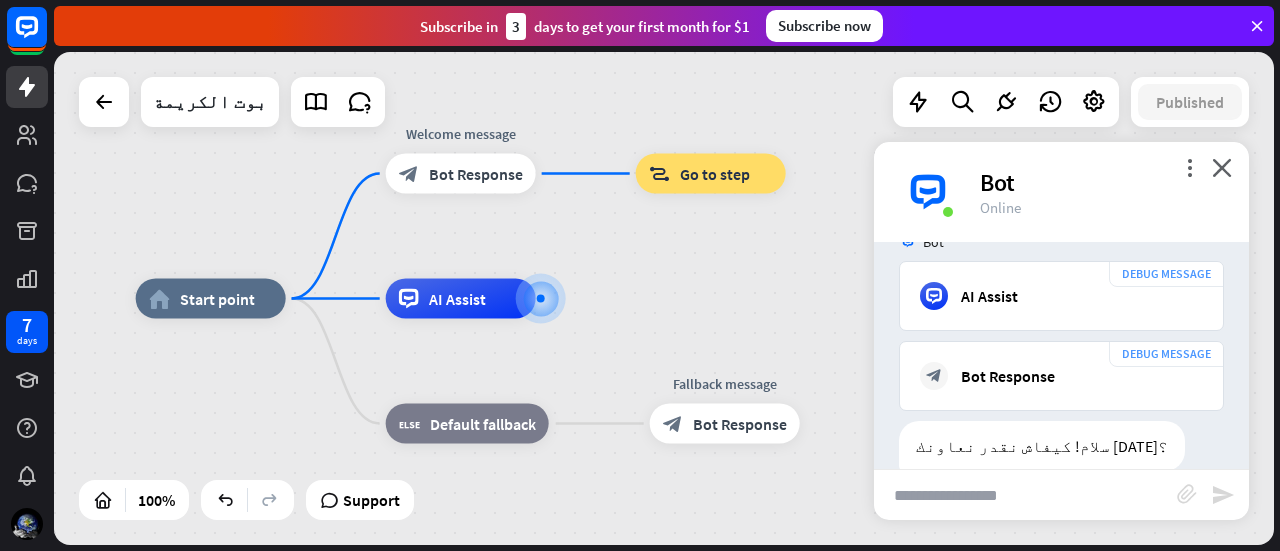 scroll, scrollTop: 1397, scrollLeft: 0, axis: vertical 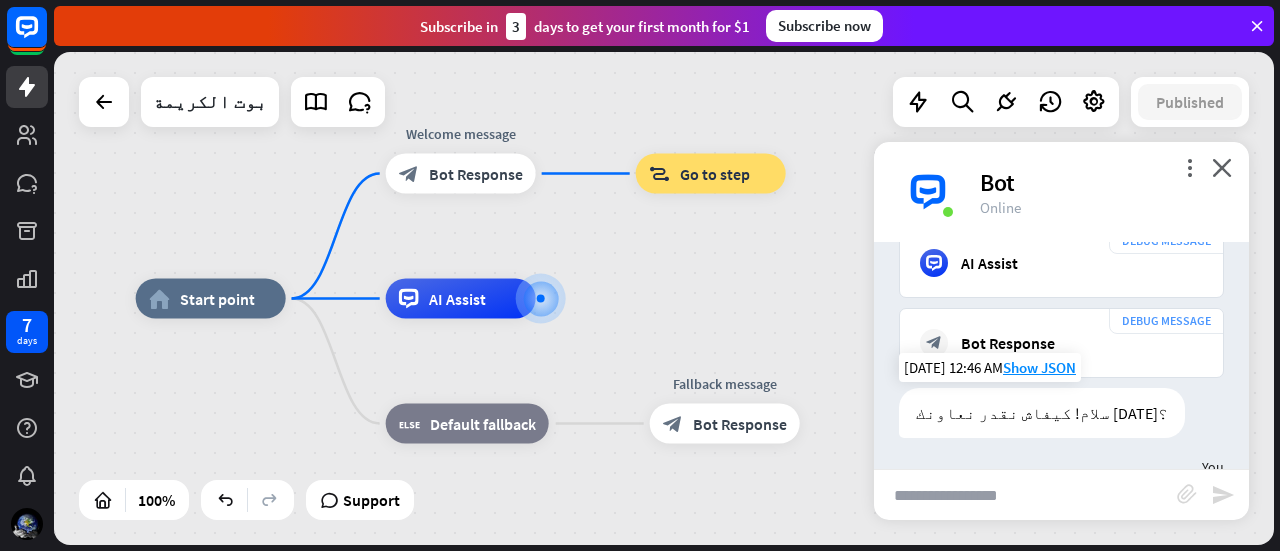 click on "سلام! كيفاش نقدر نعاونك [DATE]؟" at bounding box center [1042, 413] 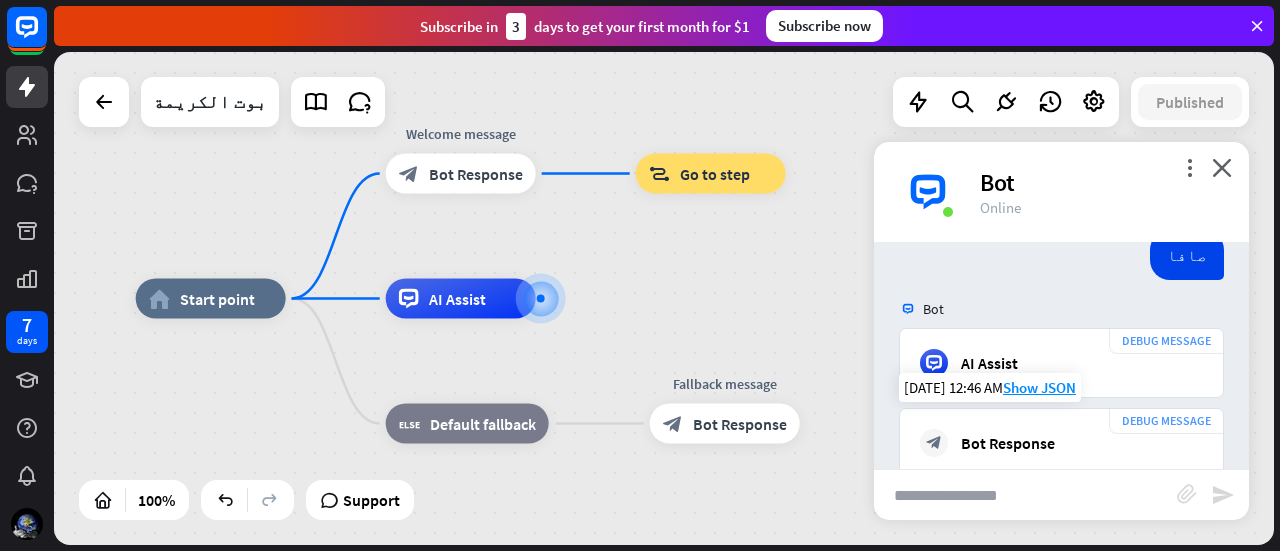 click on "Bot Response" at bounding box center (1008, 443) 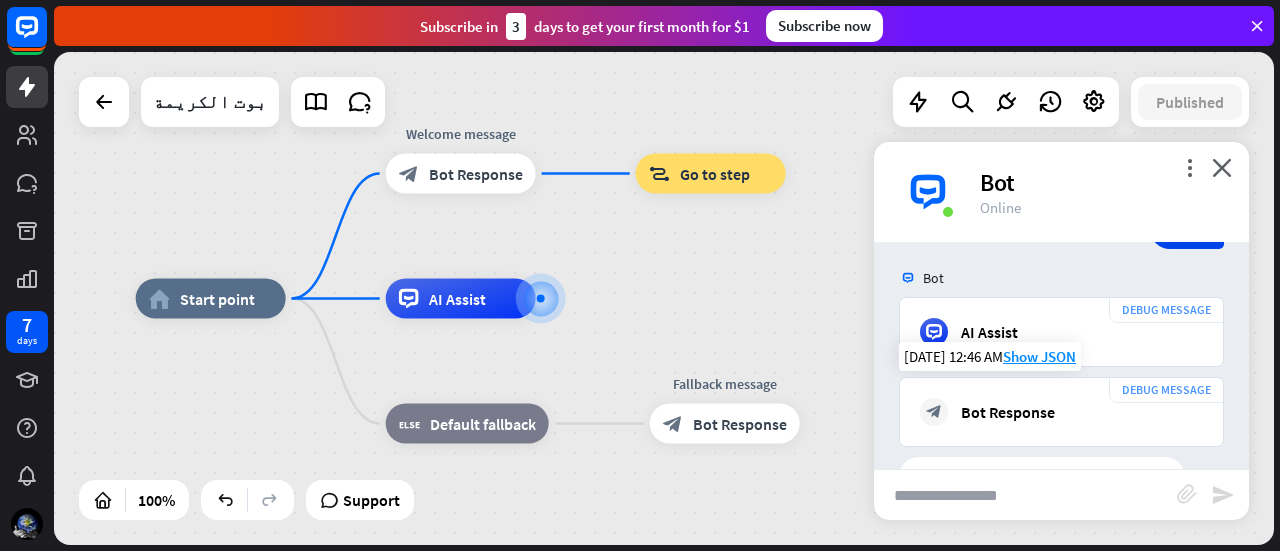 scroll, scrollTop: 1300, scrollLeft: 0, axis: vertical 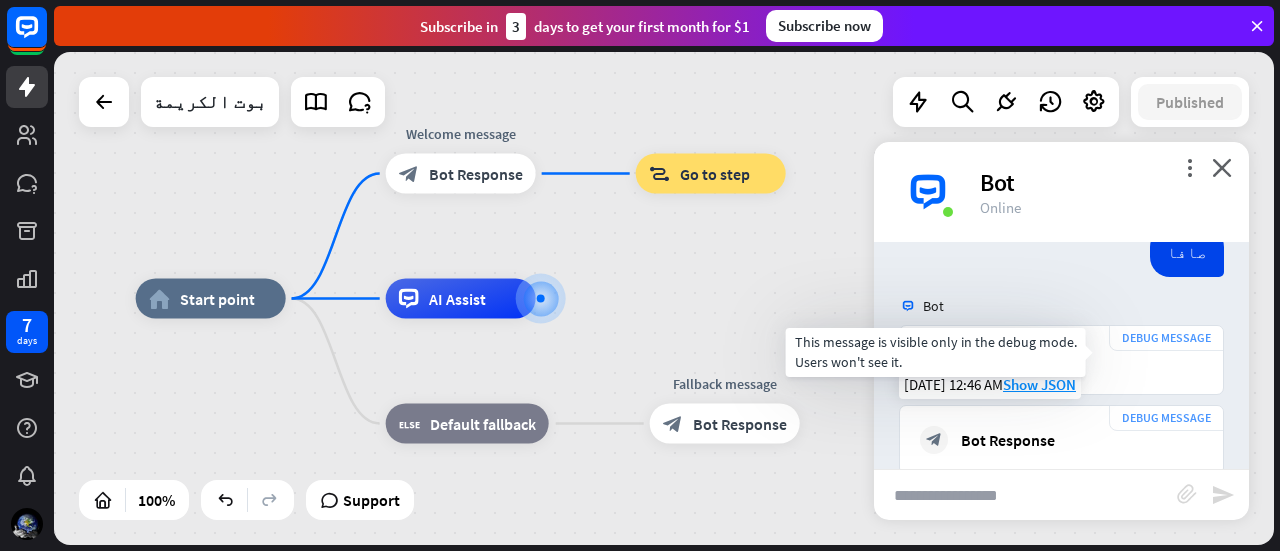 click on "DEBUG MESSAGE" at bounding box center (1166, 418) 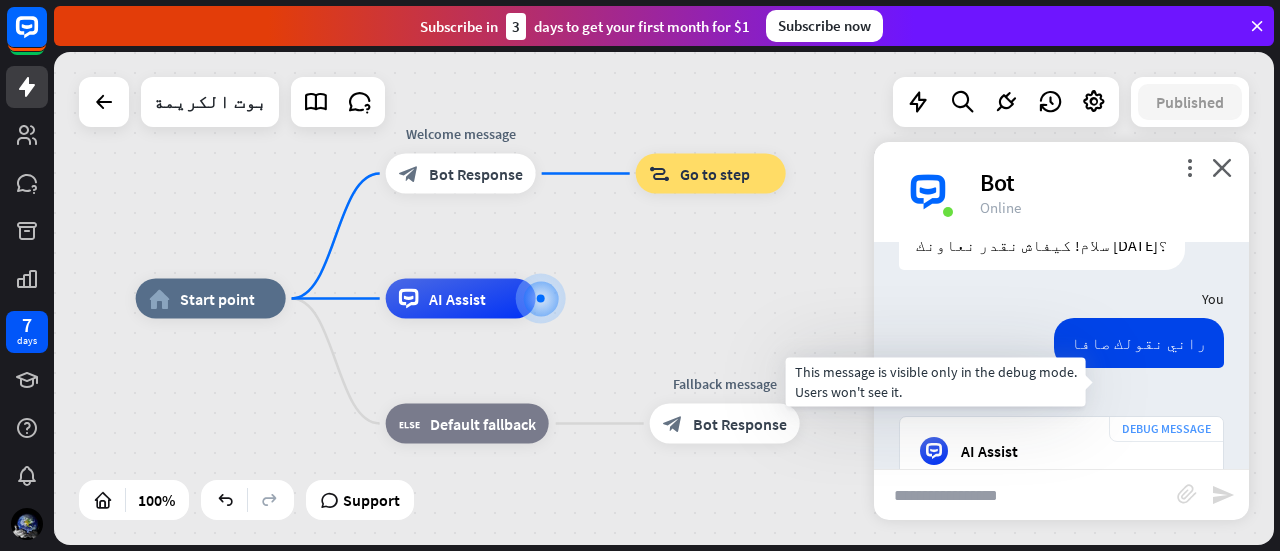 scroll, scrollTop: 1897, scrollLeft: 0, axis: vertical 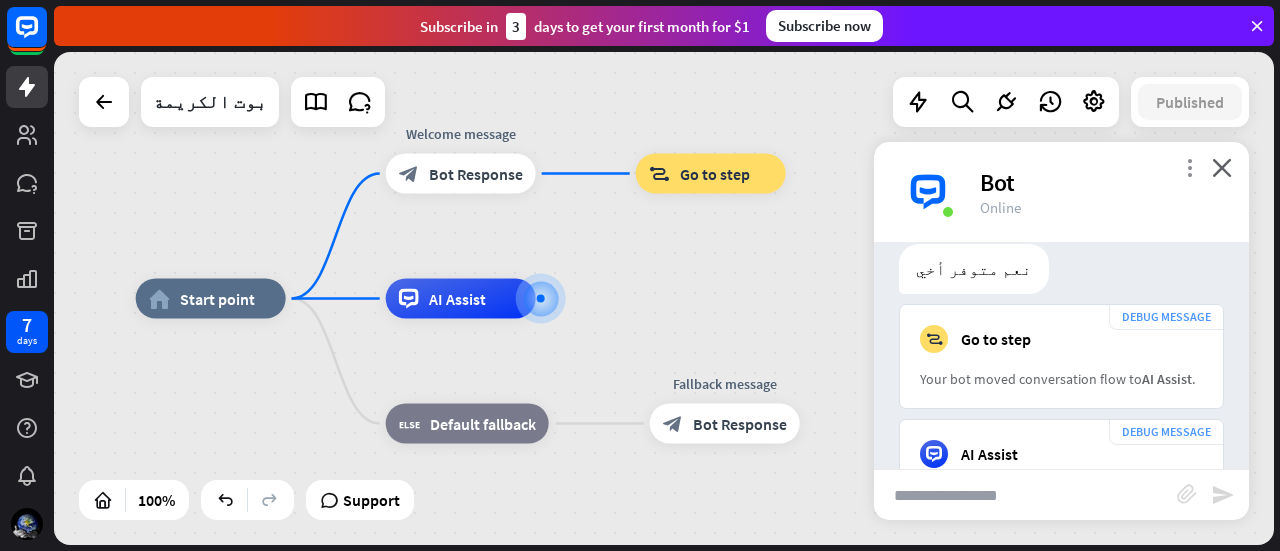 click on "more_vert" at bounding box center (1189, 167) 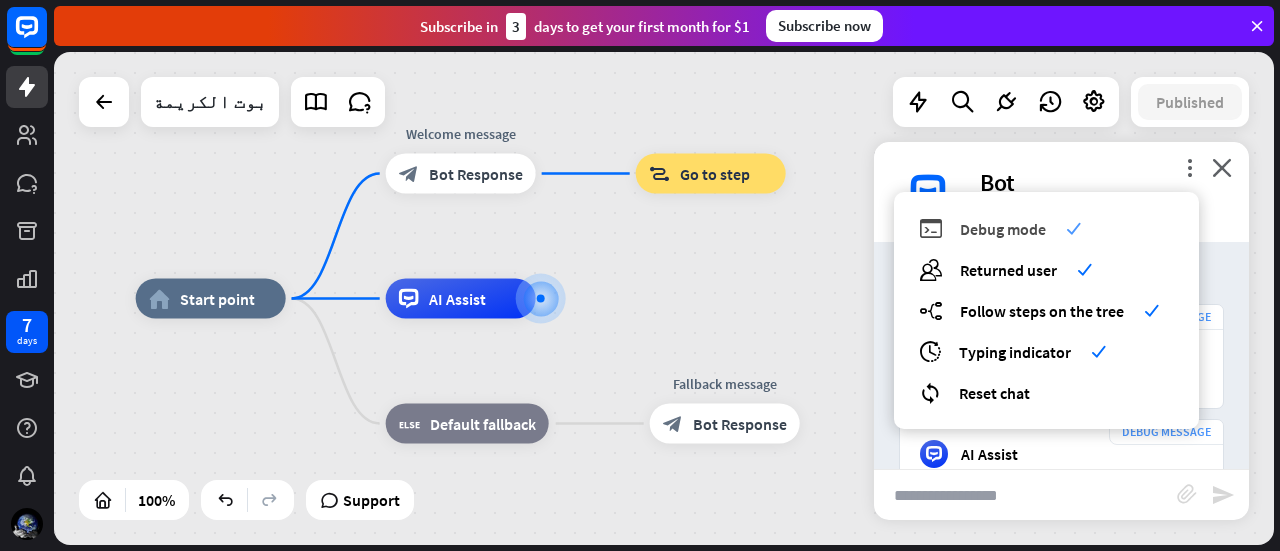 click on "Debug mode" at bounding box center (1003, 229) 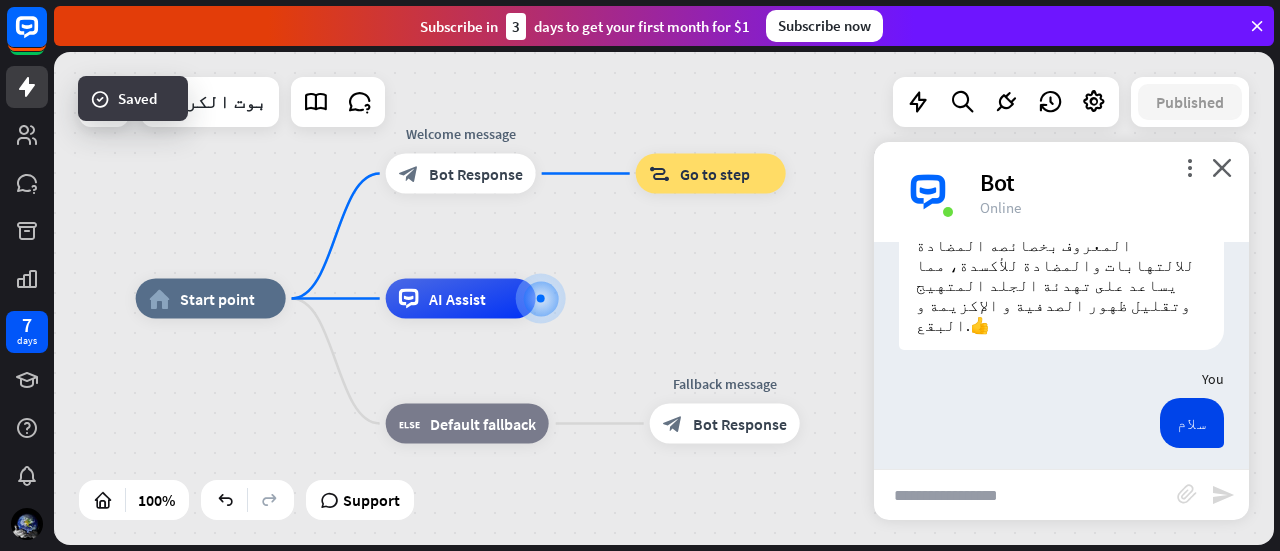 scroll, scrollTop: 119, scrollLeft: 0, axis: vertical 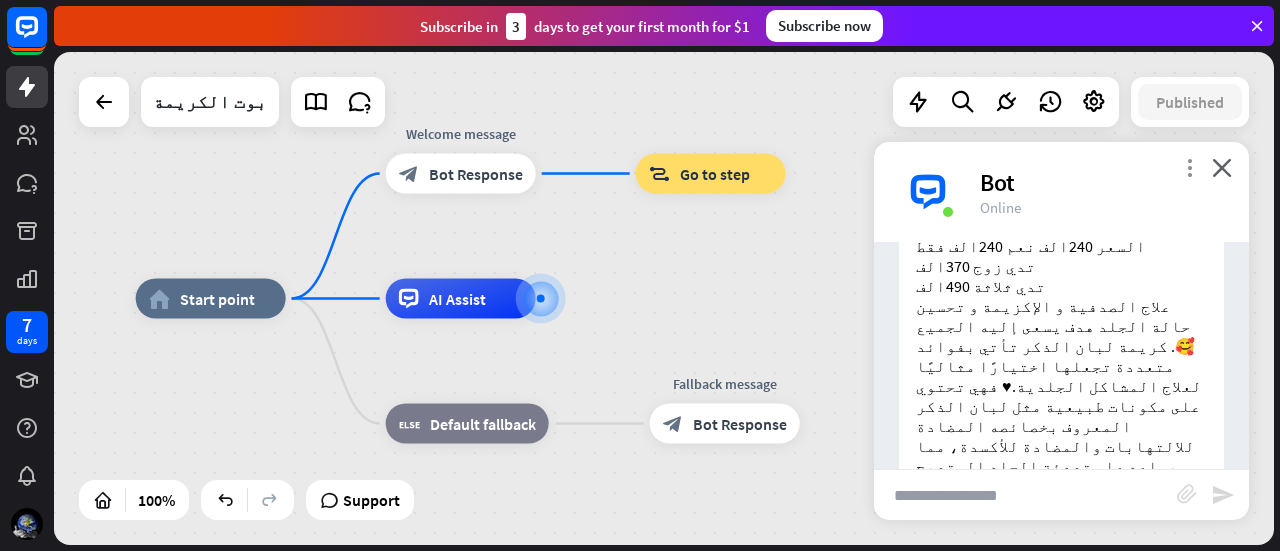 click on "more_vert" at bounding box center (1189, 167) 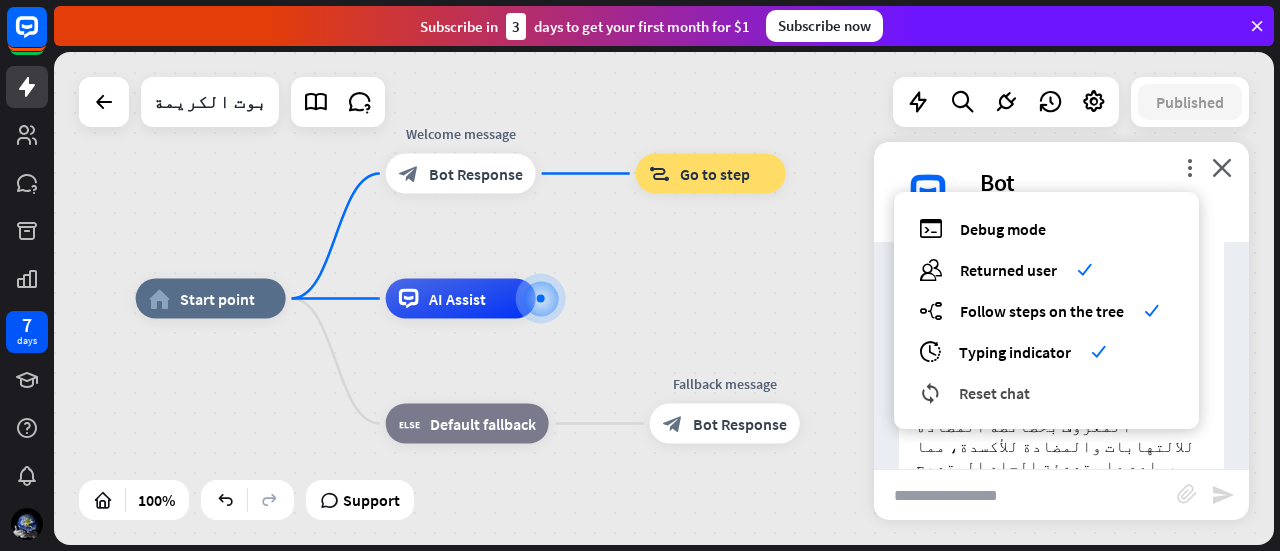 click on "Reset chat" at bounding box center [994, 393] 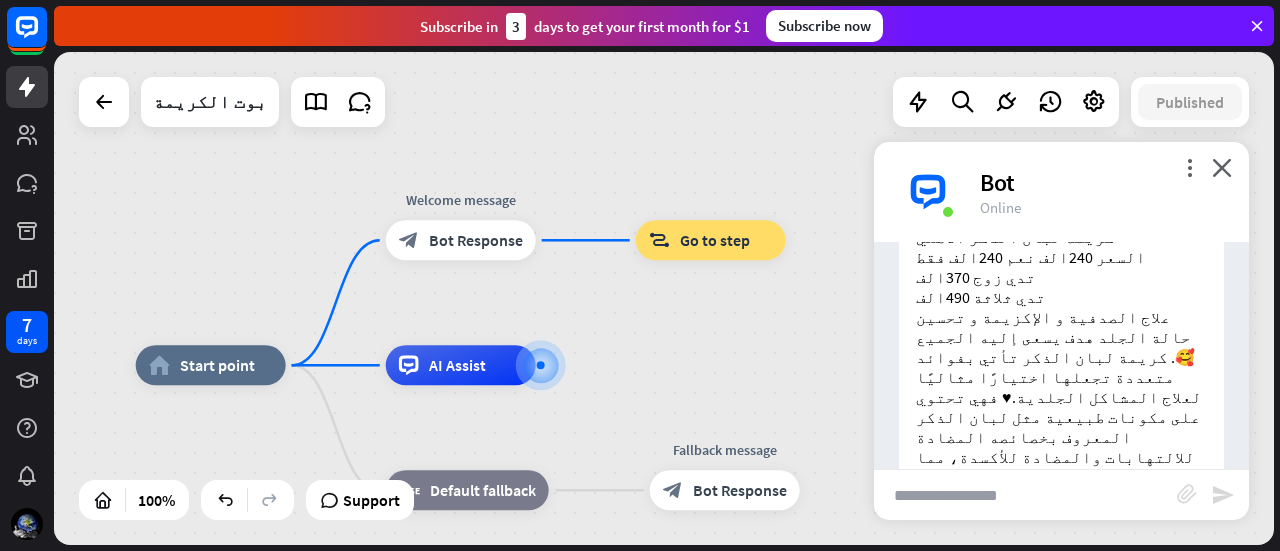 scroll, scrollTop: 131, scrollLeft: 0, axis: vertical 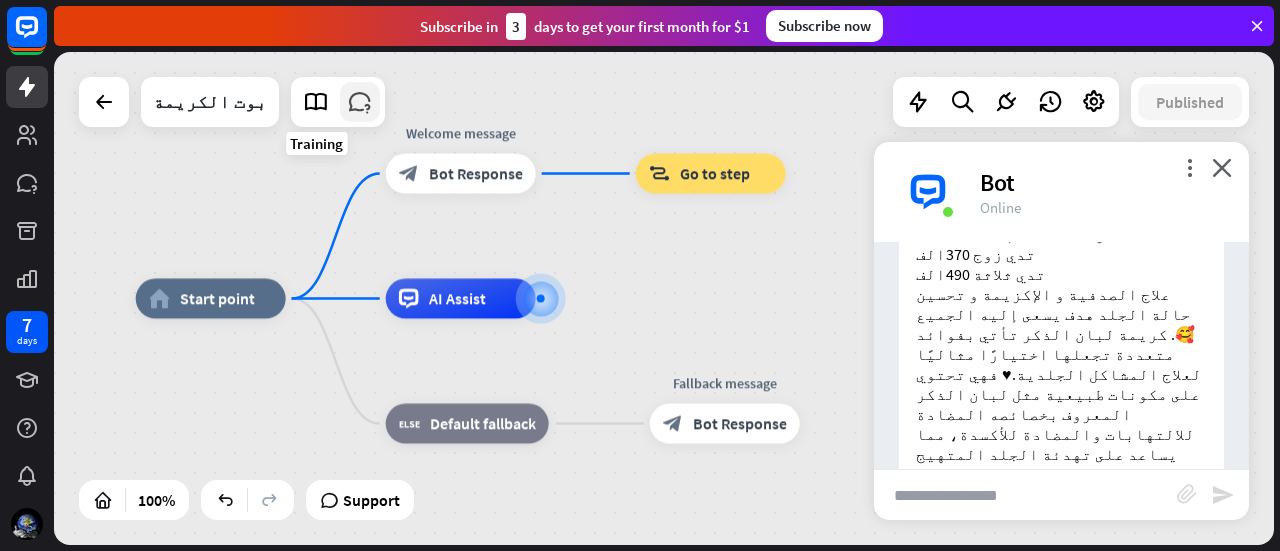 click at bounding box center (360, 102) 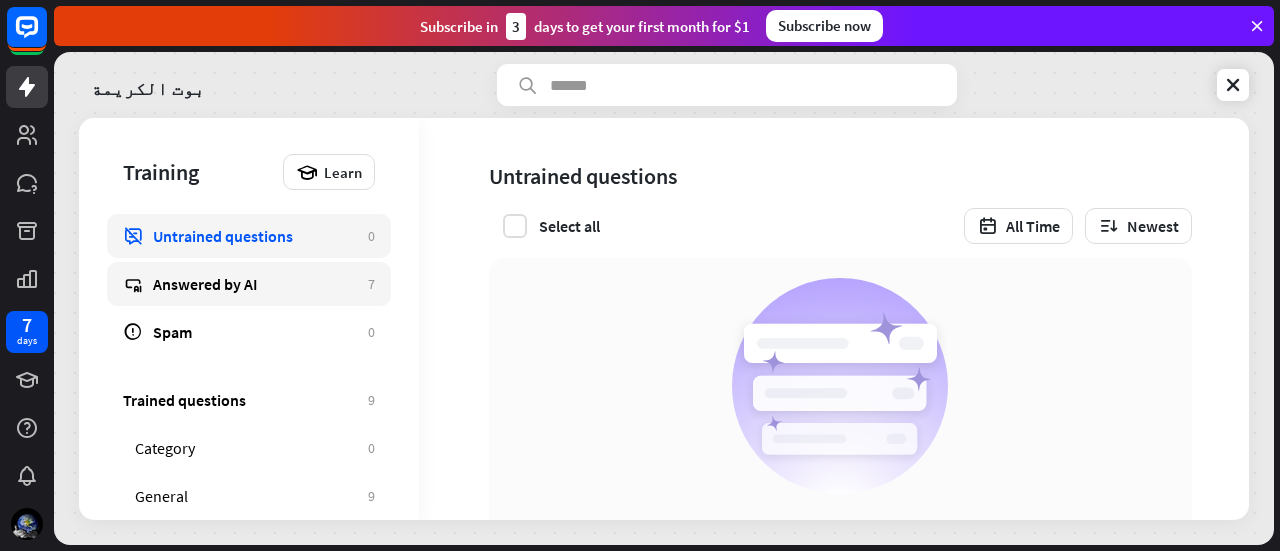 click on "Answered by AI   7" at bounding box center [249, 284] 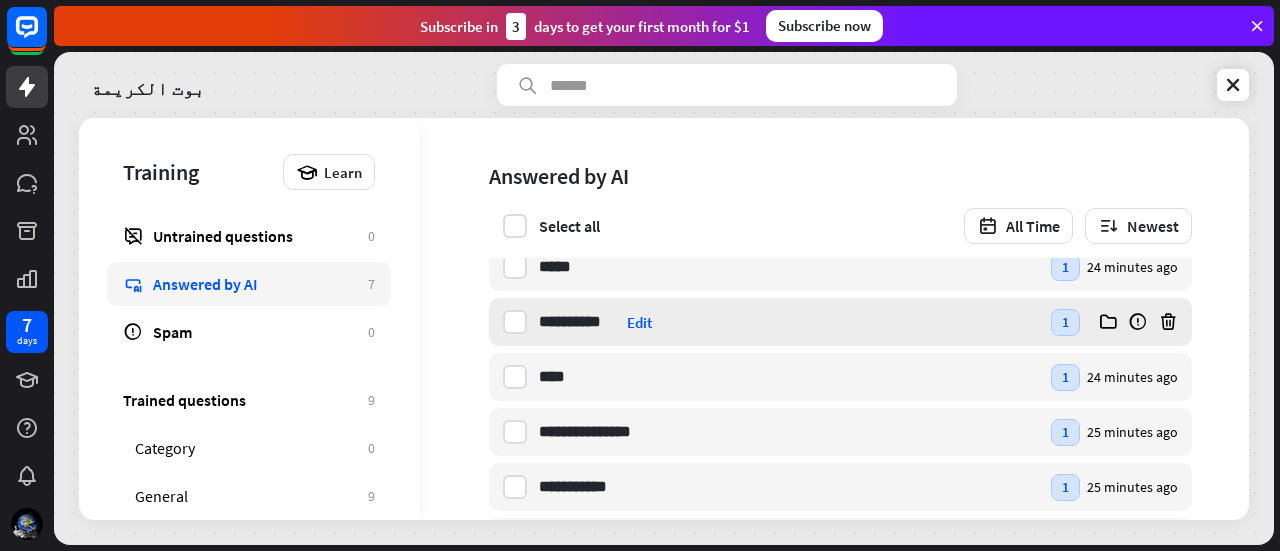 scroll, scrollTop: 152, scrollLeft: 0, axis: vertical 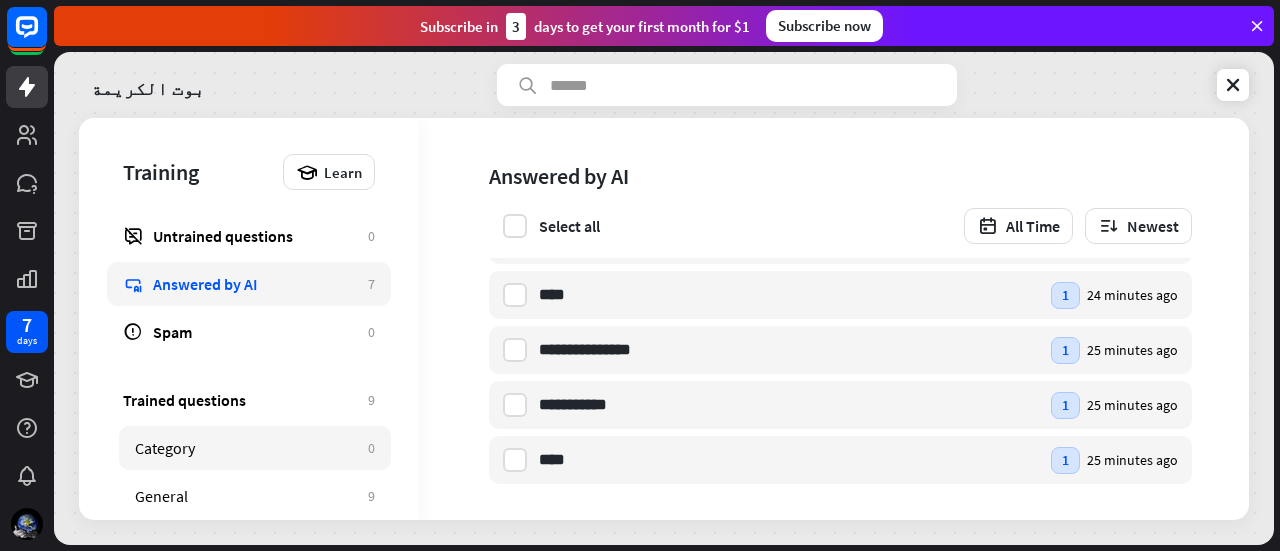click on "Category" at bounding box center [246, 448] 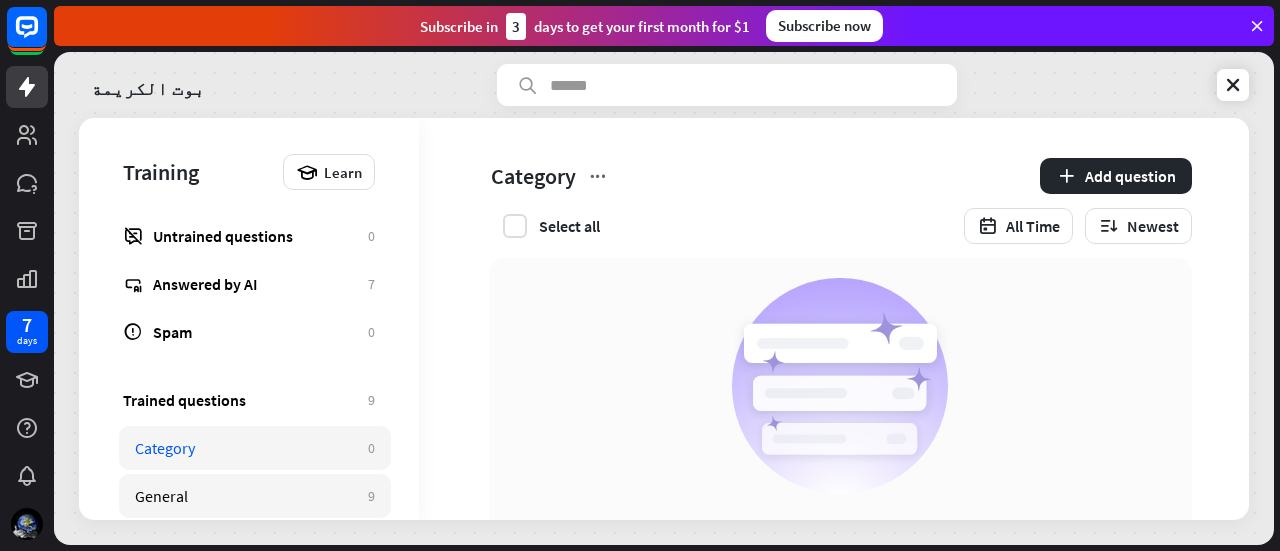click on "General   9" at bounding box center (255, 496) 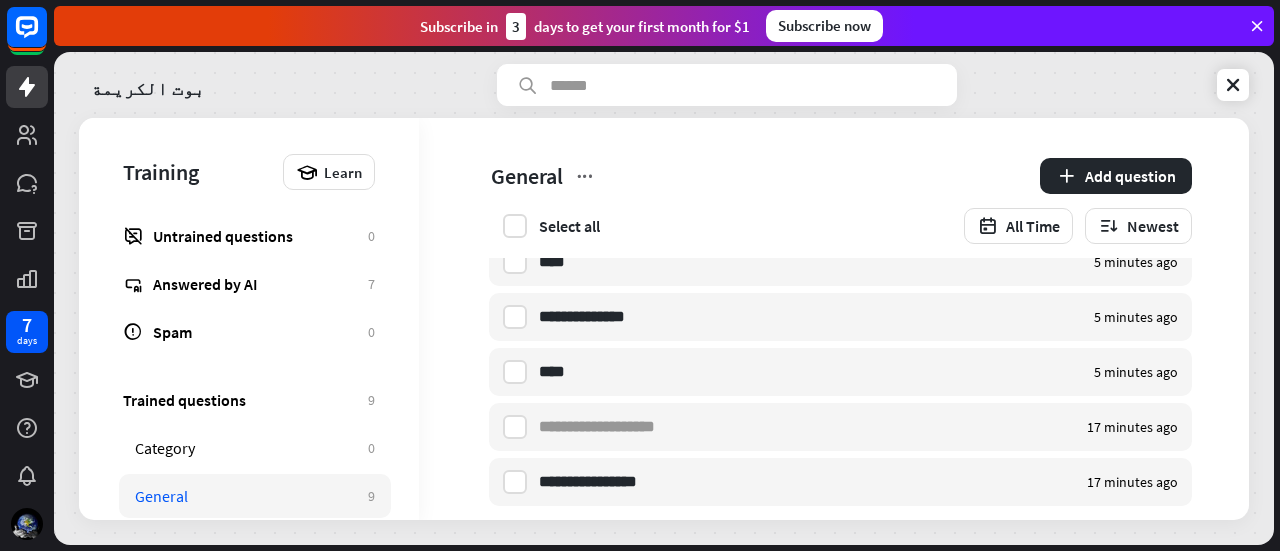 scroll, scrollTop: 261, scrollLeft: 0, axis: vertical 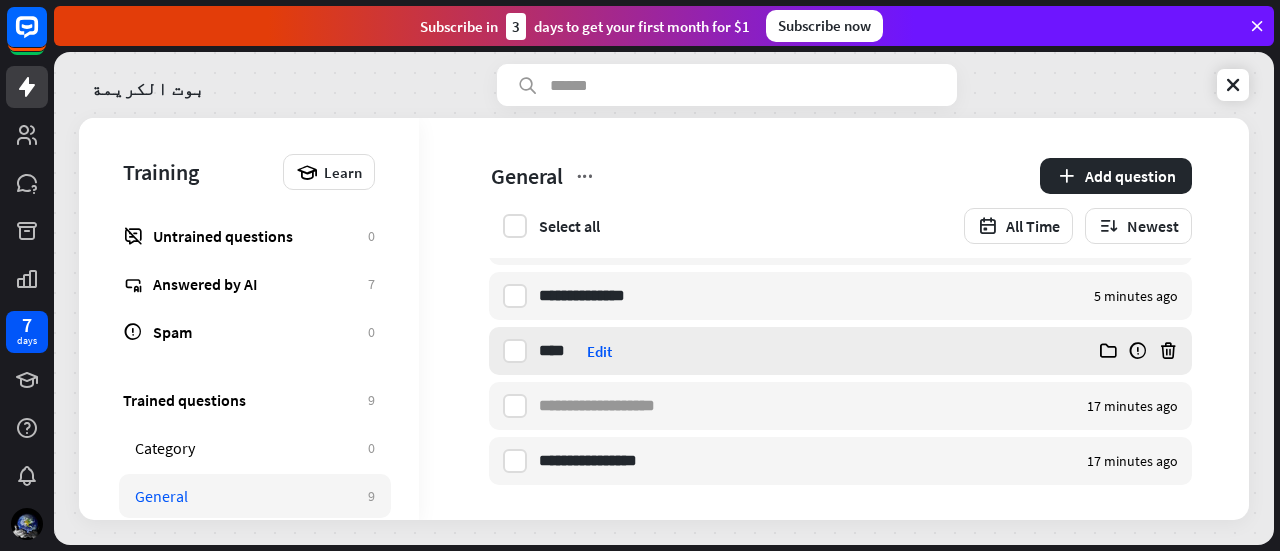 click on "****
صافا
Edit" at bounding box center (778, 351) 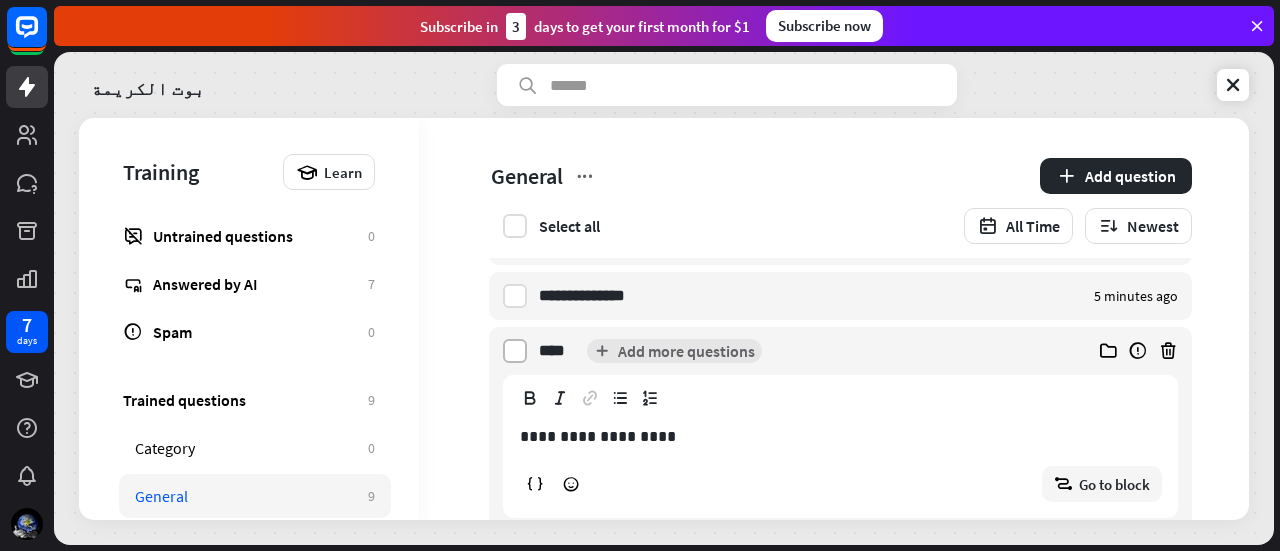 click at bounding box center [515, 351] 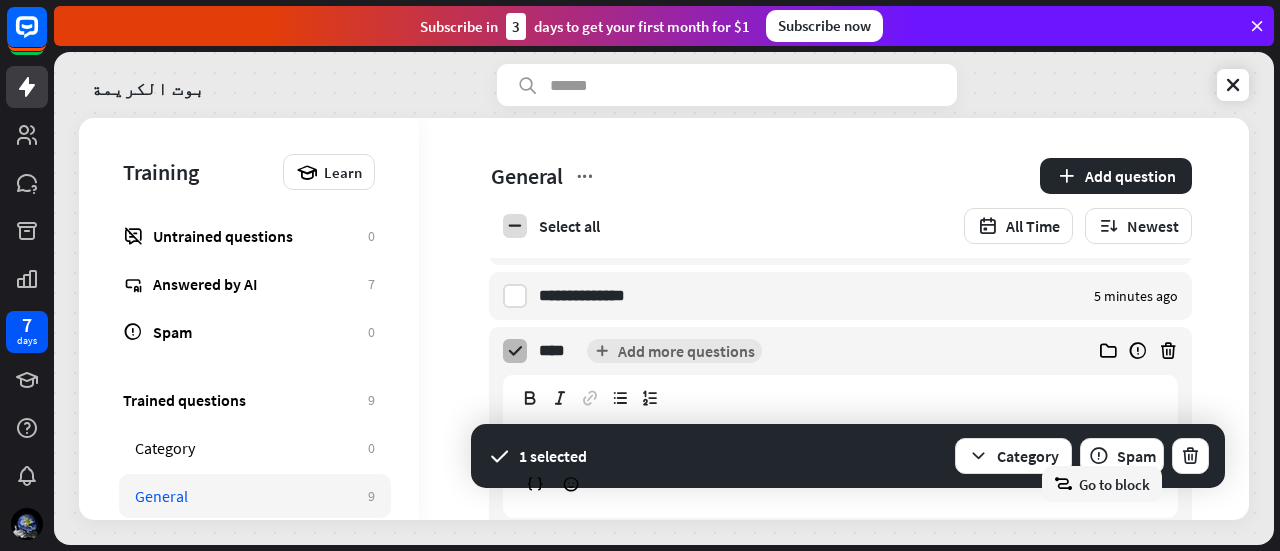 click at bounding box center (515, 351) 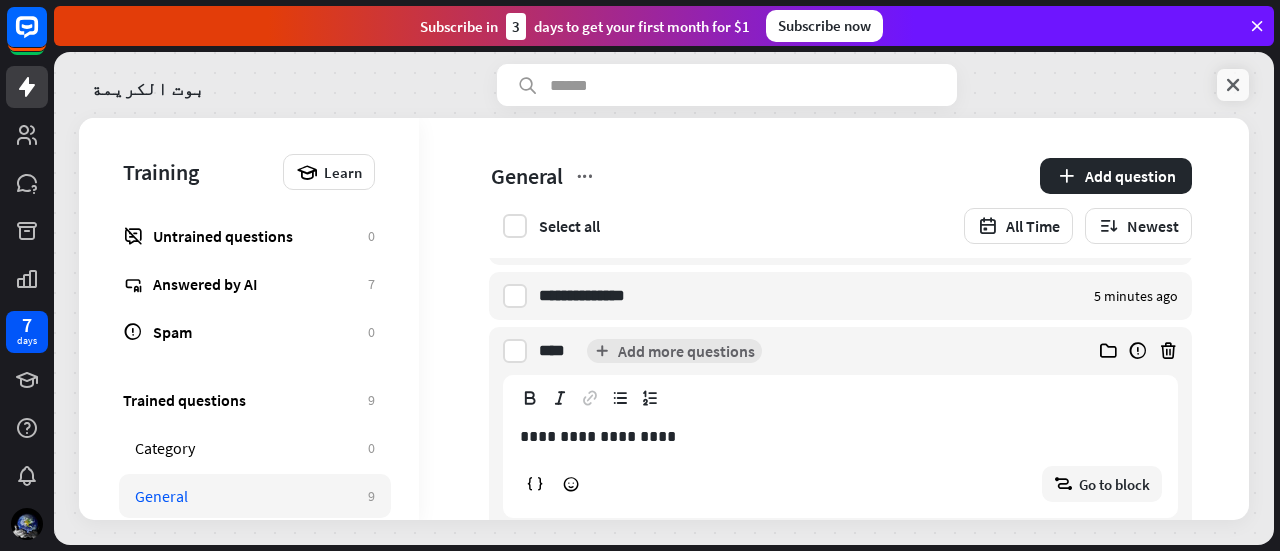 click at bounding box center (1233, 85) 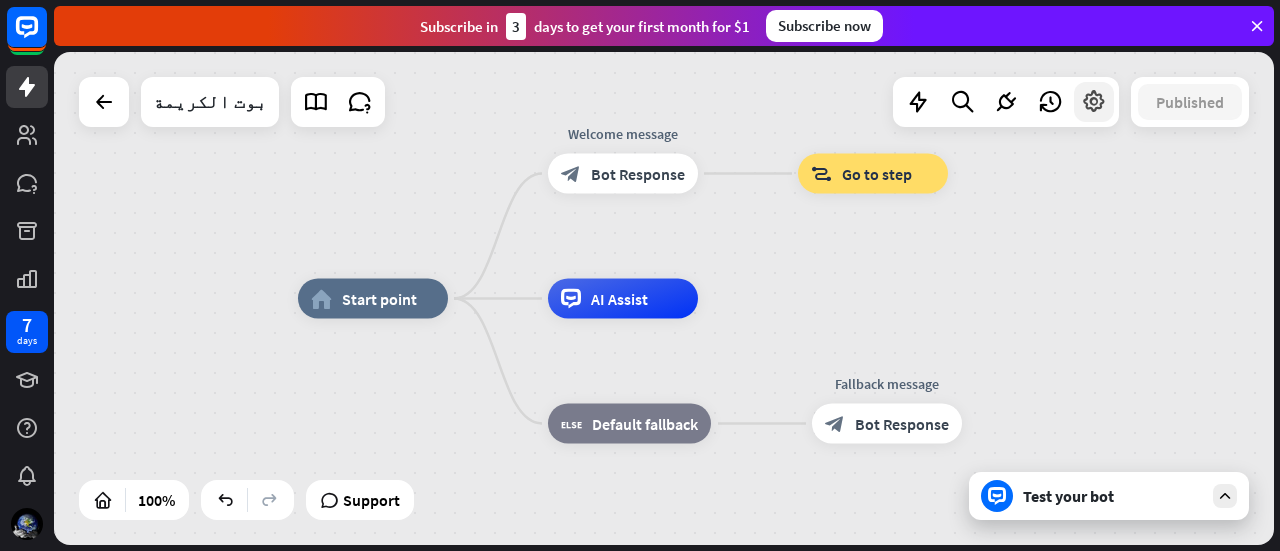 click at bounding box center (1094, 102) 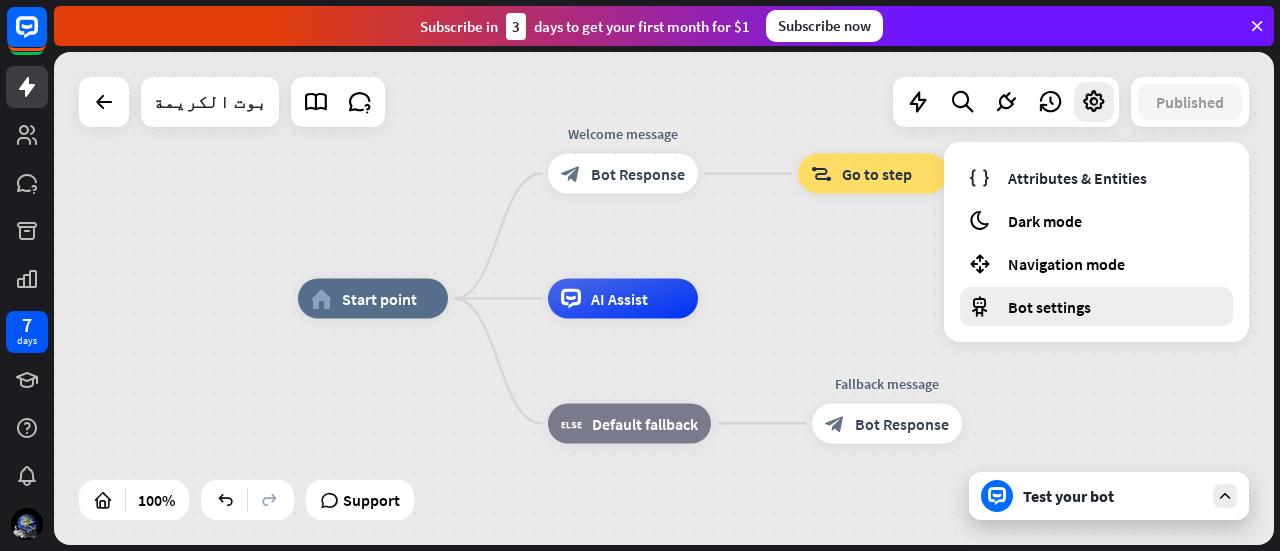 click on "Bot settings" at bounding box center (1049, 307) 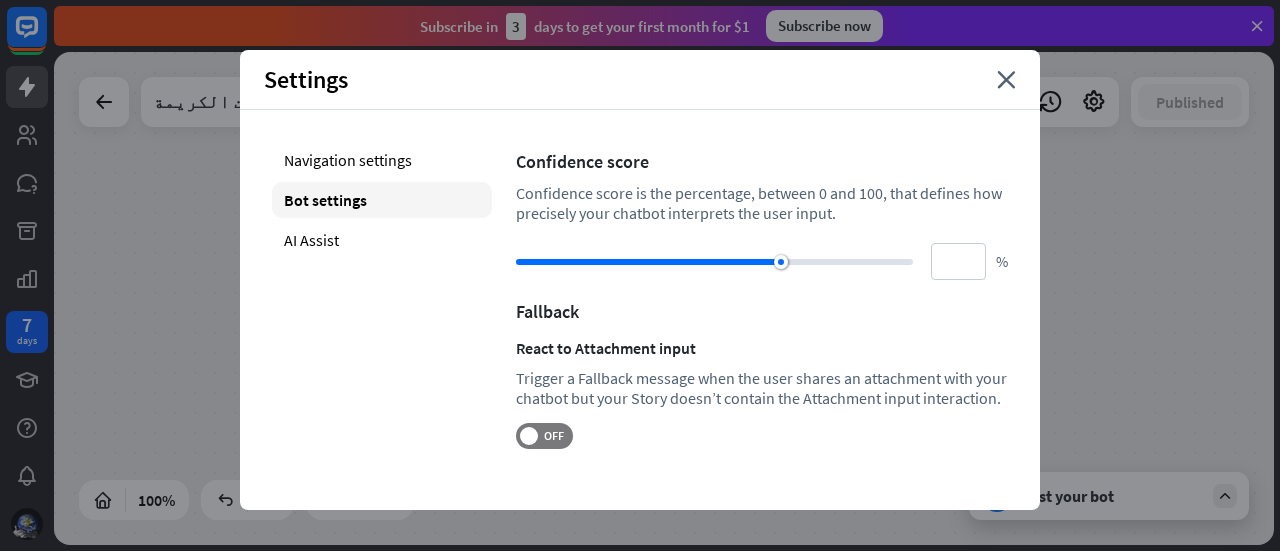 click on "Bot settings" at bounding box center (382, 200) 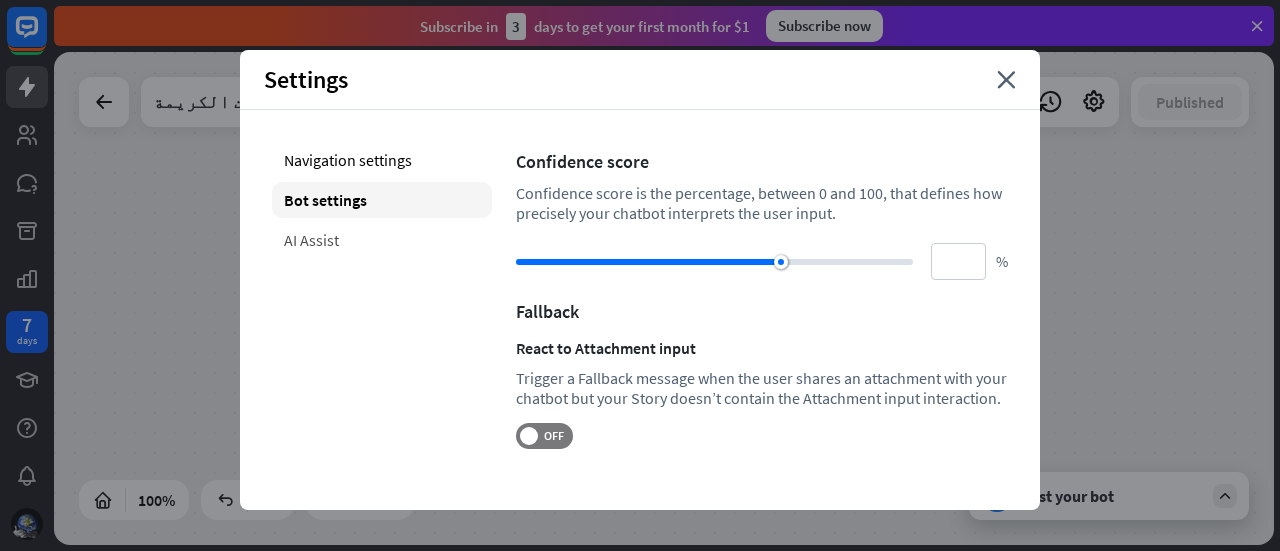 click on "AI Assist" at bounding box center (382, 240) 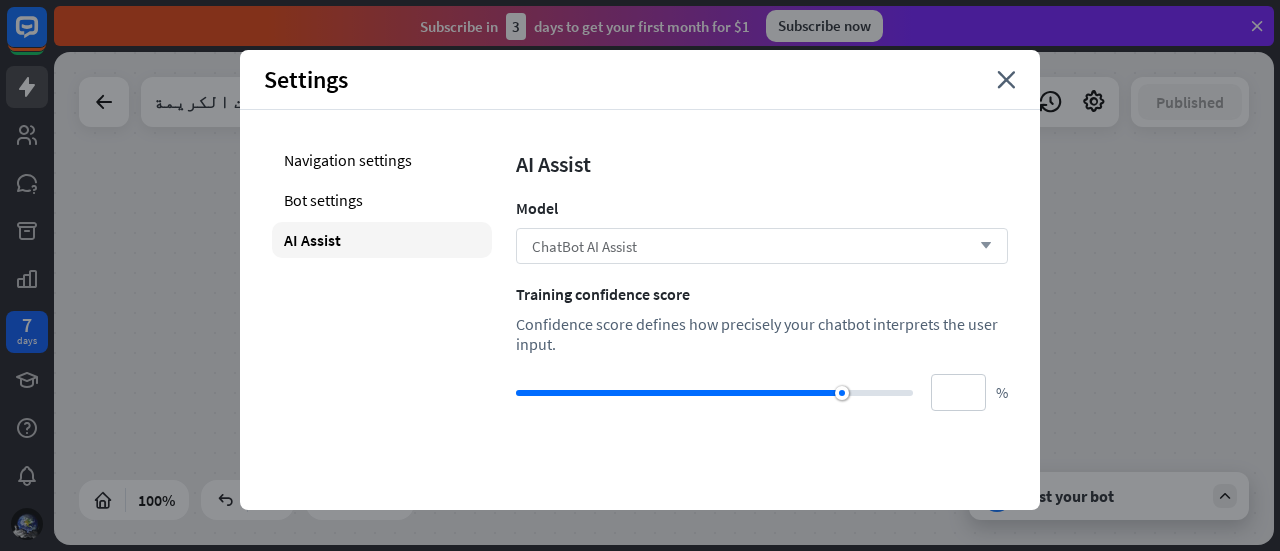 click on "ChatBot AI Assist" at bounding box center (584, 246) 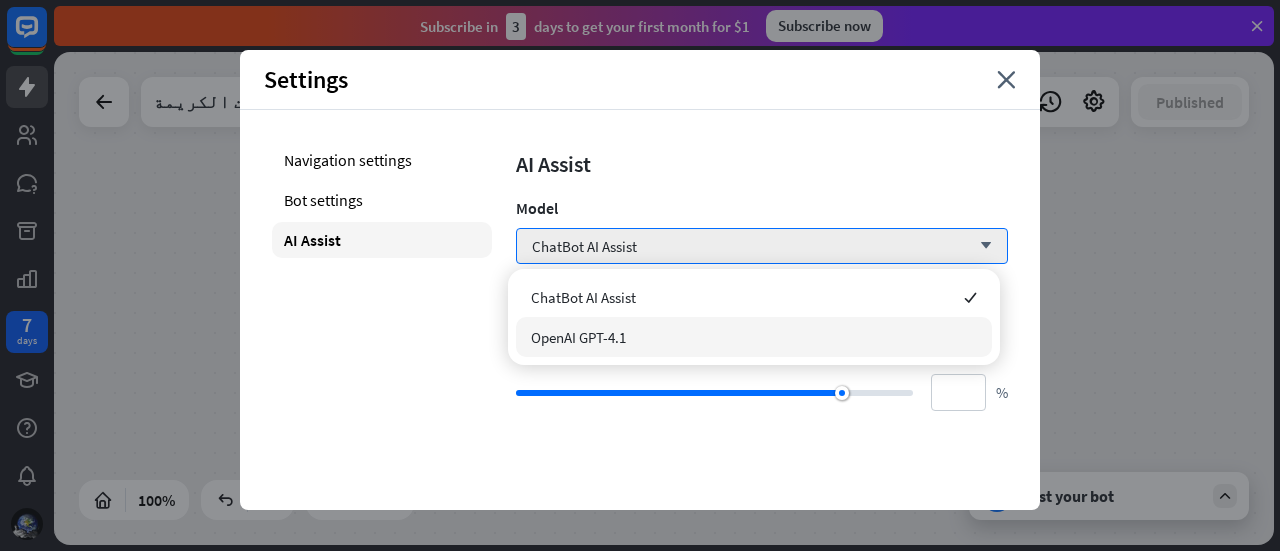 click on "OpenAI GPT-4.1" at bounding box center (754, 337) 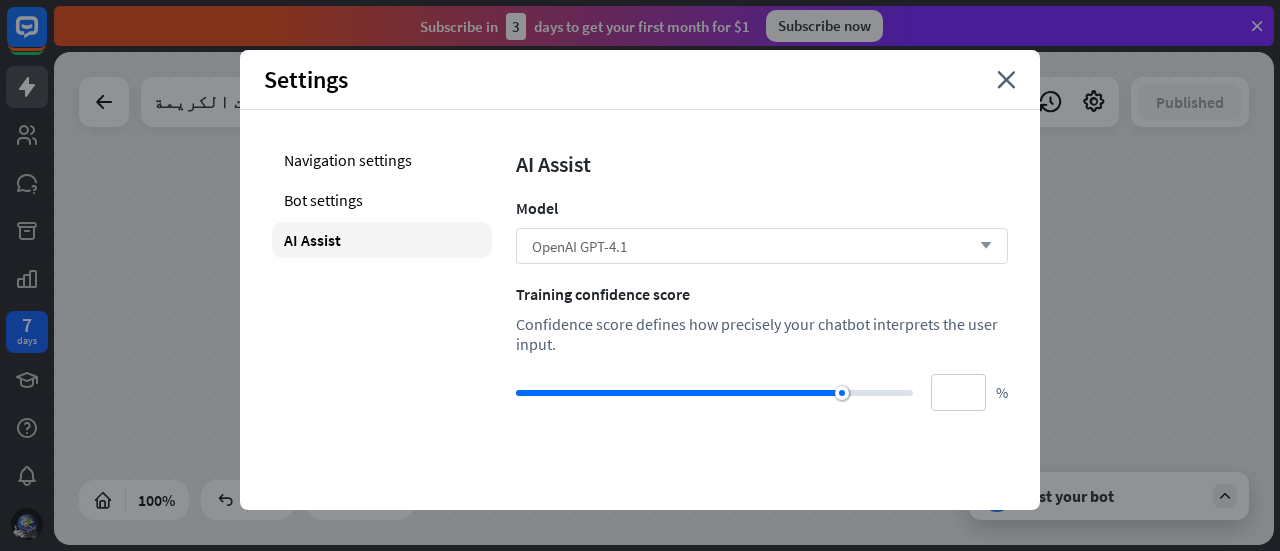click on "OpenAI GPT-4.1
arrow_down" at bounding box center (762, 246) 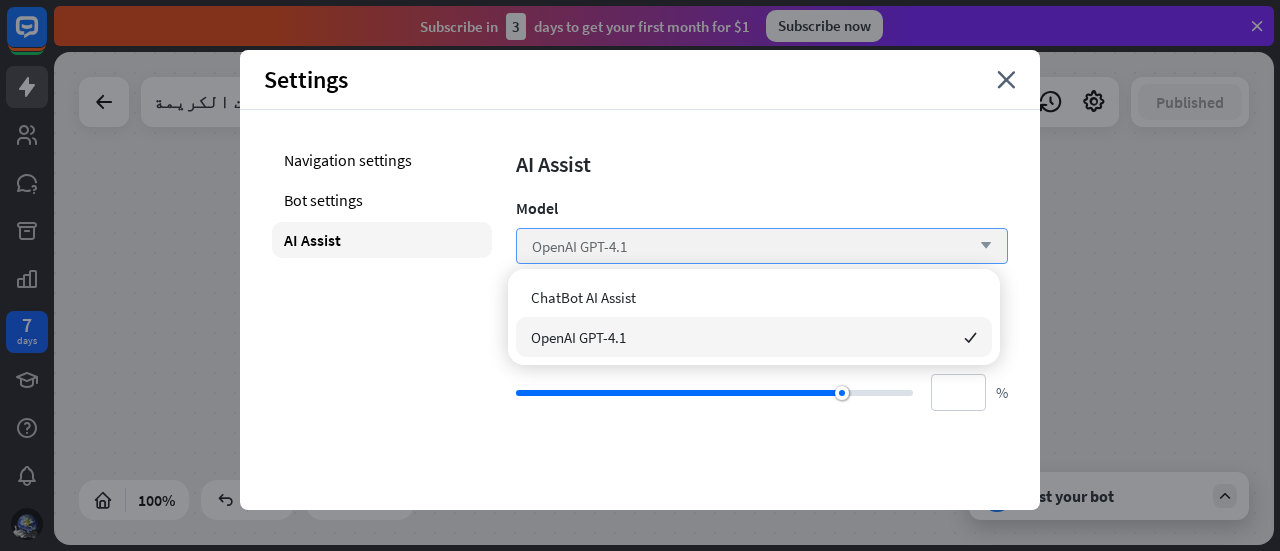 click on "OpenAI GPT-4.1
arrow_down" at bounding box center [762, 246] 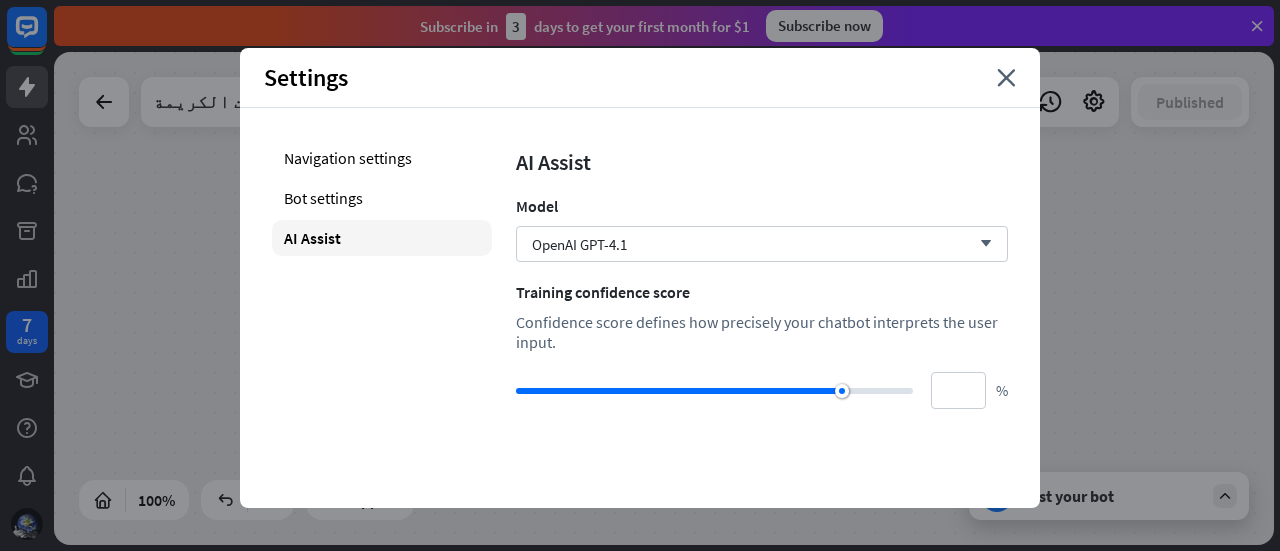 scroll, scrollTop: 0, scrollLeft: 0, axis: both 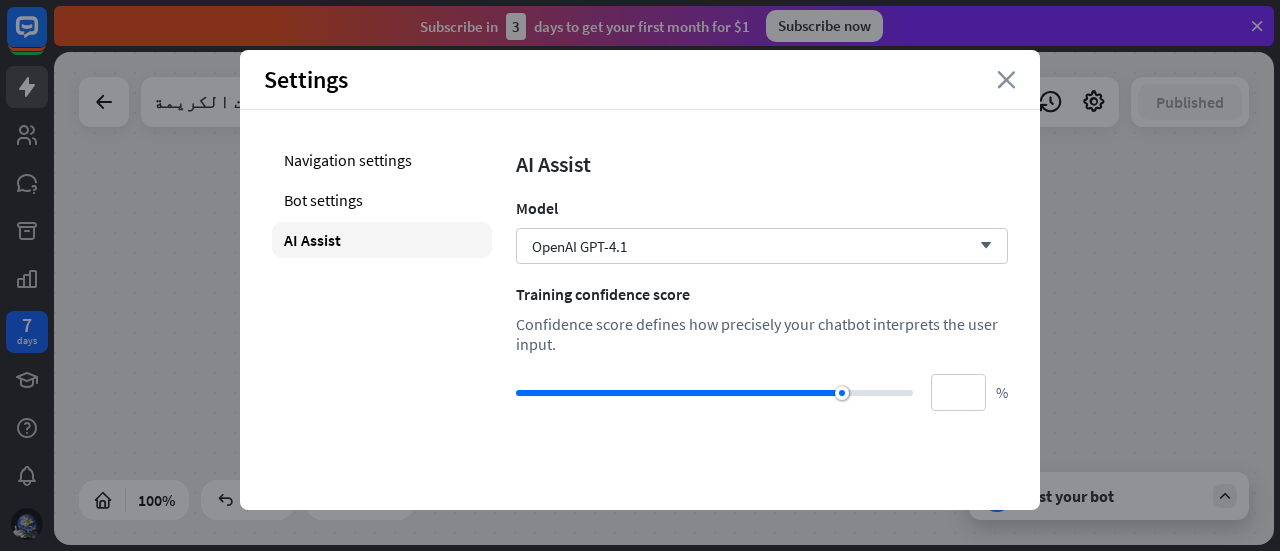 click on "close" at bounding box center (1006, 80) 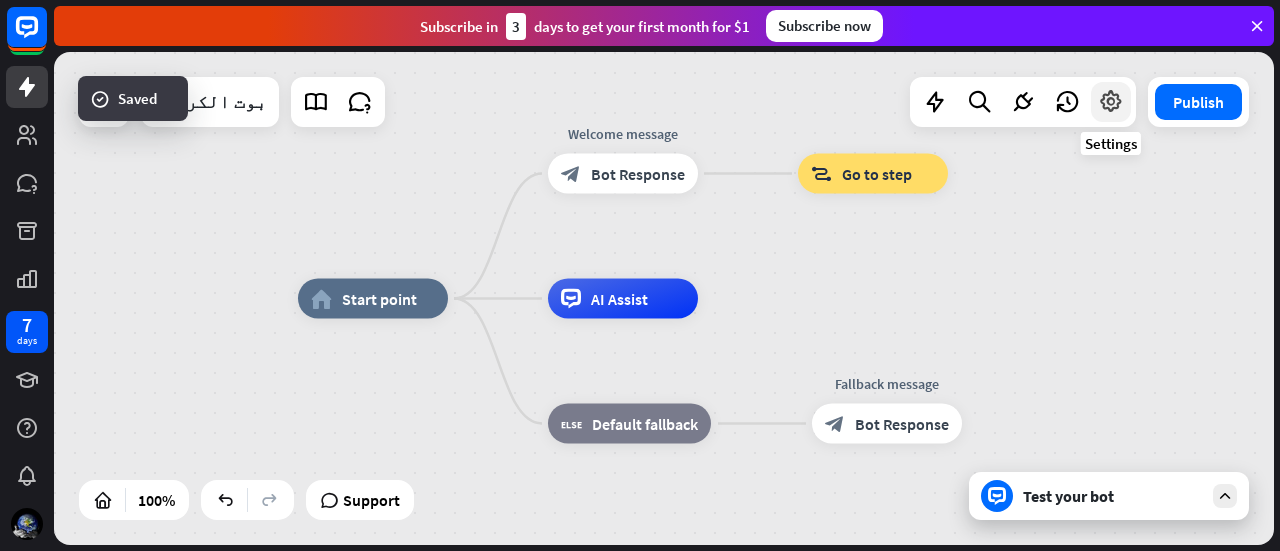click at bounding box center (1111, 102) 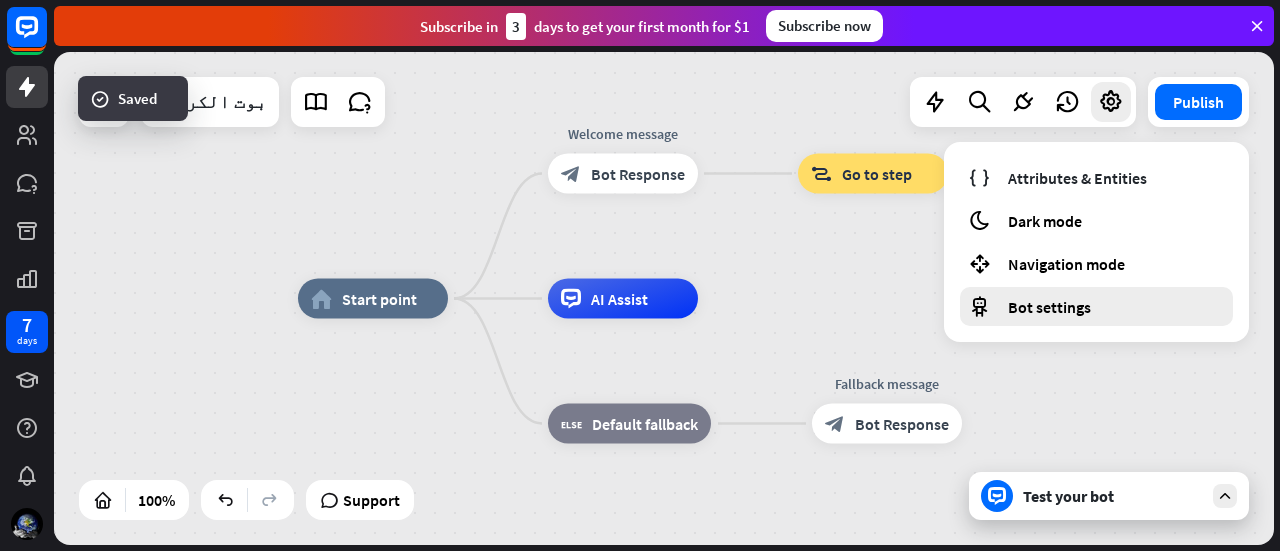 click on "Bot settings" at bounding box center [1049, 307] 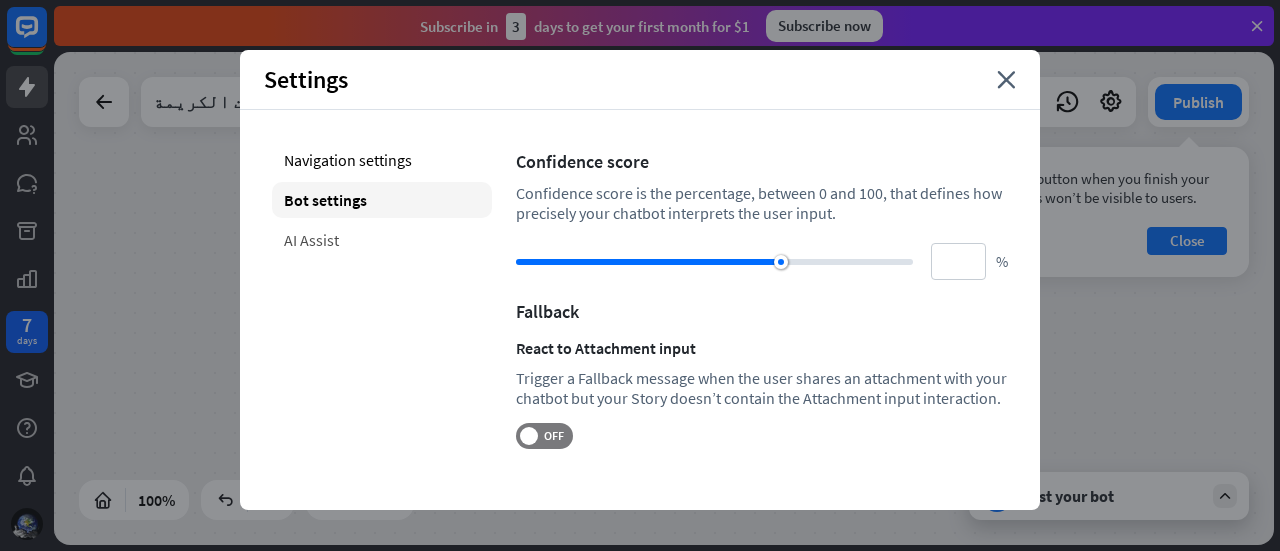 click on "AI Assist" at bounding box center (382, 240) 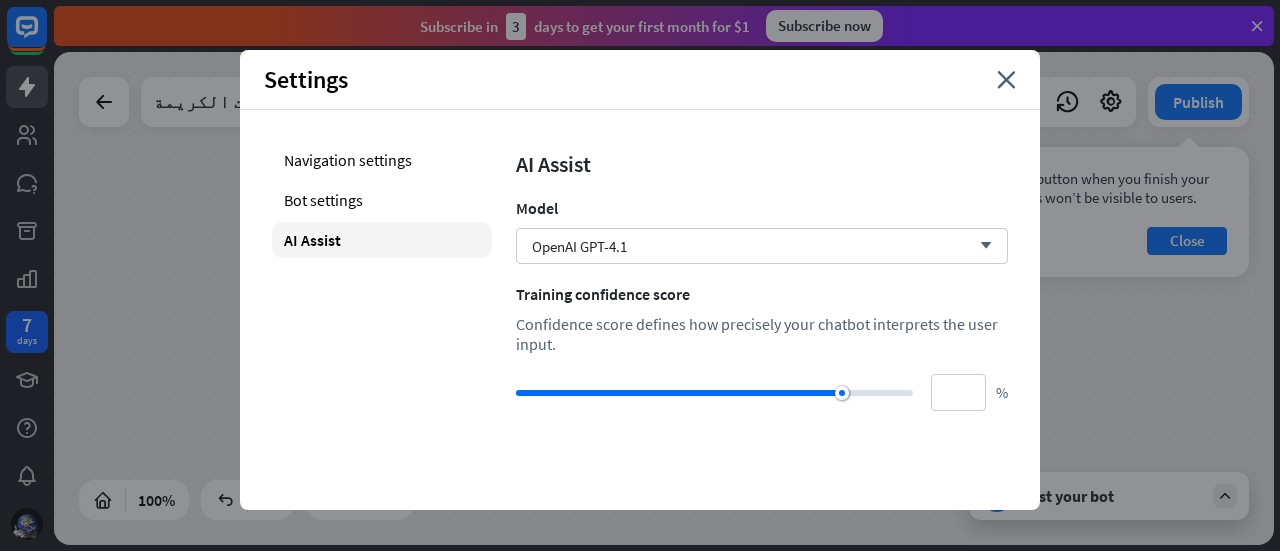 click on "Confidence score defines how precisely your
chatbot interprets the user input." at bounding box center [762, 334] 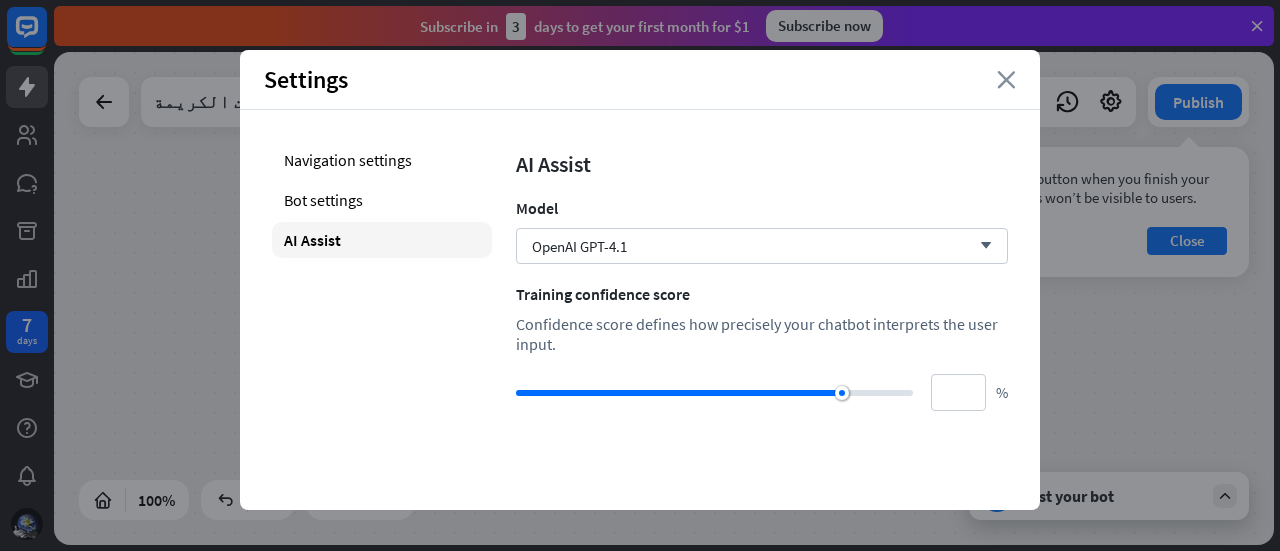 click on "close" at bounding box center [1006, 80] 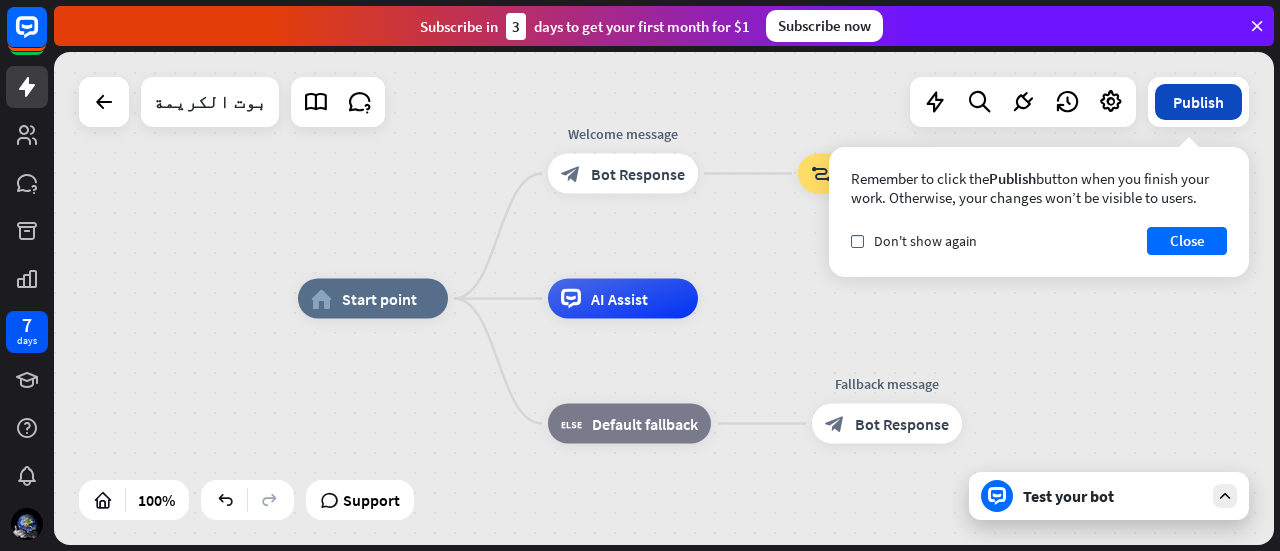 click on "Publish" at bounding box center [1198, 102] 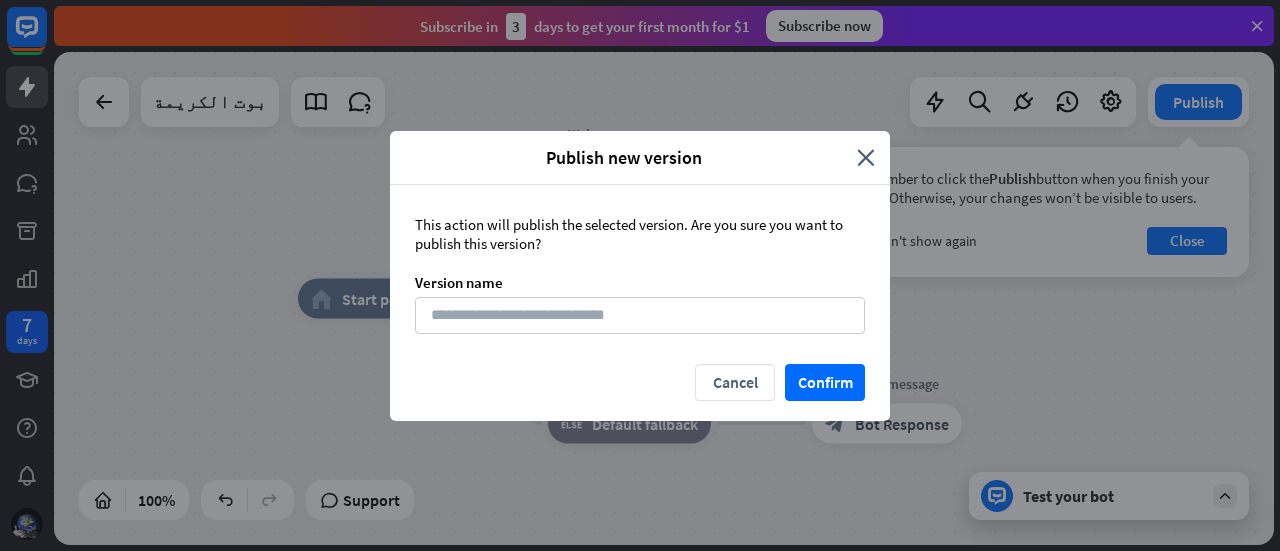 click on "This action will publish the selected version. Are you sure you want
to publish this version?
Version name" at bounding box center (640, 274) 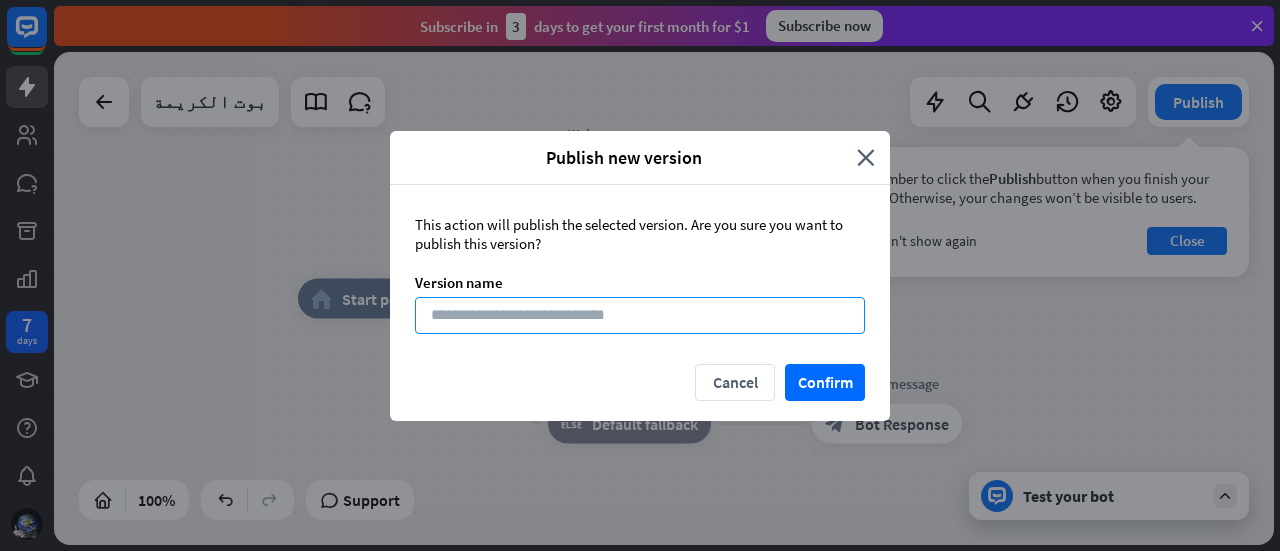 click at bounding box center [640, 315] 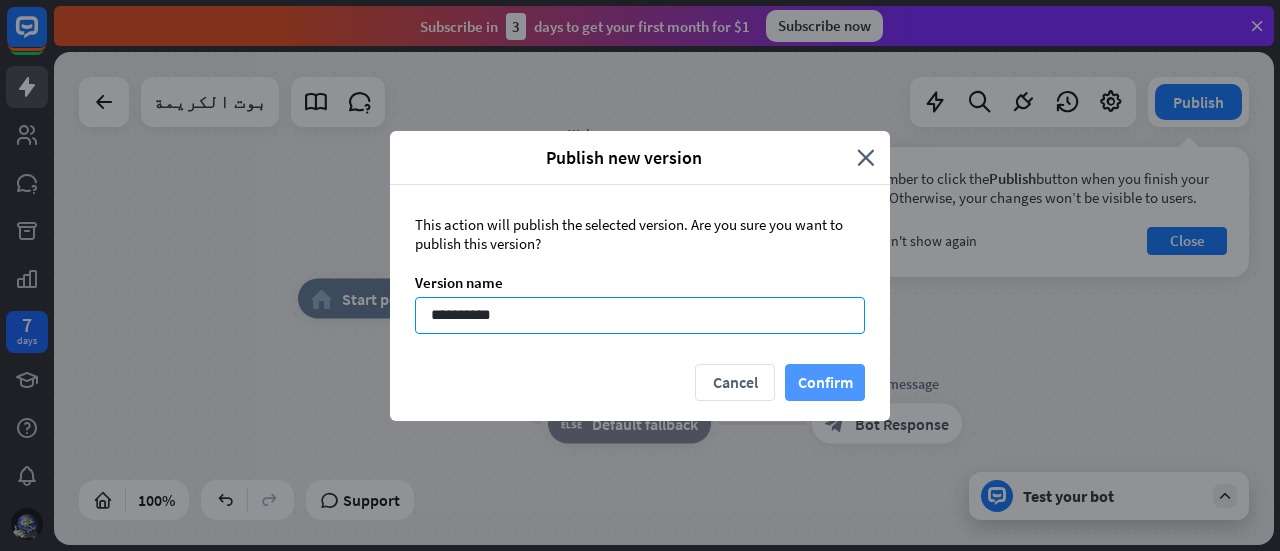 type on "**********" 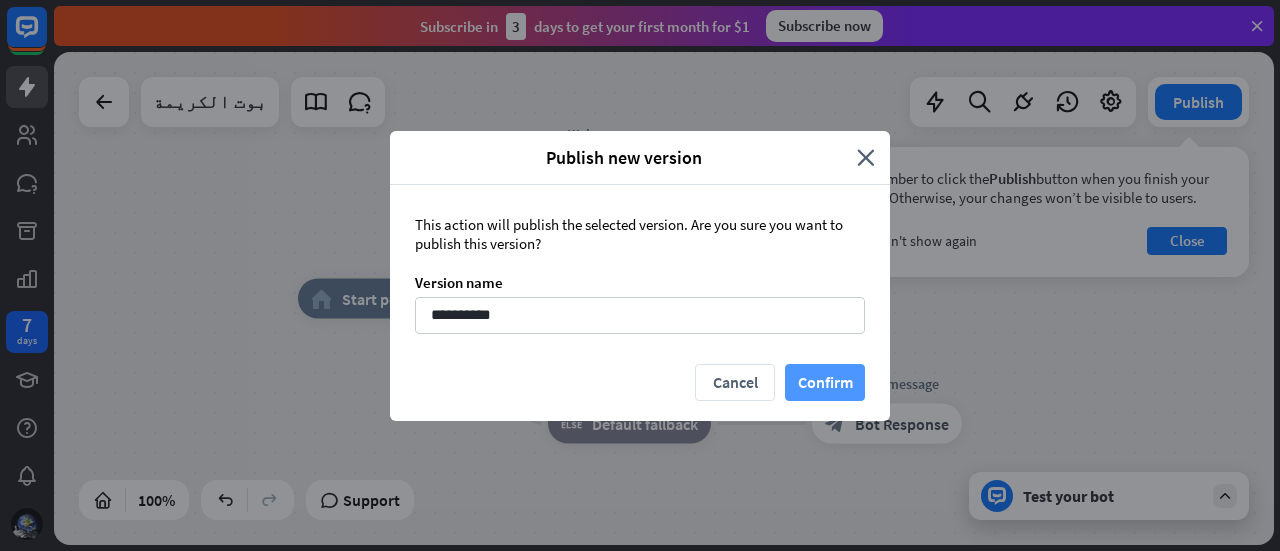 click on "Confirm" at bounding box center (825, 382) 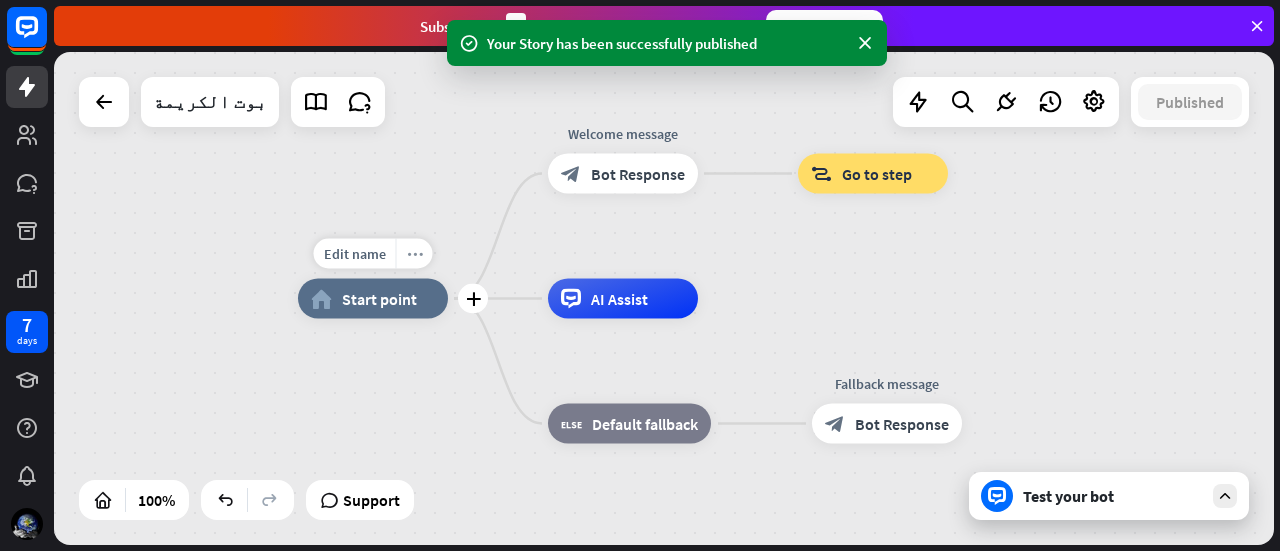 click on "more_horiz" at bounding box center [415, 253] 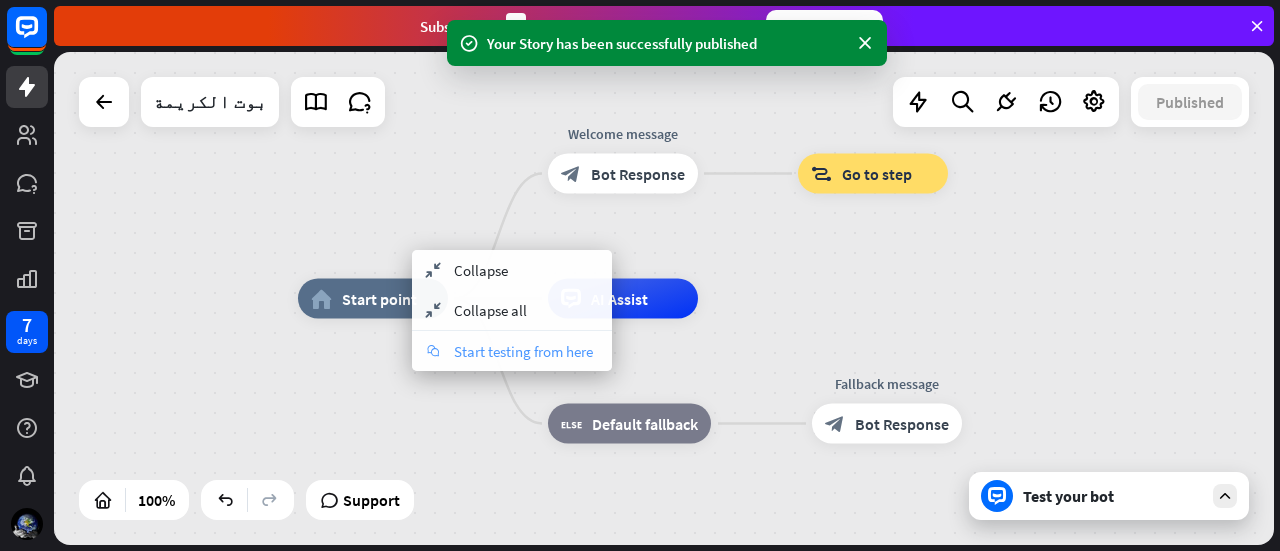 click on "Start testing from here" at bounding box center (523, 351) 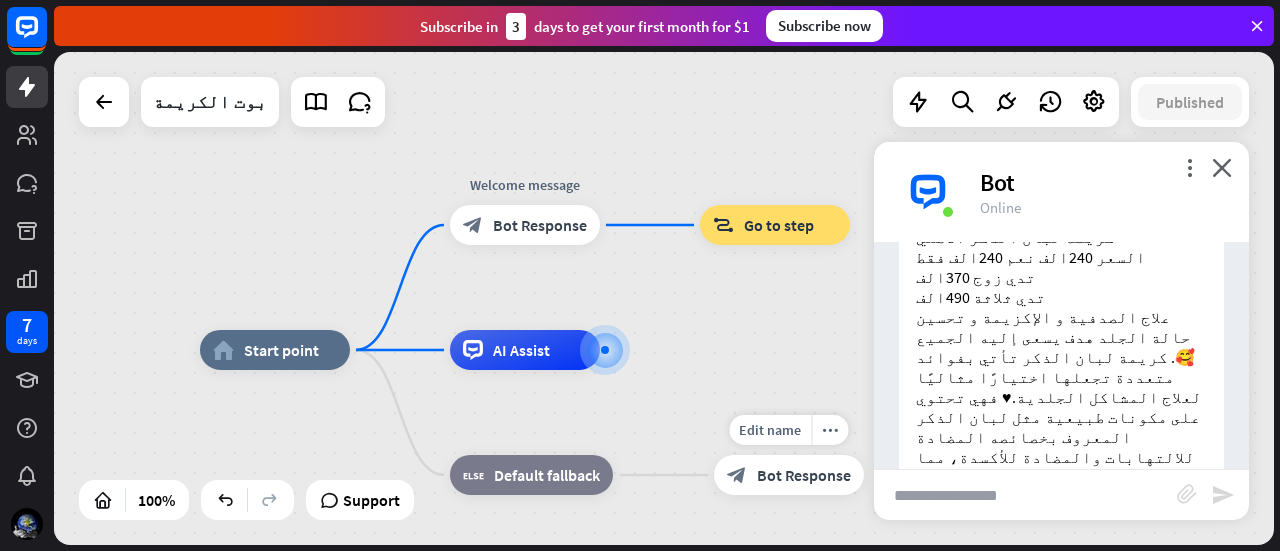 scroll, scrollTop: 131, scrollLeft: 0, axis: vertical 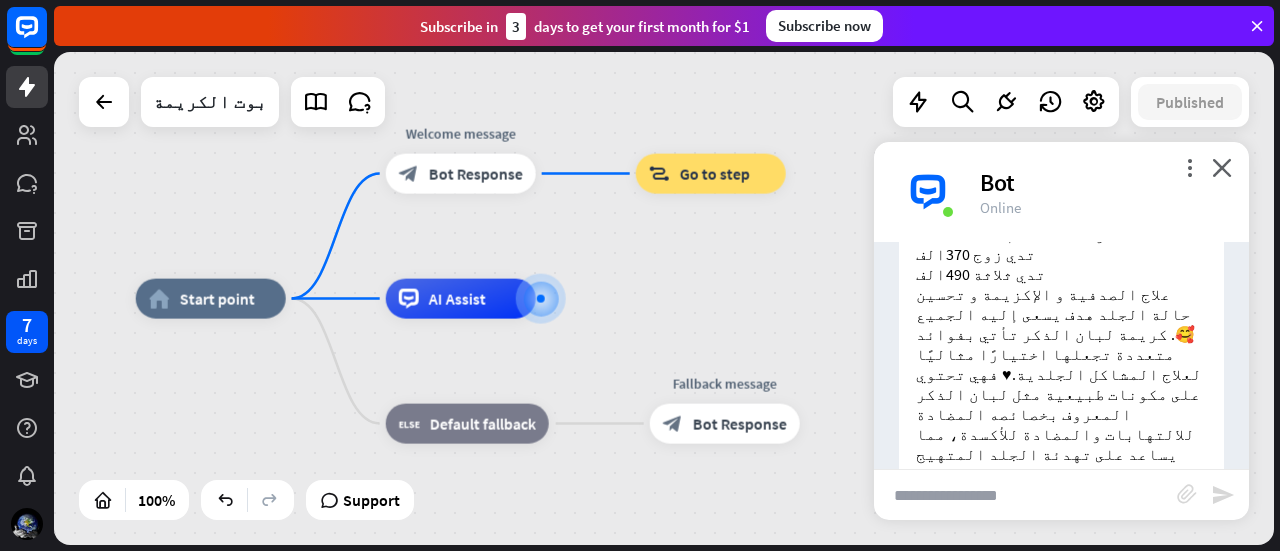 click at bounding box center [1025, 495] 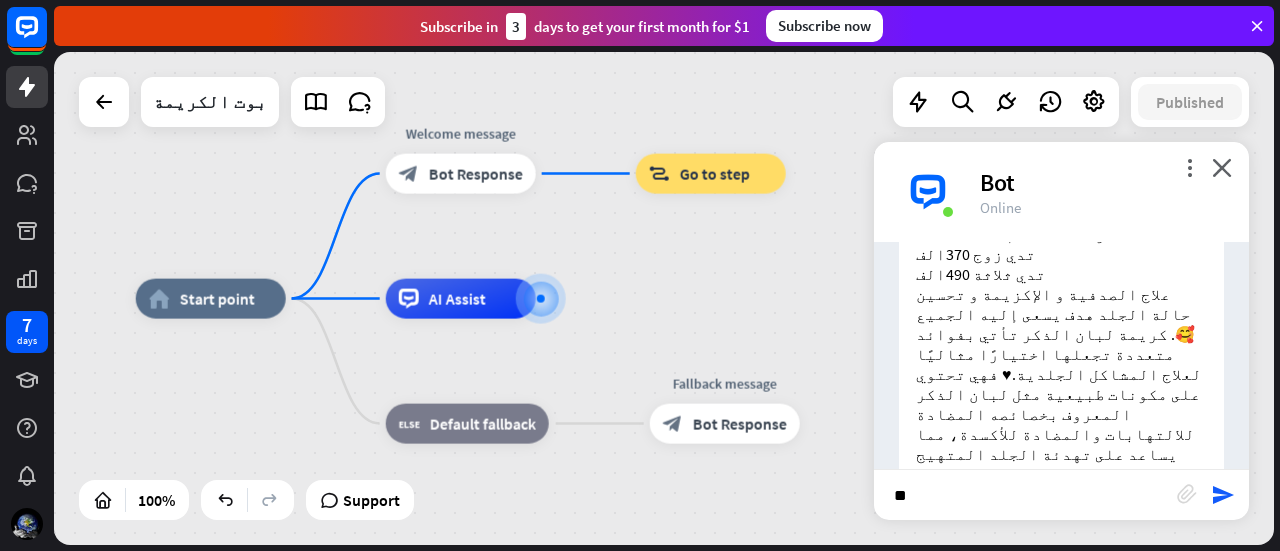type on "*" 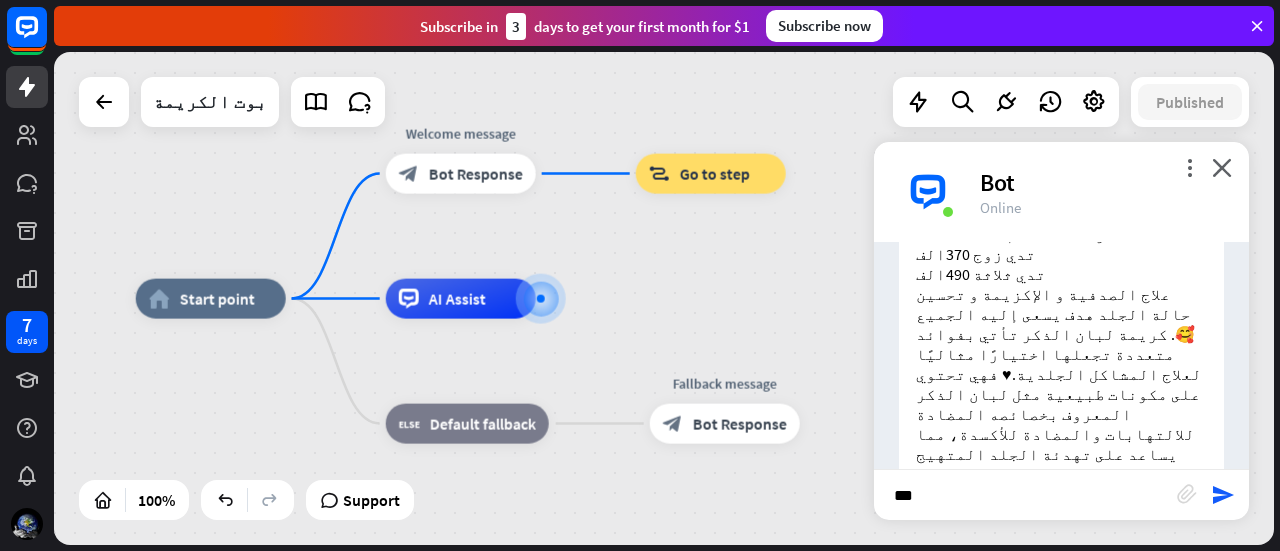 type on "****" 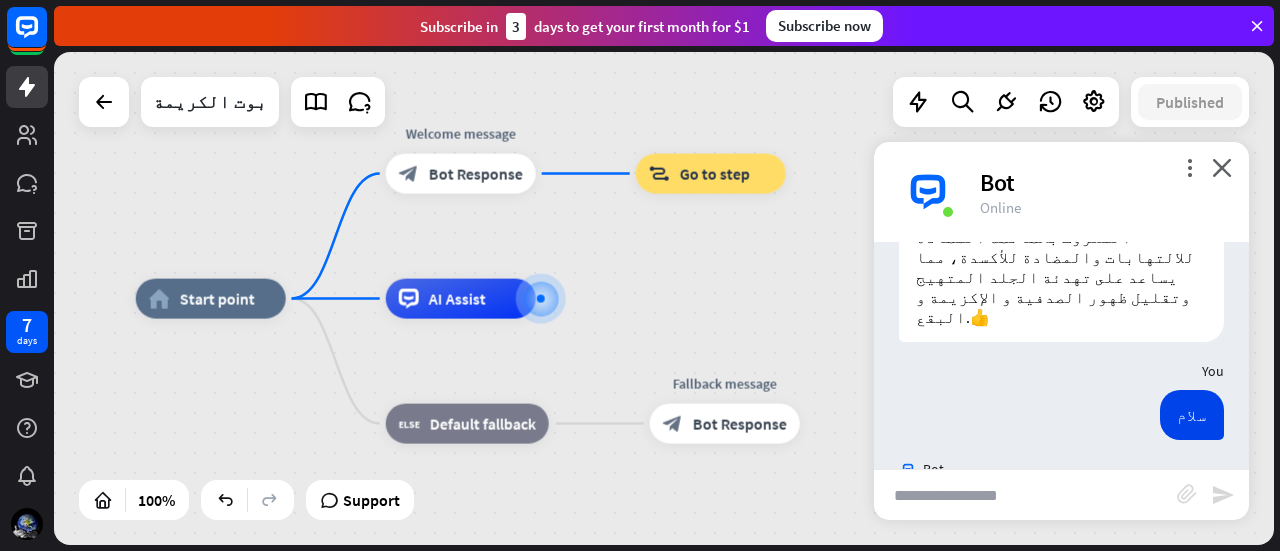 scroll, scrollTop: 327, scrollLeft: 0, axis: vertical 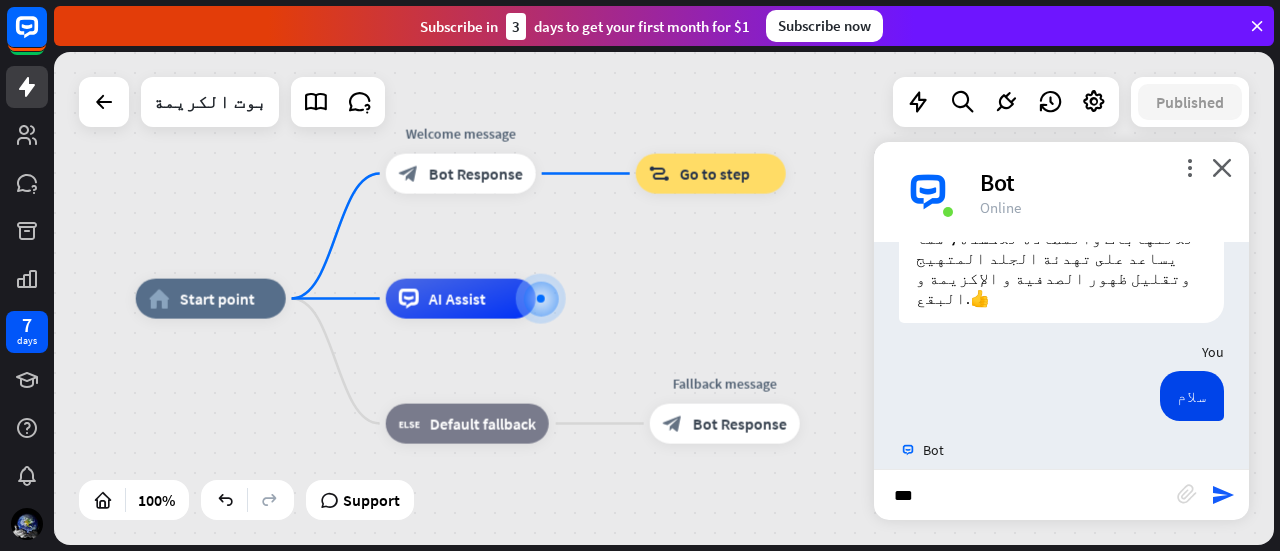 type on "****" 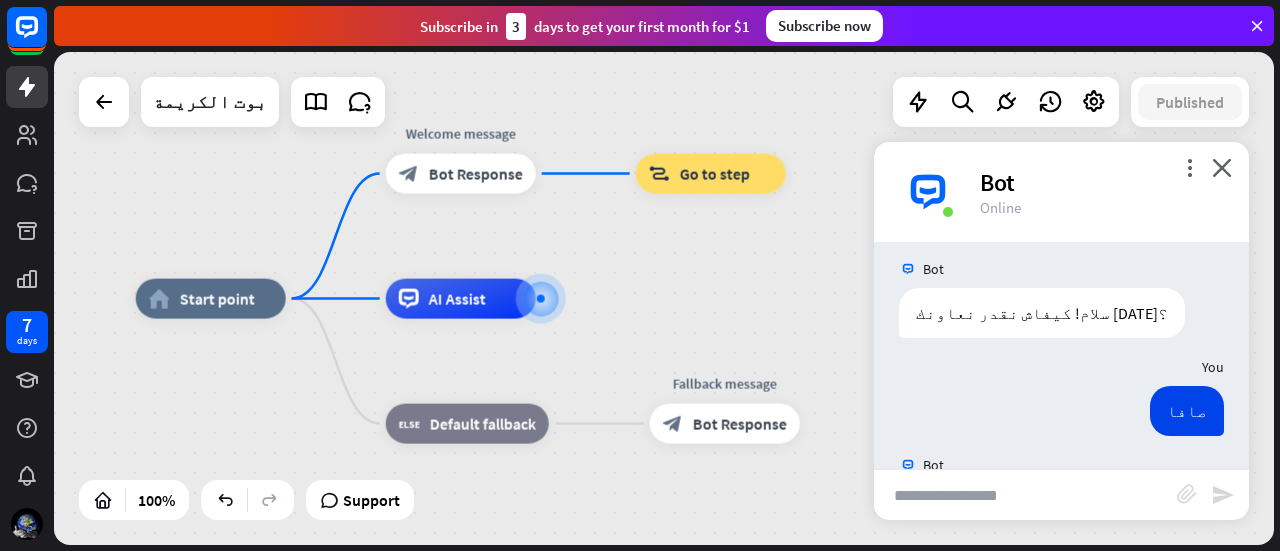 scroll, scrollTop: 523, scrollLeft: 0, axis: vertical 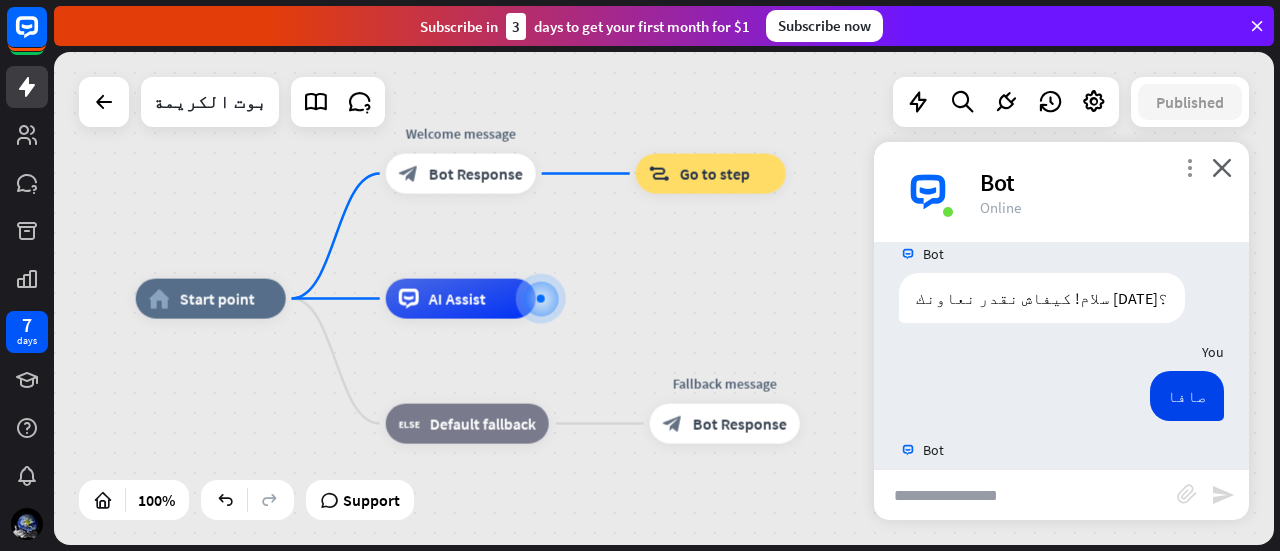 click on "more_vert" at bounding box center [1189, 167] 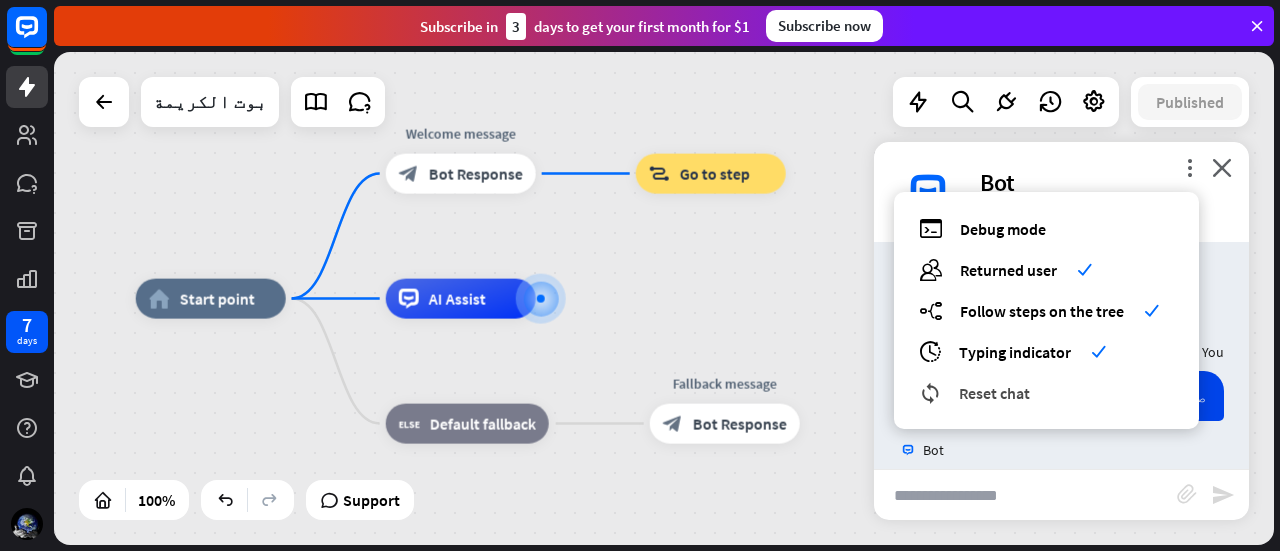 click on "reset_chat   Reset chat" at bounding box center (1046, 392) 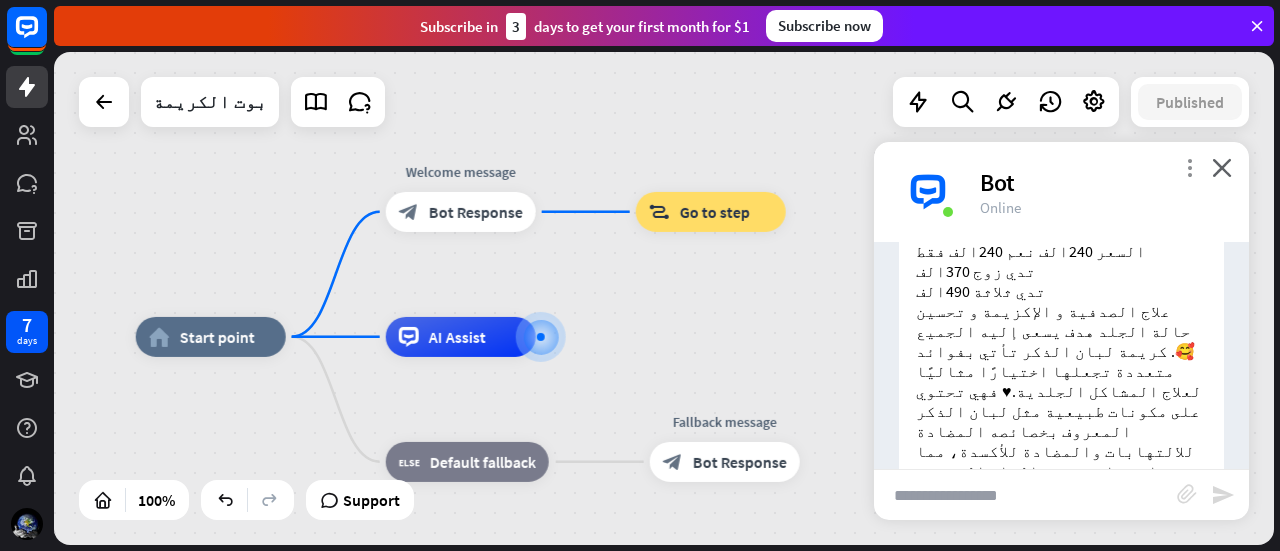 scroll, scrollTop: 131, scrollLeft: 0, axis: vertical 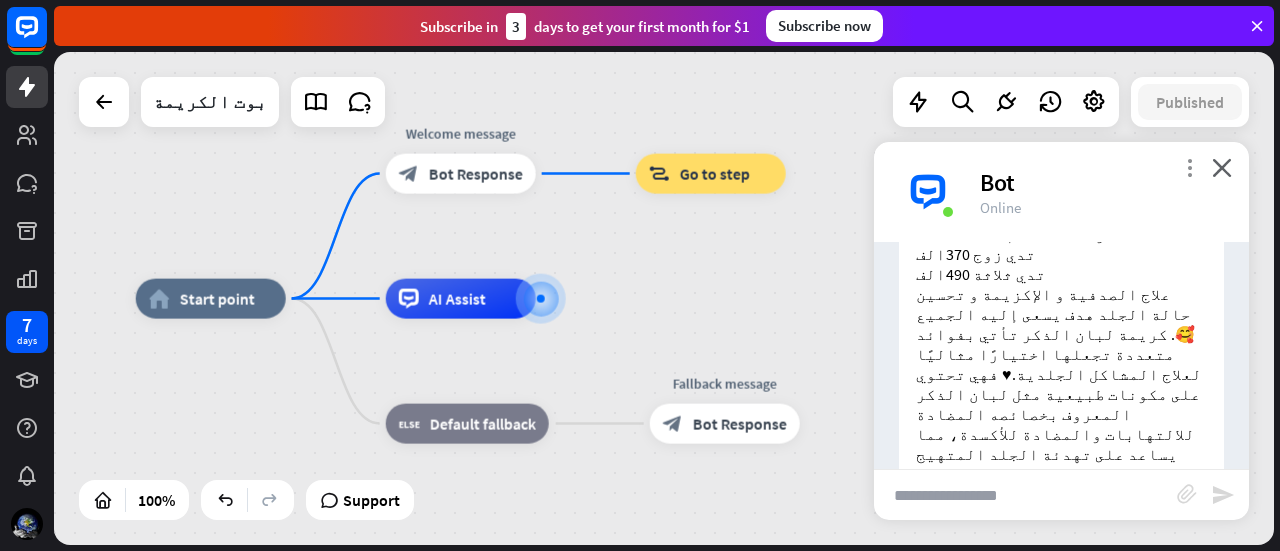 click on "more_vert" at bounding box center (1189, 167) 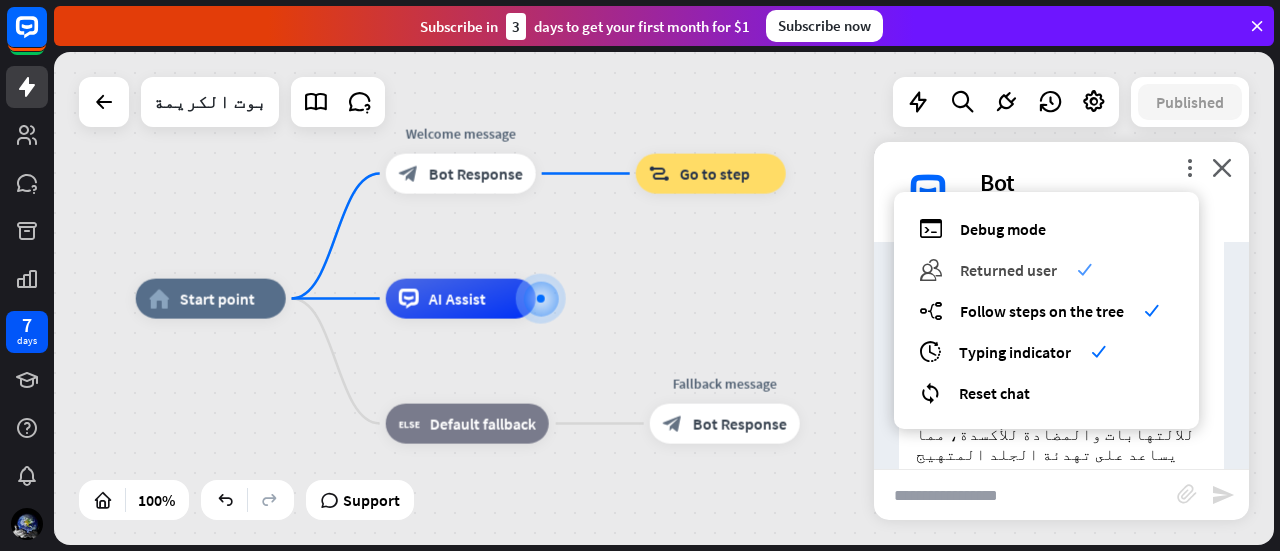 click on "check" at bounding box center [1084, 269] 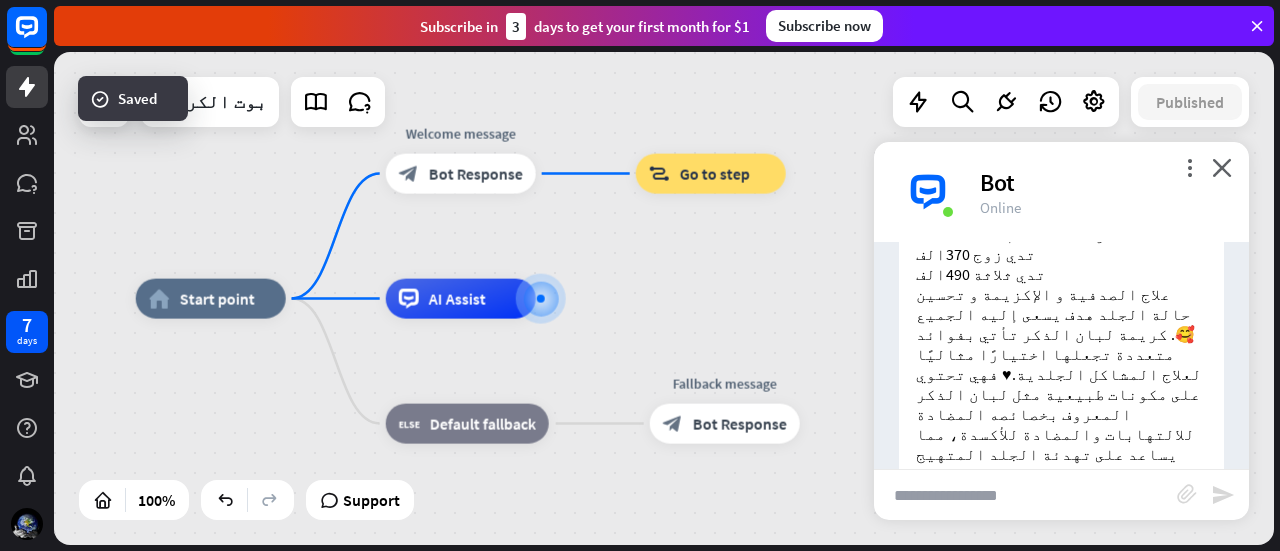 click at bounding box center [1025, 495] 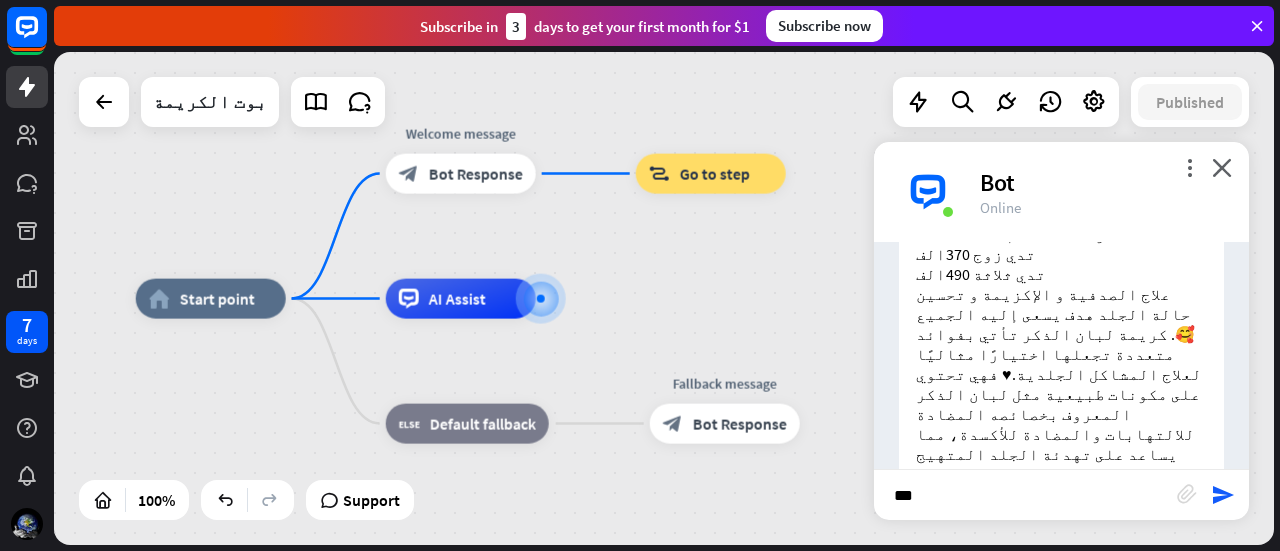 type on "****" 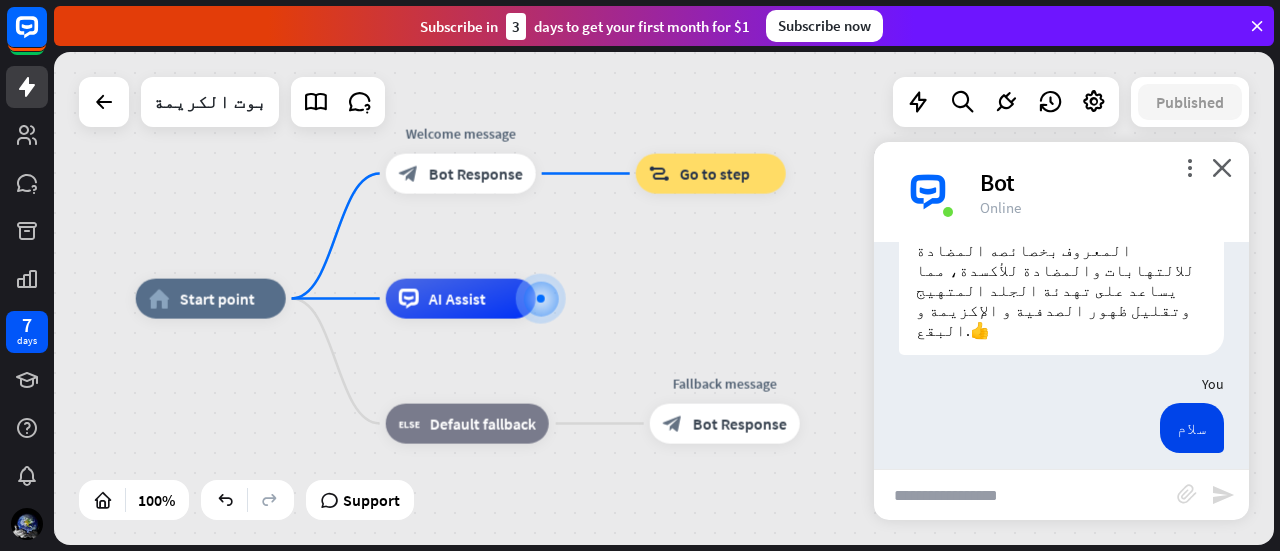 scroll, scrollTop: 327, scrollLeft: 0, axis: vertical 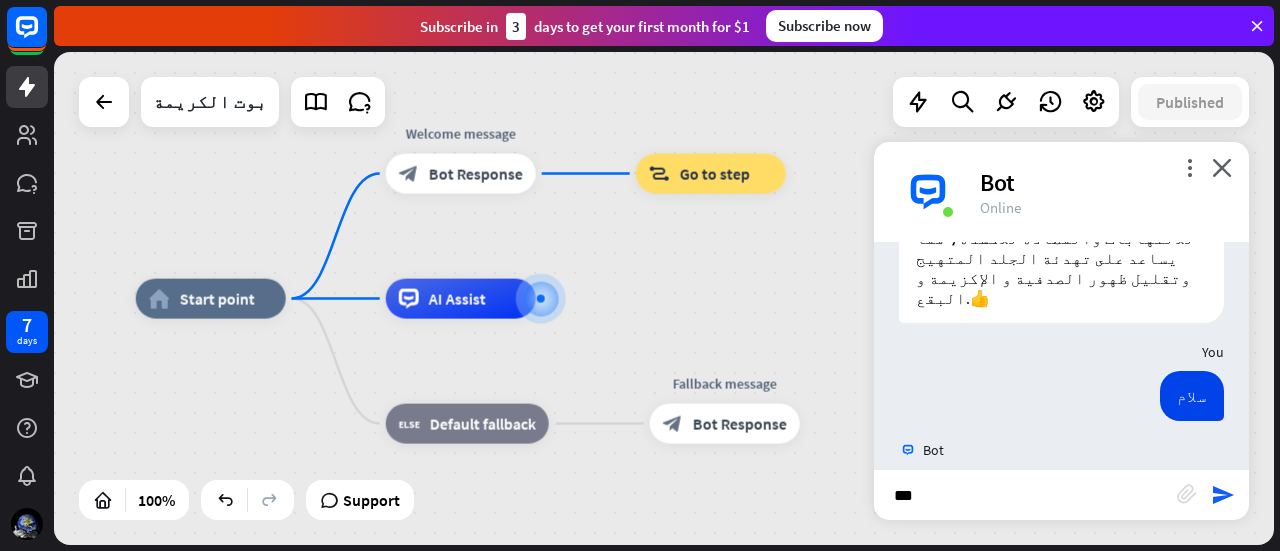type on "****" 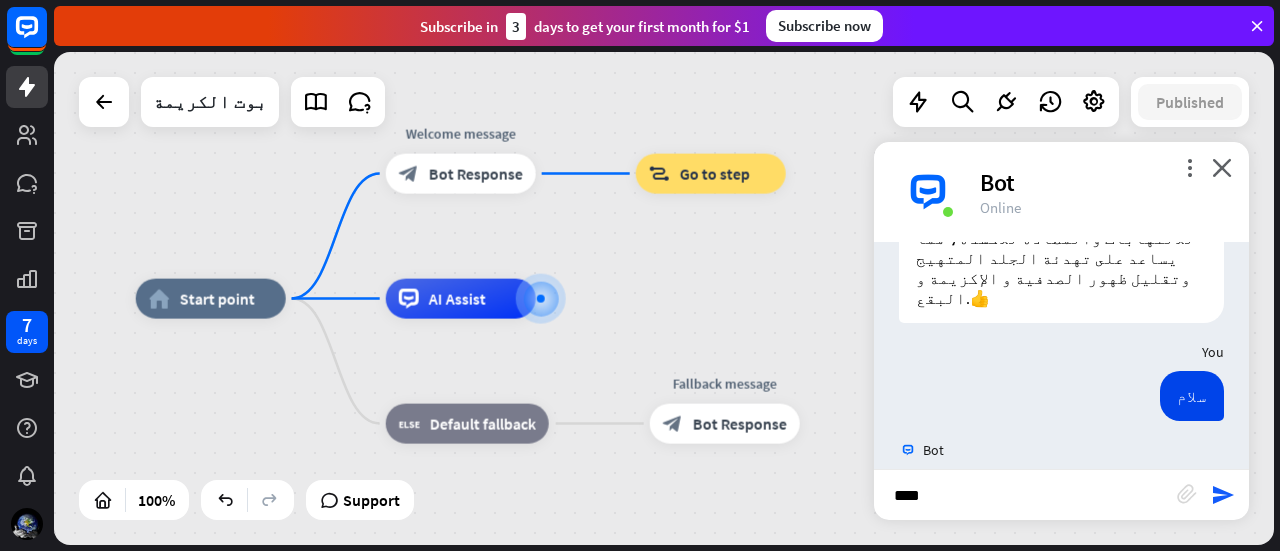 type 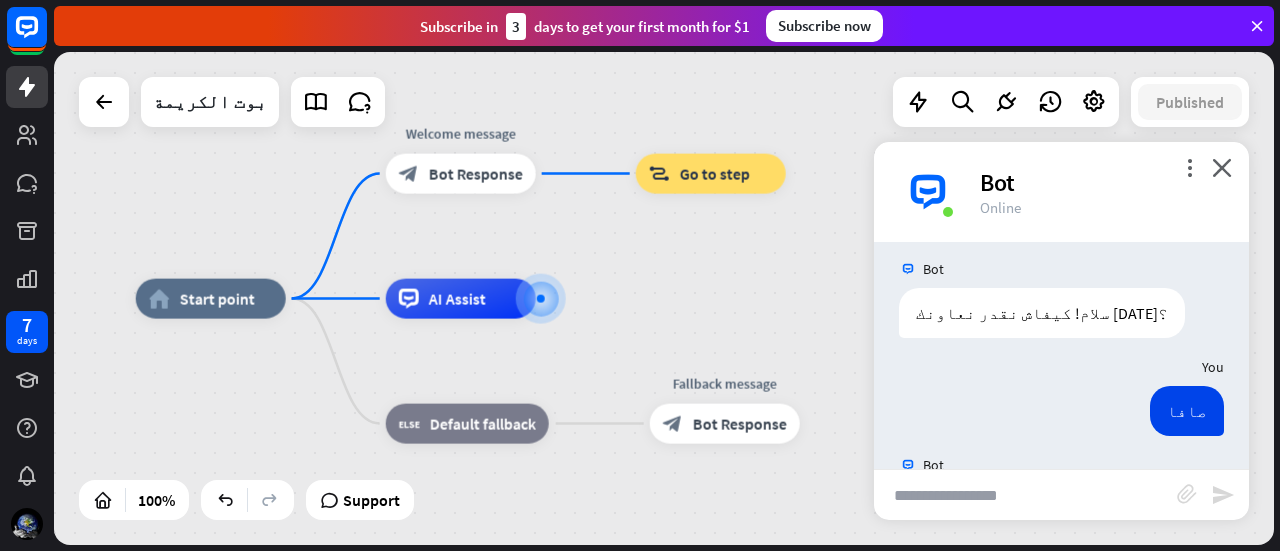 scroll, scrollTop: 523, scrollLeft: 0, axis: vertical 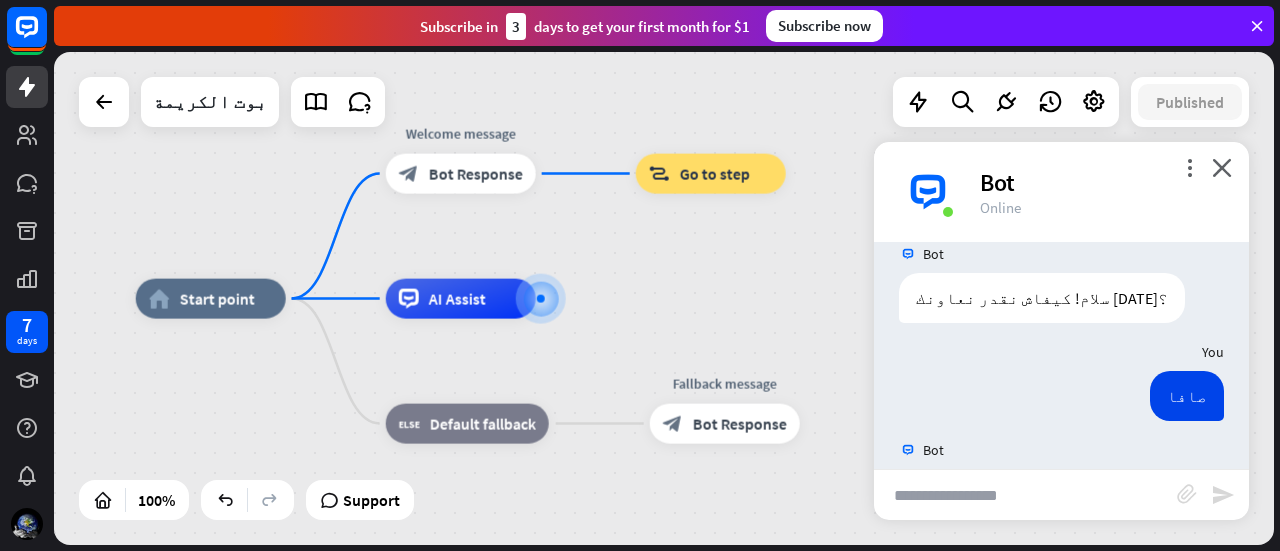 click on "more_vert
close
Bot
Online" at bounding box center [1061, 192] 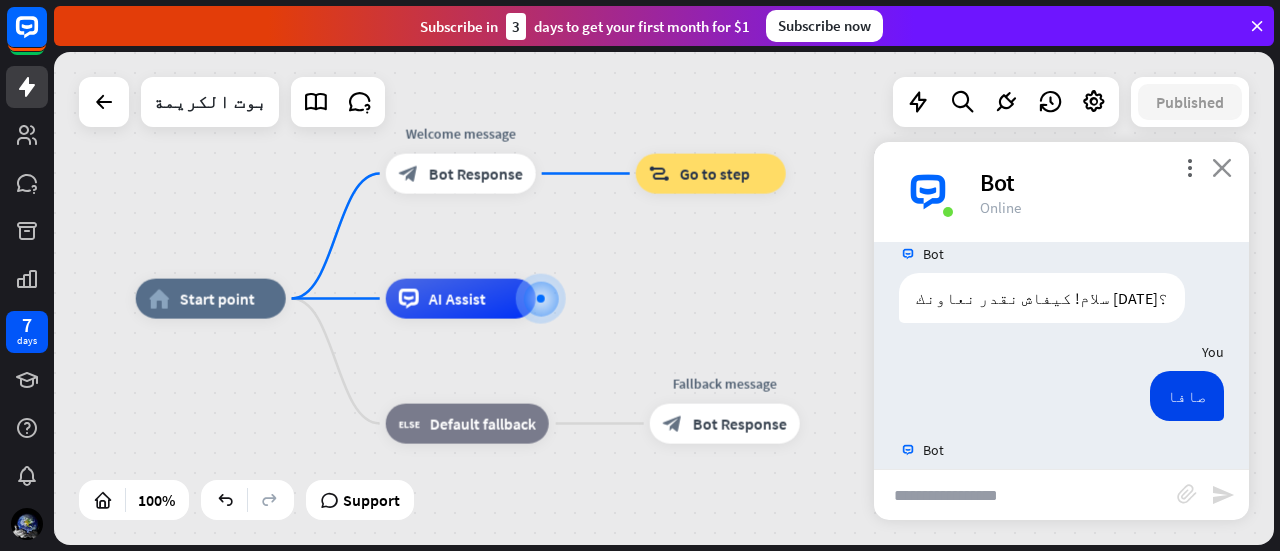 click on "close" at bounding box center [1222, 167] 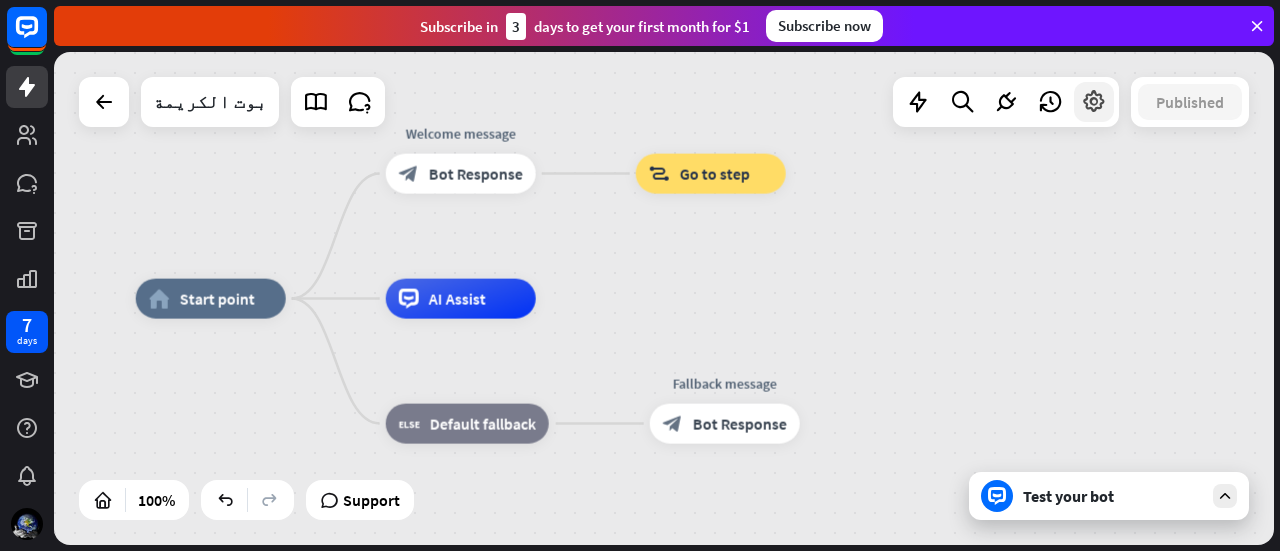 click at bounding box center (1094, 102) 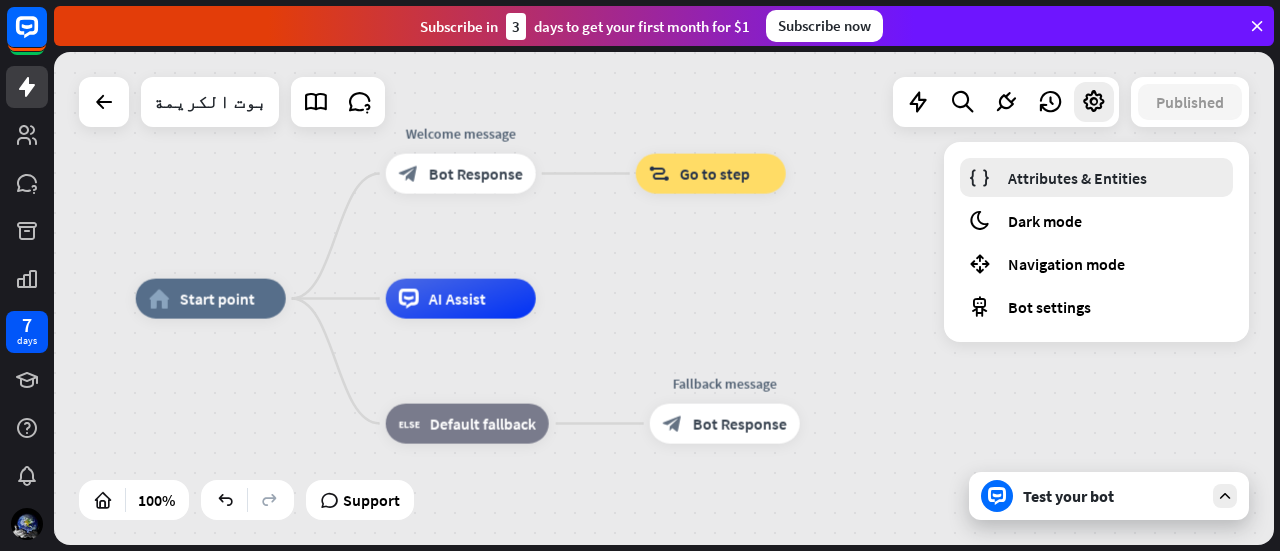 click on "Attributes & Entities" at bounding box center [1077, 178] 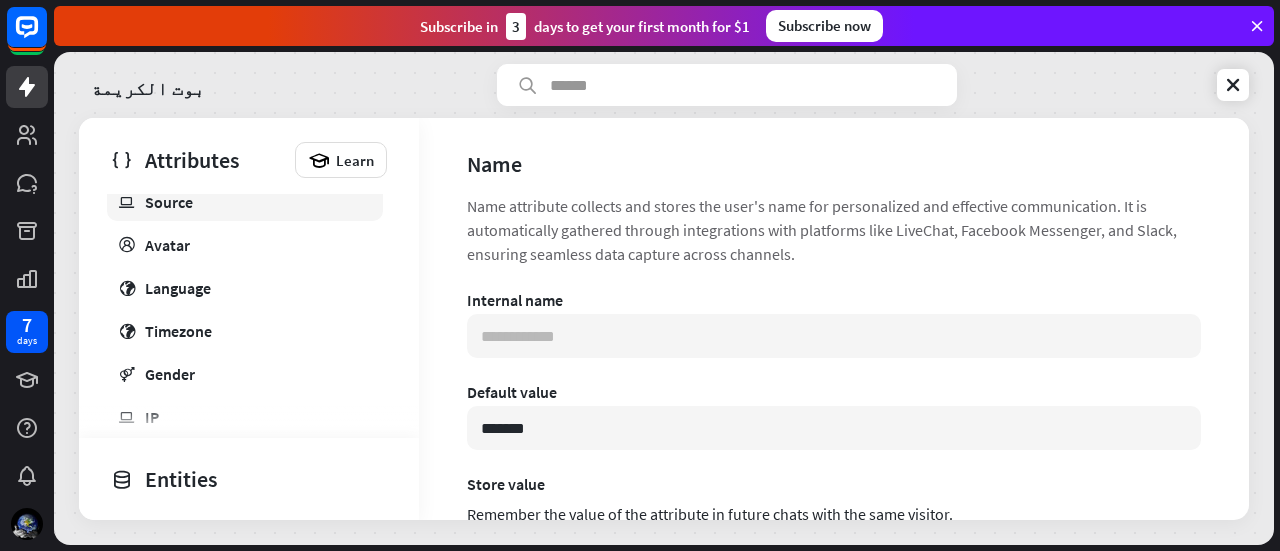 scroll, scrollTop: 100, scrollLeft: 0, axis: vertical 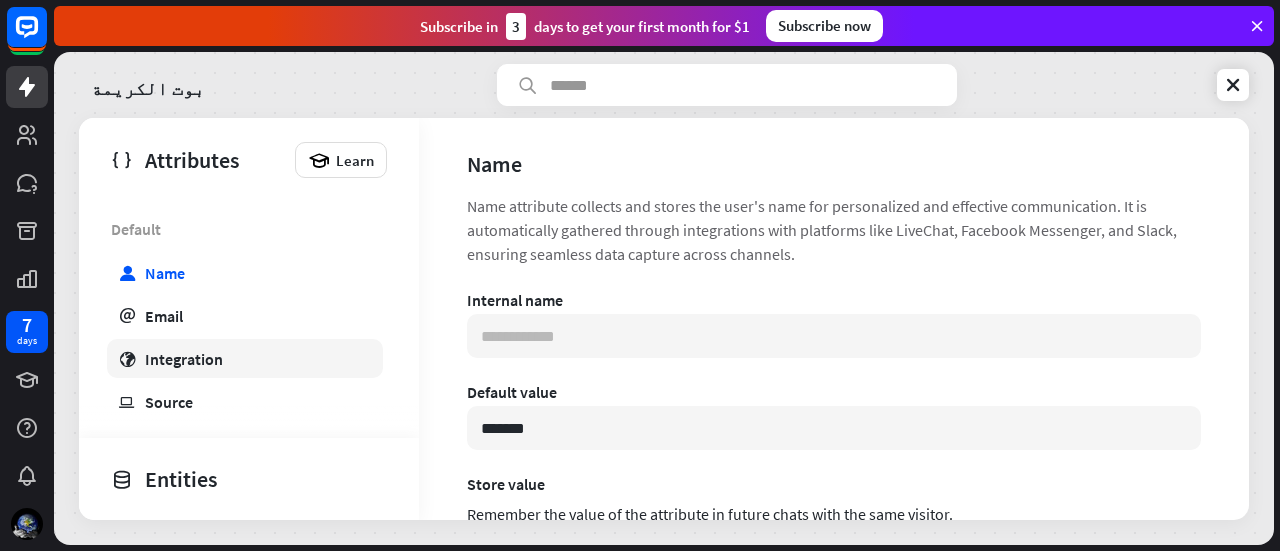click on "Integration" at bounding box center (184, 359) 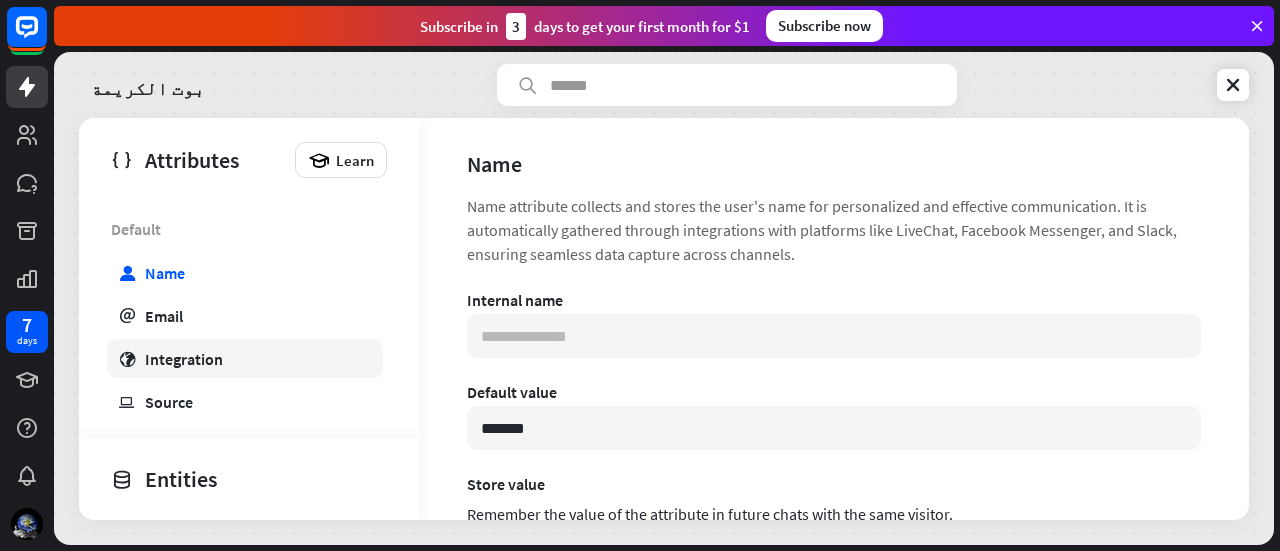 type on "***" 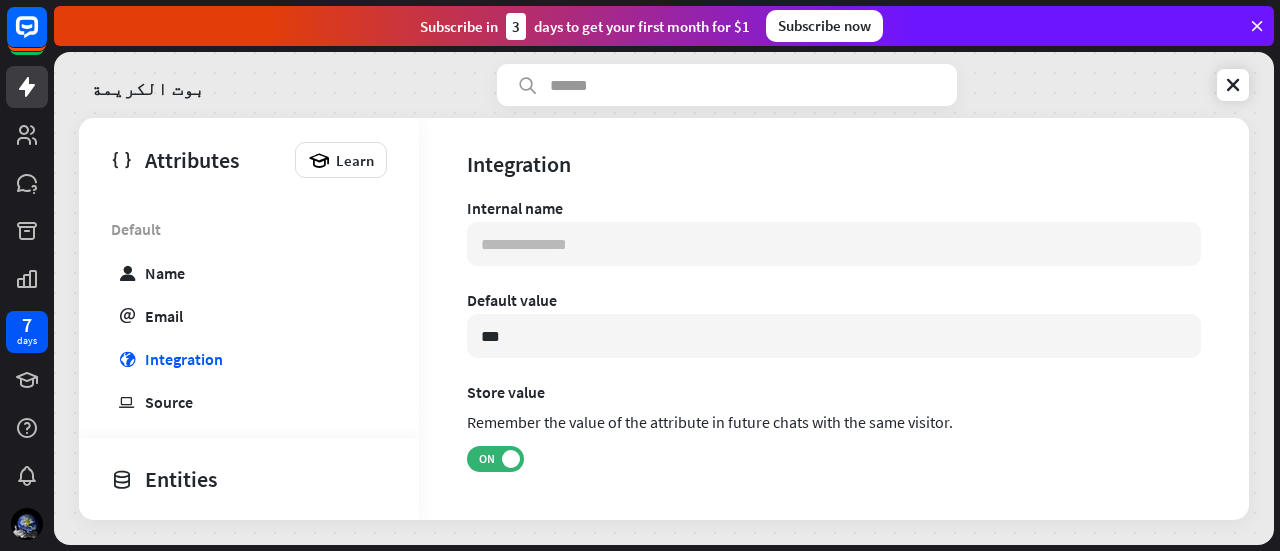 scroll, scrollTop: 80, scrollLeft: 0, axis: vertical 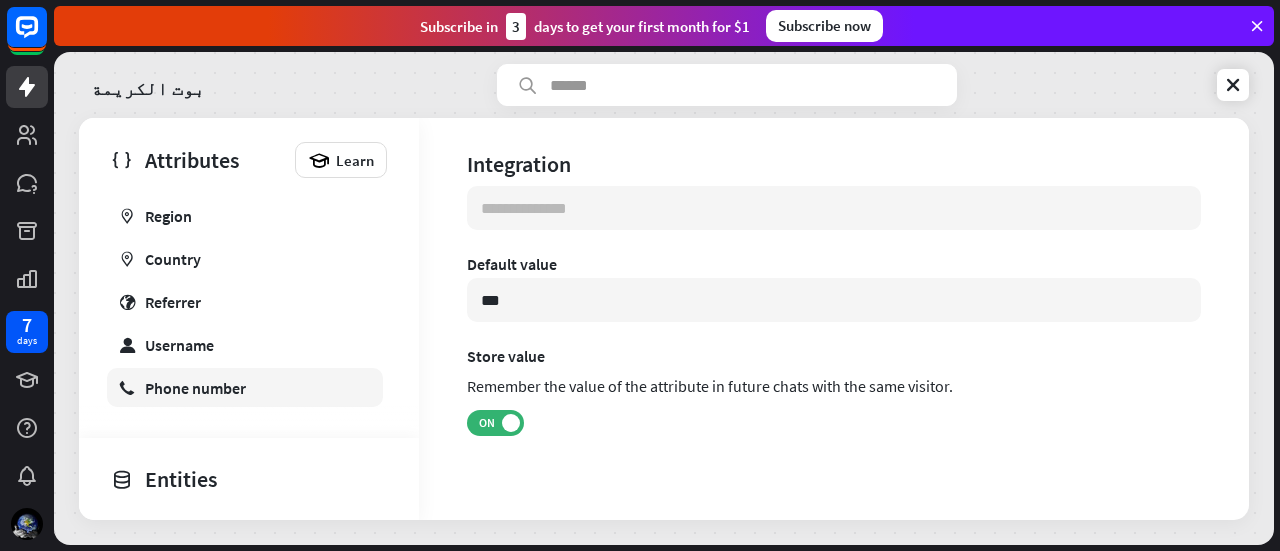 click on "Phone number" at bounding box center [195, 388] 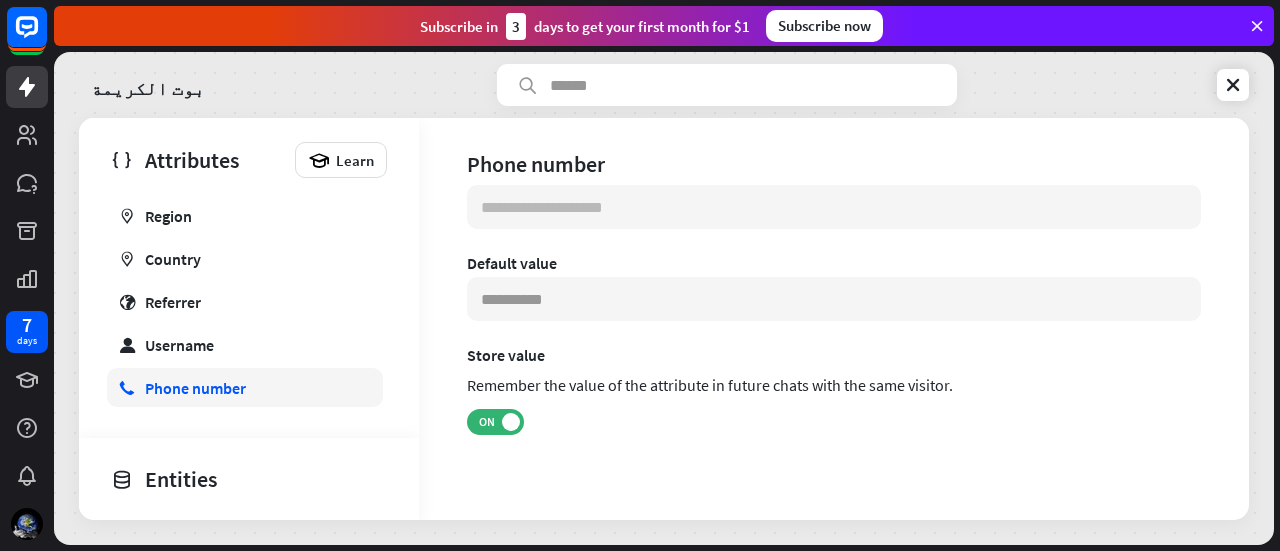 scroll, scrollTop: 32, scrollLeft: 0, axis: vertical 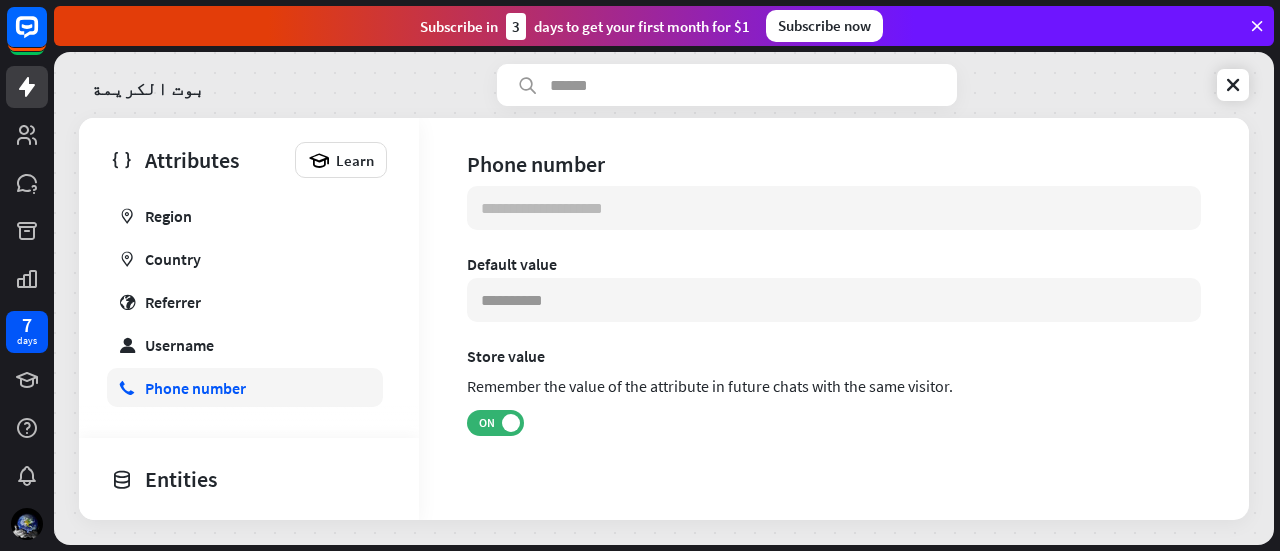 click on "Phone number" at bounding box center [195, 388] 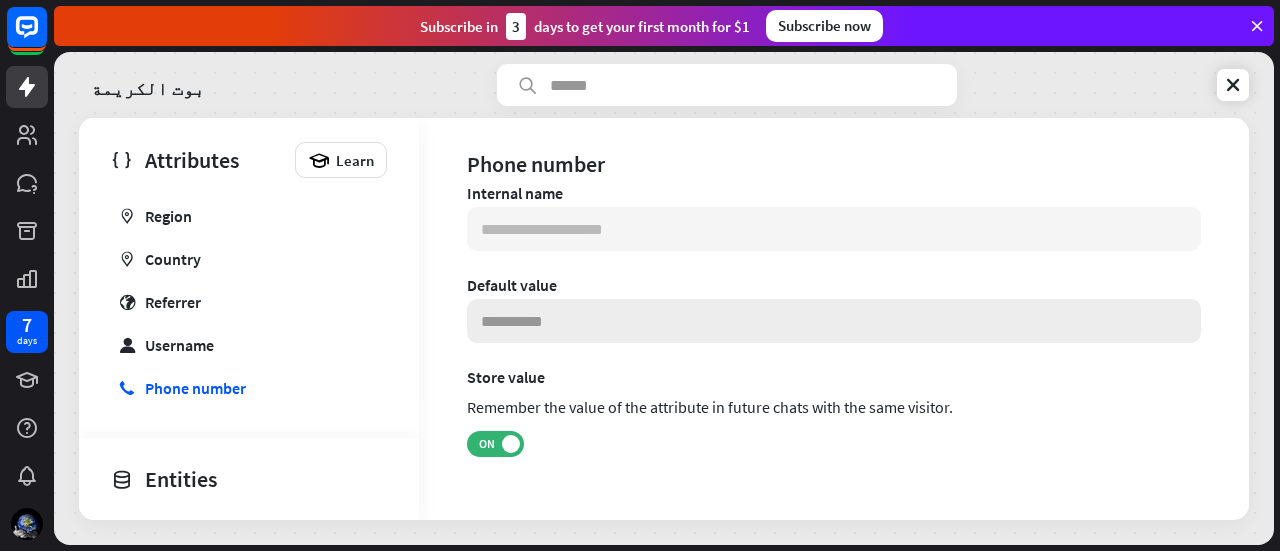scroll, scrollTop: 0, scrollLeft: 0, axis: both 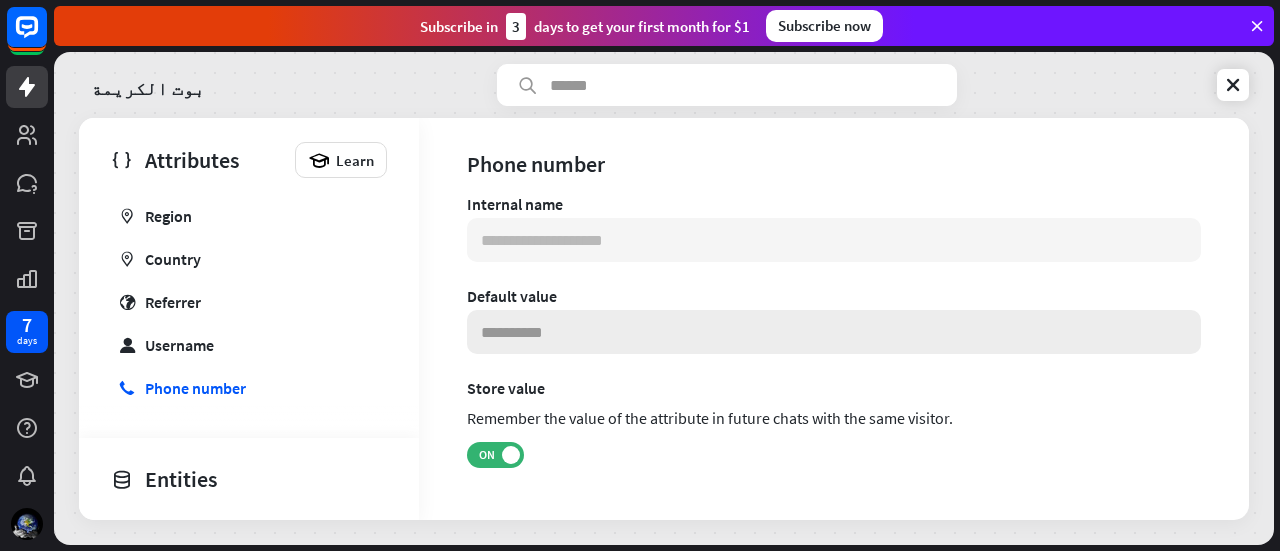click at bounding box center (834, 332) 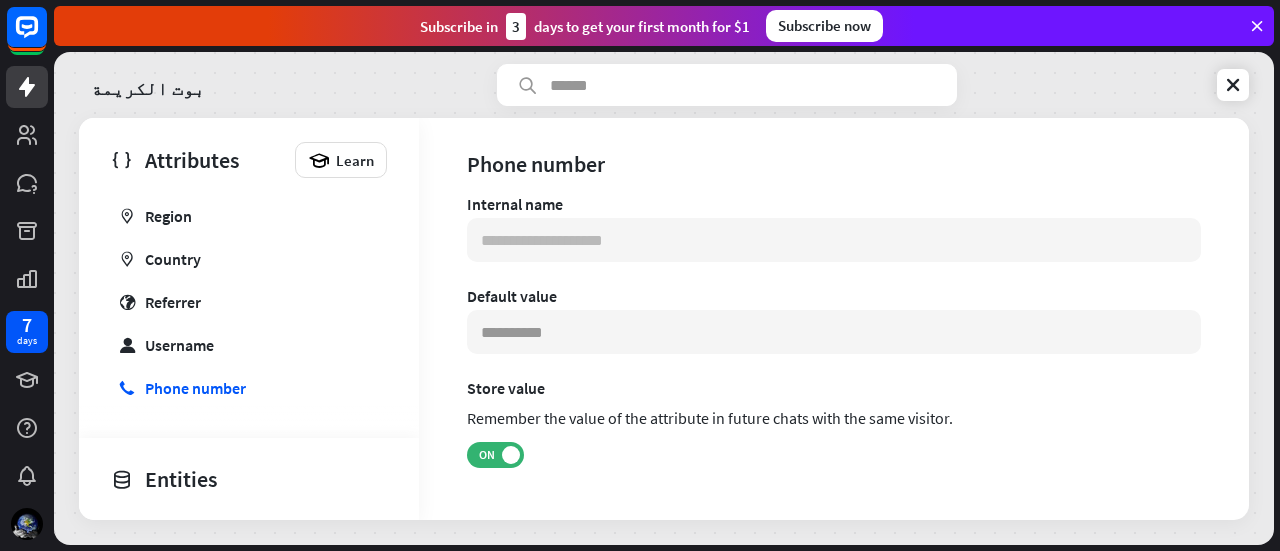 click on "**********" at bounding box center [834, 357] 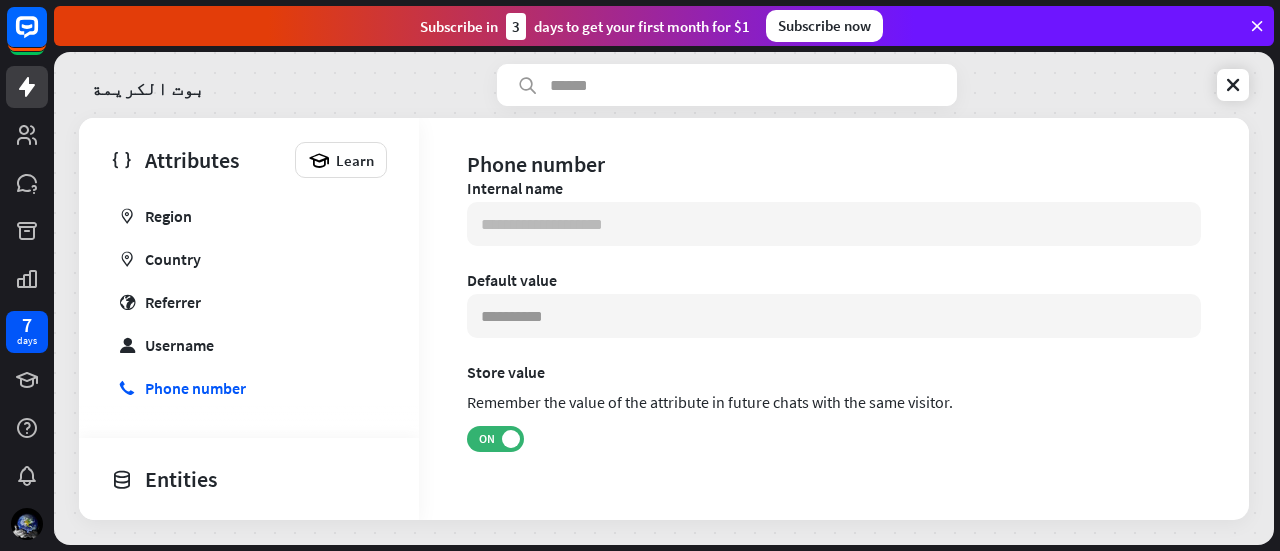 scroll, scrollTop: 32, scrollLeft: 0, axis: vertical 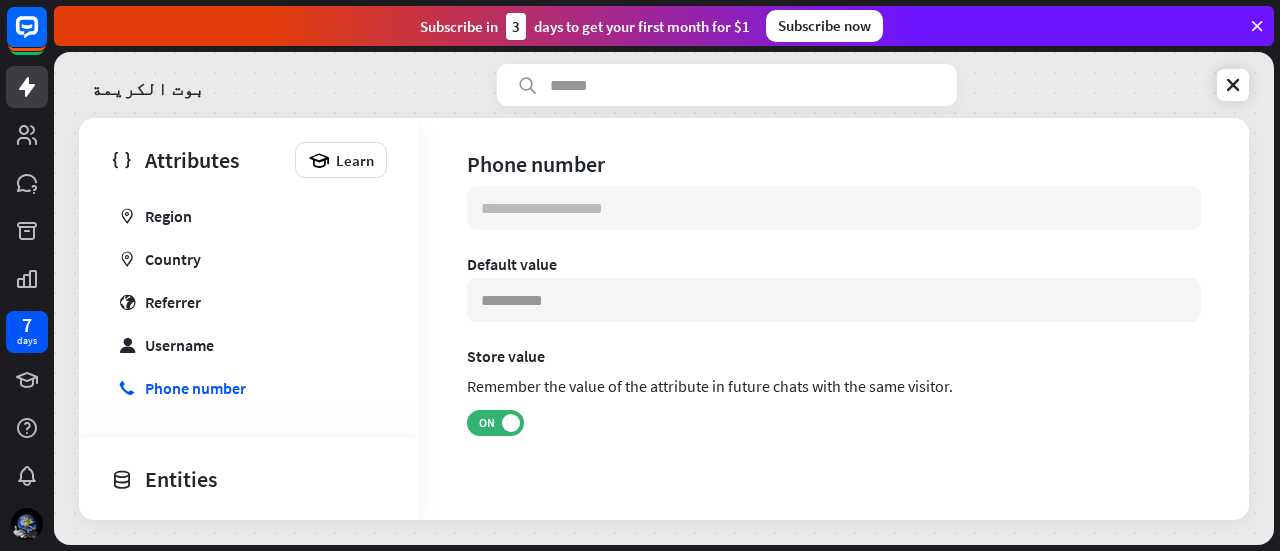 click on "Entities" at bounding box center [244, 479] 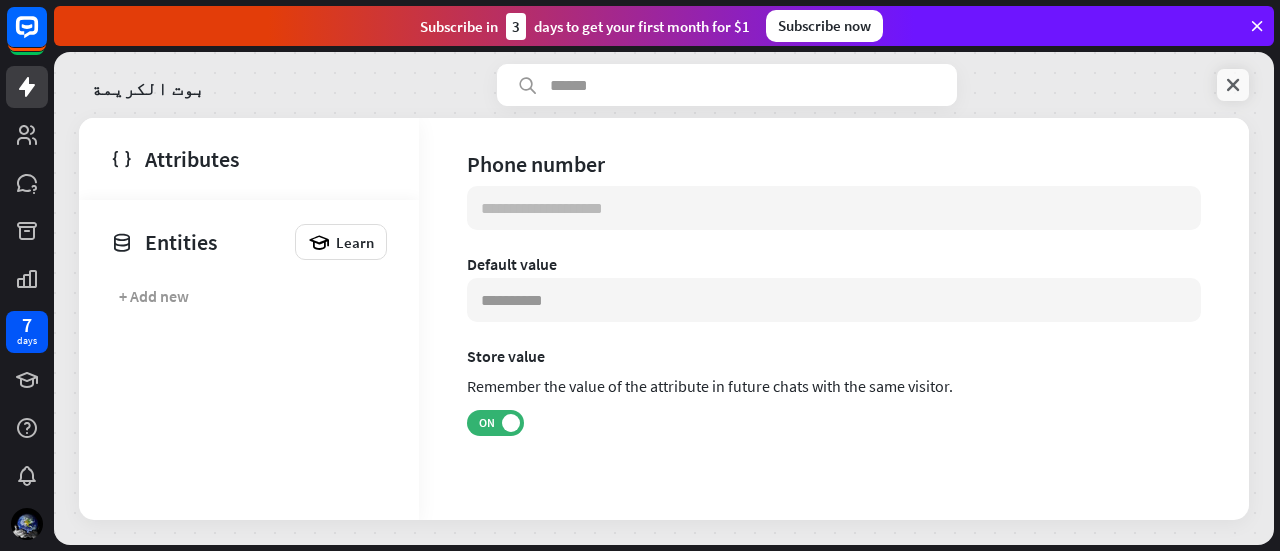 click at bounding box center [1233, 85] 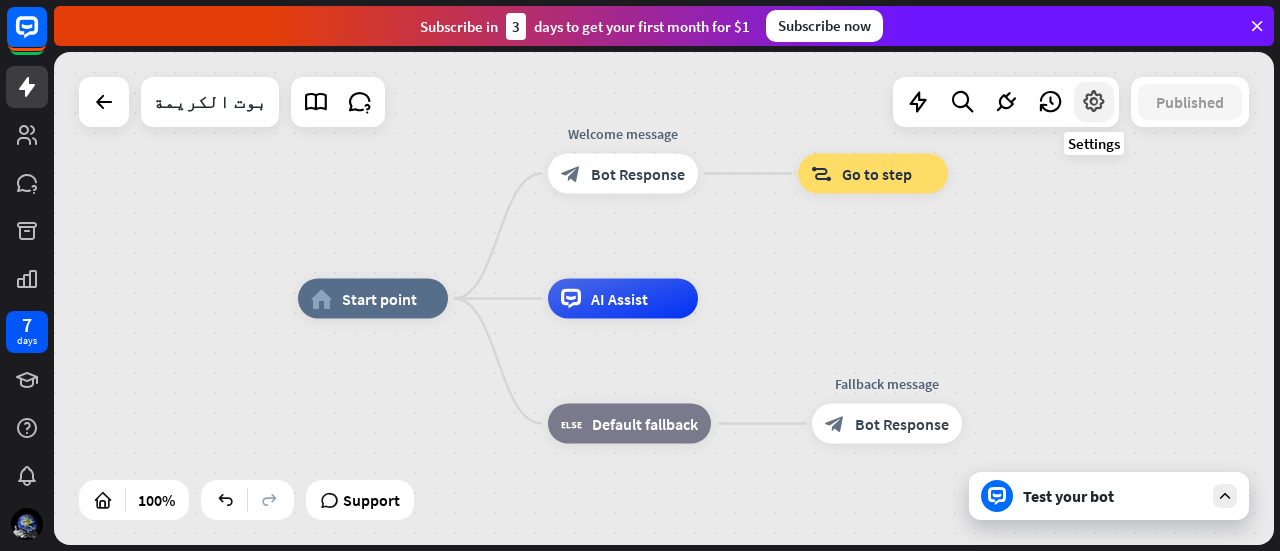 click at bounding box center [1094, 102] 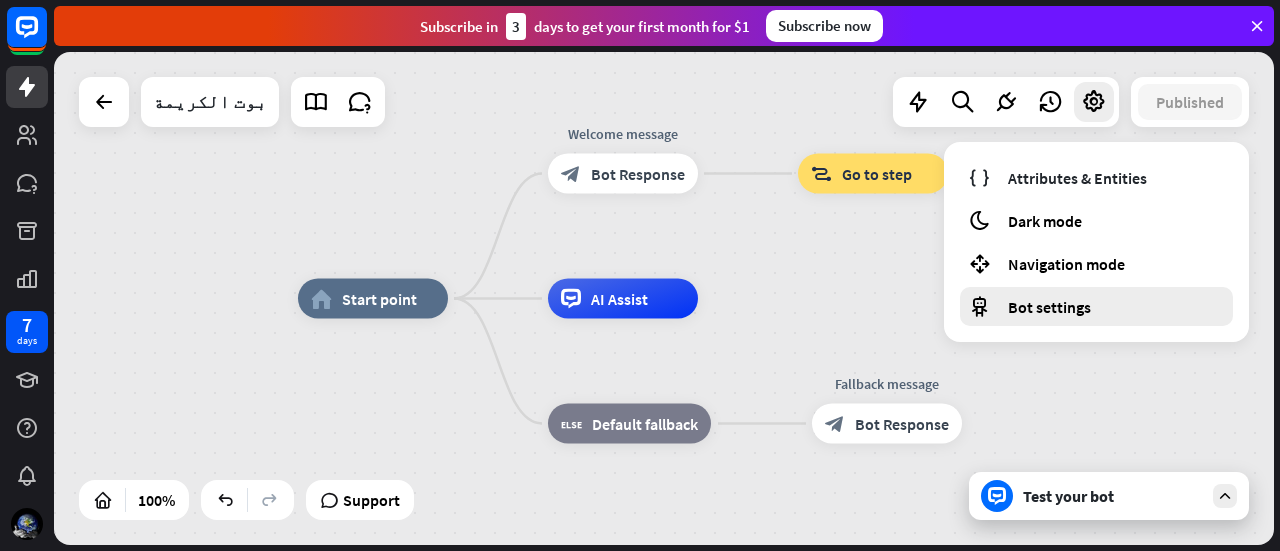 click on "Bot settings" at bounding box center [1049, 307] 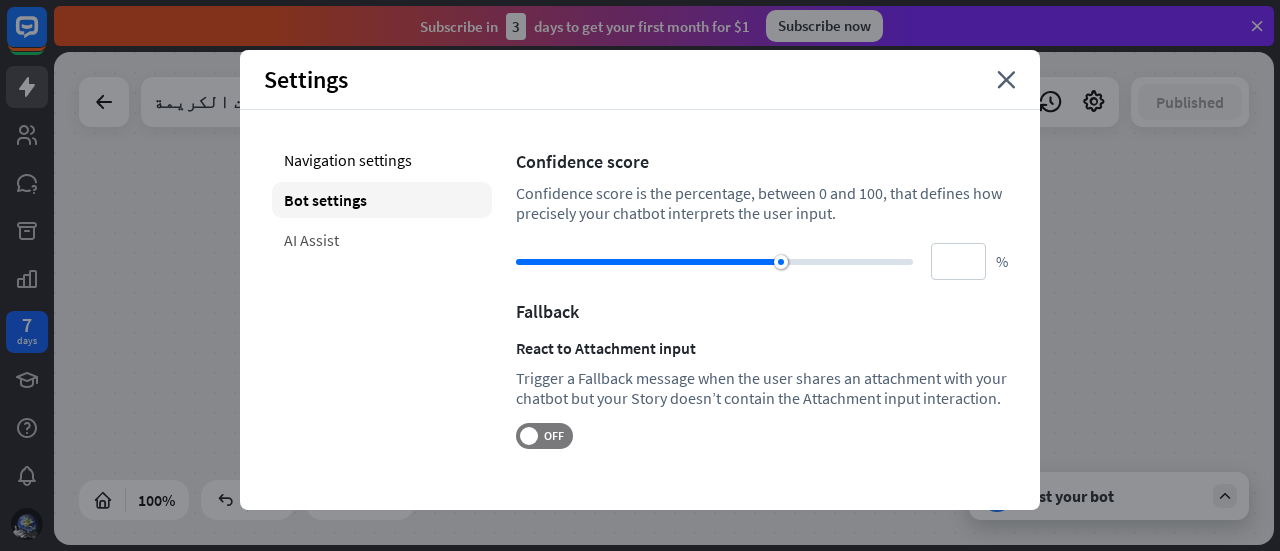 click on "AI Assist" at bounding box center (382, 240) 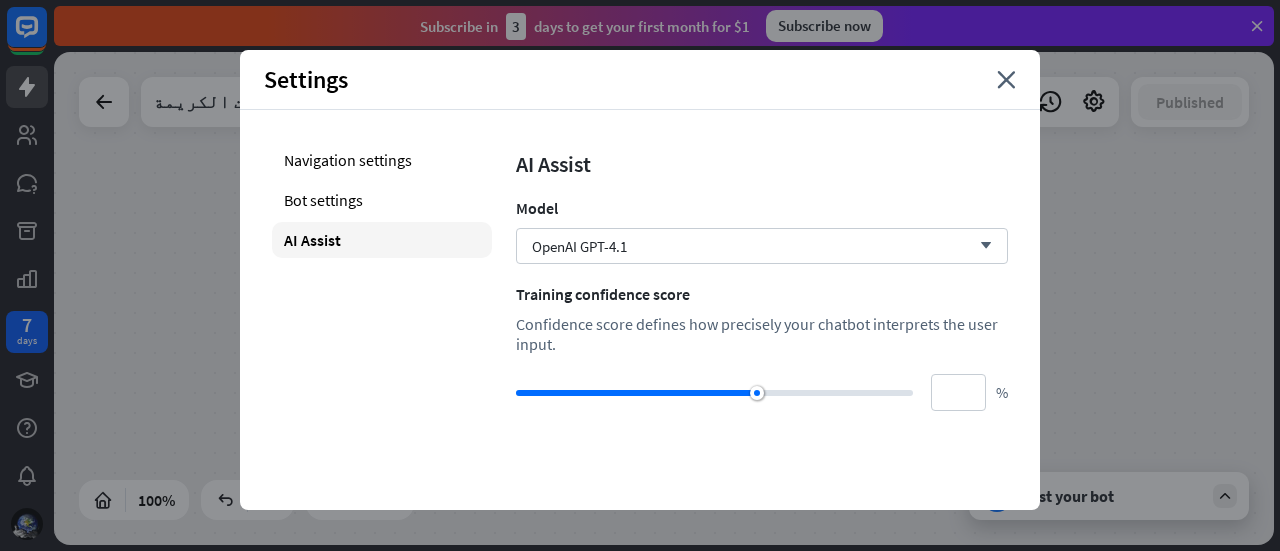 drag, startPoint x: 828, startPoint y: 391, endPoint x: 748, endPoint y: 392, distance: 80.00625 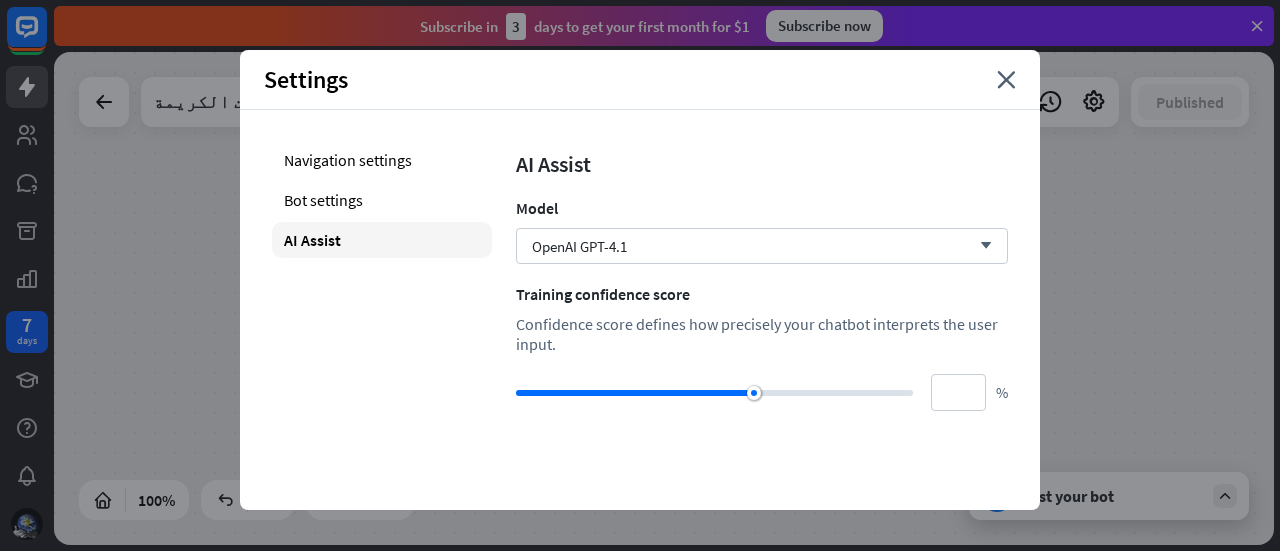 click on "Confidence score defines how precisely your
chatbot interprets the user input." at bounding box center [762, 334] 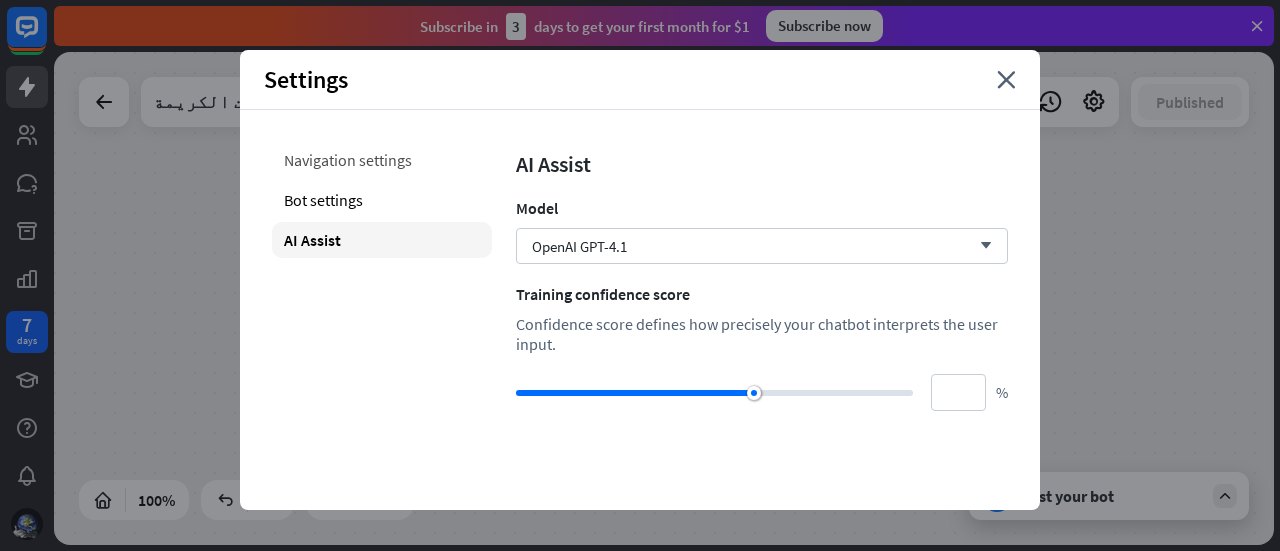 click on "Navigation settings" at bounding box center (382, 160) 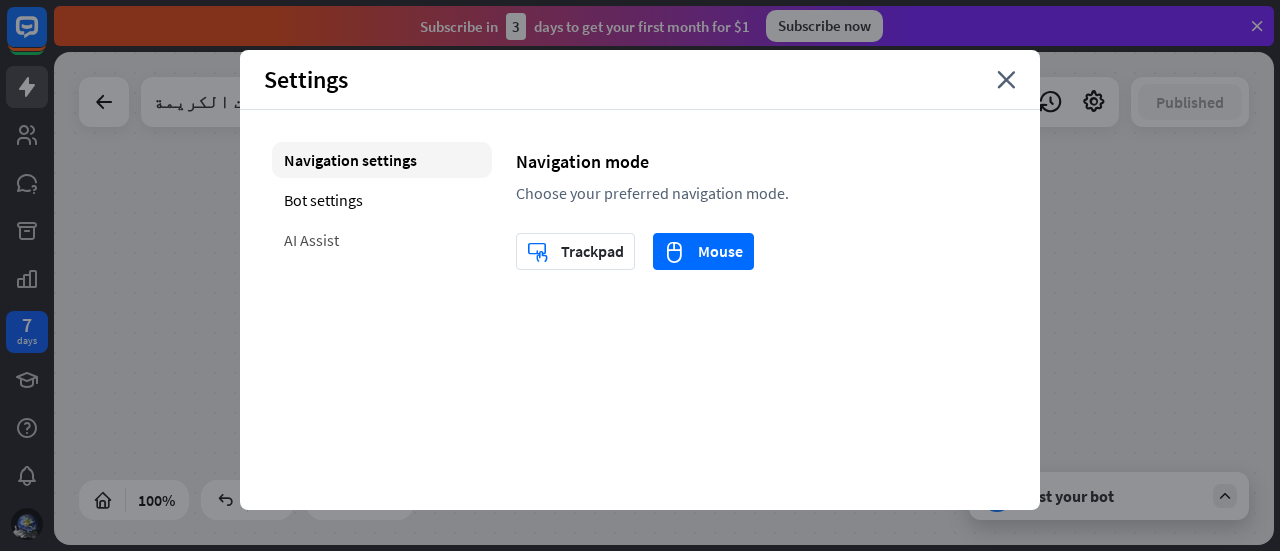 click on "AI Assist" at bounding box center [382, 240] 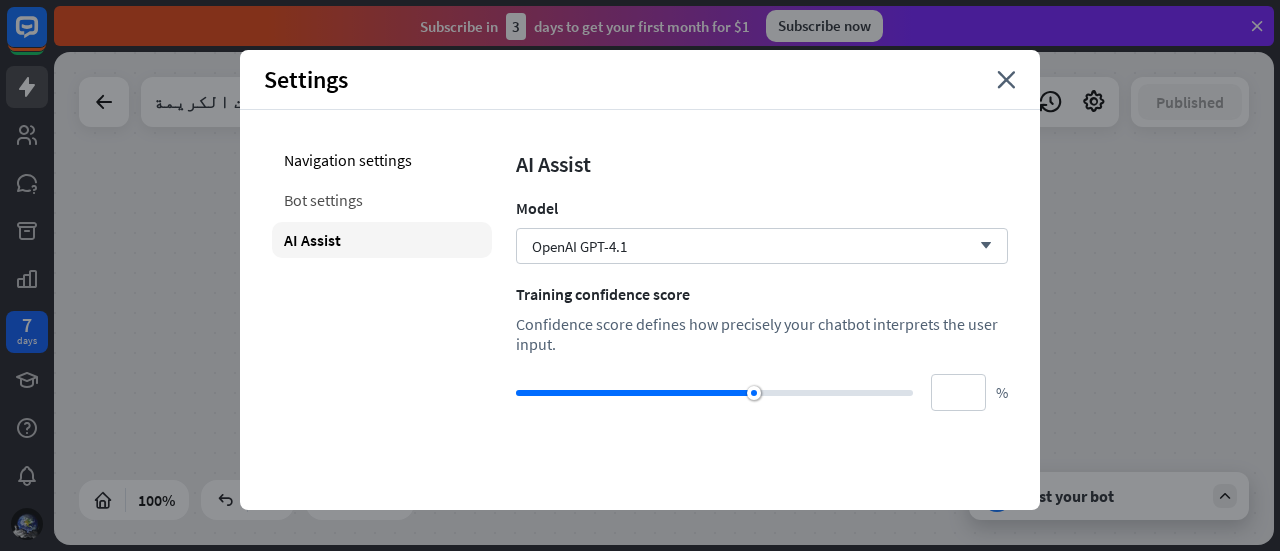 click on "Bot settings" at bounding box center [382, 200] 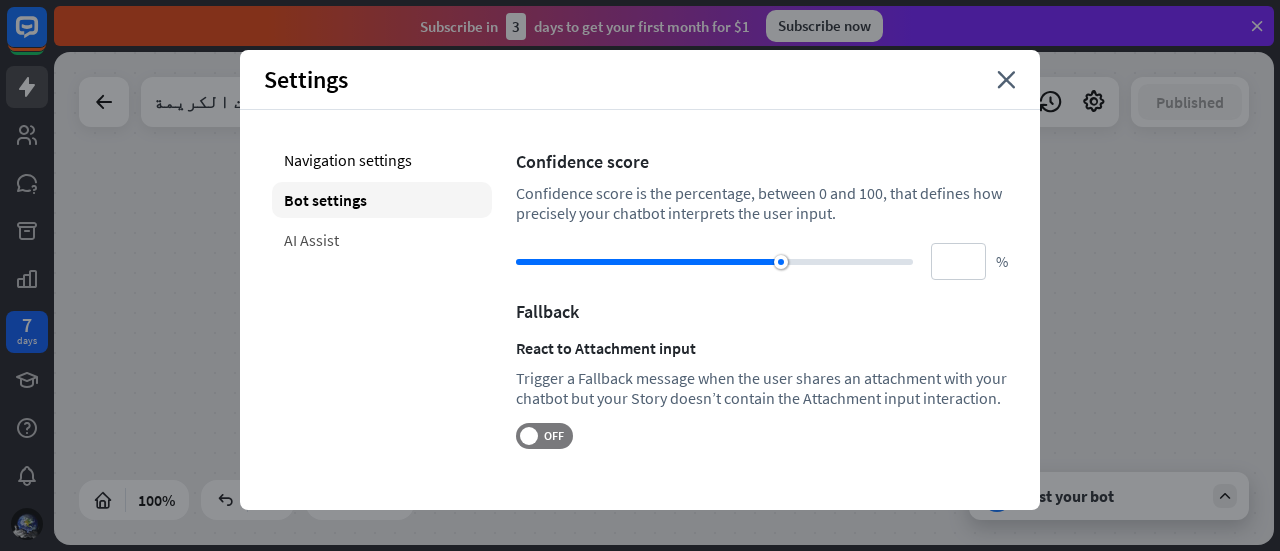 click on "AI Assist" at bounding box center (382, 240) 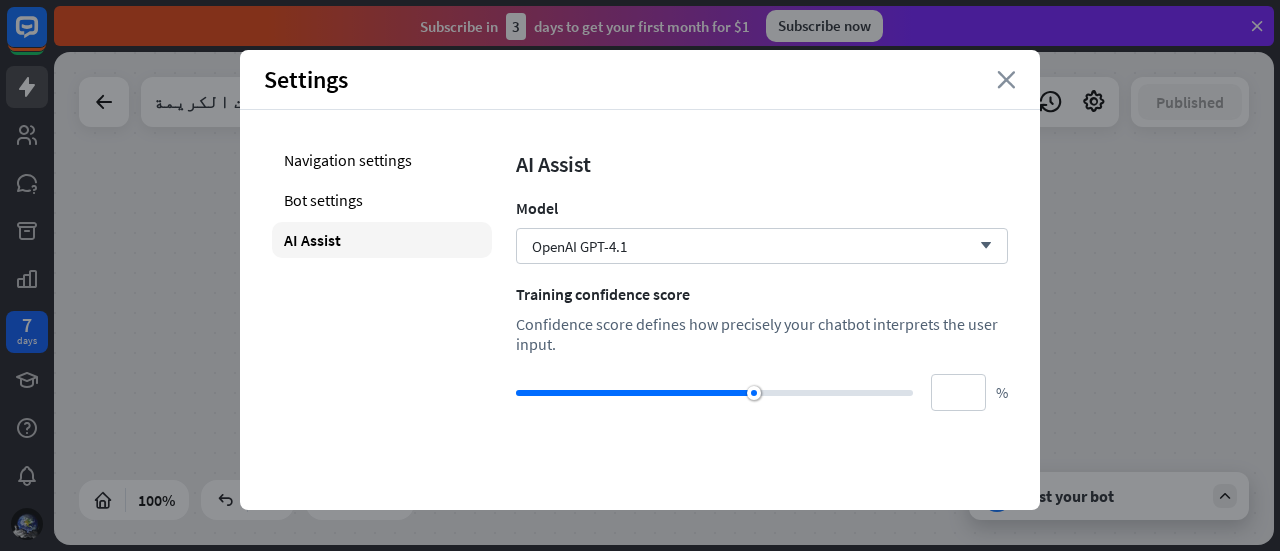 click on "close" at bounding box center (1006, 80) 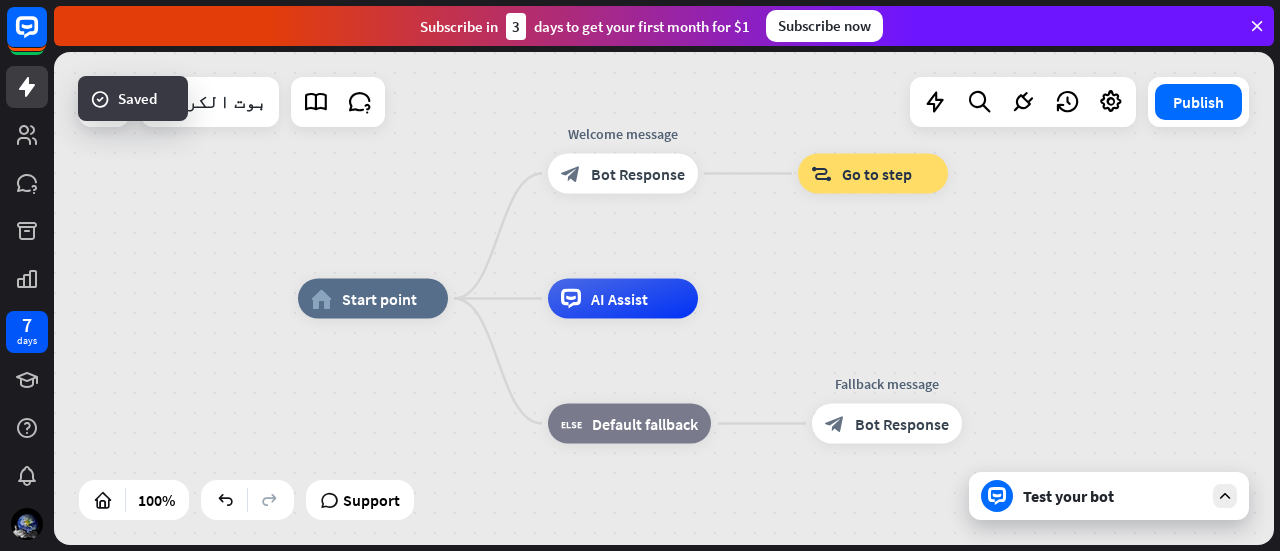 click on "Test your bot" at bounding box center [1113, 496] 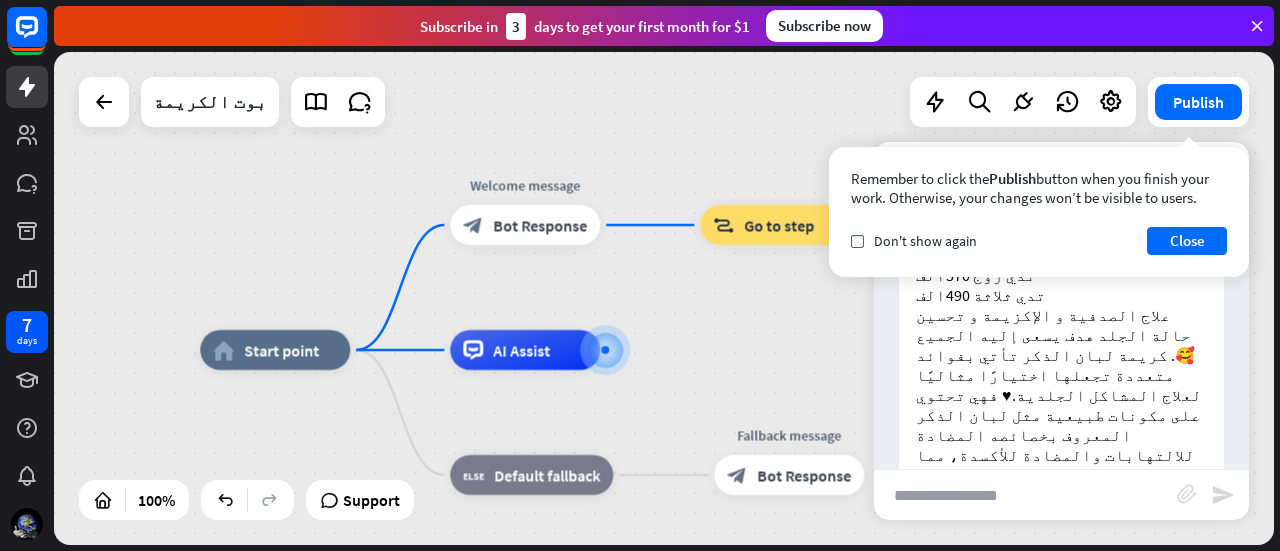 scroll, scrollTop: 131, scrollLeft: 0, axis: vertical 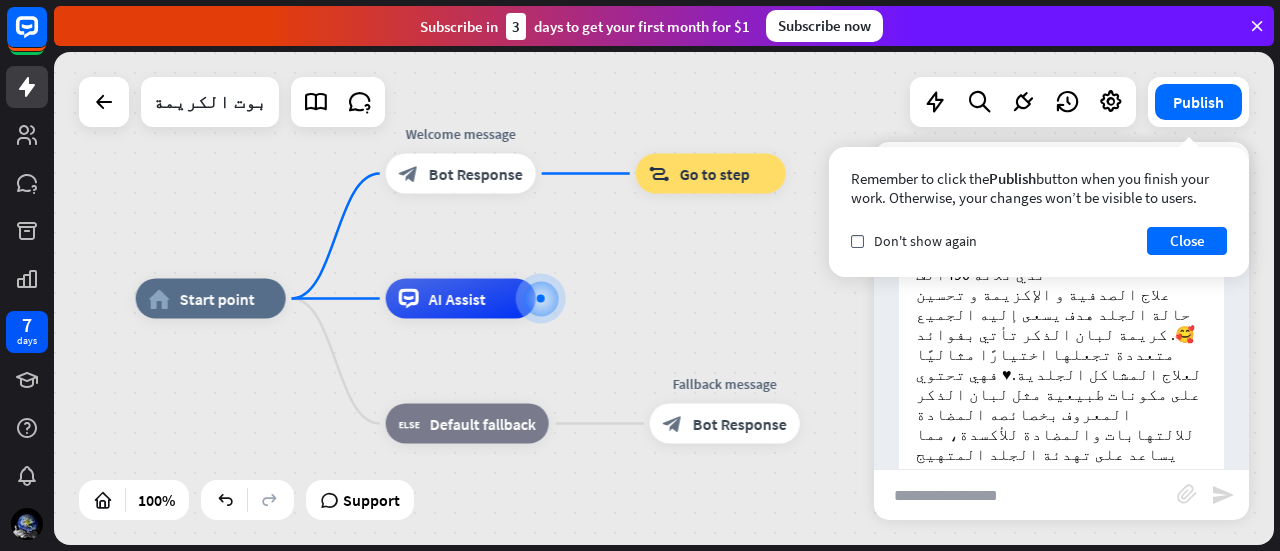 click at bounding box center [1025, 495] 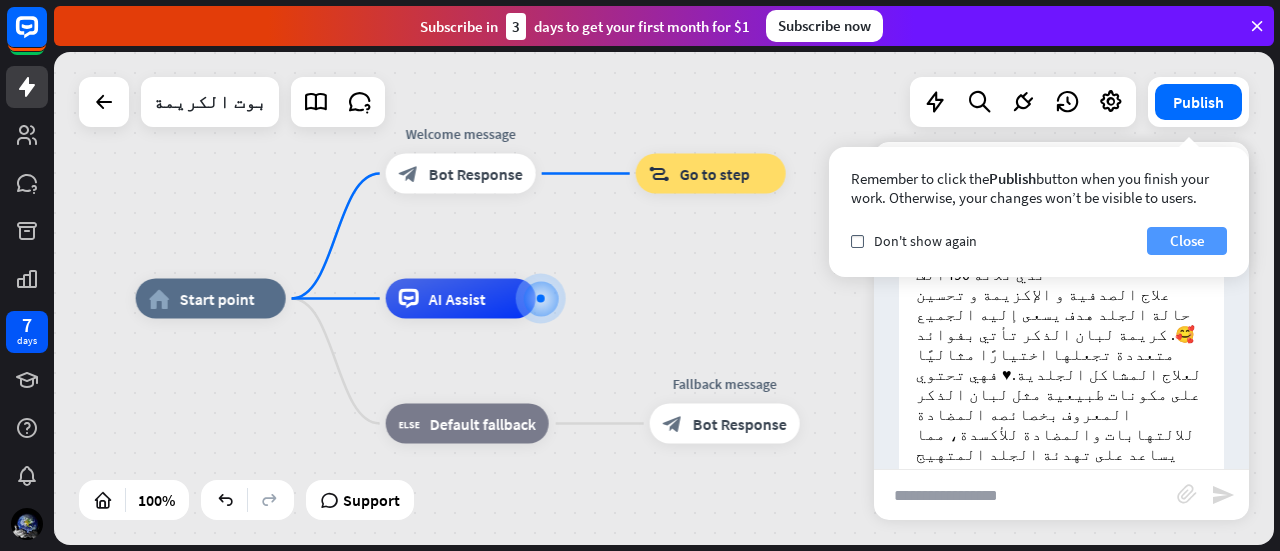 click on "Close" at bounding box center (1187, 241) 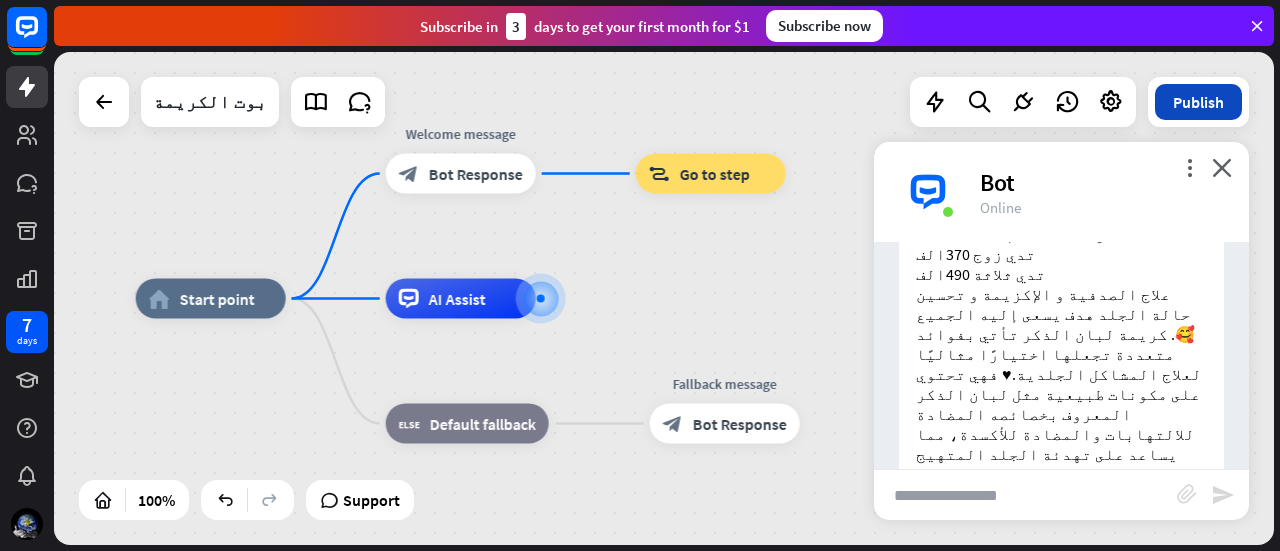 click on "Publish" at bounding box center (1198, 102) 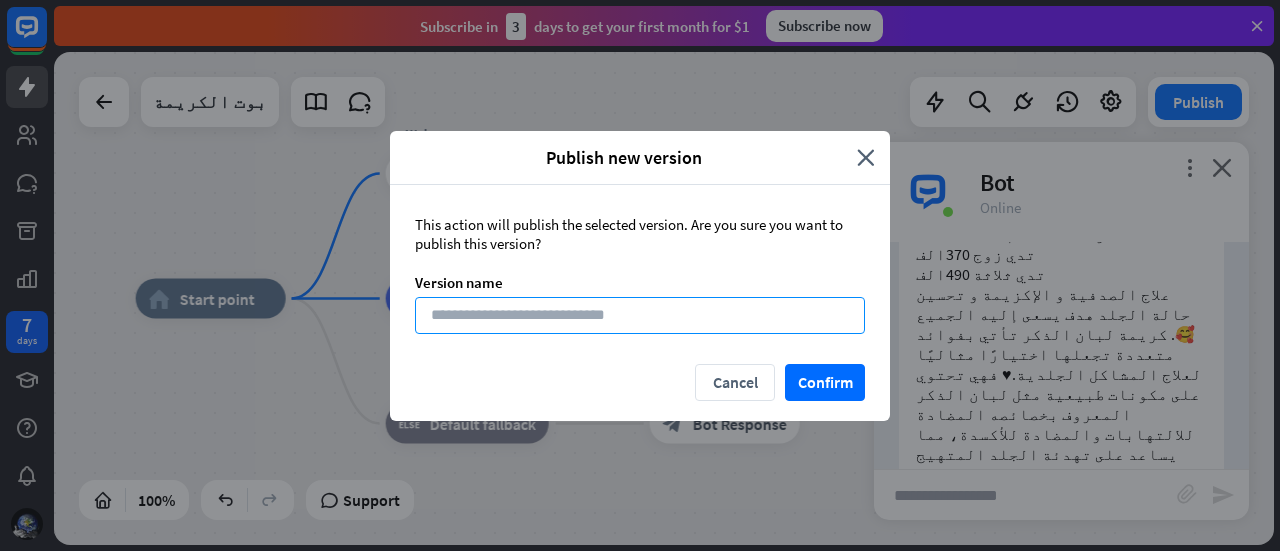 click at bounding box center [640, 315] 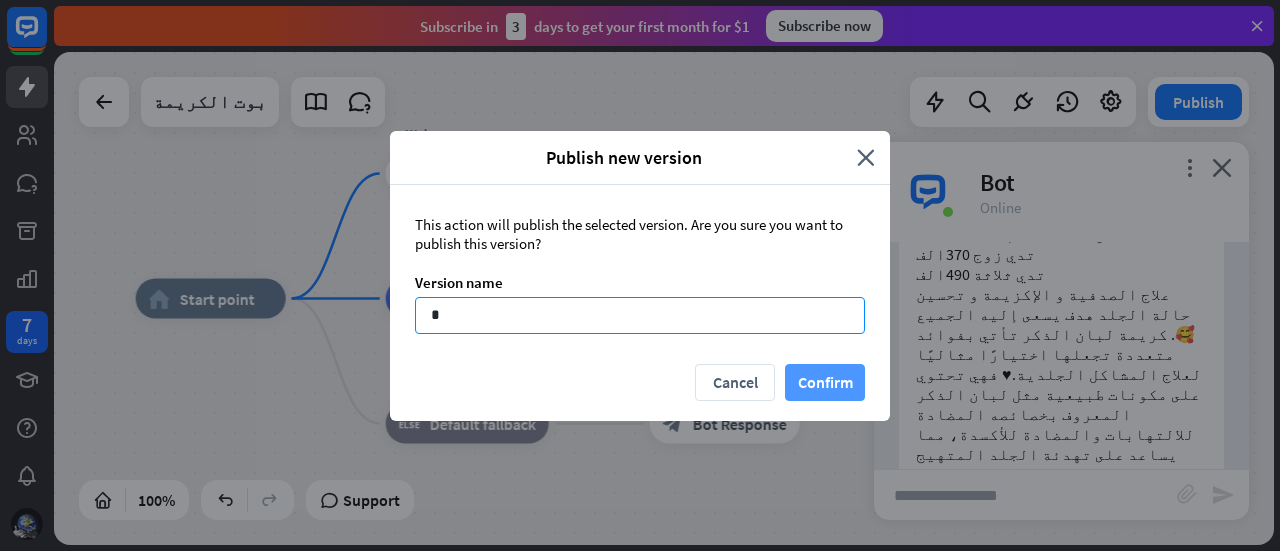 type on "*" 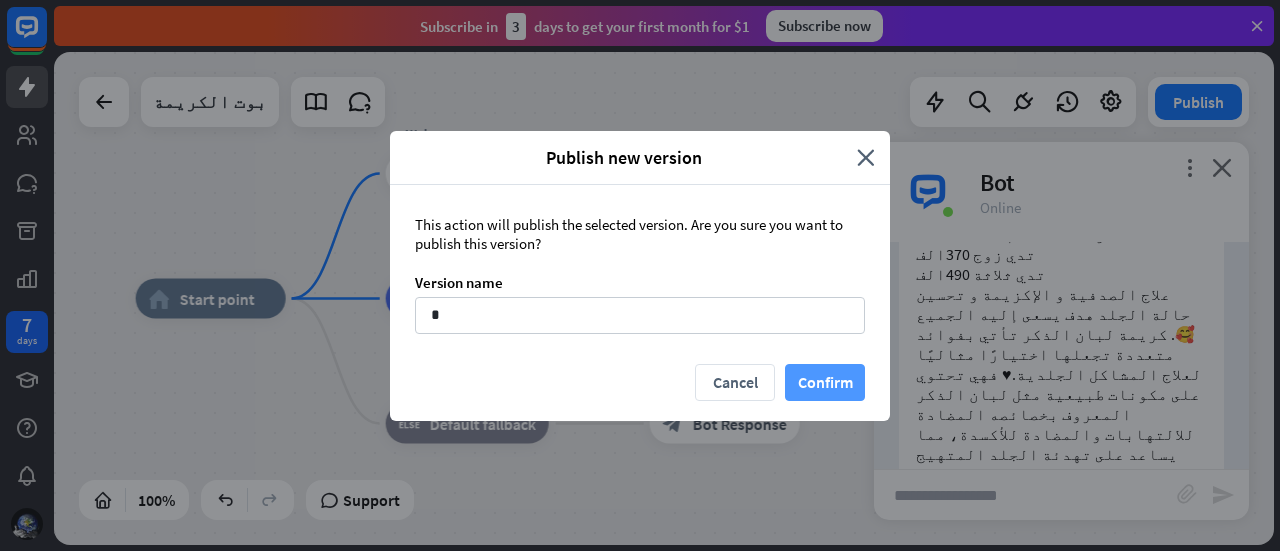 click on "Confirm" at bounding box center [825, 382] 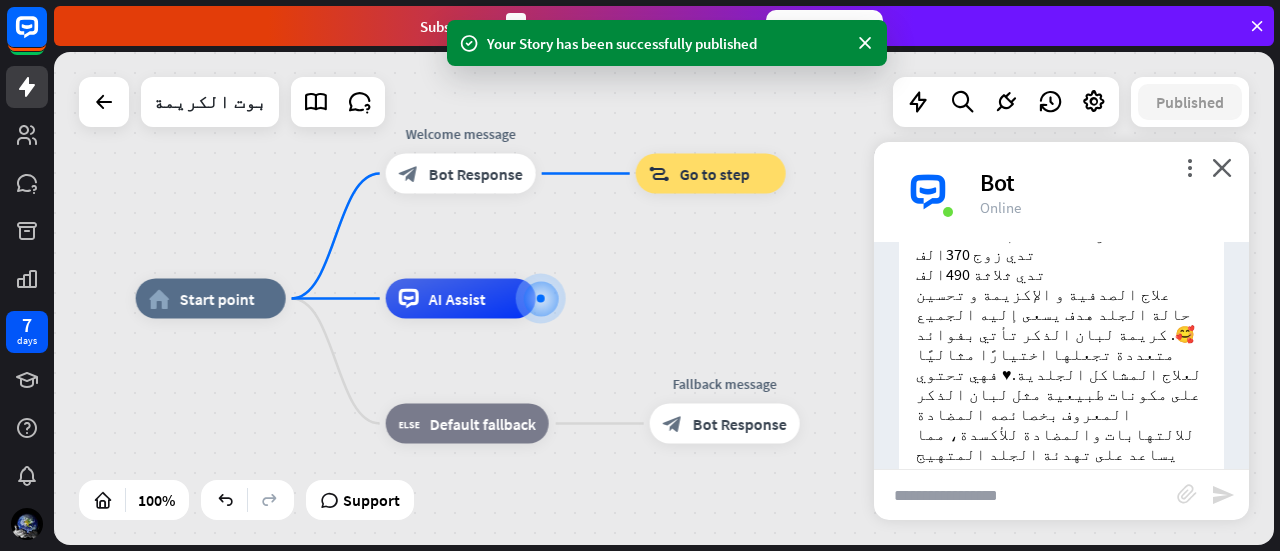 click at bounding box center (1025, 495) 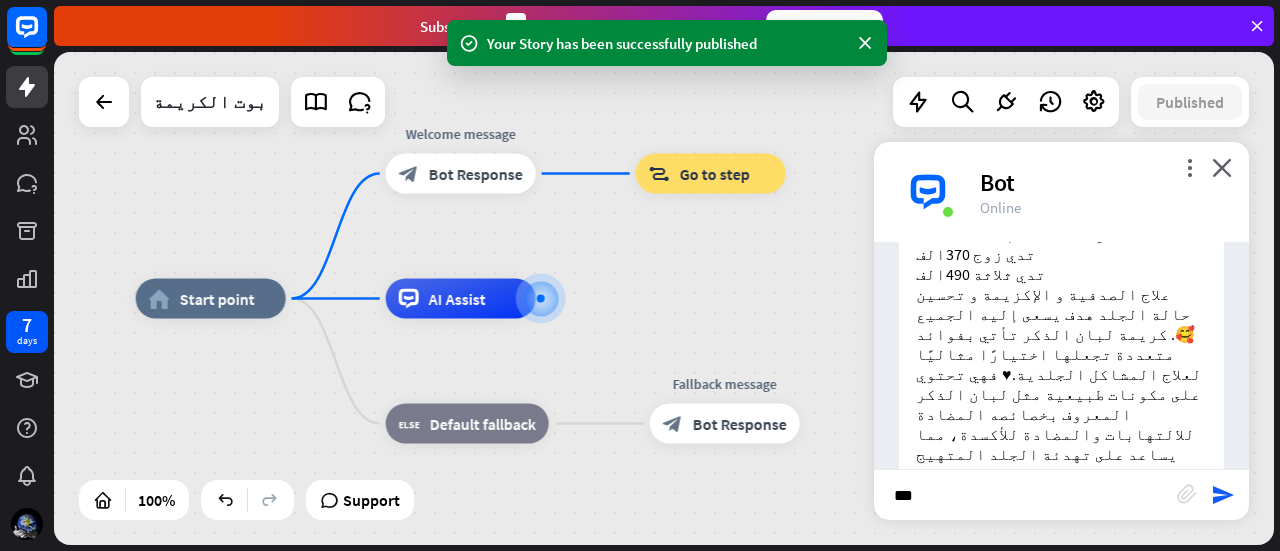 type on "****" 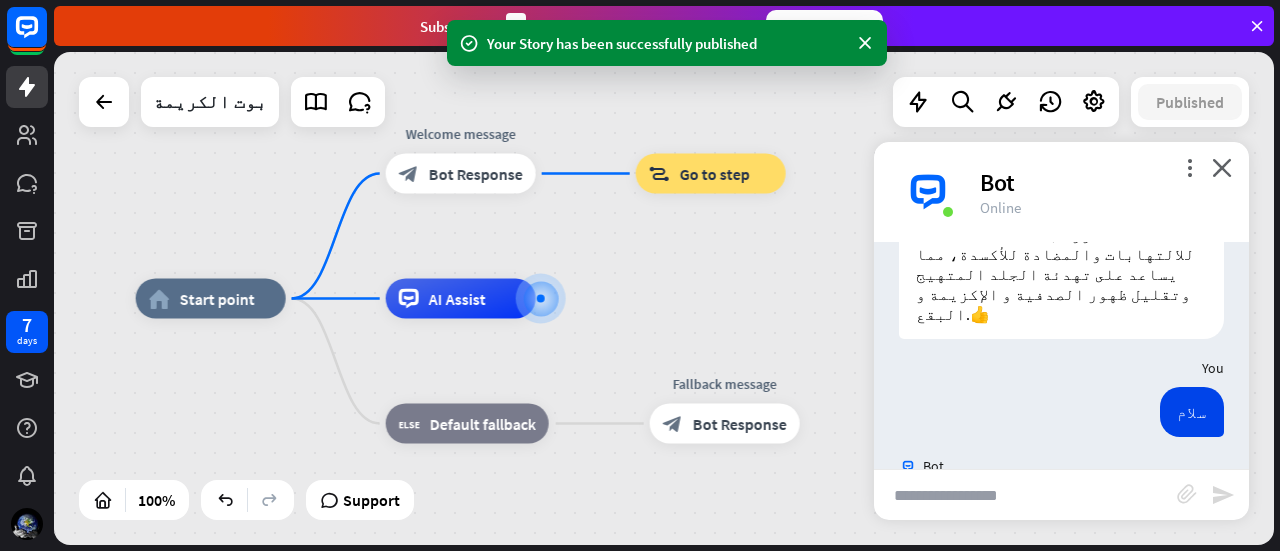 scroll, scrollTop: 327, scrollLeft: 0, axis: vertical 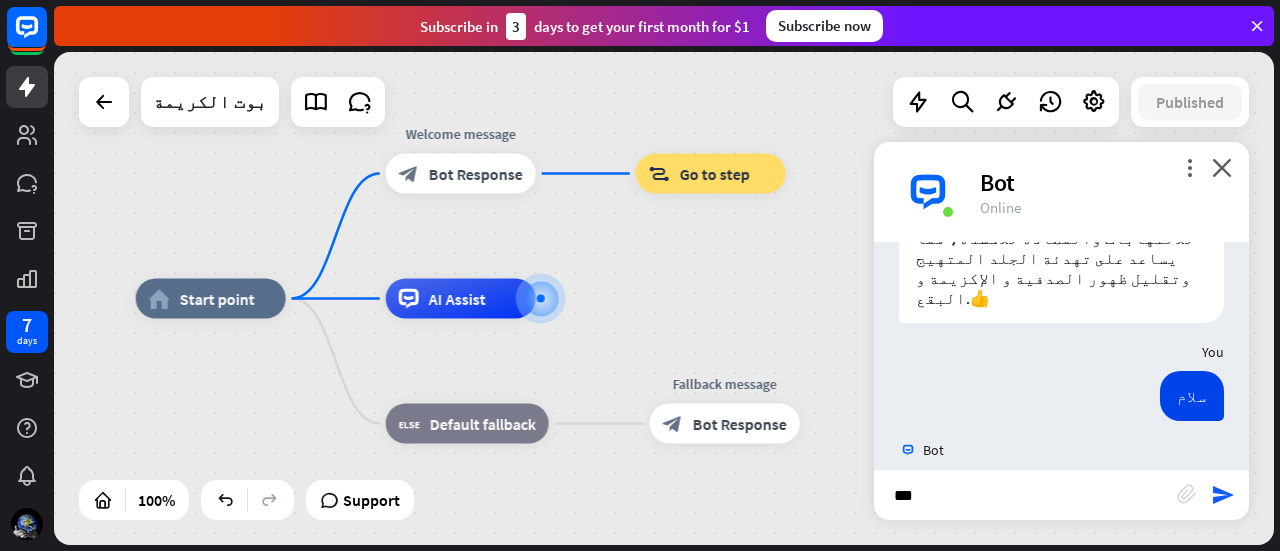 type on "****" 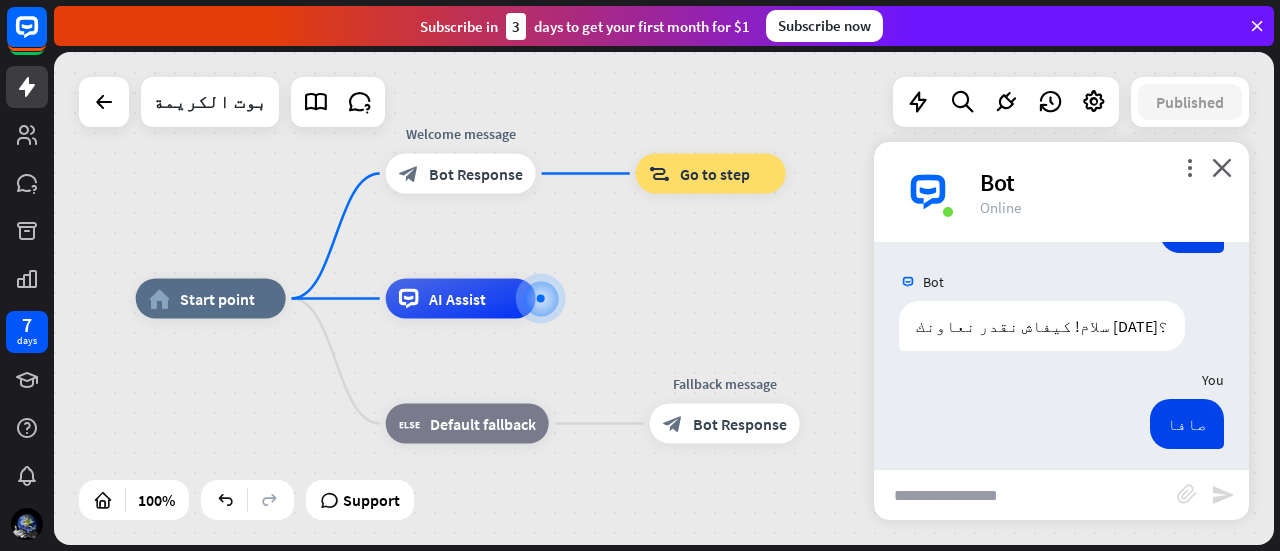 scroll, scrollTop: 523, scrollLeft: 0, axis: vertical 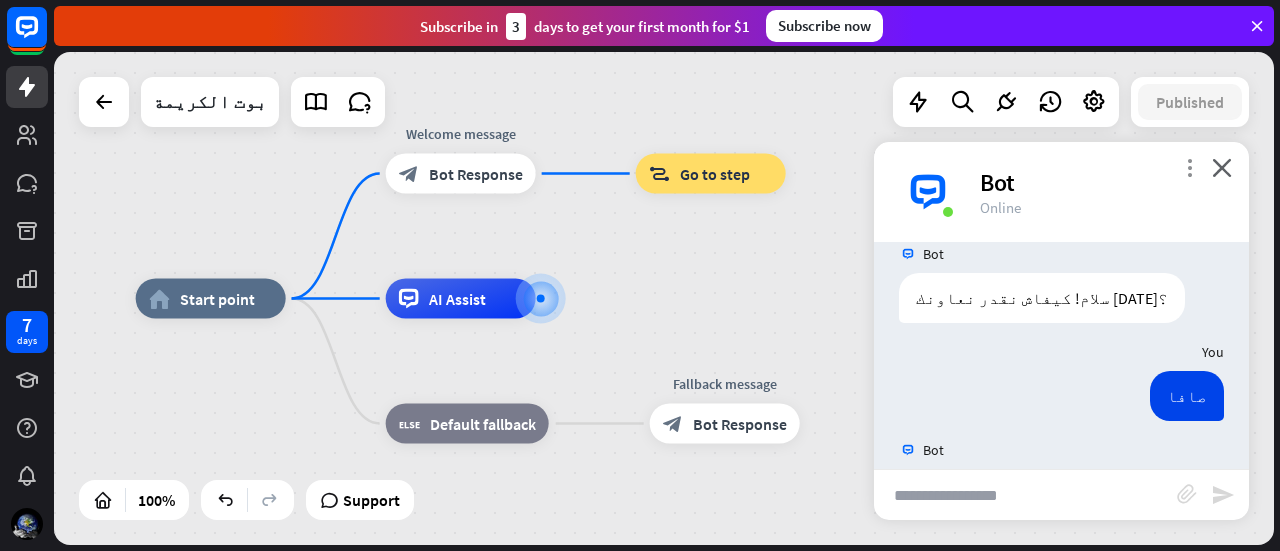 click on "more_vert" at bounding box center [1189, 167] 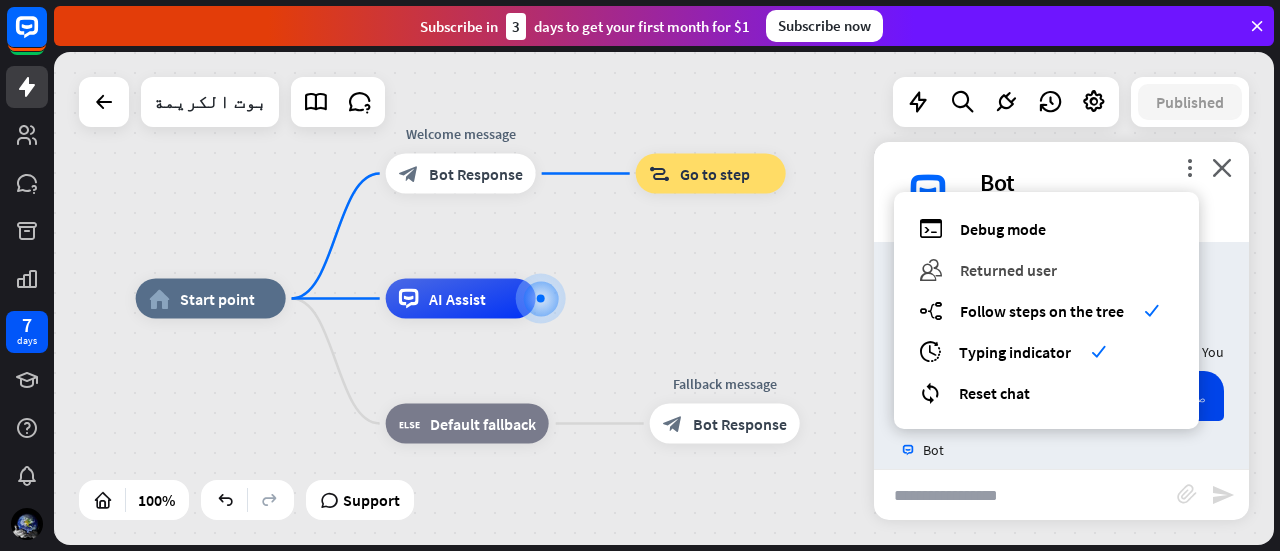 click on "users   Returned user" at bounding box center [1046, 269] 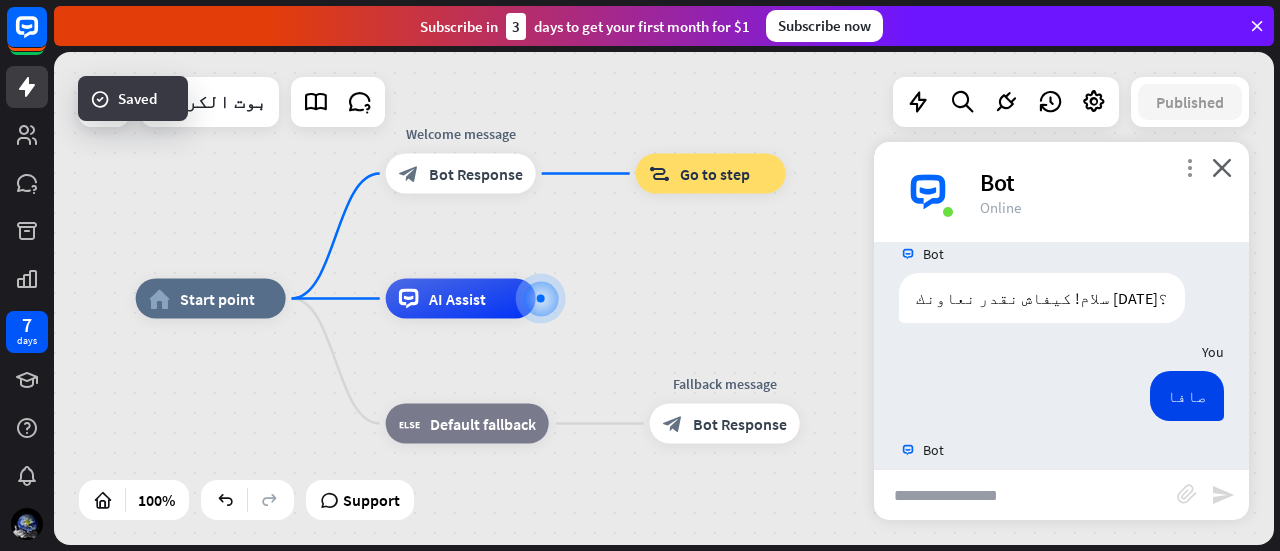 click on "more_vert" at bounding box center [1189, 167] 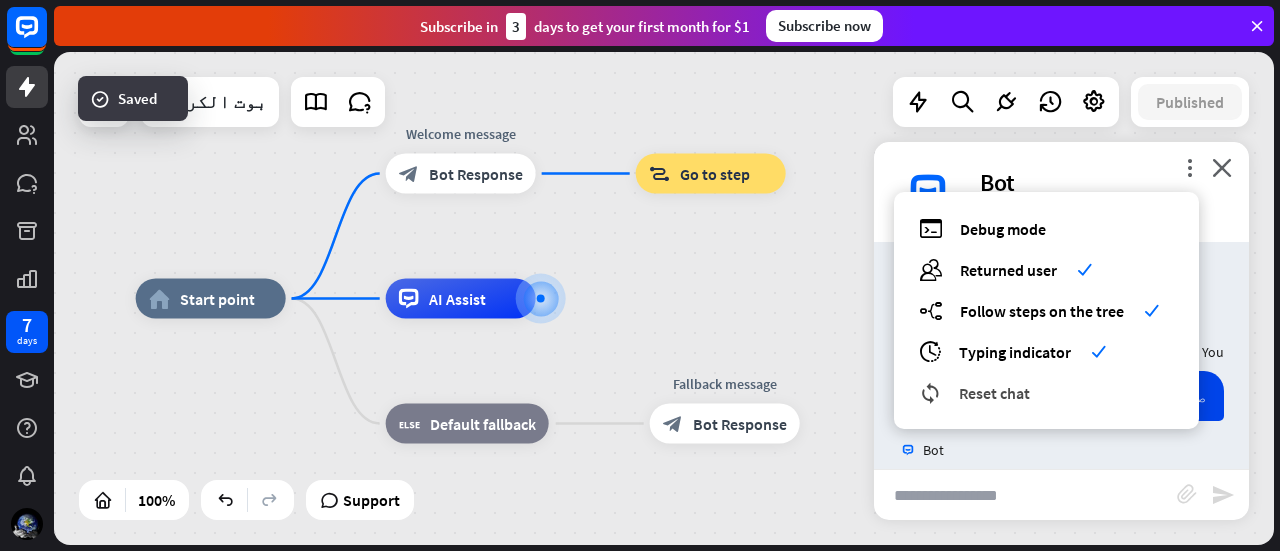 click on "reset_chat   Reset chat" at bounding box center (1046, 392) 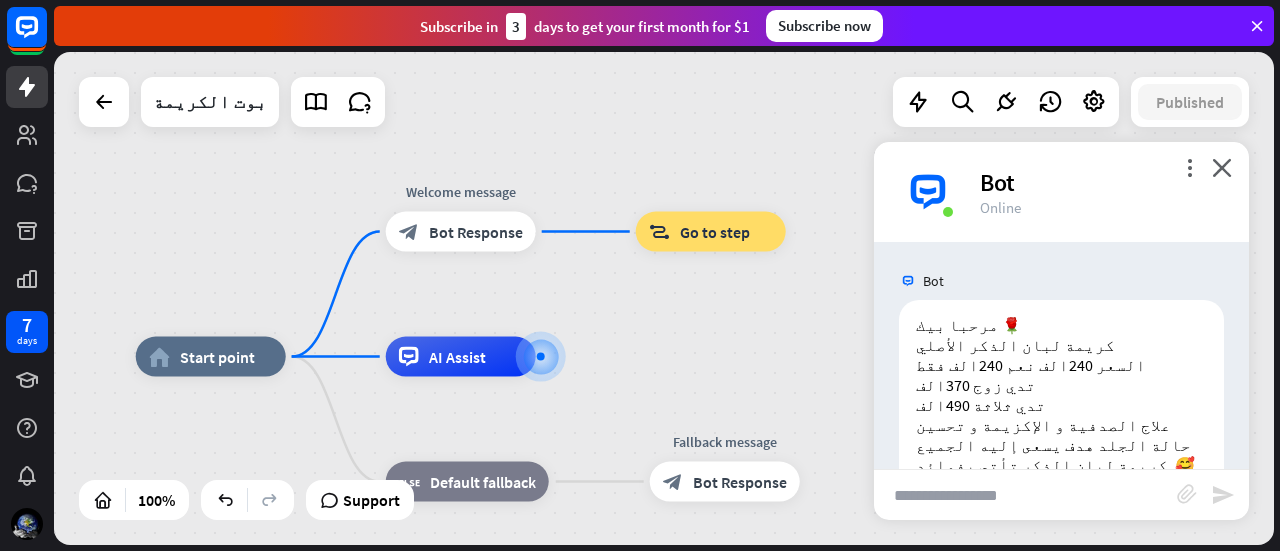 scroll, scrollTop: 131, scrollLeft: 0, axis: vertical 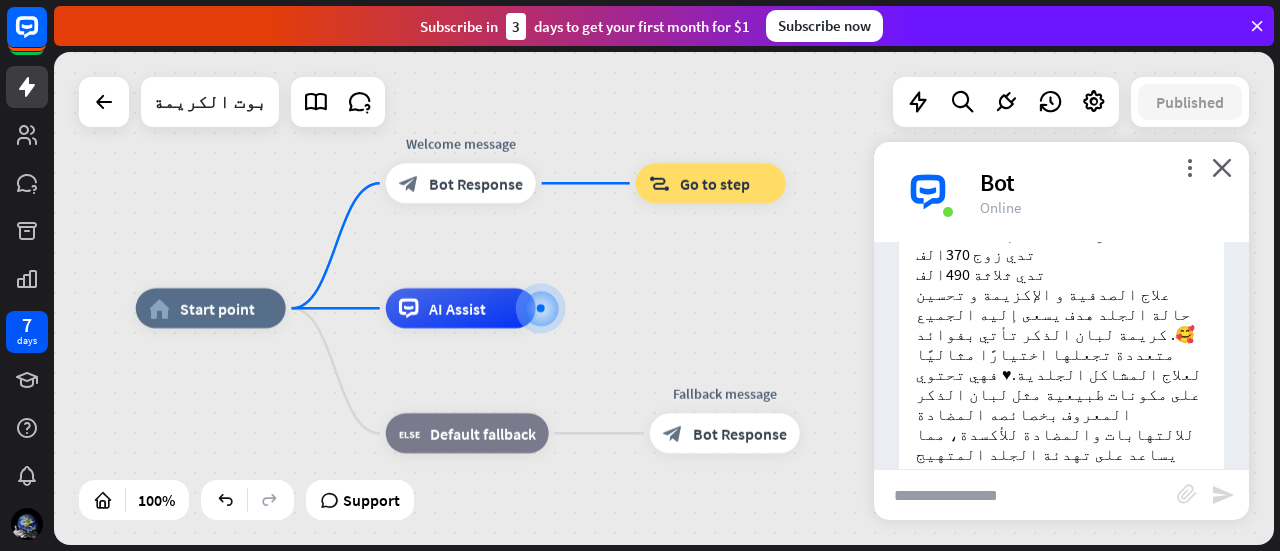 click at bounding box center (1025, 495) 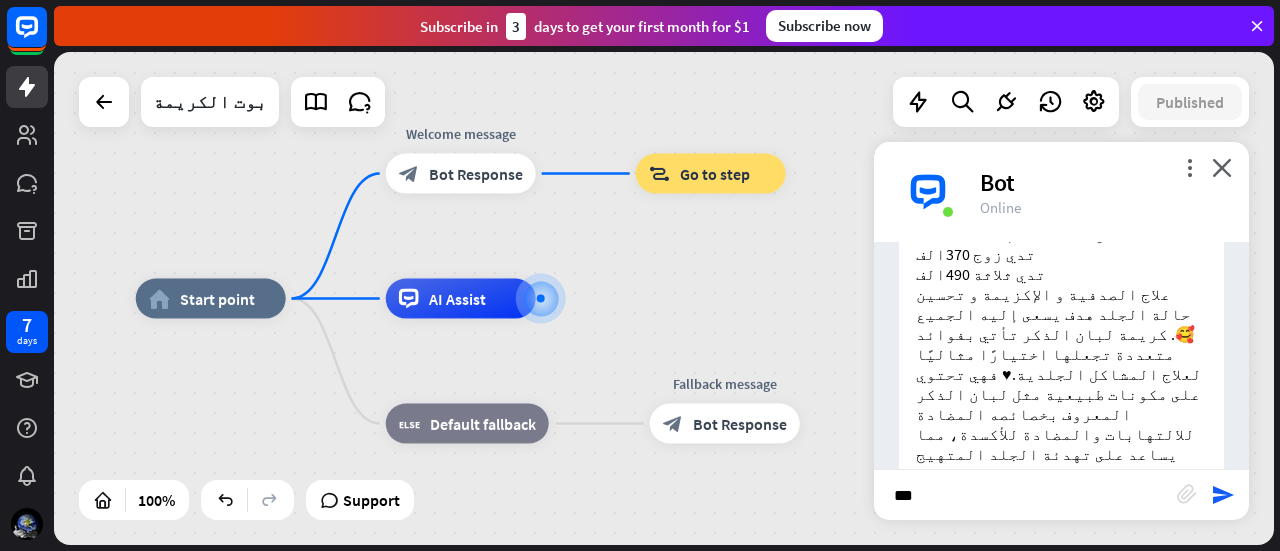 type on "****" 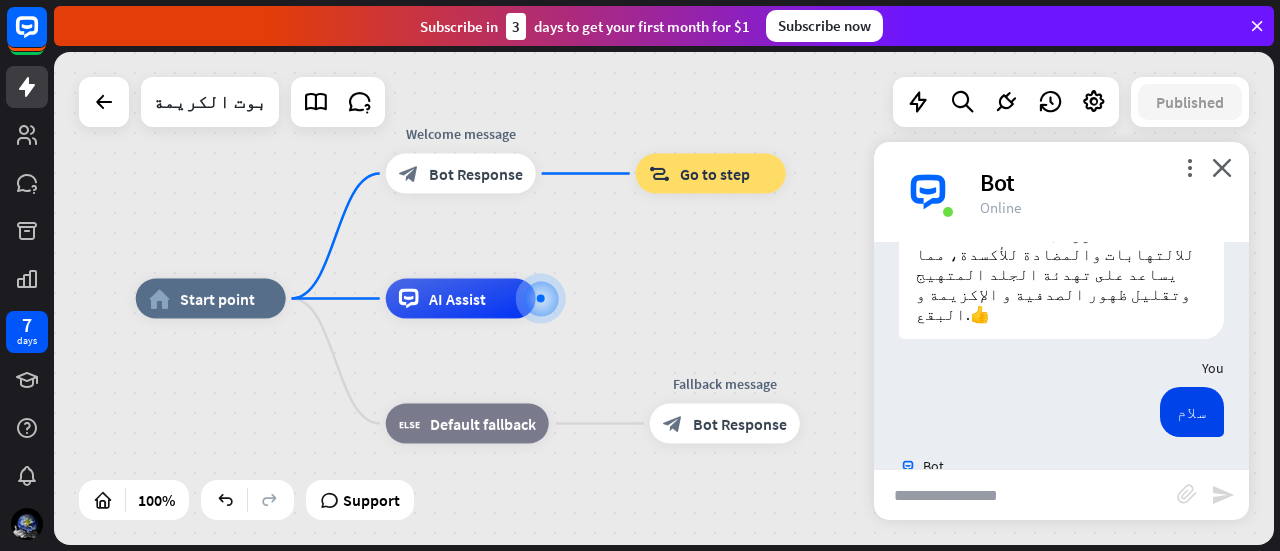 scroll, scrollTop: 327, scrollLeft: 0, axis: vertical 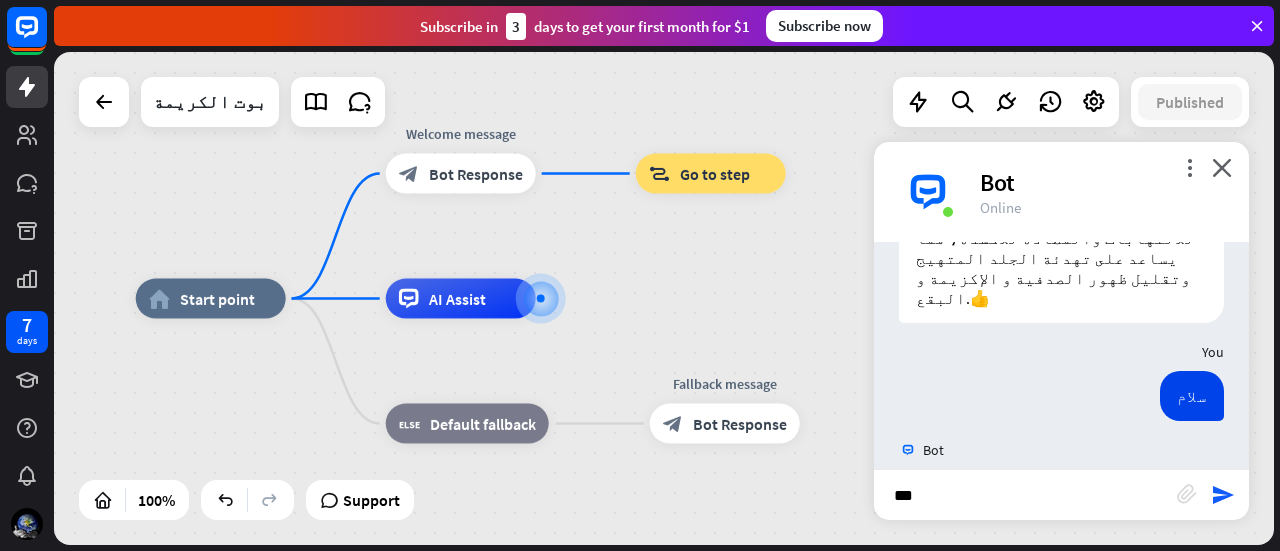 type on "****" 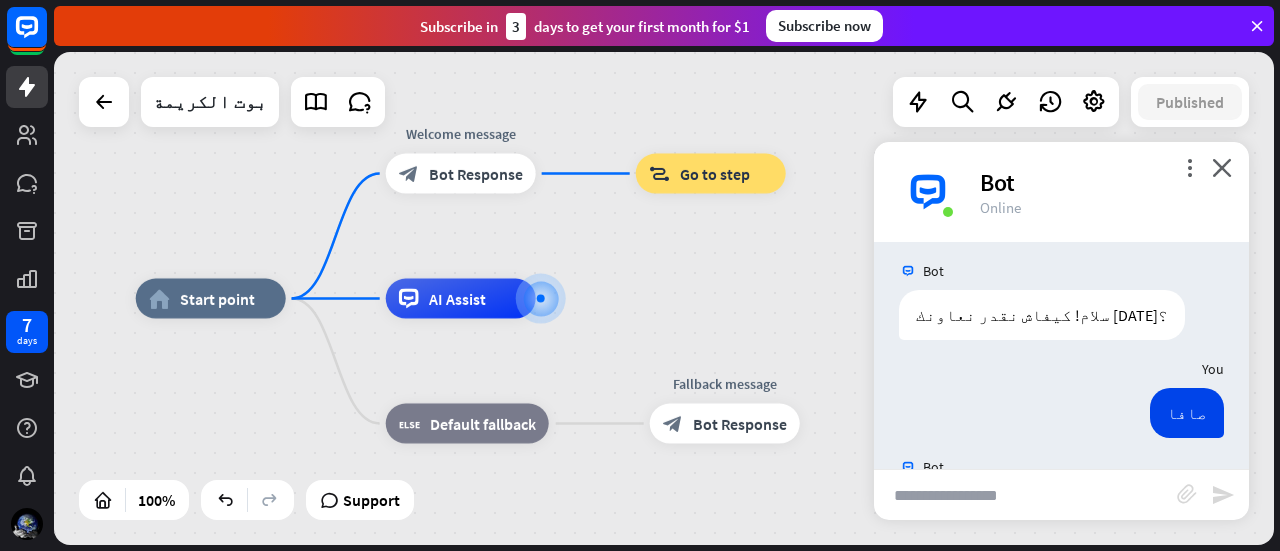 scroll, scrollTop: 523, scrollLeft: 0, axis: vertical 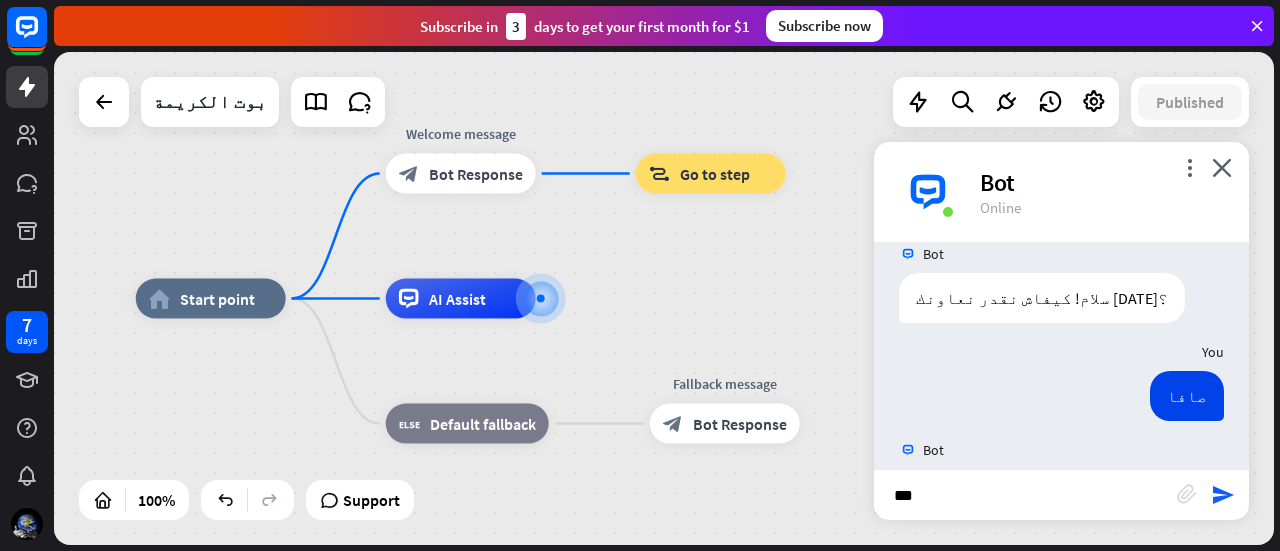 type on "****" 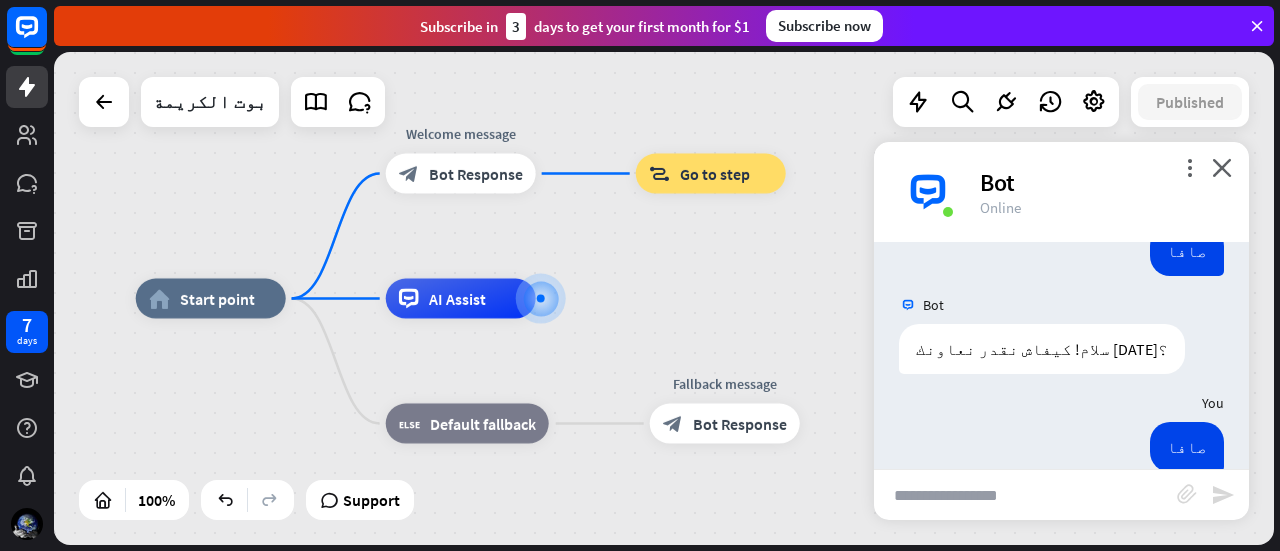 scroll, scrollTop: 719, scrollLeft: 0, axis: vertical 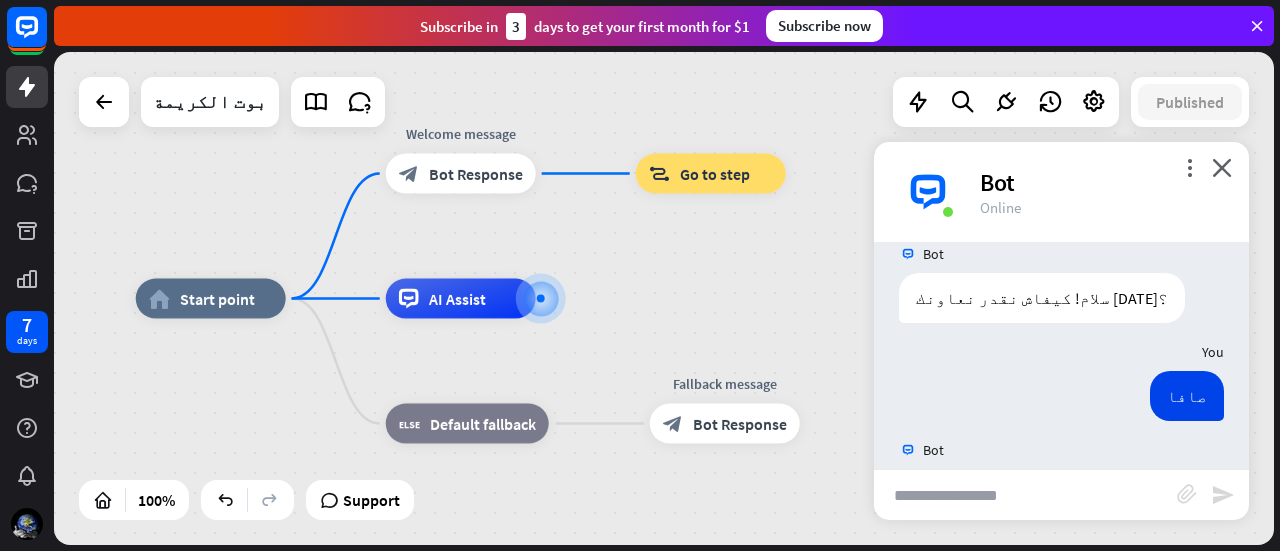 type on "*" 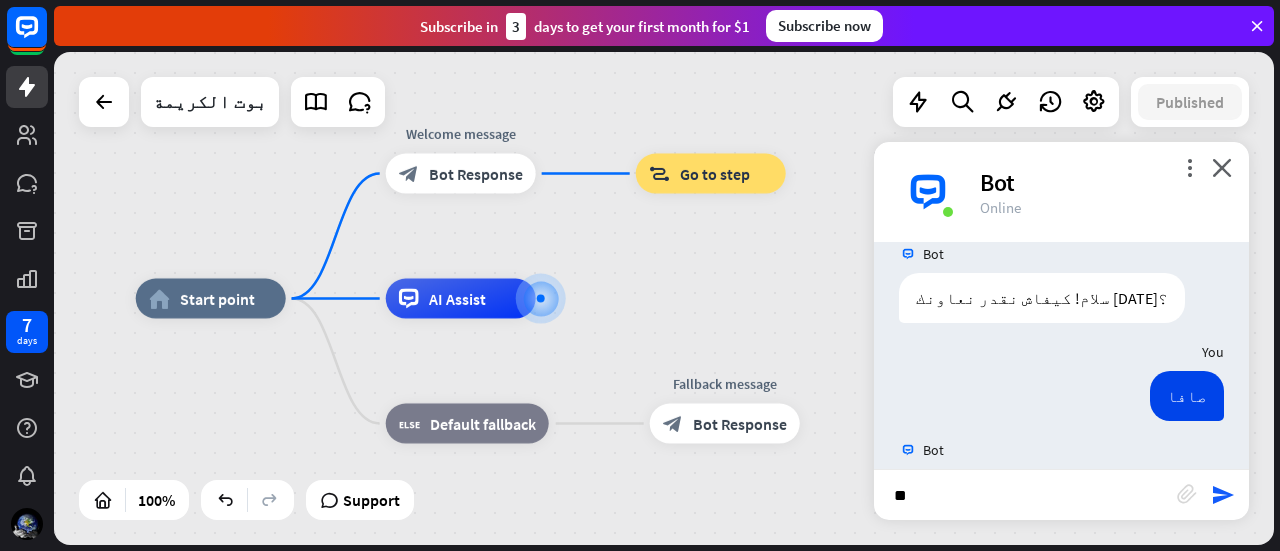 type on "*" 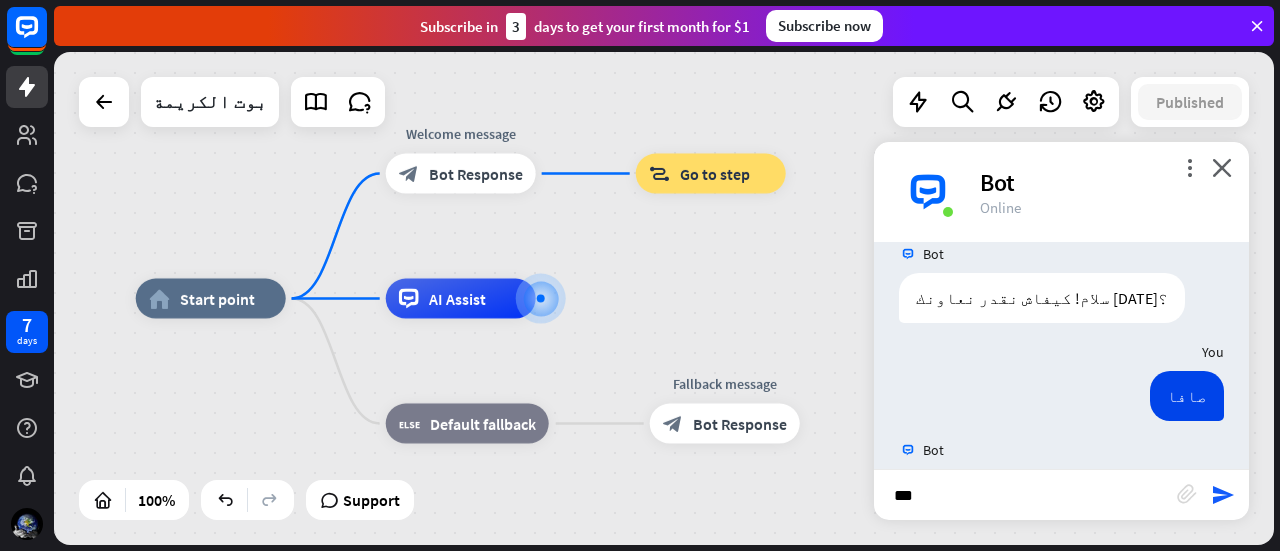 type on "****" 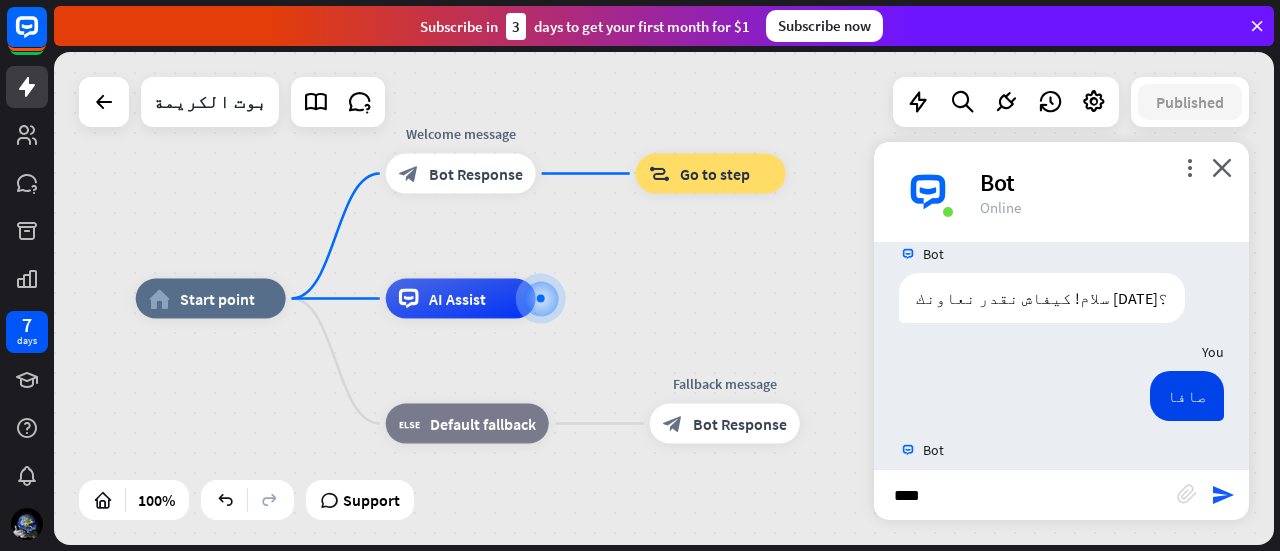 type 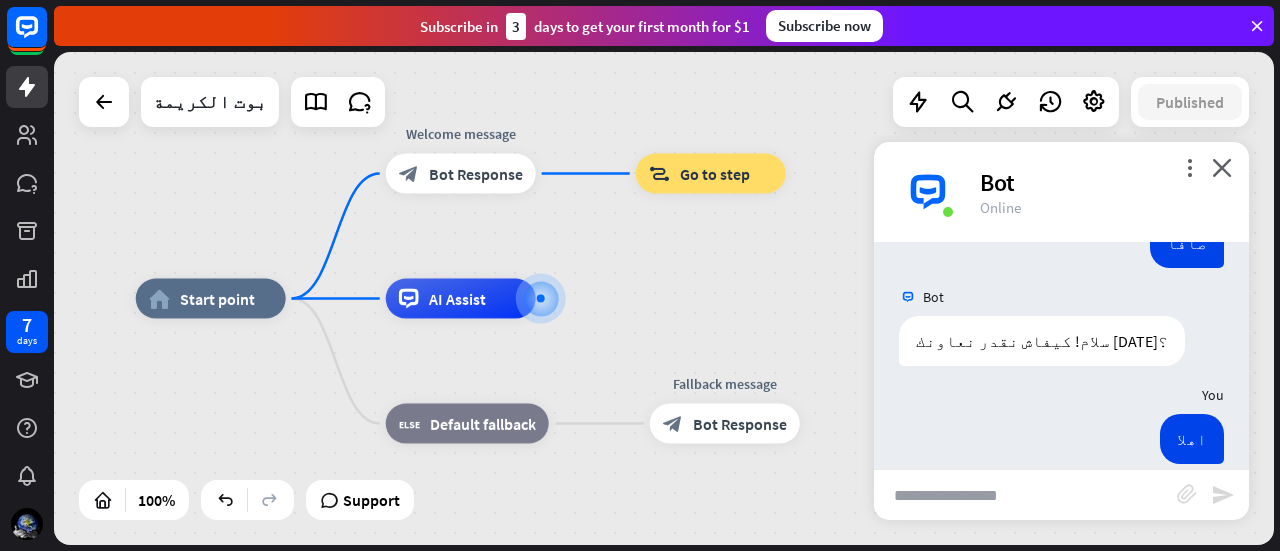 scroll, scrollTop: 915, scrollLeft: 0, axis: vertical 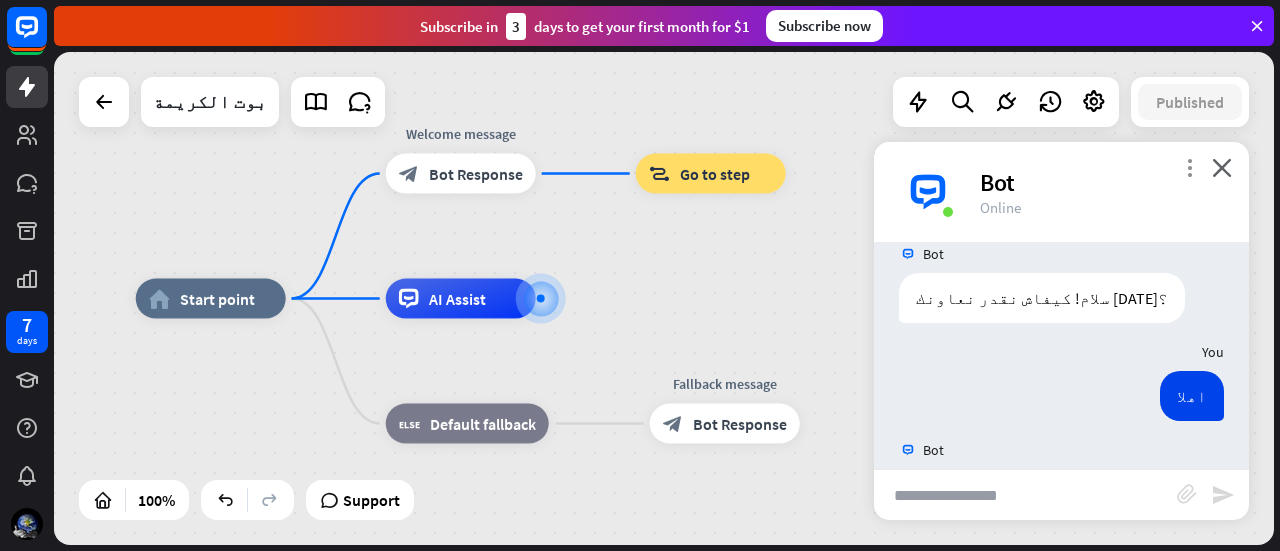 click on "more_vert" at bounding box center (1189, 167) 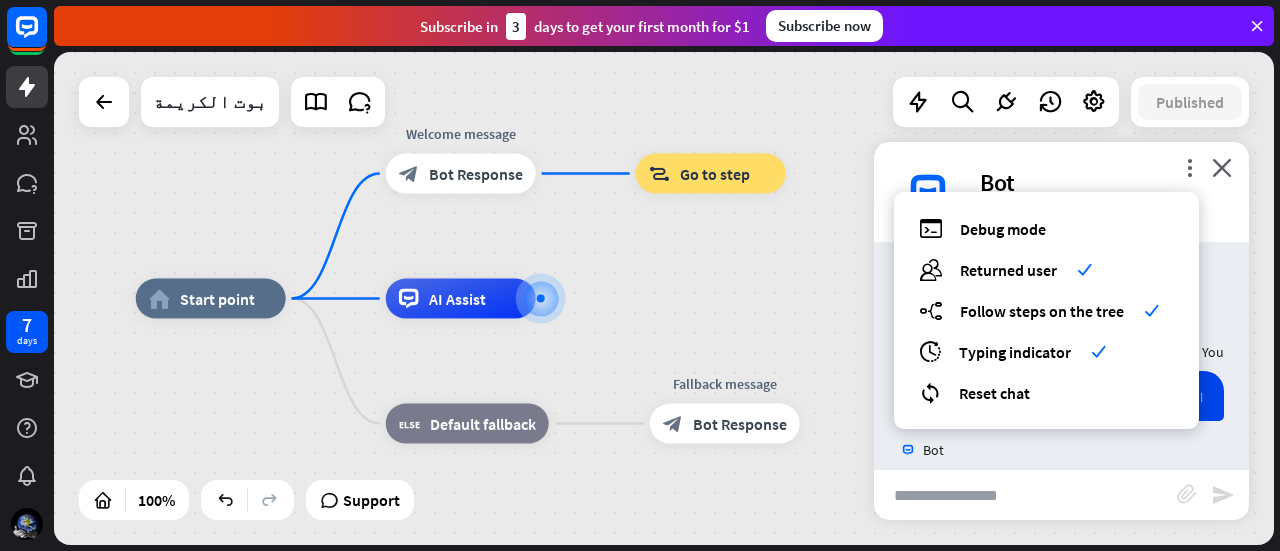 click on "home_2   Start point                 Welcome message   block_bot_response   Bot Response                   block_goto   Go to step                     AI Assist                       block_fallback   Default fallback                 Fallback message   block_bot_response   Bot Response" at bounding box center [746, 545] 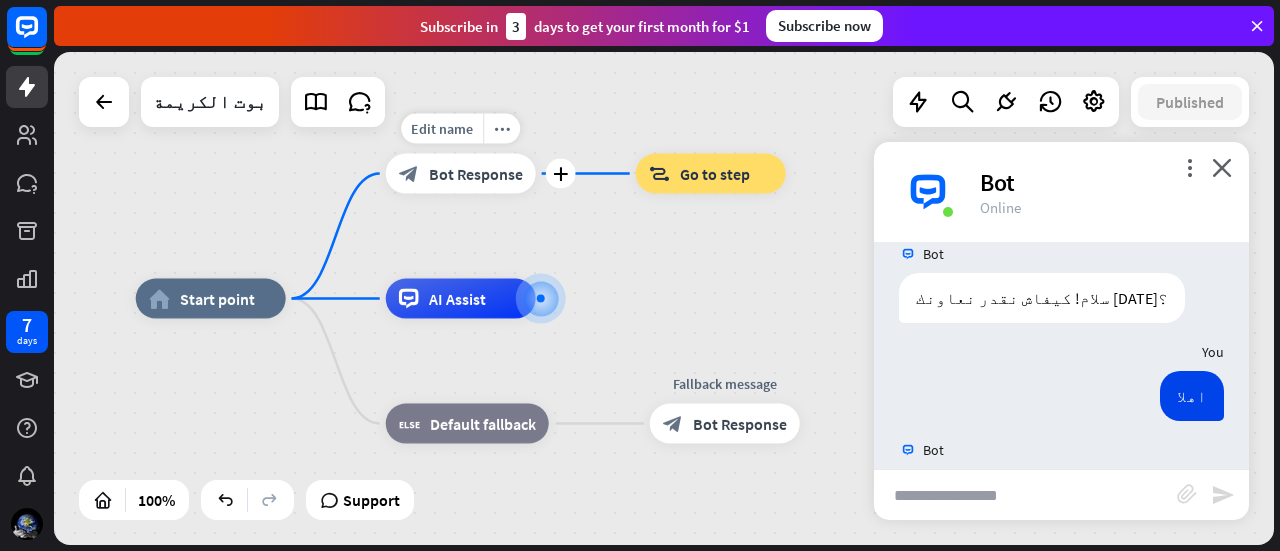 click on "Bot Response" at bounding box center (476, 174) 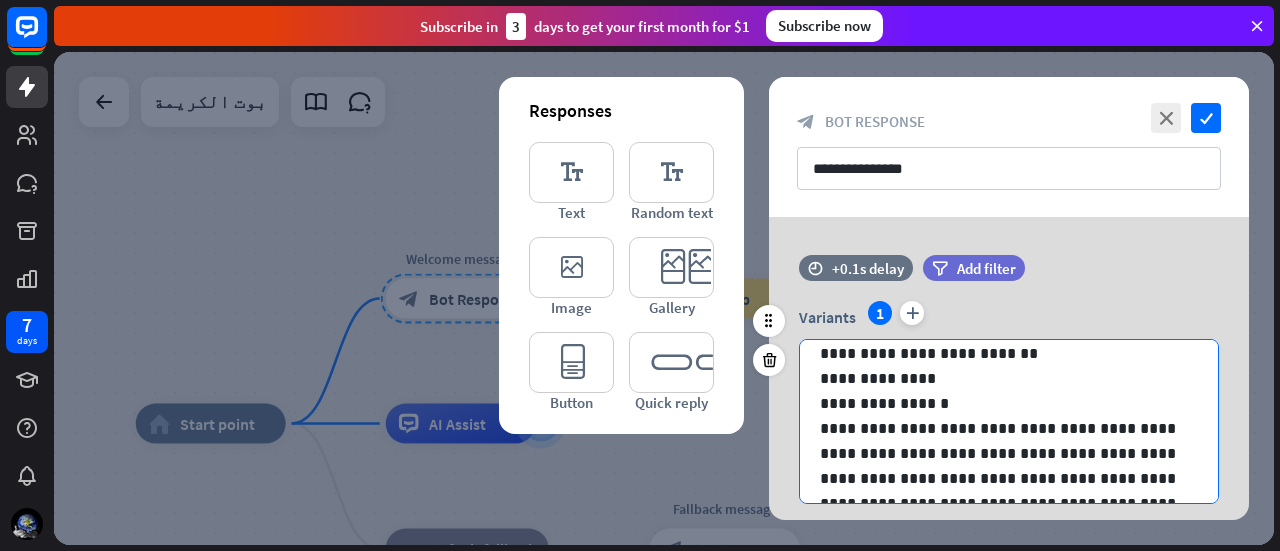 scroll, scrollTop: 126, scrollLeft: 0, axis: vertical 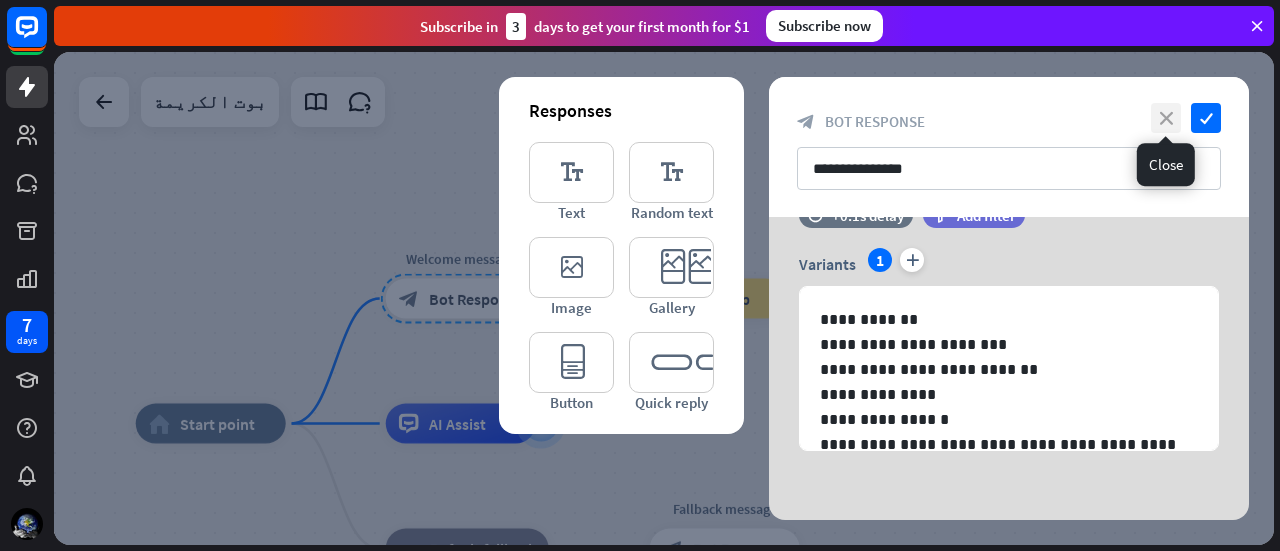 click on "close" at bounding box center [1166, 118] 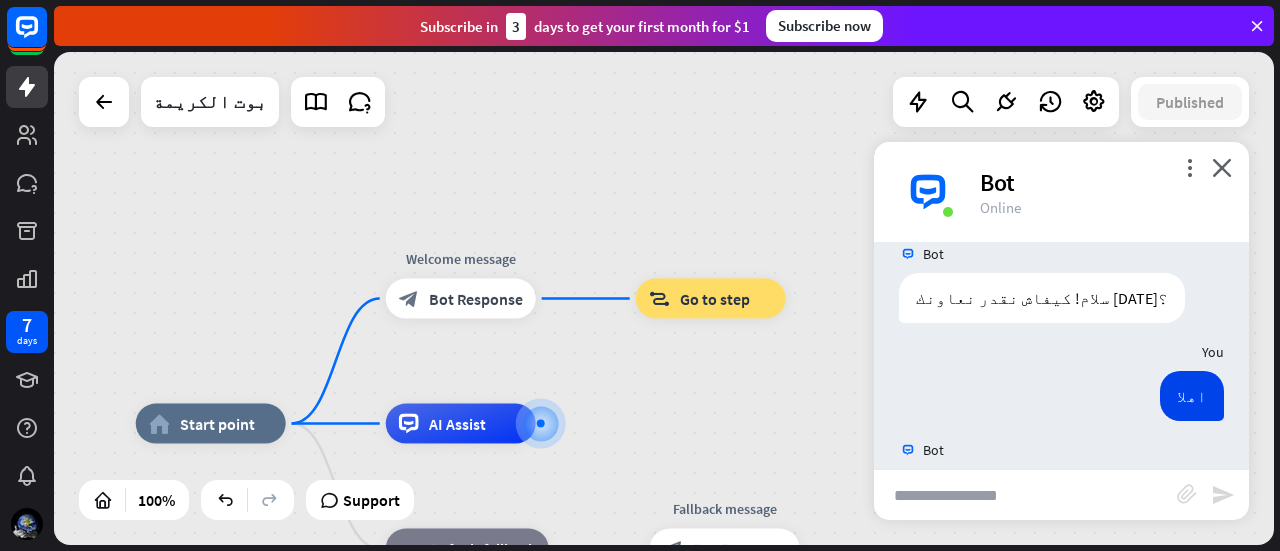 scroll, scrollTop: 914, scrollLeft: 0, axis: vertical 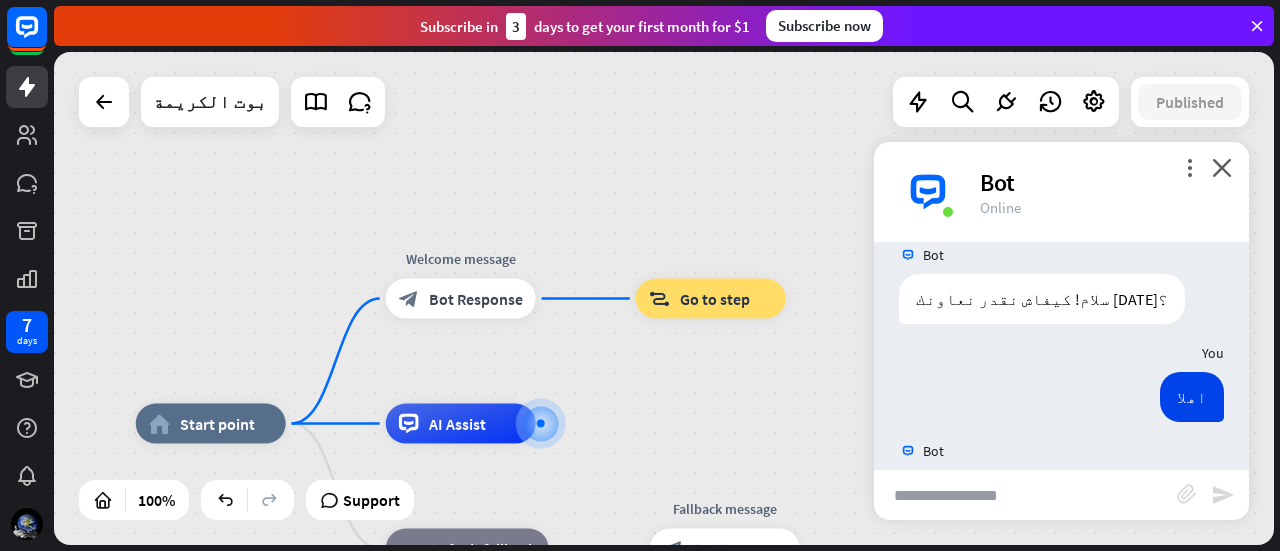 click on "Bot" at bounding box center (1102, 182) 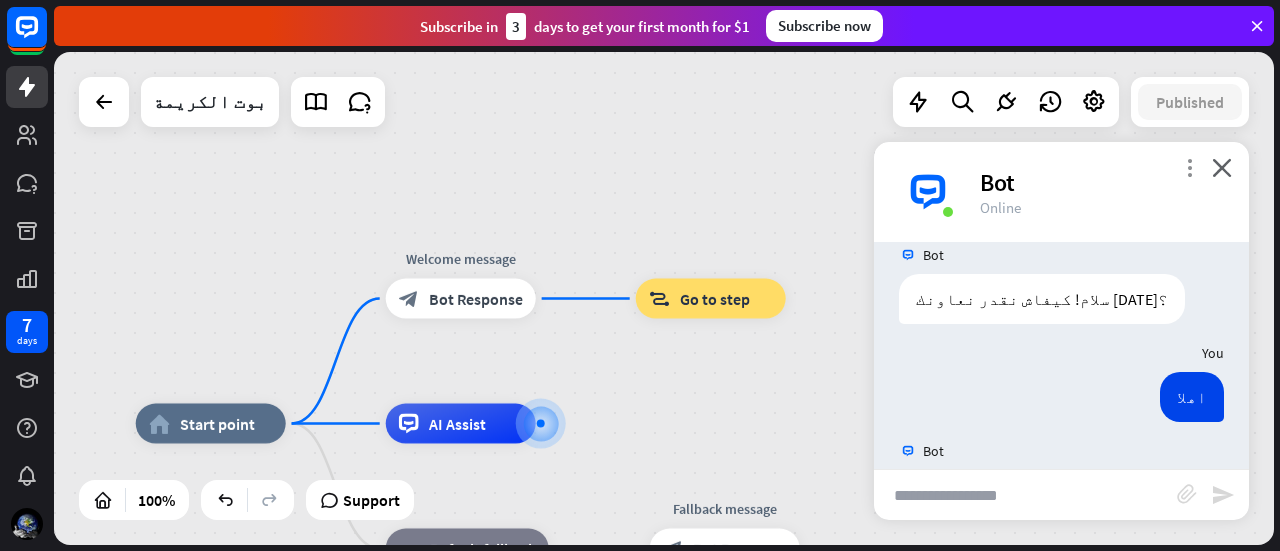 click on "more_vert" at bounding box center [1189, 167] 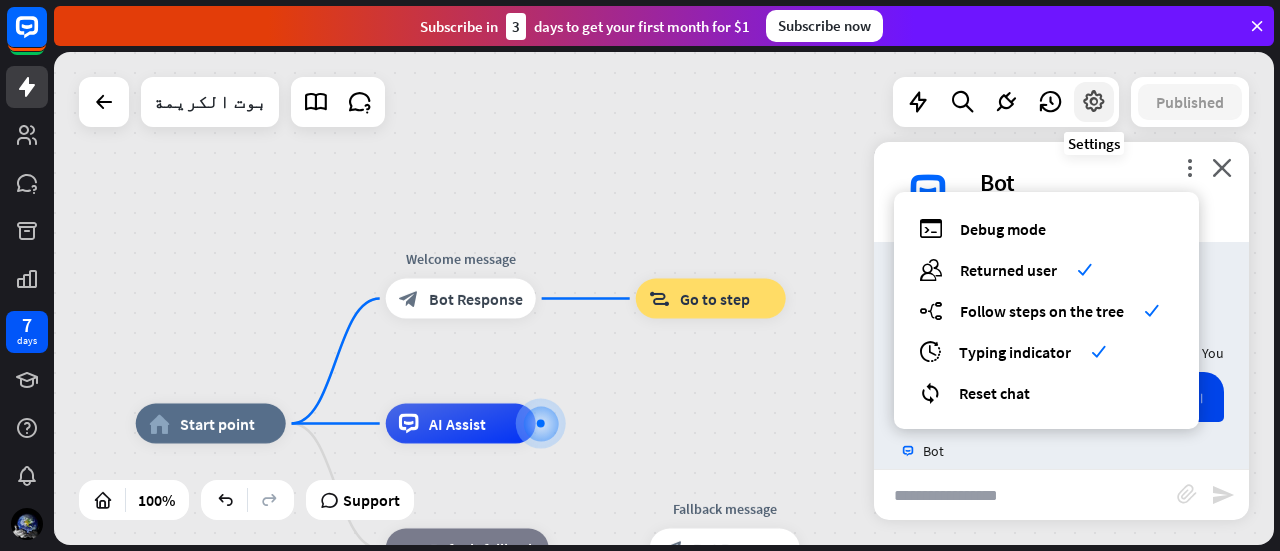 click at bounding box center (1094, 102) 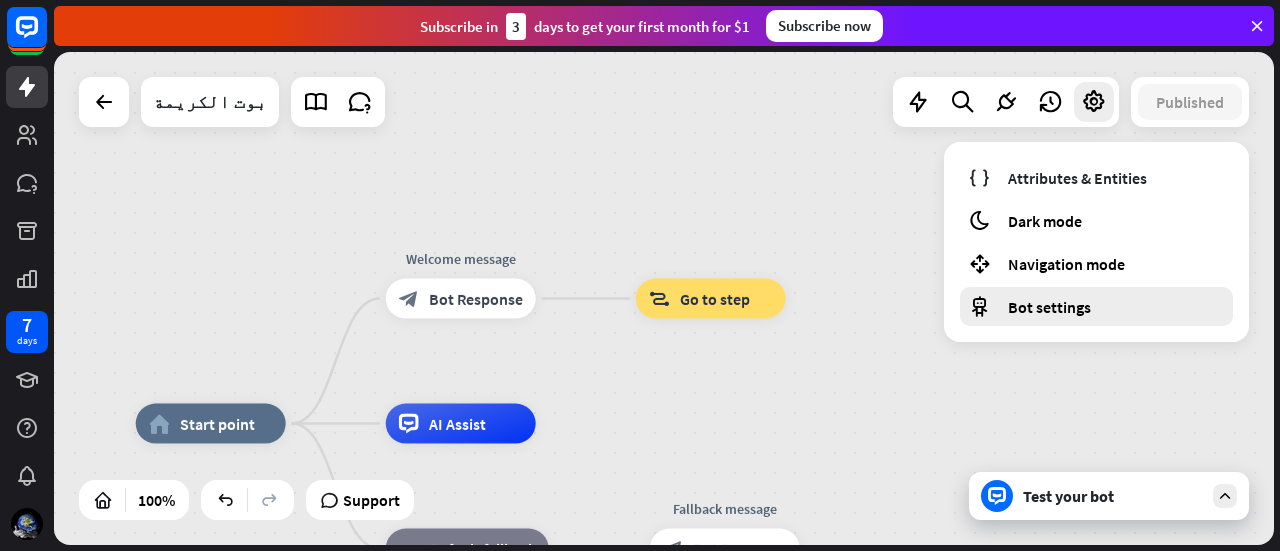click on "Bot settings" at bounding box center [1049, 307] 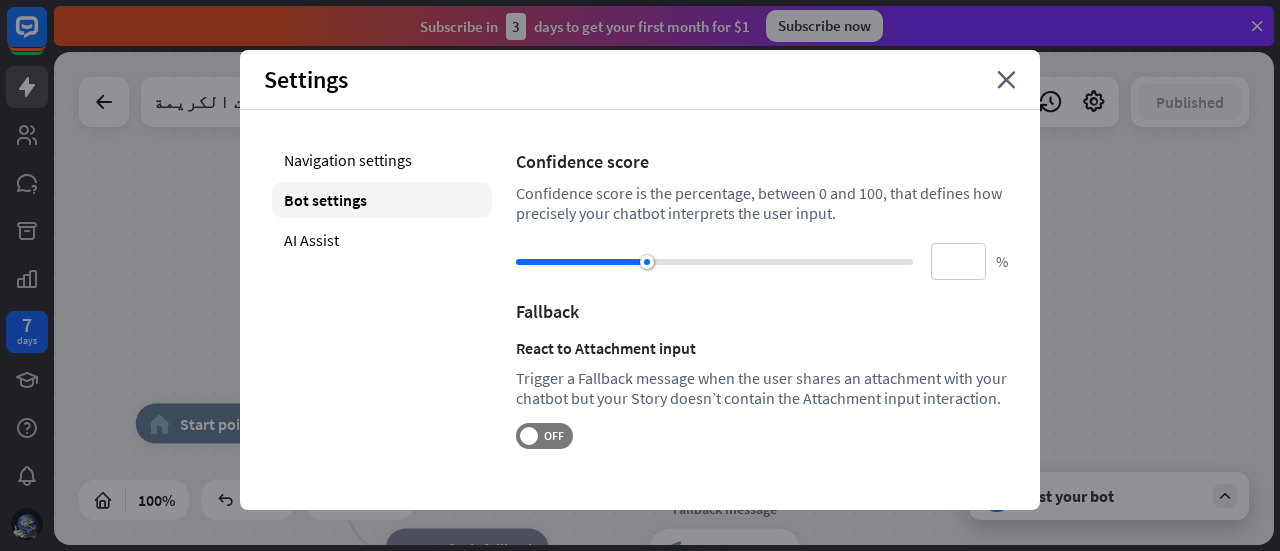 drag, startPoint x: 773, startPoint y: 260, endPoint x: 639, endPoint y: 245, distance: 134.83694 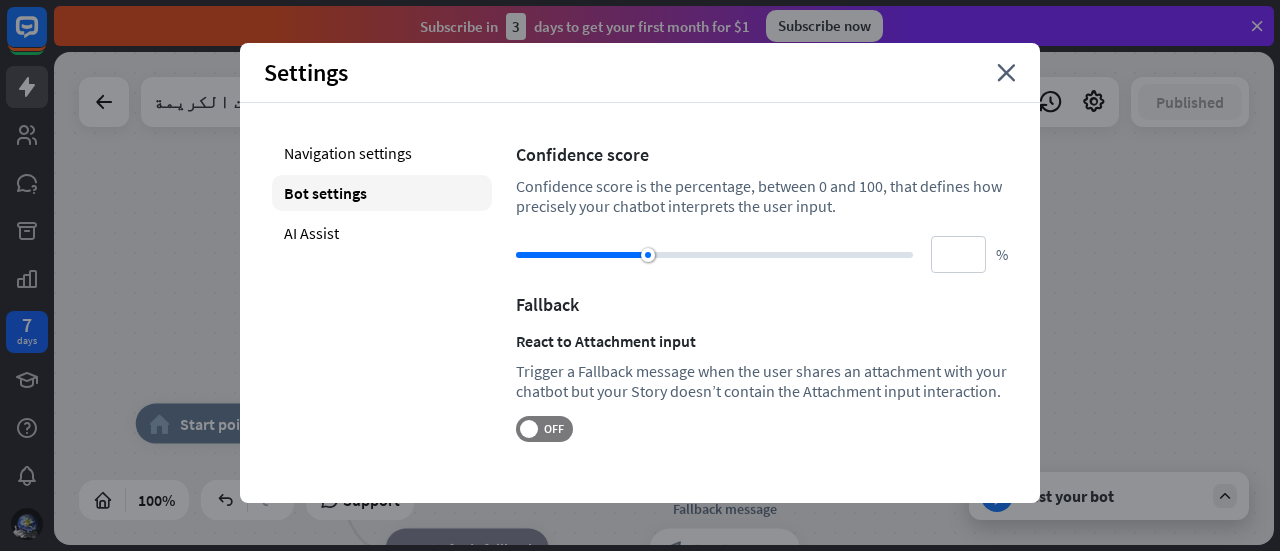 scroll, scrollTop: 8, scrollLeft: 0, axis: vertical 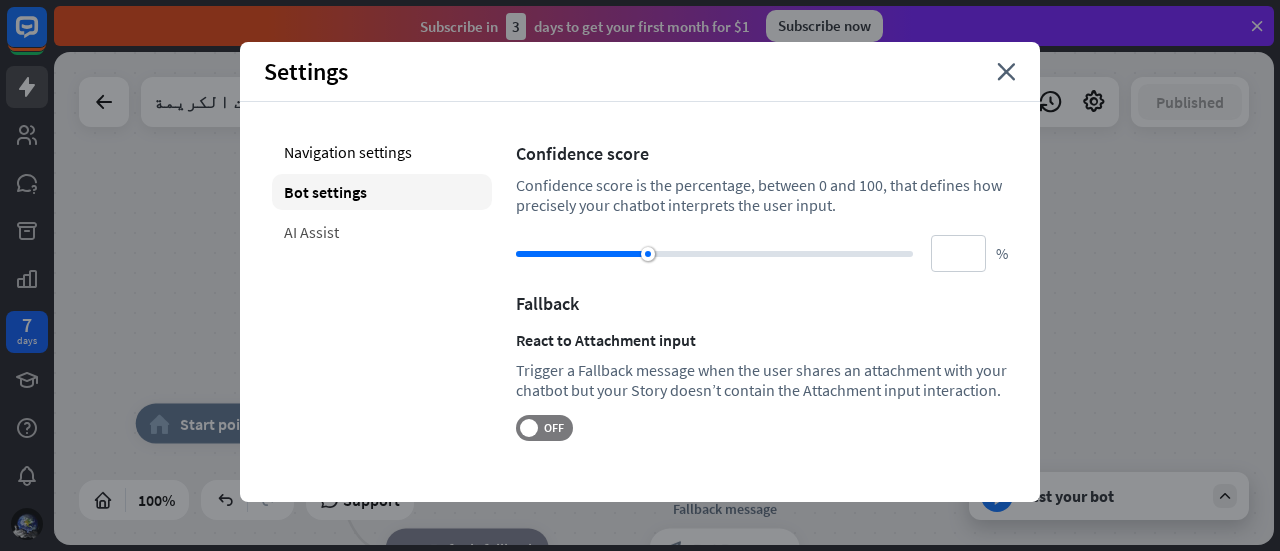 click on "AI Assist" at bounding box center [382, 232] 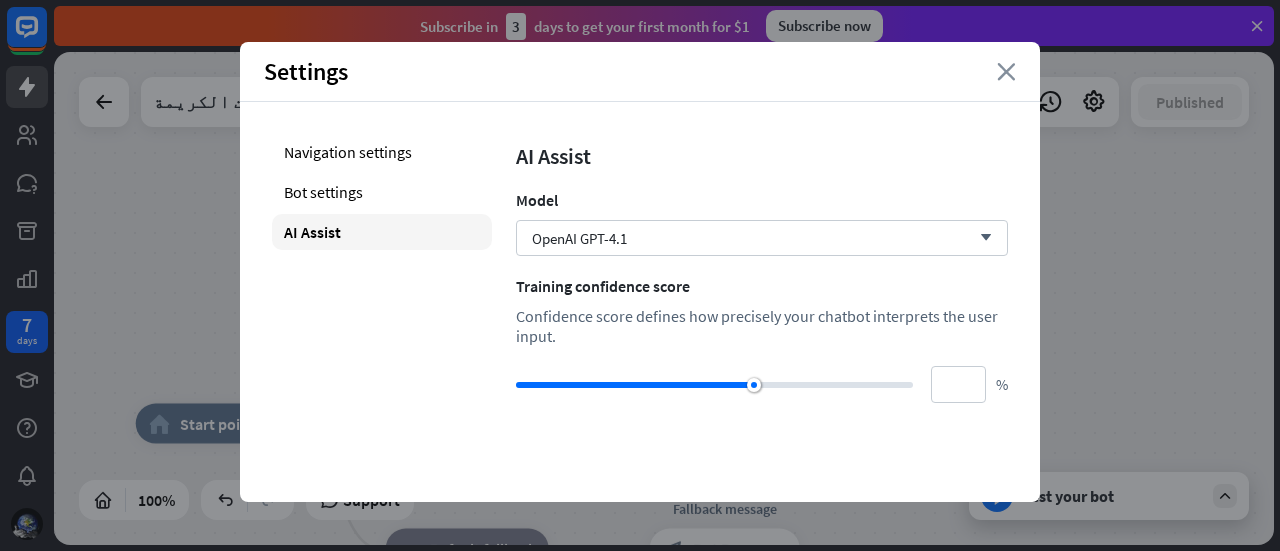 click on "close" at bounding box center (1006, 72) 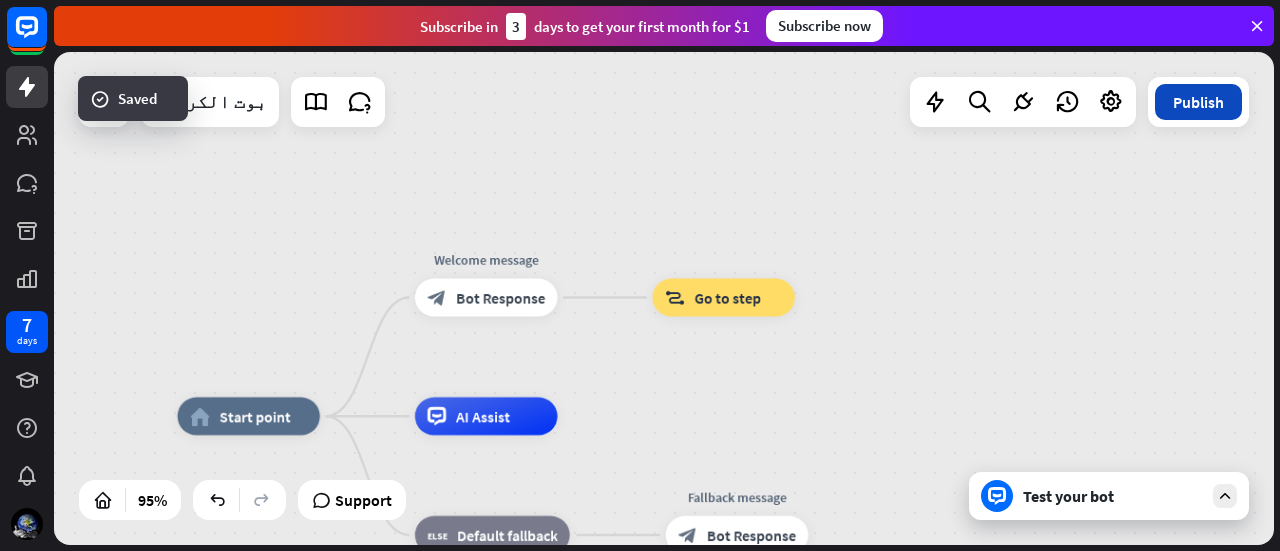 click on "Publish" at bounding box center (1198, 102) 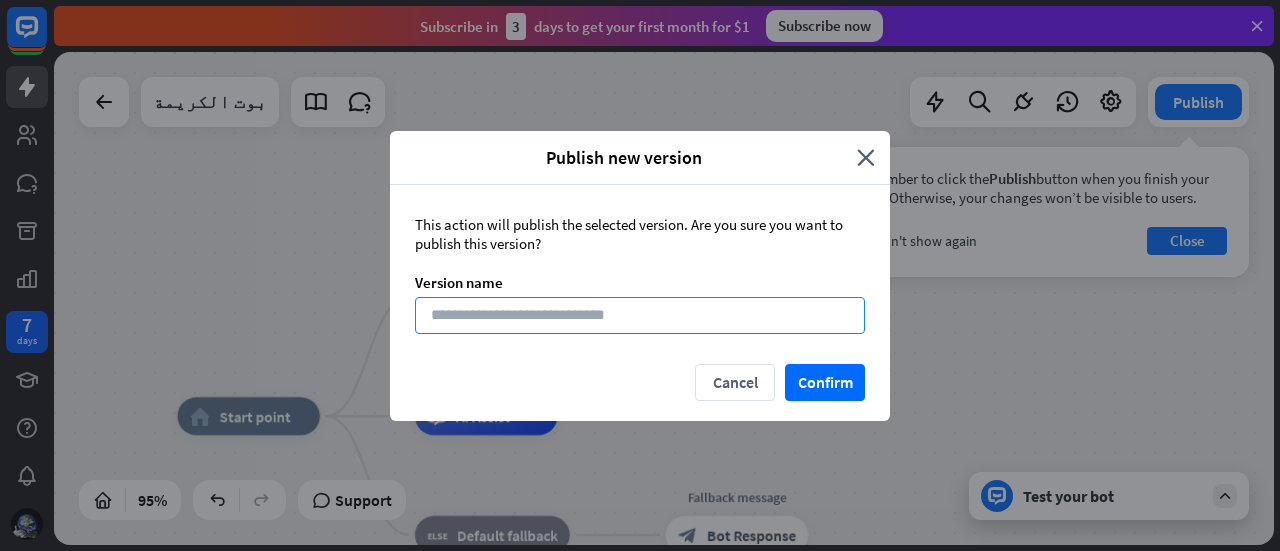 click at bounding box center [640, 315] 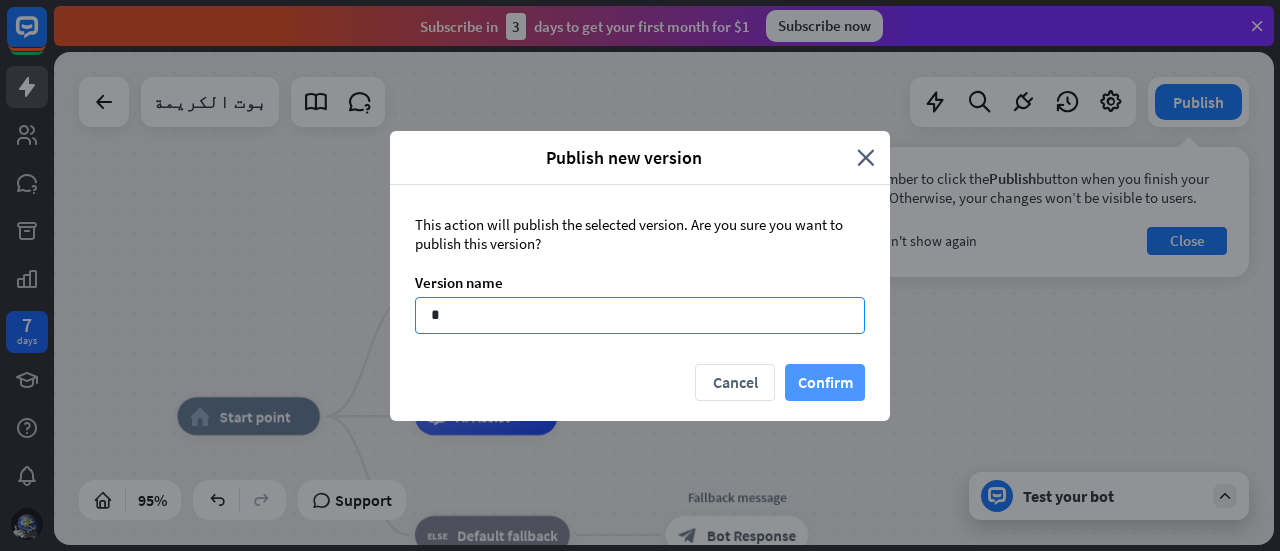 type on "*" 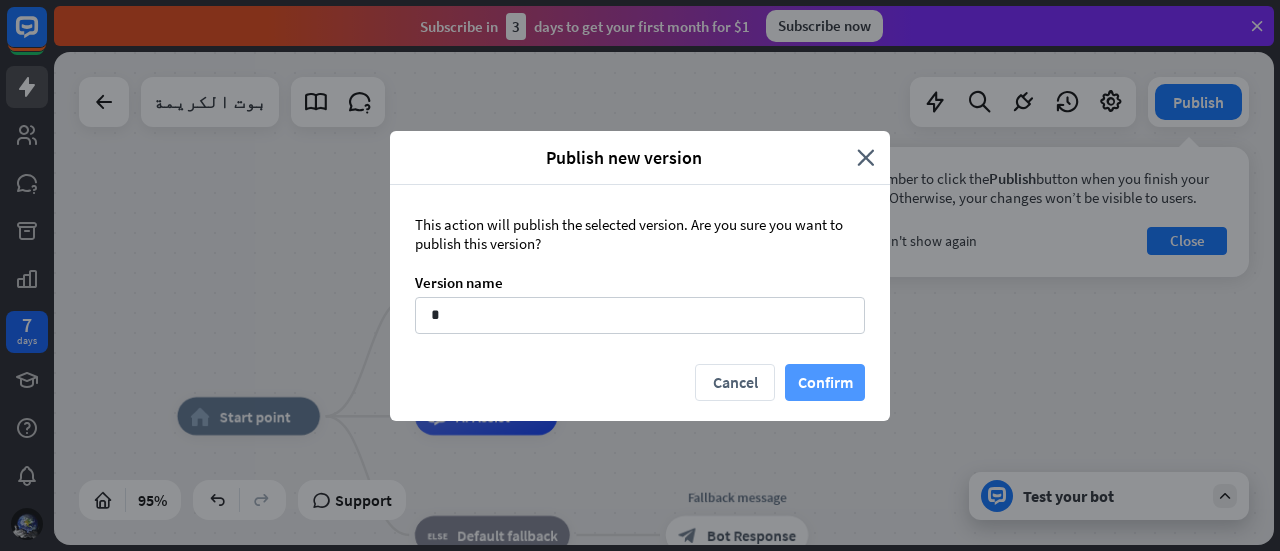 click on "Confirm" at bounding box center [825, 382] 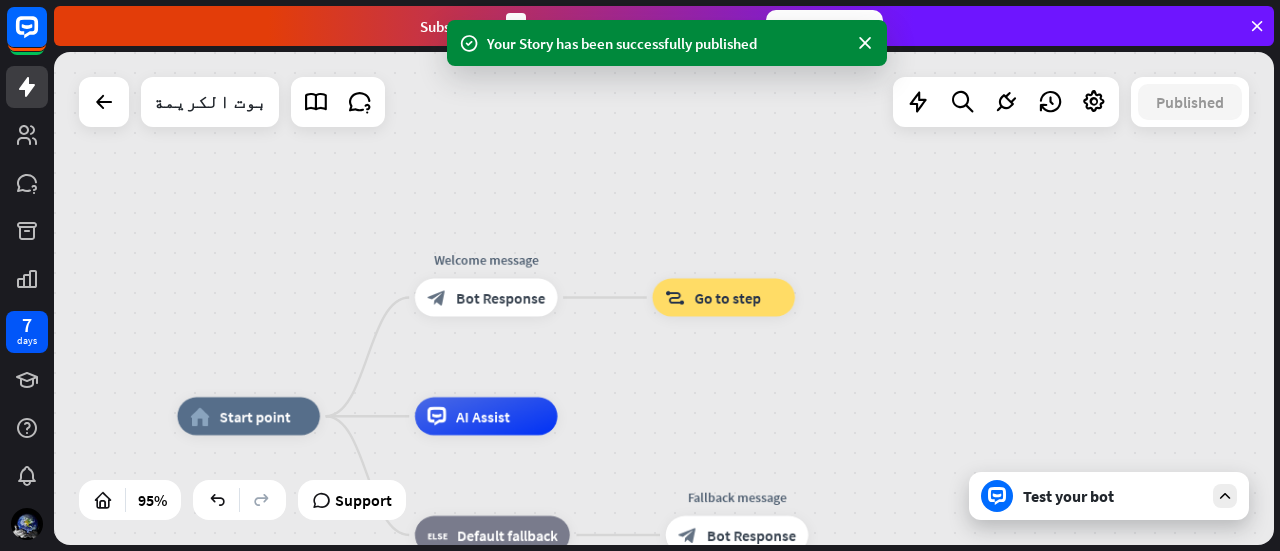 click on "Test your bot" at bounding box center (1109, 496) 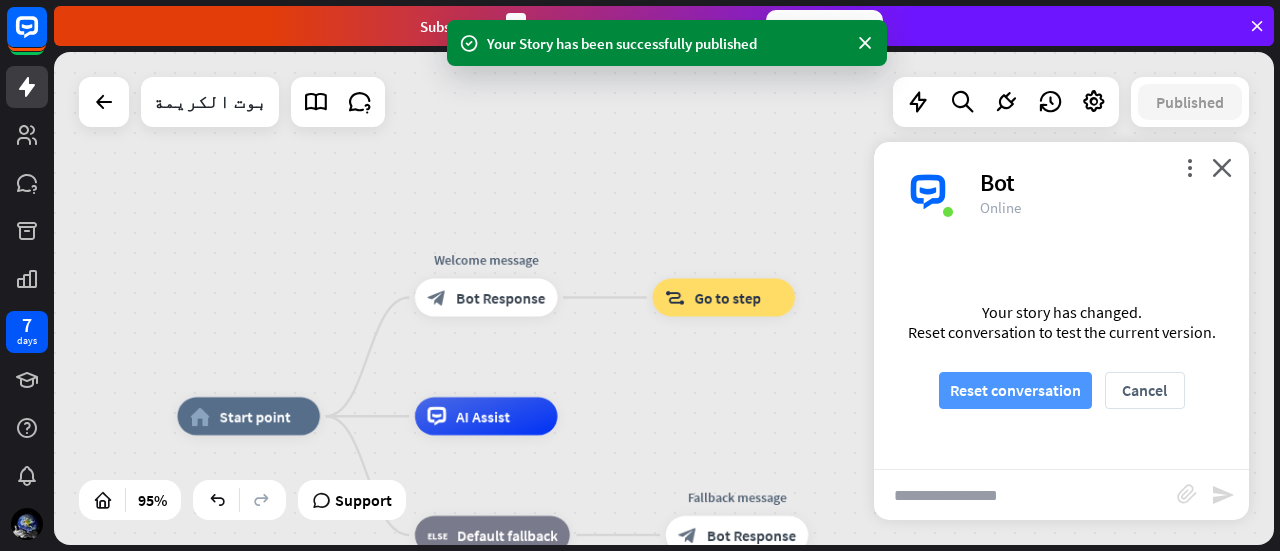 click on "Reset conversation" at bounding box center [1015, 390] 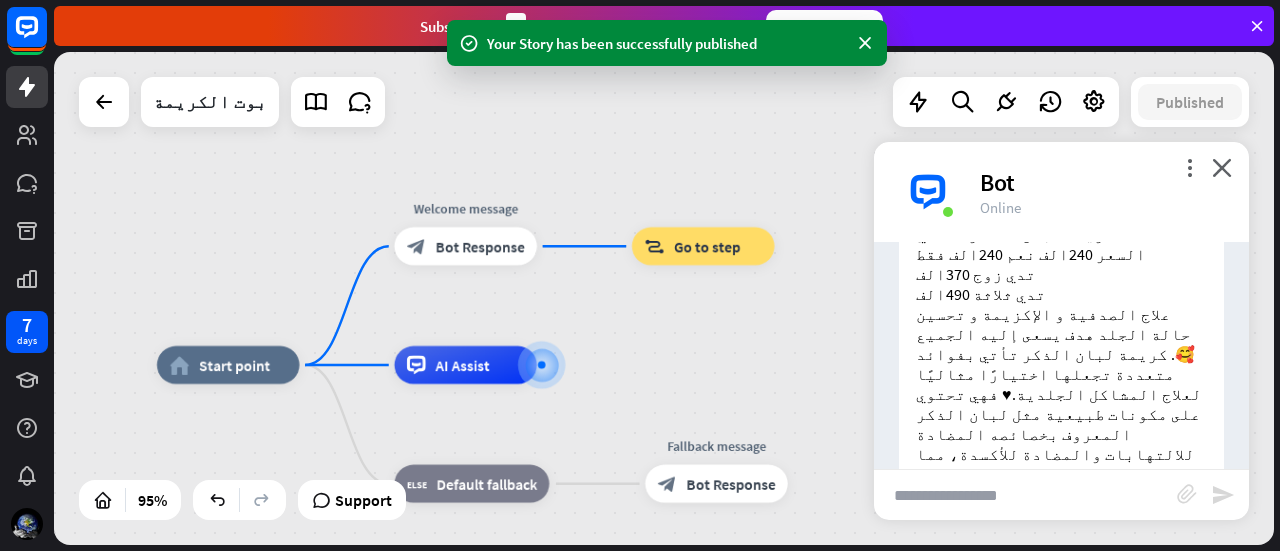 scroll, scrollTop: 131, scrollLeft: 0, axis: vertical 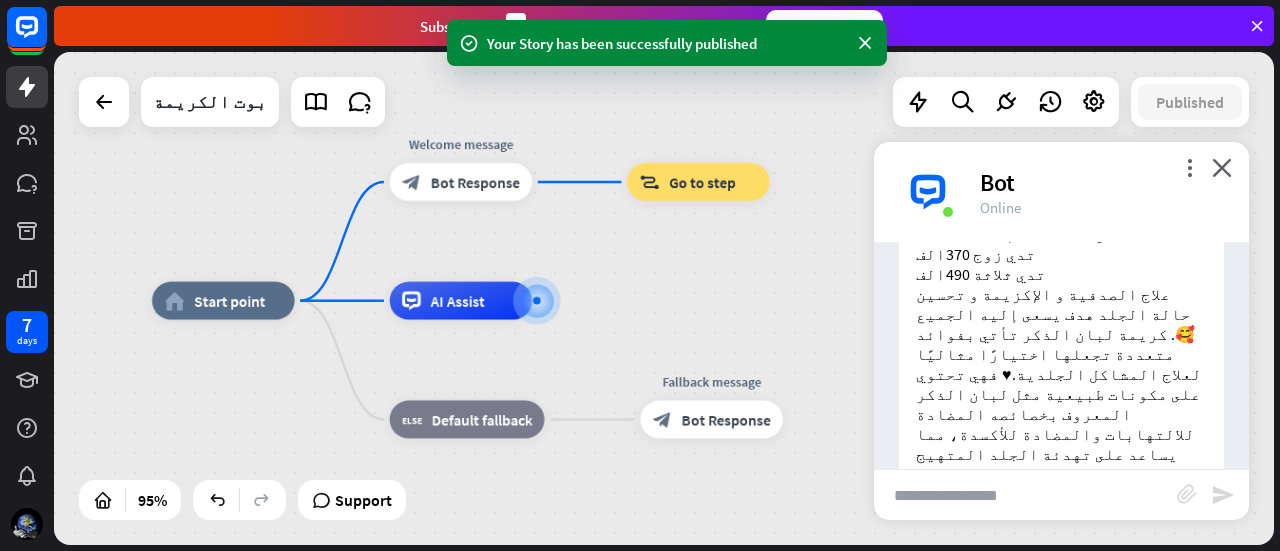 click at bounding box center [1025, 495] 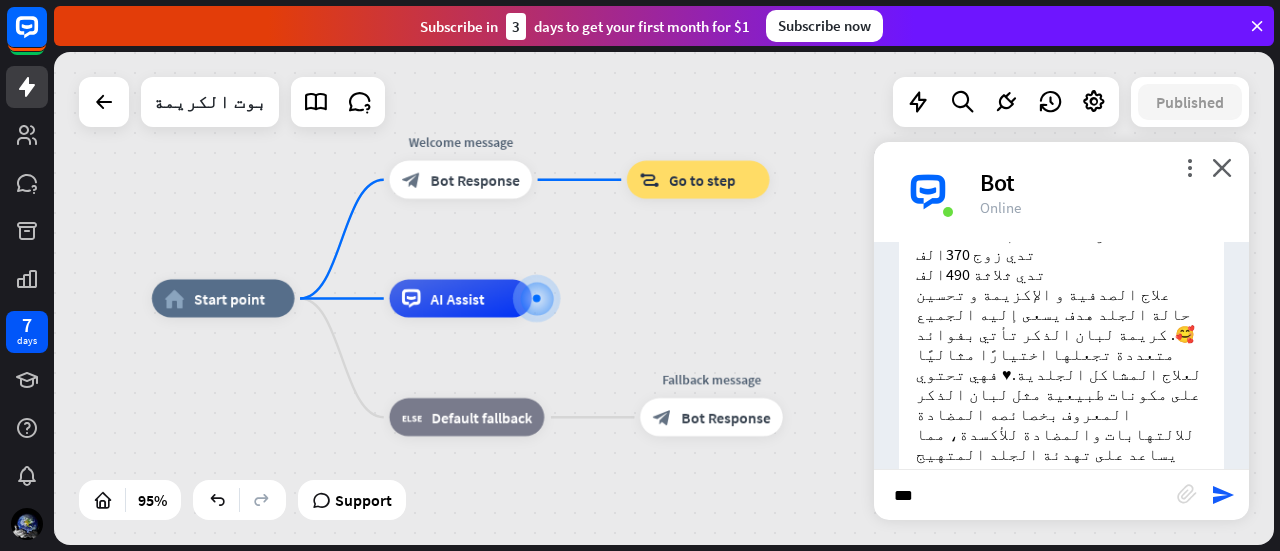 type on "****" 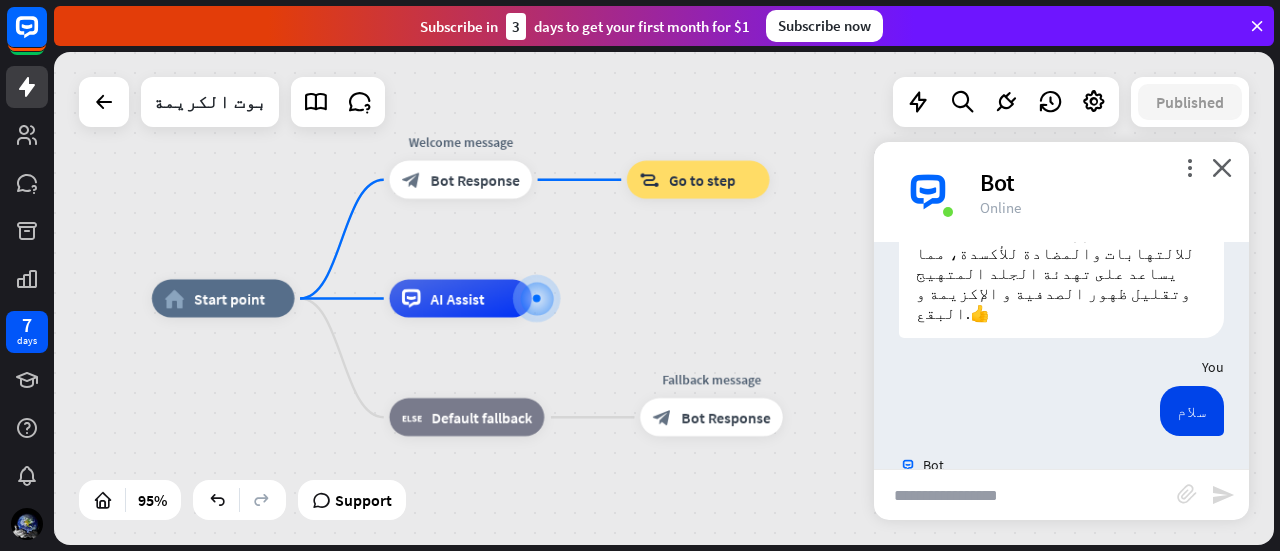 scroll, scrollTop: 327, scrollLeft: 0, axis: vertical 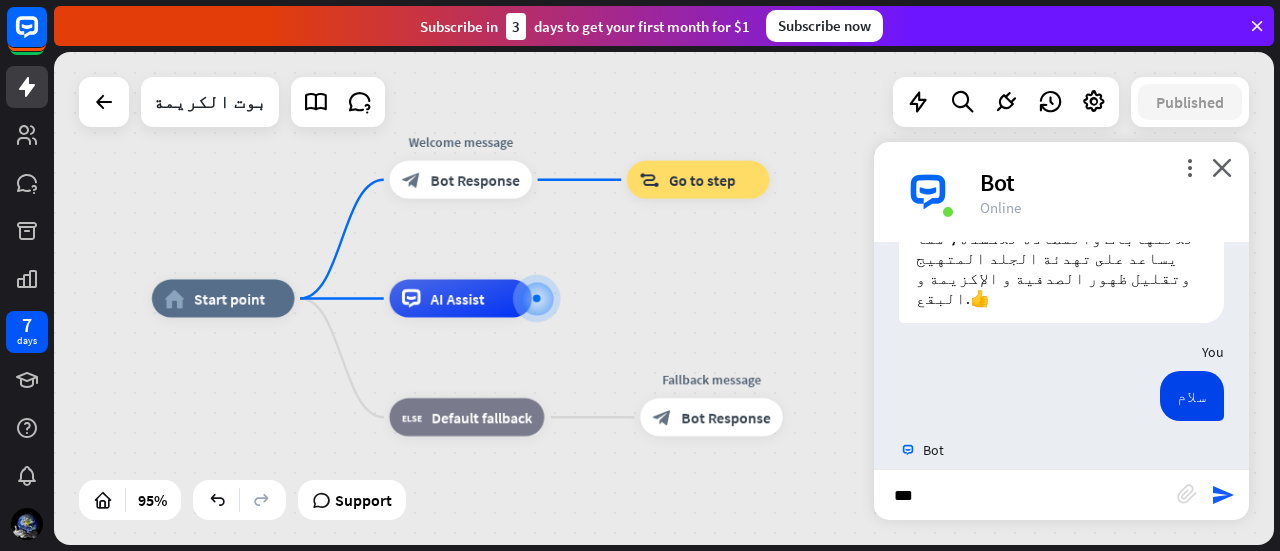 type on "****" 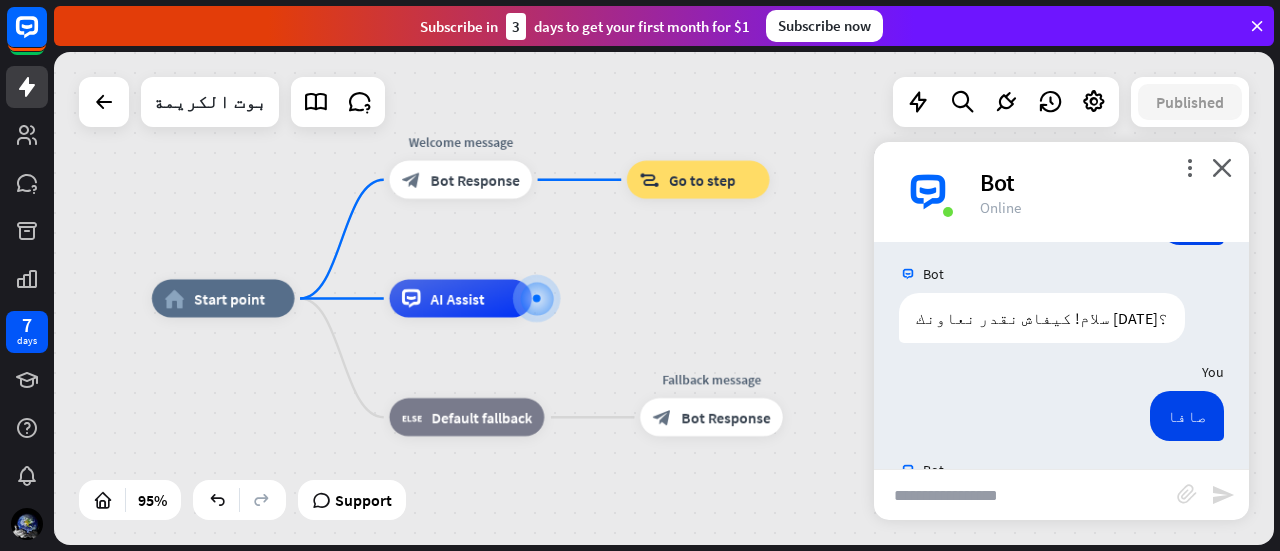 scroll, scrollTop: 523, scrollLeft: 0, axis: vertical 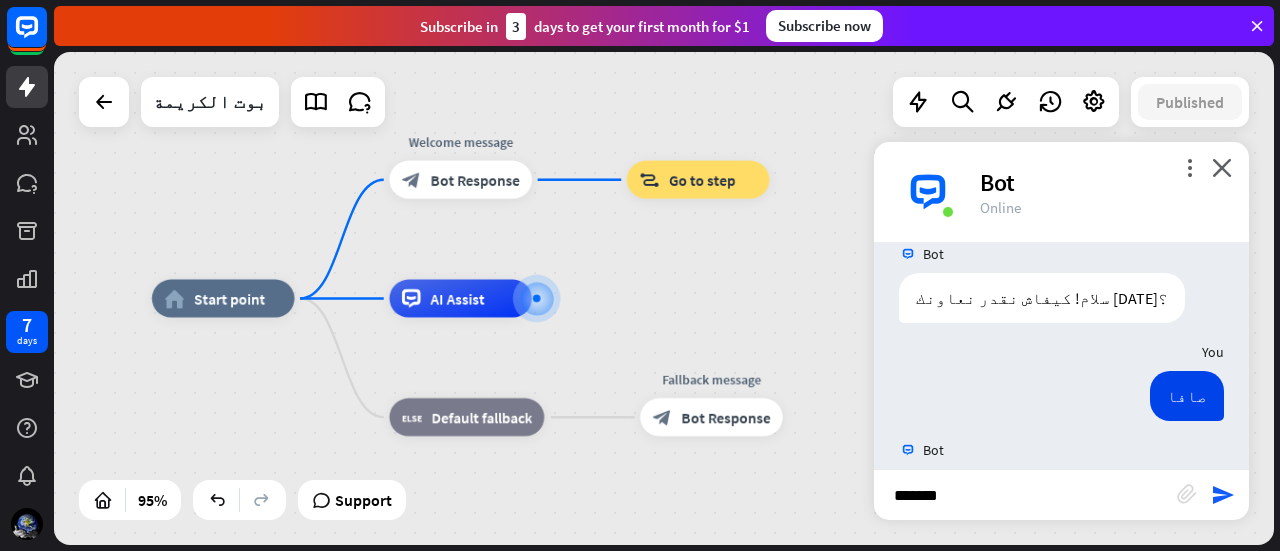type on "********" 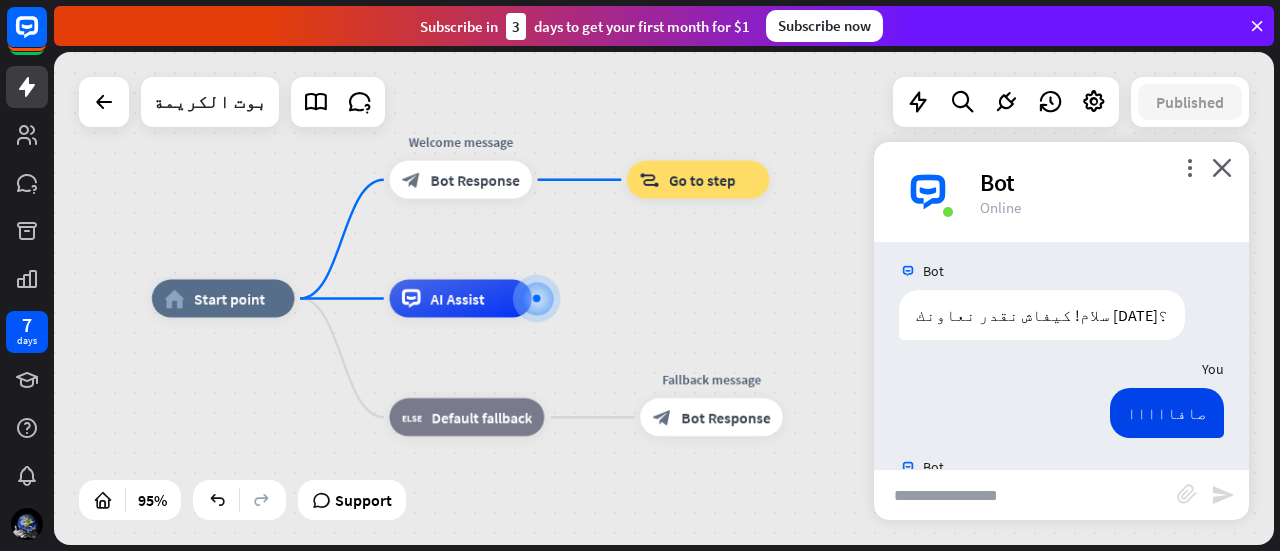 scroll, scrollTop: 719, scrollLeft: 0, axis: vertical 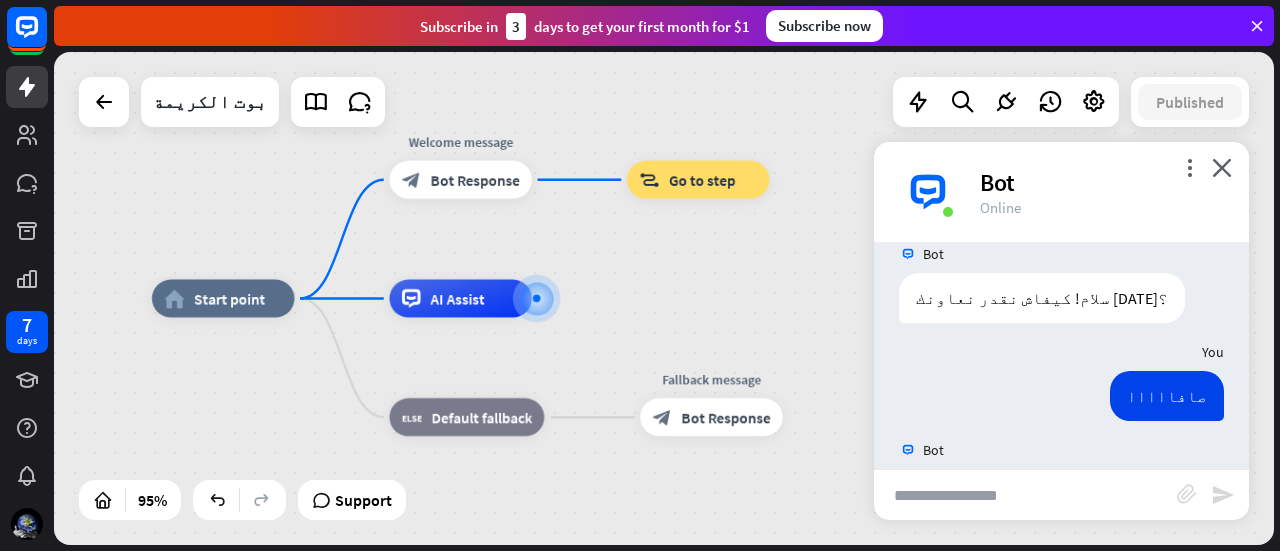 type on "*" 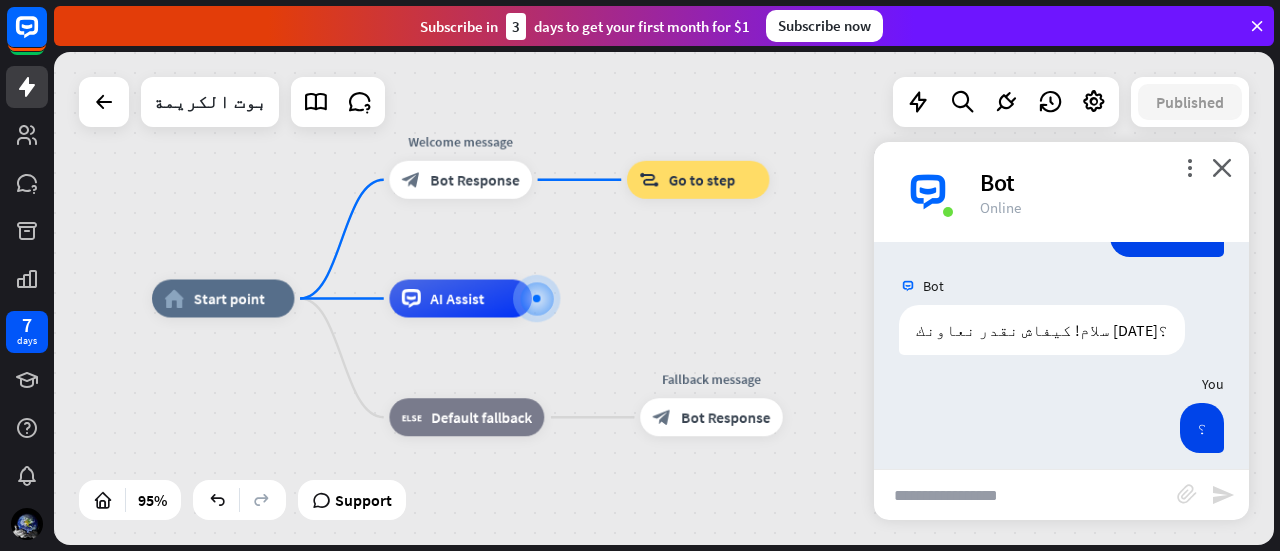 scroll, scrollTop: 915, scrollLeft: 0, axis: vertical 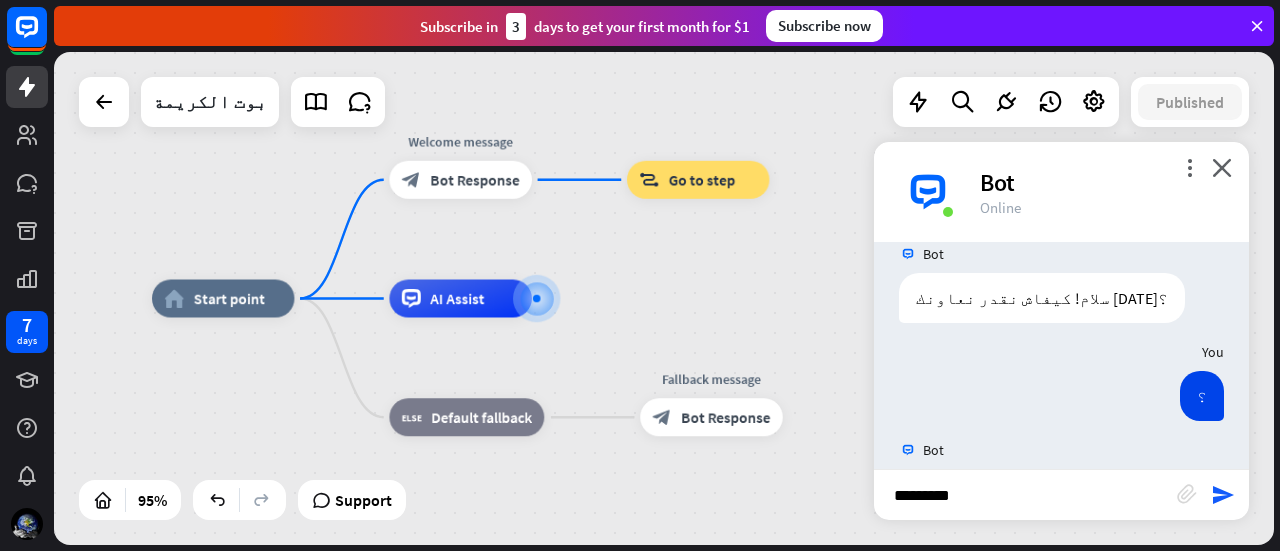 type on "**********" 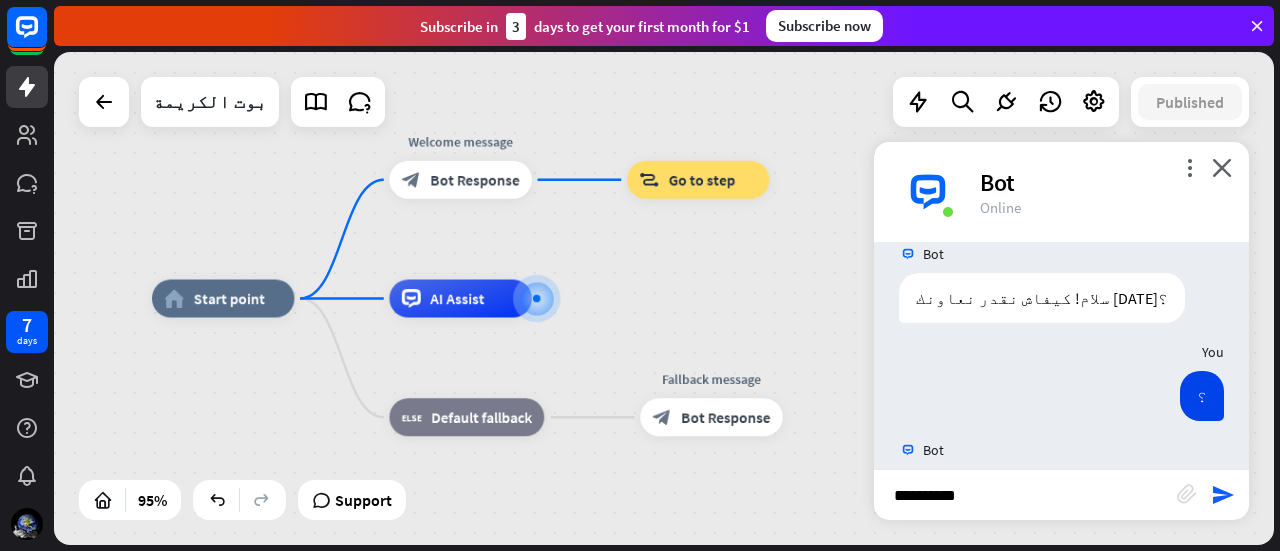 type 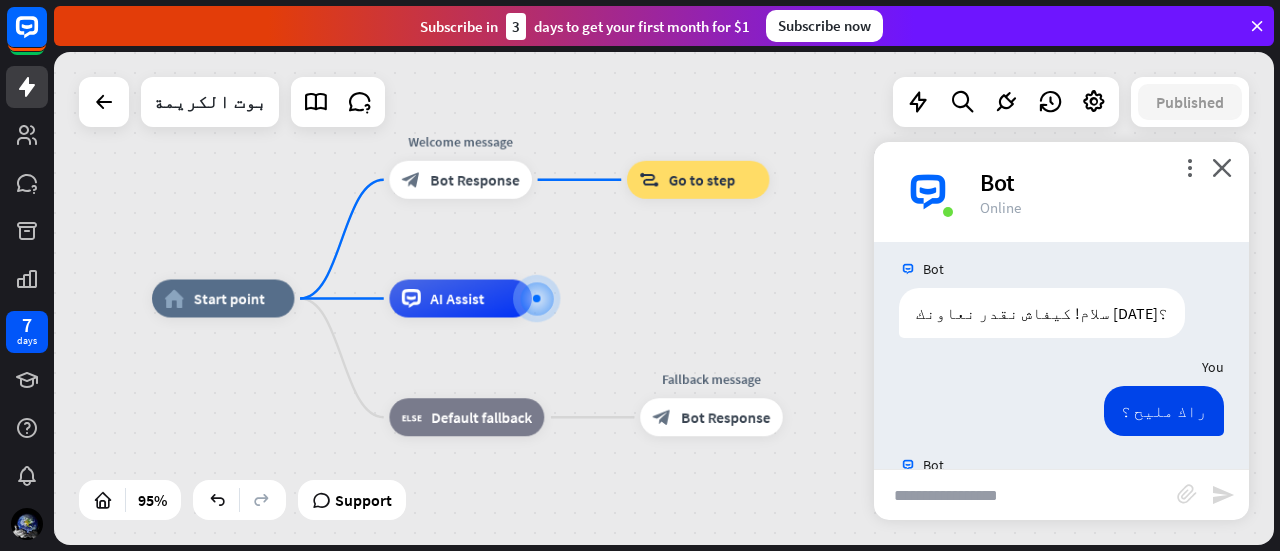 scroll, scrollTop: 1111, scrollLeft: 0, axis: vertical 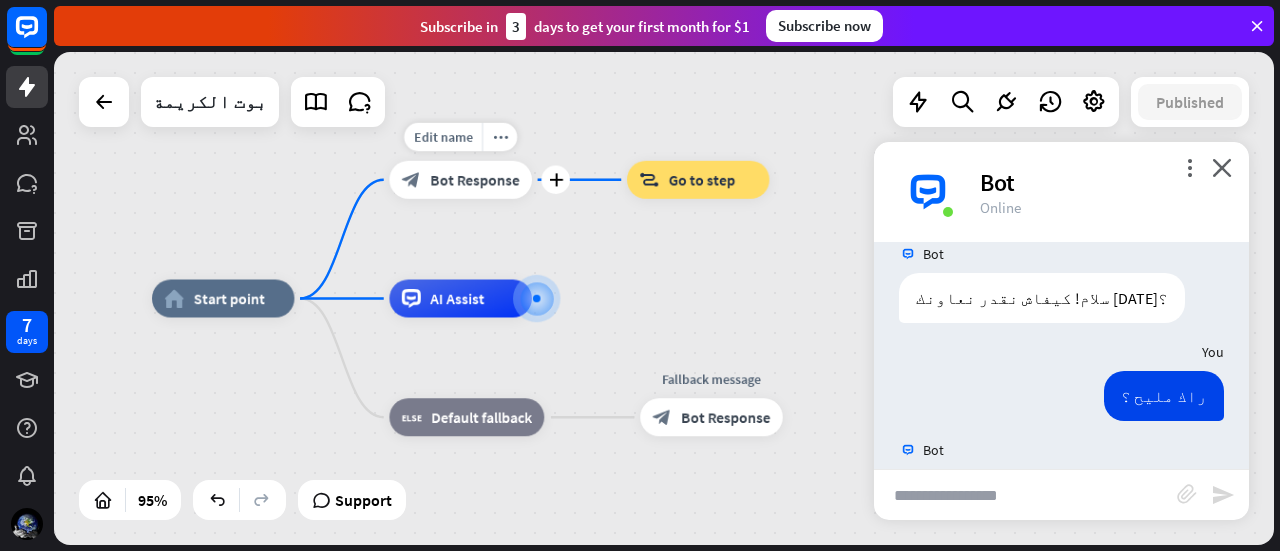 click on "Bot Response" at bounding box center [474, 179] 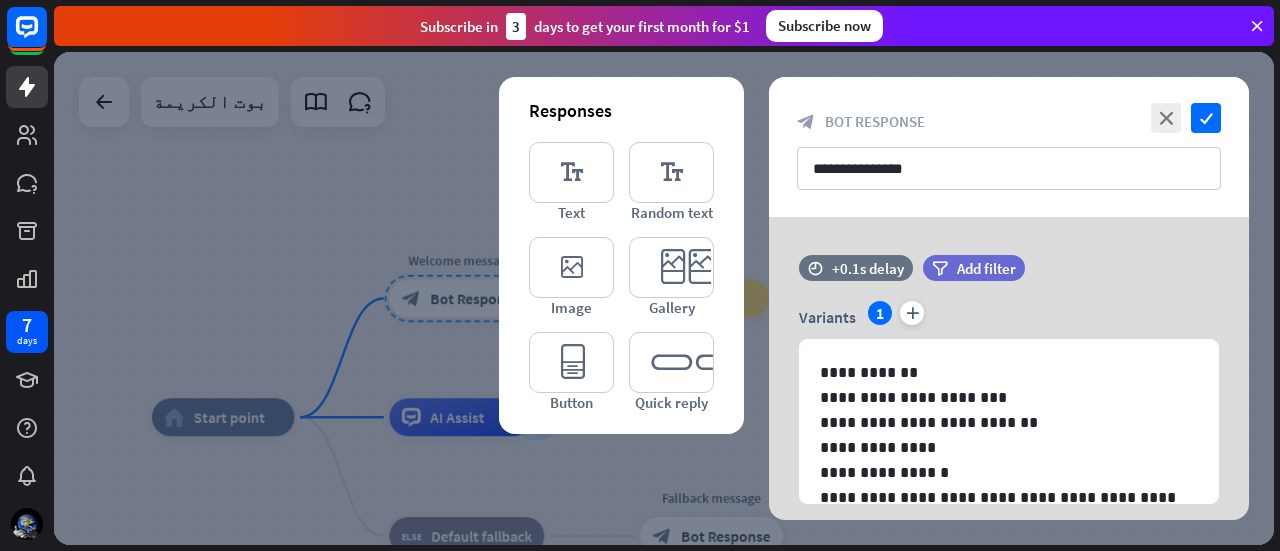 click at bounding box center [664, 298] 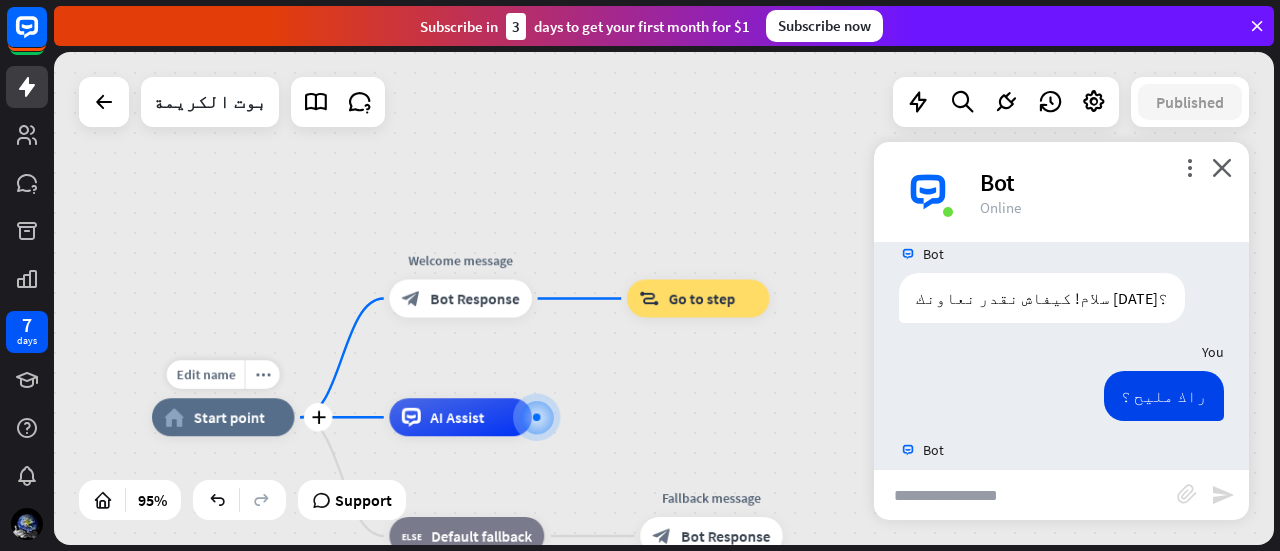 click on "Start point" at bounding box center [229, 417] 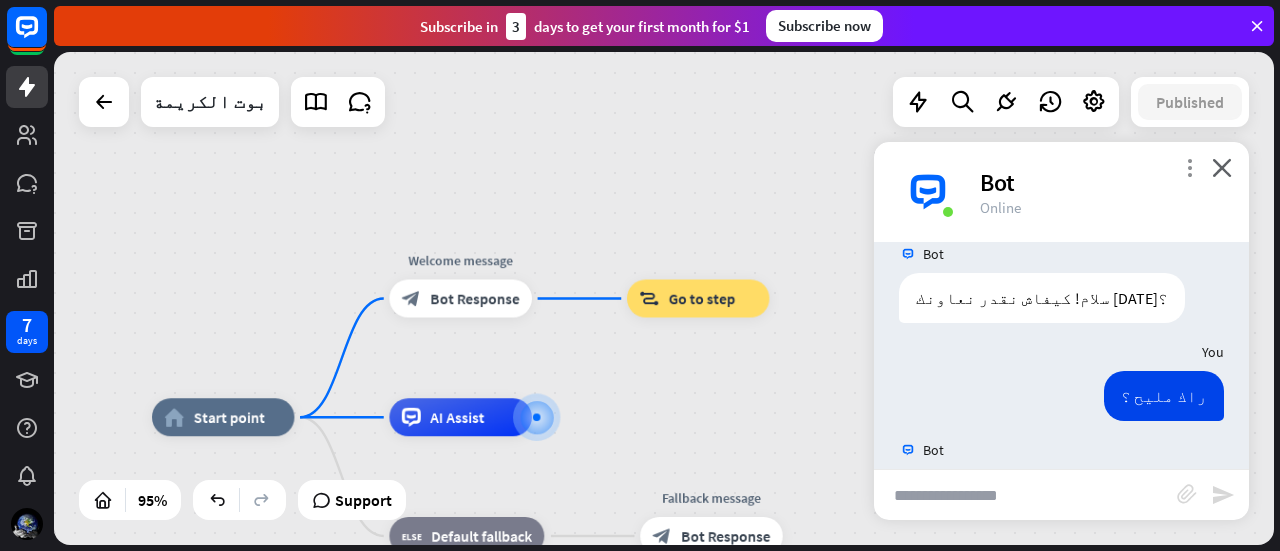 click on "more_vert" at bounding box center [1189, 167] 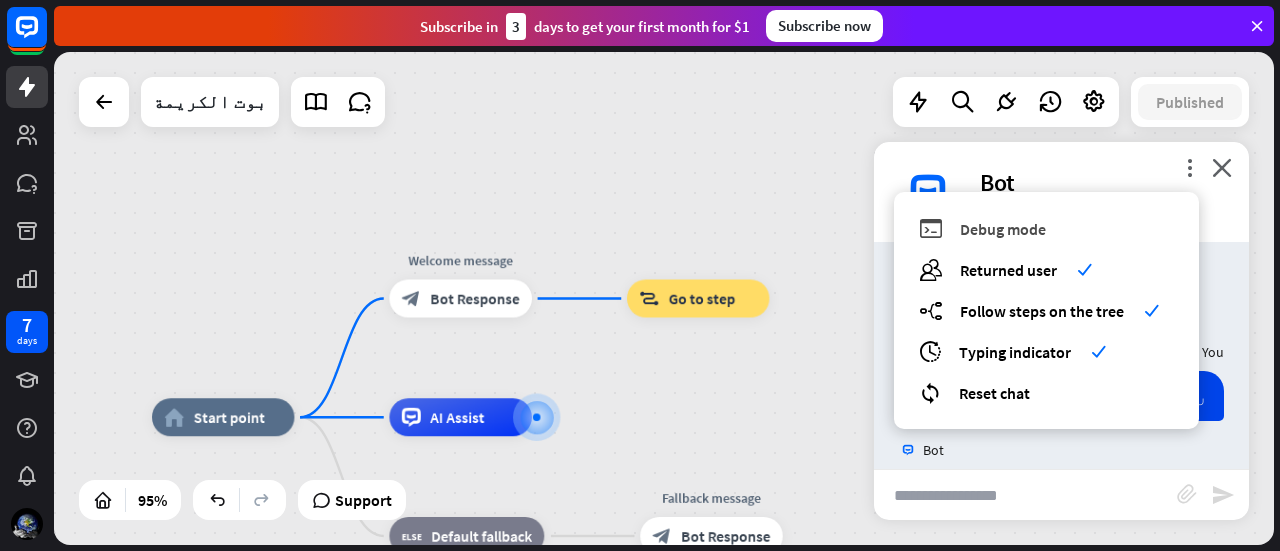 click on "debug   Debug mode" at bounding box center [1046, 228] 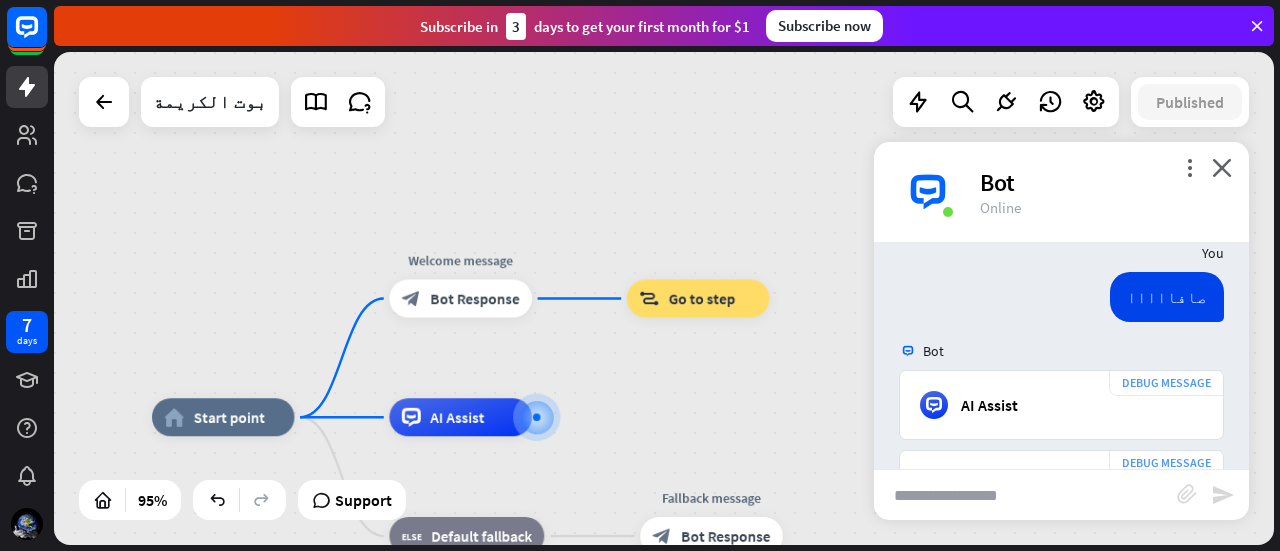 scroll, scrollTop: 1608, scrollLeft: 0, axis: vertical 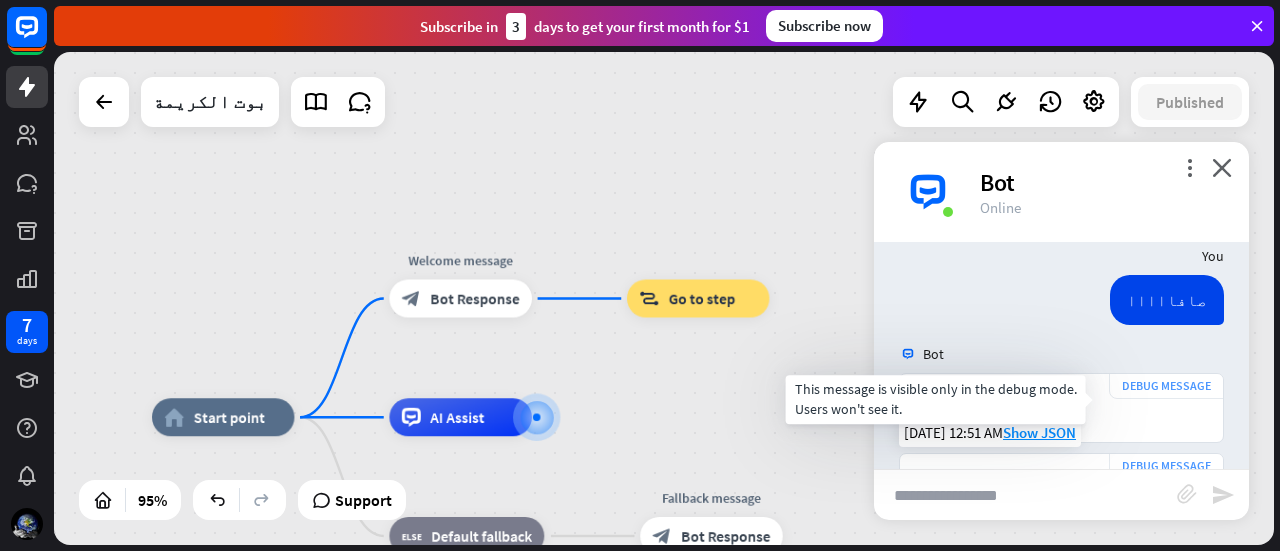 click on "DEBUG MESSAGE" at bounding box center [1166, 466] 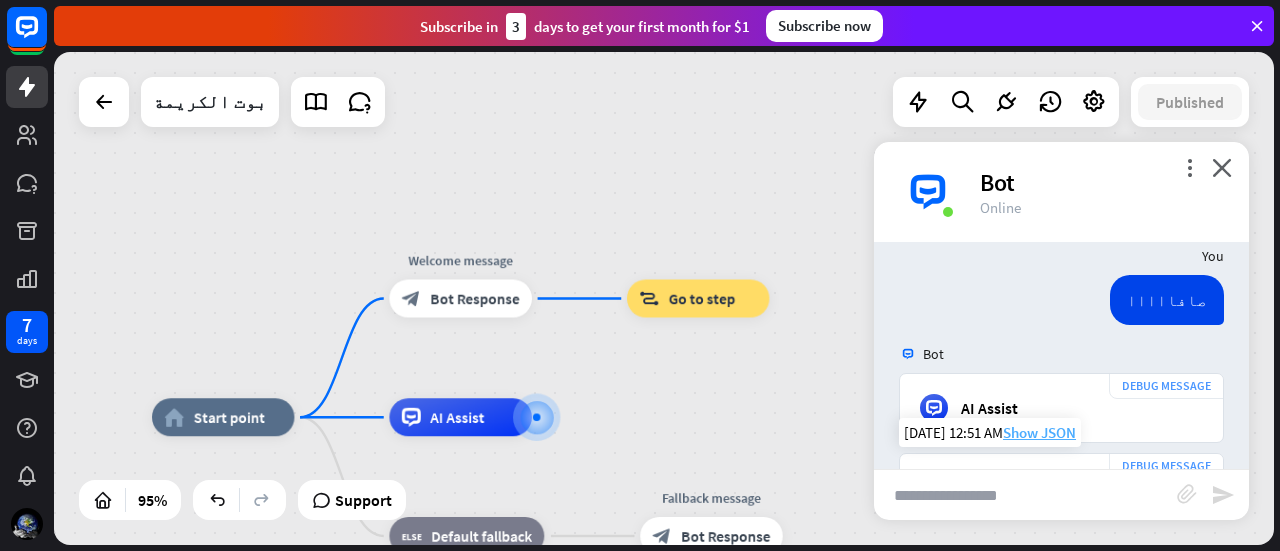 click on "Show JSON" at bounding box center [1039, 432] 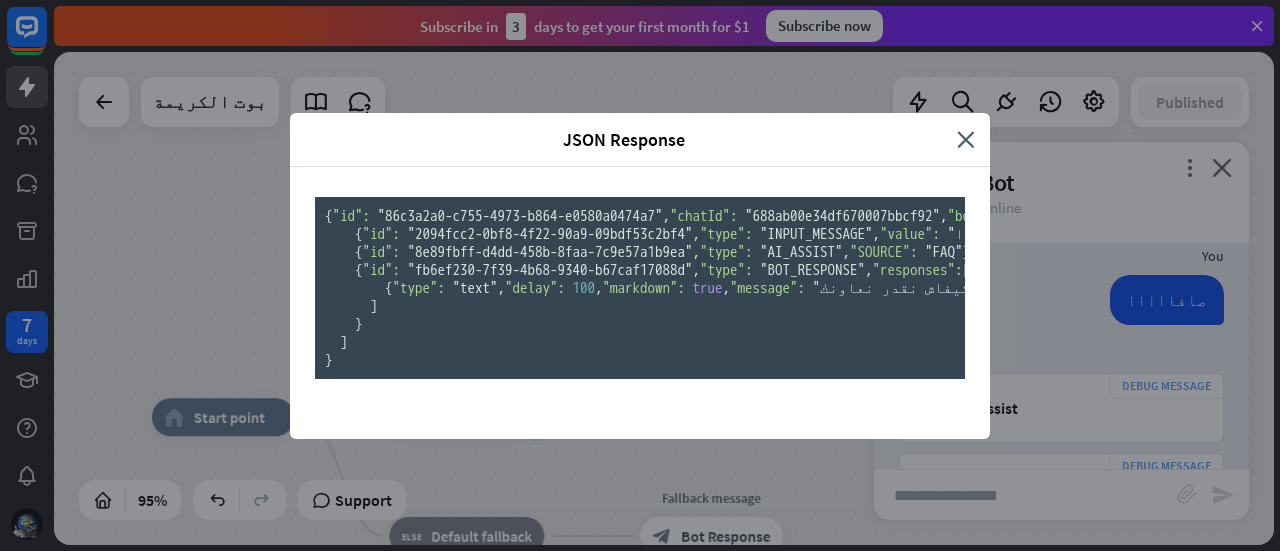 scroll, scrollTop: 0, scrollLeft: 0, axis: both 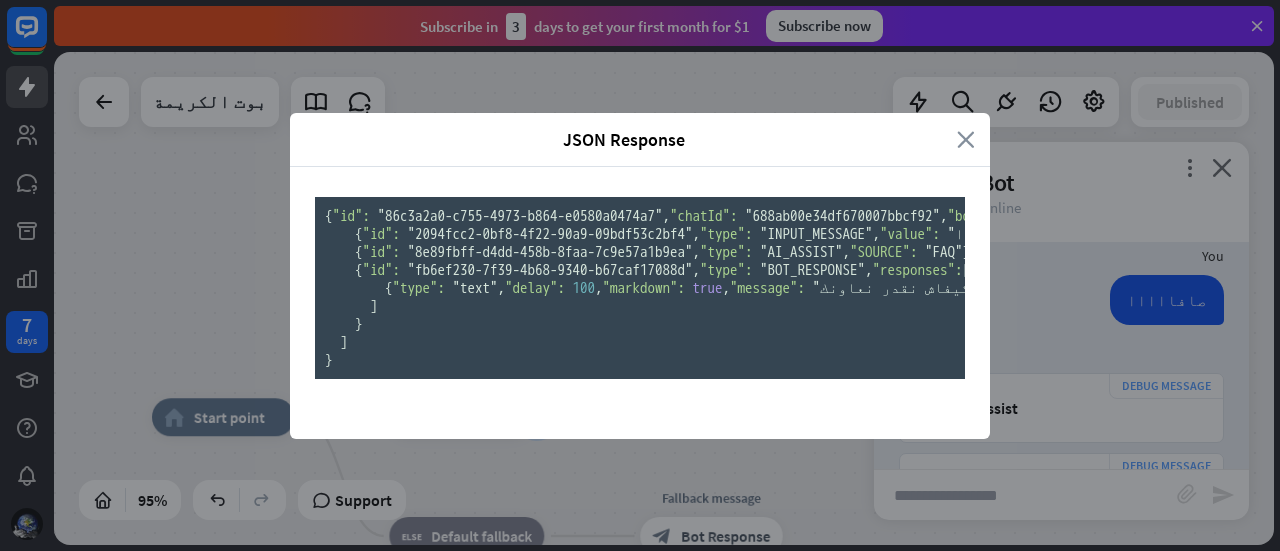 click on "close" at bounding box center [966, 139] 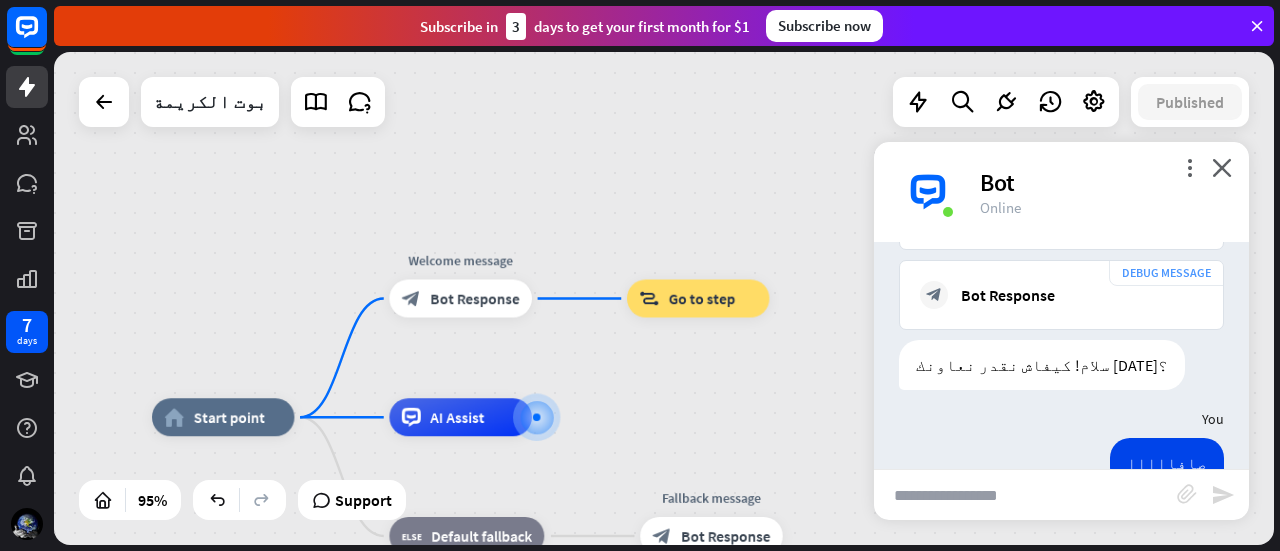 scroll, scrollTop: 1408, scrollLeft: 0, axis: vertical 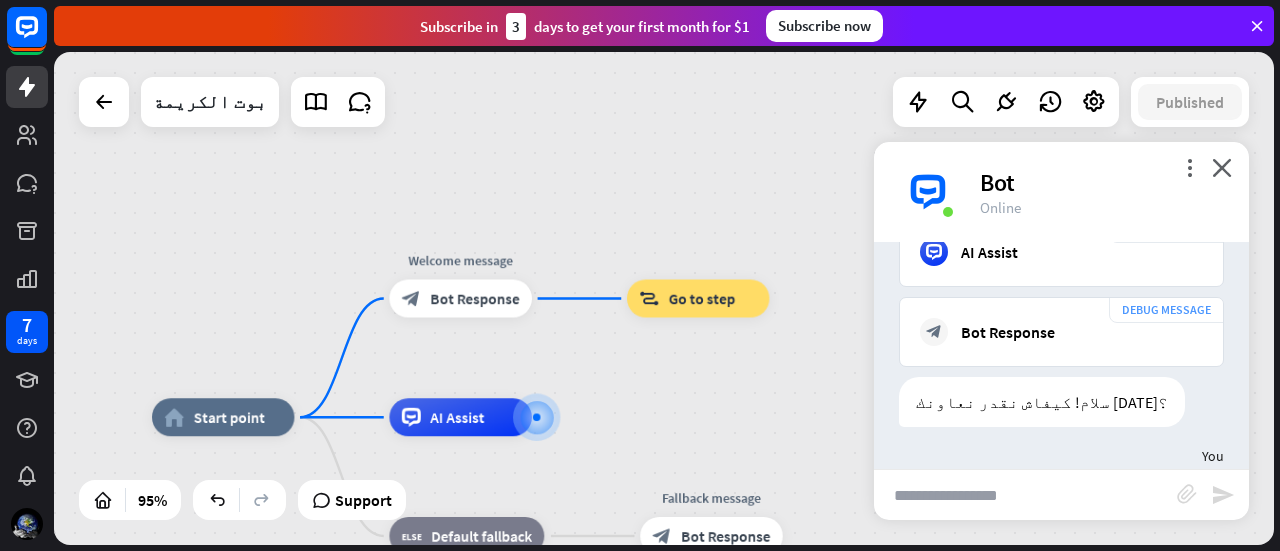click on "more_vert
close
Bot
Online" at bounding box center (1061, 192) 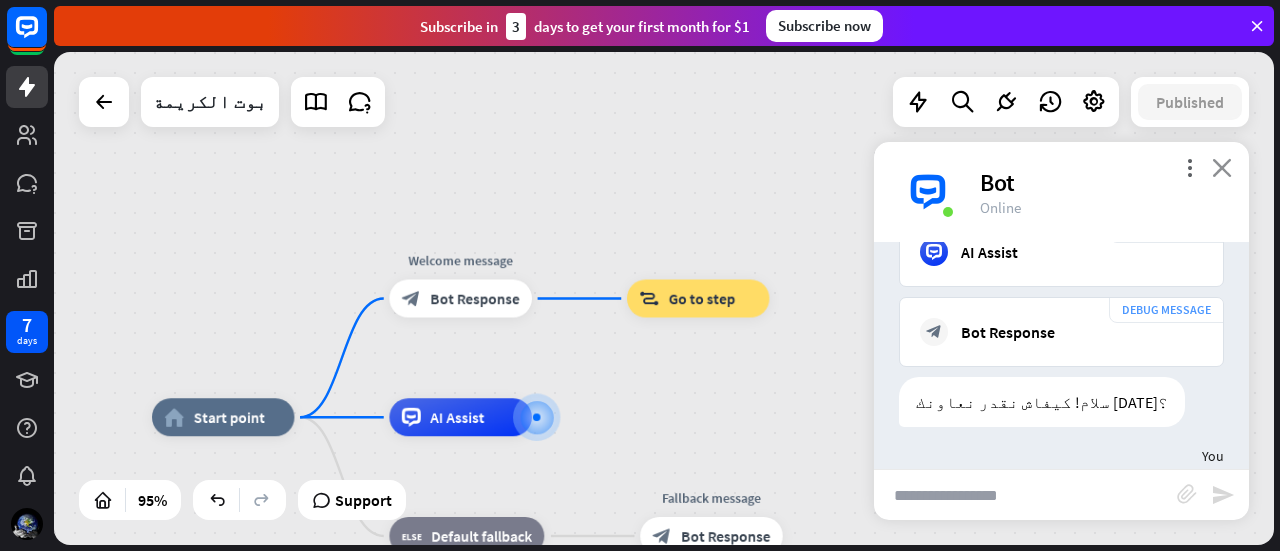 click on "close" at bounding box center (1222, 167) 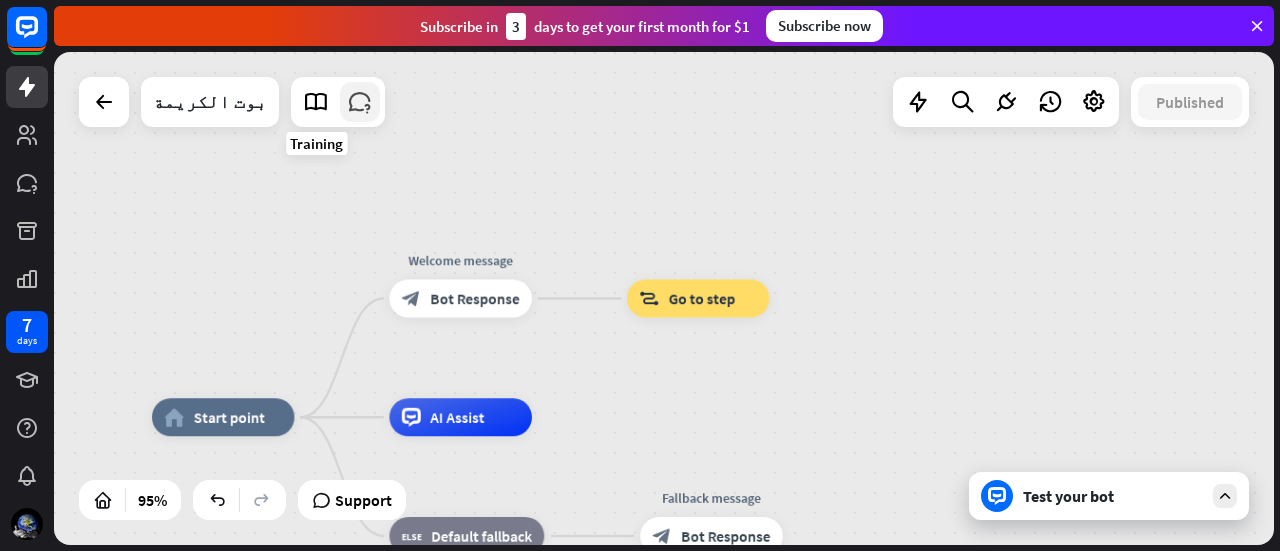 click at bounding box center (360, 102) 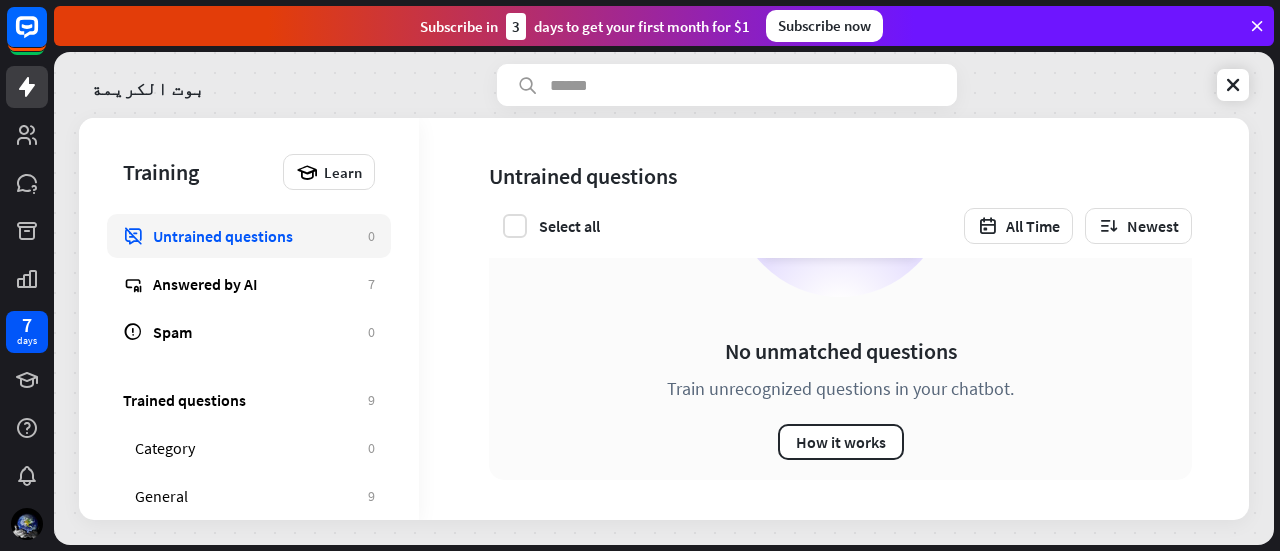 scroll, scrollTop: 198, scrollLeft: 0, axis: vertical 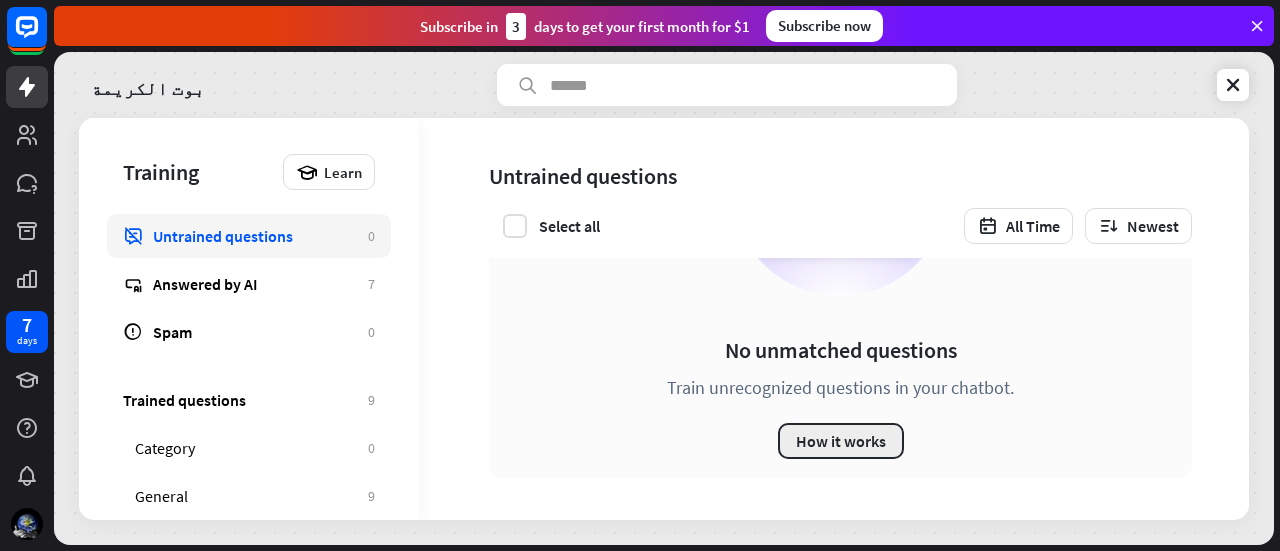 click on "How it works" at bounding box center [841, 441] 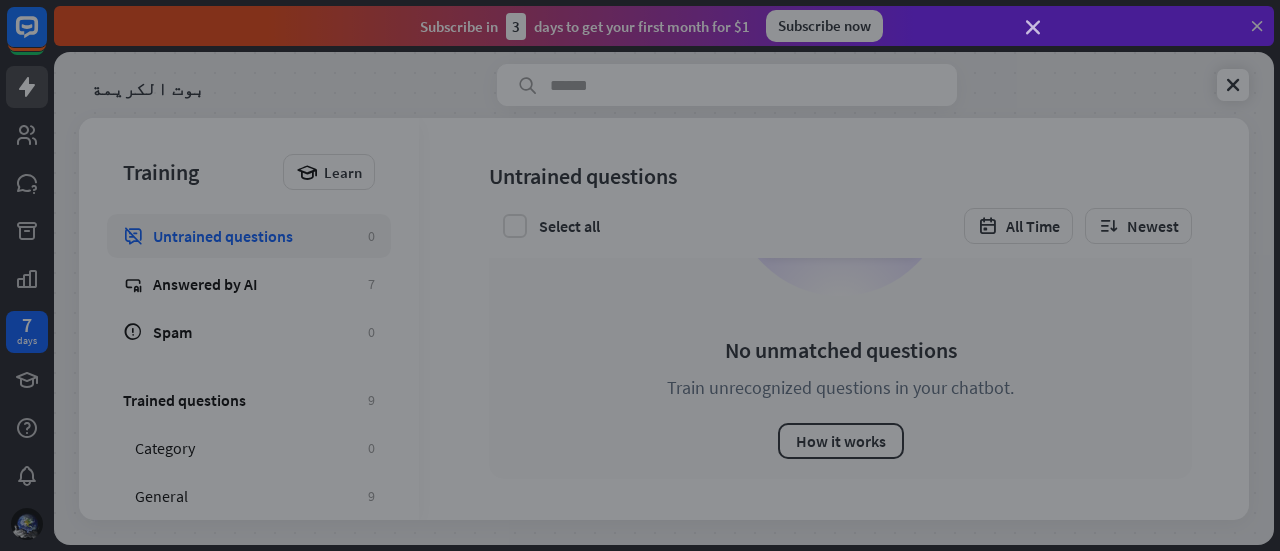 click on "close" at bounding box center (1033, 28) 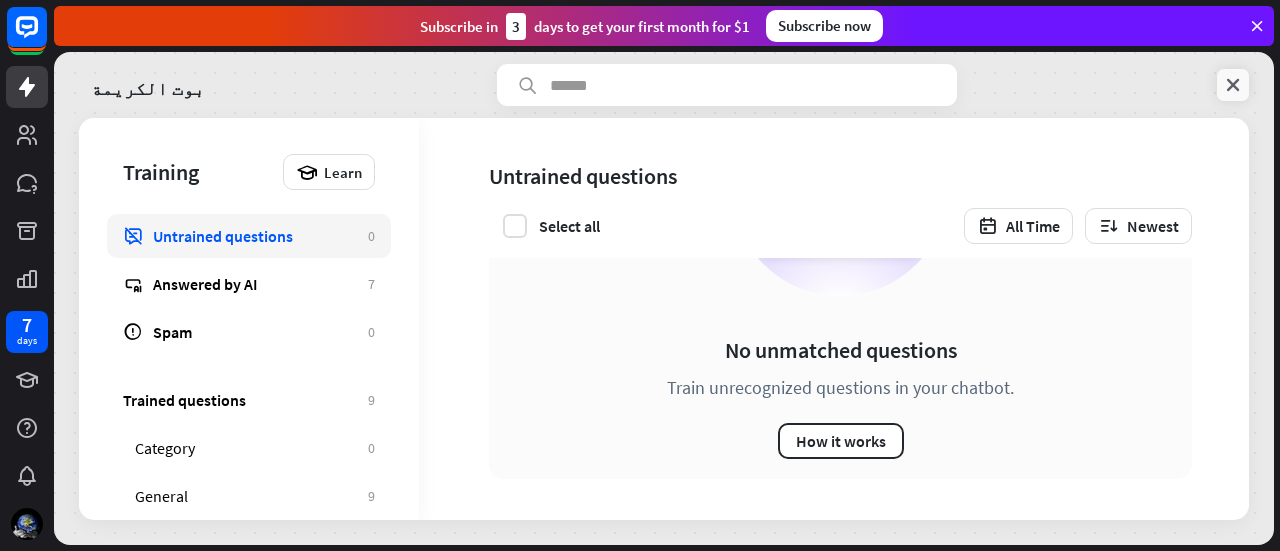 click at bounding box center [1233, 85] 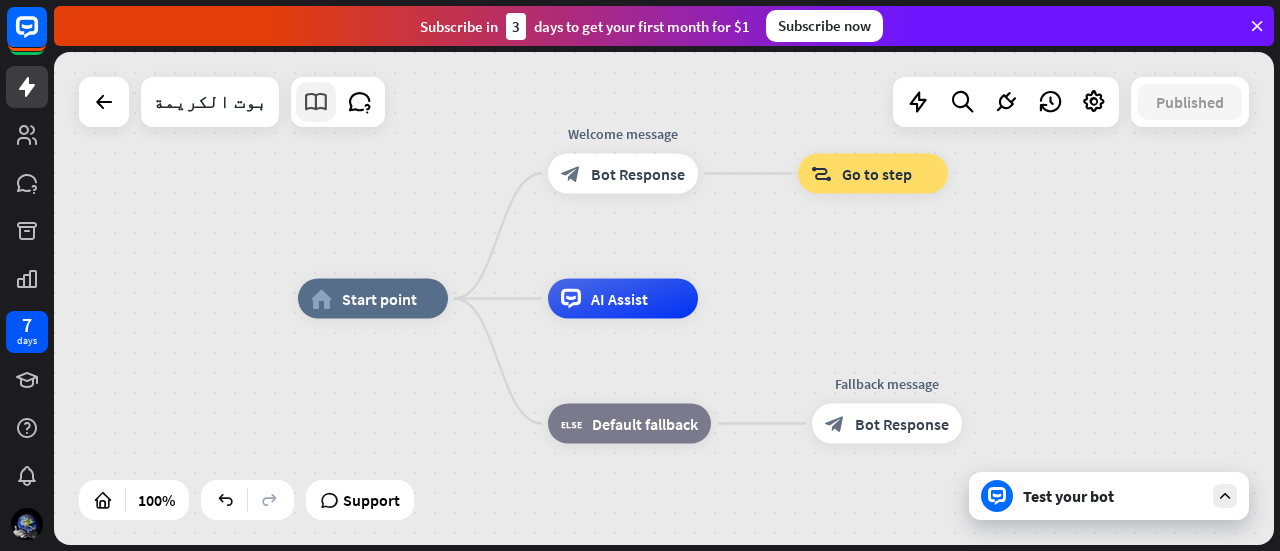 click at bounding box center (316, 102) 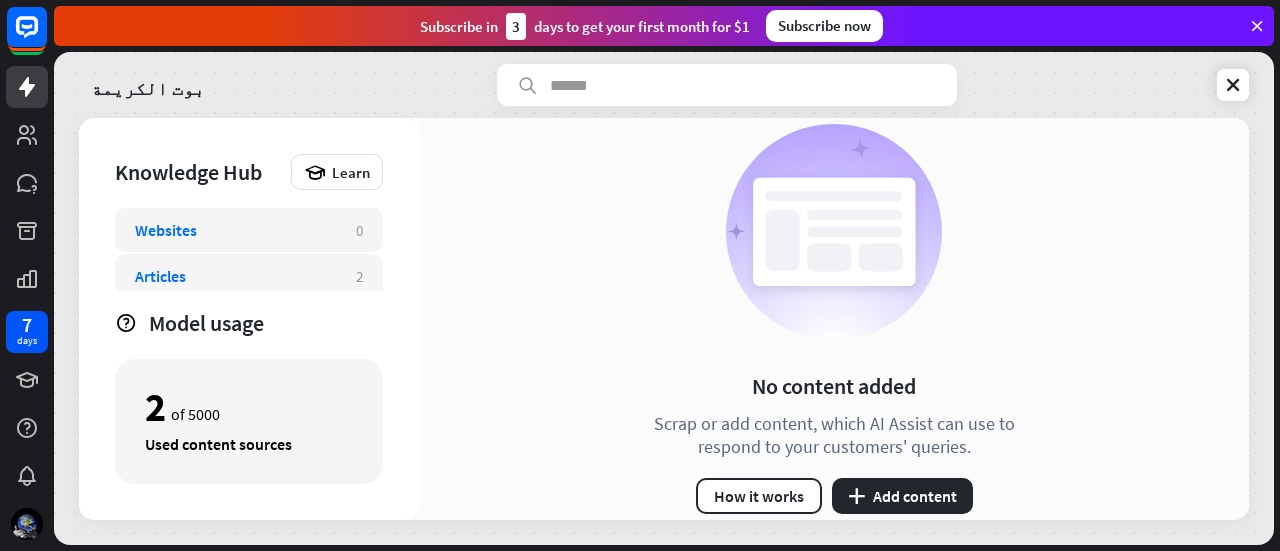 click on "Articles" at bounding box center (235, 276) 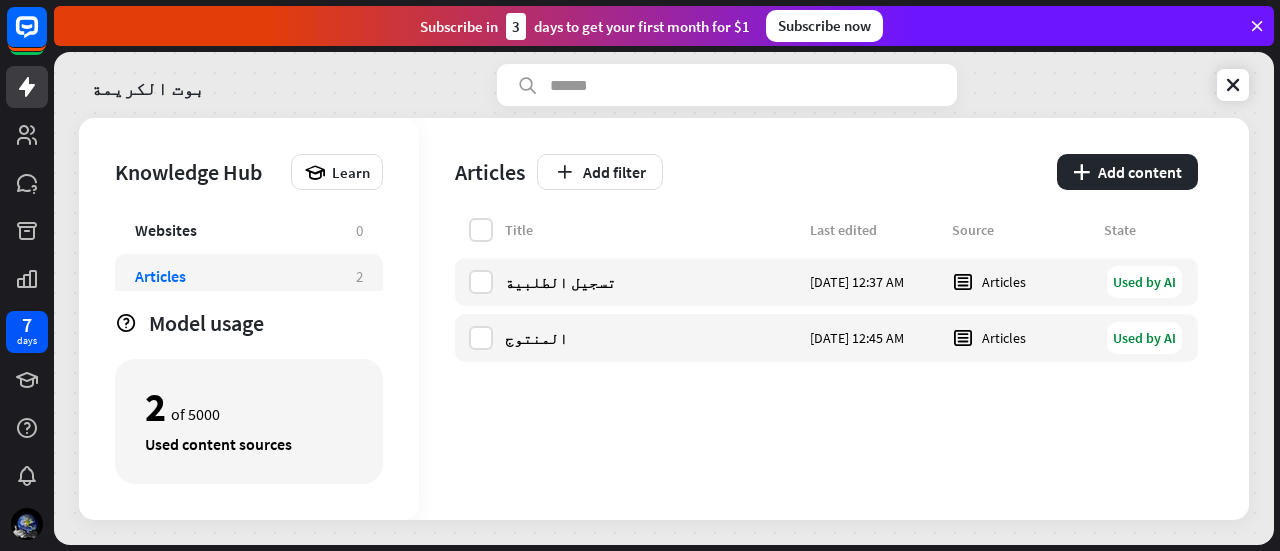 scroll, scrollTop: 144, scrollLeft: 0, axis: vertical 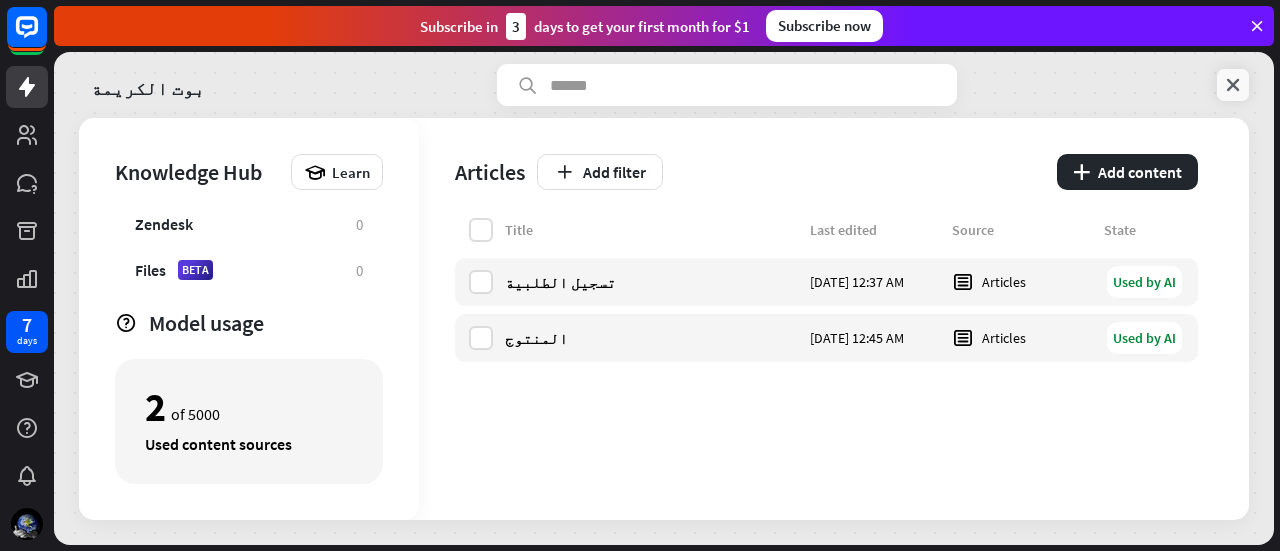 click at bounding box center [1233, 85] 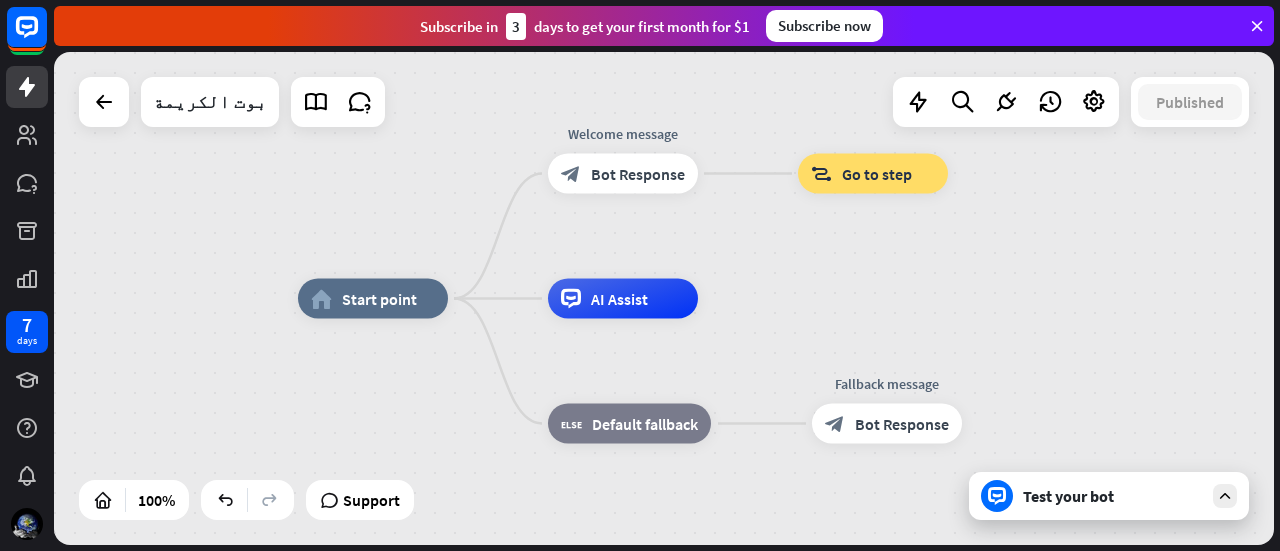 click on "Test your bot" at bounding box center [1109, 496] 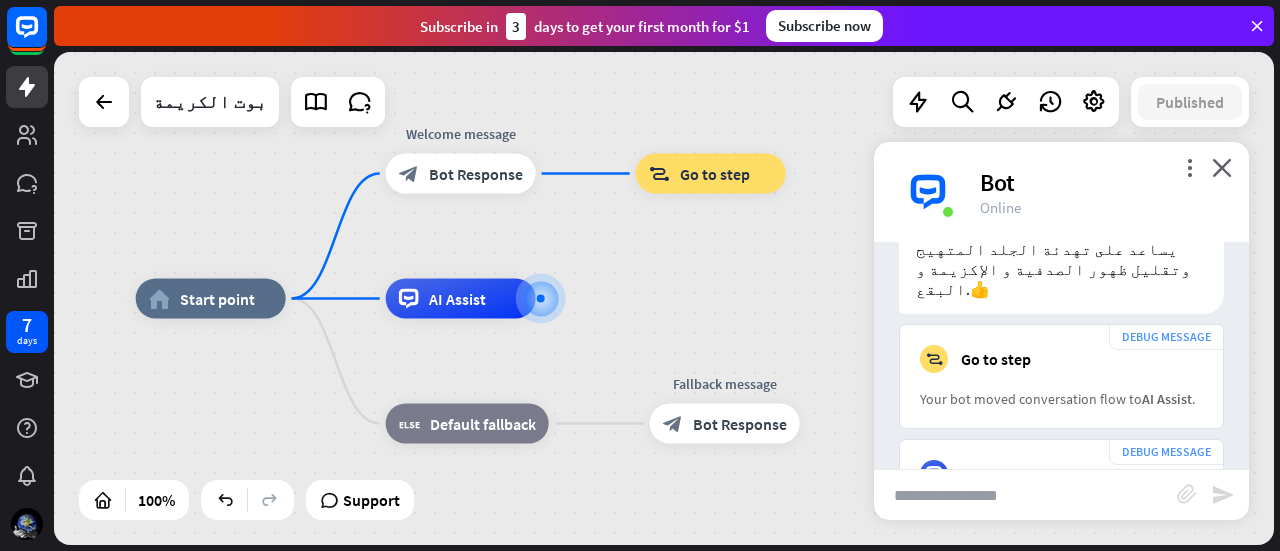 scroll, scrollTop: 619, scrollLeft: 0, axis: vertical 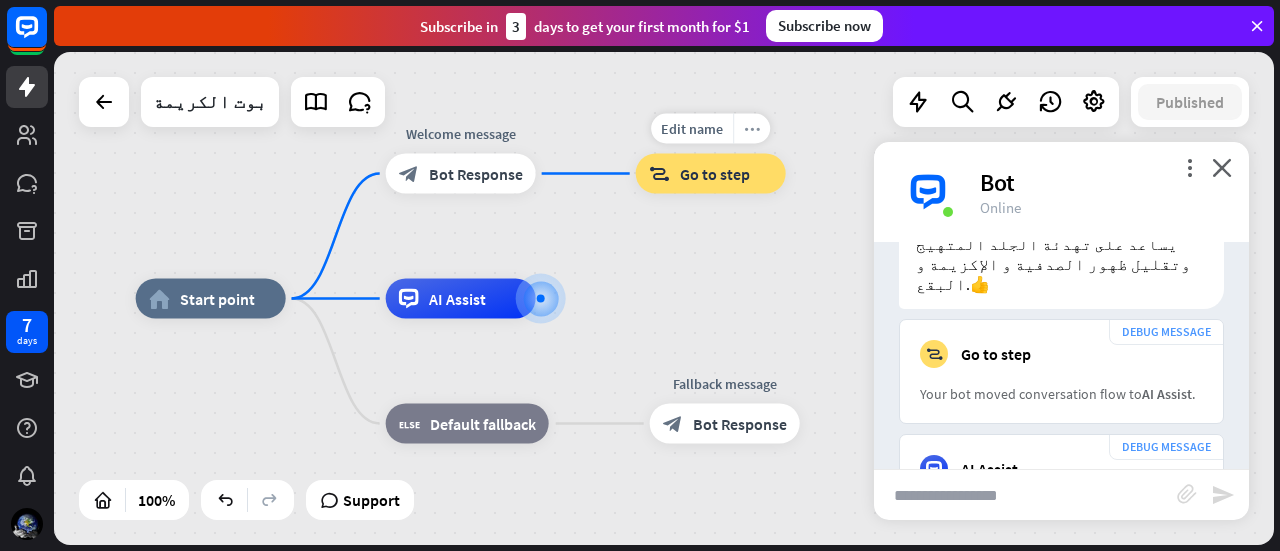 click on "more_horiz" at bounding box center (752, 128) 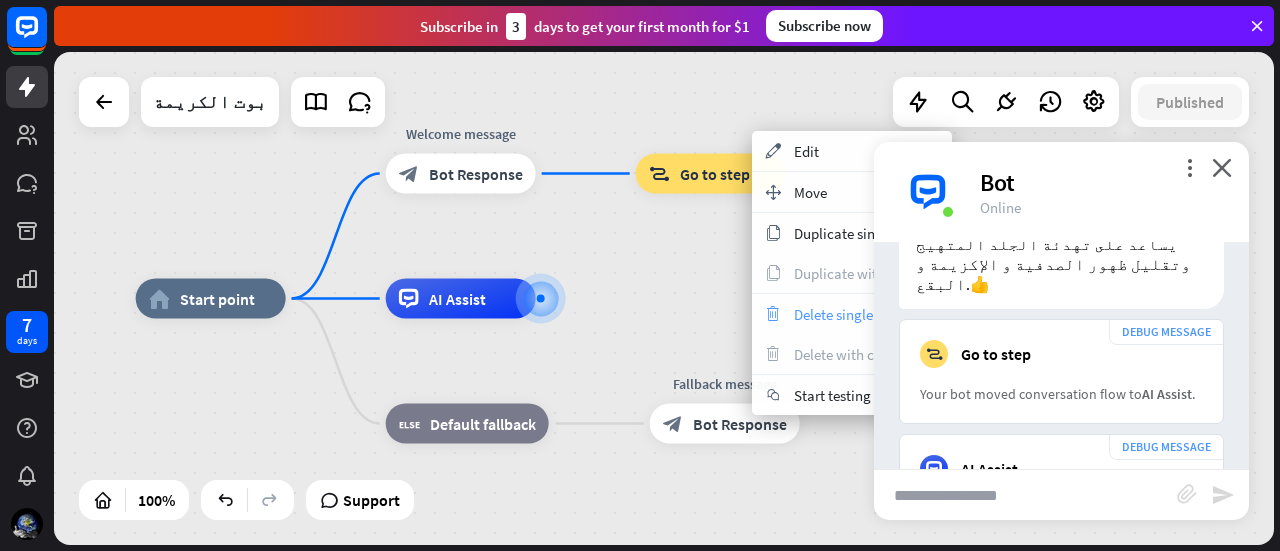 click on "Delete single block" at bounding box center [852, 314] 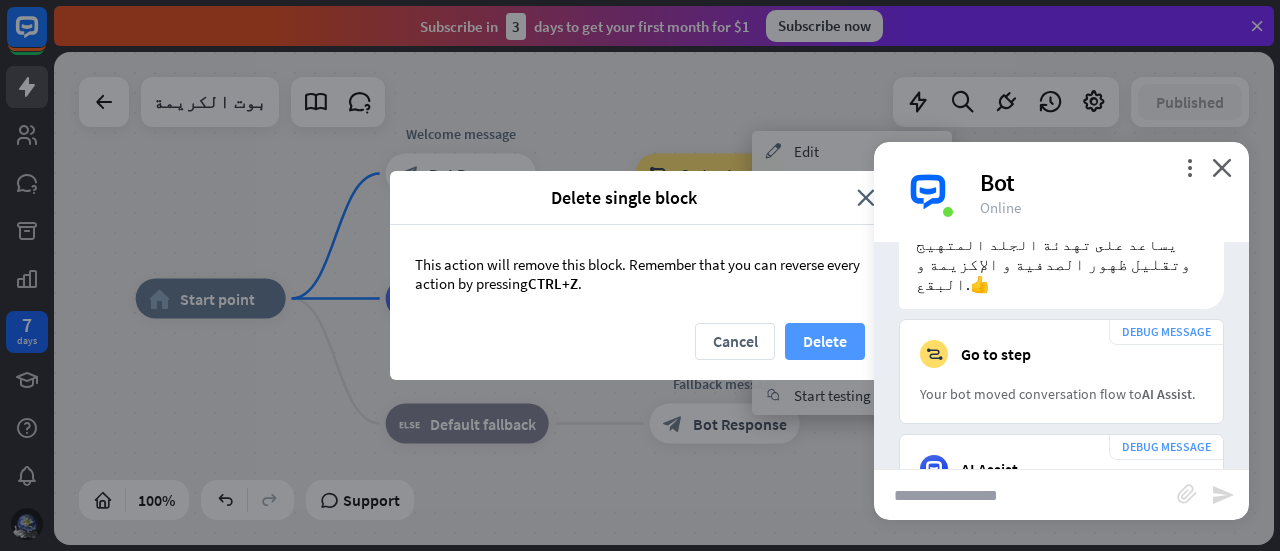 click on "Delete" at bounding box center (825, 341) 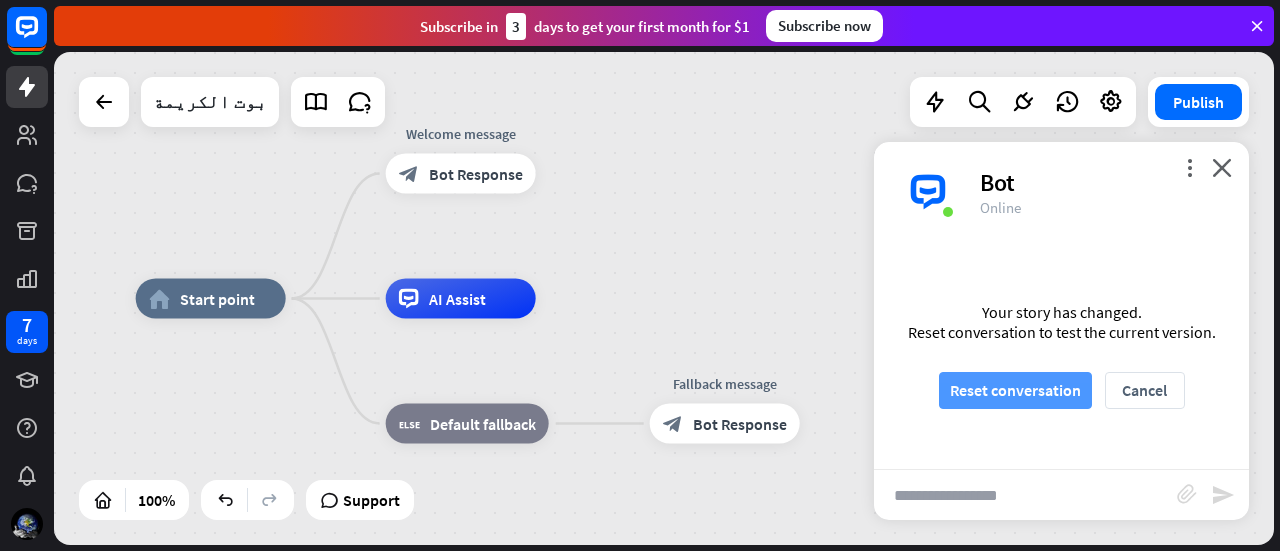 click on "Reset conversation" at bounding box center [1015, 390] 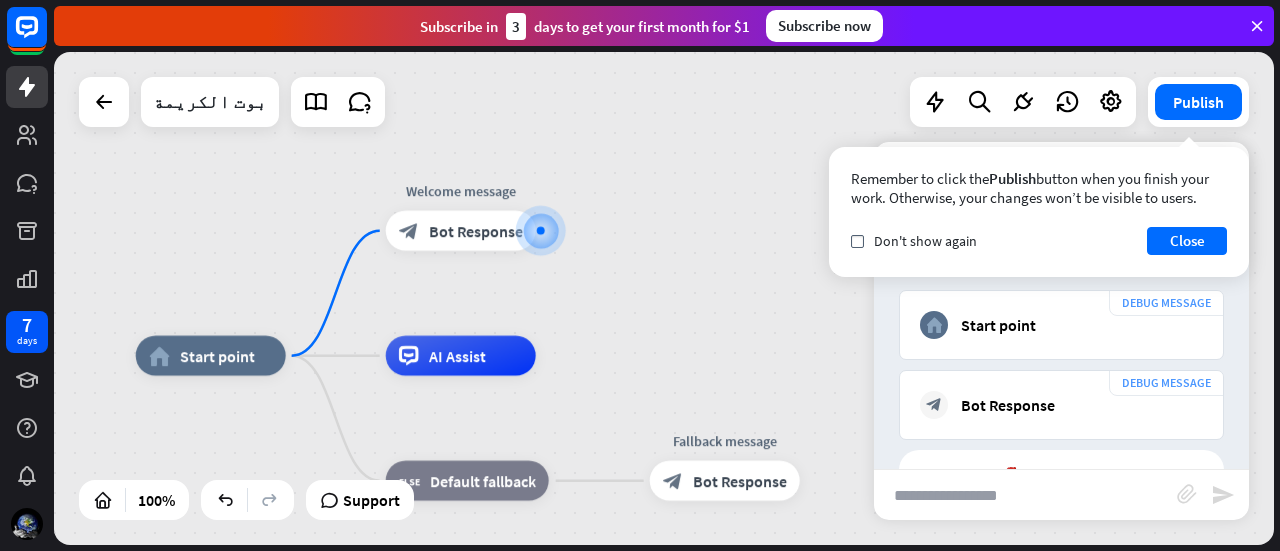 scroll, scrollTop: 408, scrollLeft: 0, axis: vertical 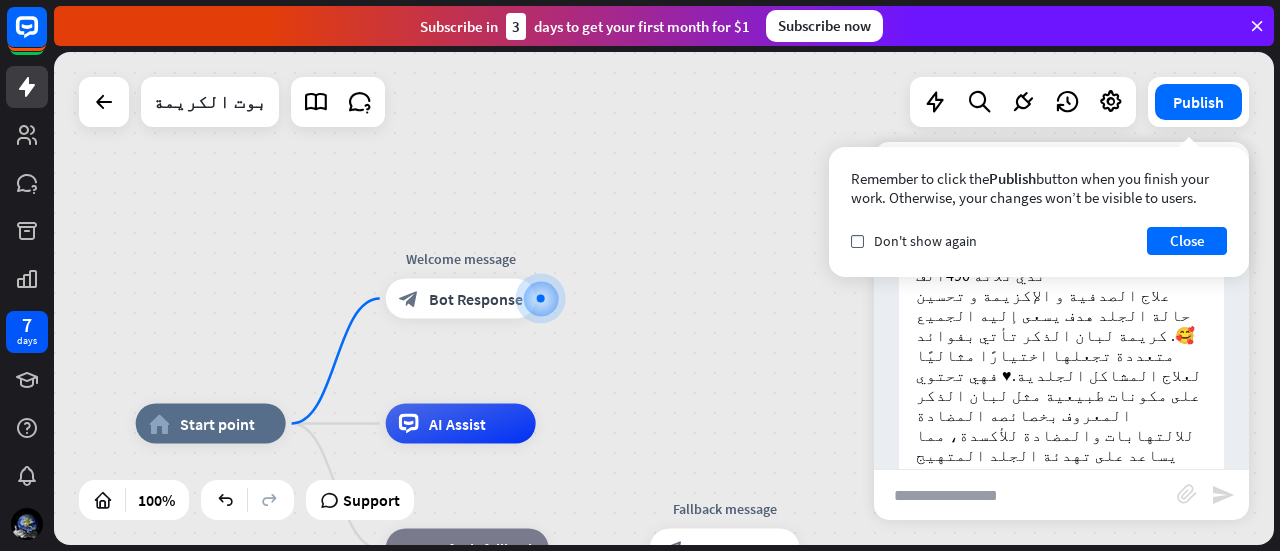 click at bounding box center (1025, 495) 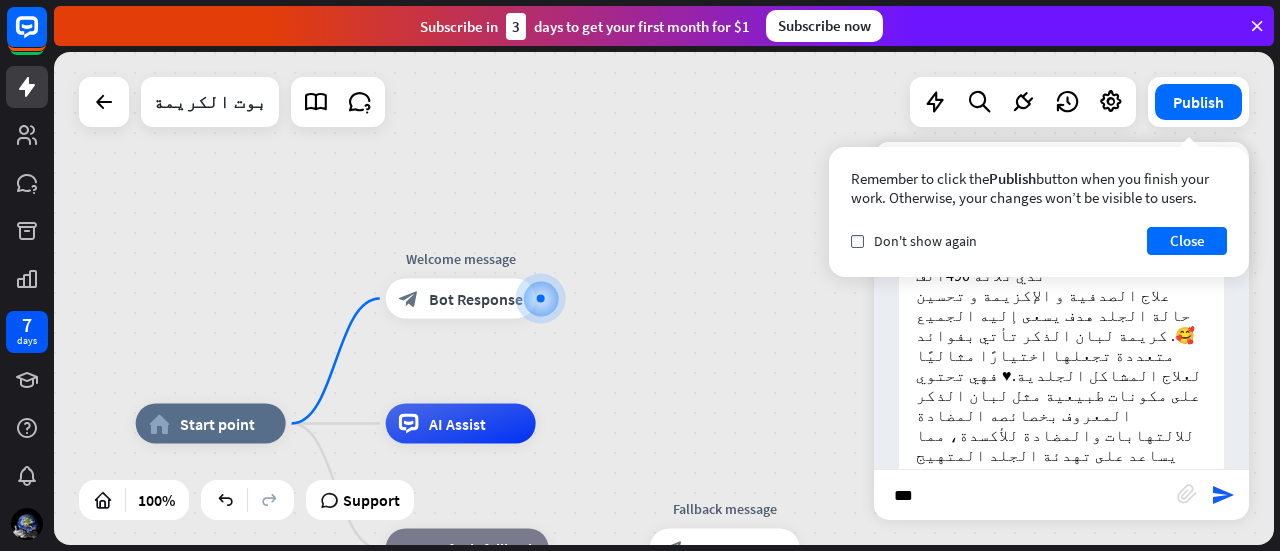 type on "****" 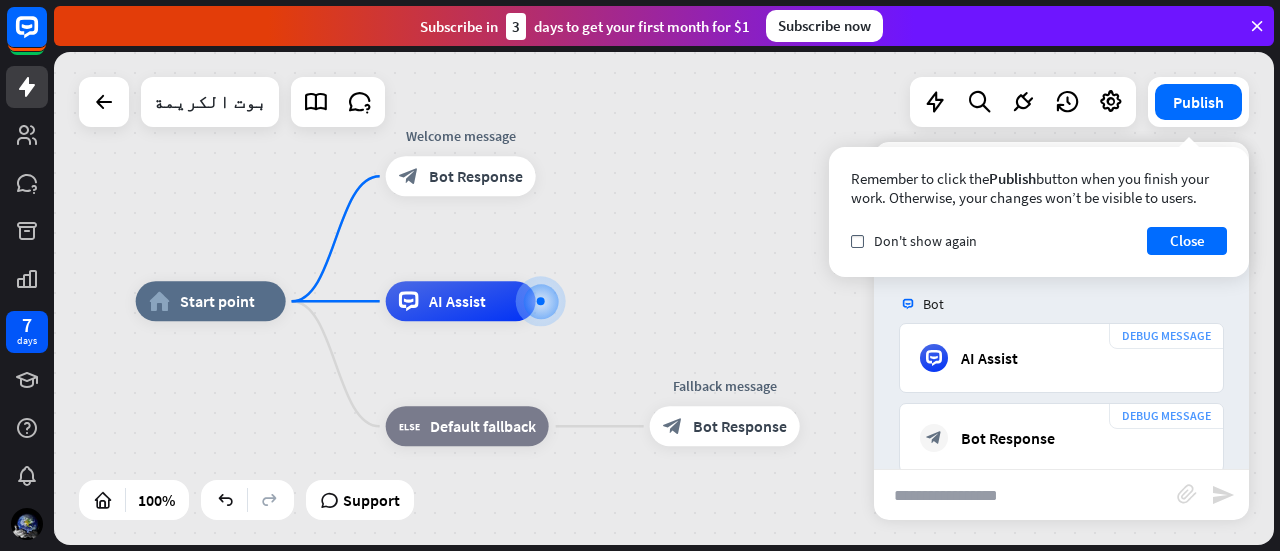 scroll, scrollTop: 763, scrollLeft: 0, axis: vertical 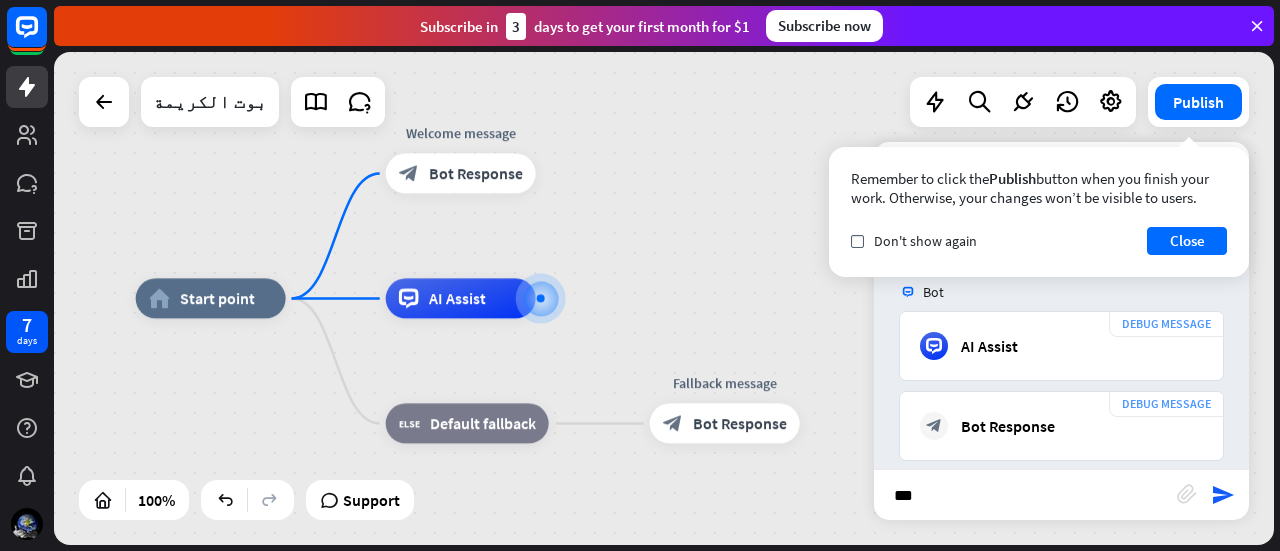 type on "****" 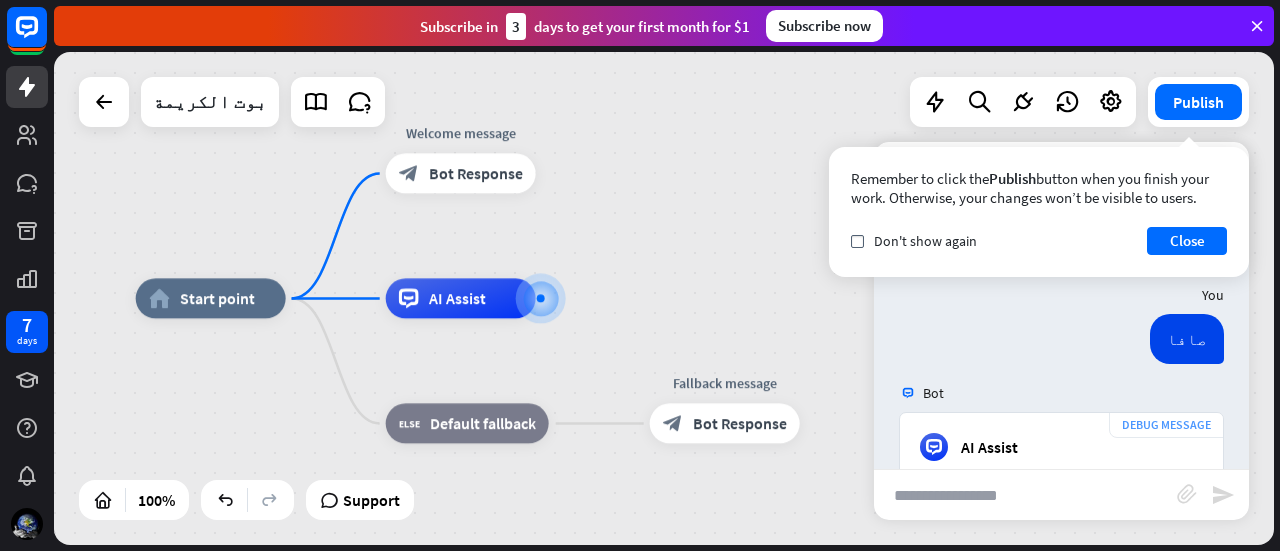 scroll, scrollTop: 1117, scrollLeft: 0, axis: vertical 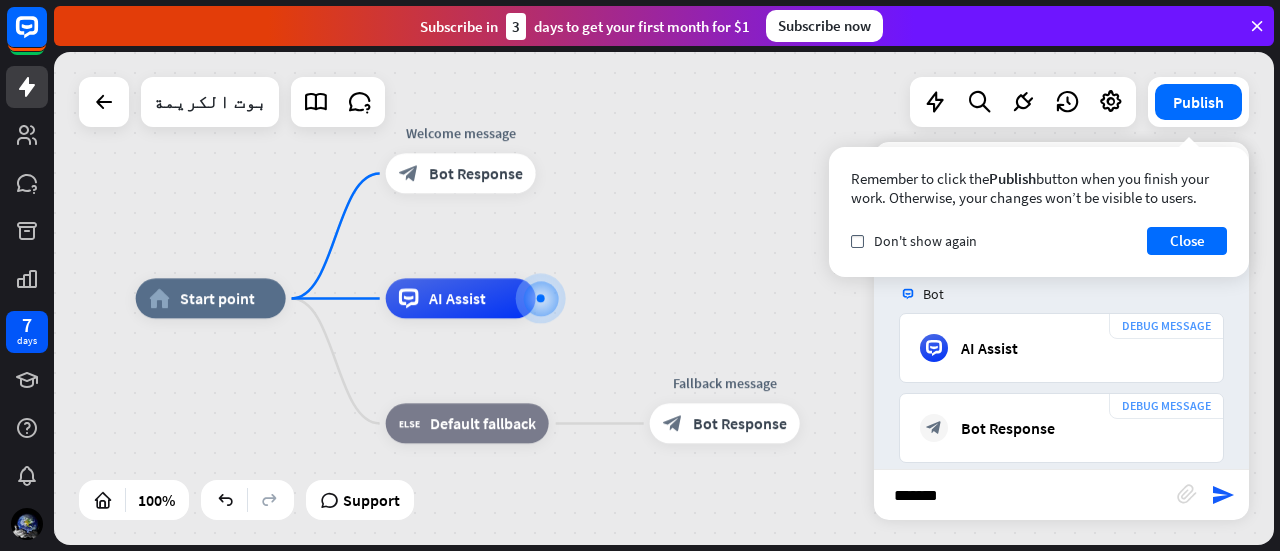 type on "********" 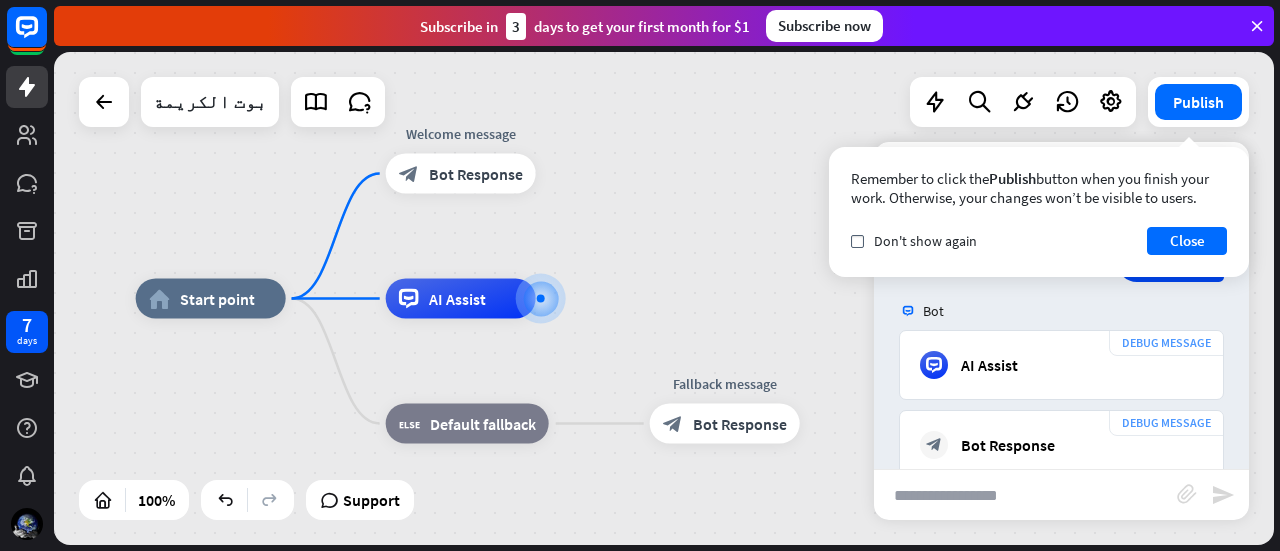 scroll, scrollTop: 1472, scrollLeft: 0, axis: vertical 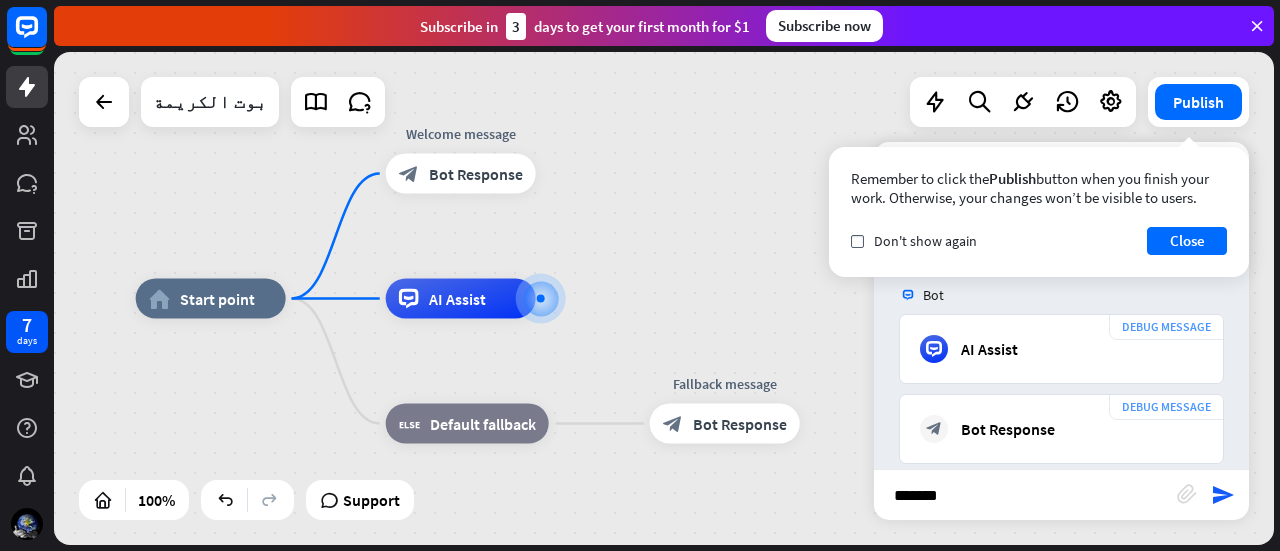 type on "********" 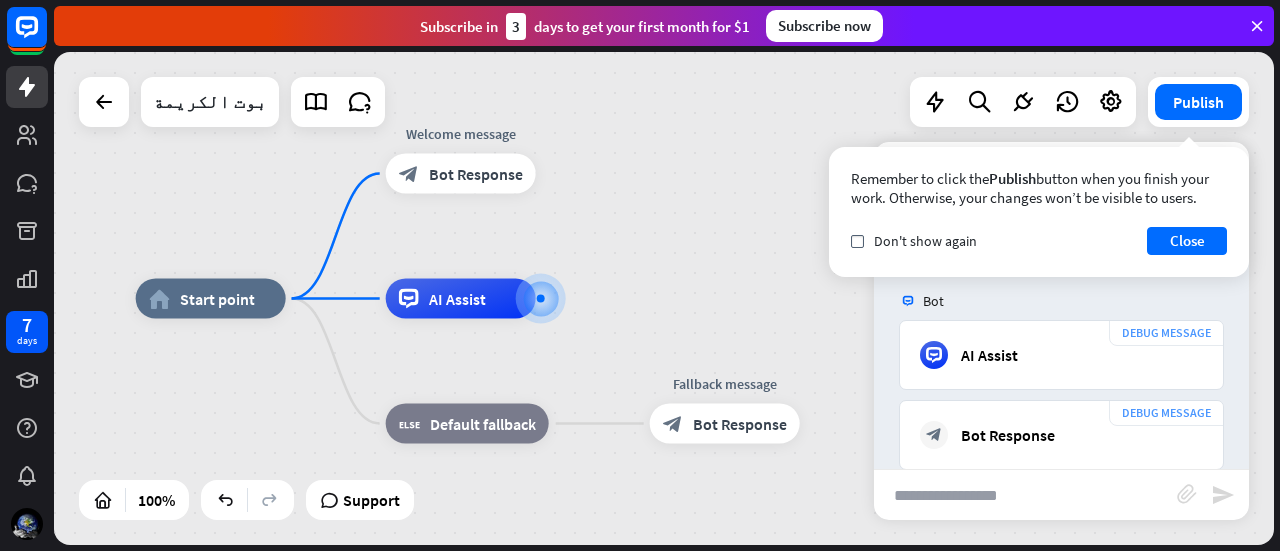 scroll, scrollTop: 1828, scrollLeft: 0, axis: vertical 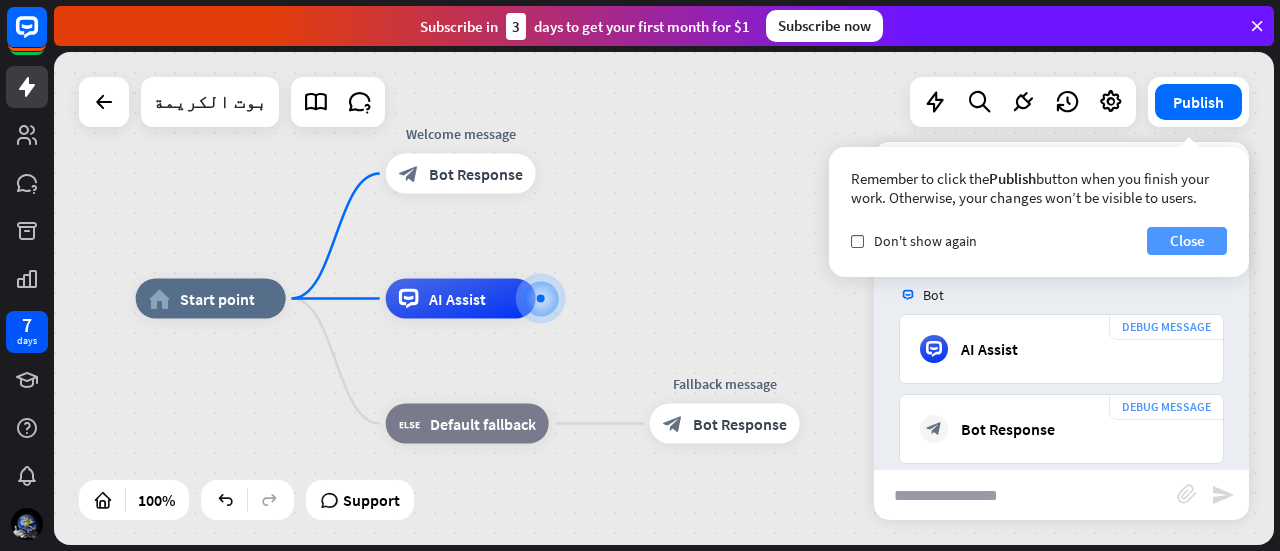 click on "Close" at bounding box center [1187, 241] 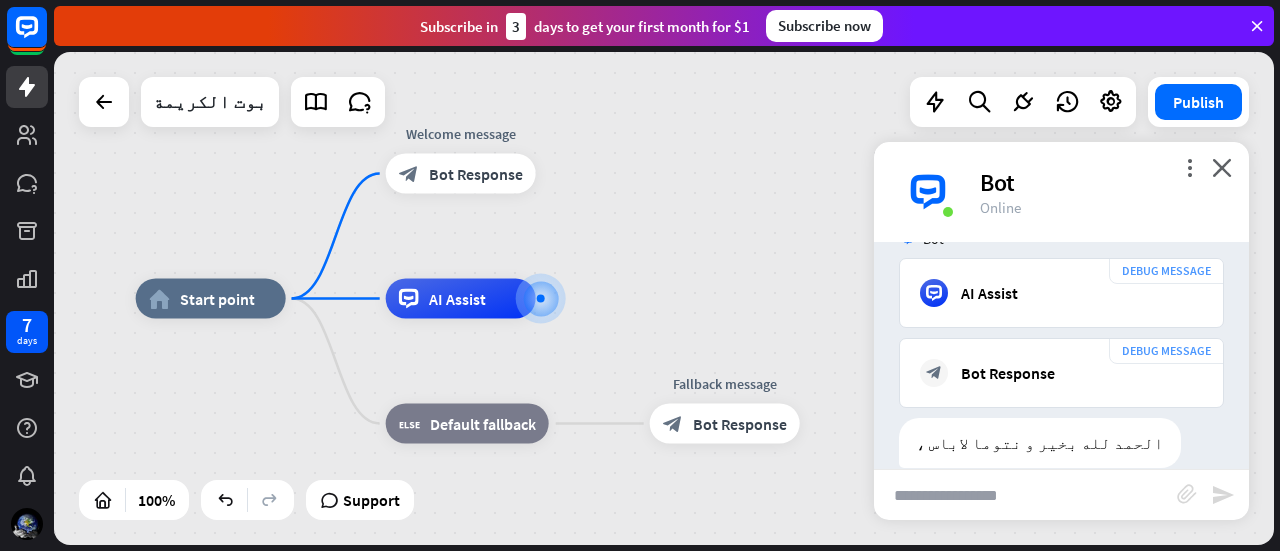 scroll, scrollTop: 1528, scrollLeft: 0, axis: vertical 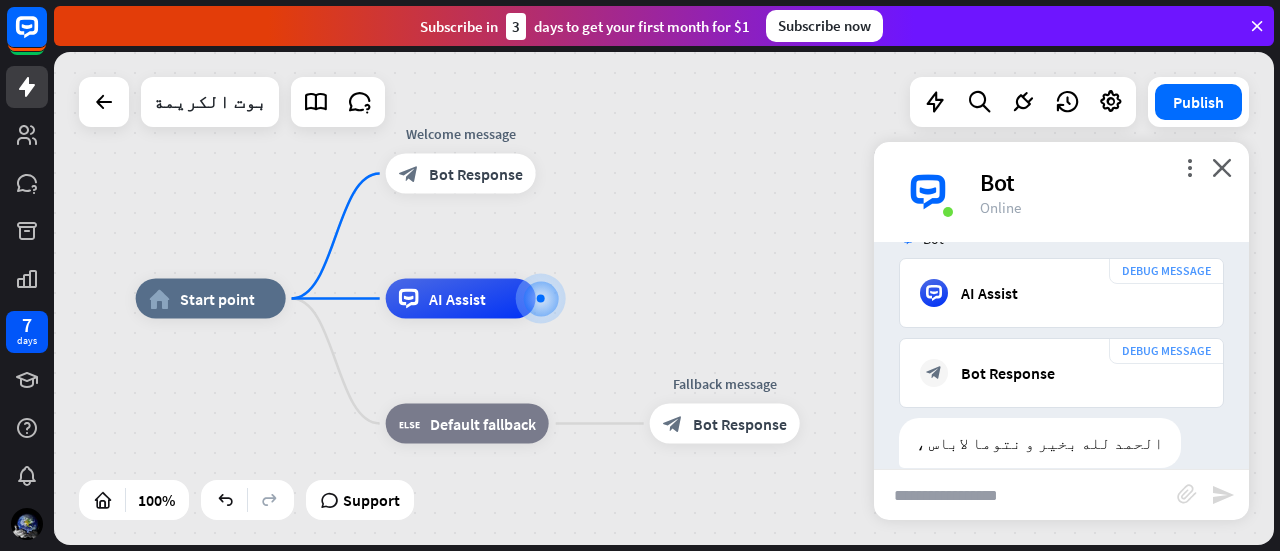 click on "more_vert
close
Bot
Online" at bounding box center [1061, 192] 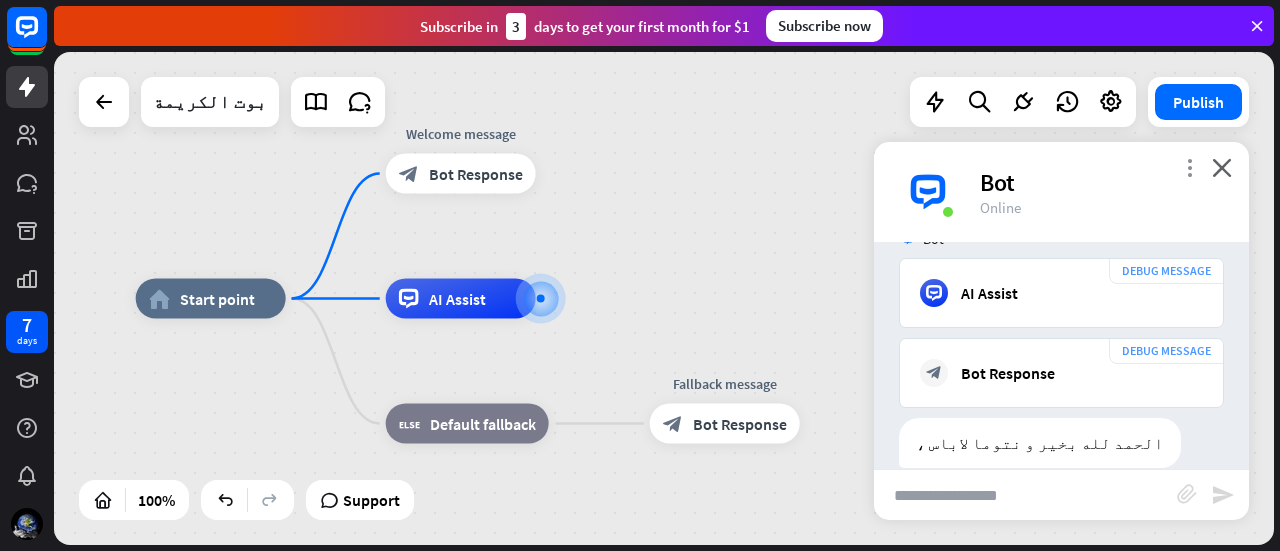 click on "more_vert" at bounding box center (1189, 167) 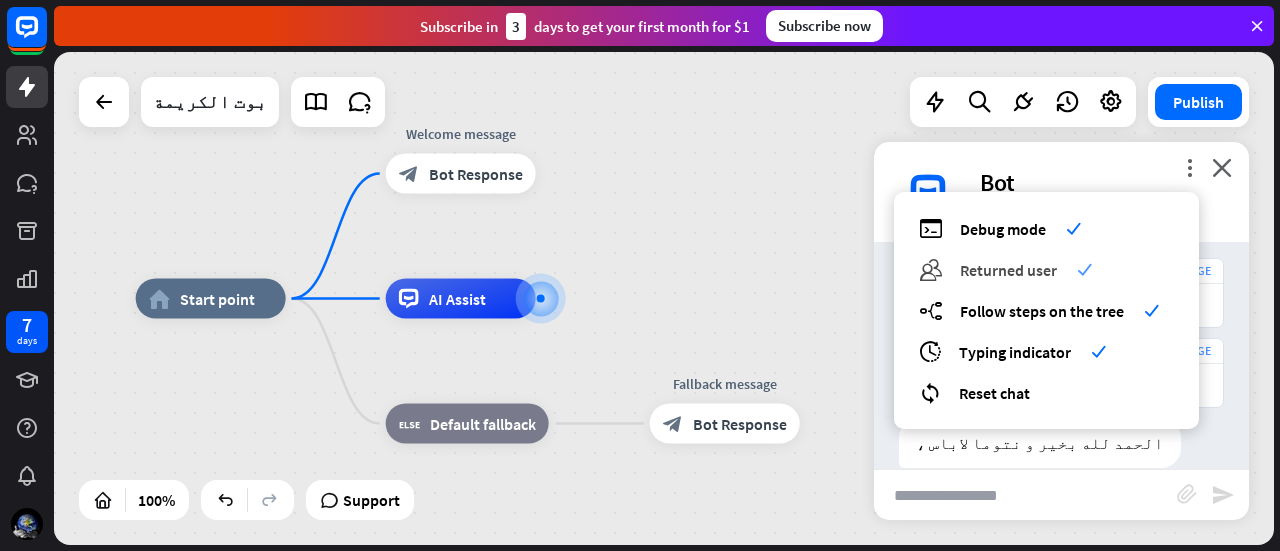 click on "Returned user" at bounding box center [1008, 270] 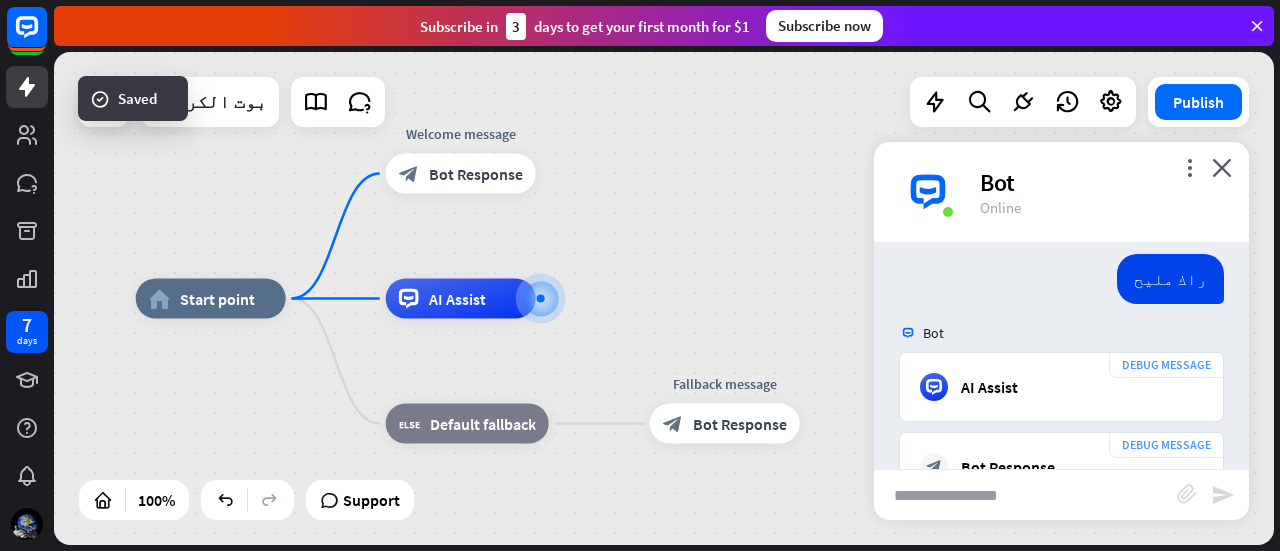 scroll, scrollTop: 1428, scrollLeft: 0, axis: vertical 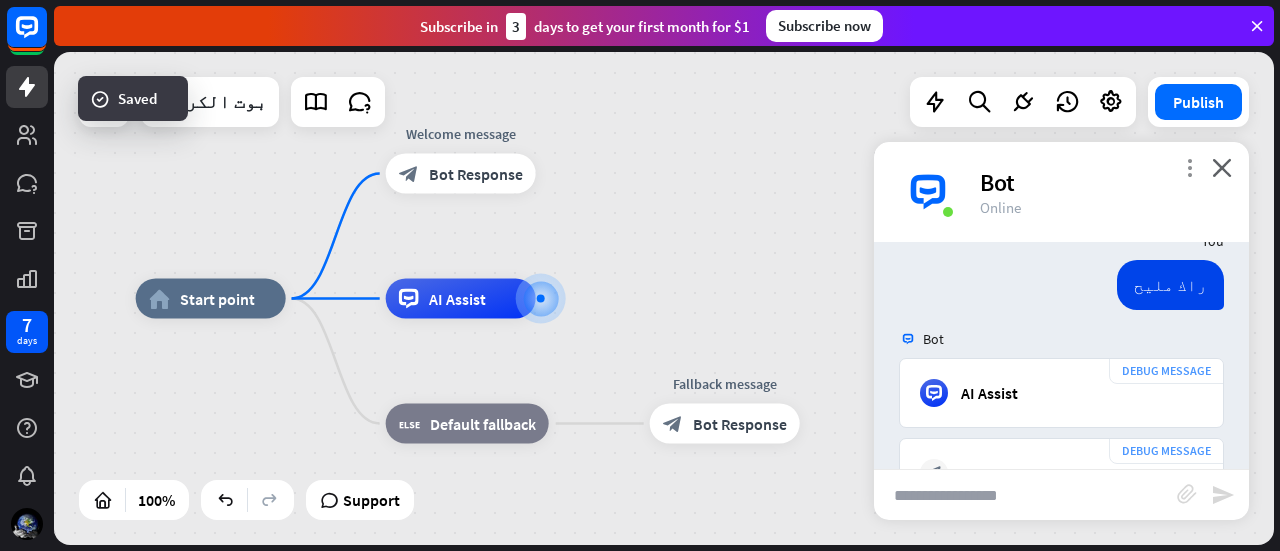 click on "more_vert" at bounding box center (1189, 167) 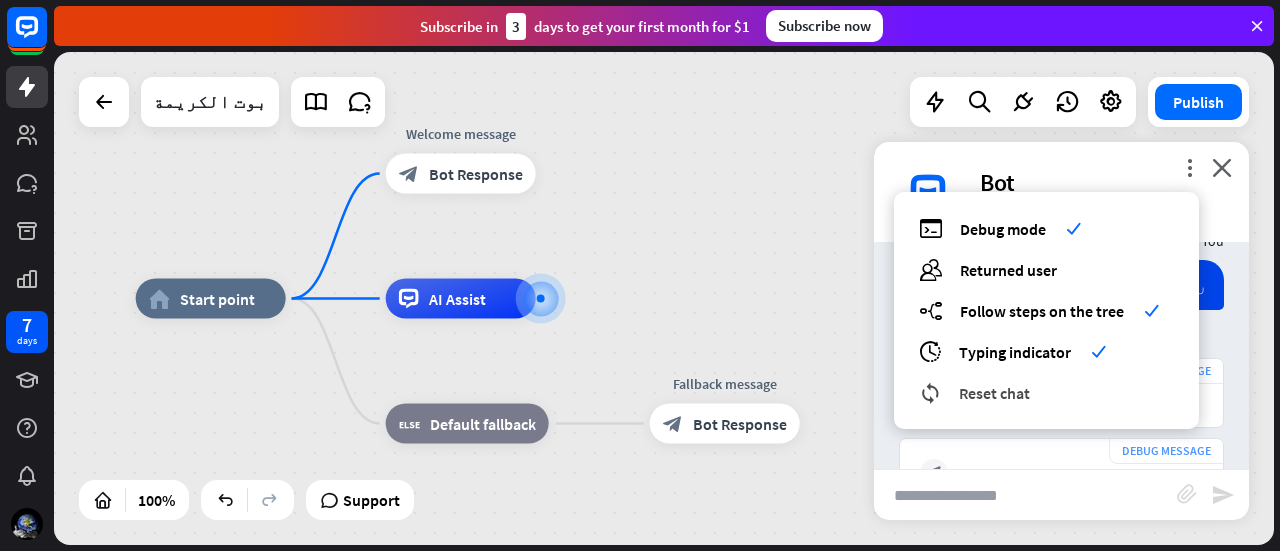 click on "Reset chat" at bounding box center [994, 393] 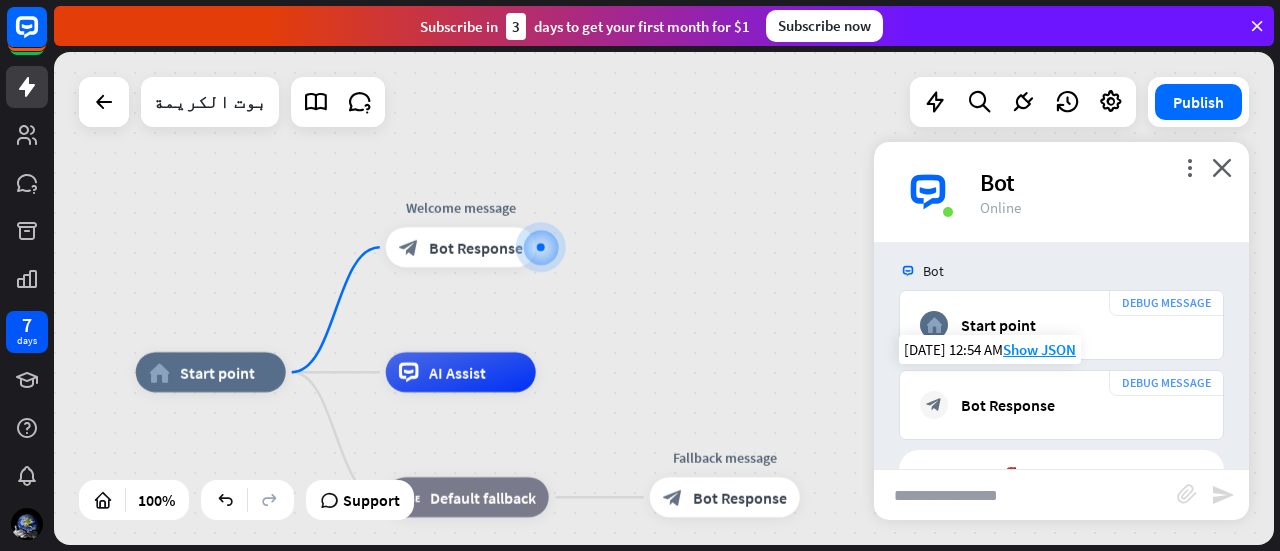 scroll, scrollTop: 408, scrollLeft: 0, axis: vertical 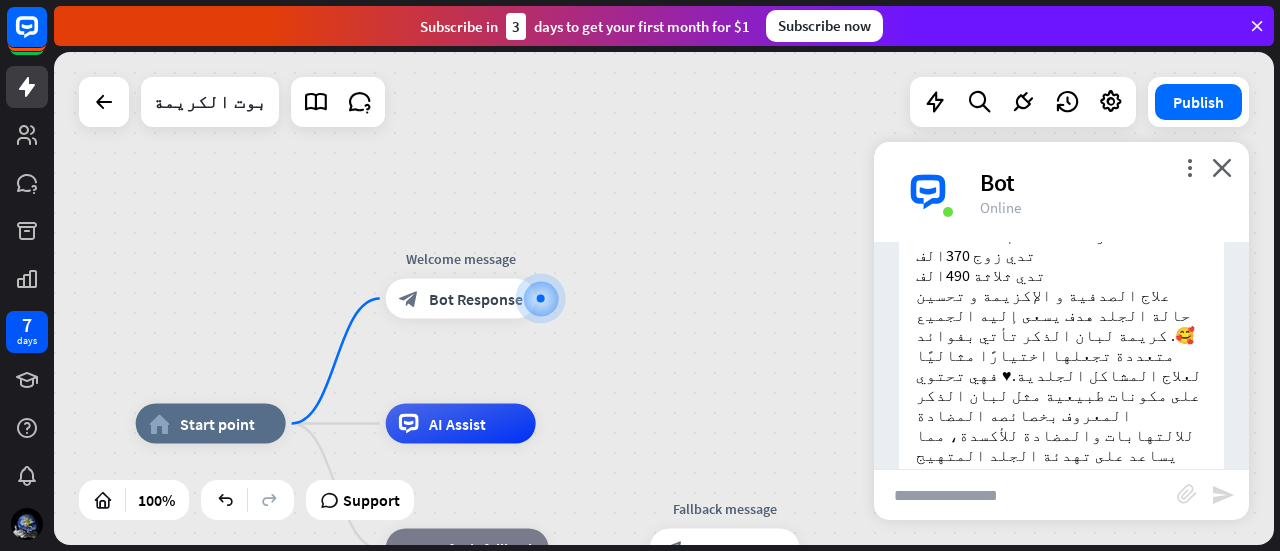 click at bounding box center [1025, 495] 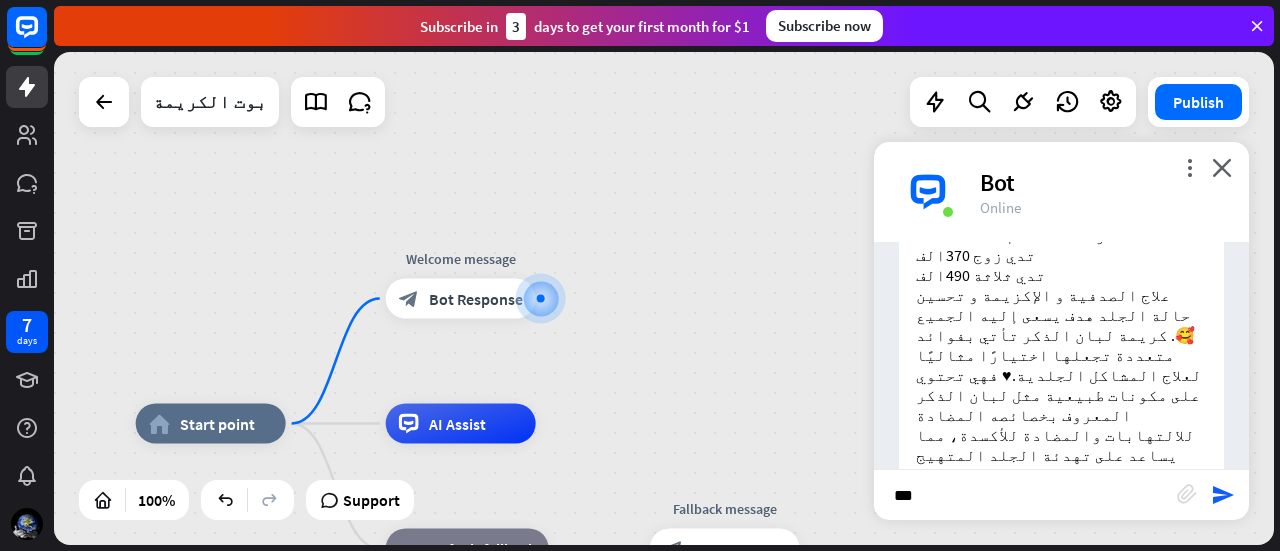 type on "****" 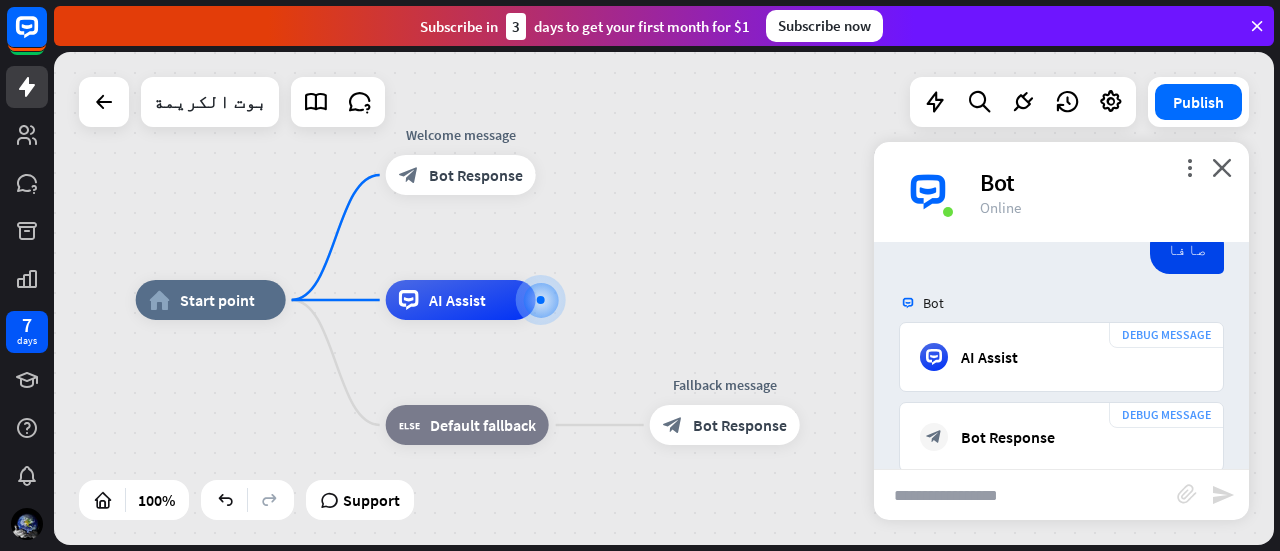 scroll, scrollTop: 763, scrollLeft: 0, axis: vertical 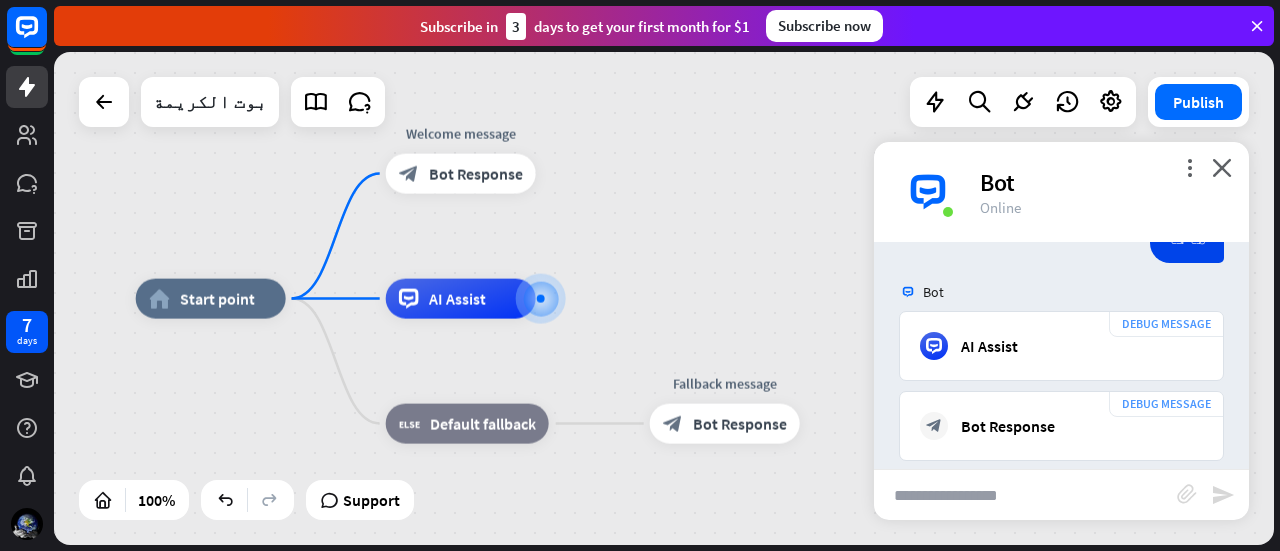type on "*" 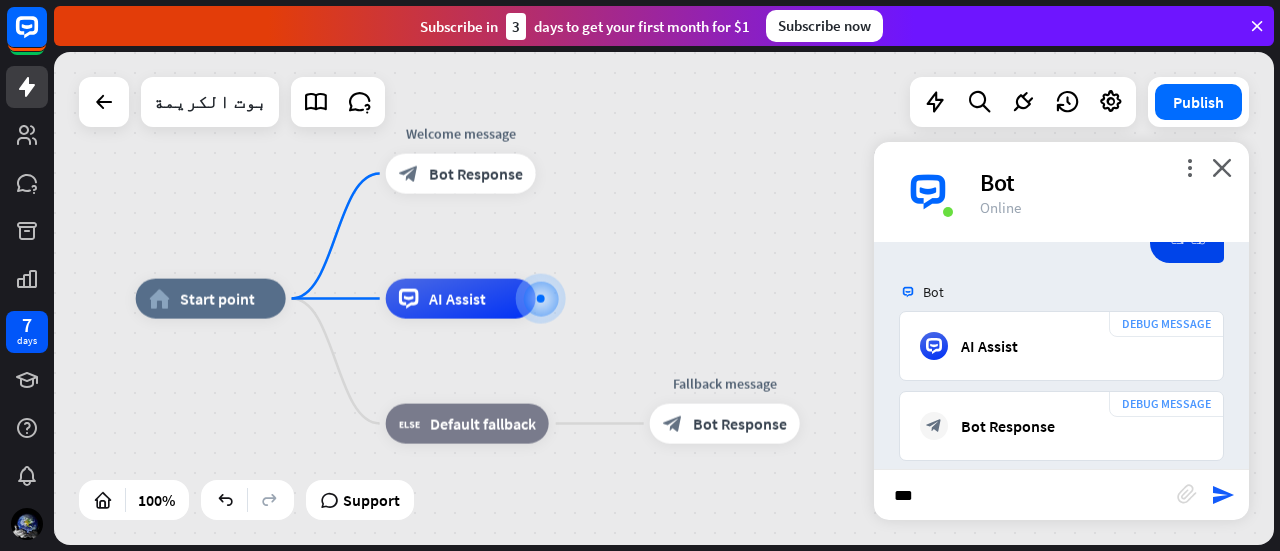 type on "****" 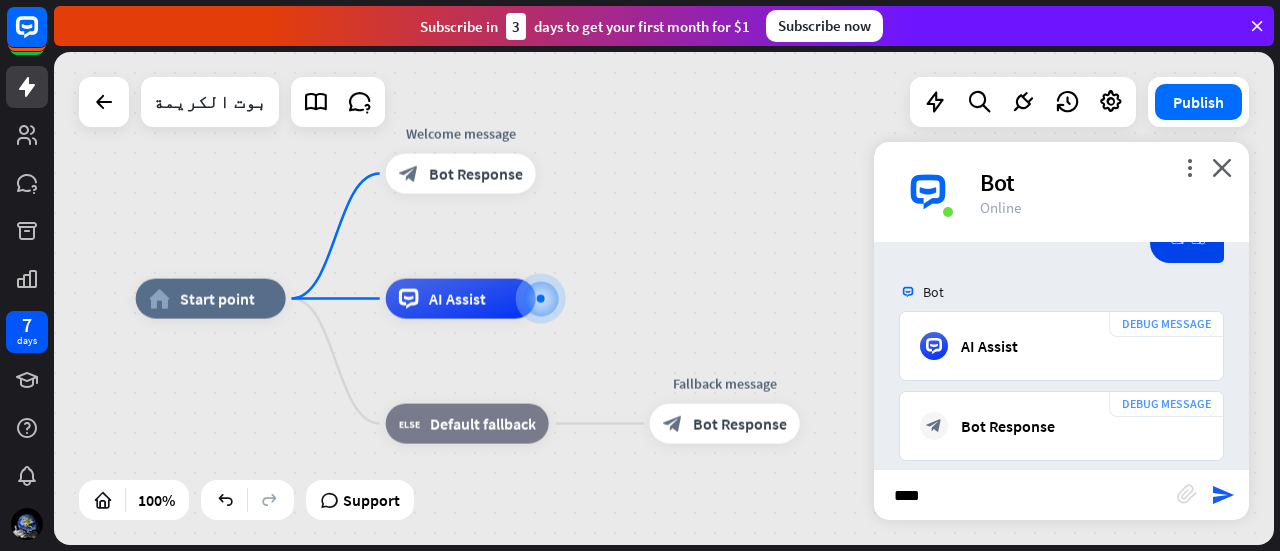 type 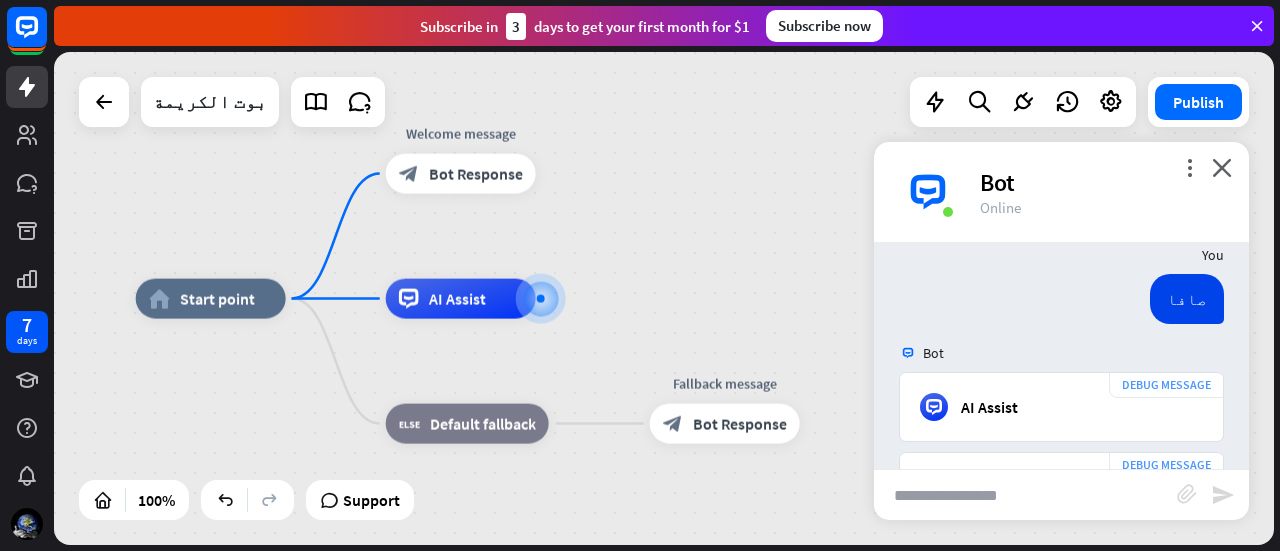 scroll, scrollTop: 1118, scrollLeft: 0, axis: vertical 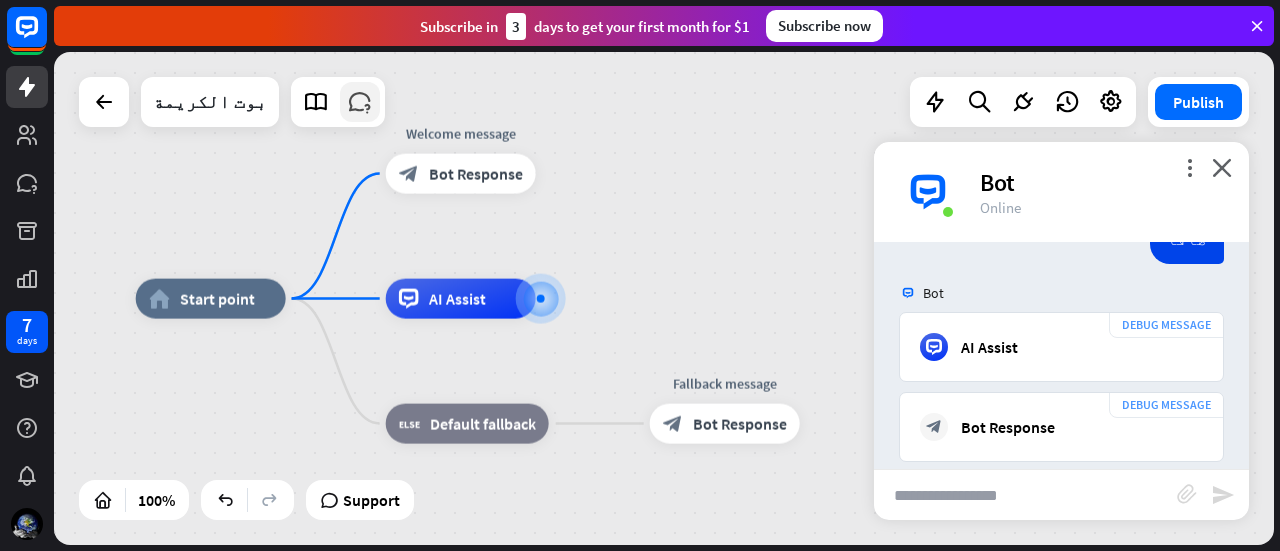 click at bounding box center (360, 102) 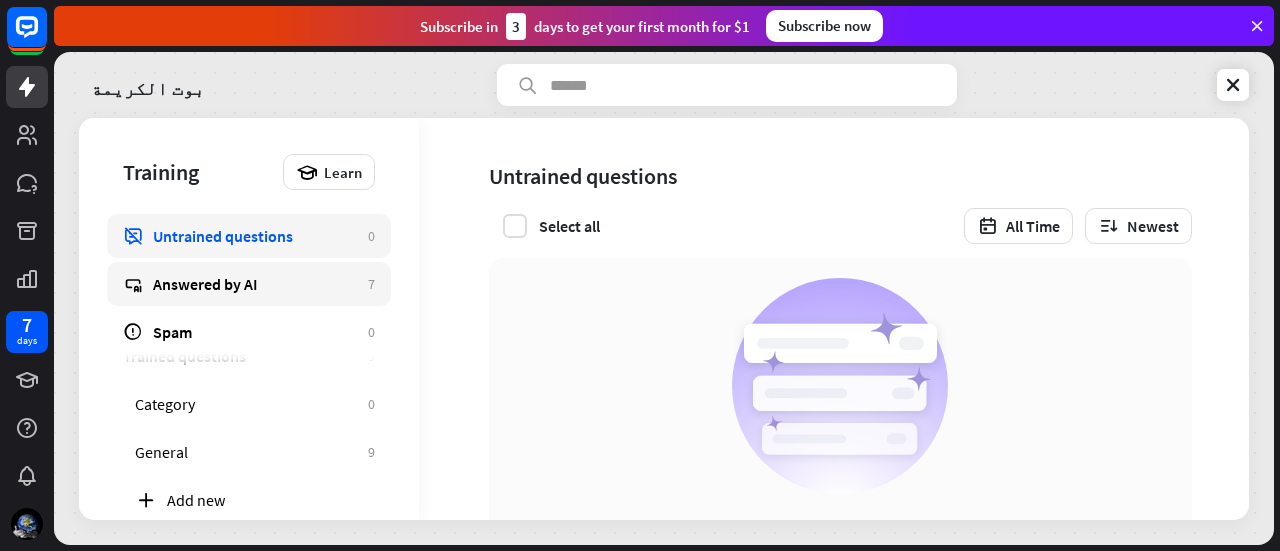 scroll, scrollTop: 81, scrollLeft: 0, axis: vertical 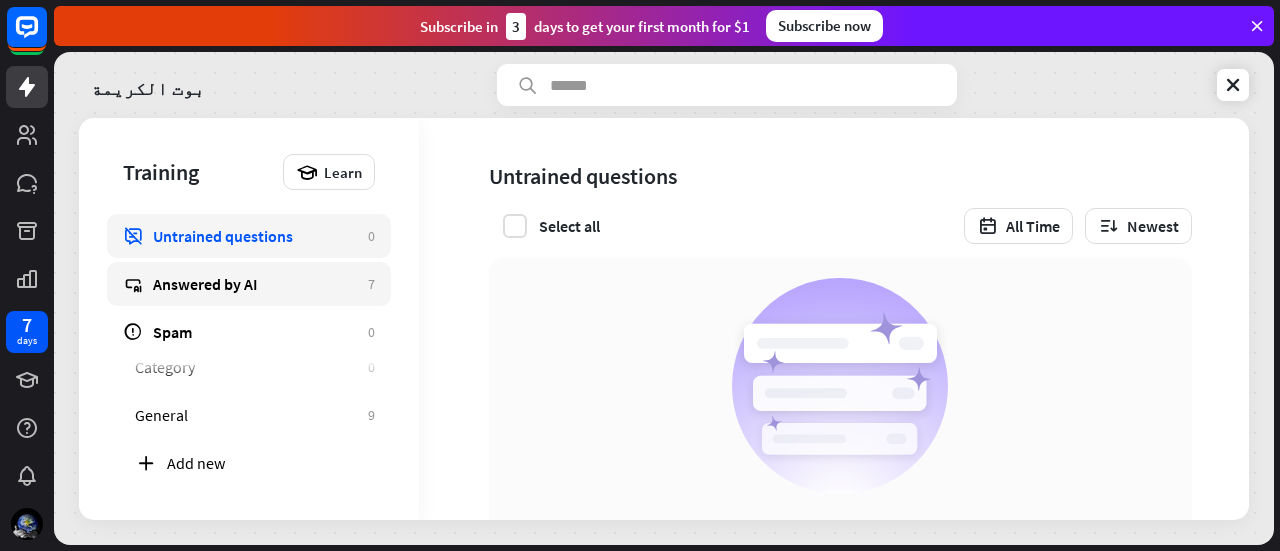 click on "Answered by AI" at bounding box center (255, 284) 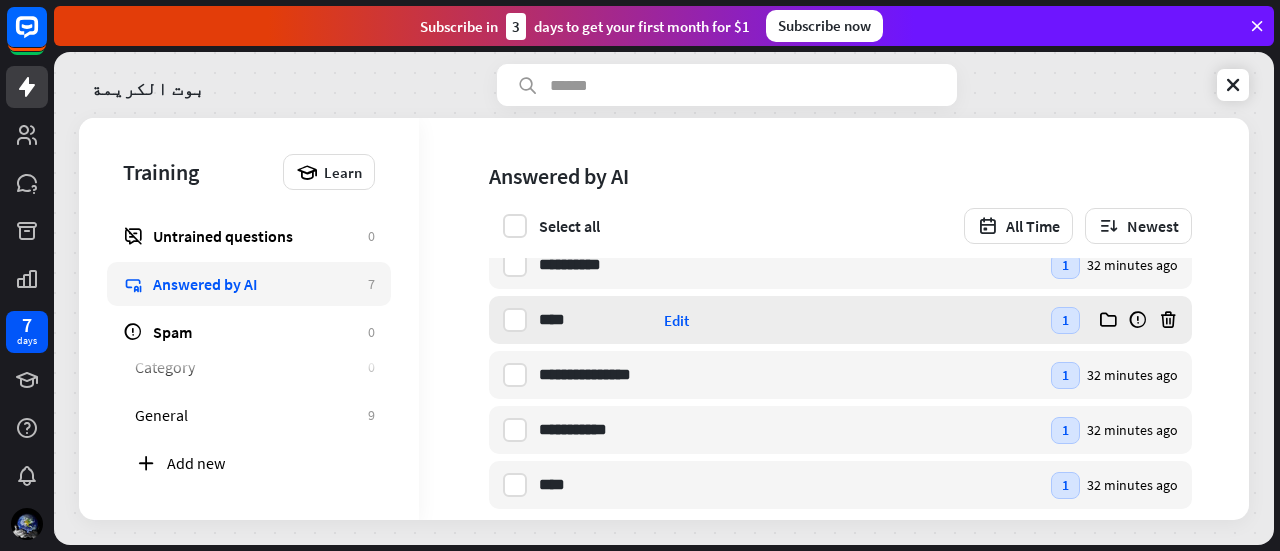 scroll, scrollTop: 152, scrollLeft: 0, axis: vertical 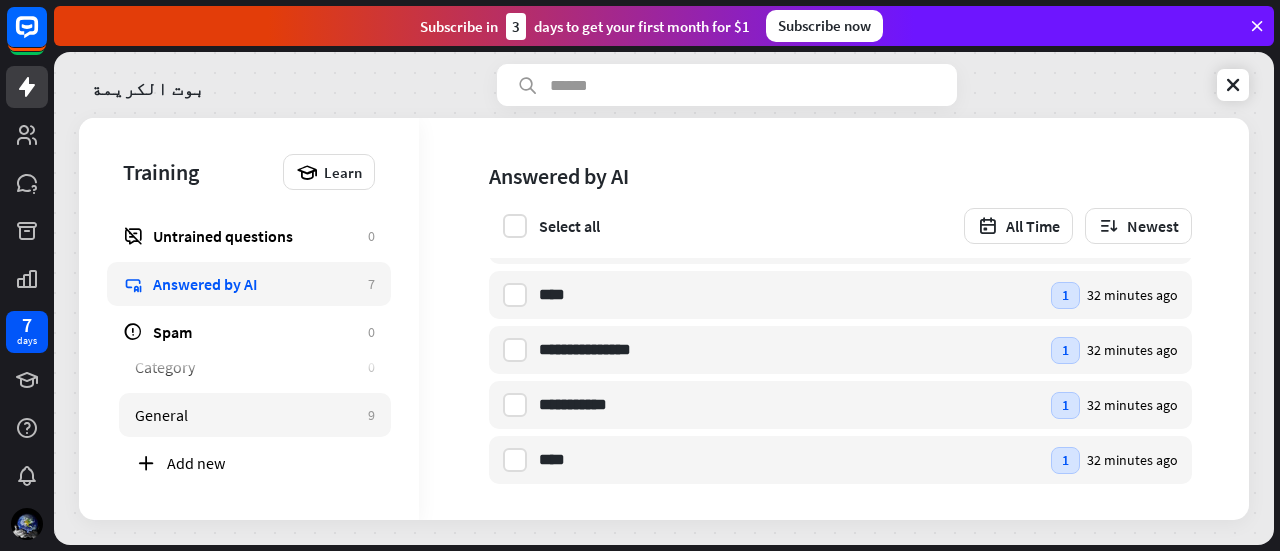 click on "General" at bounding box center (246, 415) 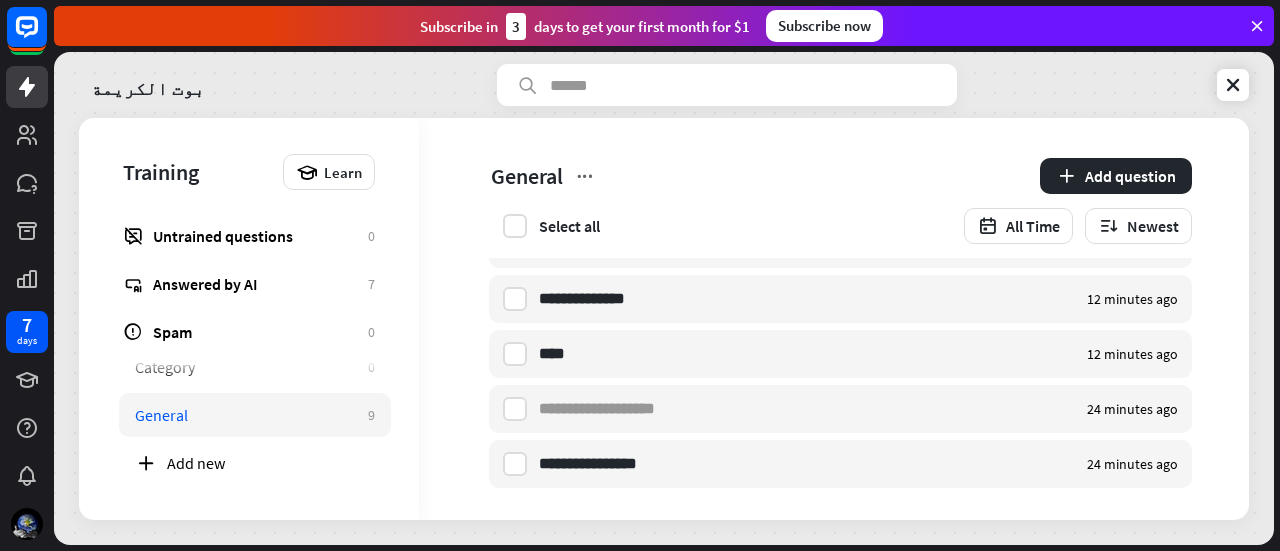 scroll, scrollTop: 261, scrollLeft: 0, axis: vertical 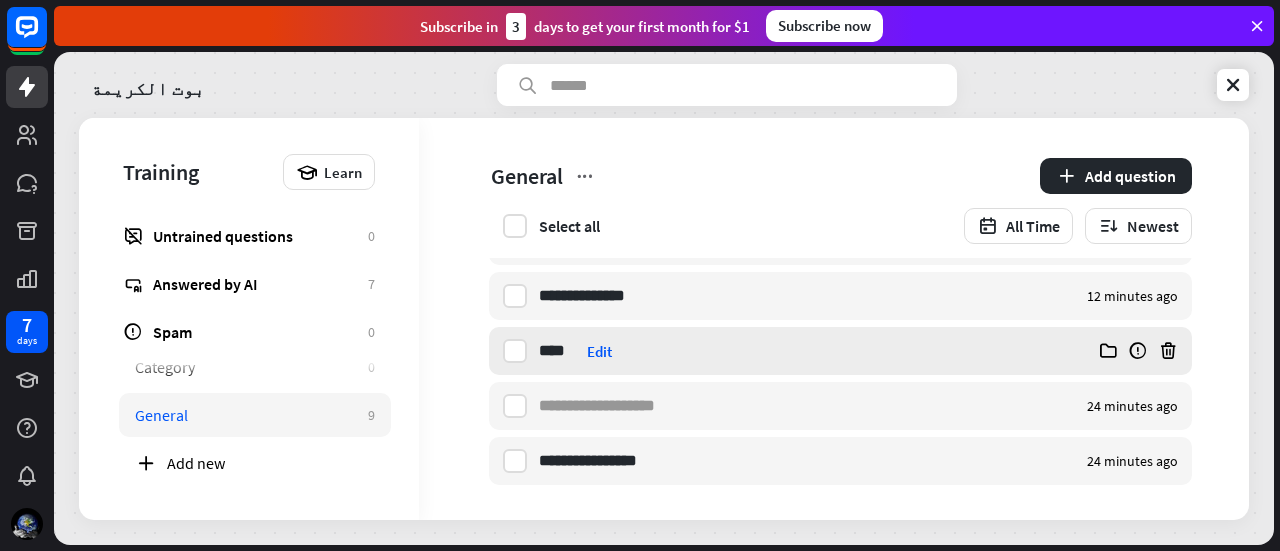 click on "Edit" at bounding box center [599, 351] 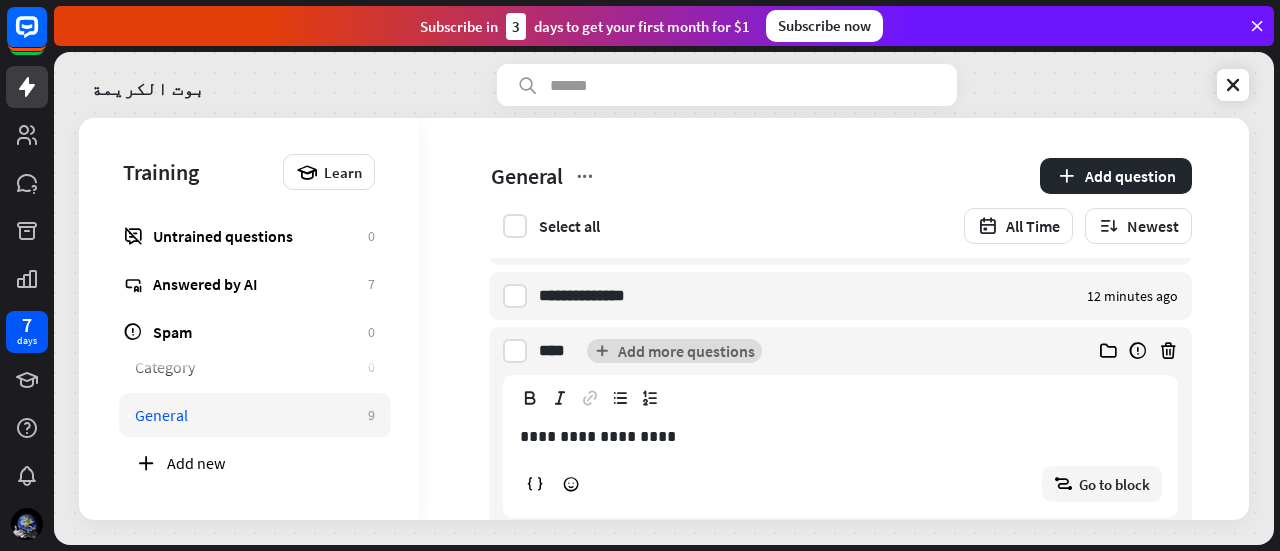 click on "Add more questions" at bounding box center [674, 351] 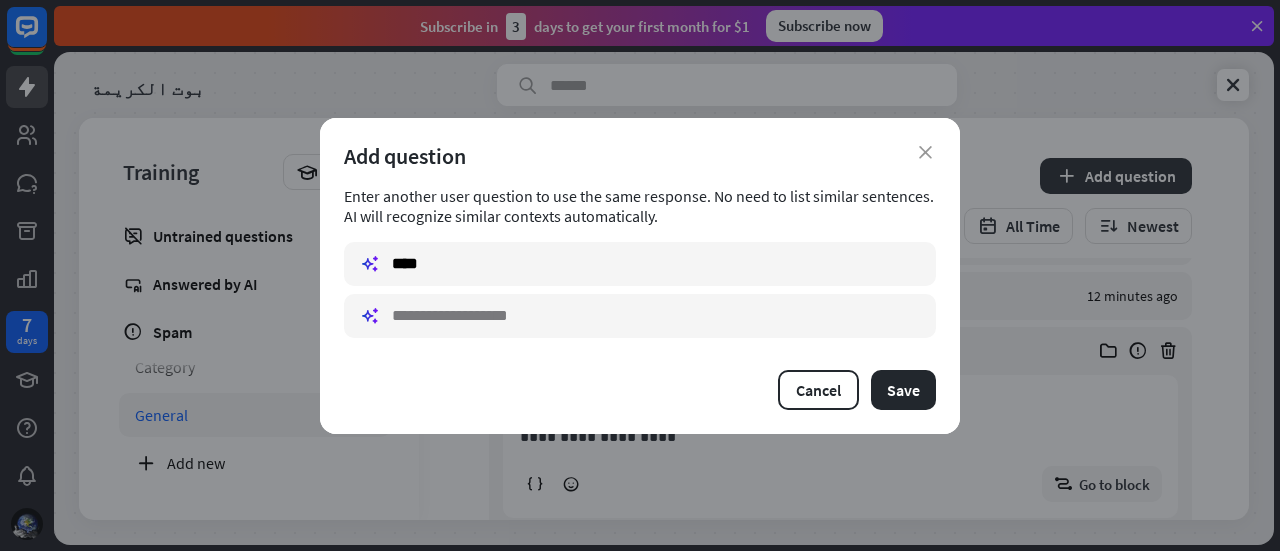 click at bounding box center (640, 316) 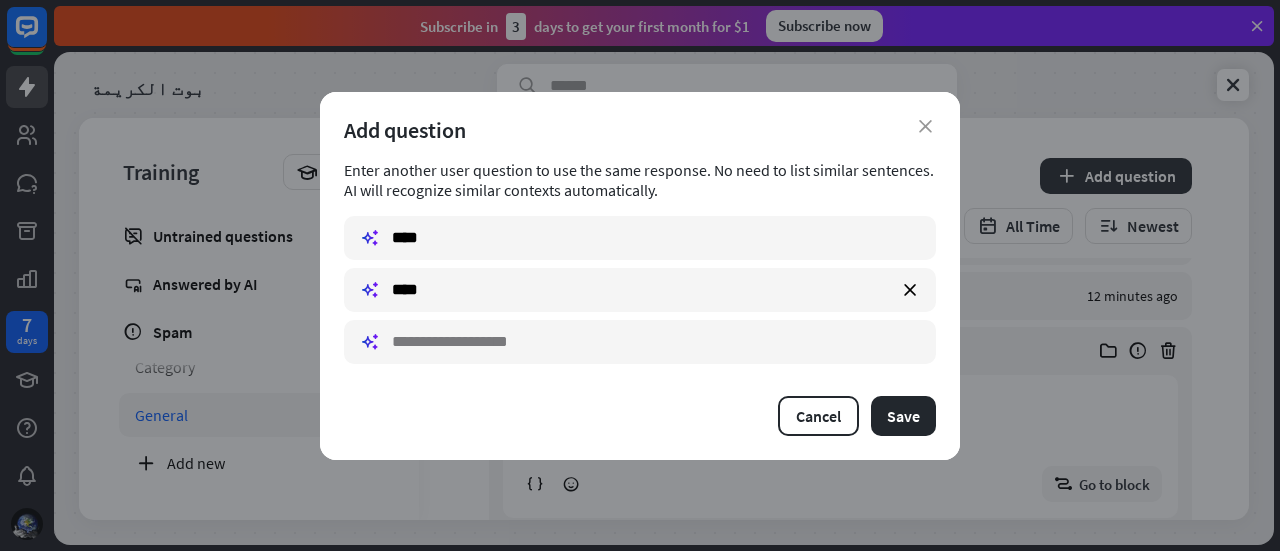 type on "****" 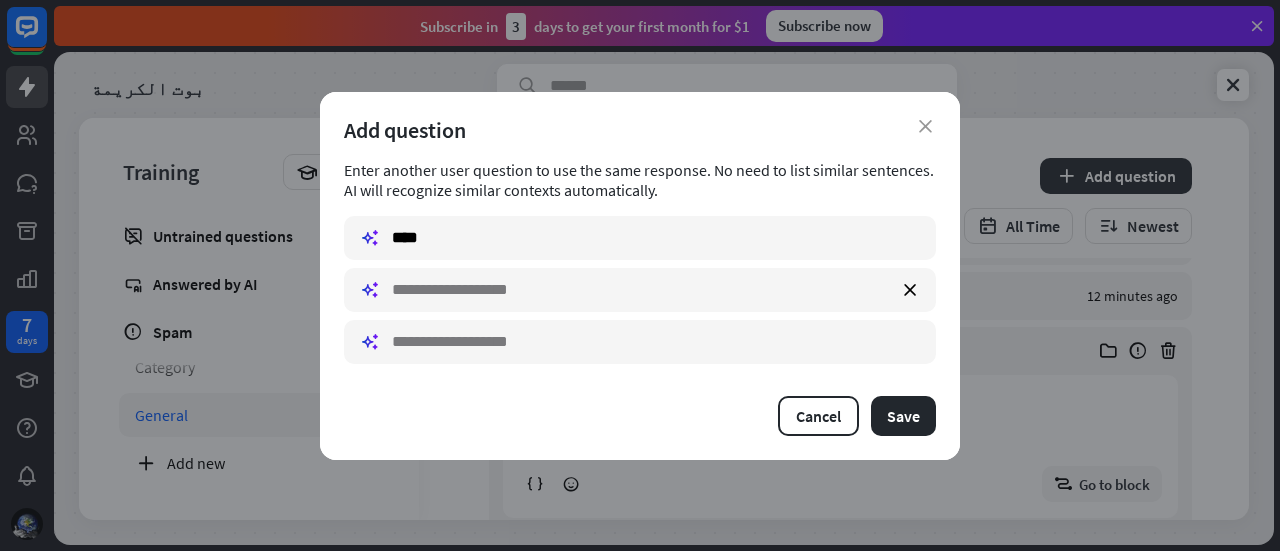 click on "Cancel
Save" at bounding box center [640, 412] 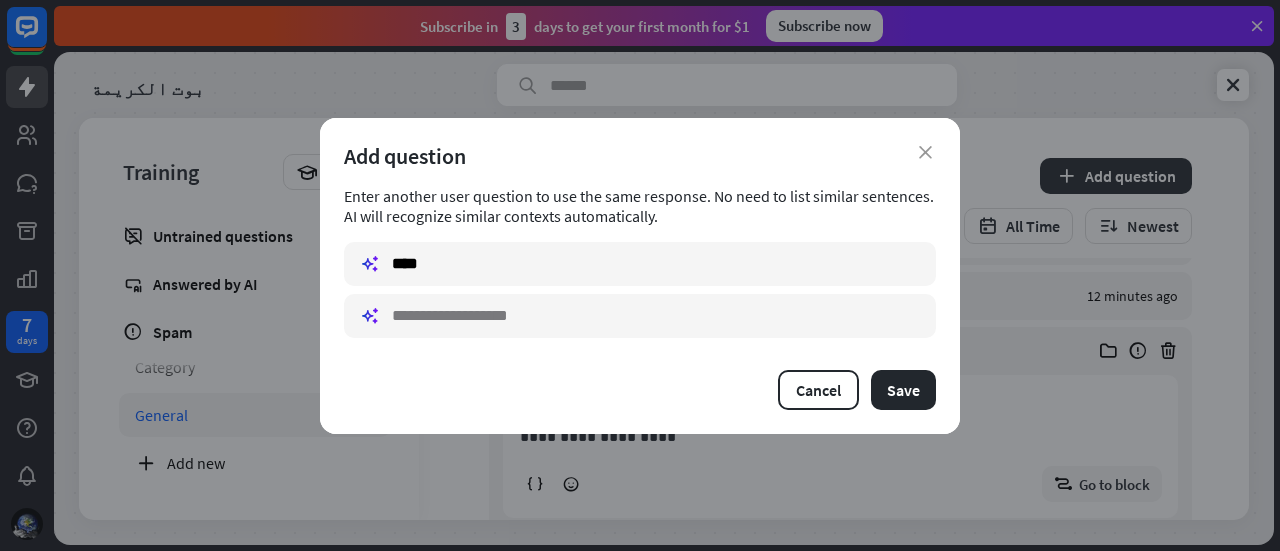 click at bounding box center (640, 316) 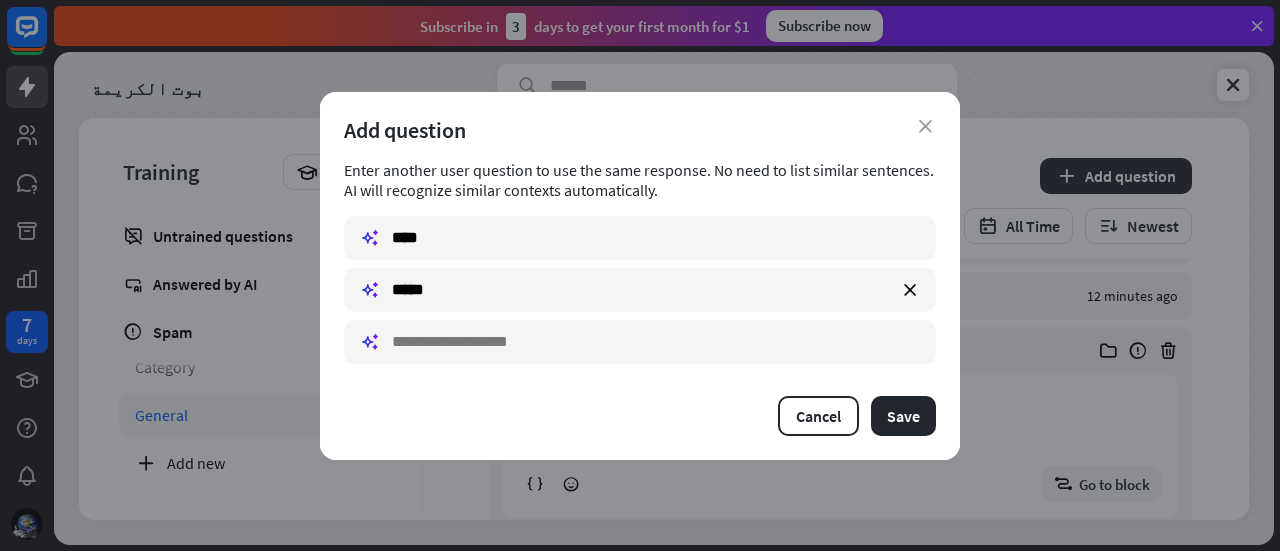 type on "*****" 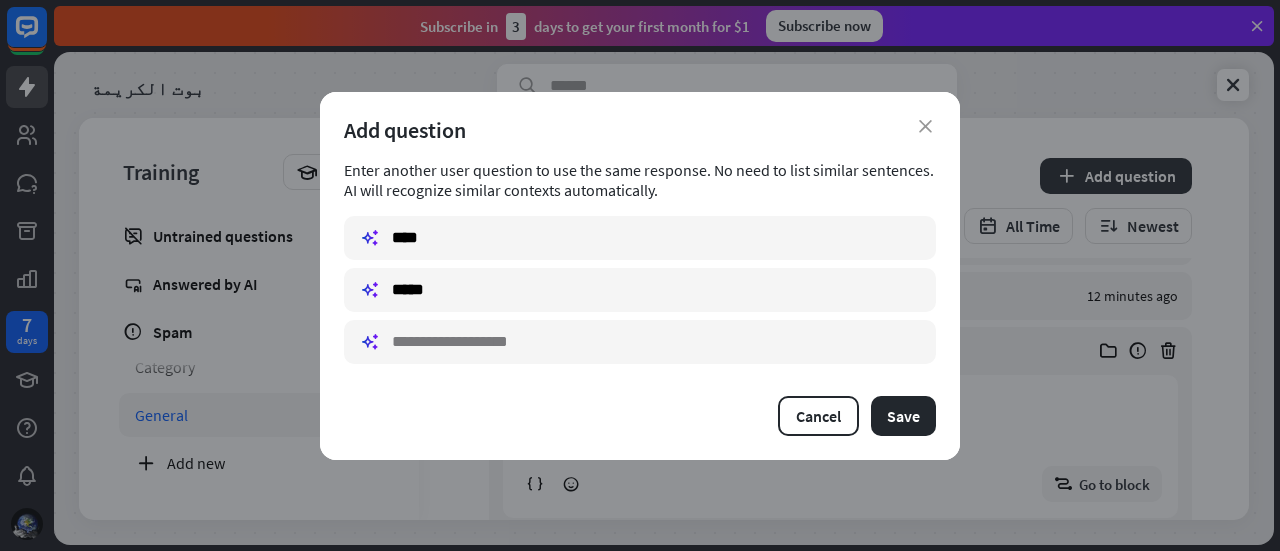click on "Cancel
Save" at bounding box center (640, 412) 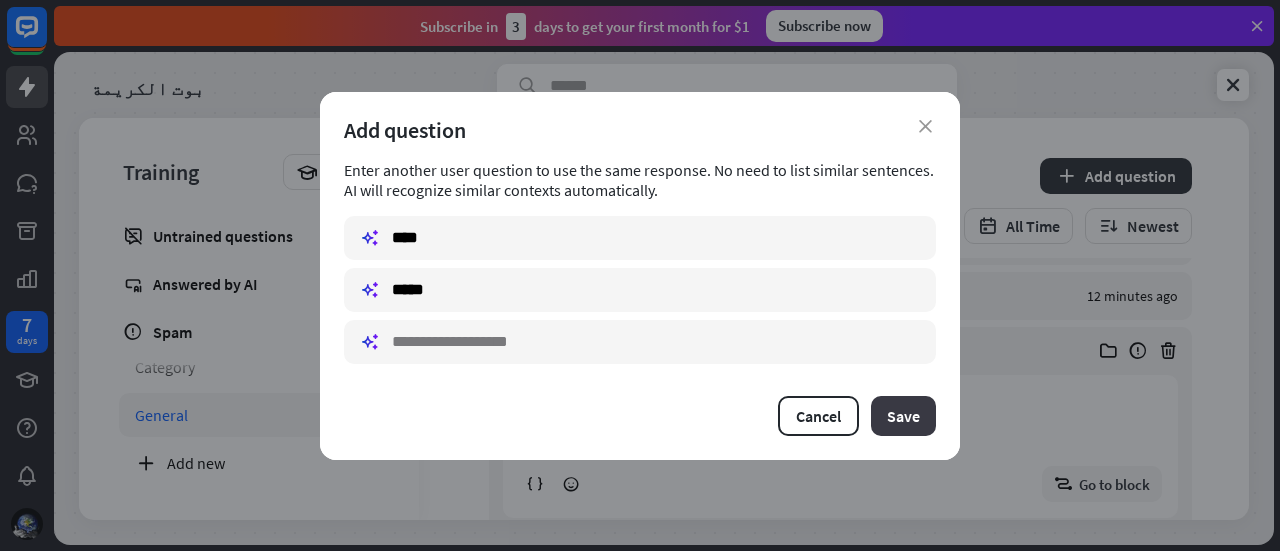 click on "Save" at bounding box center (903, 416) 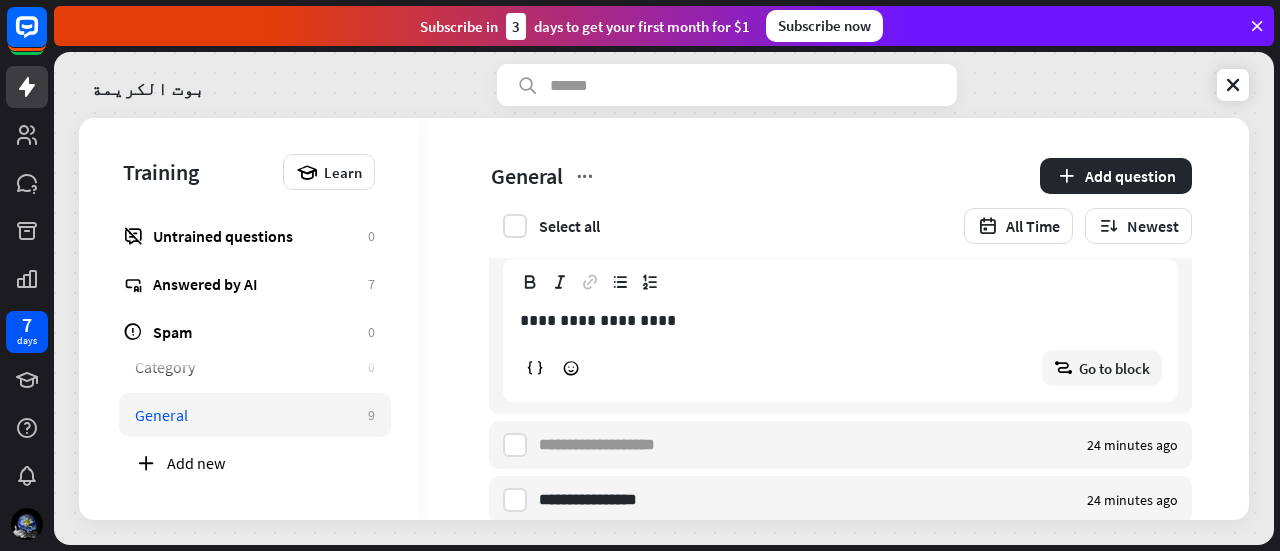 scroll, scrollTop: 416, scrollLeft: 0, axis: vertical 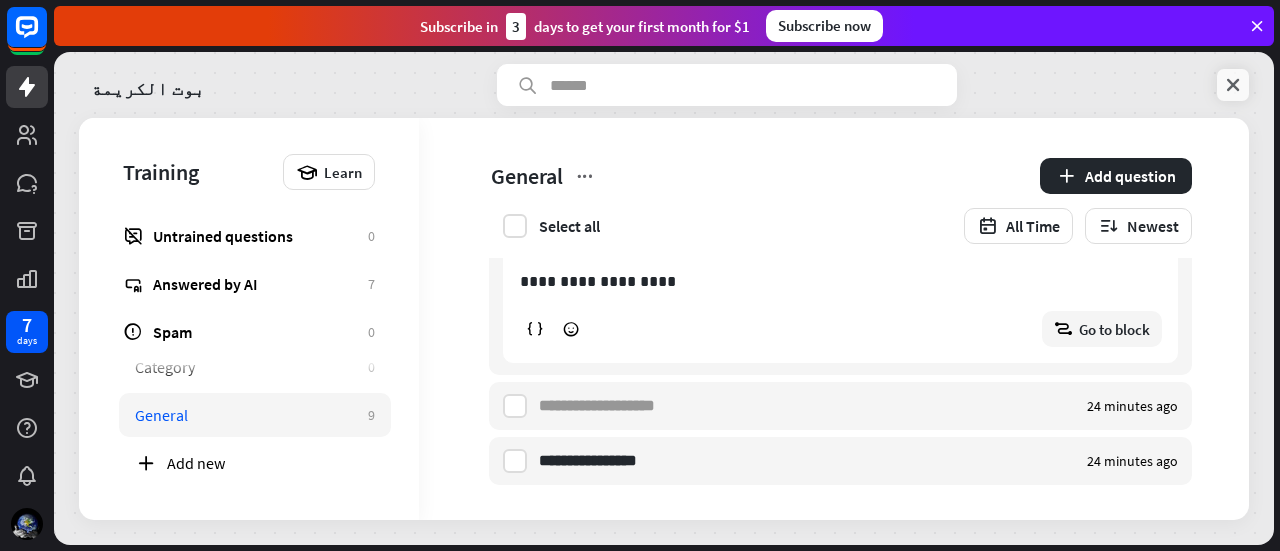 click at bounding box center [1233, 85] 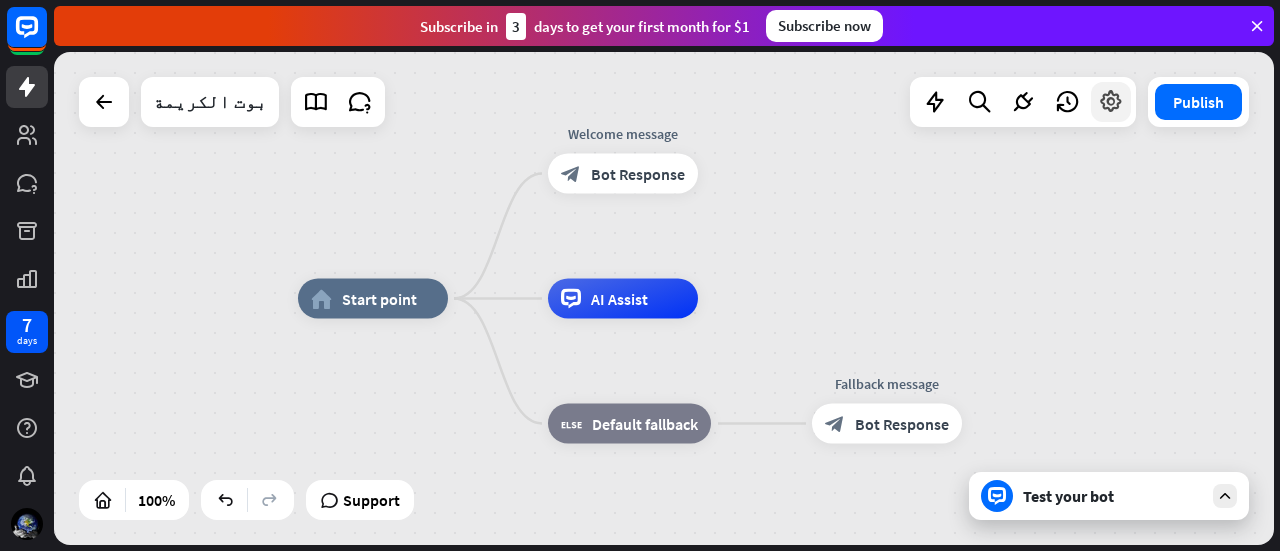 click at bounding box center (1111, 102) 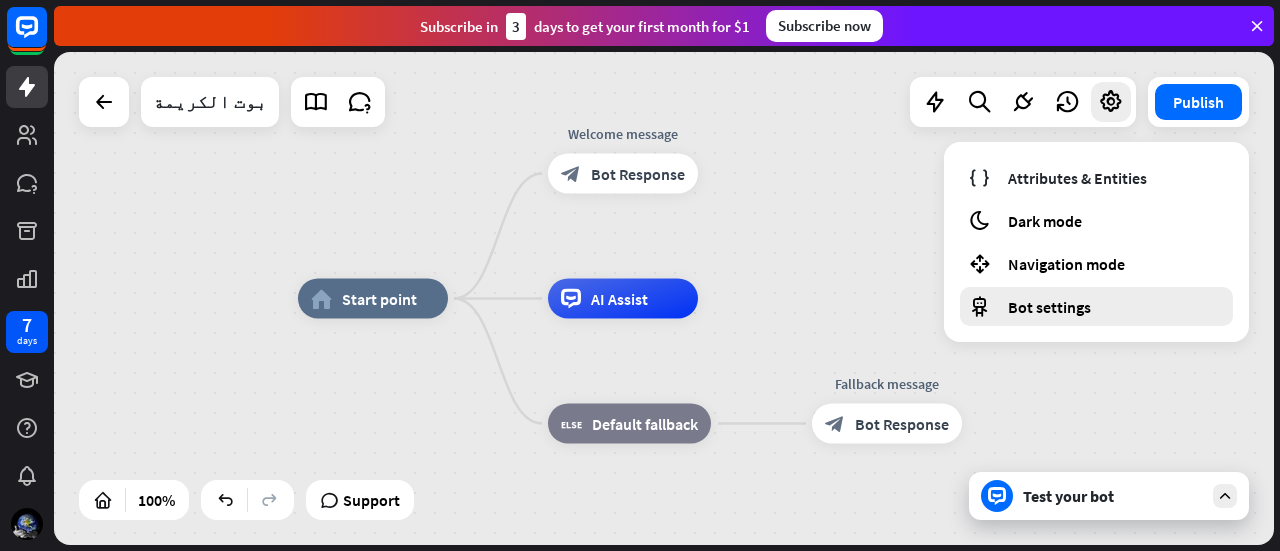 click on "Bot settings" at bounding box center (1049, 307) 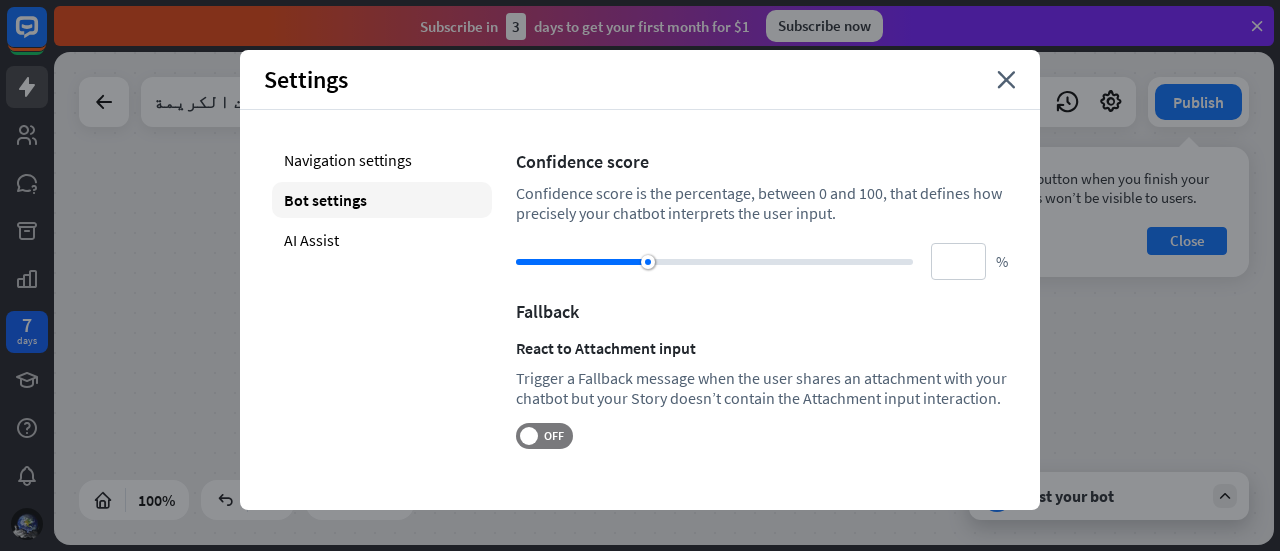 drag, startPoint x: 644, startPoint y: 251, endPoint x: 863, endPoint y: 262, distance: 219.27608 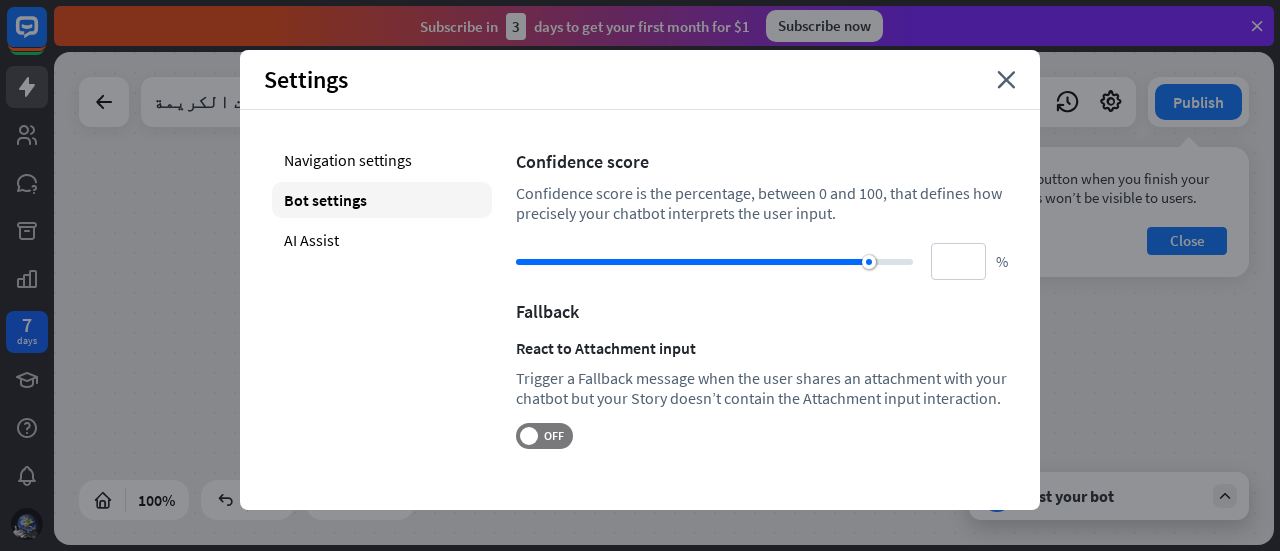 drag, startPoint x: 863, startPoint y: 262, endPoint x: 908, endPoint y: 262, distance: 45 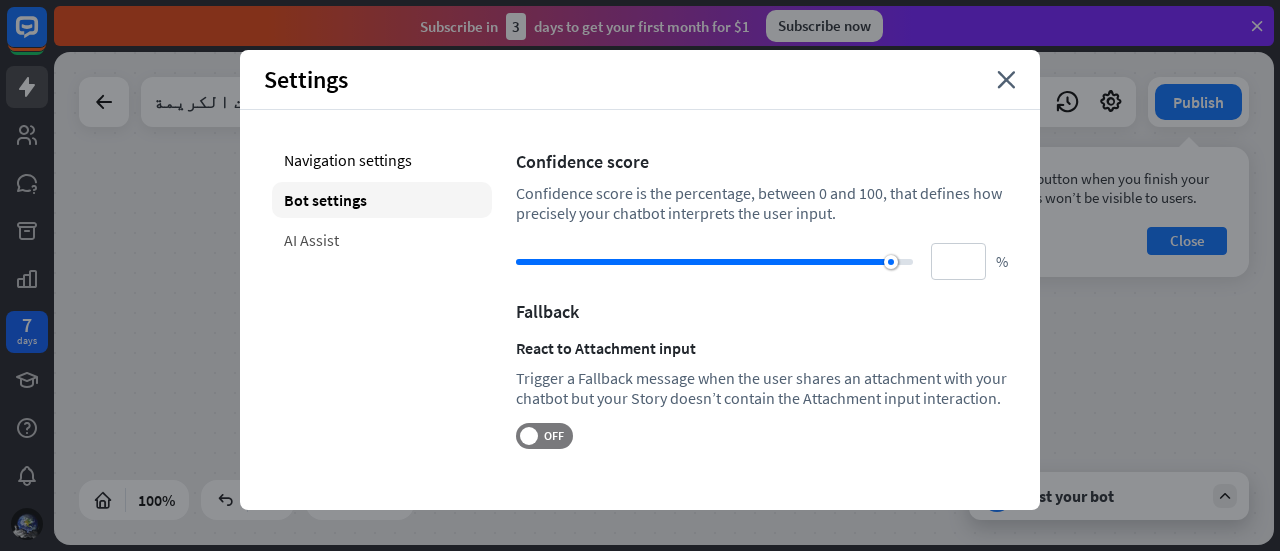 click on "AI Assist" at bounding box center [382, 240] 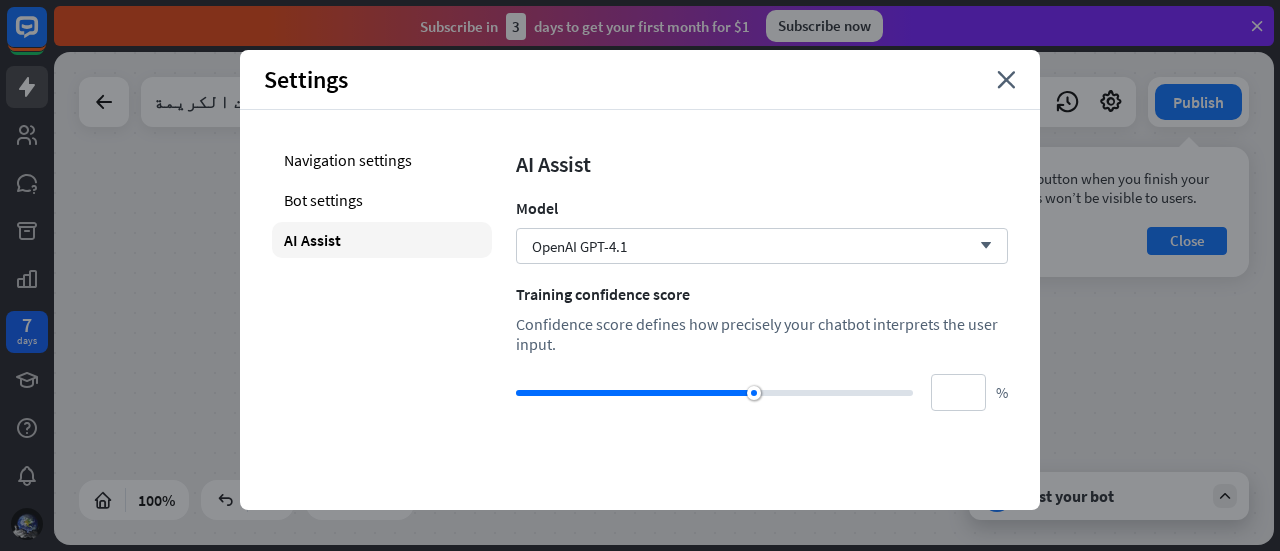 drag, startPoint x: 832, startPoint y: 392, endPoint x: 885, endPoint y: 389, distance: 53.08484 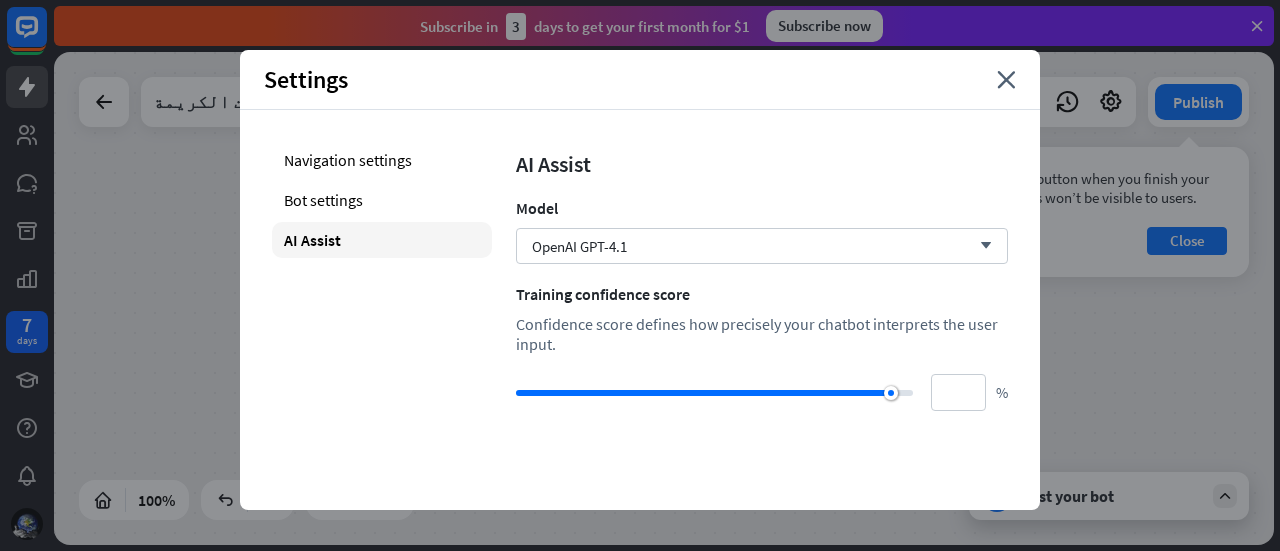 click at bounding box center [714, 393] 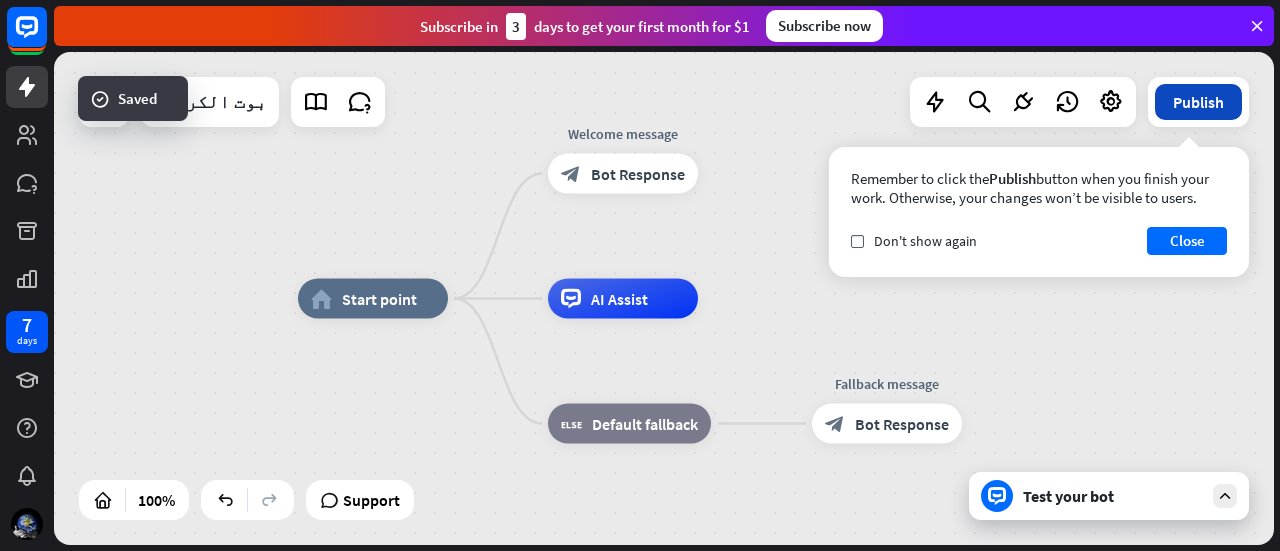 click on "Publish" at bounding box center [1198, 102] 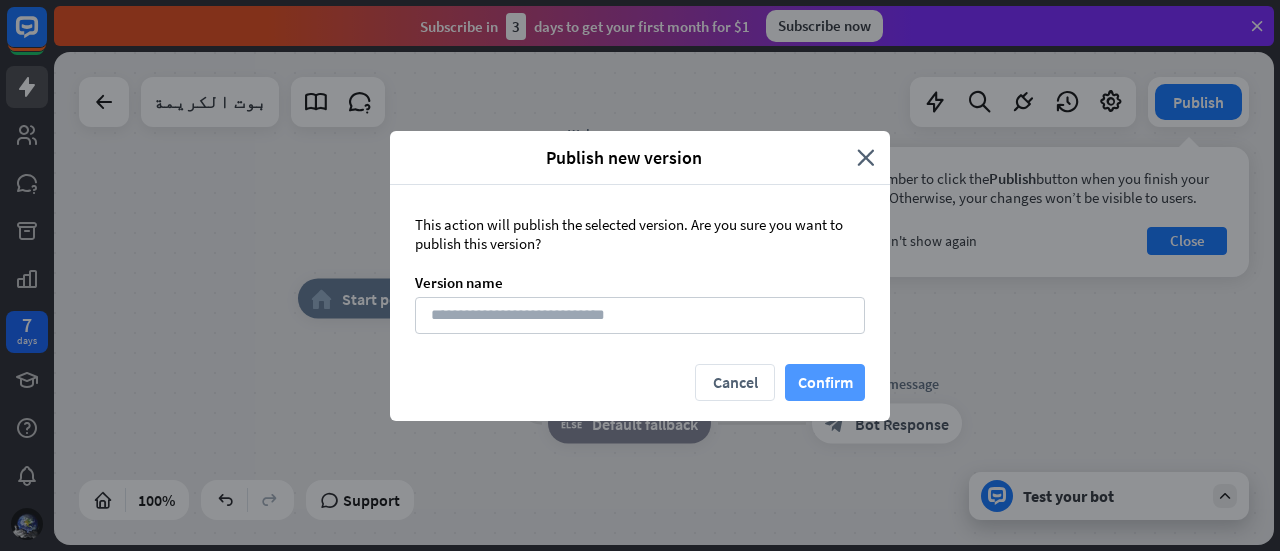 click on "Confirm" at bounding box center [825, 382] 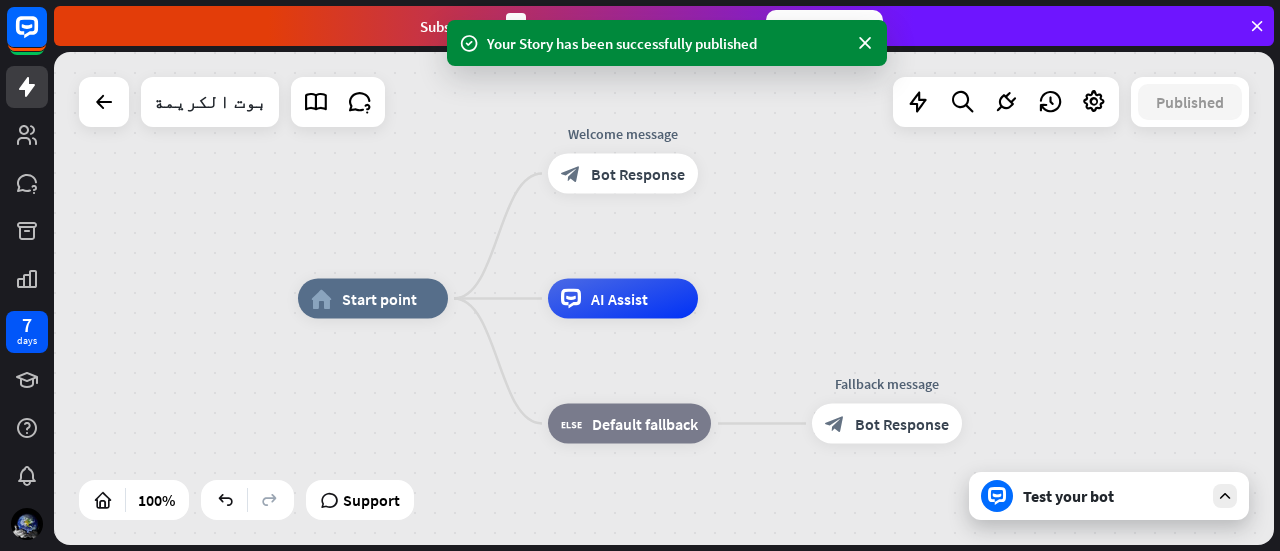click on "Test your bot" at bounding box center [1113, 496] 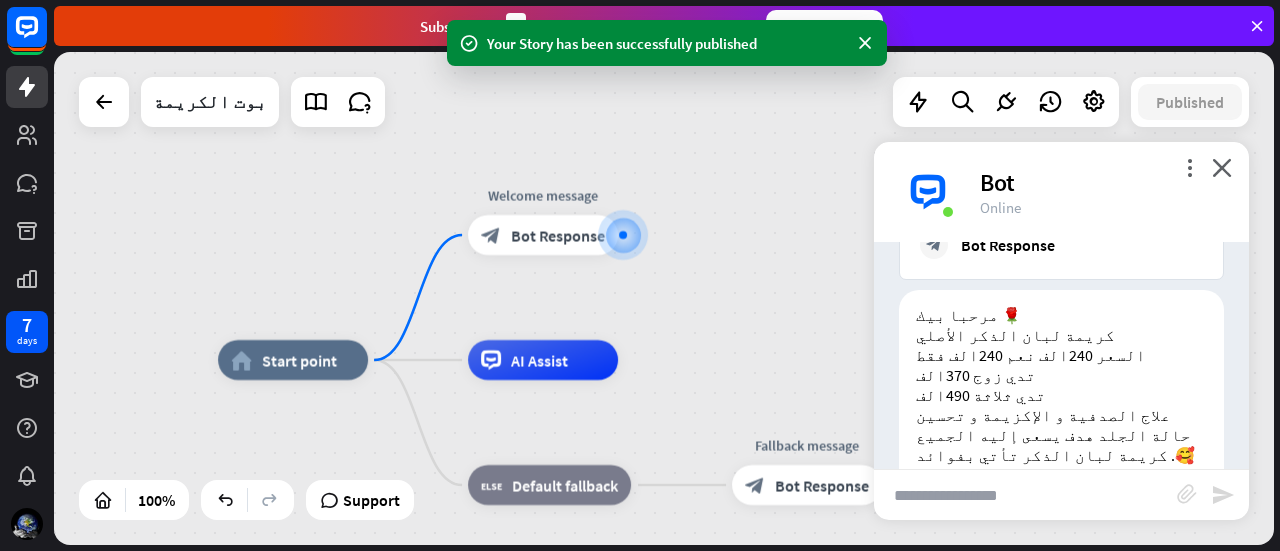 scroll, scrollTop: 408, scrollLeft: 0, axis: vertical 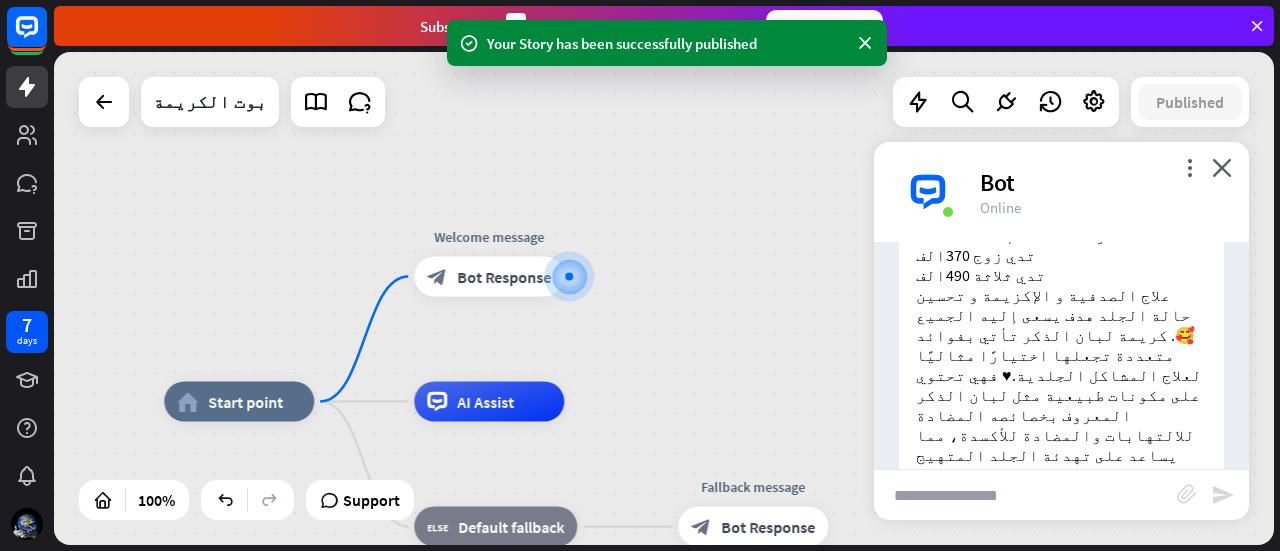 click on "more_vert
close
Bot
Online" at bounding box center (1061, 192) 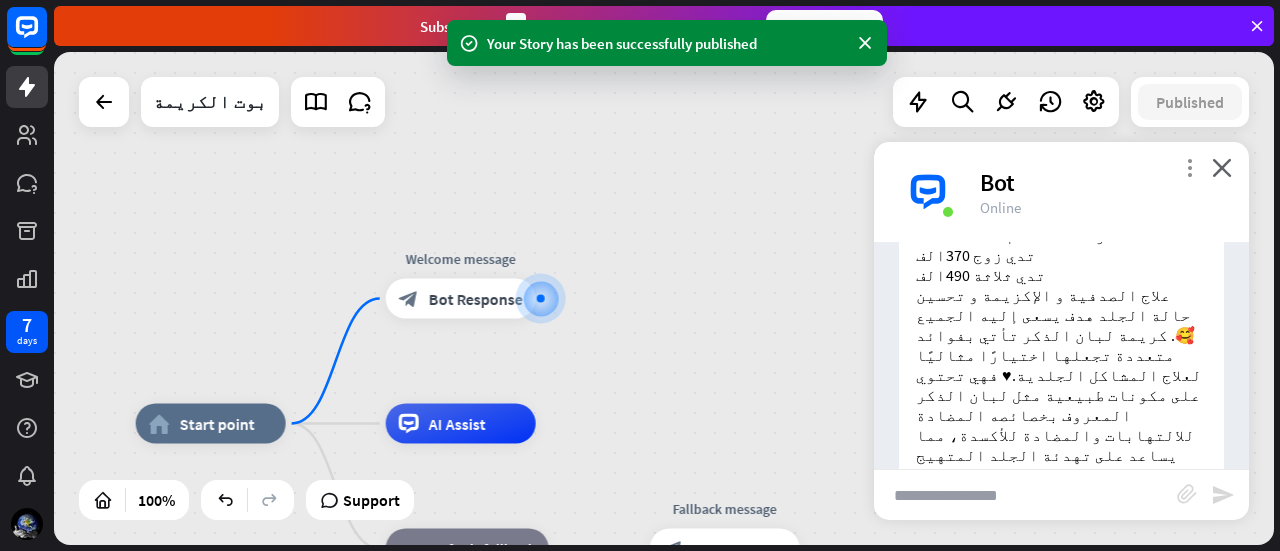 click on "more_vert" at bounding box center [1189, 167] 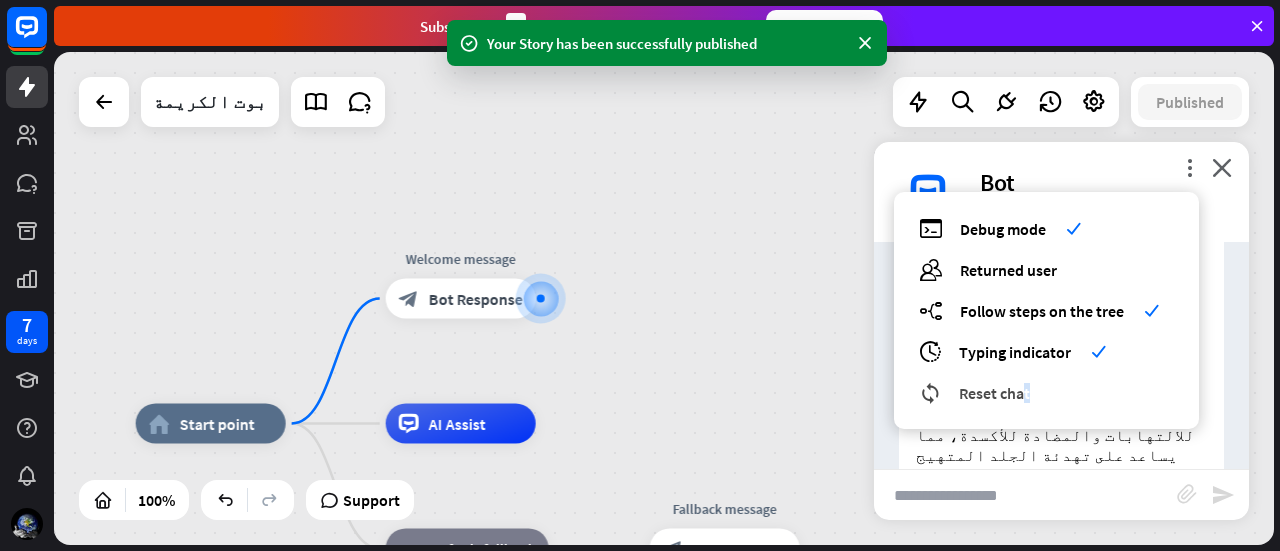 click on "Reset chat" at bounding box center [994, 393] 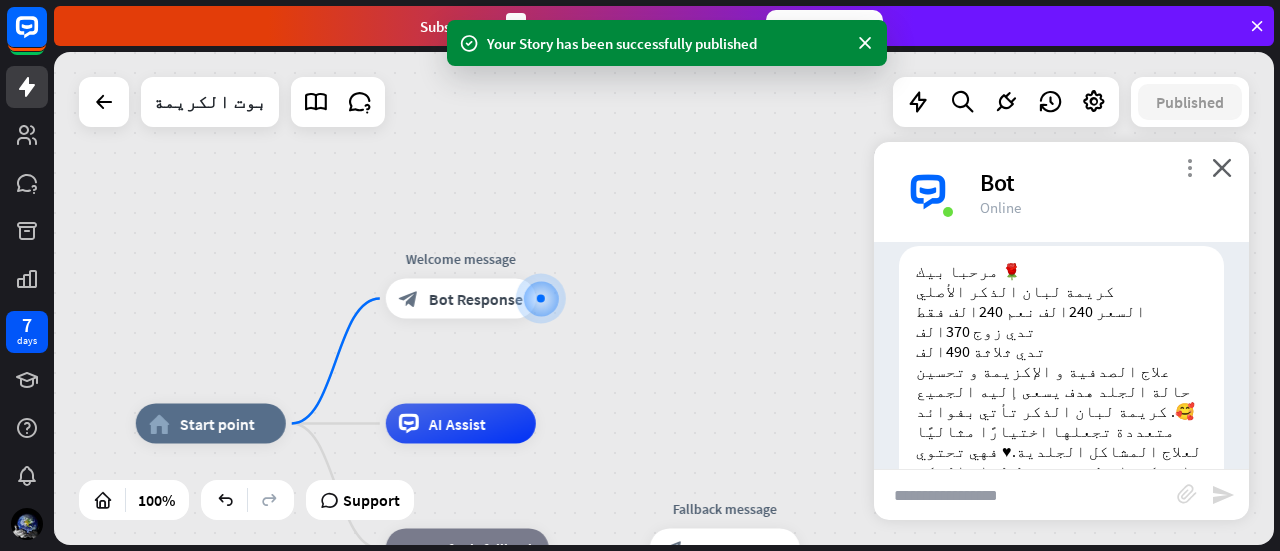 scroll, scrollTop: 408, scrollLeft: 0, axis: vertical 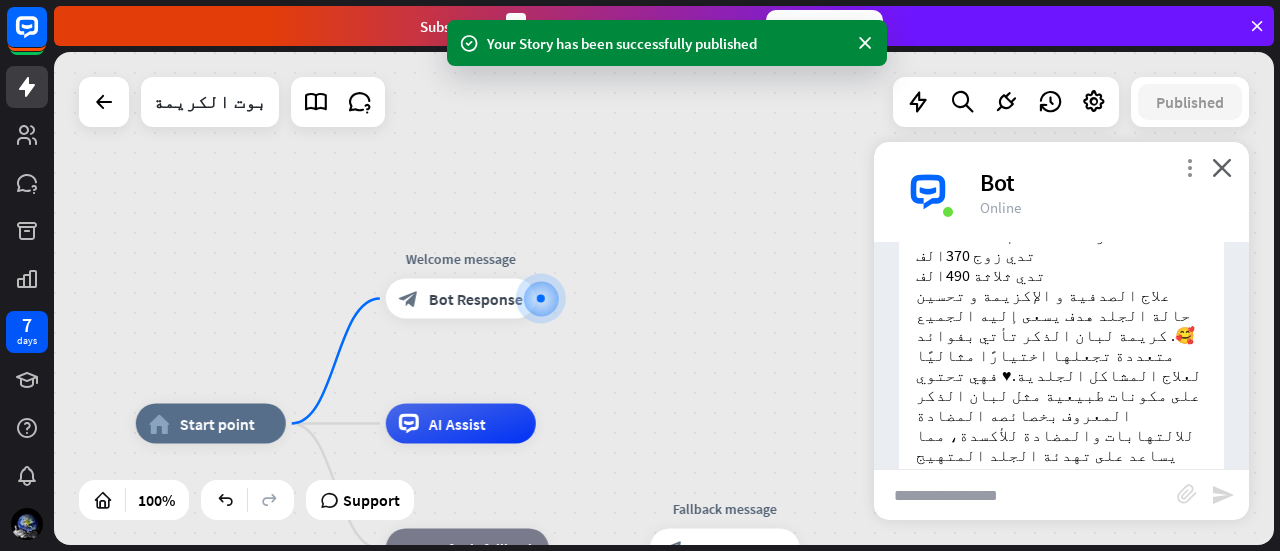 click on "more_vert" at bounding box center (1189, 167) 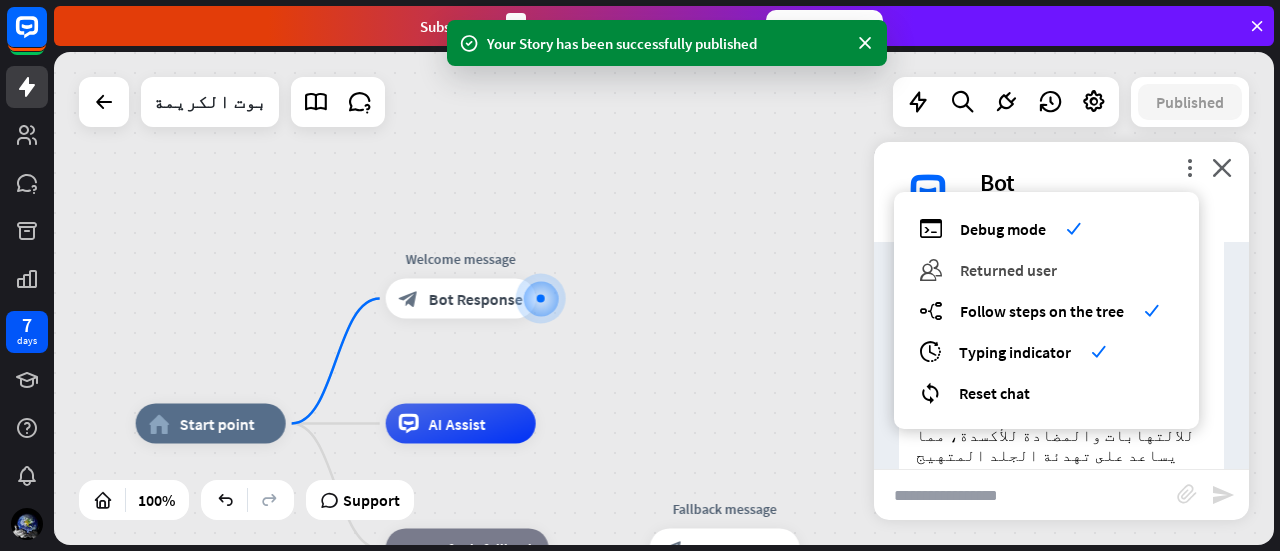 click on "users   Returned user" at bounding box center (1046, 269) 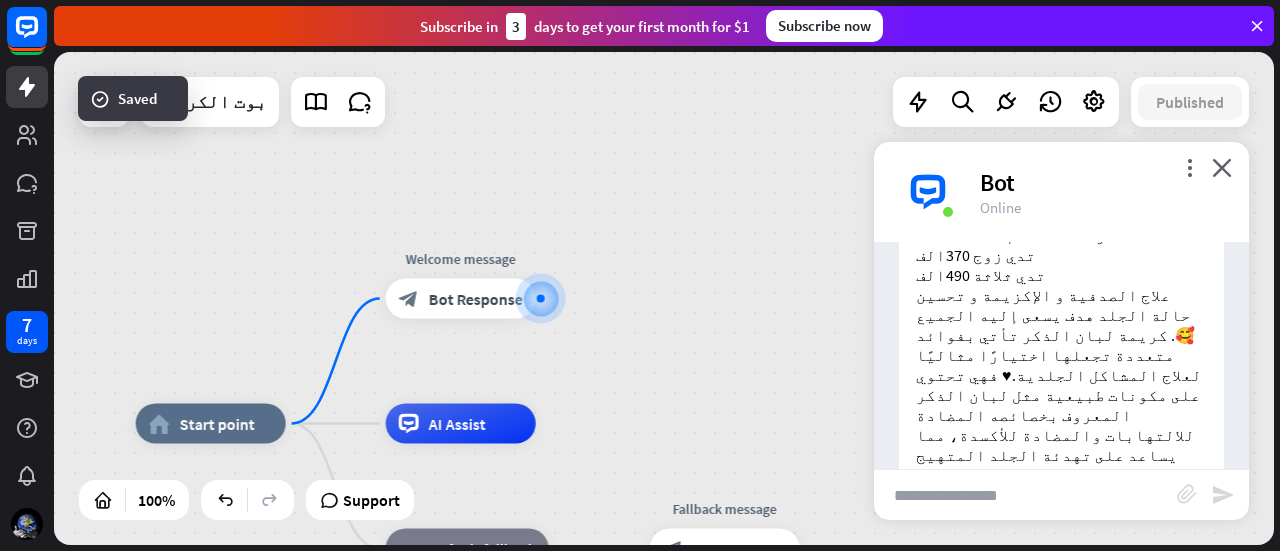 click on "more_vert
close
Bot
Online" at bounding box center [1061, 192] 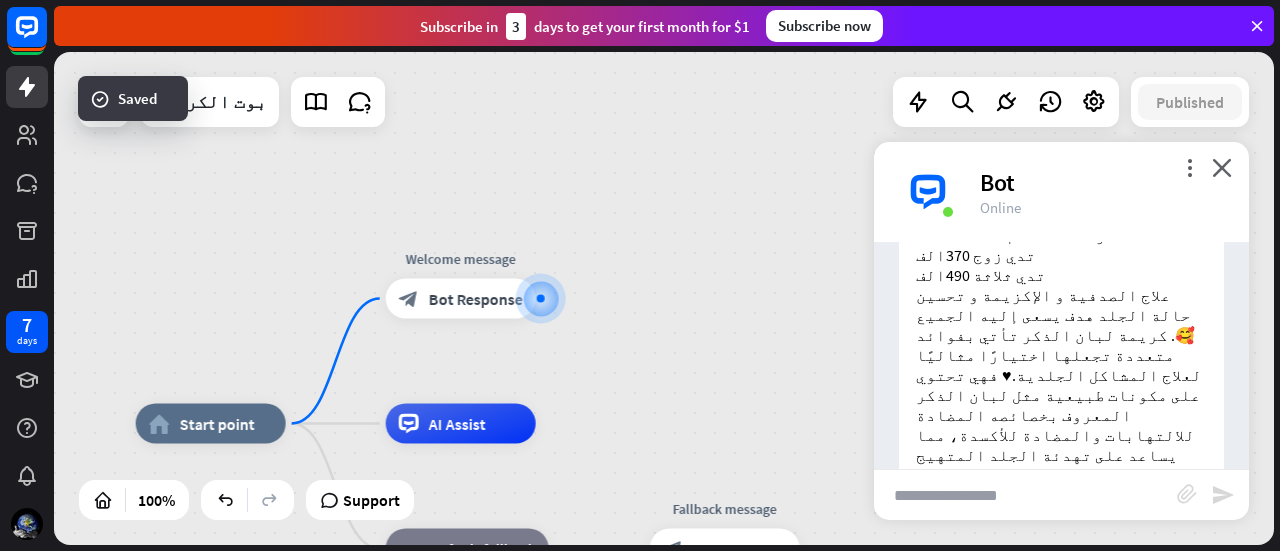 drag, startPoint x: 1191, startPoint y: 163, endPoint x: 1188, endPoint y: 179, distance: 16.27882 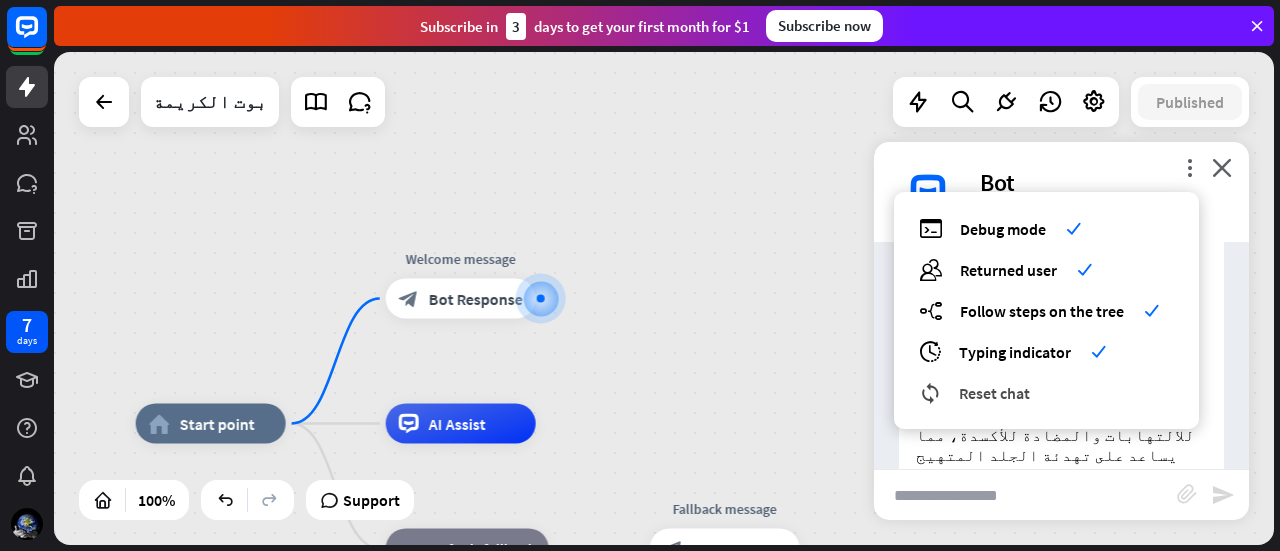 click on "Reset chat" at bounding box center [994, 393] 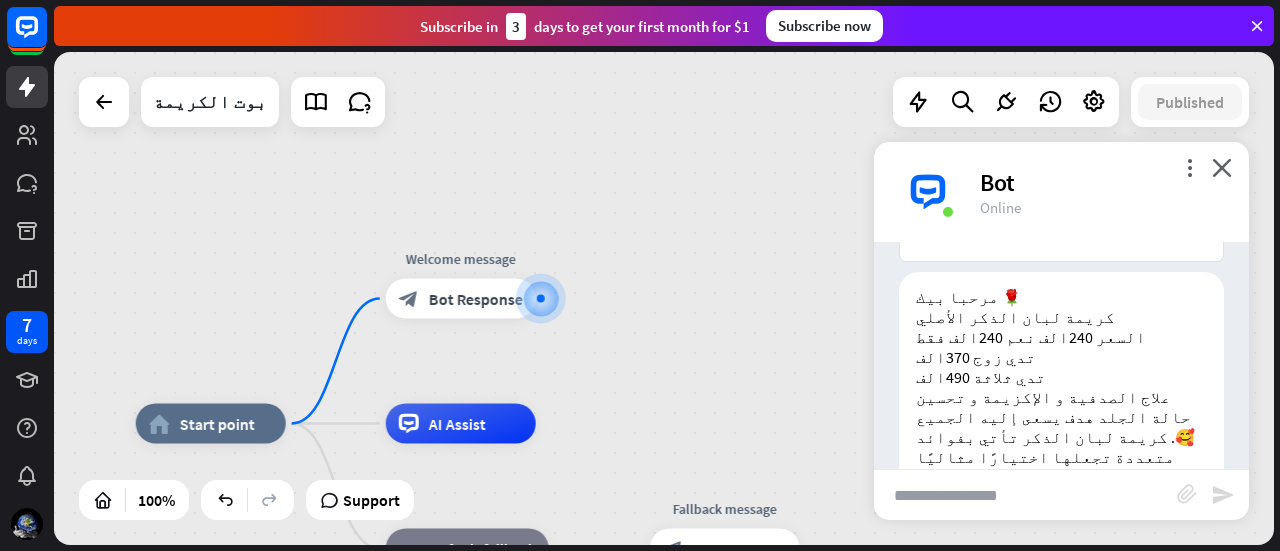 scroll, scrollTop: 408, scrollLeft: 0, axis: vertical 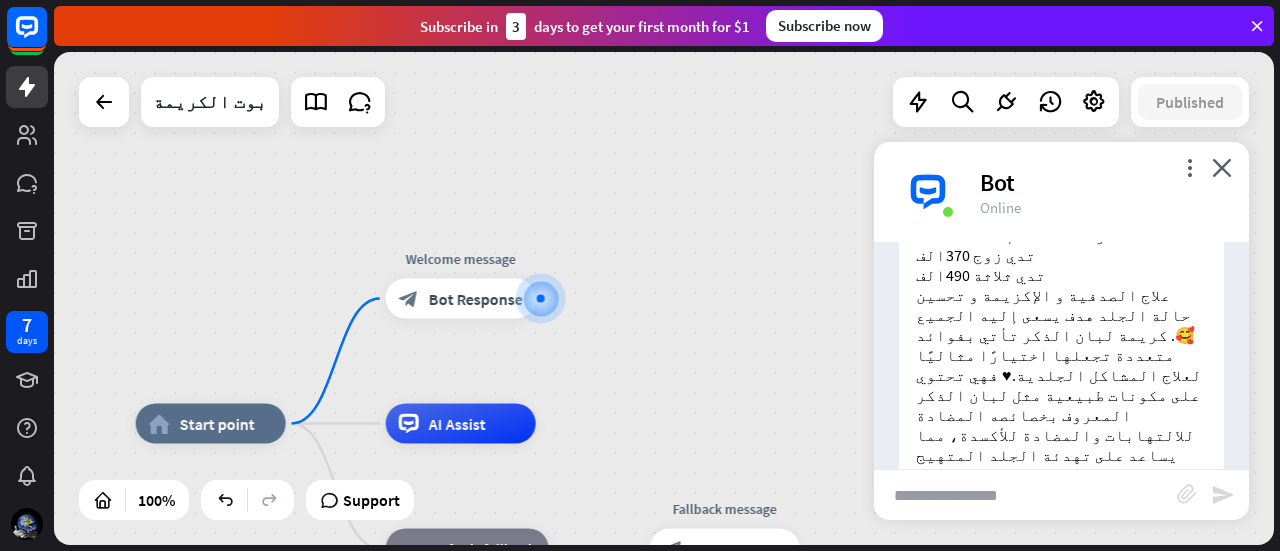 click at bounding box center (1025, 495) 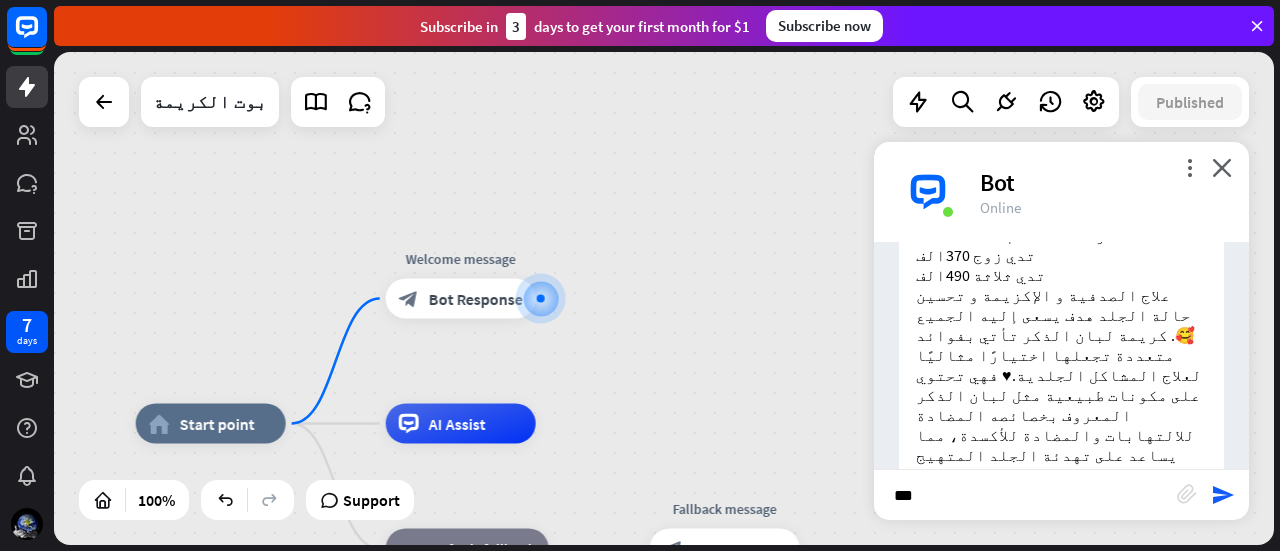 type on "****" 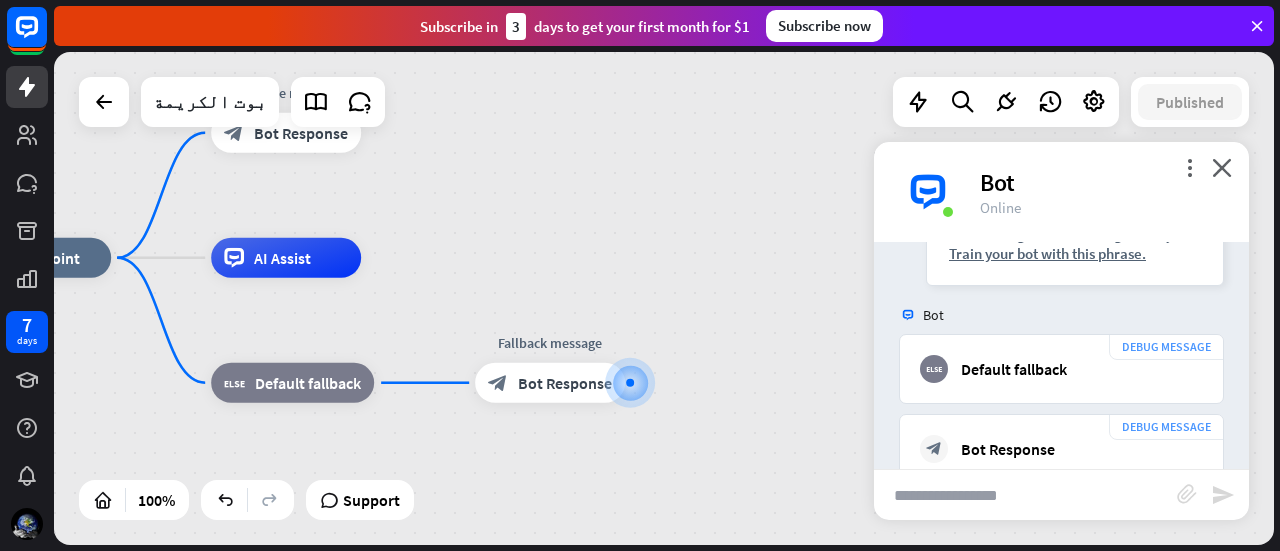 scroll, scrollTop: 866, scrollLeft: 0, axis: vertical 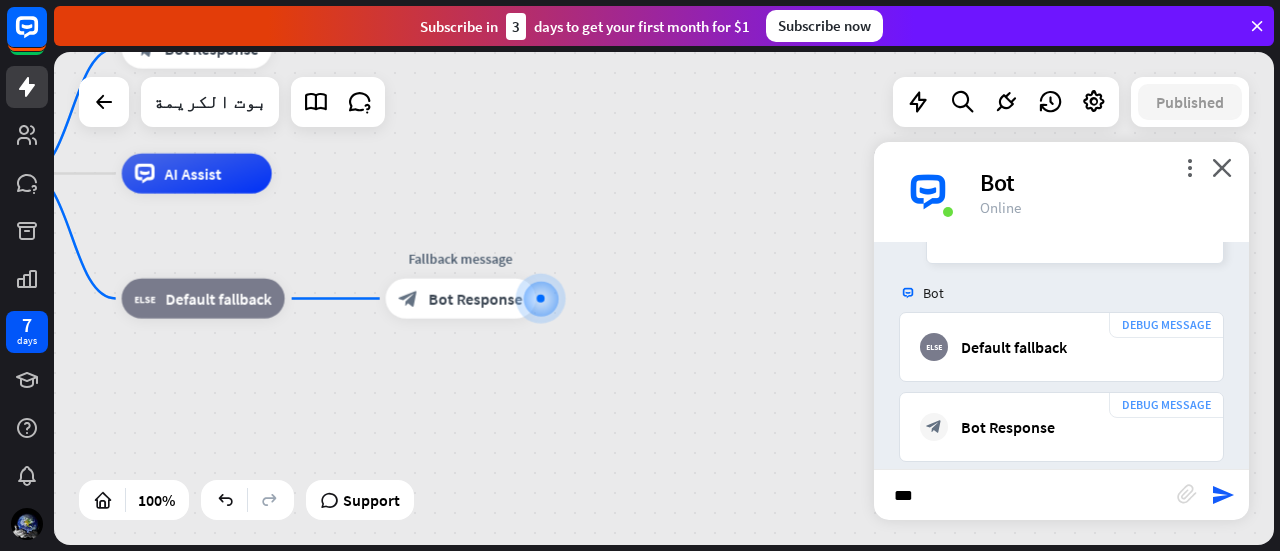 type on "****" 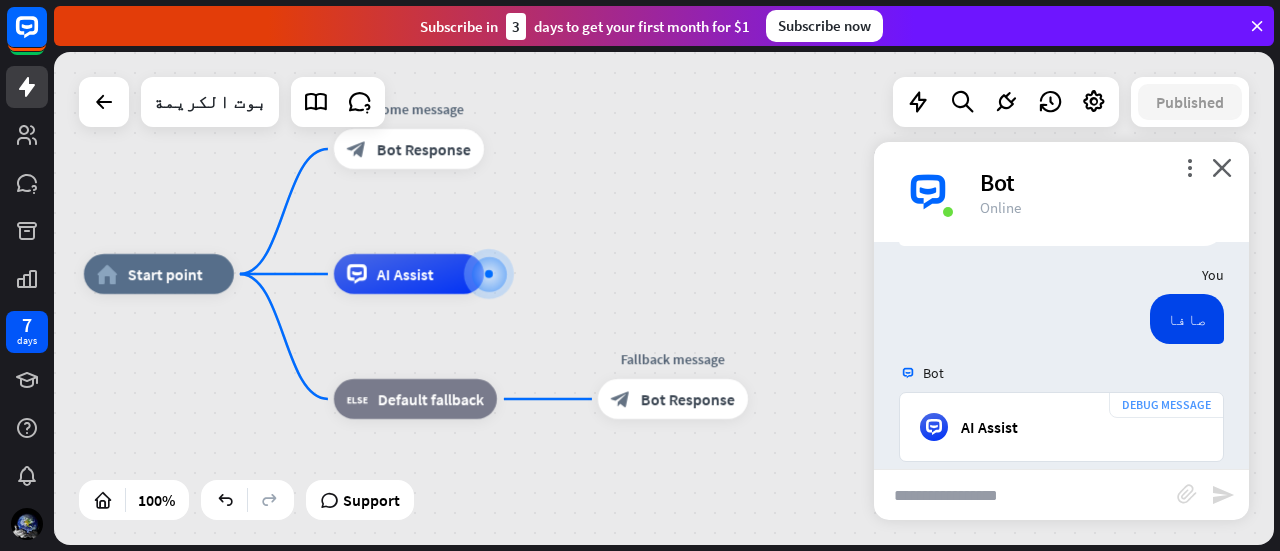 scroll, scrollTop: 1261, scrollLeft: 0, axis: vertical 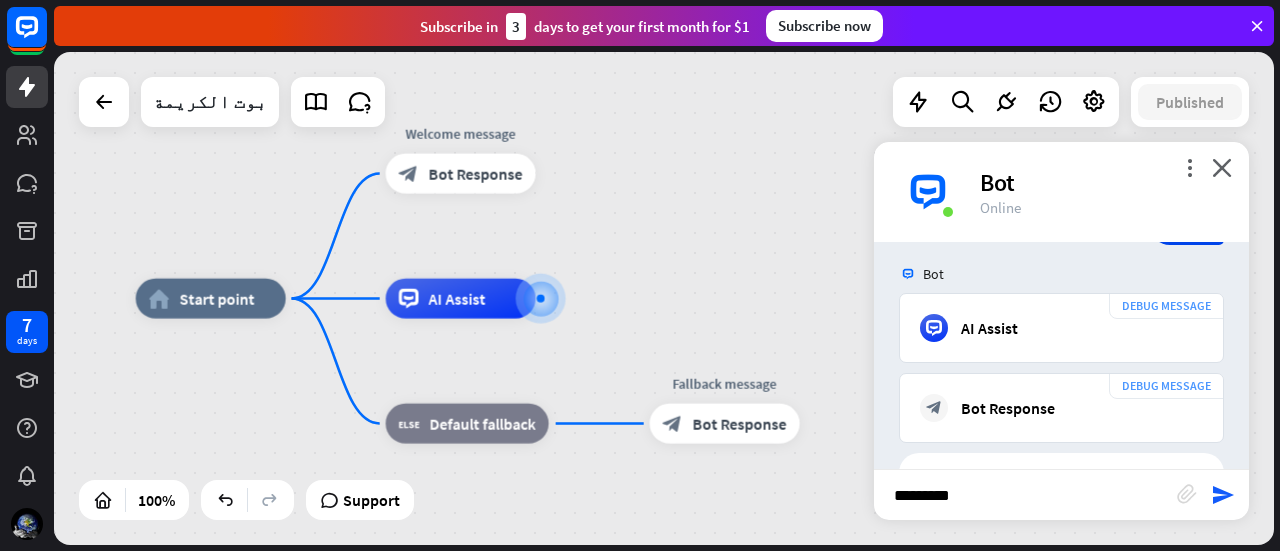 type on "**********" 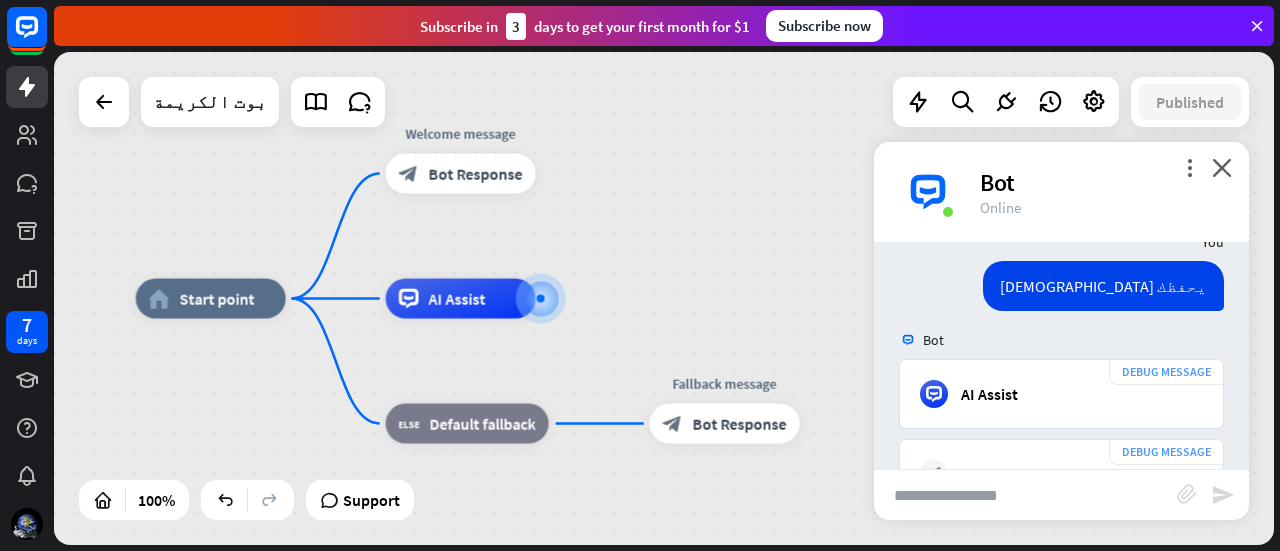 scroll, scrollTop: 1636, scrollLeft: 0, axis: vertical 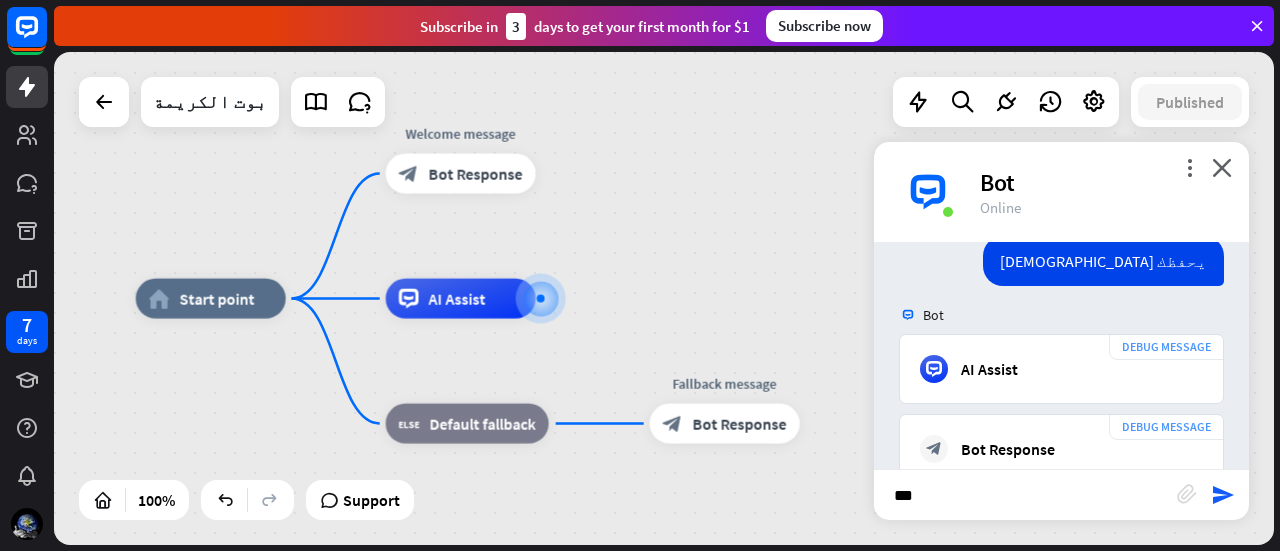 type on "****" 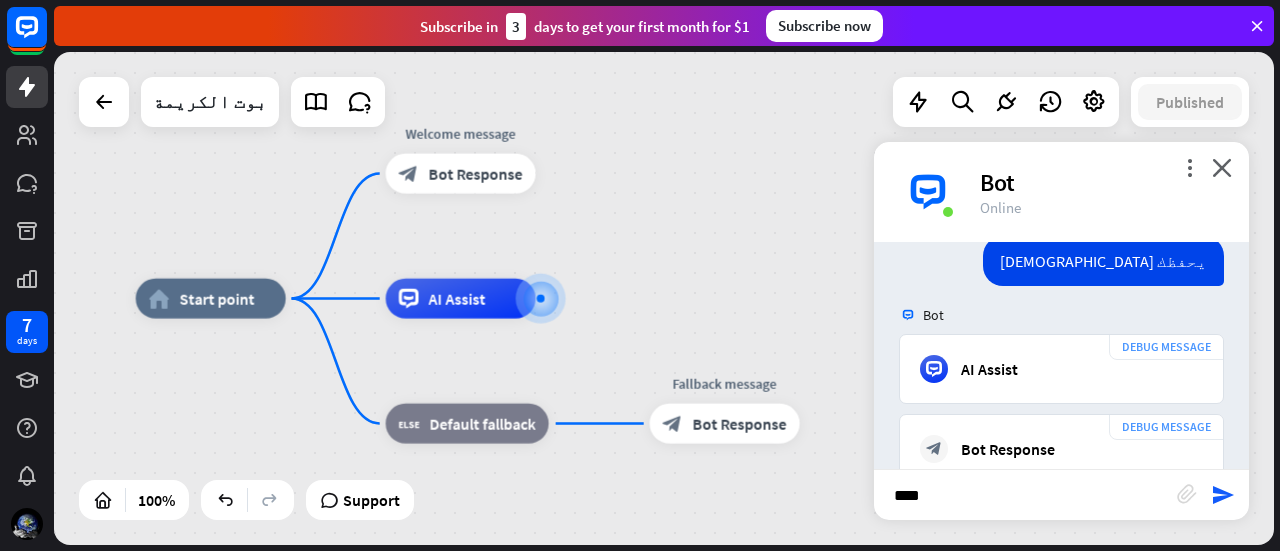 type 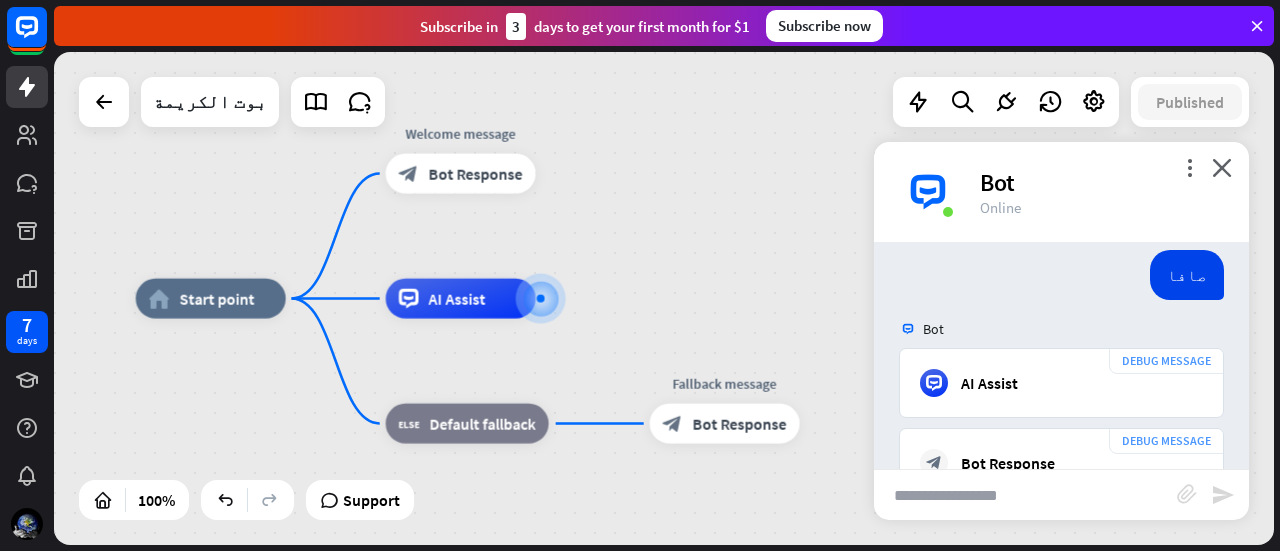 scroll, scrollTop: 2032, scrollLeft: 0, axis: vertical 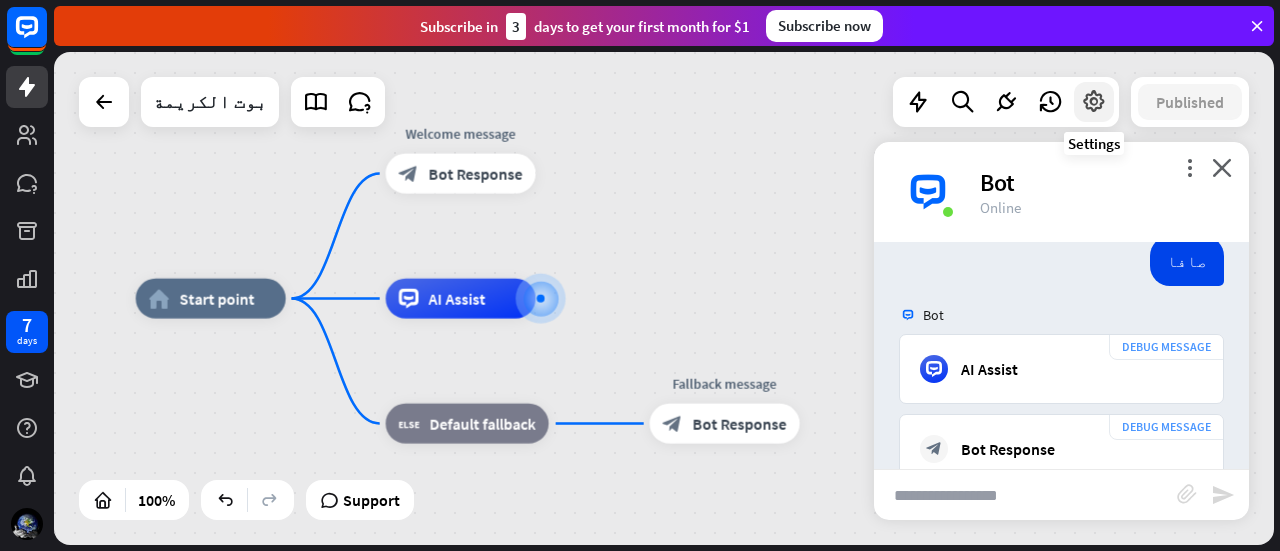 click at bounding box center (1094, 102) 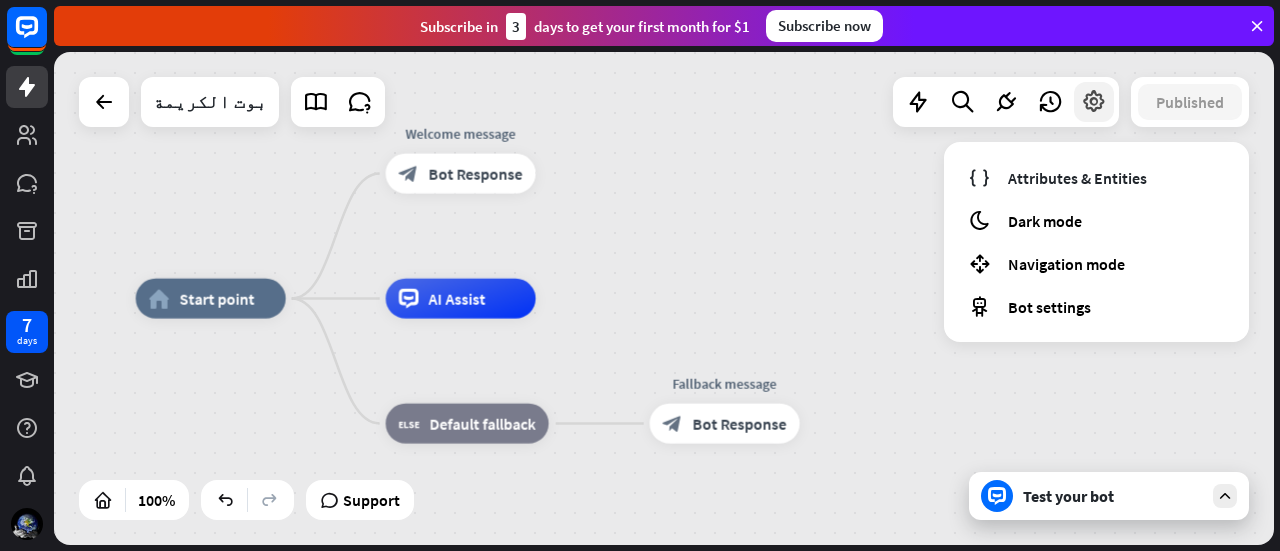 click at bounding box center (1094, 102) 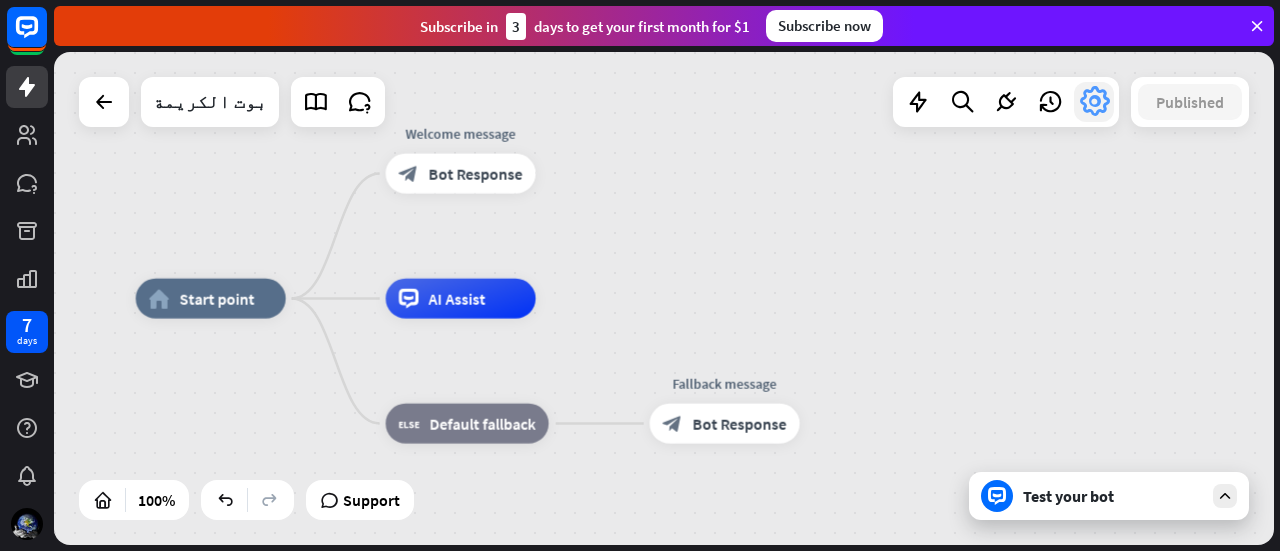 click at bounding box center (1094, 102) 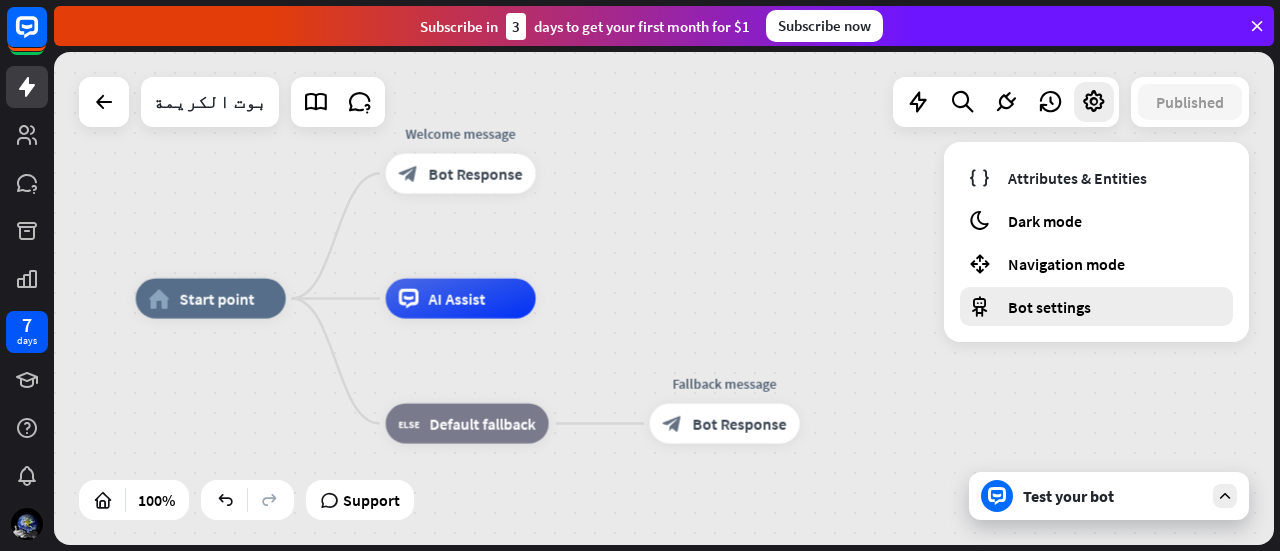 click on "Bot settings" at bounding box center (1096, 306) 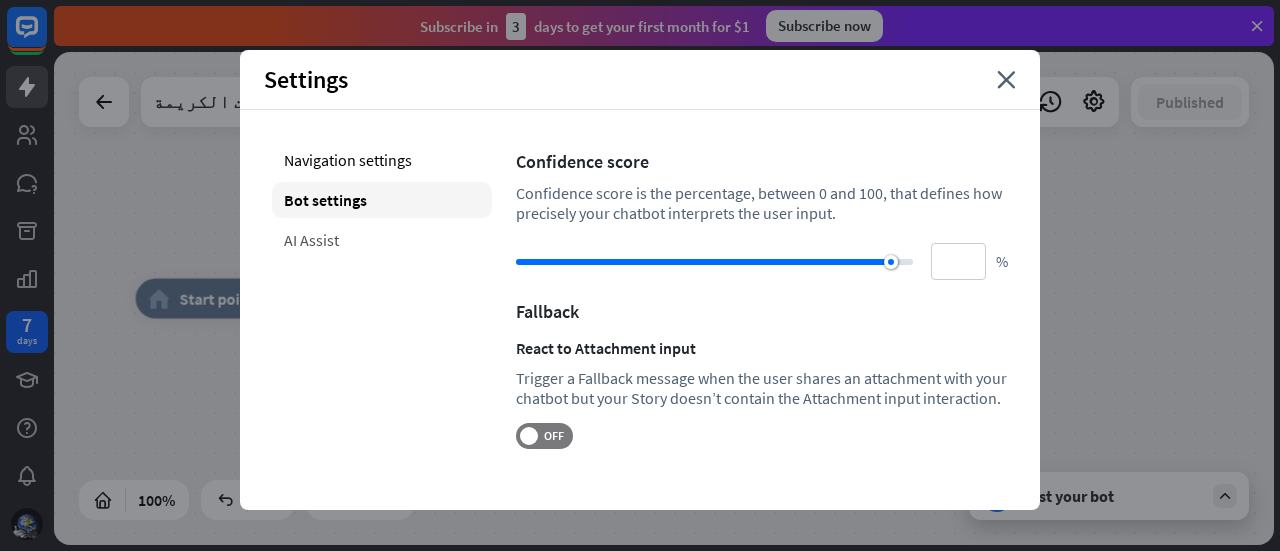 click on "AI Assist" at bounding box center [382, 240] 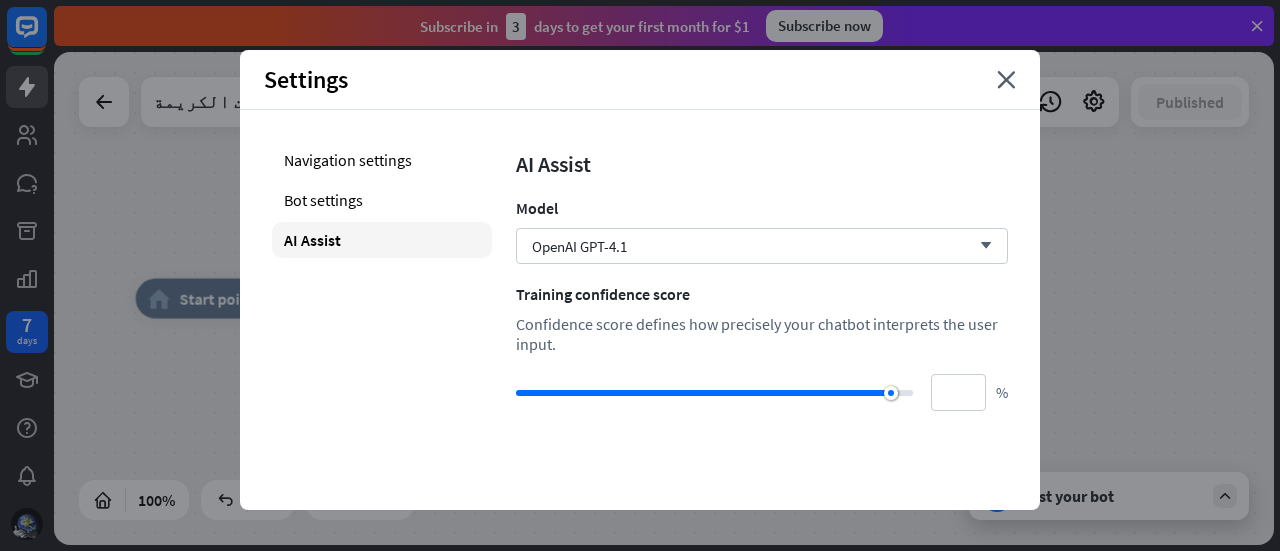 click on "Settings
close" at bounding box center [640, 80] 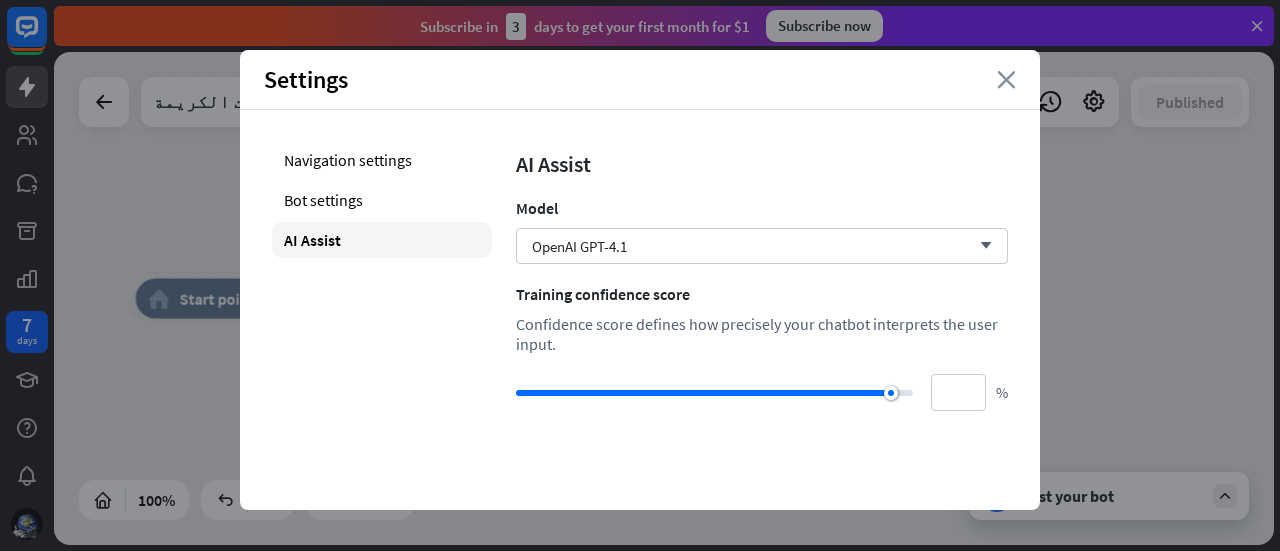 click on "Settings
close" at bounding box center (640, 80) 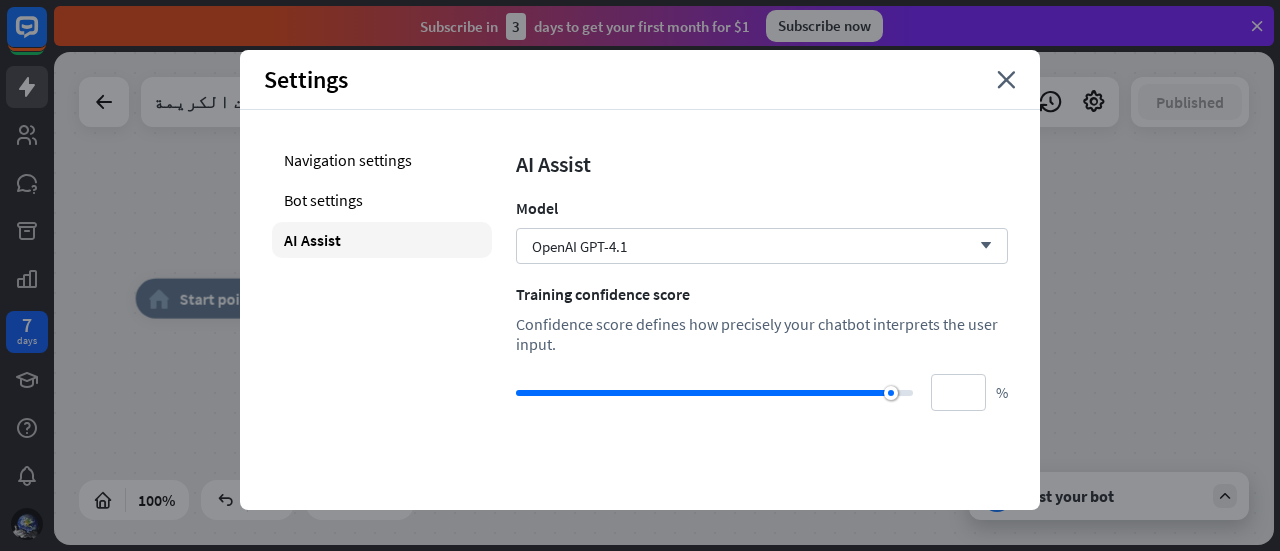 click on "Settings
close" at bounding box center (640, 80) 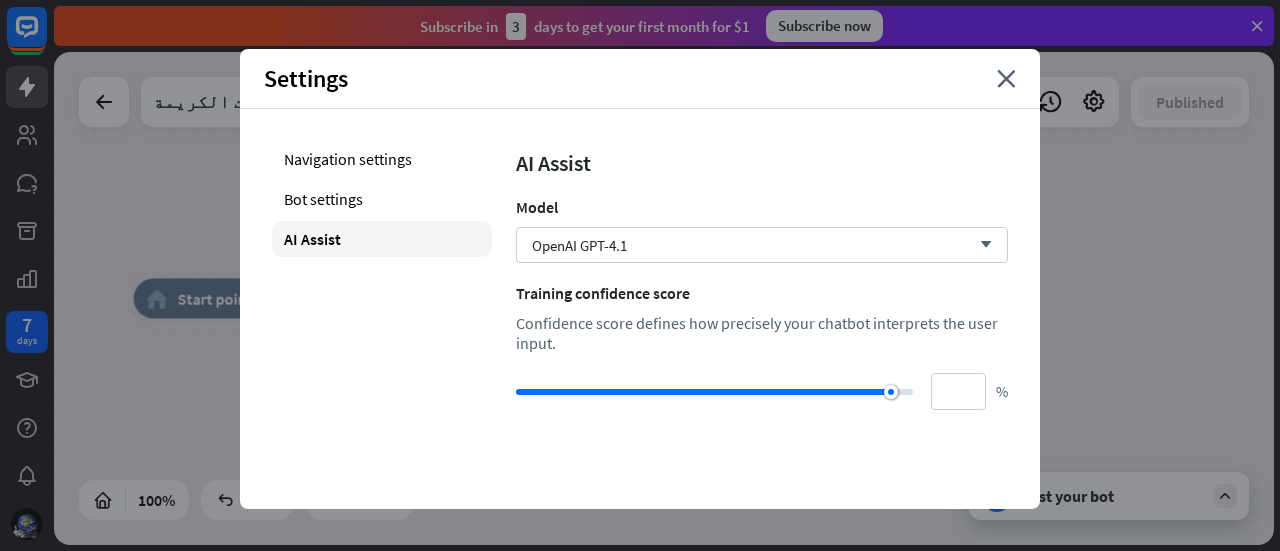 scroll, scrollTop: 0, scrollLeft: 0, axis: both 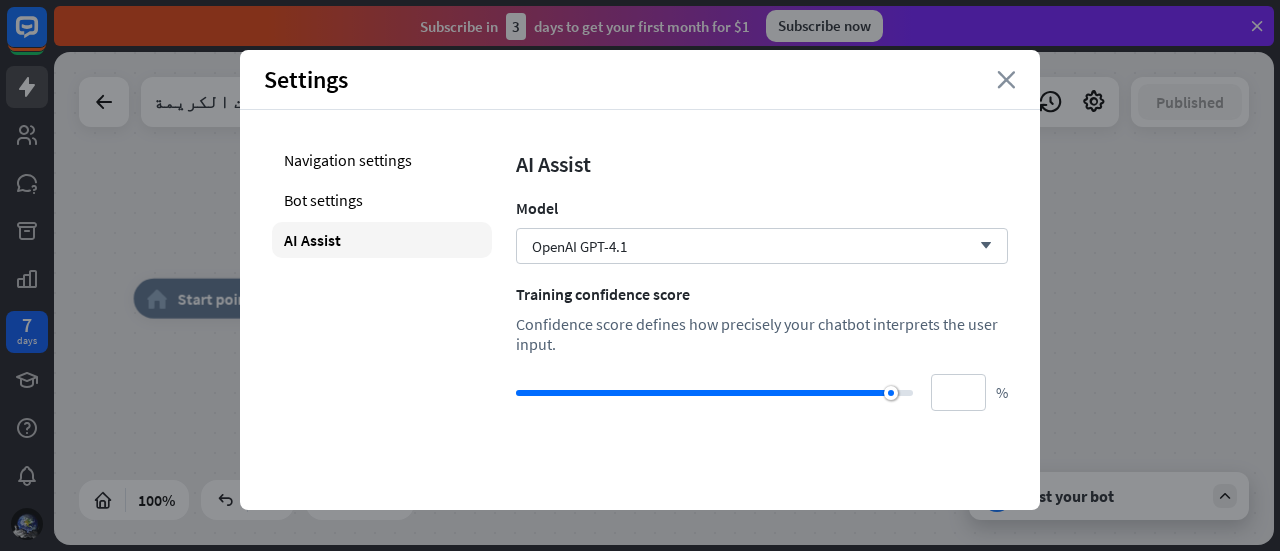 click on "close" at bounding box center (1006, 80) 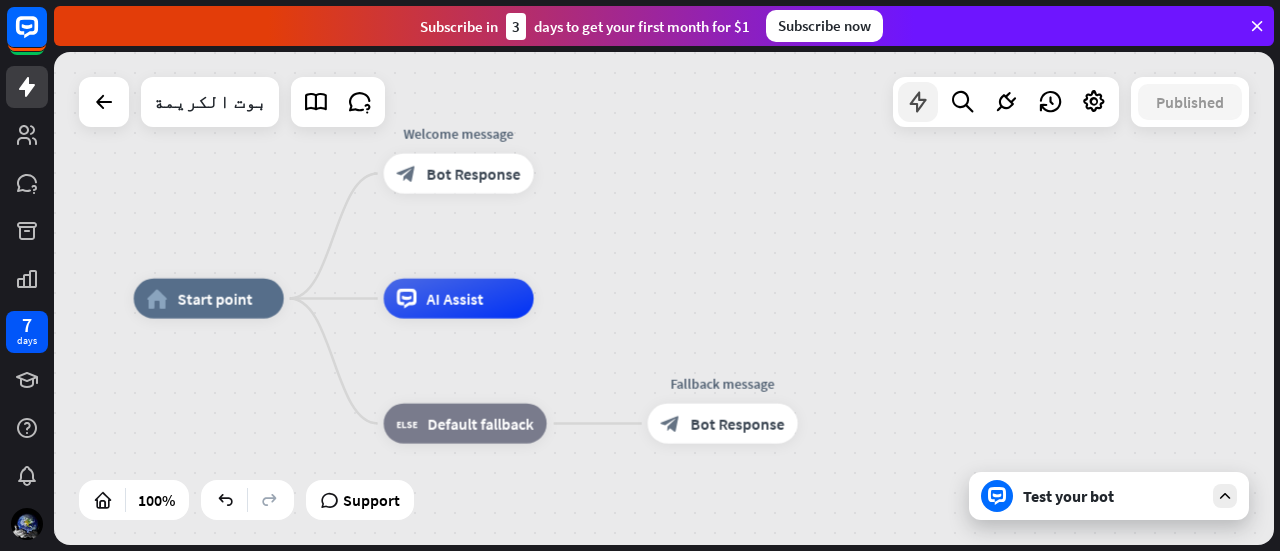 click at bounding box center (918, 102) 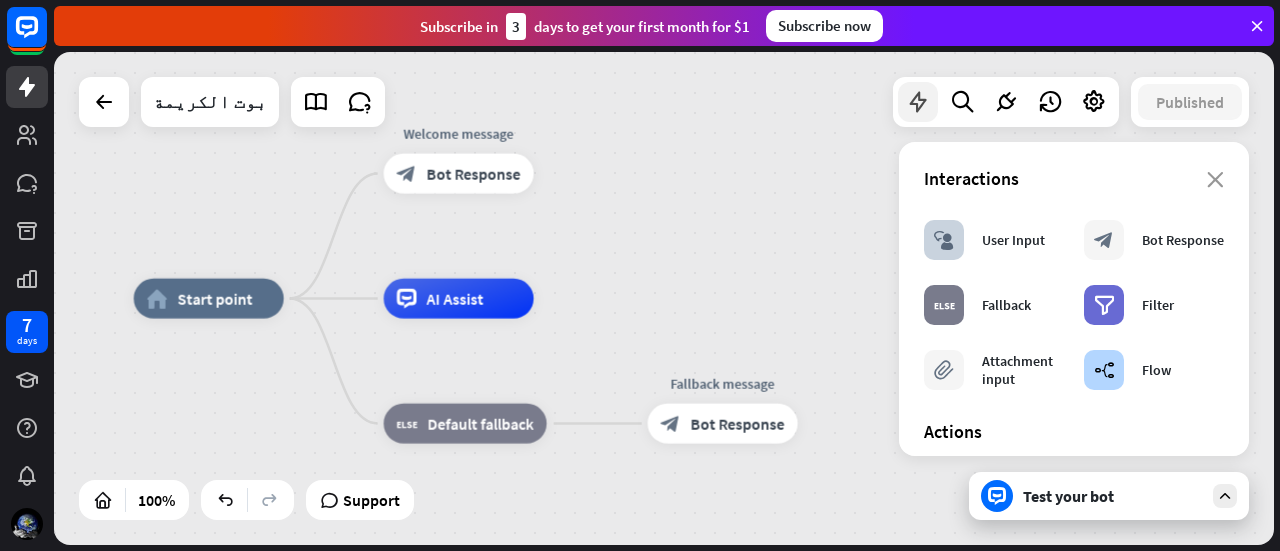 click at bounding box center (918, 102) 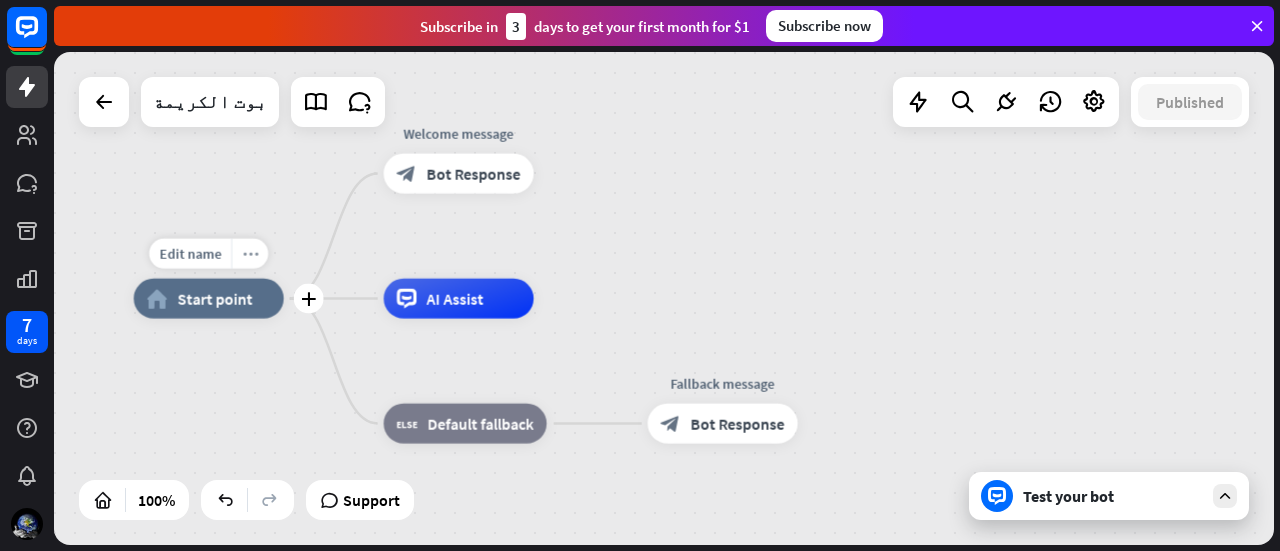 click on "more_horiz" at bounding box center [249, 254] 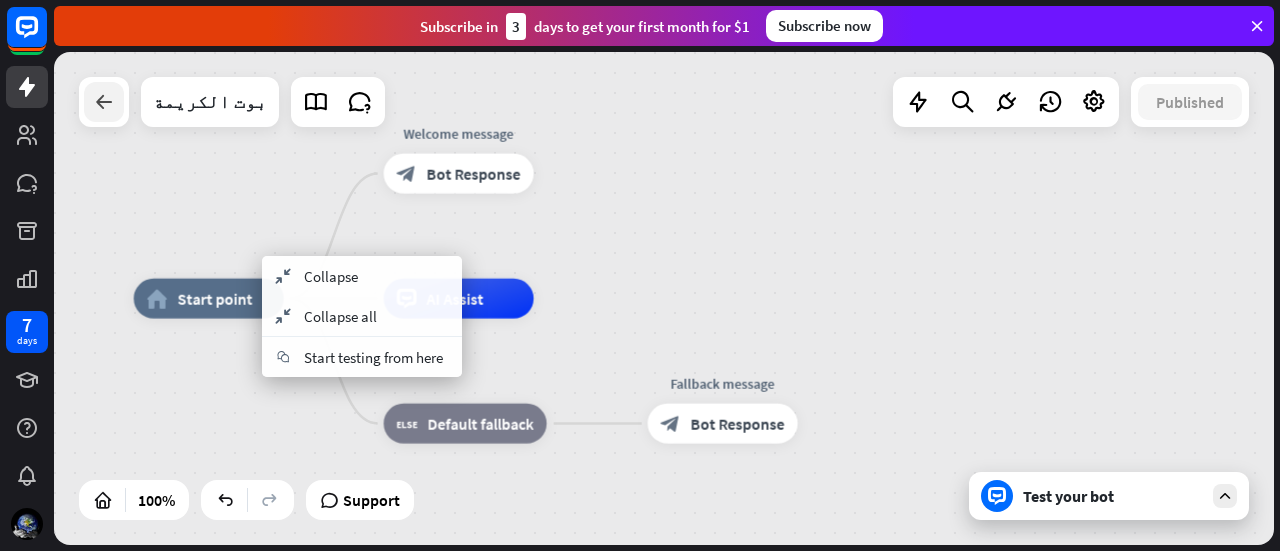 click at bounding box center [104, 102] 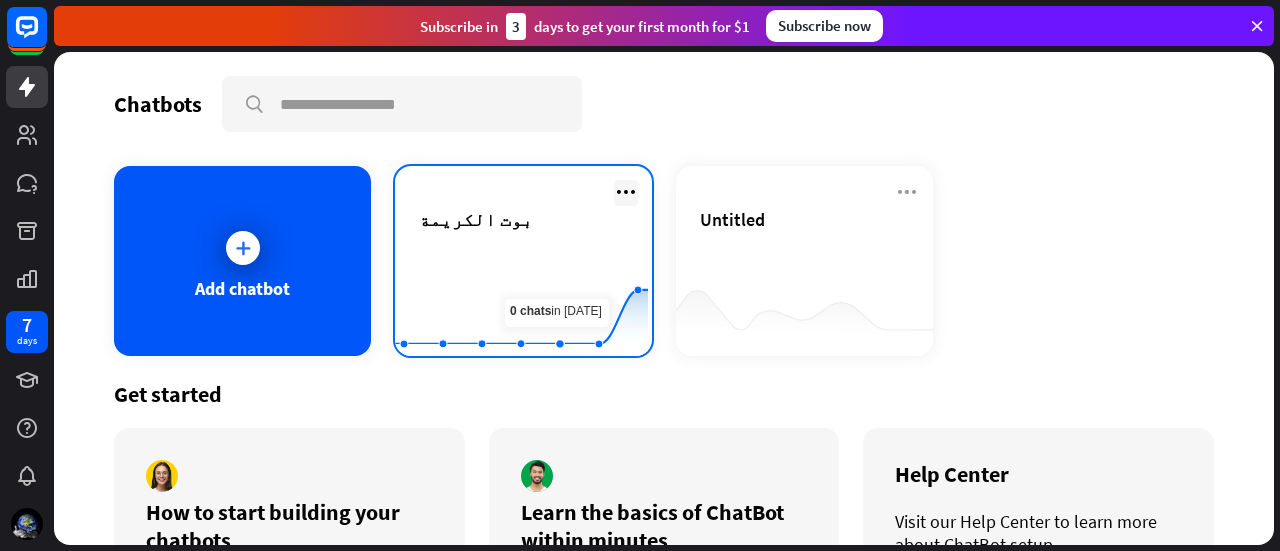 click at bounding box center [626, 192] 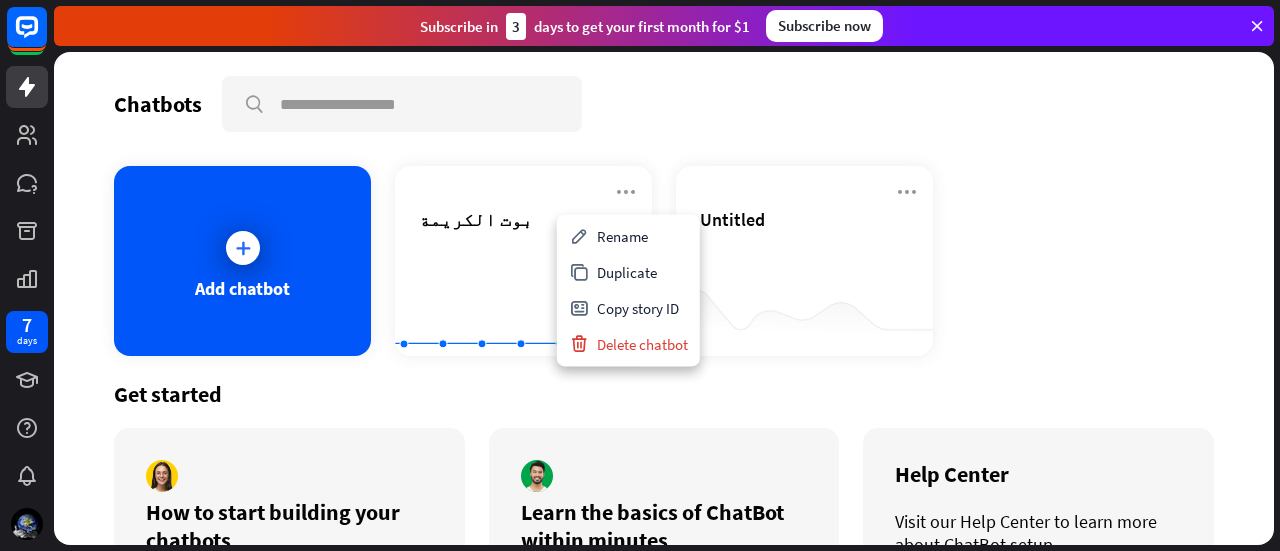 click on "Add chatbot
بوت الكريمة
Created with Highcharts 10.1.0 0 25 50
Untitled" at bounding box center [664, 261] 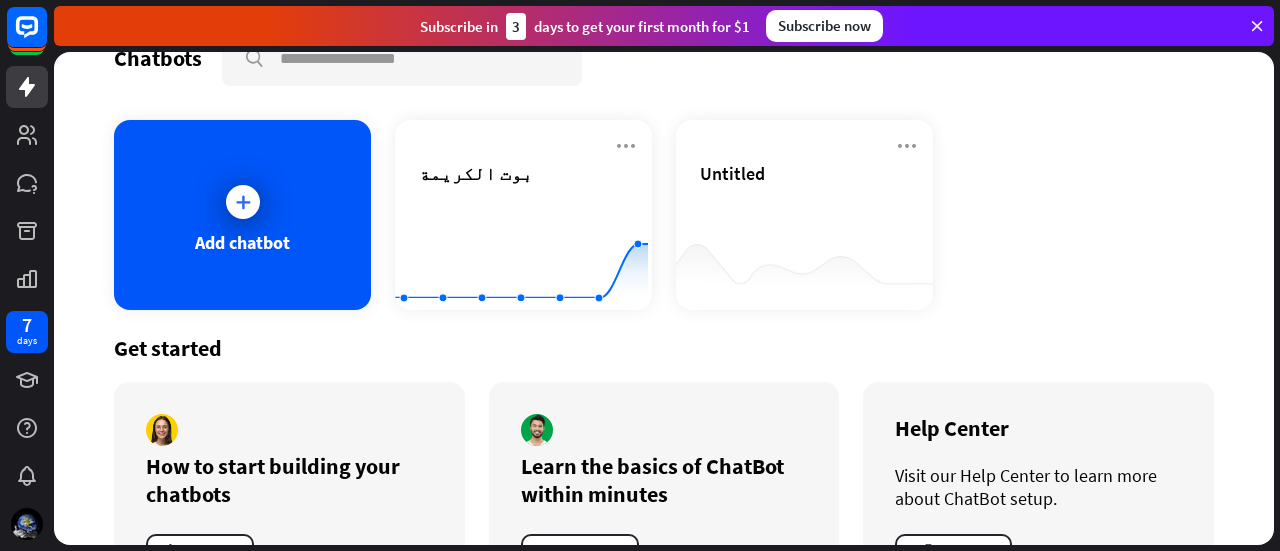 scroll, scrollTop: 0, scrollLeft: 0, axis: both 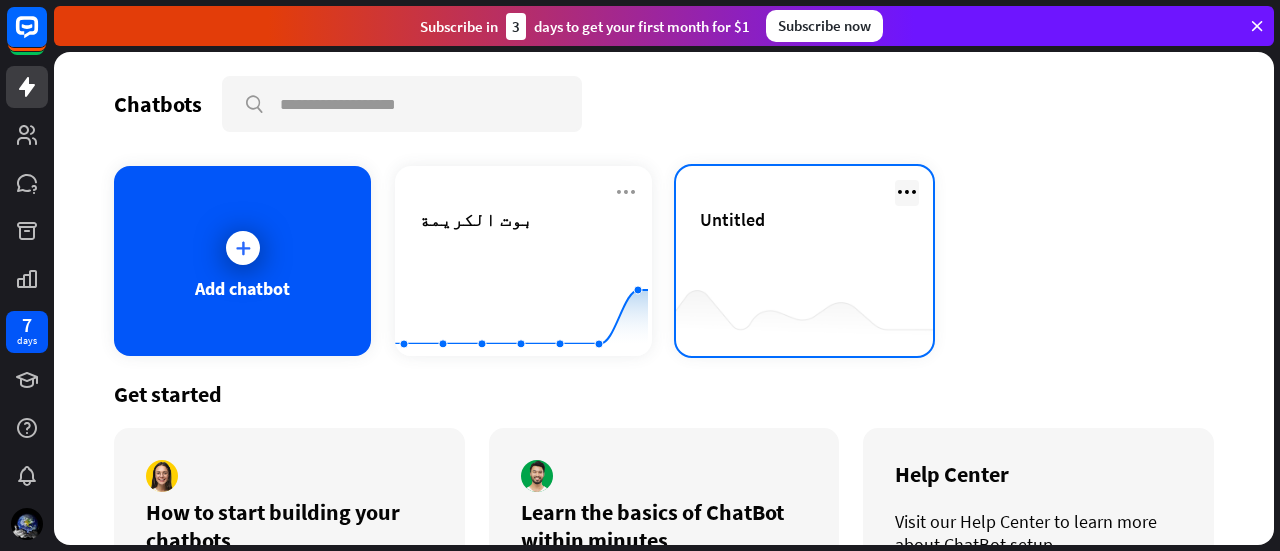 click at bounding box center (907, 192) 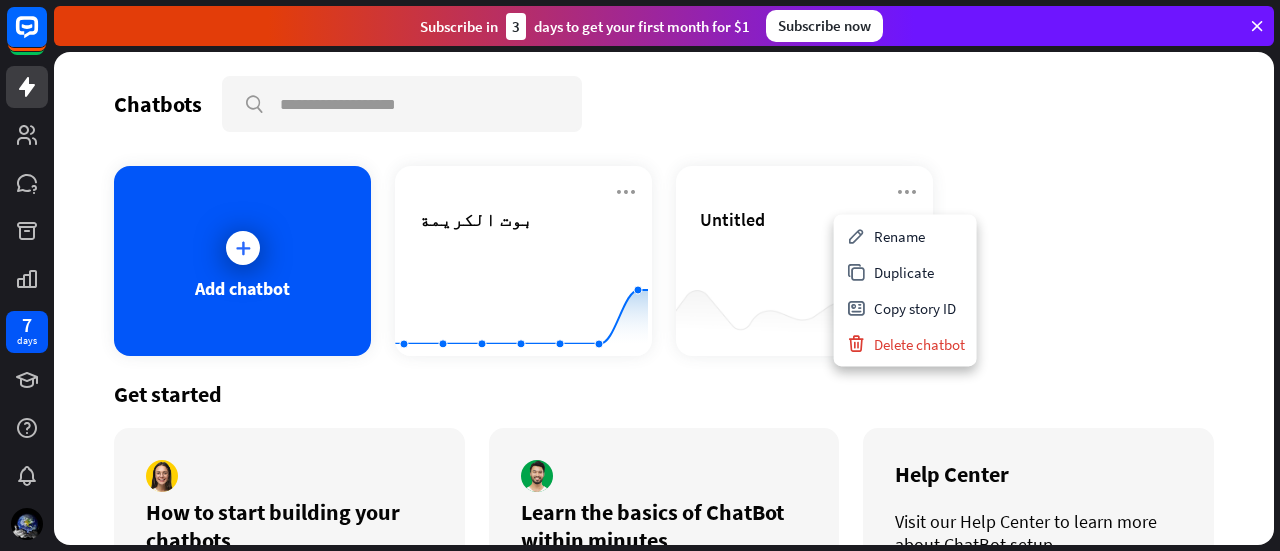 click on "Add chatbot
بوت الكريمة
Created with Highcharts 10.1.0 0 25 50
Untitled" at bounding box center (664, 261) 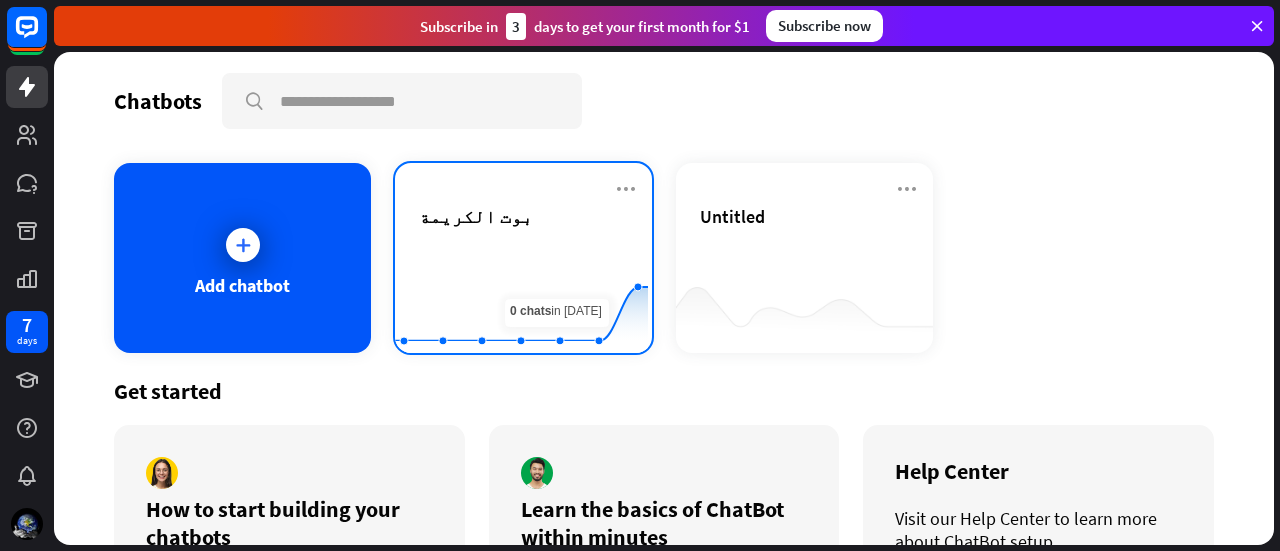 scroll, scrollTop: 0, scrollLeft: 0, axis: both 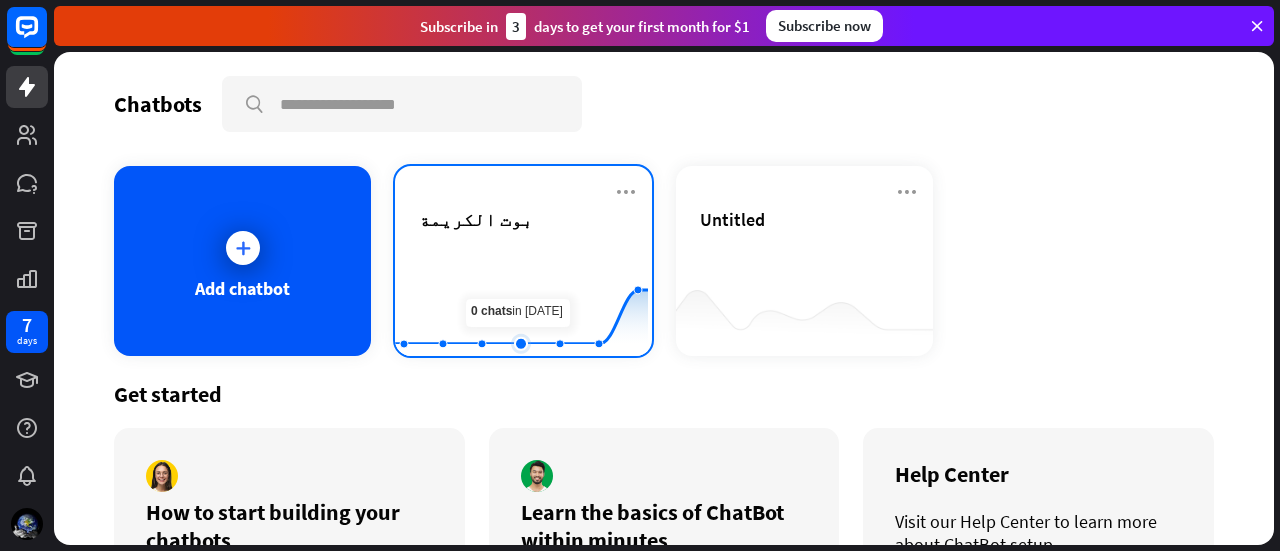 click 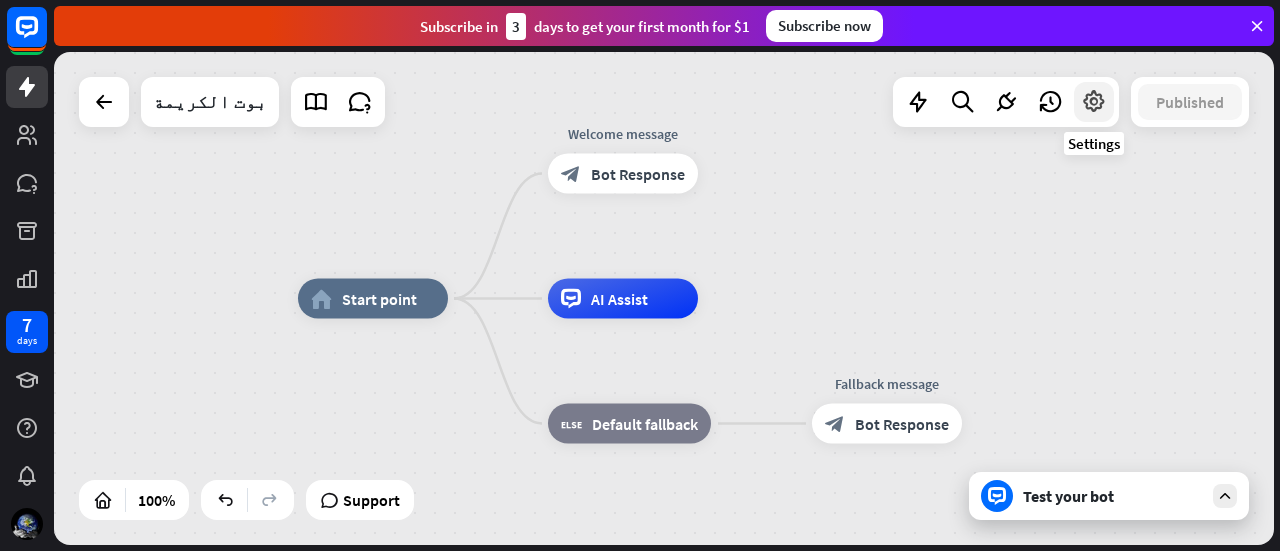 click at bounding box center (1094, 102) 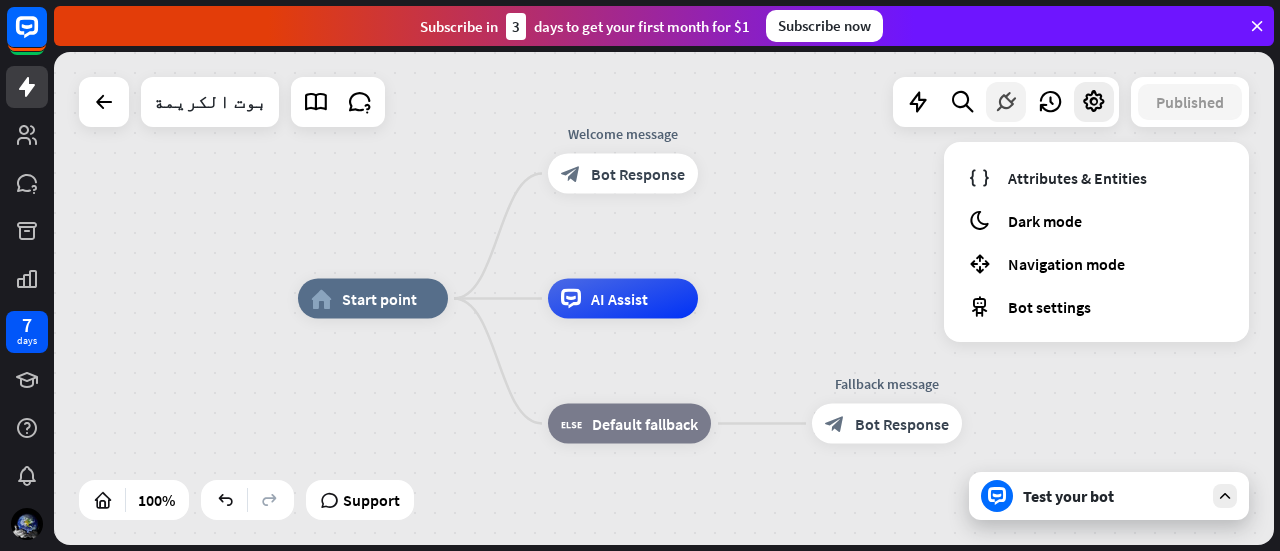 click at bounding box center (1006, 102) 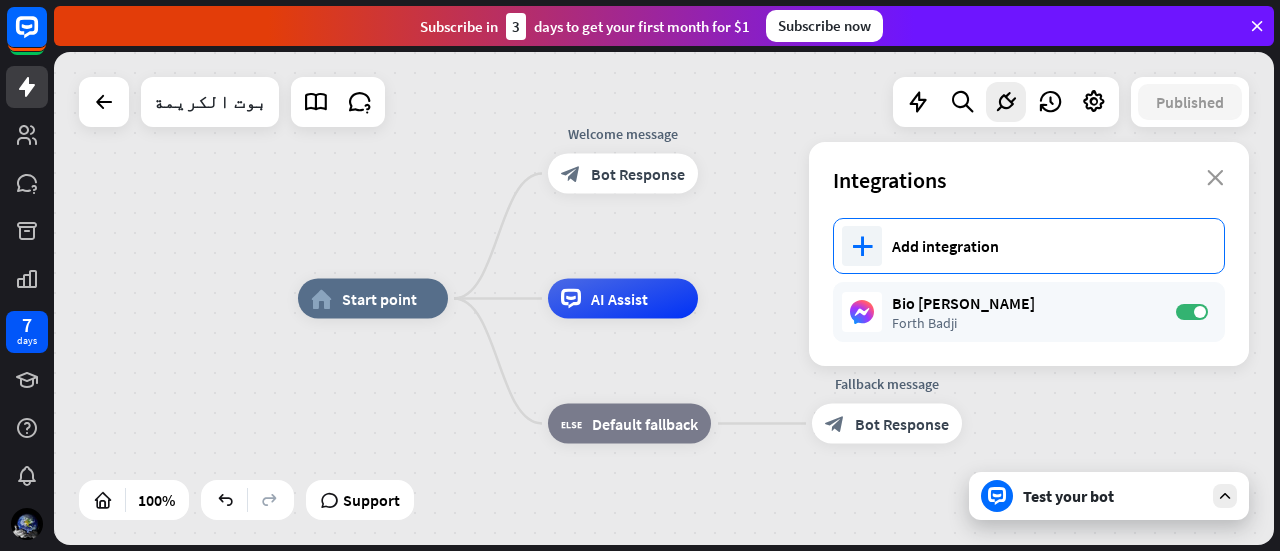 click on "plus   Add integration" at bounding box center (1029, 246) 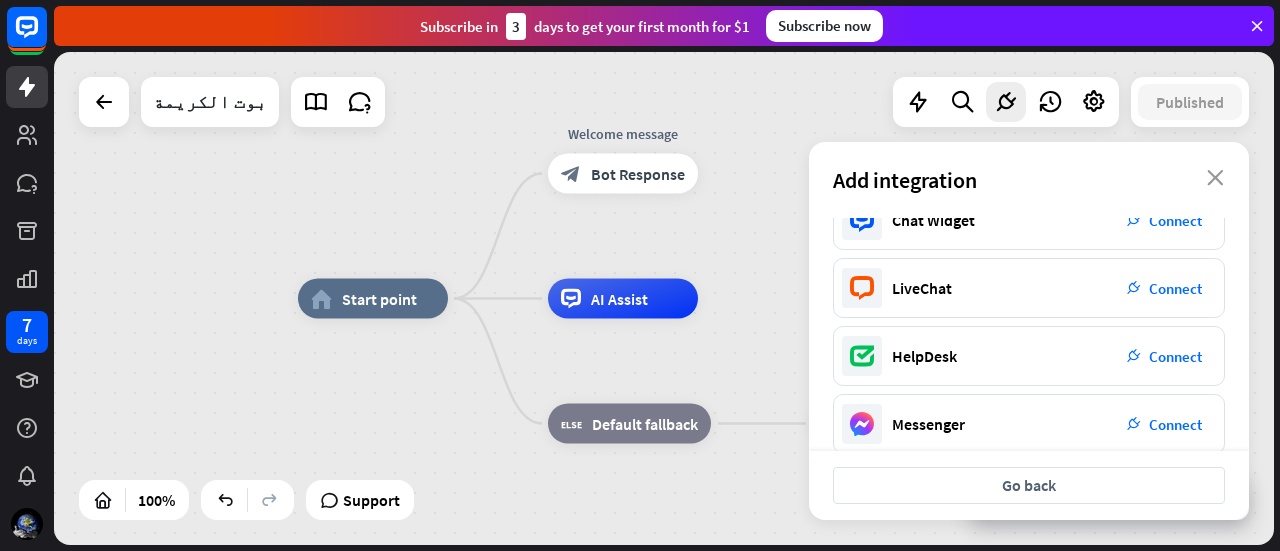 scroll, scrollTop: 0, scrollLeft: 0, axis: both 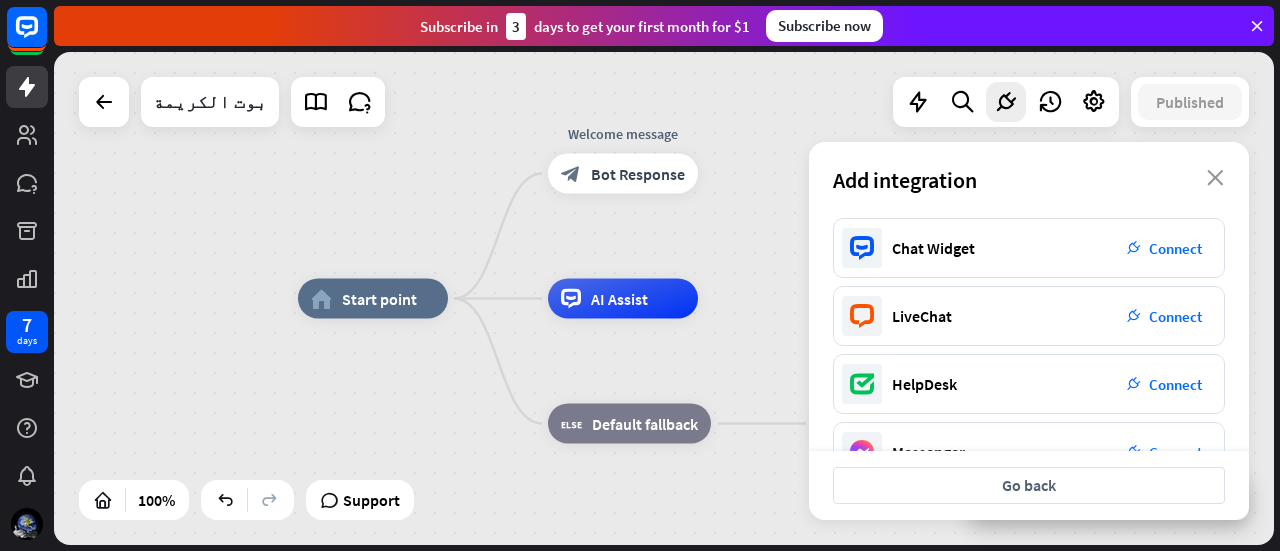 click on "Add integration   close" at bounding box center (1029, 180) 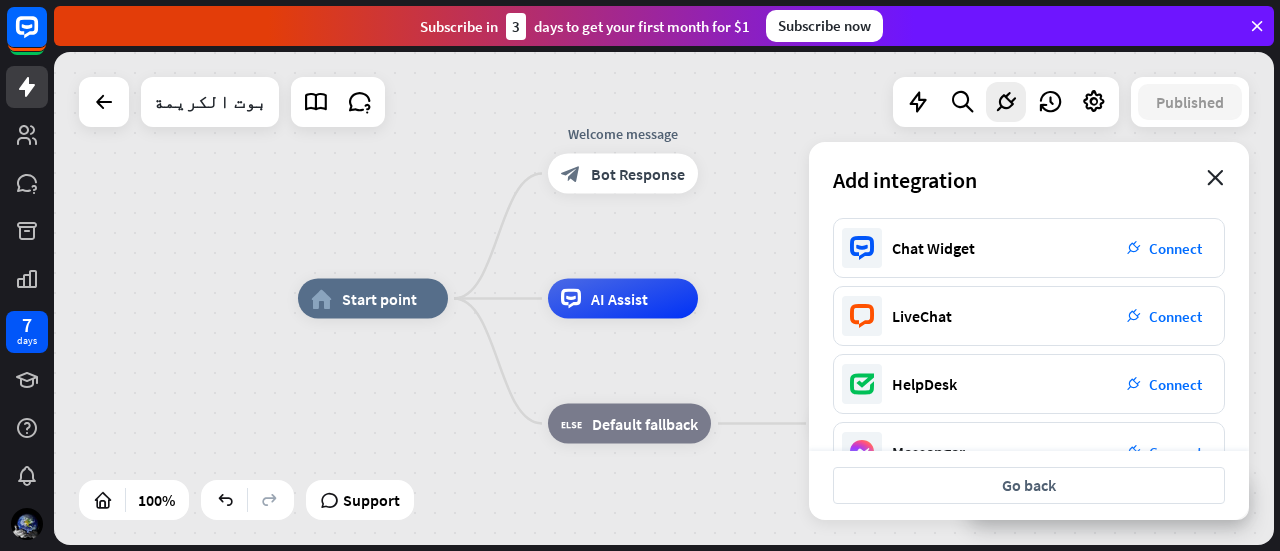 click on "close" at bounding box center (1215, 178) 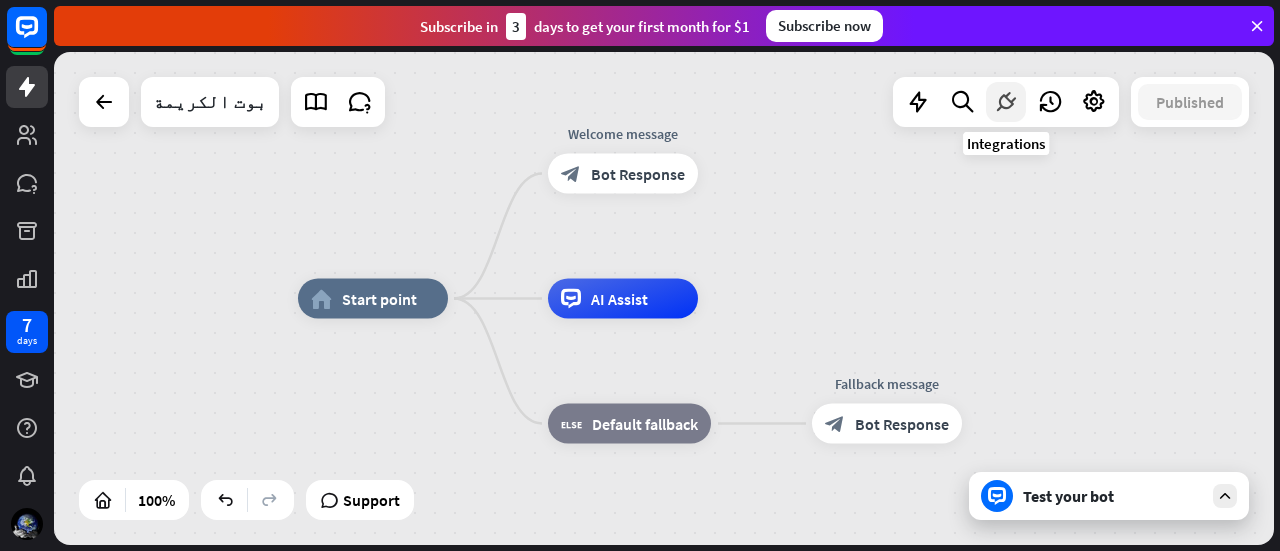 click at bounding box center [1006, 102] 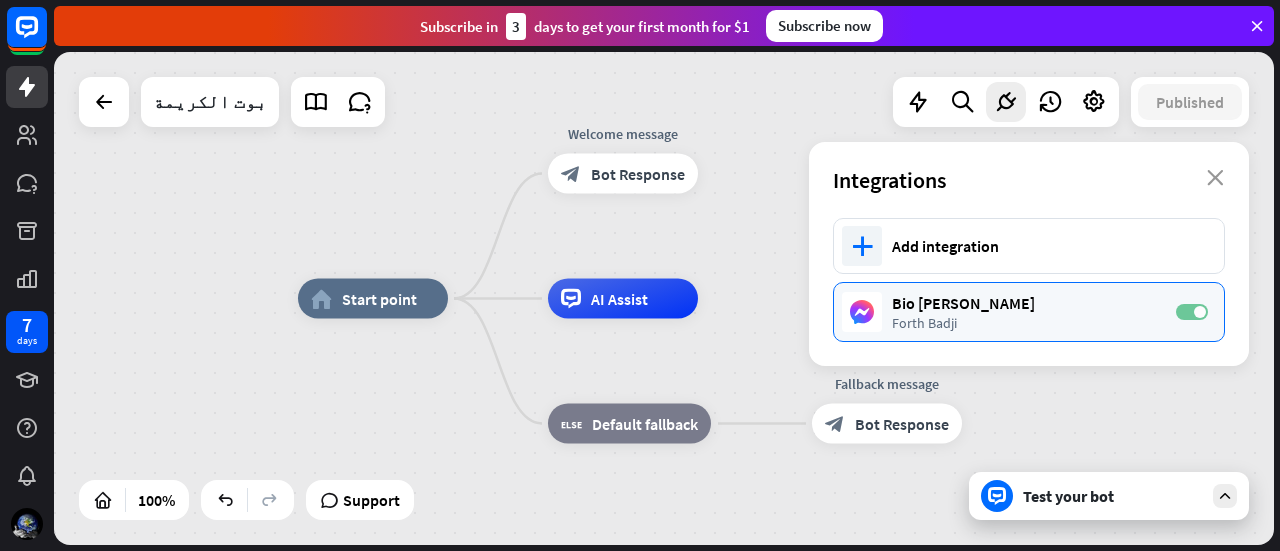 click at bounding box center (1200, 312) 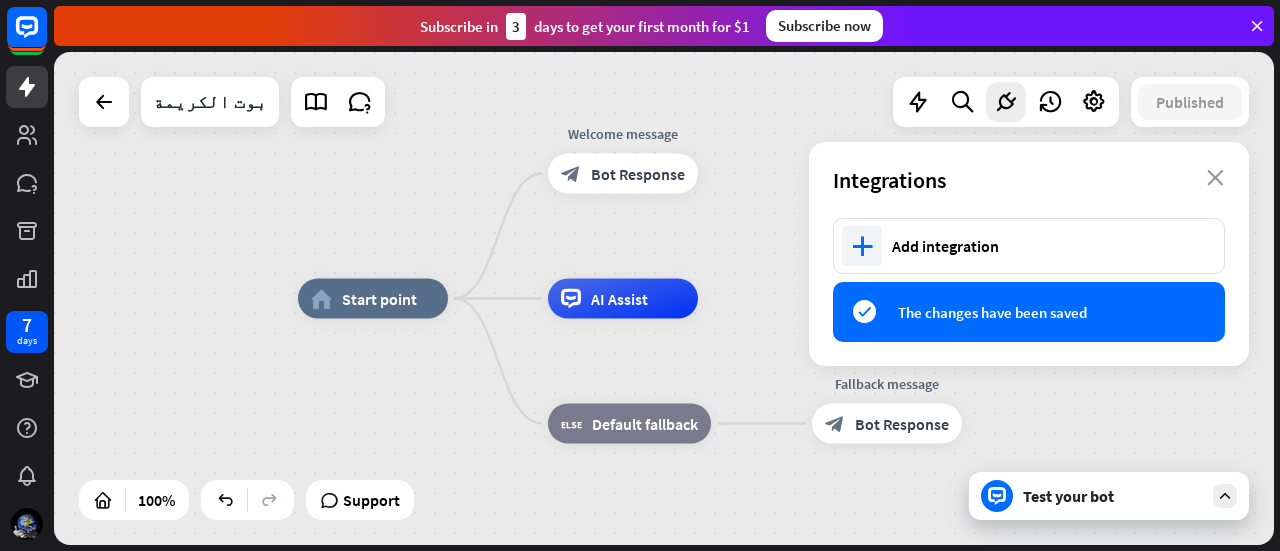 click on "home_2   Start point                 Welcome message   block_bot_response   Bot Response                     AI Assist                   block_fallback   Default fallback                 Fallback message   block_bot_response   Bot Response" at bounding box center [908, 545] 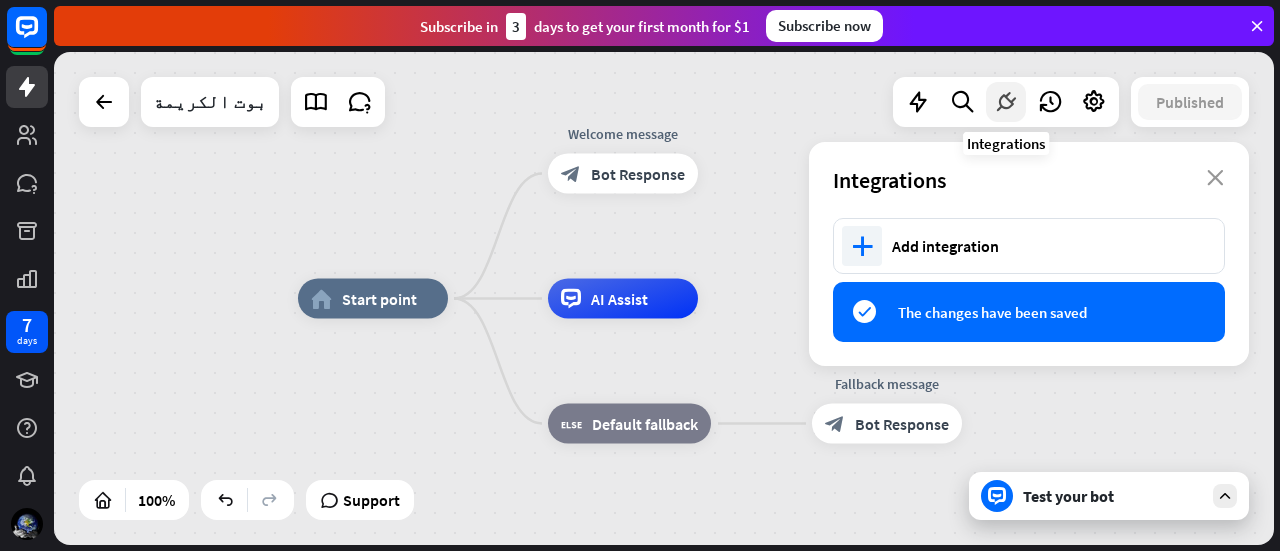 click at bounding box center [1006, 102] 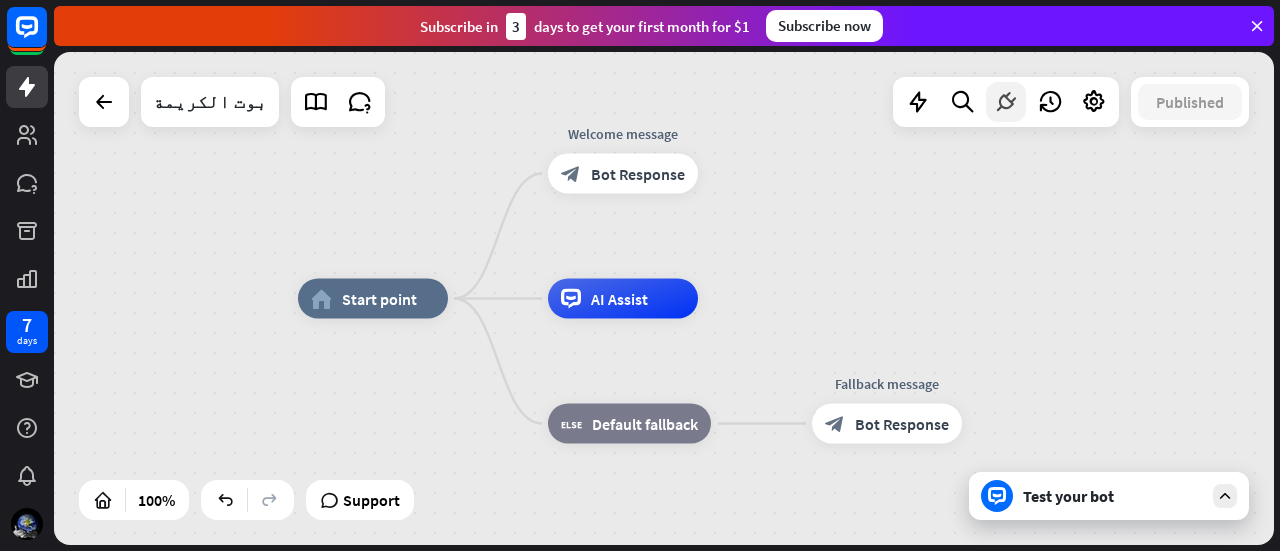 click at bounding box center (1006, 102) 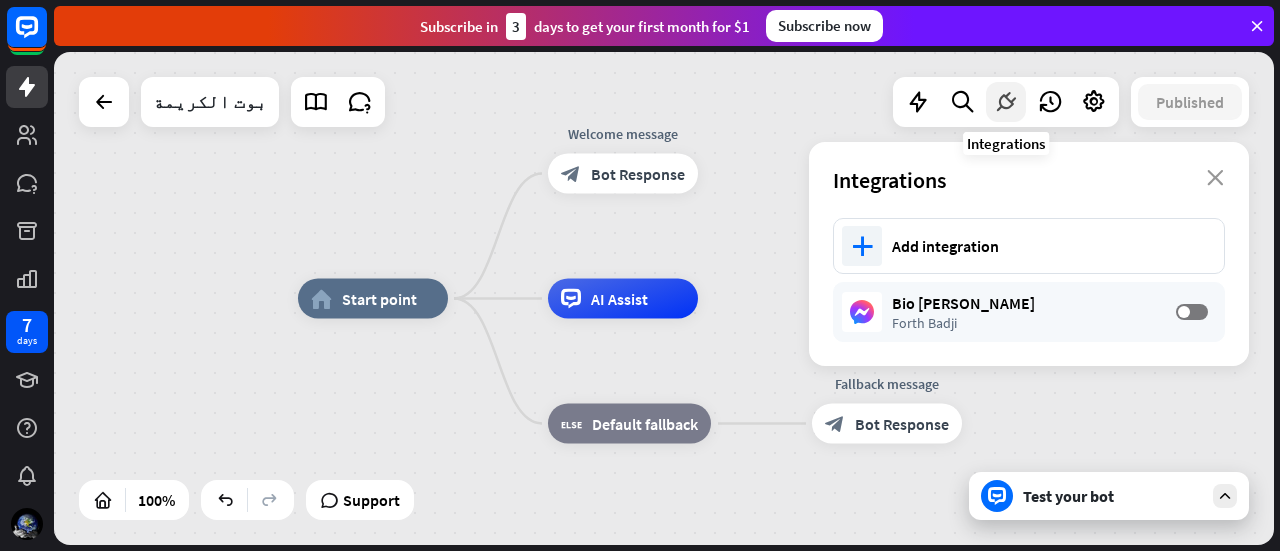 click at bounding box center [1006, 102] 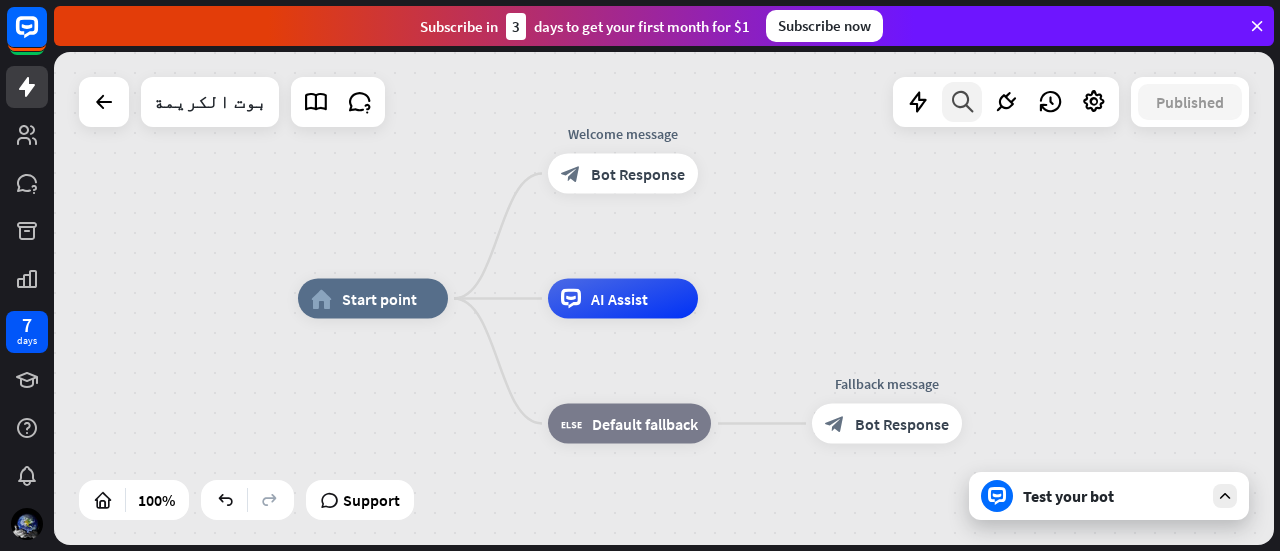 click at bounding box center [962, 102] 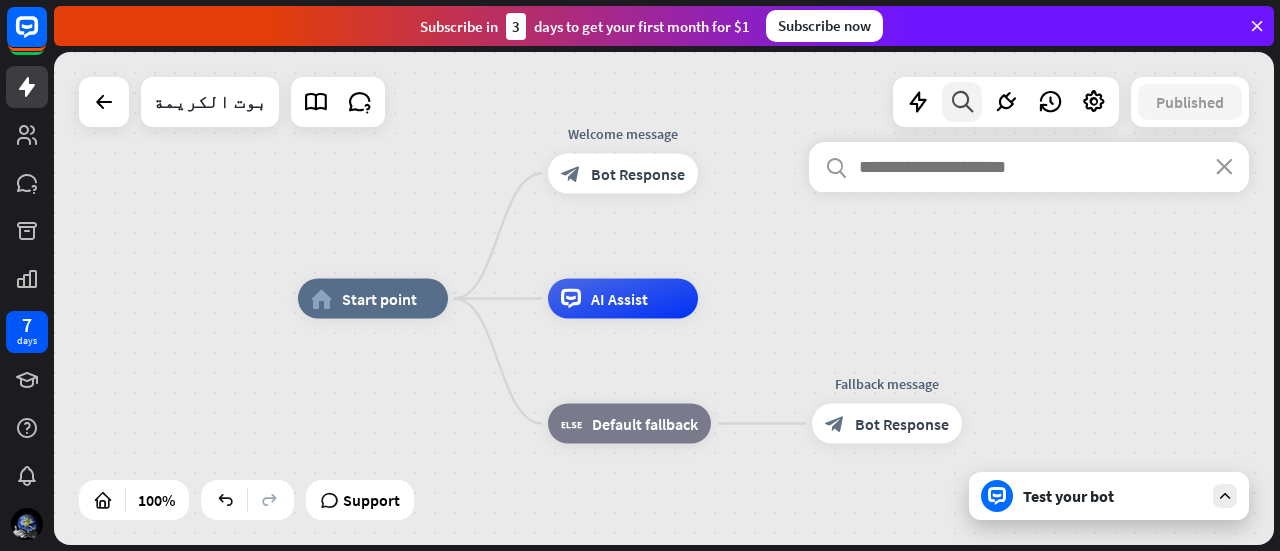 click at bounding box center [962, 102] 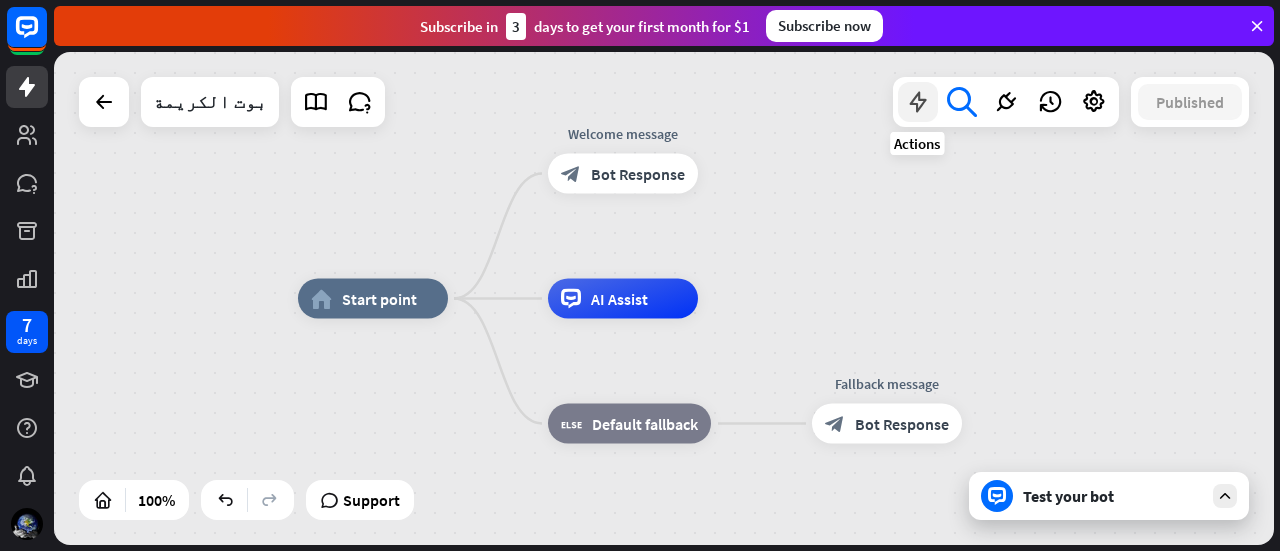 click at bounding box center [918, 102] 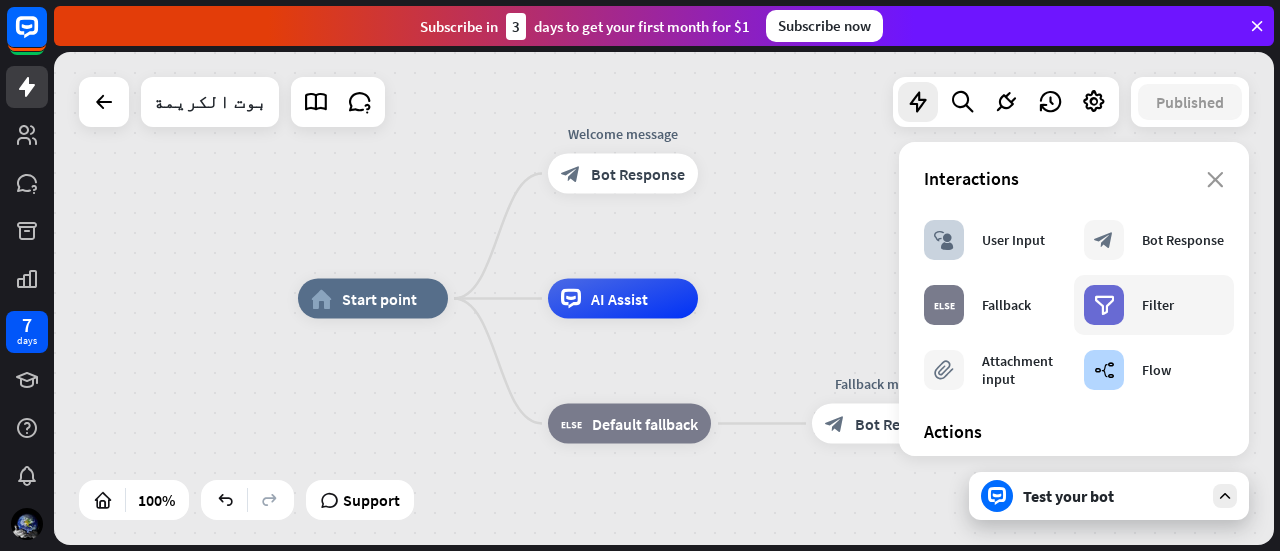scroll, scrollTop: 0, scrollLeft: 0, axis: both 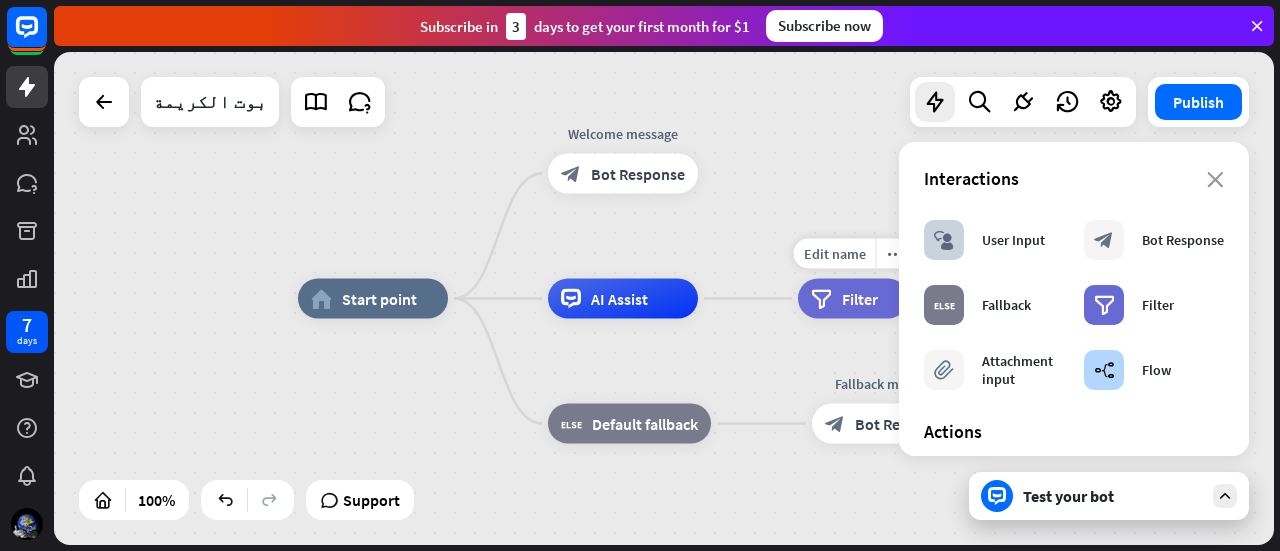 click on "filter   Filter" at bounding box center [853, 299] 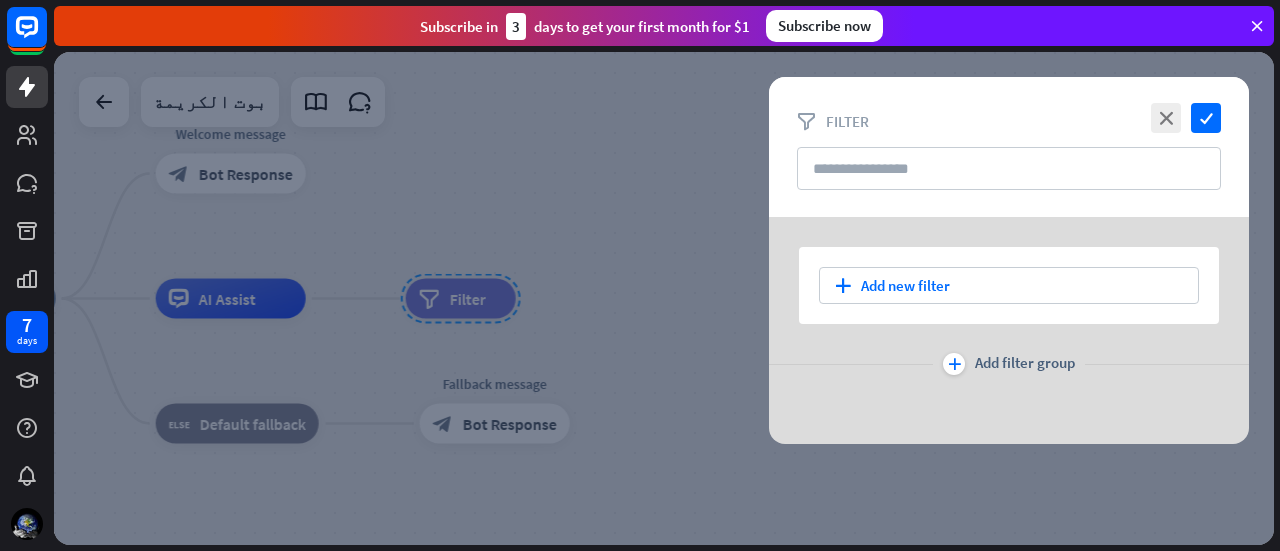 click on "plus
Add new filter" at bounding box center (1009, 285) 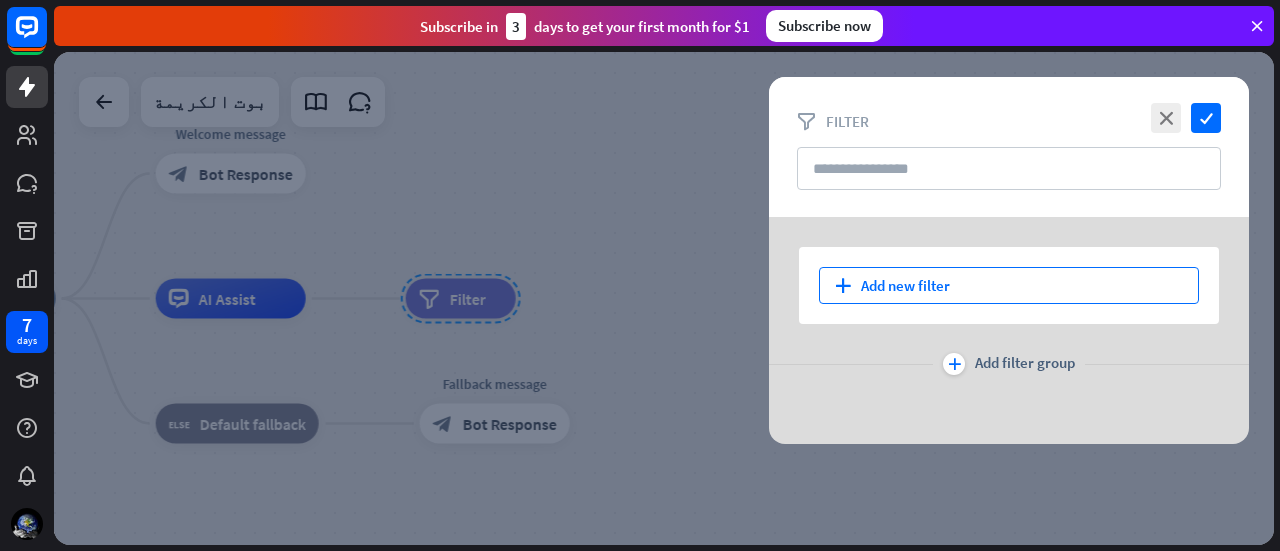 click on "plus
Add new filter" at bounding box center (1009, 285) 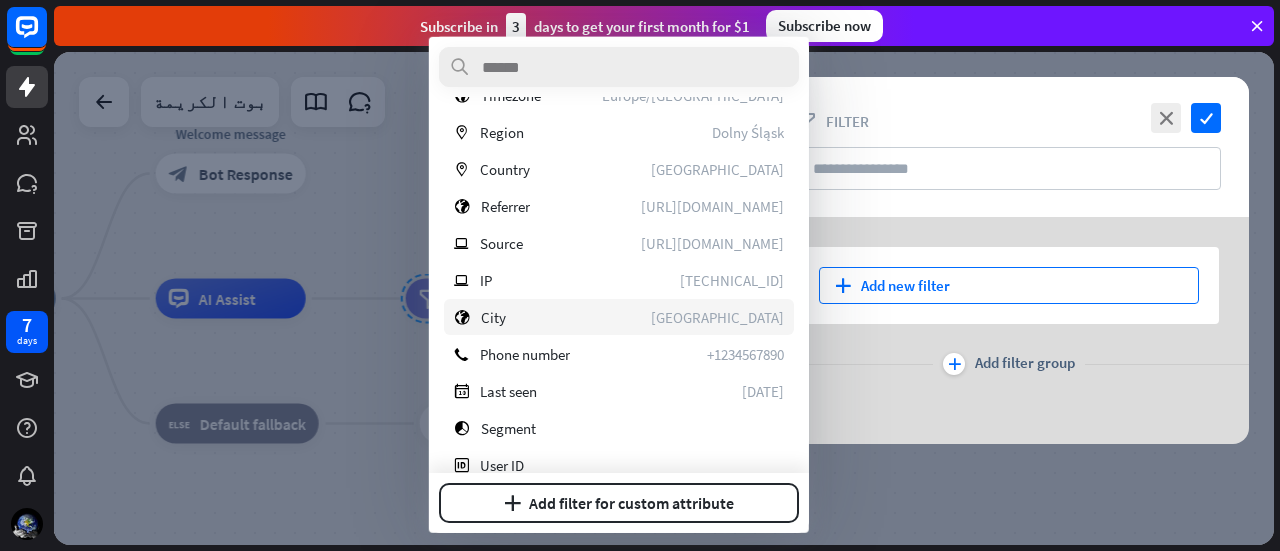 scroll, scrollTop: 384, scrollLeft: 0, axis: vertical 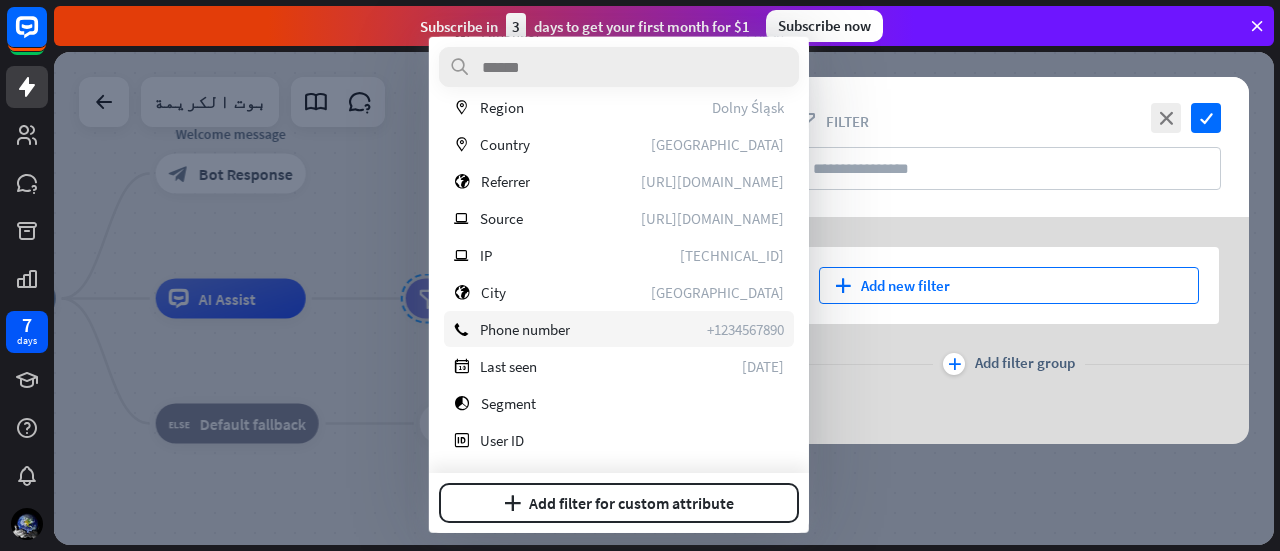 click on "phone
Phone number
+1234567890" at bounding box center [619, 329] 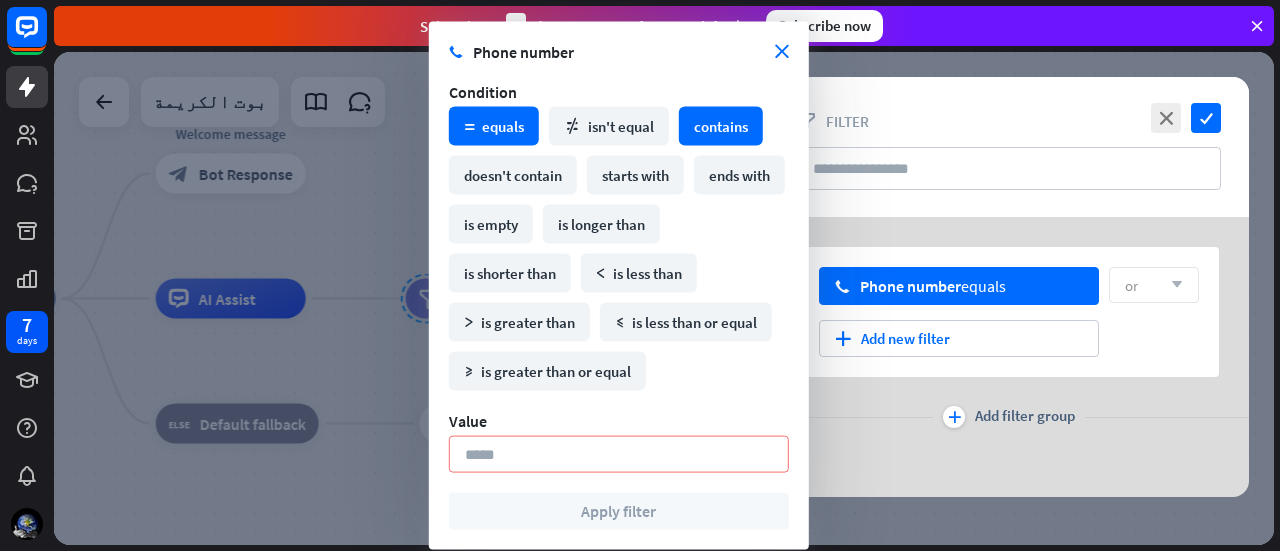 click on "contains" at bounding box center (721, 126) 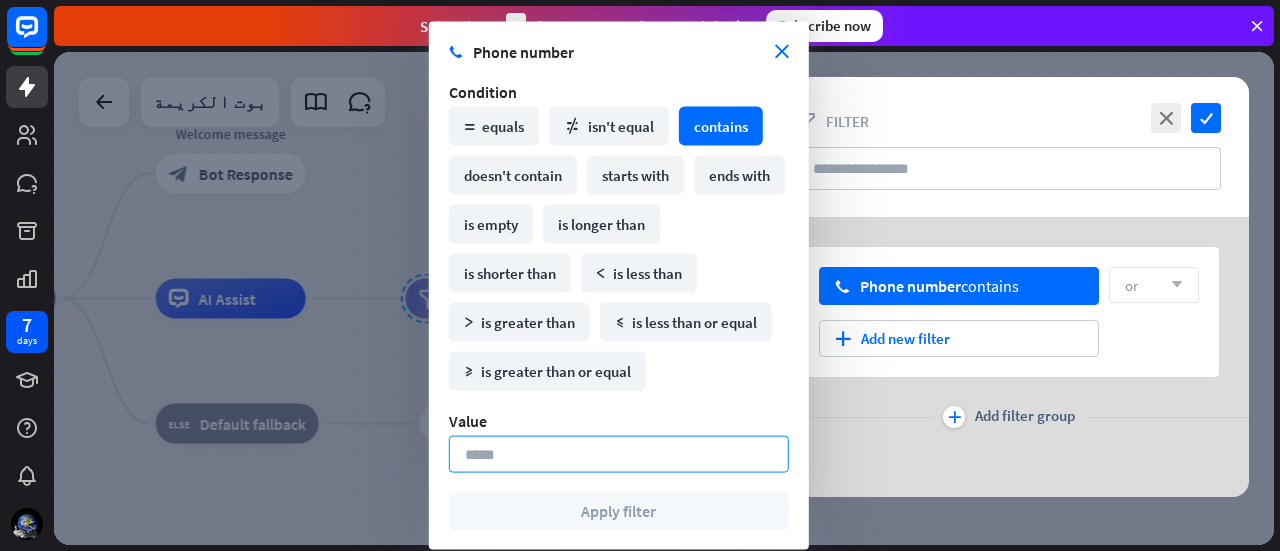 click at bounding box center (619, 454) 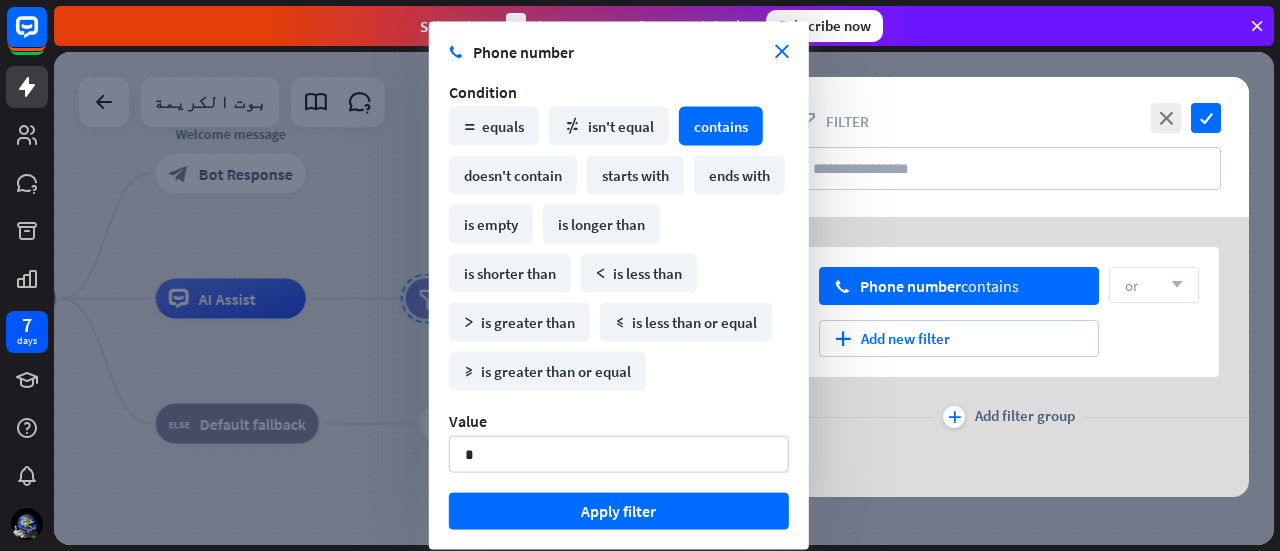 click on "phone
Phone number
close
Condition
math_equal
equals
math_not_equal
isn't equal
contains
doesn't contain
starts with
ends with
is empty
is longer than
is shorter than
math_less
is less than
math_greater
*" at bounding box center (619, 286) 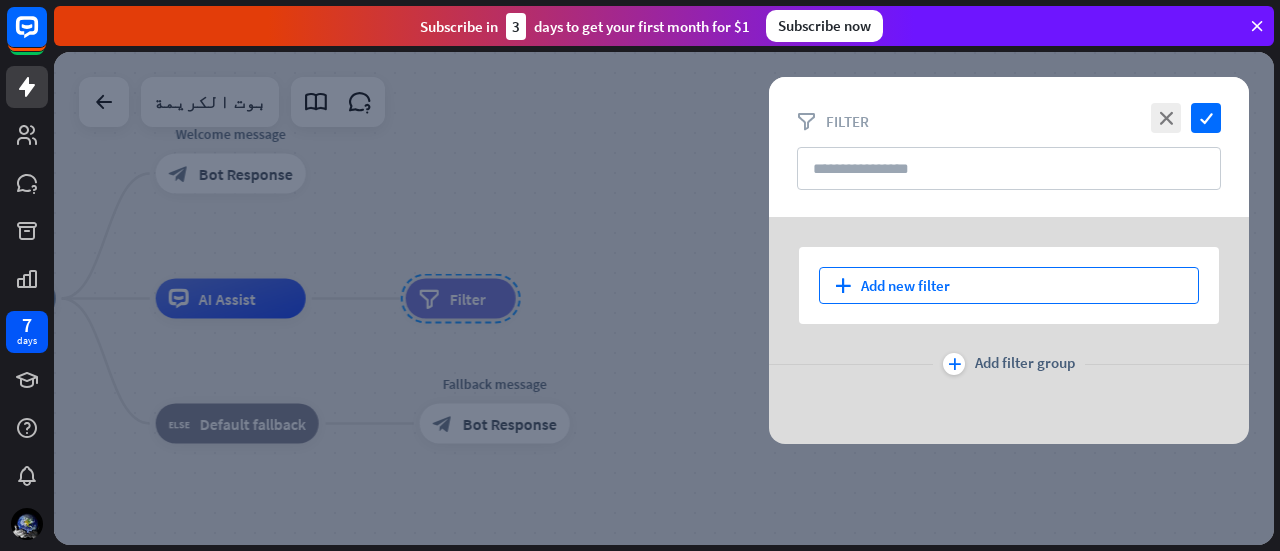 click on "plus
Add new filter" at bounding box center (1009, 285) 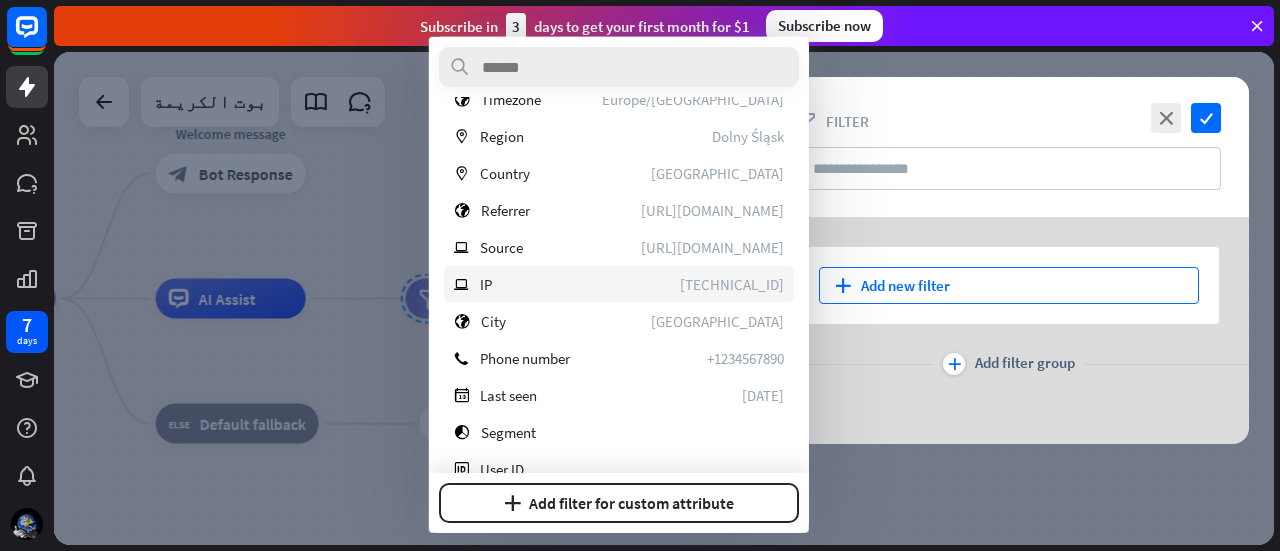 scroll, scrollTop: 384, scrollLeft: 0, axis: vertical 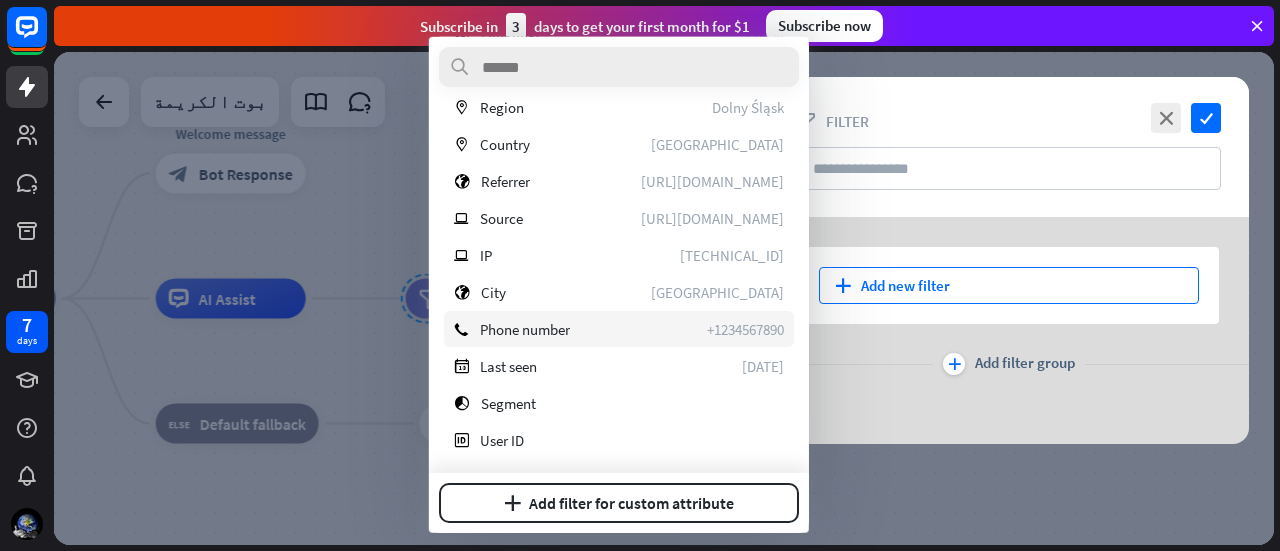 click on "phone
Phone number
+1234567890" at bounding box center [619, 329] 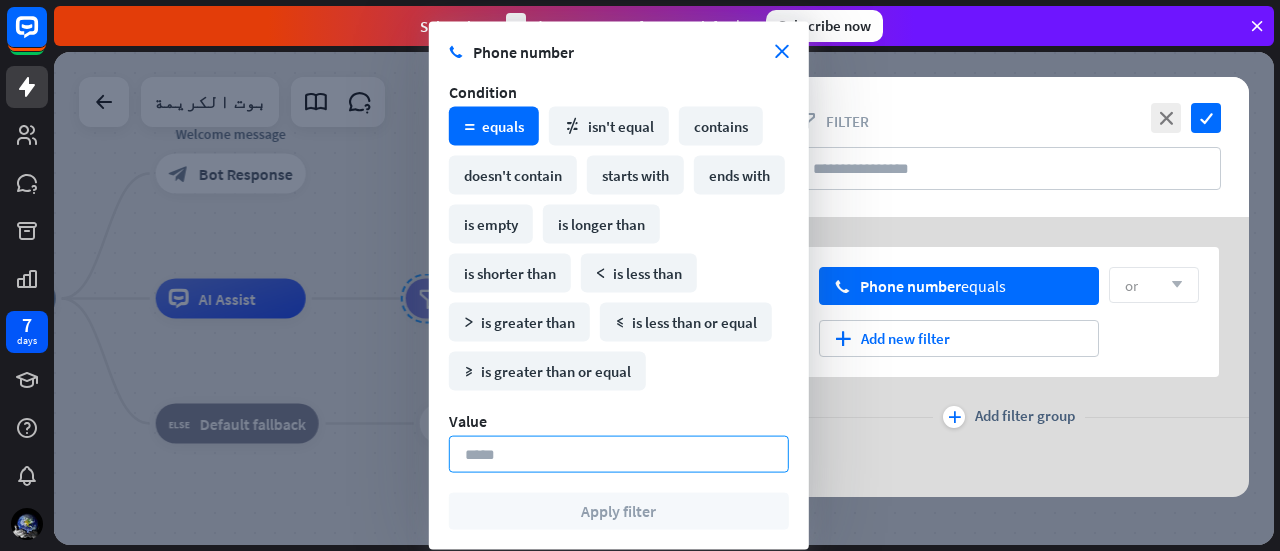 click at bounding box center [619, 454] 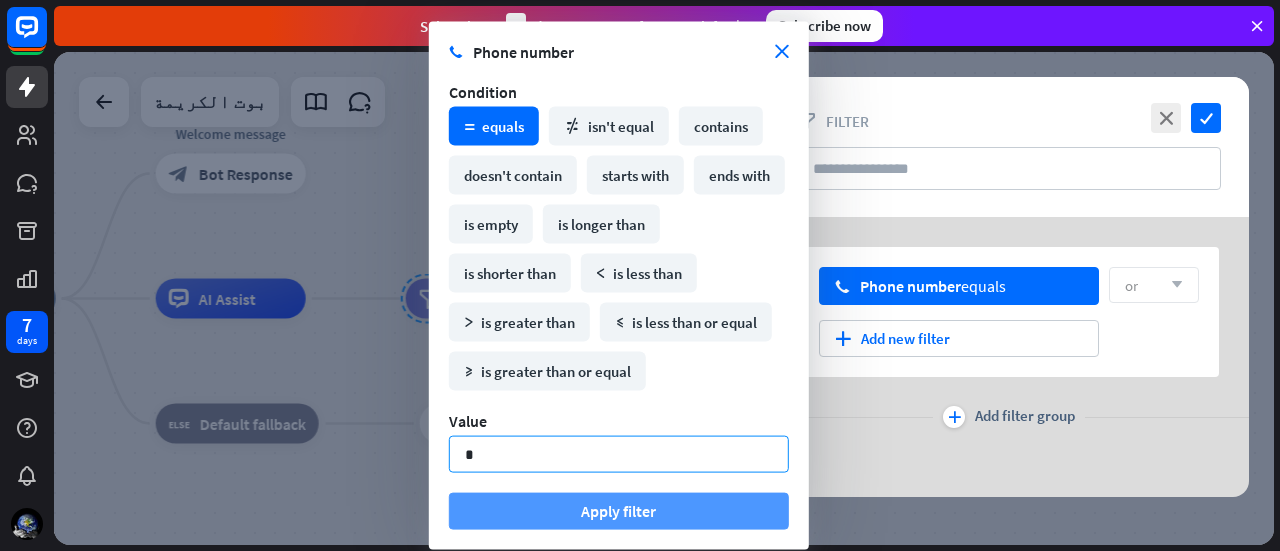 type on "*" 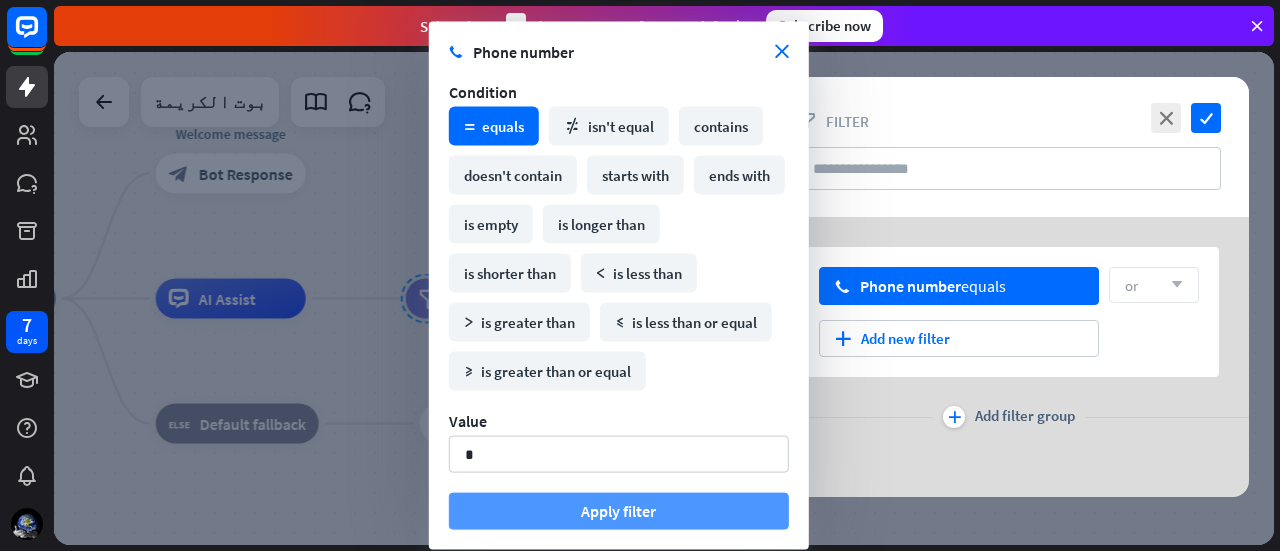 click on "Apply filter" at bounding box center (619, 511) 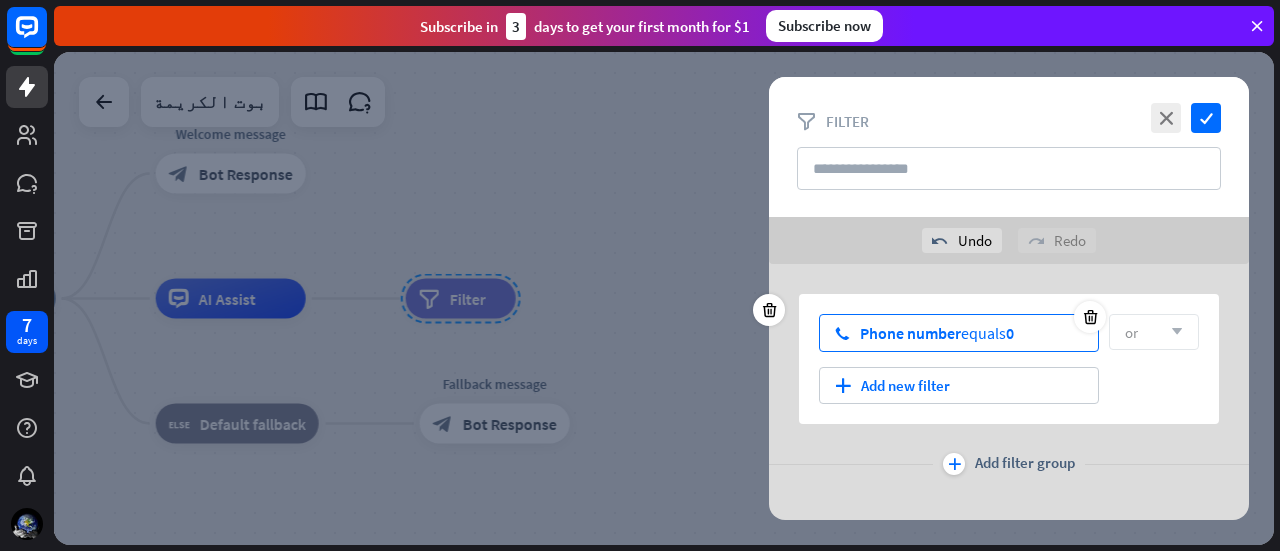 click on "phone   Phone number
equals
0" at bounding box center [959, 333] 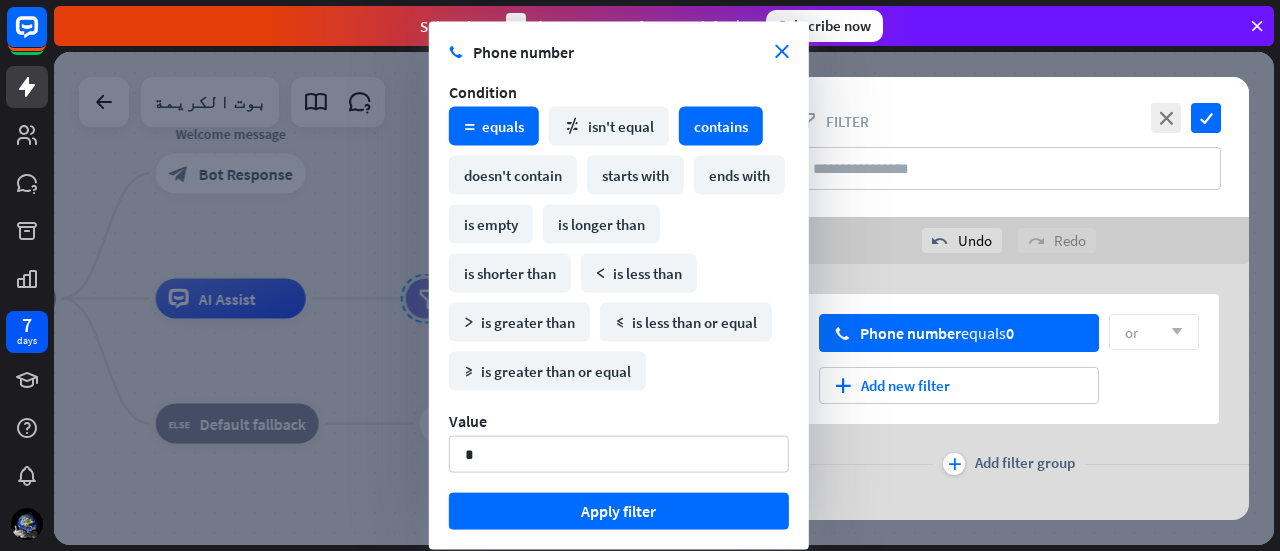 click on "contains" at bounding box center [721, 126] 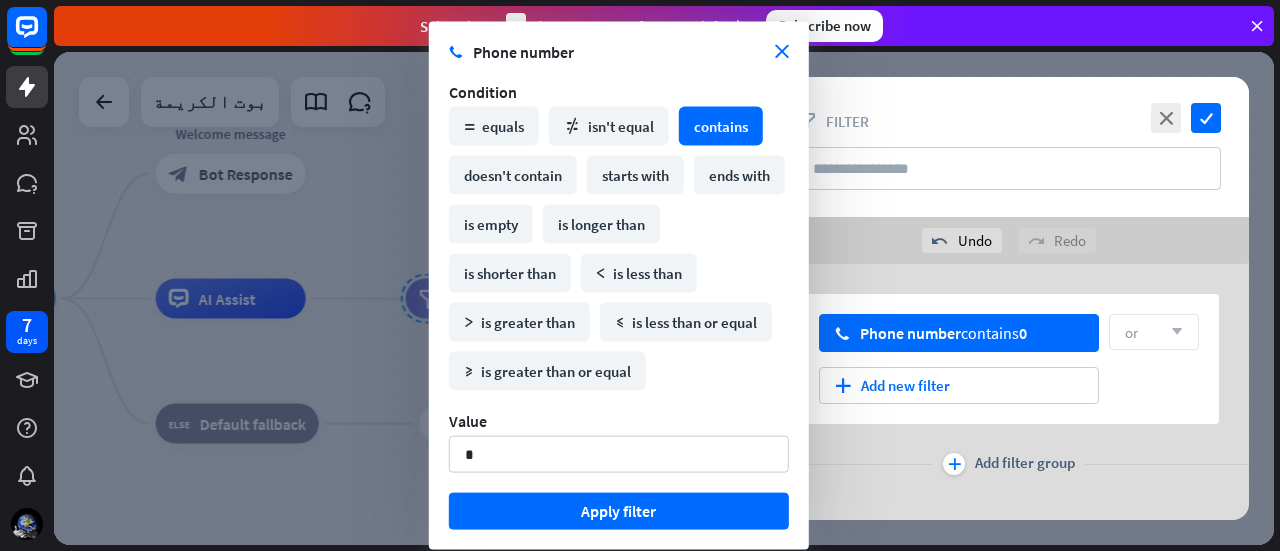 click on "plus
Add new filter" at bounding box center [1009, 385] 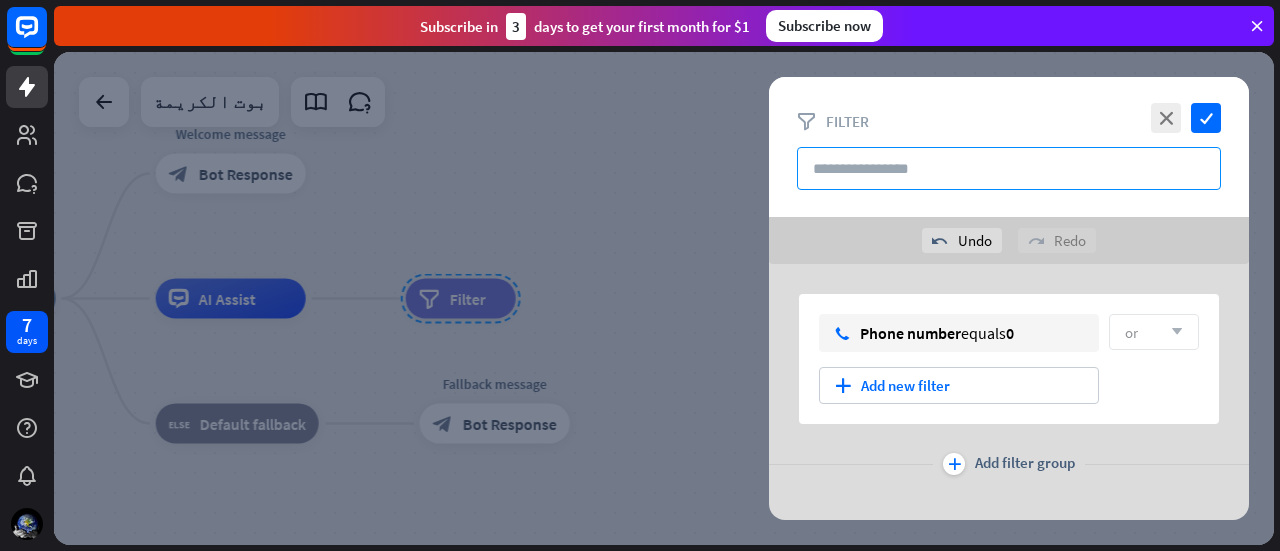 click at bounding box center (1009, 168) 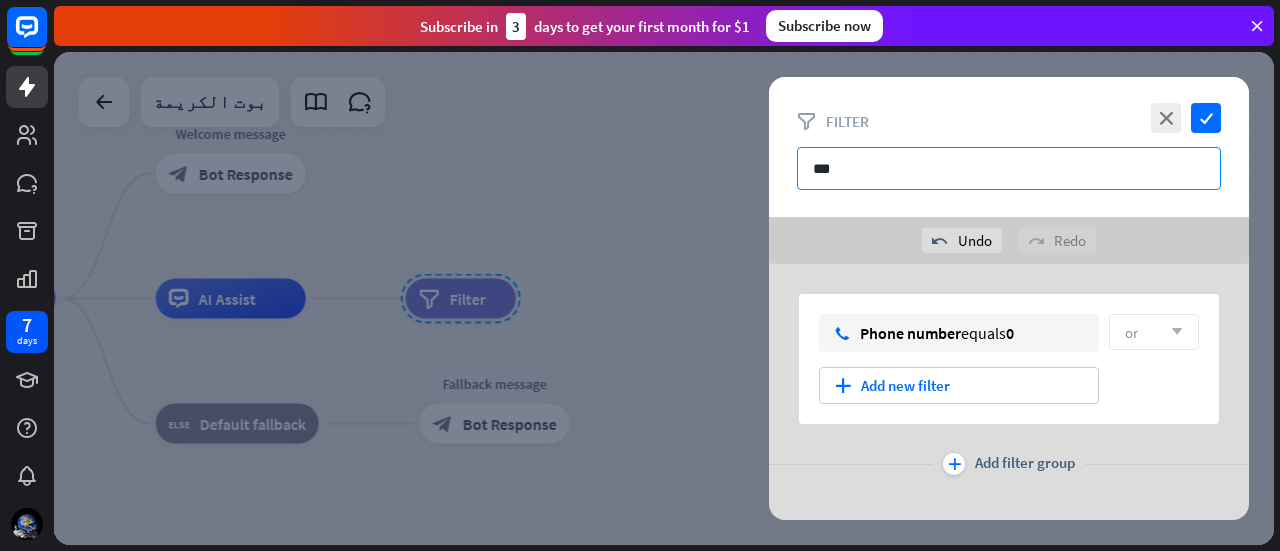 type on "***" 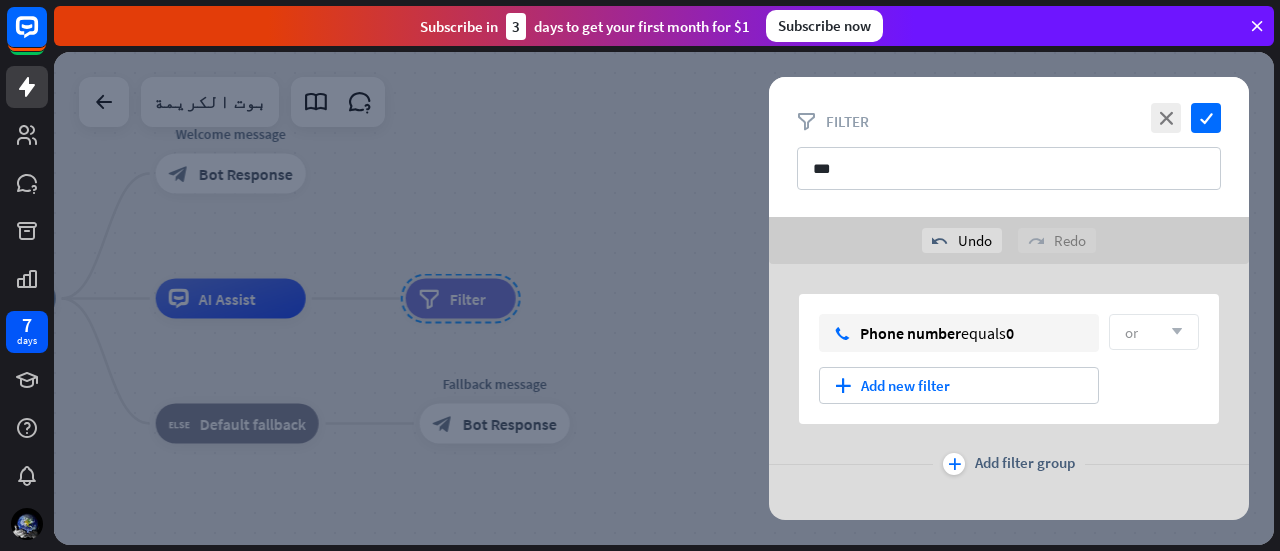 click on "close
check
filter   Filter     ***" at bounding box center (1009, 147) 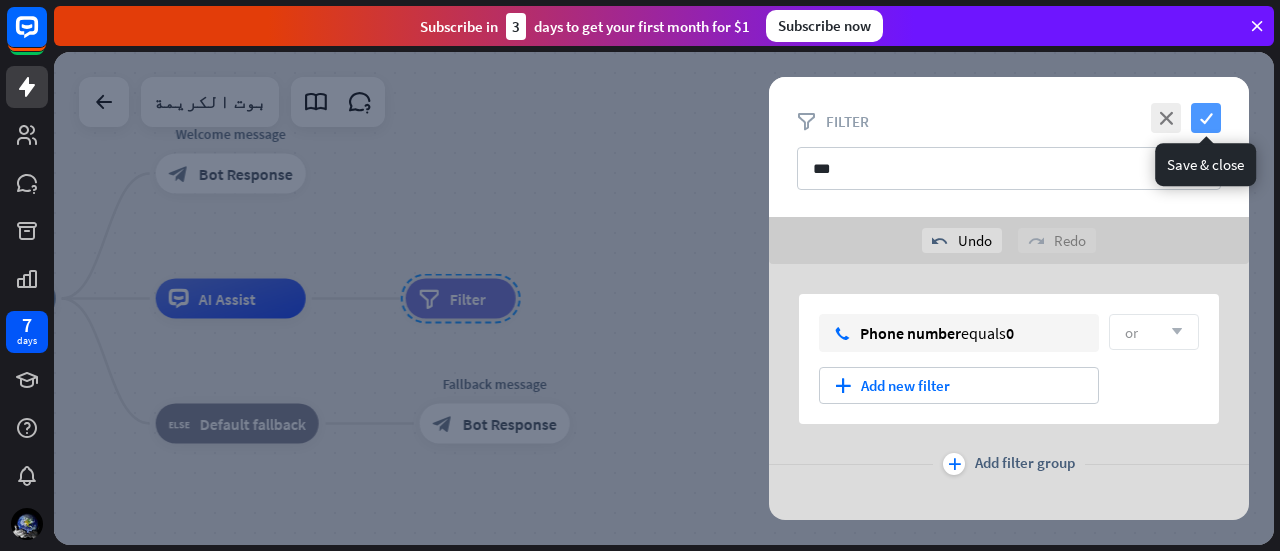 click on "check" at bounding box center (1206, 118) 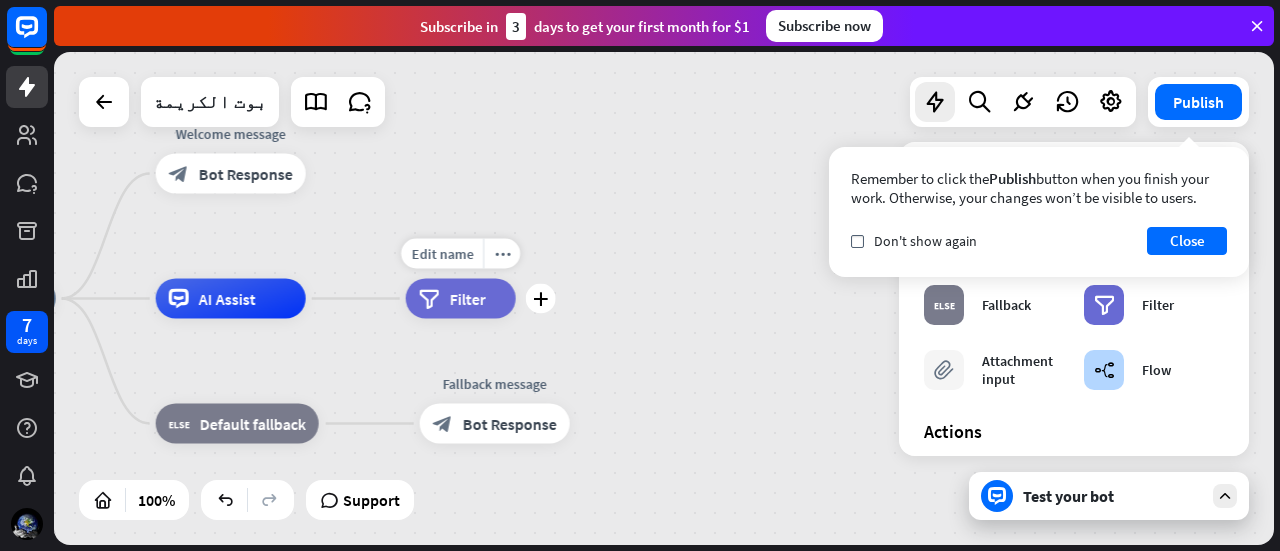 click on "filter   Filter" at bounding box center [461, 299] 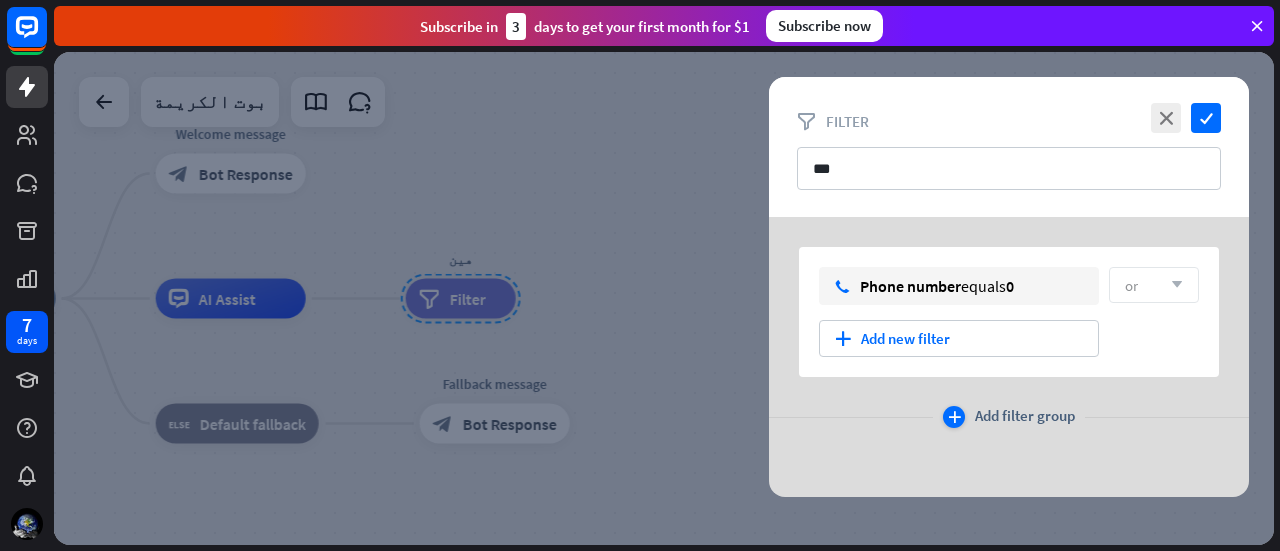 click on "plus   Add filter group" at bounding box center (1009, 417) 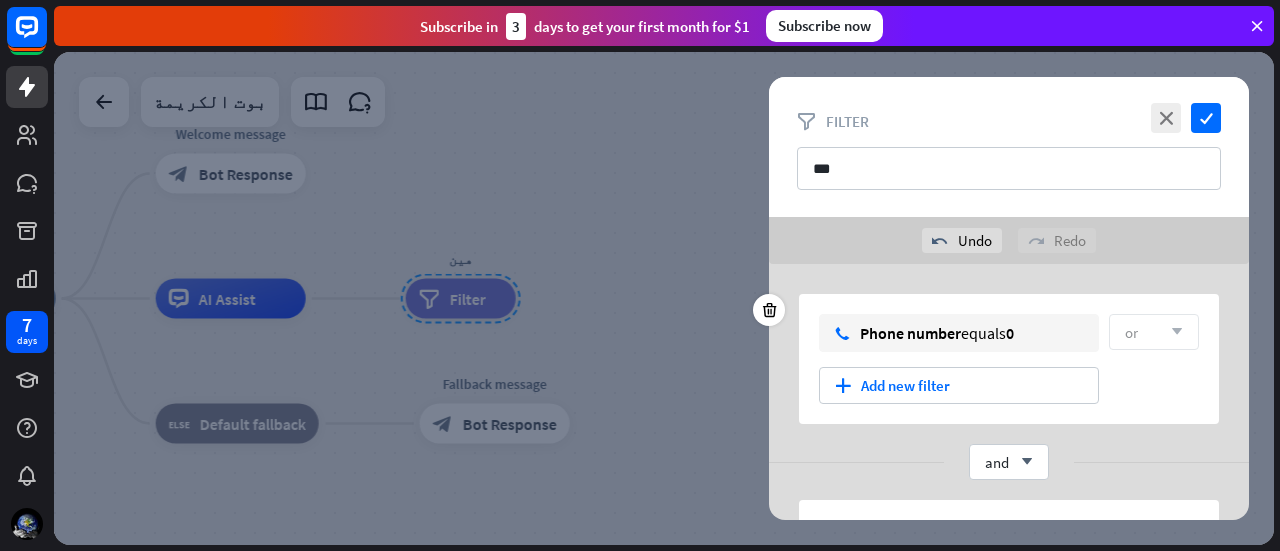 scroll, scrollTop: 100, scrollLeft: 0, axis: vertical 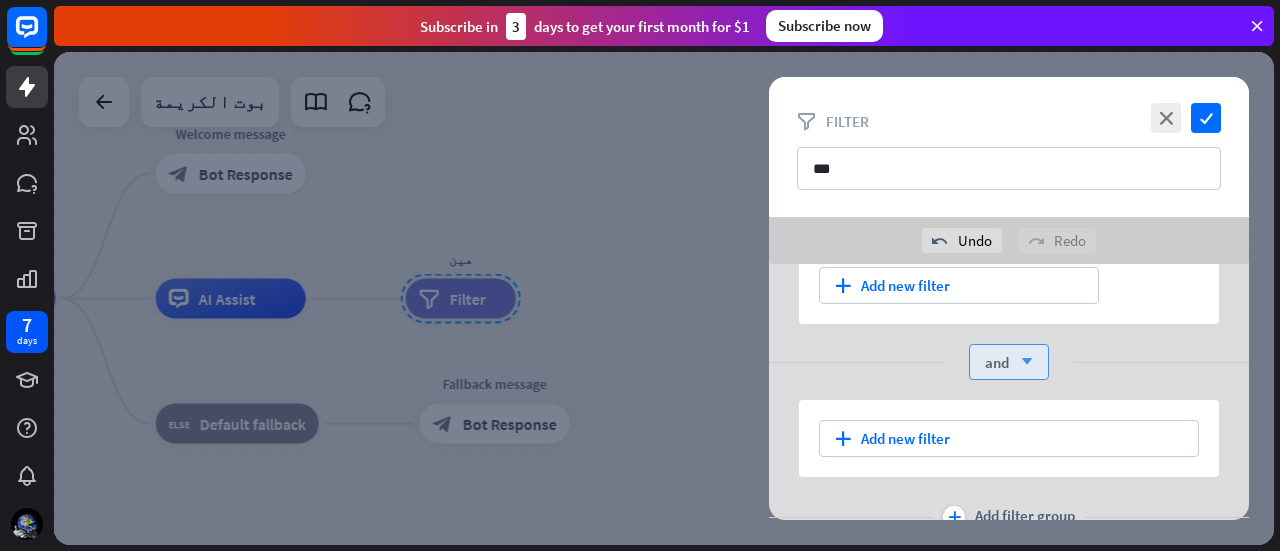 click on "and
arrow_down" at bounding box center [1009, 362] 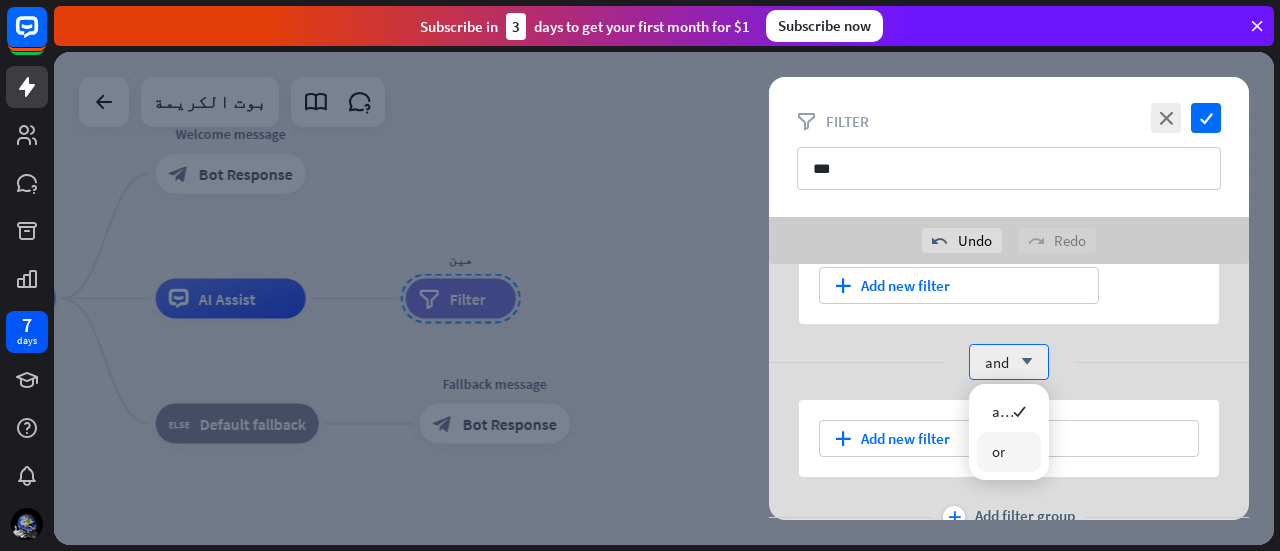 click on "or" at bounding box center [998, 451] 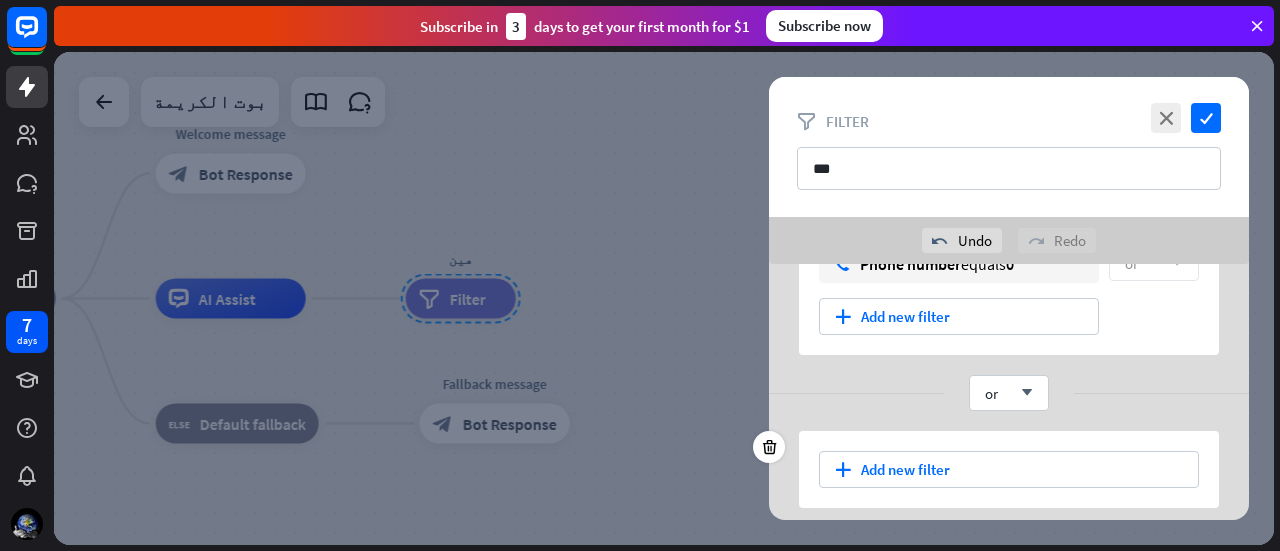 scroll, scrollTop: 0, scrollLeft: 0, axis: both 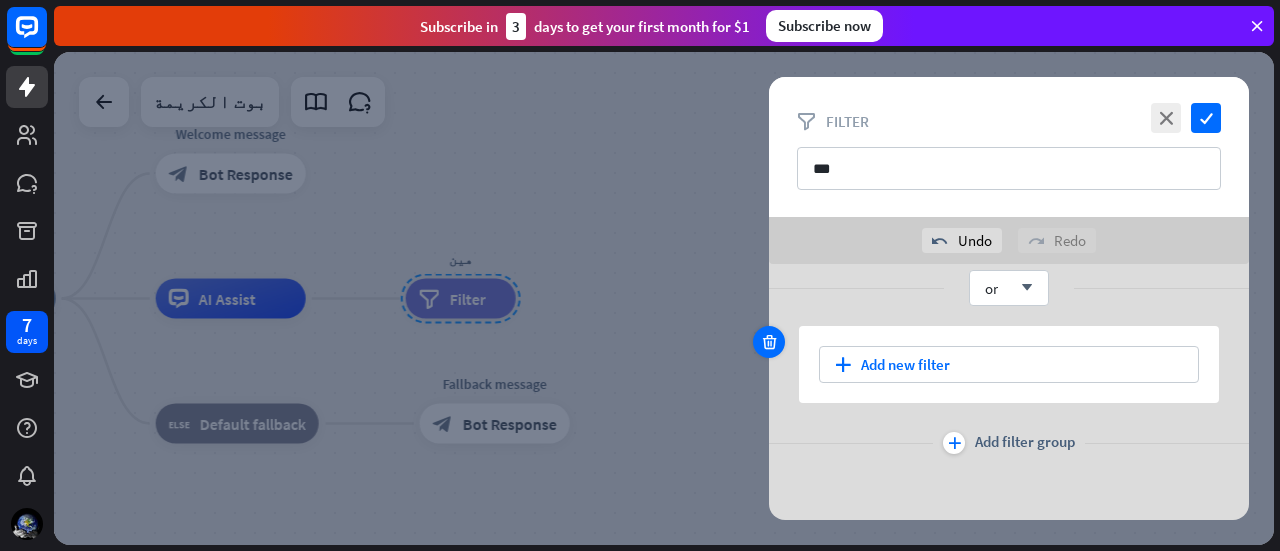 click at bounding box center (769, 342) 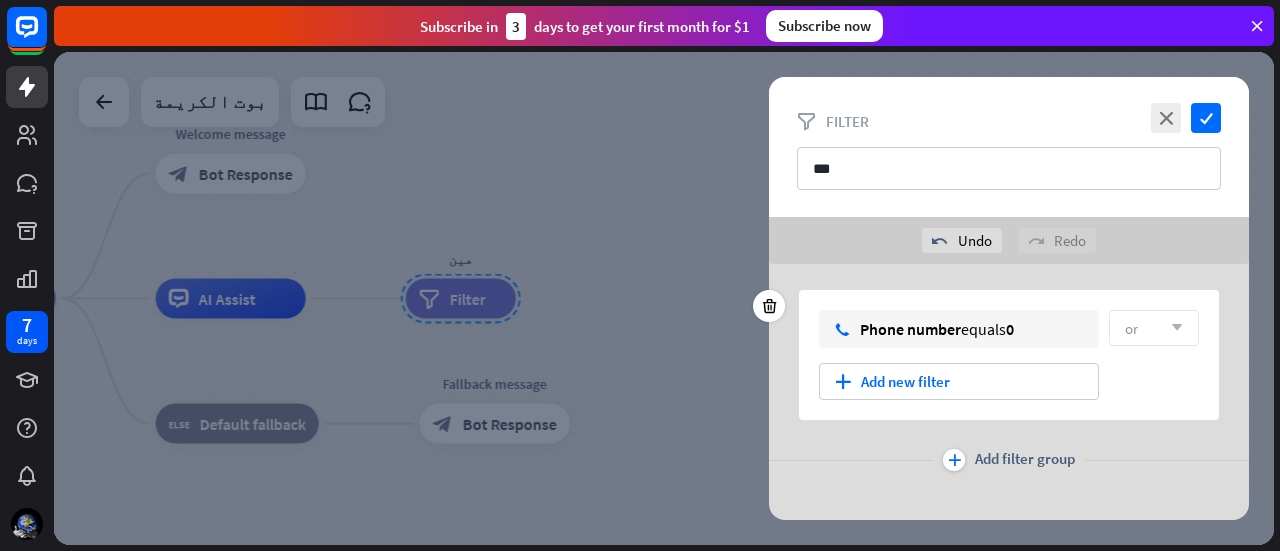 scroll, scrollTop: 0, scrollLeft: 0, axis: both 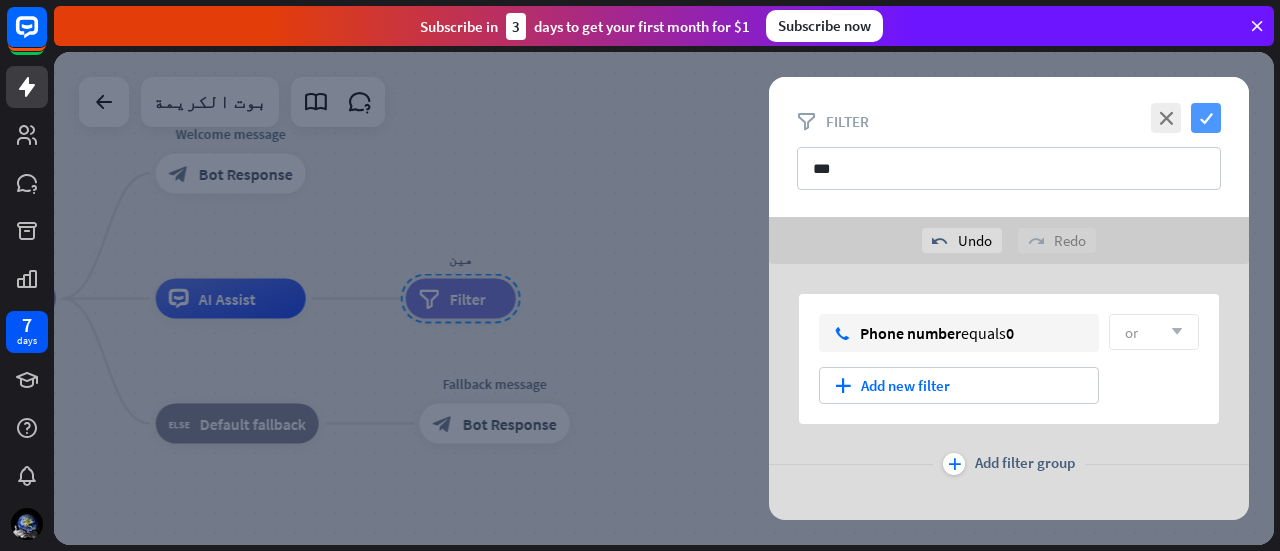 click on "check" at bounding box center (1206, 118) 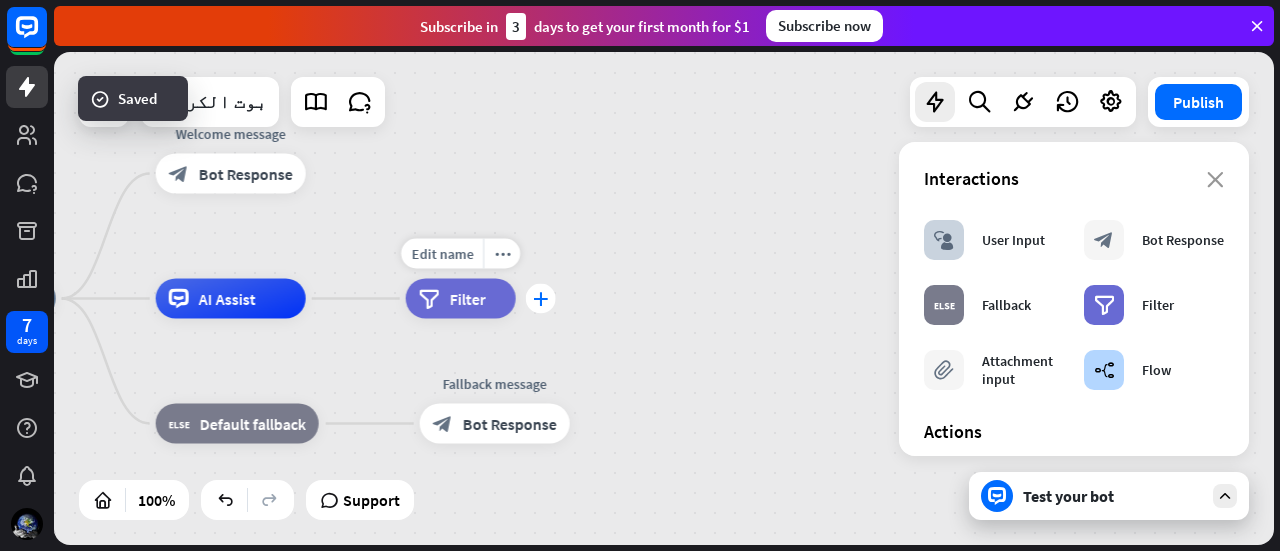 click on "plus" at bounding box center (540, 299) 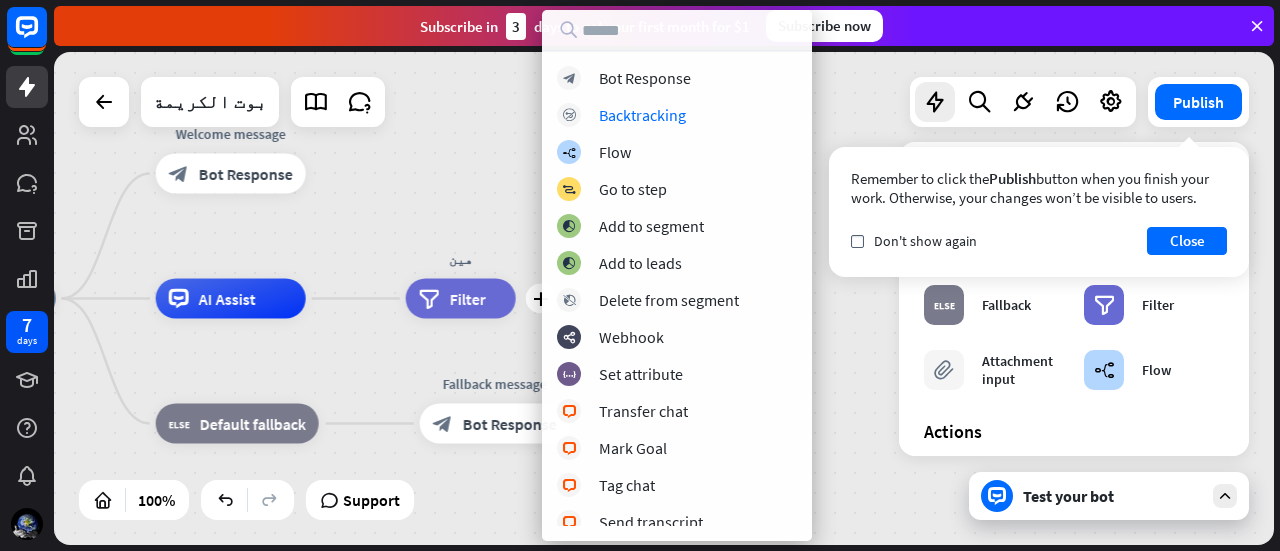 click on "home_2   Start point                 Welcome message   block_bot_response   Bot Response                     AI Assist               plus   هين   filter   Filter                   block_fallback   Default fallback                 Fallback message   block_bot_response   Bot Response" at bounding box center (664, 298) 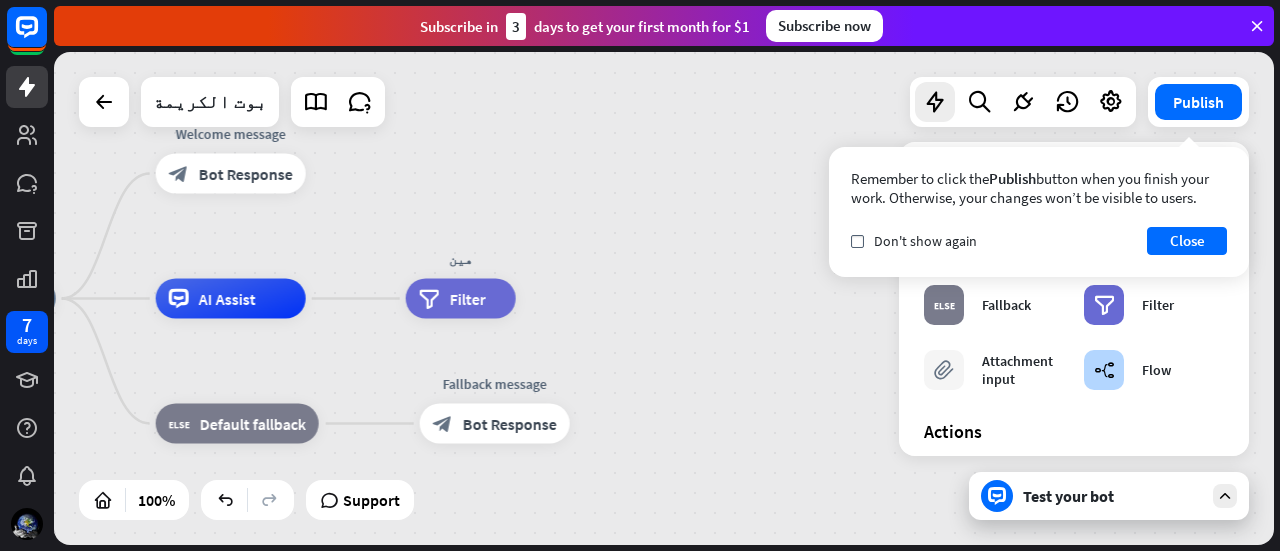 drag, startPoint x: 454, startPoint y: 307, endPoint x: 467, endPoint y: 194, distance: 113.74533 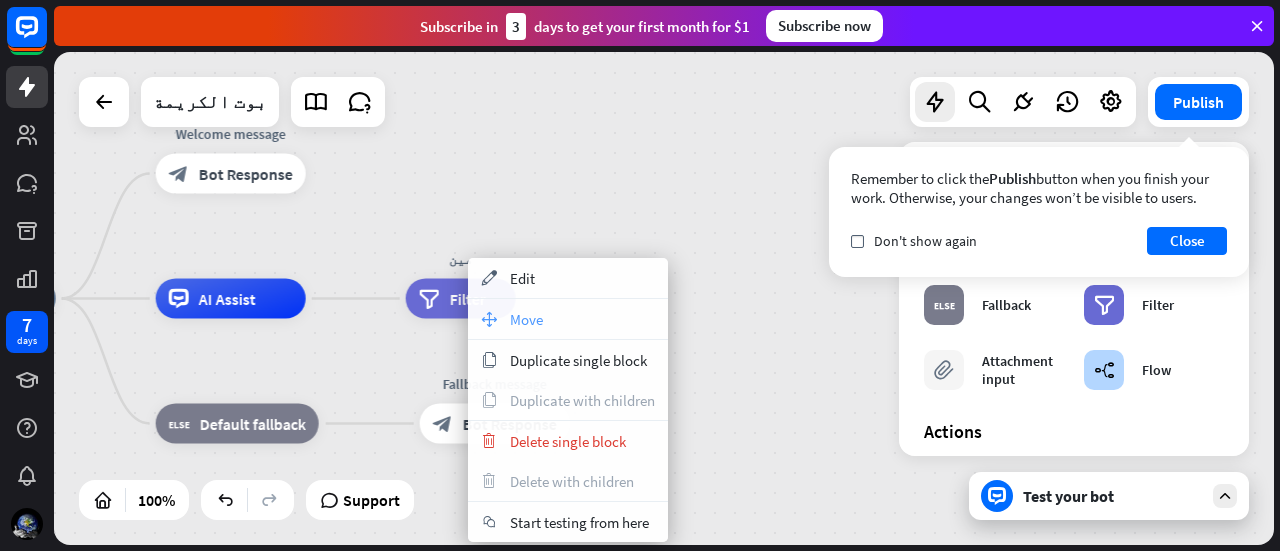 click on "Move" at bounding box center (526, 319) 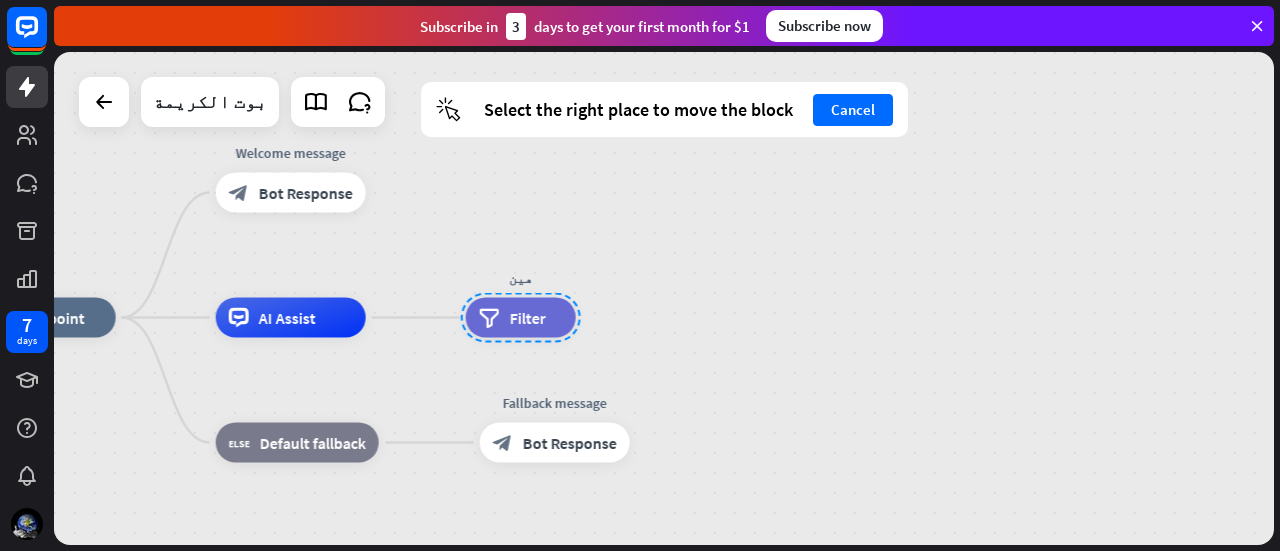 drag, startPoint x: 468, startPoint y: 299, endPoint x: 536, endPoint y: 311, distance: 69.050705 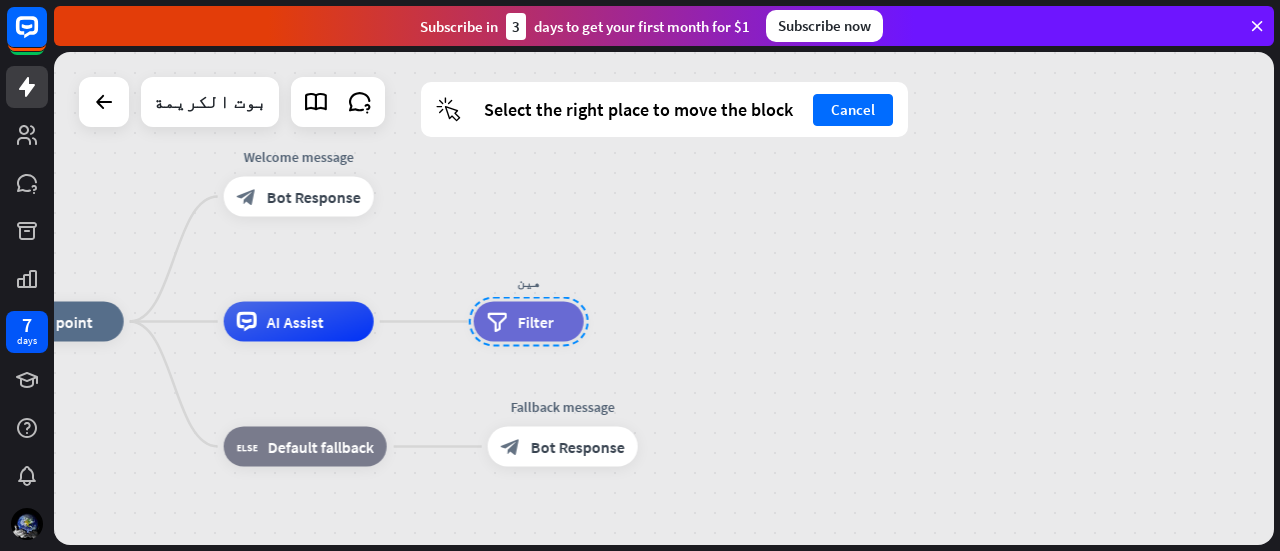 click on "هين   filter   Filter" at bounding box center [529, 322] 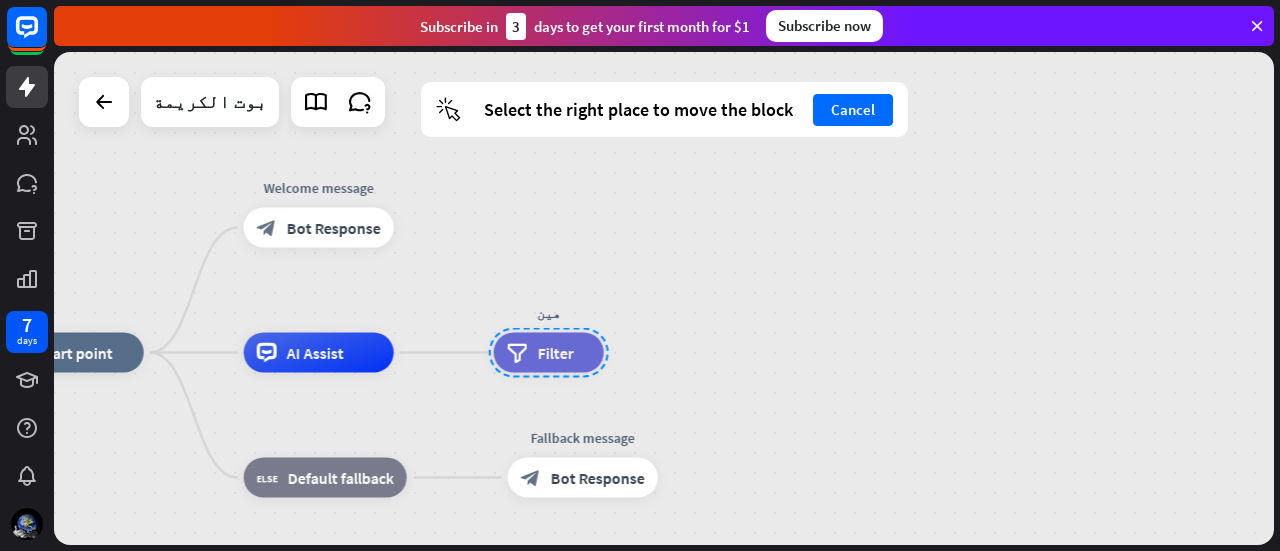 drag, startPoint x: 536, startPoint y: 264, endPoint x: 556, endPoint y: 295, distance: 36.891735 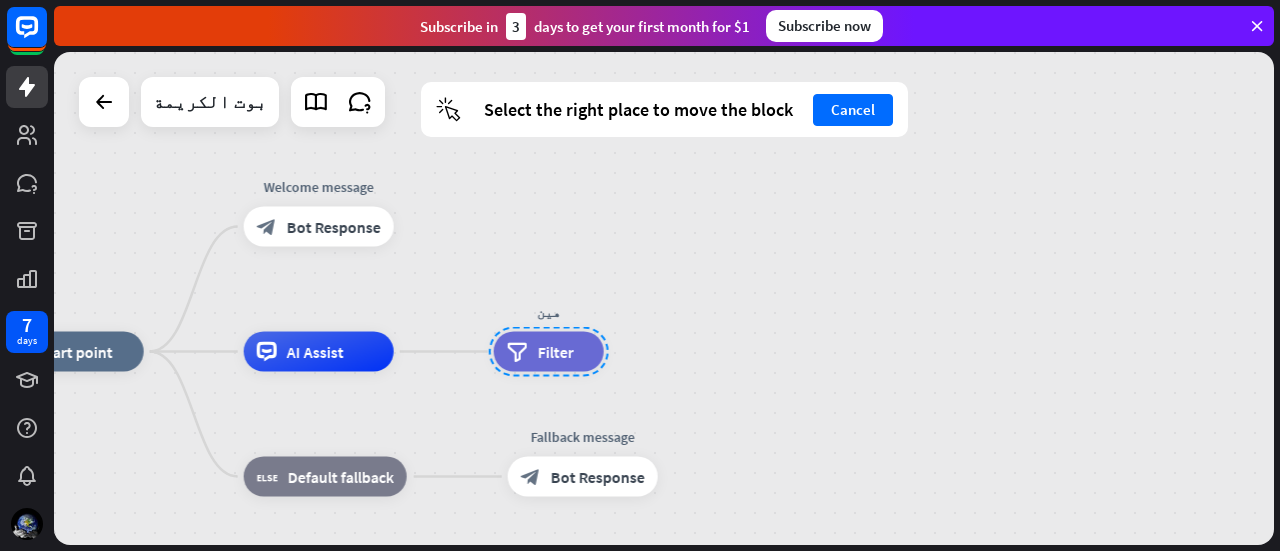 click on "هين   filter   Filter" at bounding box center [549, 352] 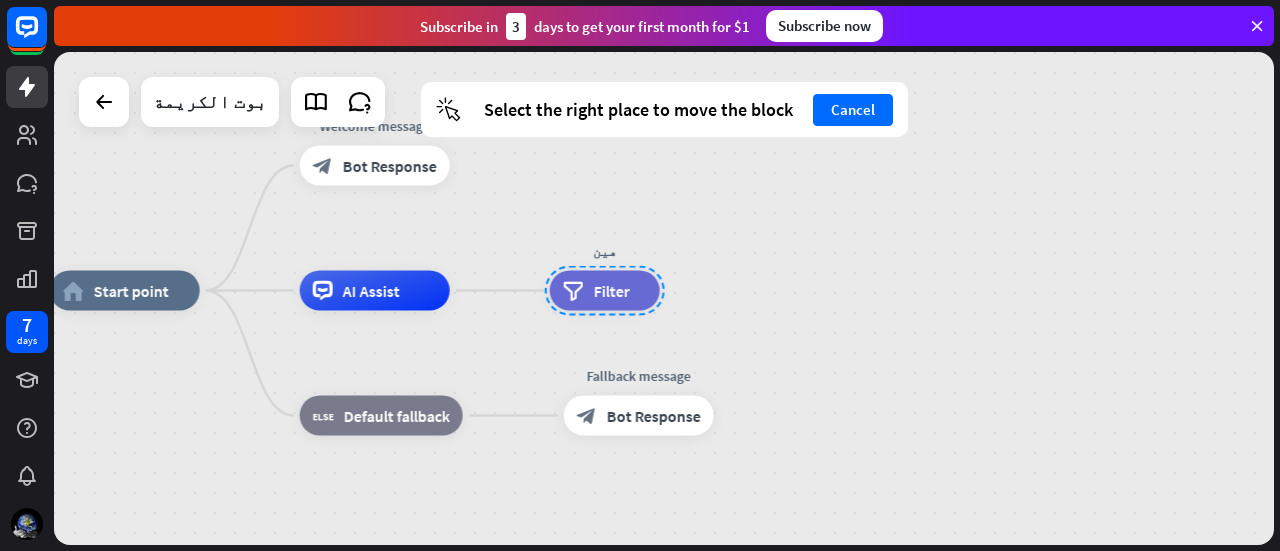 drag, startPoint x: 536, startPoint y: 347, endPoint x: 592, endPoint y: 286, distance: 82.80701 